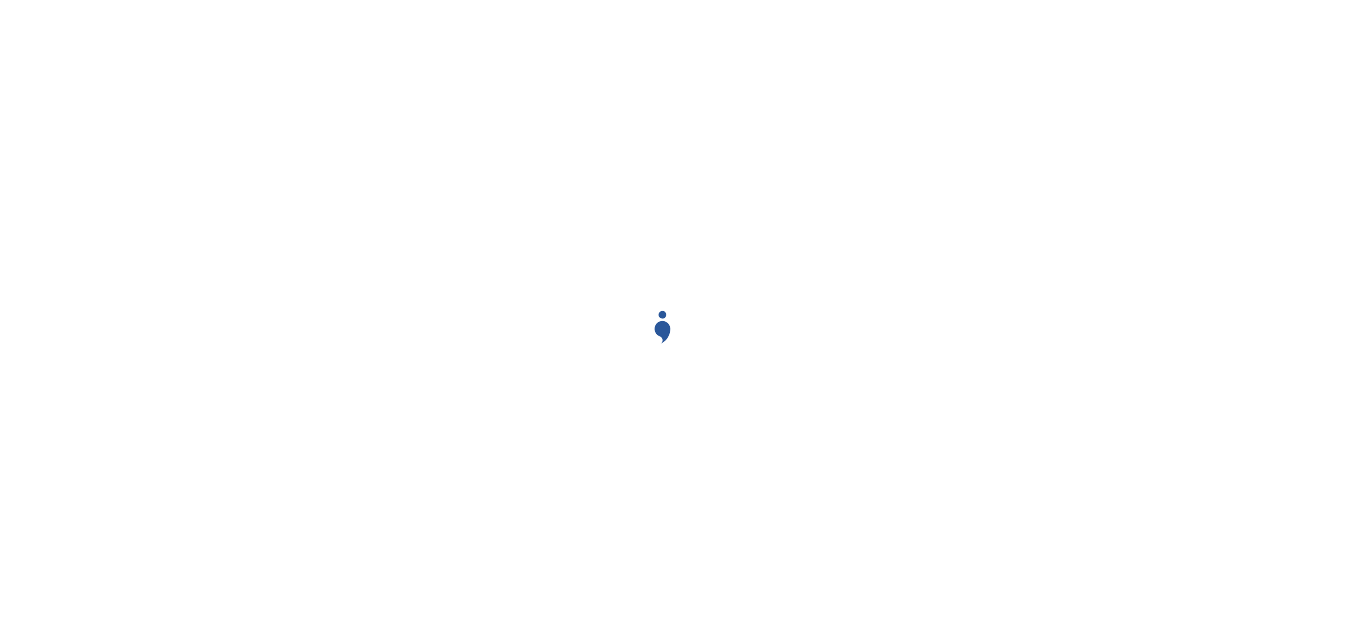 scroll, scrollTop: 0, scrollLeft: 0, axis: both 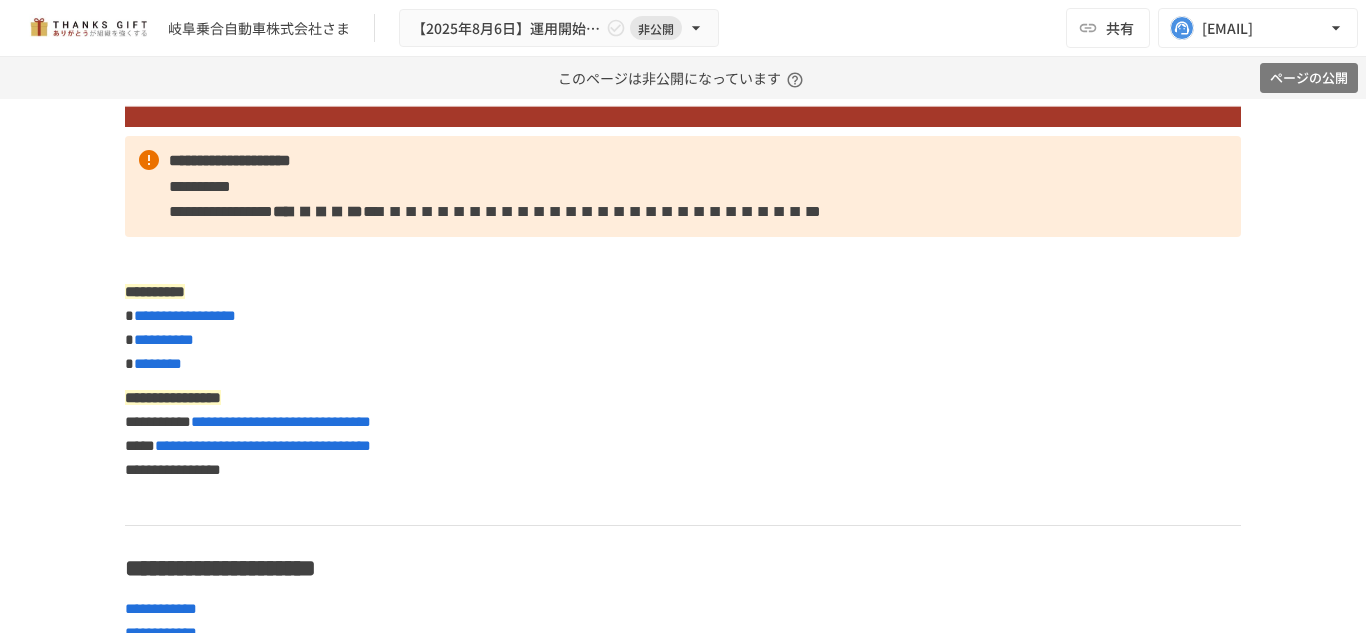 click on "ページの公開" at bounding box center [1309, 78] 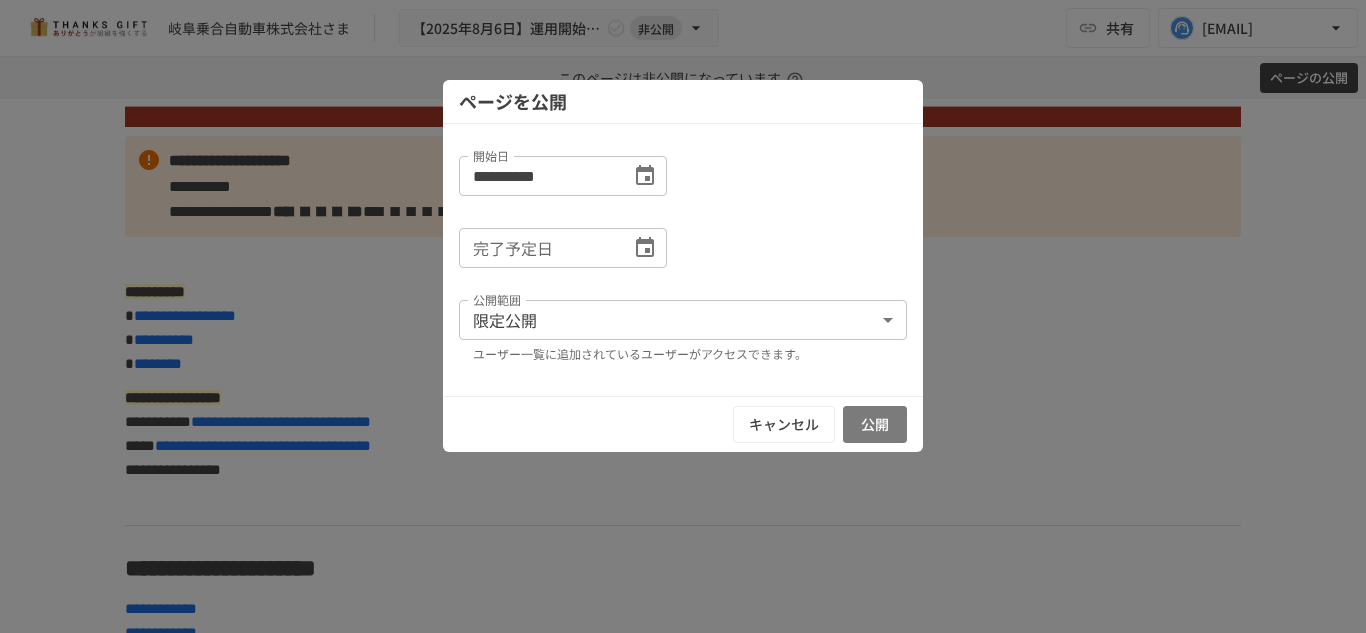 click on "公開" at bounding box center [875, 424] 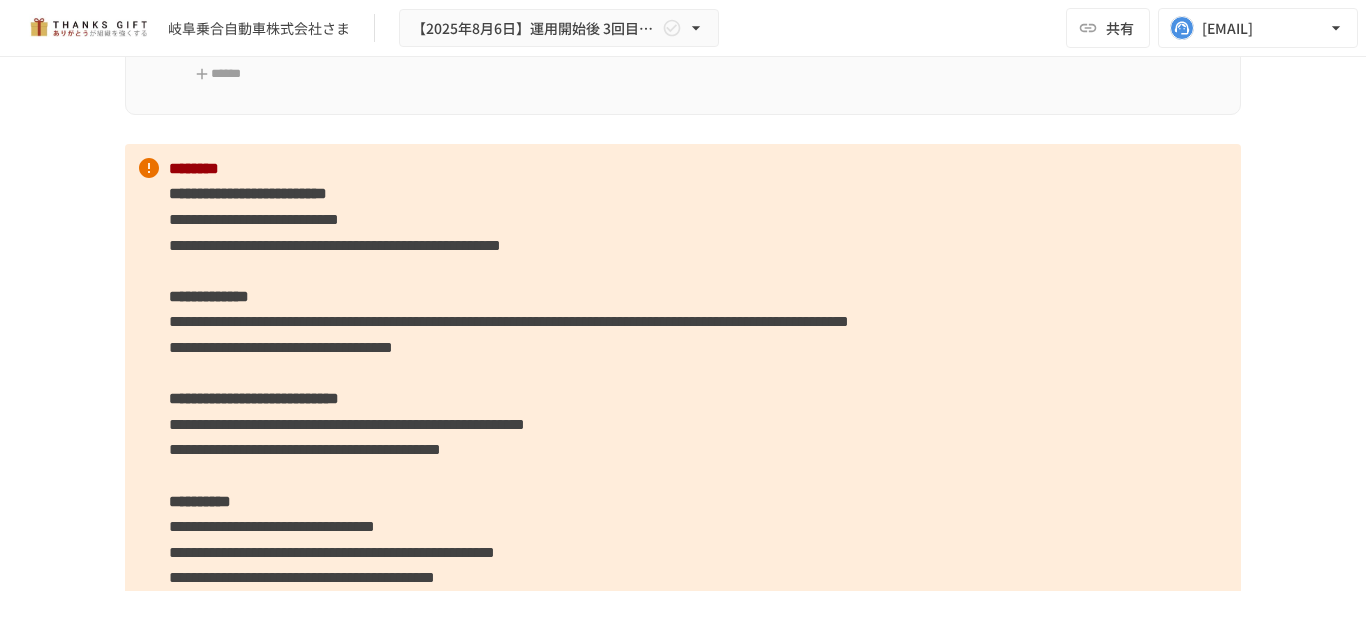 scroll, scrollTop: 2600, scrollLeft: 0, axis: vertical 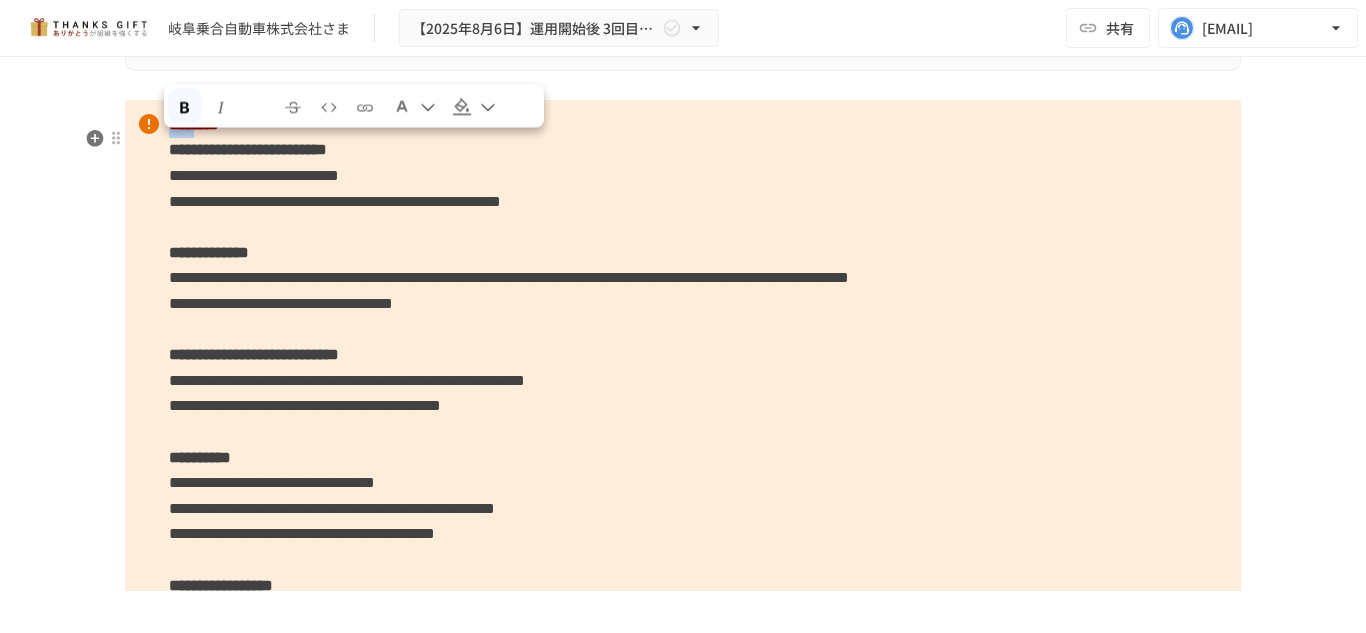 drag, startPoint x: 161, startPoint y: 152, endPoint x: 222, endPoint y: 151, distance: 61.008198 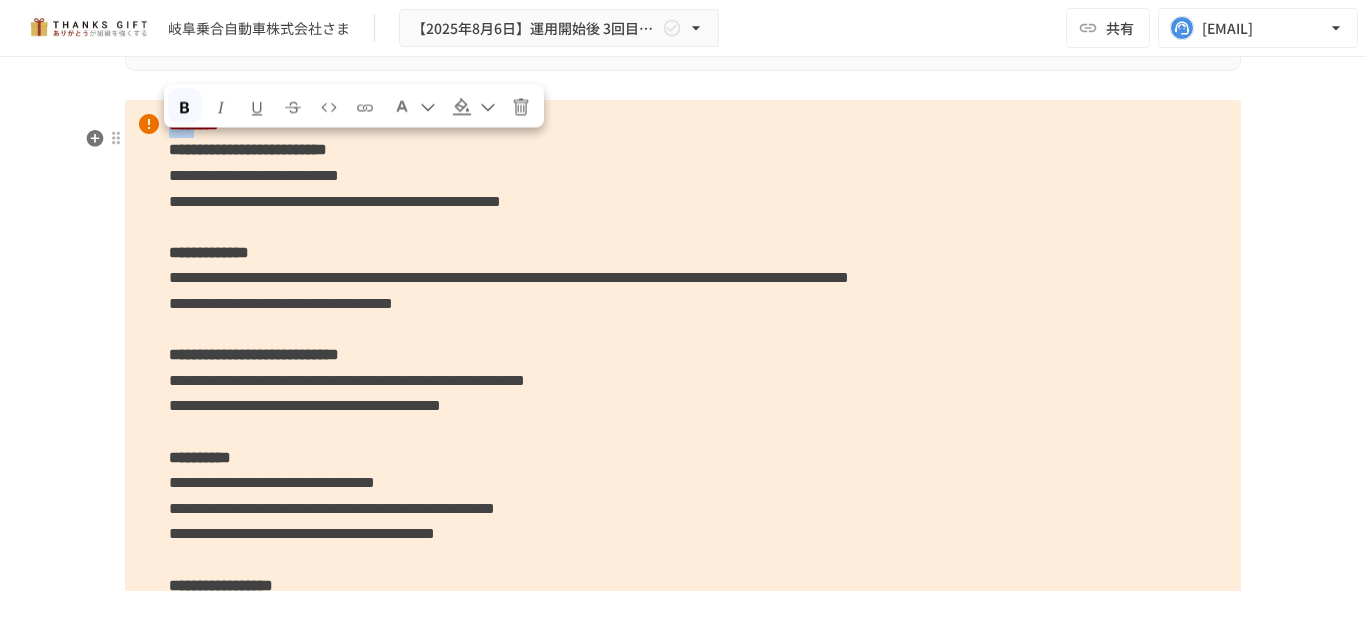 click on "********" at bounding box center (194, 124) 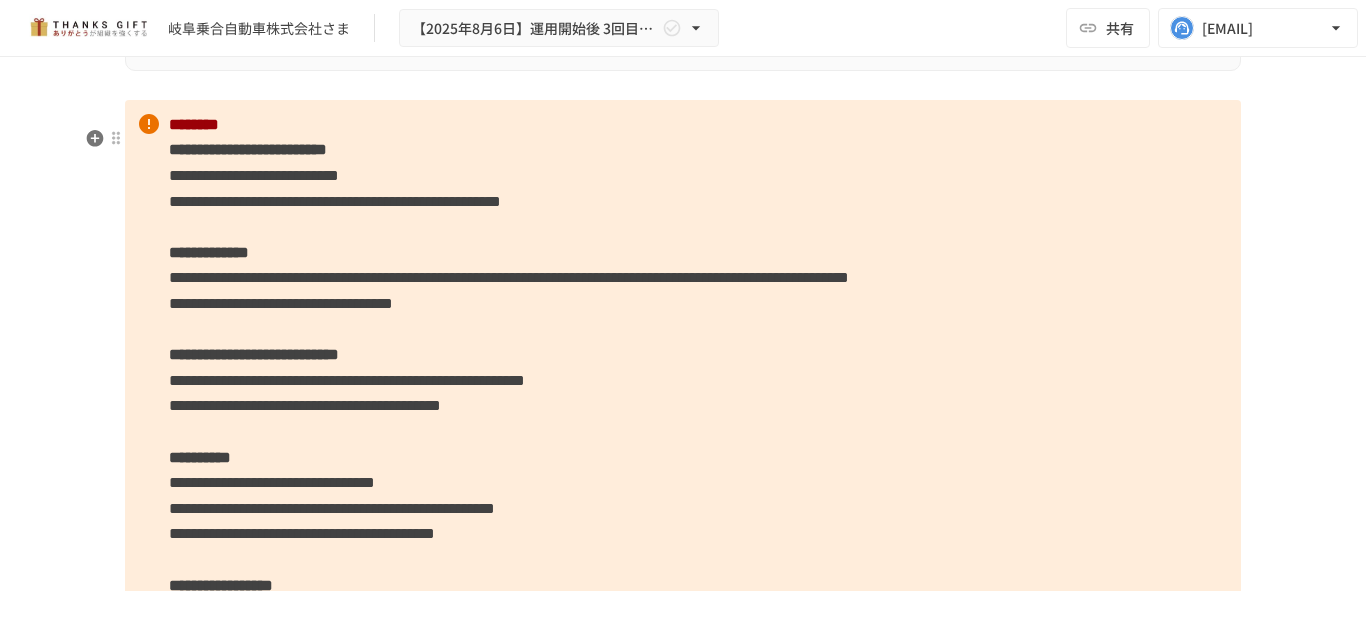 click on "**********" at bounding box center [254, 175] 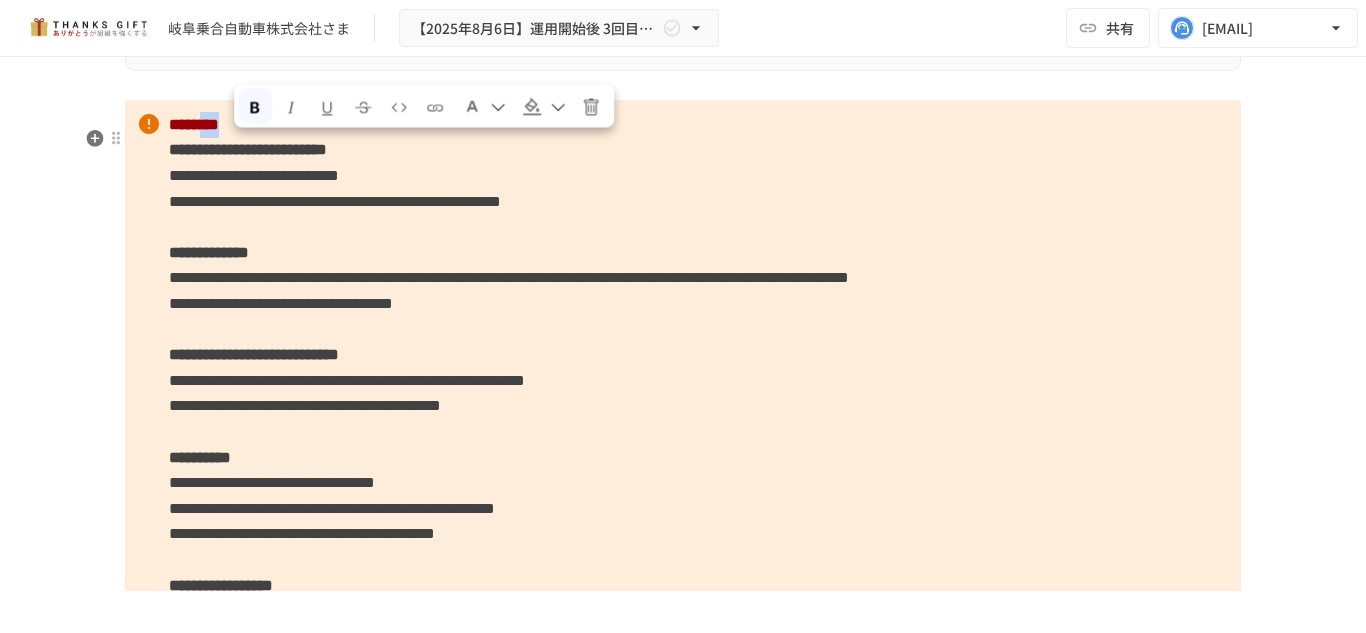 drag, startPoint x: 233, startPoint y: 155, endPoint x: 278, endPoint y: 148, distance: 45.54119 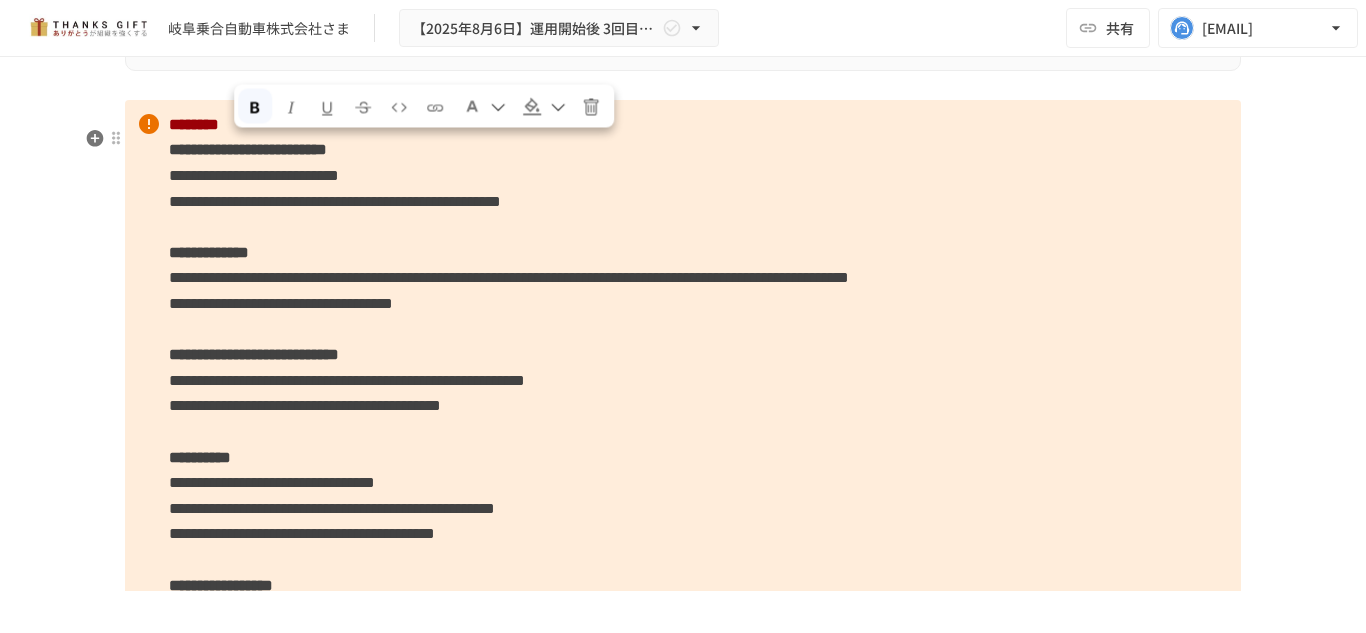 click on "**********" at bounding box center (254, 175) 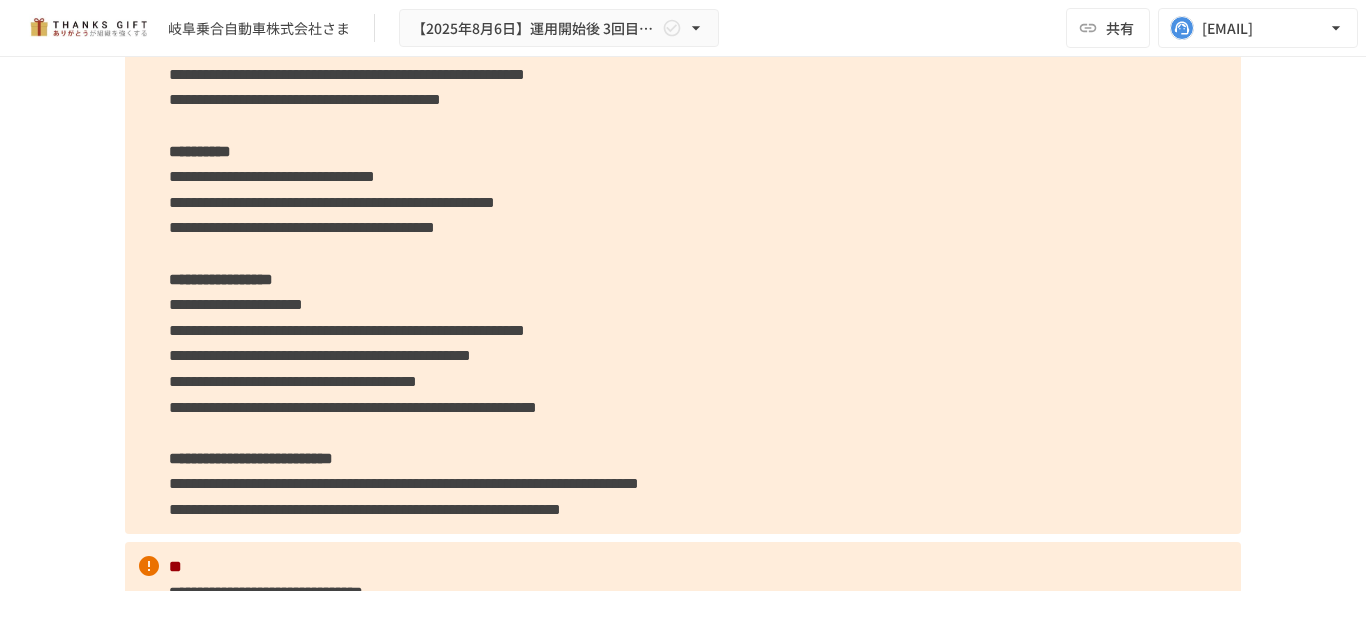 scroll, scrollTop: 2900, scrollLeft: 0, axis: vertical 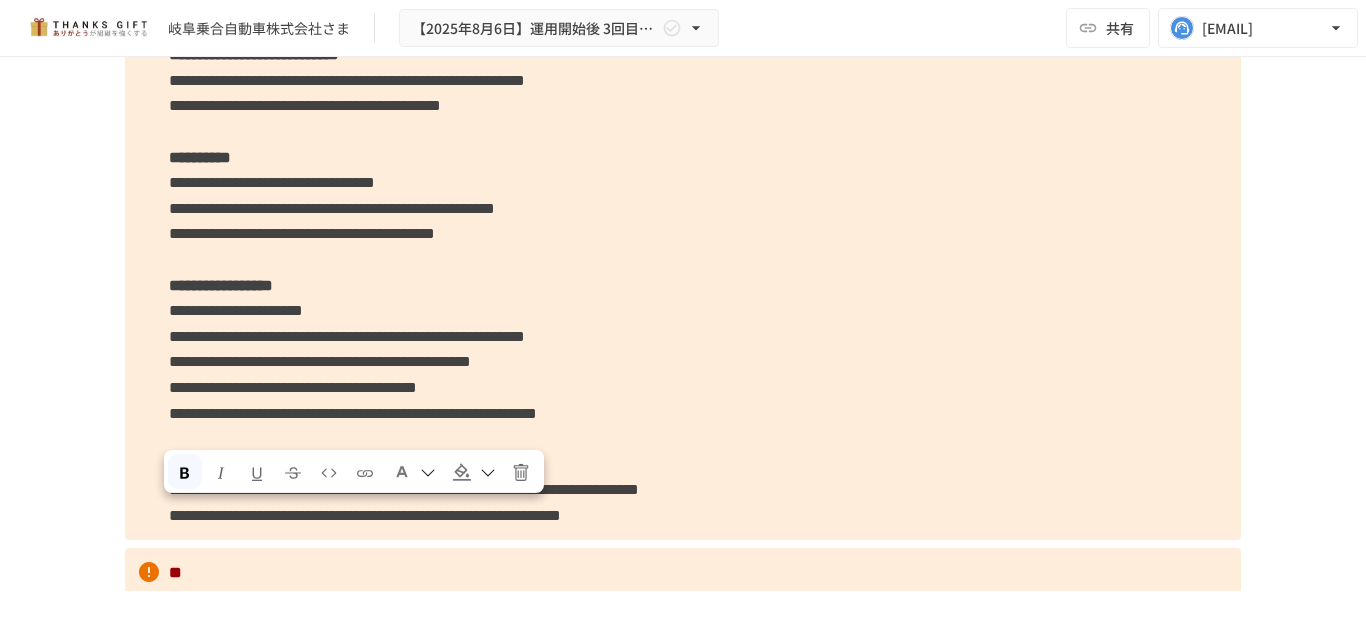 drag, startPoint x: 159, startPoint y: 518, endPoint x: 501, endPoint y: 512, distance: 342.0526 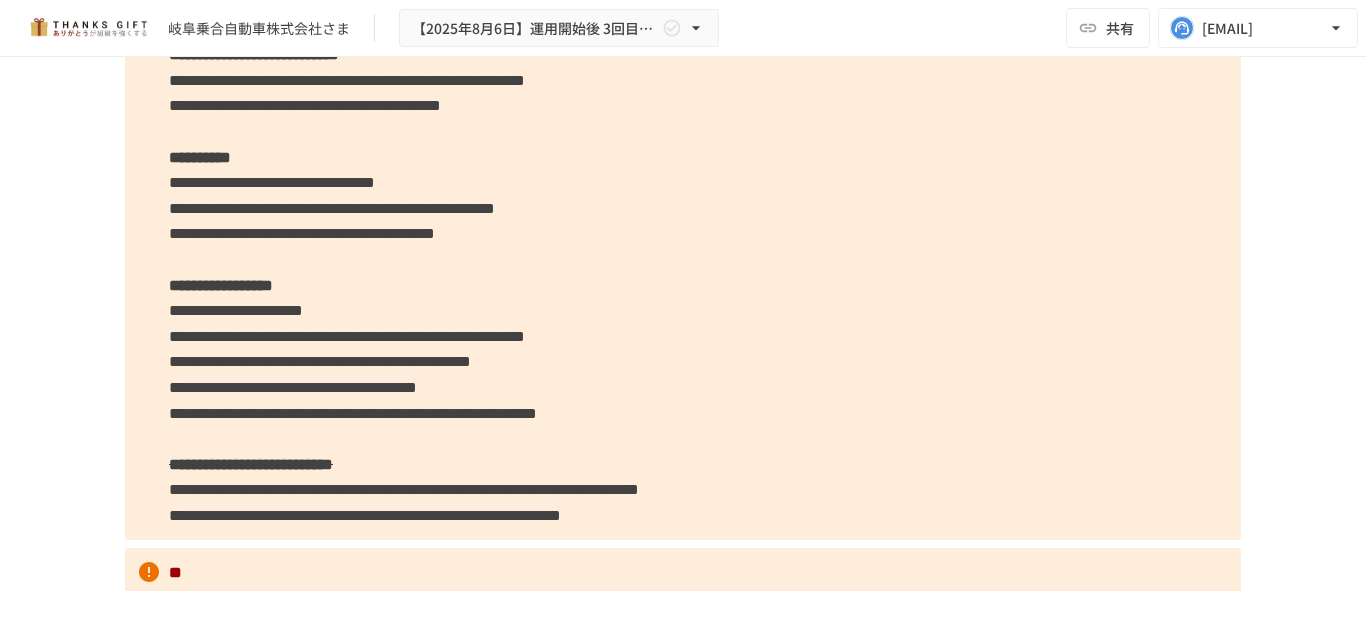 click on "[REDACTED]" at bounding box center (683, 170) 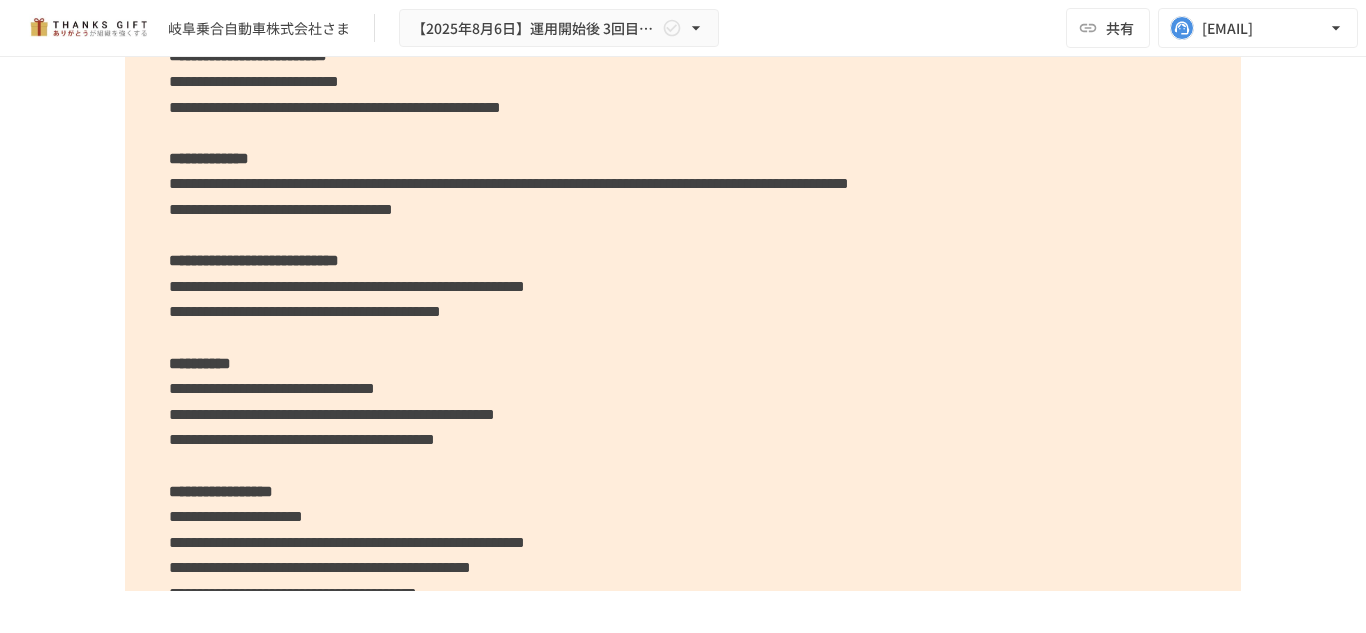 scroll, scrollTop: 2695, scrollLeft: 0, axis: vertical 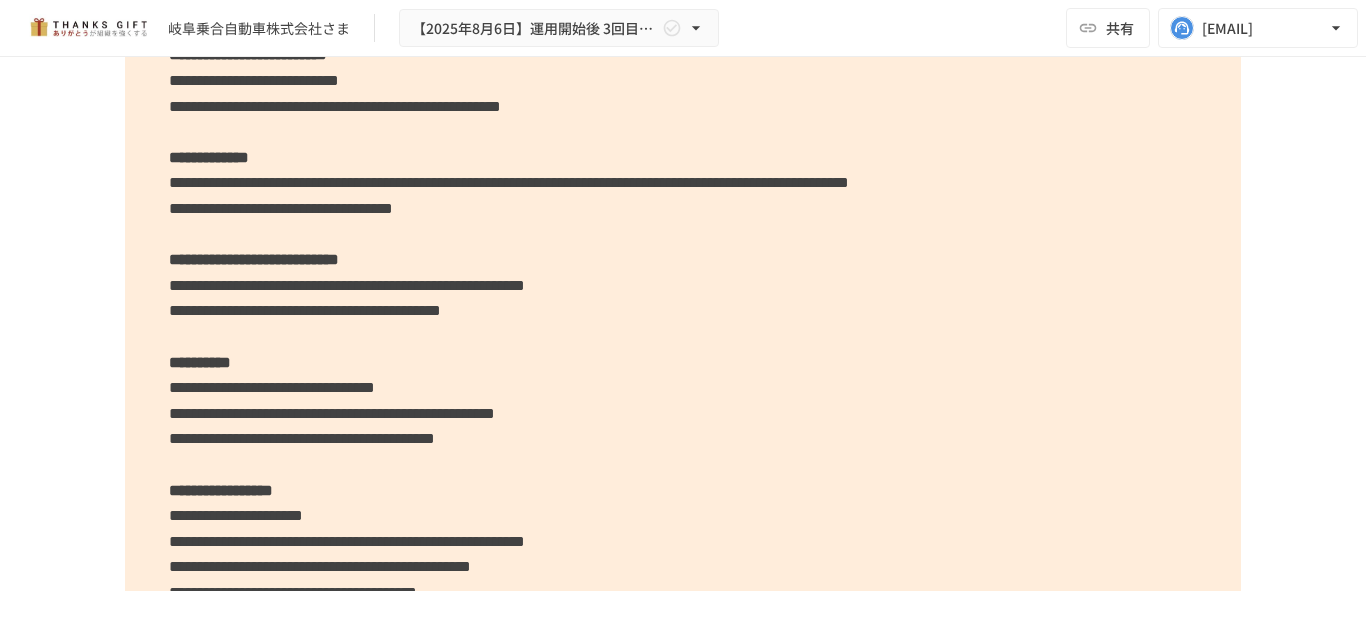 click on "[REDACTED]" at bounding box center [683, 375] 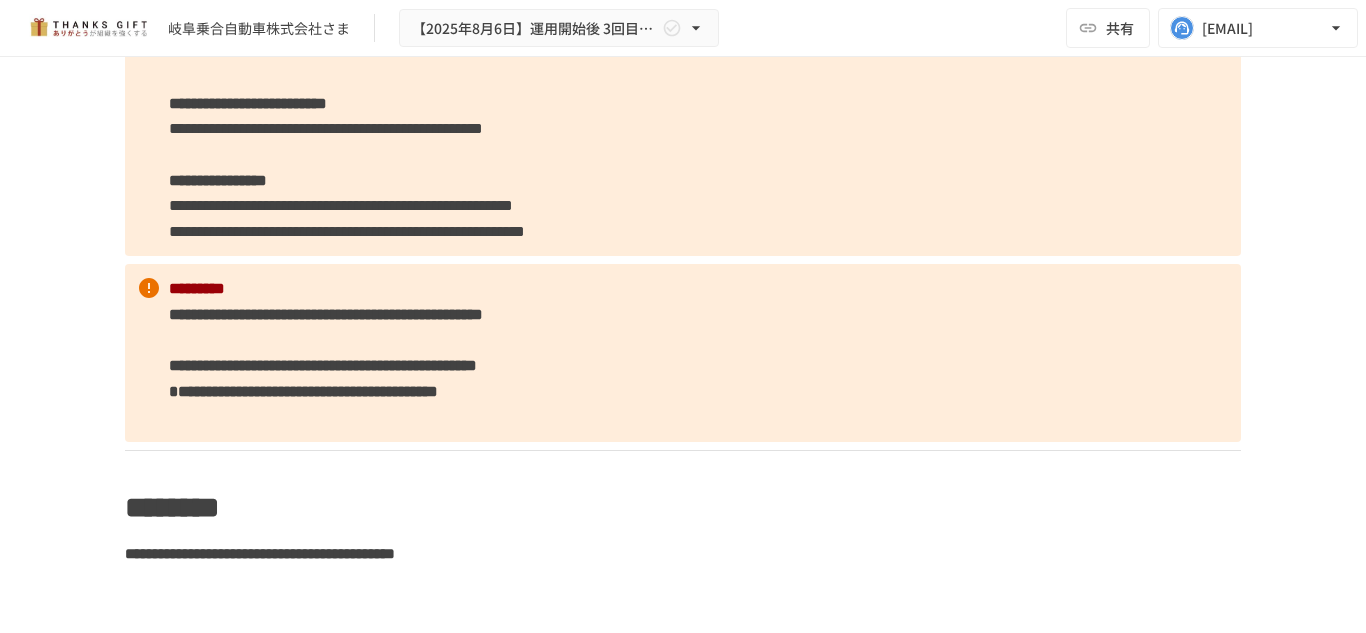 scroll, scrollTop: 3495, scrollLeft: 0, axis: vertical 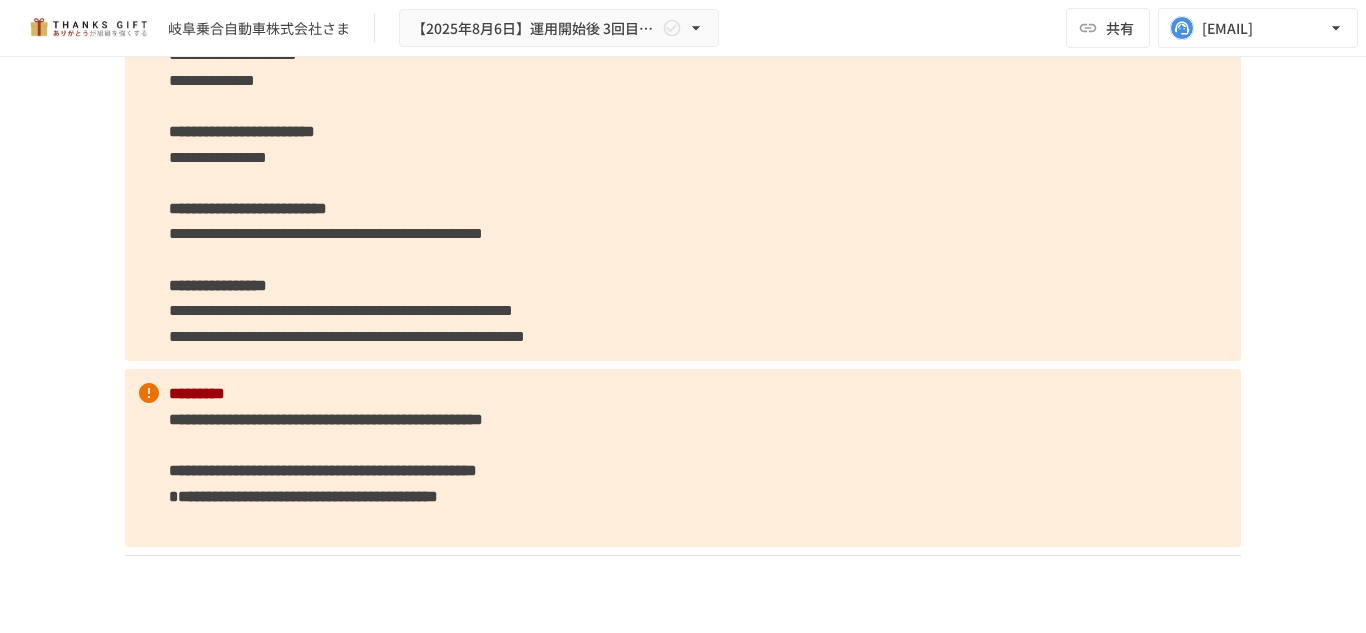 click on "**********" at bounding box center [683, 157] 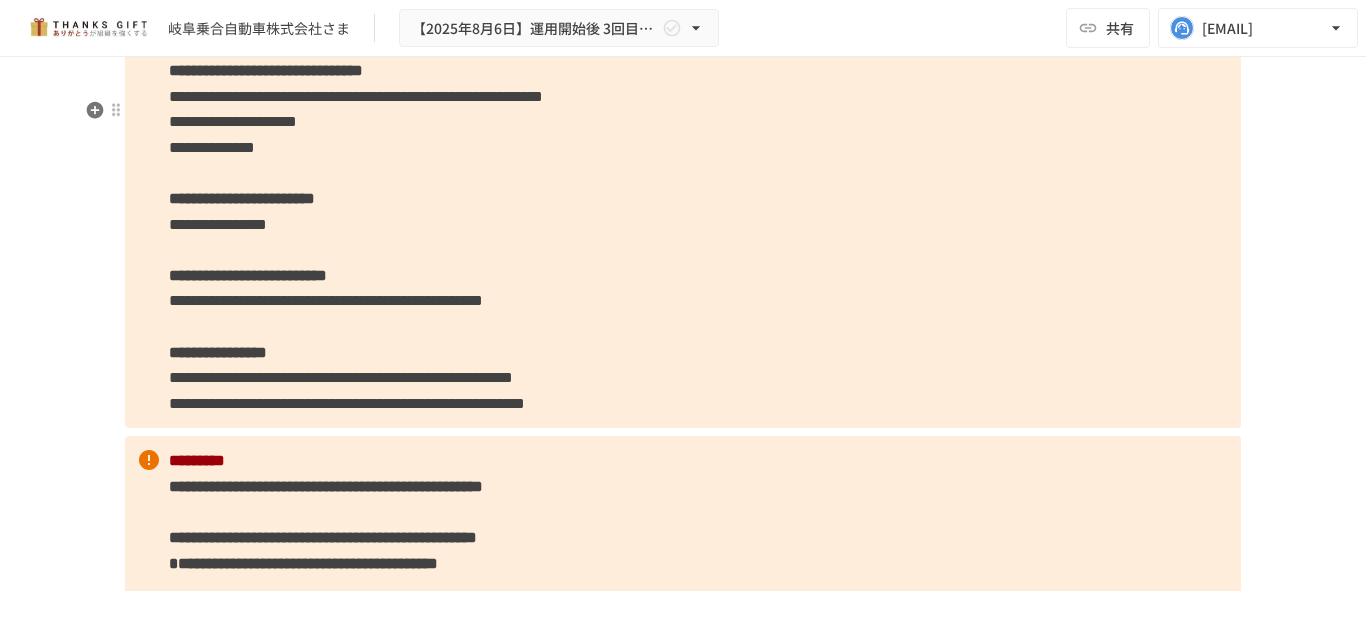 scroll, scrollTop: 3395, scrollLeft: 0, axis: vertical 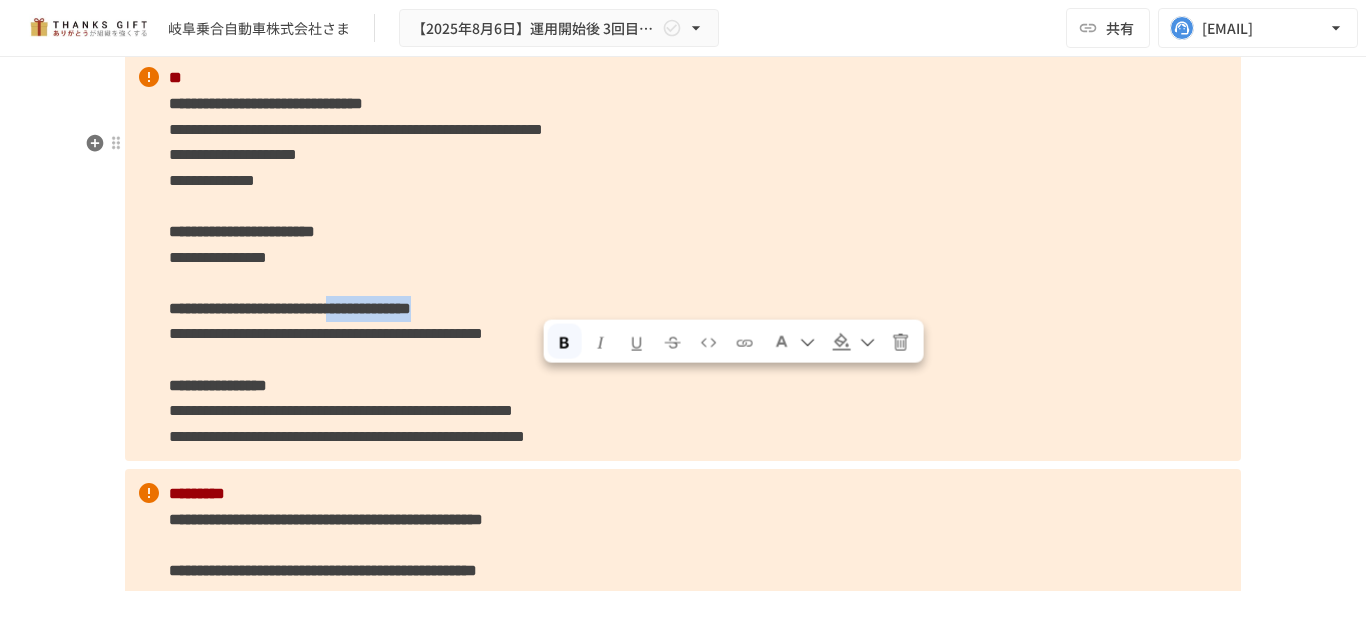 drag, startPoint x: 766, startPoint y: 389, endPoint x: 539, endPoint y: 387, distance: 227.0088 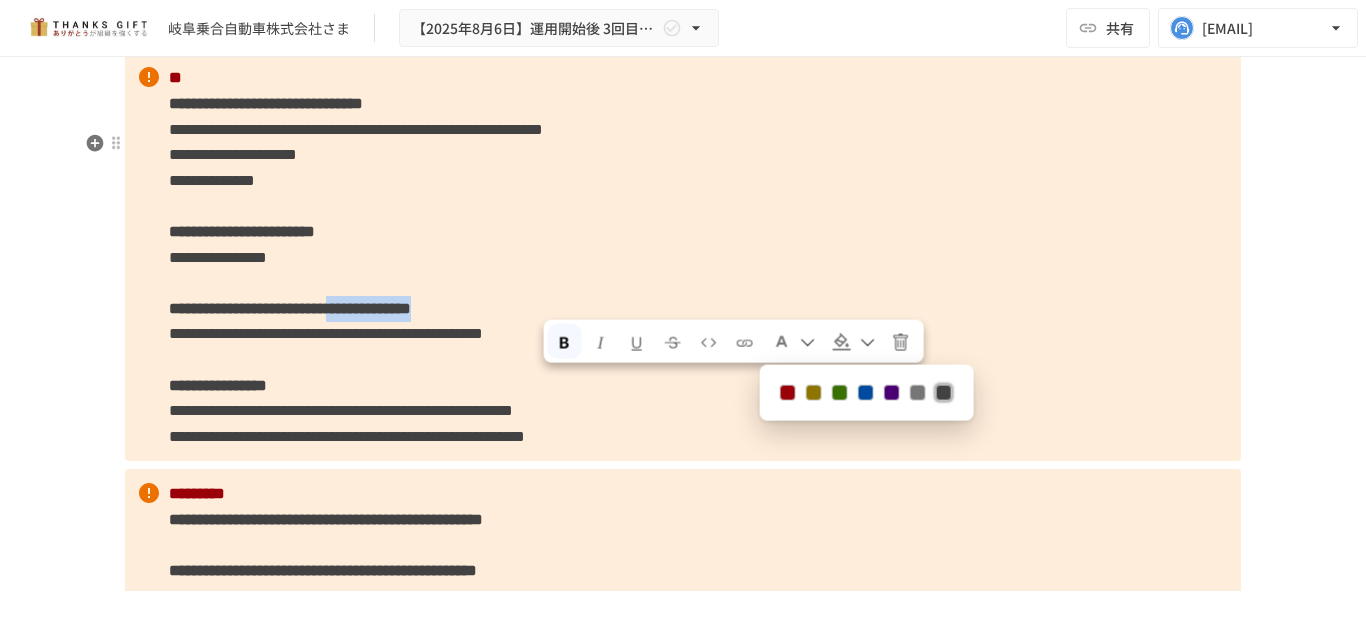 click at bounding box center [788, 393] 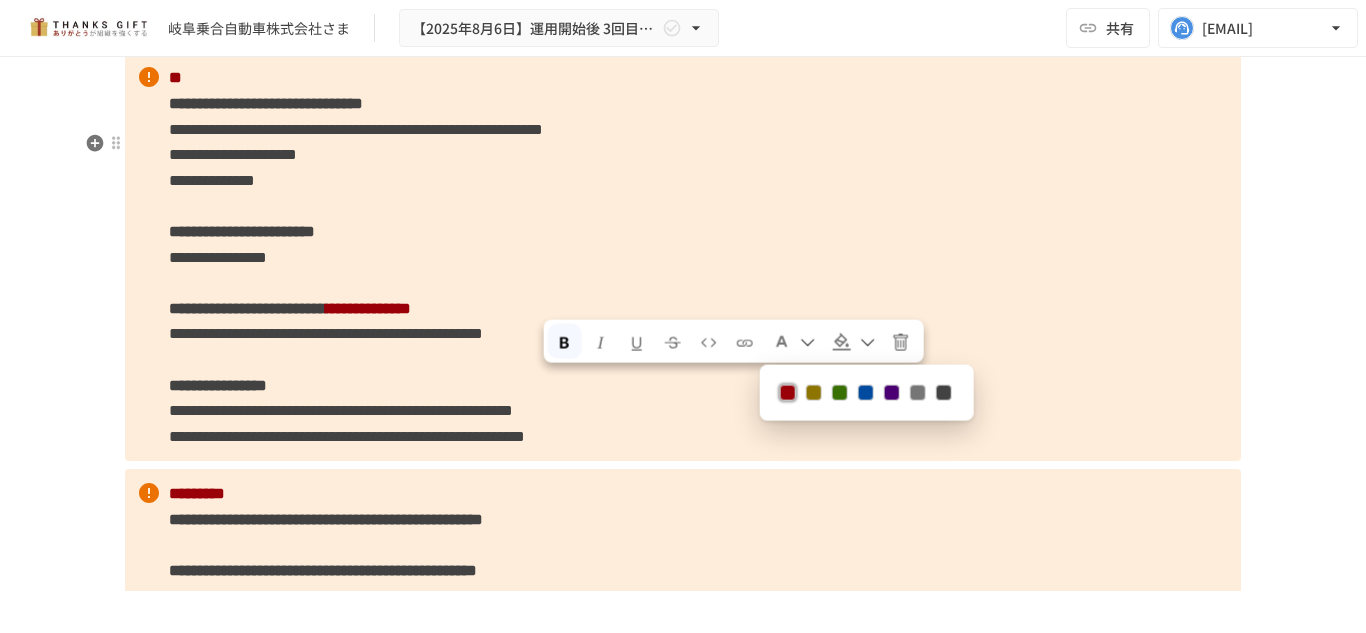 click on "**********" at bounding box center (247, 308) 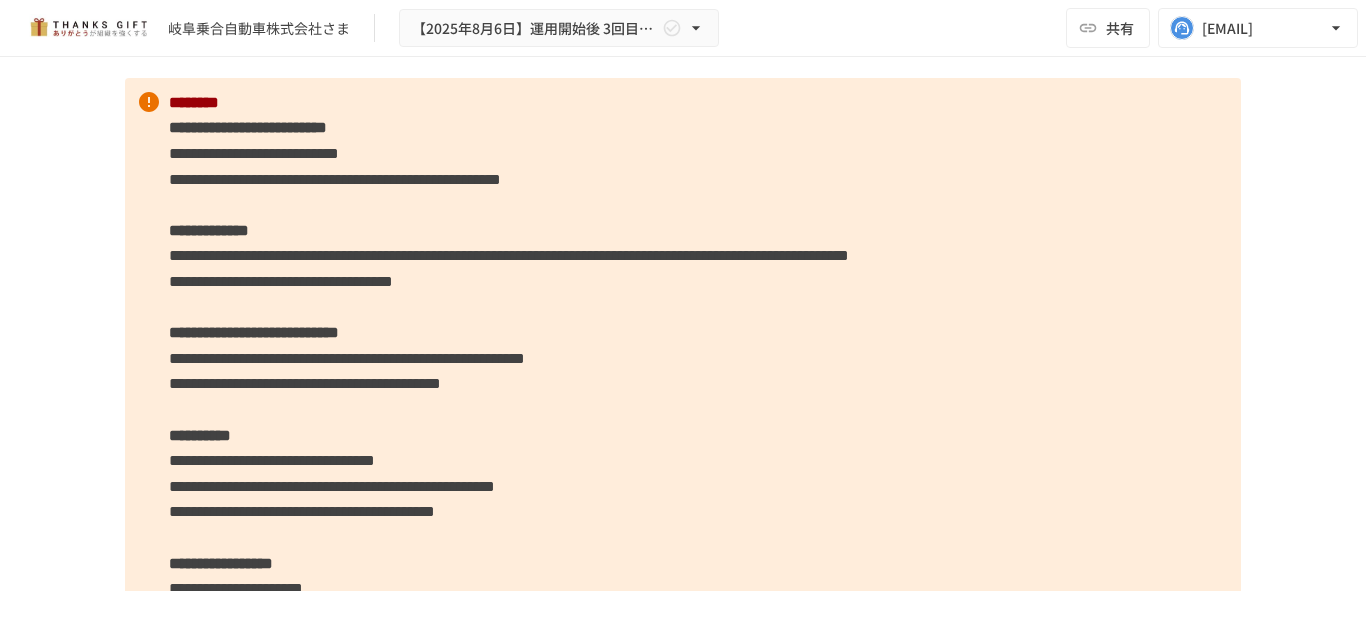 scroll, scrollTop: 2595, scrollLeft: 0, axis: vertical 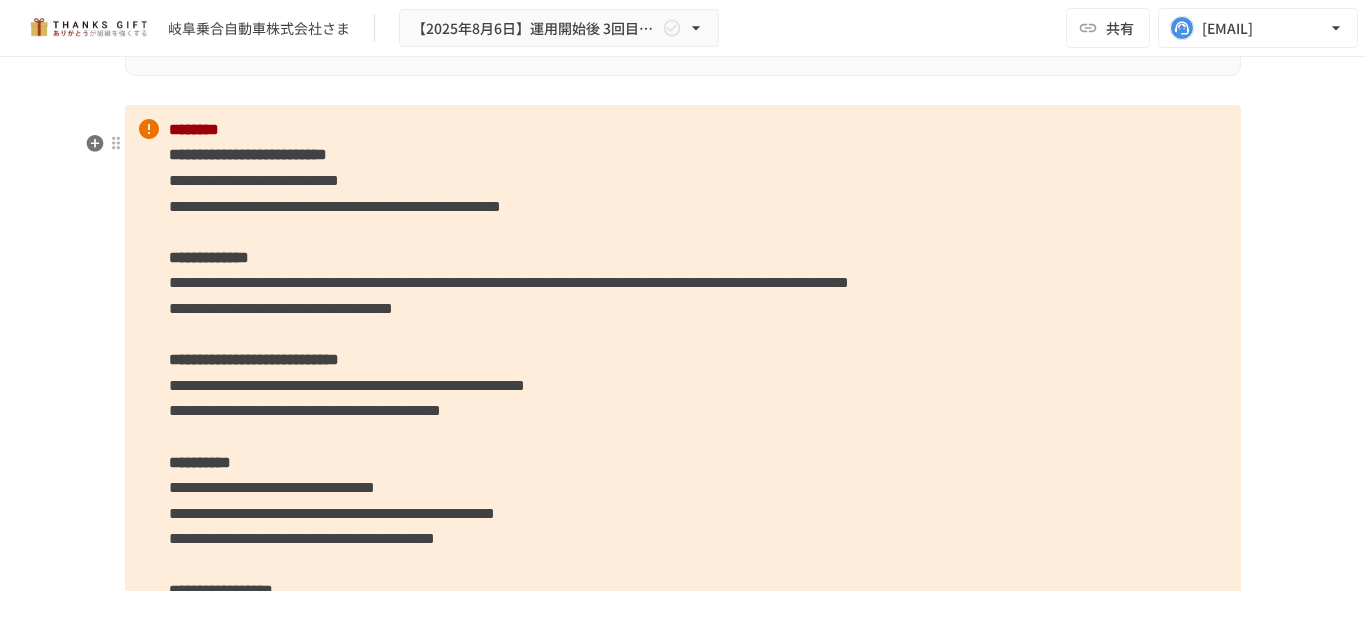 click on "[REDACTED]" at bounding box center (683, 475) 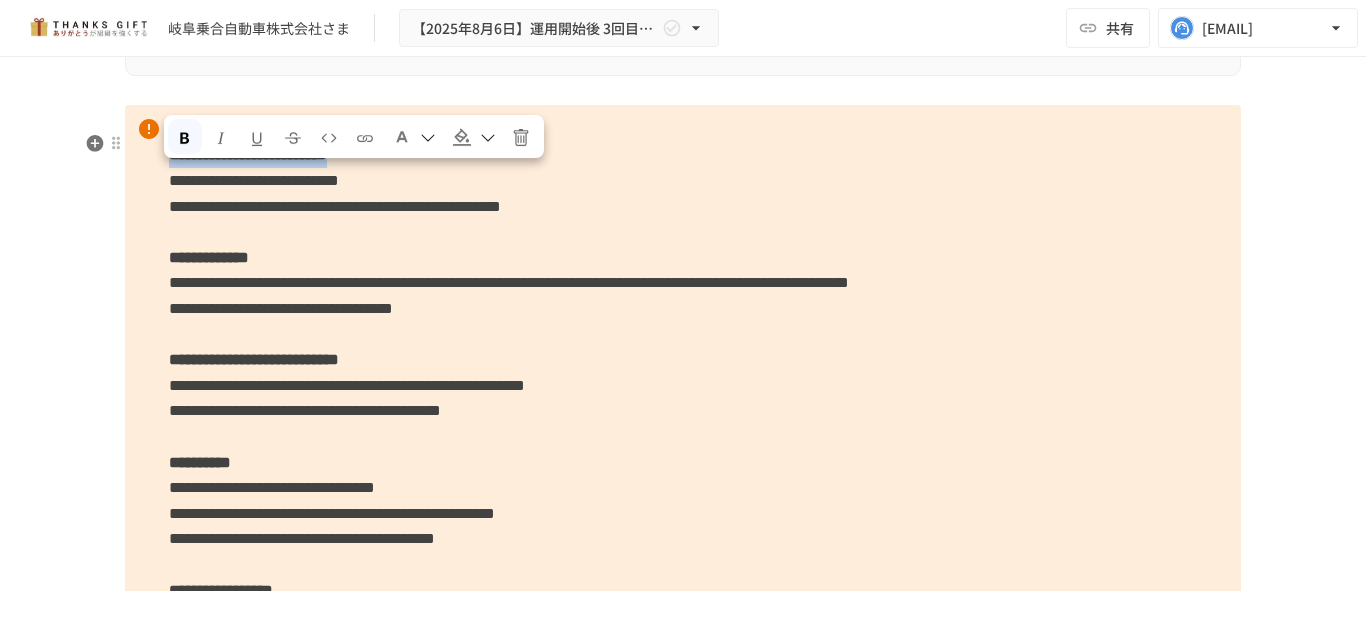drag, startPoint x: 157, startPoint y: 181, endPoint x: 516, endPoint y: 181, distance: 359 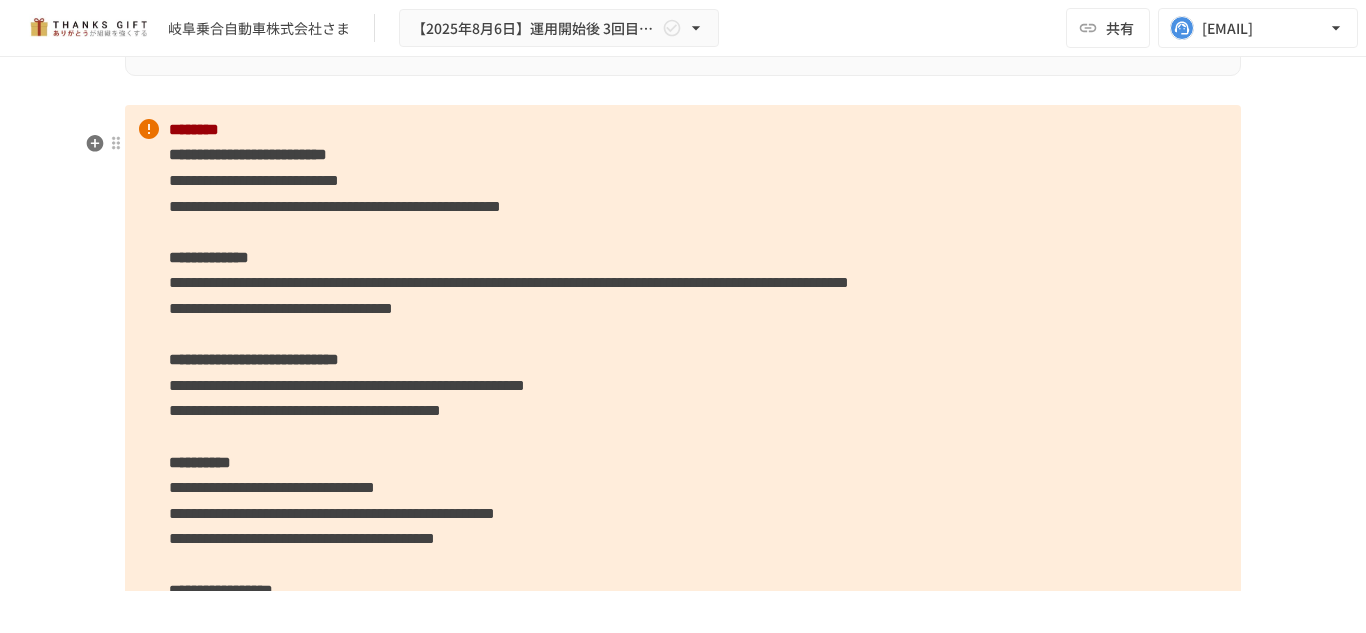 scroll, scrollTop: 2695, scrollLeft: 0, axis: vertical 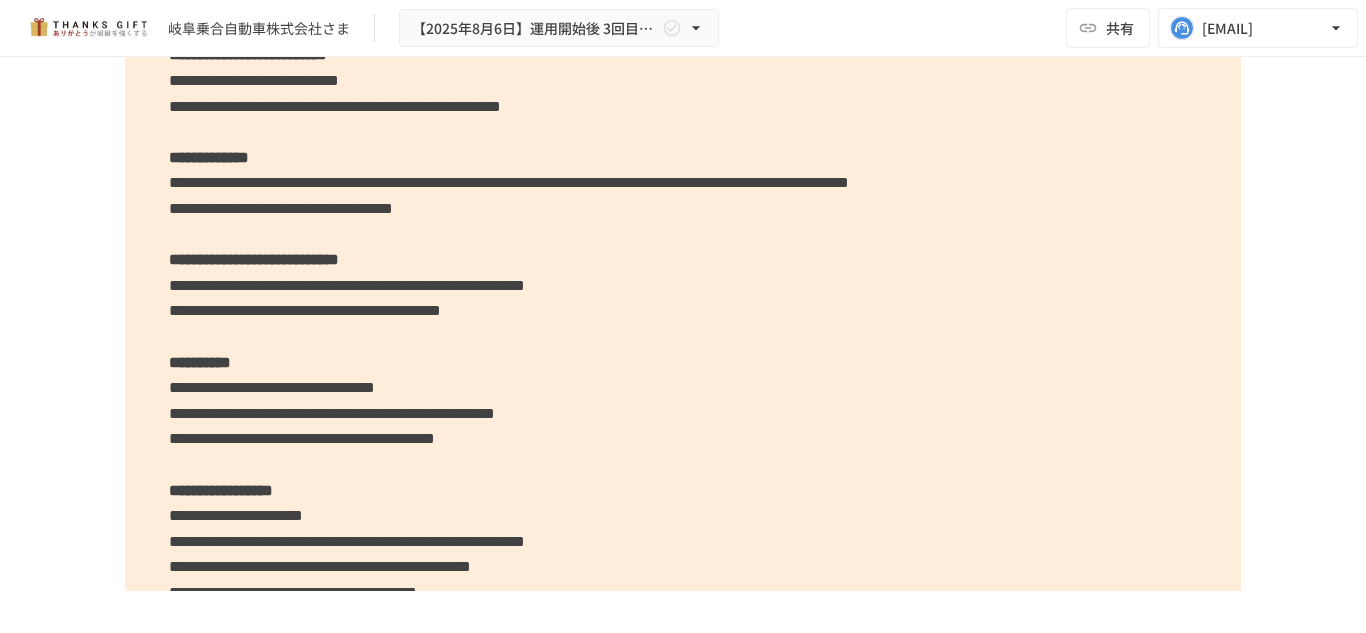 click on "[REDACTED]" at bounding box center [683, 375] 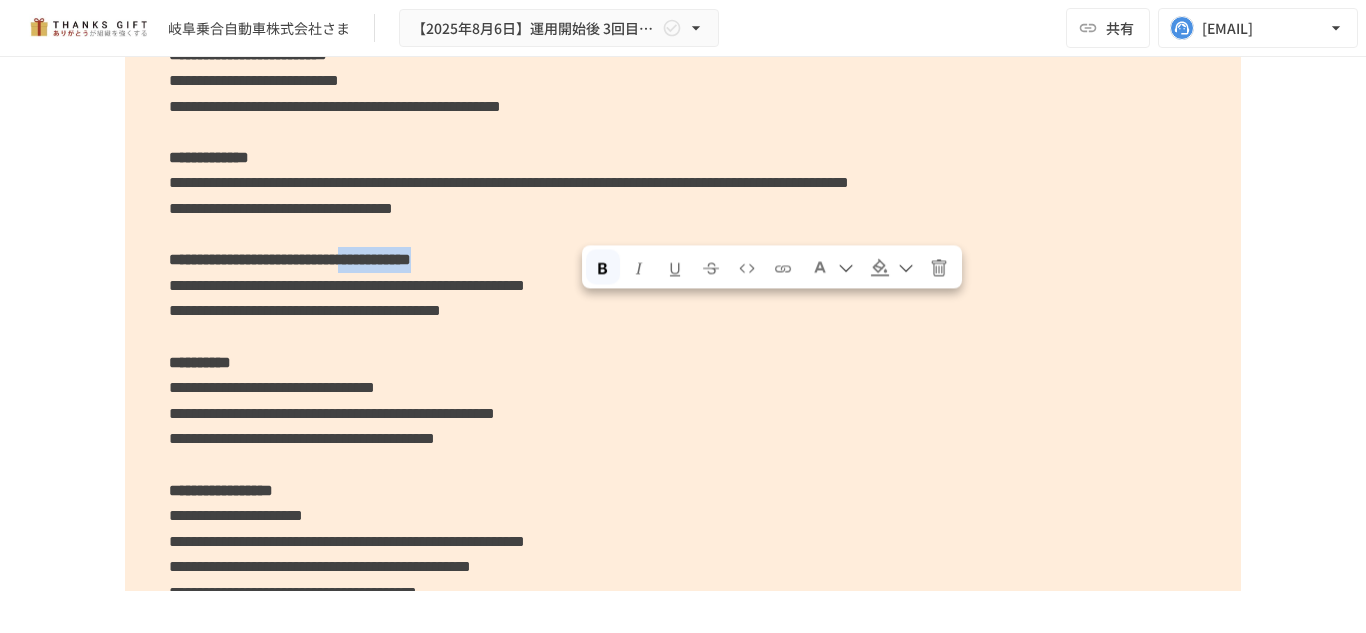 drag, startPoint x: 778, startPoint y: 308, endPoint x: 576, endPoint y: 310, distance: 202.0099 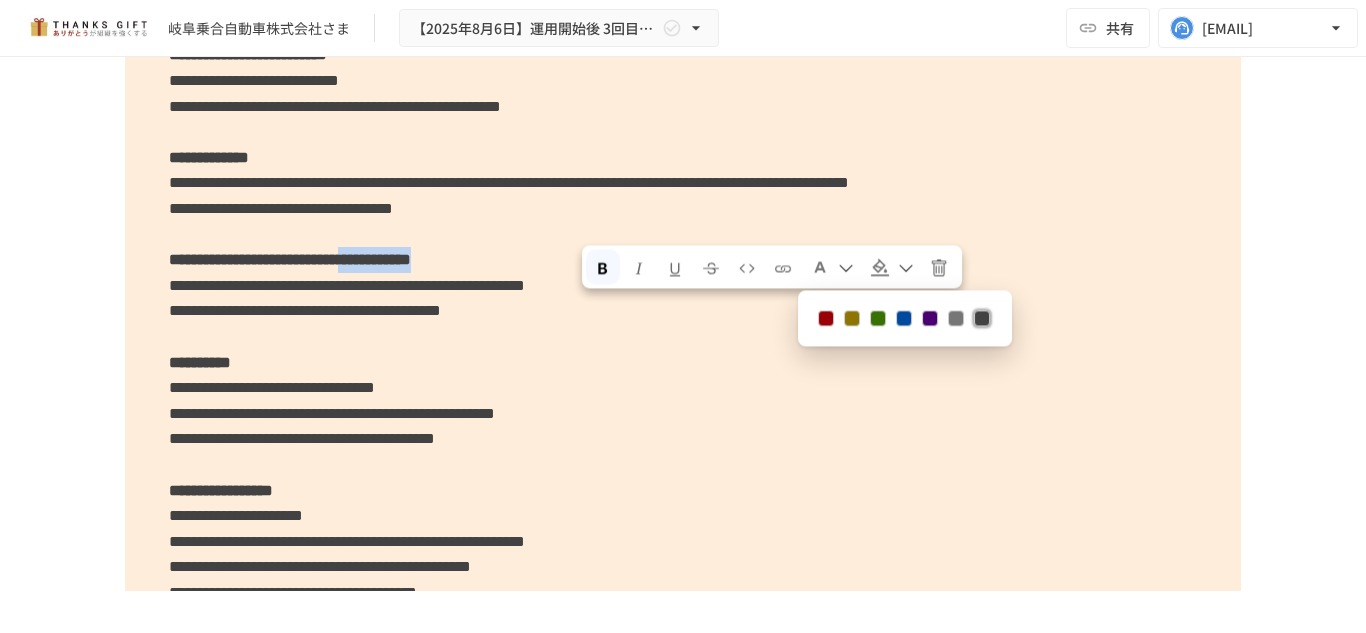 click at bounding box center (826, 318) 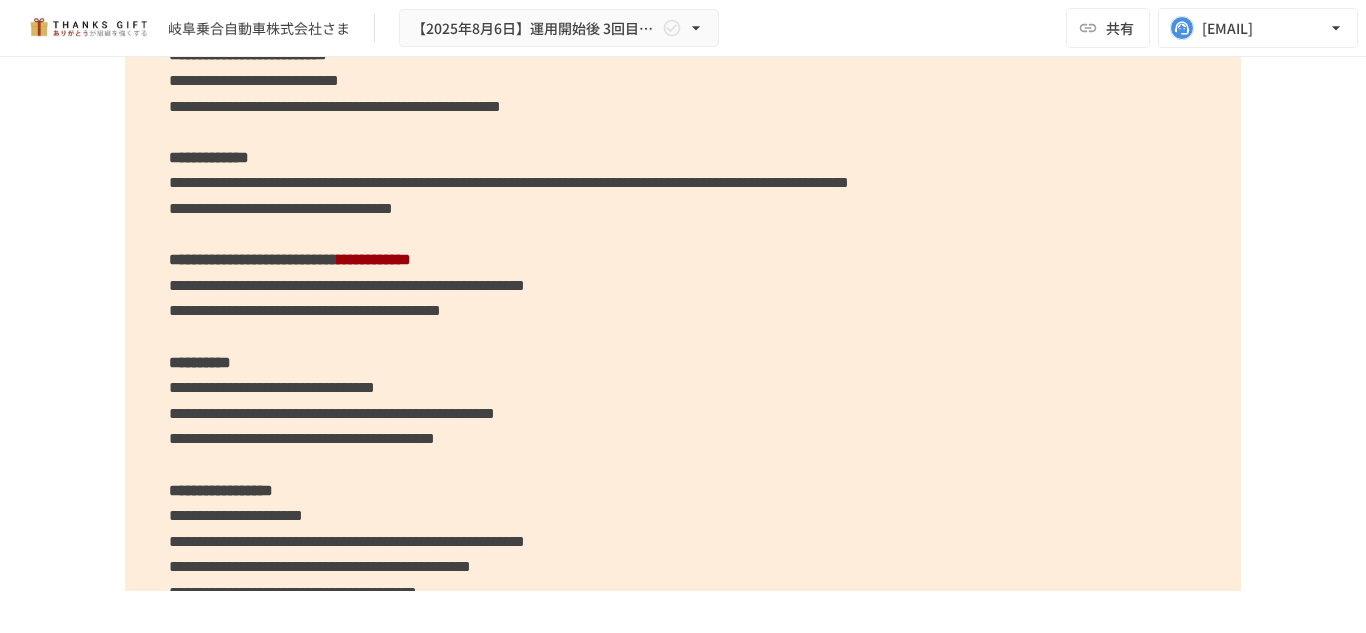 click on "**********" at bounding box center [305, 310] 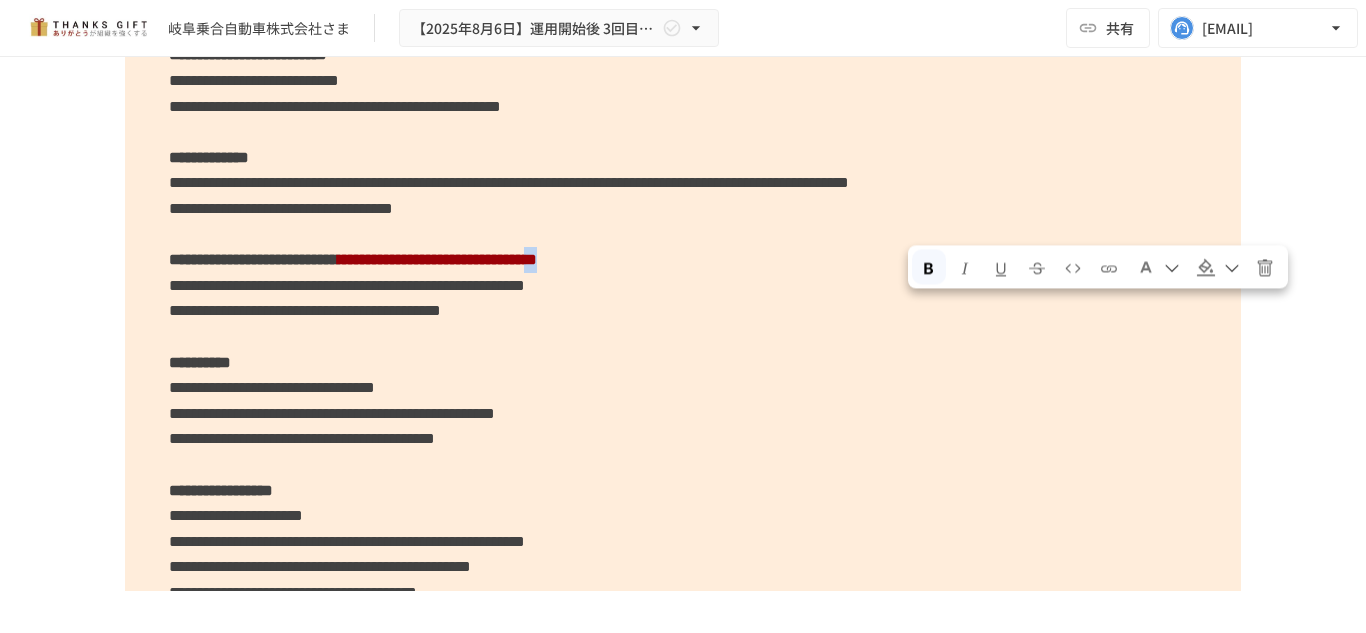 copy on "**" 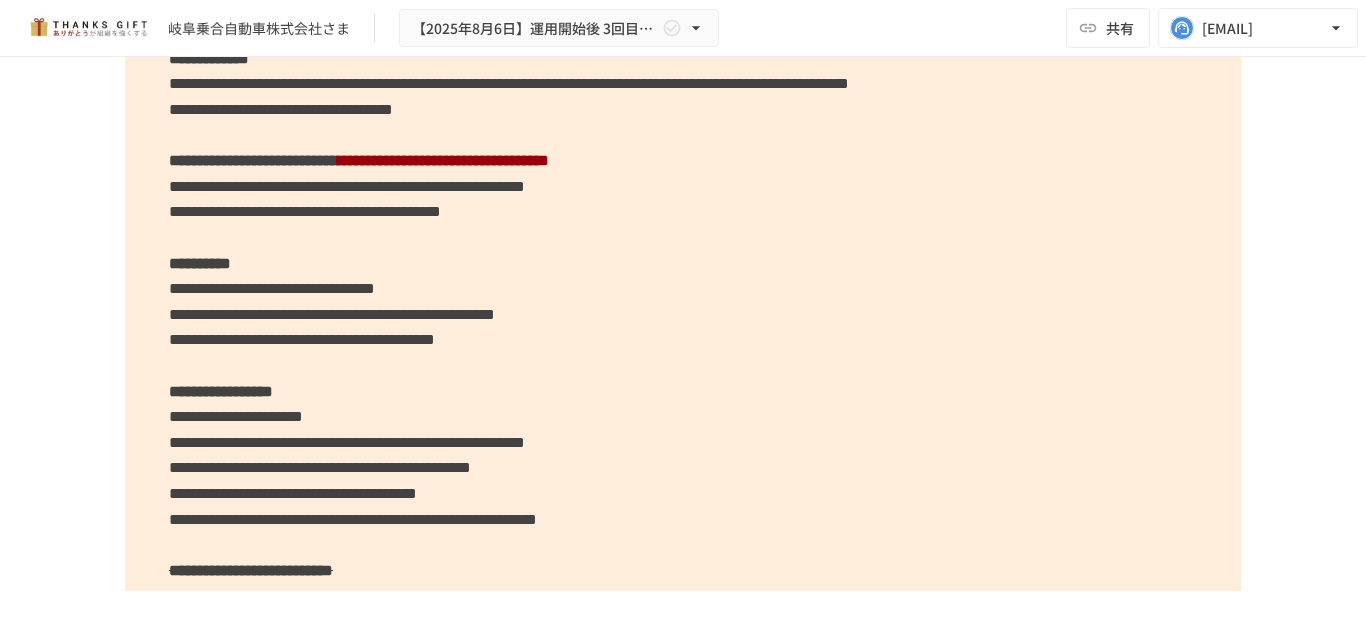 scroll, scrollTop: 2795, scrollLeft: 0, axis: vertical 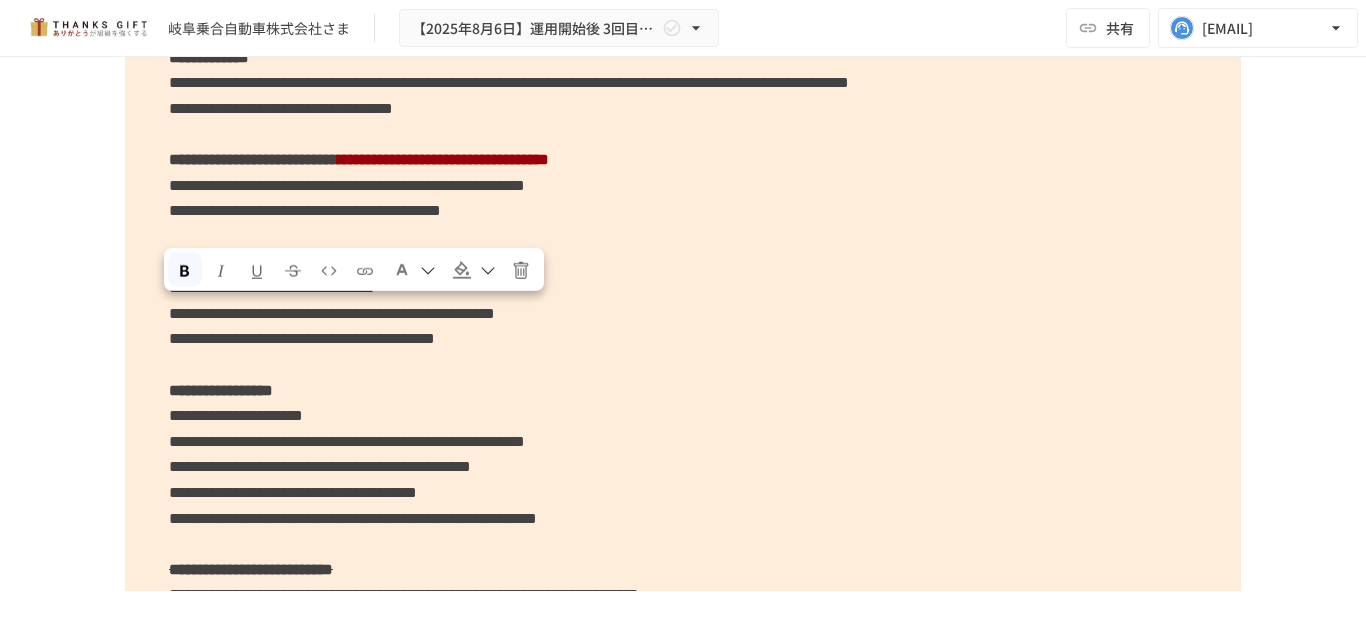 drag, startPoint x: 169, startPoint y: 317, endPoint x: 315, endPoint y: 315, distance: 146.0137 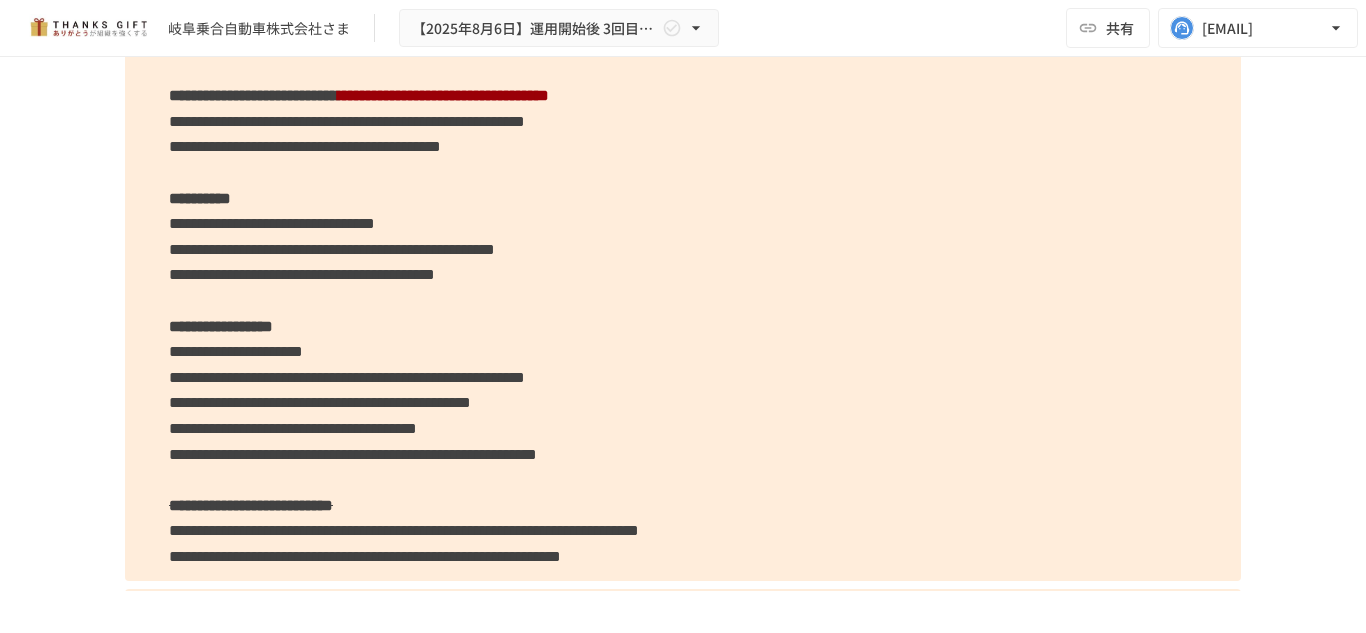 scroll, scrollTop: 2895, scrollLeft: 0, axis: vertical 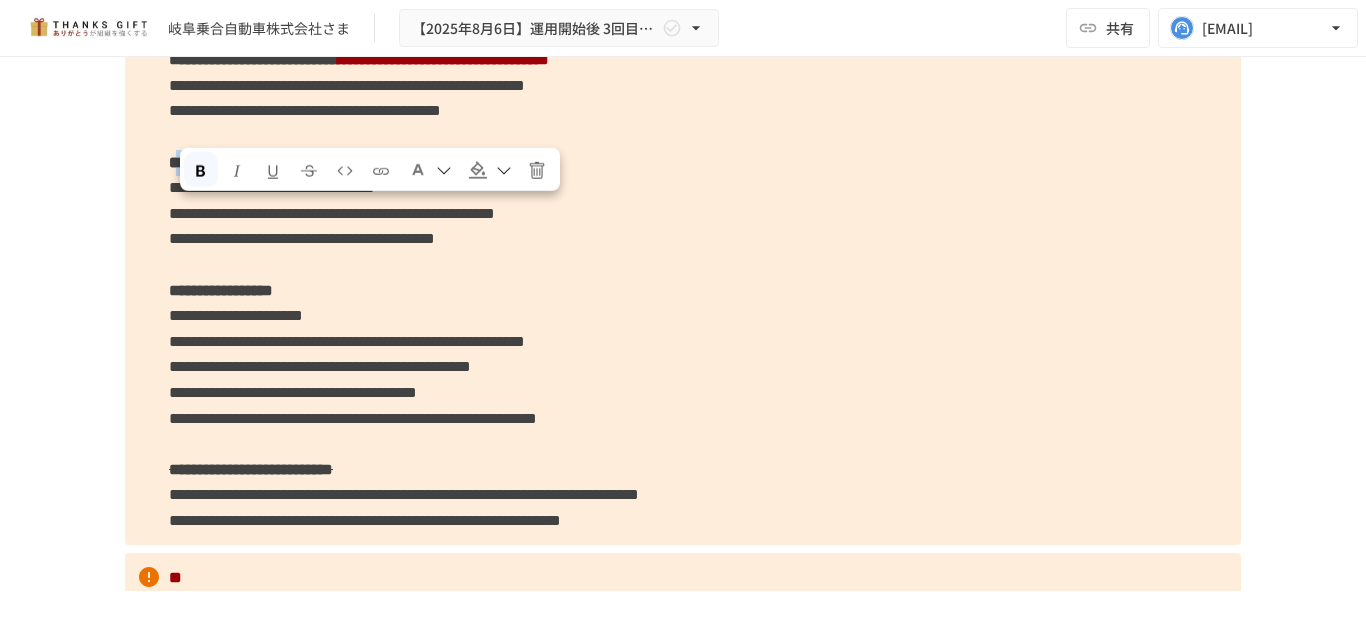 drag, startPoint x: 173, startPoint y: 216, endPoint x: 294, endPoint y: 223, distance: 121.20231 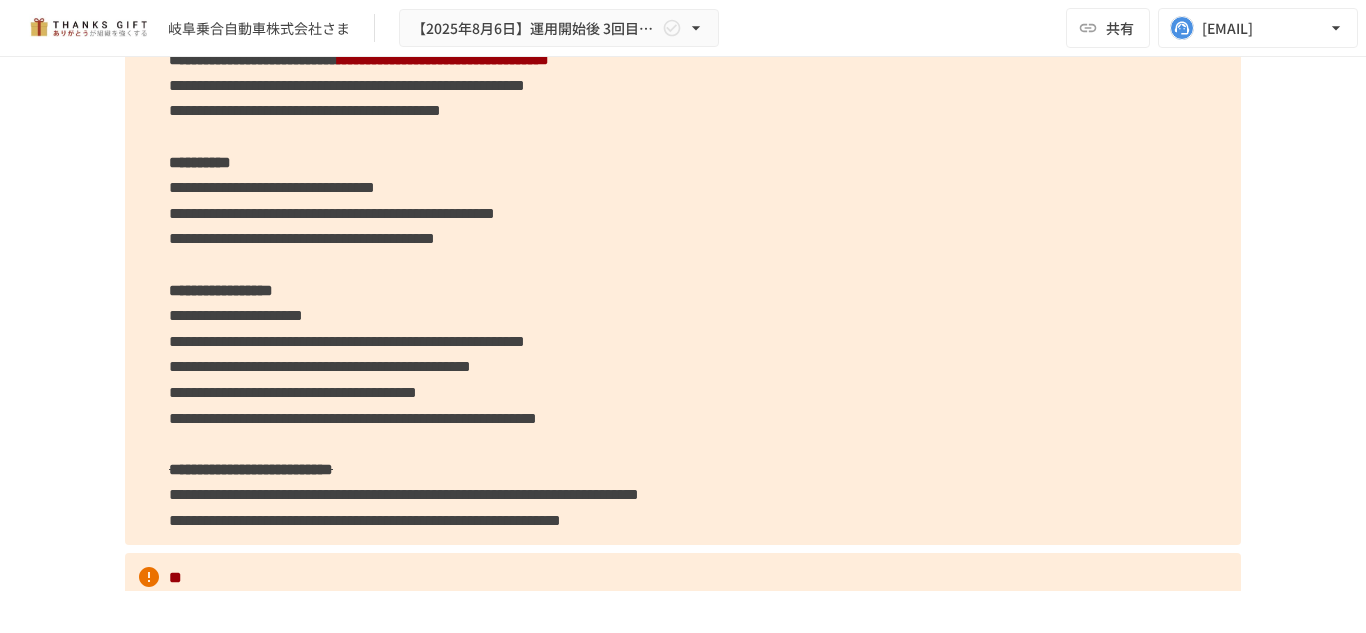 click on "**********" at bounding box center [332, 213] 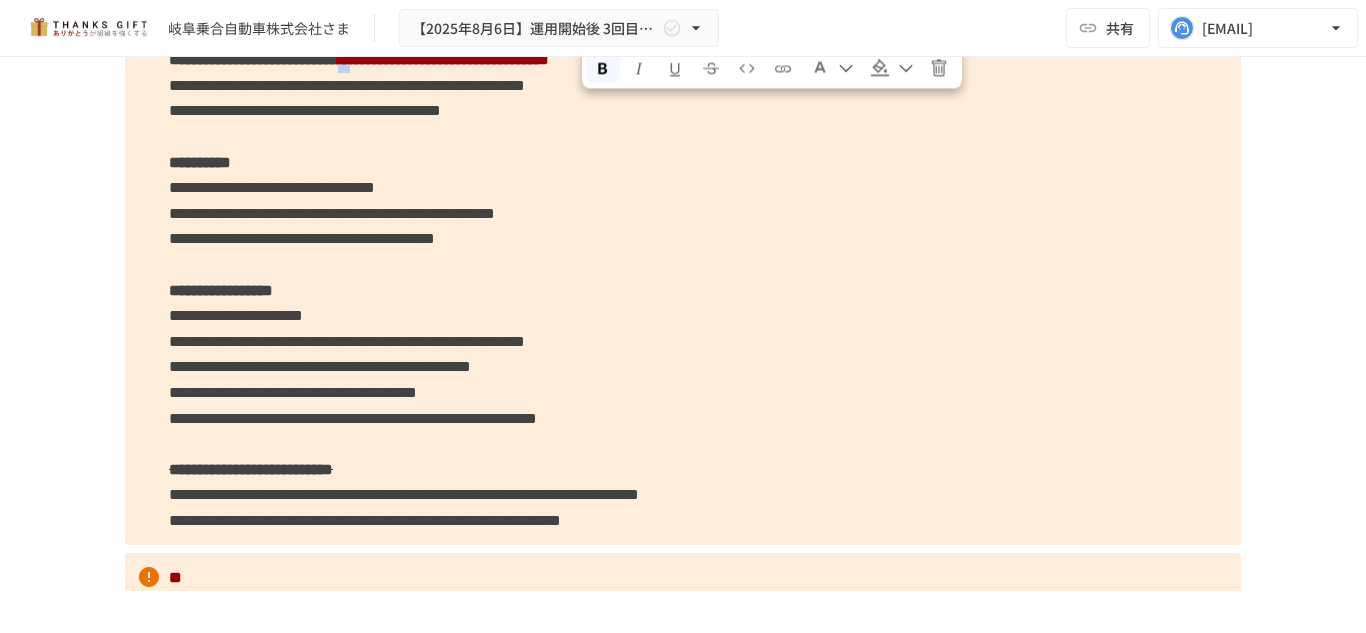 drag, startPoint x: 601, startPoint y: 107, endPoint x: 582, endPoint y: 109, distance: 19.104973 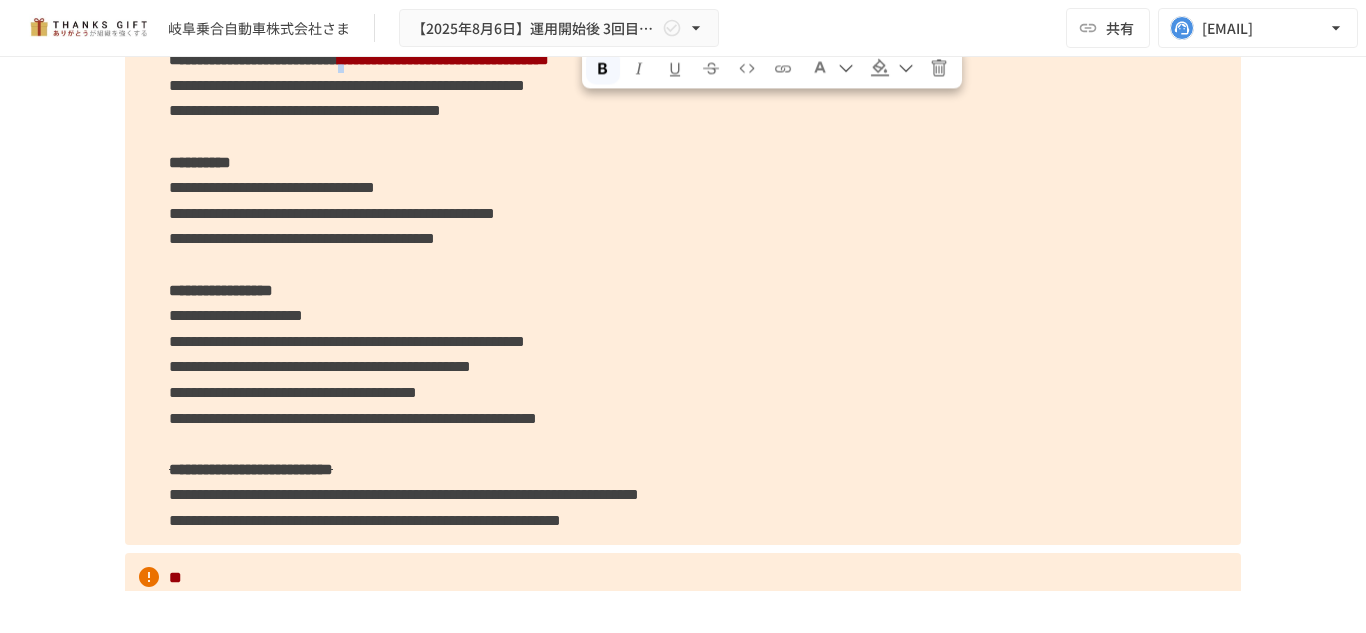 drag, startPoint x: 592, startPoint y: 112, endPoint x: 580, endPoint y: 112, distance: 12 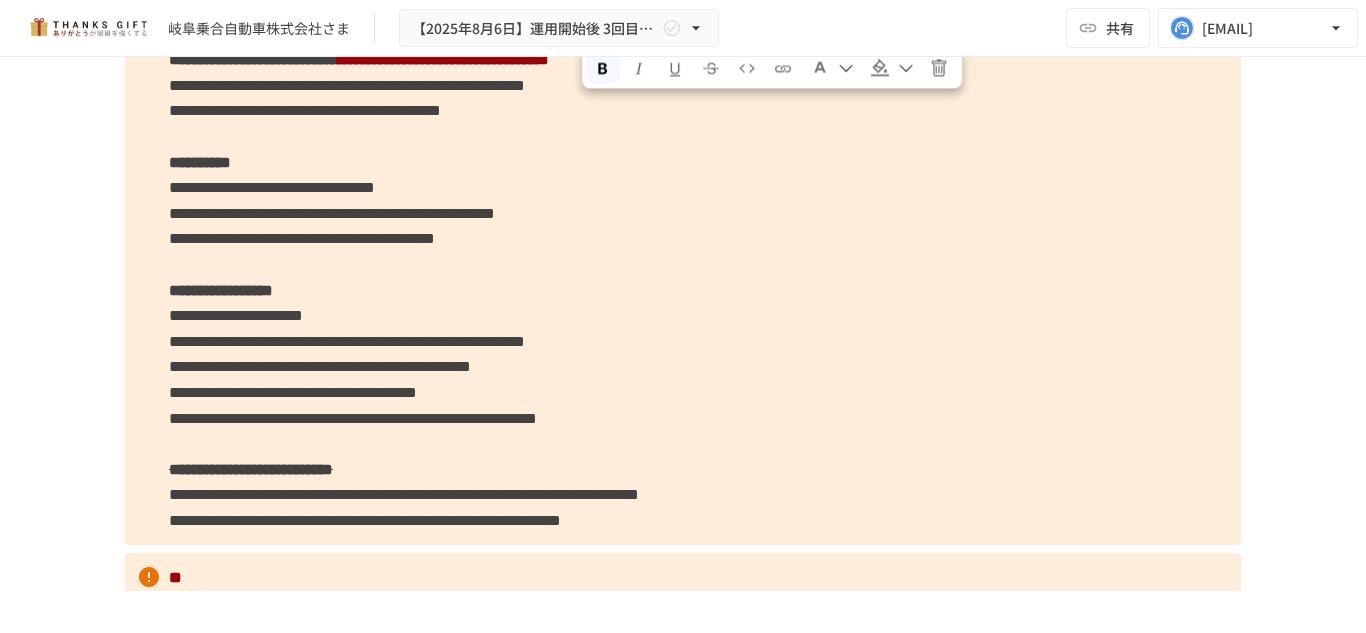 click on "**********" at bounding box center (683, 175) 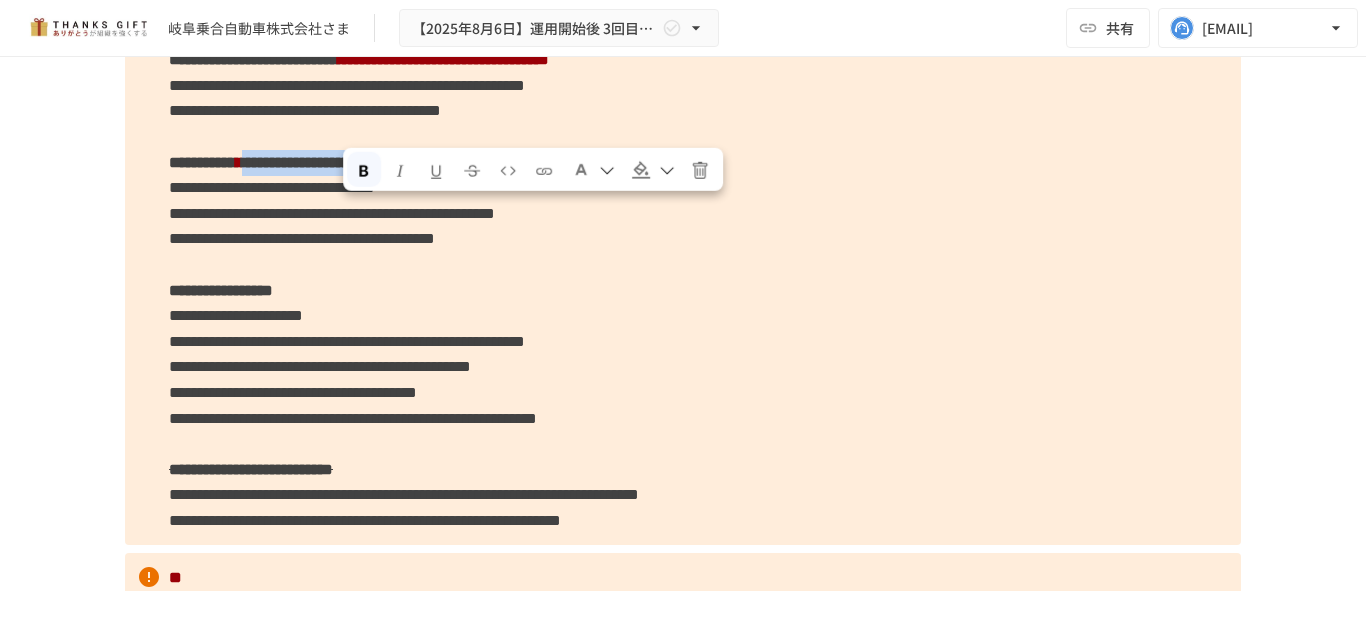 drag, startPoint x: 794, startPoint y: 212, endPoint x: 342, endPoint y: 214, distance: 452.00443 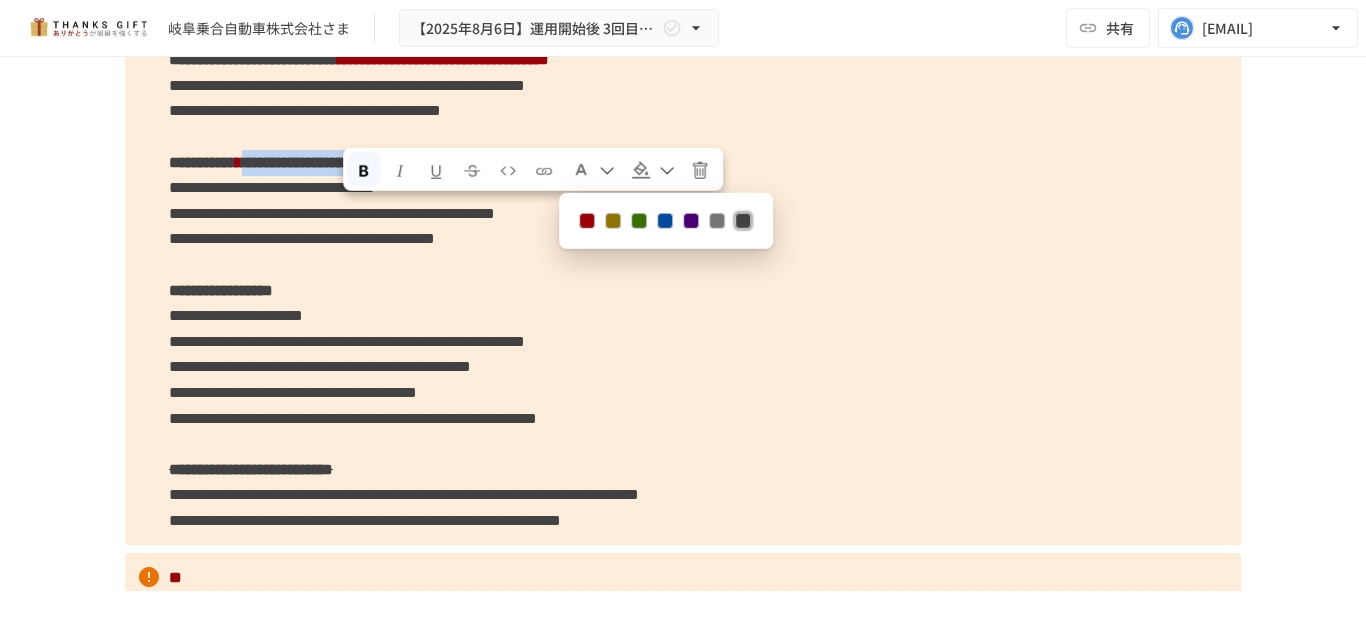 click at bounding box center [587, 221] 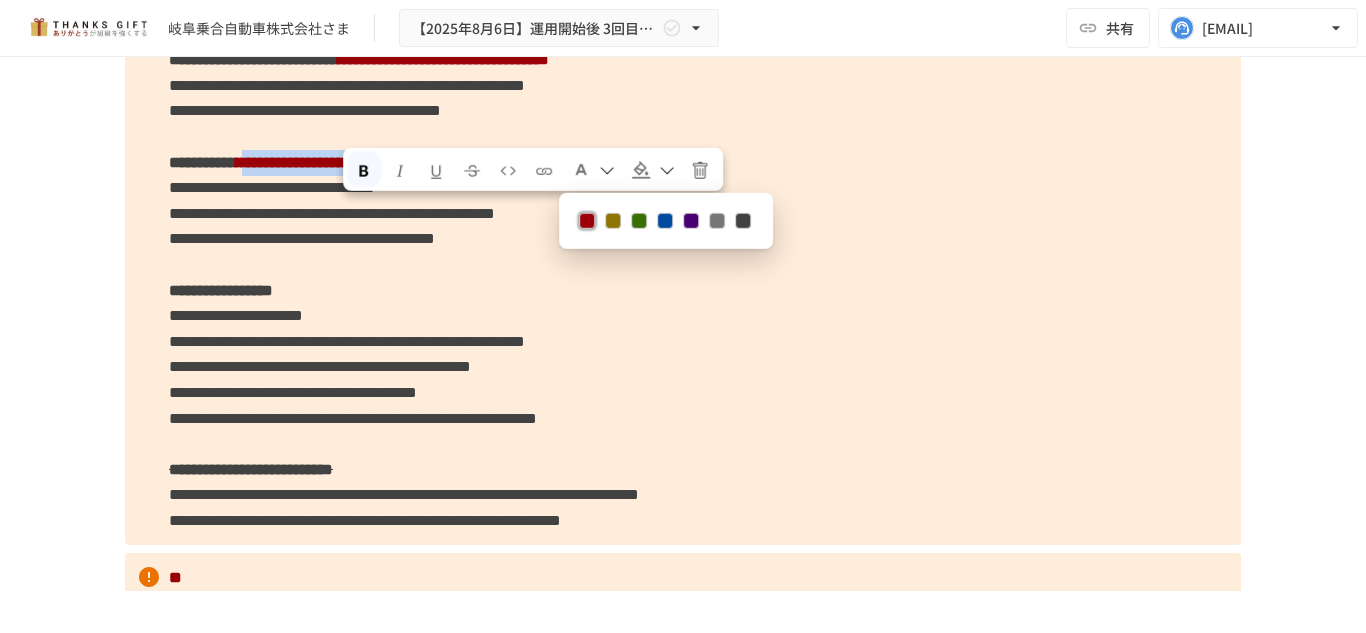 click on "**********" at bounding box center (338, 162) 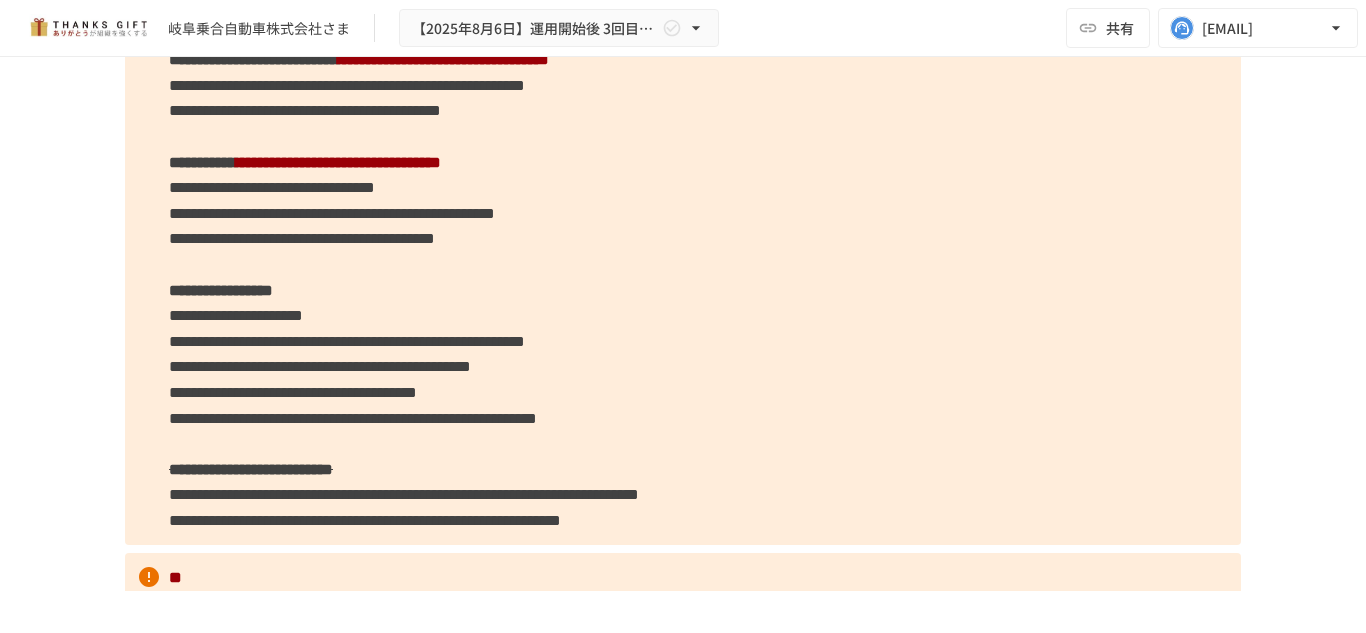 click on "**********" at bounding box center (683, 175) 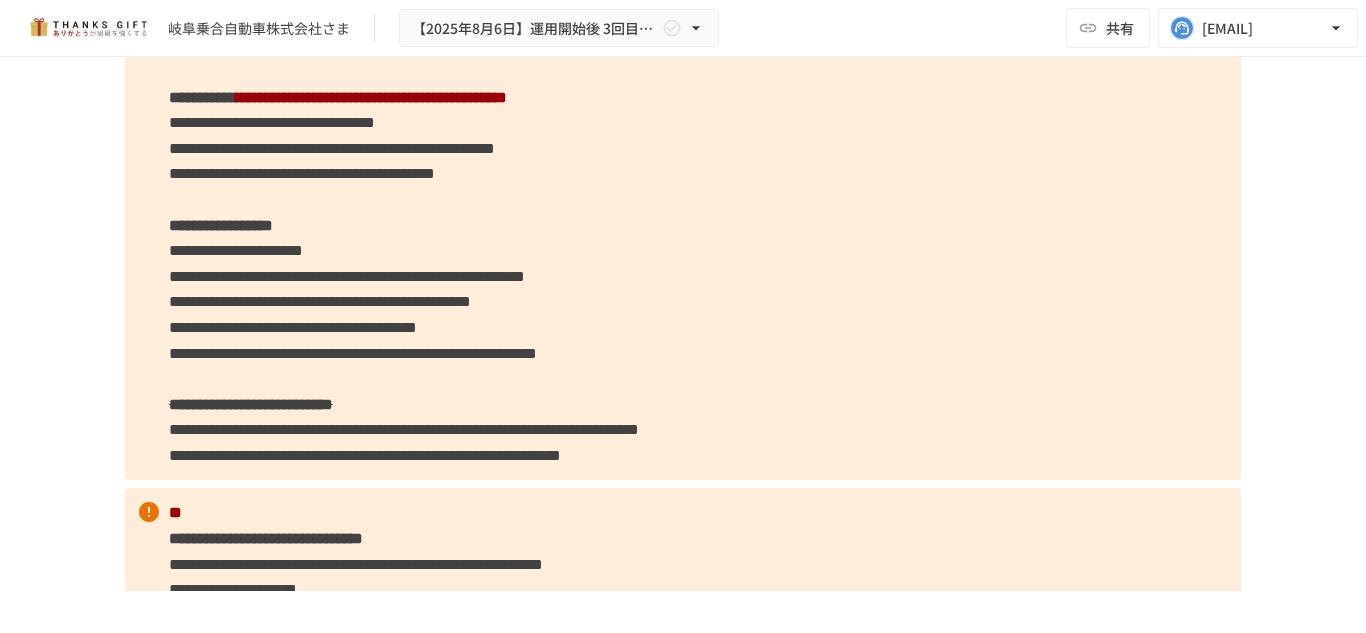 scroll, scrollTop: 2995, scrollLeft: 0, axis: vertical 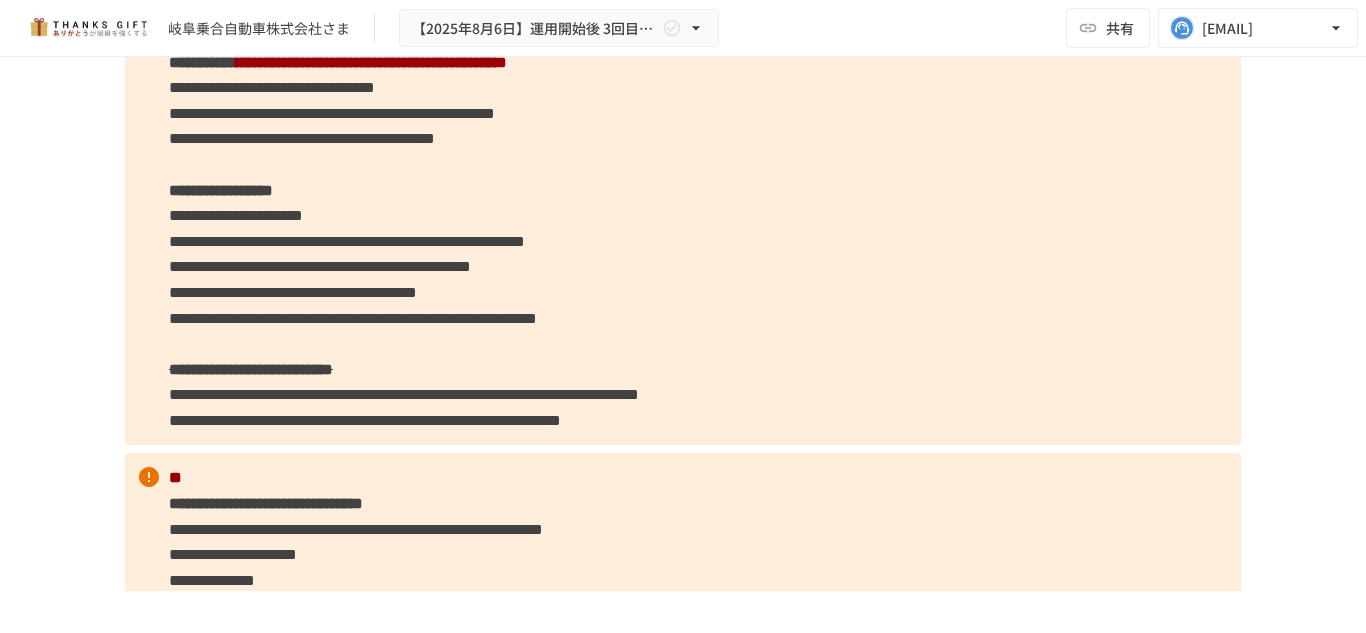 click on "**********" at bounding box center (236, 215) 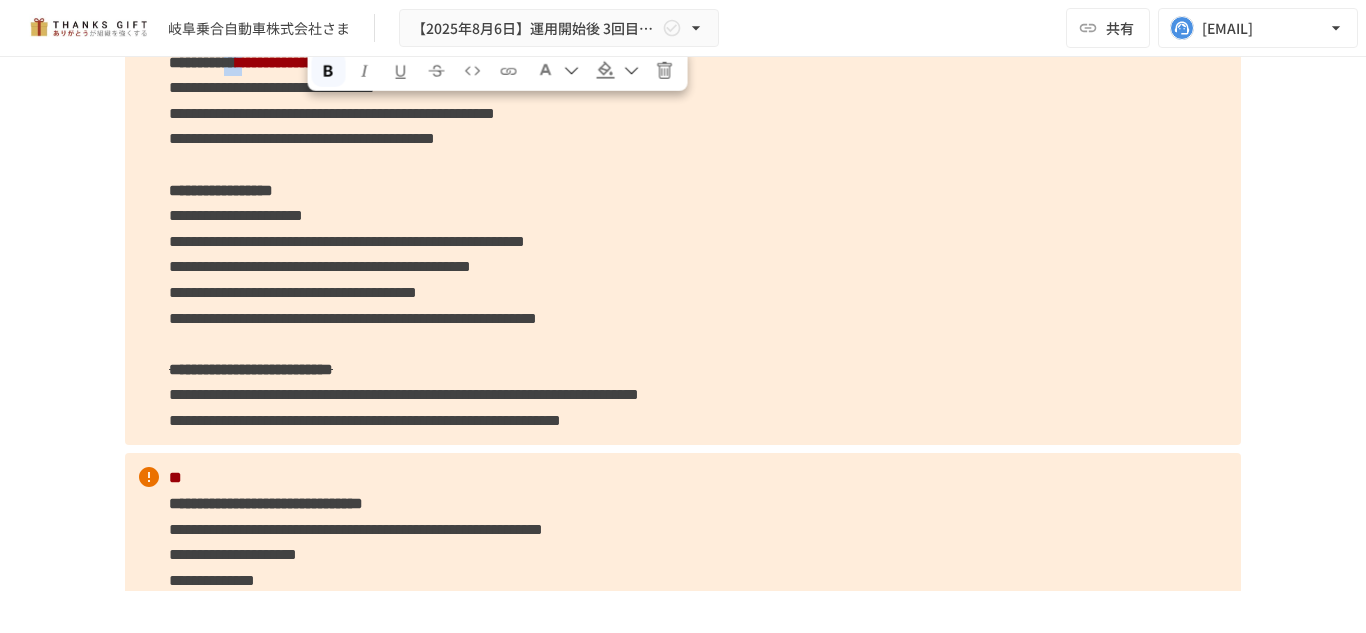 drag, startPoint x: 344, startPoint y: 115, endPoint x: 313, endPoint y: 114, distance: 31.016125 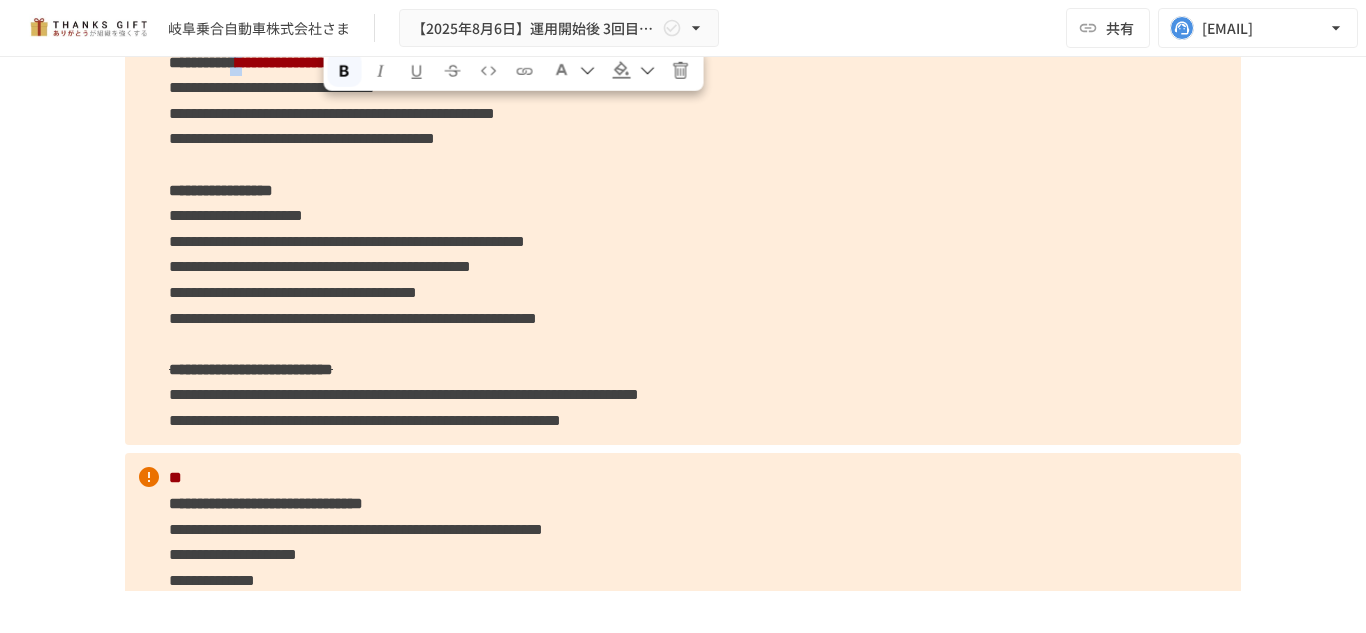 drag, startPoint x: 317, startPoint y: 118, endPoint x: 337, endPoint y: 116, distance: 20.09975 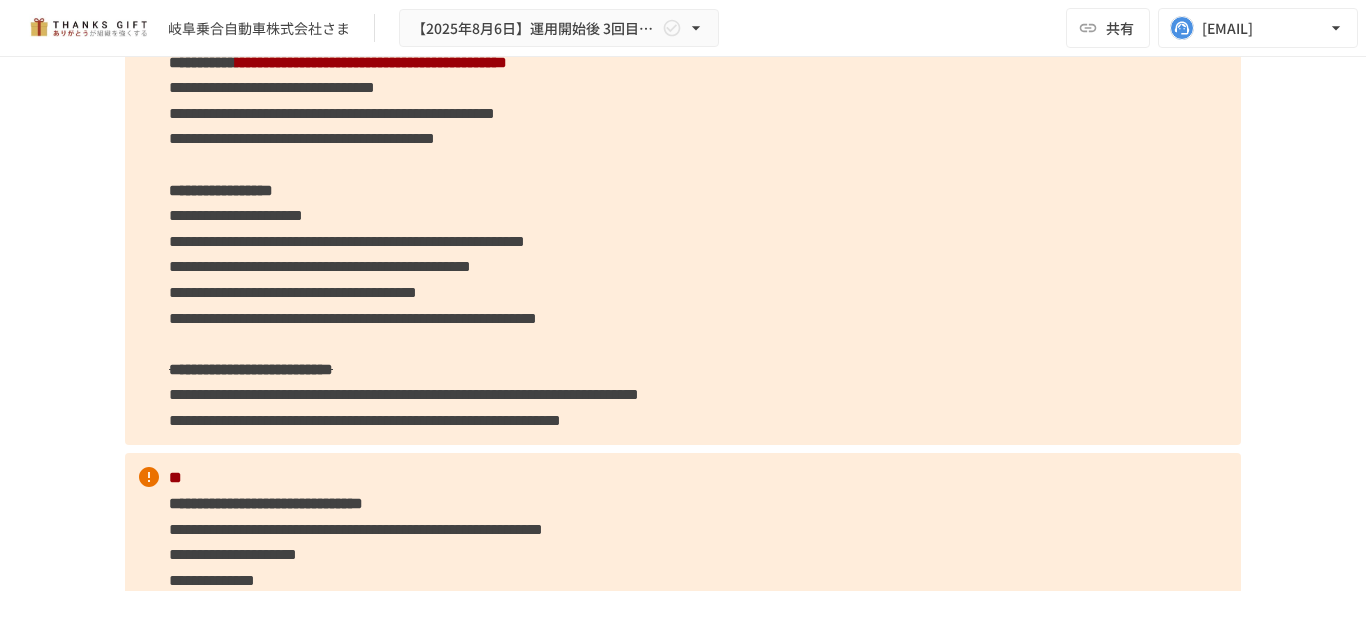 click on "**********" at bounding box center [683, 75] 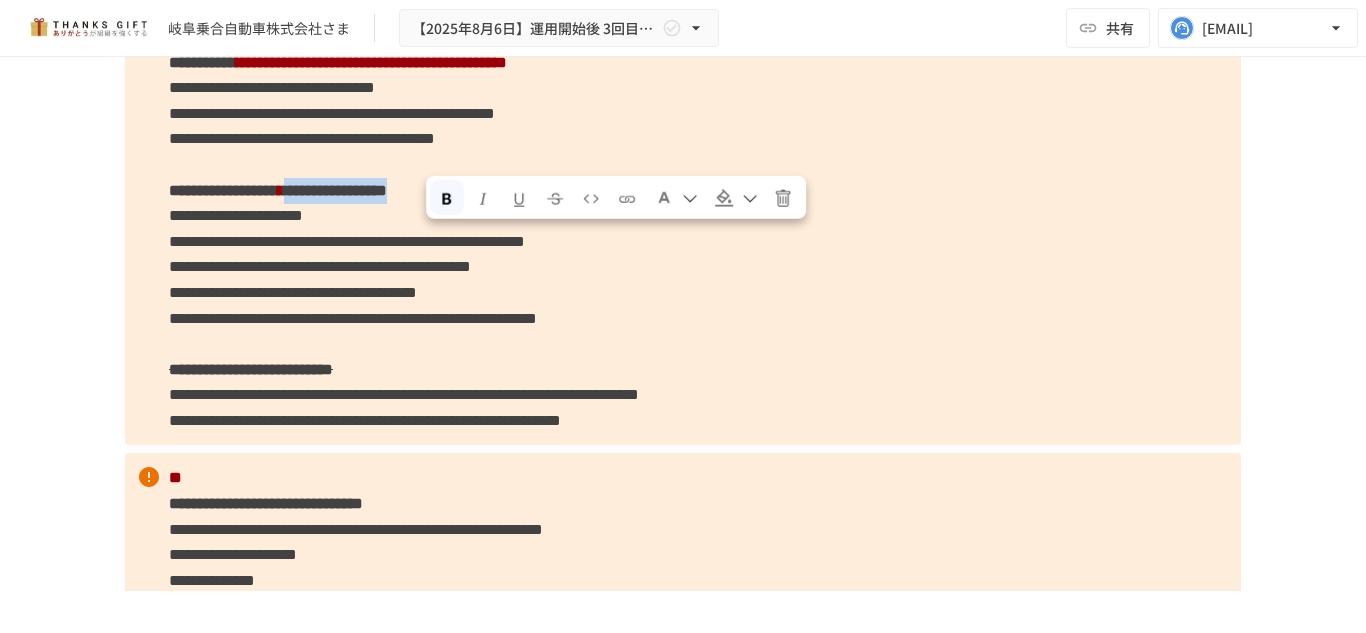 drag, startPoint x: 733, startPoint y: 241, endPoint x: 424, endPoint y: 246, distance: 309.04044 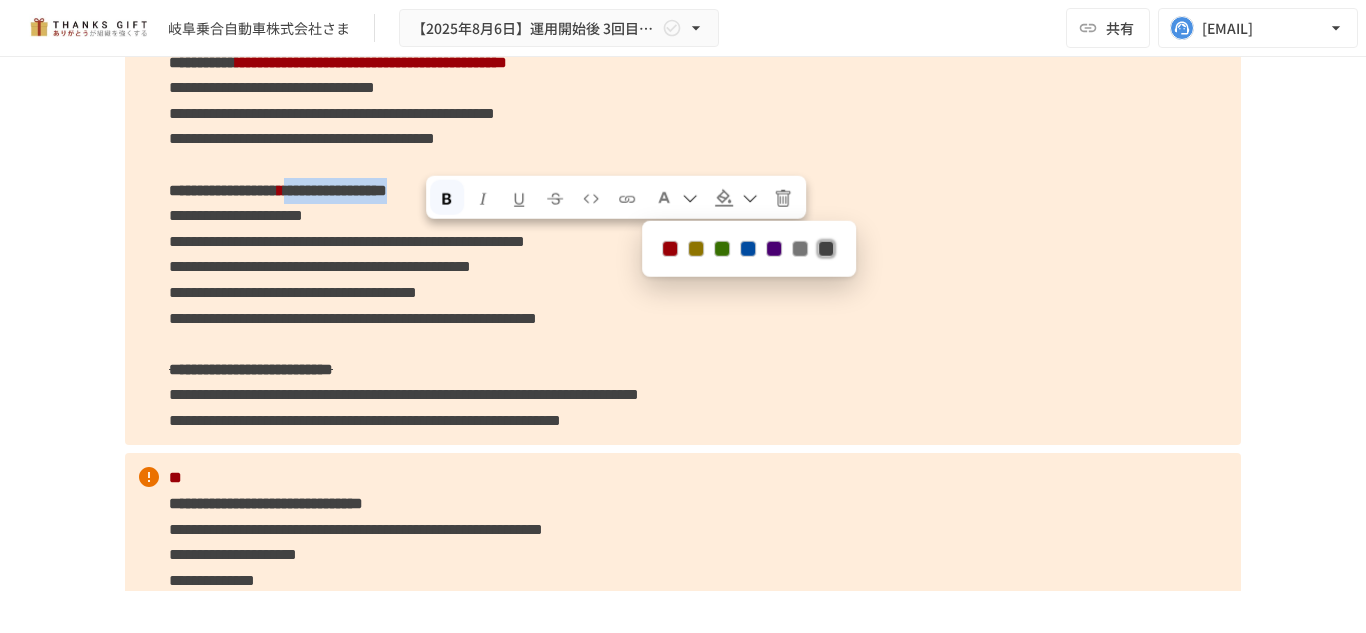 click at bounding box center (670, 249) 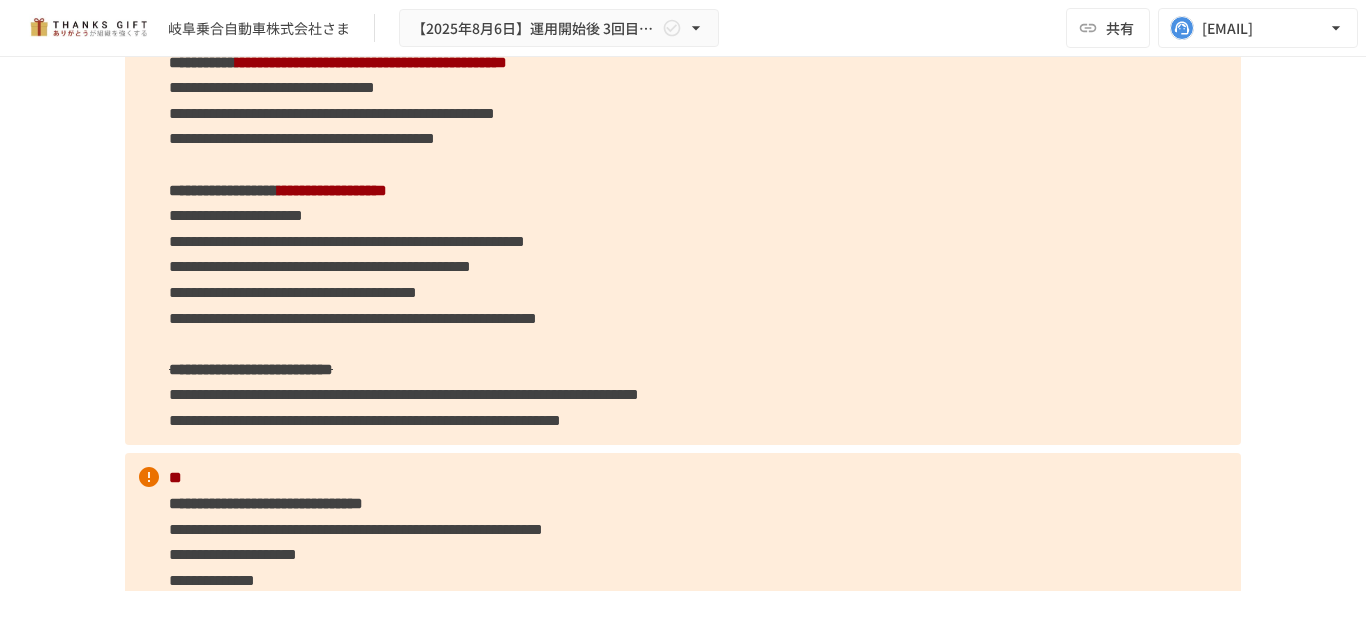 click on "**********" at bounding box center (347, 241) 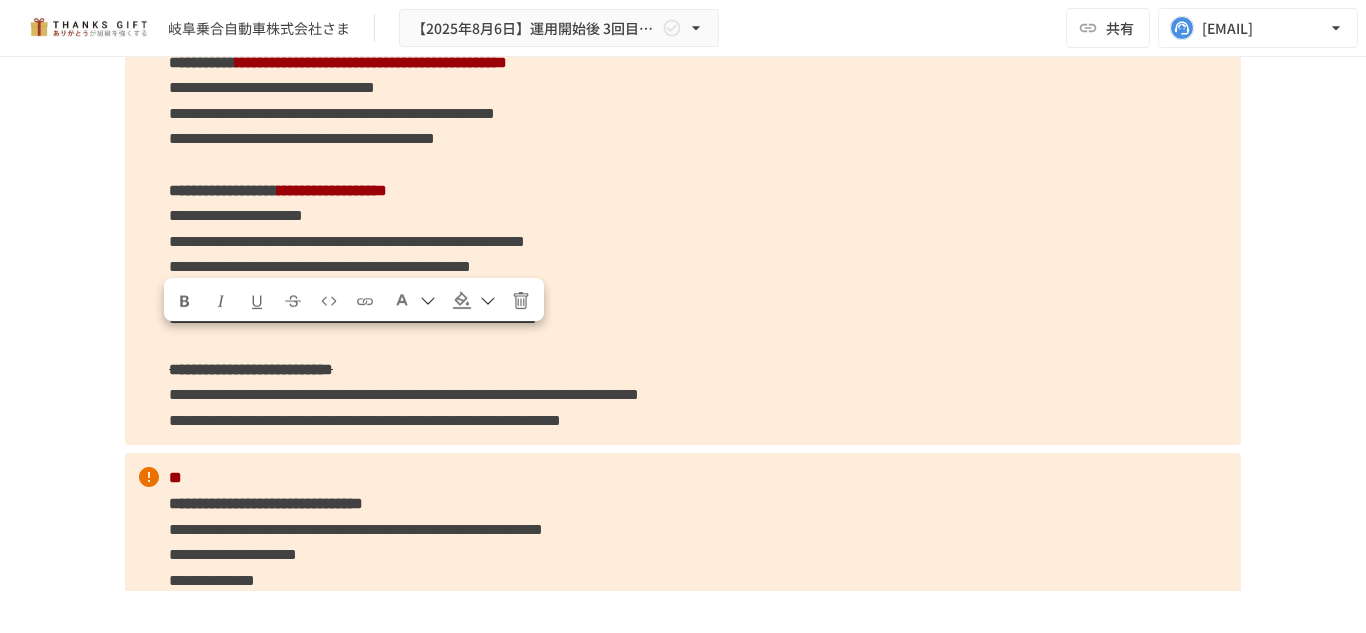 drag, startPoint x: 144, startPoint y: 347, endPoint x: 849, endPoint y: 337, distance: 705.0709 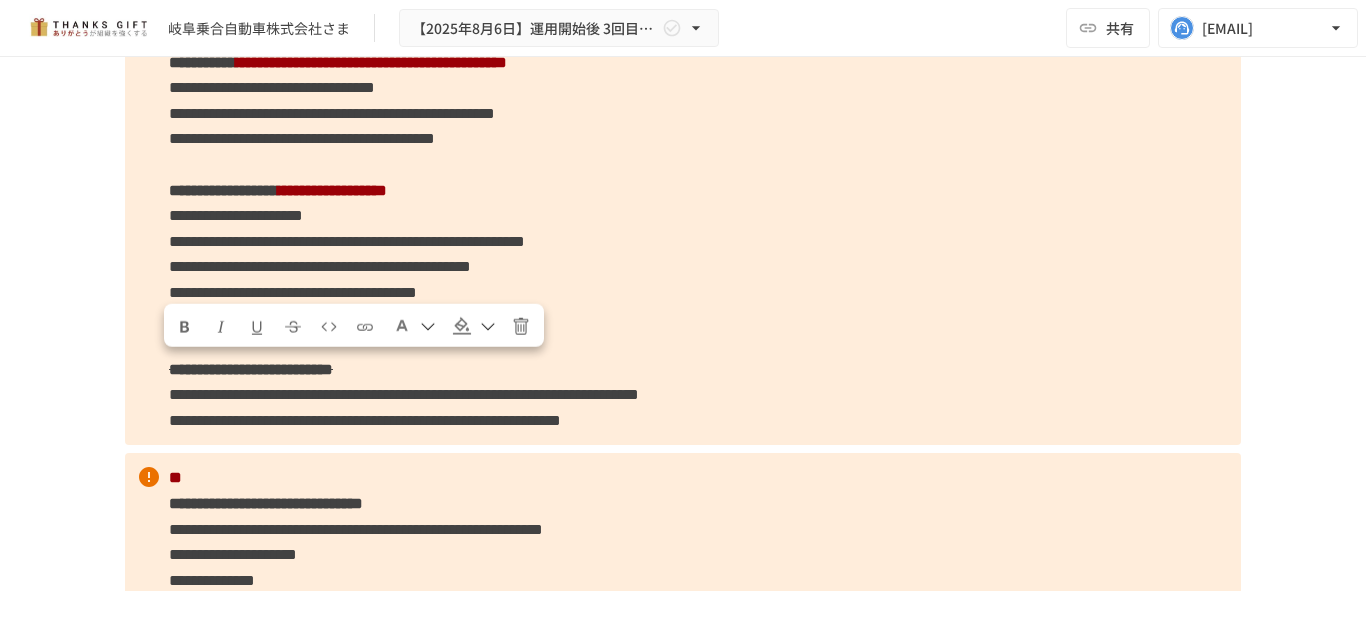 drag, startPoint x: 161, startPoint y: 368, endPoint x: 495, endPoint y: 378, distance: 334.14966 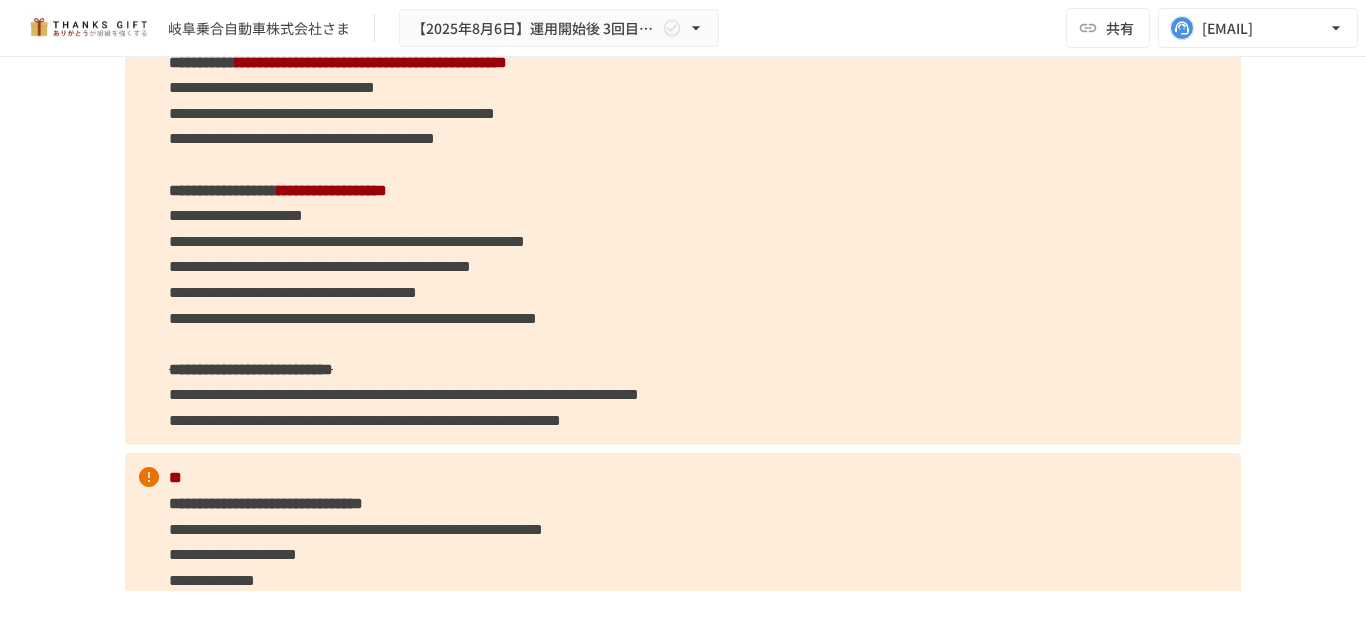 click on "**********" at bounding box center (683, 75) 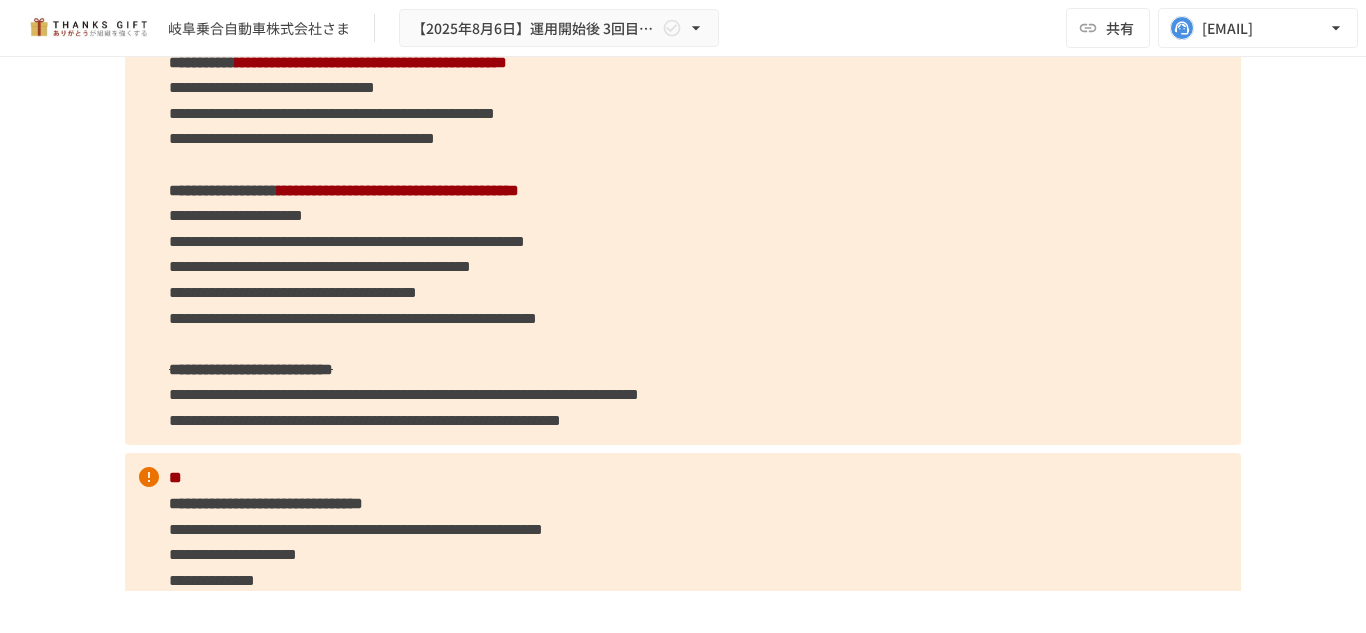 click on "**********" at bounding box center (320, 266) 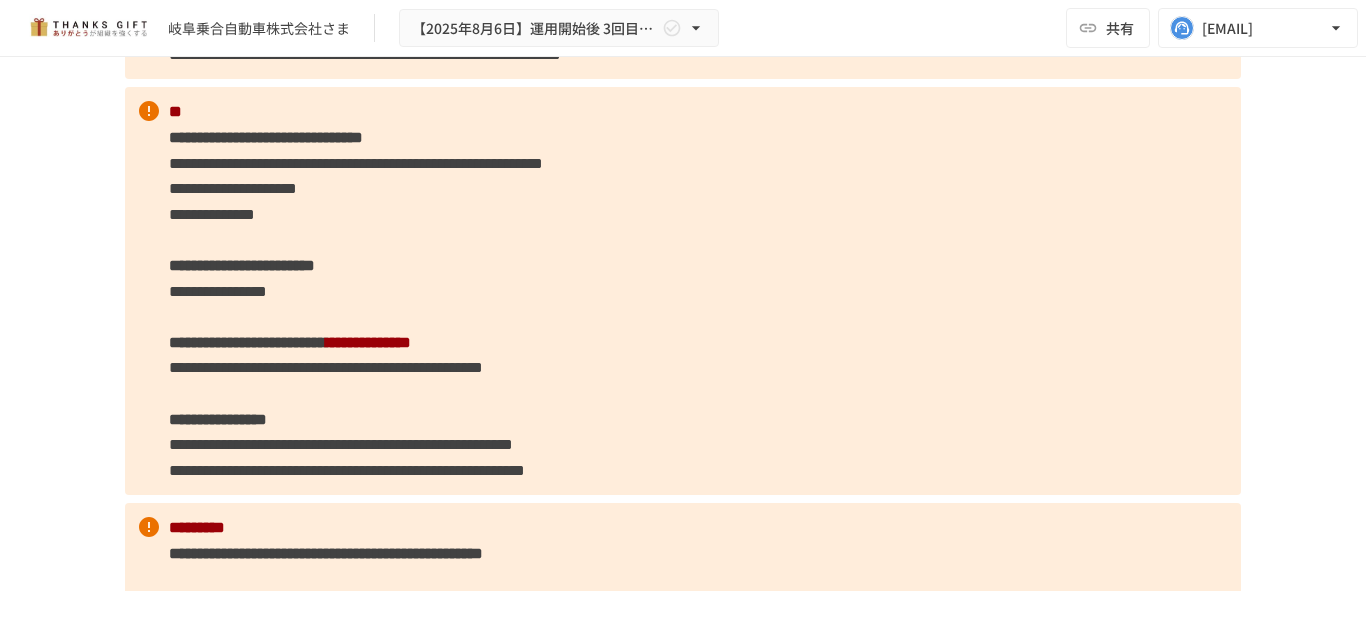 scroll, scrollTop: 3395, scrollLeft: 0, axis: vertical 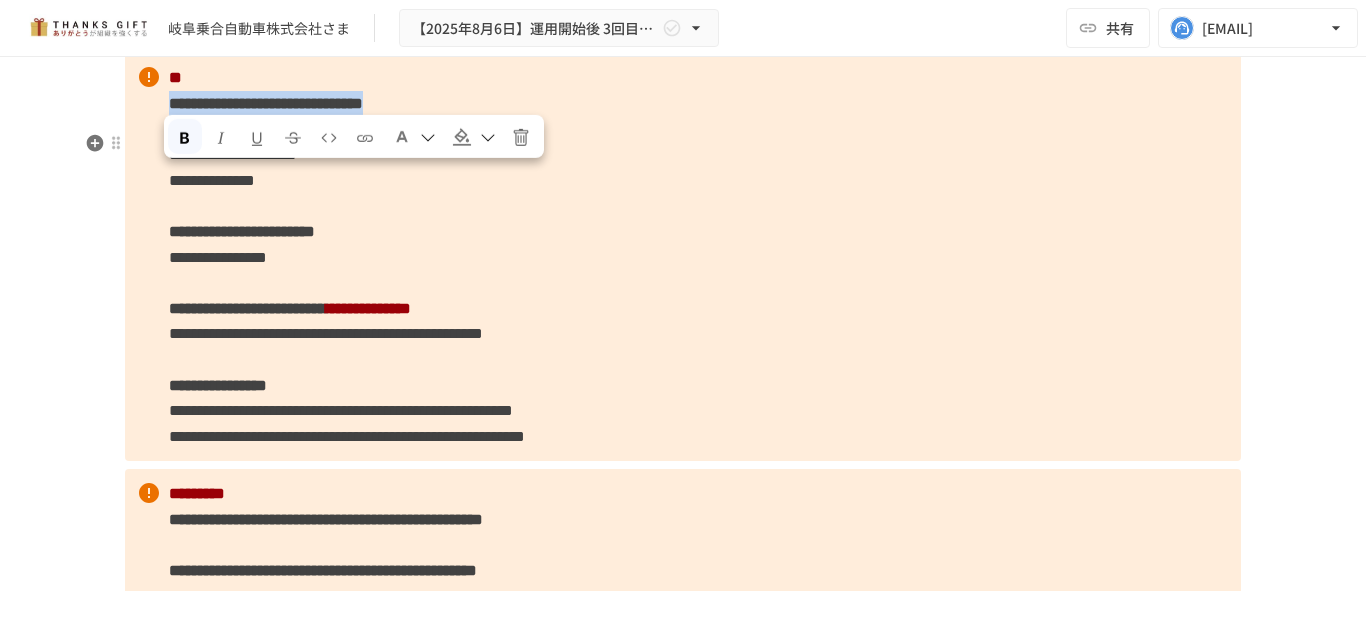 drag, startPoint x: 169, startPoint y: 182, endPoint x: 671, endPoint y: 180, distance: 502.004 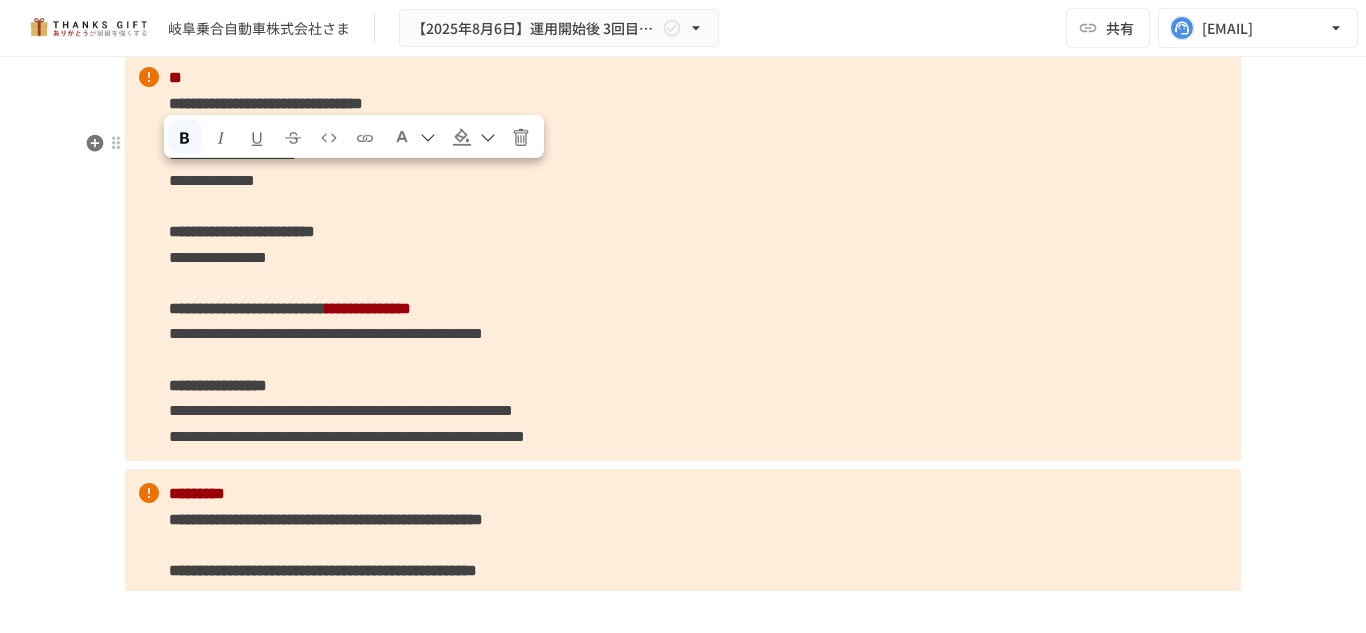 click on "**********" at bounding box center [683, 257] 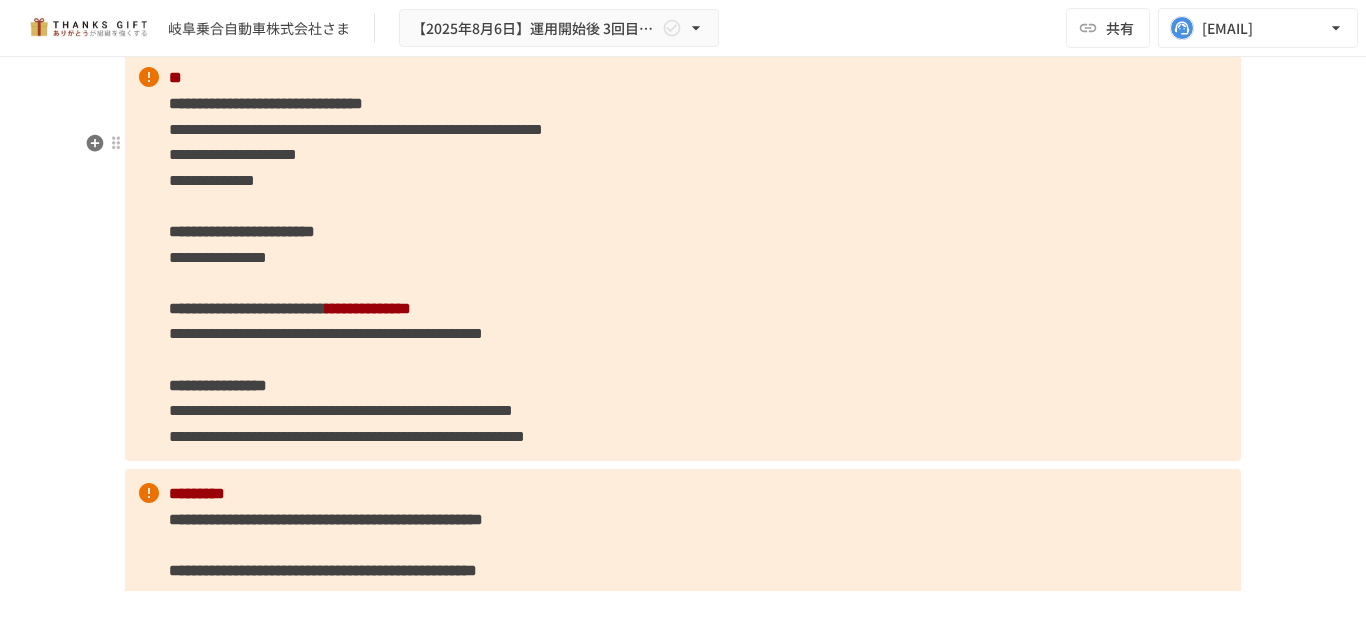 click on "**********" at bounding box center (683, 257) 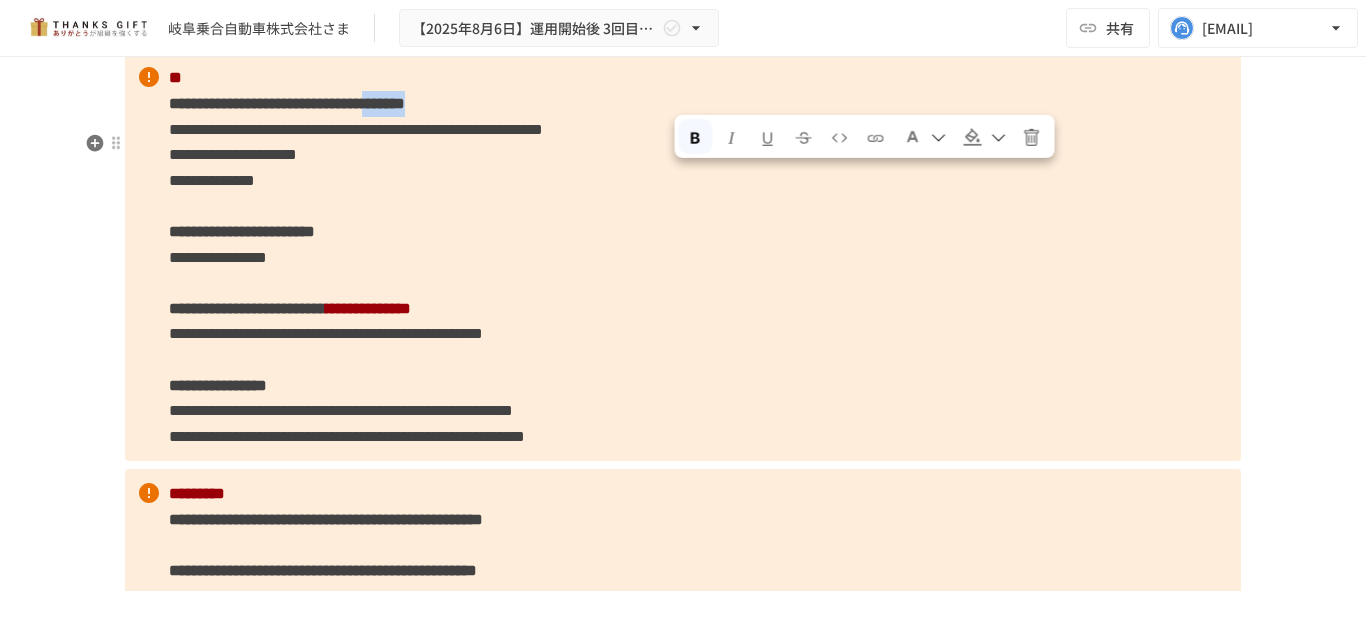 drag, startPoint x: 784, startPoint y: 180, endPoint x: 679, endPoint y: 182, distance: 105.01904 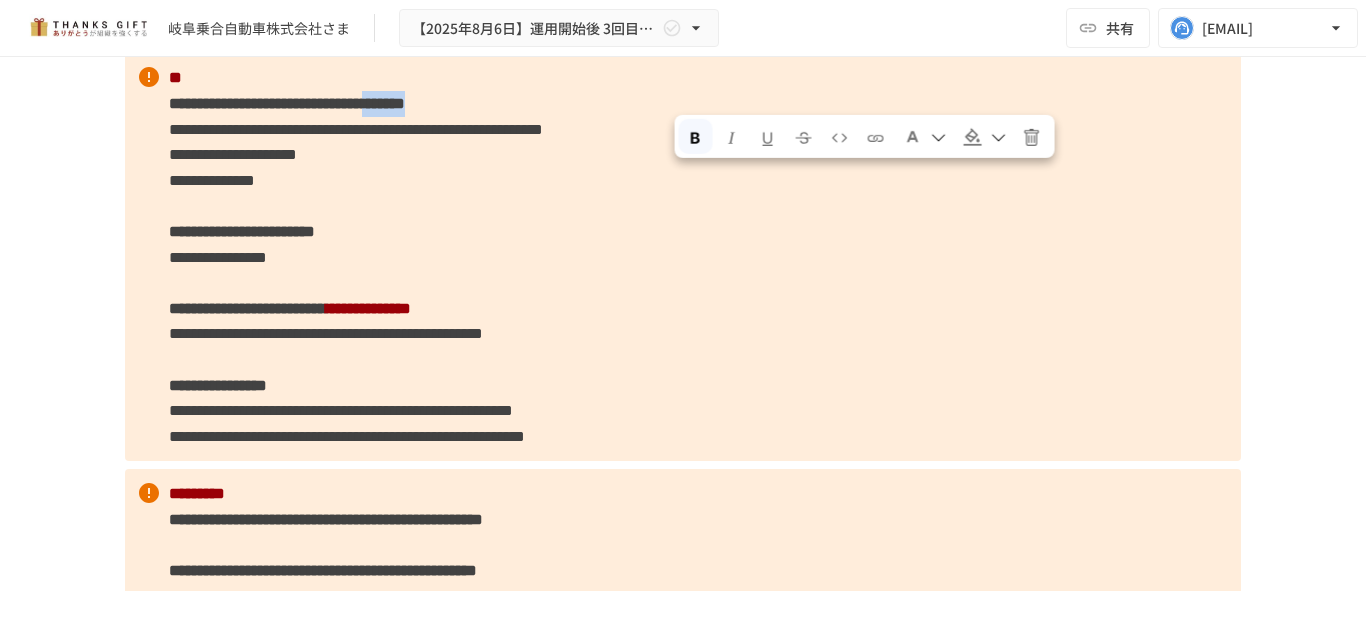 click at bounding box center (913, 137) 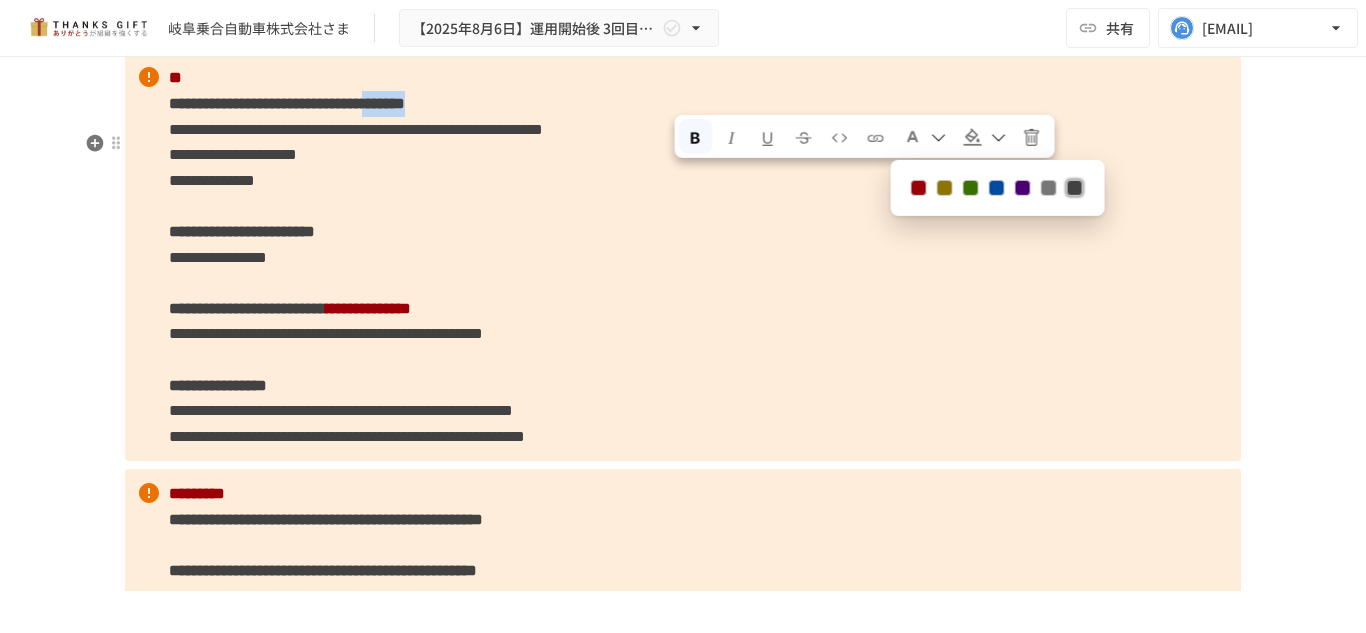 click at bounding box center [919, 188] 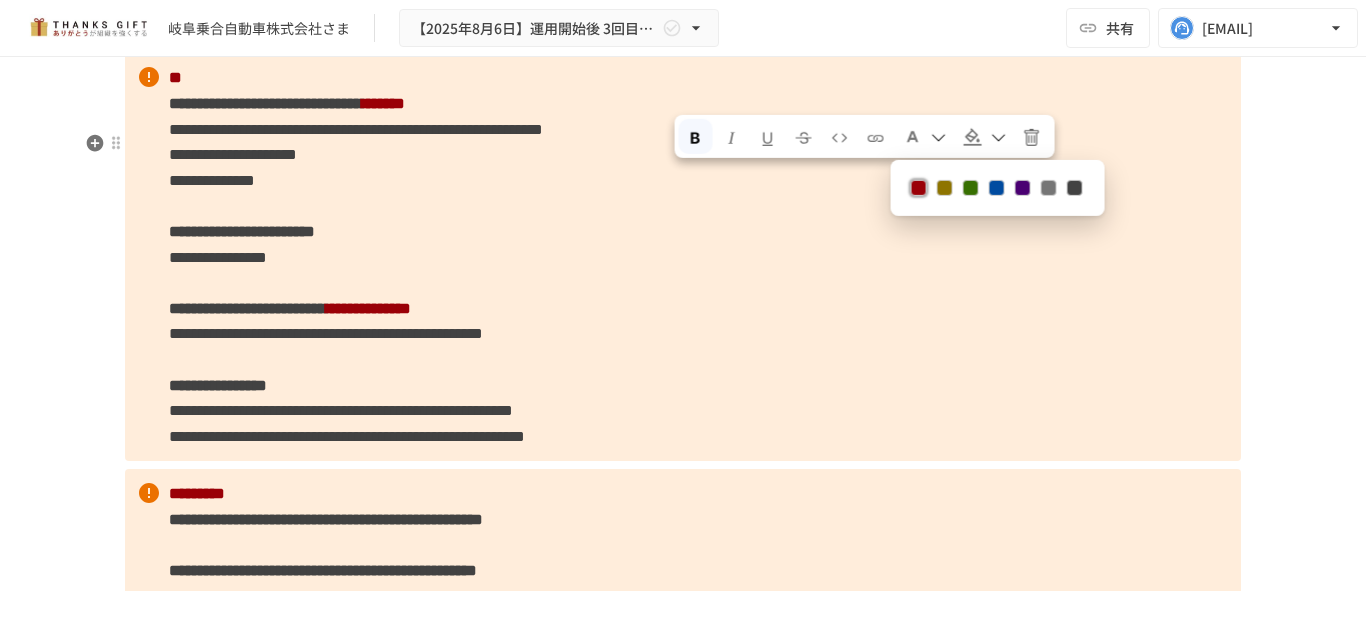 click on "**********" at bounding box center (683, 257) 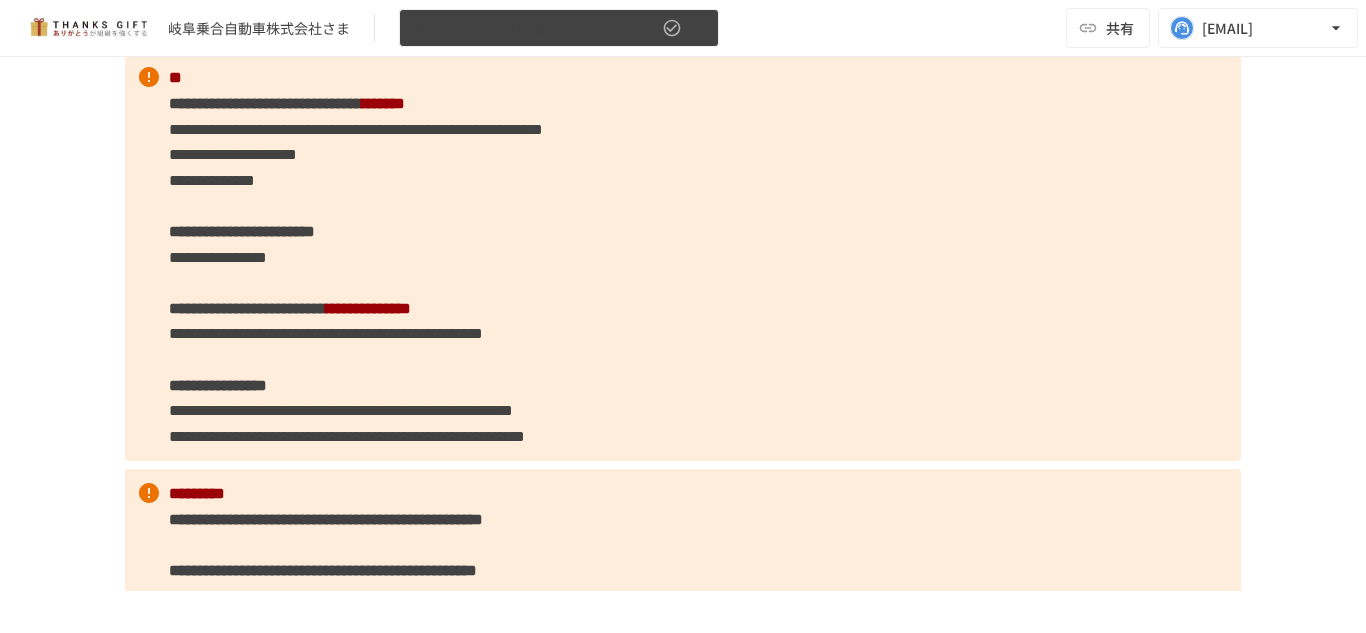 click on "【2025年8月6日】運用開始後 3回目振り返りミーティング" at bounding box center [559, 28] 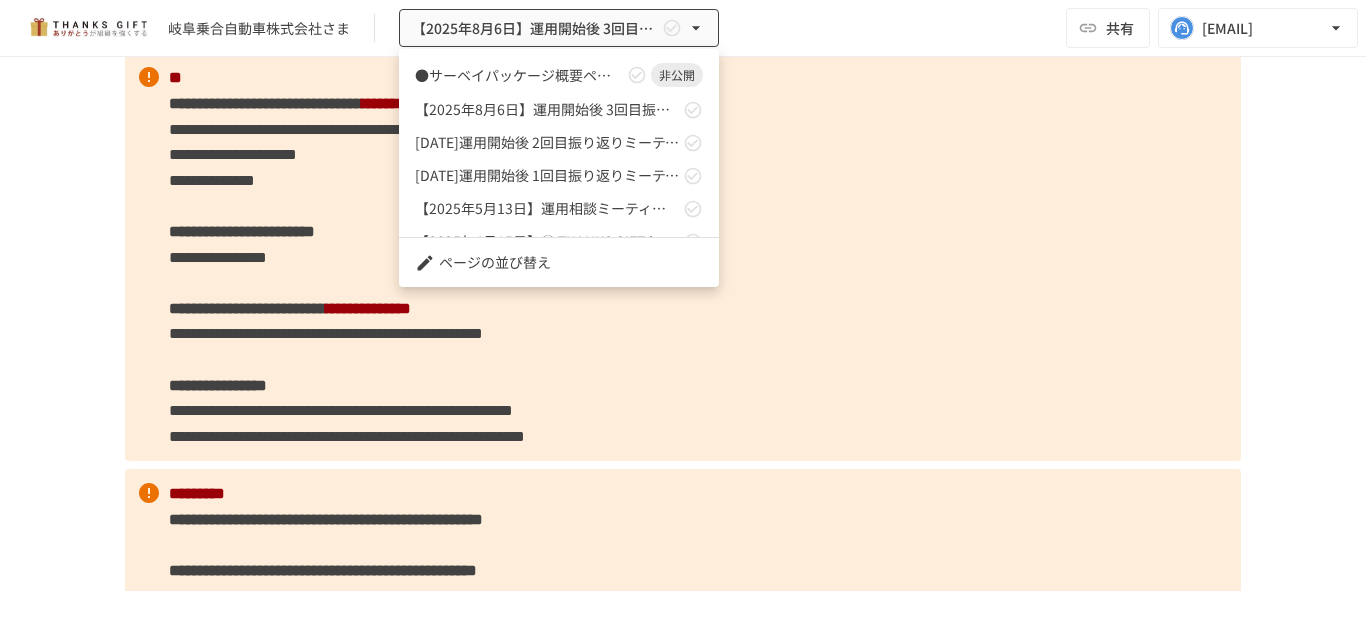 click at bounding box center [683, 316] 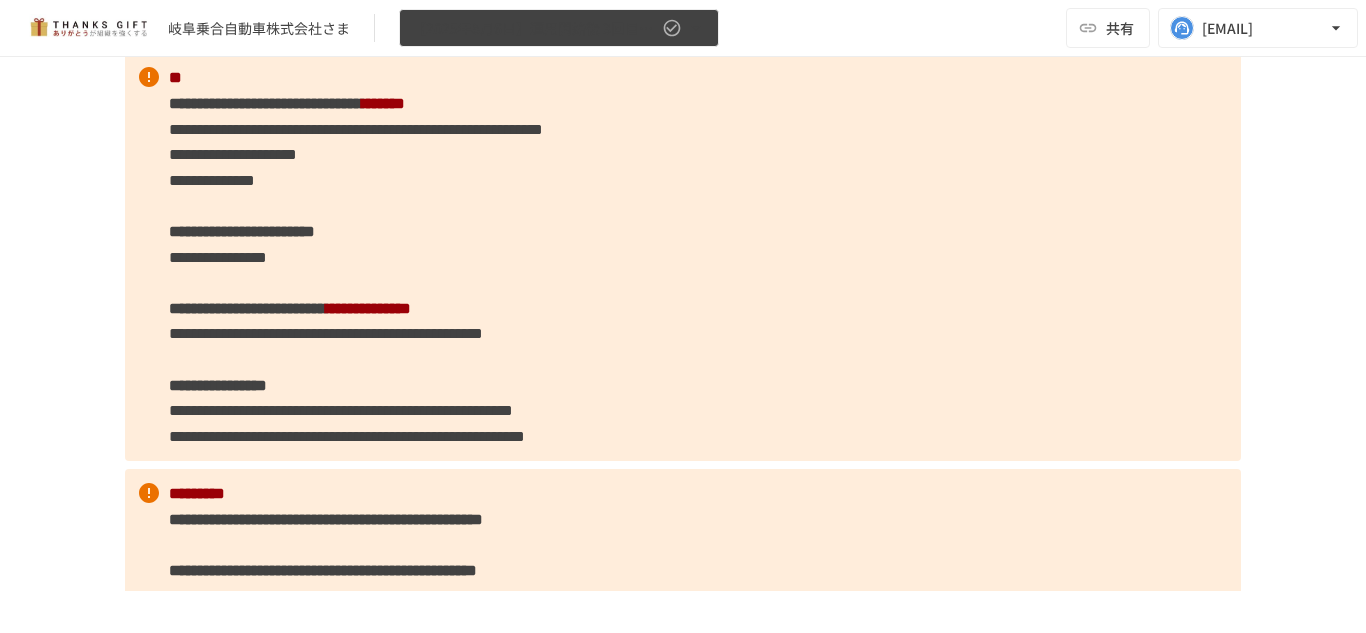 click 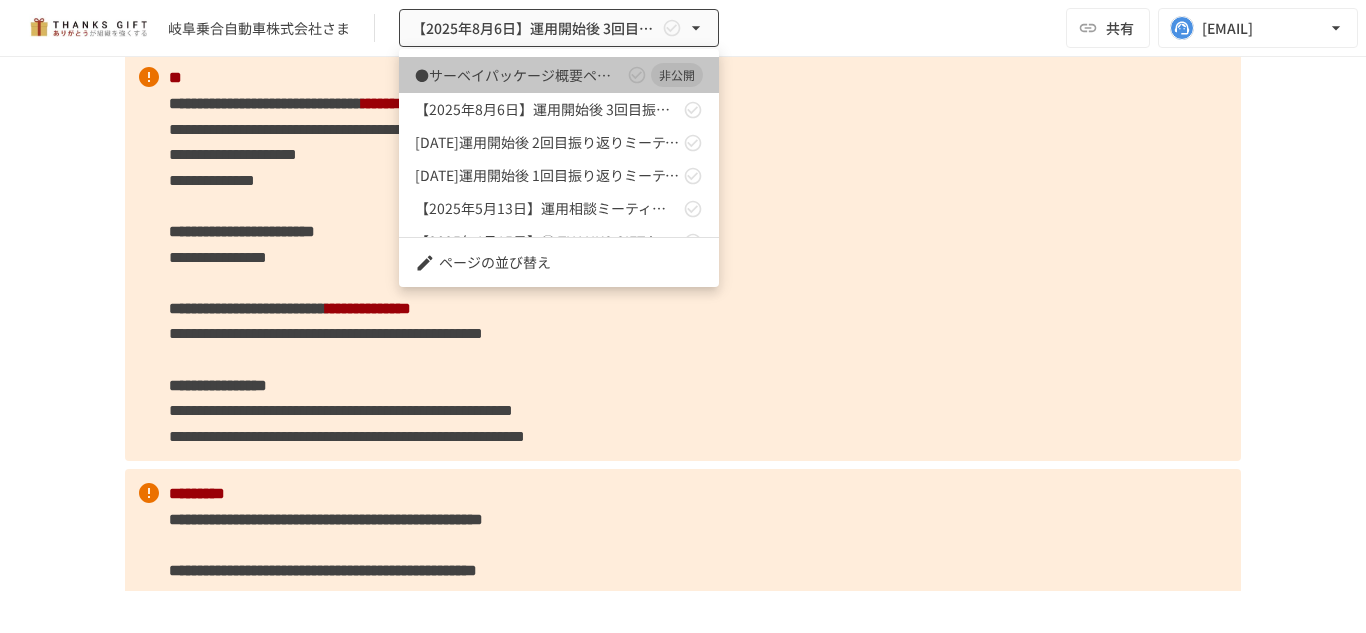 click on "●サーベイパッケージ概要ページ" at bounding box center [519, 75] 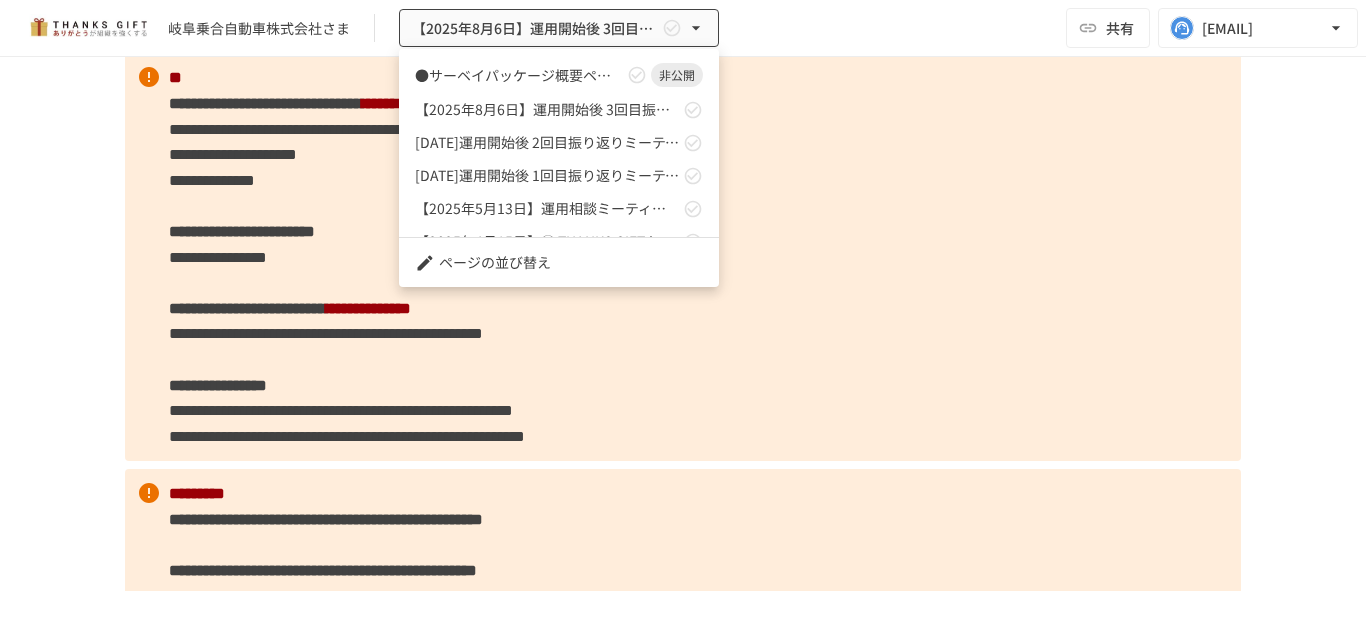 click at bounding box center (683, 316) 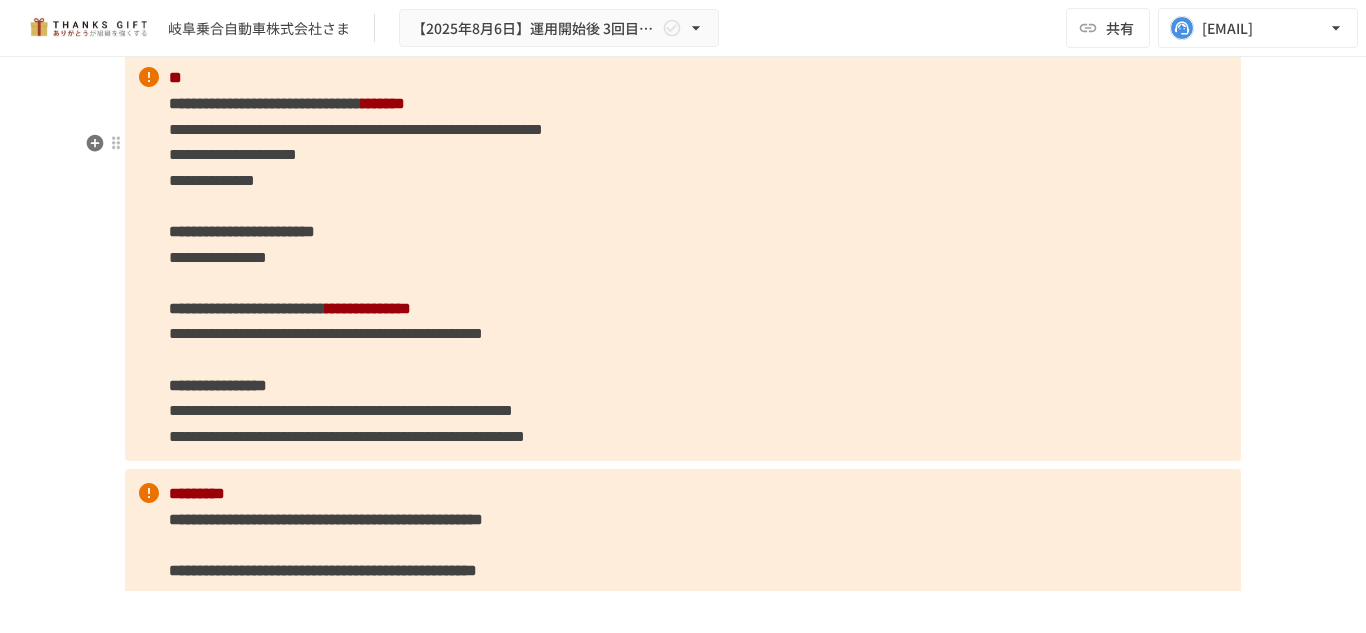 scroll, scrollTop: 3295, scrollLeft: 0, axis: vertical 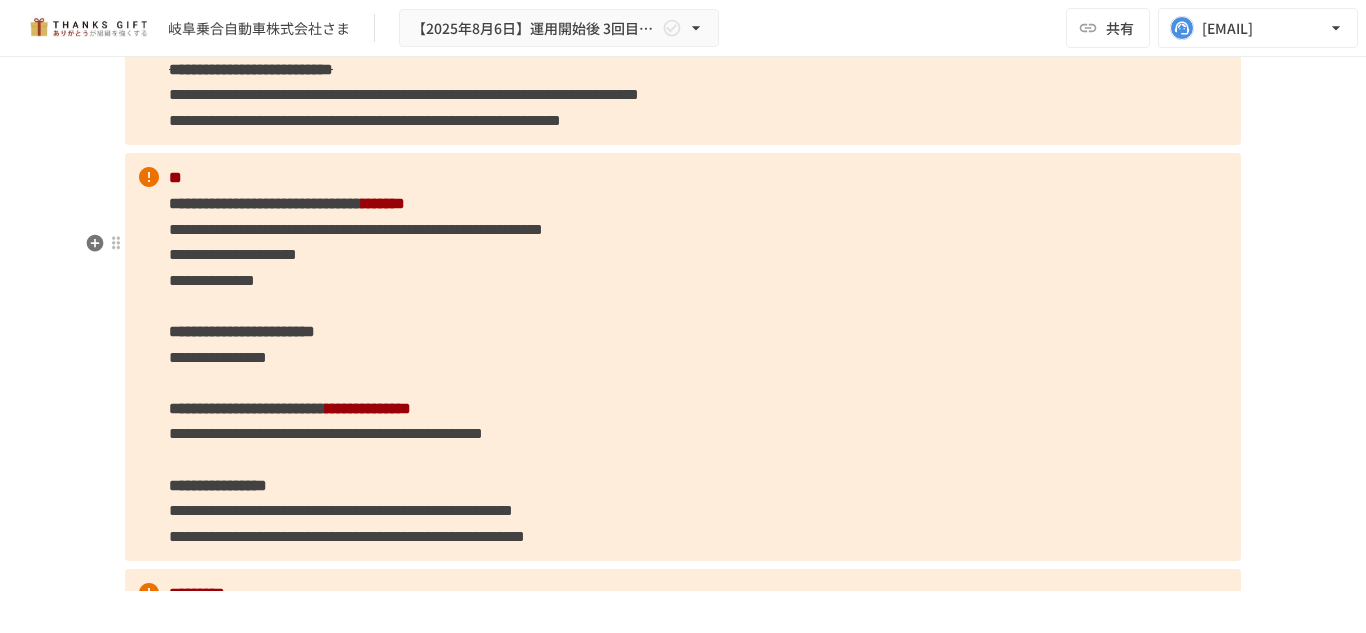 click on "*******" at bounding box center [383, 203] 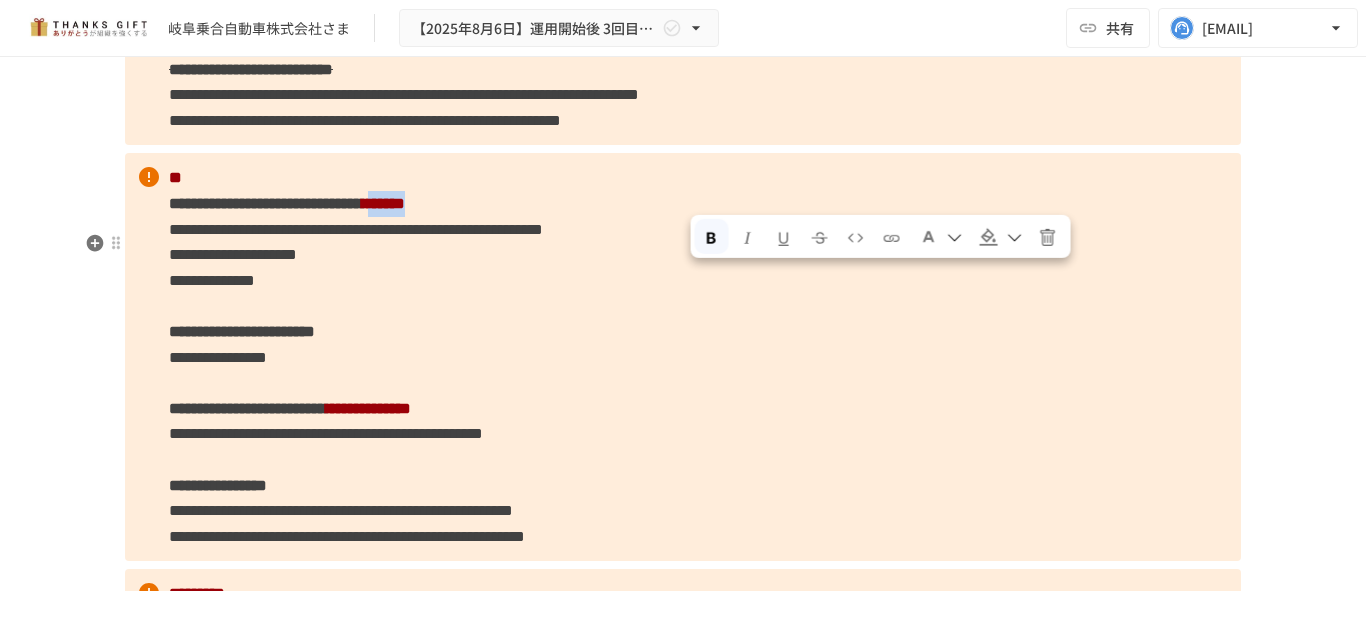 drag, startPoint x: 799, startPoint y: 283, endPoint x: 686, endPoint y: 287, distance: 113.07078 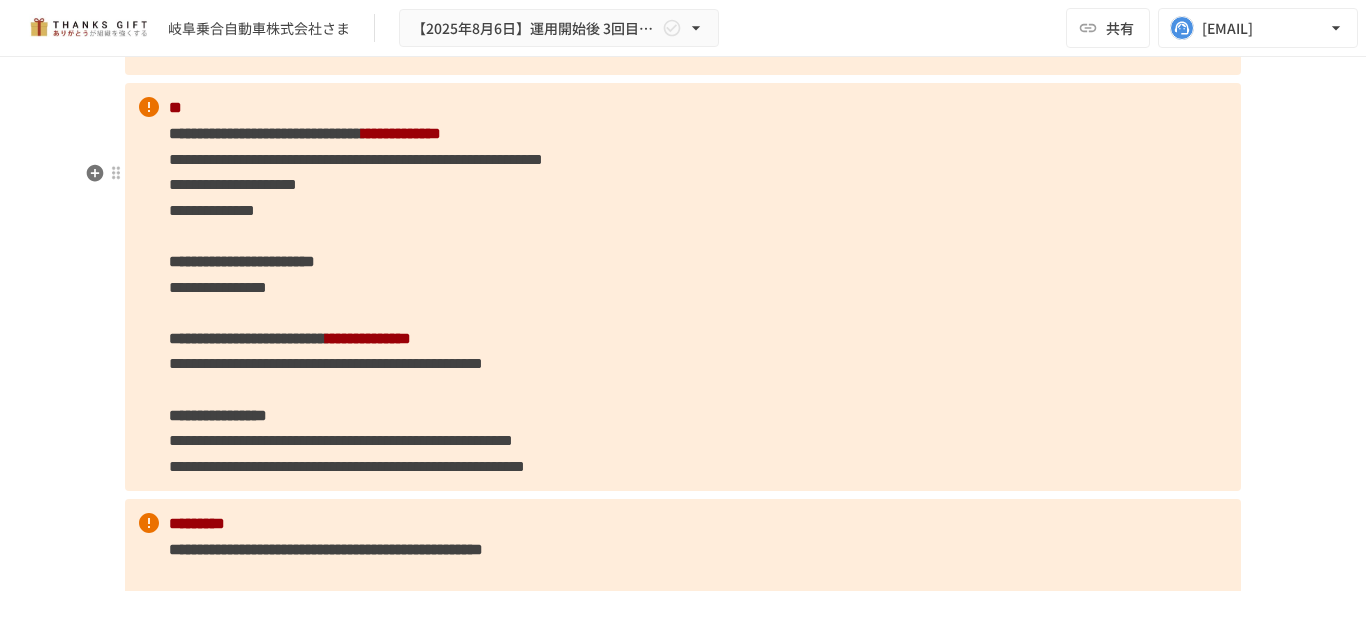 scroll, scrollTop: 3395, scrollLeft: 0, axis: vertical 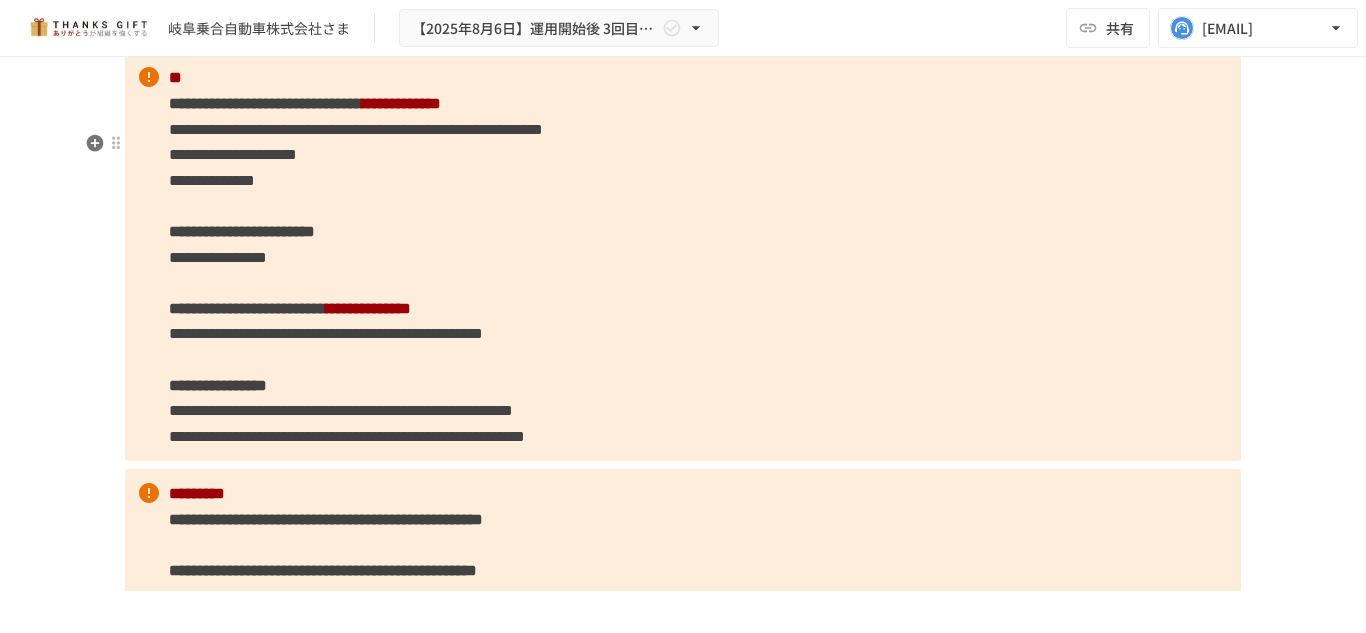 click on "**********" at bounding box center (247, 308) 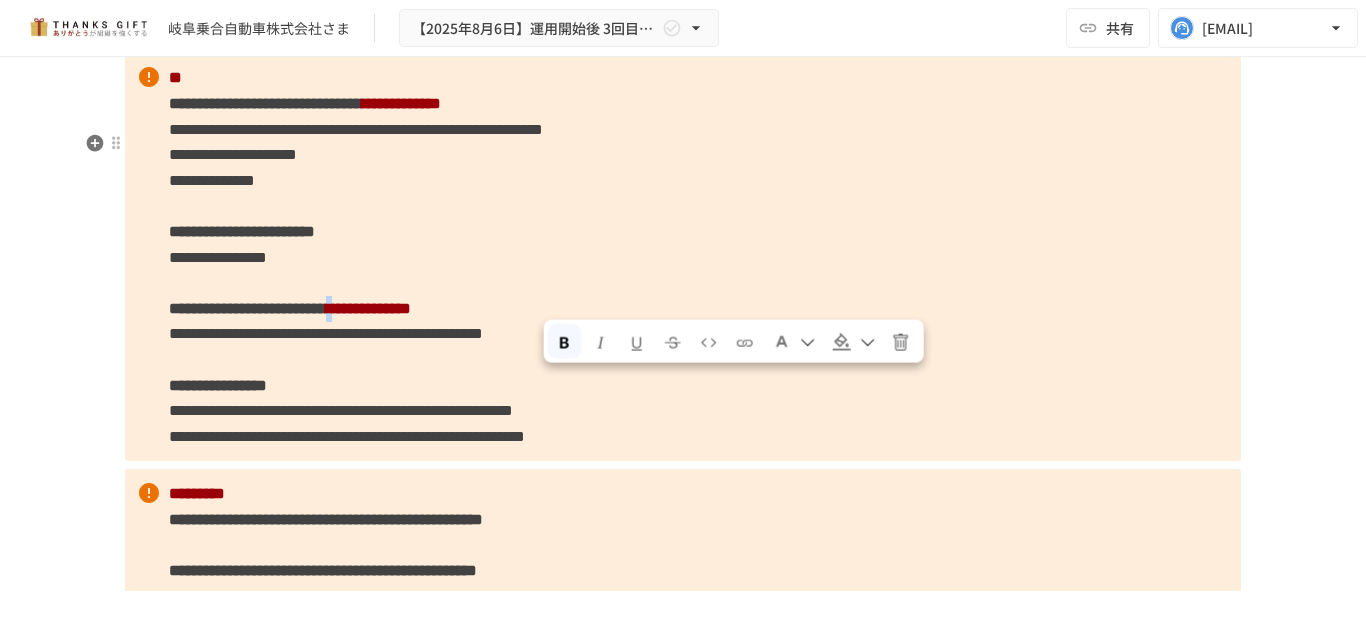 drag, startPoint x: 559, startPoint y: 380, endPoint x: 541, endPoint y: 381, distance: 18.027756 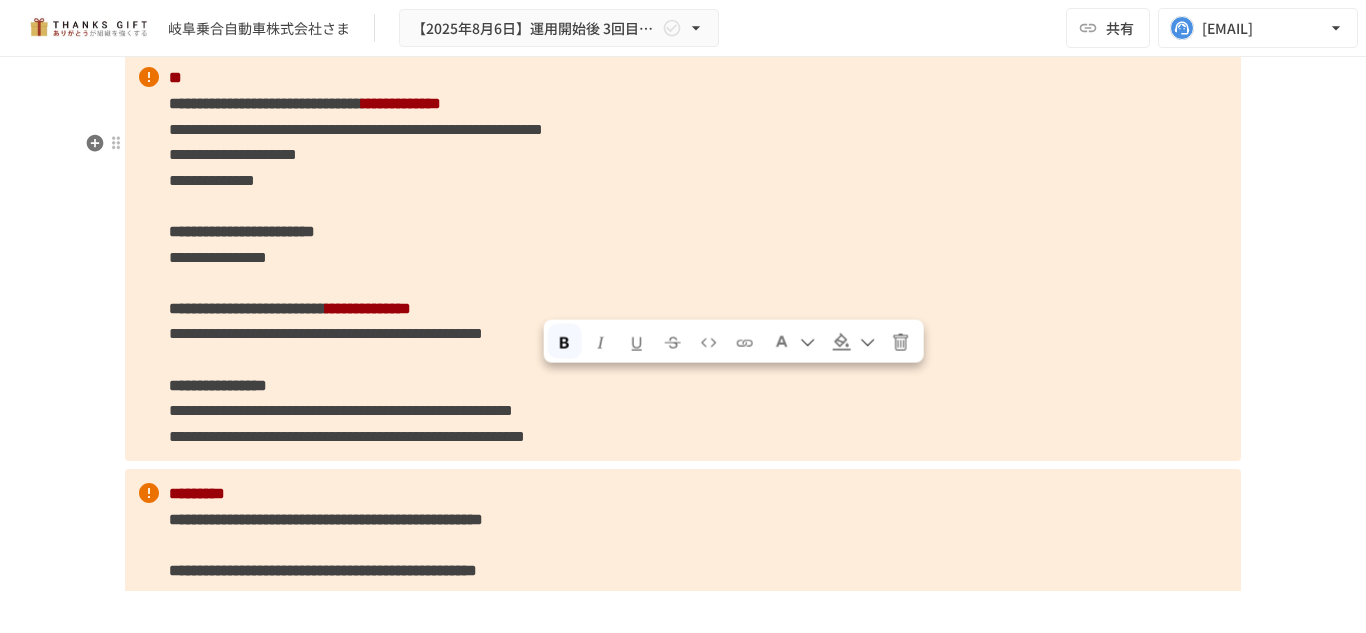 click on "**********" at bounding box center (683, 257) 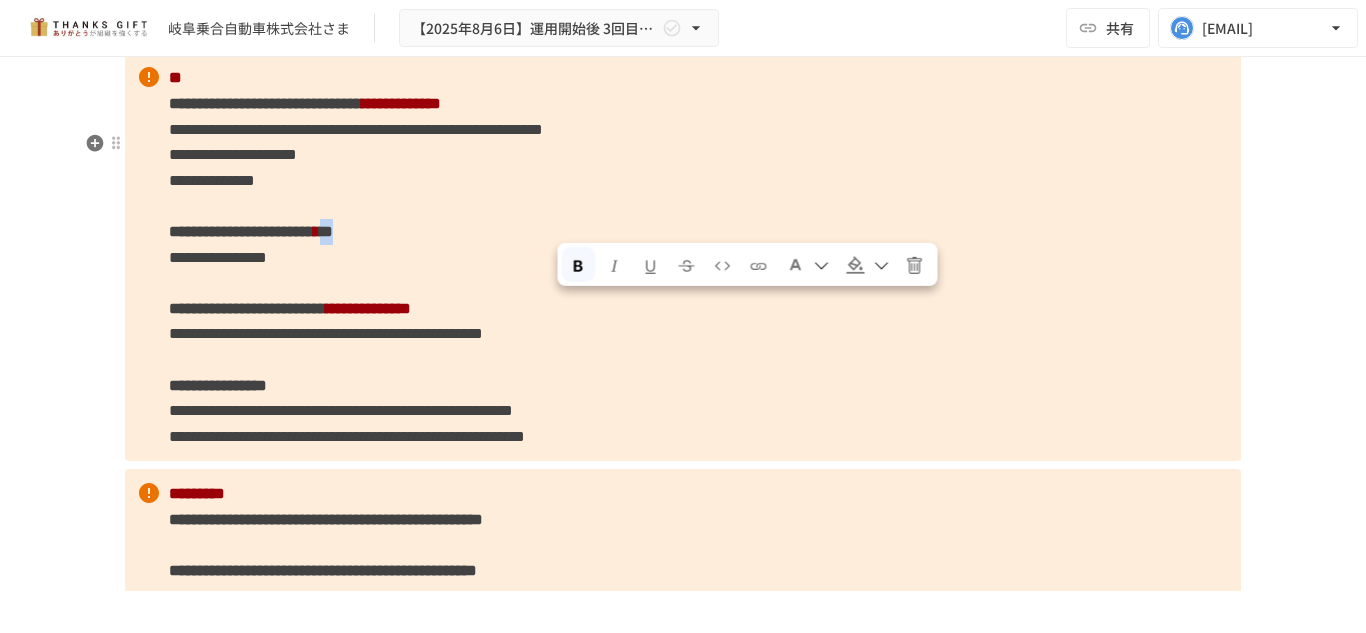 click at bounding box center (821, 266) 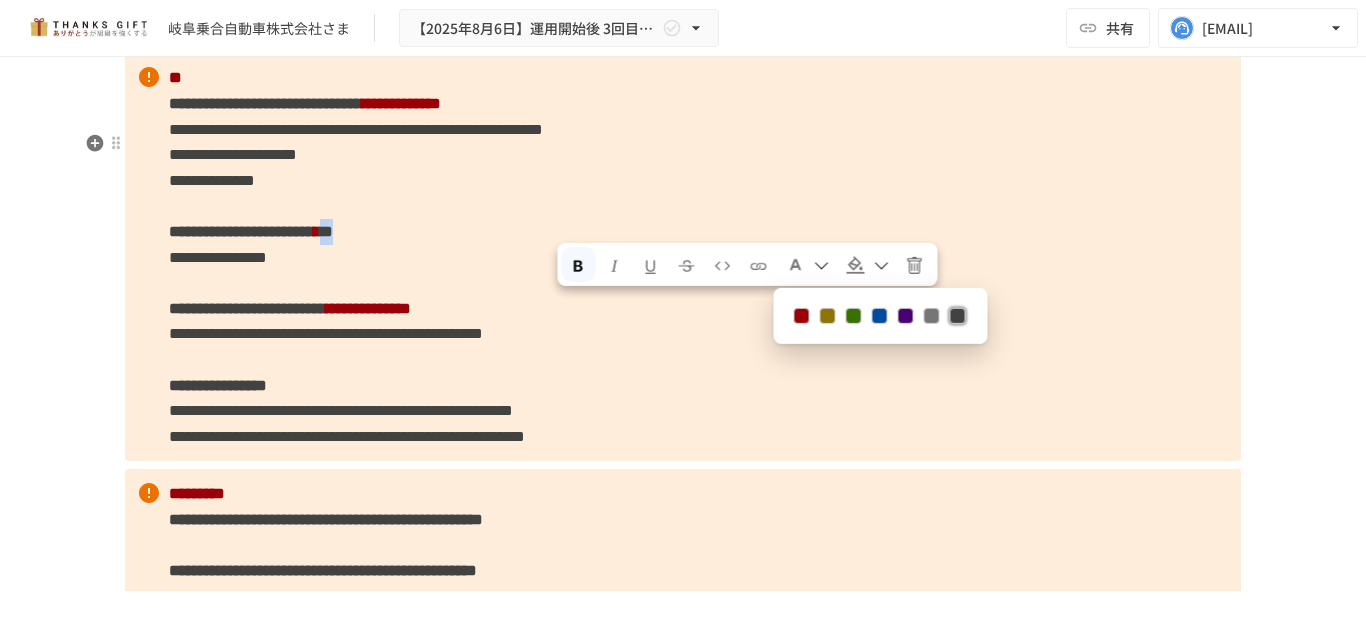 click at bounding box center (801, 316) 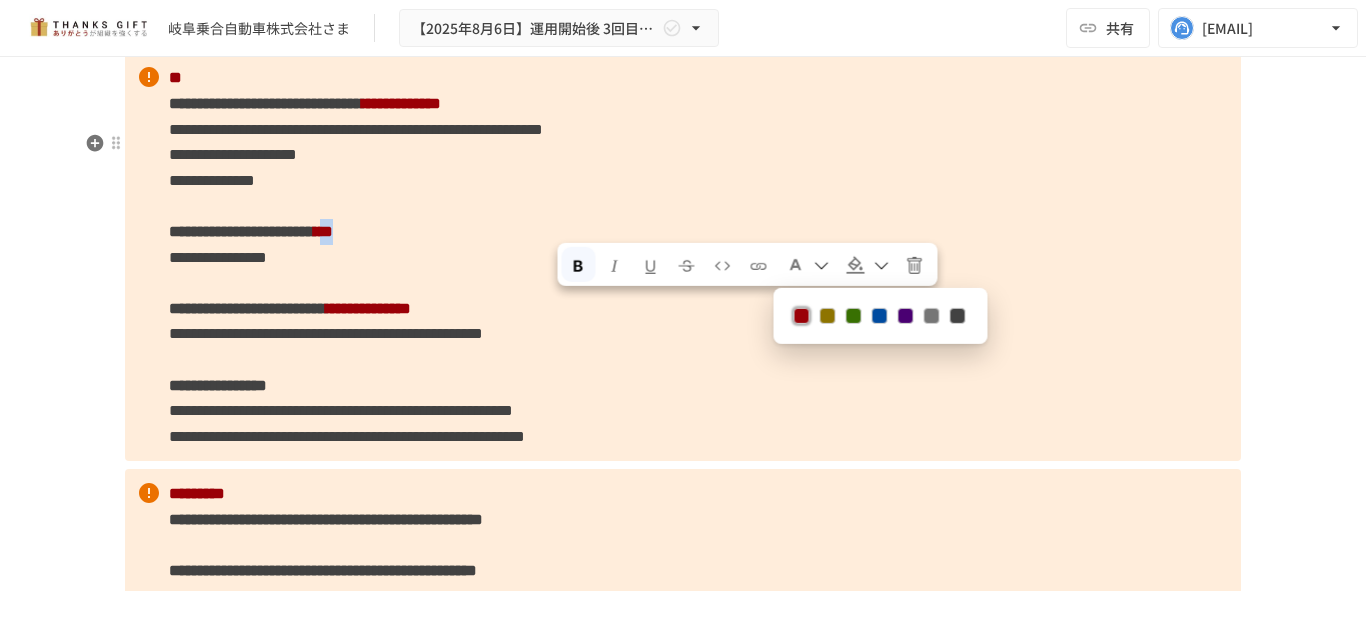 click on "**********" at bounding box center (683, 257) 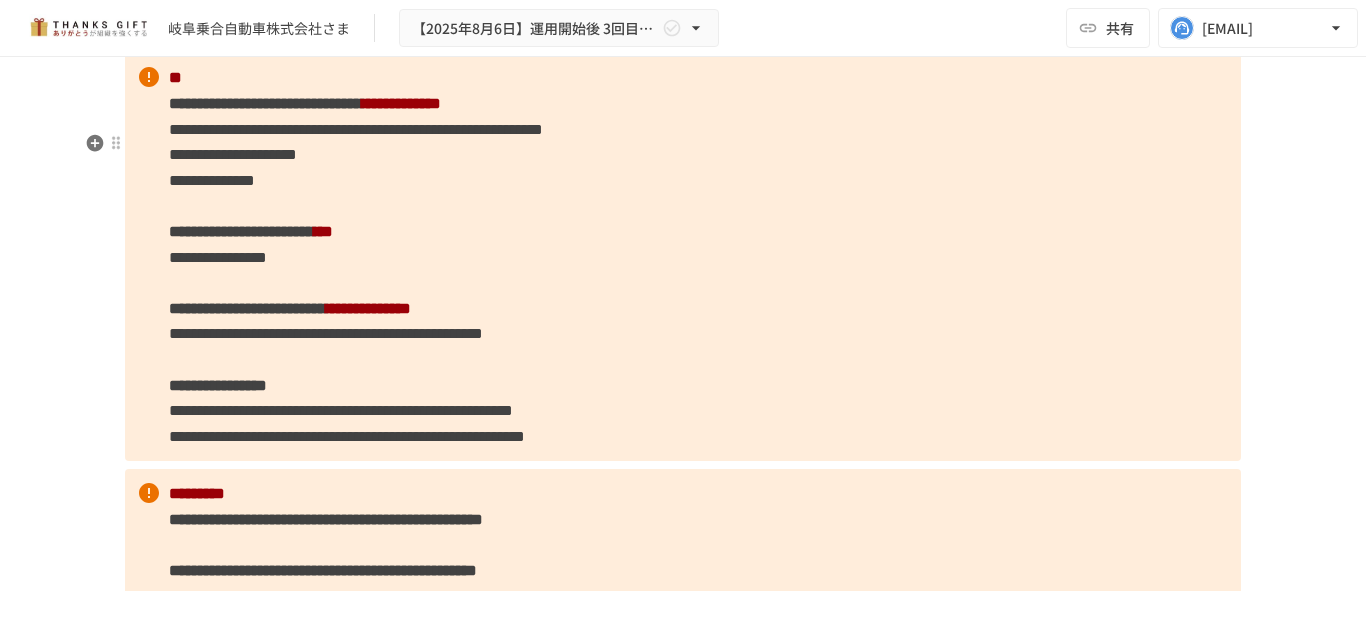 click on "**********" at bounding box center (683, 257) 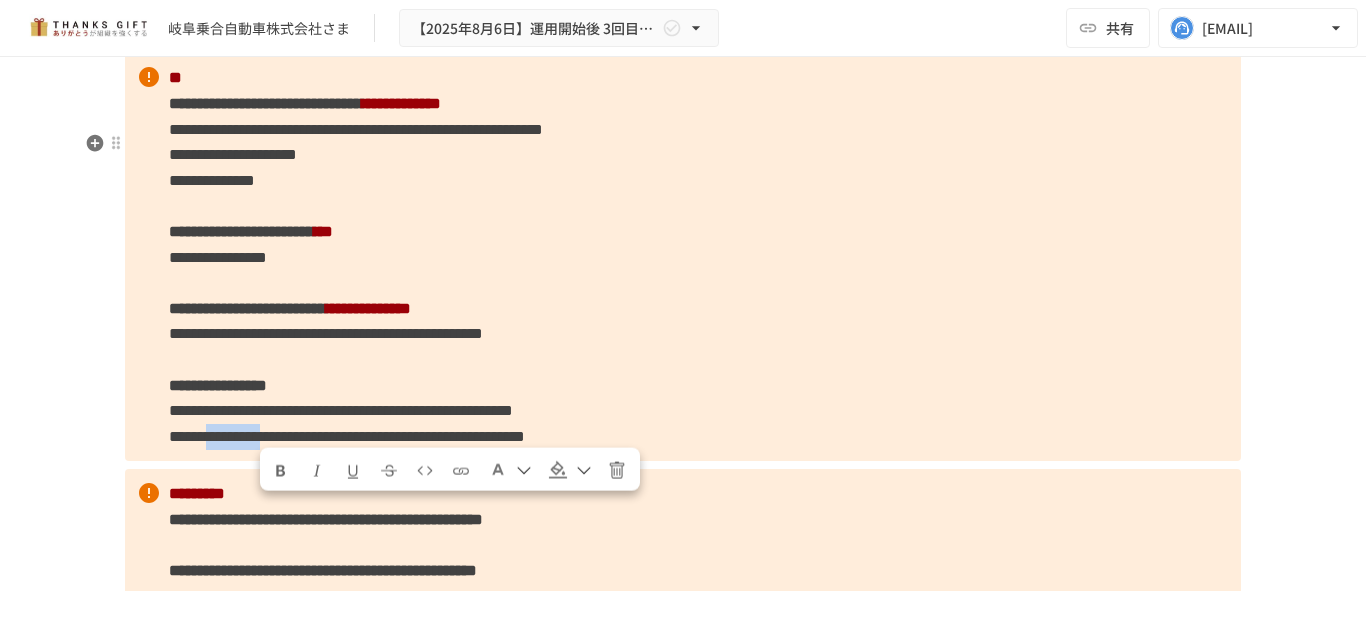 drag, startPoint x: 255, startPoint y: 519, endPoint x: 402, endPoint y: 513, distance: 147.12239 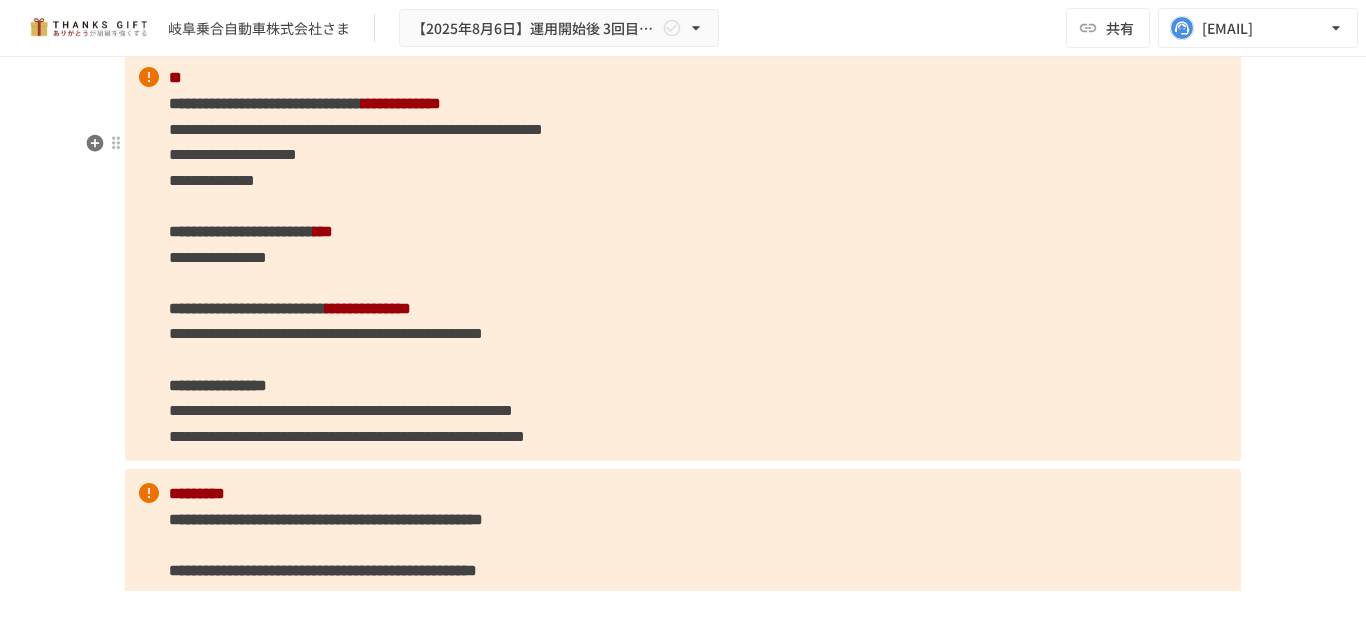 click on "**********" at bounding box center [683, 257] 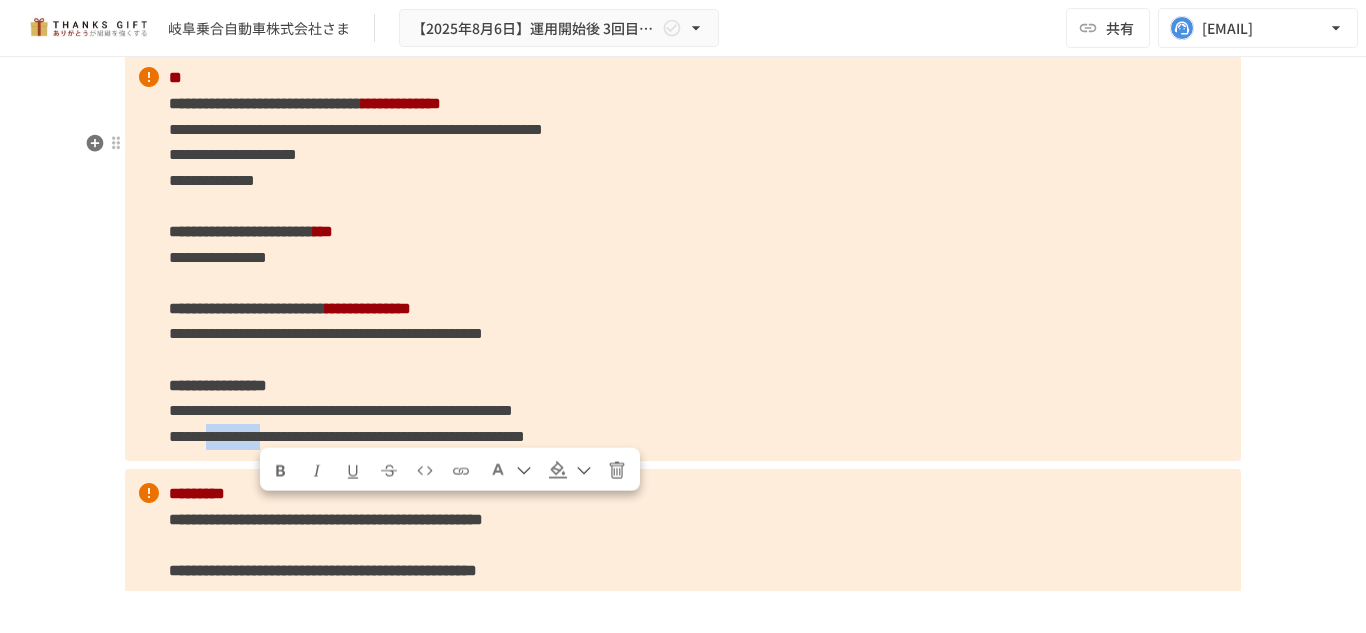drag, startPoint x: 256, startPoint y: 518, endPoint x: 402, endPoint y: 511, distance: 146.16771 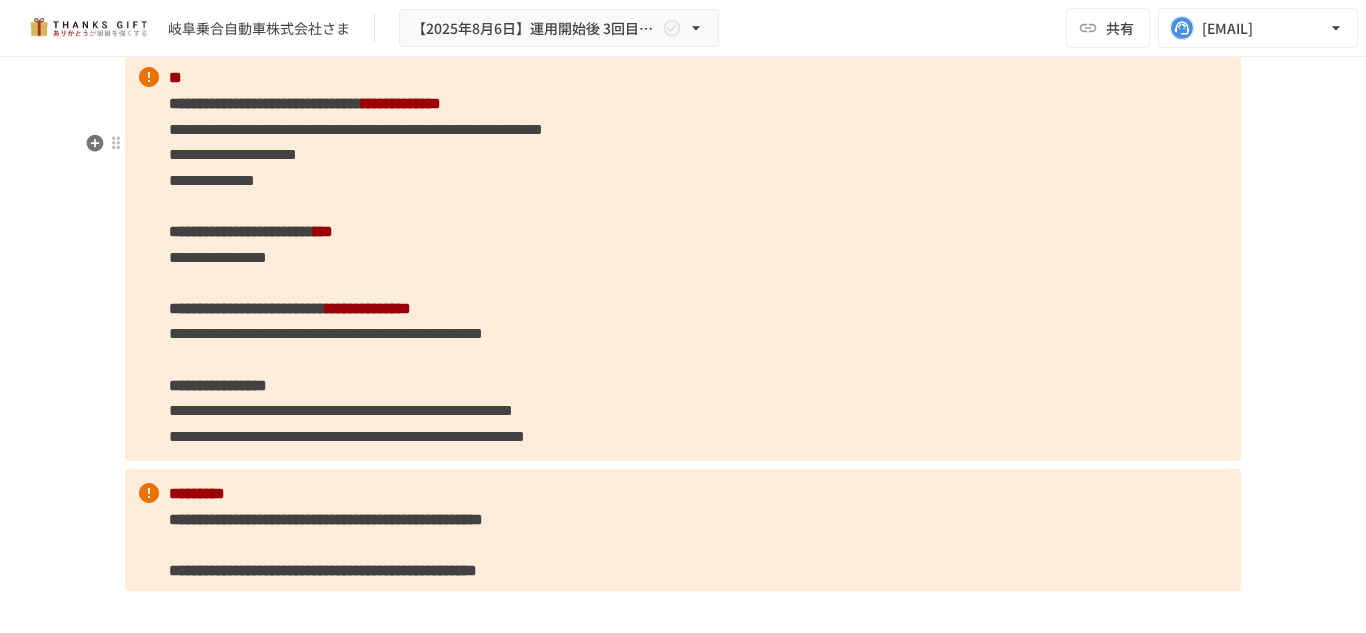 click on "**********" at bounding box center [347, 436] 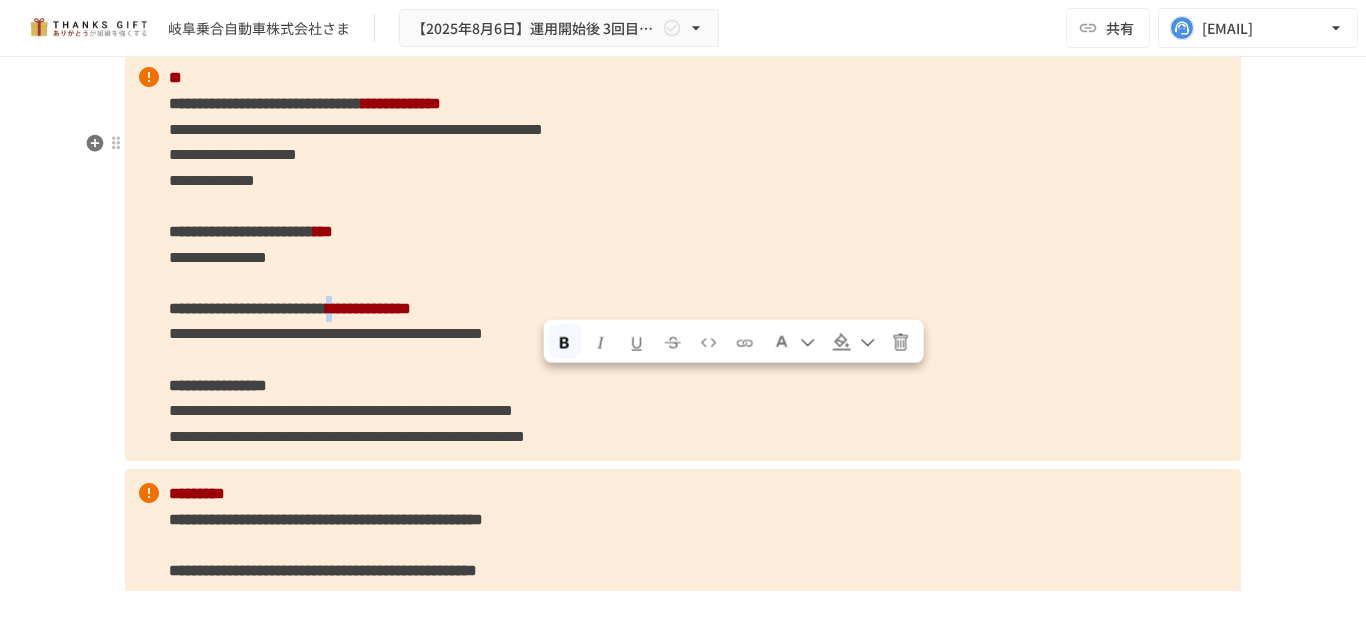 drag, startPoint x: 560, startPoint y: 392, endPoint x: 543, endPoint y: 392, distance: 17 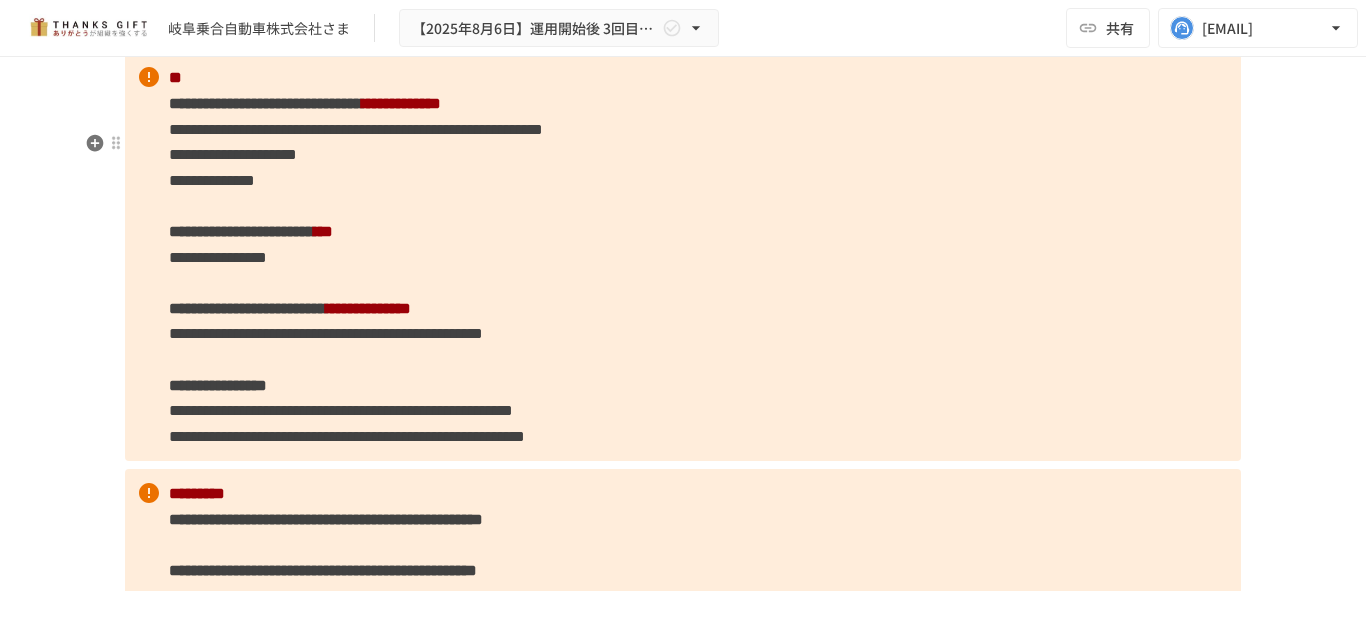 click on "**********" at bounding box center [683, 257] 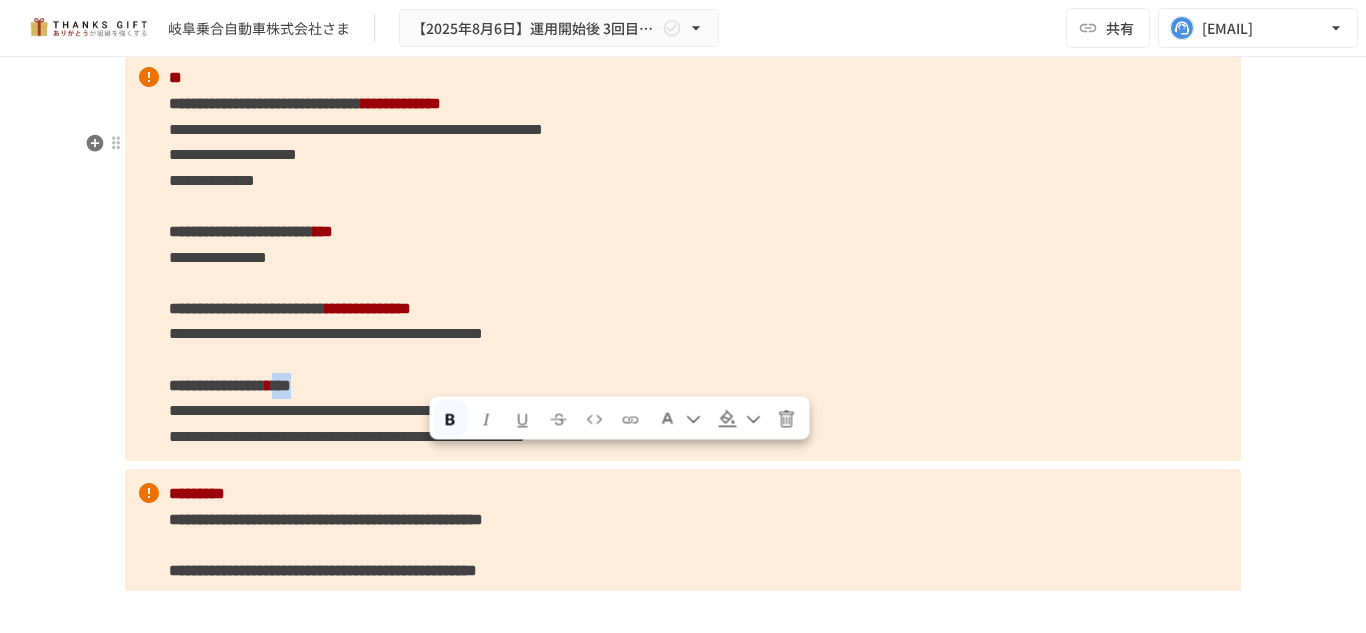 drag, startPoint x: 501, startPoint y: 468, endPoint x: 429, endPoint y: 462, distance: 72.249565 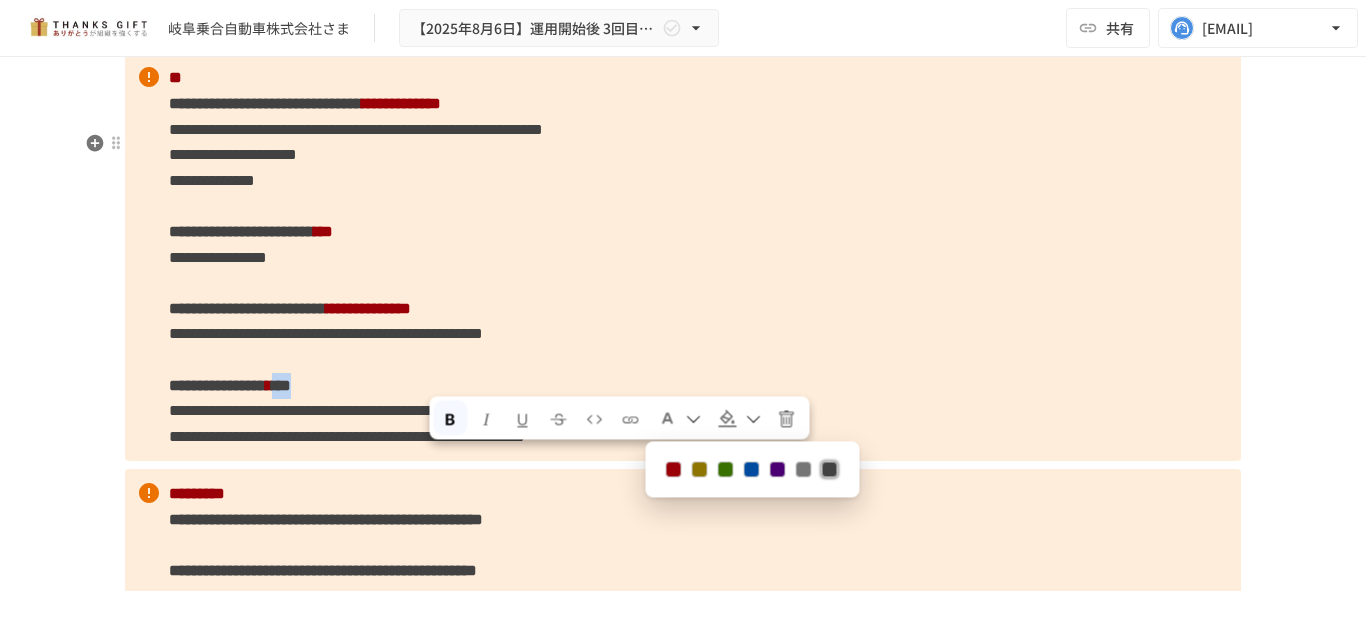 click at bounding box center (673, 469) 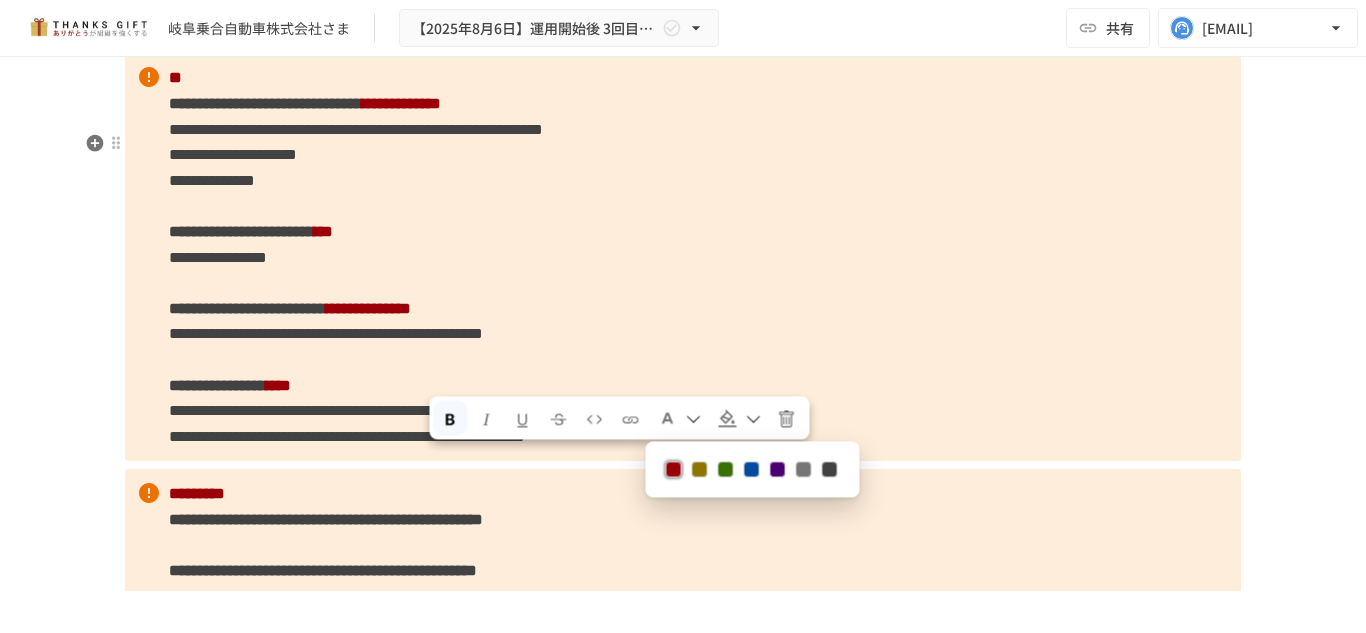 click on "**********" at bounding box center (683, 257) 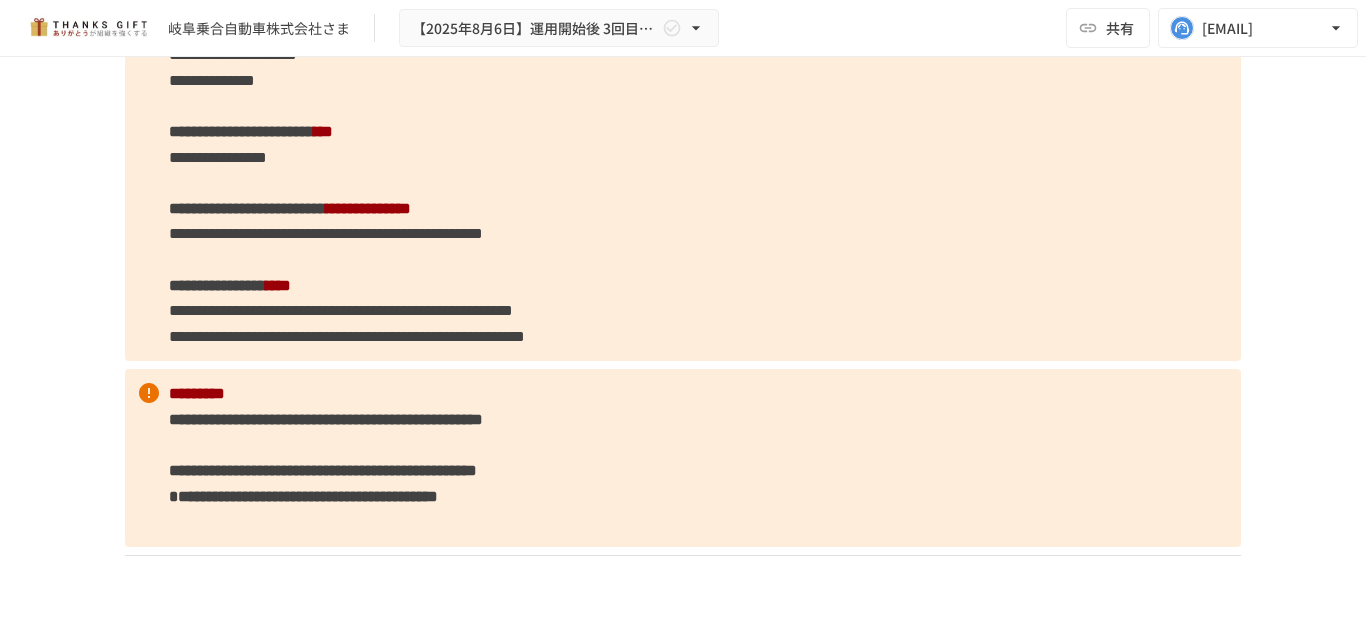 scroll, scrollTop: 3595, scrollLeft: 0, axis: vertical 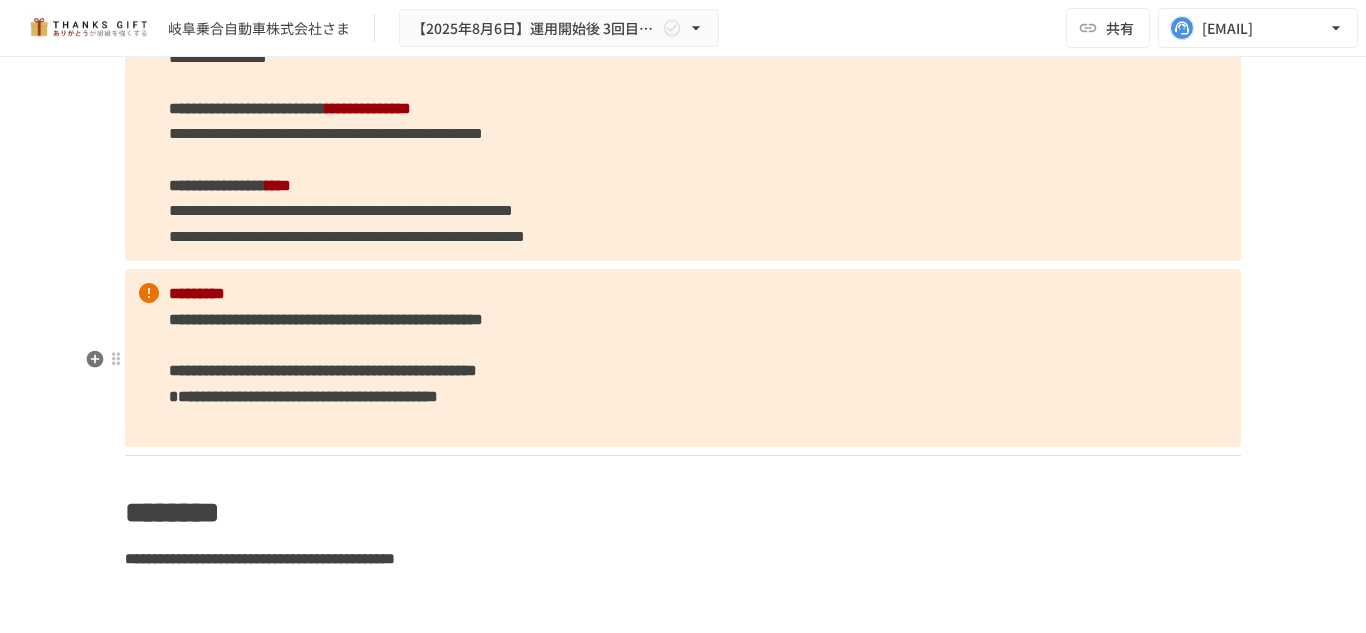 click on "**********" at bounding box center (683, 358) 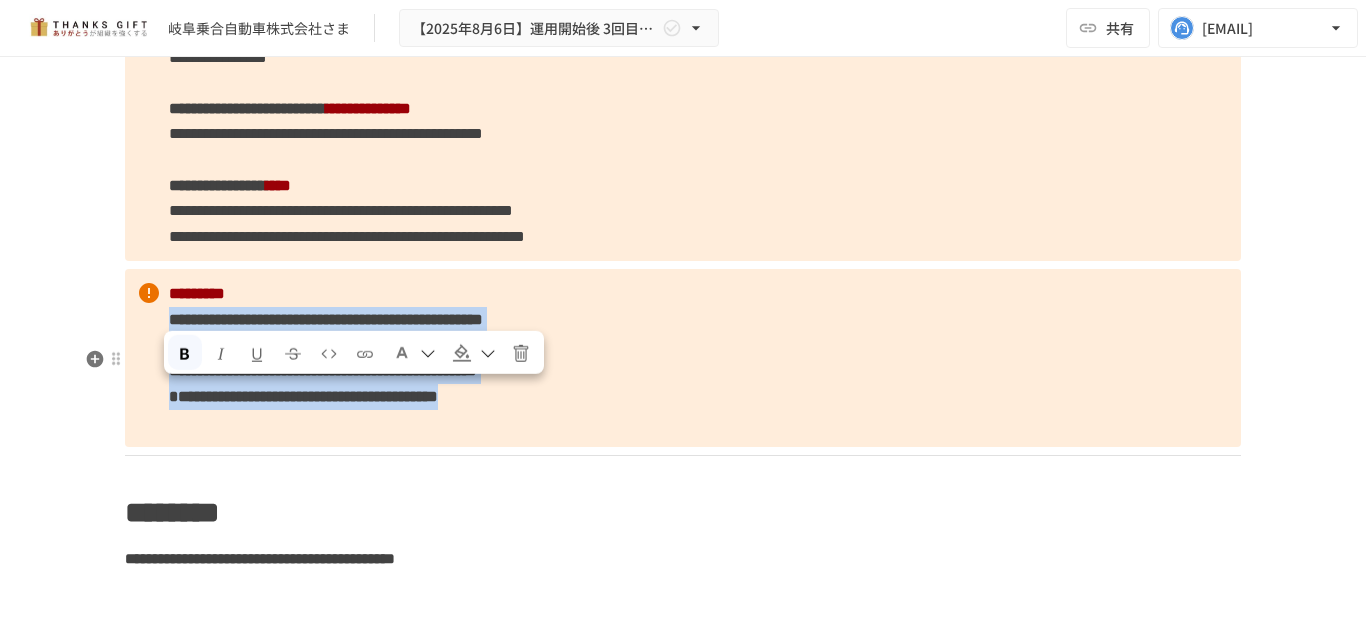 drag, startPoint x: 153, startPoint y: 396, endPoint x: 904, endPoint y: 486, distance: 756.3736 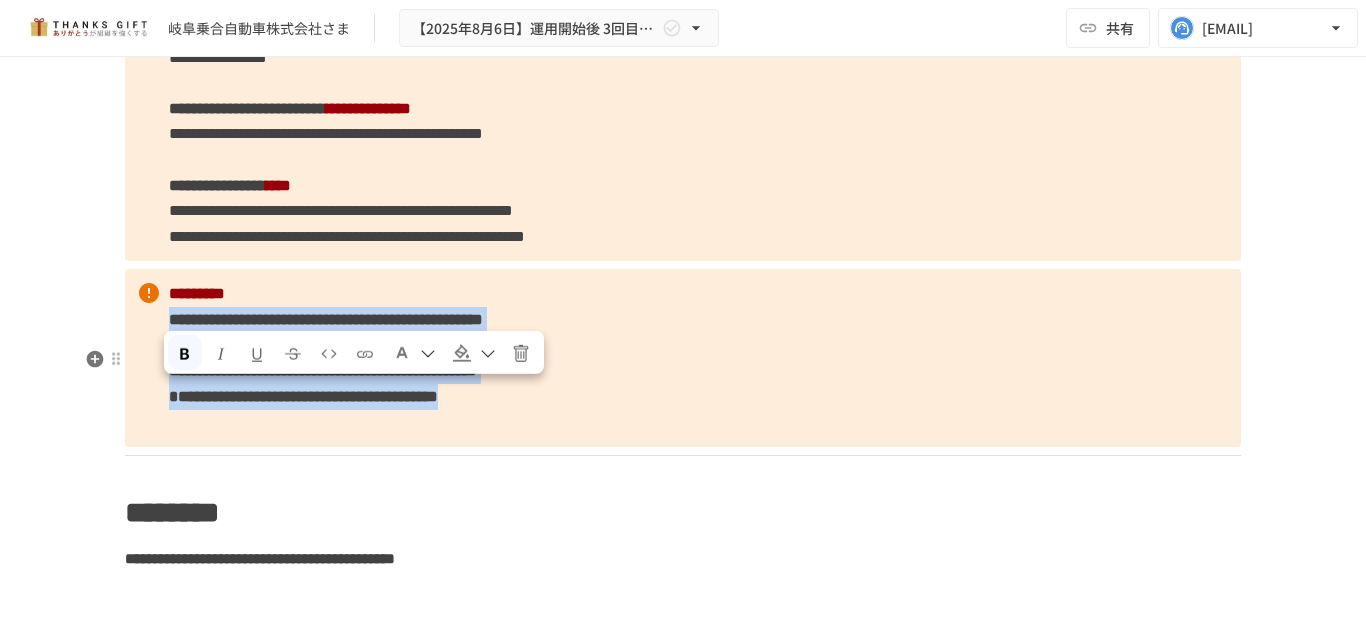 click on "**********" at bounding box center [683, 358] 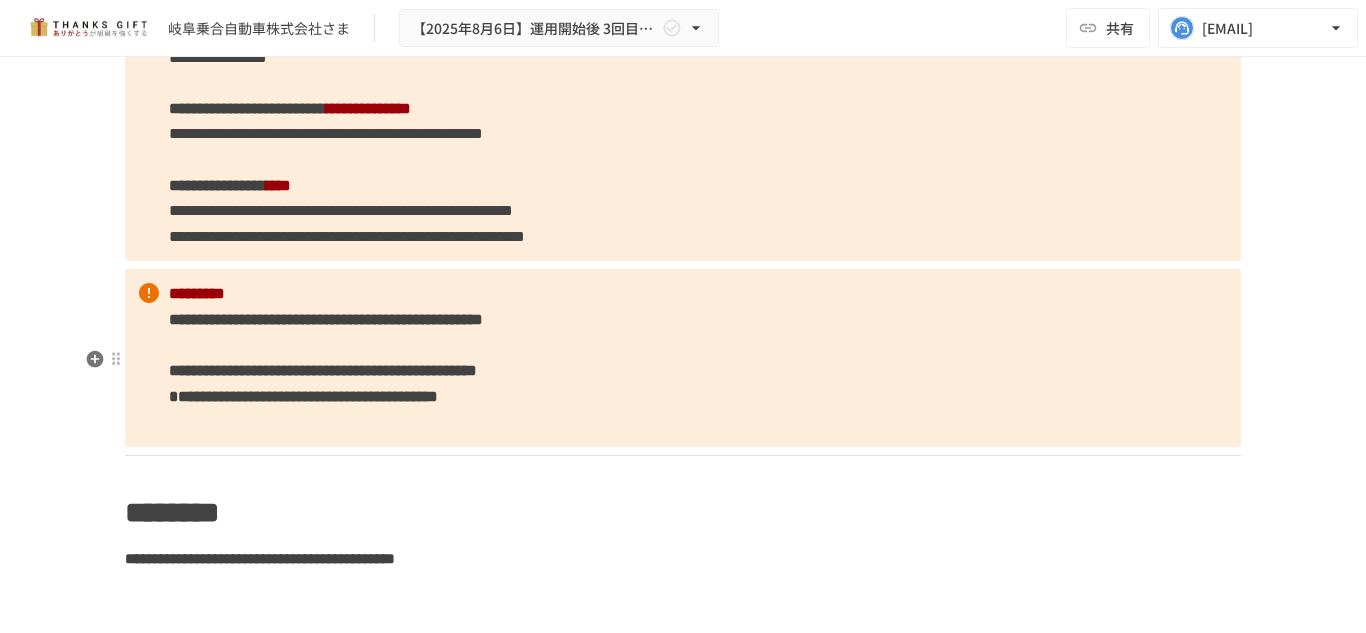 click on "**********" at bounding box center (683, 358) 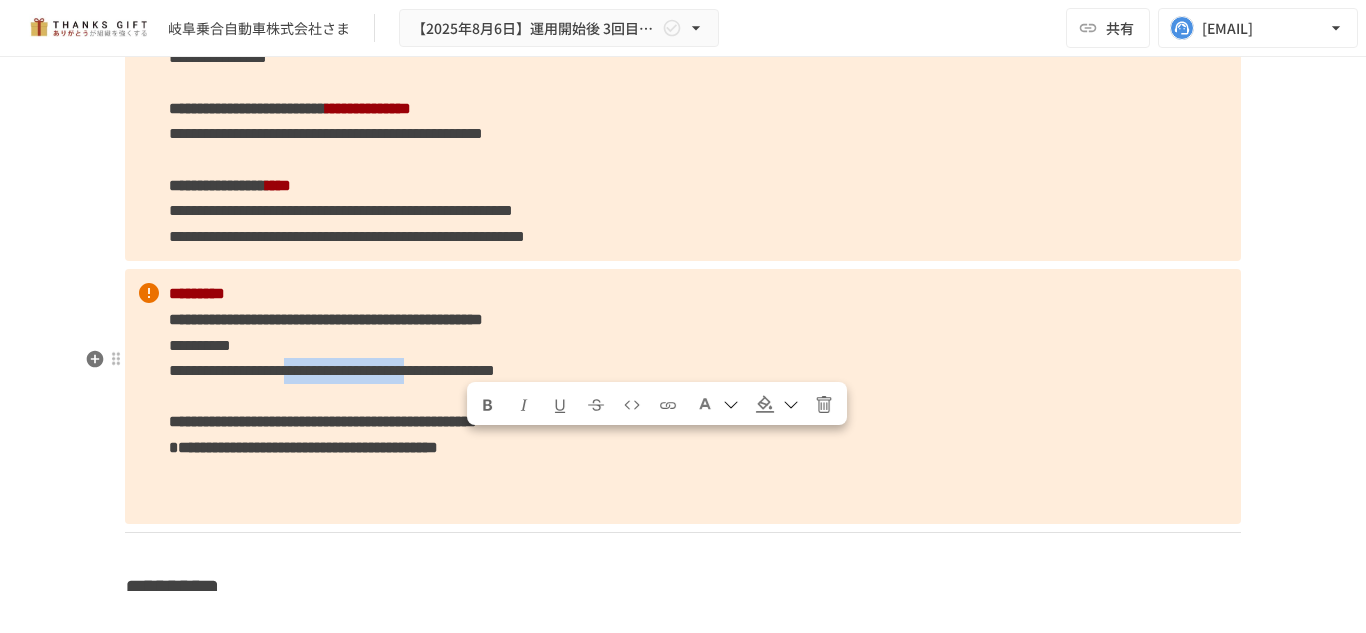 drag, startPoint x: 467, startPoint y: 449, endPoint x: 780, endPoint y: 443, distance: 313.0575 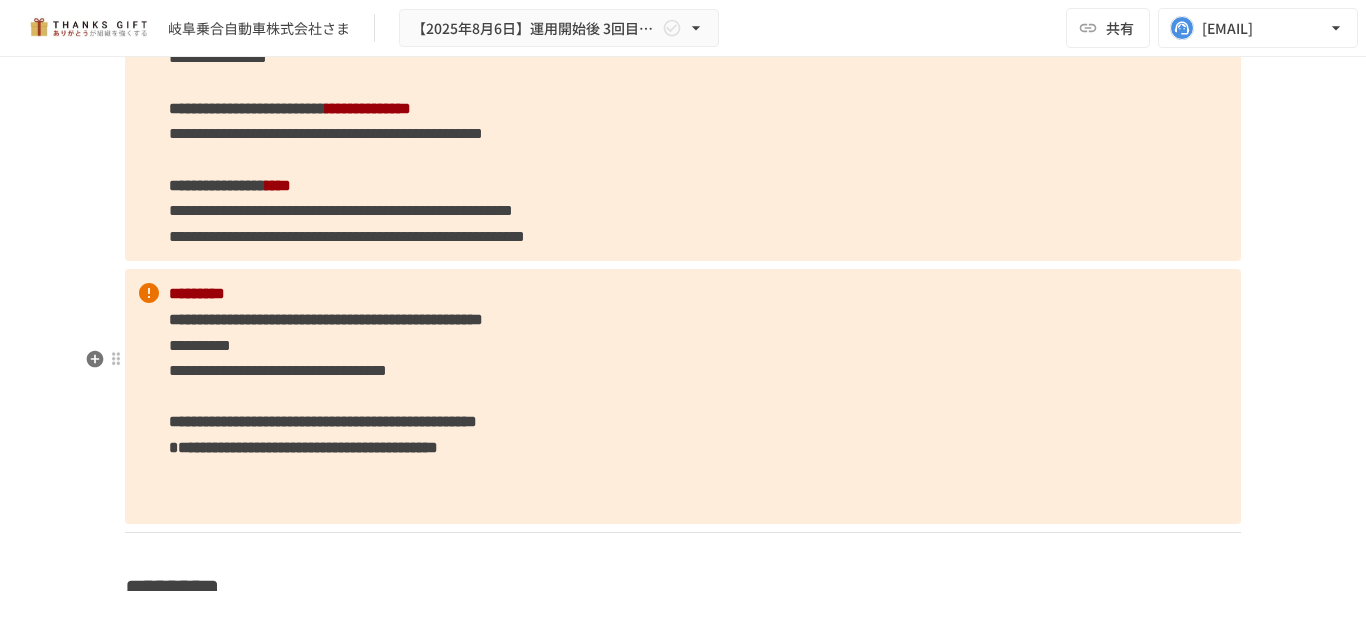 click on "**********" at bounding box center (683, 396) 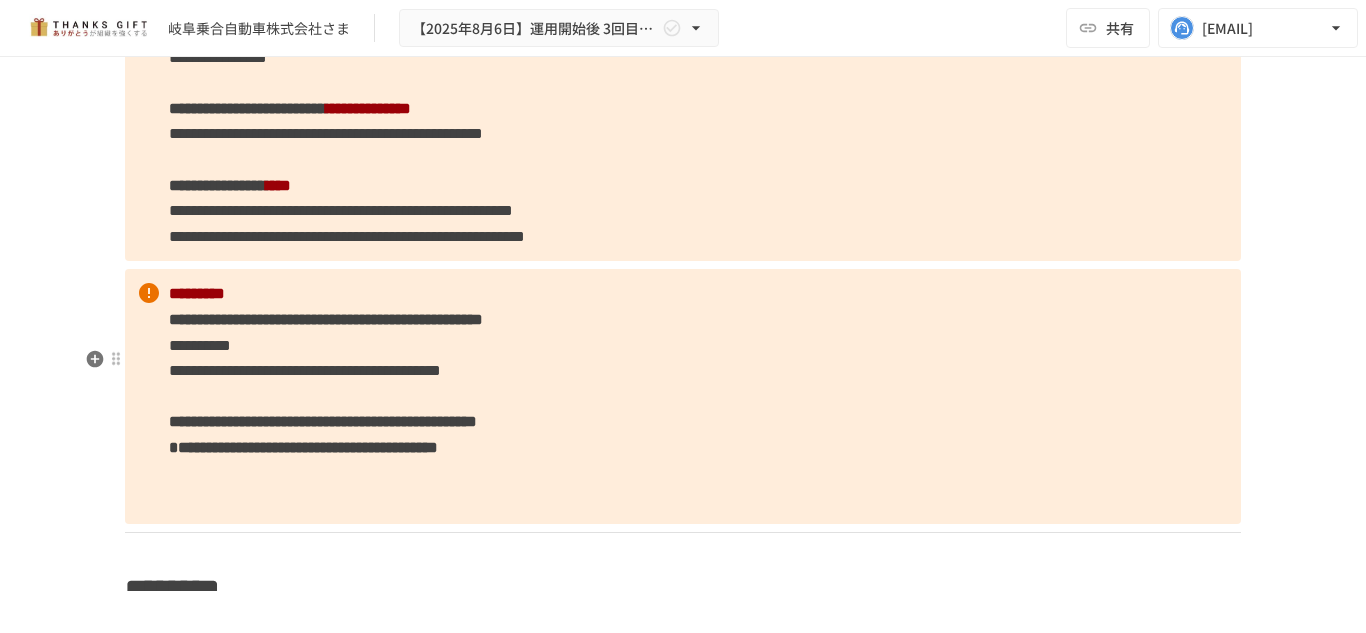 click on "**********" at bounding box center (683, 396) 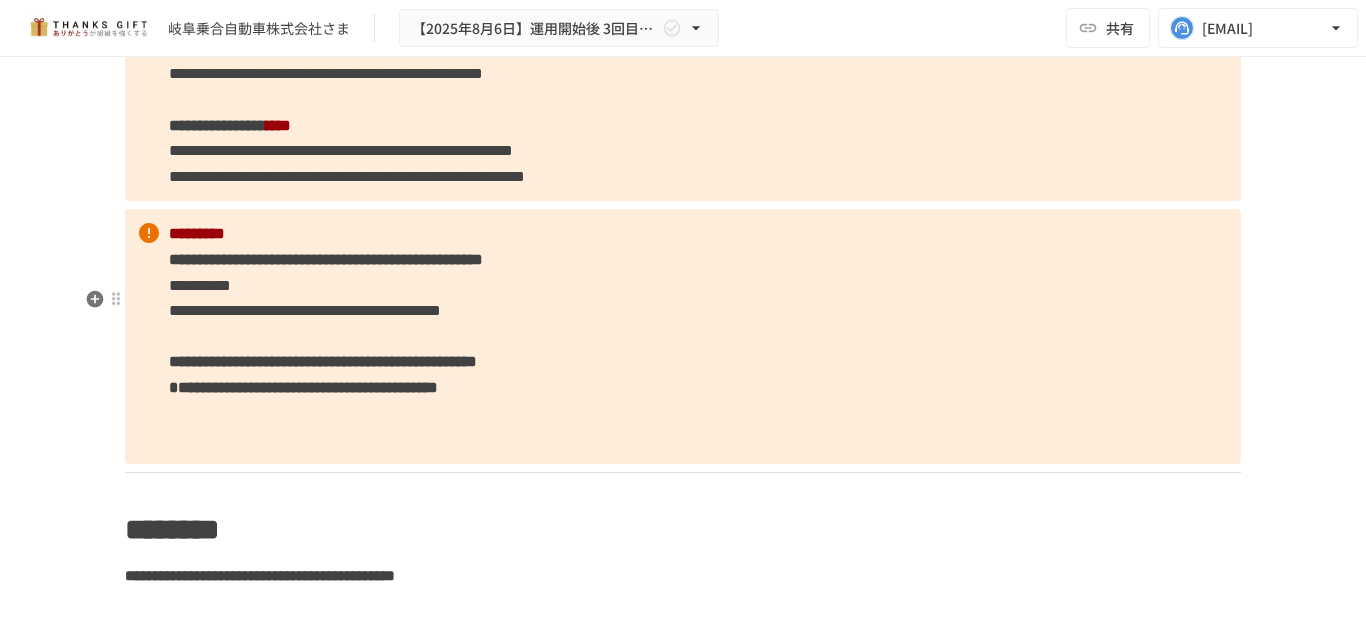 scroll, scrollTop: 3658, scrollLeft: 0, axis: vertical 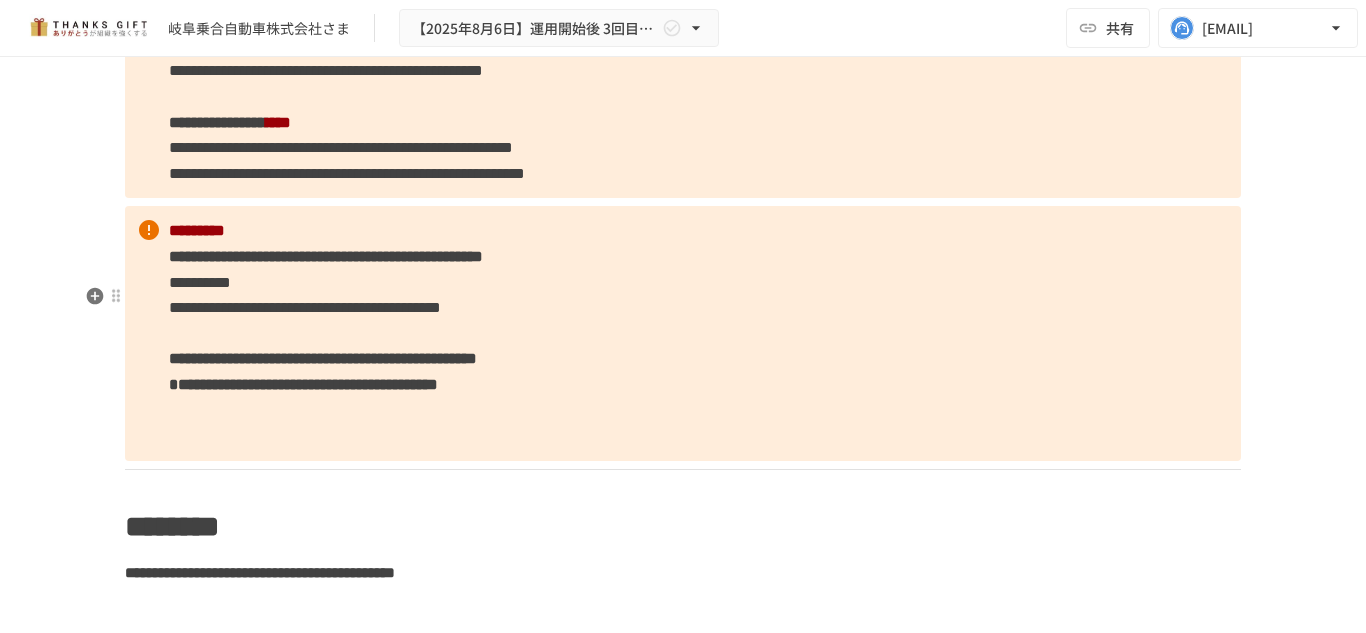 click on "**********" at bounding box center (683, 333) 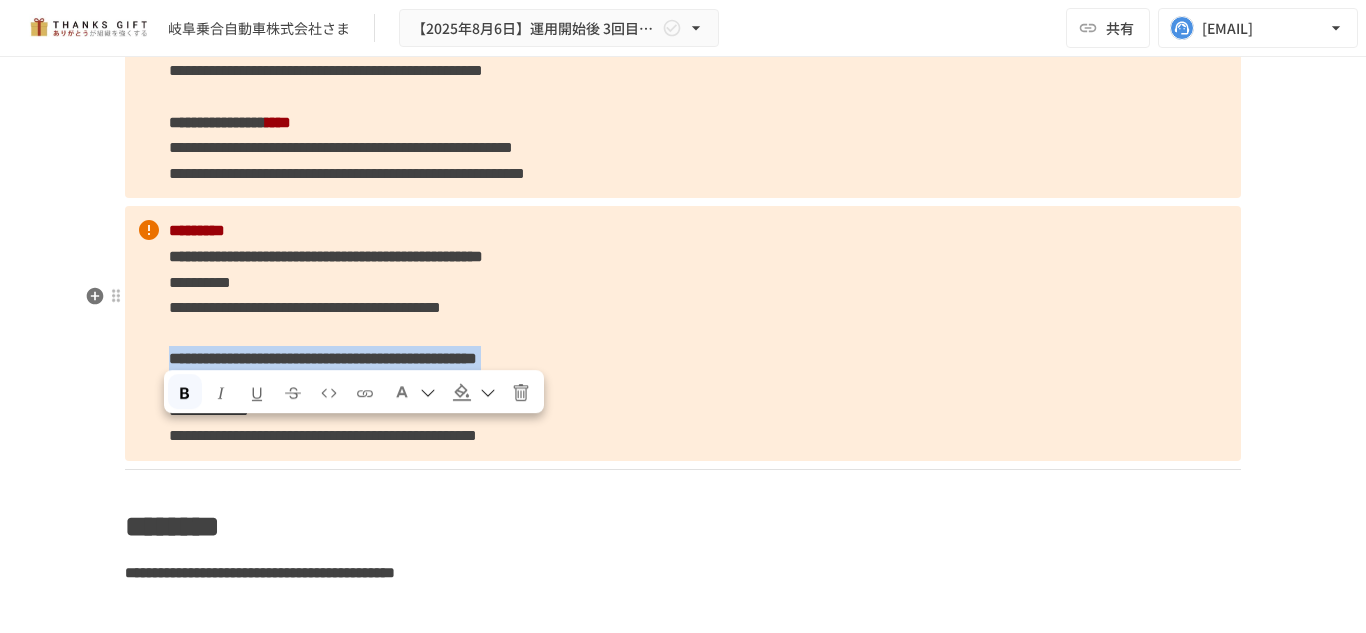drag, startPoint x: 152, startPoint y: 435, endPoint x: 303, endPoint y: 450, distance: 151.74321 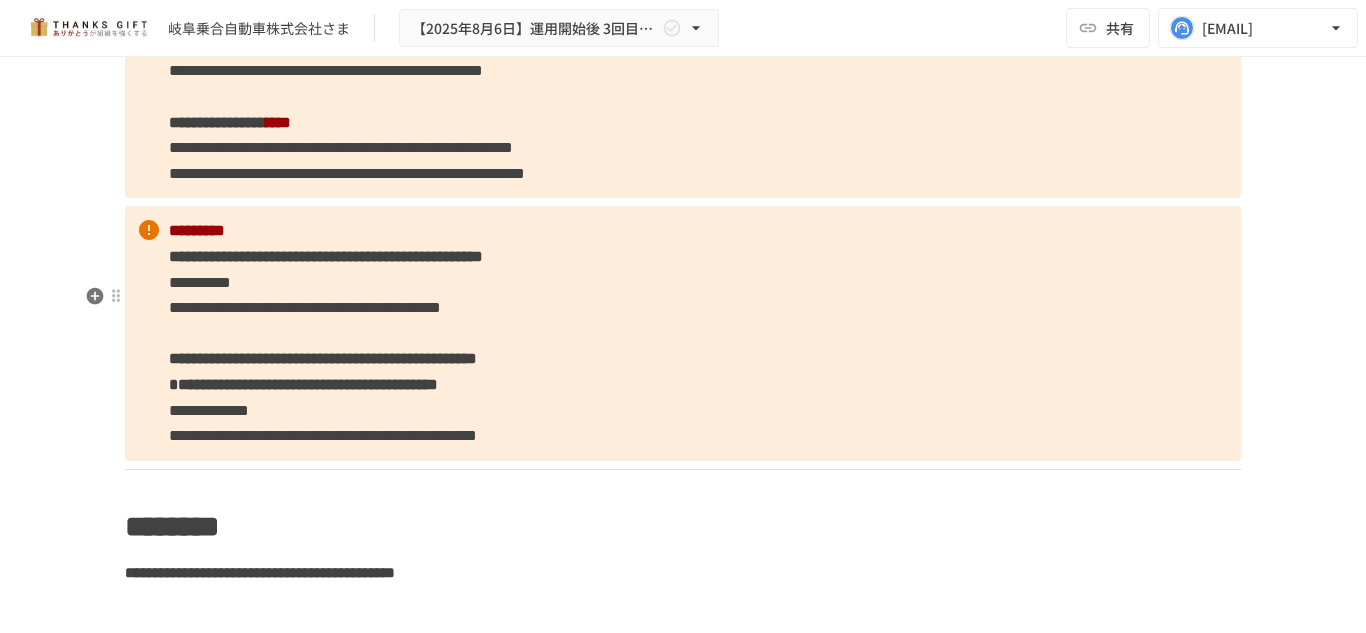 click on "**********" at bounding box center (683, 333) 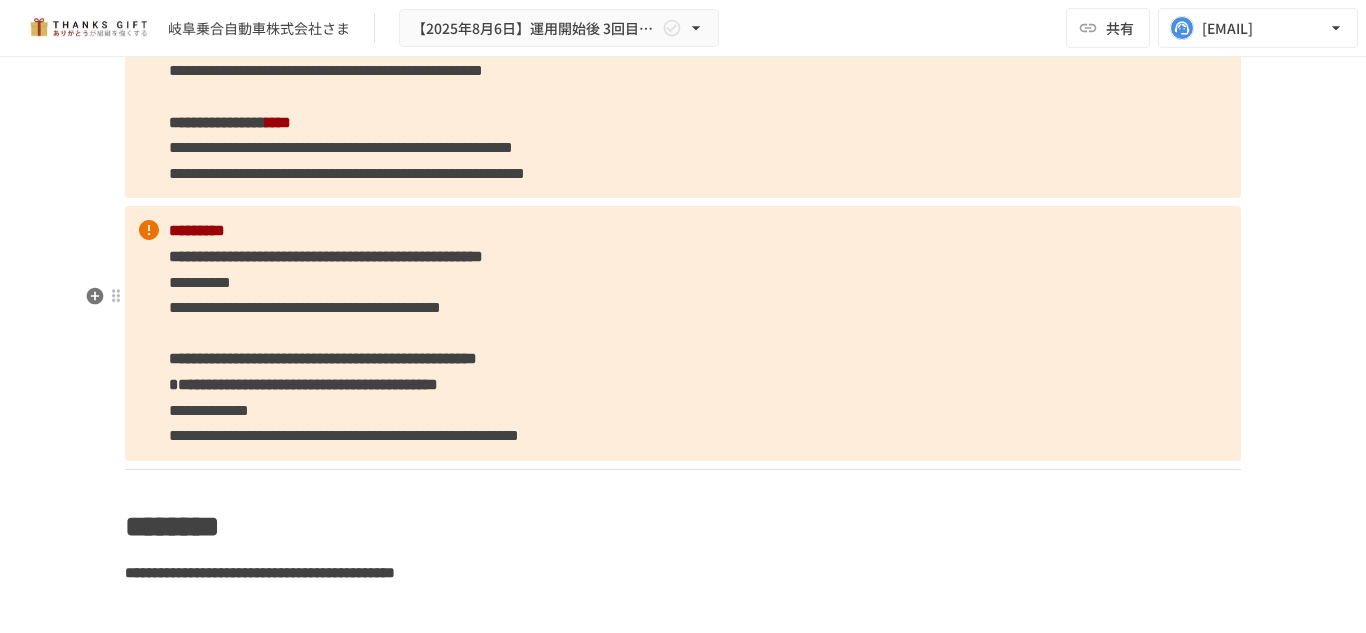 click on "**********" at bounding box center [683, 333] 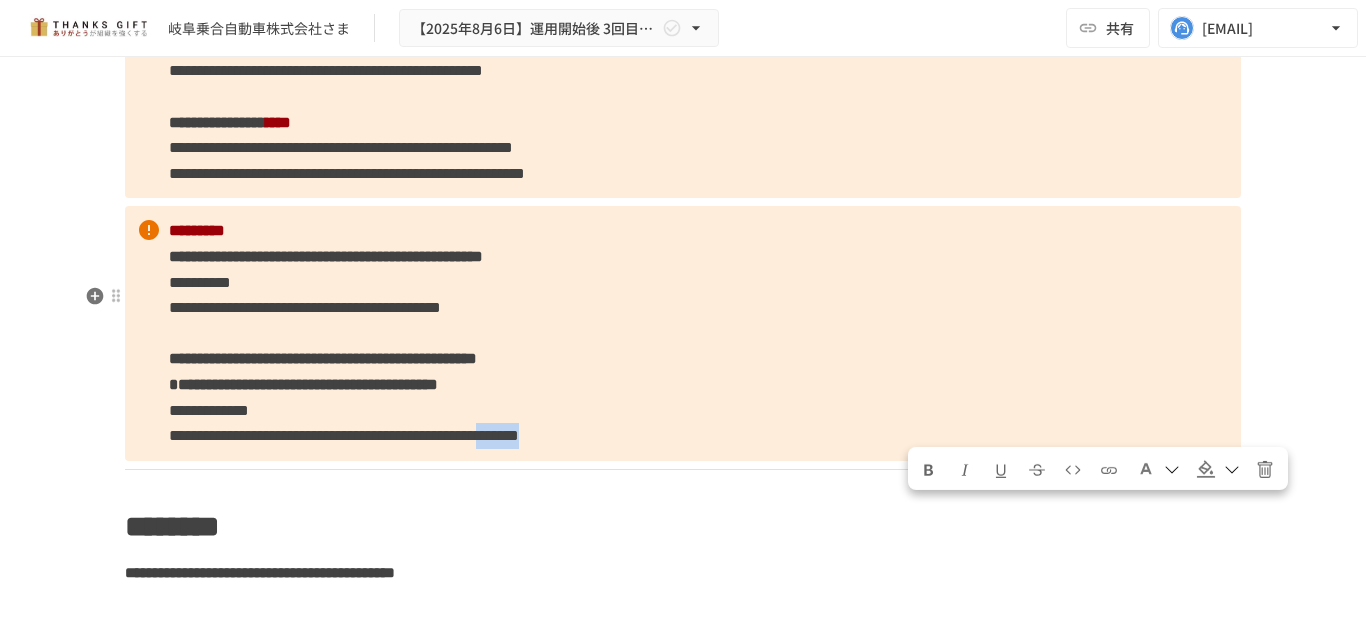drag, startPoint x: 980, startPoint y: 512, endPoint x: 1084, endPoint y: 516, distance: 104.0769 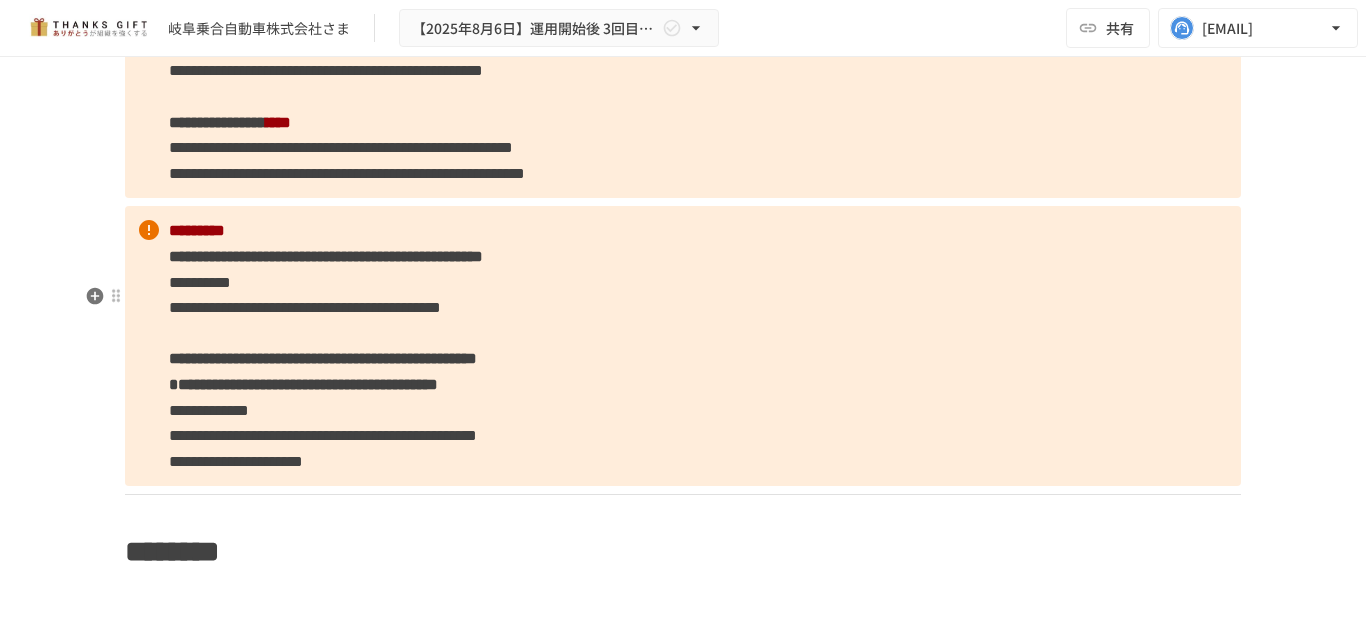click on "**********" at bounding box center (683, 346) 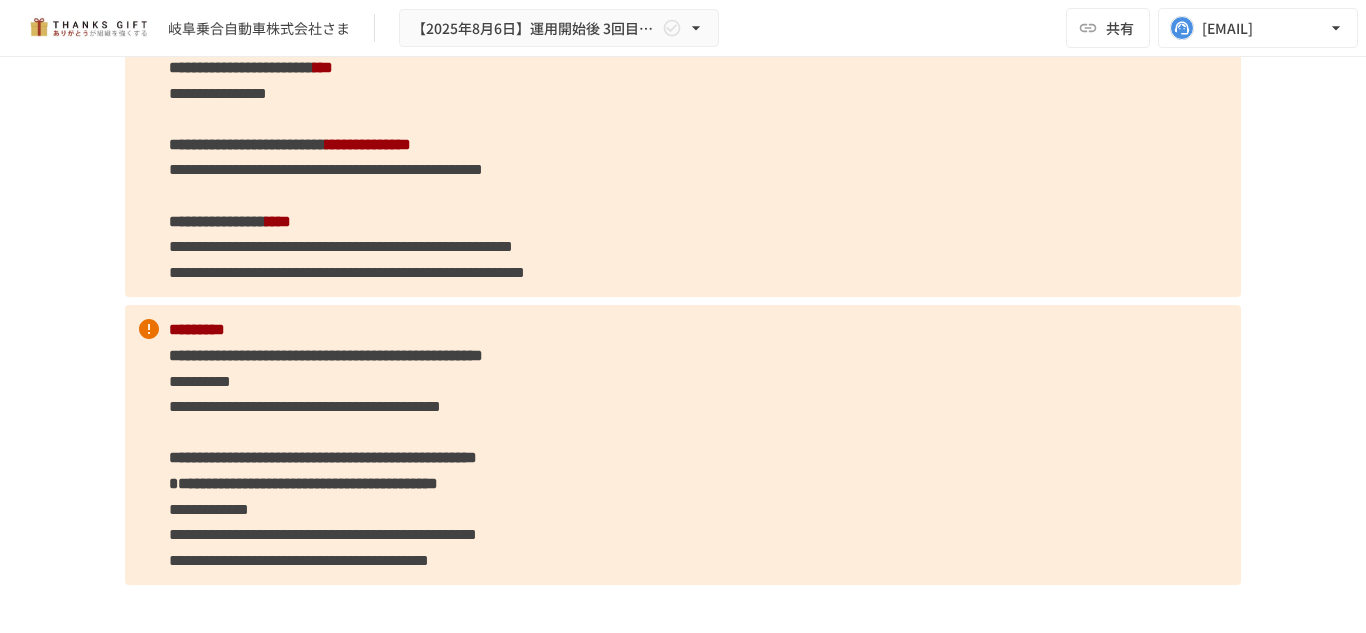 scroll, scrollTop: 3558, scrollLeft: 0, axis: vertical 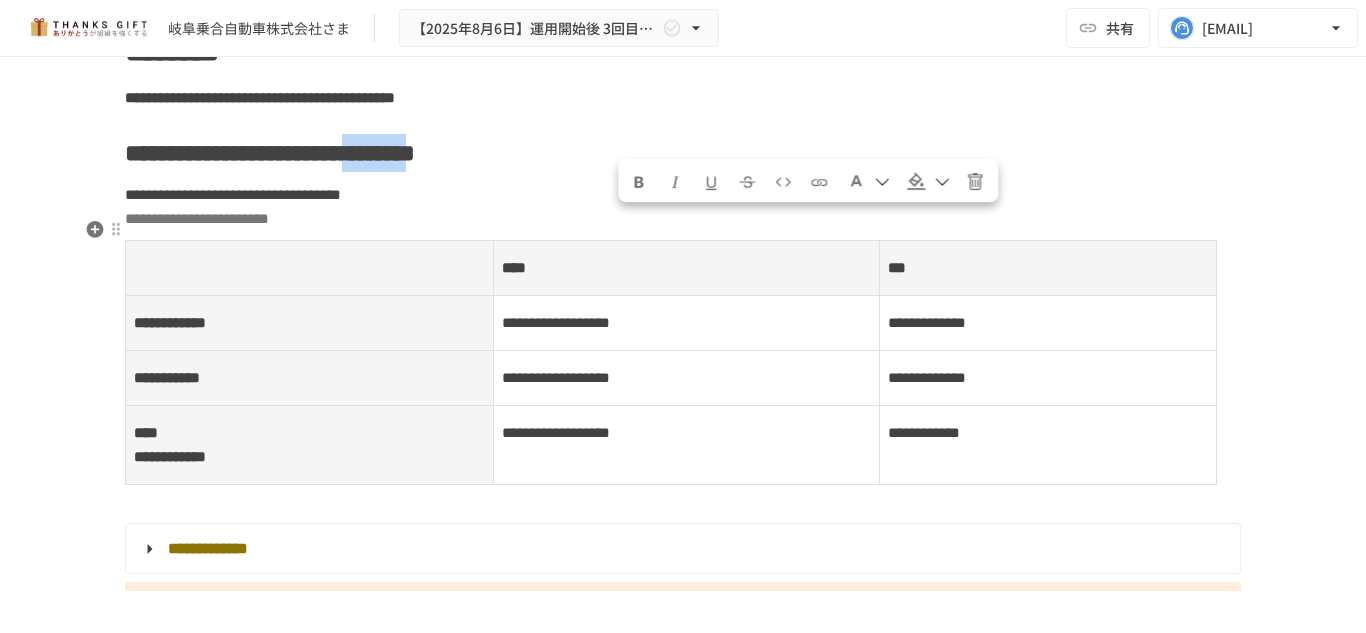 drag, startPoint x: 618, startPoint y: 229, endPoint x: 764, endPoint y: 226, distance: 146.03082 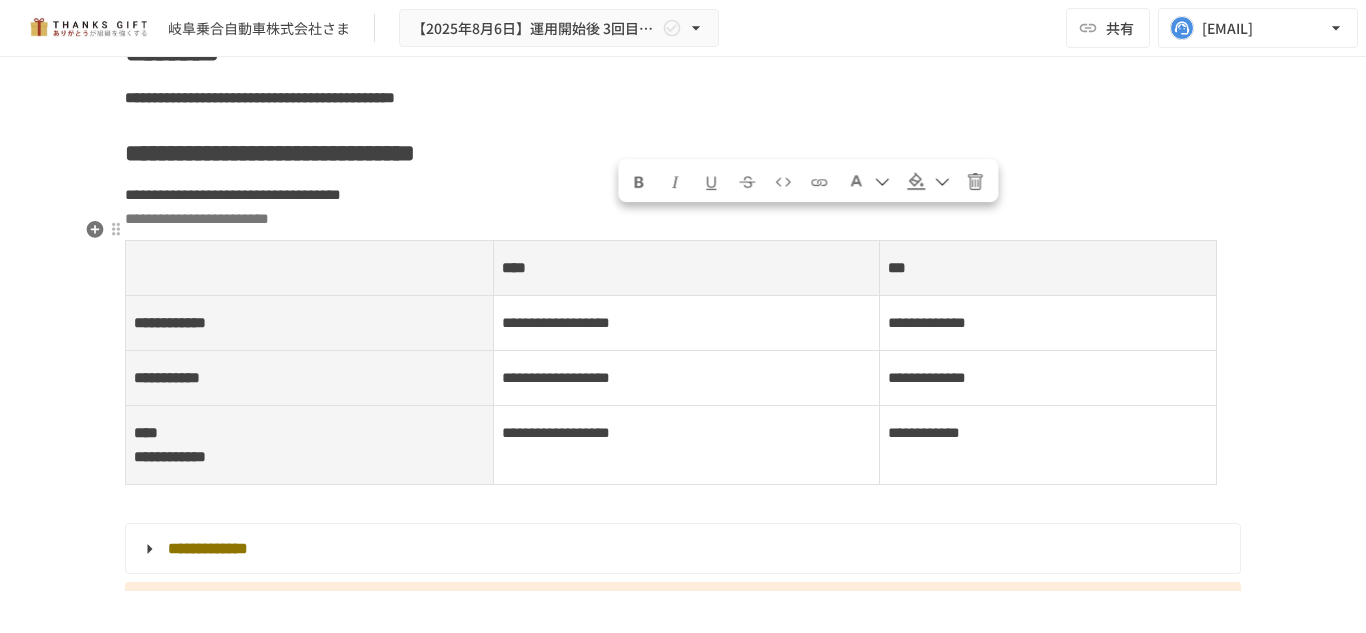 click on "**********" at bounding box center [270, 153] 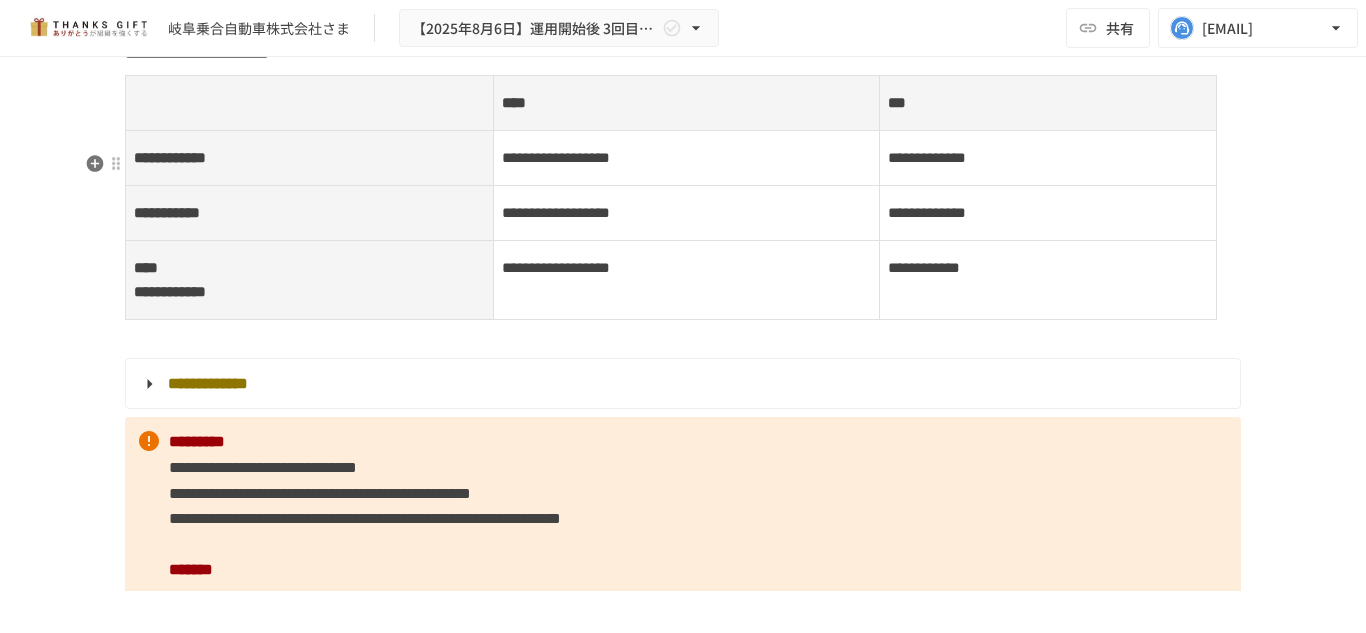 scroll, scrollTop: 4358, scrollLeft: 0, axis: vertical 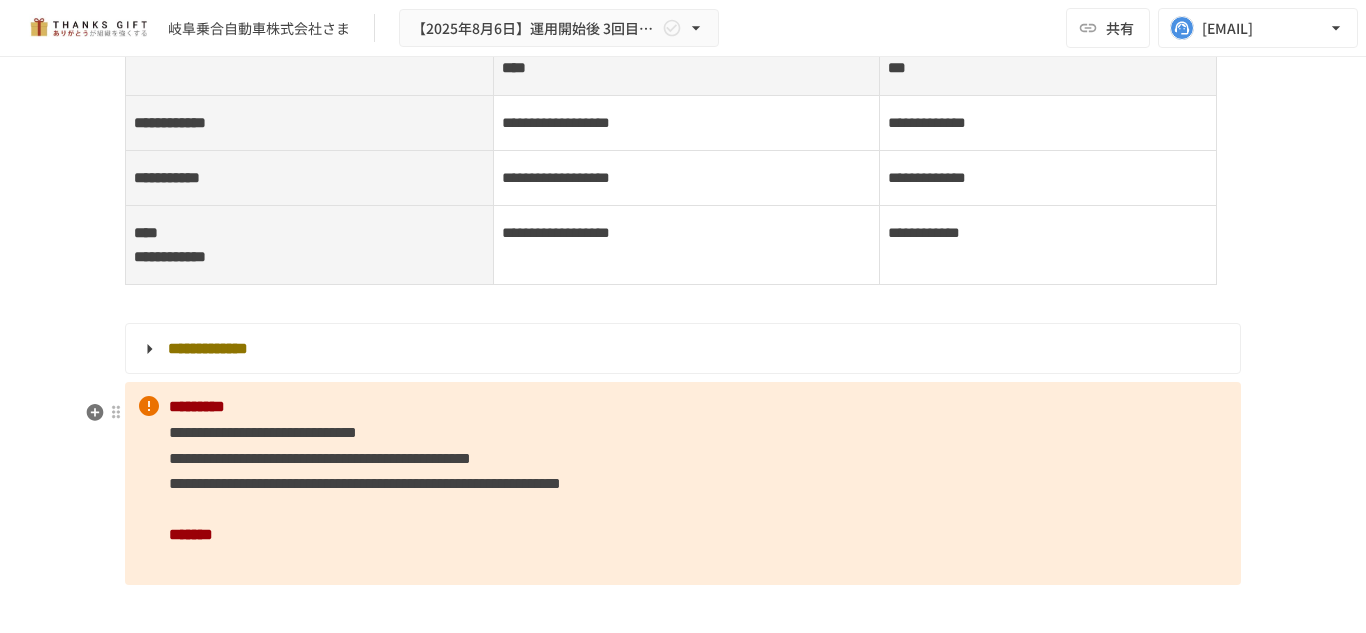 click on "**********" at bounding box center [681, 349] 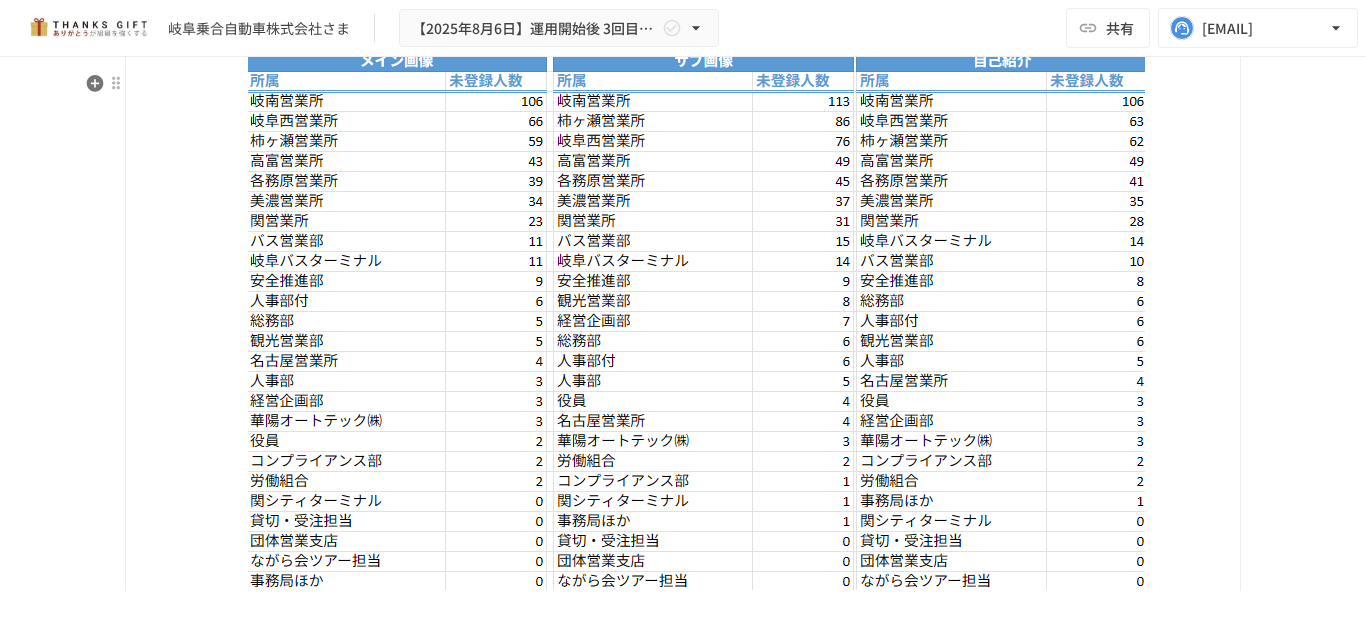 scroll, scrollTop: 4688, scrollLeft: 0, axis: vertical 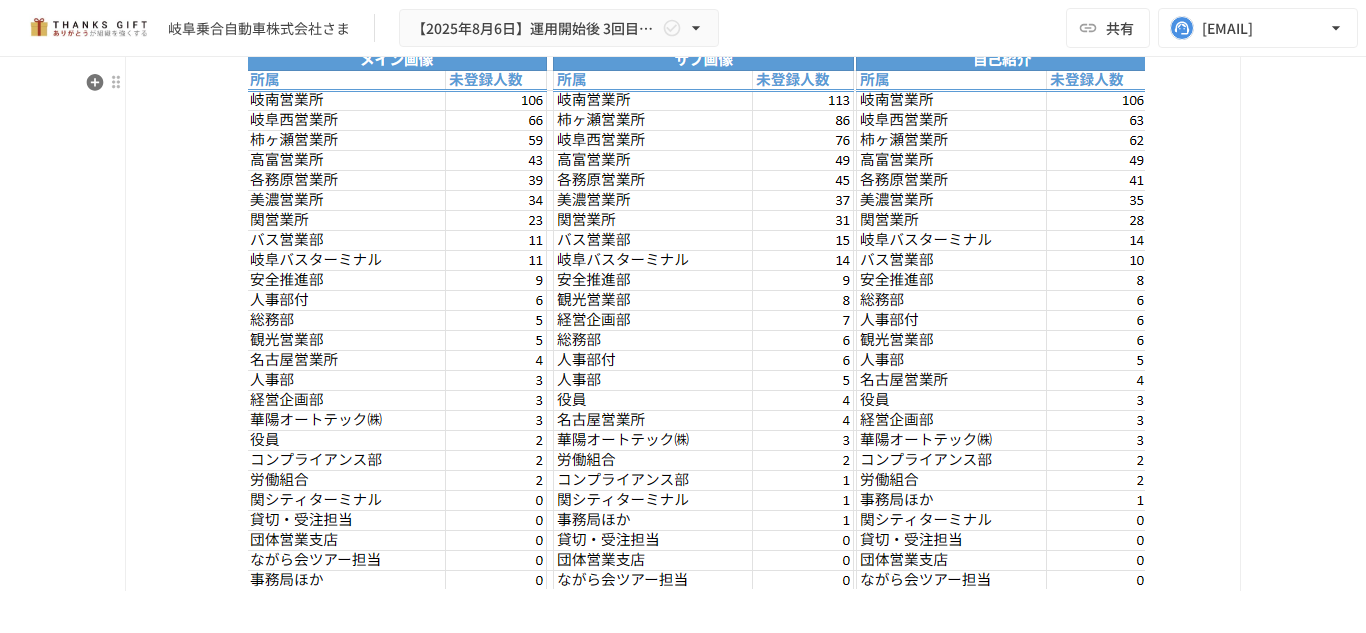 click on "**********" at bounding box center (681, 19) 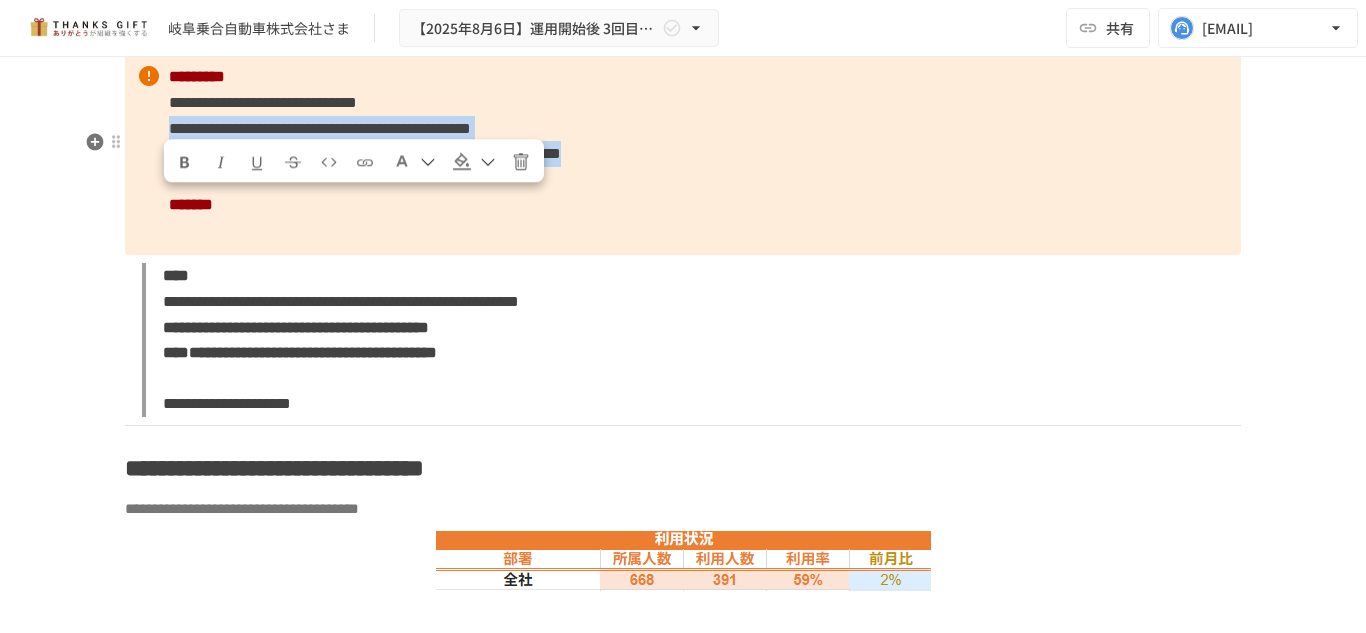 drag, startPoint x: 1183, startPoint y: 240, endPoint x: 145, endPoint y: 214, distance: 1038.3256 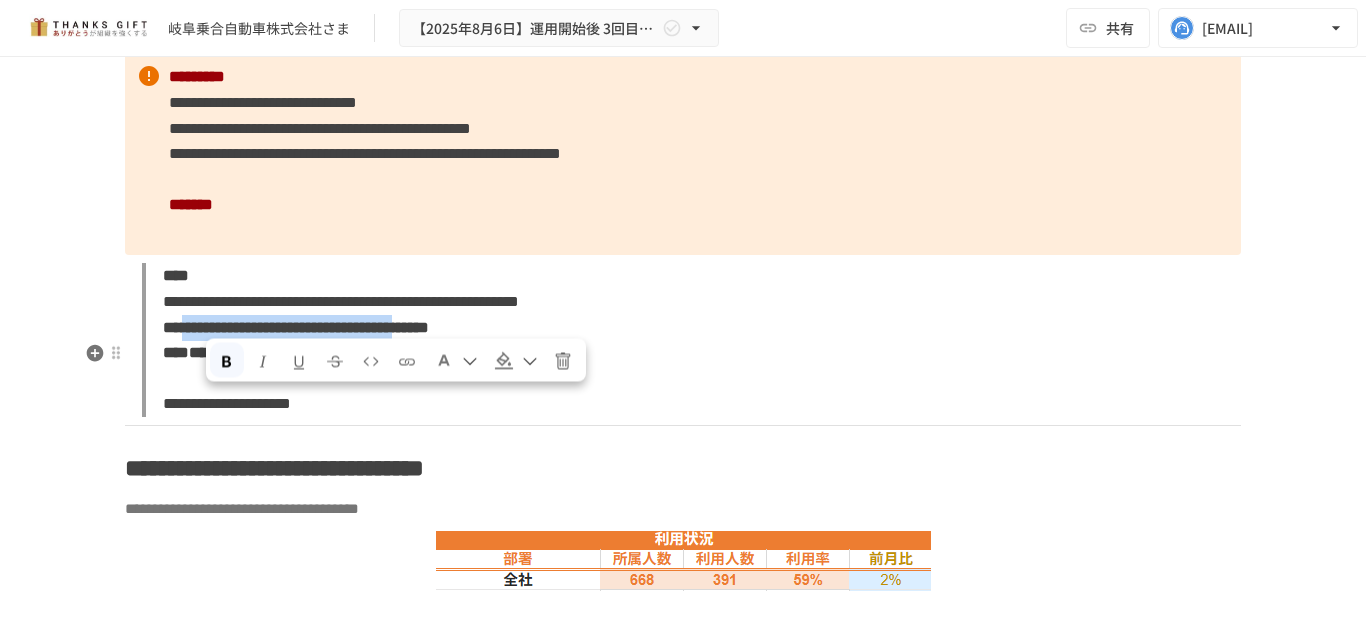 drag, startPoint x: 211, startPoint y: 406, endPoint x: 755, endPoint y: 396, distance: 544.0919 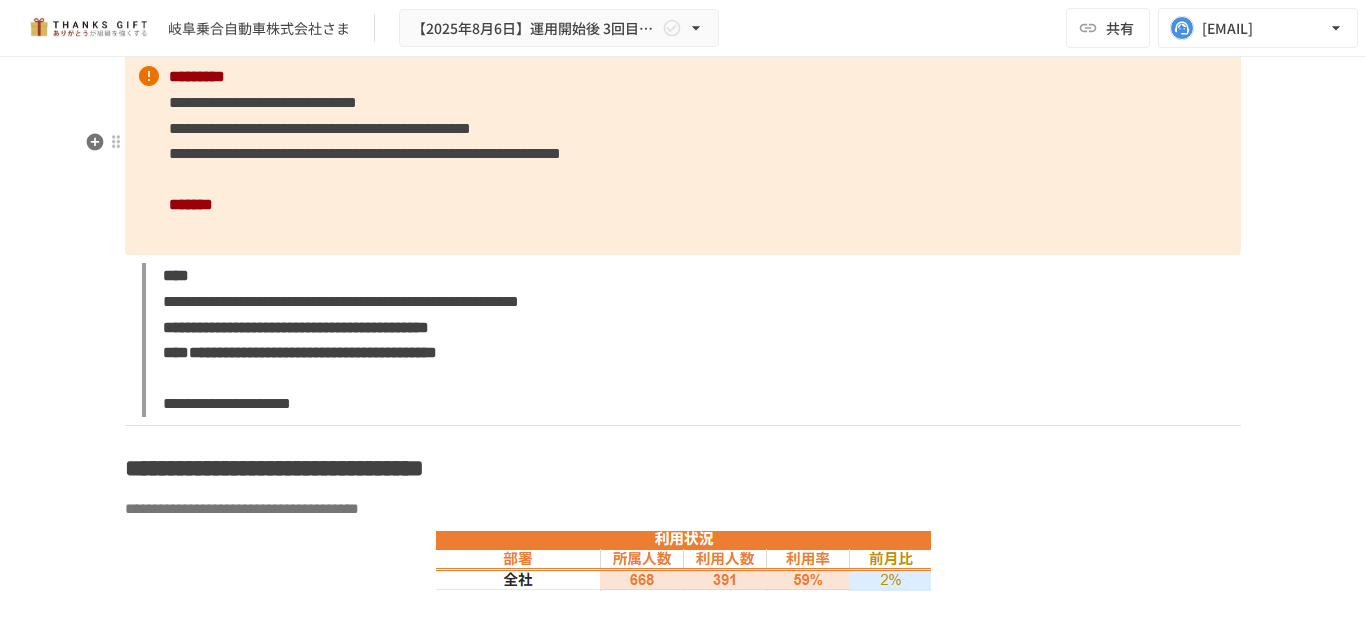 click on "**********" at bounding box center [683, 153] 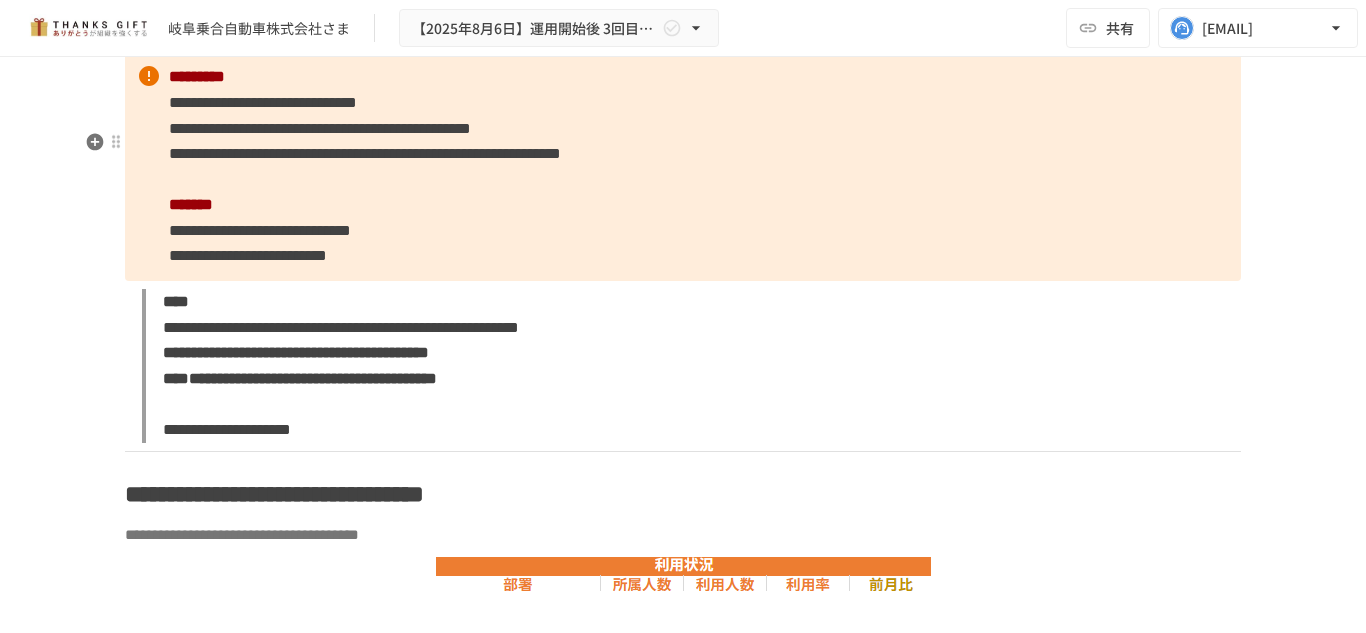click on "**********" at bounding box center (683, 166) 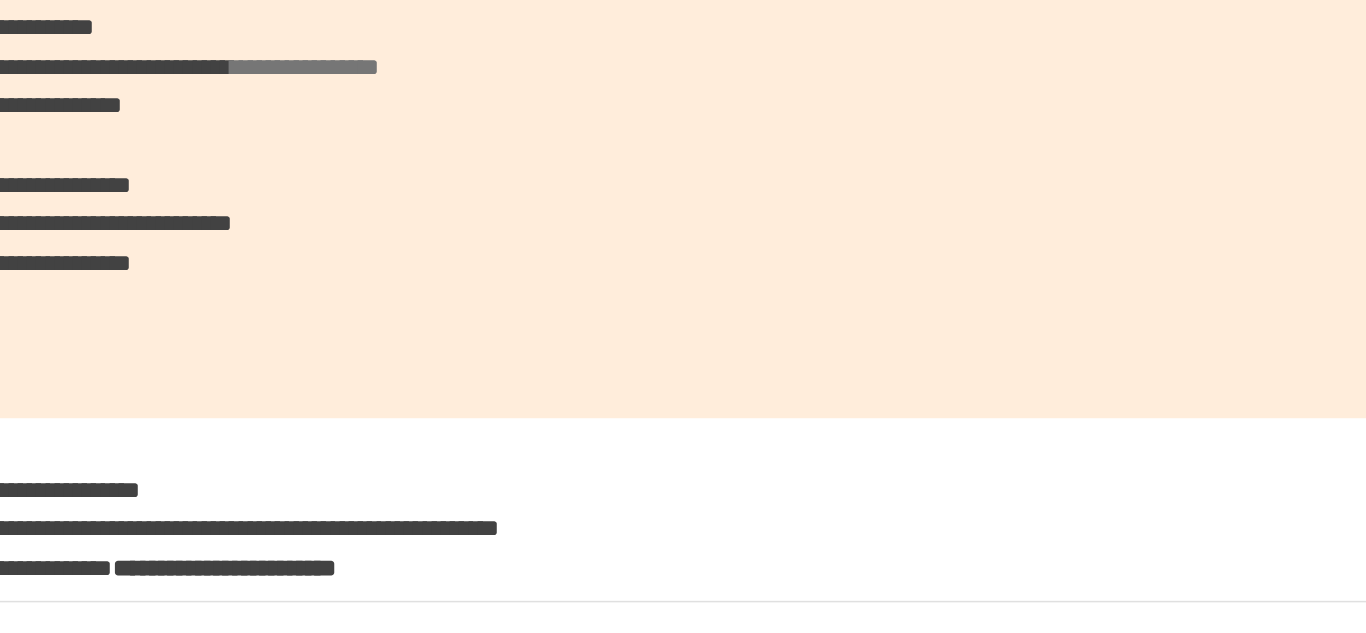 scroll, scrollTop: 5760, scrollLeft: 0, axis: vertical 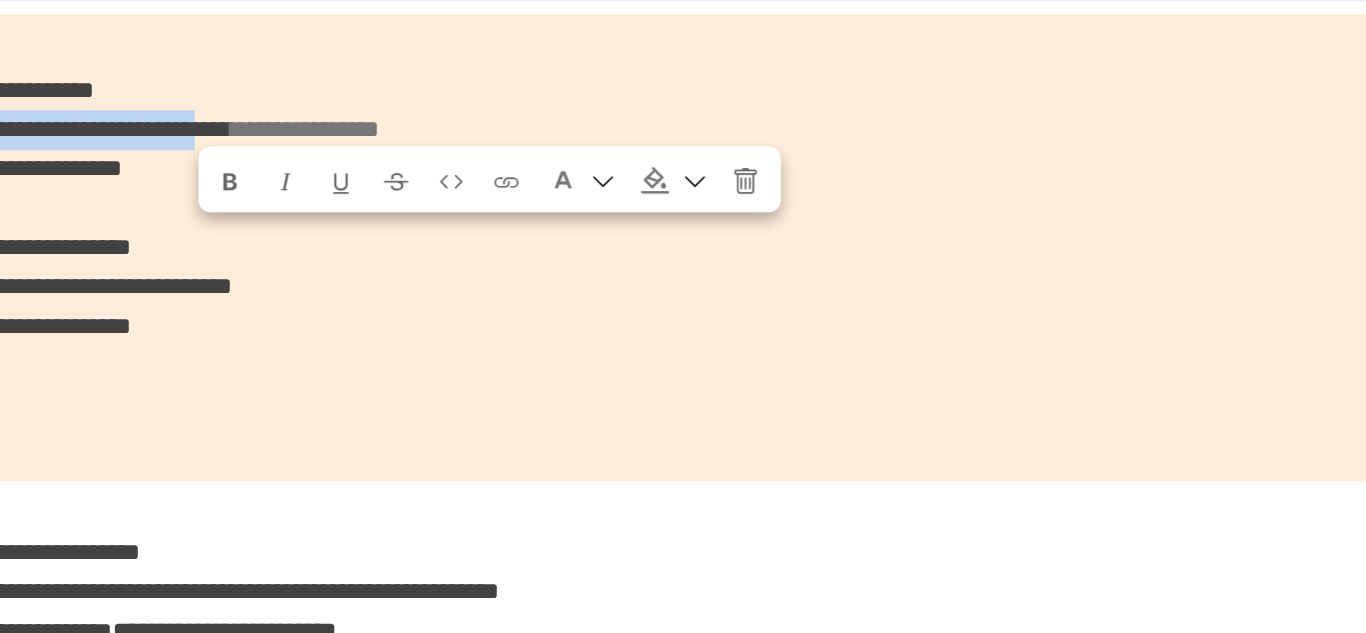 drag, startPoint x: 408, startPoint y: 262, endPoint x: 677, endPoint y: 266, distance: 269.02972 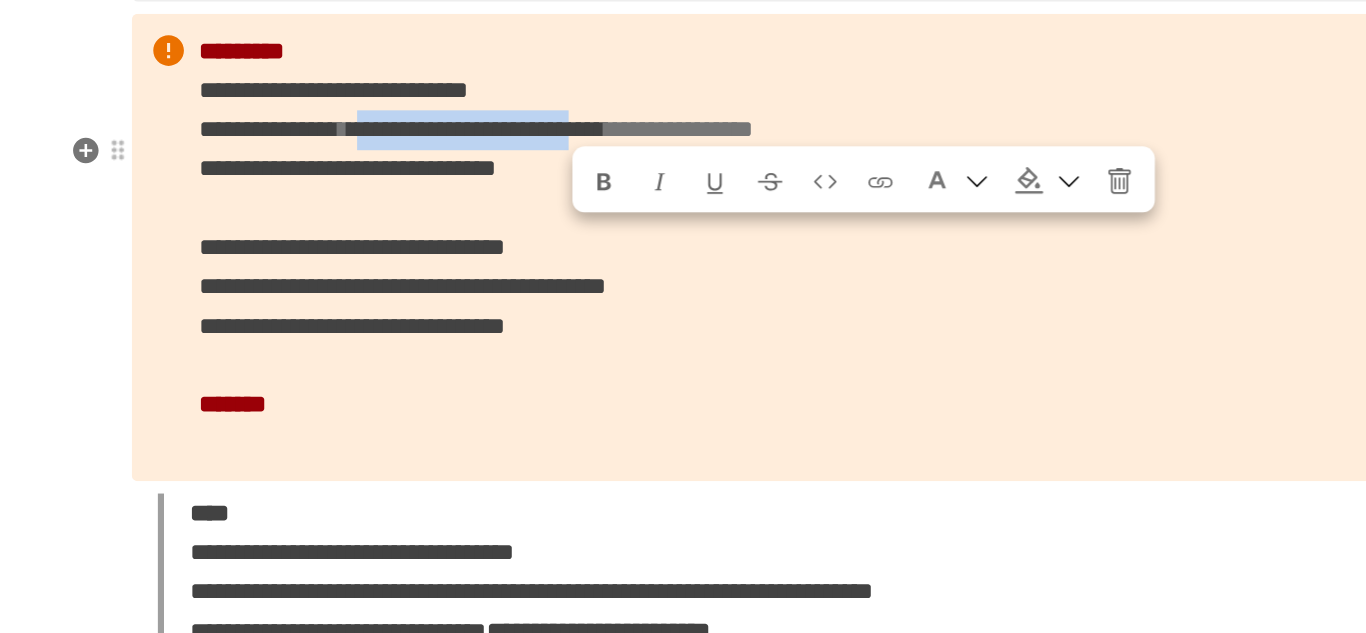 click on "**********" at bounding box center [350, 187] 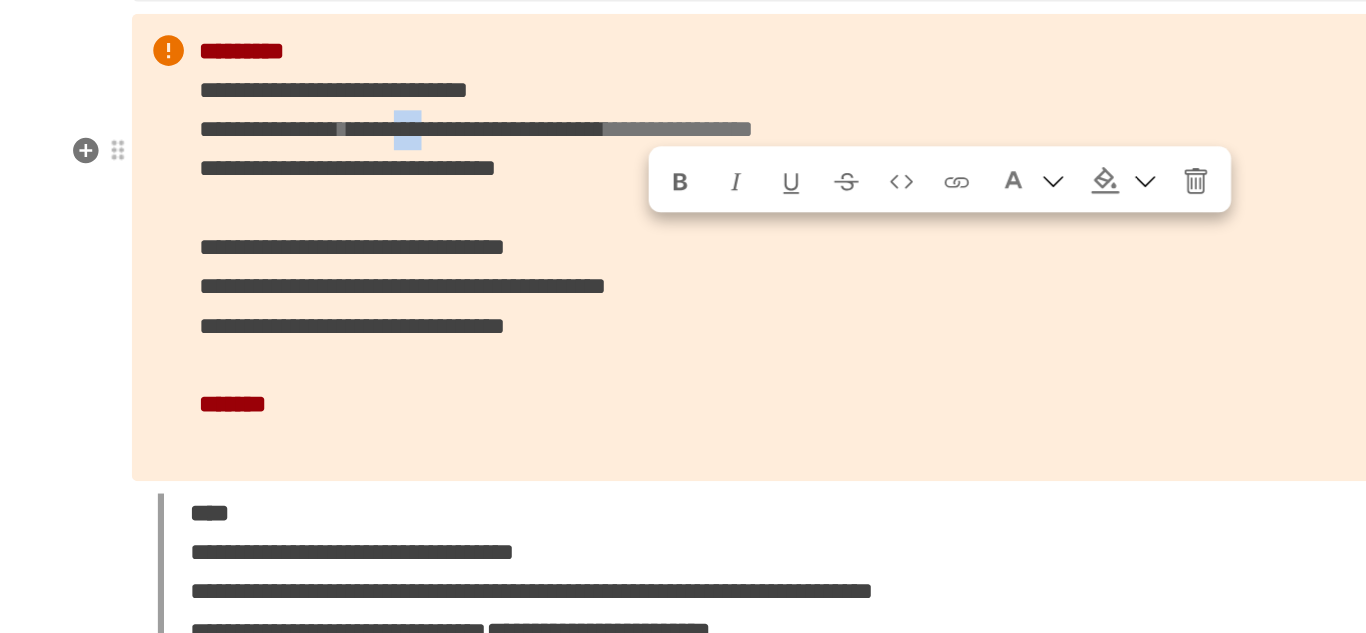 drag, startPoint x: 460, startPoint y: 266, endPoint x: 480, endPoint y: 264, distance: 20.09975 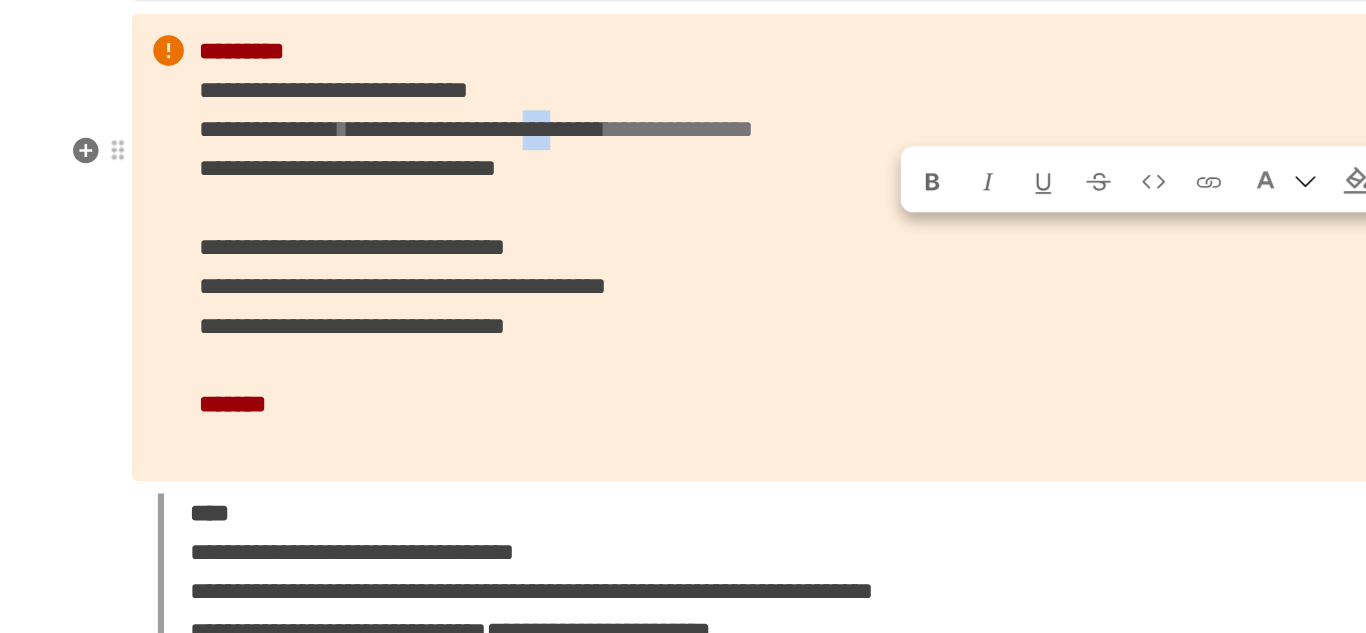 drag, startPoint x: 618, startPoint y: 268, endPoint x: 656, endPoint y: 263, distance: 38.327538 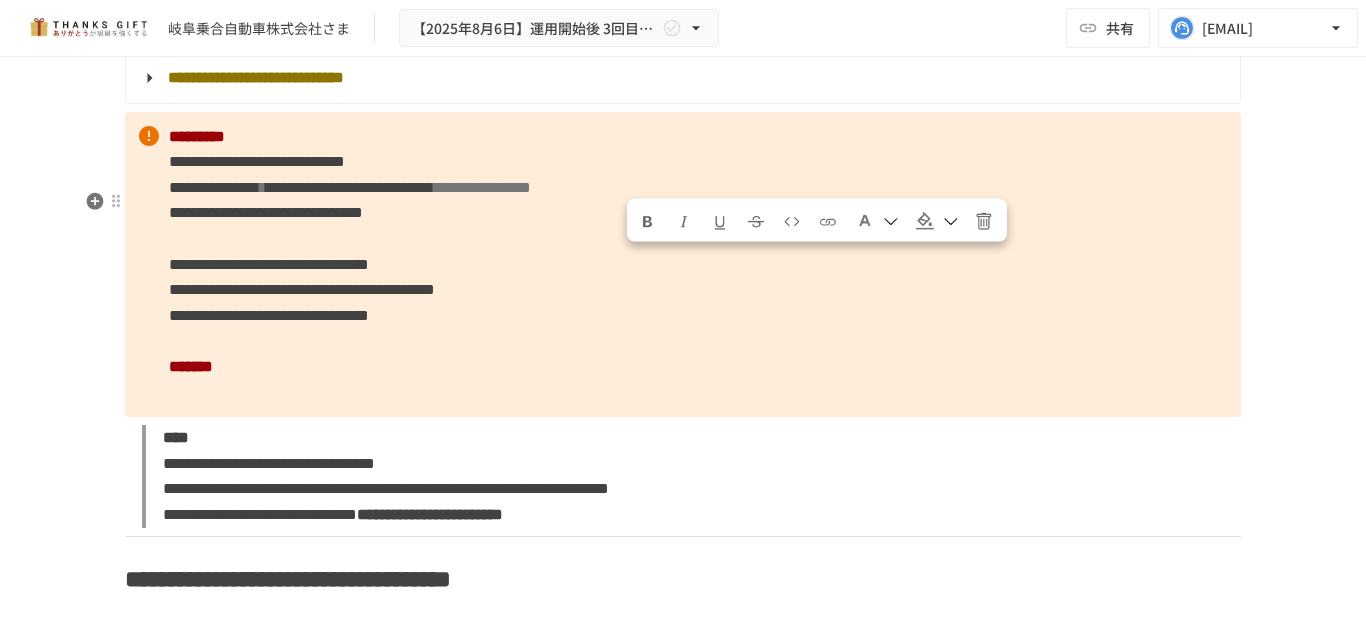 click on "**********" at bounding box center (350, 187) 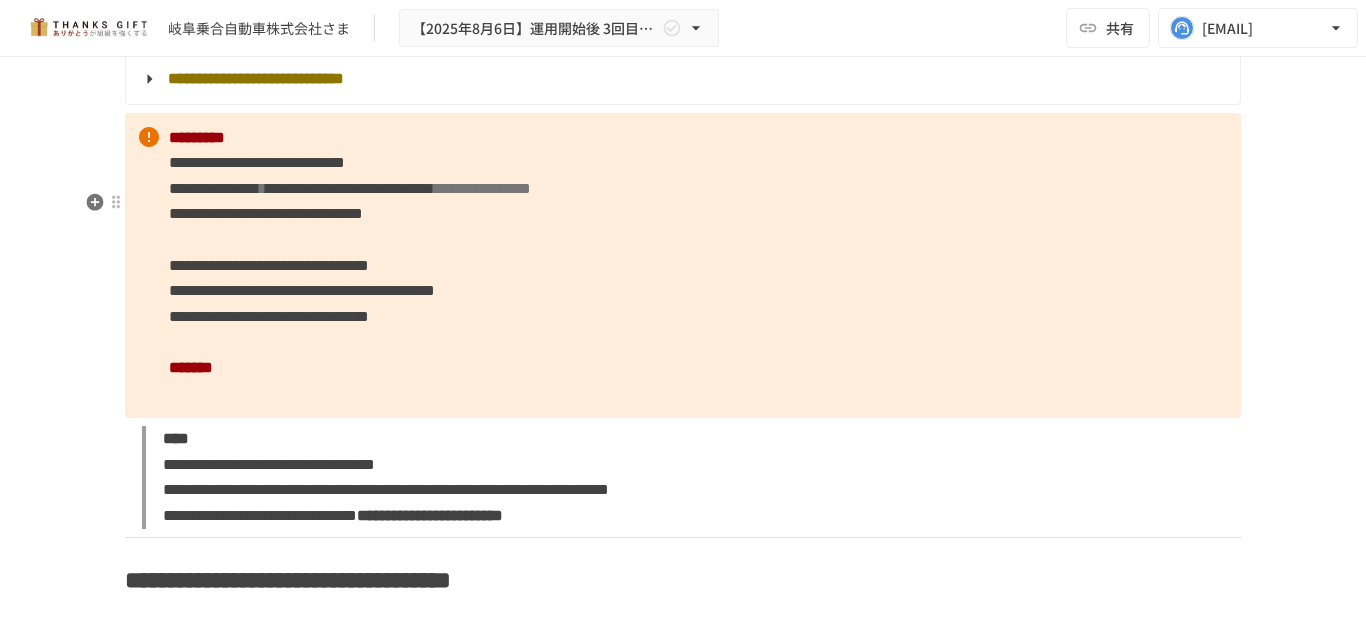 scroll, scrollTop: 5760, scrollLeft: 0, axis: vertical 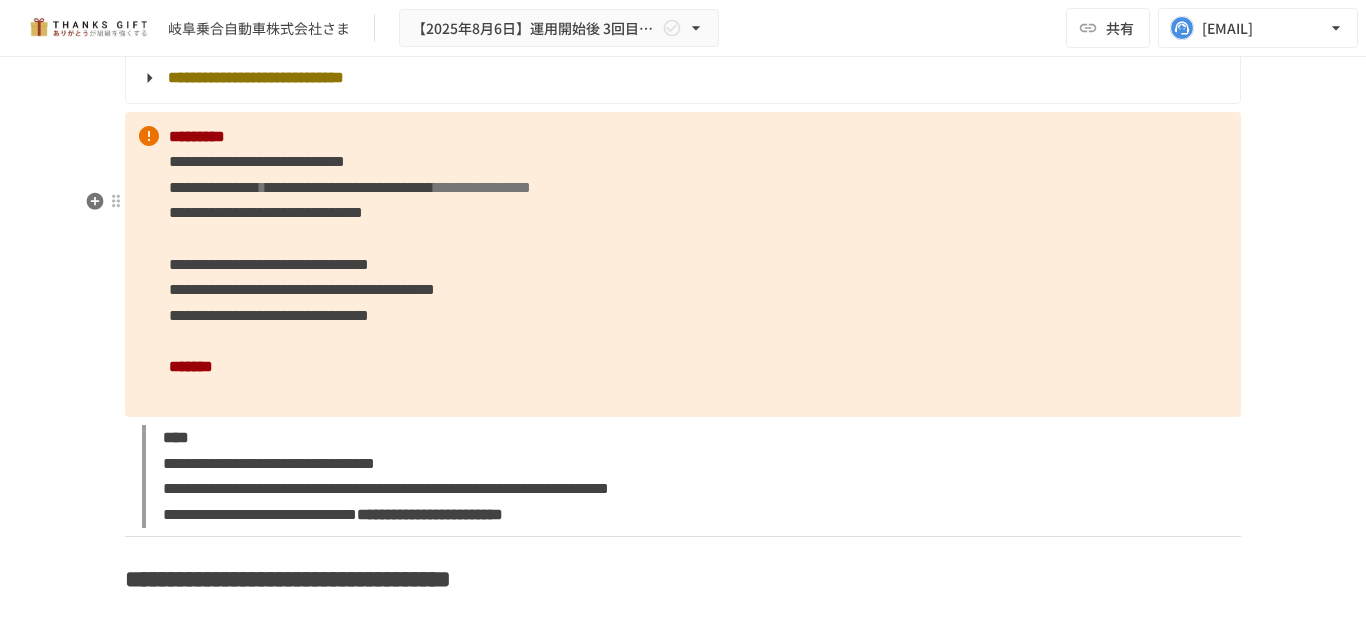click on "**********" at bounding box center (683, 265) 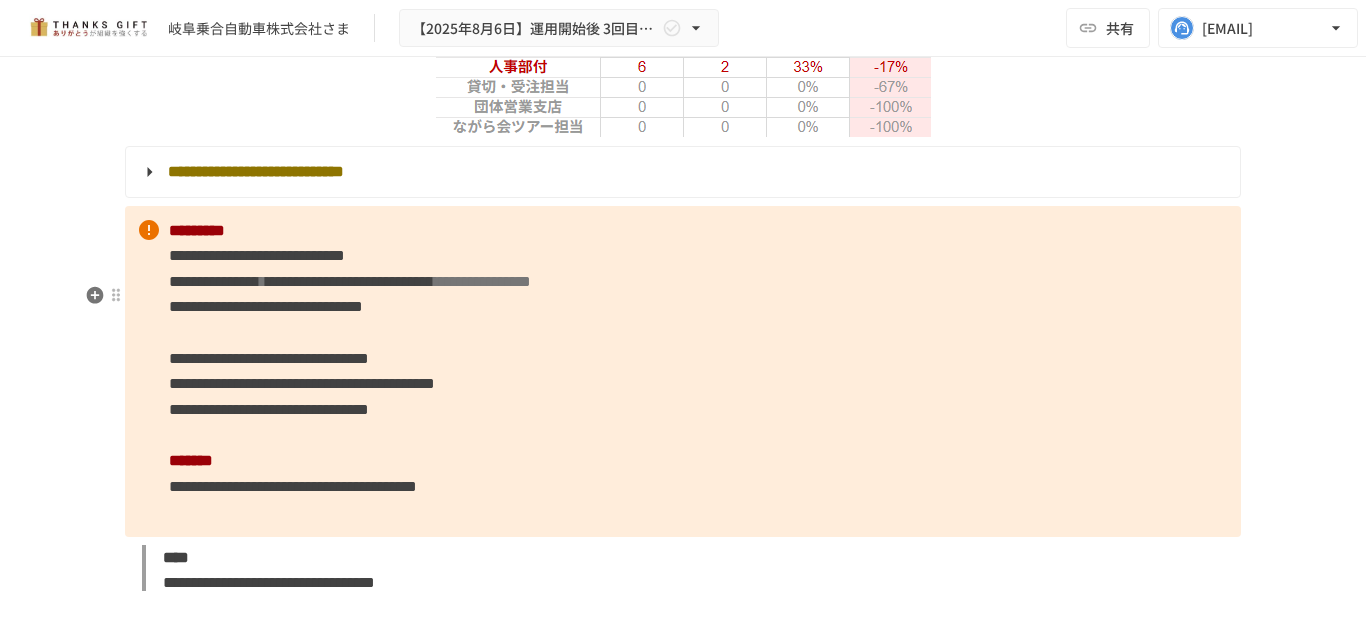 scroll, scrollTop: 5766, scrollLeft: 0, axis: vertical 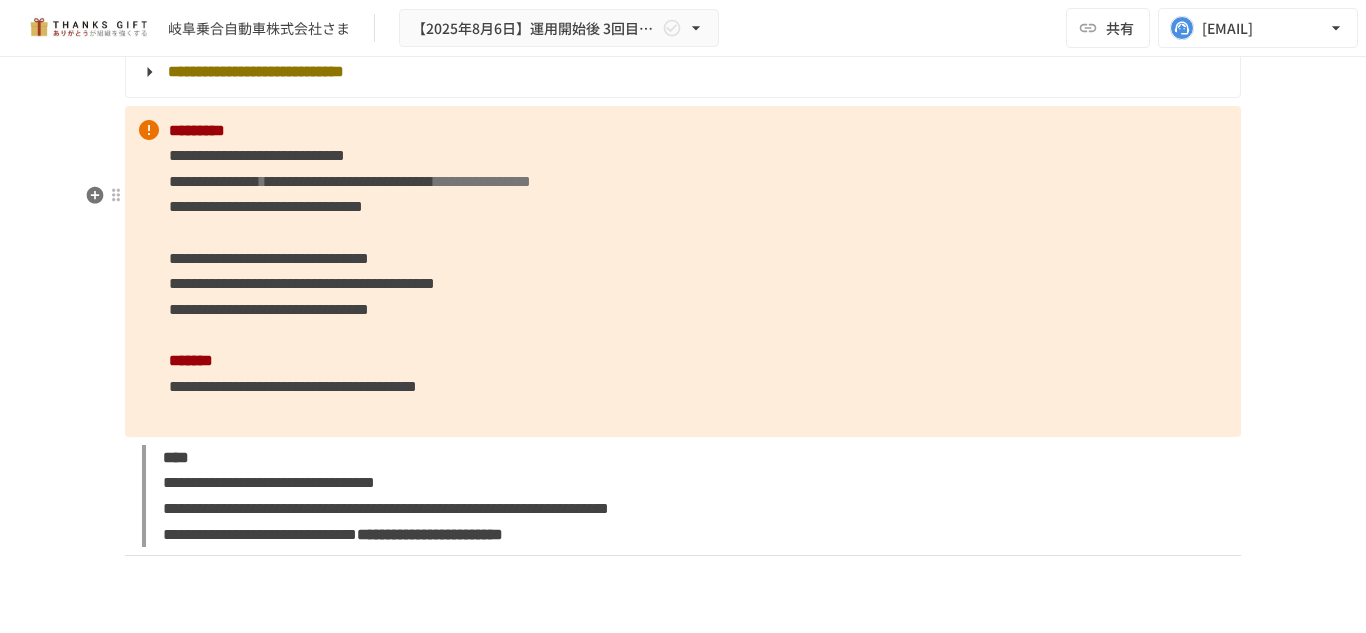 click on "**********" at bounding box center (683, 271) 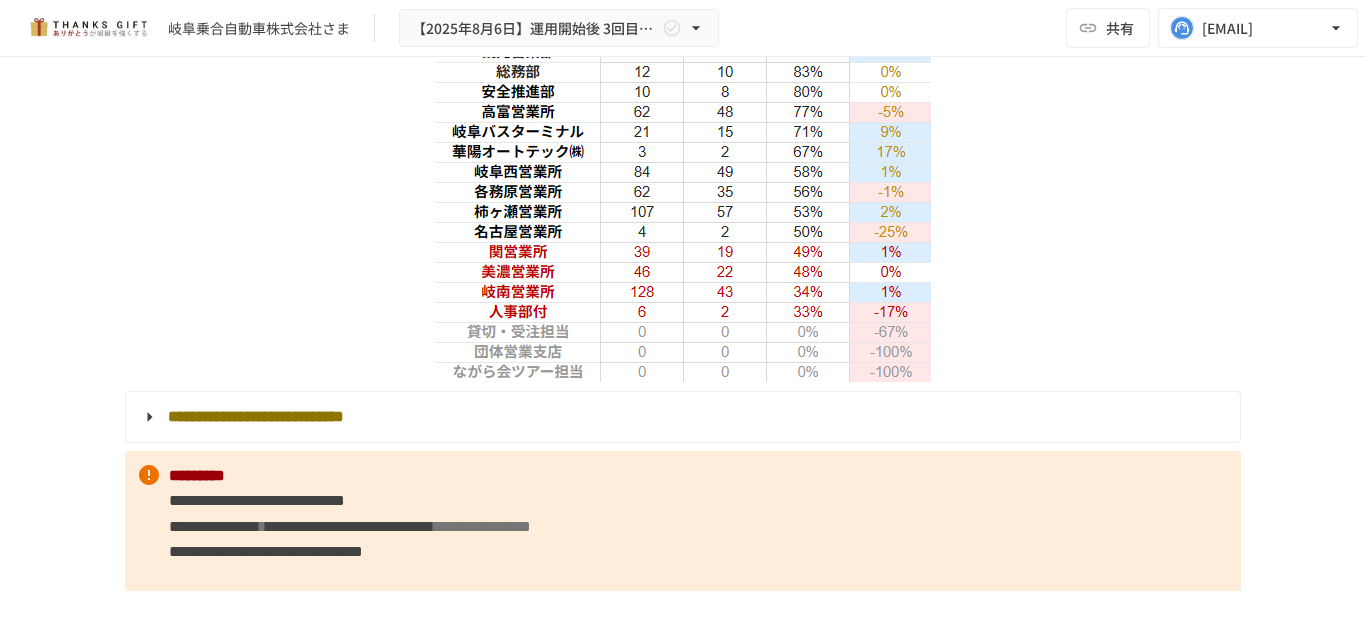 scroll, scrollTop: 5466, scrollLeft: 0, axis: vertical 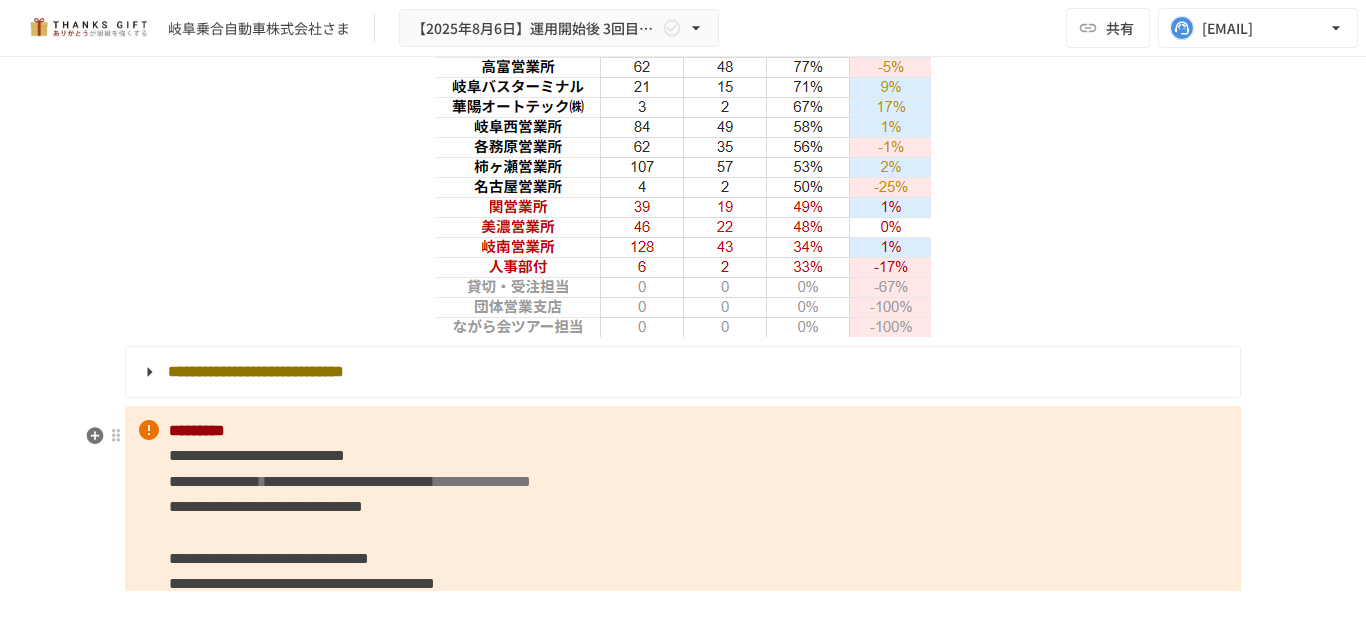 click on "**********" at bounding box center [256, 371] 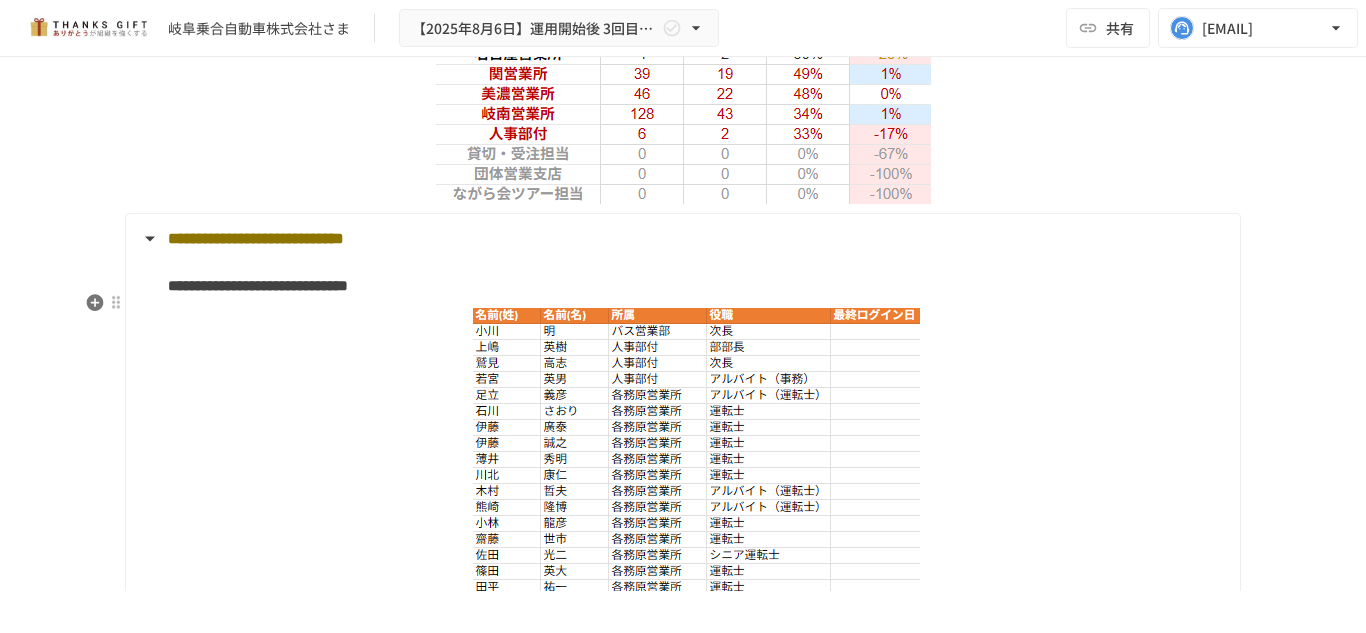 scroll, scrollTop: 5566, scrollLeft: 0, axis: vertical 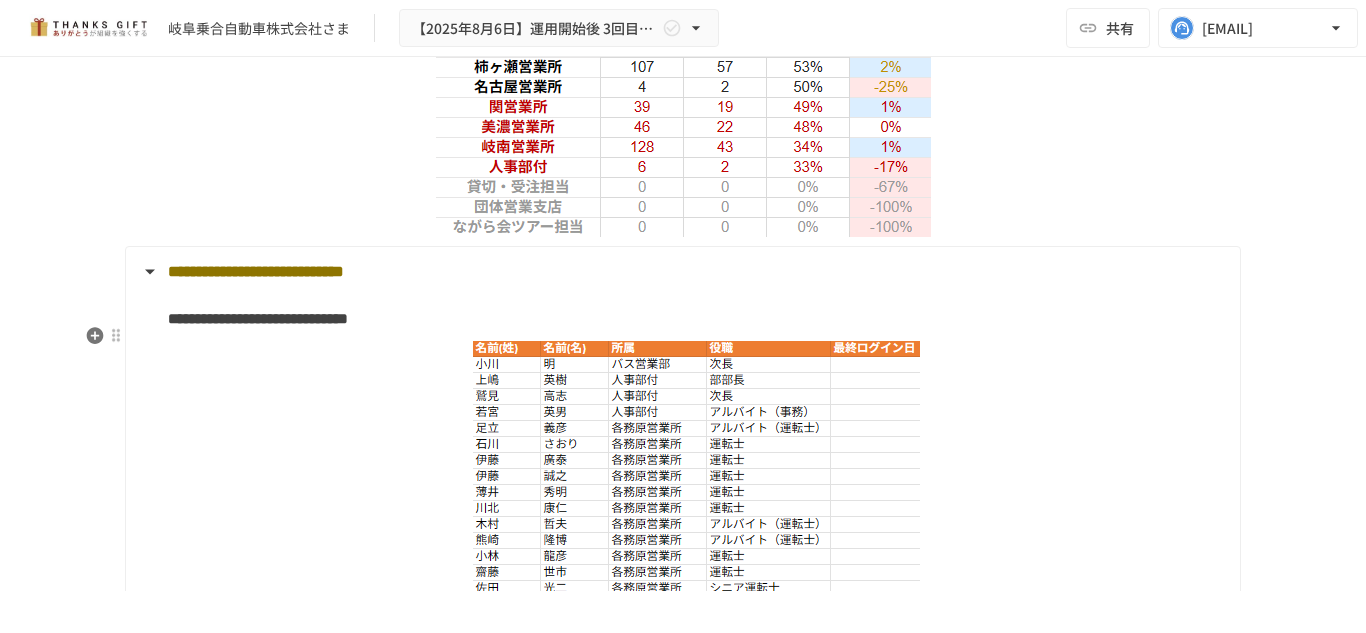 click on "**********" at bounding box center (681, 272) 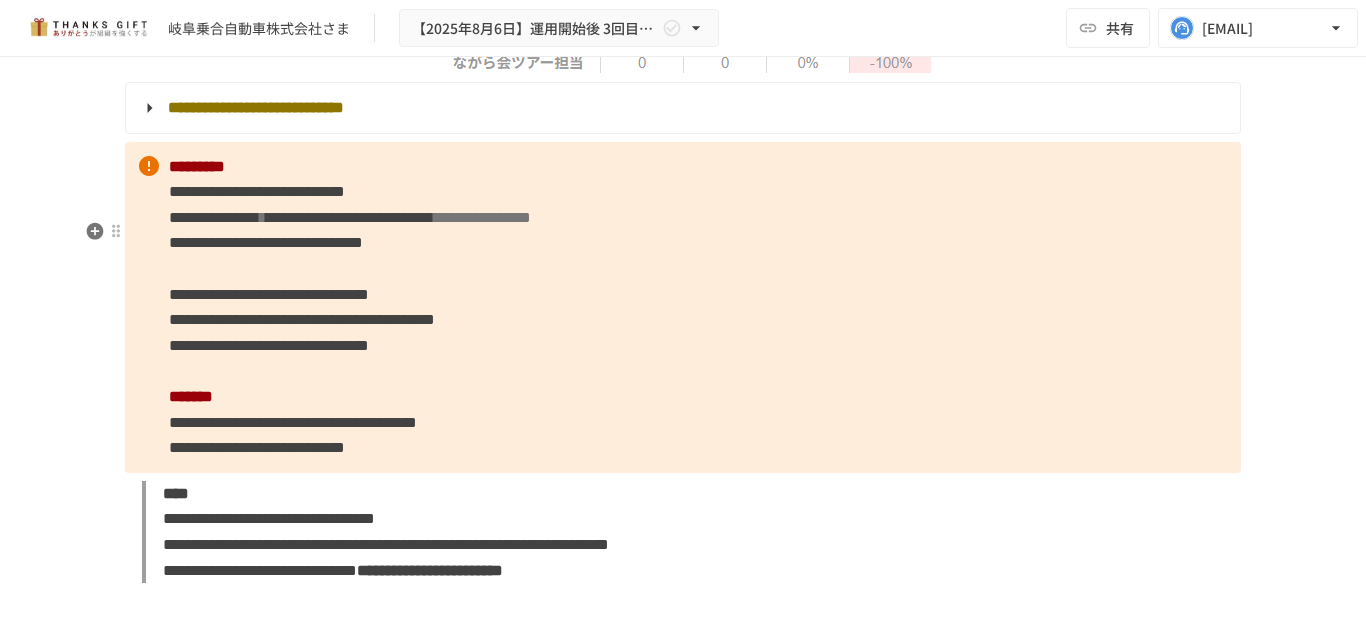 scroll, scrollTop: 5766, scrollLeft: 0, axis: vertical 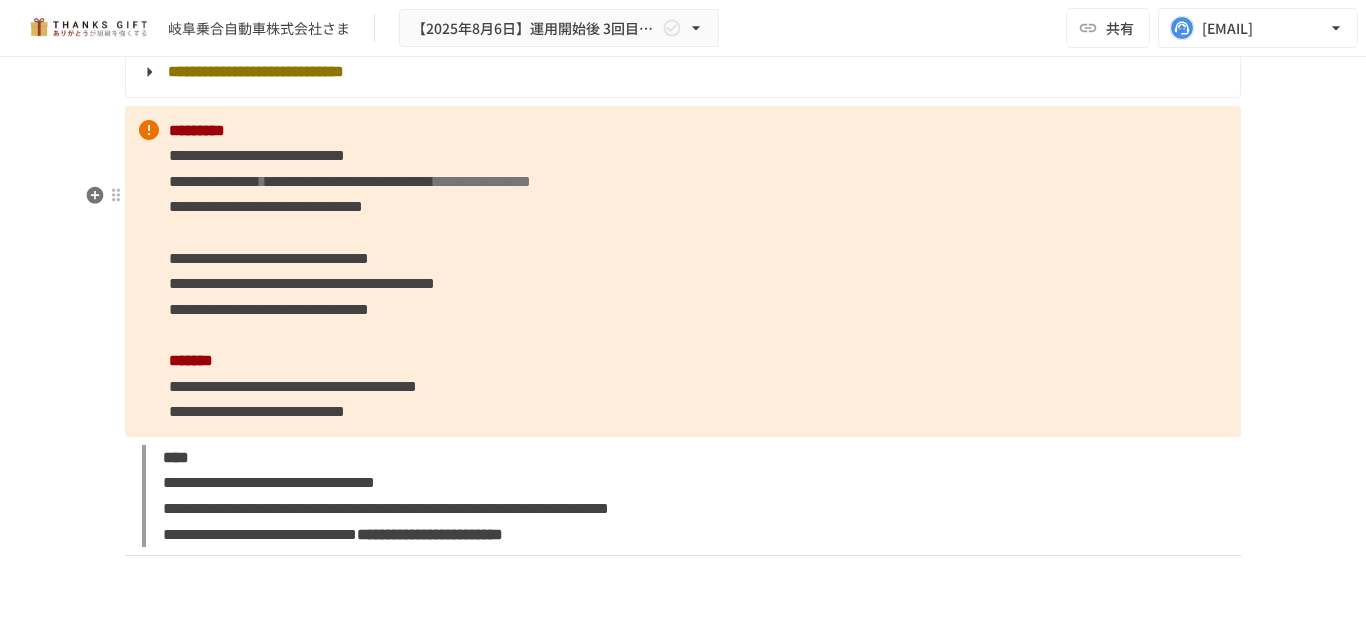 click on "**********" at bounding box center [683, 271] 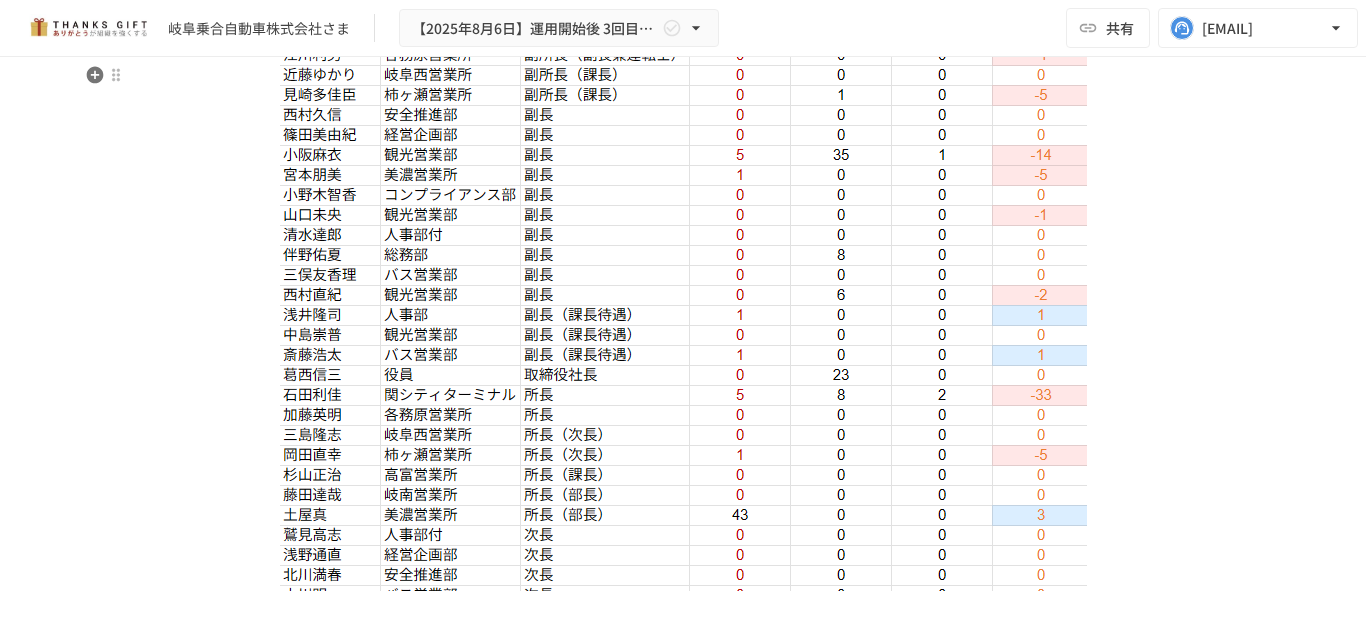 scroll, scrollTop: 8065, scrollLeft: 0, axis: vertical 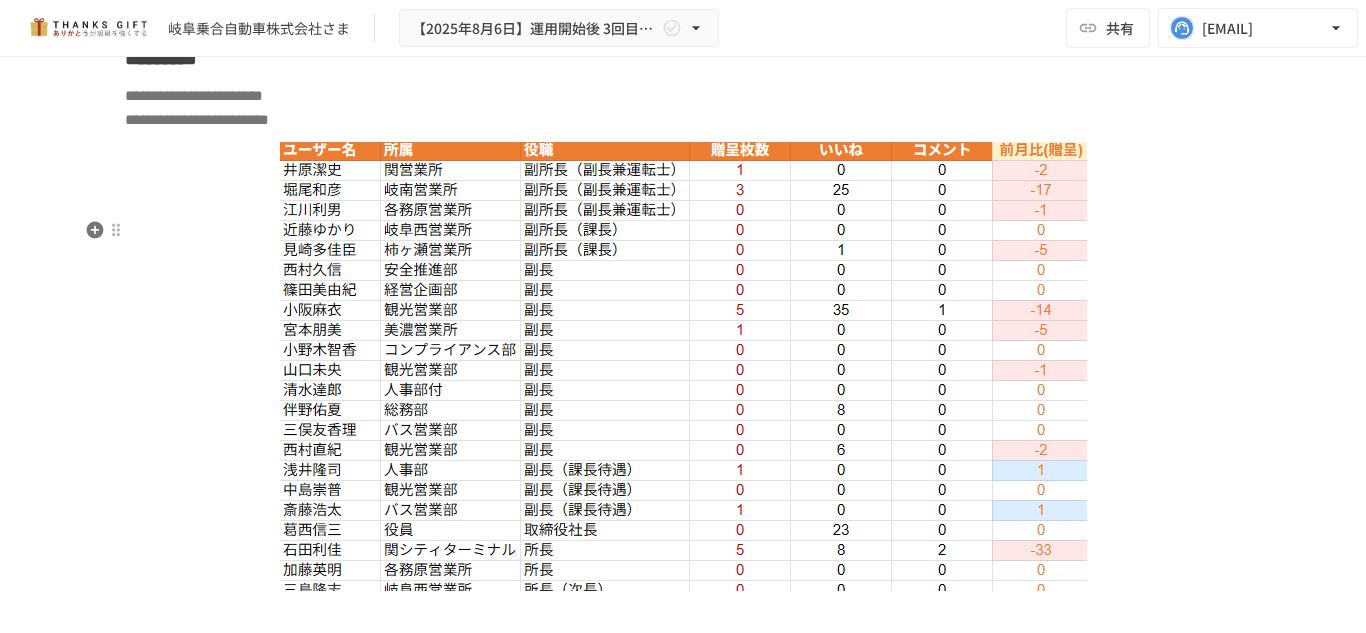 click at bounding box center [683, 540] 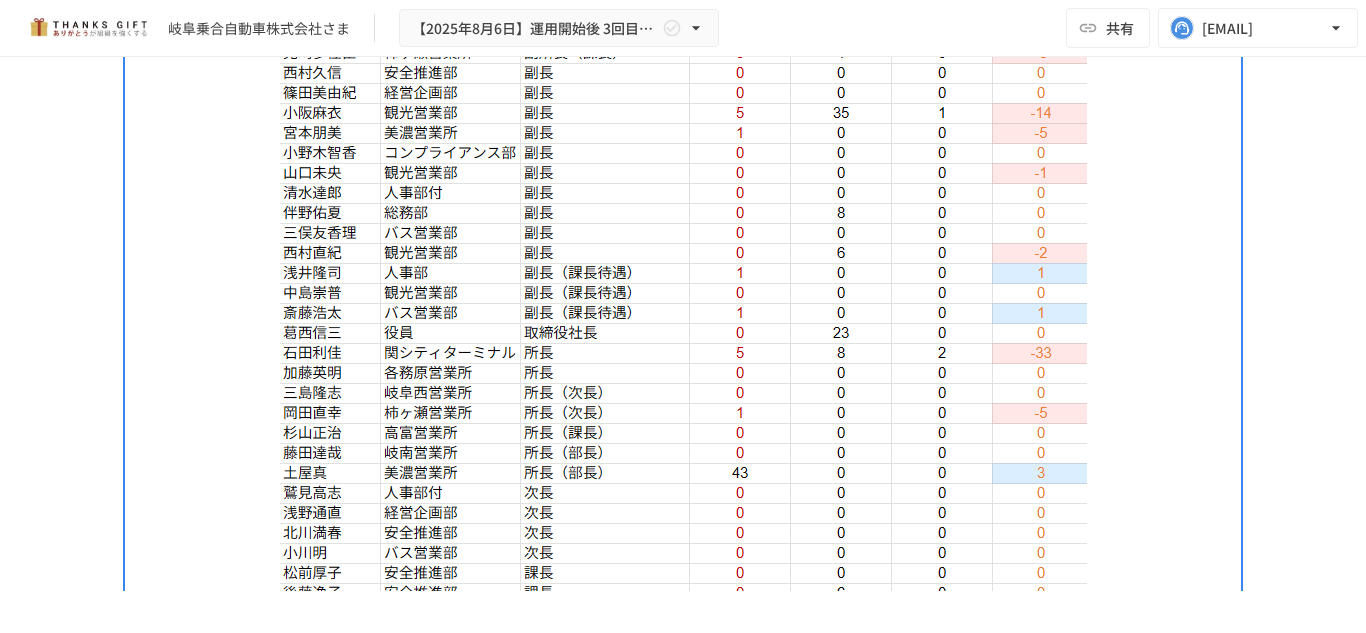scroll, scrollTop: 8133, scrollLeft: 0, axis: vertical 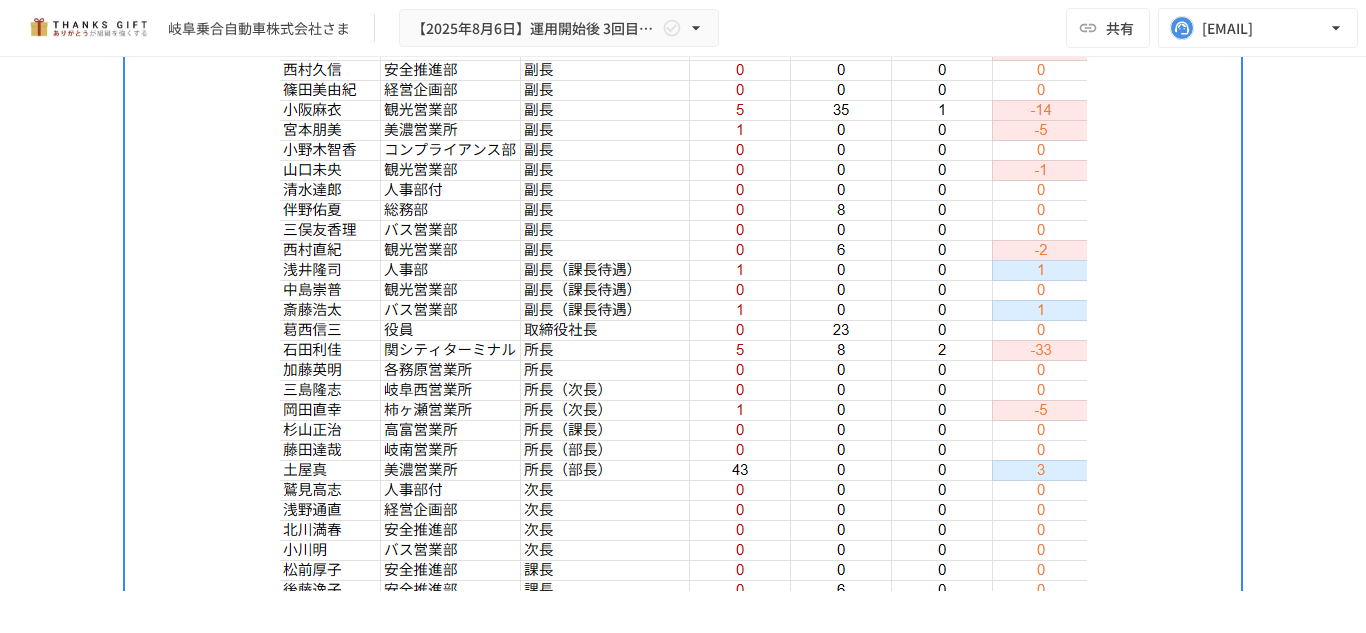 click at bounding box center (683, 340) 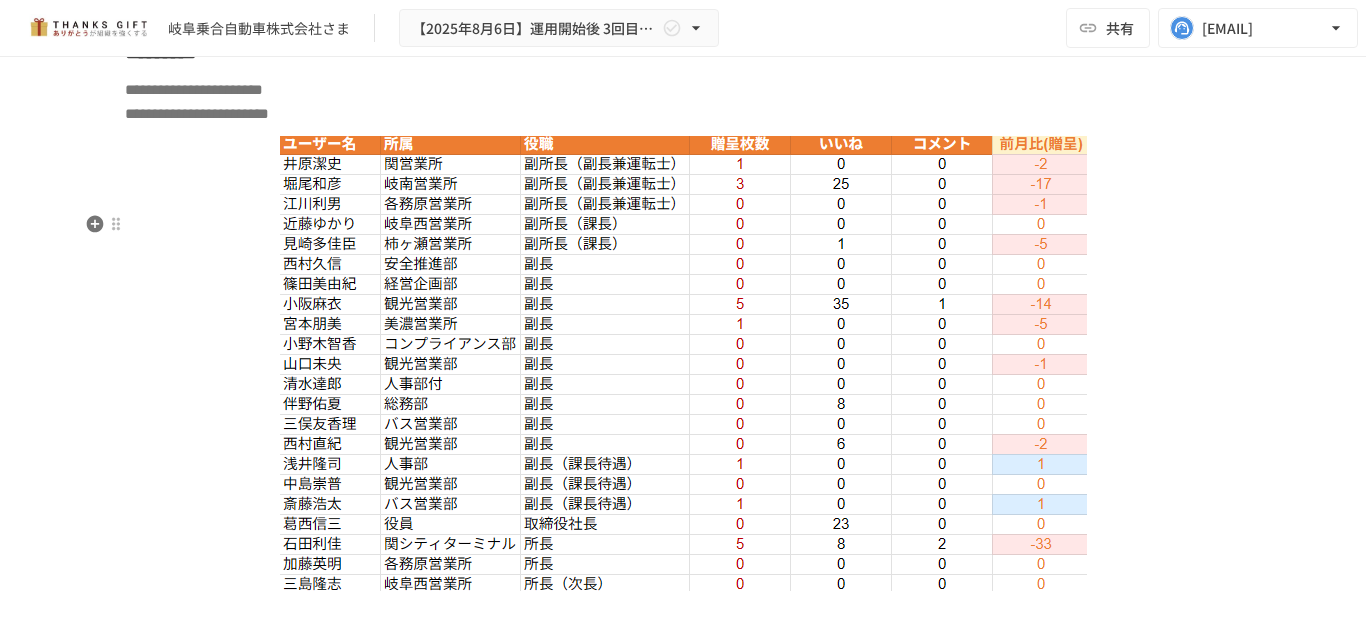 scroll, scrollTop: 7933, scrollLeft: 0, axis: vertical 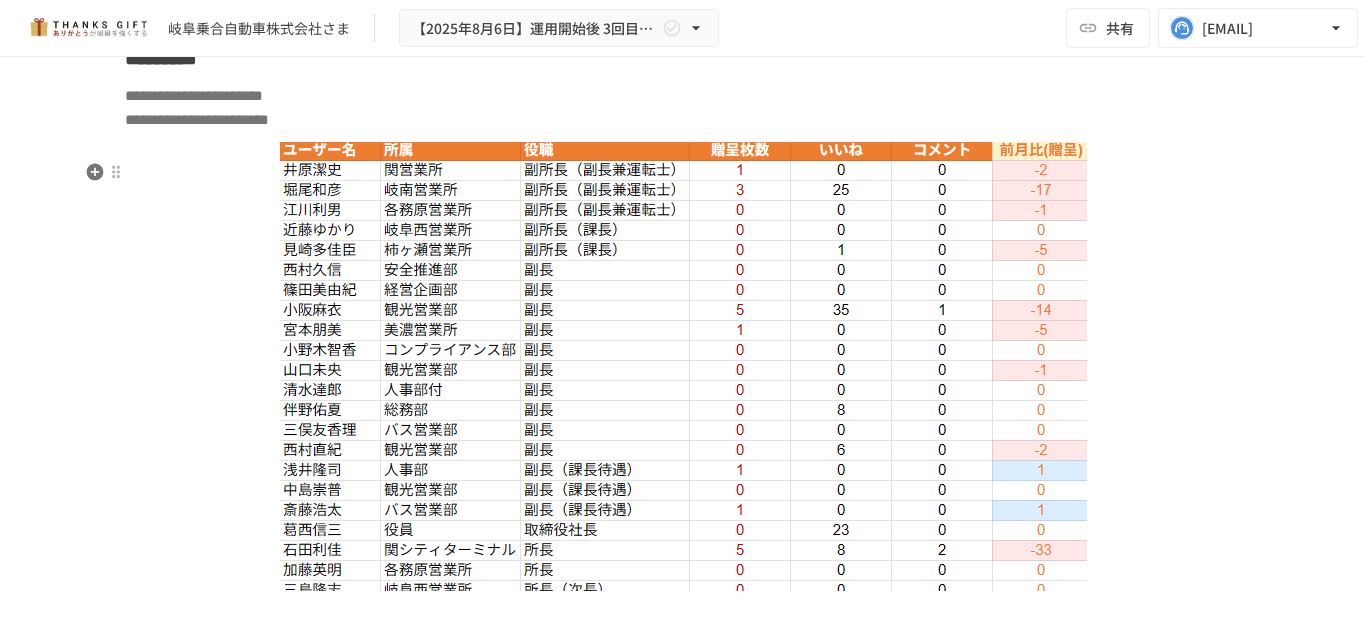 click on "**********" at bounding box center [683, 108] 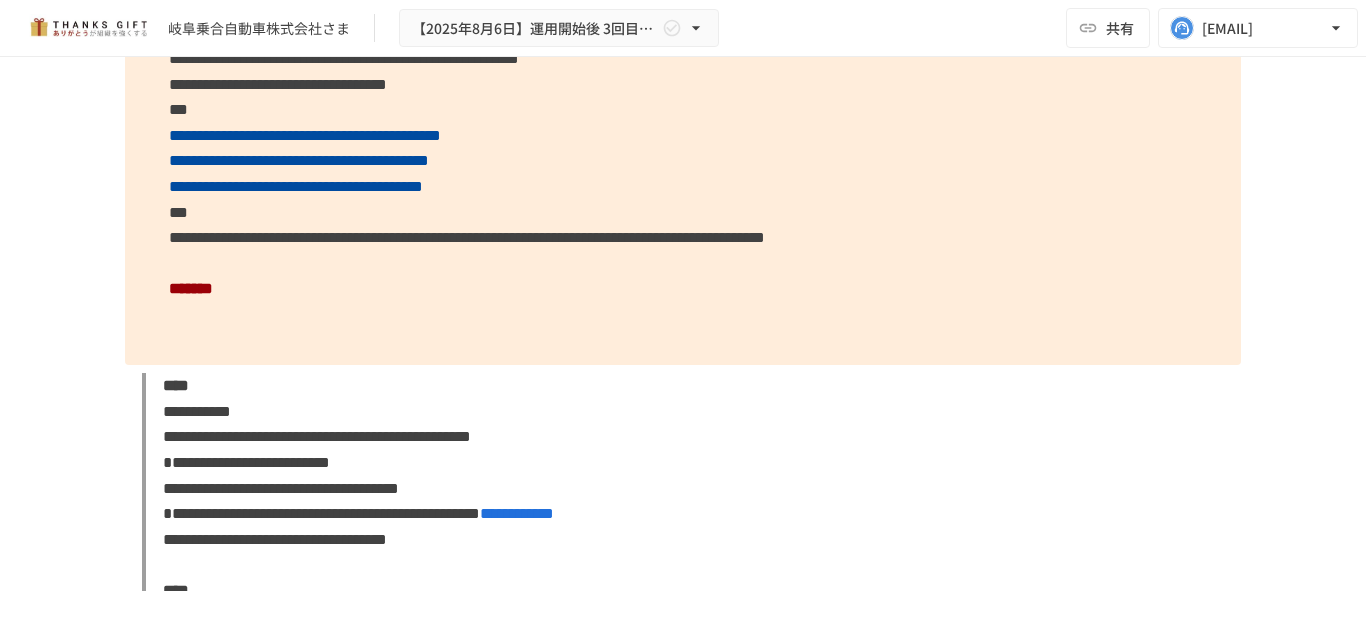 scroll, scrollTop: 9133, scrollLeft: 0, axis: vertical 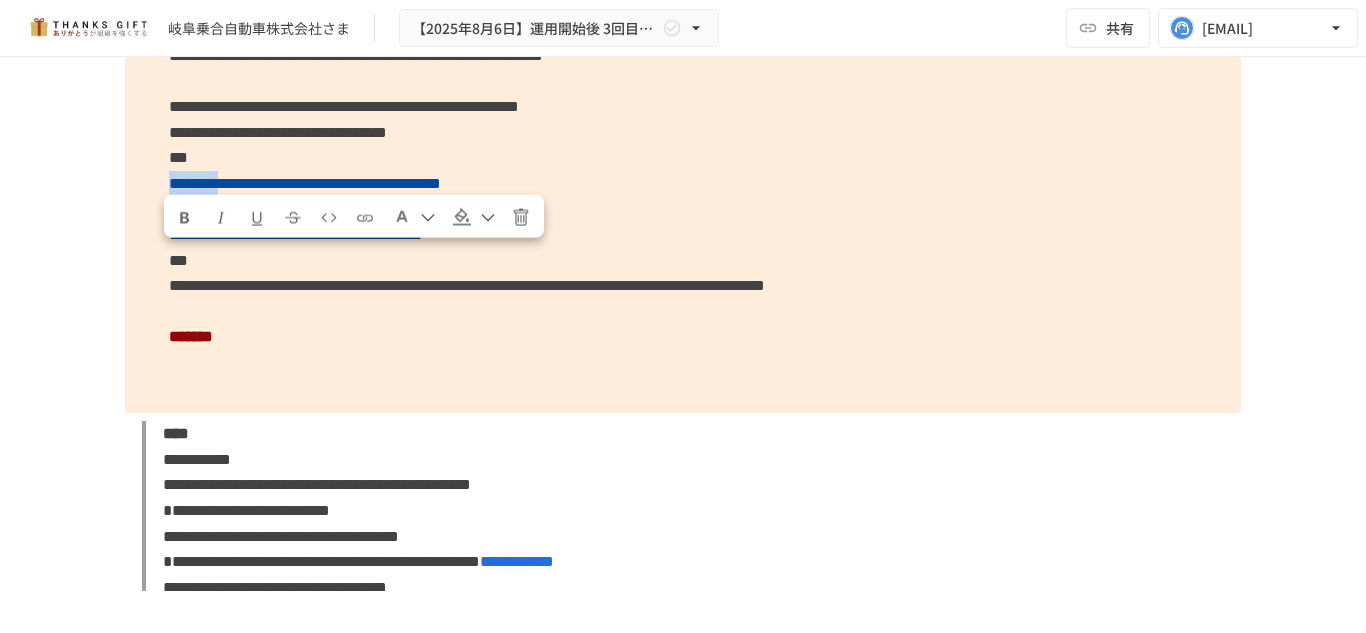 drag, startPoint x: 154, startPoint y: 260, endPoint x: 288, endPoint y: 264, distance: 134.0597 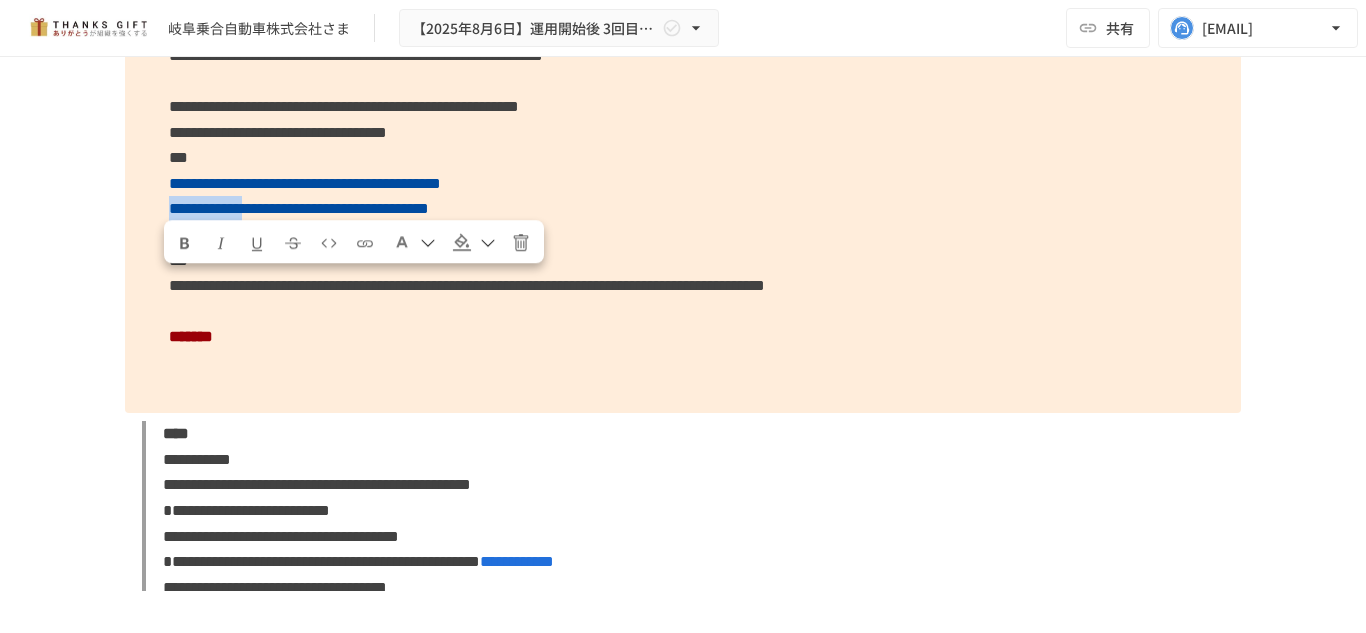 drag, startPoint x: 158, startPoint y: 294, endPoint x: 353, endPoint y: 276, distance: 195.82901 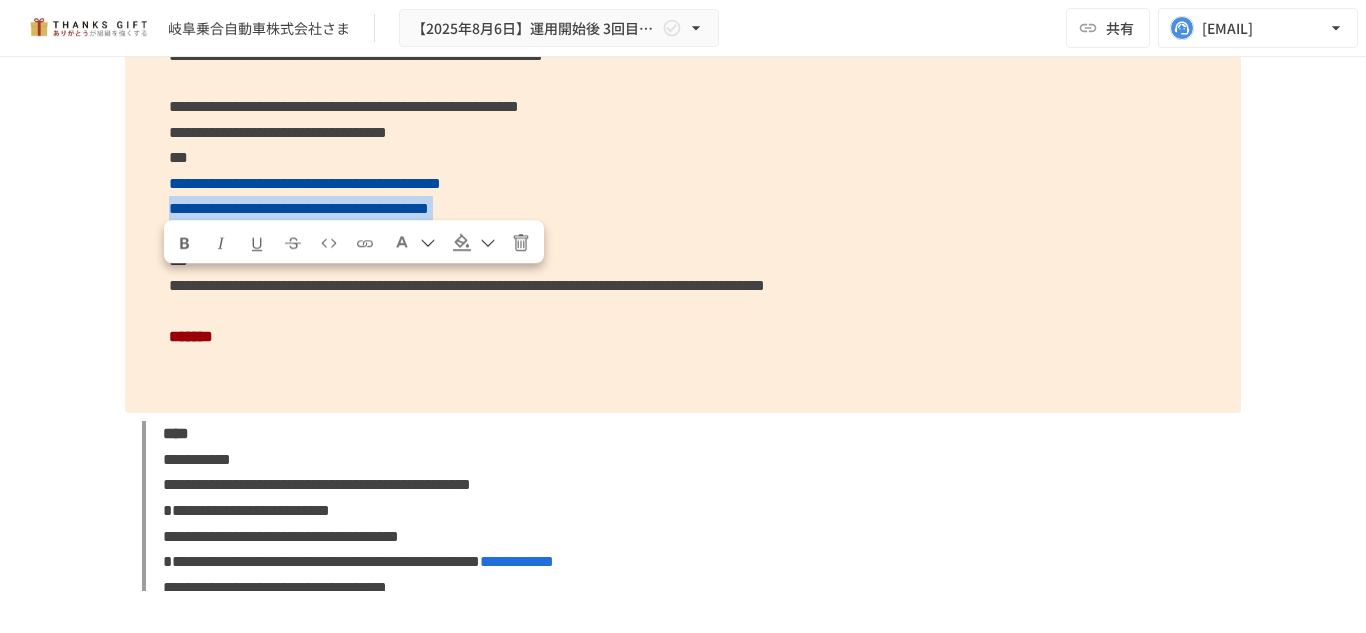 drag, startPoint x: 287, startPoint y: 315, endPoint x: 161, endPoint y: 291, distance: 128.26535 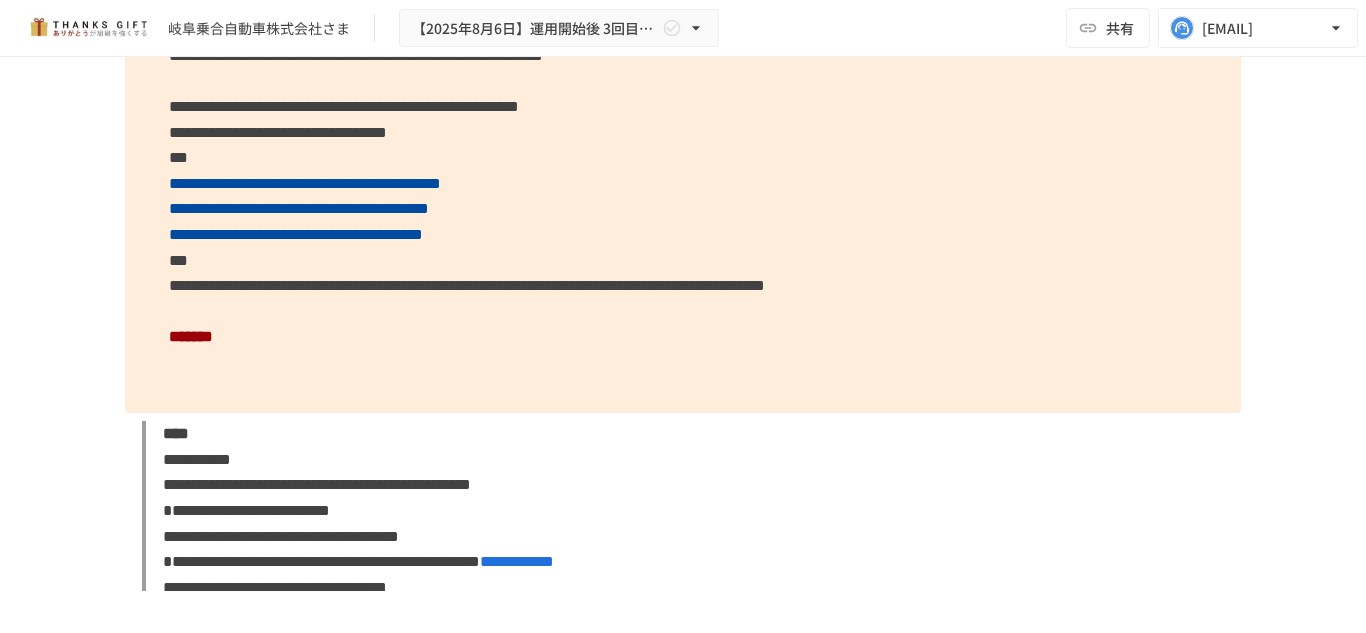 click on "**********" at bounding box center [305, 183] 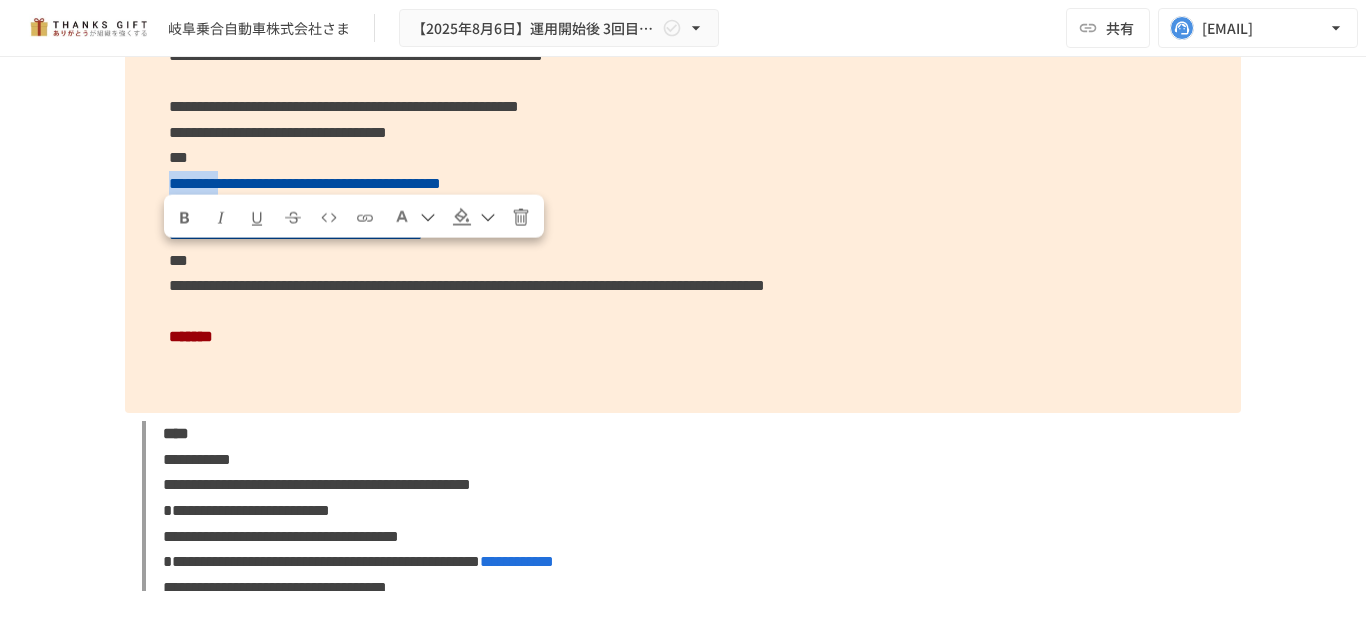 drag, startPoint x: 161, startPoint y: 271, endPoint x: 277, endPoint y: 257, distance: 116.841774 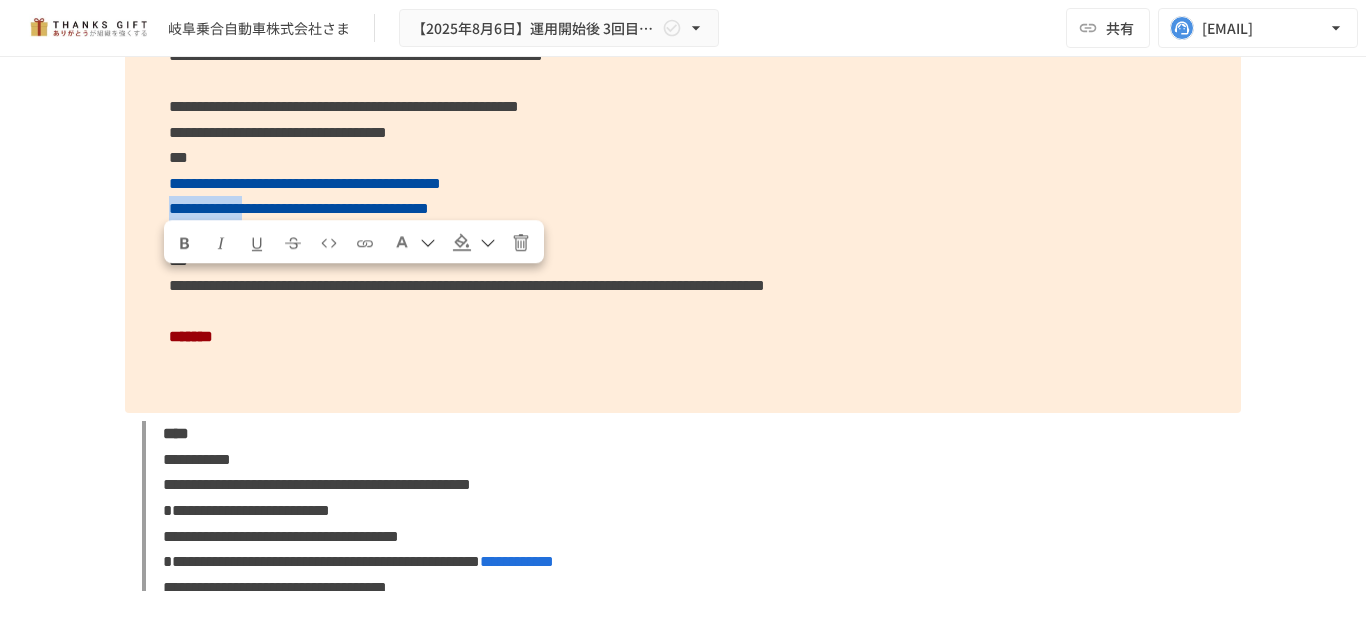 drag, startPoint x: 155, startPoint y: 297, endPoint x: 356, endPoint y: 281, distance: 201.6358 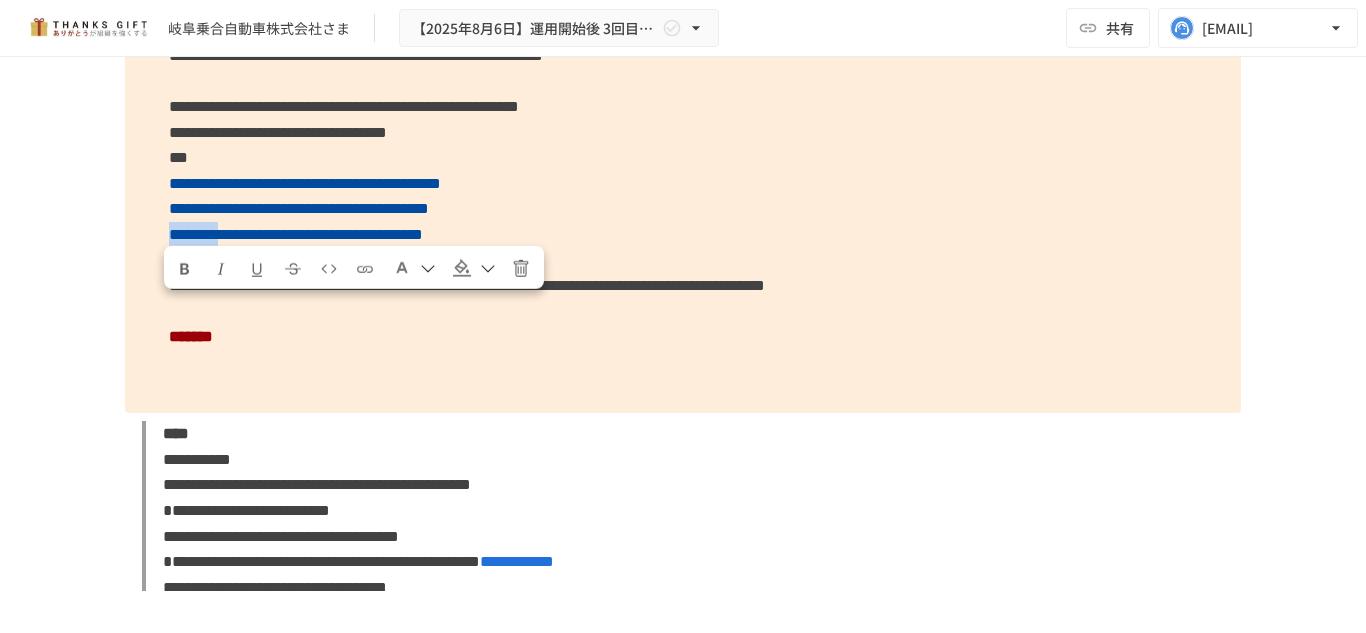 drag, startPoint x: 291, startPoint y: 313, endPoint x: 164, endPoint y: 309, distance: 127.06297 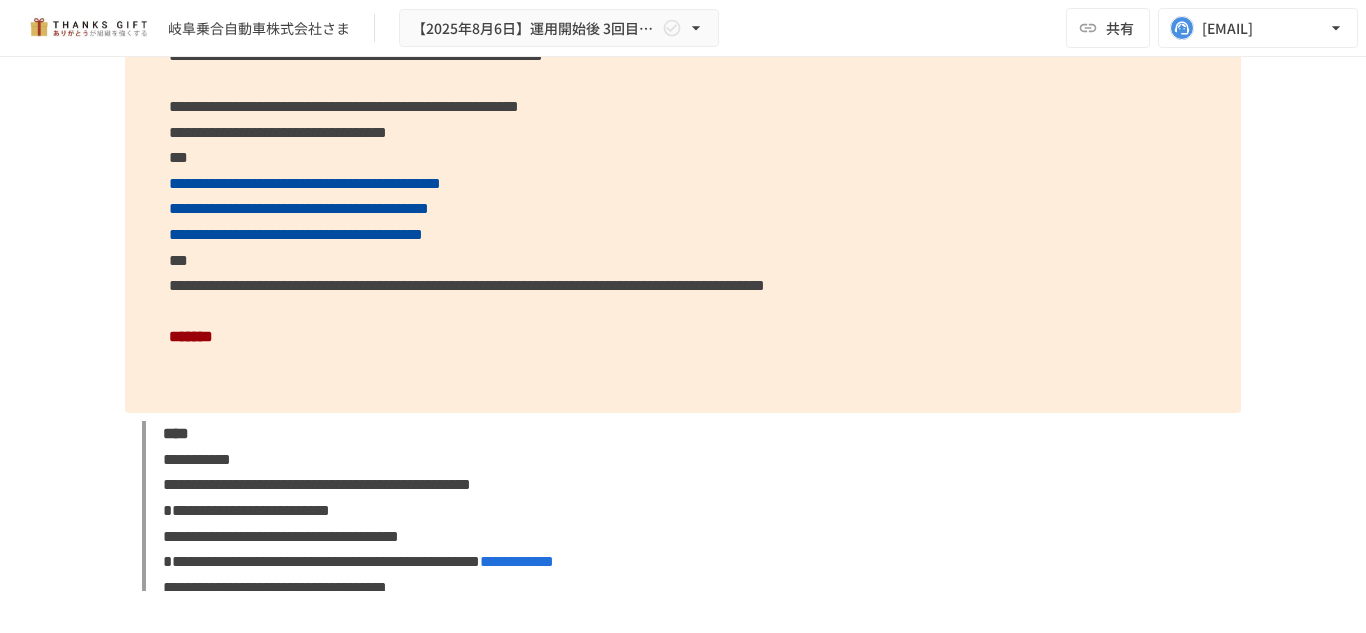 click on "**********" at bounding box center (683, 183) 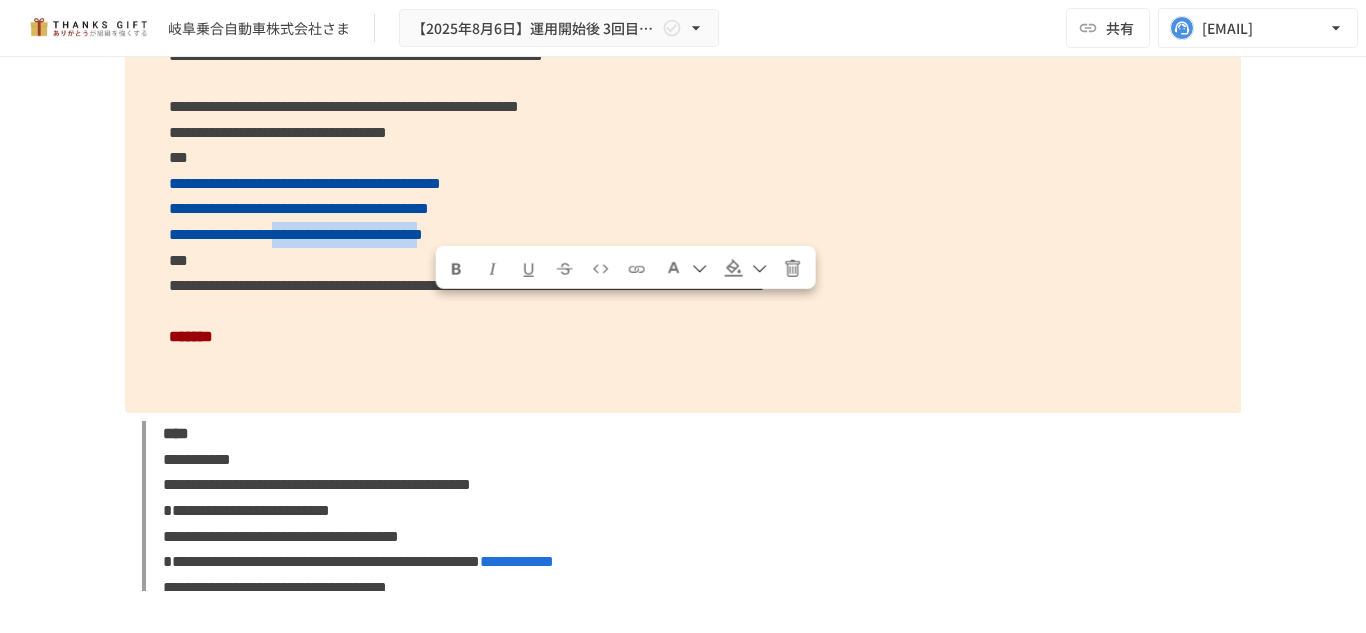 drag, startPoint x: 443, startPoint y: 310, endPoint x: 801, endPoint y: 313, distance: 358.01257 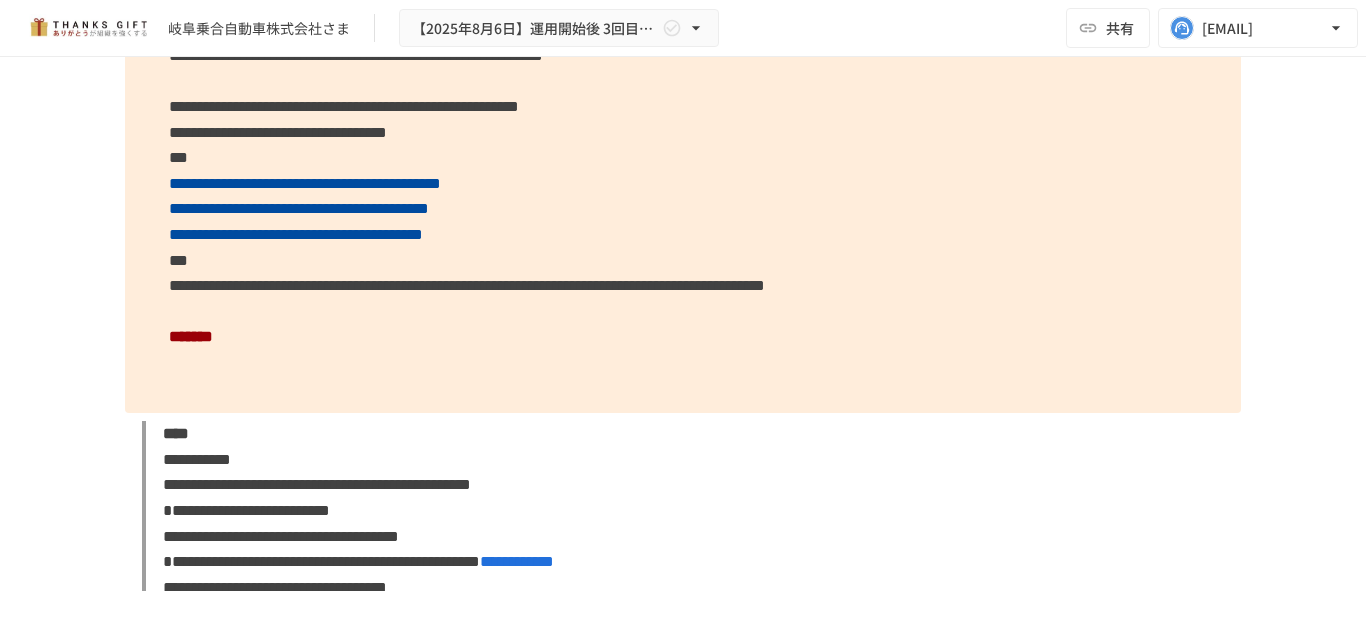click on "**********" at bounding box center [467, 285] 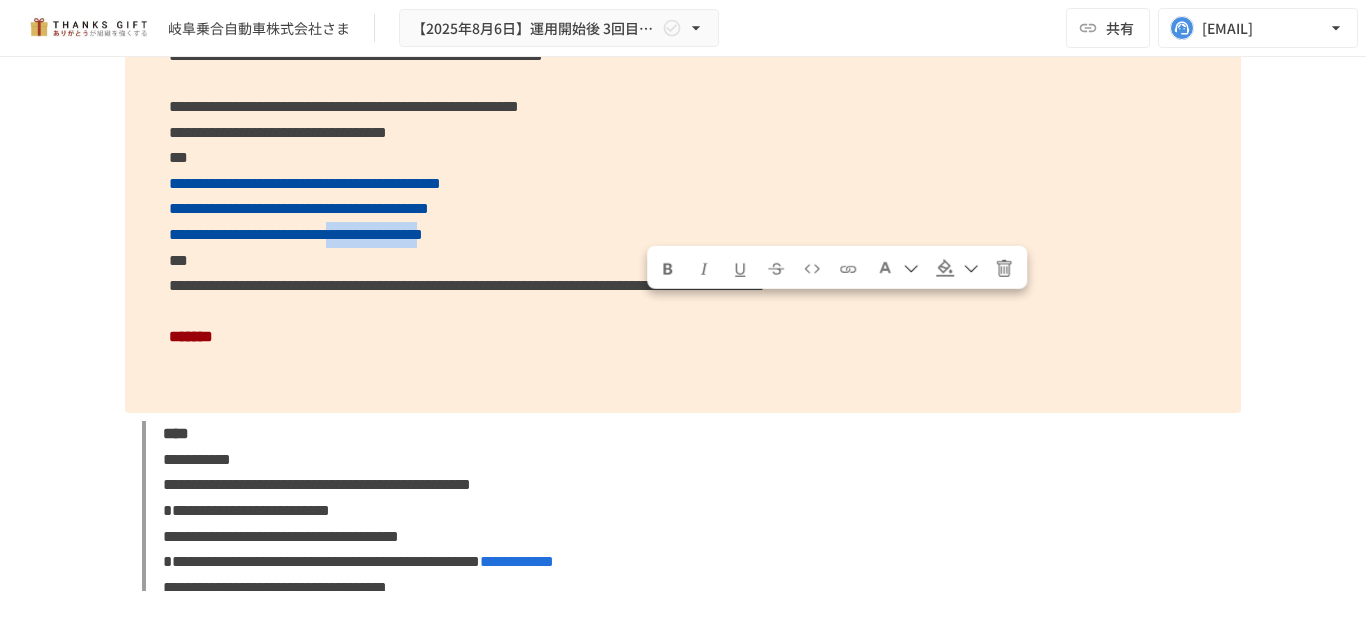 drag, startPoint x: 811, startPoint y: 314, endPoint x: 575, endPoint y: 316, distance: 236.00847 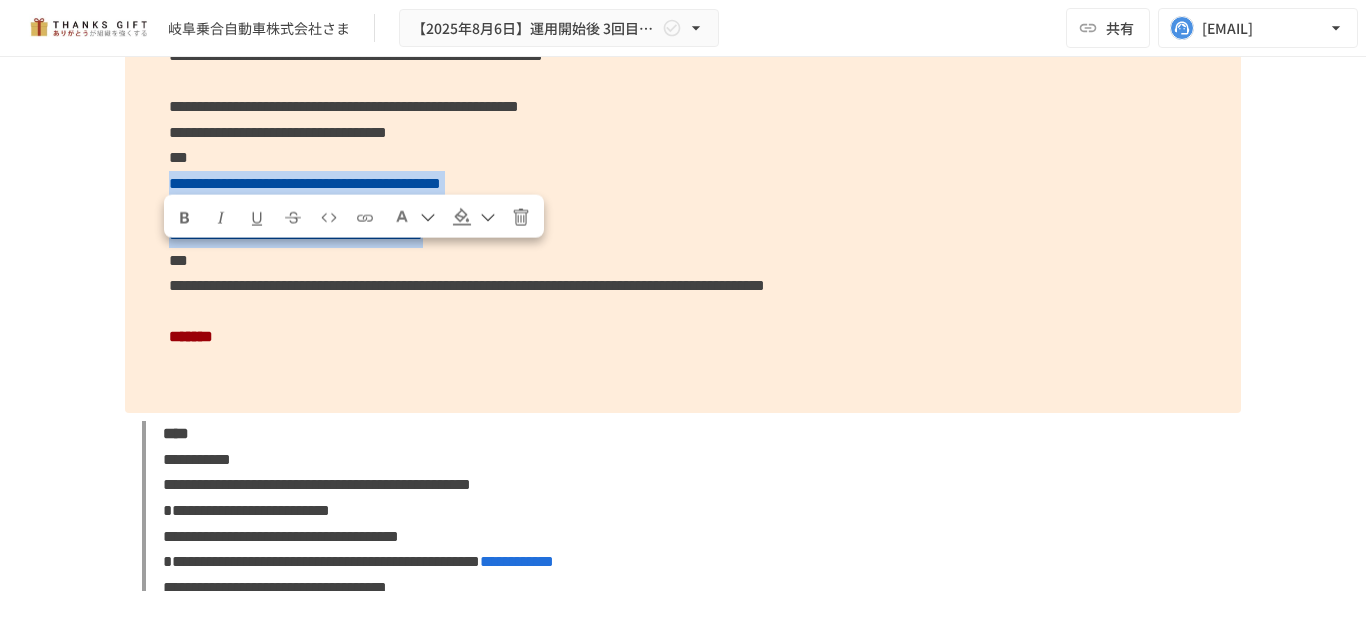 drag, startPoint x: 862, startPoint y: 316, endPoint x: 140, endPoint y: 266, distance: 723.72925 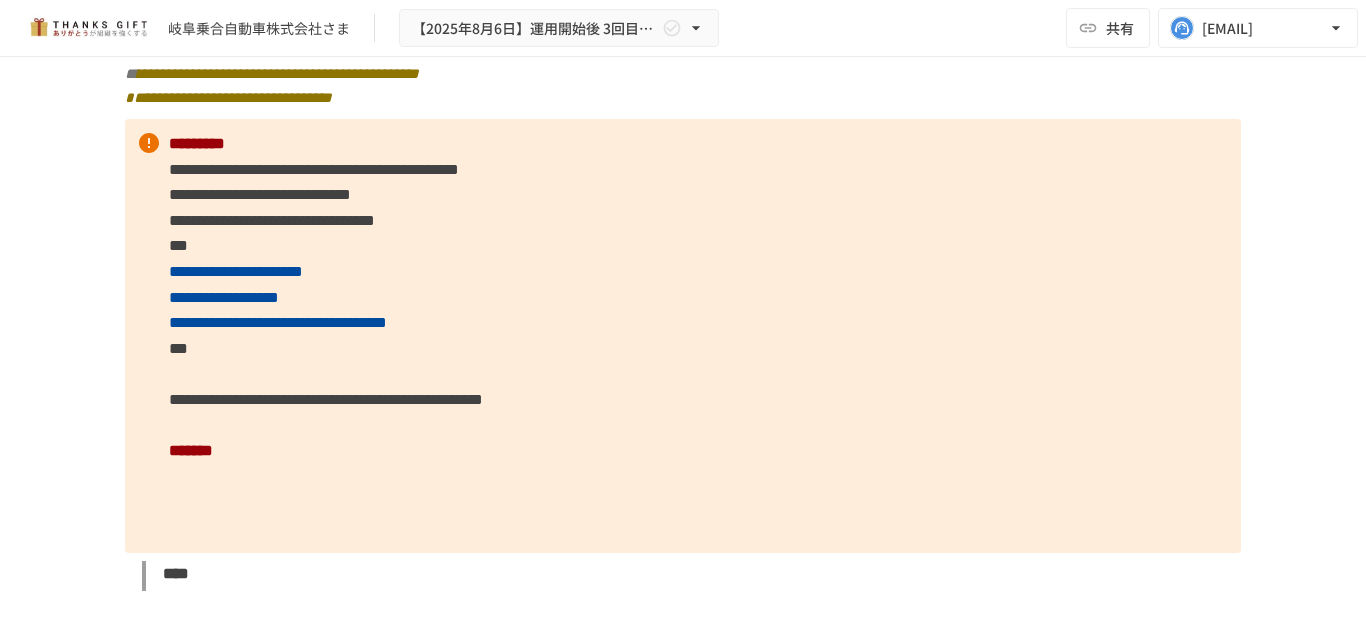 scroll, scrollTop: 10385, scrollLeft: 0, axis: vertical 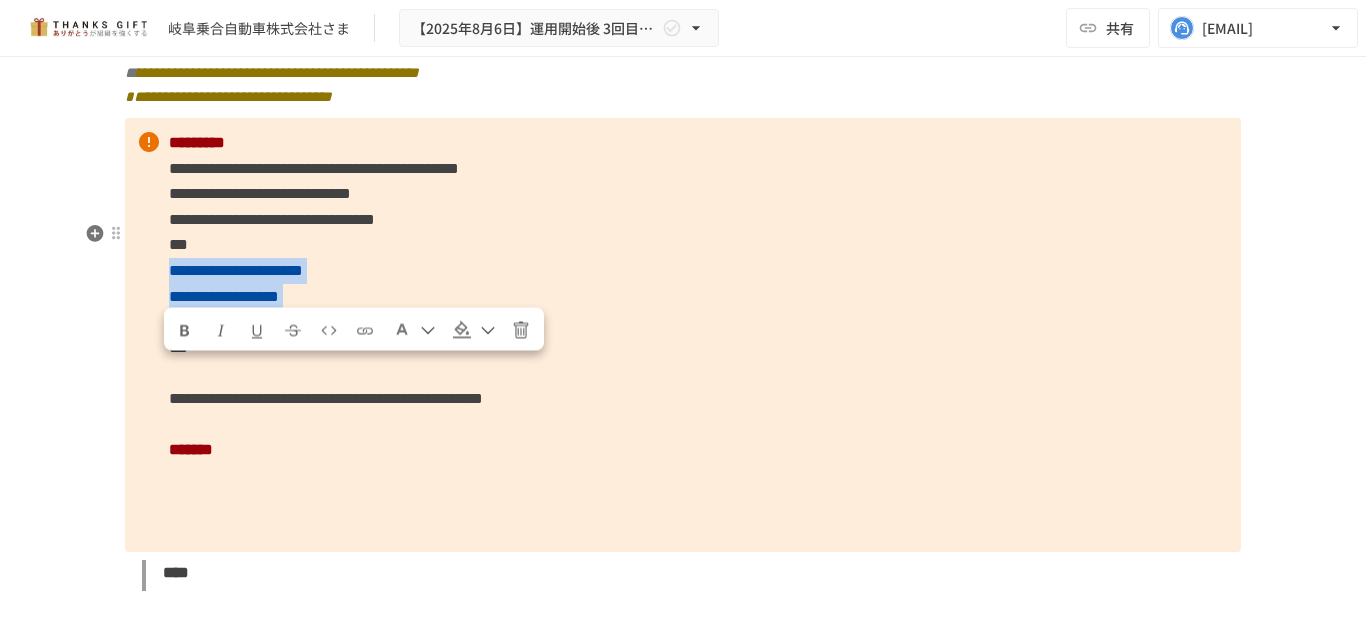drag, startPoint x: 150, startPoint y: 369, endPoint x: 737, endPoint y: 422, distance: 589.3878 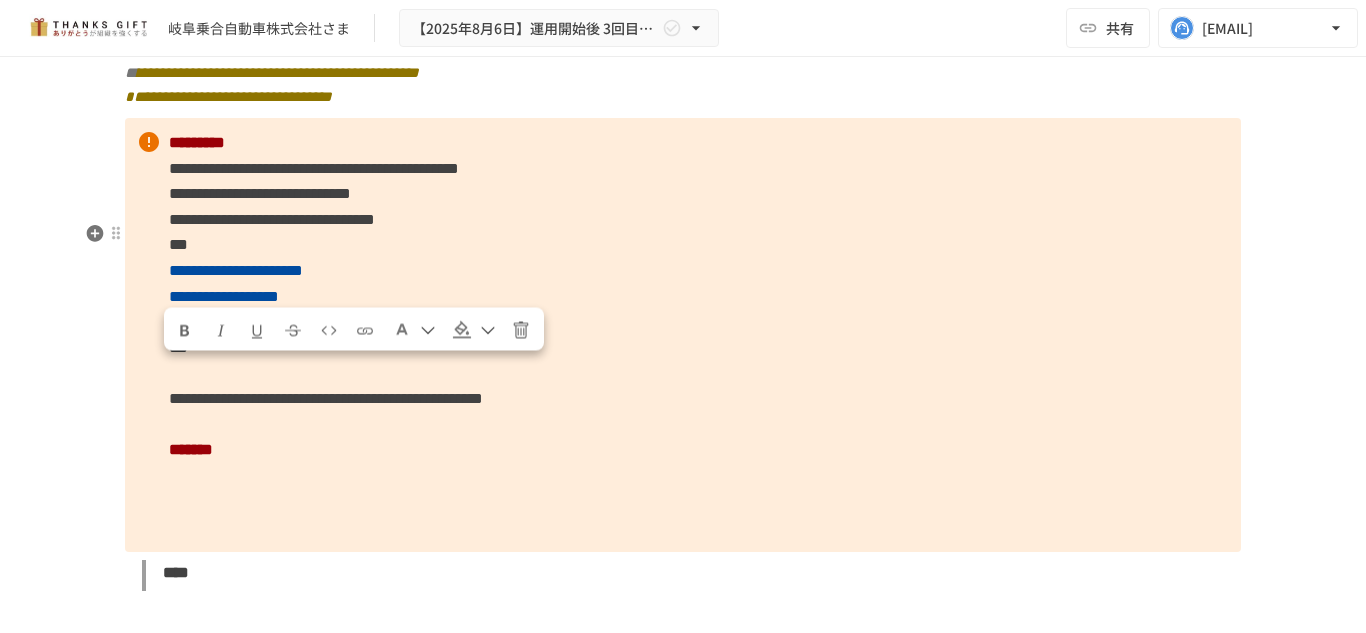 click on "**********" at bounding box center [683, 335] 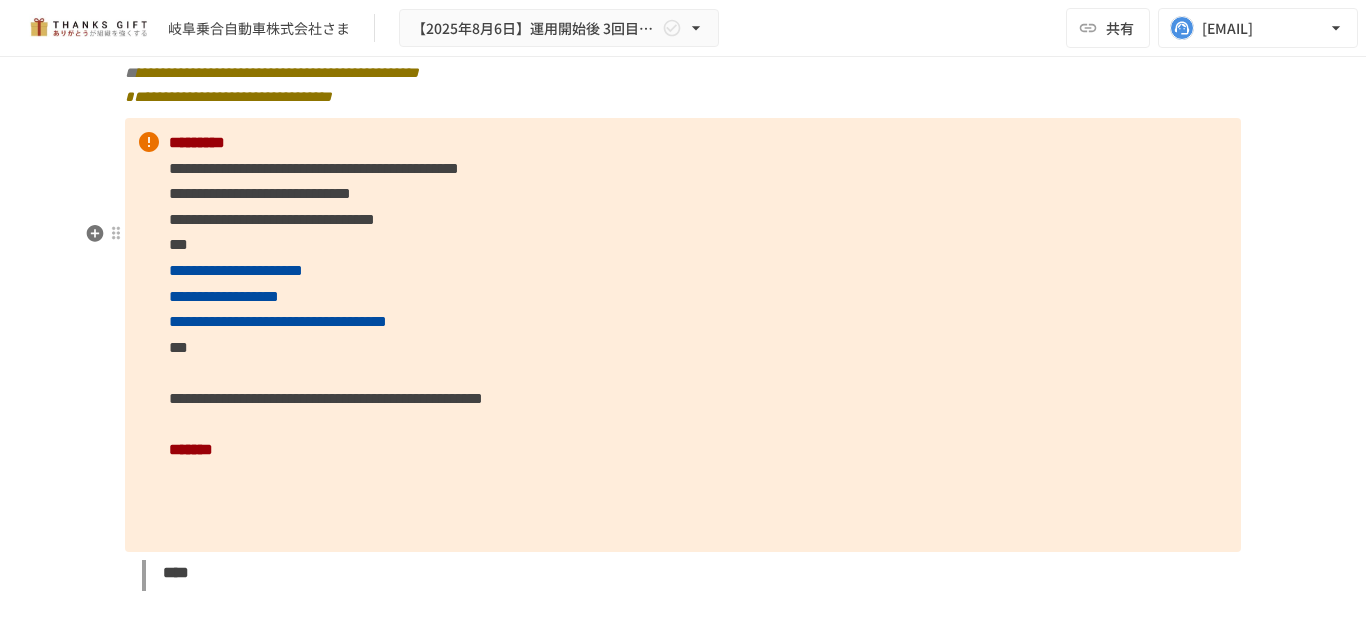 click on "**********" at bounding box center (683, 335) 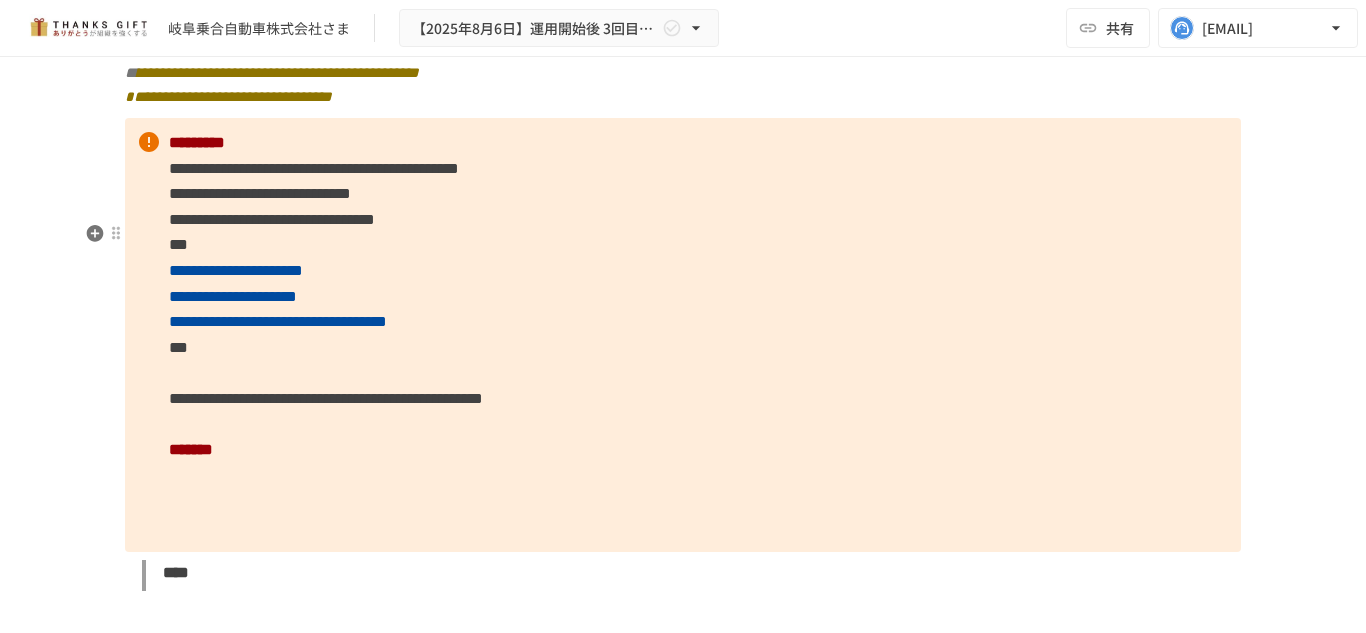 scroll, scrollTop: 10485, scrollLeft: 0, axis: vertical 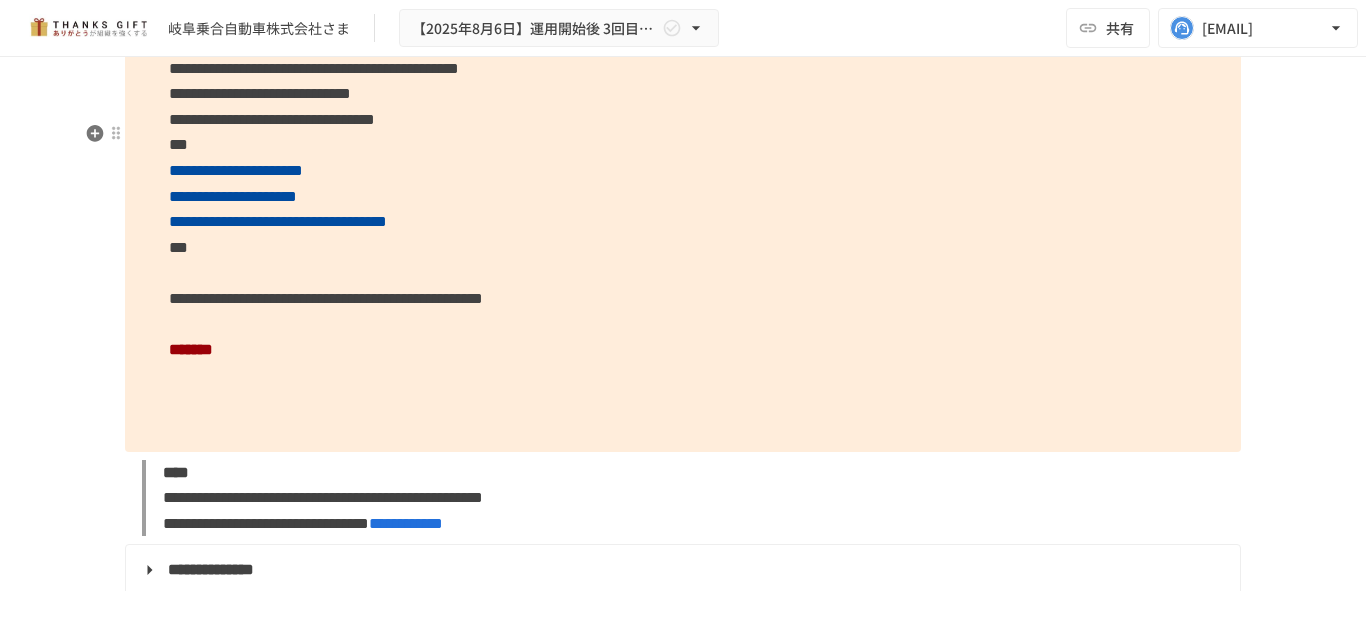 click on "**********" at bounding box center [683, 235] 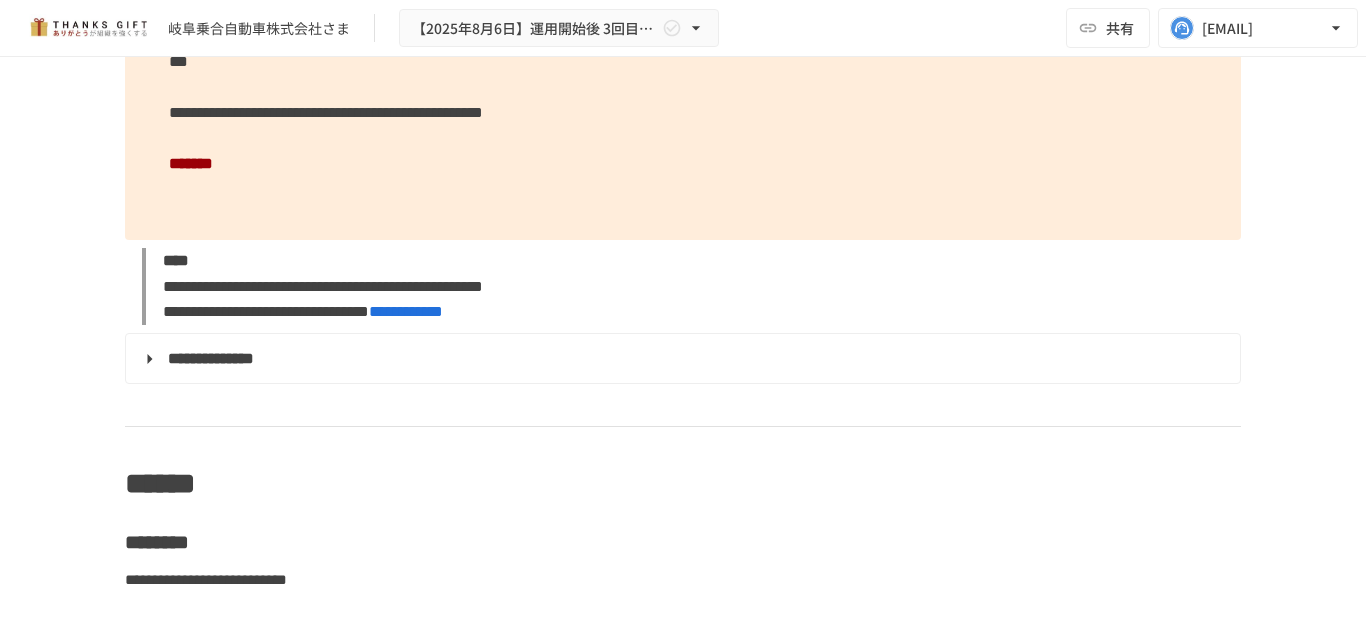 scroll, scrollTop: 10685, scrollLeft: 0, axis: vertical 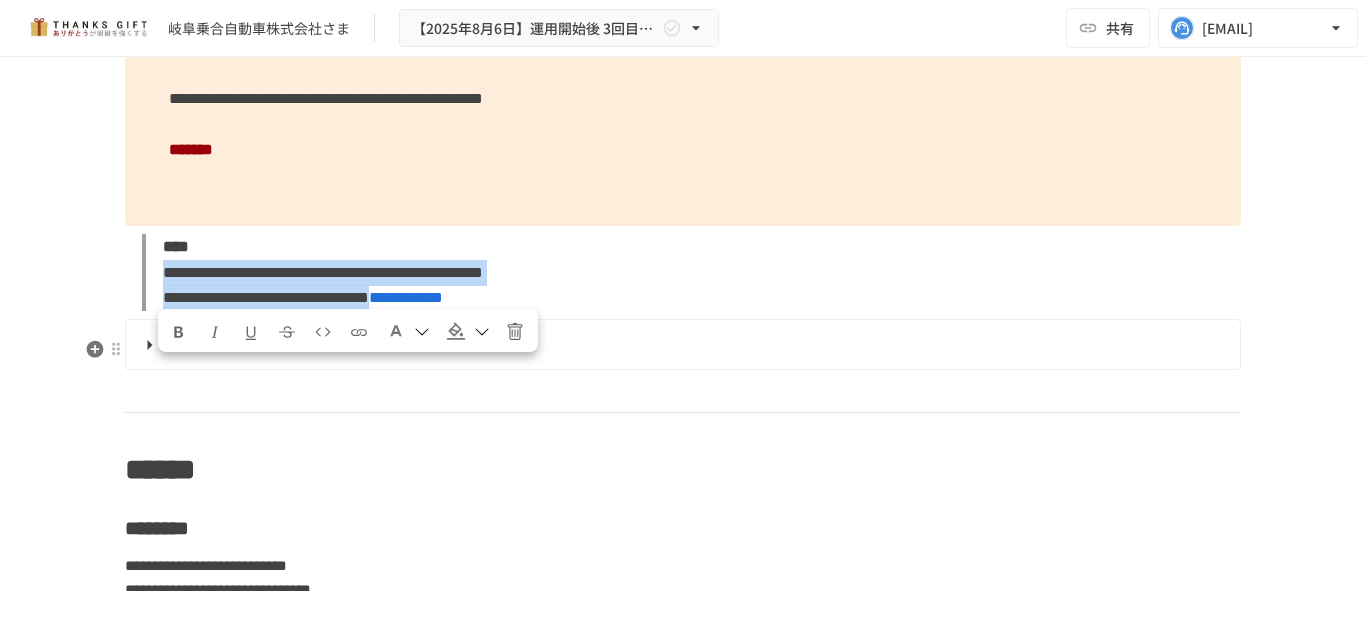 drag, startPoint x: 155, startPoint y: 373, endPoint x: 694, endPoint y: 396, distance: 539.4905 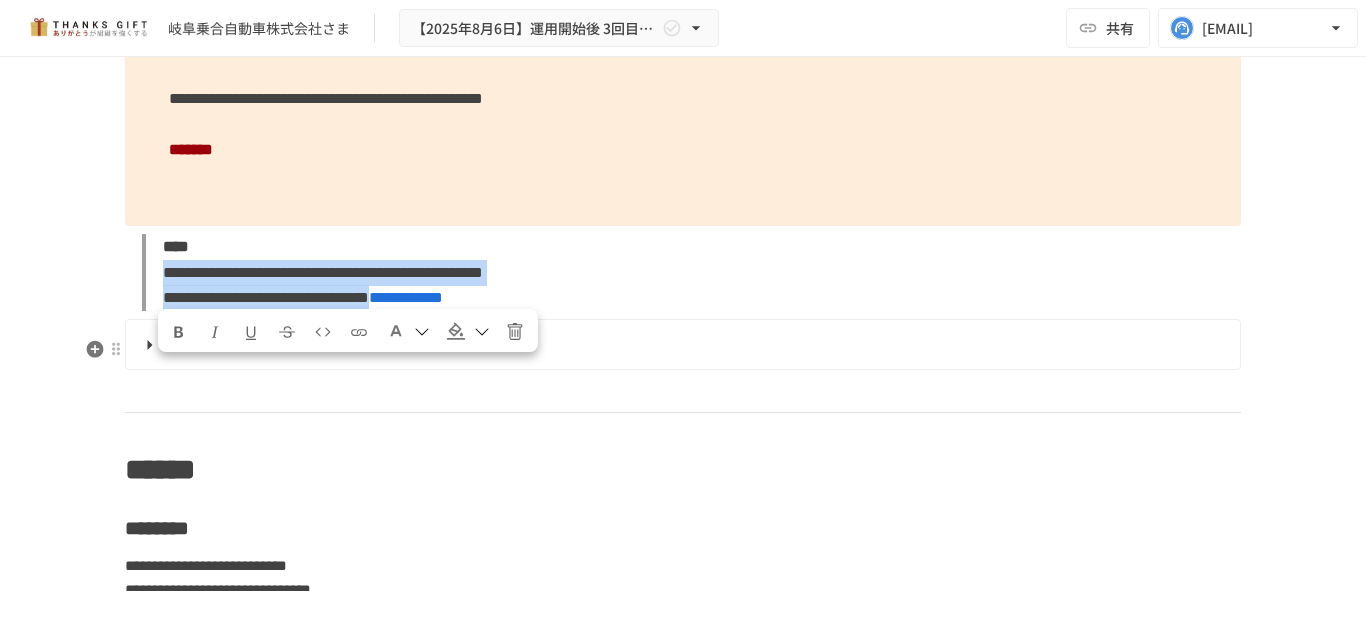 click on "**********" at bounding box center [691, 272] 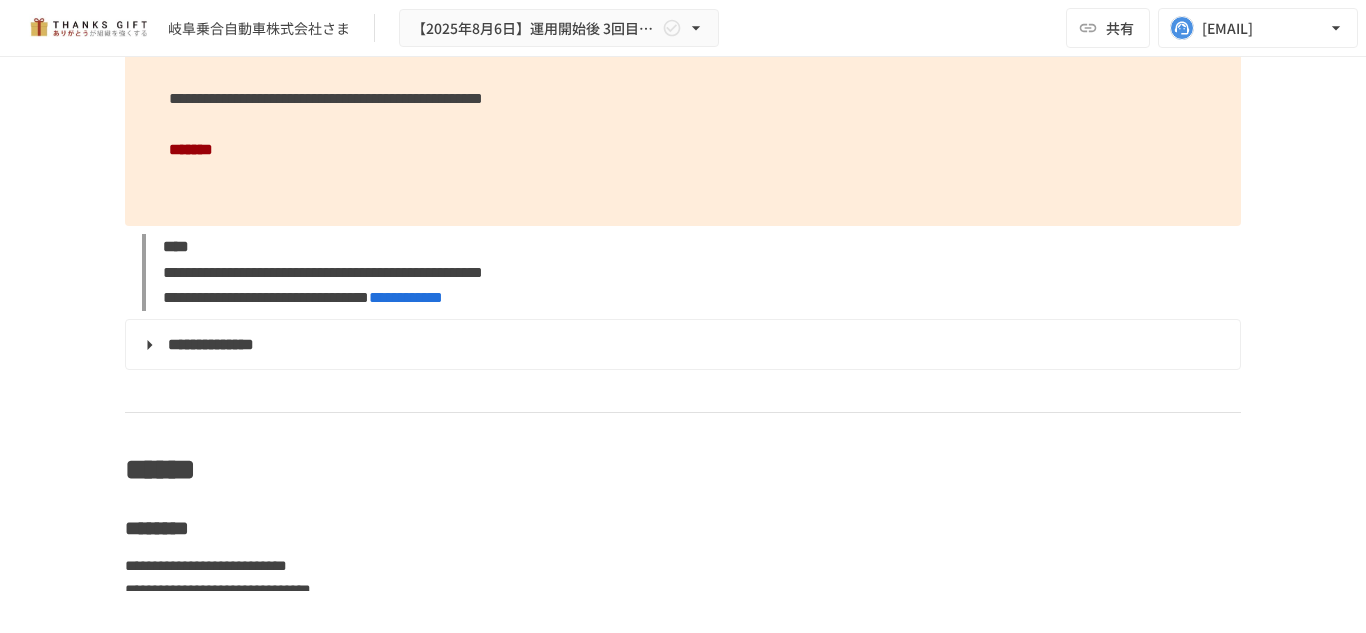 click on "**********" at bounding box center (683, 22) 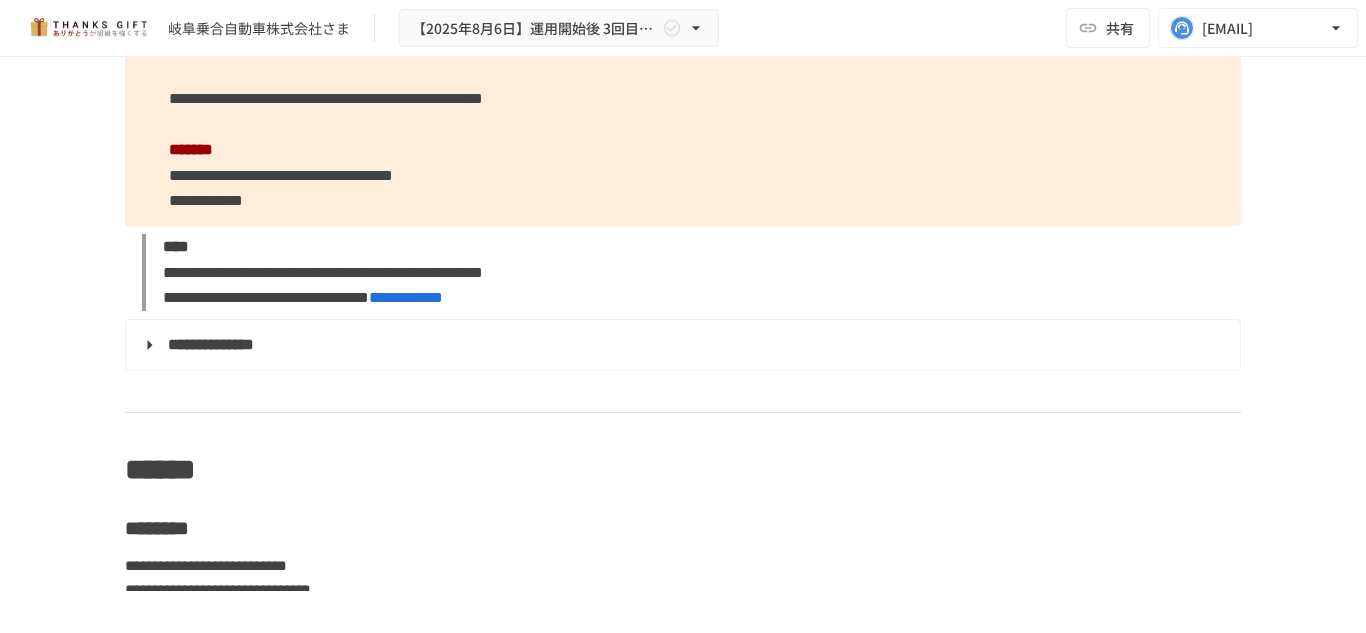 click on "**********" at bounding box center [683, 22] 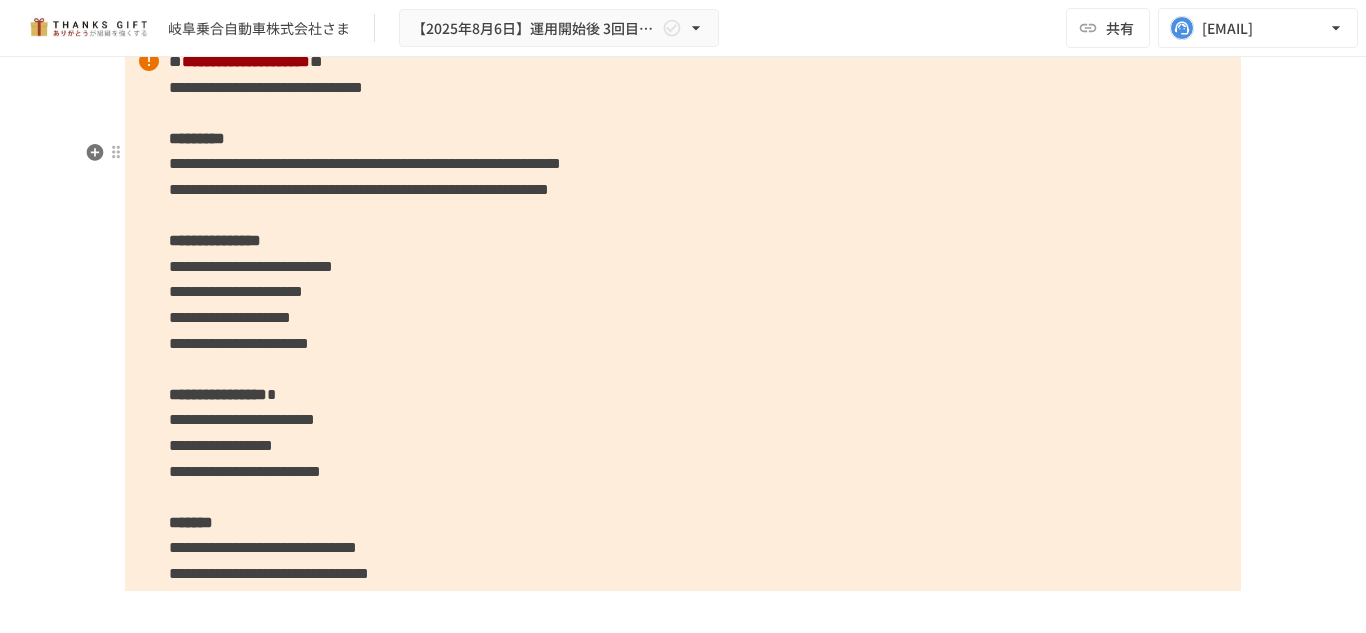 scroll, scrollTop: 12083, scrollLeft: 0, axis: vertical 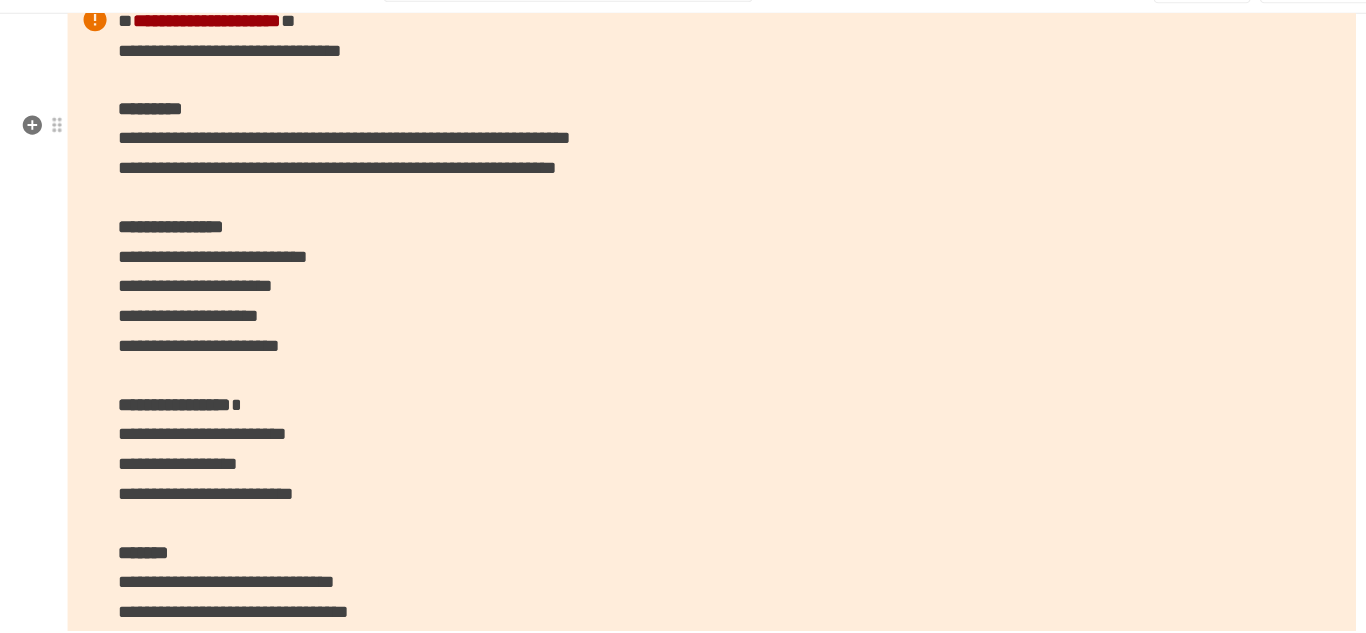 click on "**********" at bounding box center [365, 164] 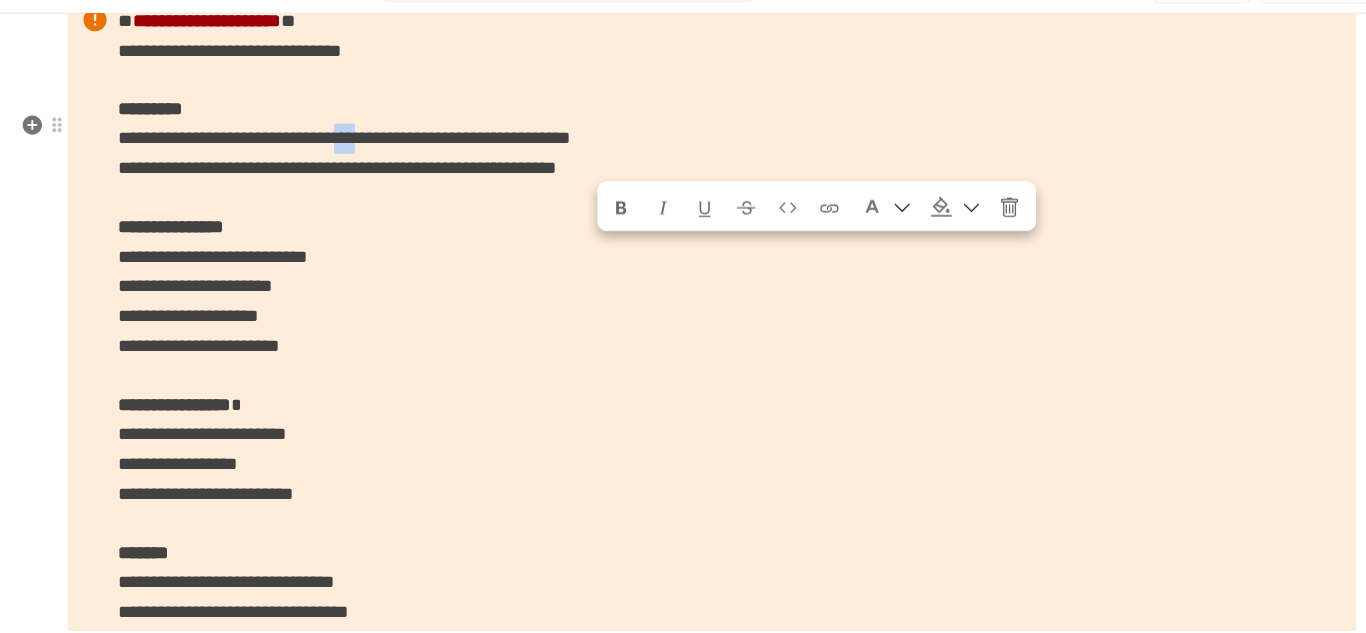 drag, startPoint x: 580, startPoint y: 274, endPoint x: 625, endPoint y: 267, distance: 45.54119 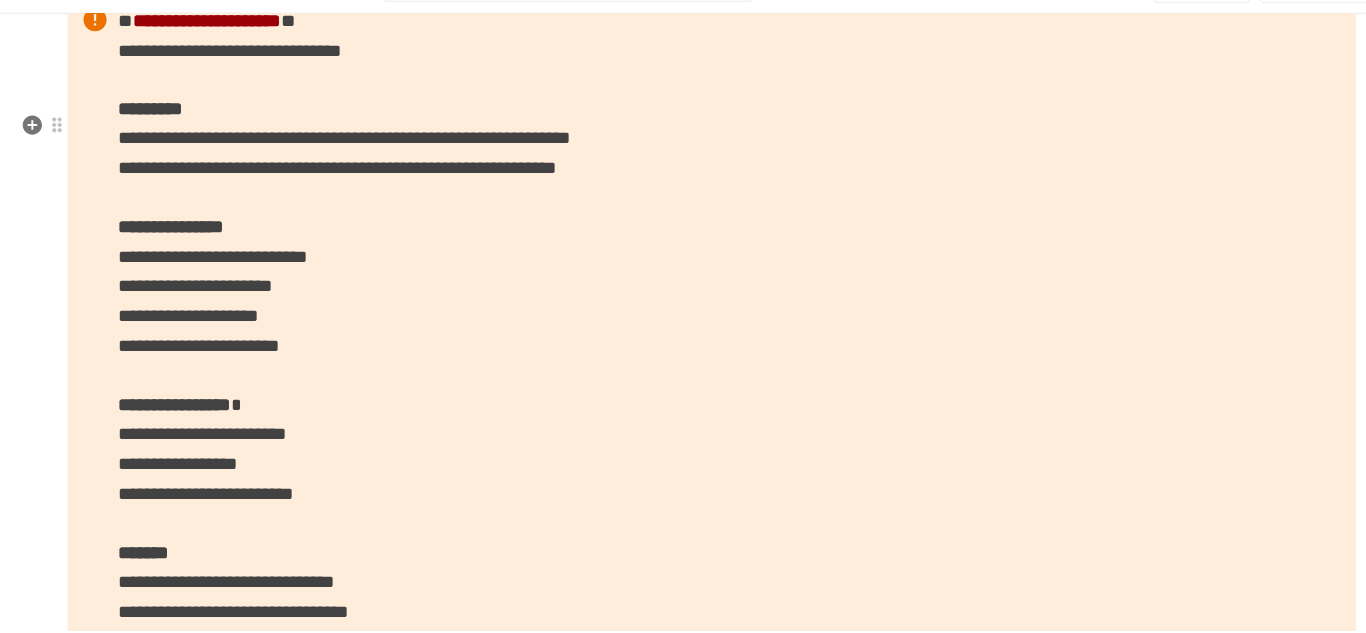 click on "**********" at bounding box center (365, 164) 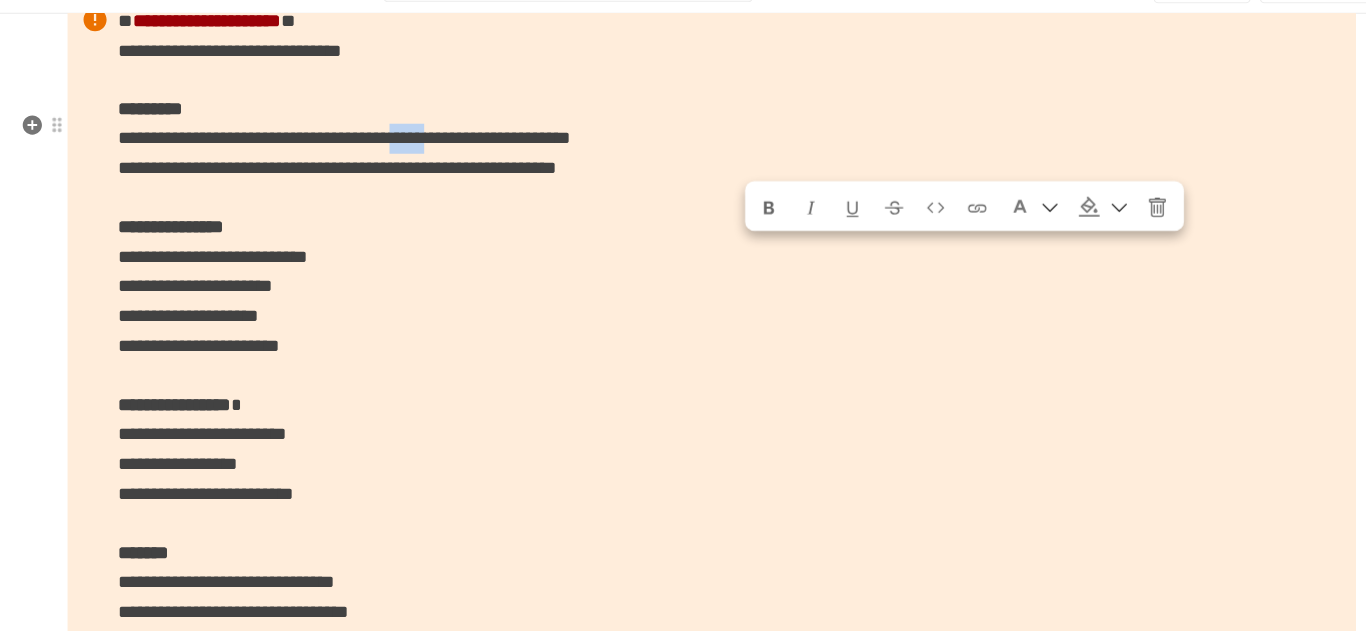 drag, startPoint x: 709, startPoint y: 266, endPoint x: 784, endPoint y: 264, distance: 75.026665 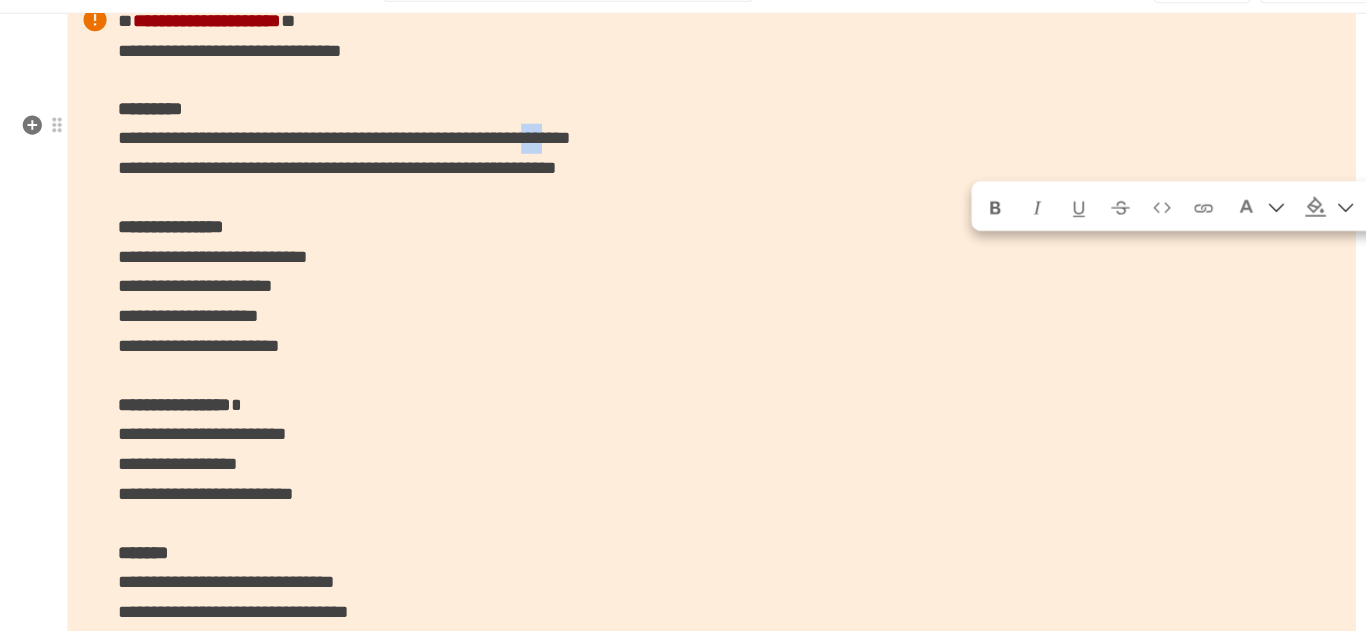 drag, startPoint x: 1006, startPoint y: 268, endPoint x: 1050, endPoint y: 267, distance: 44.011364 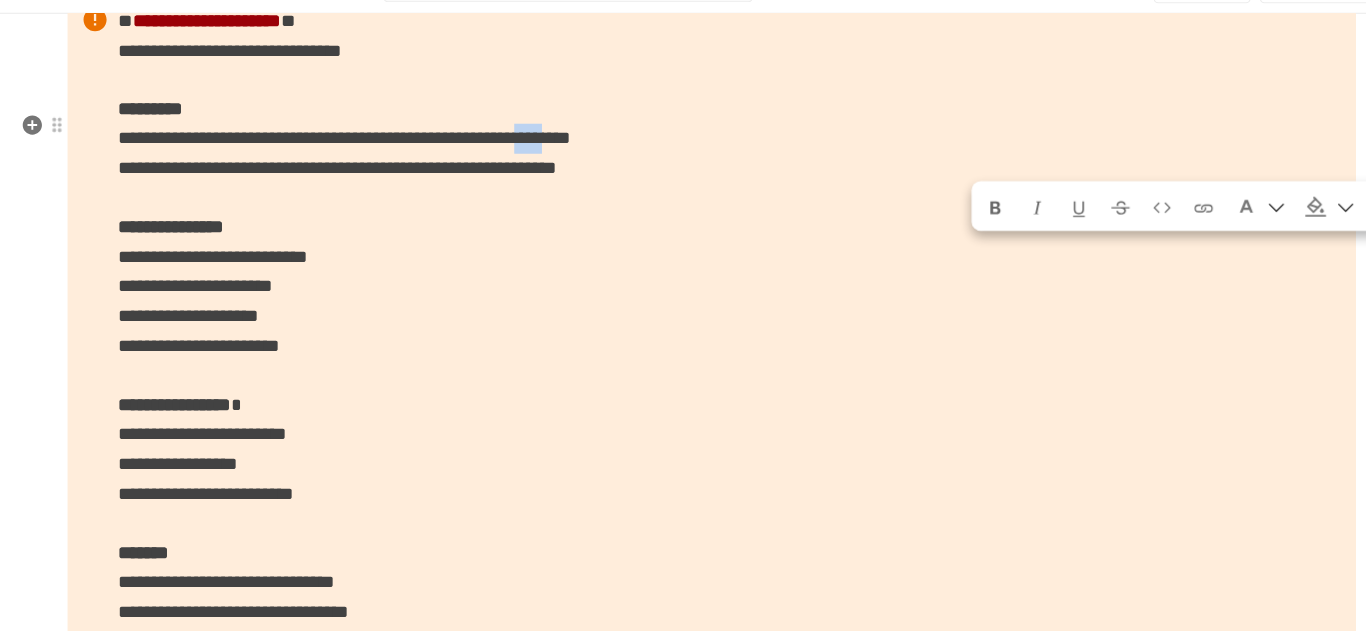 drag, startPoint x: 998, startPoint y: 273, endPoint x: 1044, endPoint y: 271, distance: 46.043457 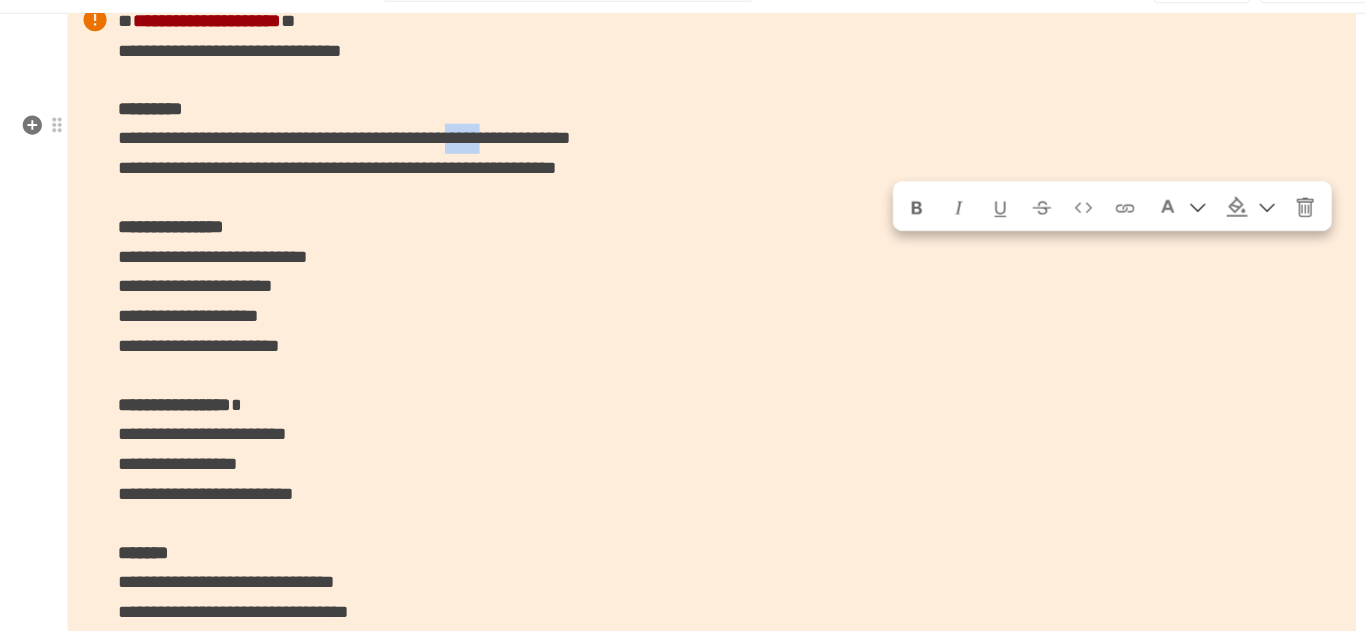 drag, startPoint x: 840, startPoint y: 266, endPoint x: 913, endPoint y: 267, distance: 73.00685 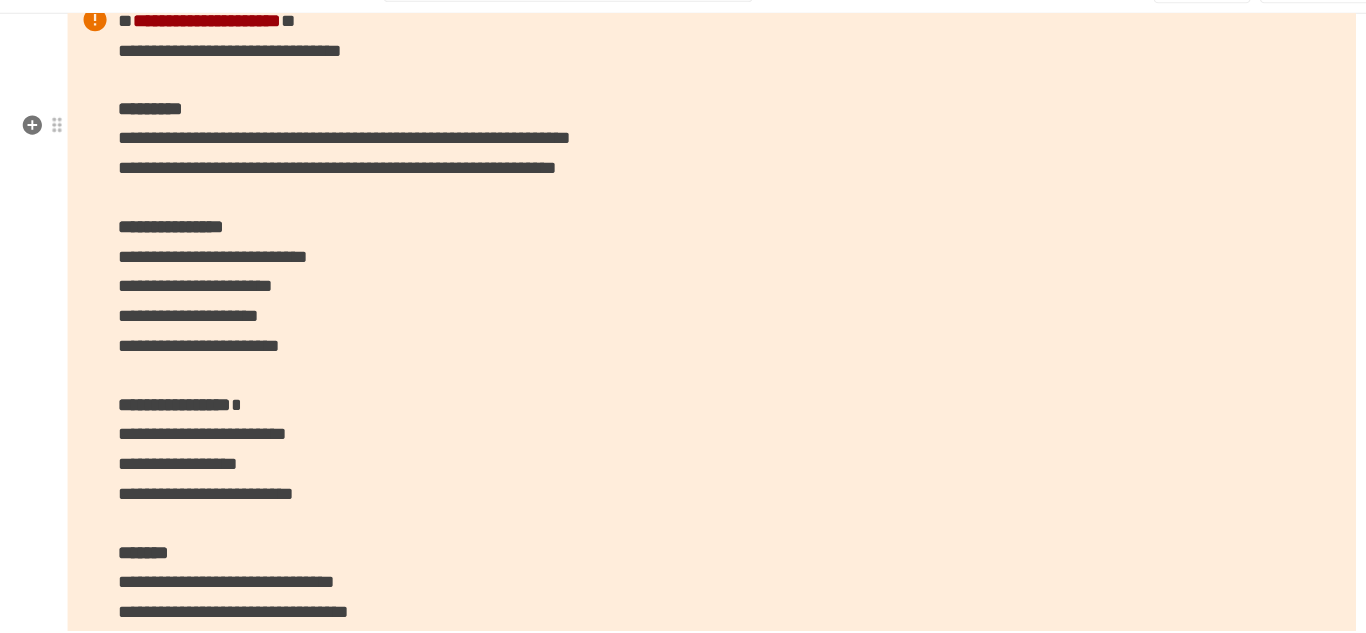 click on "**********" at bounding box center [359, 190] 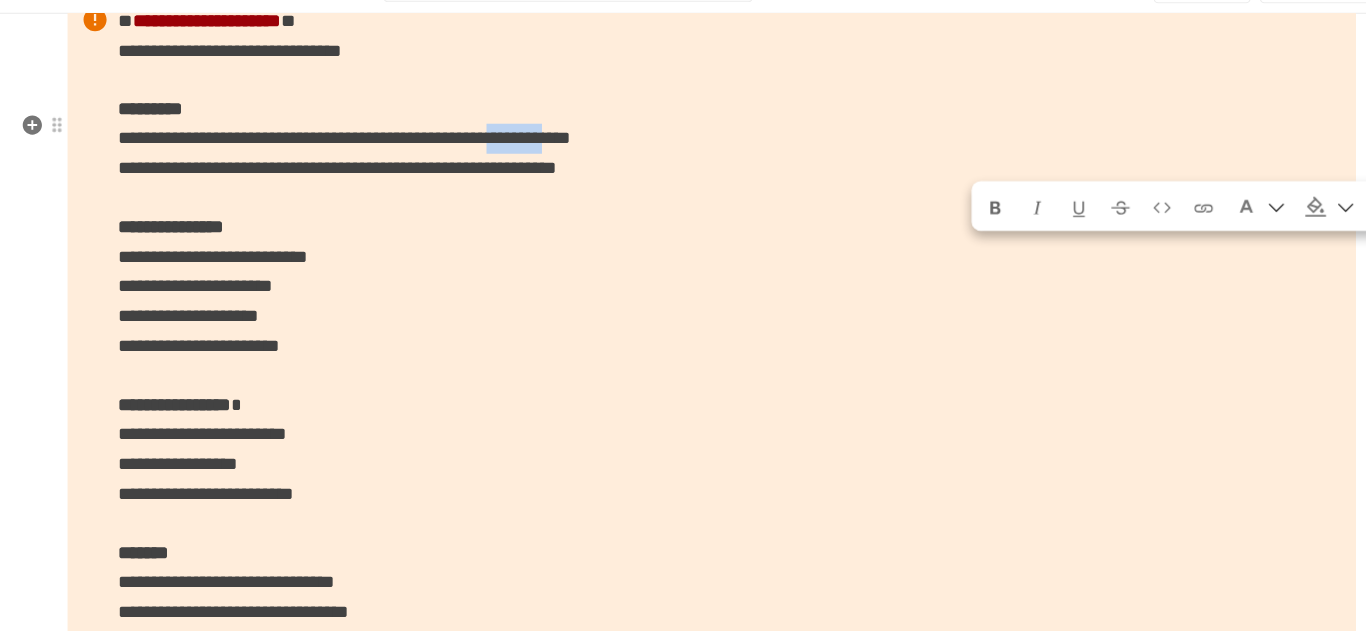 drag, startPoint x: 929, startPoint y: 269, endPoint x: 1048, endPoint y: 268, distance: 119.0042 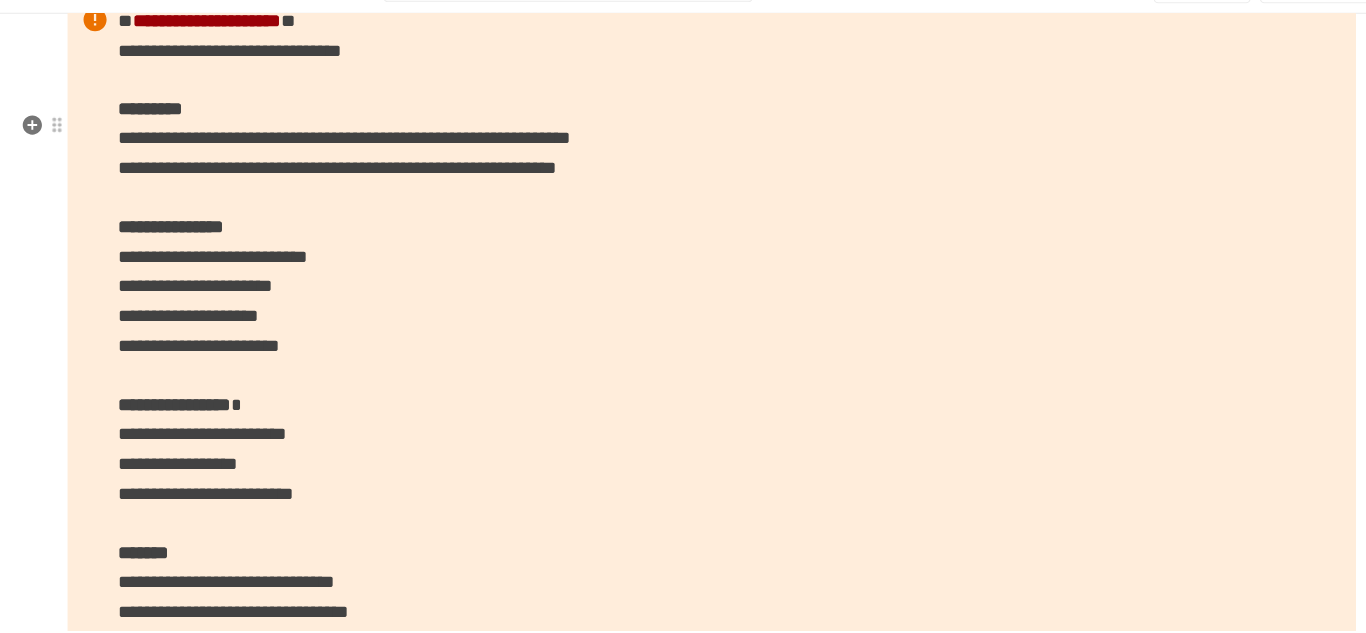 click on "**********" at bounding box center (359, 190) 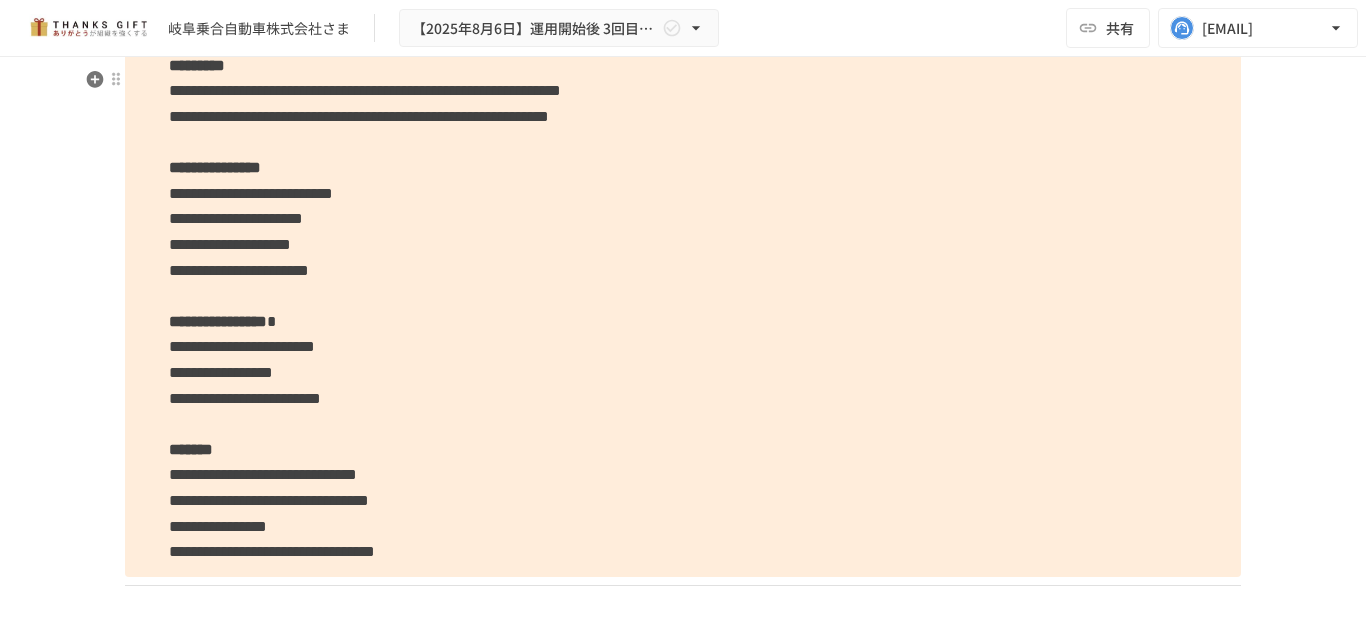 scroll, scrollTop: 12156, scrollLeft: 0, axis: vertical 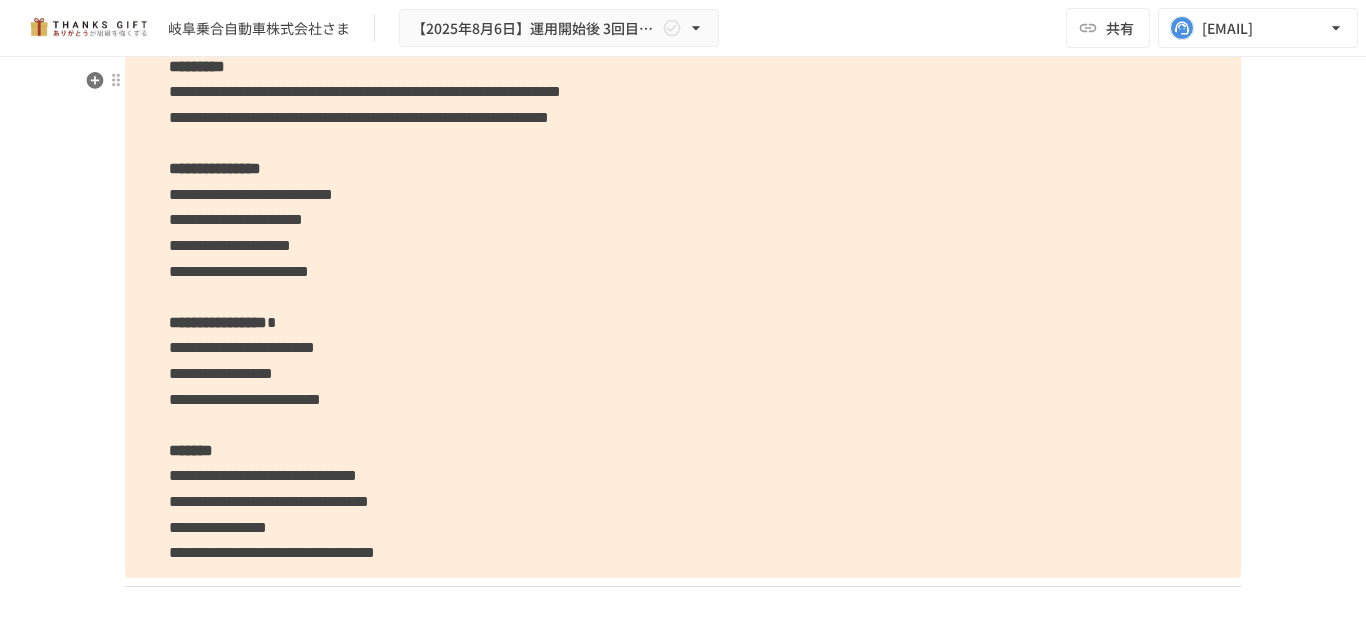 click on "**********" at bounding box center [221, 373] 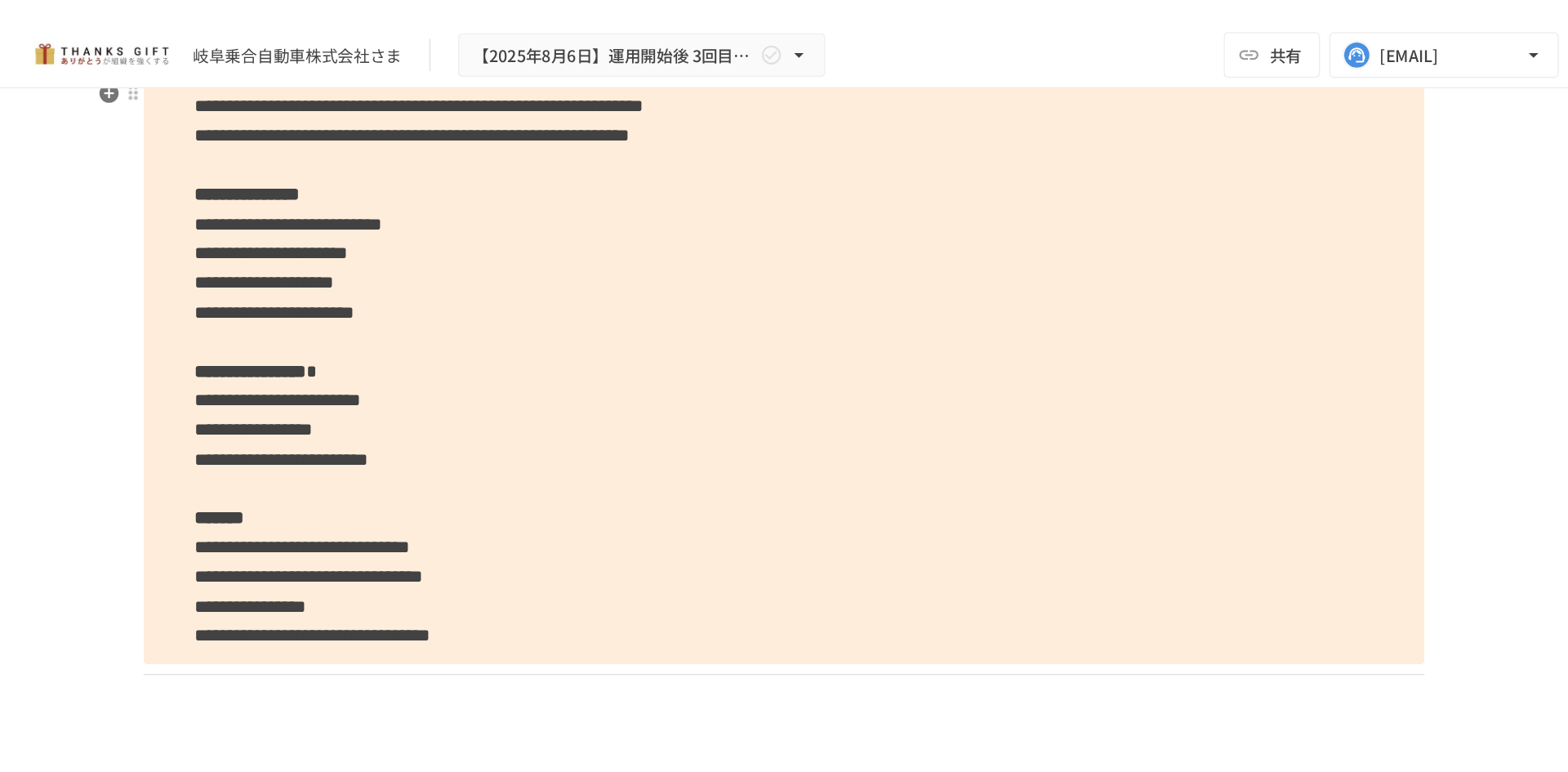 scroll, scrollTop: 9946, scrollLeft: 0, axis: vertical 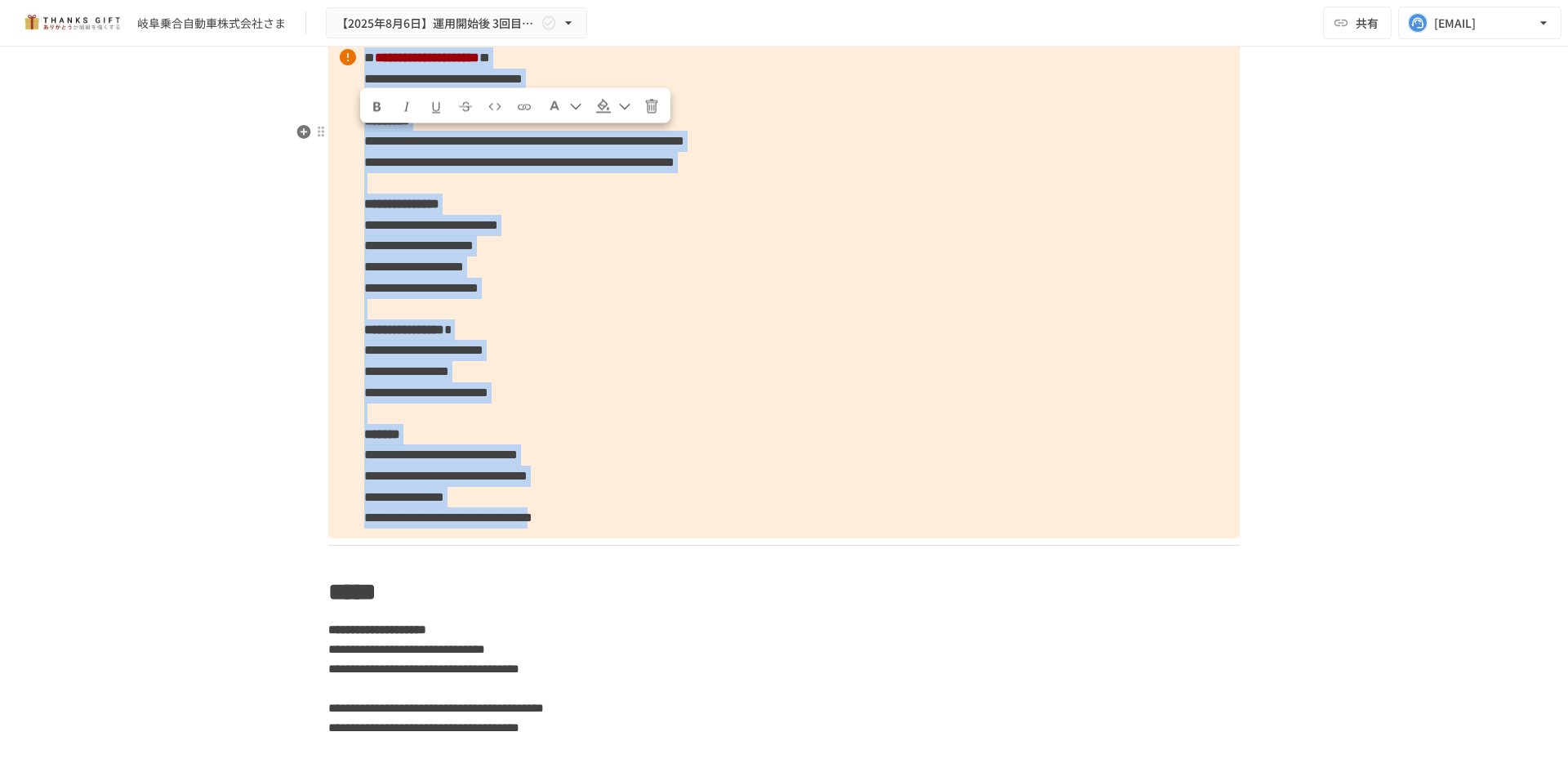 drag, startPoint x: 363, startPoint y: 150, endPoint x: 760, endPoint y: 600, distance: 600.09083 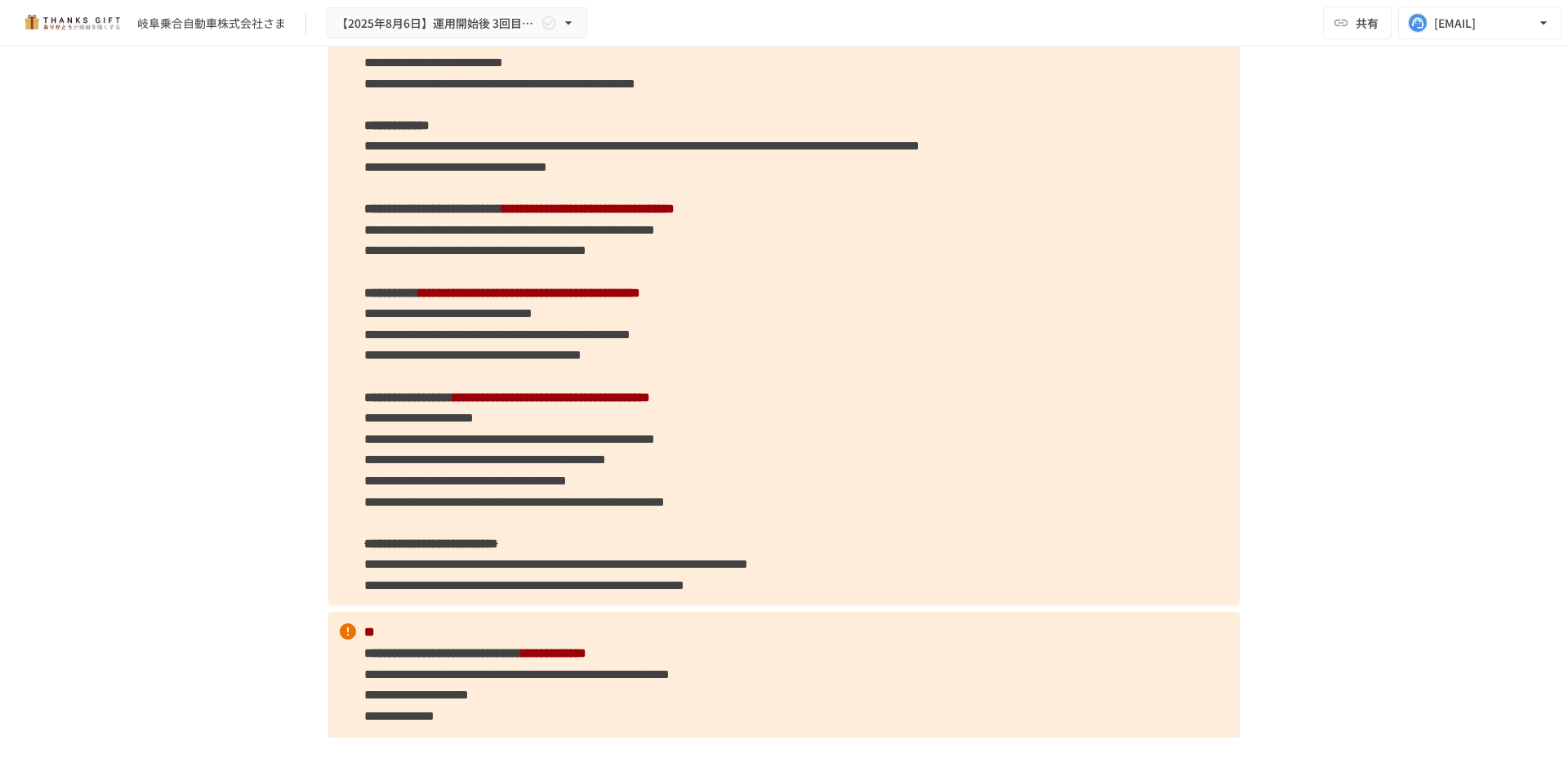 scroll, scrollTop: 1634, scrollLeft: 0, axis: vertical 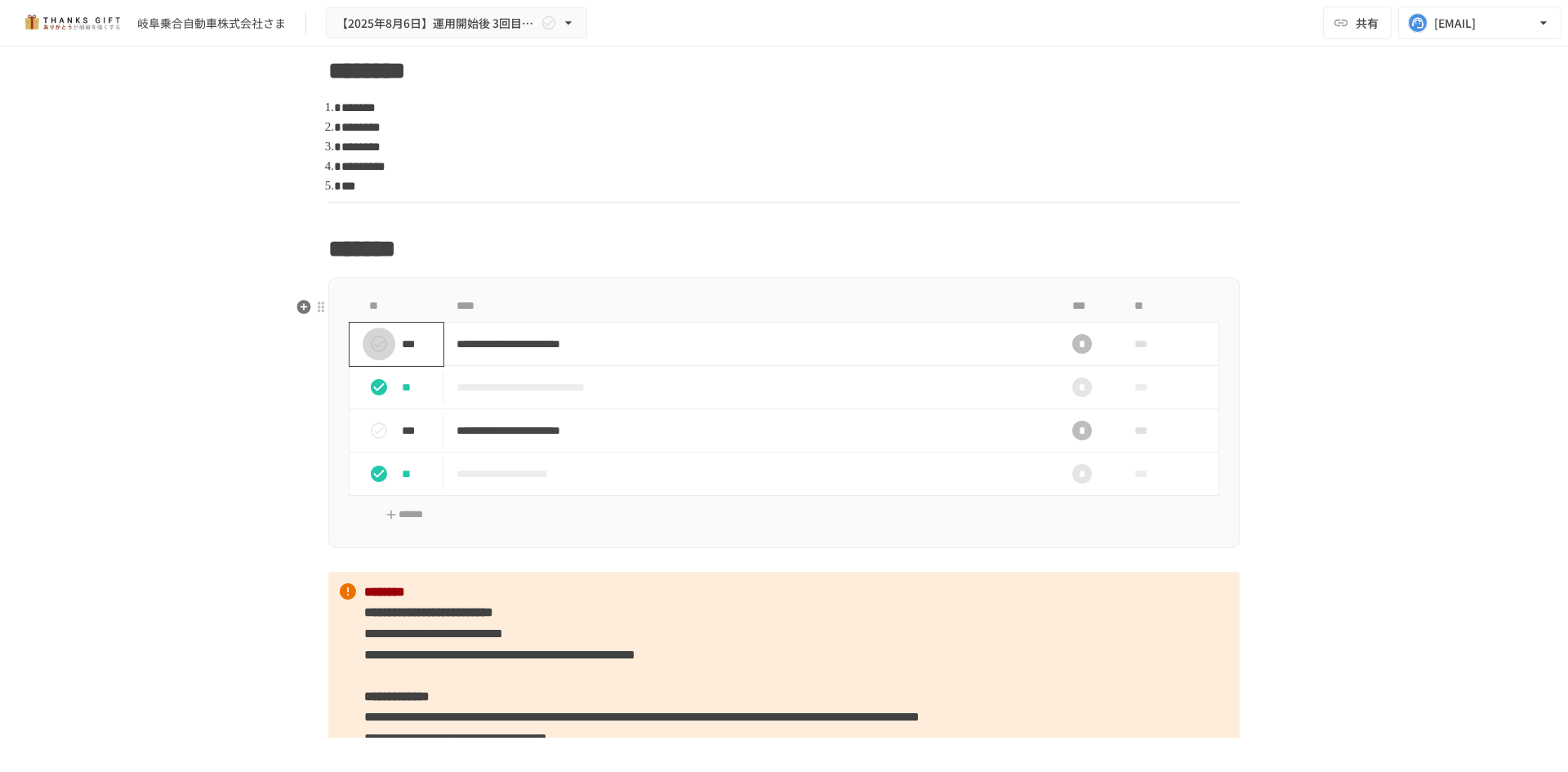 click 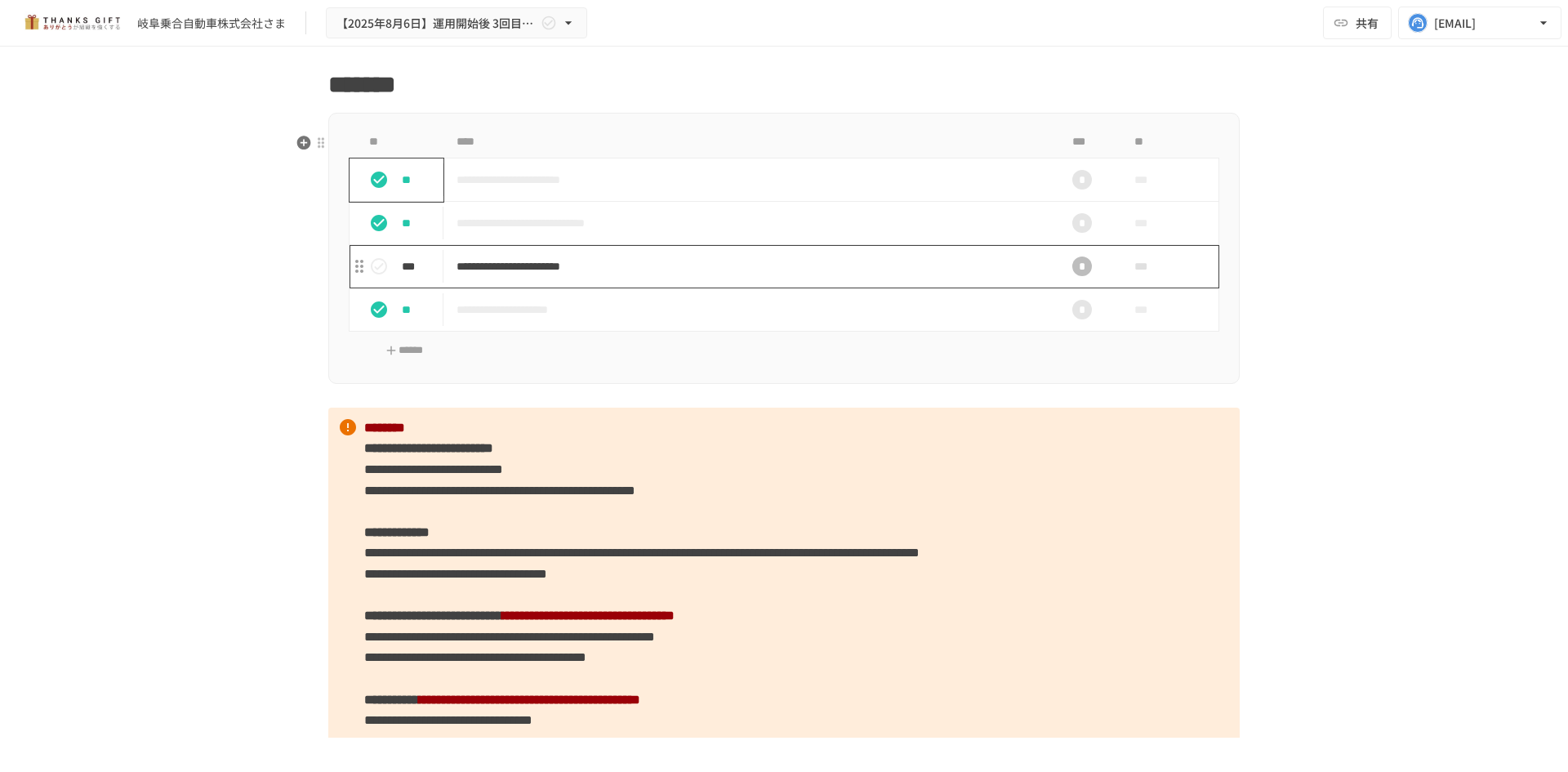scroll, scrollTop: 1879, scrollLeft: 0, axis: vertical 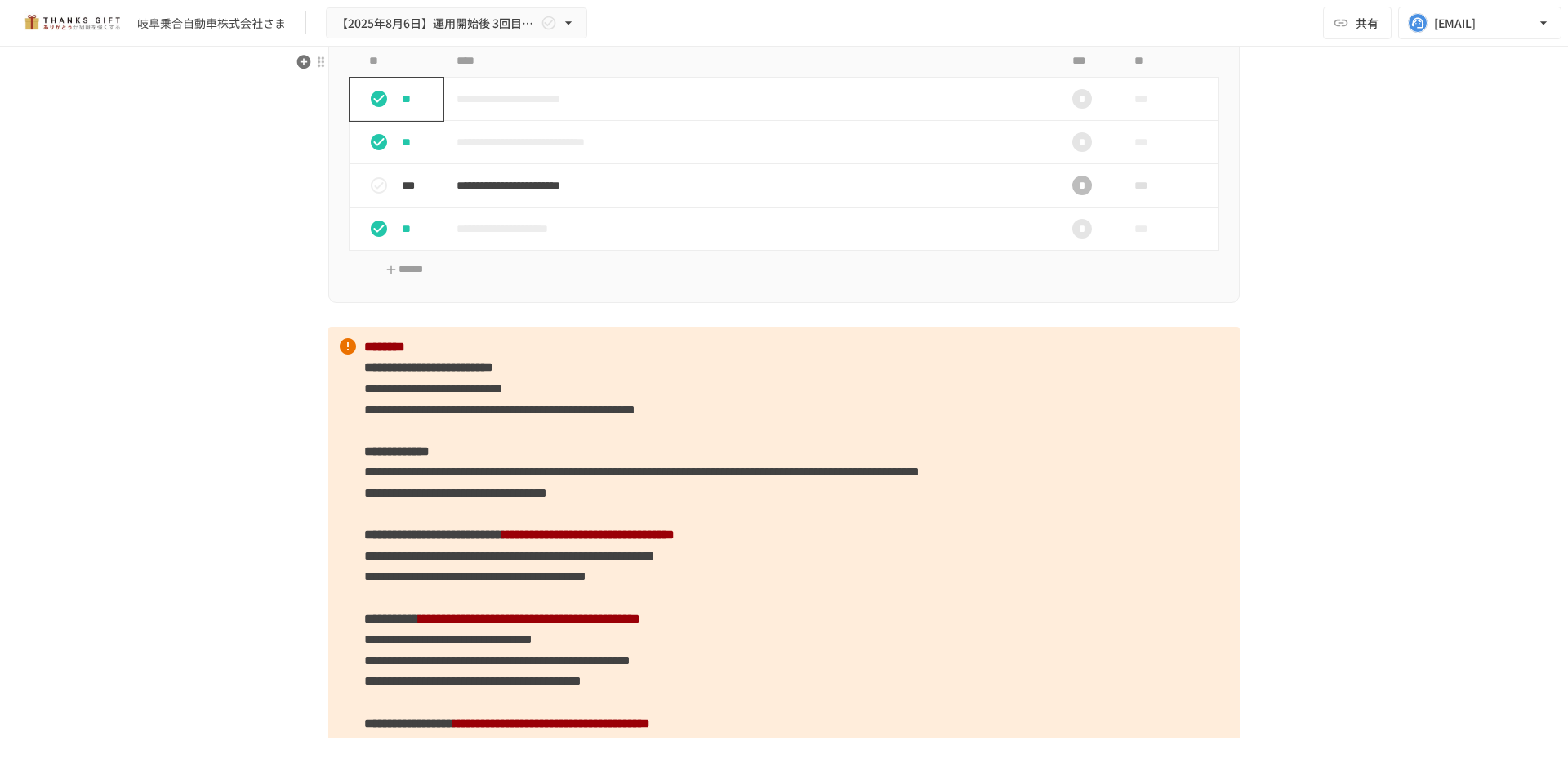 click on "**********" at bounding box center (784, 167) 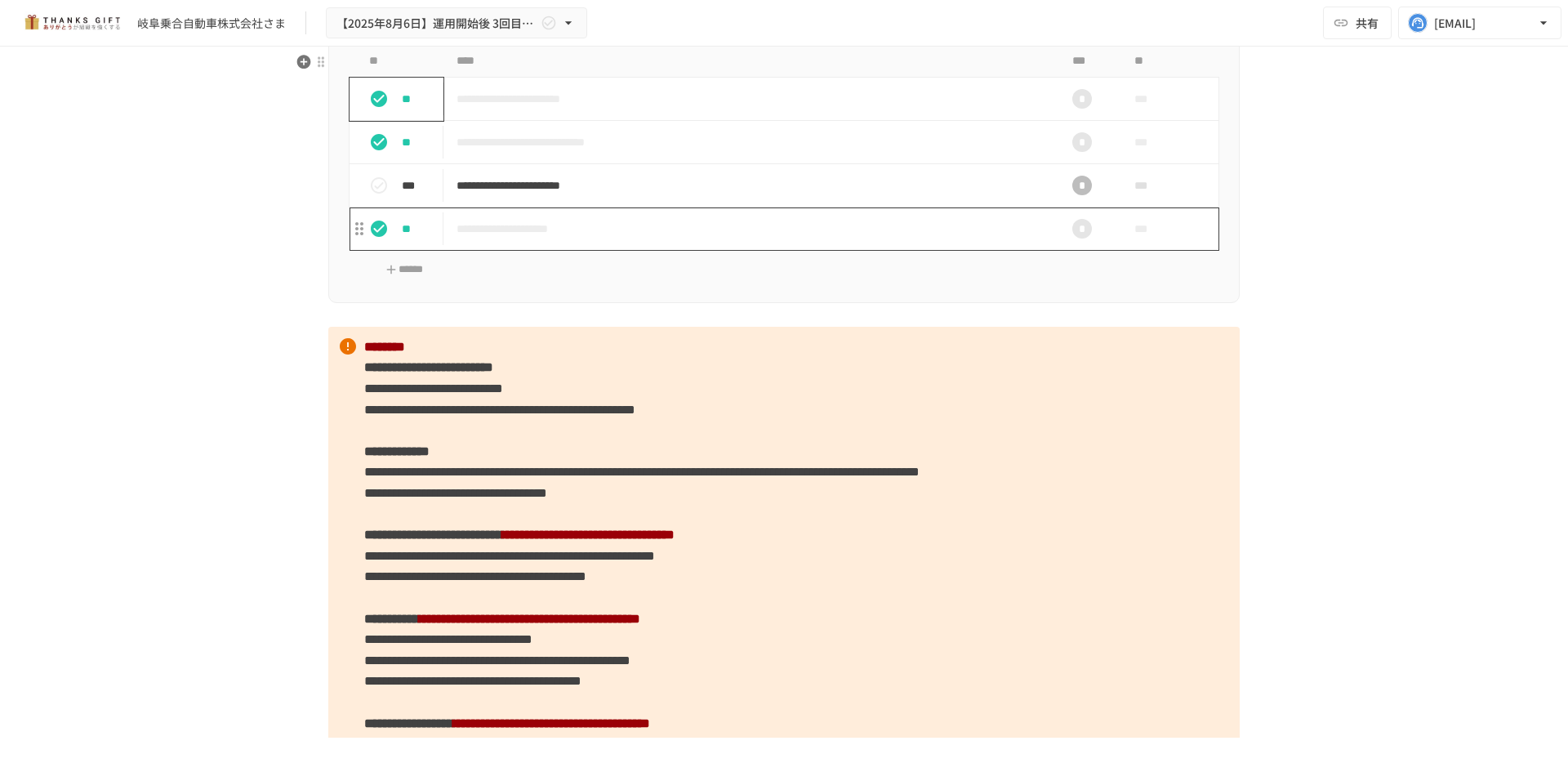 click on "**********" at bounding box center [750, 229] 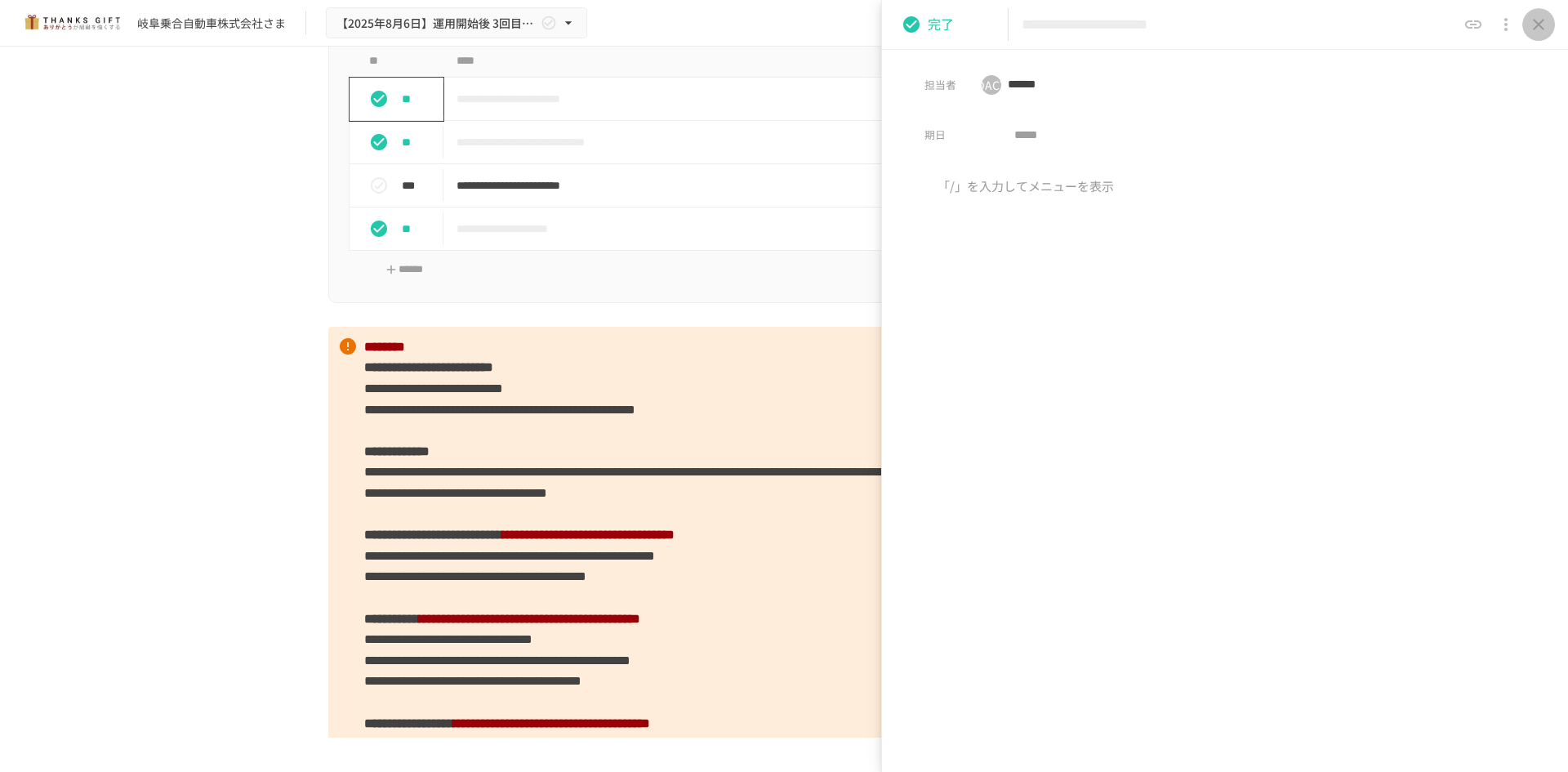 click at bounding box center (1539, 25) 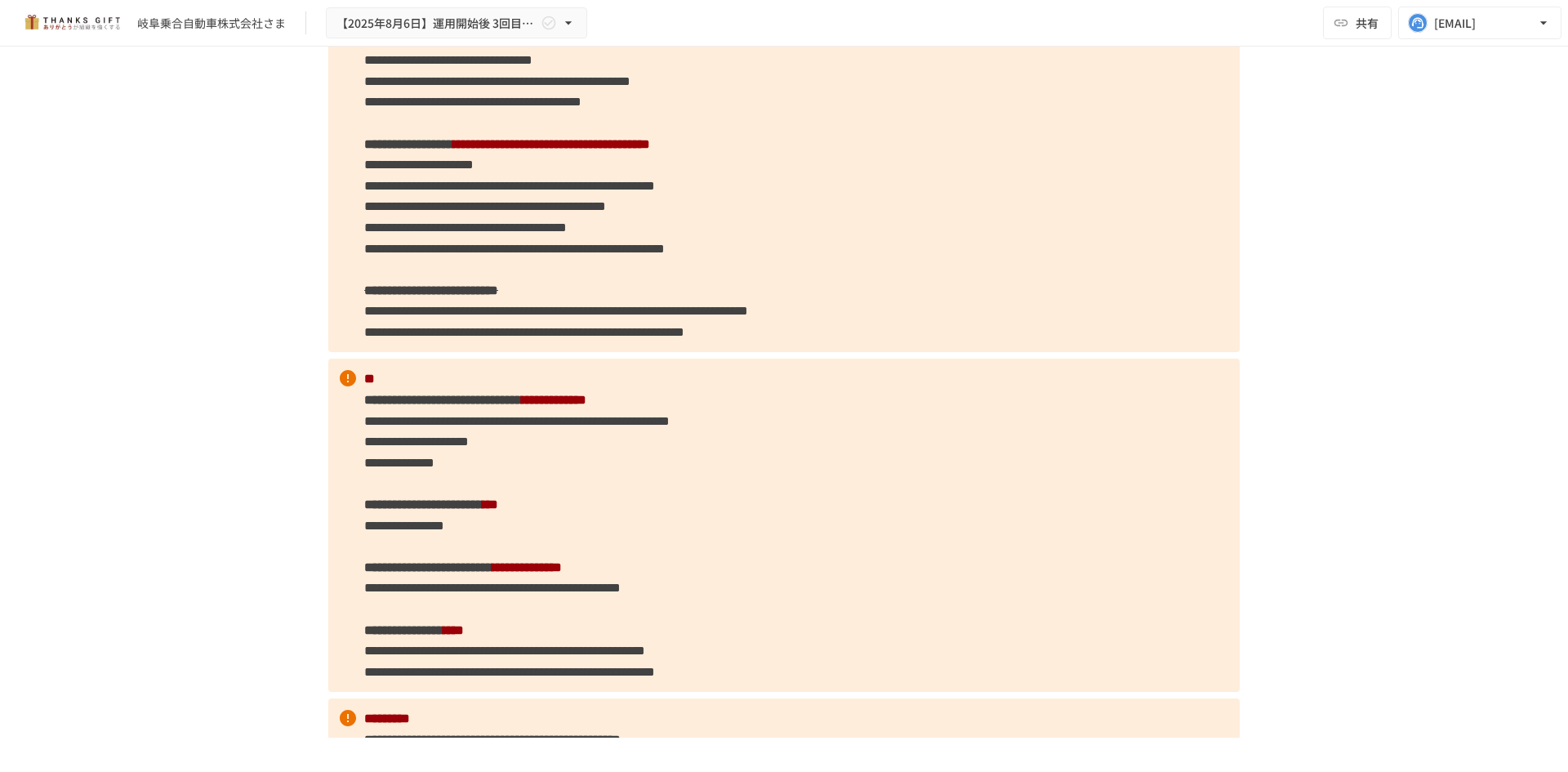 scroll, scrollTop: 2451, scrollLeft: 0, axis: vertical 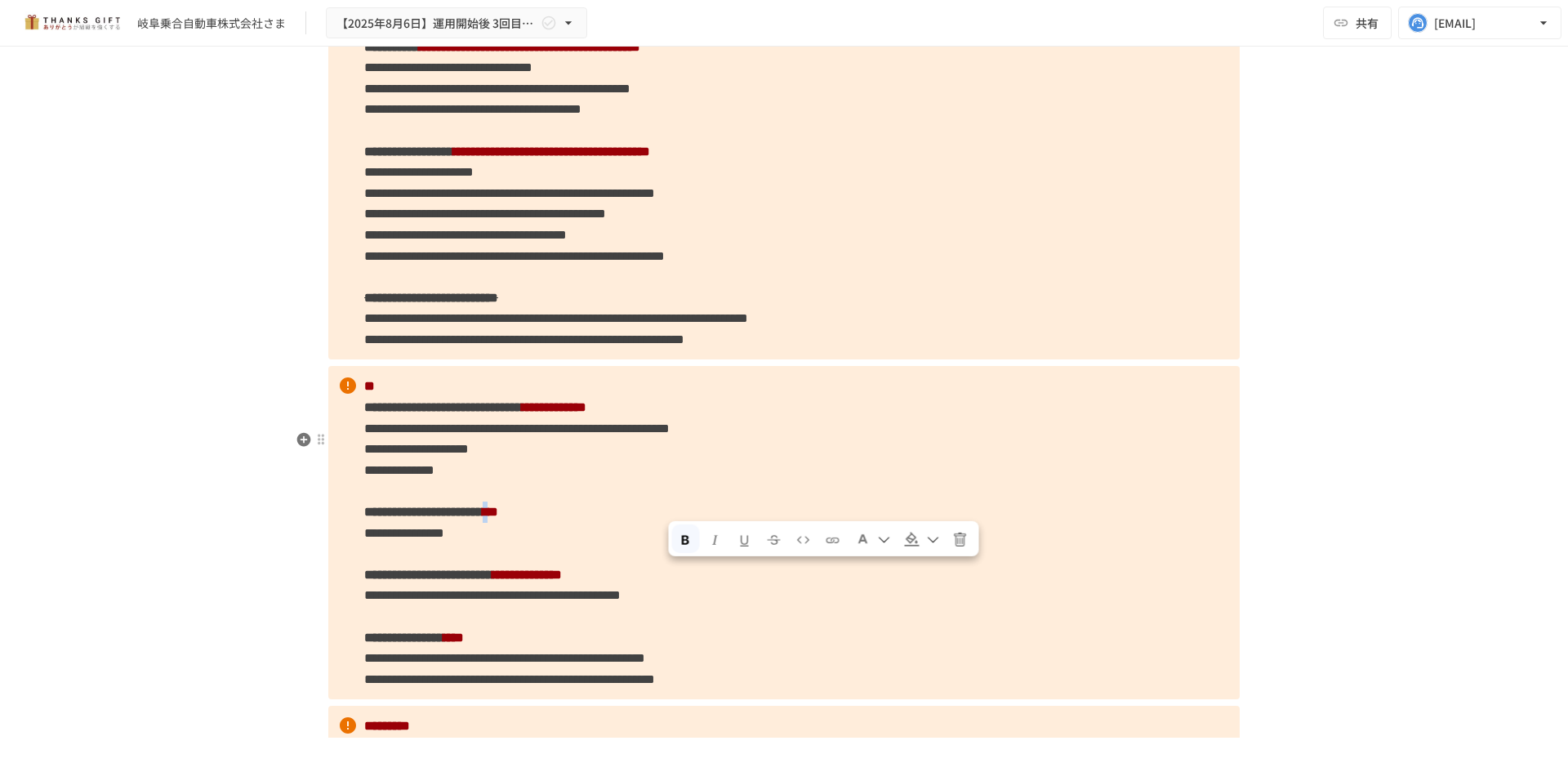 drag, startPoint x: 666, startPoint y: 578, endPoint x: 677, endPoint y: 578, distance: 11 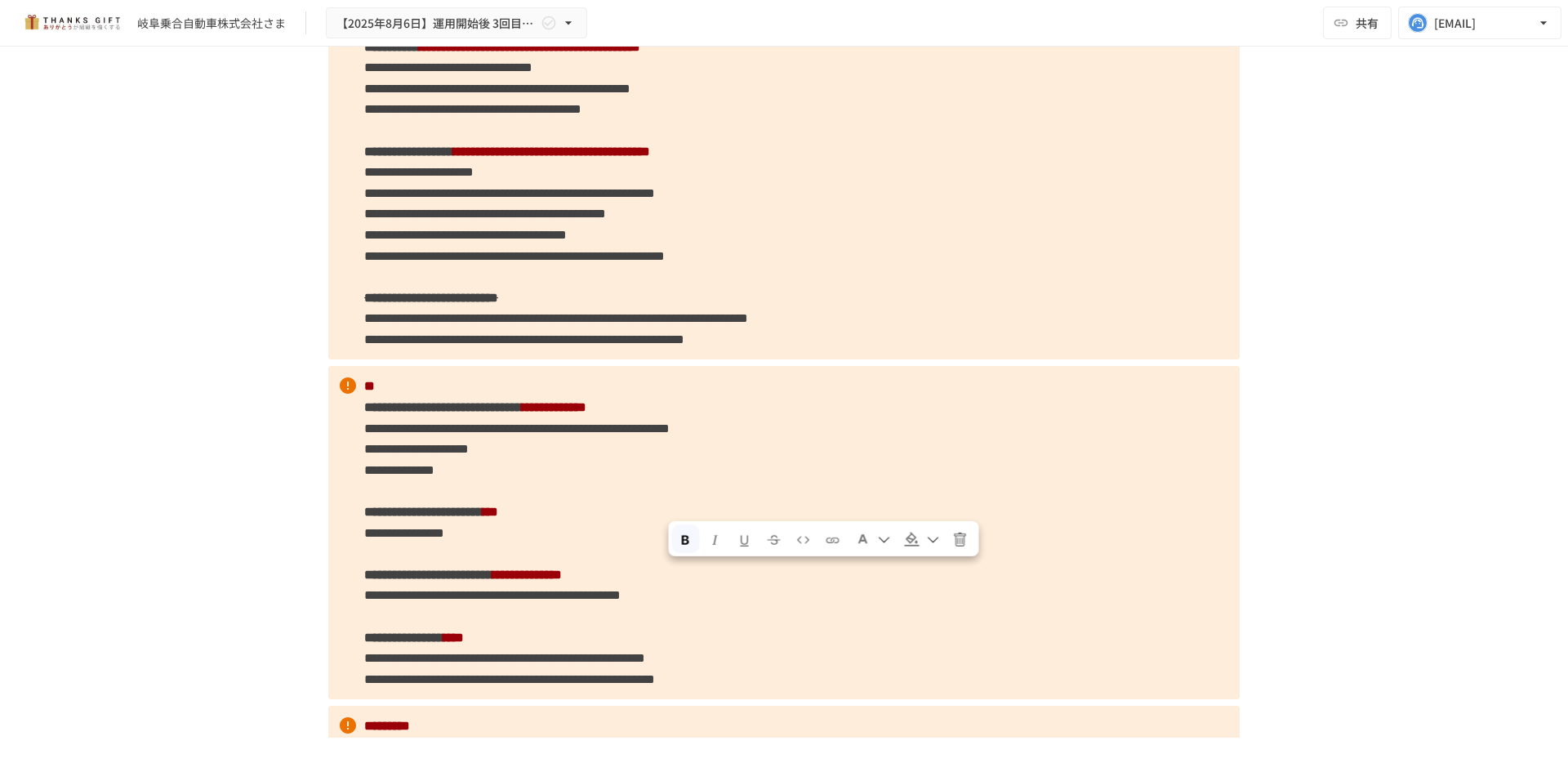 click on "**********" at bounding box center (784, 57) 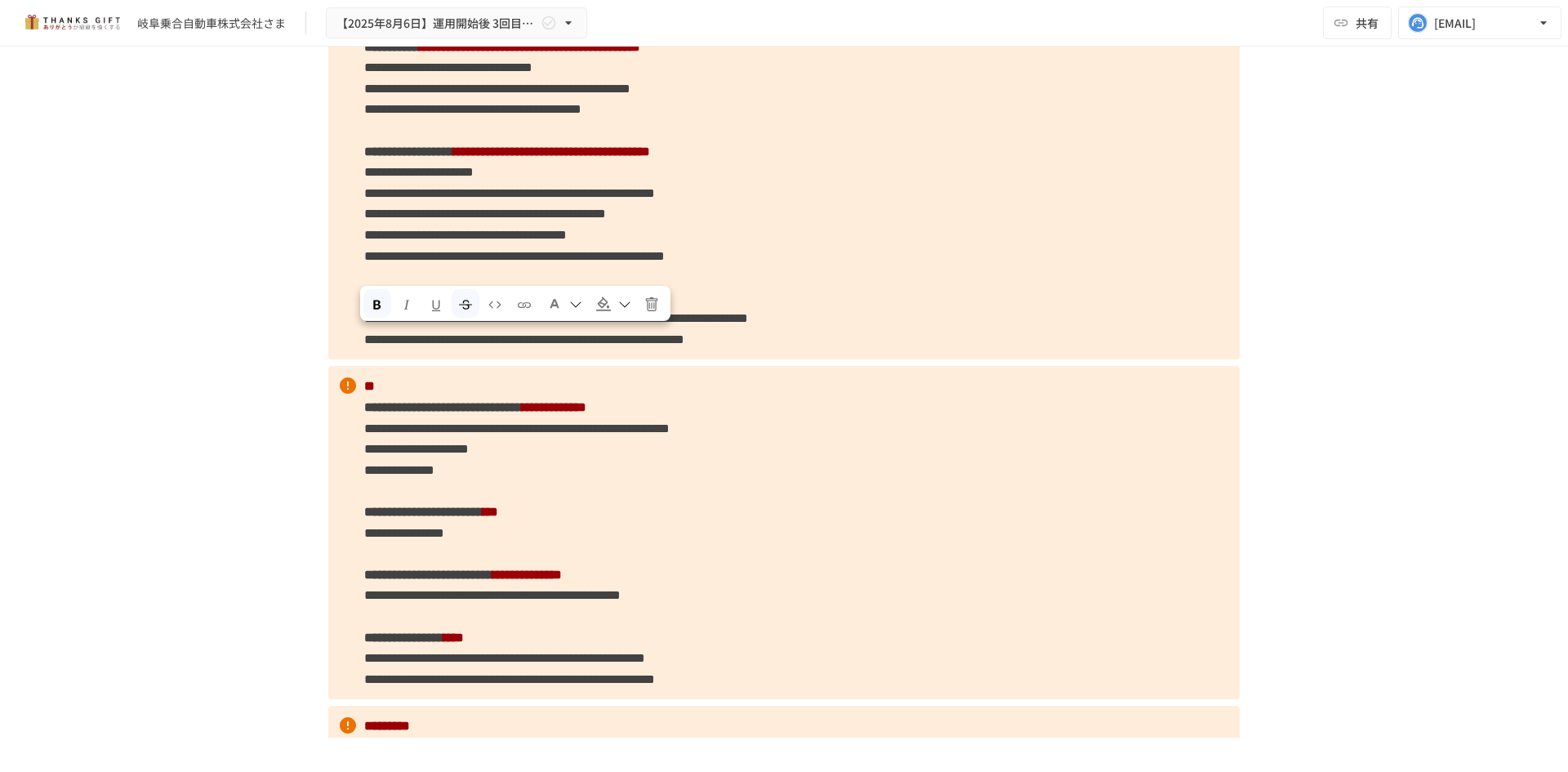 drag, startPoint x: 624, startPoint y: 336, endPoint x: 352, endPoint y: 334, distance: 272.007 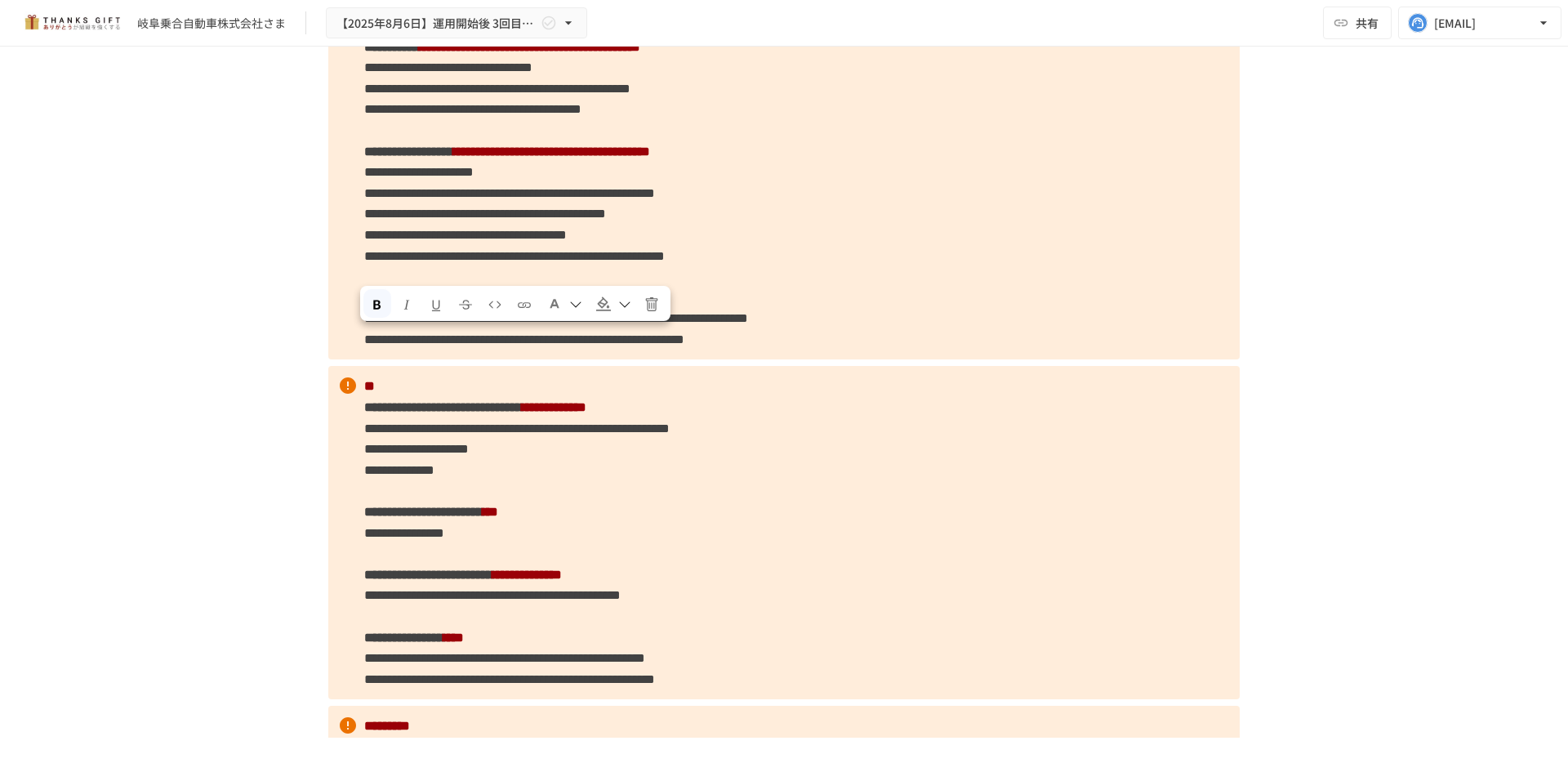 click on "**********" at bounding box center (556, 318) 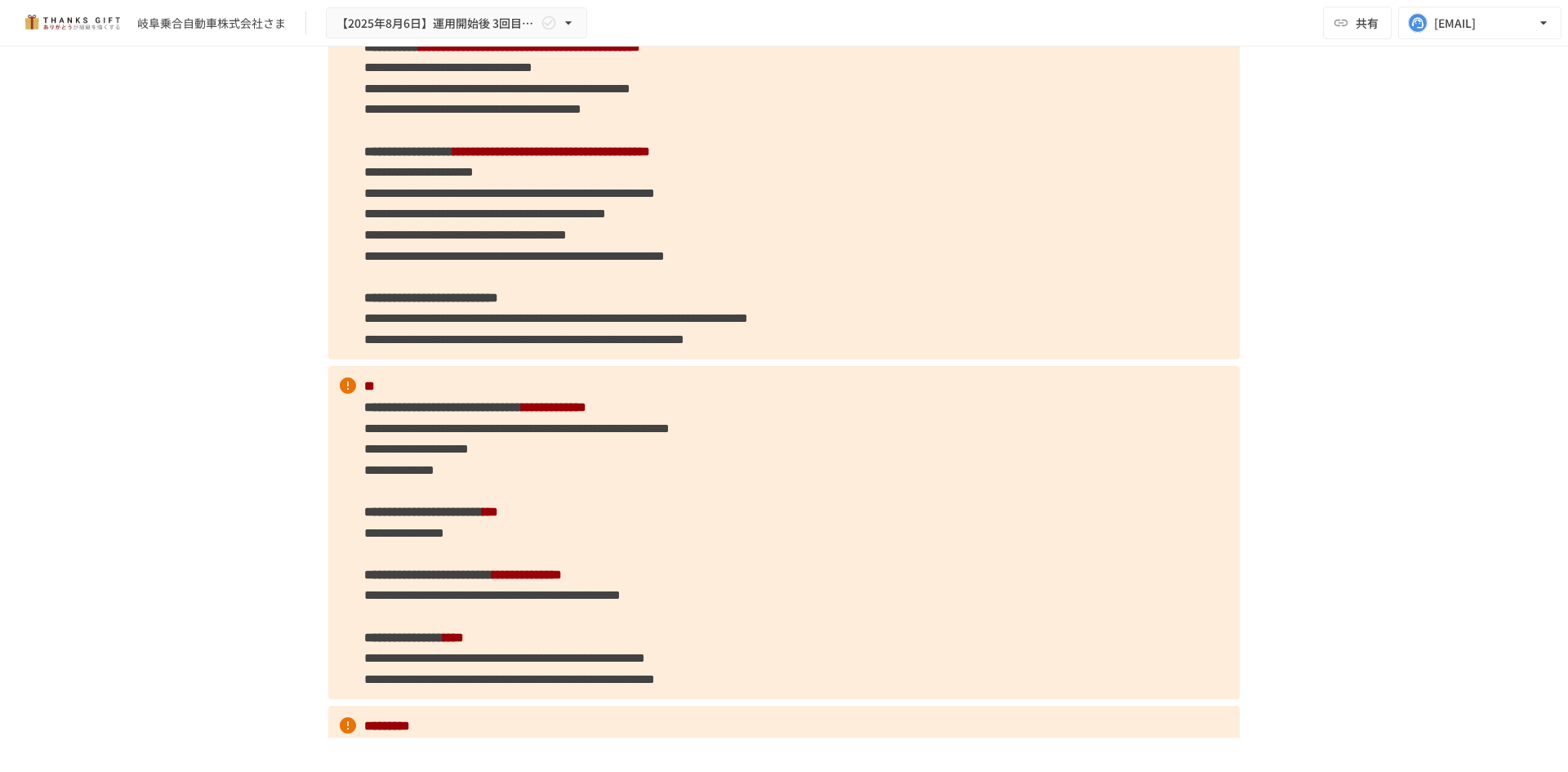 click on "**********" at bounding box center [784, 57] 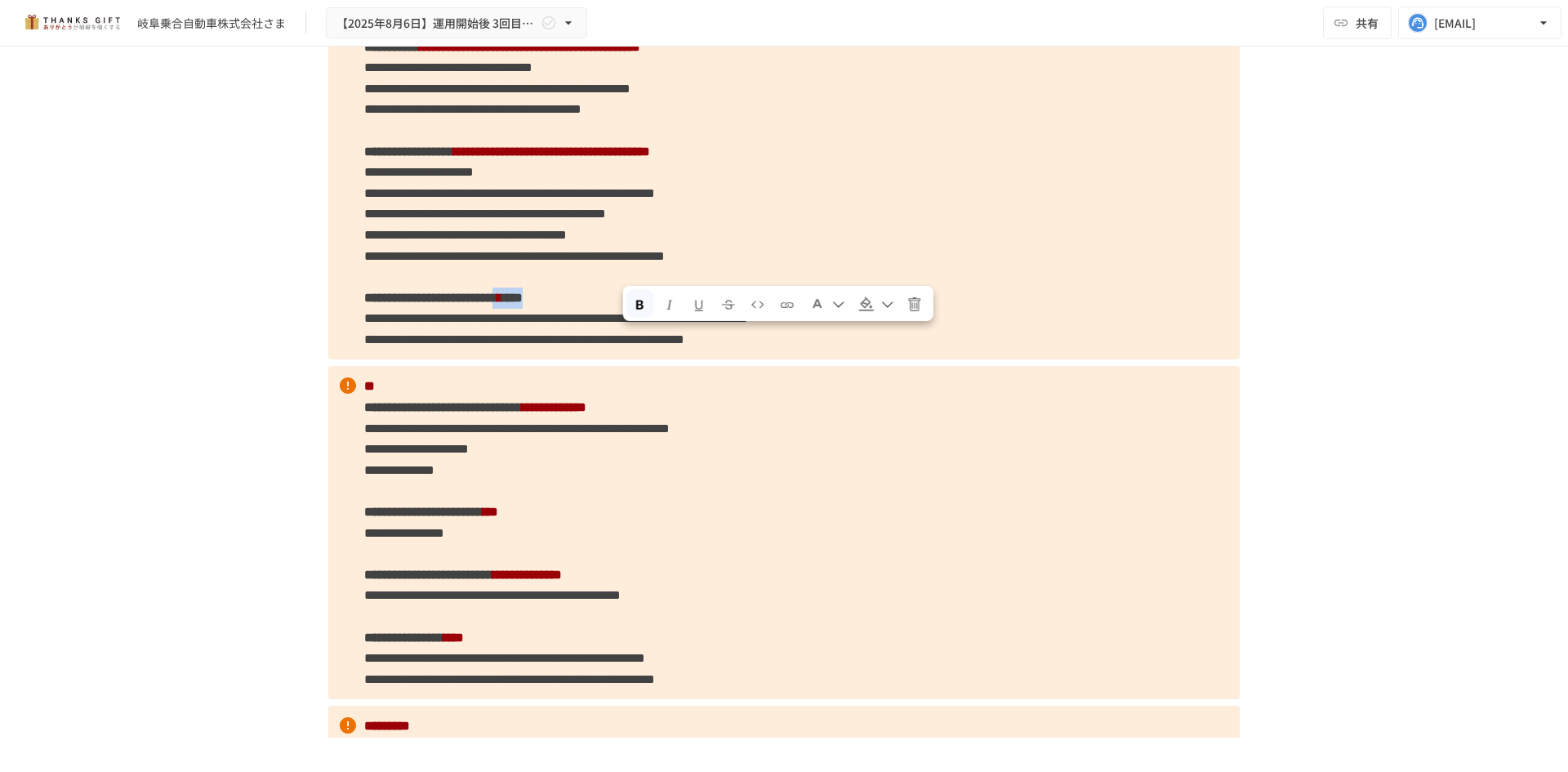 drag, startPoint x: 706, startPoint y: 346, endPoint x: 623, endPoint y: 338, distance: 83.38465 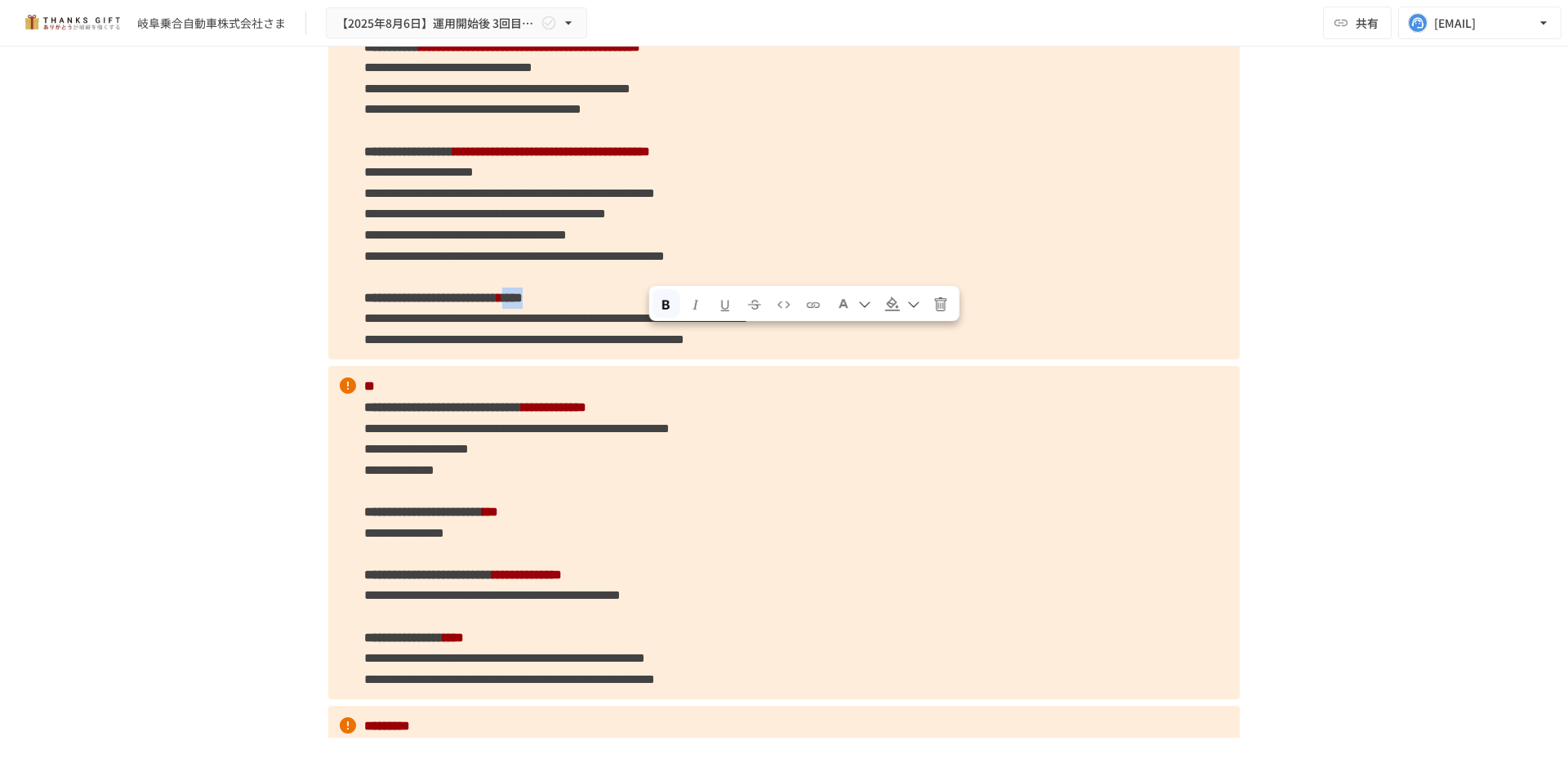 drag, startPoint x: 706, startPoint y: 336, endPoint x: 693, endPoint y: 325, distance: 17.029386 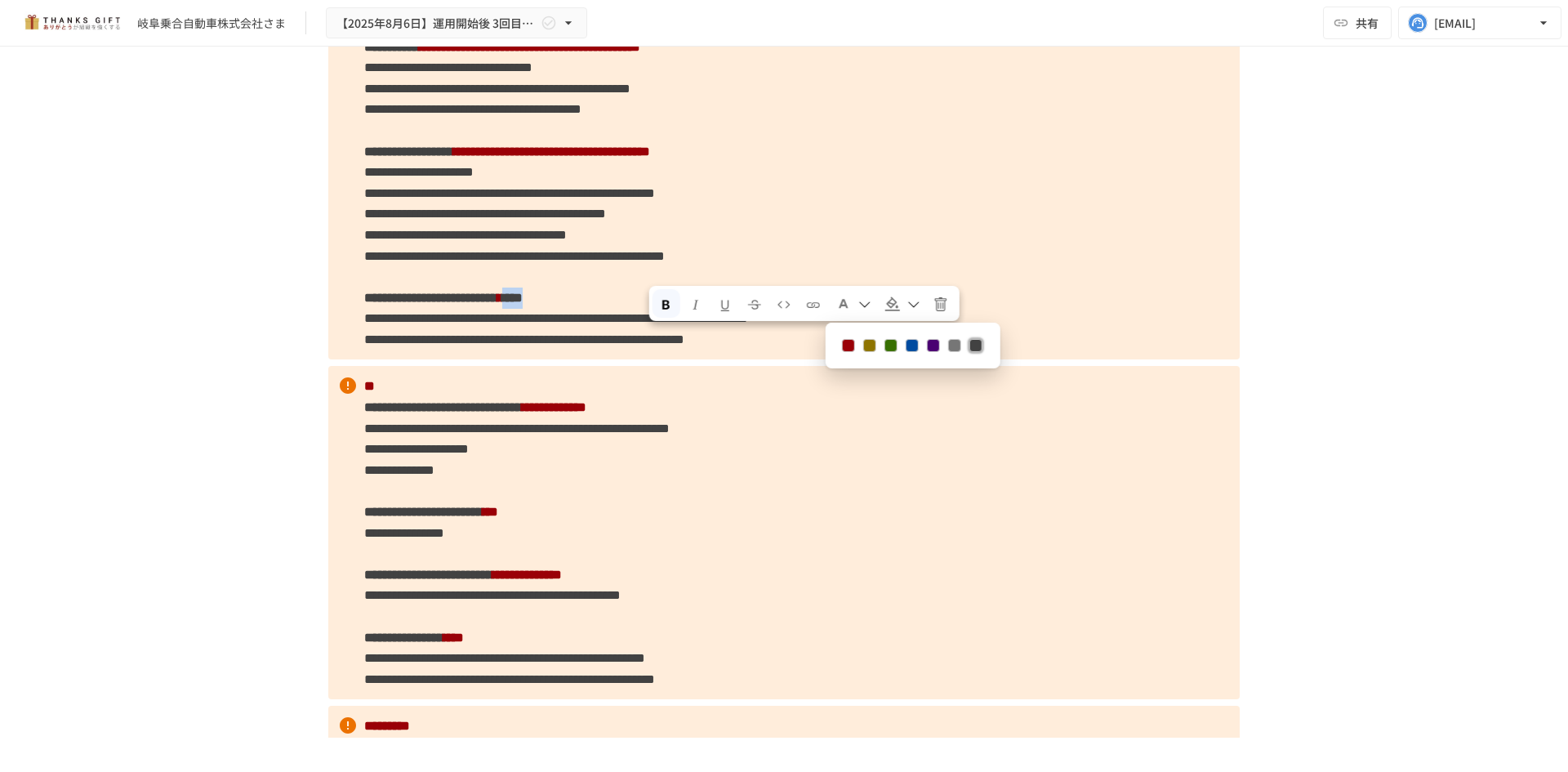 click at bounding box center (849, 346) 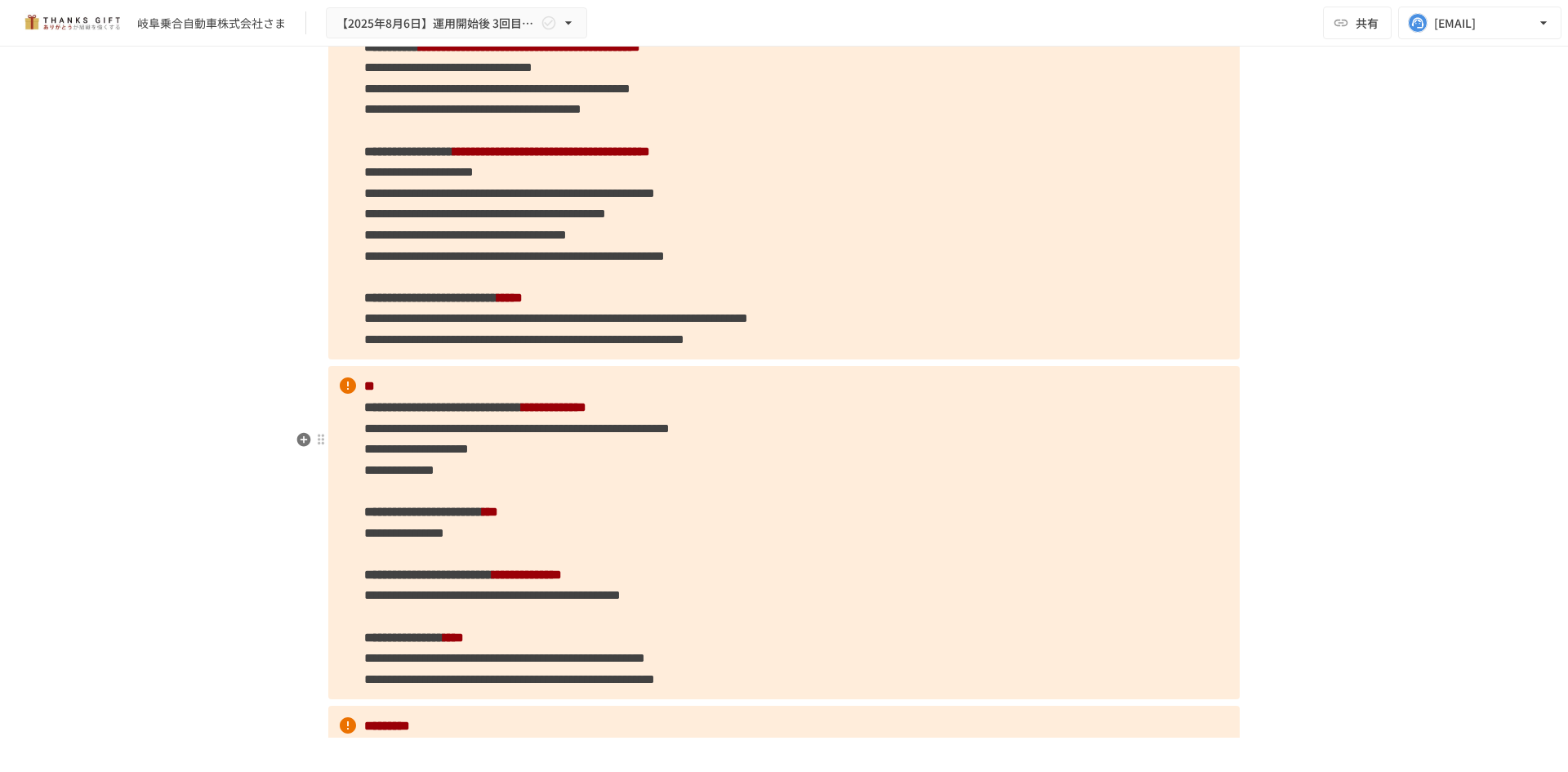 click on "**********" at bounding box center (784, 533) 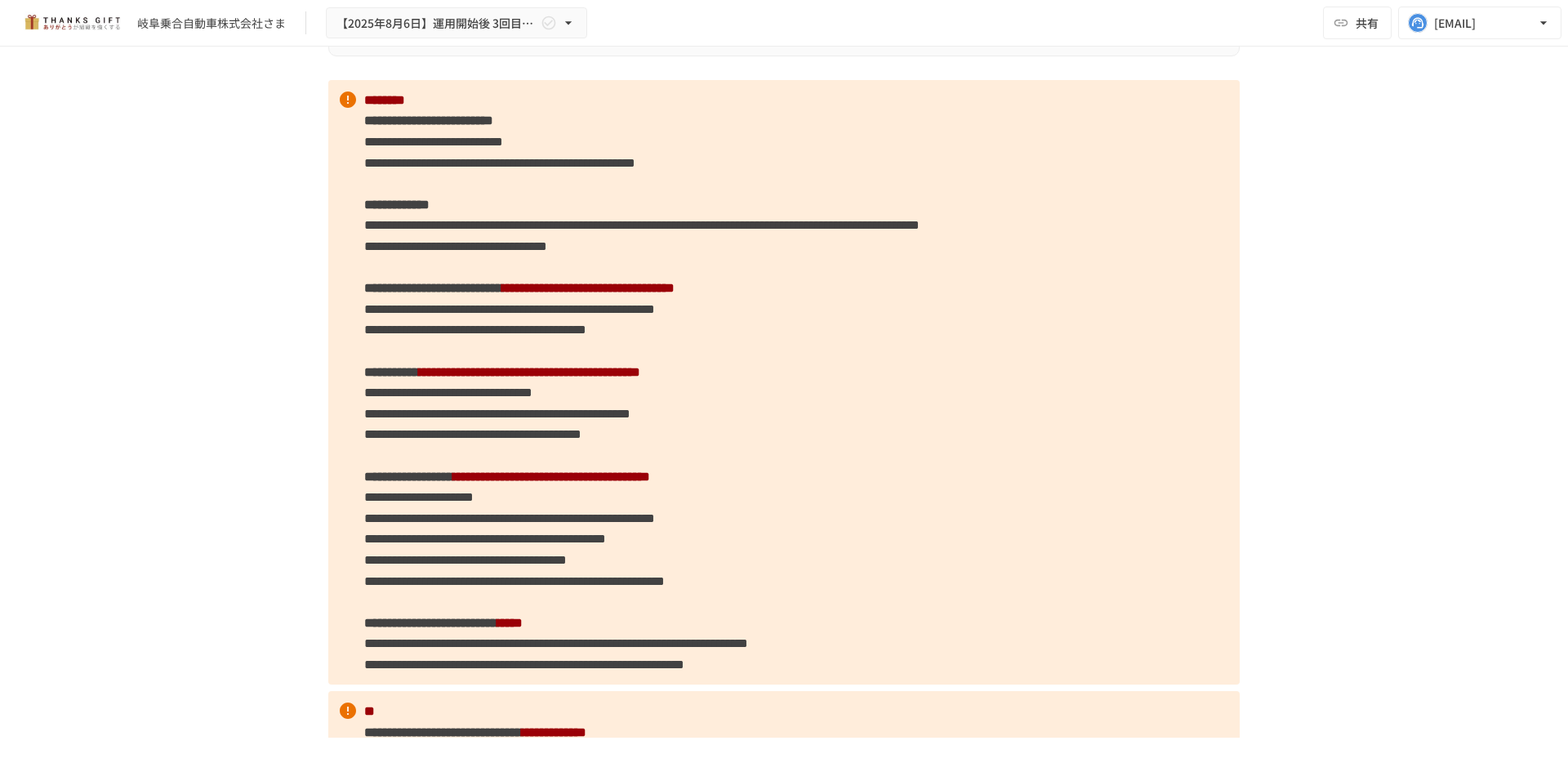 scroll, scrollTop: 2124, scrollLeft: 0, axis: vertical 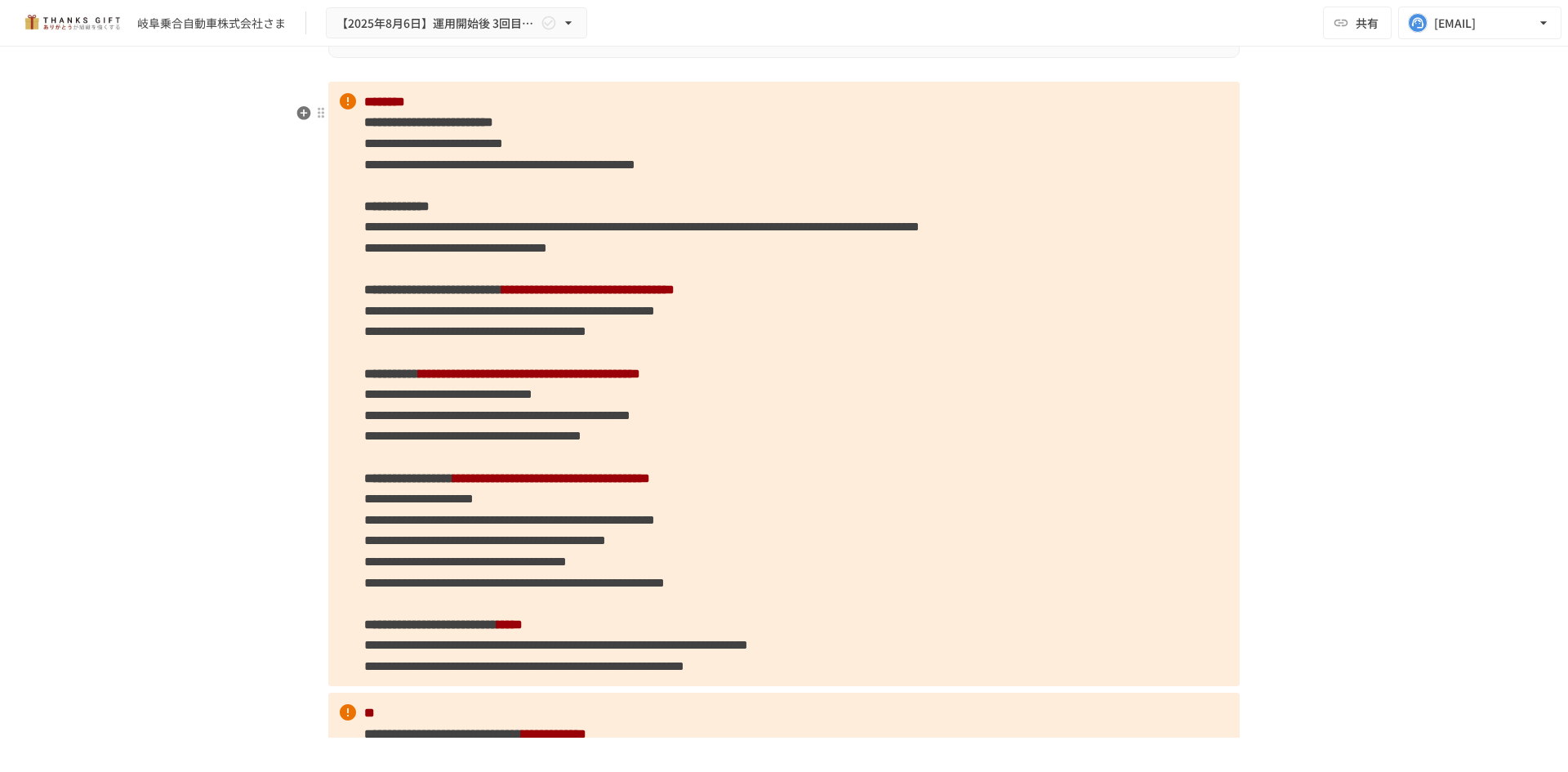 click on "**********" at bounding box center [784, 384] 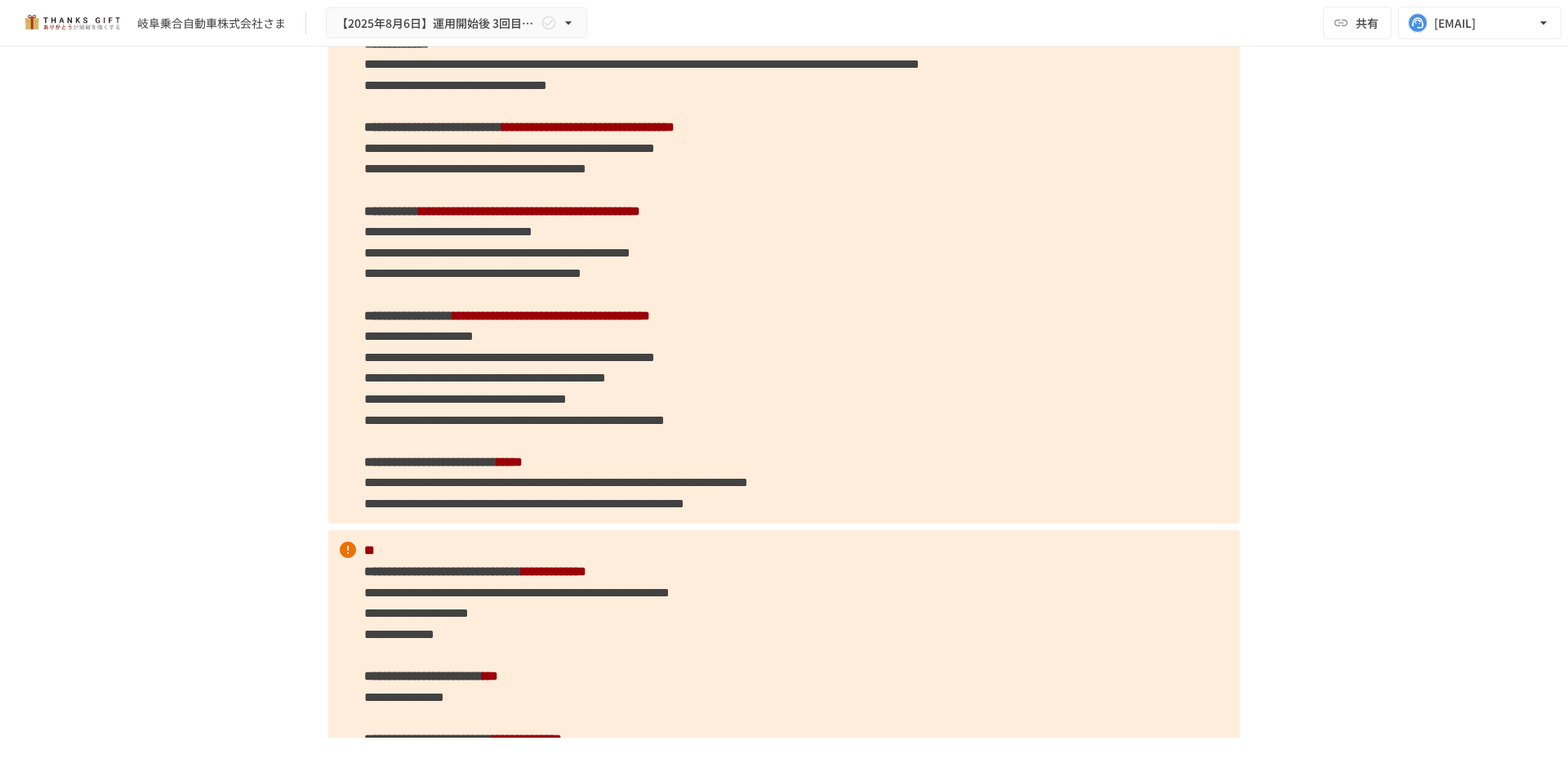 scroll, scrollTop: 2287, scrollLeft: 0, axis: vertical 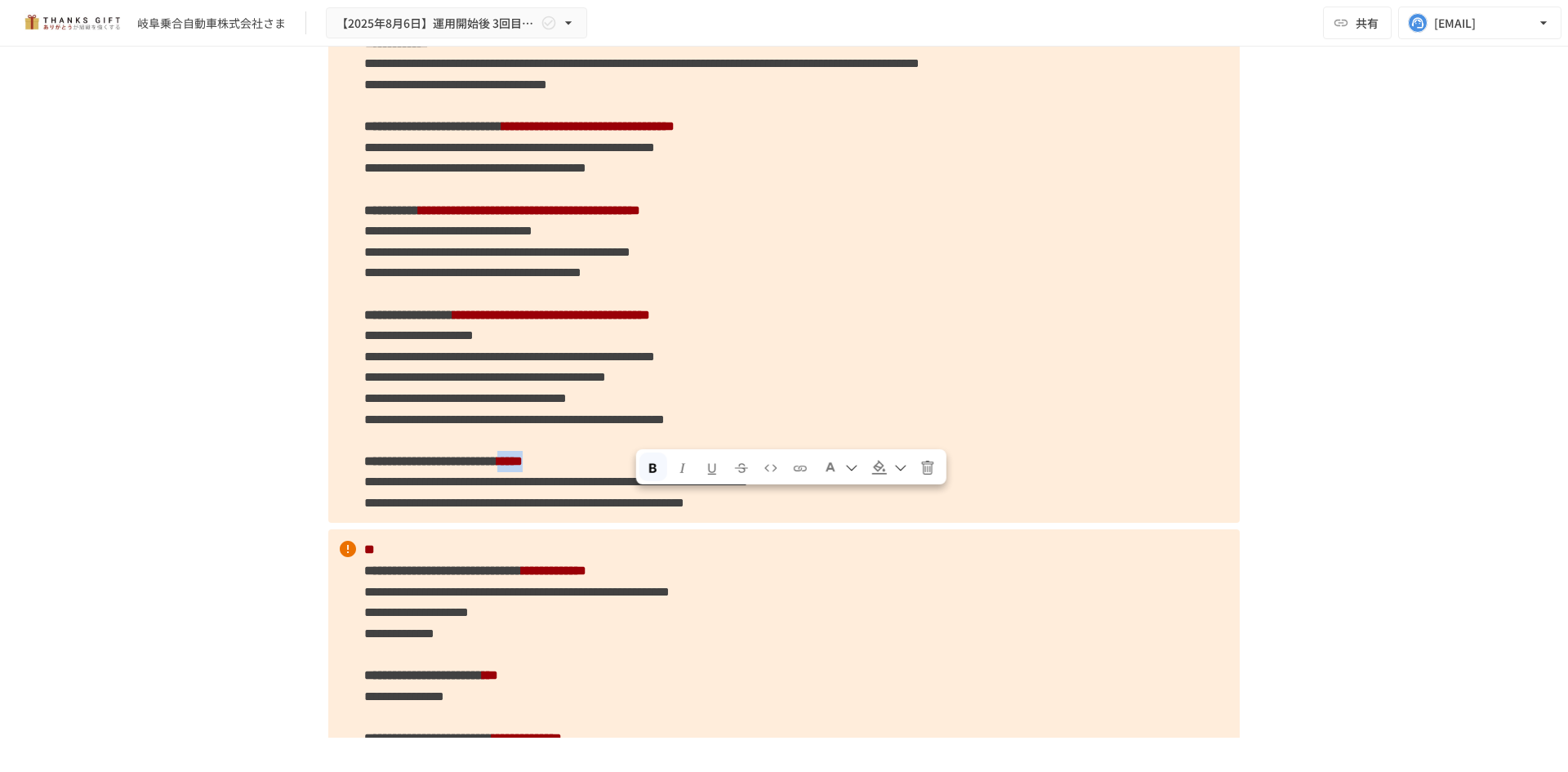 drag, startPoint x: 637, startPoint y: 497, endPoint x: 703, endPoint y: 502, distance: 66.18912 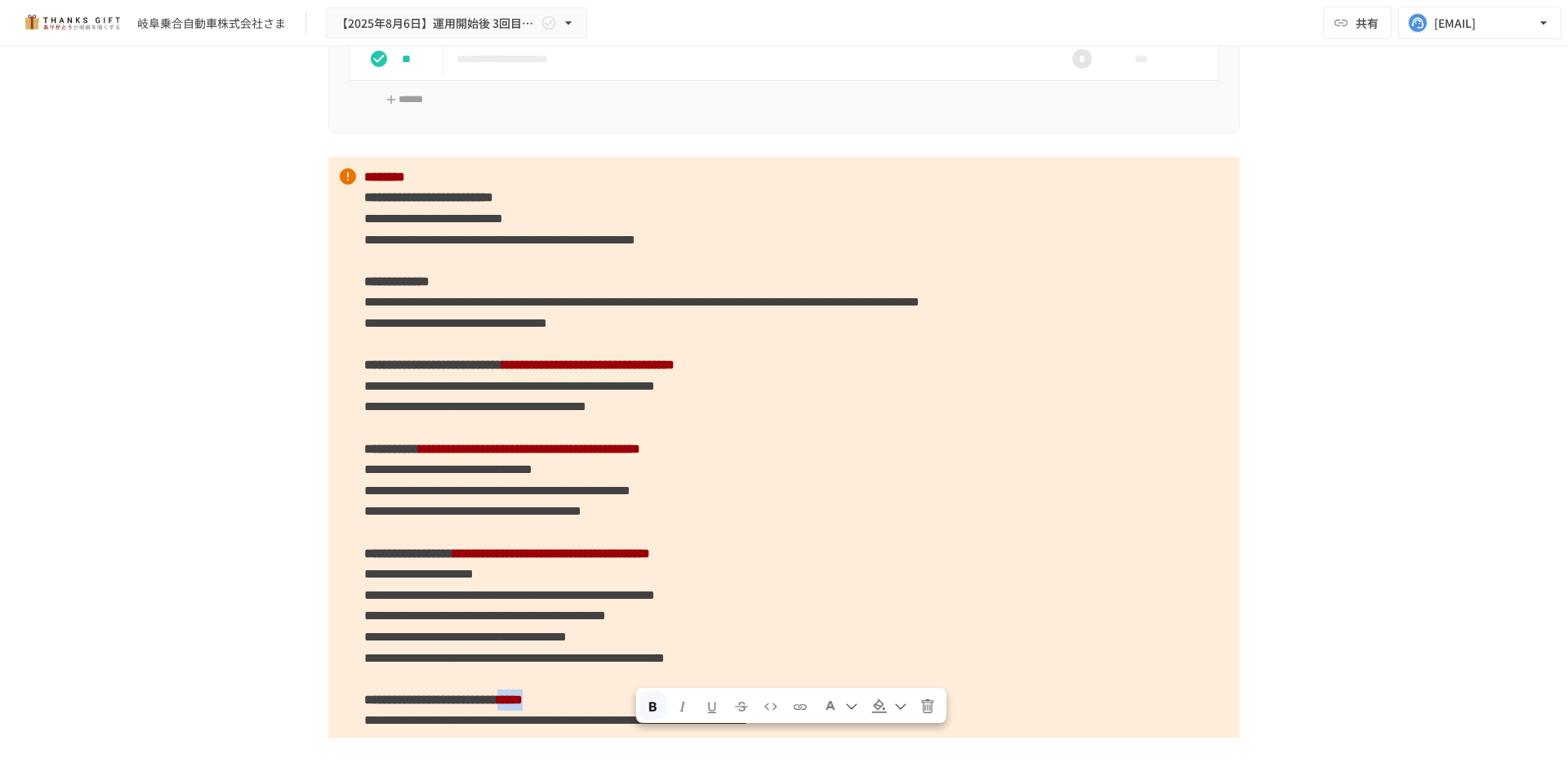 scroll, scrollTop: 1961, scrollLeft: 0, axis: vertical 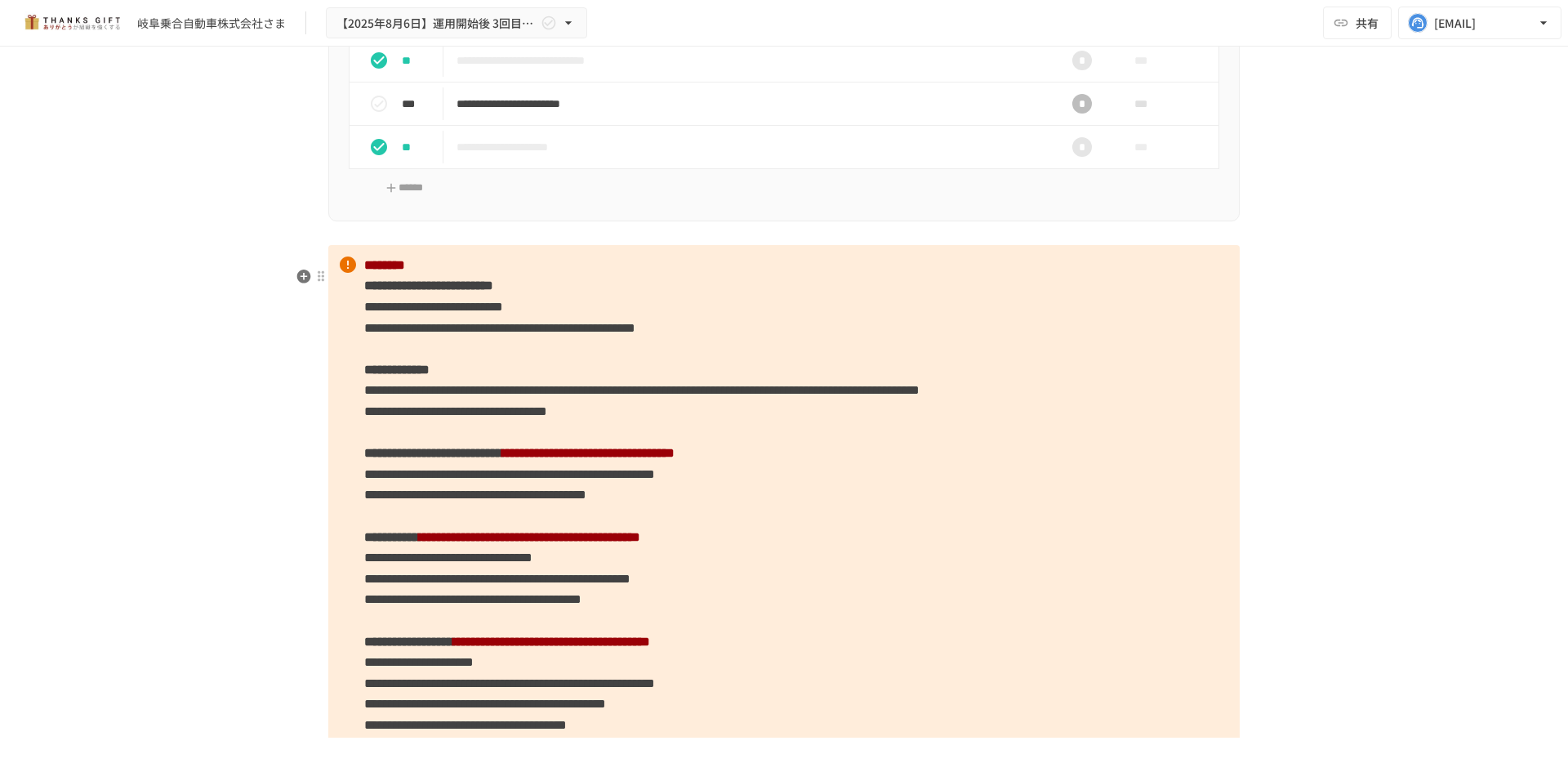 click on "**********" at bounding box center [784, 547] 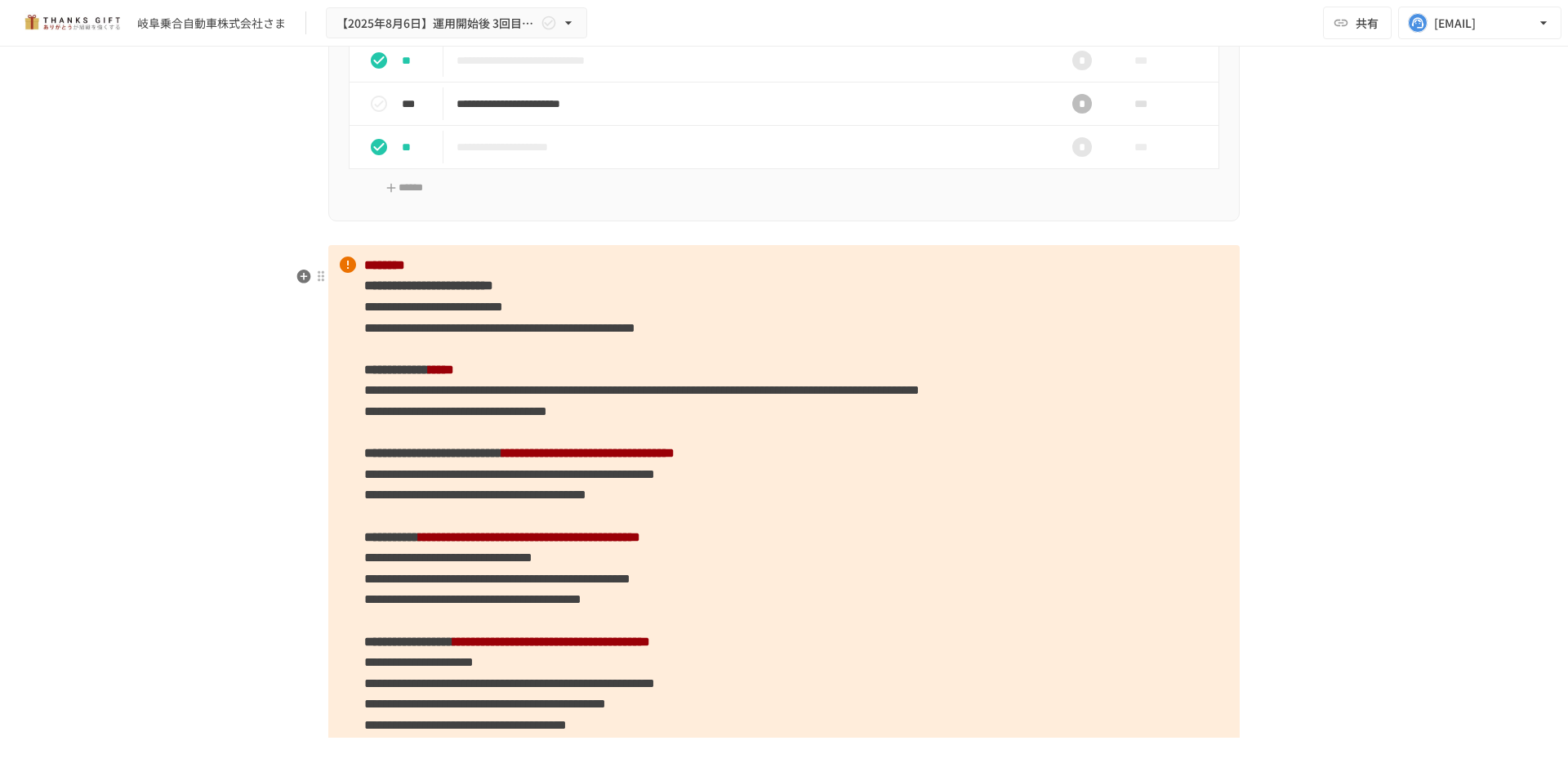 click on "**********" at bounding box center (784, 547) 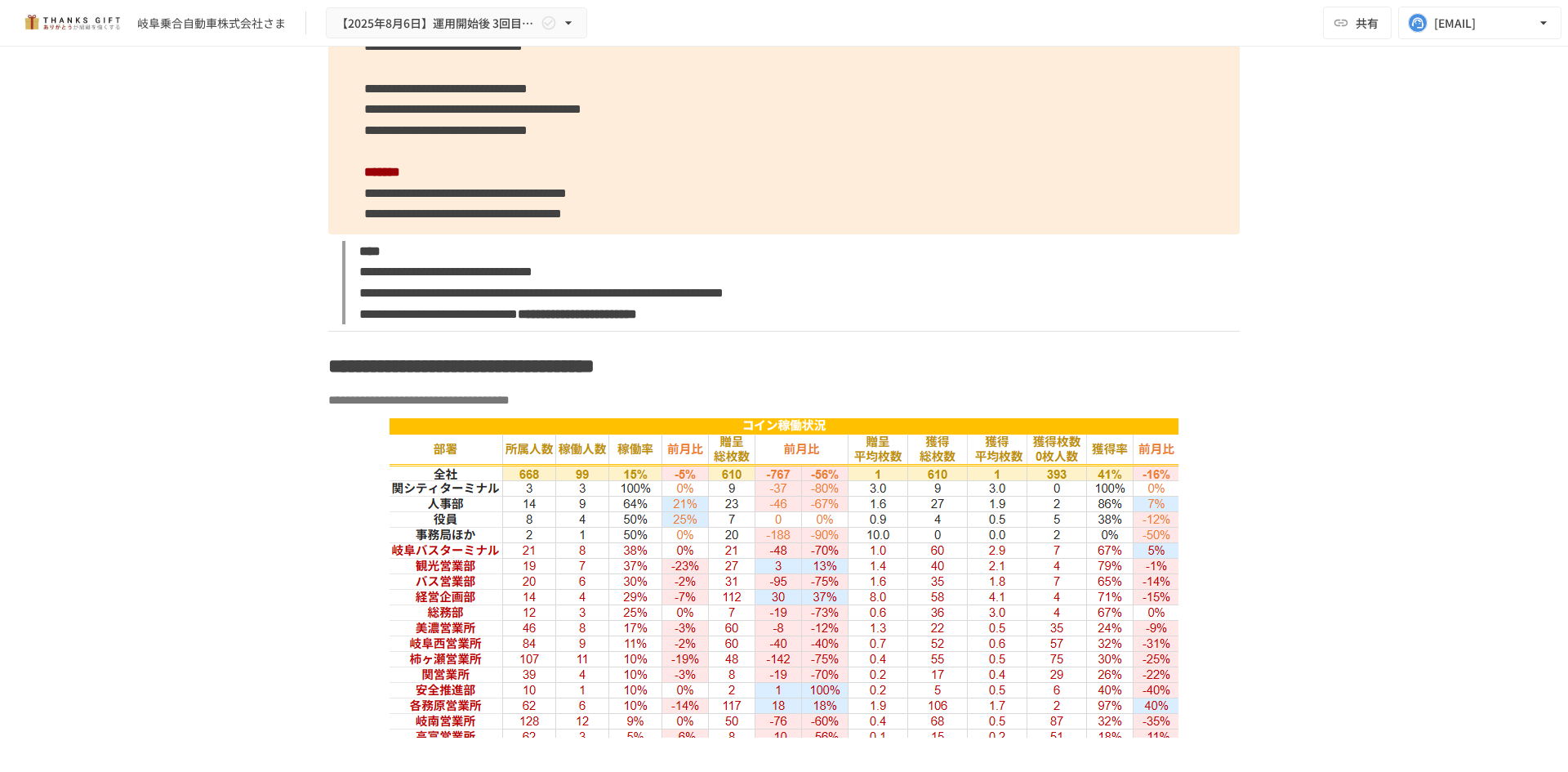 scroll, scrollTop: 4902, scrollLeft: 0, axis: vertical 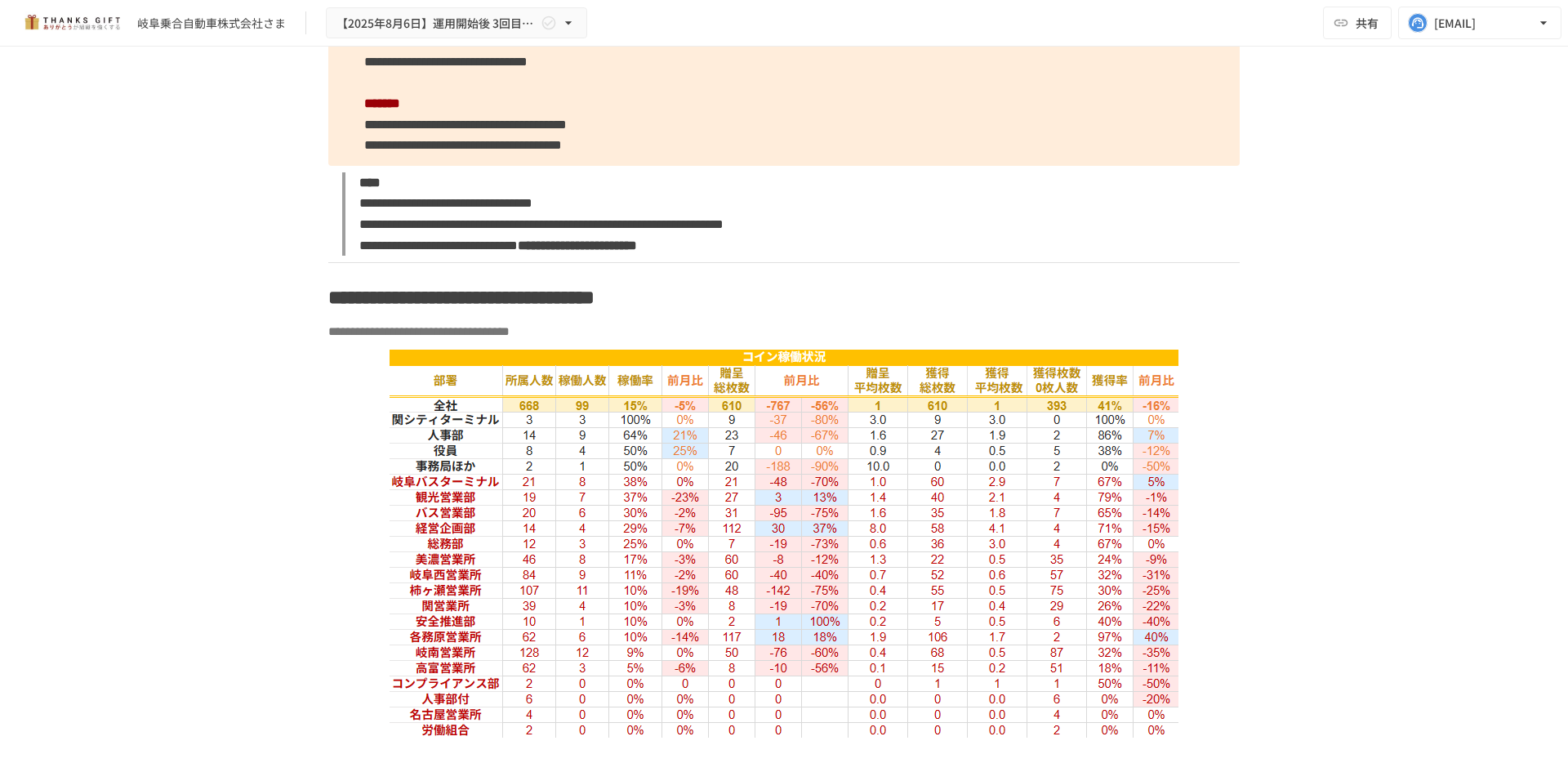 click on "**********" at bounding box center (784, 30) 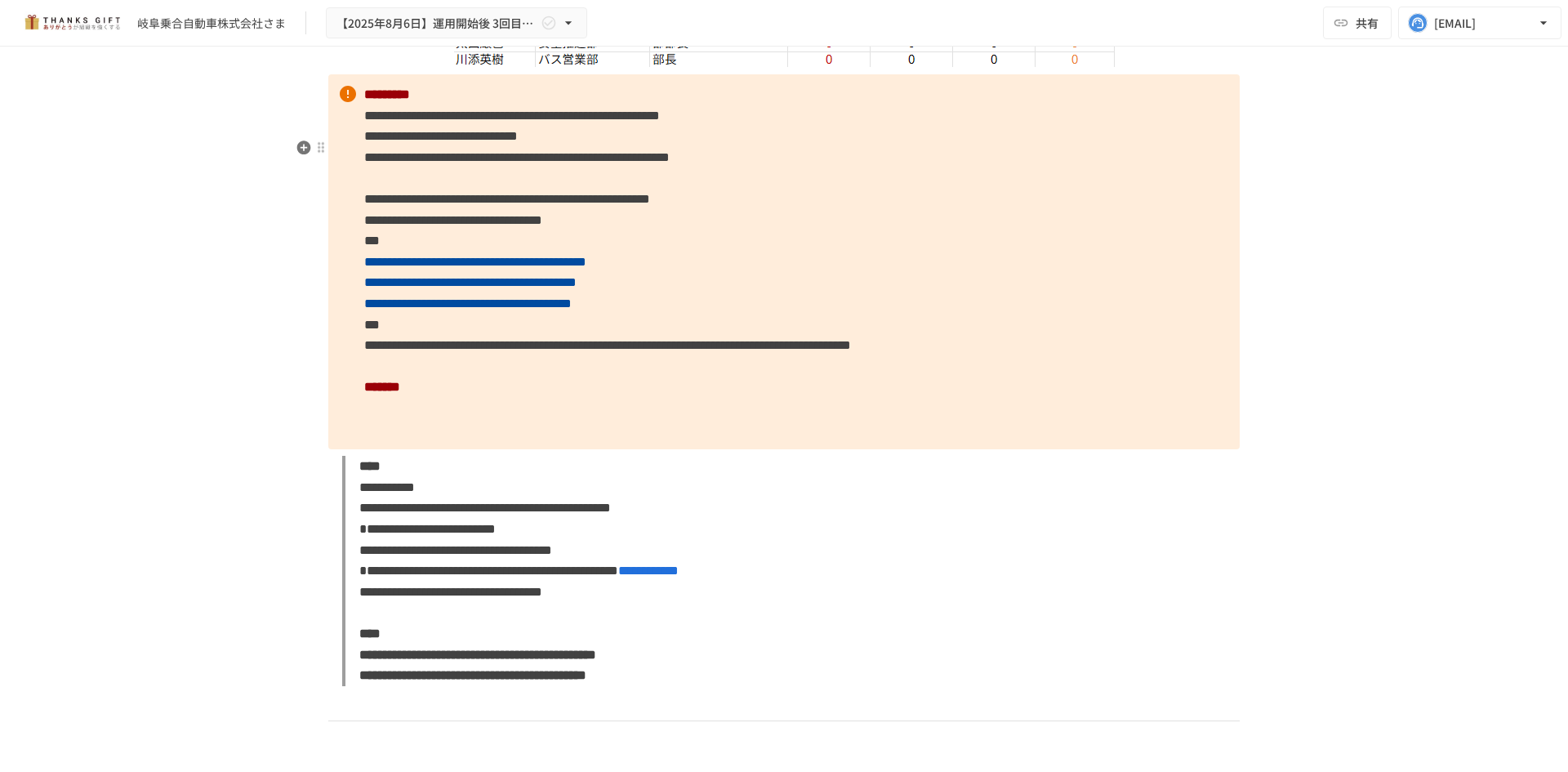 scroll, scrollTop: 7516, scrollLeft: 0, axis: vertical 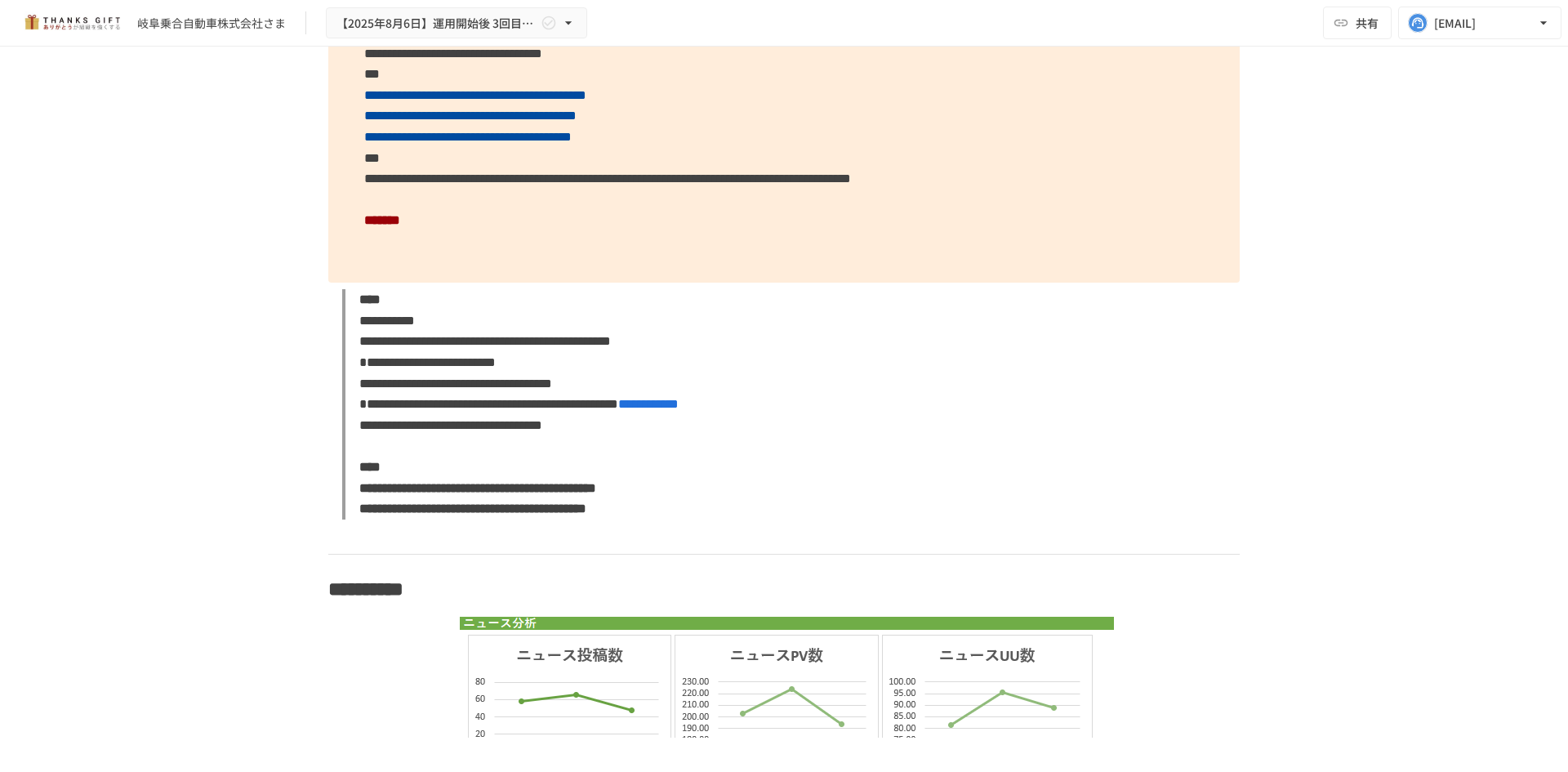 click on "**********" at bounding box center (784, 95) 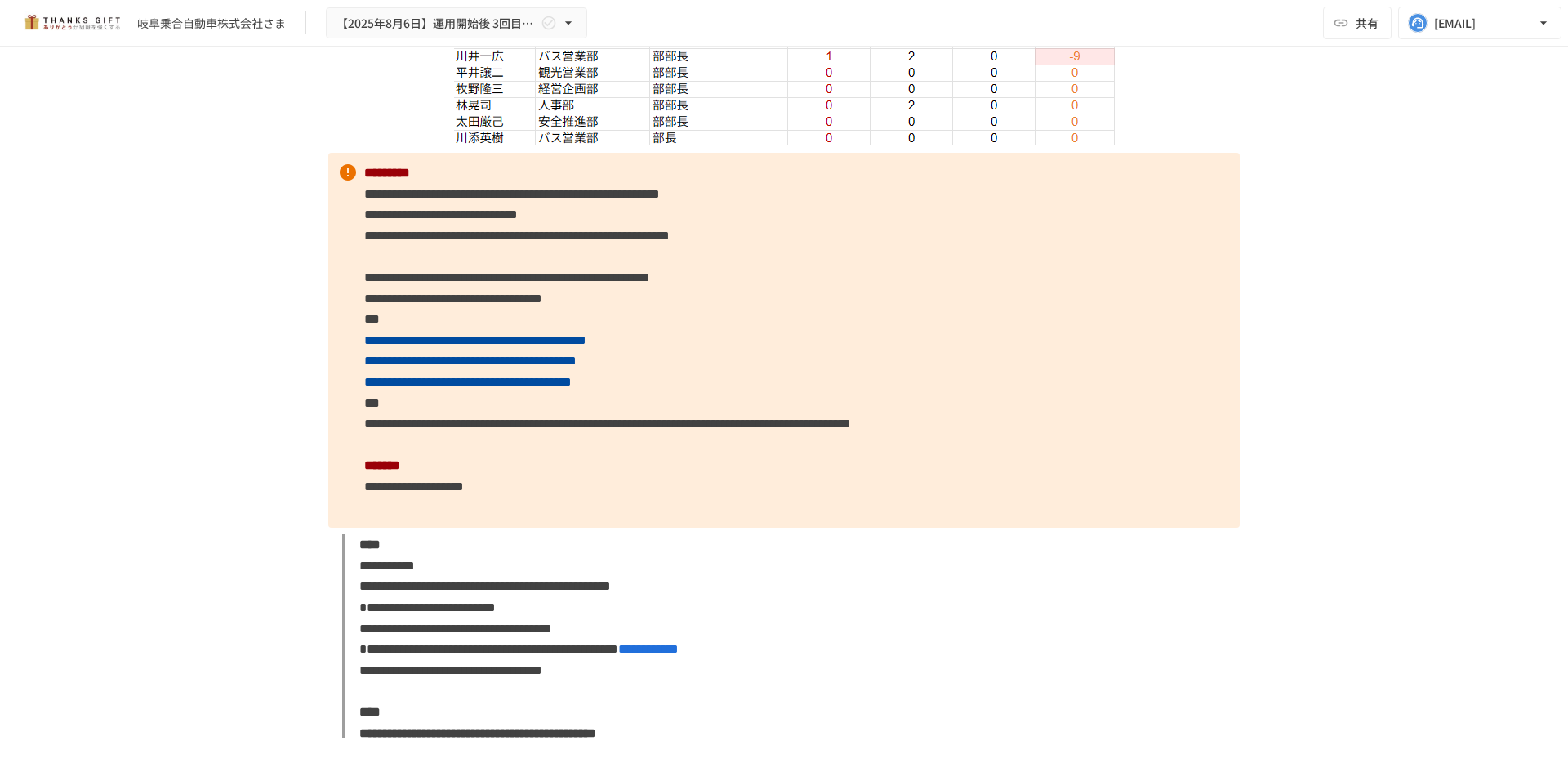 scroll, scrollTop: 7352, scrollLeft: 0, axis: vertical 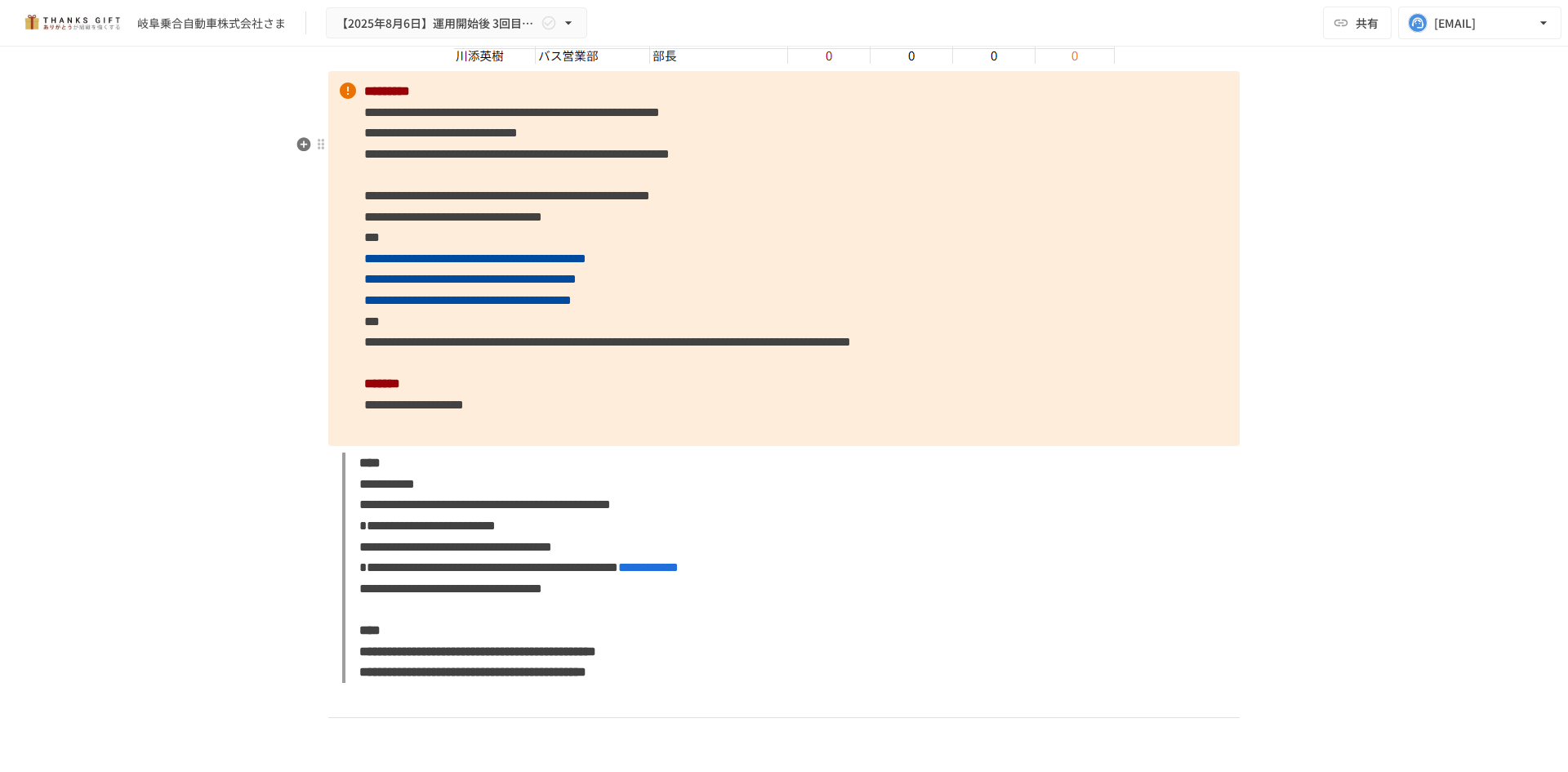 click on "**********" at bounding box center [784, 258] 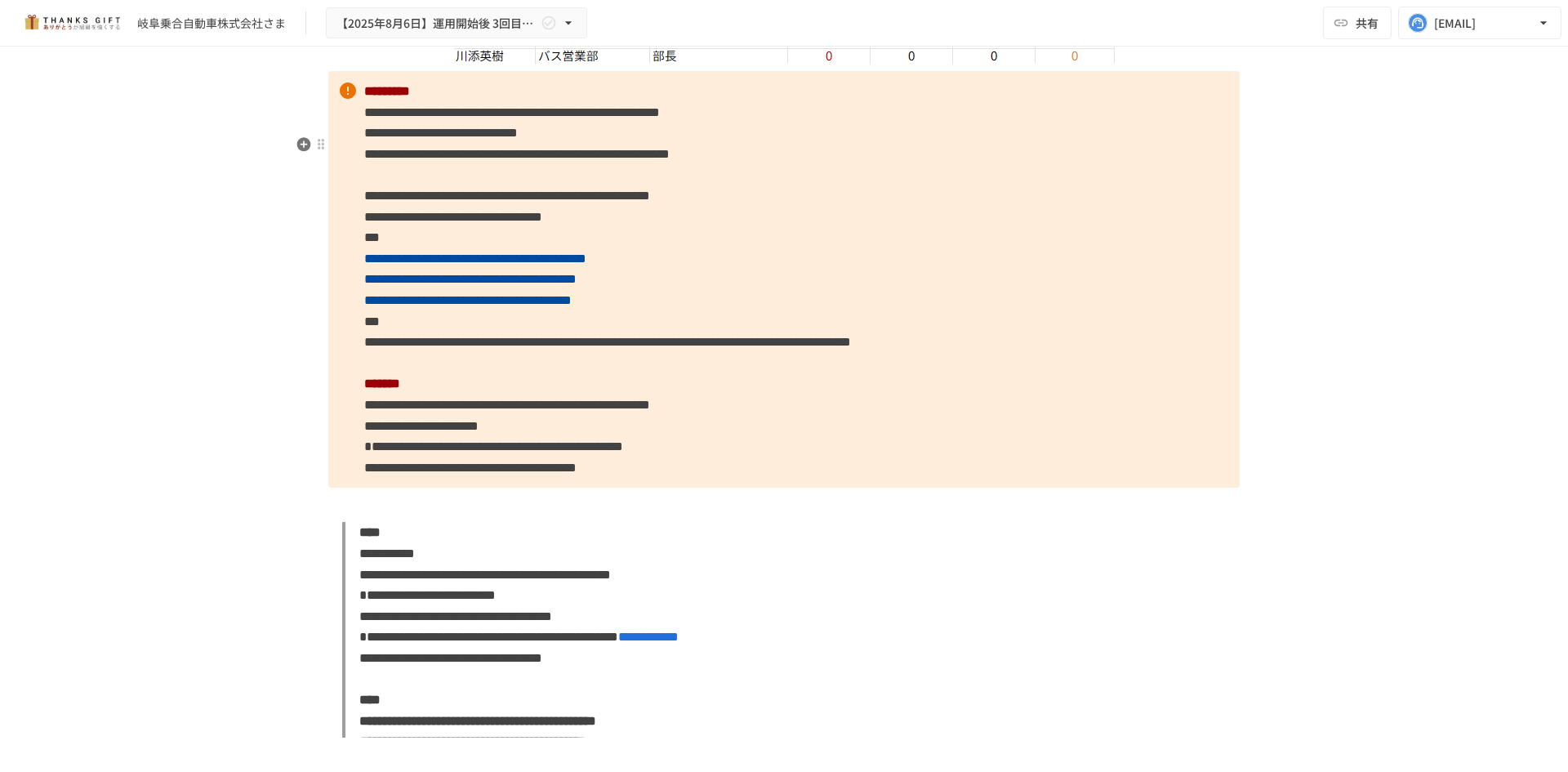 click on "**********" at bounding box center (784, 279) 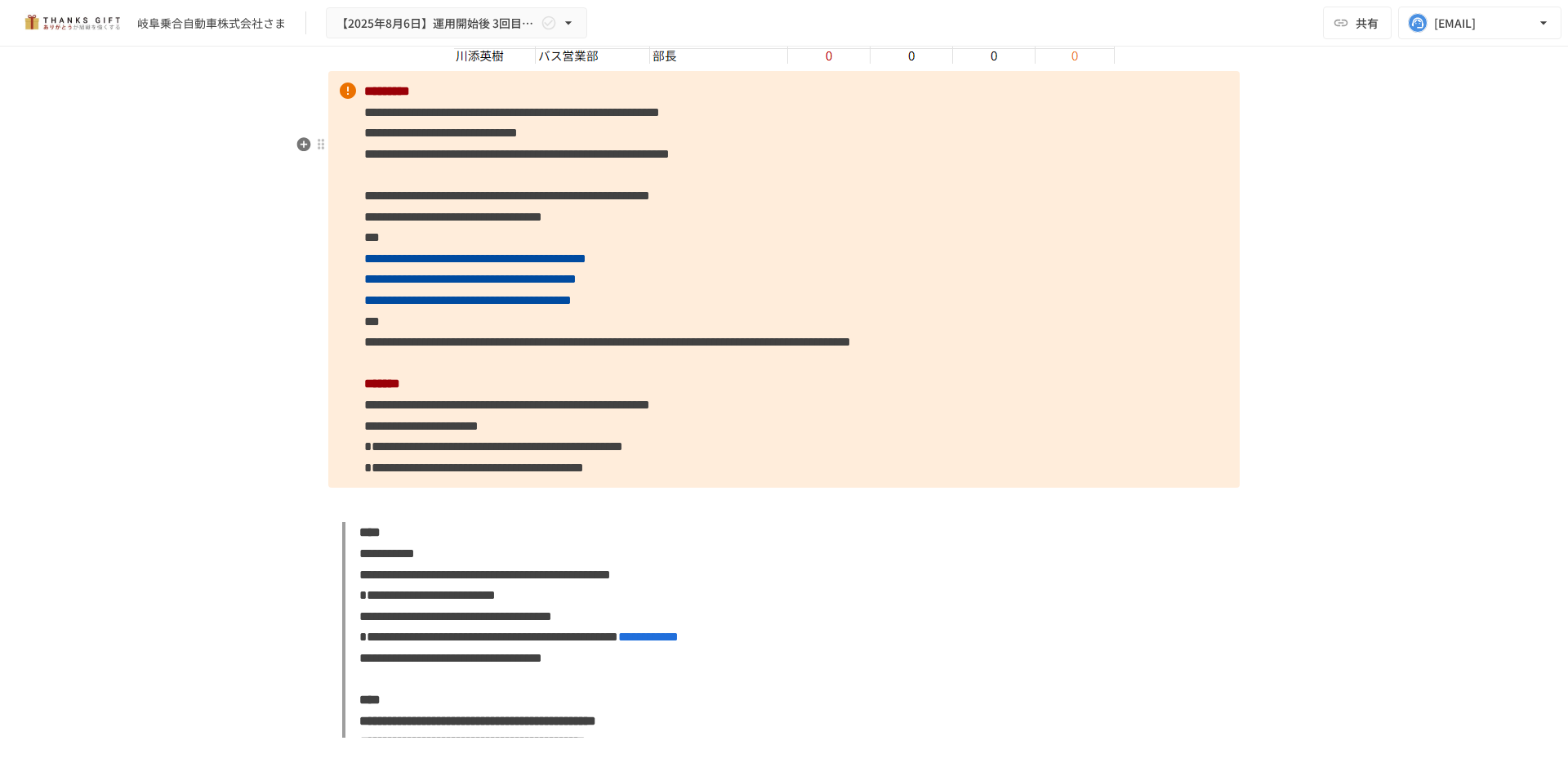 click on "**********" at bounding box center (493, 446) 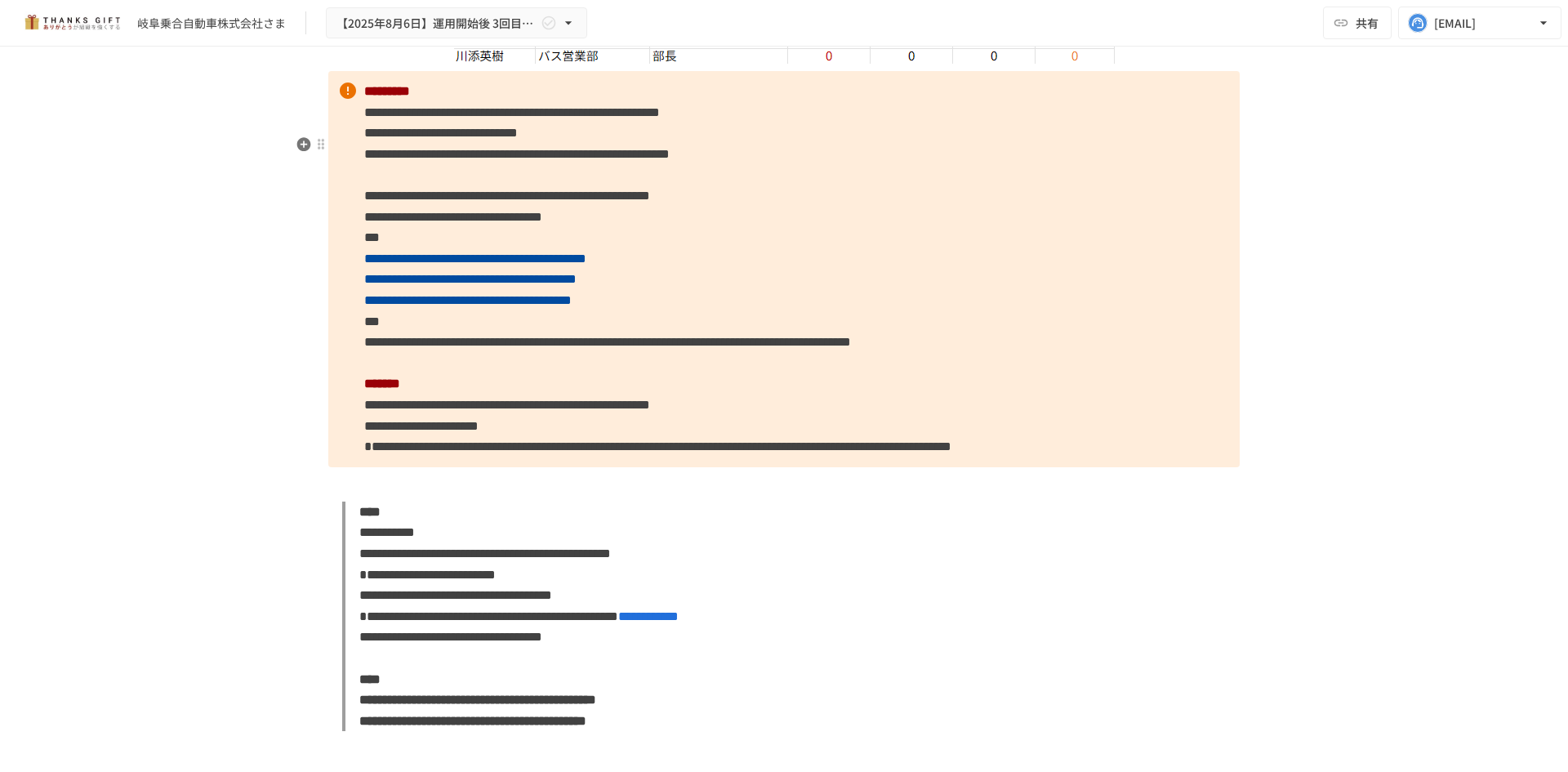 scroll, scrollTop: 7516, scrollLeft: 0, axis: vertical 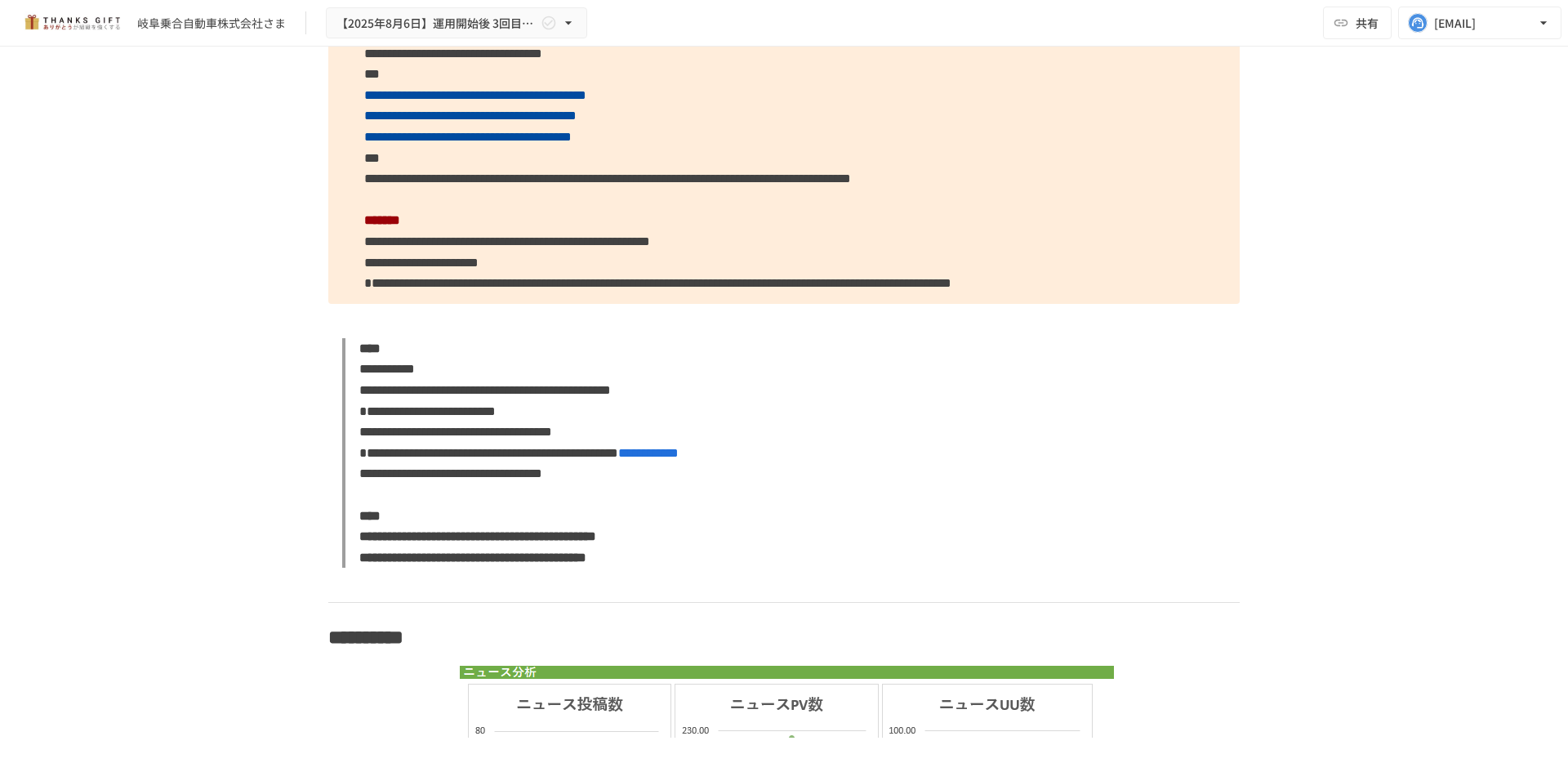 click at bounding box center [784, 321] 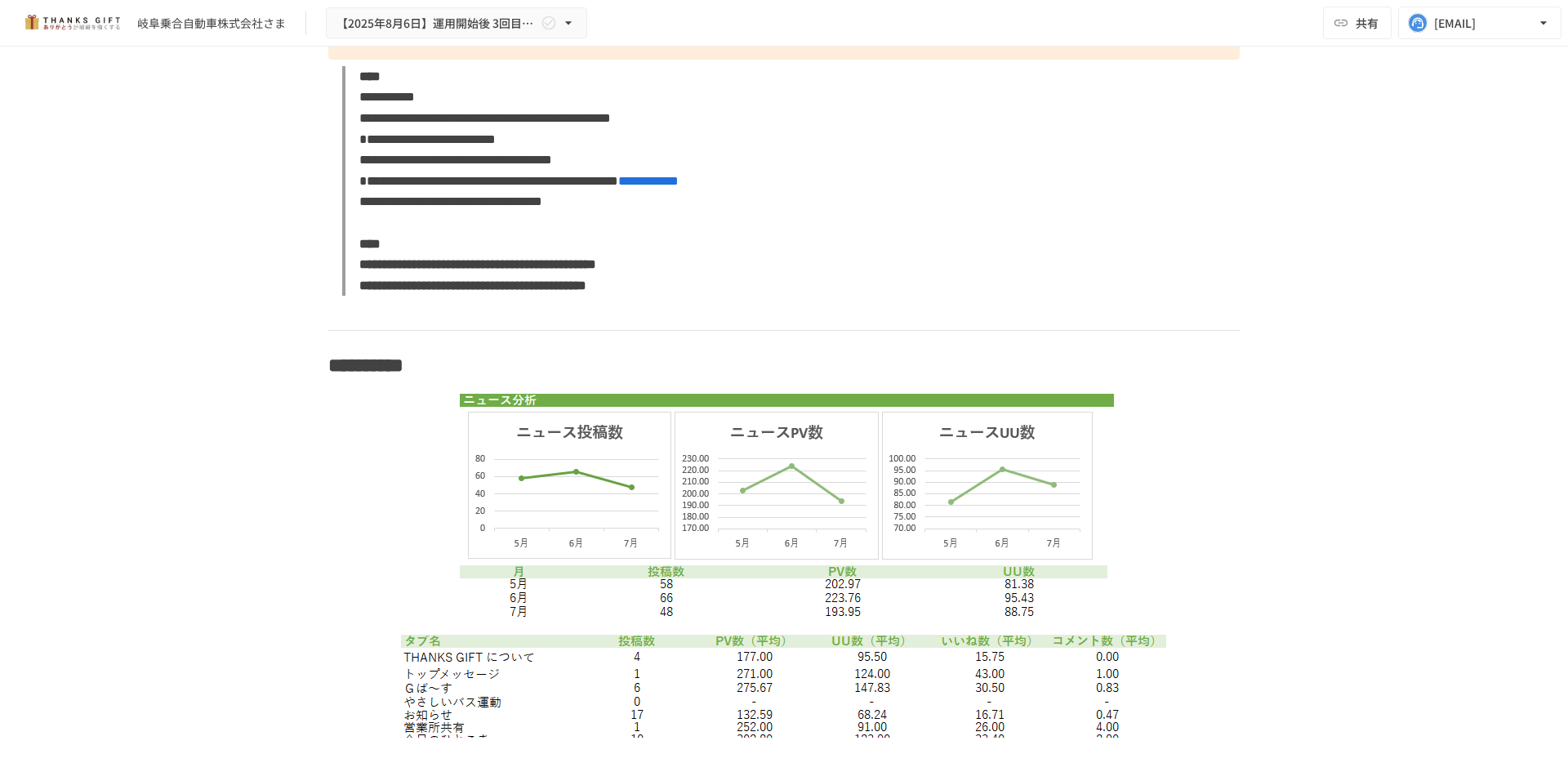 scroll, scrollTop: 7761, scrollLeft: 0, axis: vertical 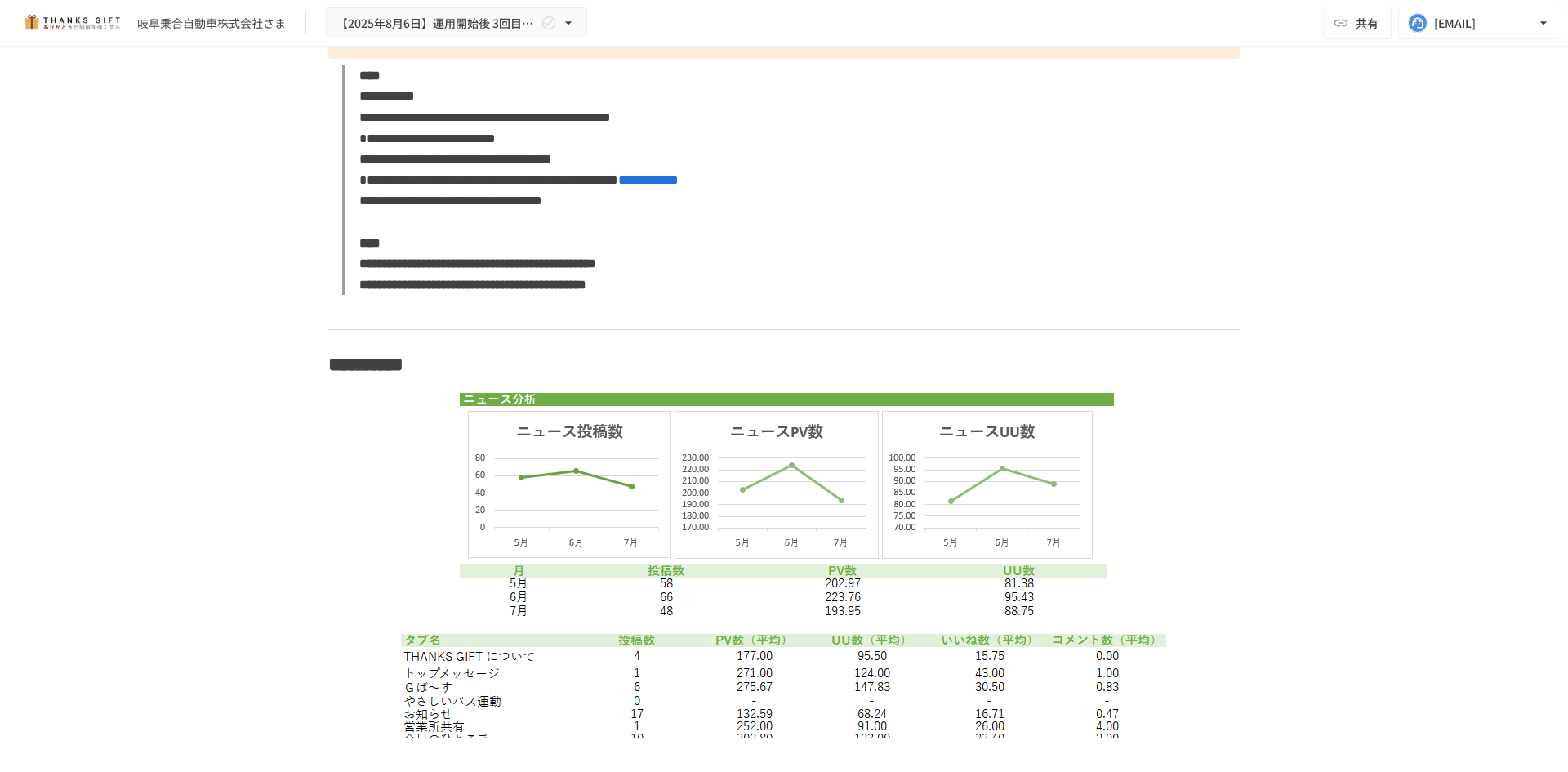 click on "**********" at bounding box center [507, -4] 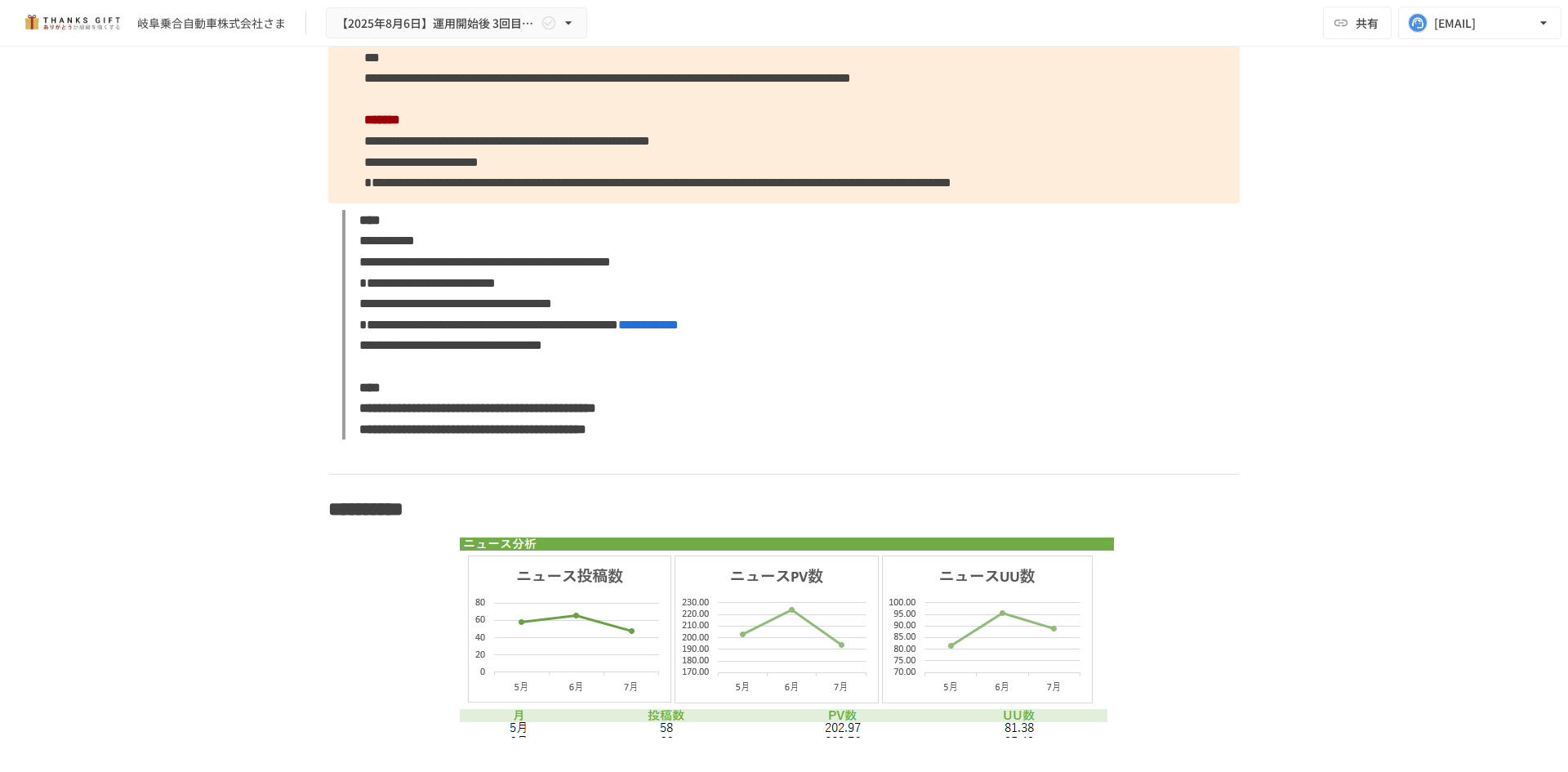 scroll, scrollTop: 7516, scrollLeft: 0, axis: vertical 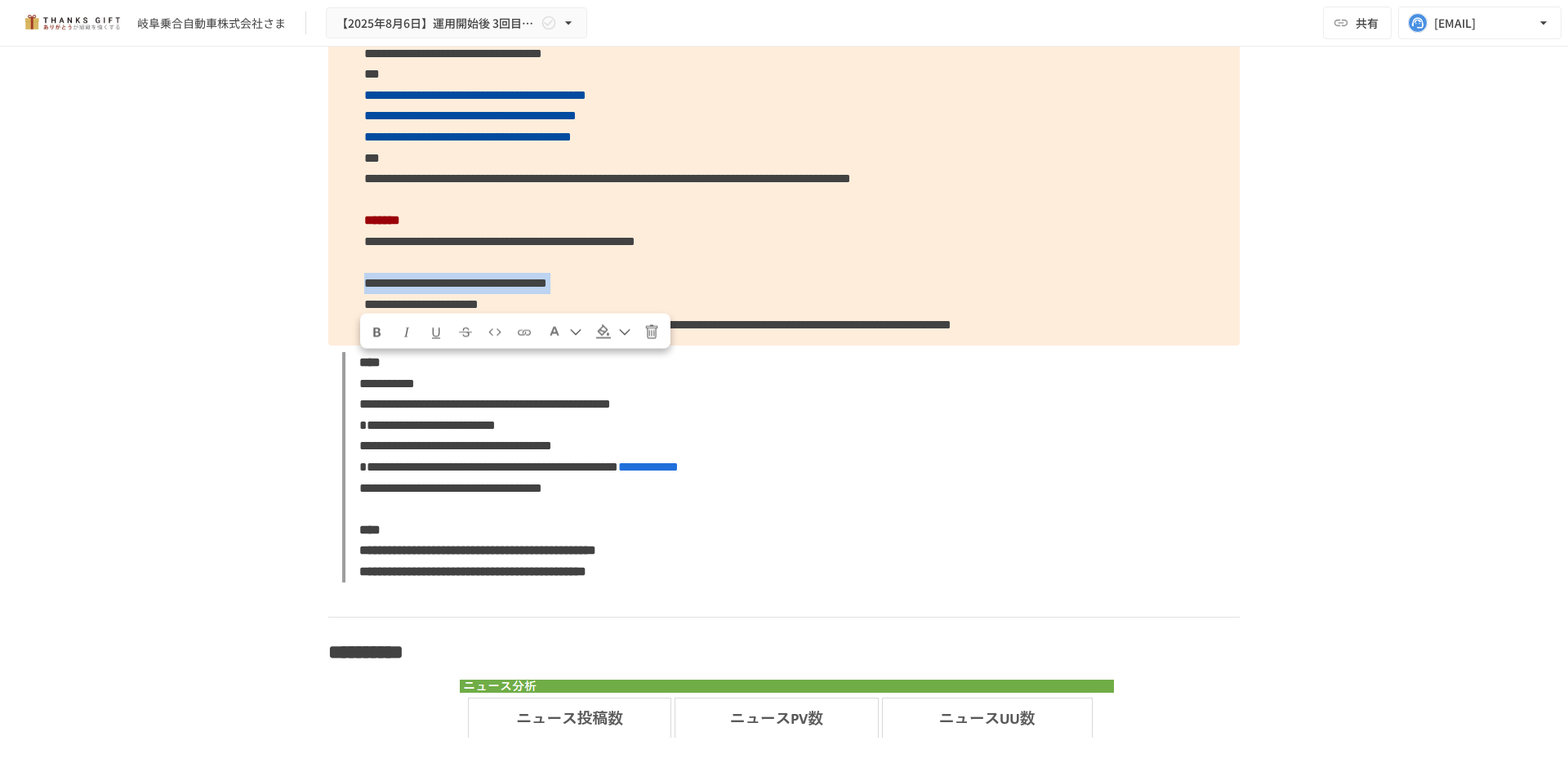 copy on "**********" 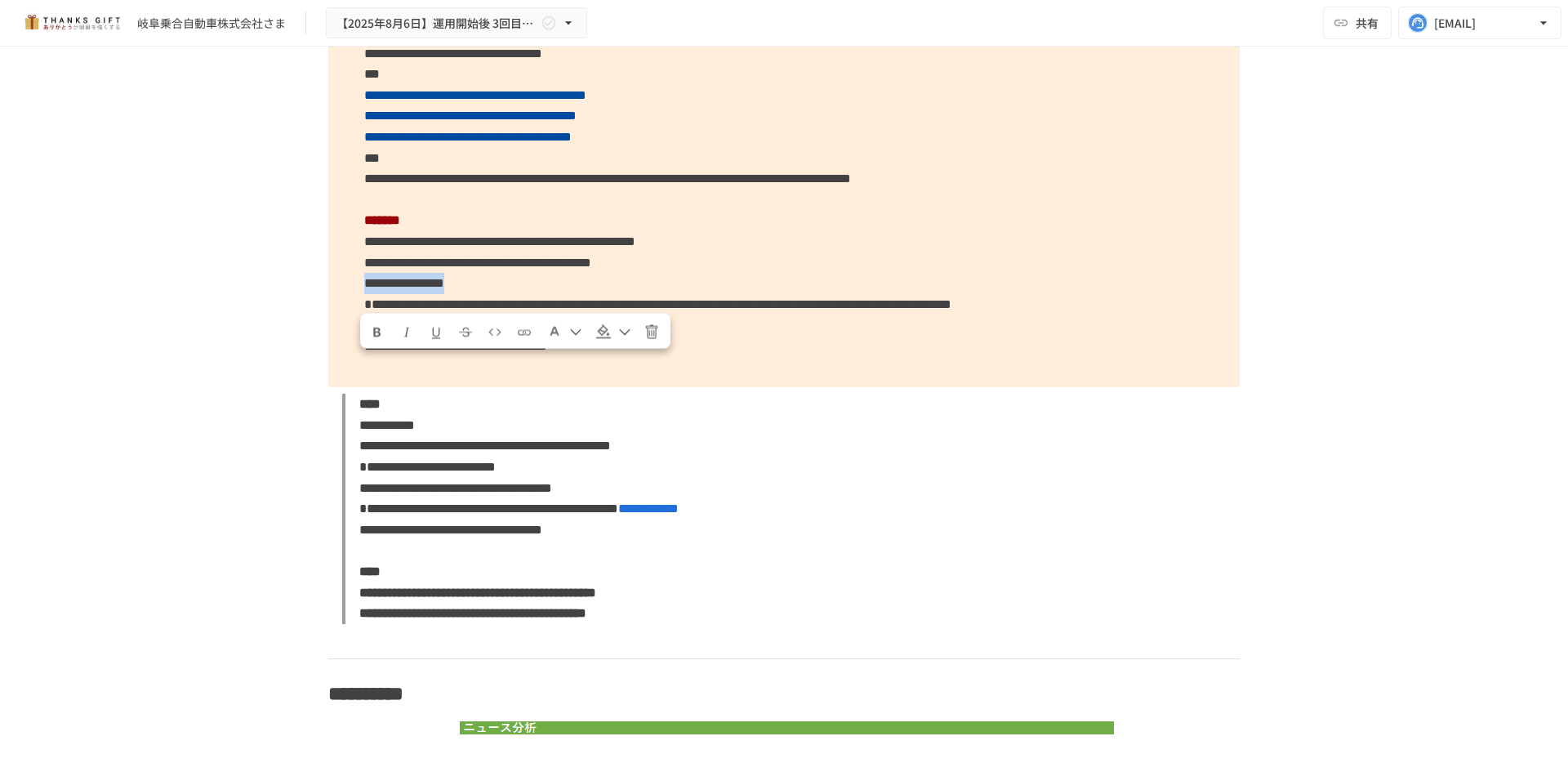 copy on "**********" 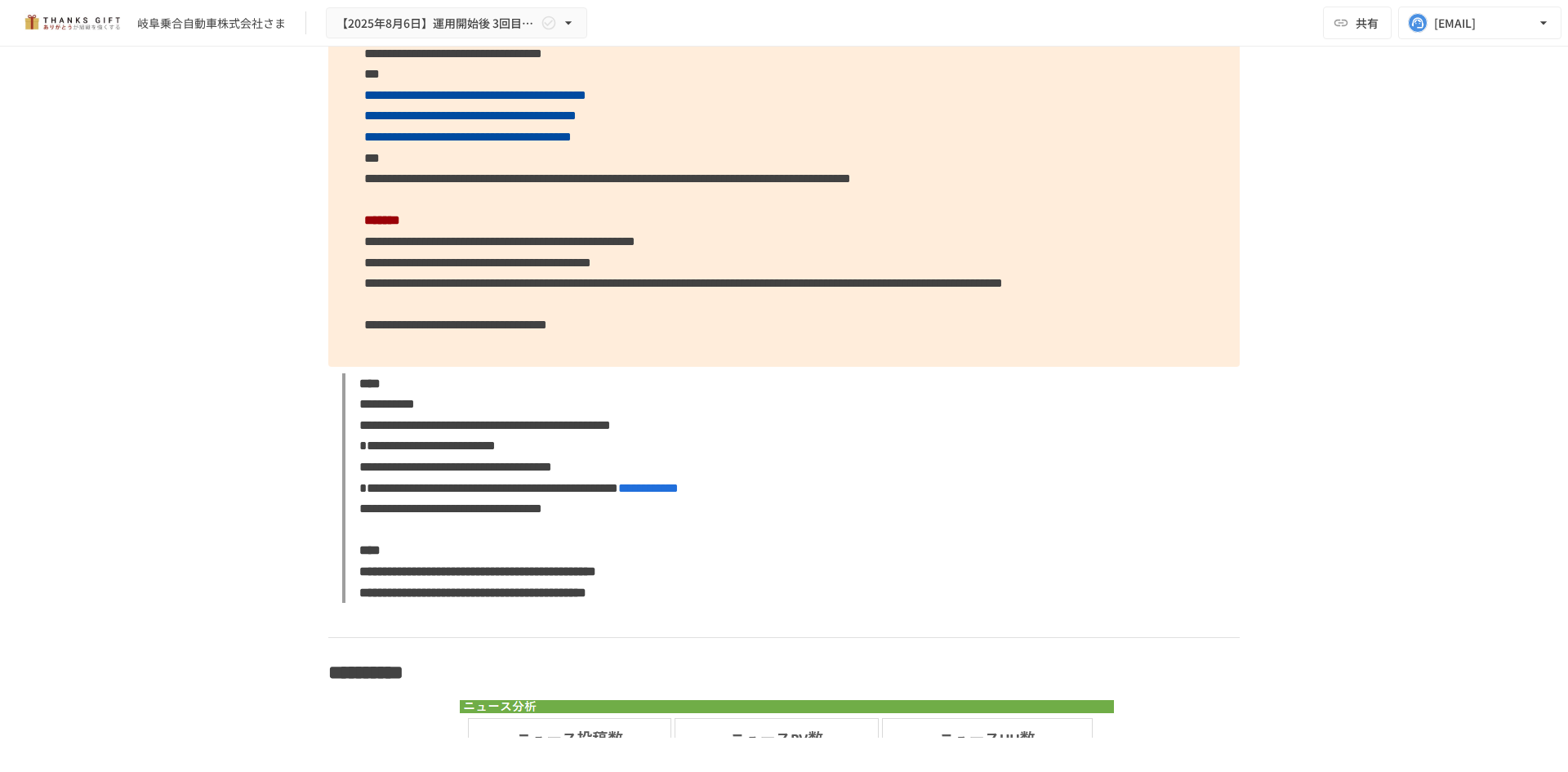 click on "**********" at bounding box center (500, 241) 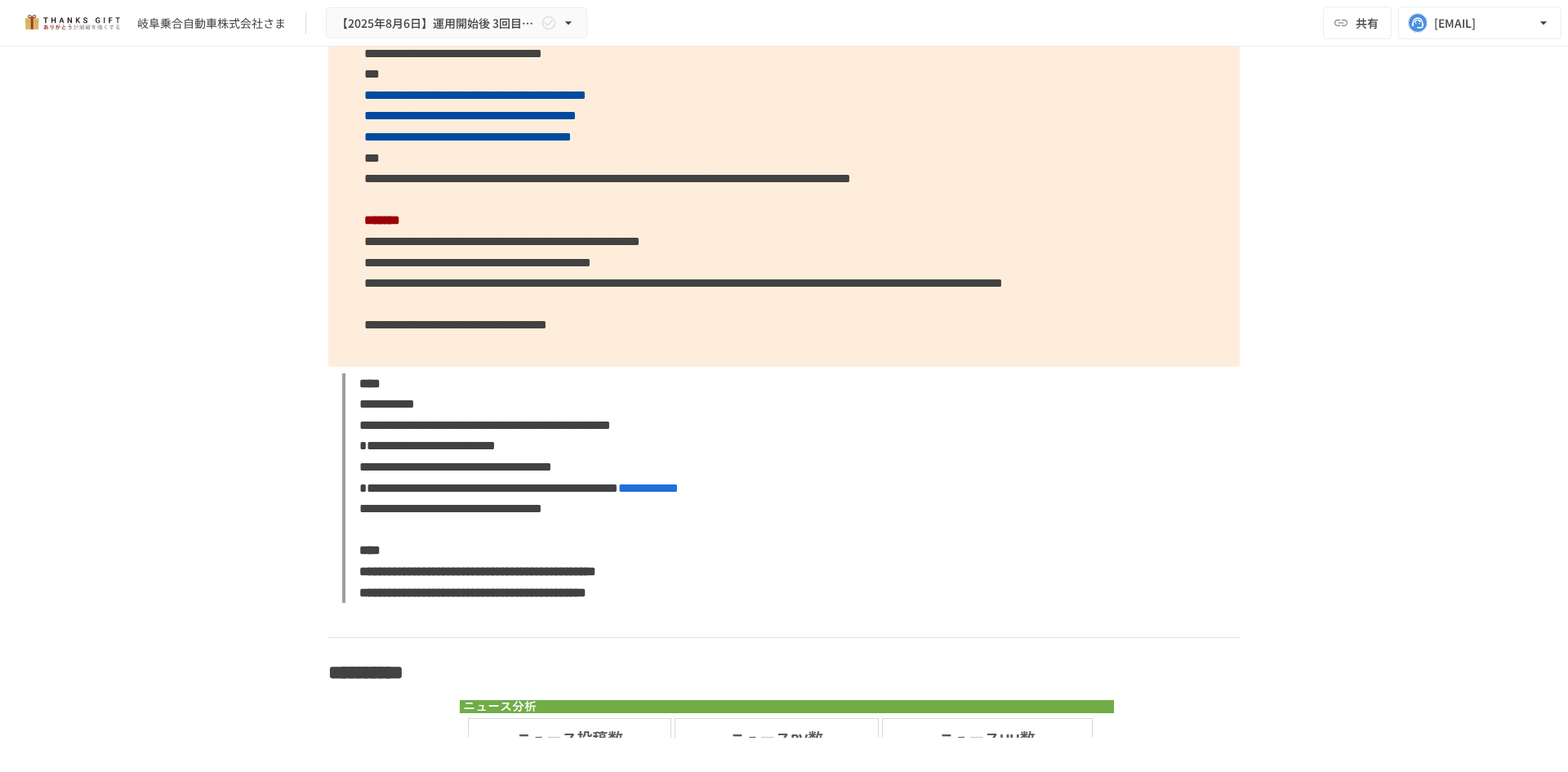 click on "**********" at bounding box center (784, 136) 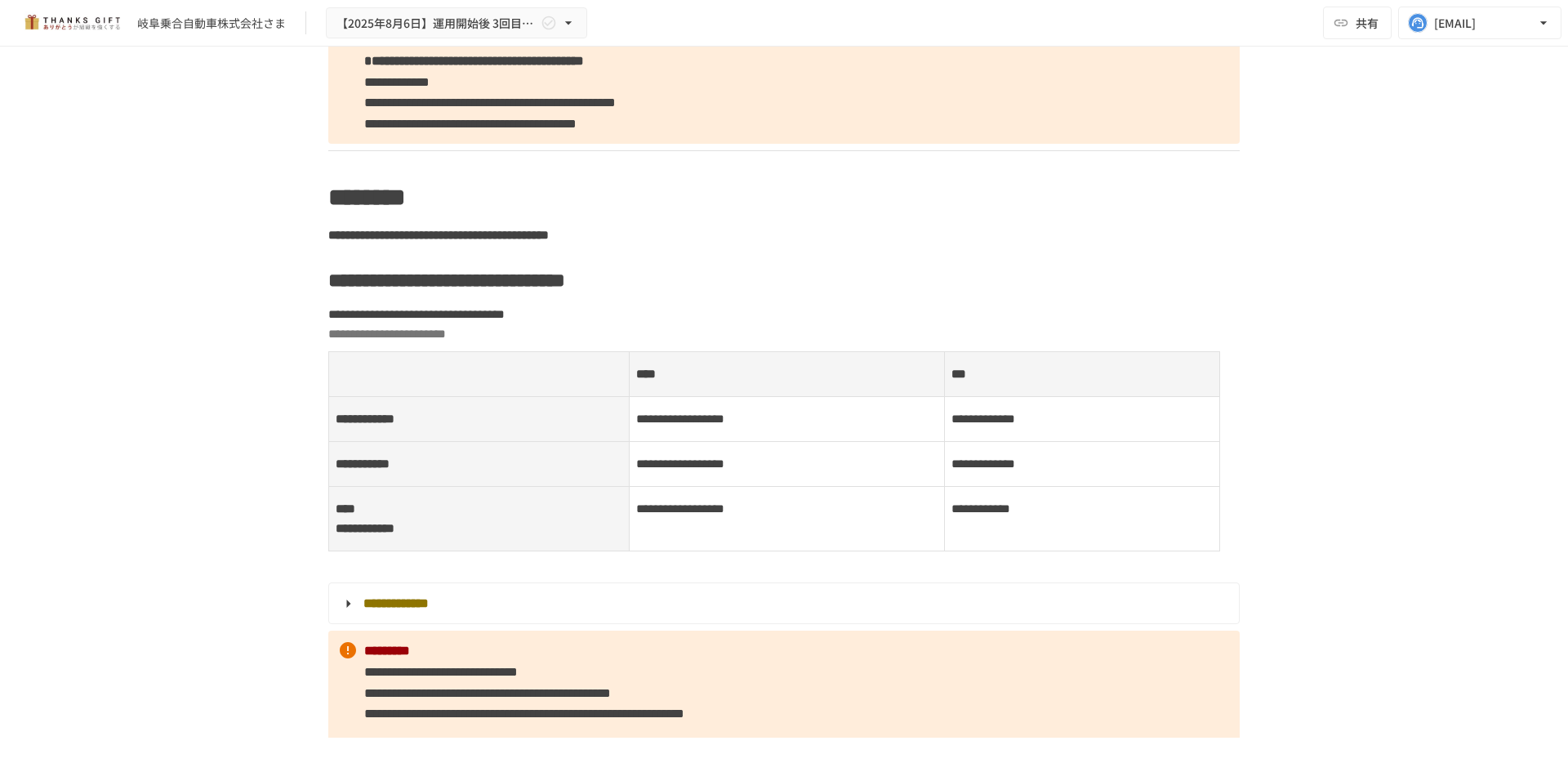 scroll, scrollTop: 3104, scrollLeft: 0, axis: vertical 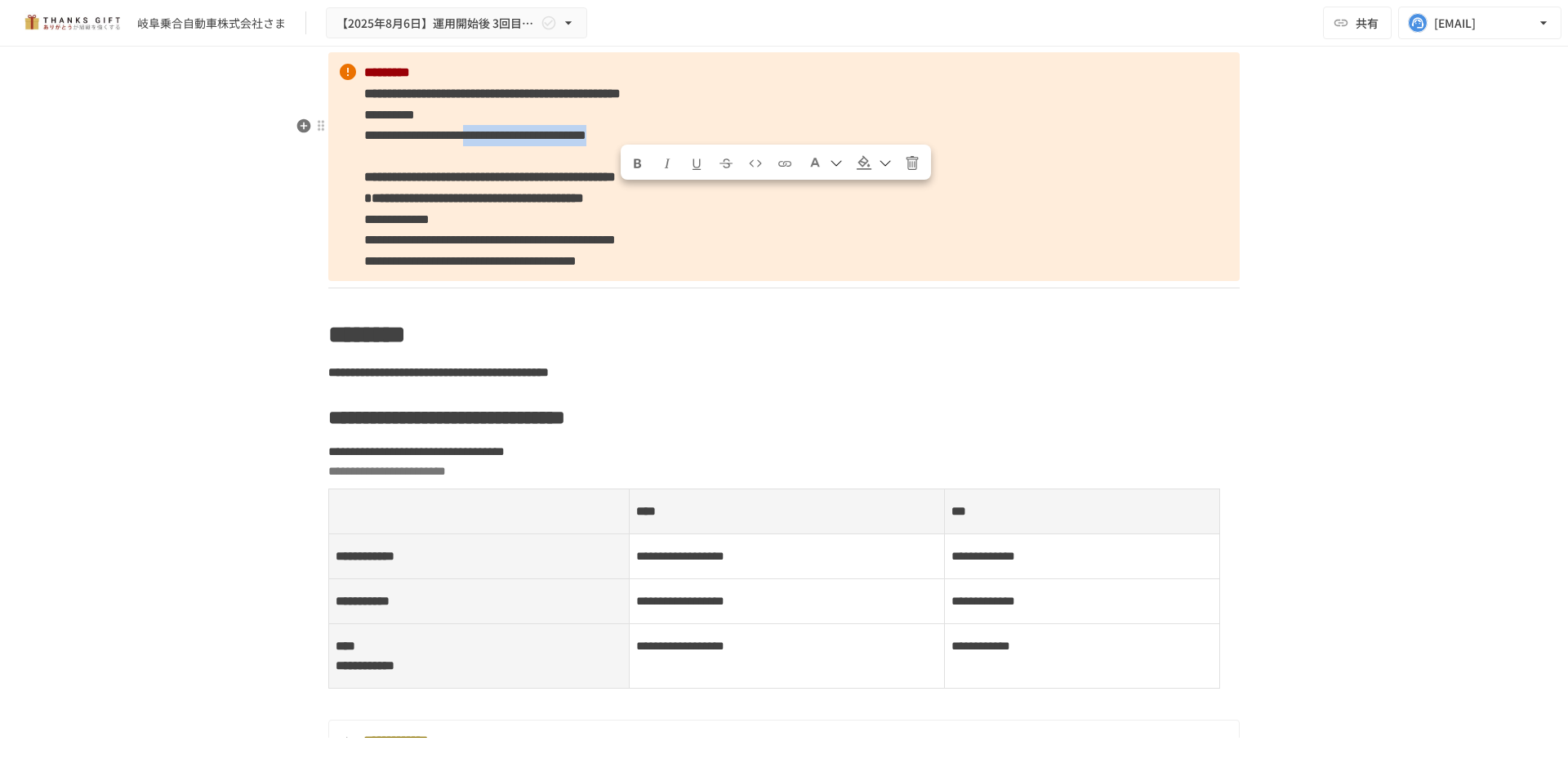 drag, startPoint x: 622, startPoint y: 201, endPoint x: 973, endPoint y: 197, distance: 351.02279 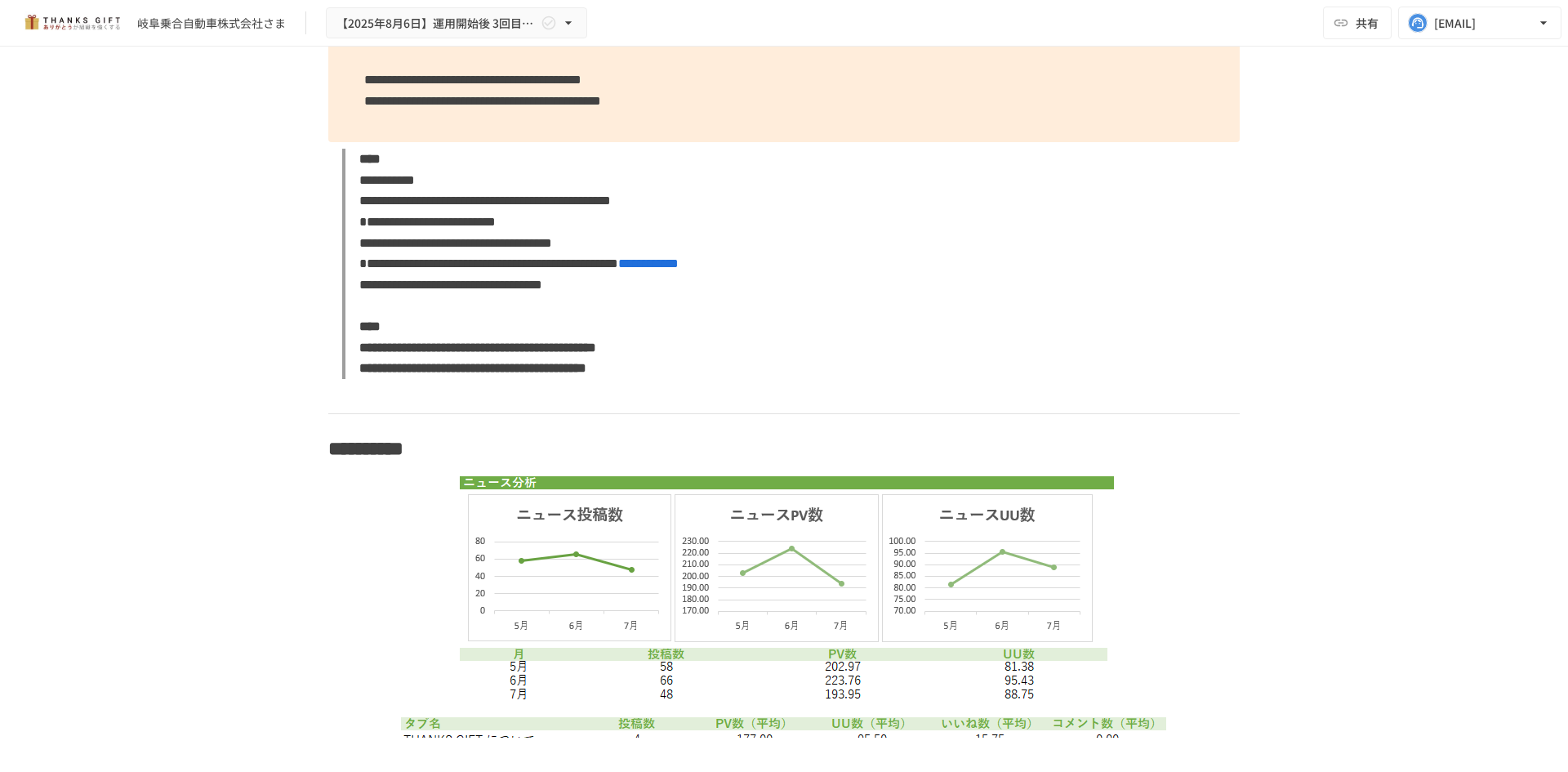 scroll, scrollTop: 7679, scrollLeft: 0, axis: vertical 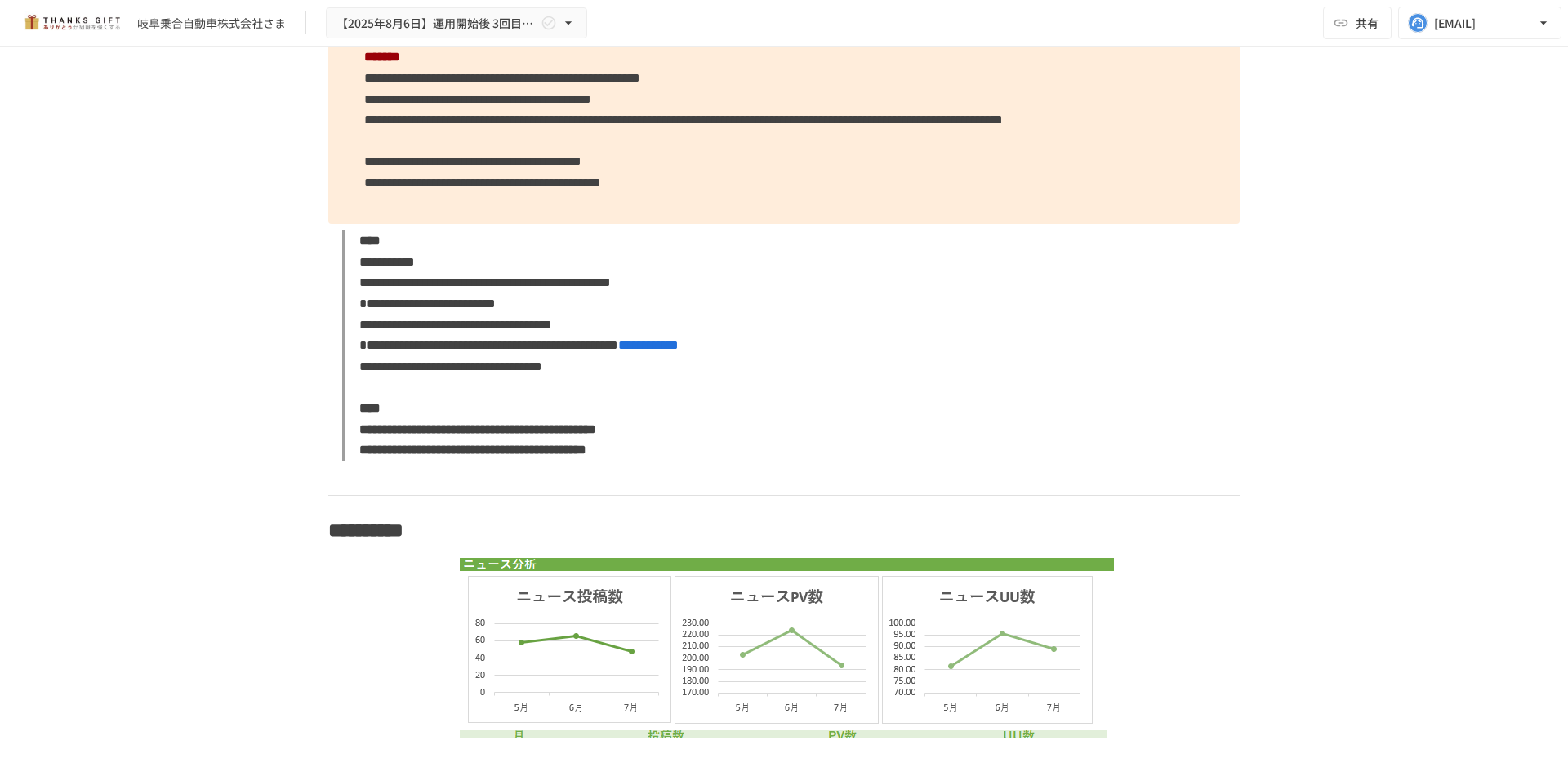click on "**********" at bounding box center [784, -16] 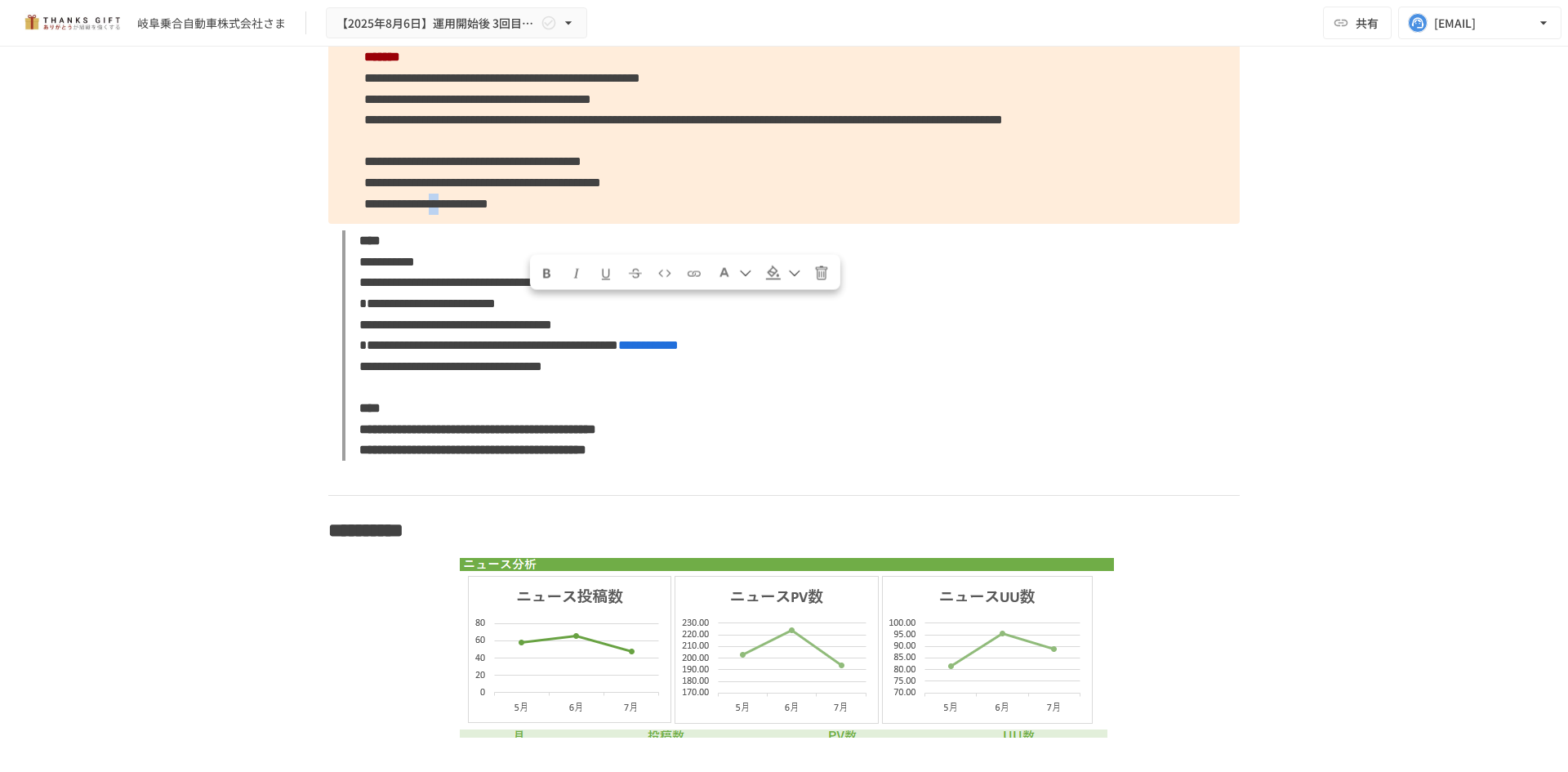 drag, startPoint x: 529, startPoint y: 310, endPoint x: 556, endPoint y: 310, distance: 27 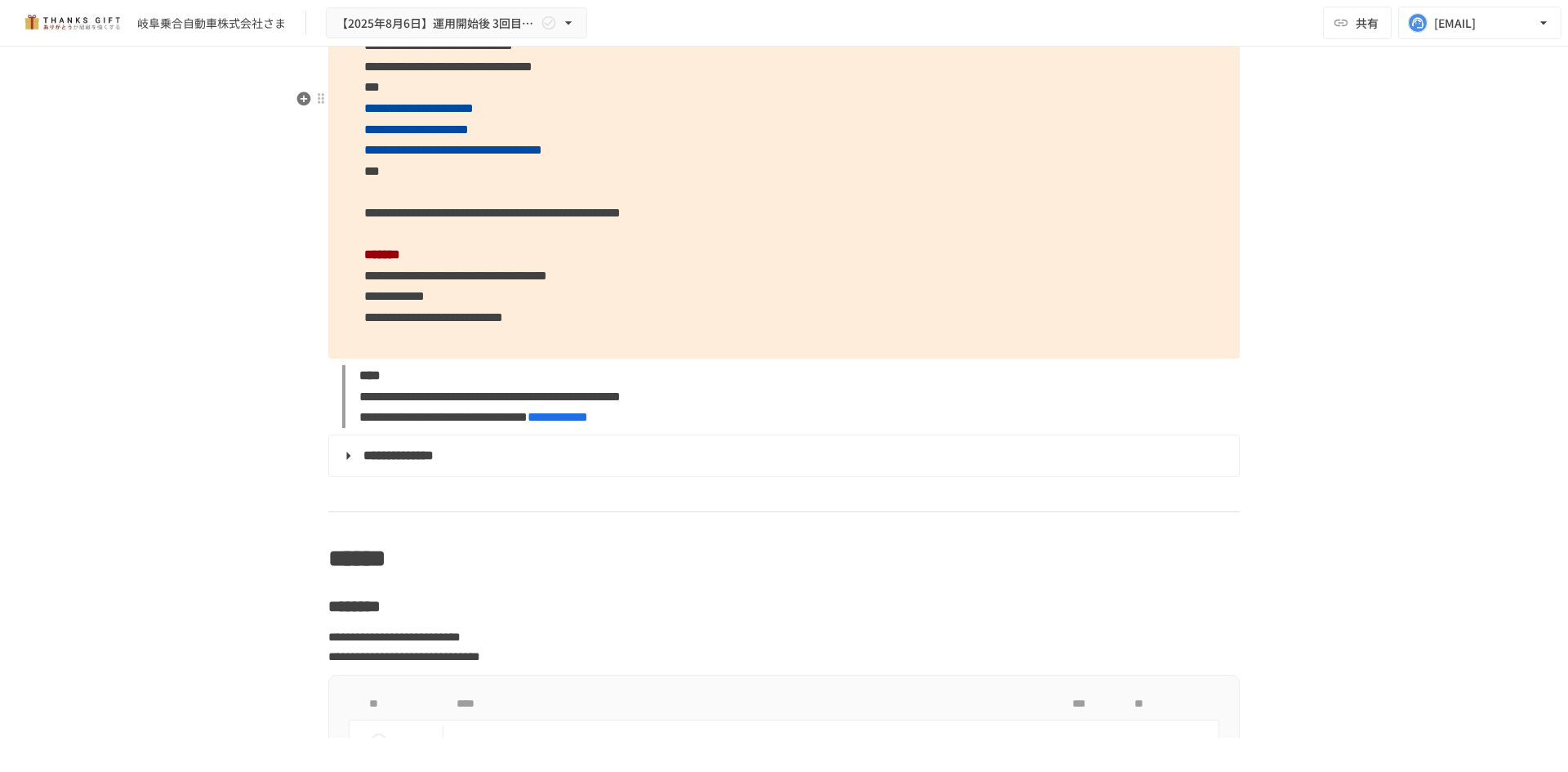 scroll, scrollTop: 8659, scrollLeft: 0, axis: vertical 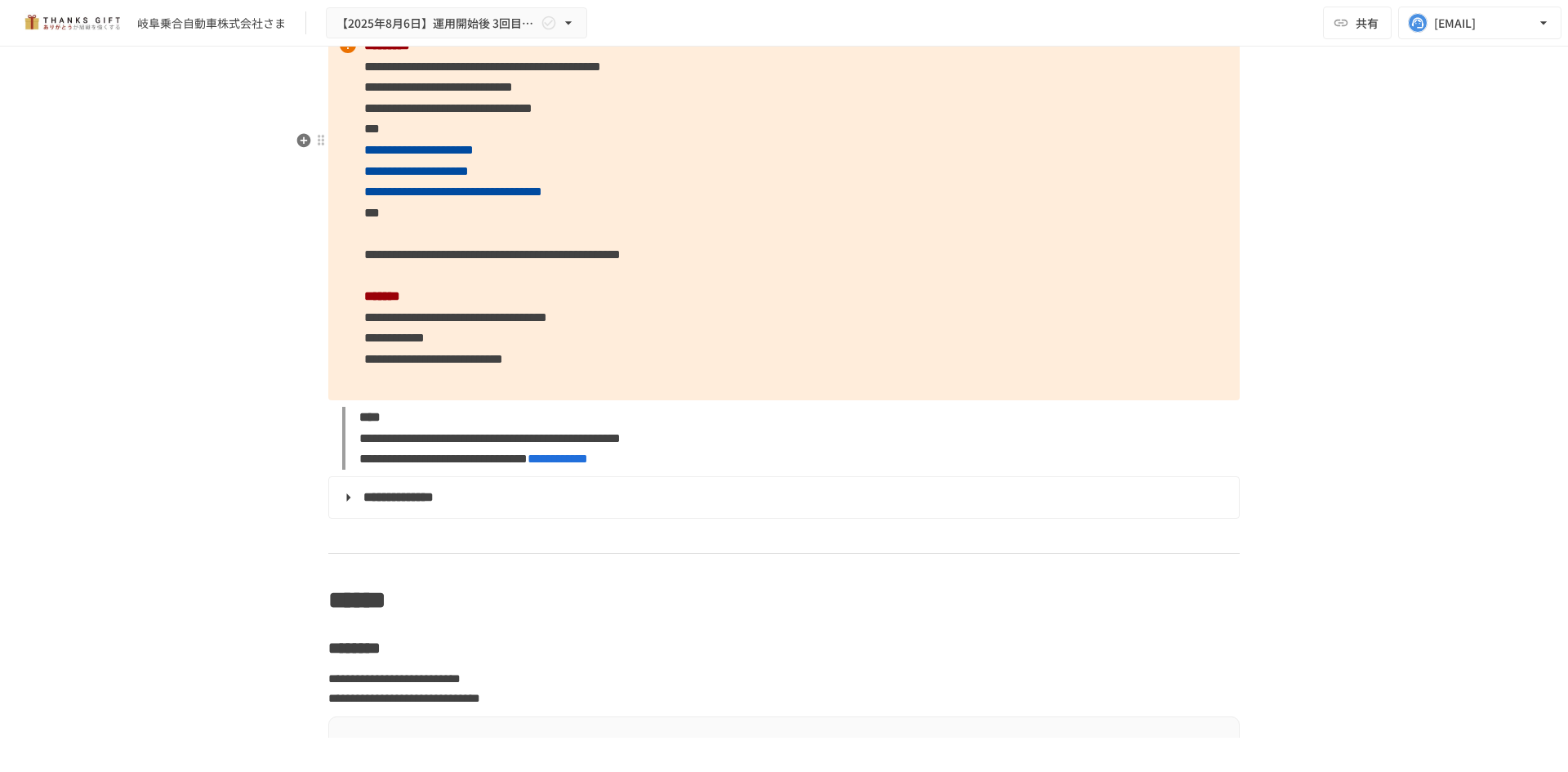 click on "**********" at bounding box center [784, 212] 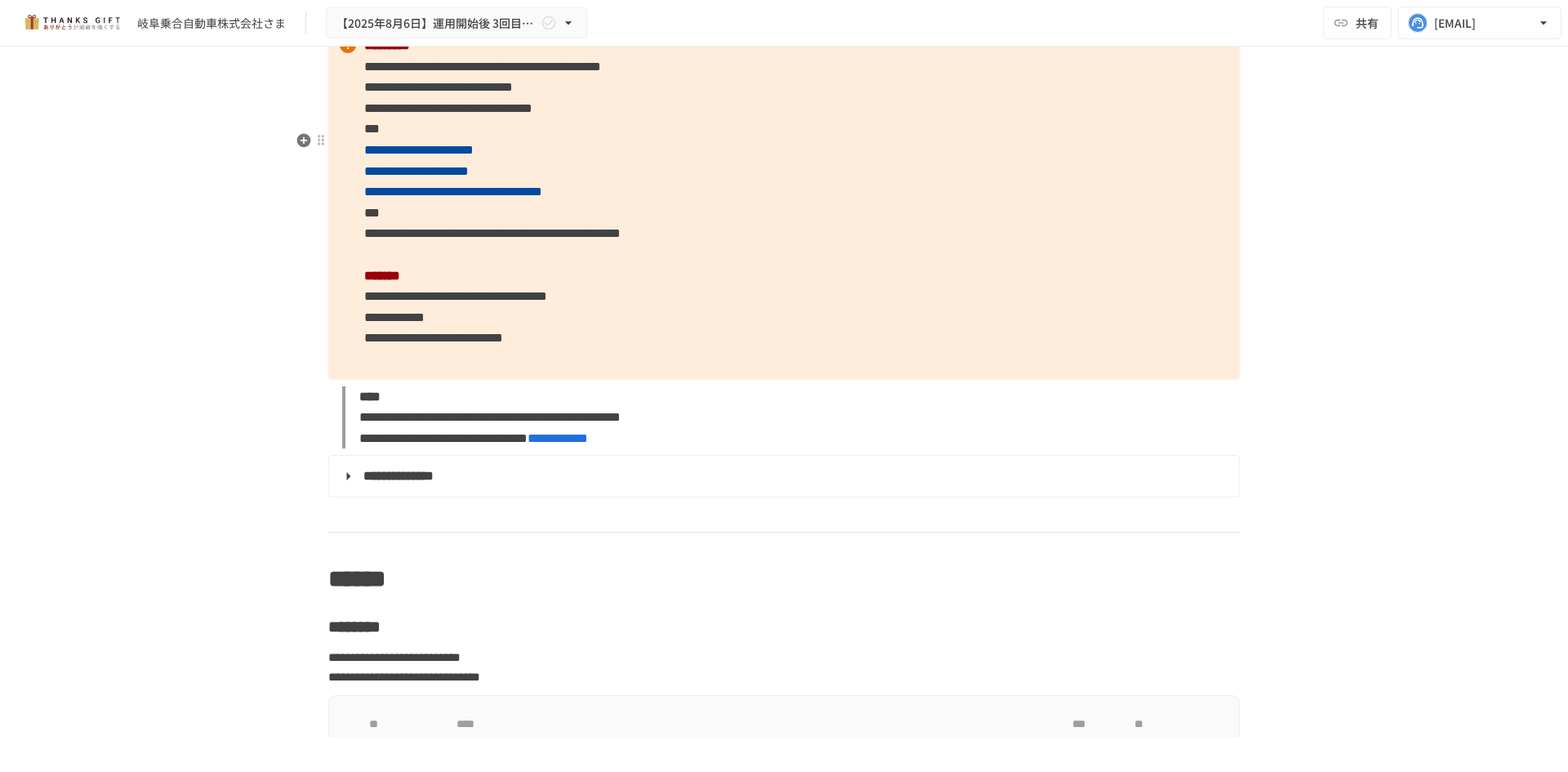 click on "**********" at bounding box center [456, 296] 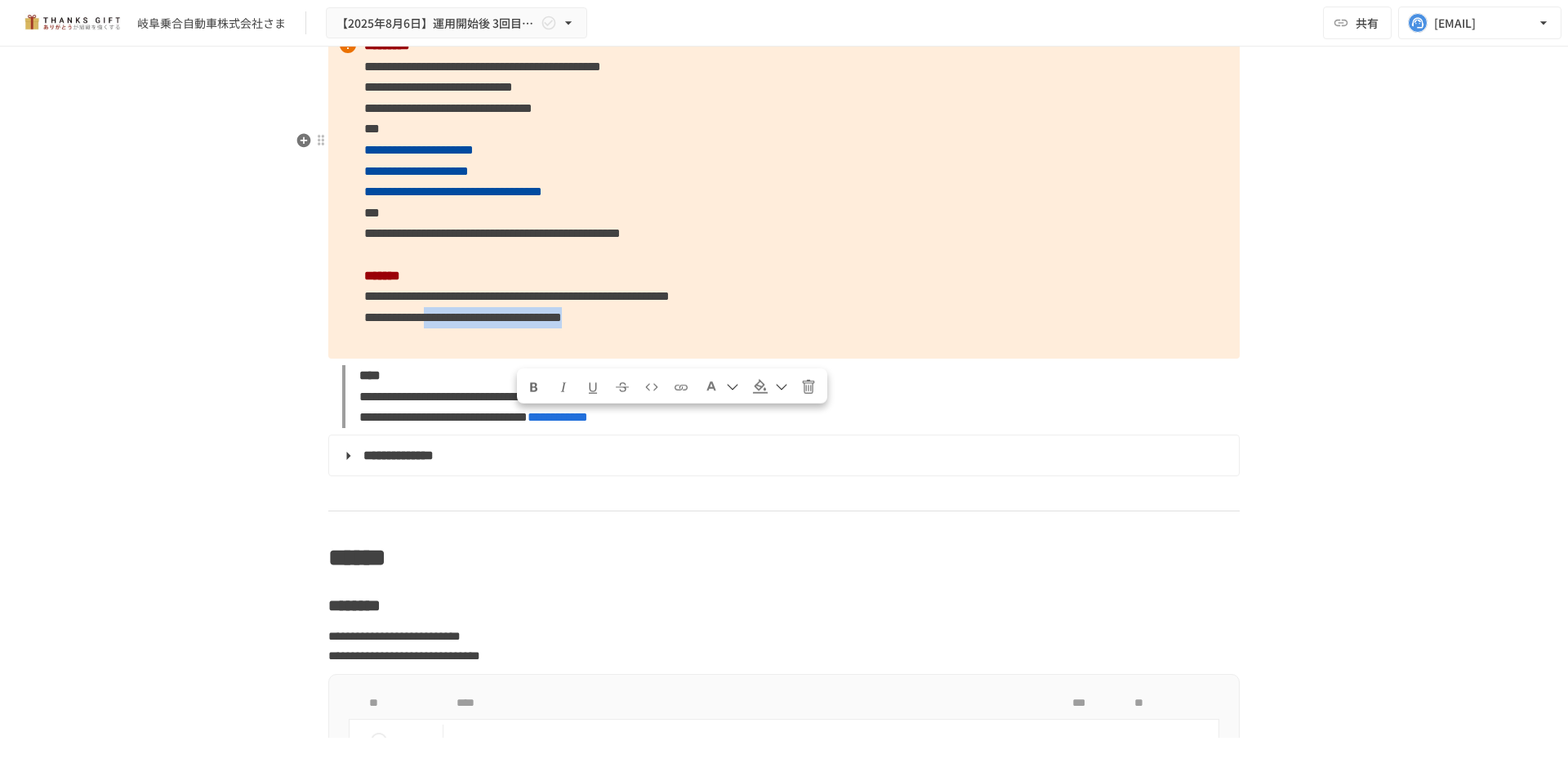 drag, startPoint x: 915, startPoint y: 426, endPoint x: 519, endPoint y: 426, distance: 396 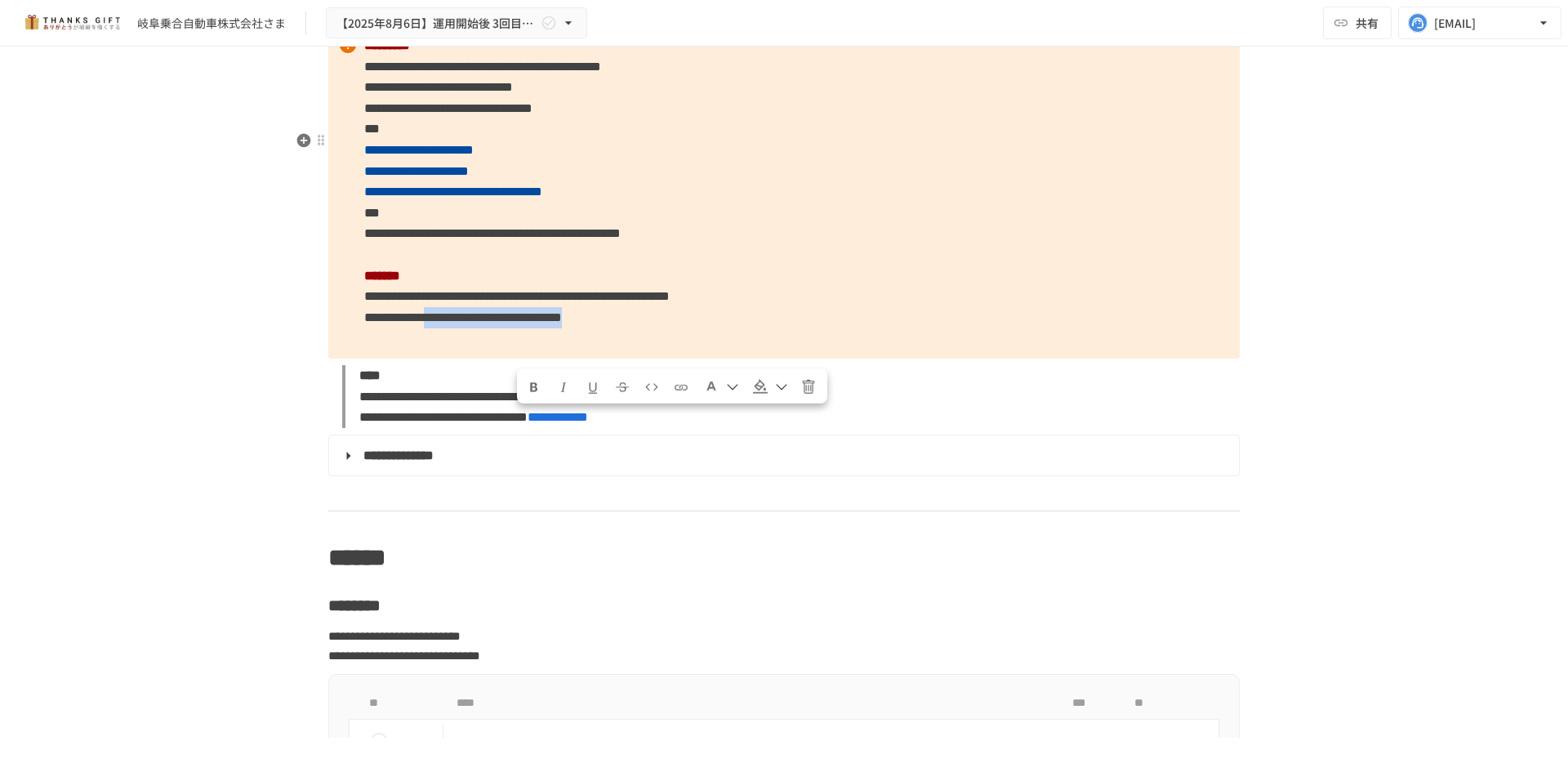 click on "**********" at bounding box center (784, 192) 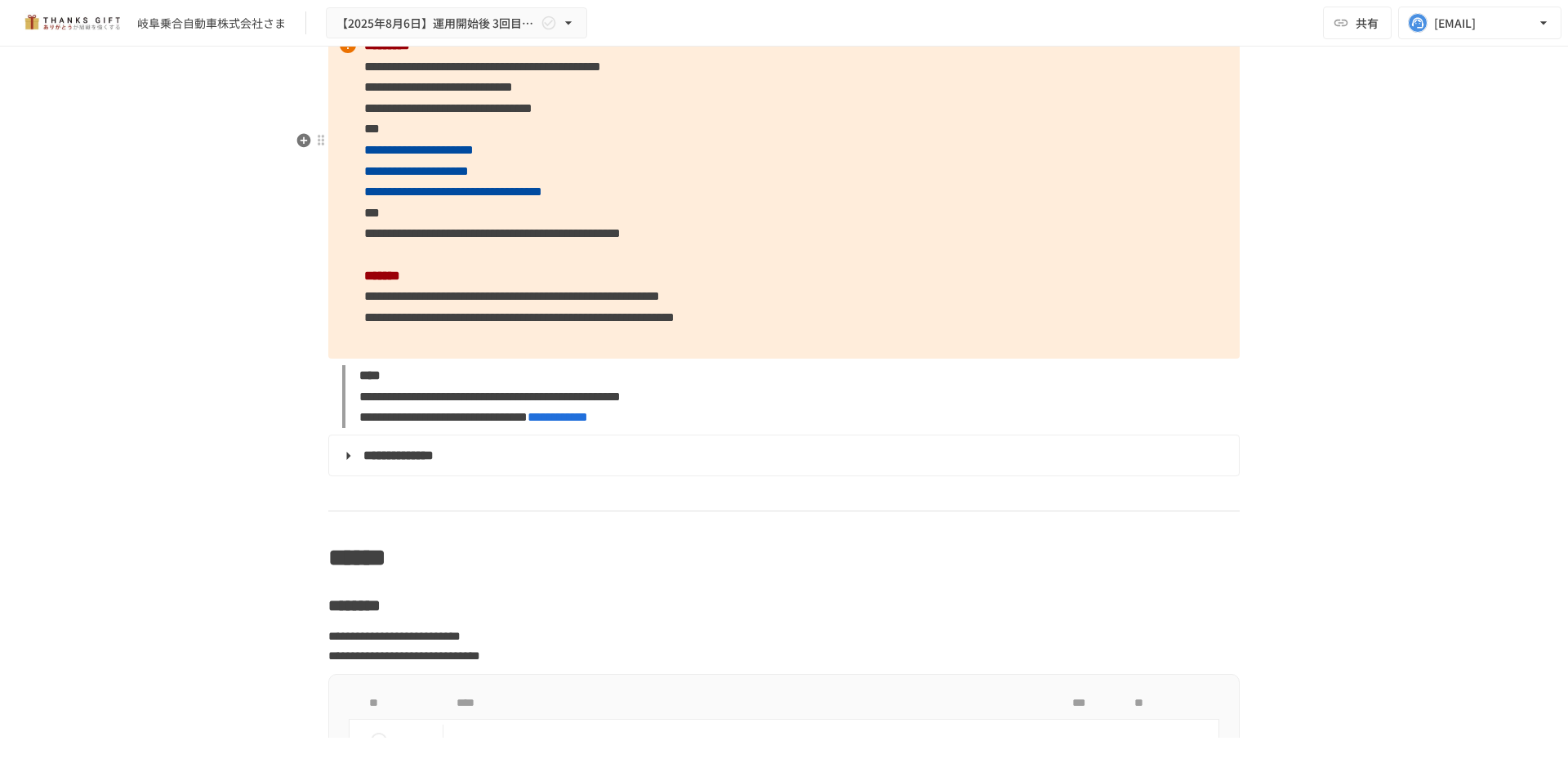 click on "**********" at bounding box center [519, 317] 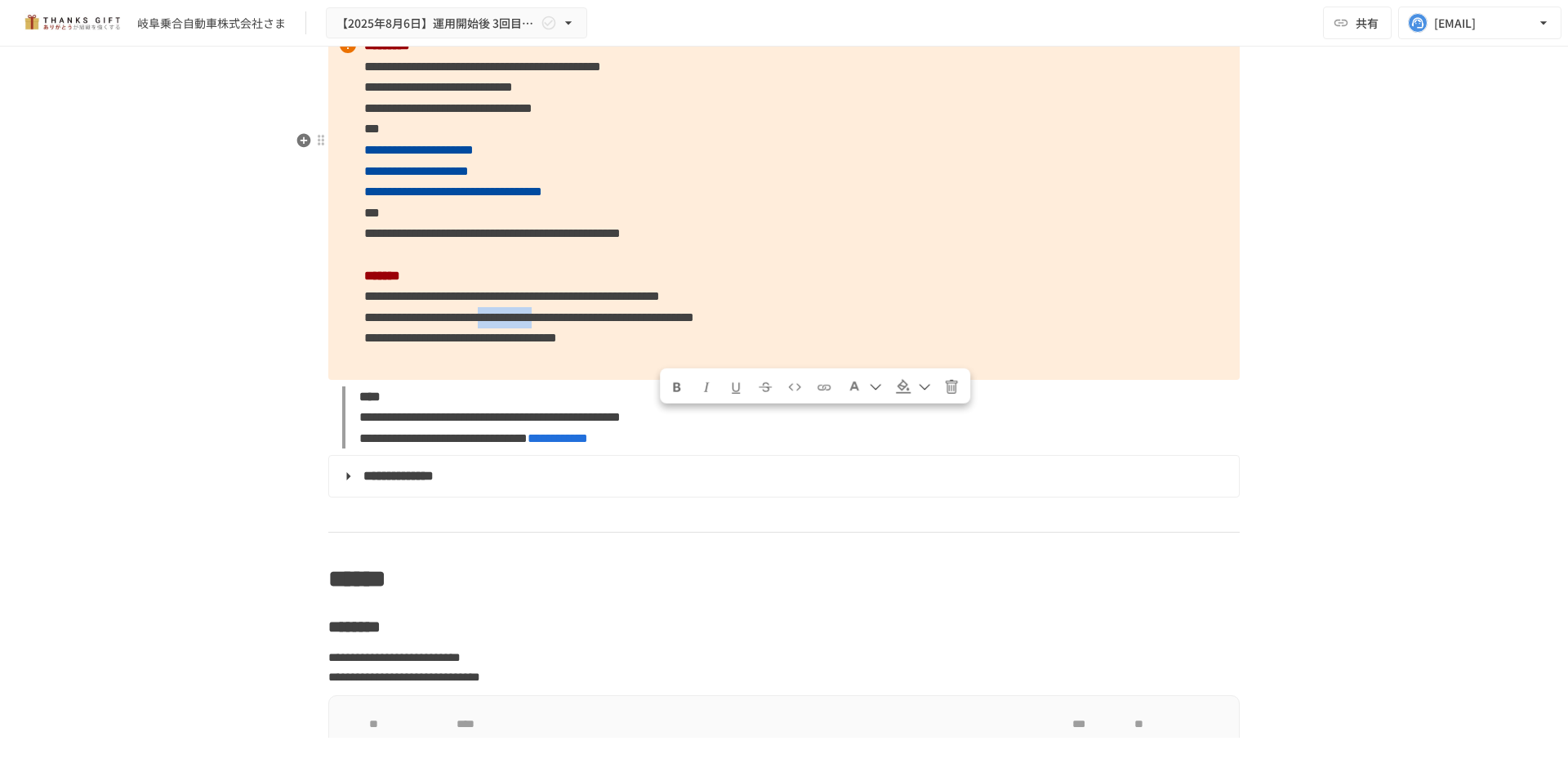 drag, startPoint x: 803, startPoint y: 426, endPoint x: 664, endPoint y: 425, distance: 139.0036 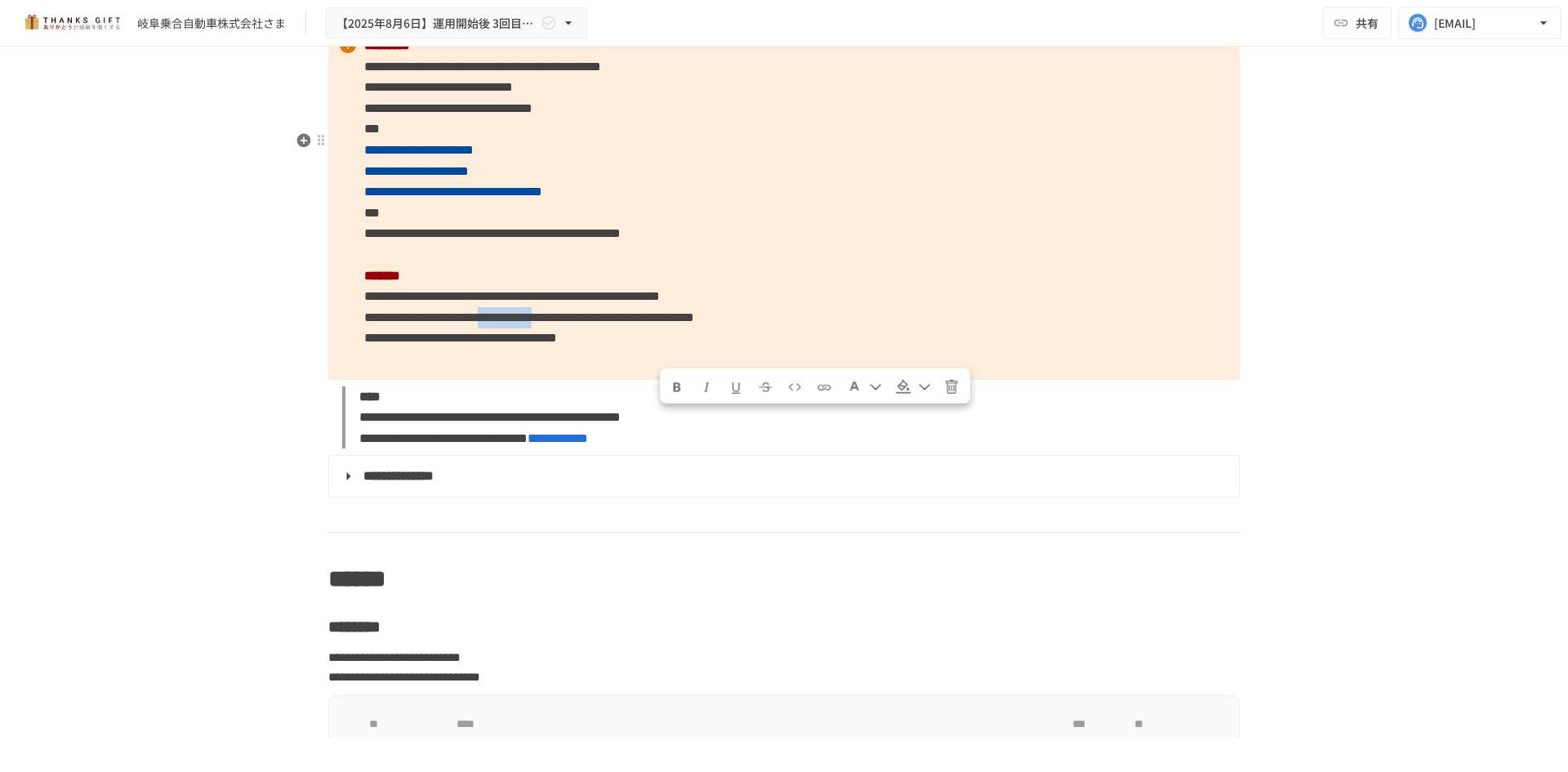 click on "**********" at bounding box center (529, 317) 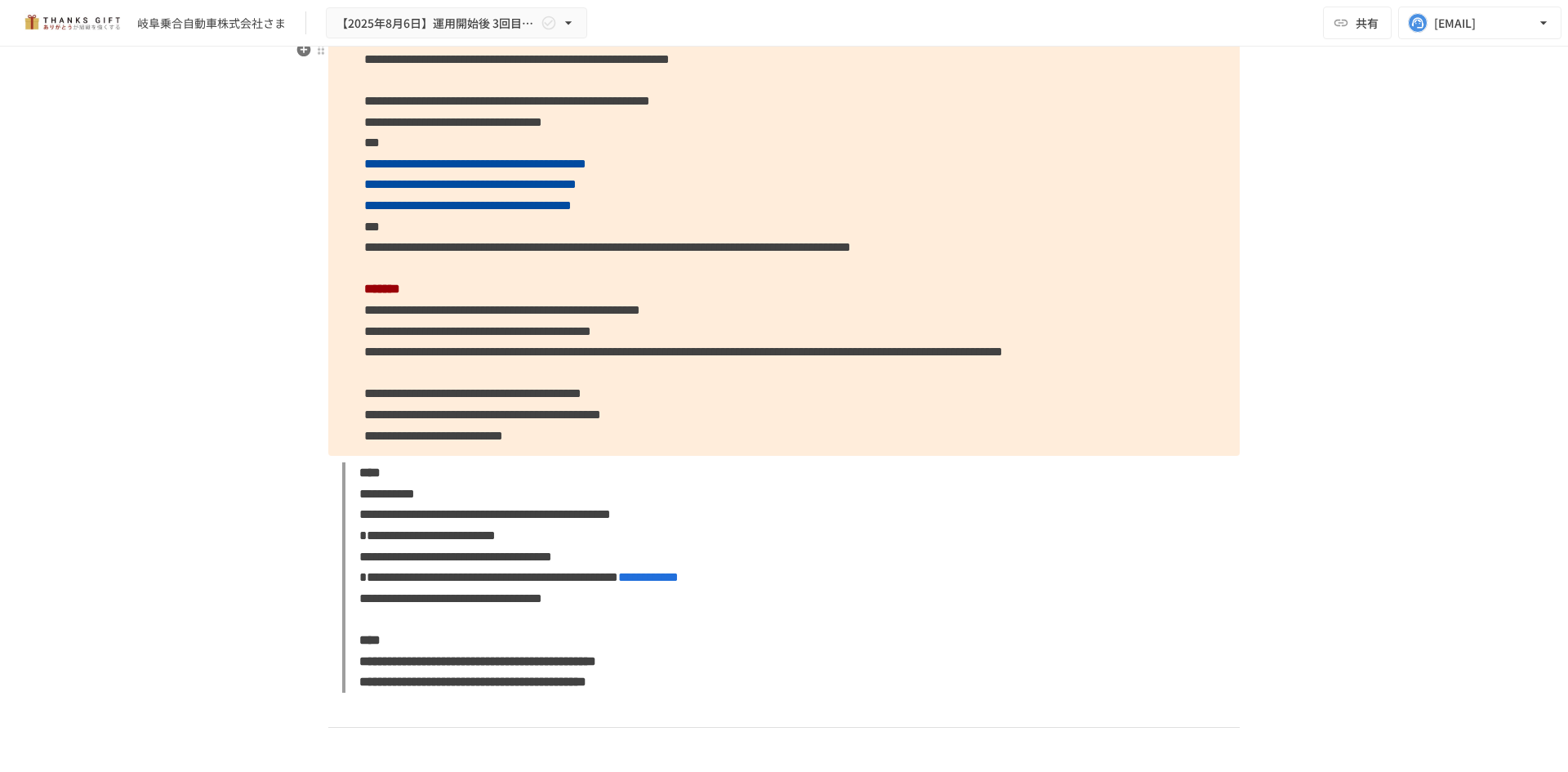 scroll, scrollTop: 7597, scrollLeft: 0, axis: vertical 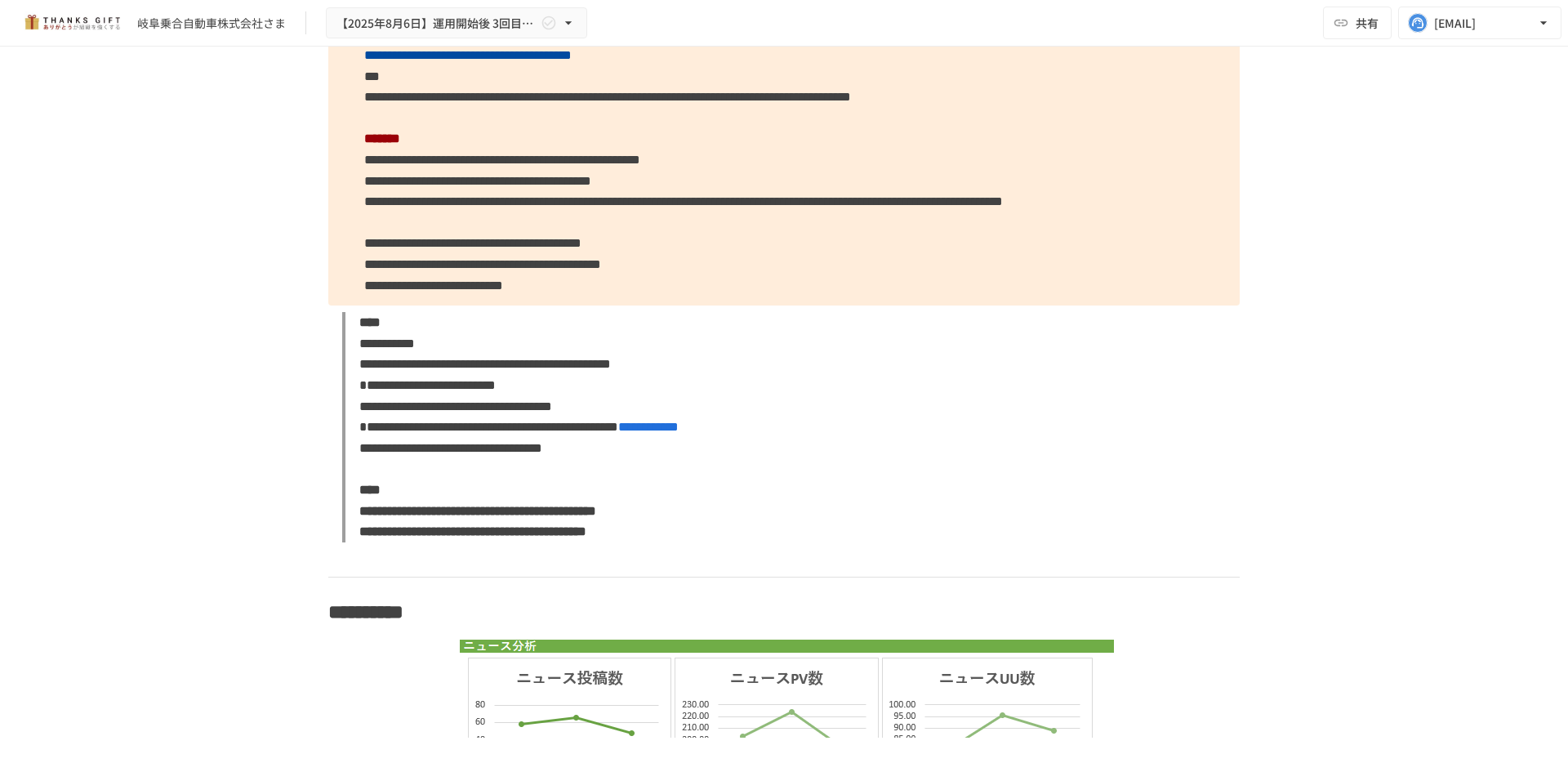 click on "**********" at bounding box center [784, 65] 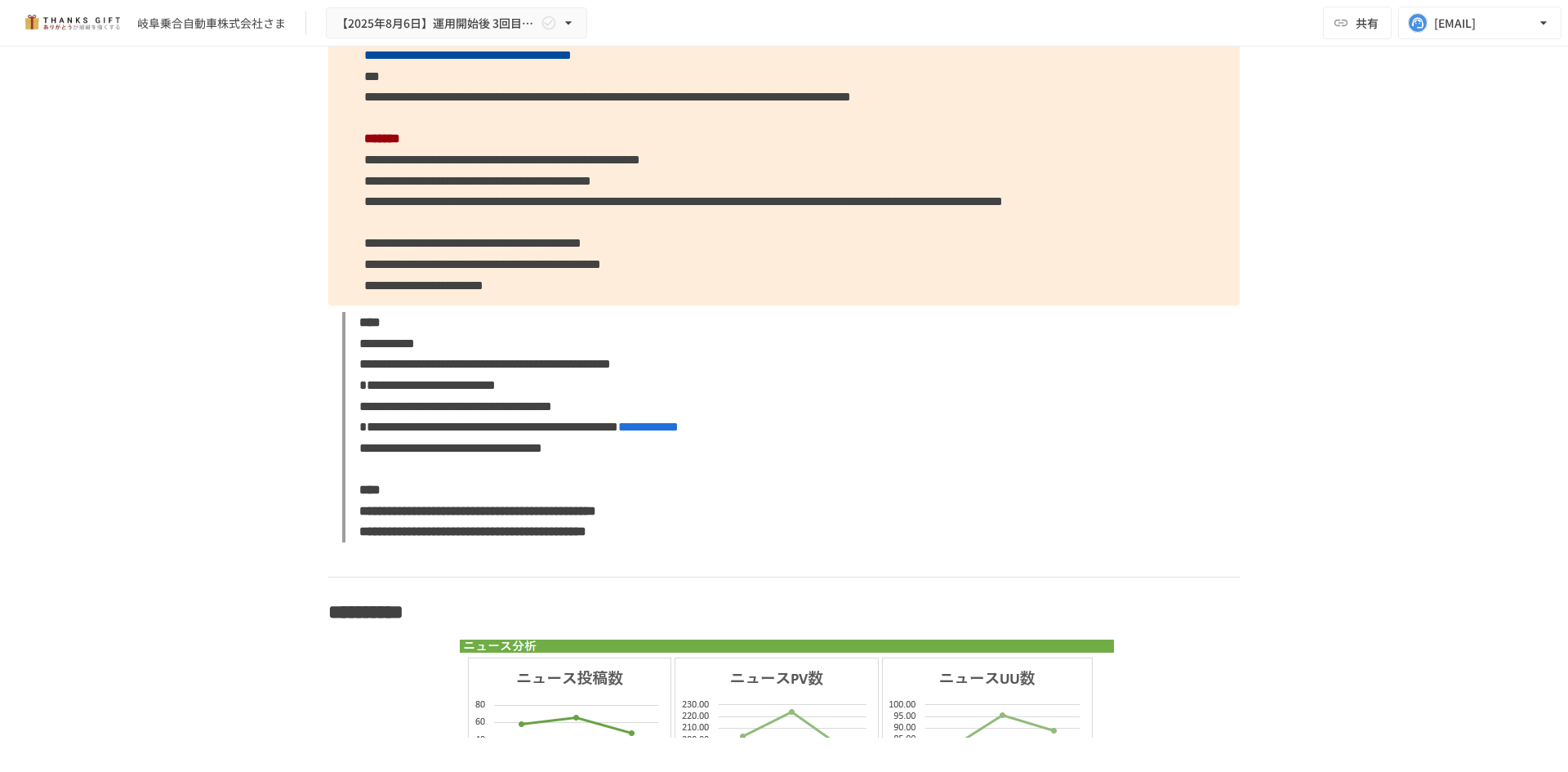 click on "**********" at bounding box center (784, 65) 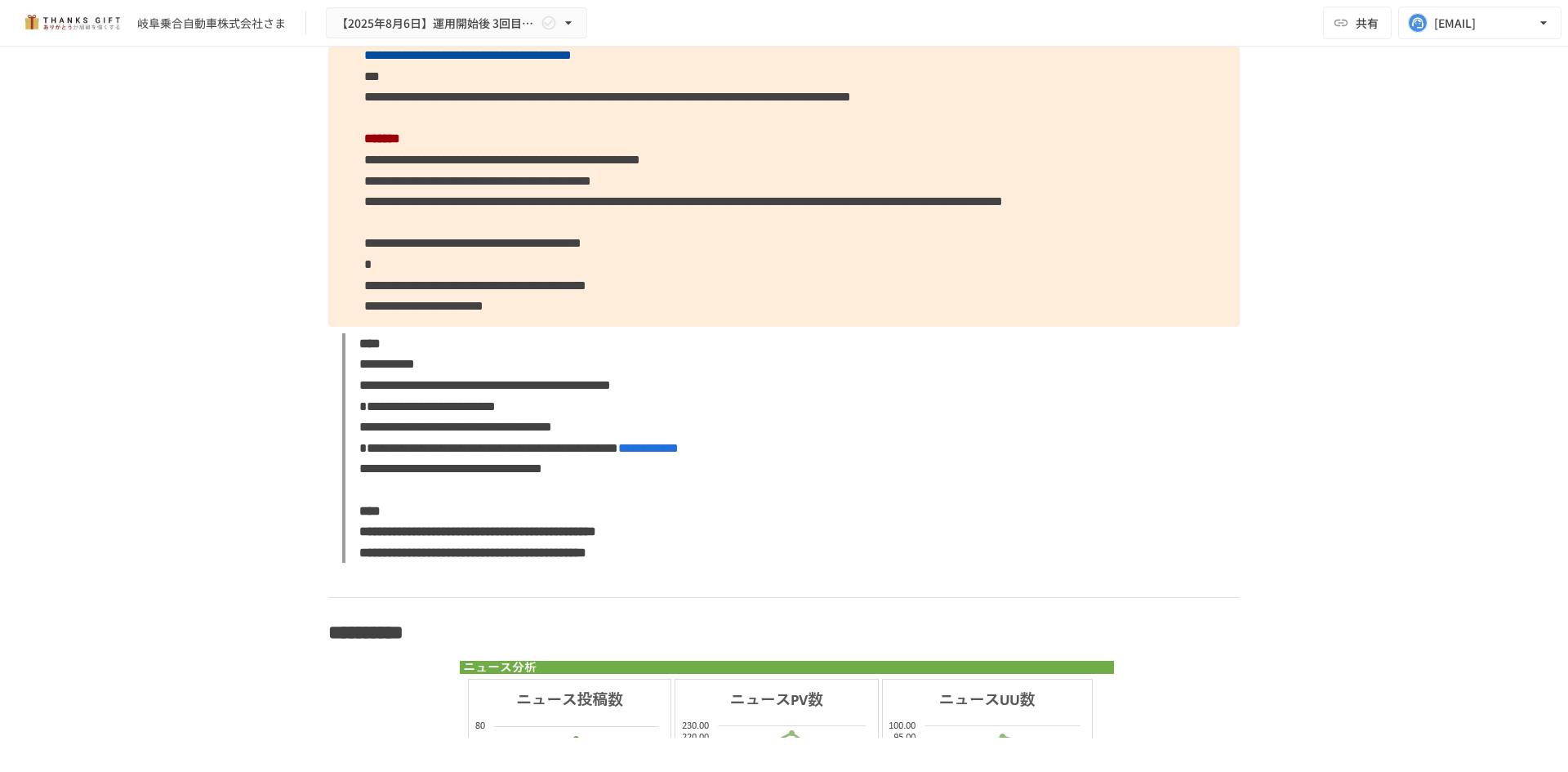 click on "**********" at bounding box center [784, 76] 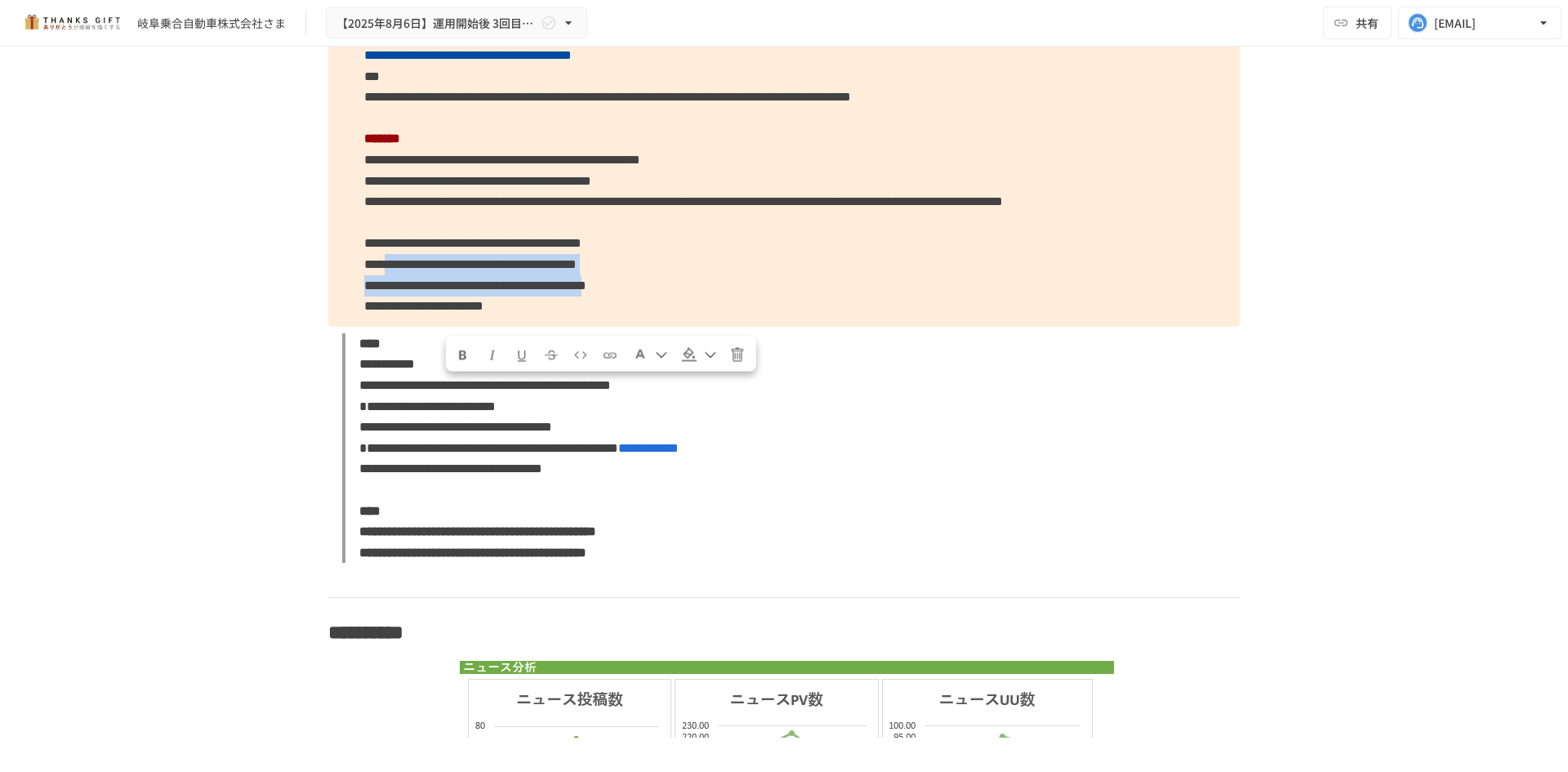 drag, startPoint x: 931, startPoint y: 382, endPoint x: 407, endPoint y: 372, distance: 524.0954 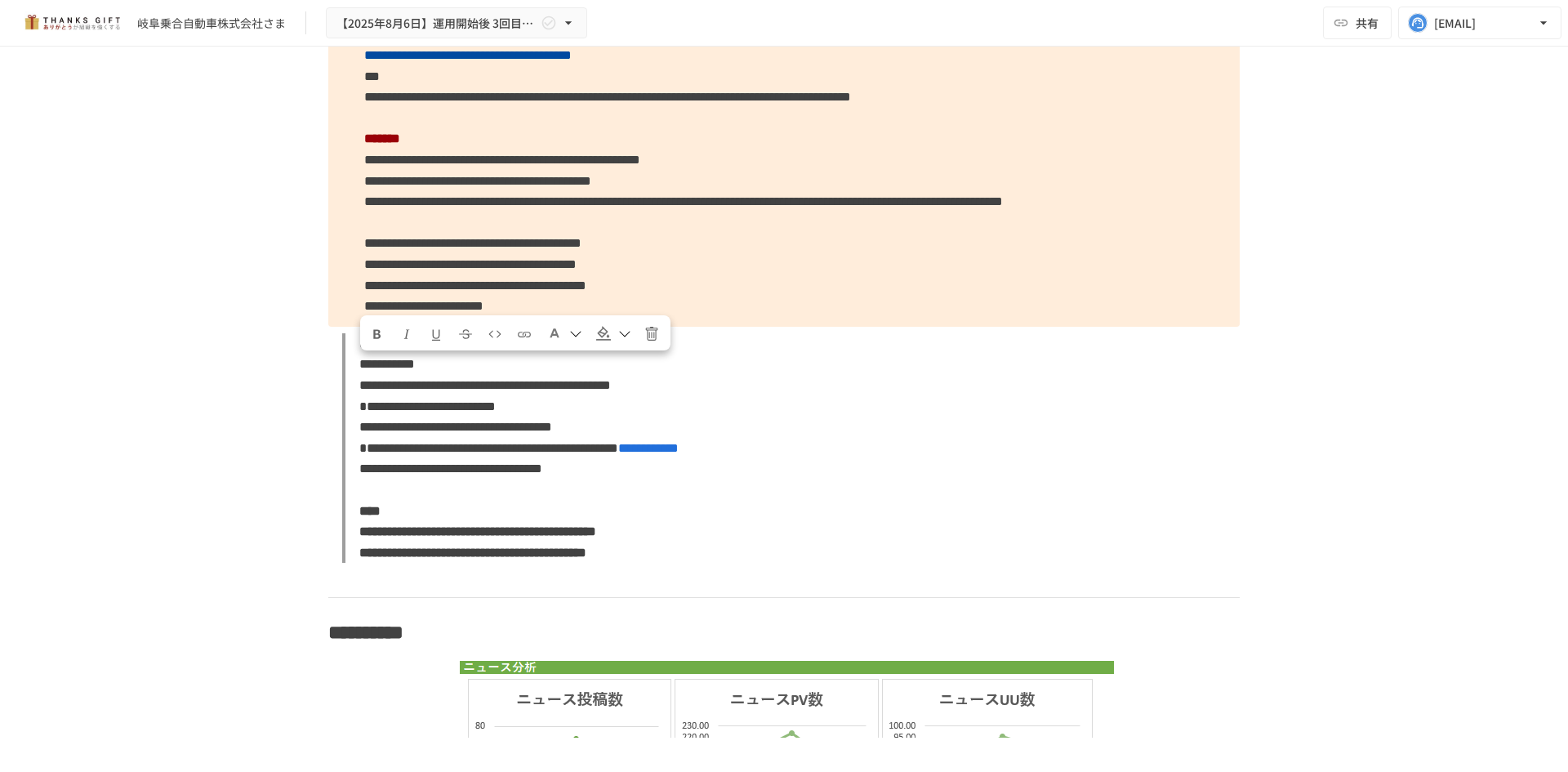 click on "**********" at bounding box center [470, 264] 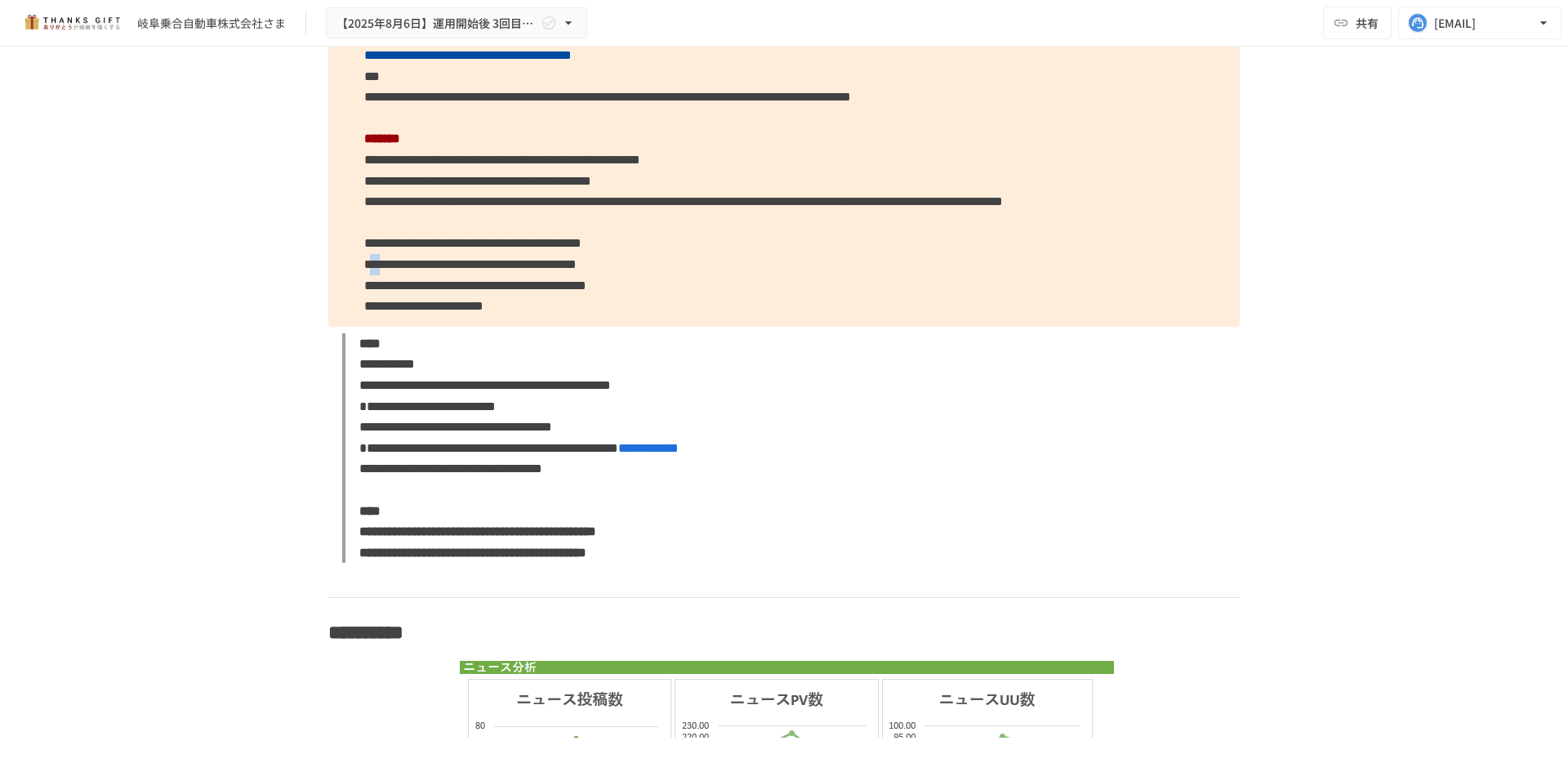 click on "**********" at bounding box center [470, 264] 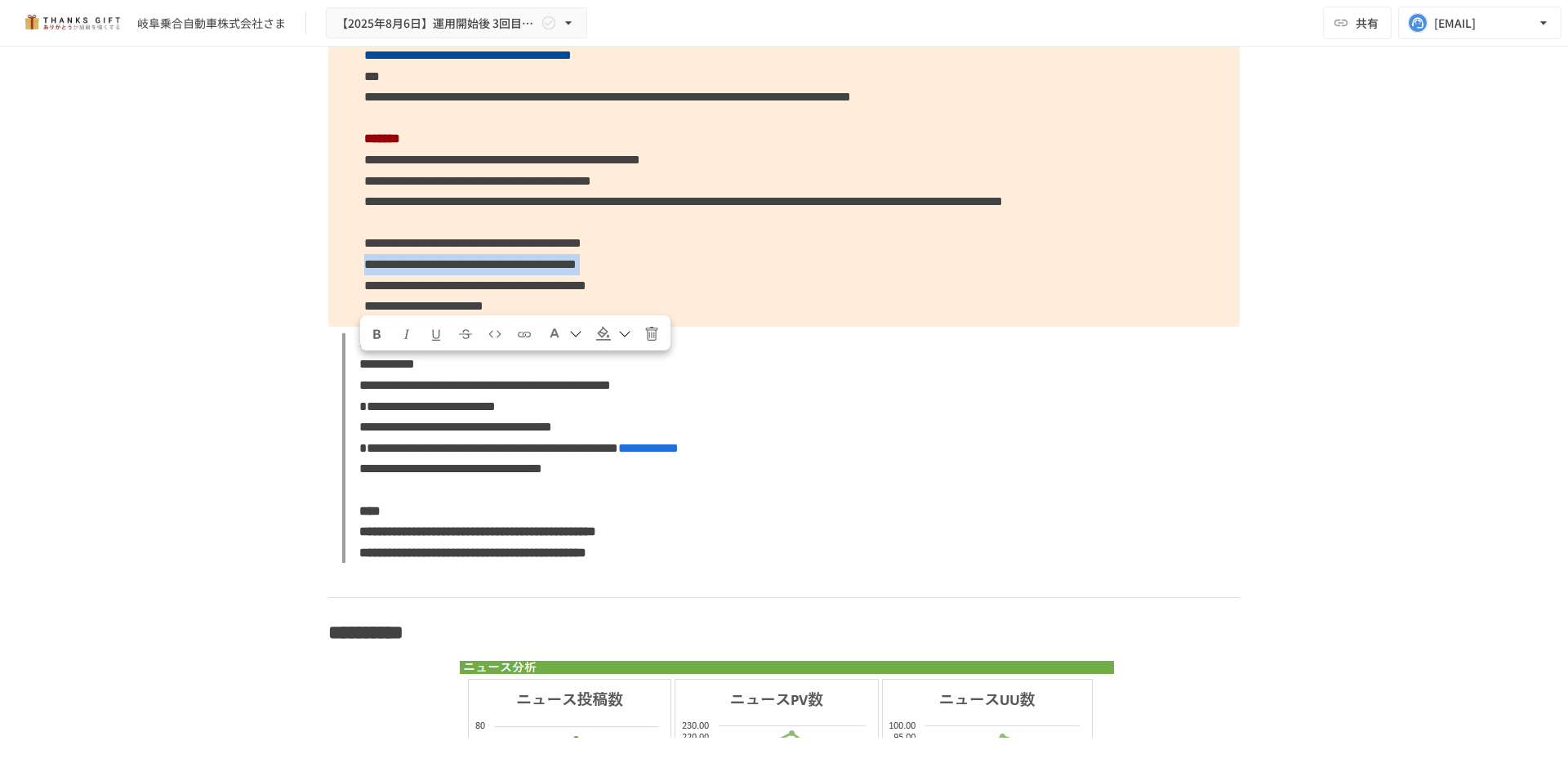 click on "**********" at bounding box center (470, 264) 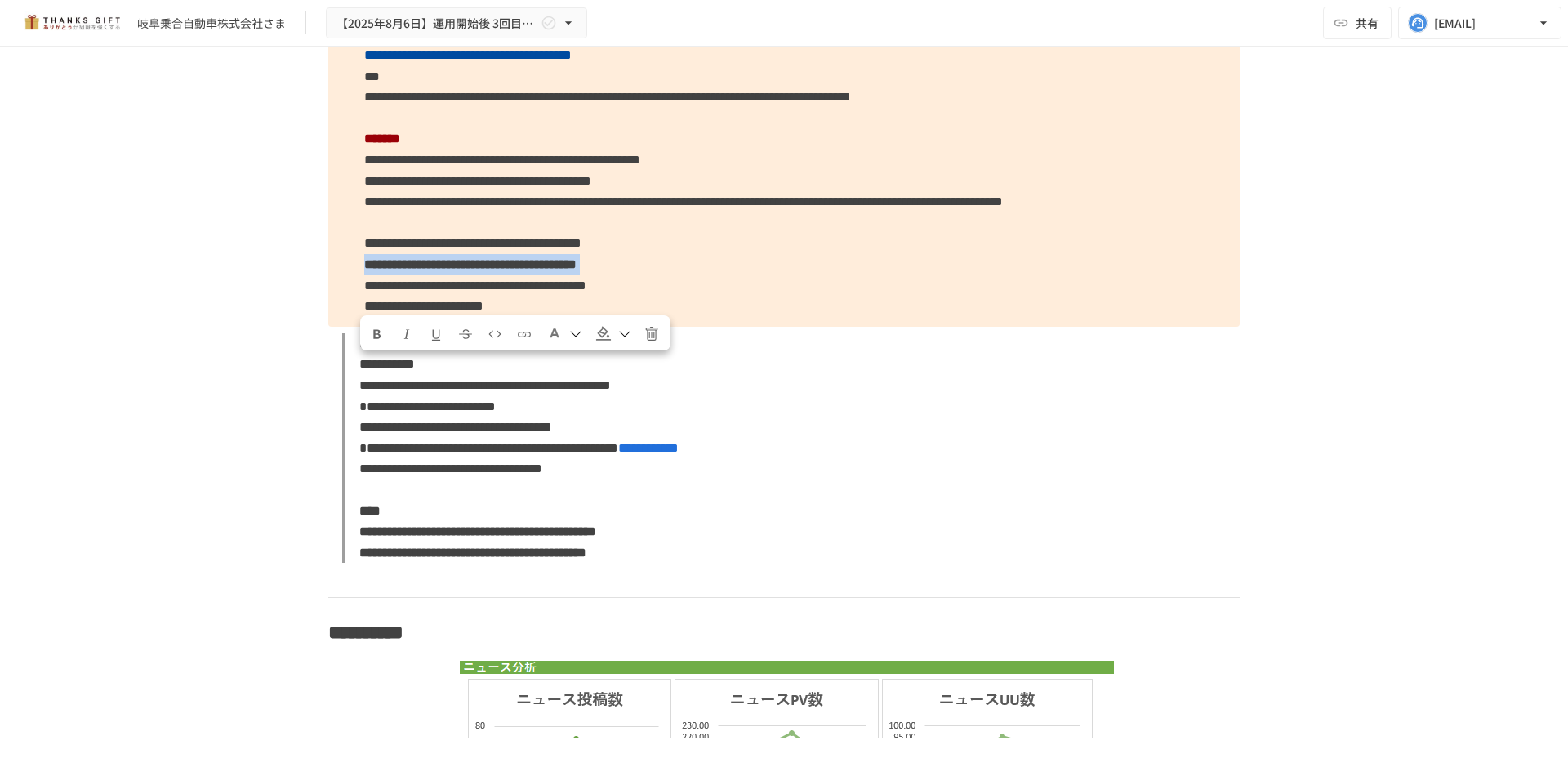 click at bounding box center (564, 332) 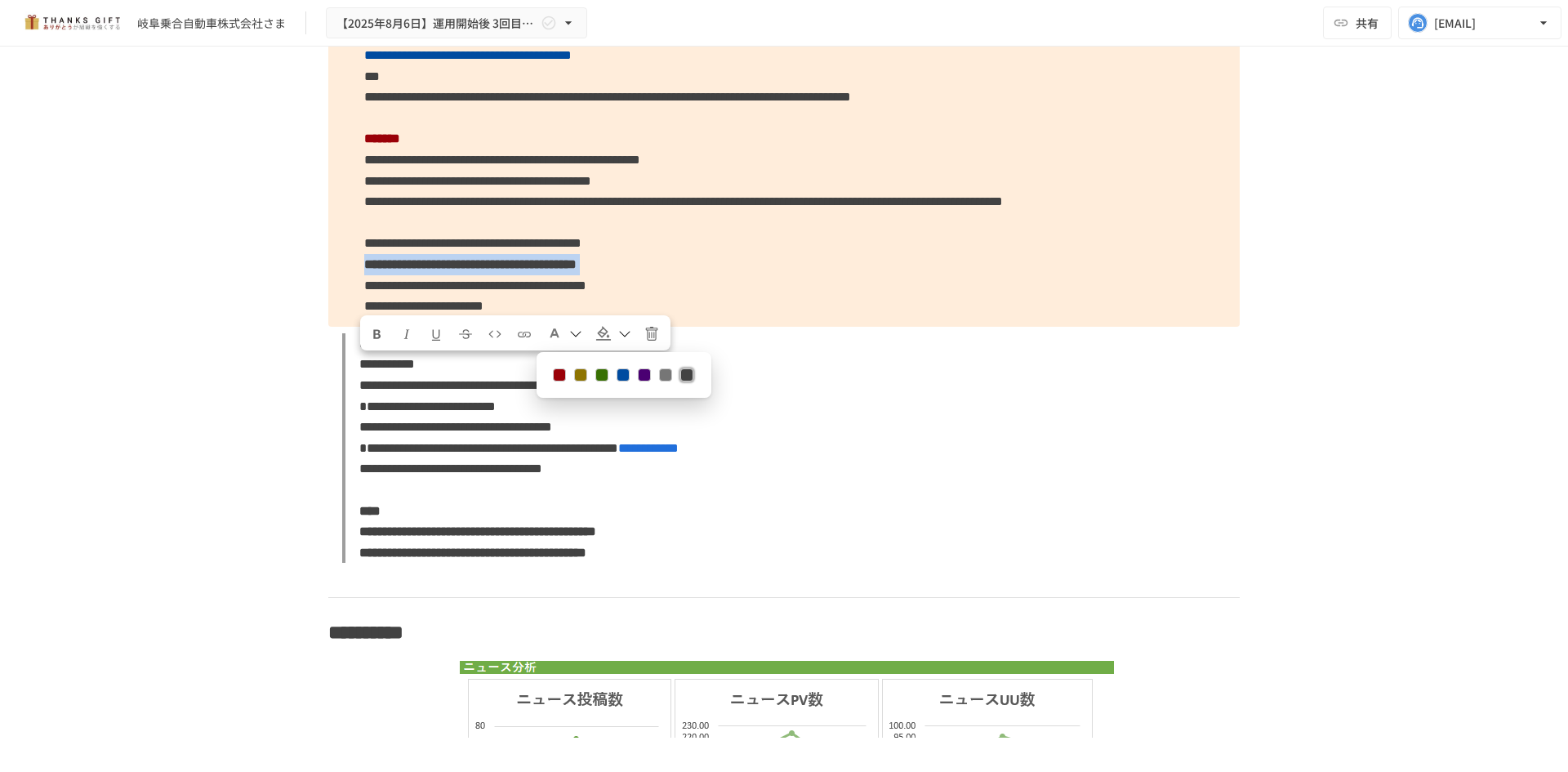 click at bounding box center [559, 375] 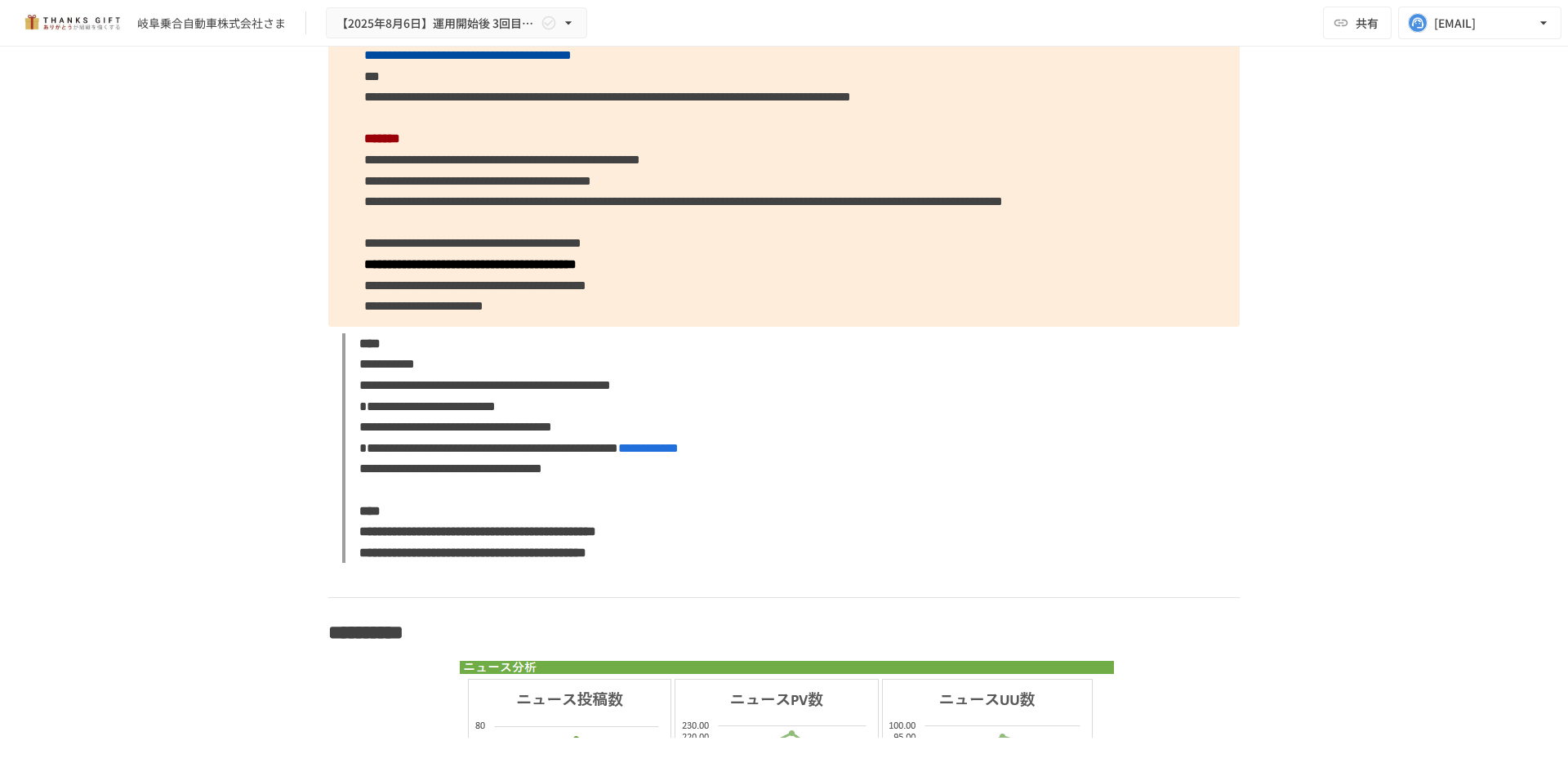 click on "**********" at bounding box center [784, 76] 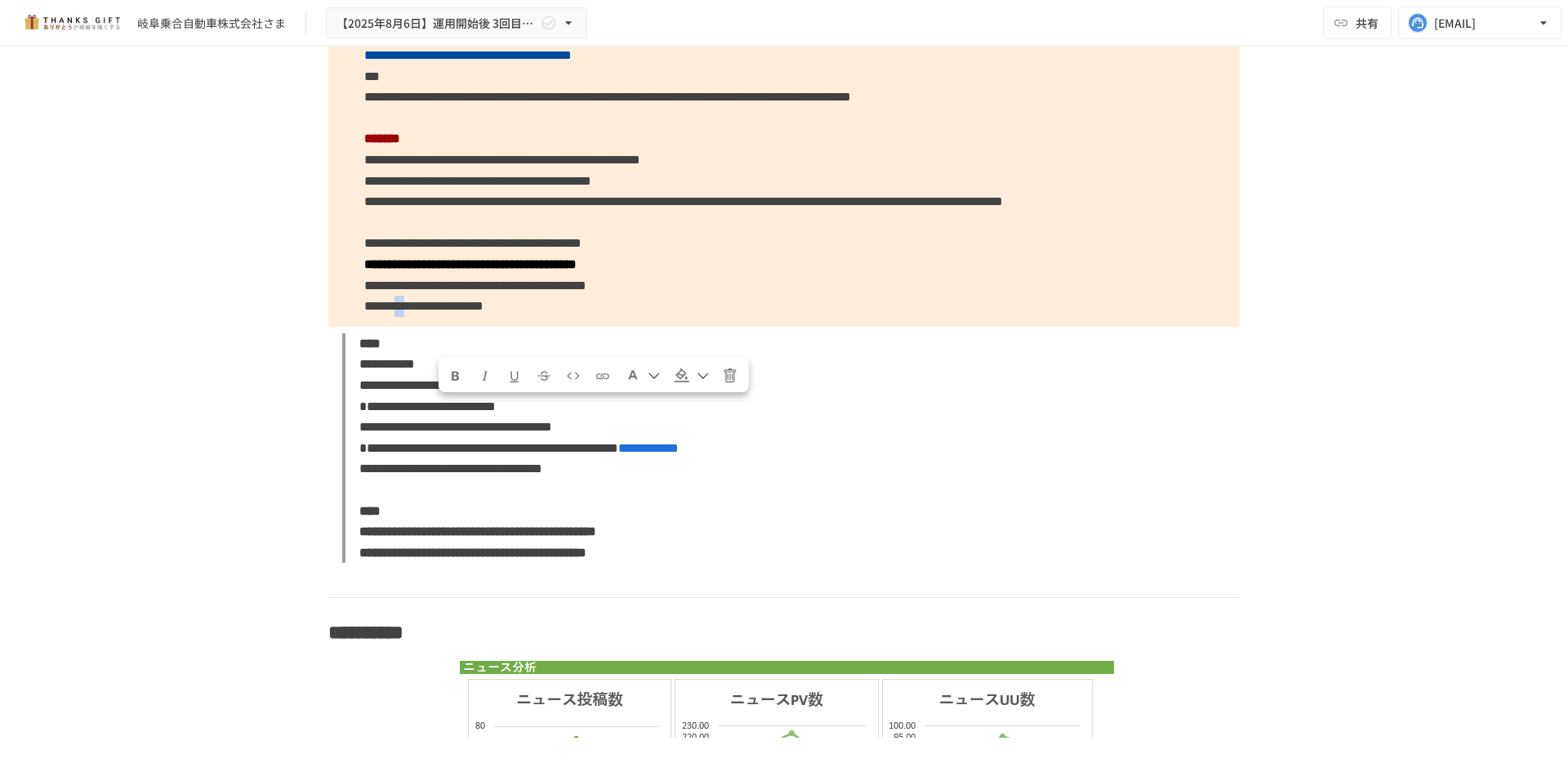 click on "**********" at bounding box center [424, 306] 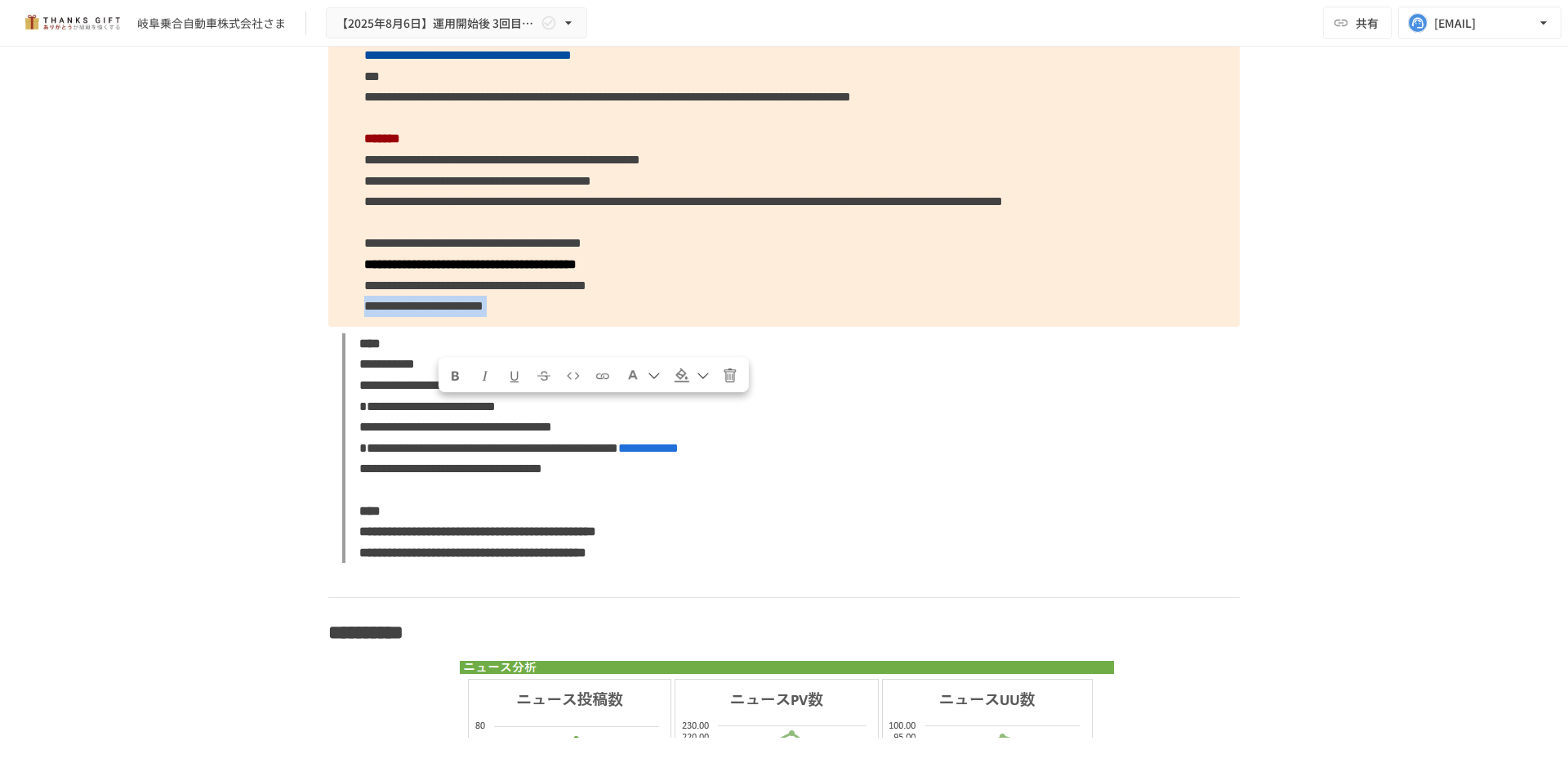 click on "**********" at bounding box center (424, 306) 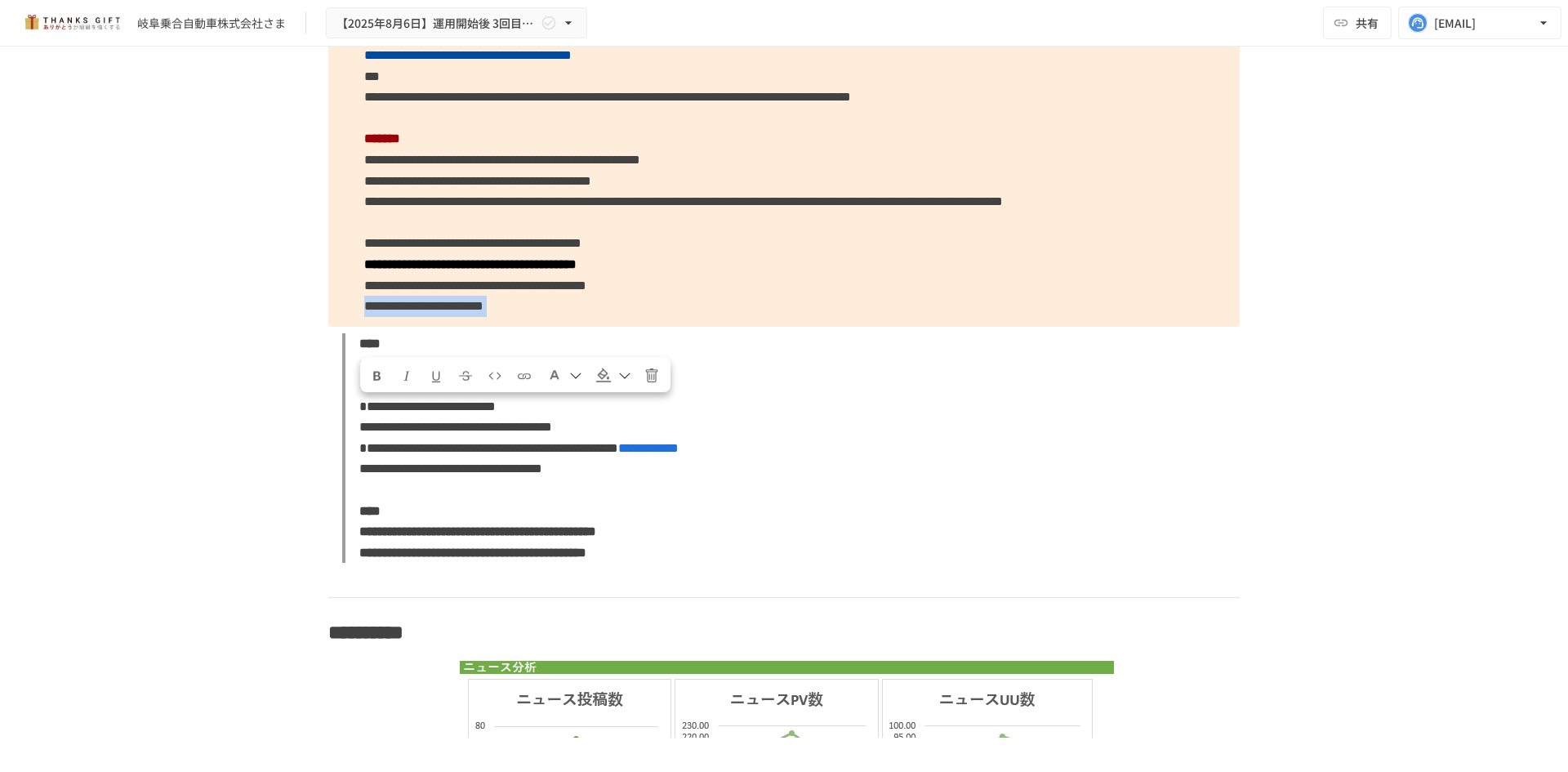 click at bounding box center [377, 376] 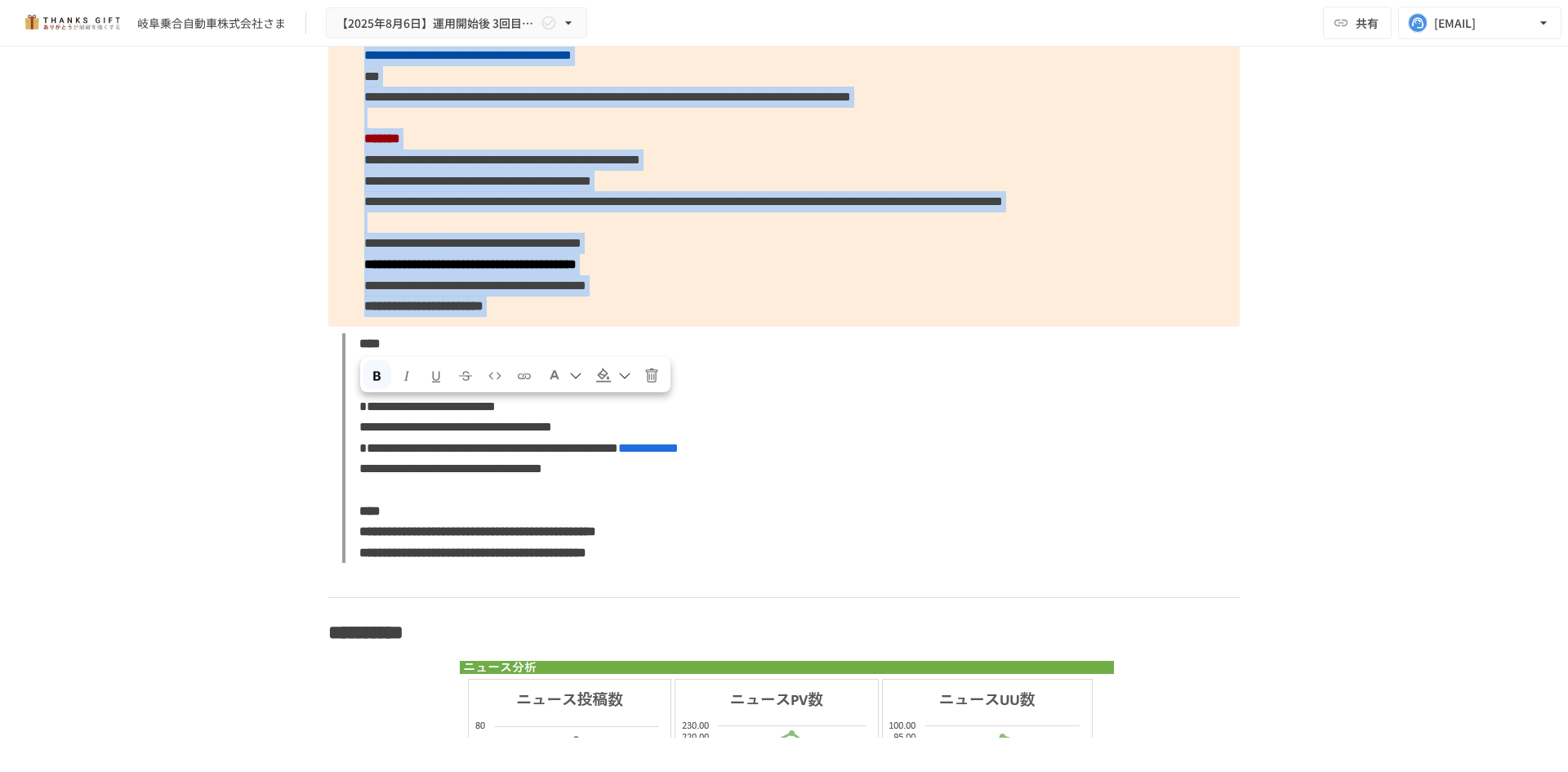 click at bounding box center (555, 375) 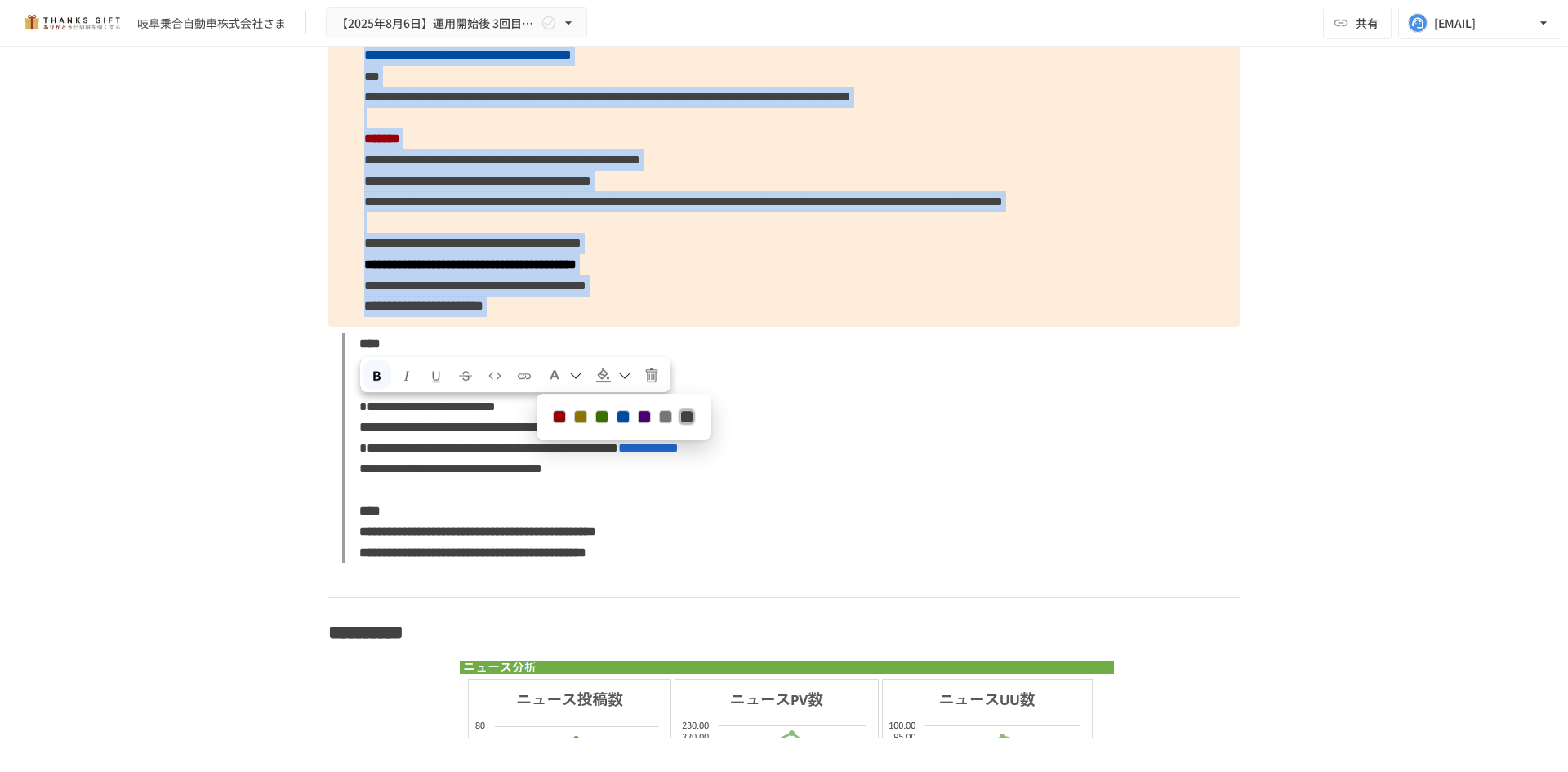 click at bounding box center [559, 417] 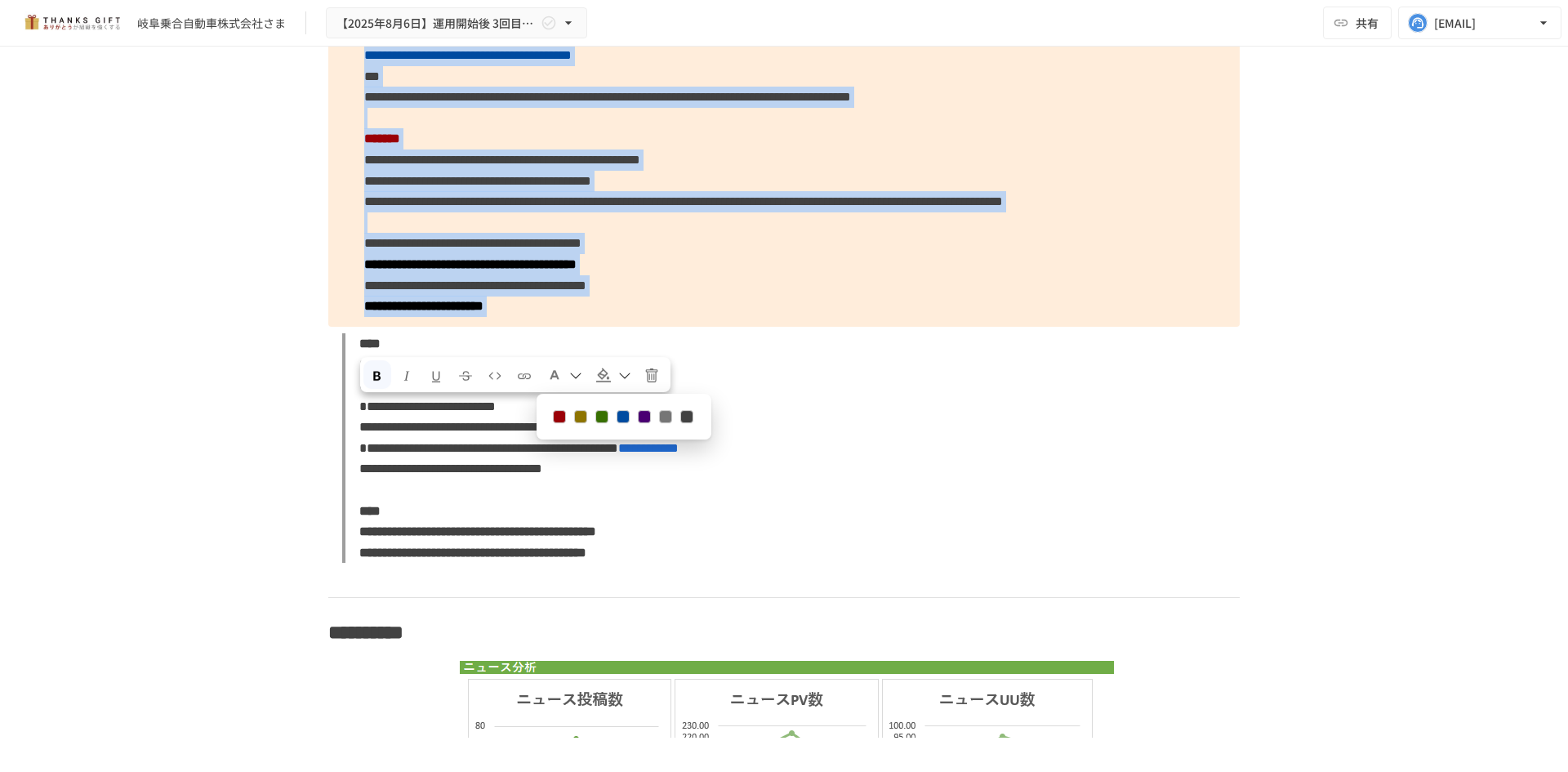 click at bounding box center (559, 417) 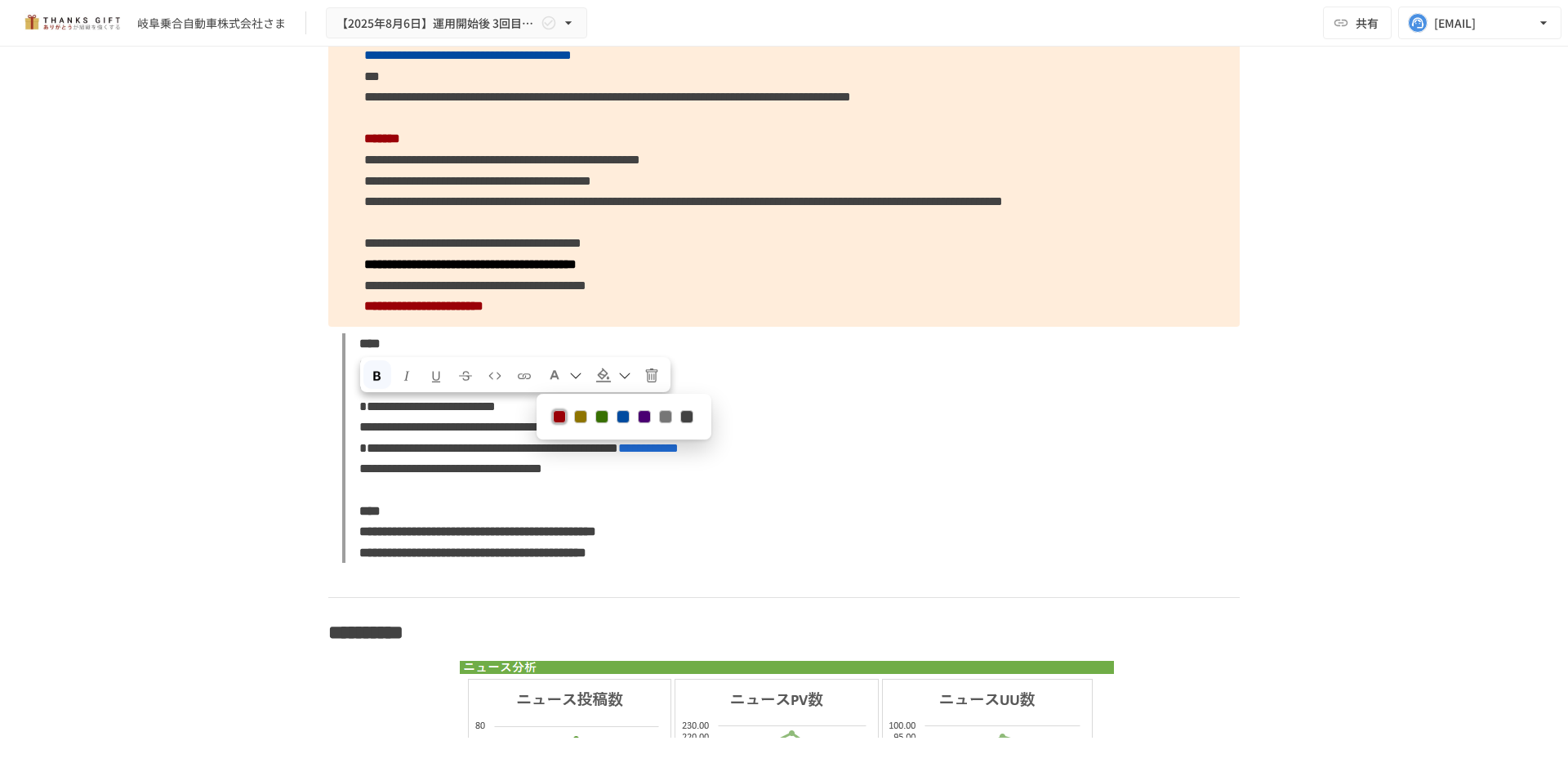 click on "**********" at bounding box center (475, 285) 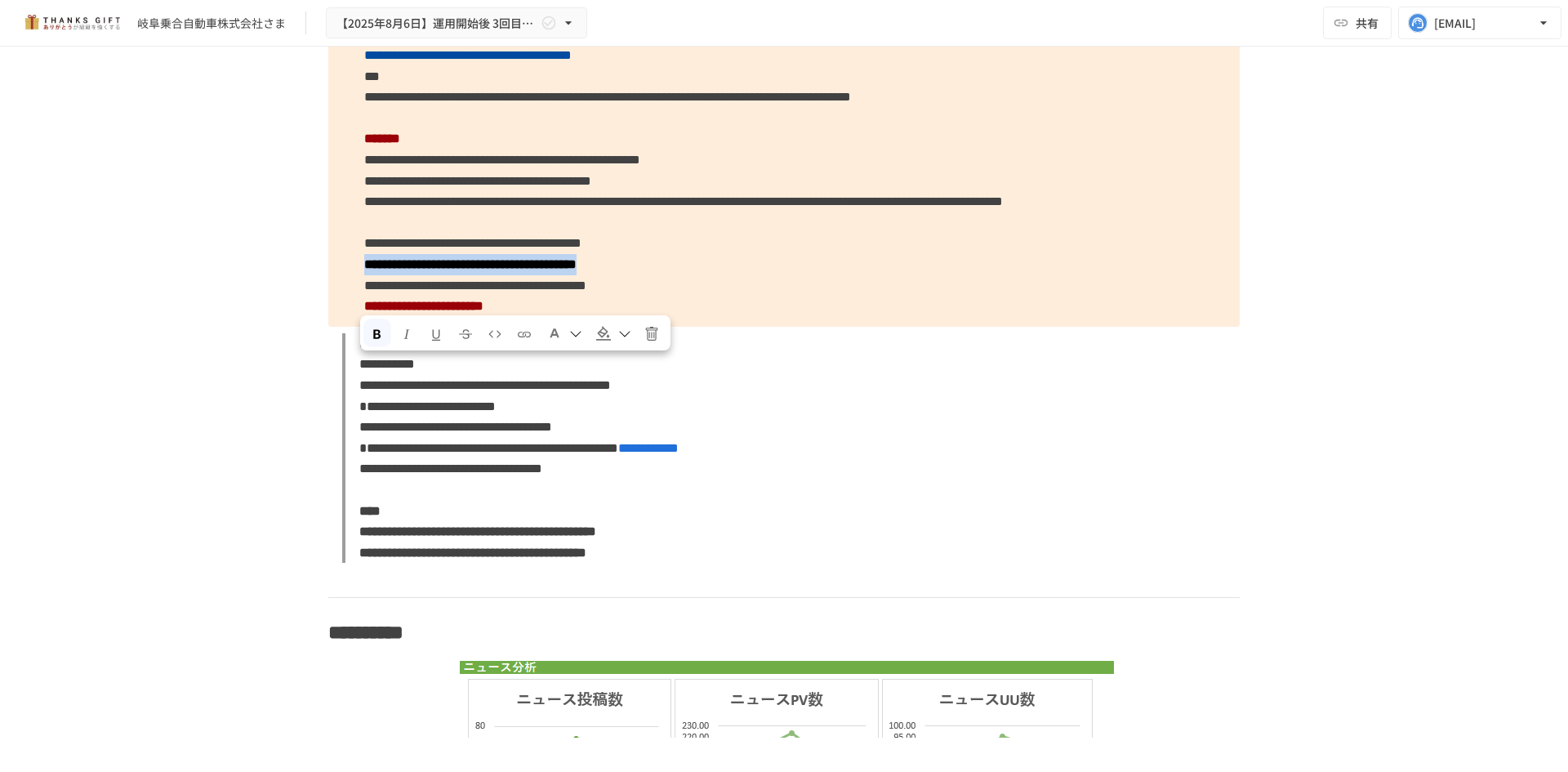 drag, startPoint x: 919, startPoint y: 363, endPoint x: 344, endPoint y: 375, distance: 575.1252 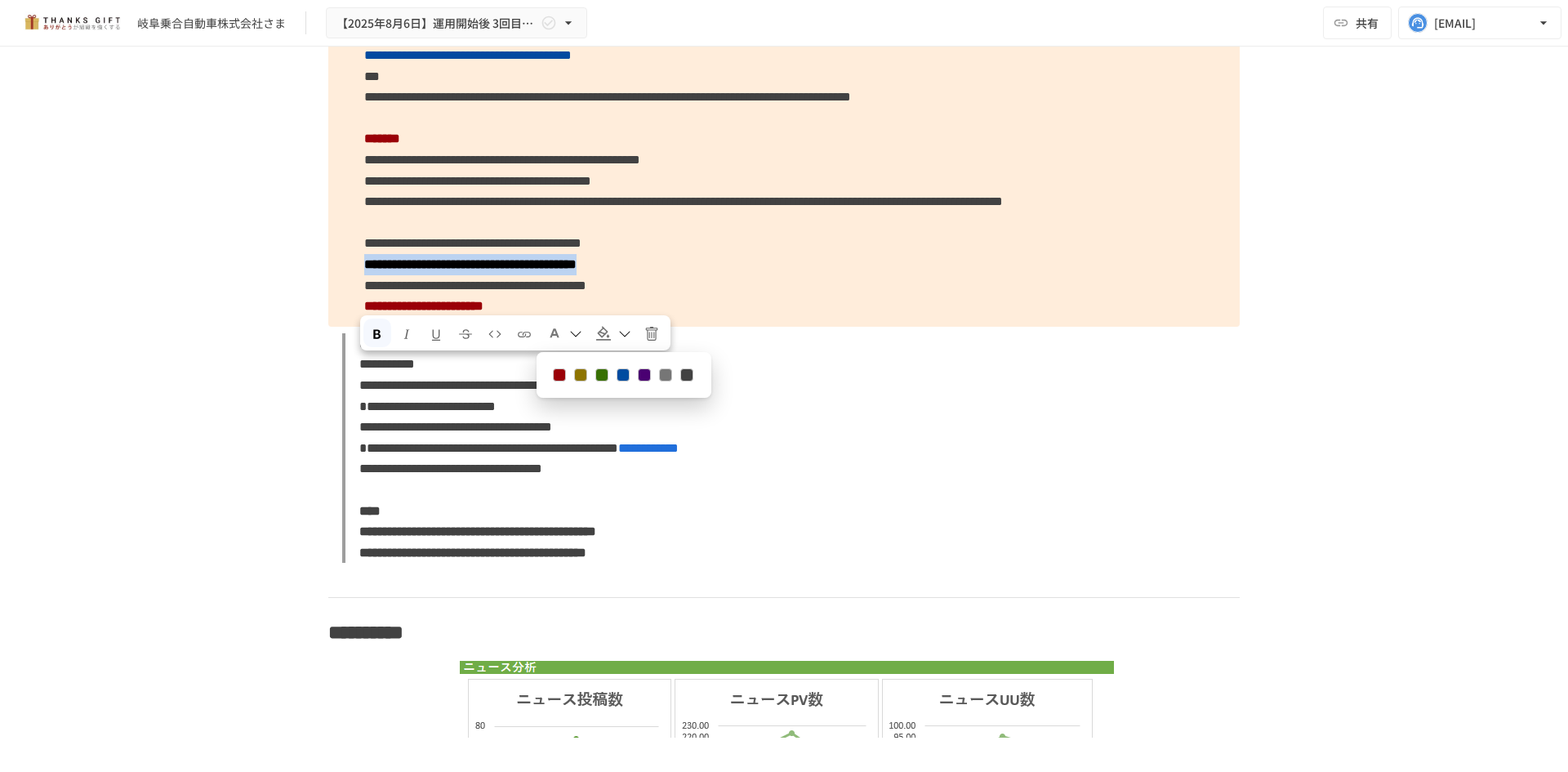 click at bounding box center (559, 375) 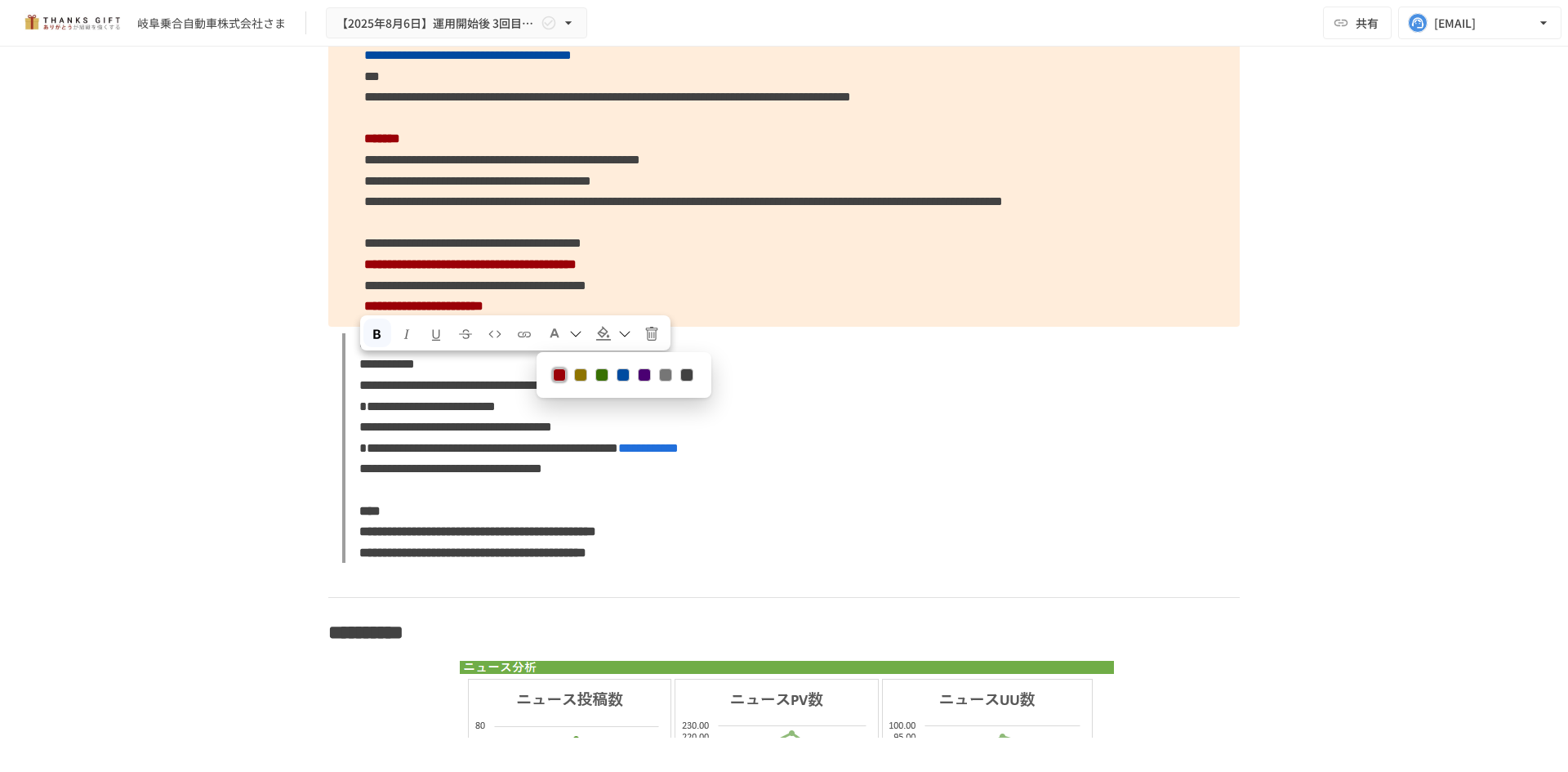 click on "**********" at bounding box center [684, 201] 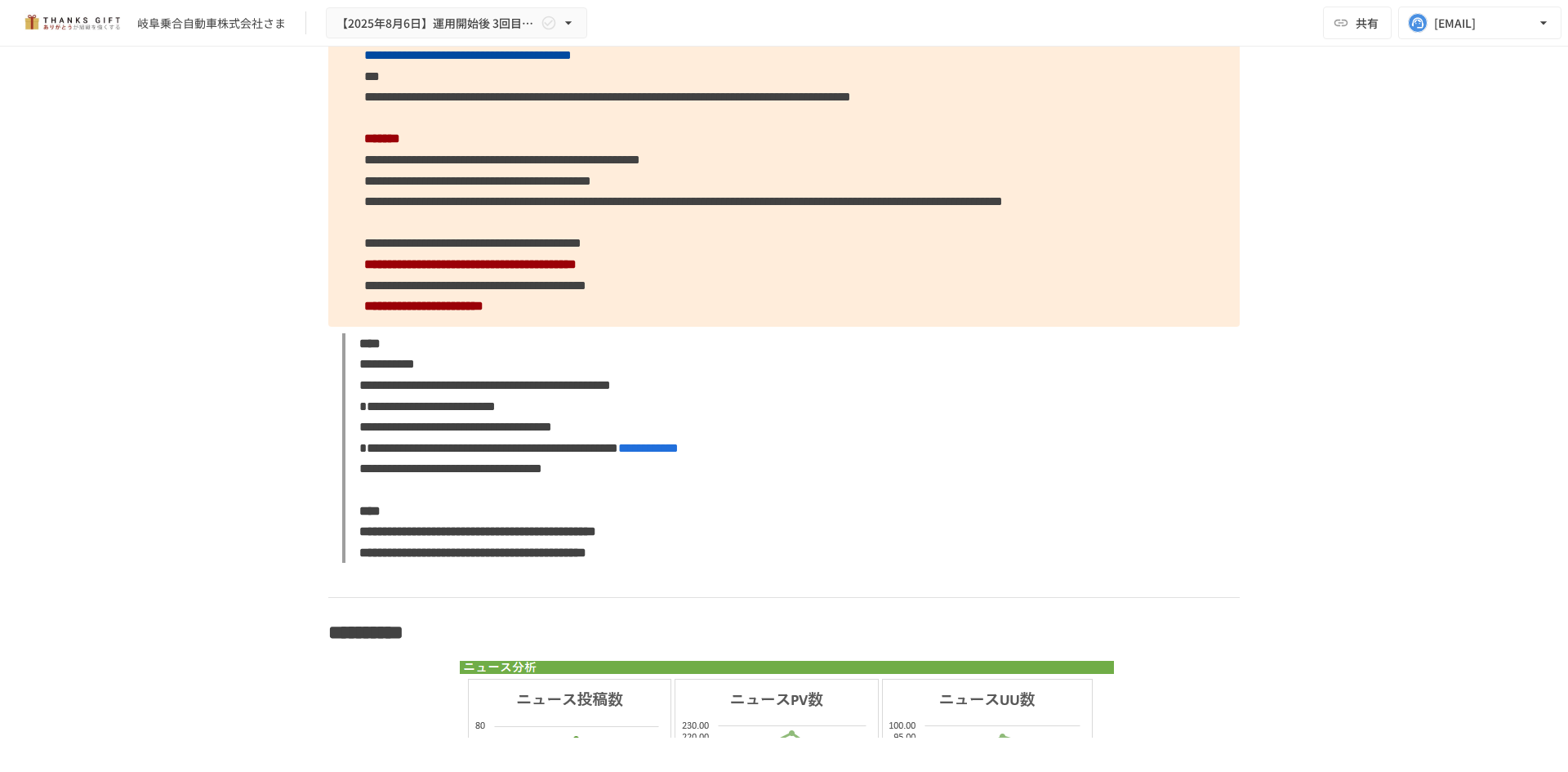 drag, startPoint x: 366, startPoint y: 408, endPoint x: 376, endPoint y: 409, distance: 10.049876 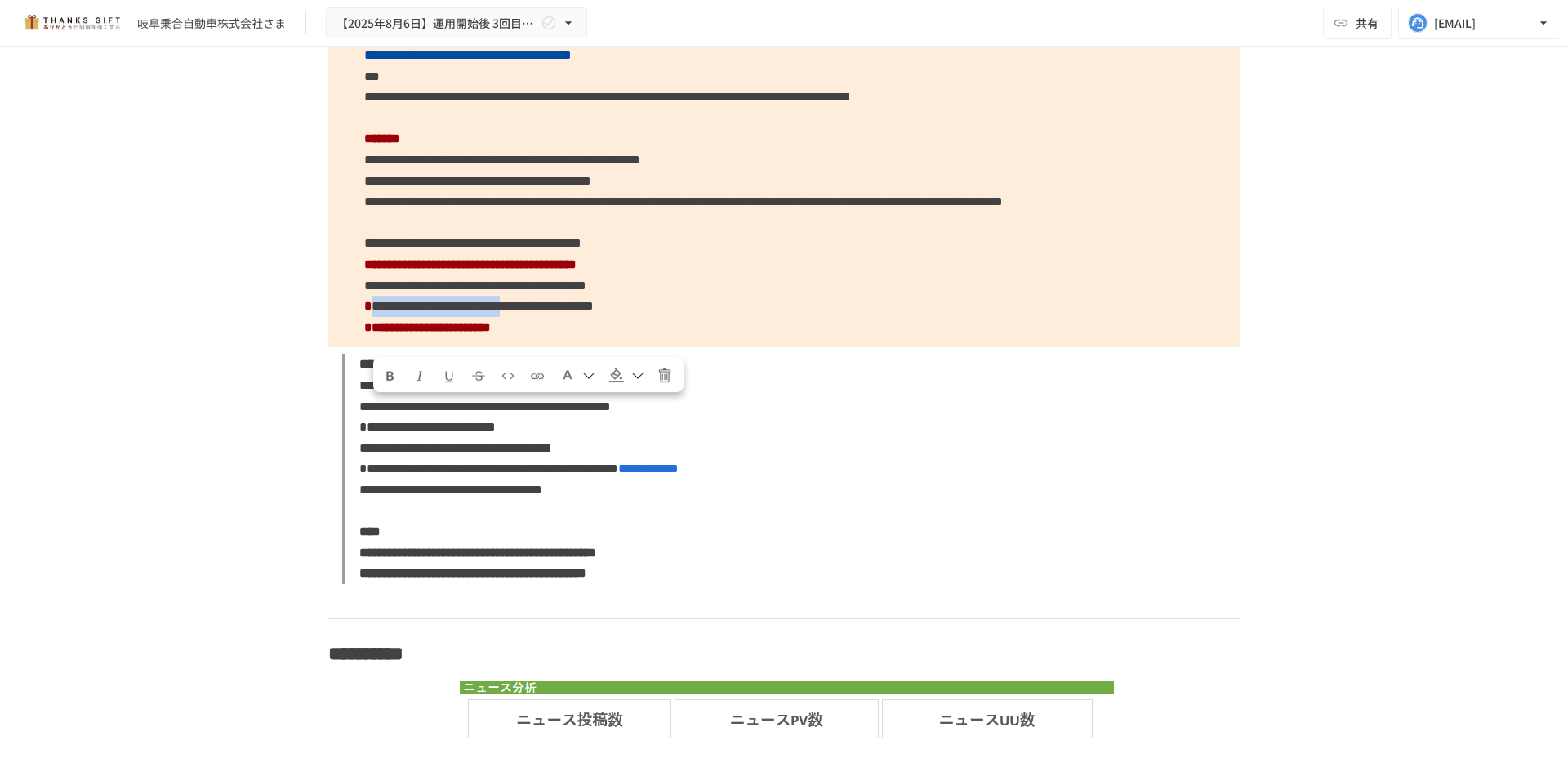 drag, startPoint x: 372, startPoint y: 412, endPoint x: 713, endPoint y: 409, distance: 341.0132 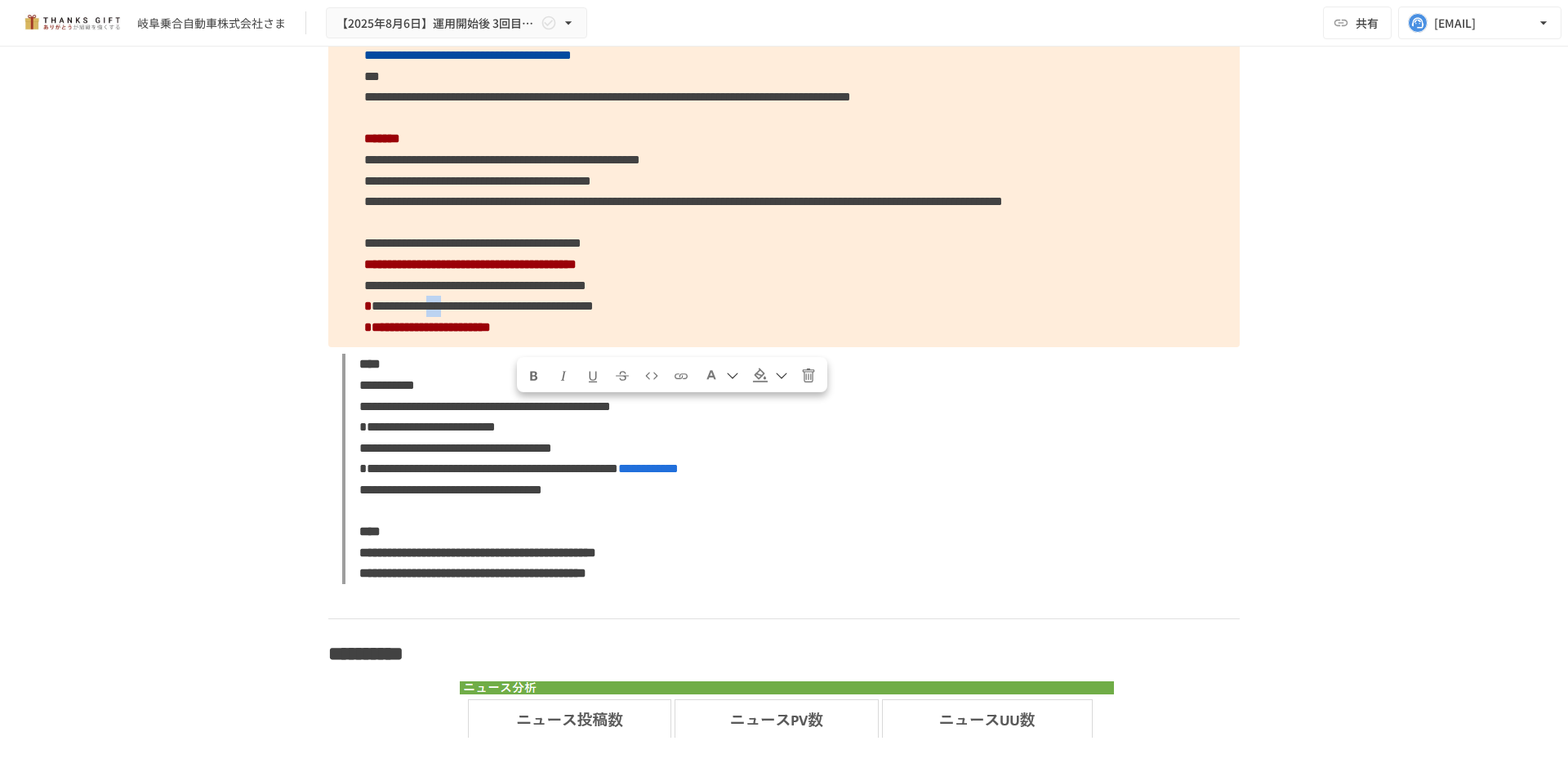 drag, startPoint x: 516, startPoint y: 408, endPoint x: 551, endPoint y: 405, distance: 35.128336 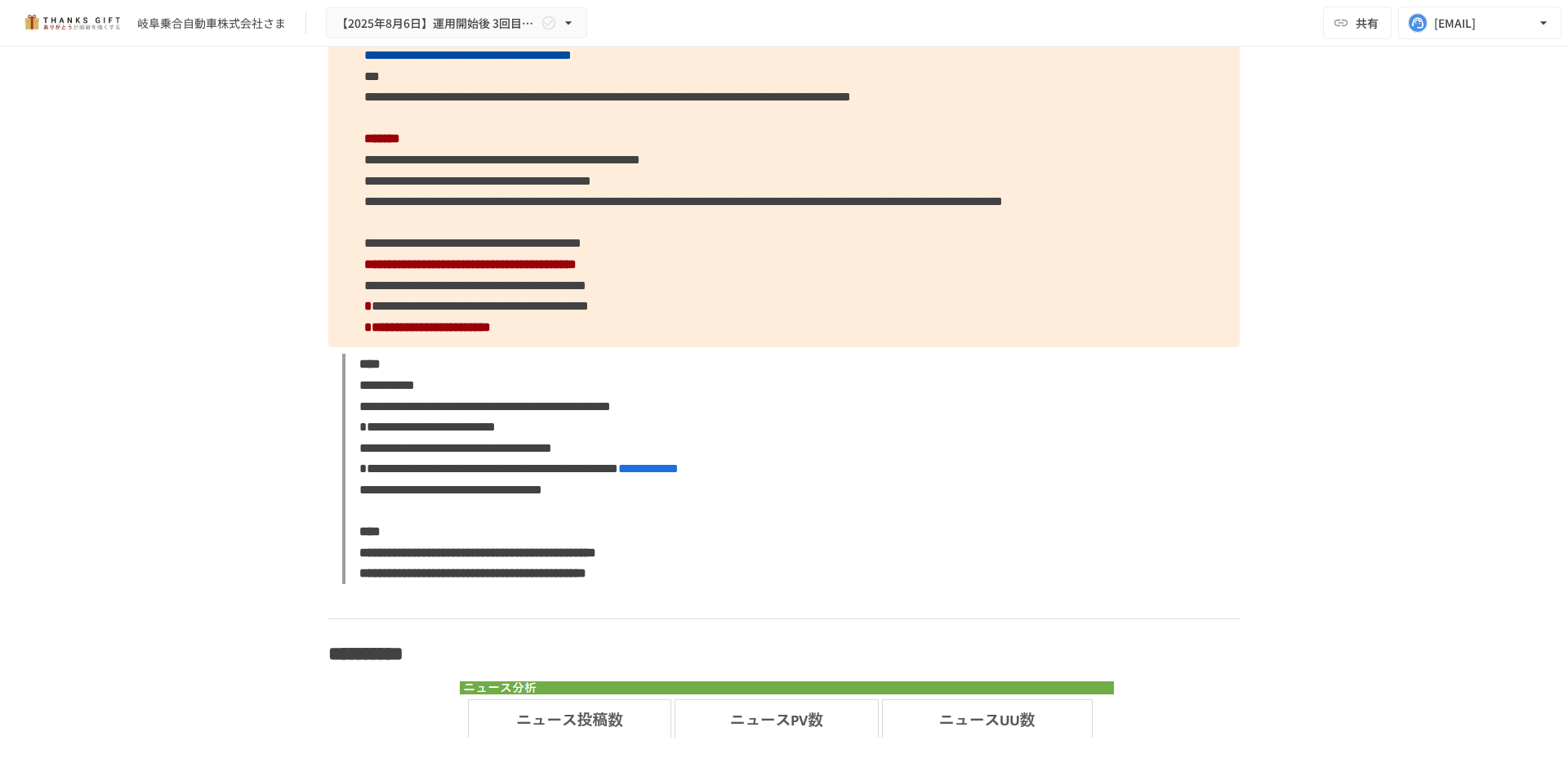 click on "**********" at bounding box center (480, 306) 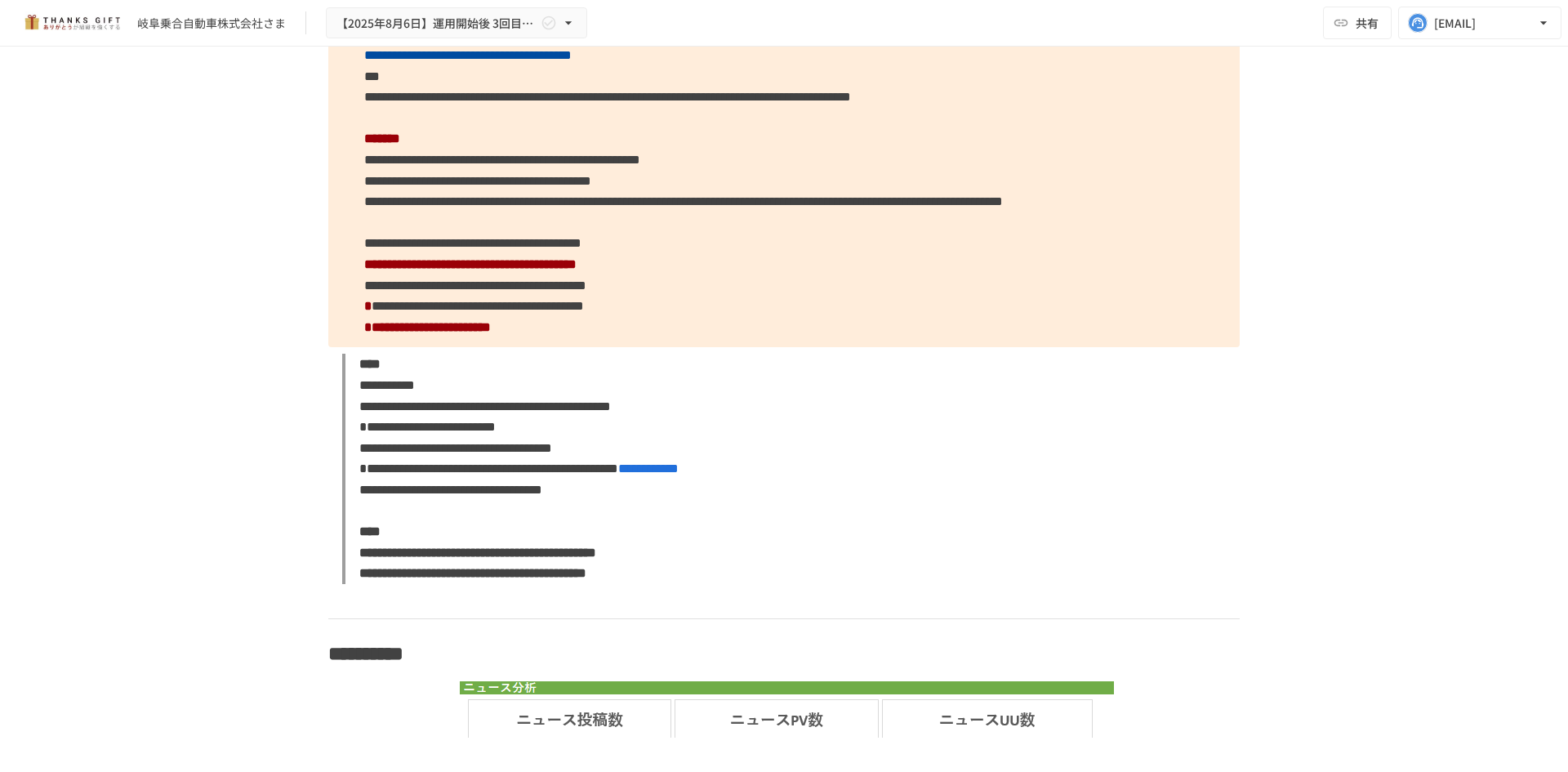 click on "**********" at bounding box center (784, 87) 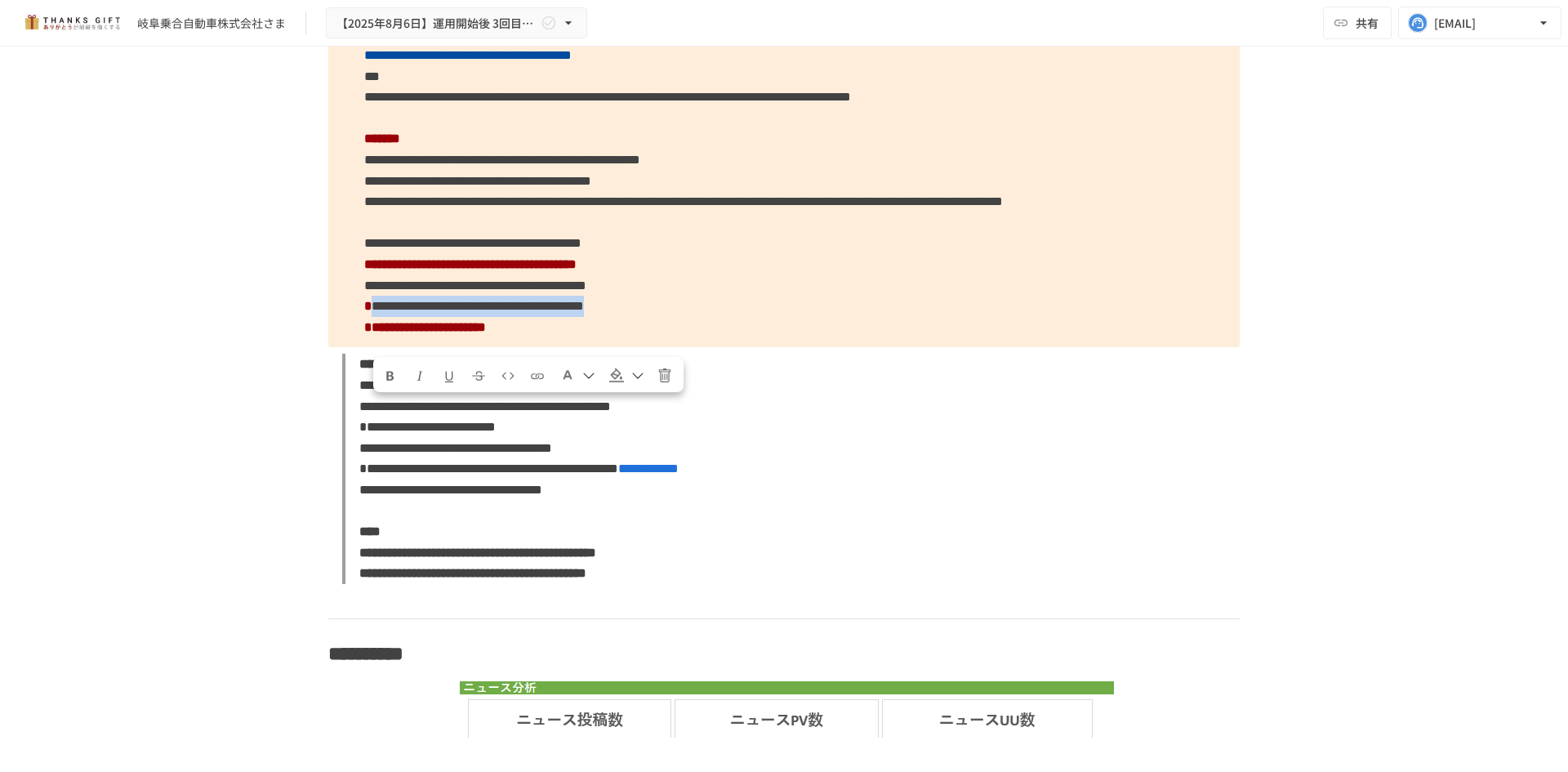 drag, startPoint x: 872, startPoint y: 408, endPoint x: 373, endPoint y: 412, distance: 499.016 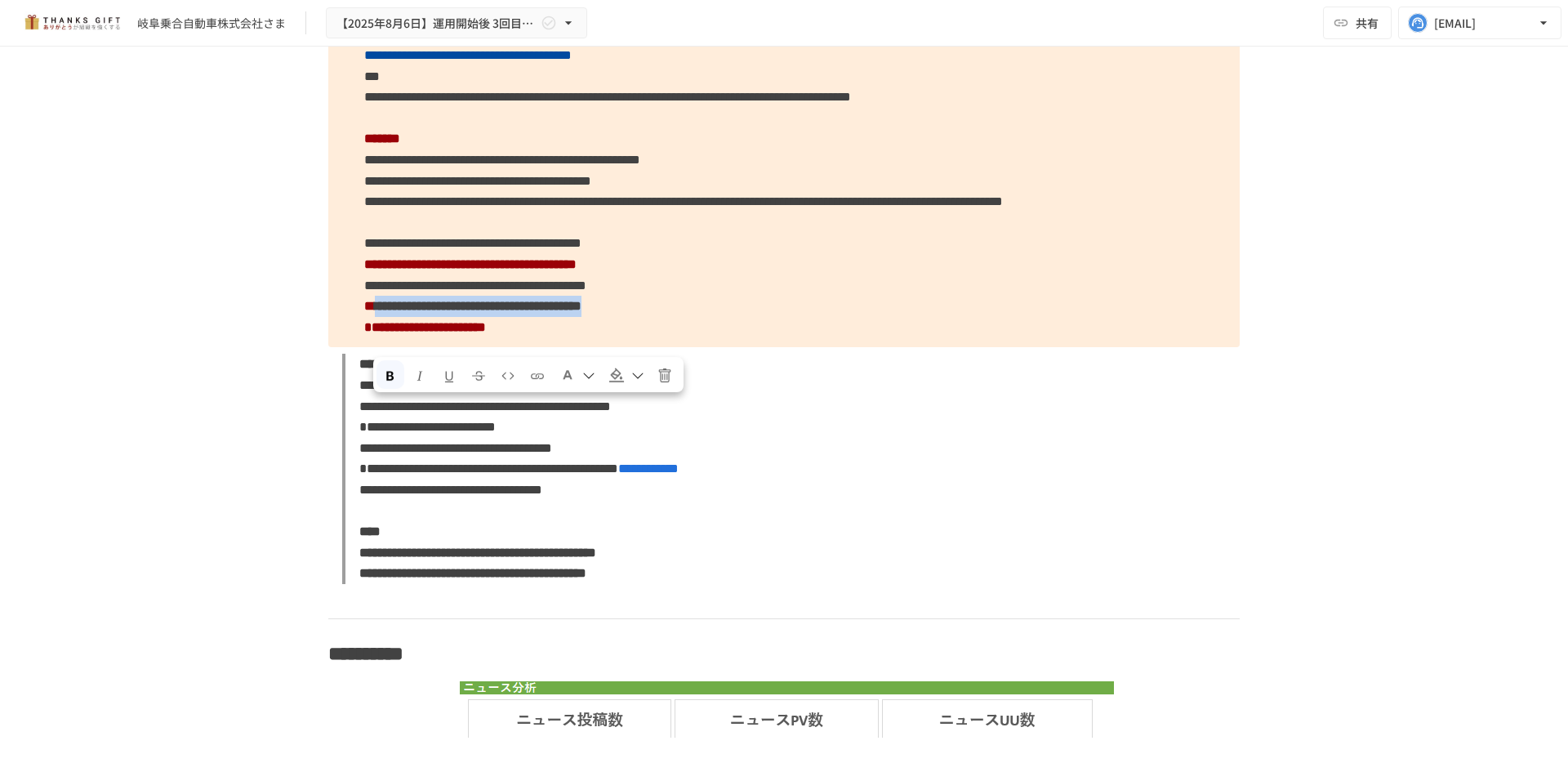 click at bounding box center [577, 374] 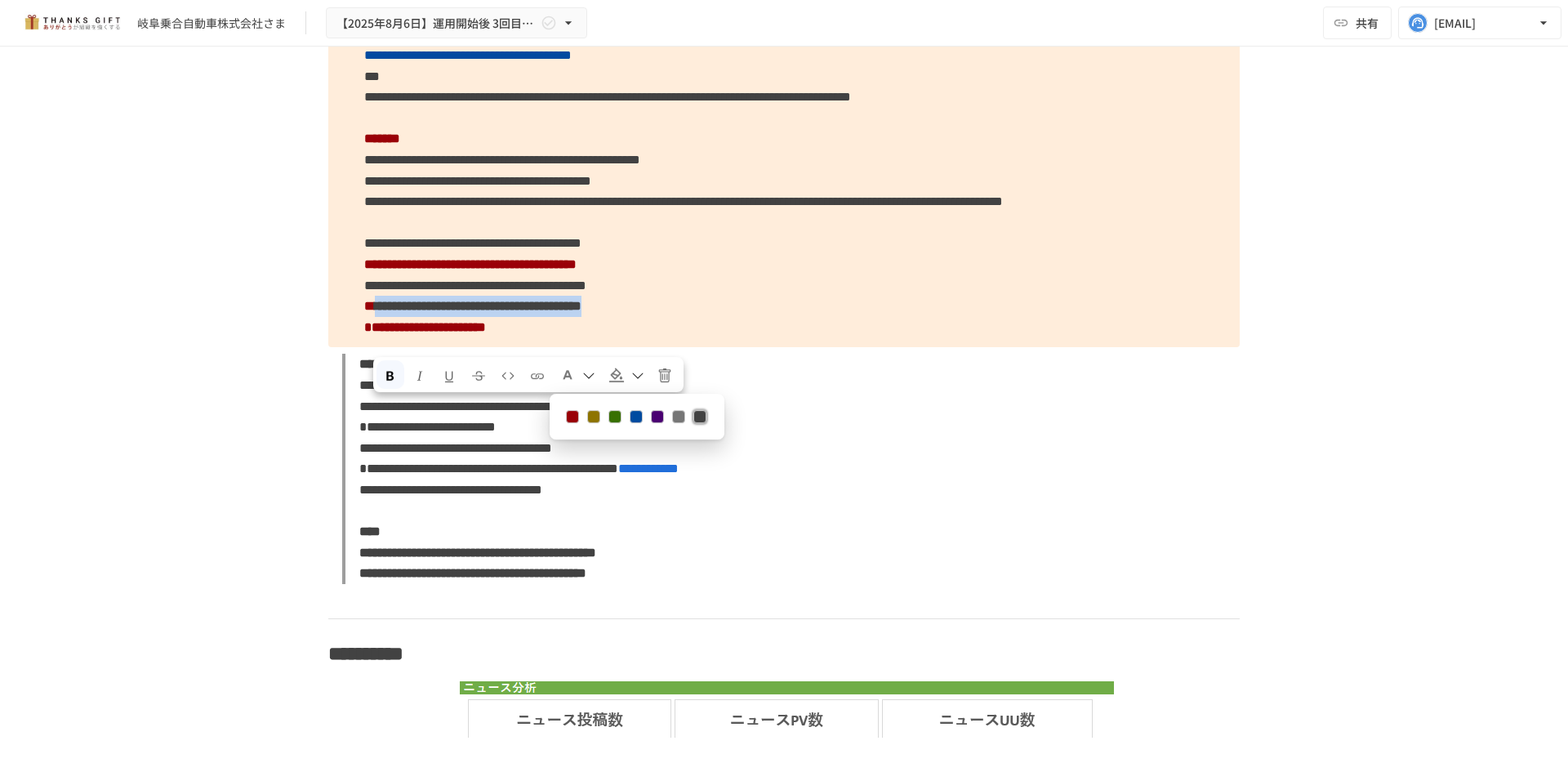 click at bounding box center (572, 417) 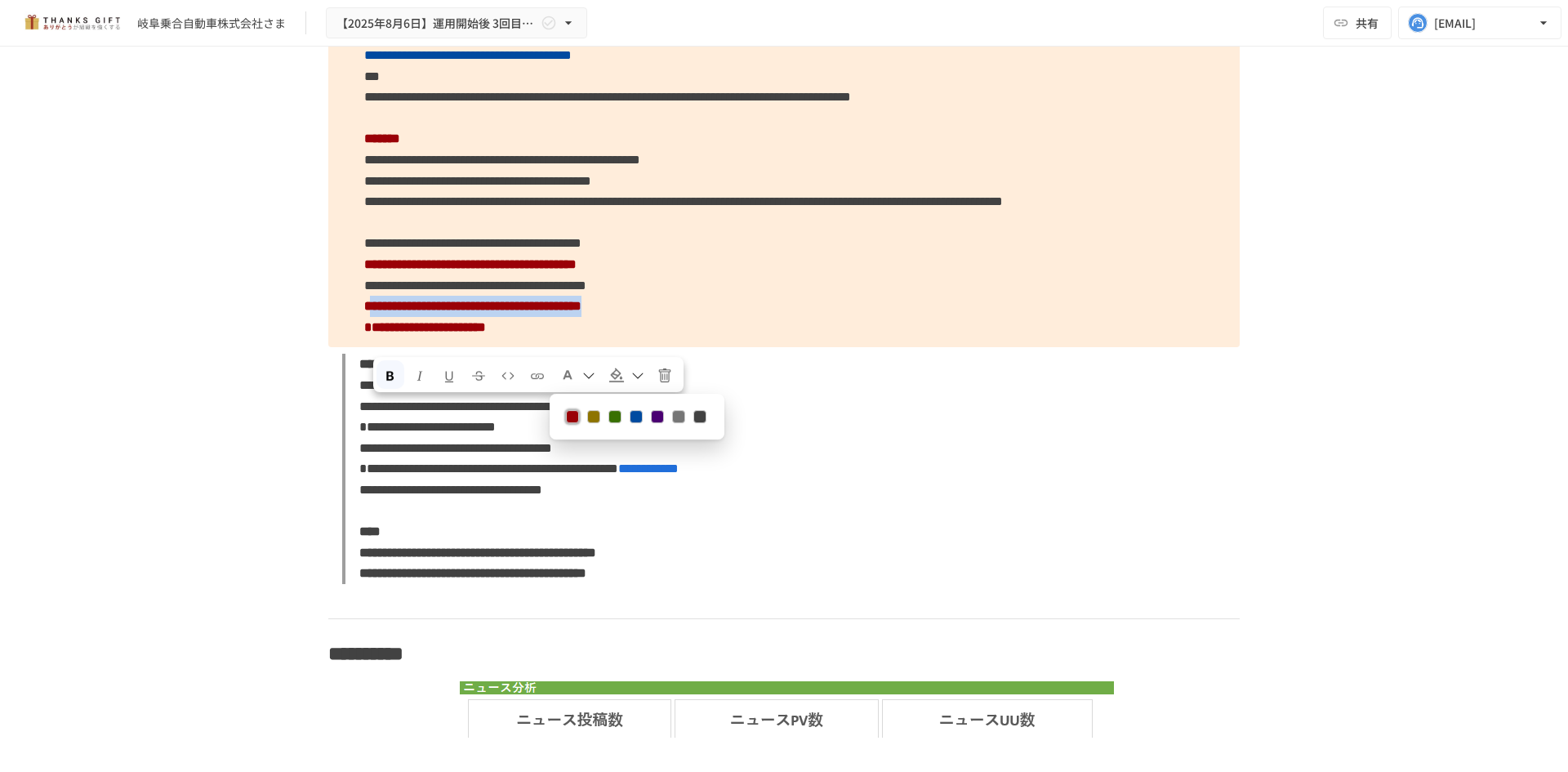 click on "**********" at bounding box center [473, 306] 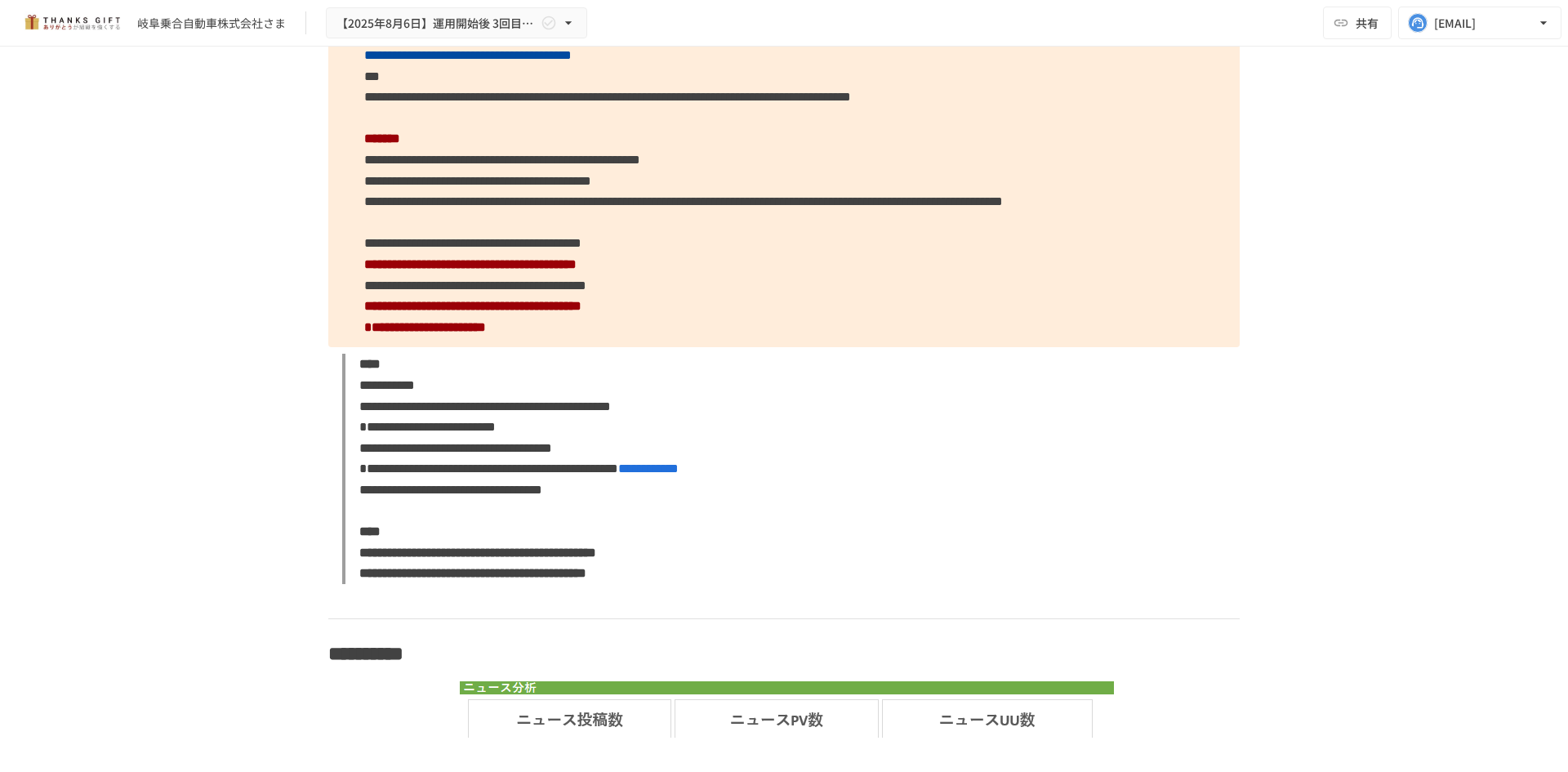 click on "**********" at bounding box center (473, 306) 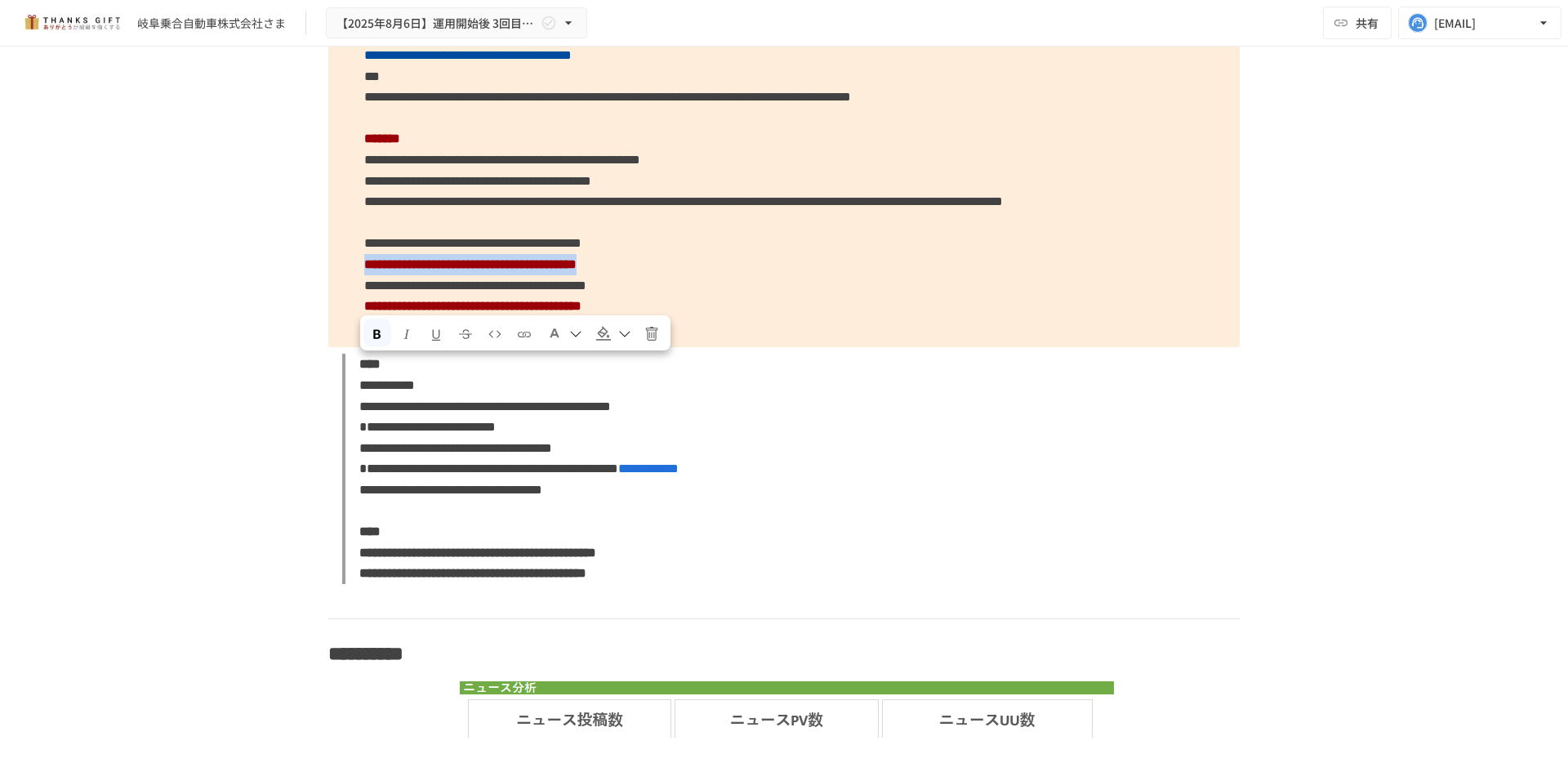 drag, startPoint x: 359, startPoint y: 373, endPoint x: 952, endPoint y: 376, distance: 593.00759 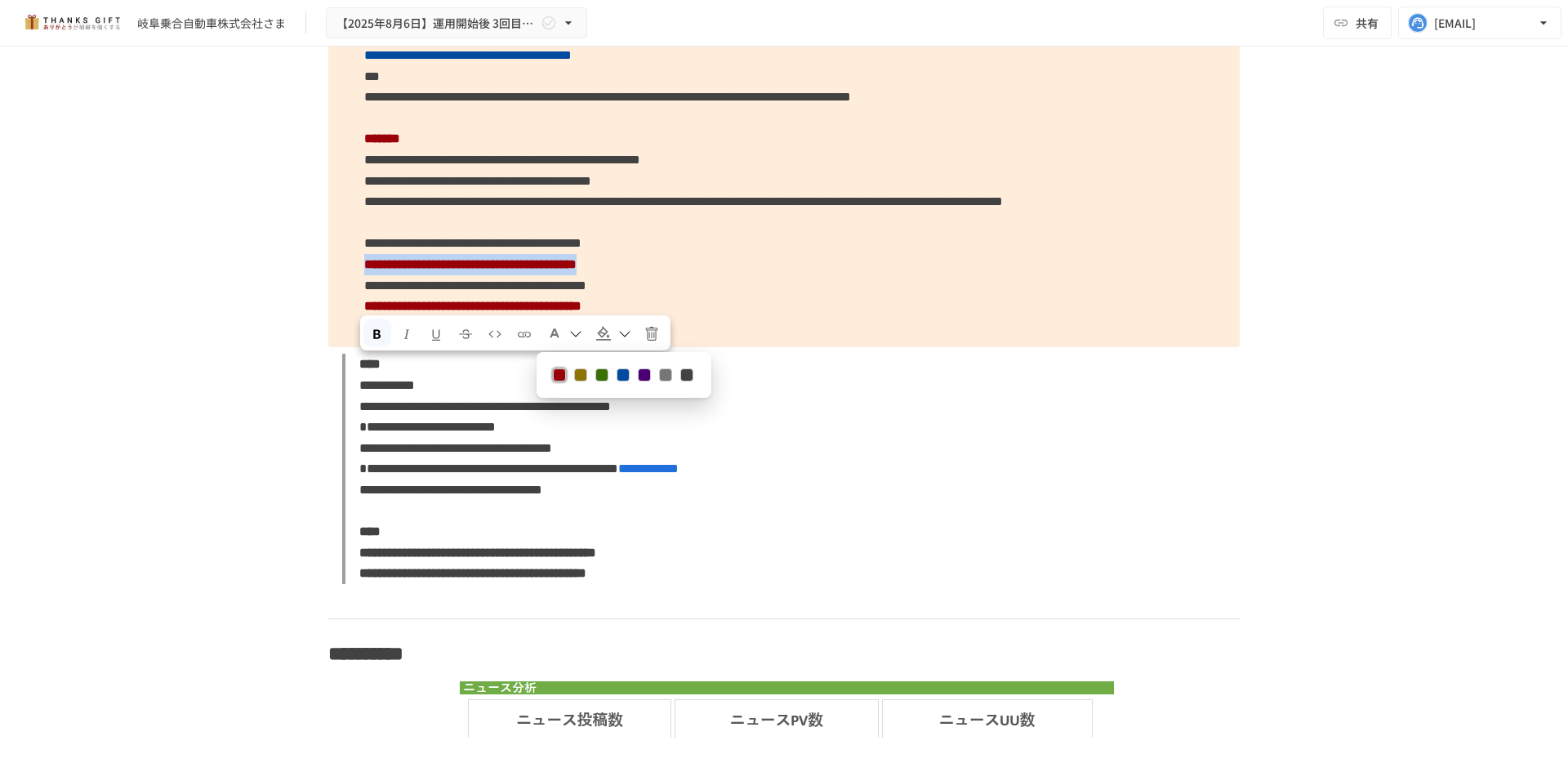 click at bounding box center (623, 375) 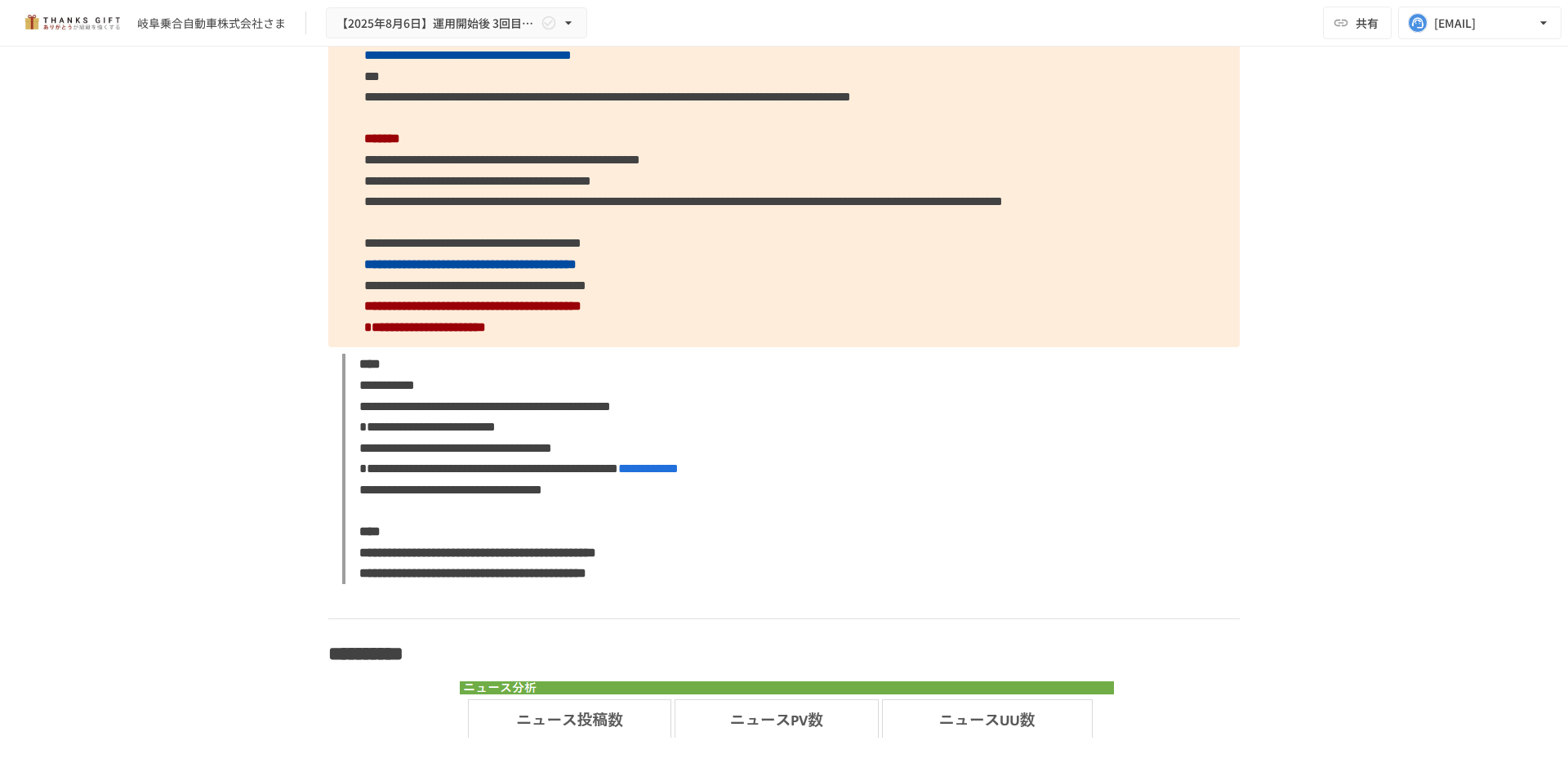 click on "**********" at bounding box center [425, 327] 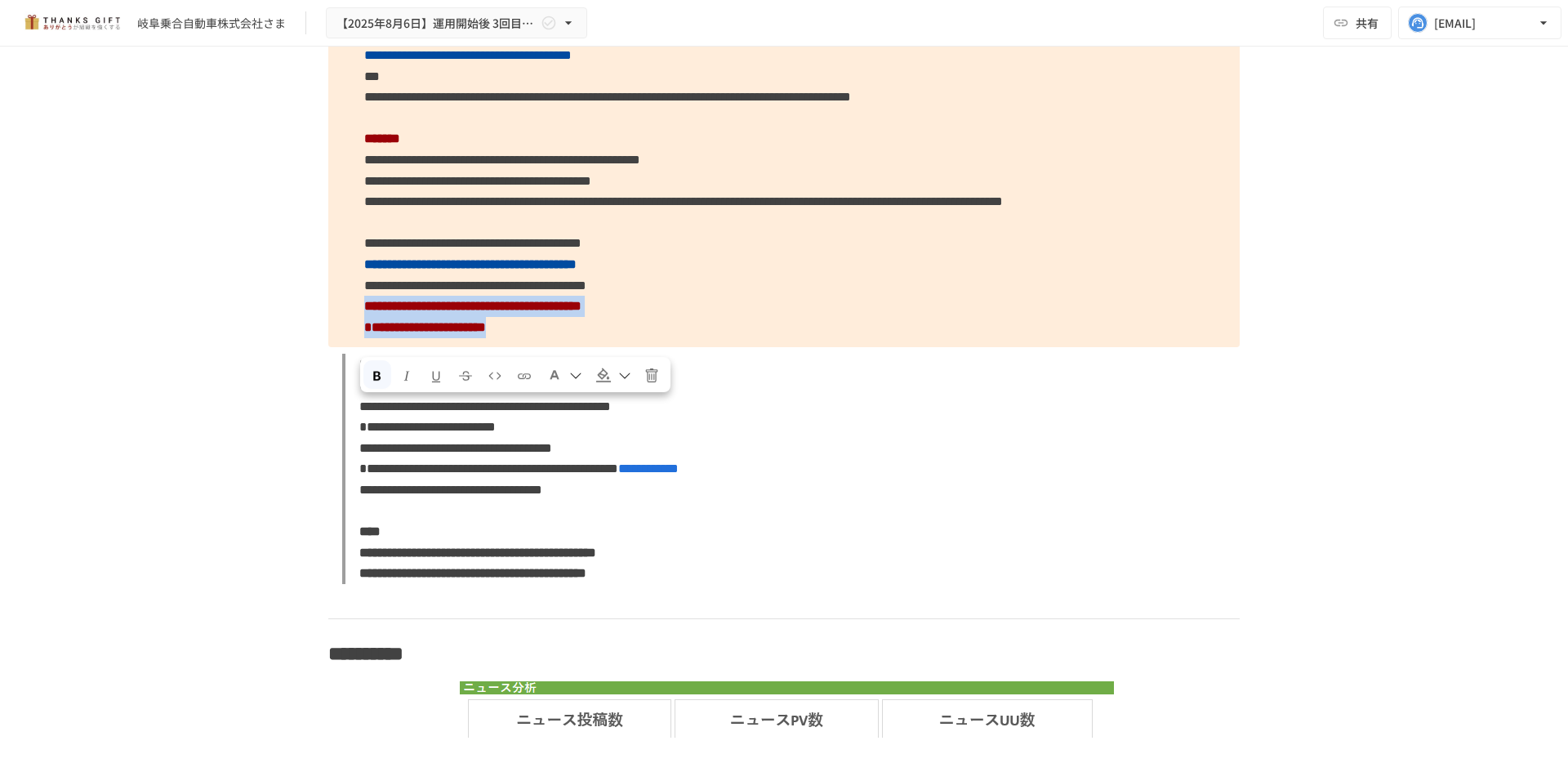 drag, startPoint x: 715, startPoint y: 438, endPoint x: 310, endPoint y: 414, distance: 405.71049 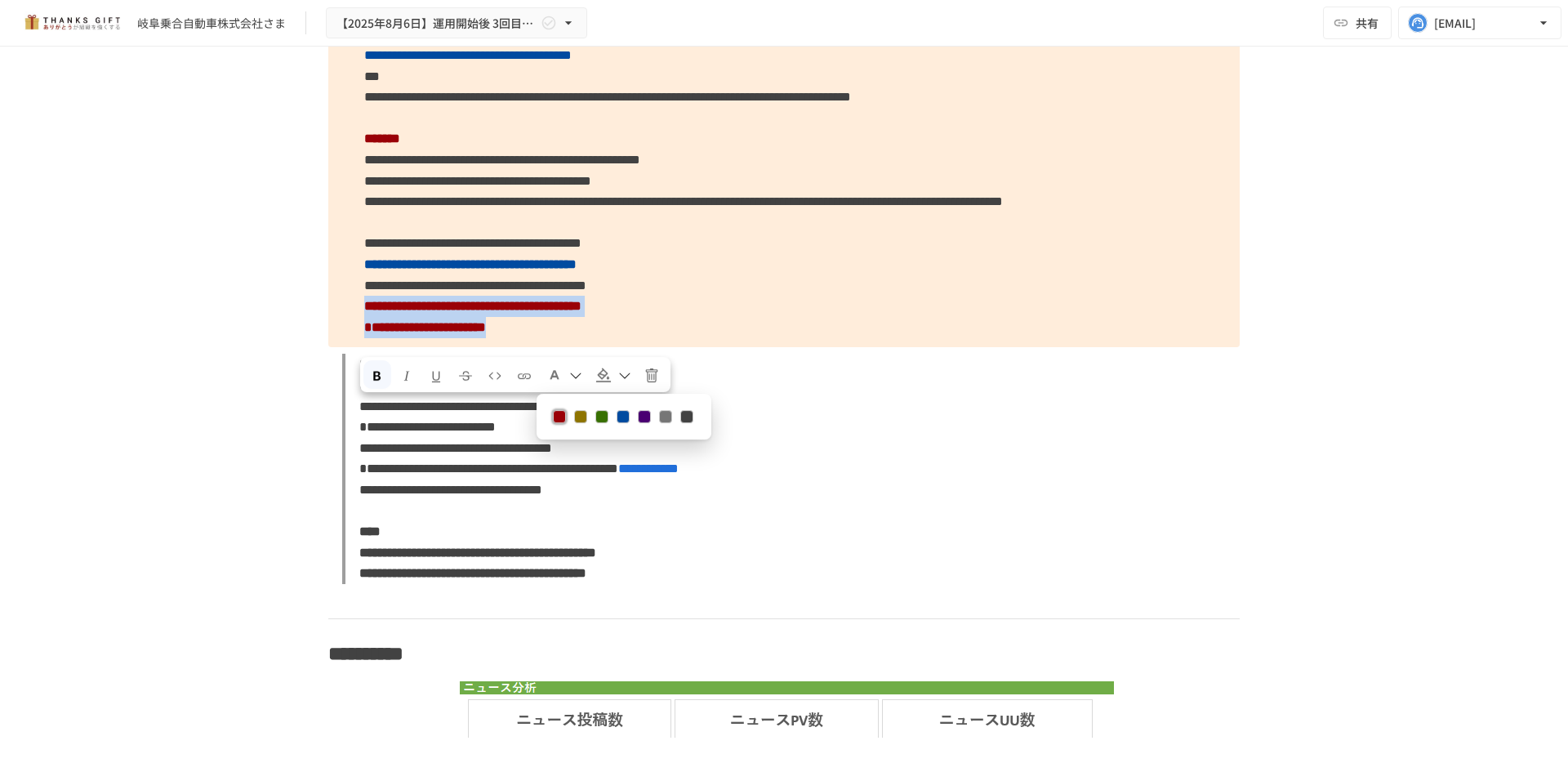 drag, startPoint x: 621, startPoint y: 417, endPoint x: 772, endPoint y: 371, distance: 157.8512 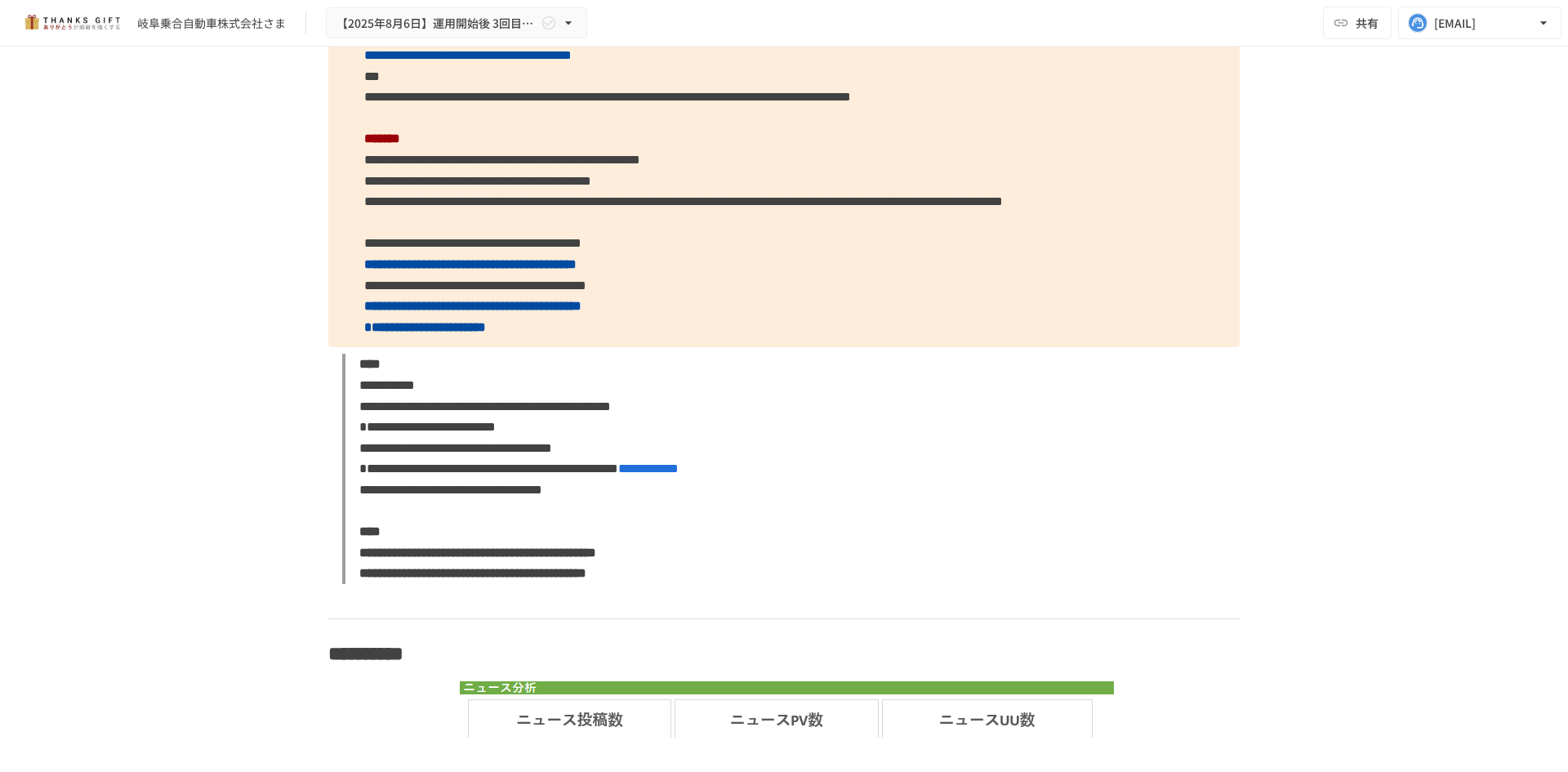 click on "**********" at bounding box center [473, 243] 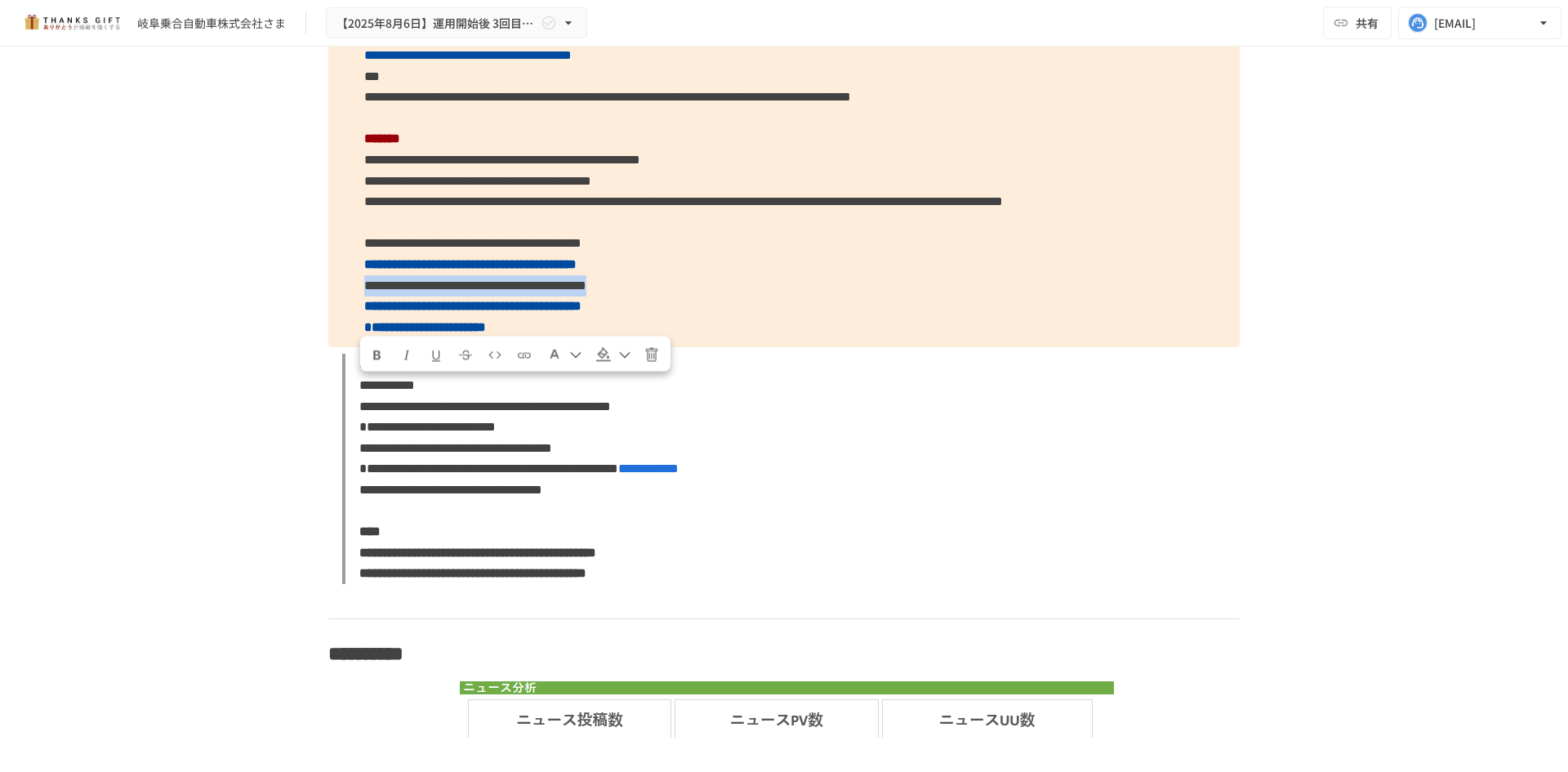 drag, startPoint x: 947, startPoint y: 384, endPoint x: 235, endPoint y: 384, distance: 712 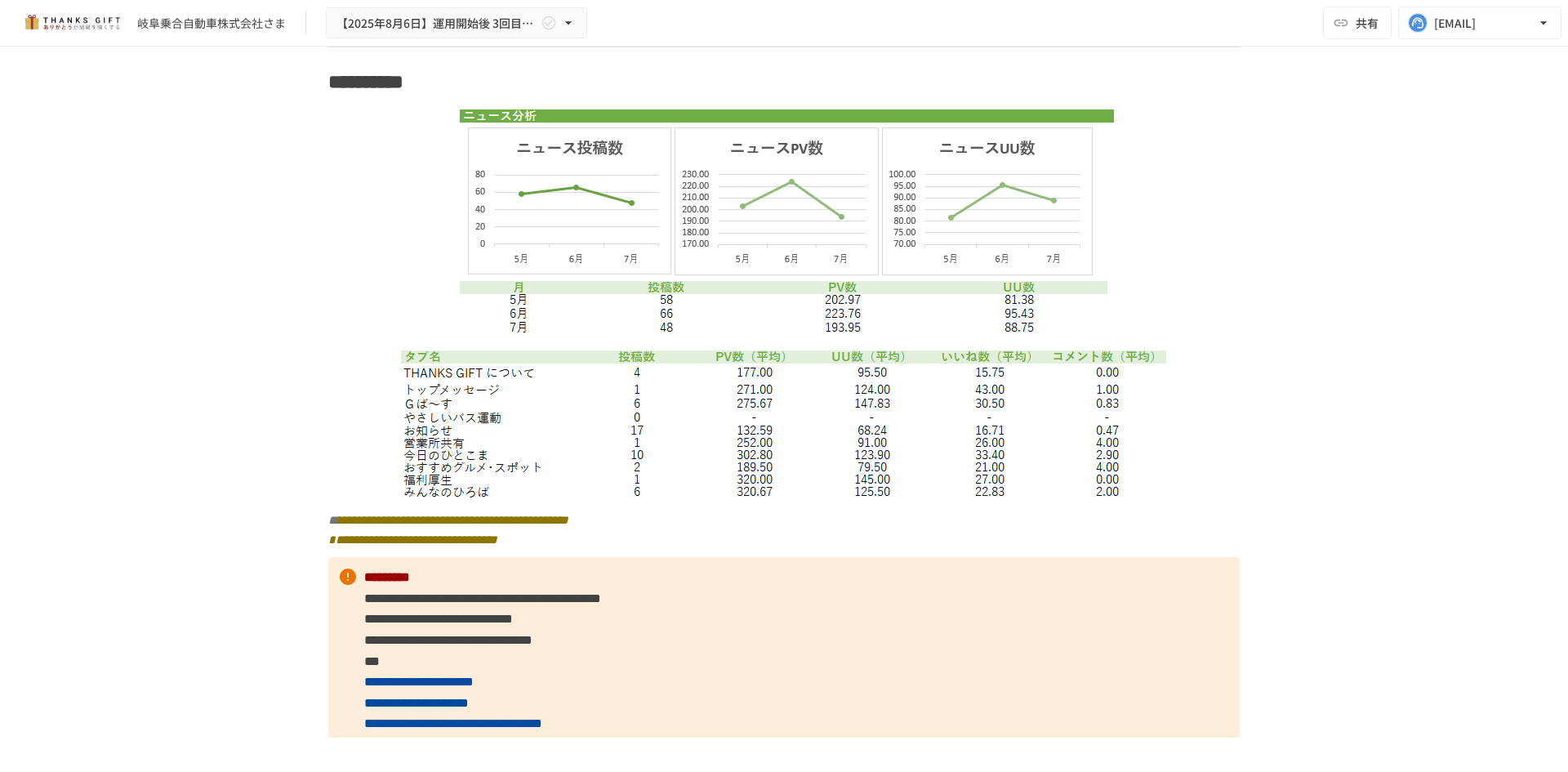 scroll, scrollTop: 8659, scrollLeft: 0, axis: vertical 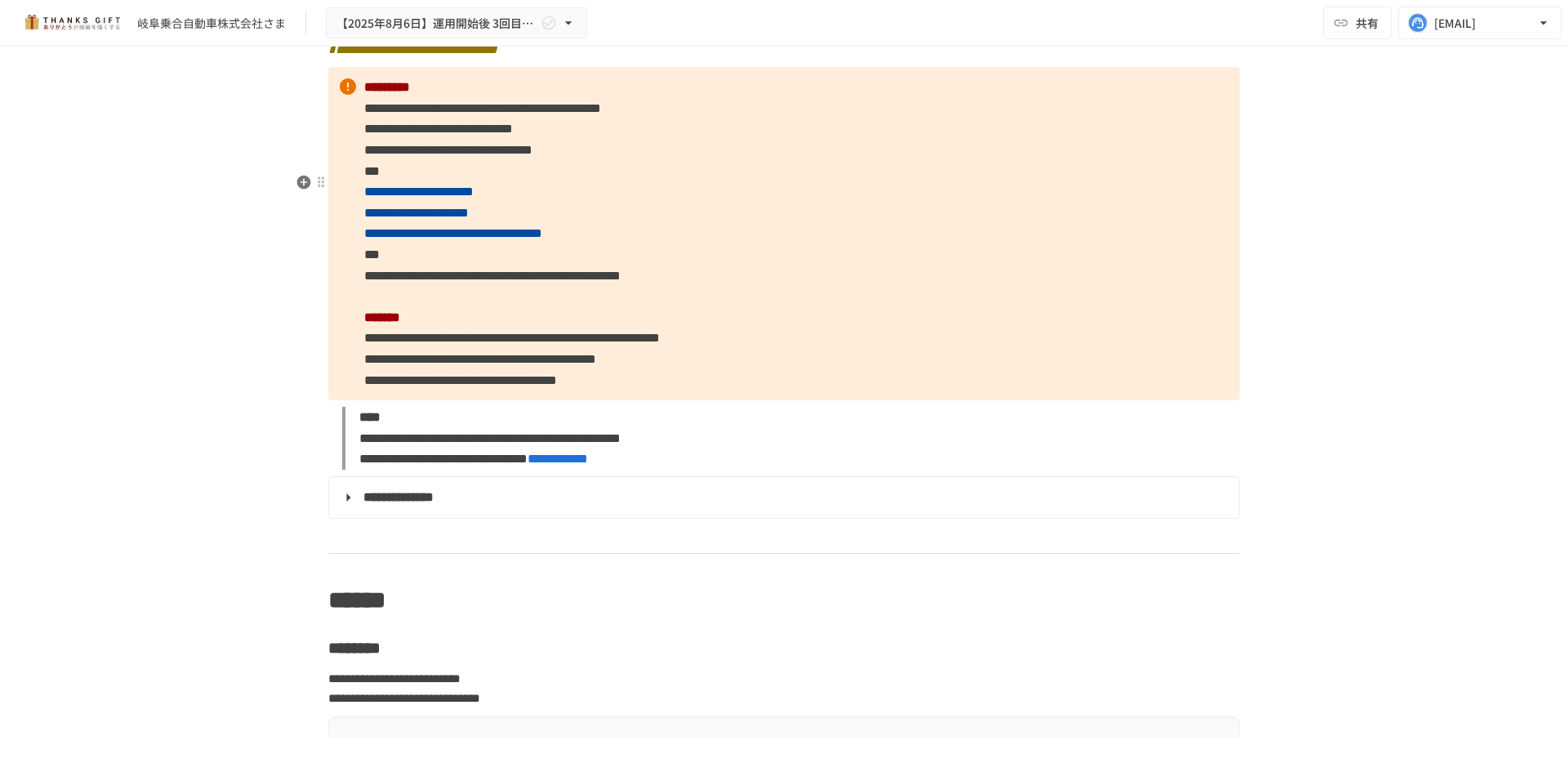 click on "**********" at bounding box center (784, 234) 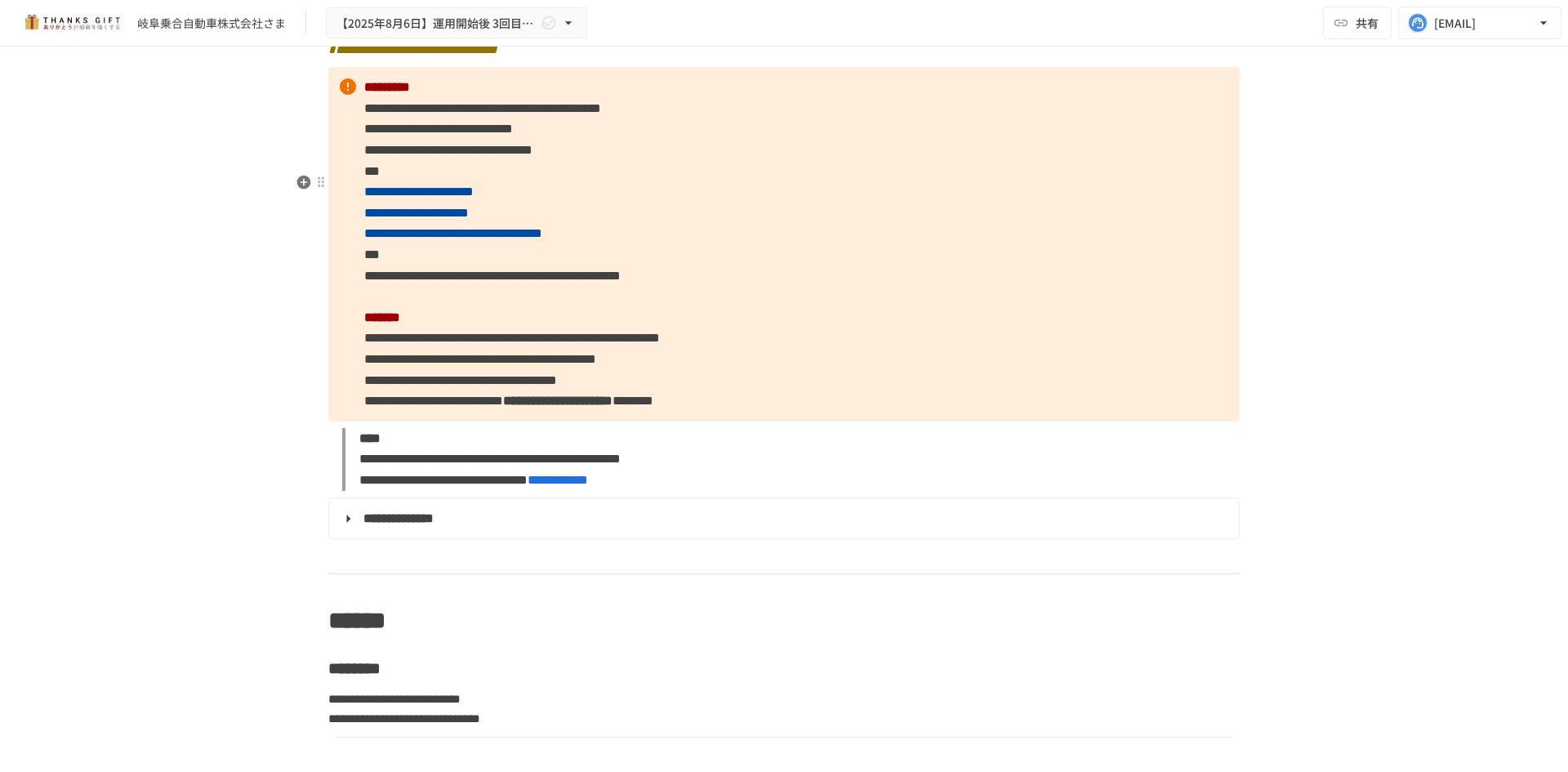 click on "**********" at bounding box center (784, 244) 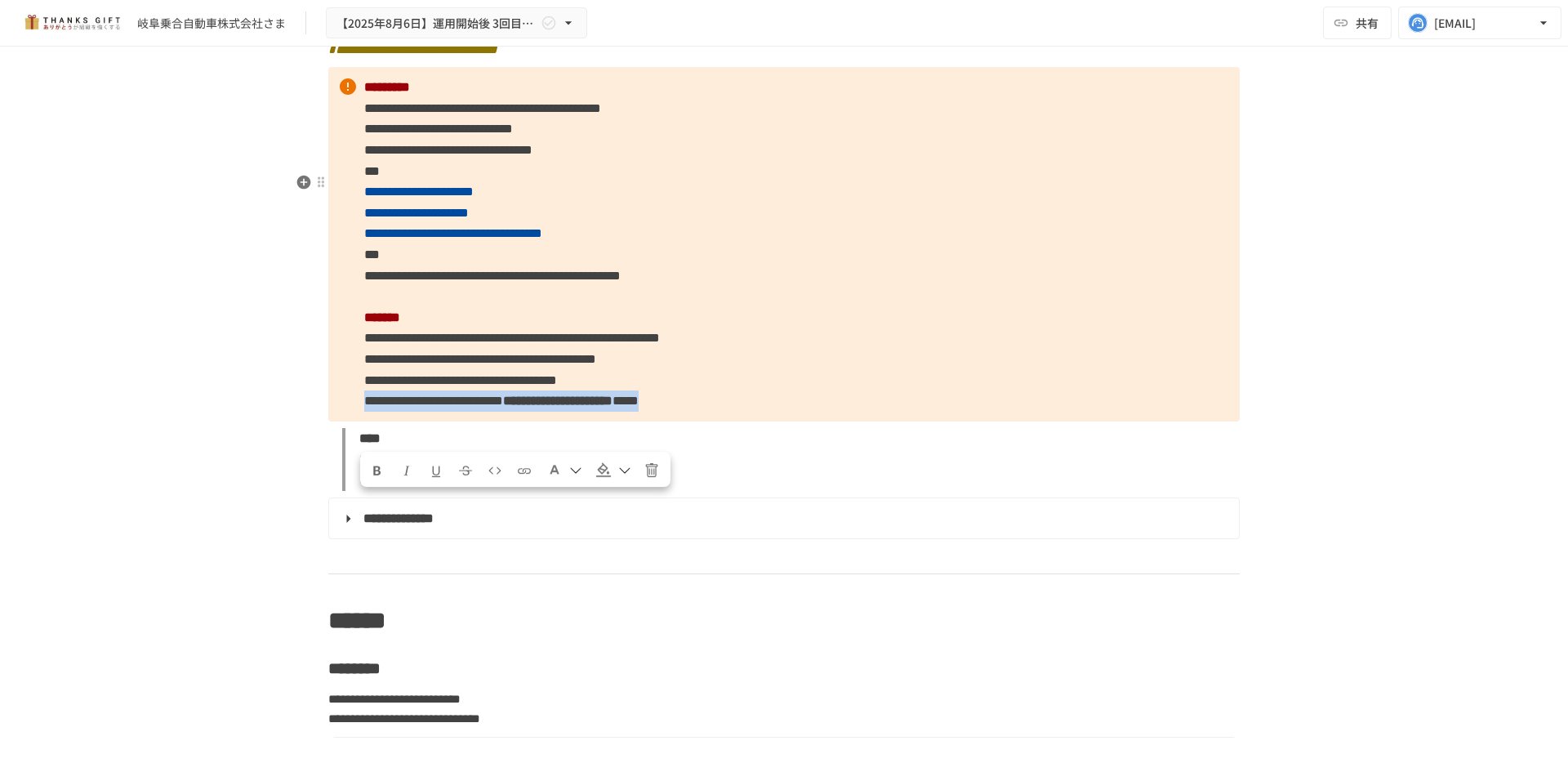 drag, startPoint x: 1107, startPoint y: 504, endPoint x: 286, endPoint y: 507, distance: 821.00548 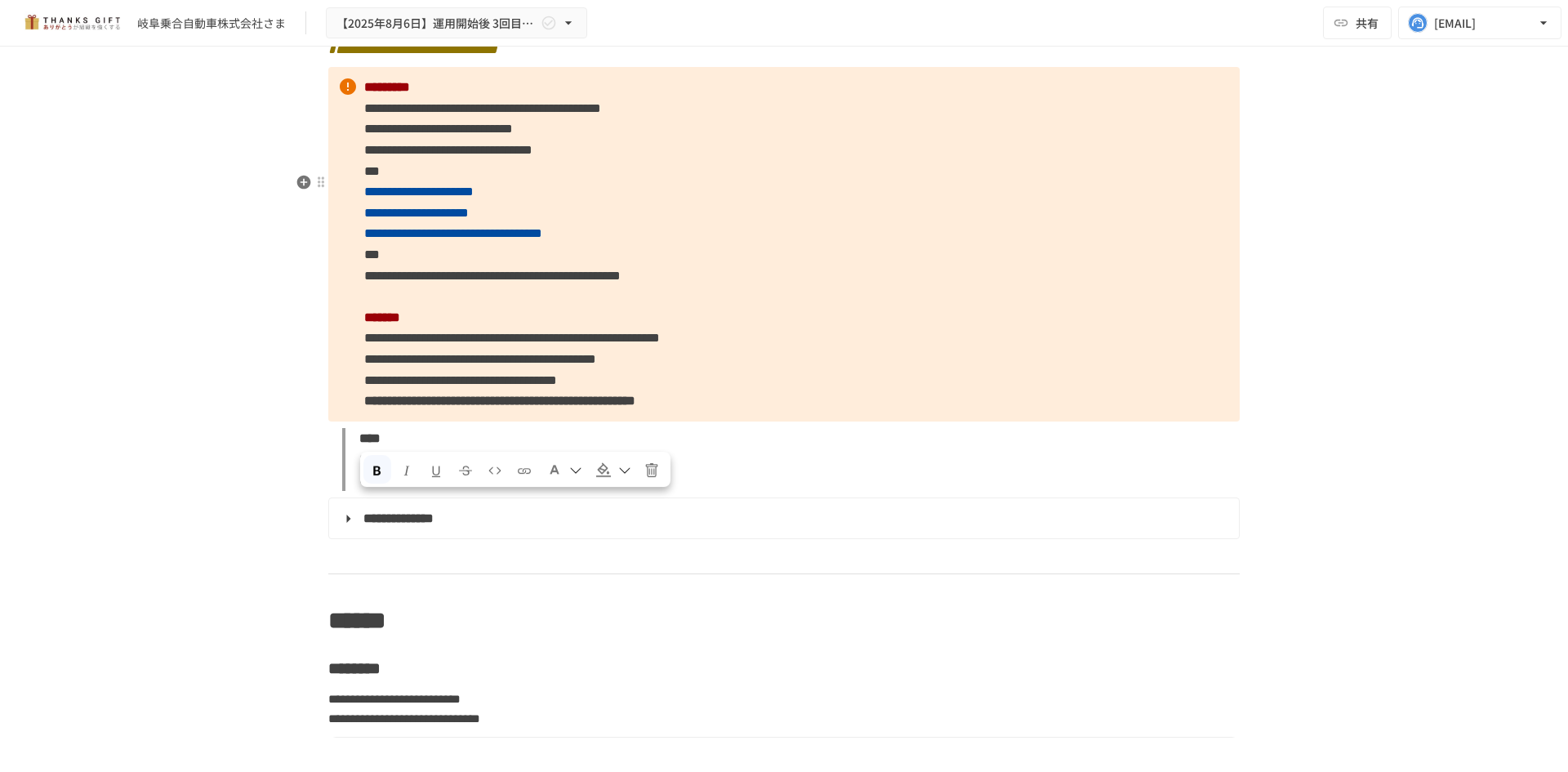 click at bounding box center (555, 470) 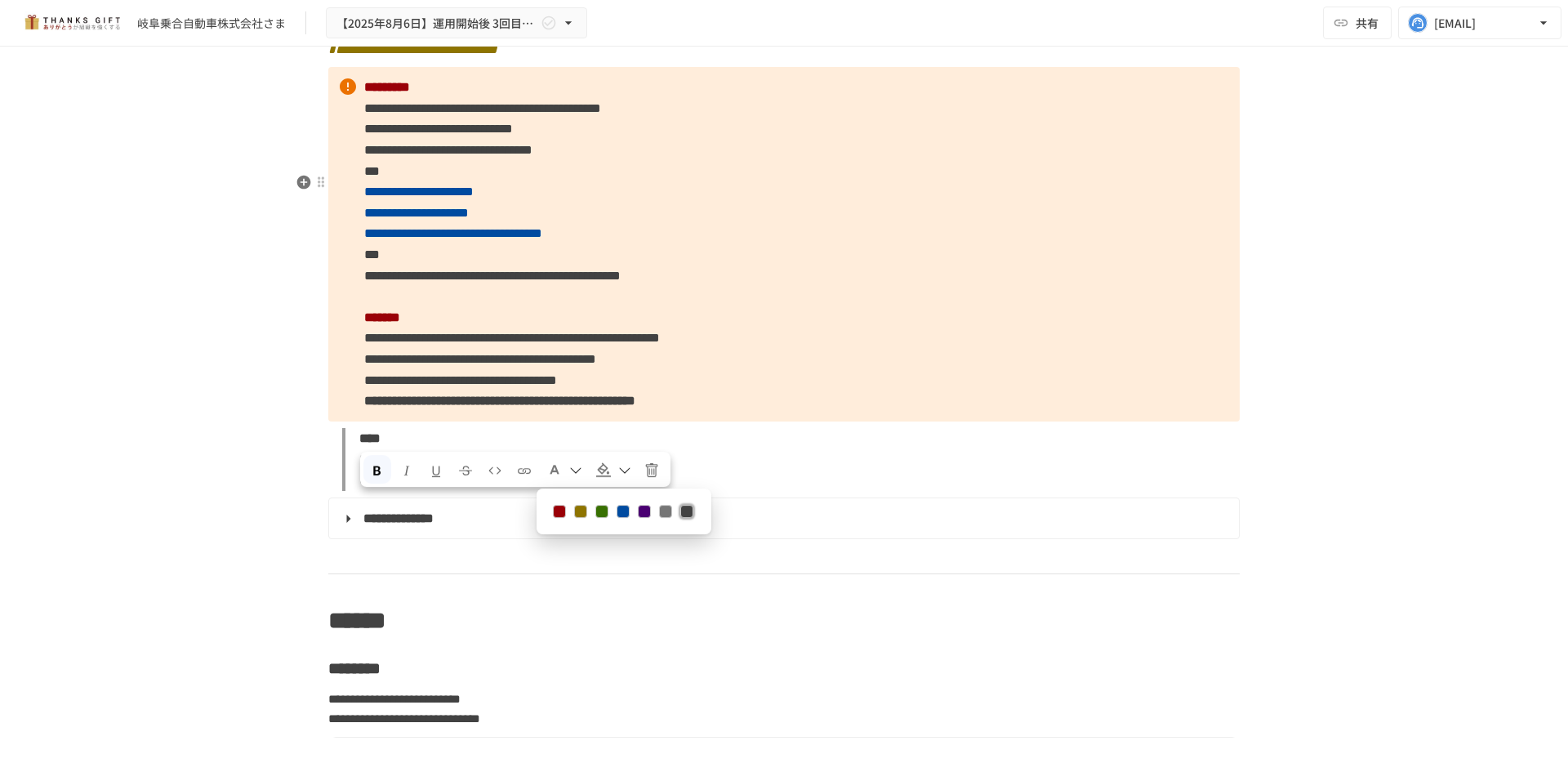 click at bounding box center (623, 511) 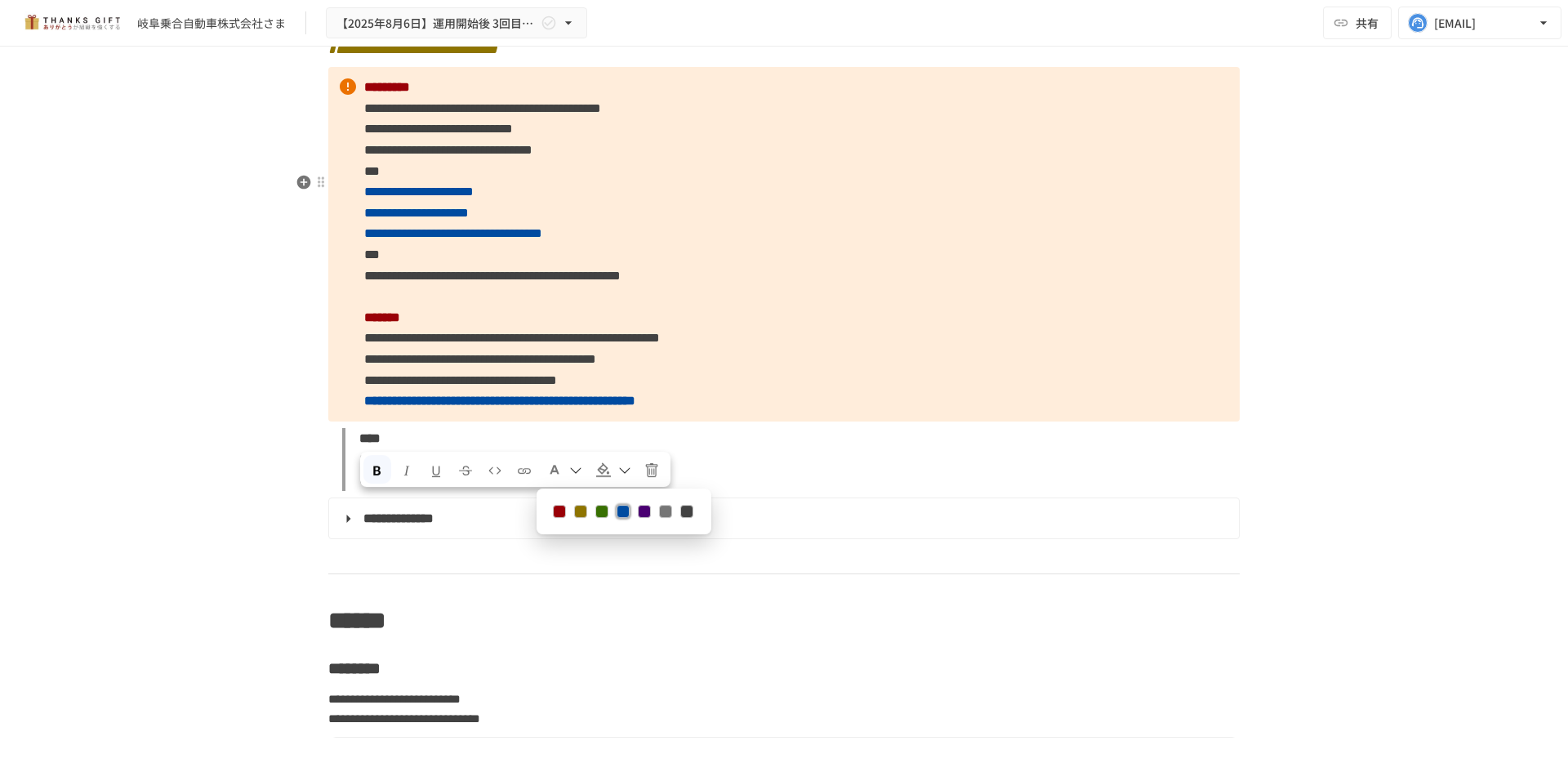 click on "**********" at bounding box center (784, 244) 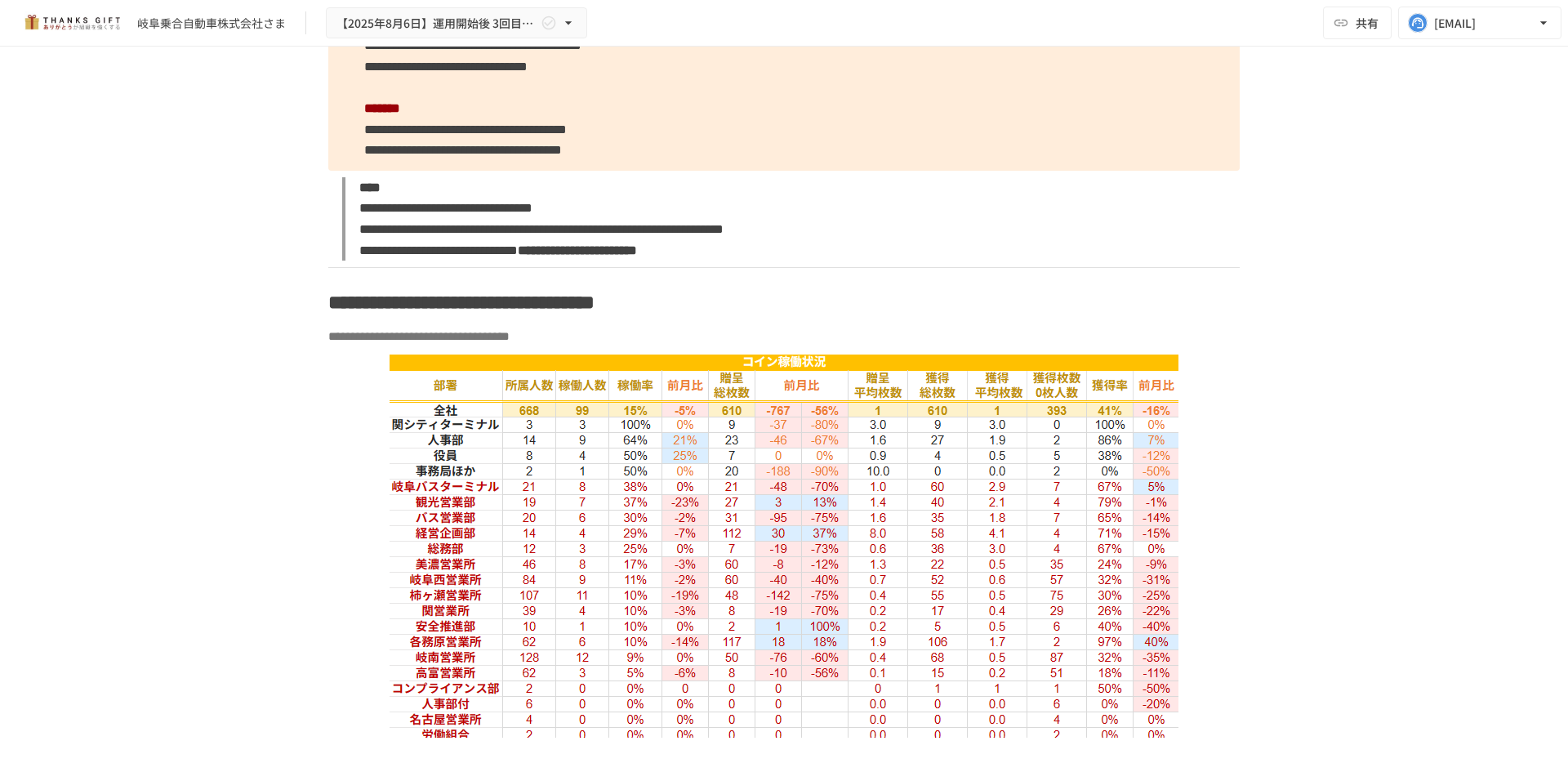 scroll, scrollTop: 4902, scrollLeft: 0, axis: vertical 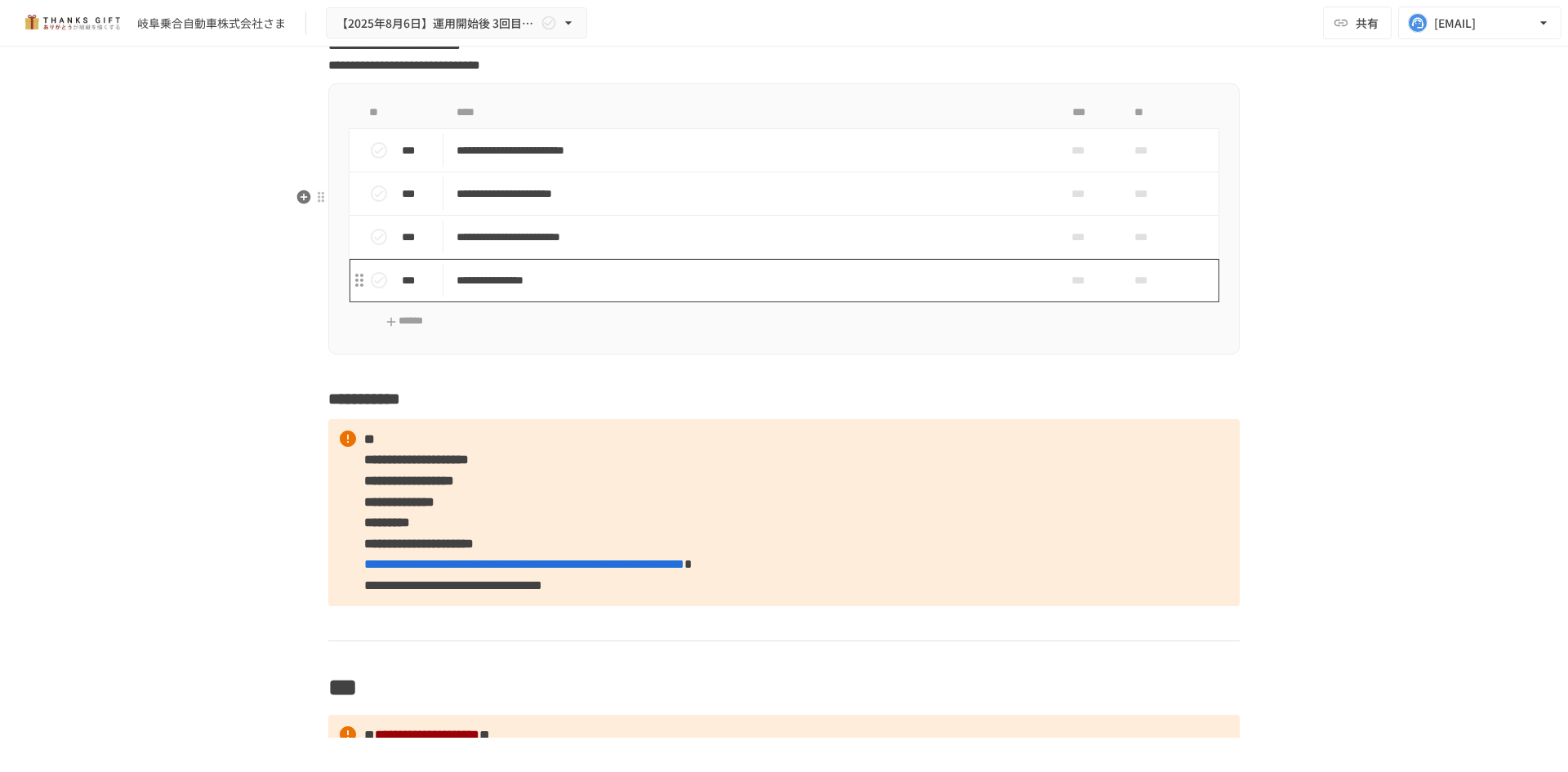 click on "**********" at bounding box center (750, 280) 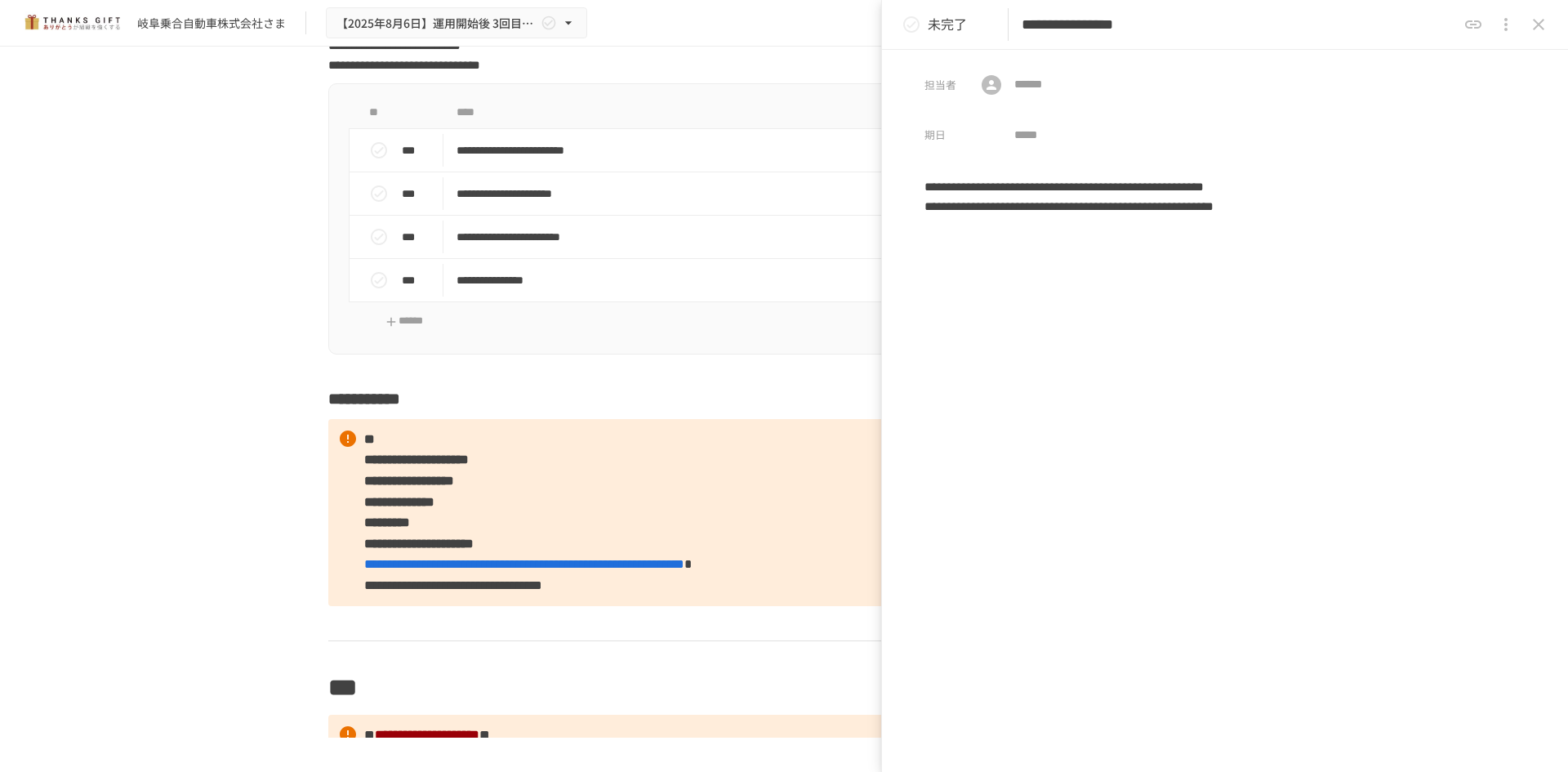 drag, startPoint x: 1032, startPoint y: 28, endPoint x: 1013, endPoint y: 25, distance: 19.235384 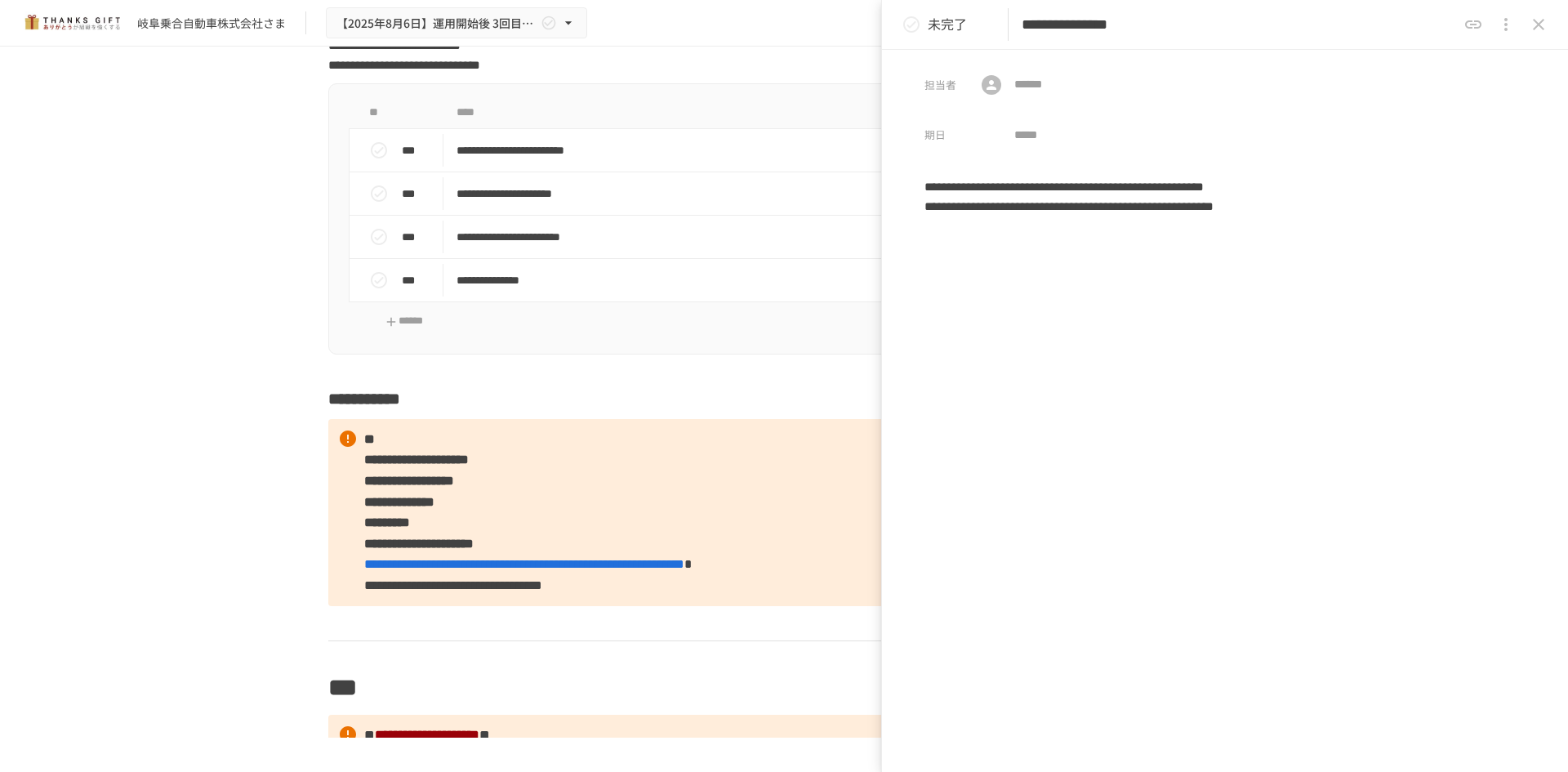 type on "**********" 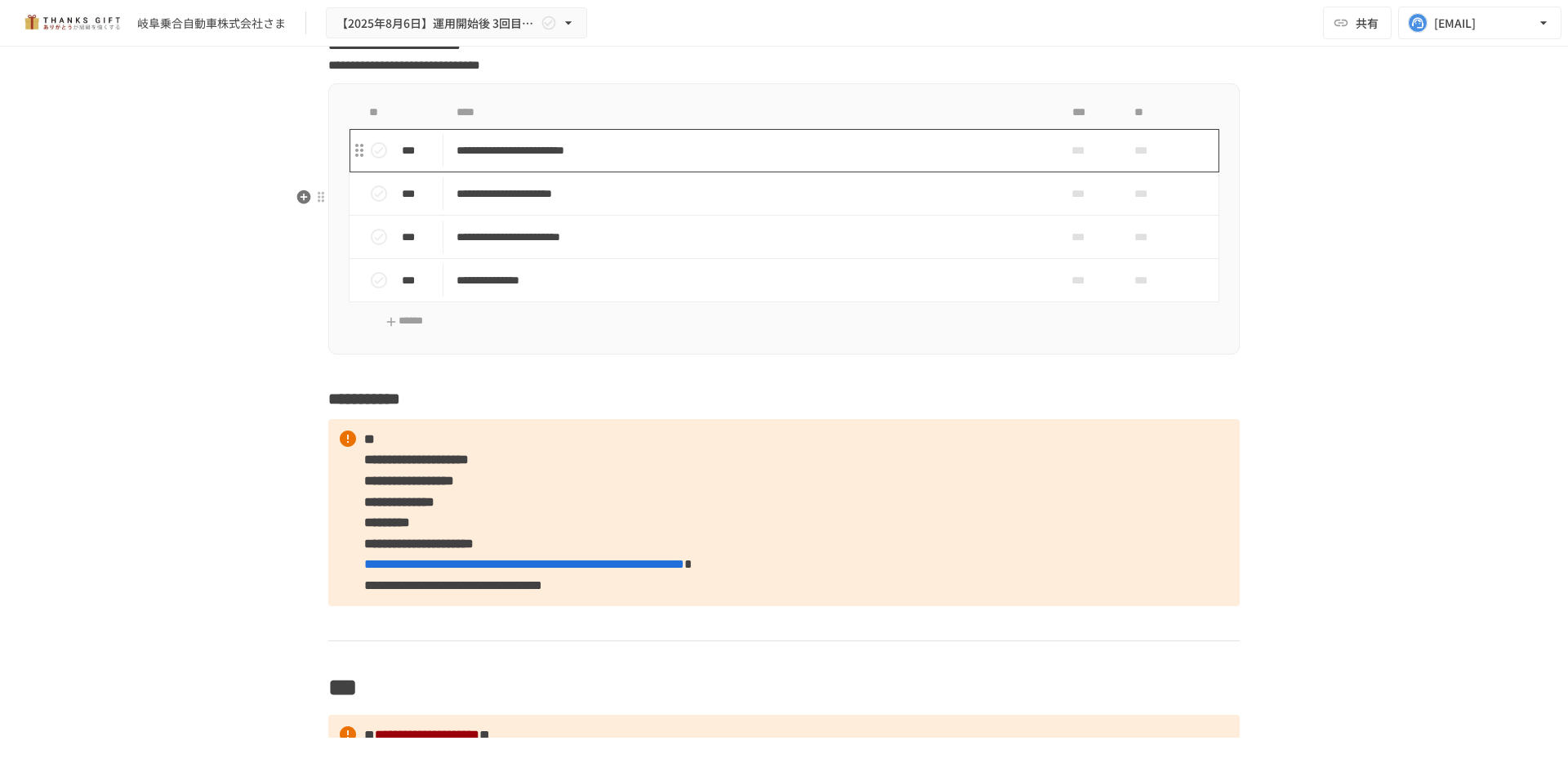 click on "**********" at bounding box center [750, 150] 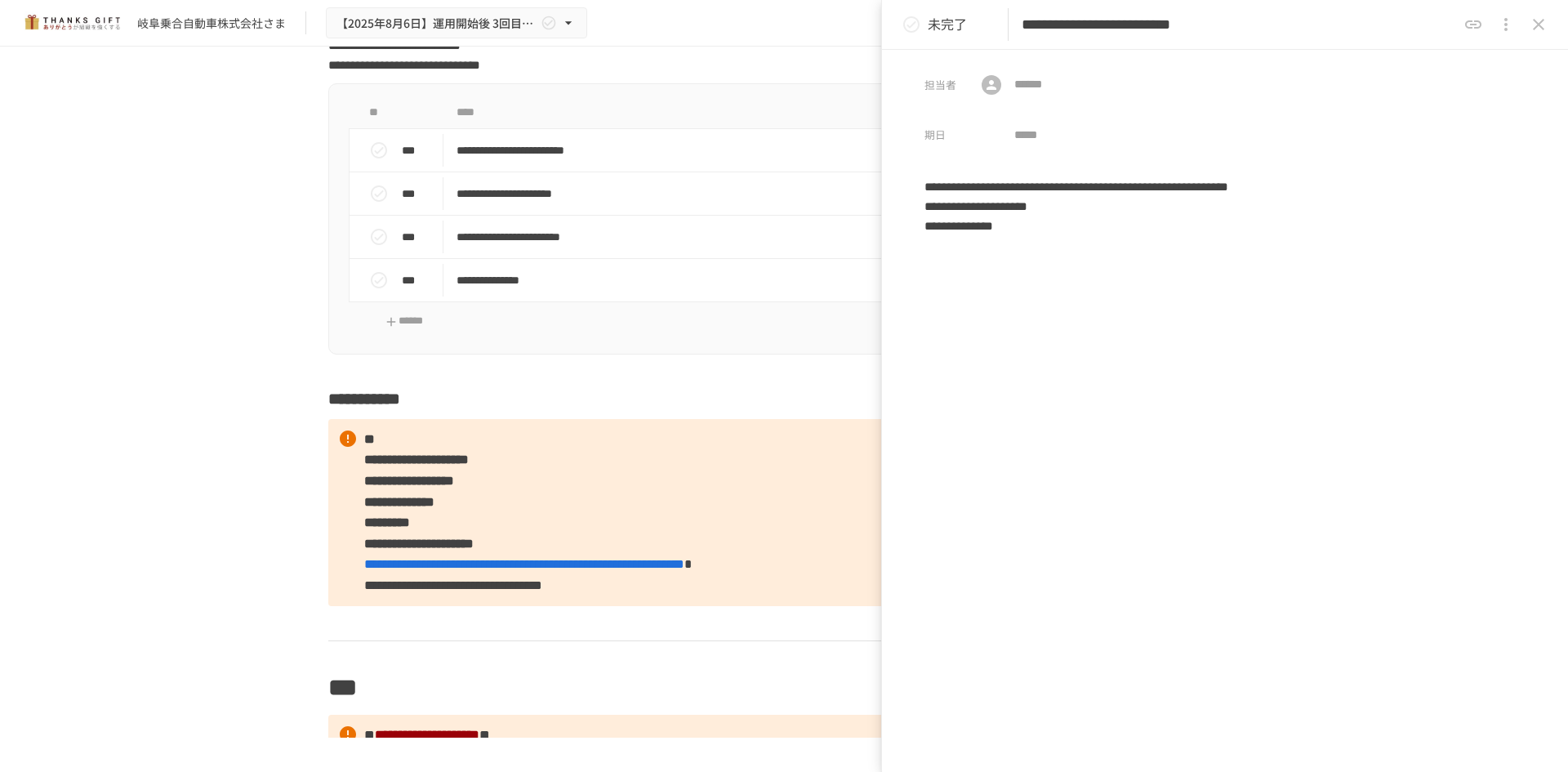drag, startPoint x: 1415, startPoint y: 29, endPoint x: 1374, endPoint y: 33, distance: 41.19466 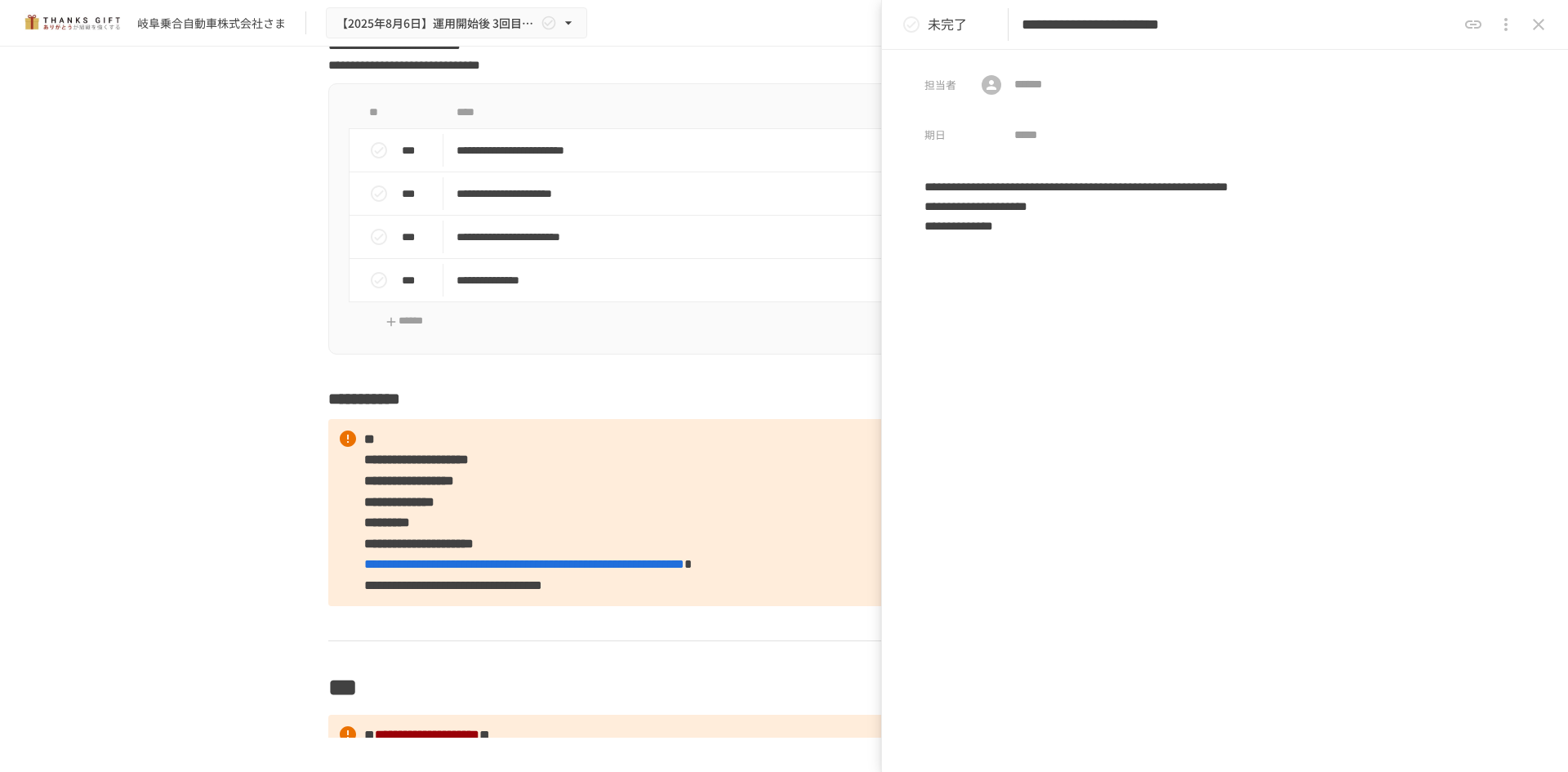 type on "**********" 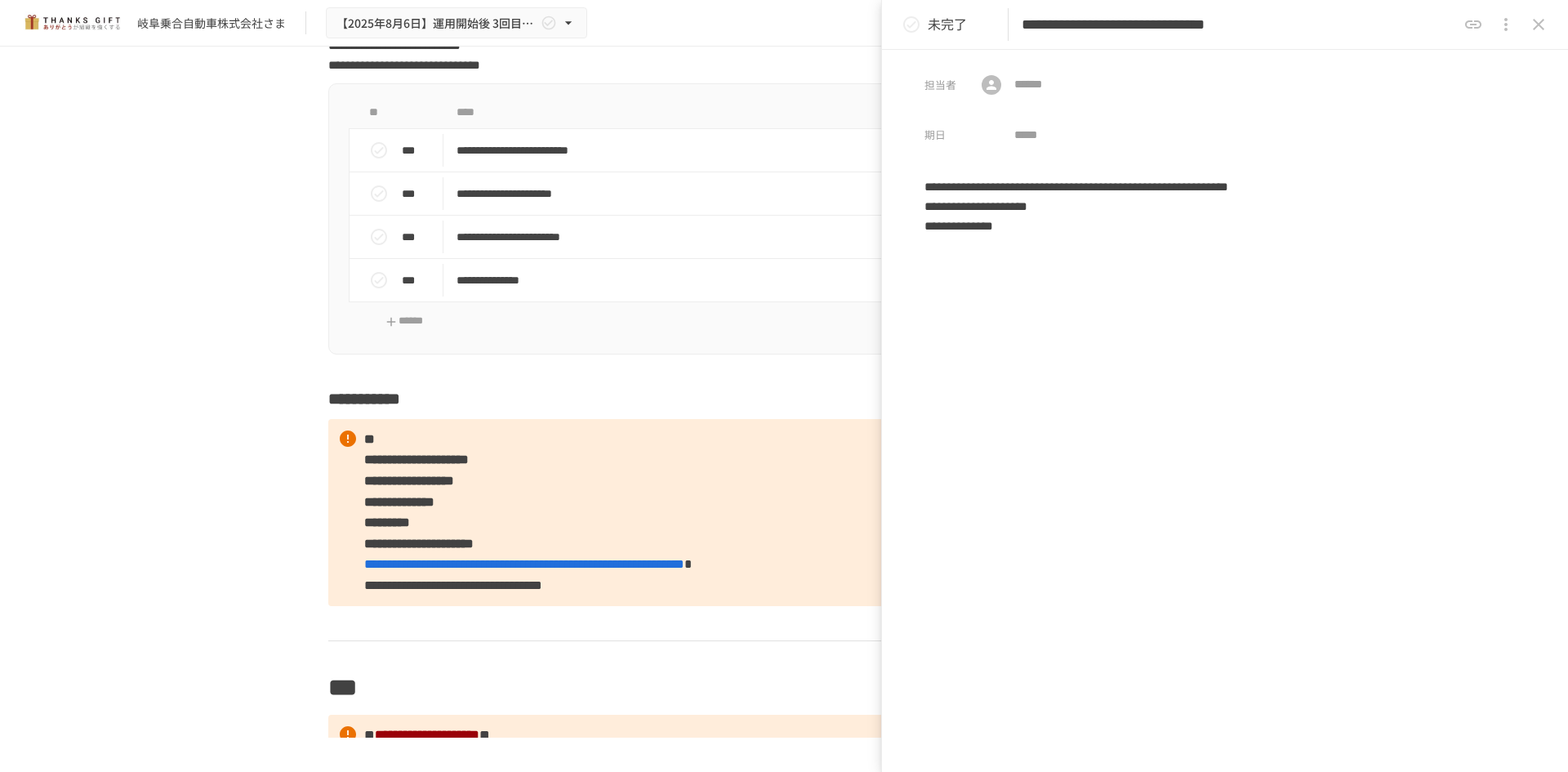 scroll, scrollTop: 0, scrollLeft: 0, axis: both 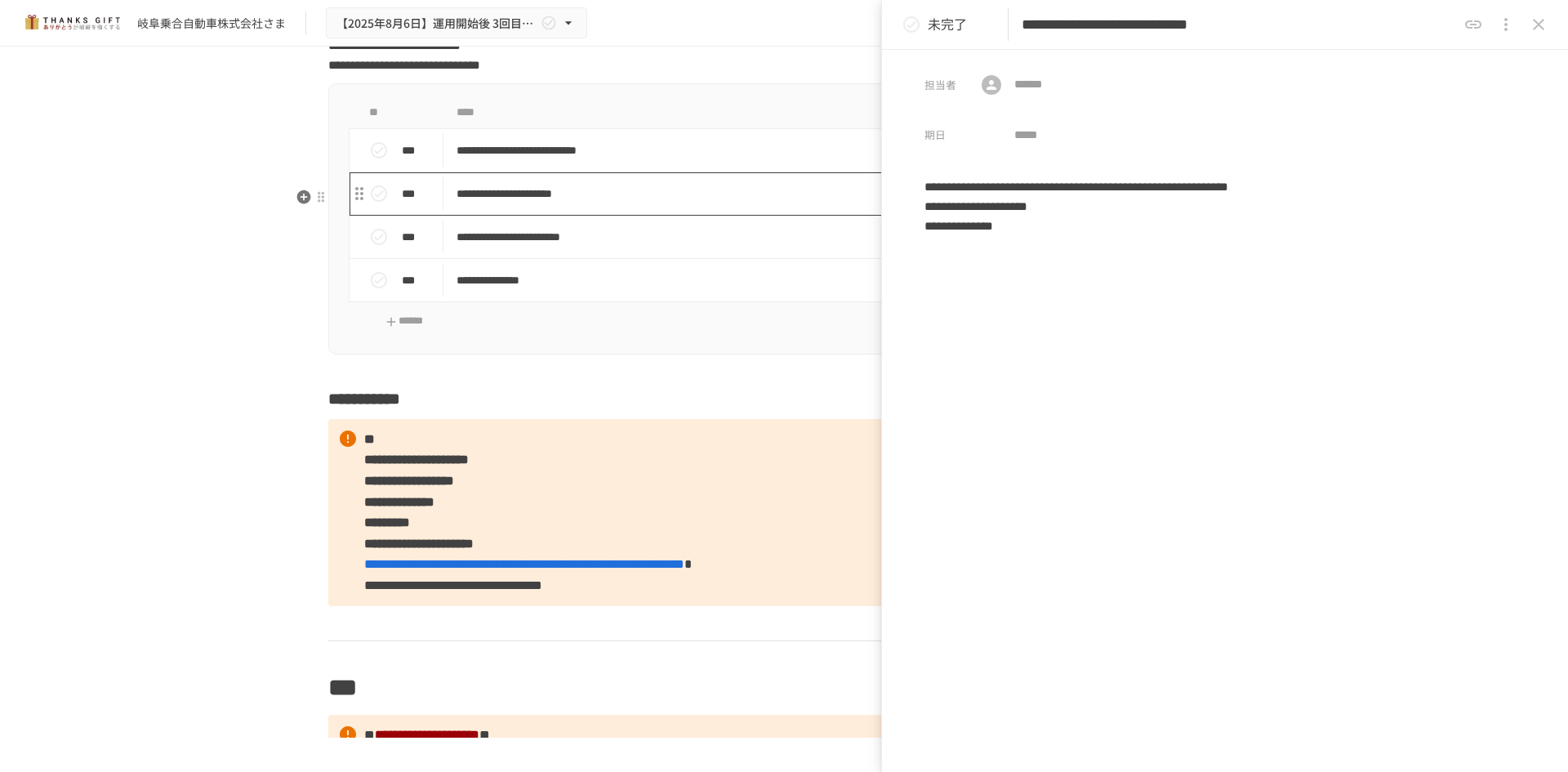 type on "**********" 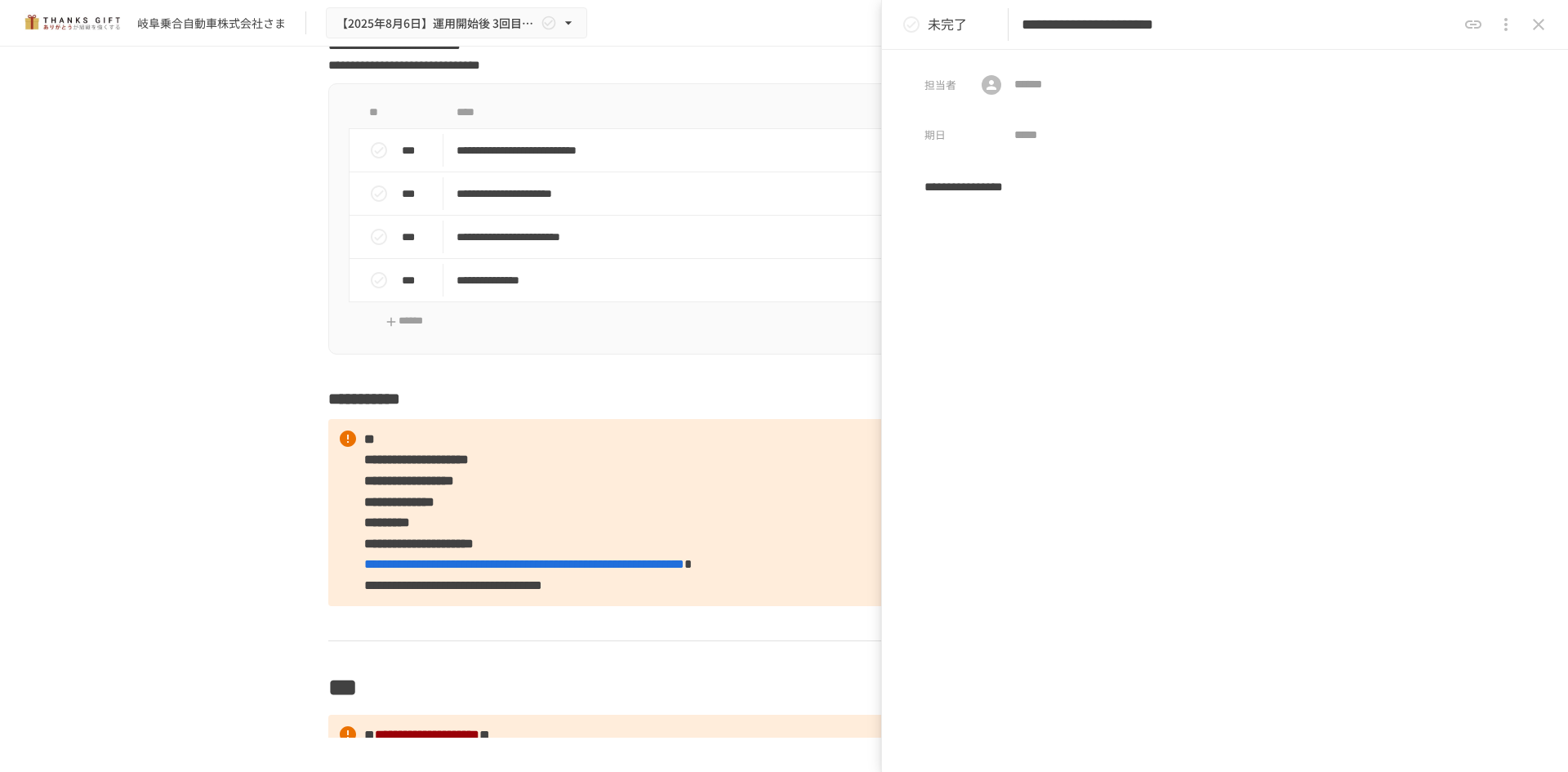 click 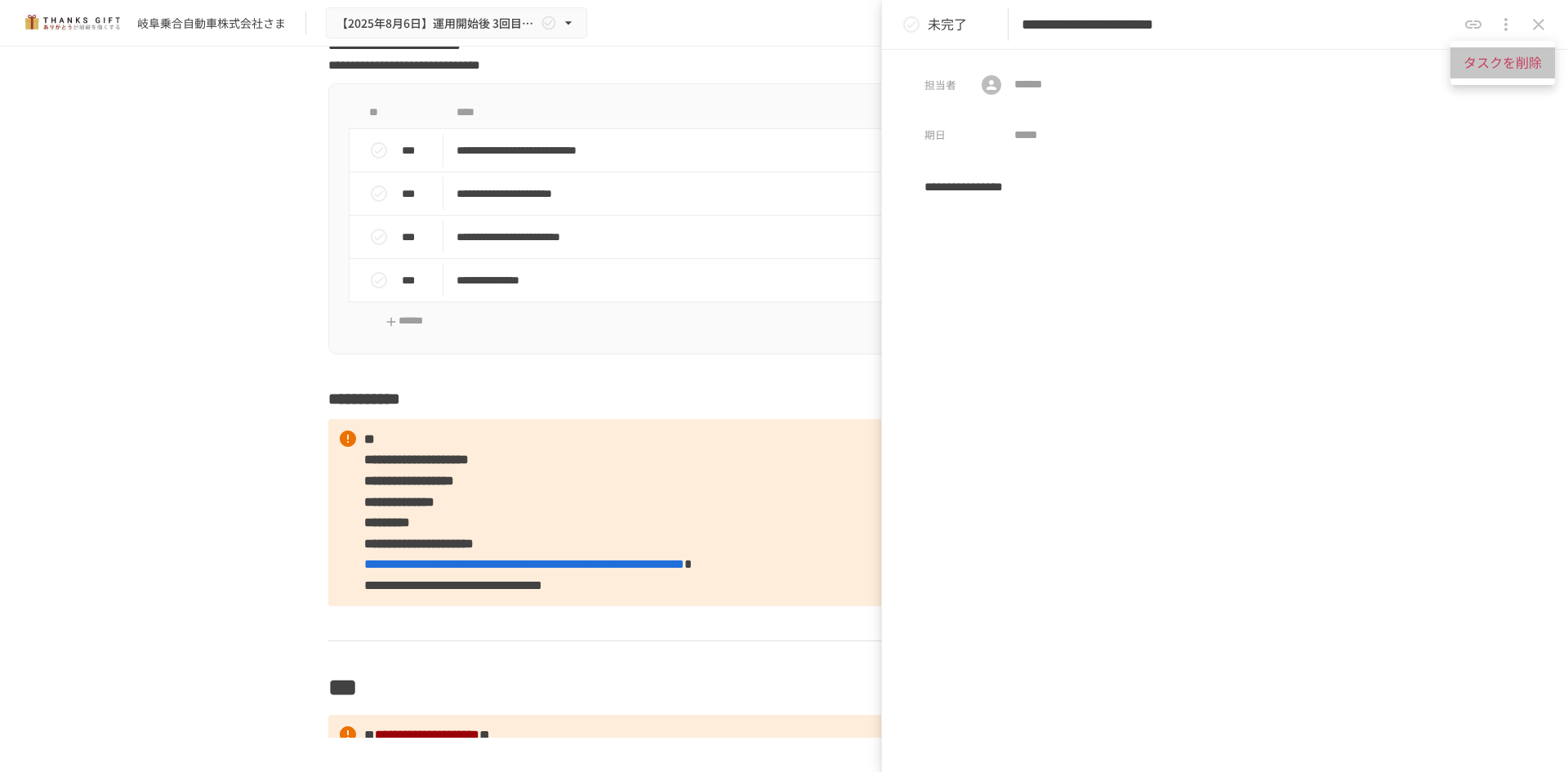 click on "タスクを削除" at bounding box center (1503, 63) 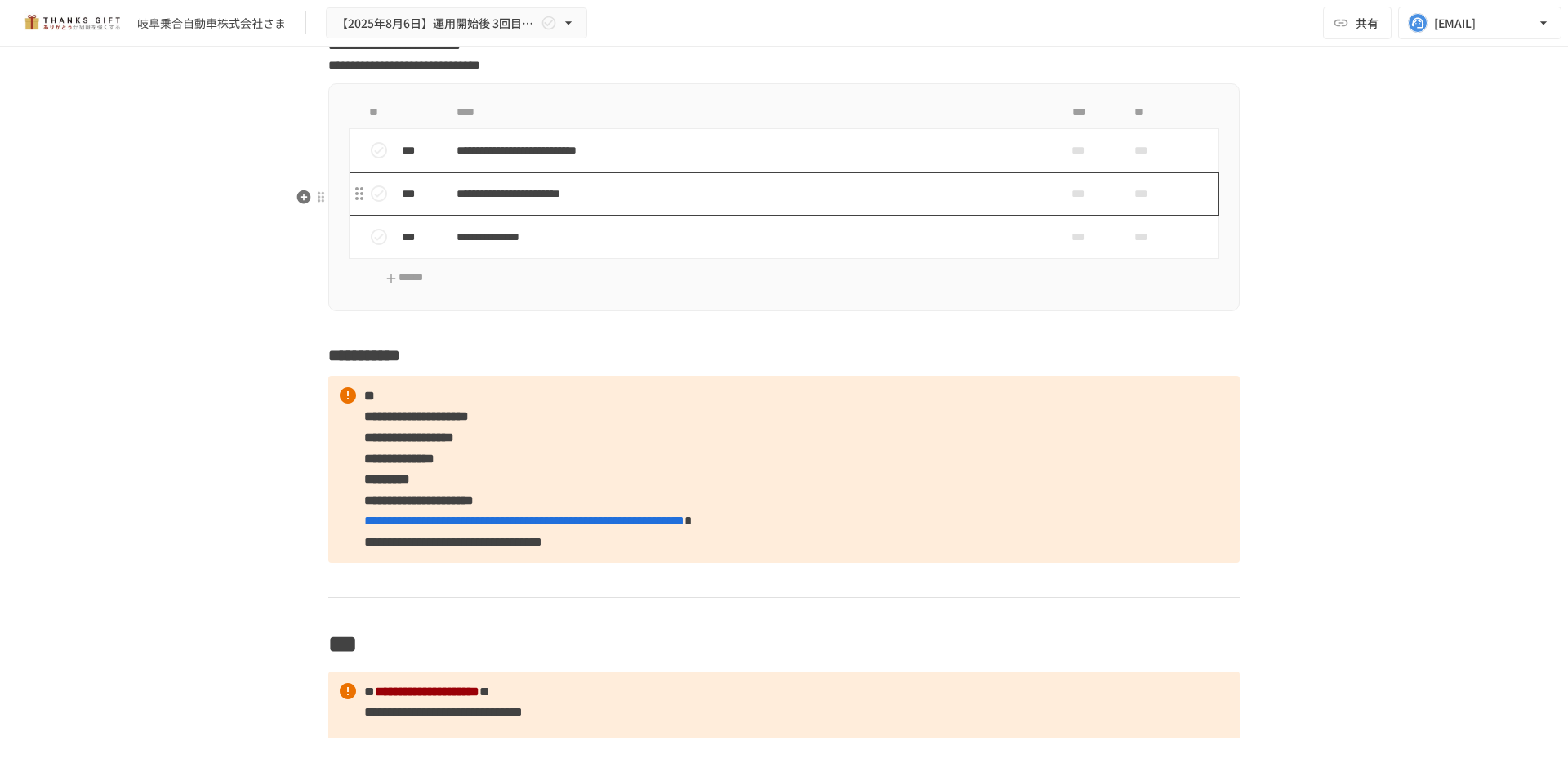 click on "**********" at bounding box center (750, 194) 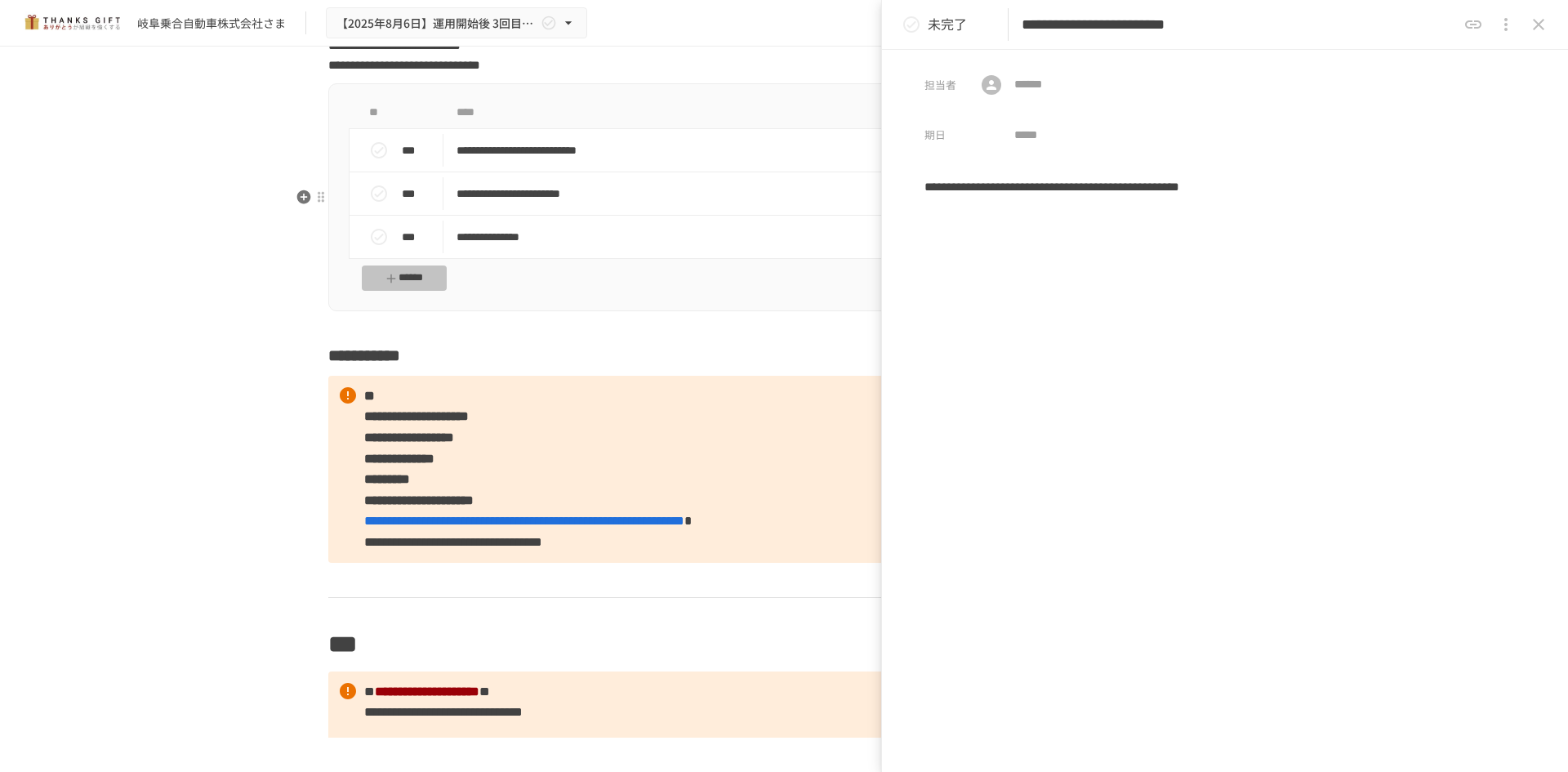click on "******" at bounding box center [404, 278] 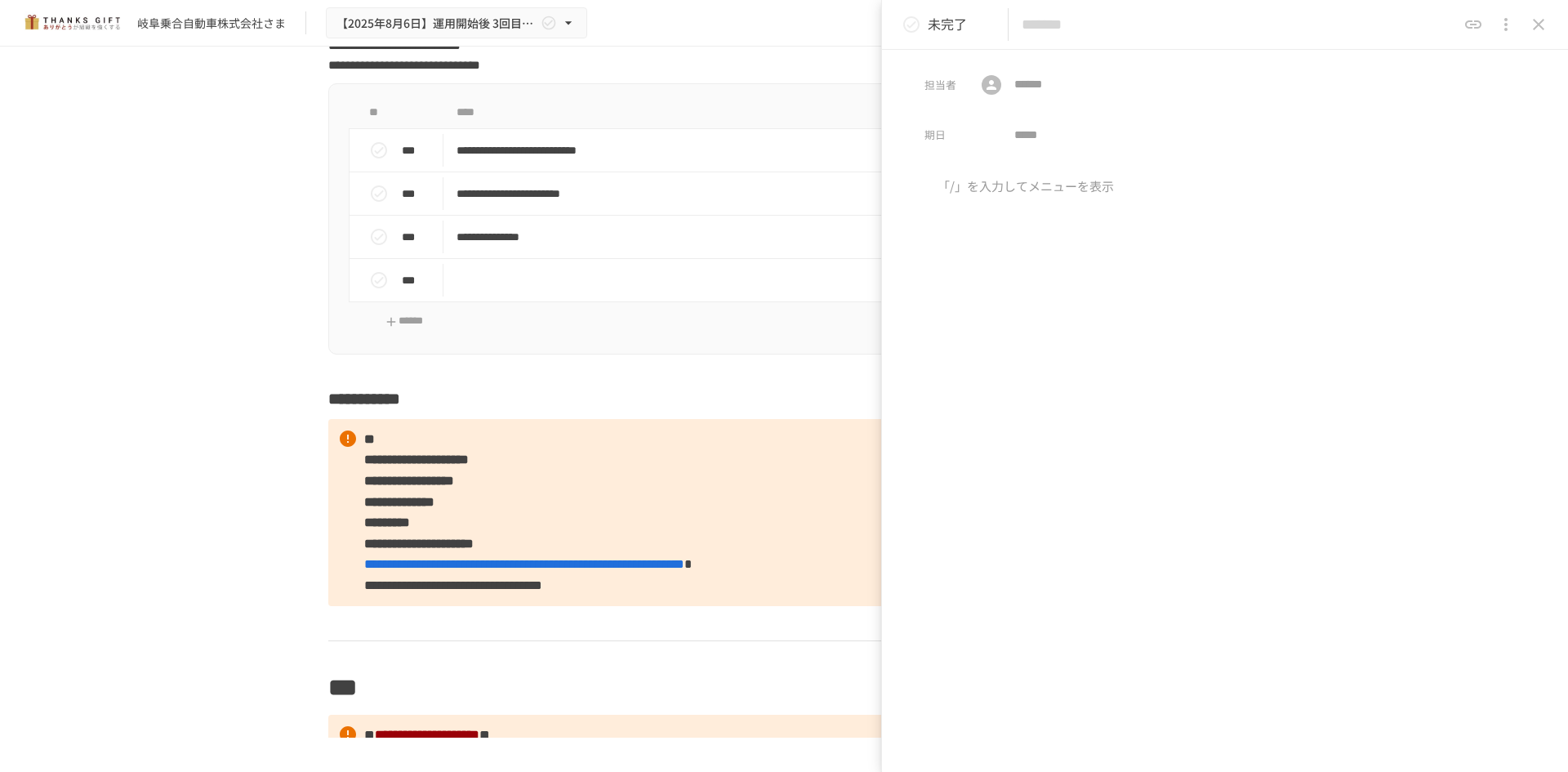 click at bounding box center [1239, 25] 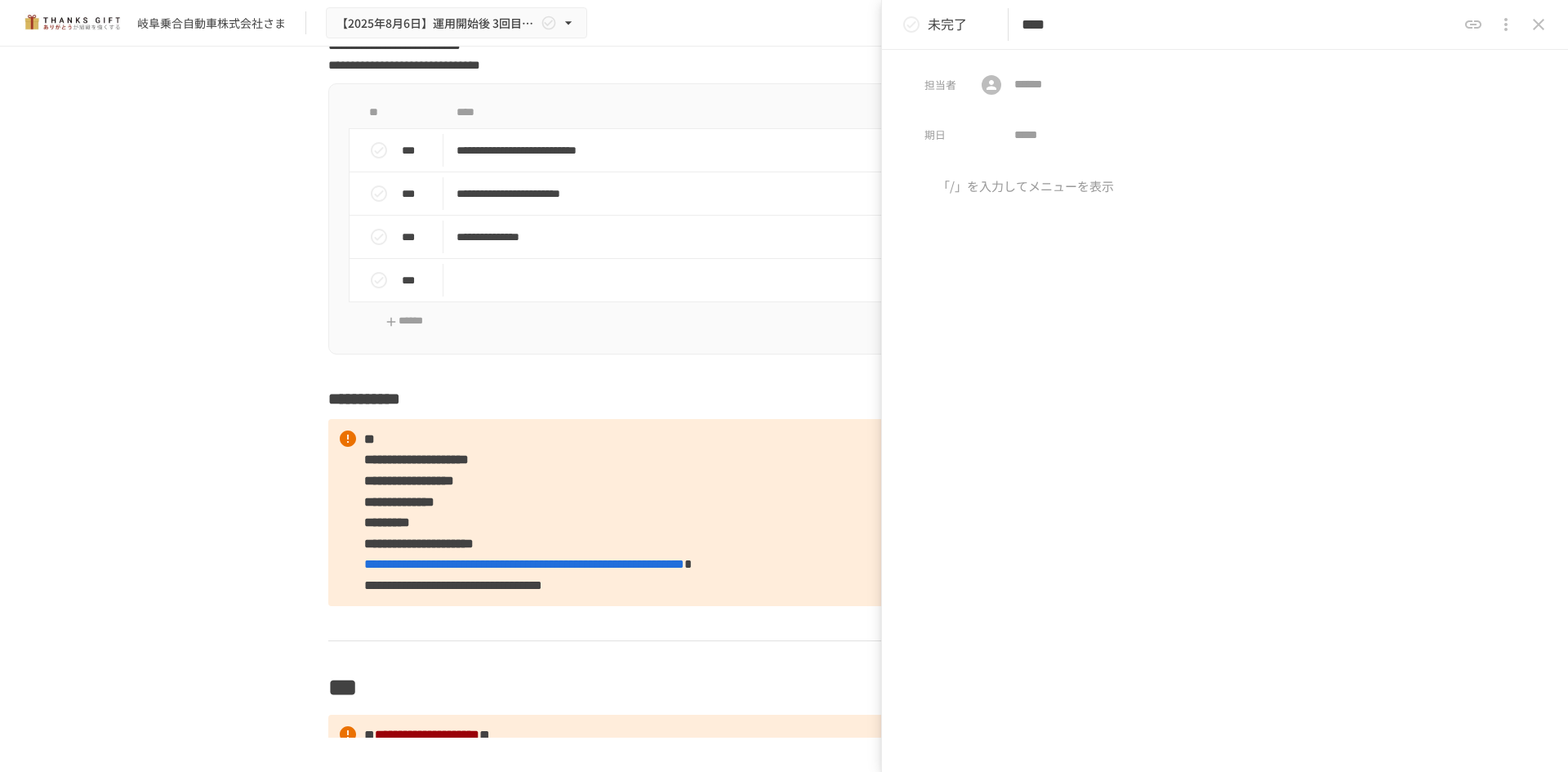 click on "****" at bounding box center [1239, 25] 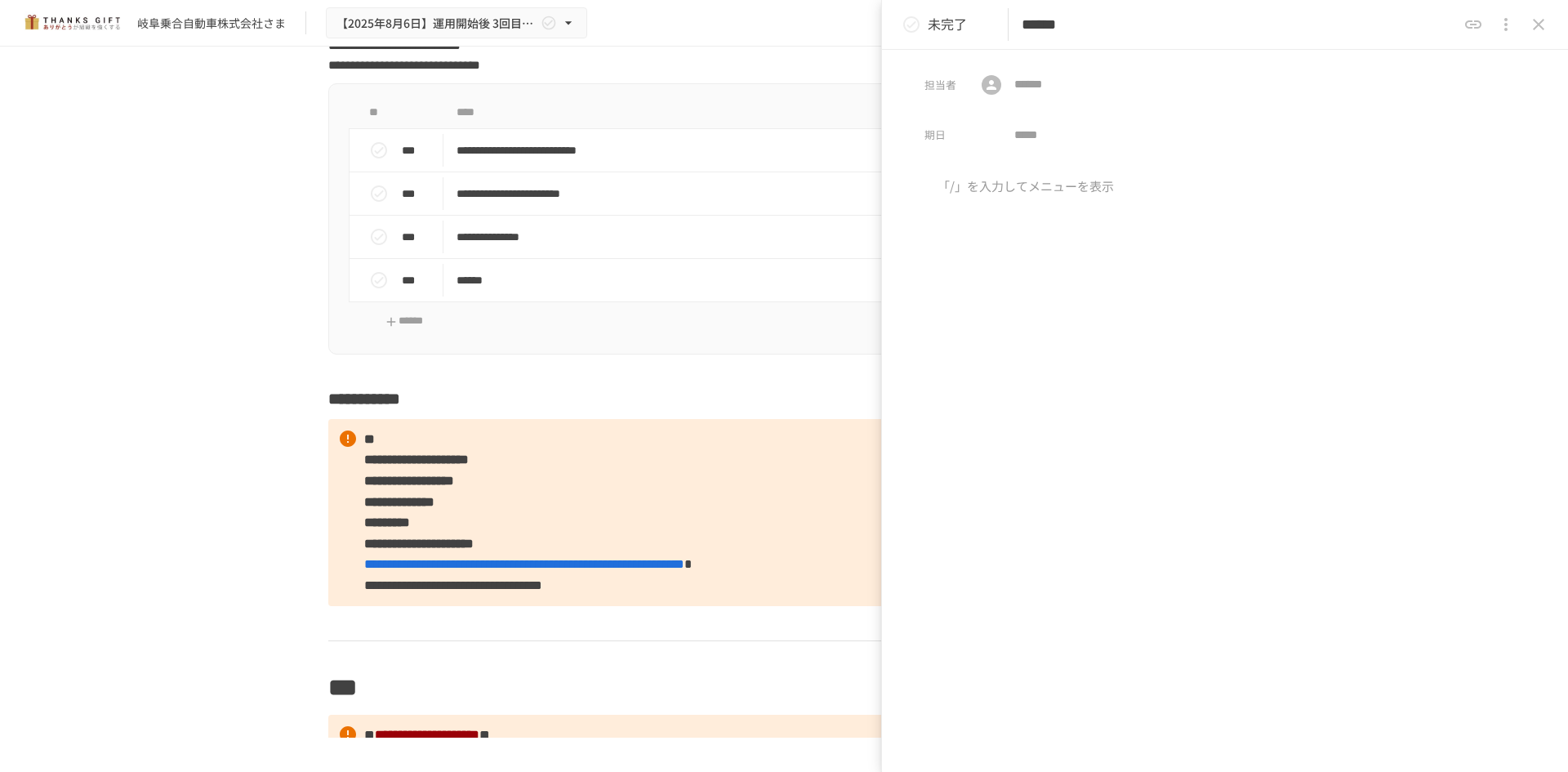 click on "******" at bounding box center [1239, 25] 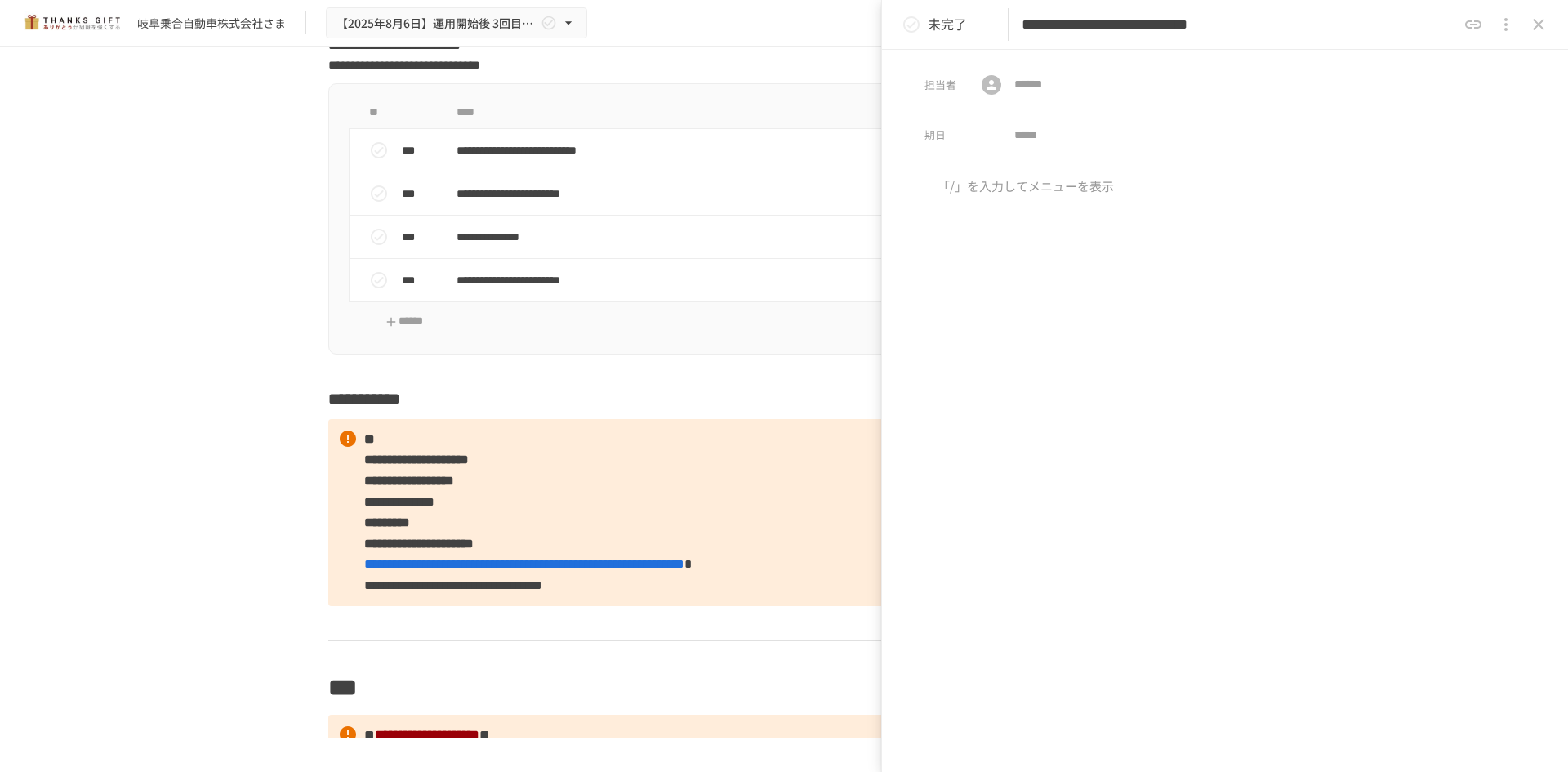 scroll, scrollTop: 0, scrollLeft: 0, axis: both 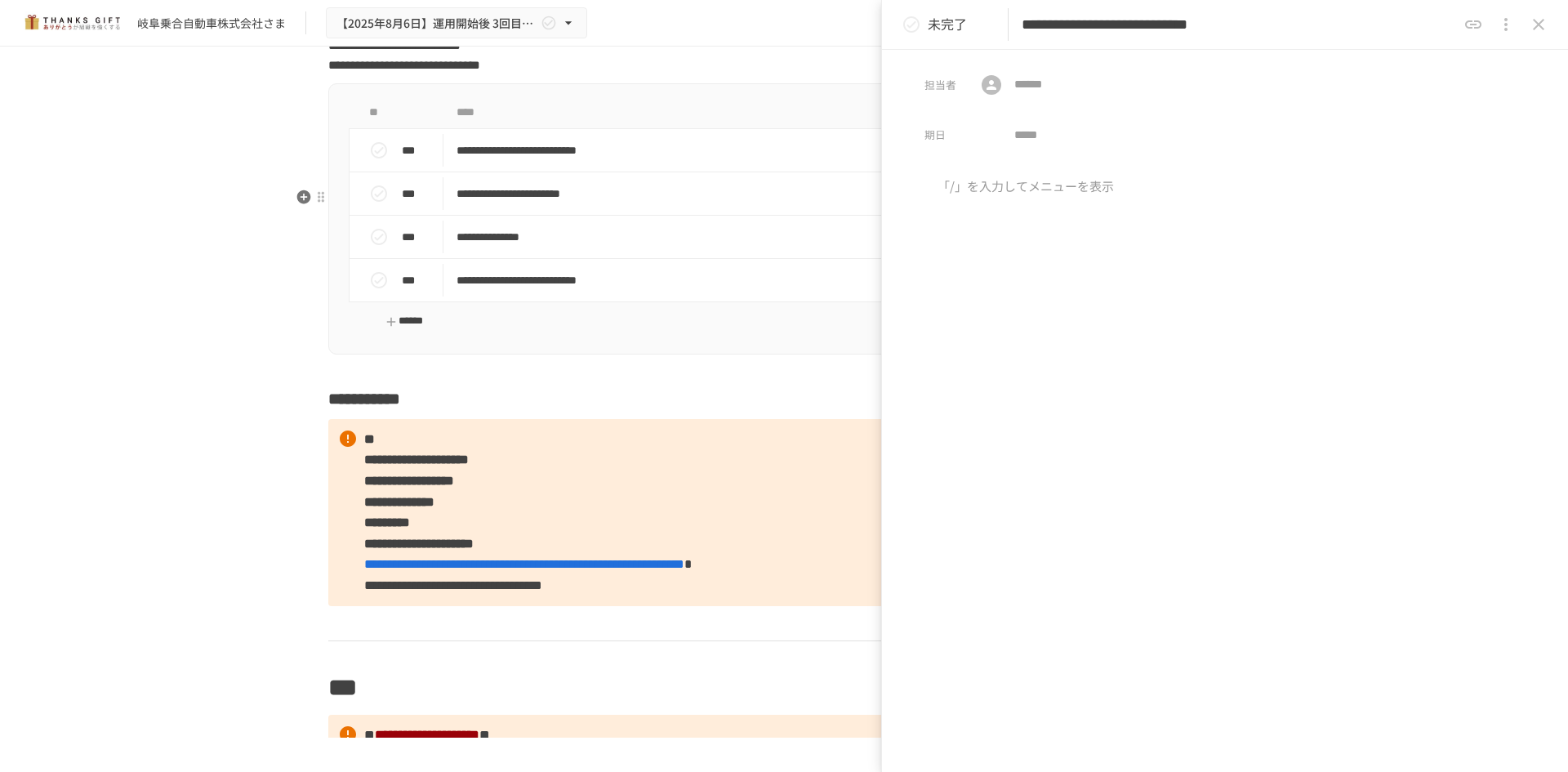type on "**********" 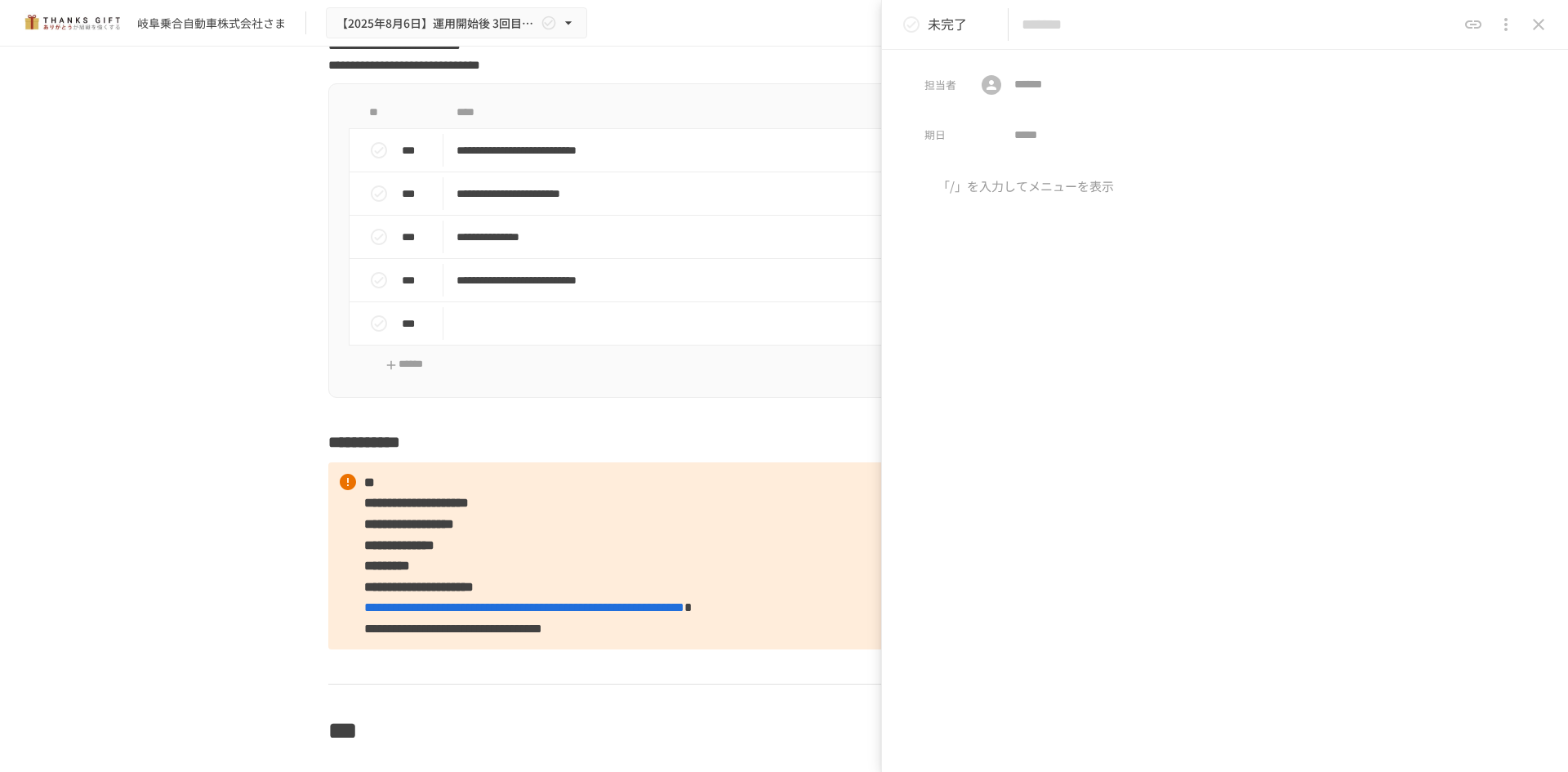 click at bounding box center (1239, 25) 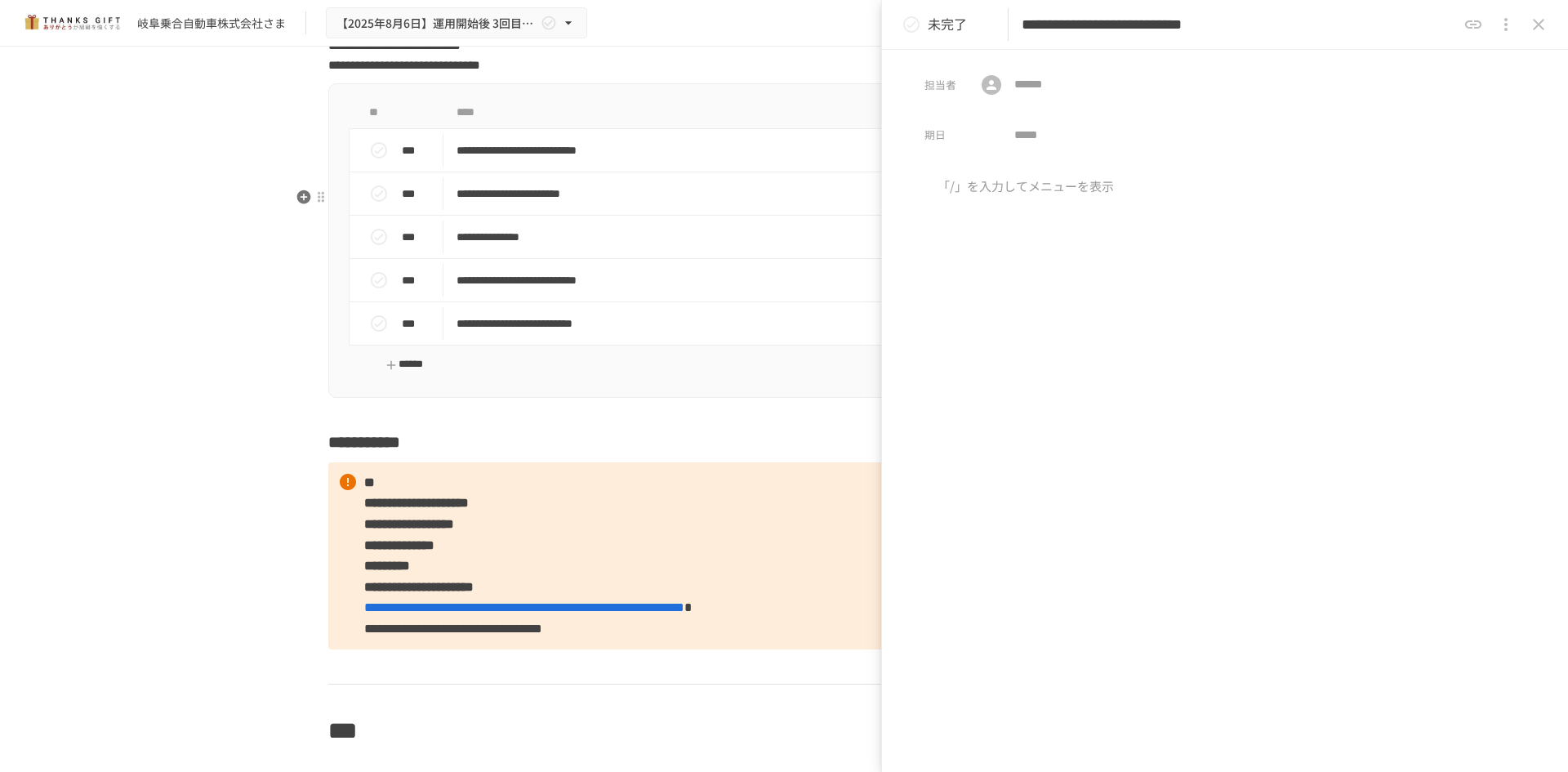 type on "**********" 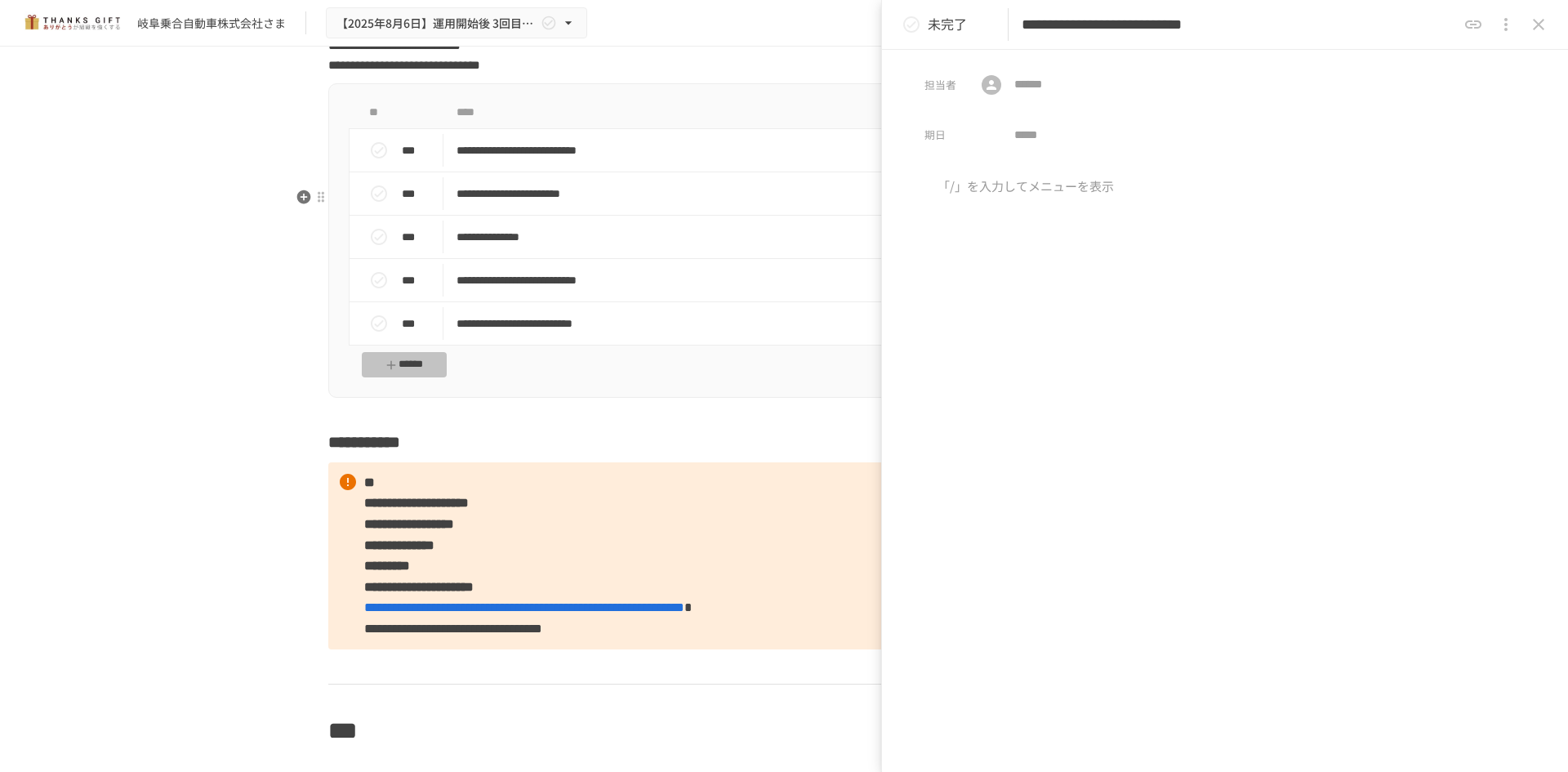 click on "******" at bounding box center (404, 364) 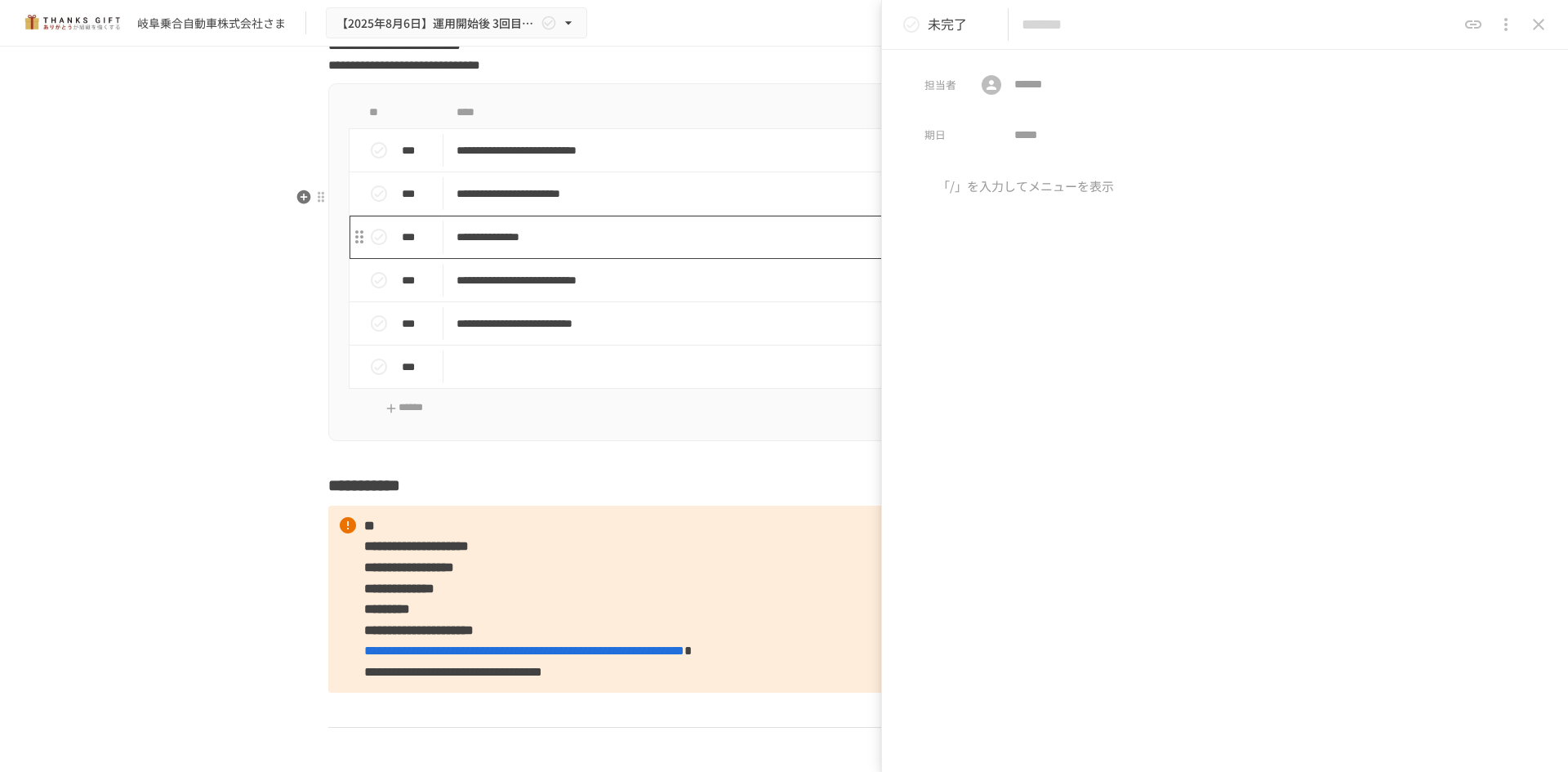 click on "**********" at bounding box center [750, 237] 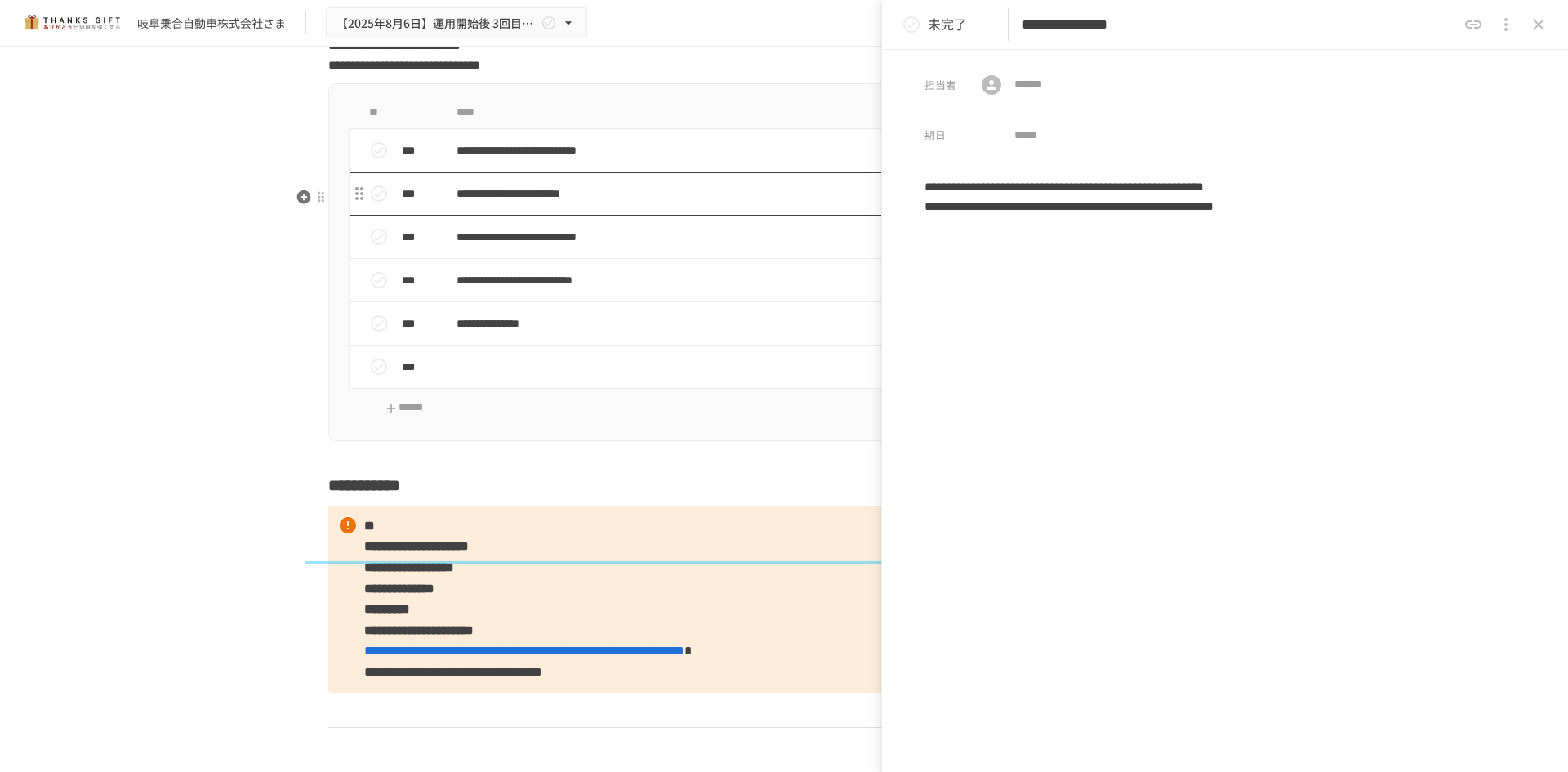 click on "**********" at bounding box center [750, 194] 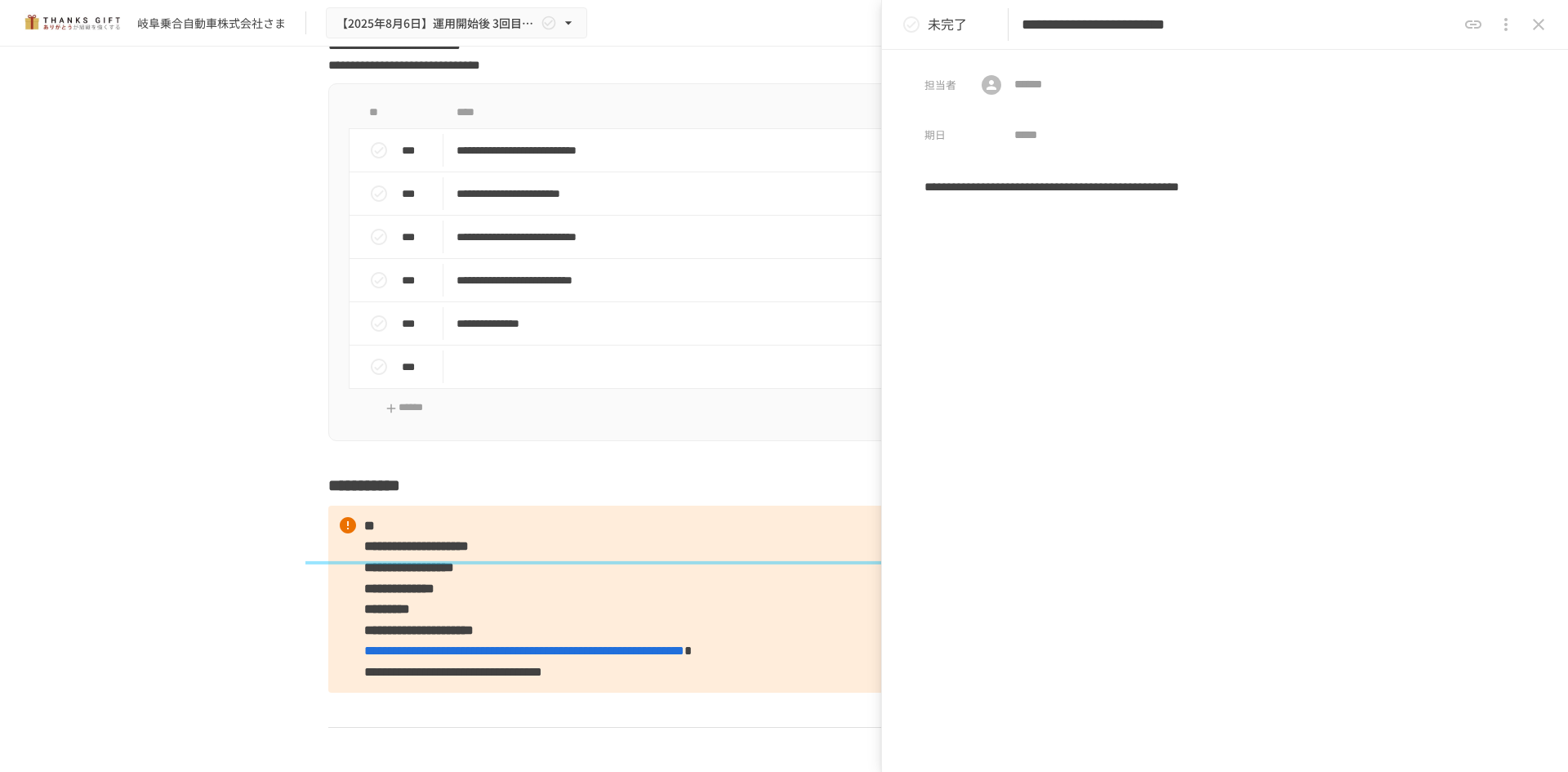 click on "**********" at bounding box center (1239, 25) 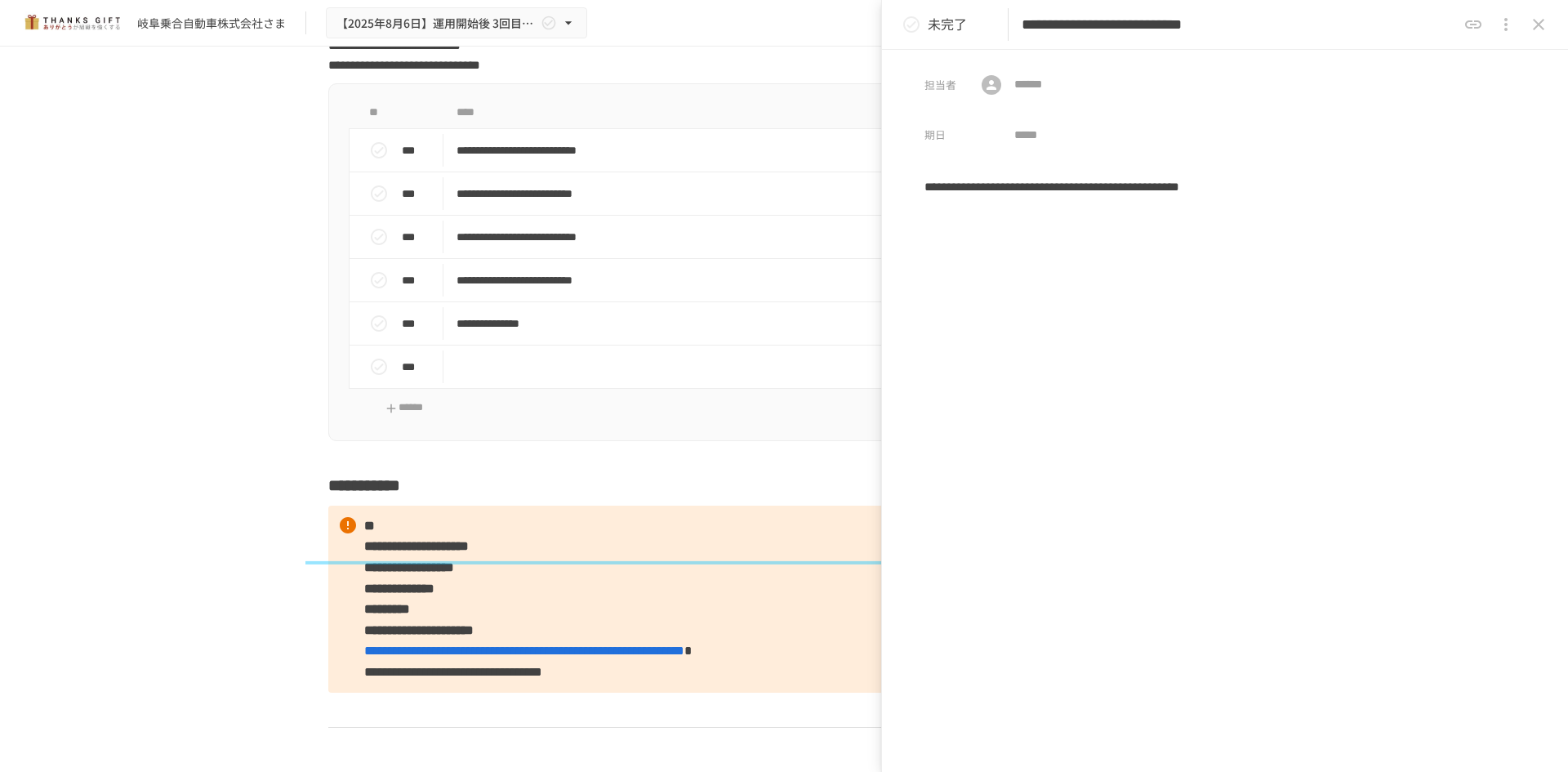 type on "**********" 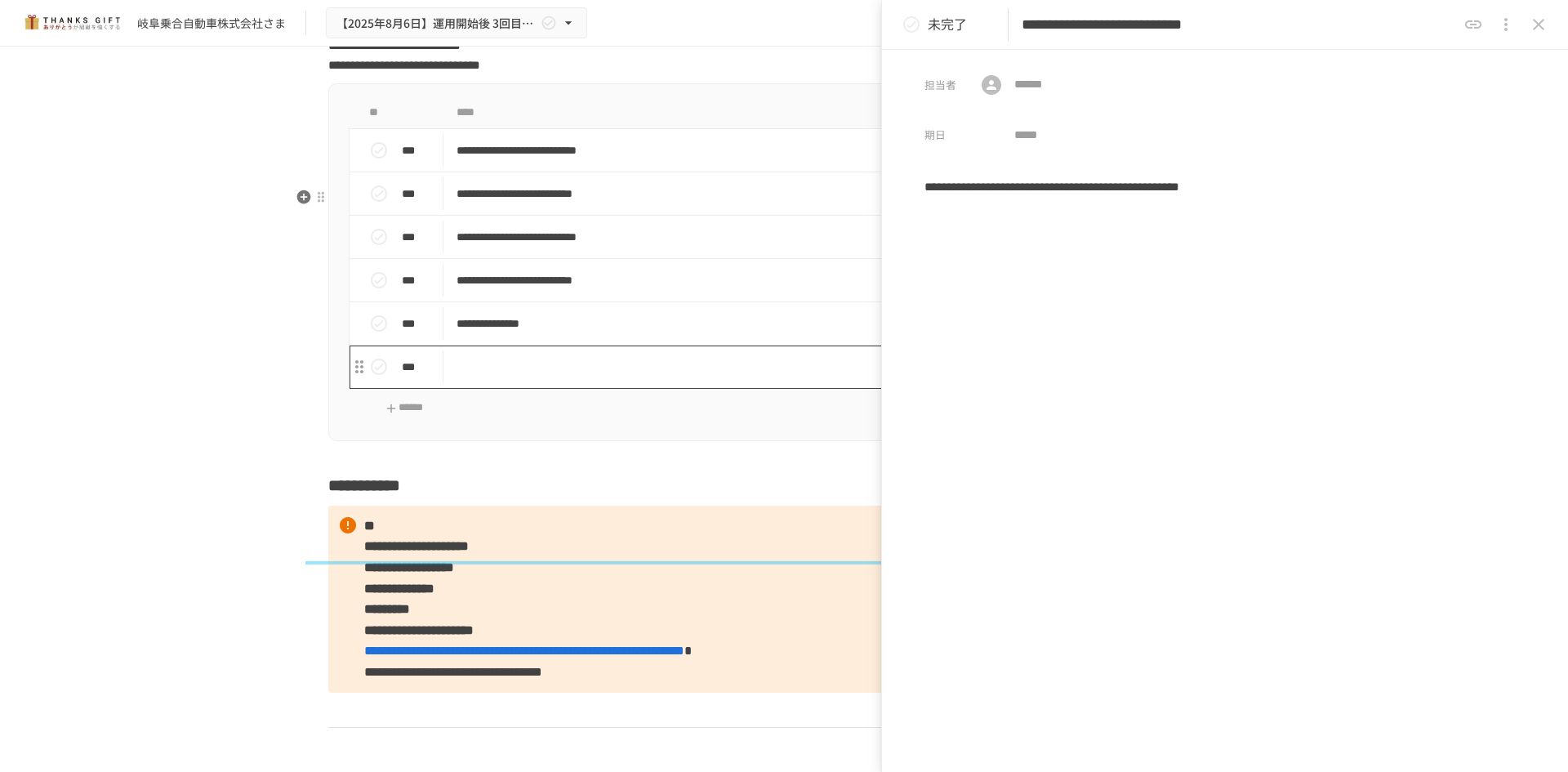 click at bounding box center (750, 367) 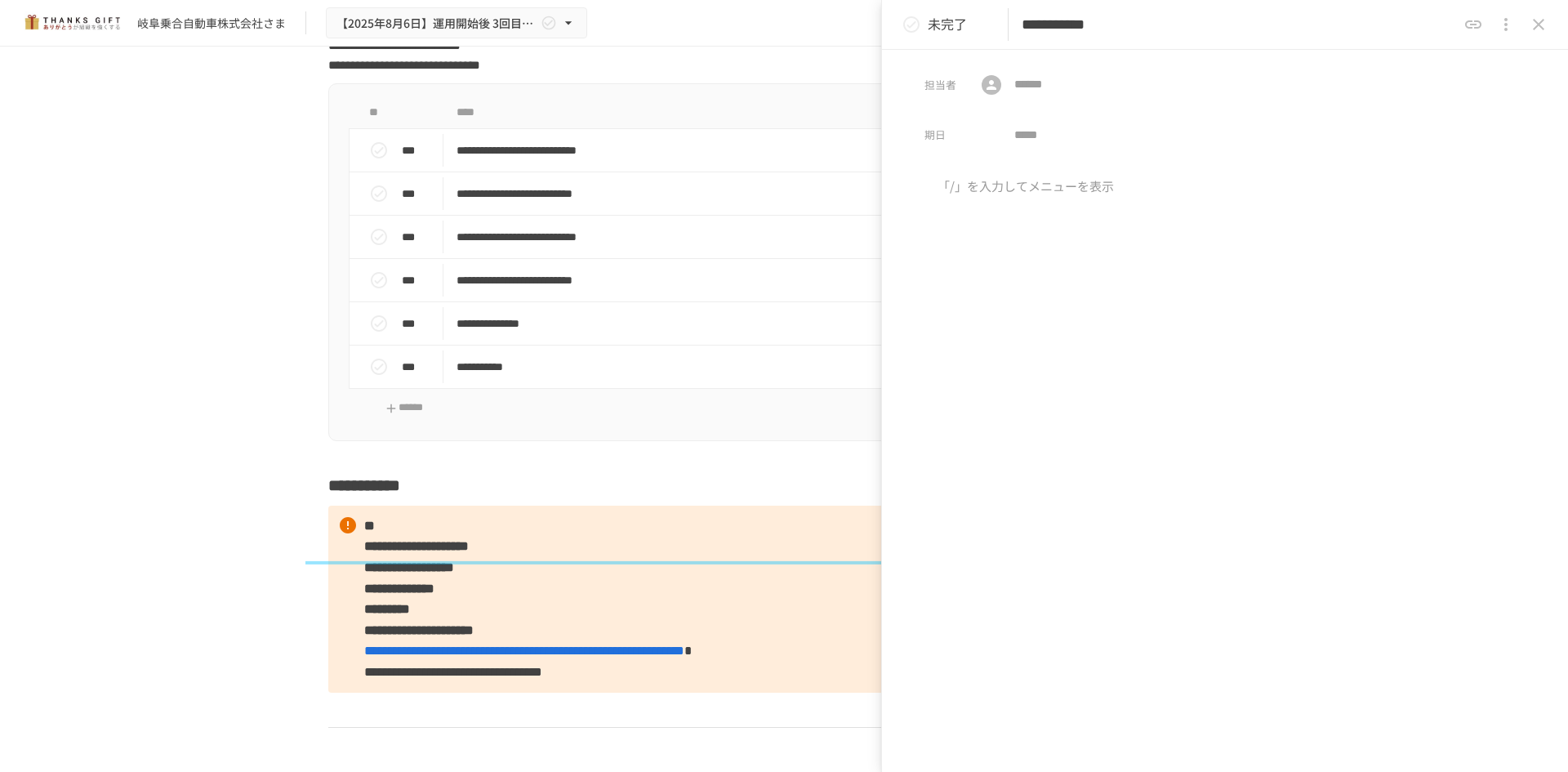 click on "**********" at bounding box center (1239, 25) 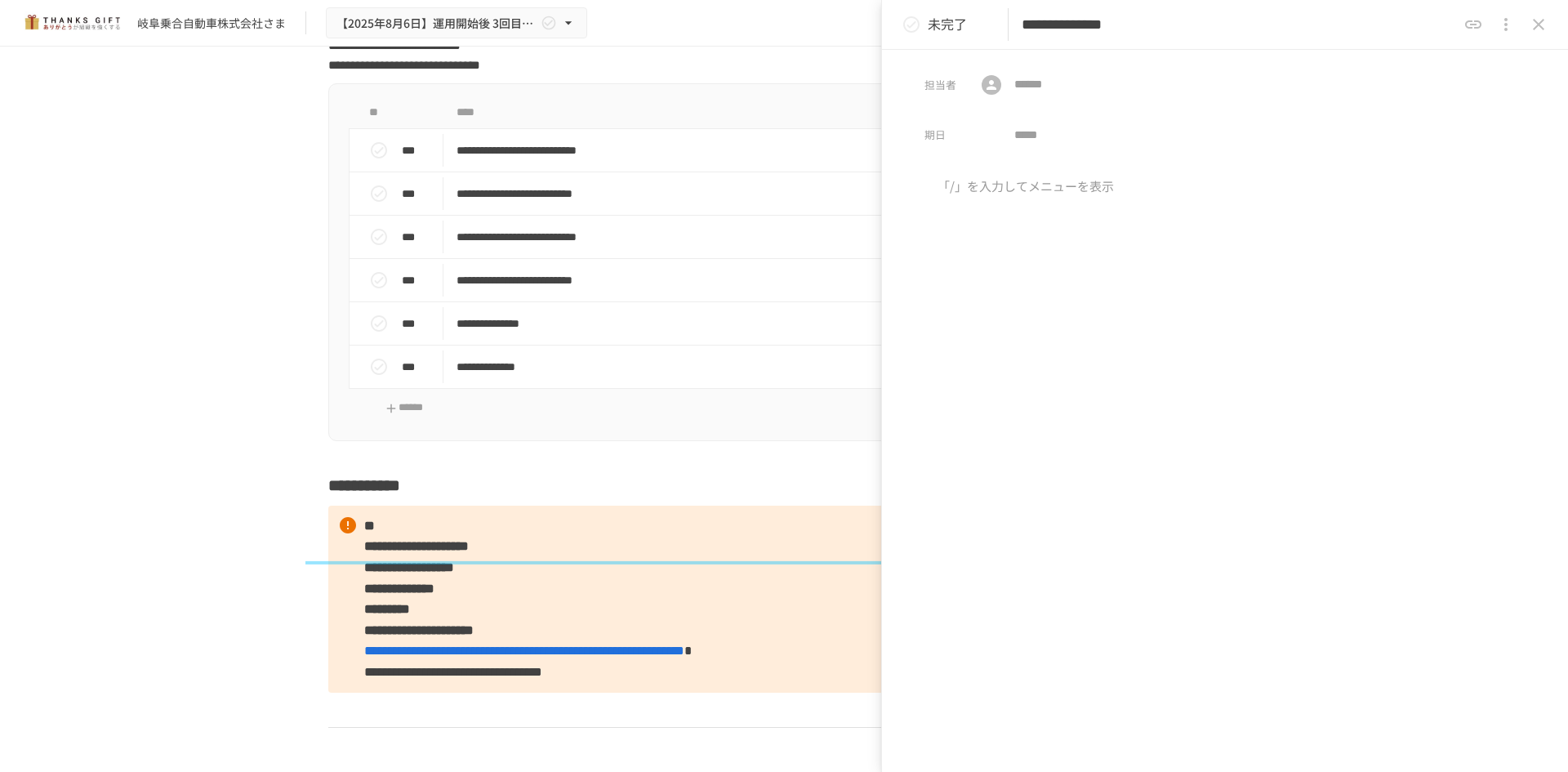 type on "**********" 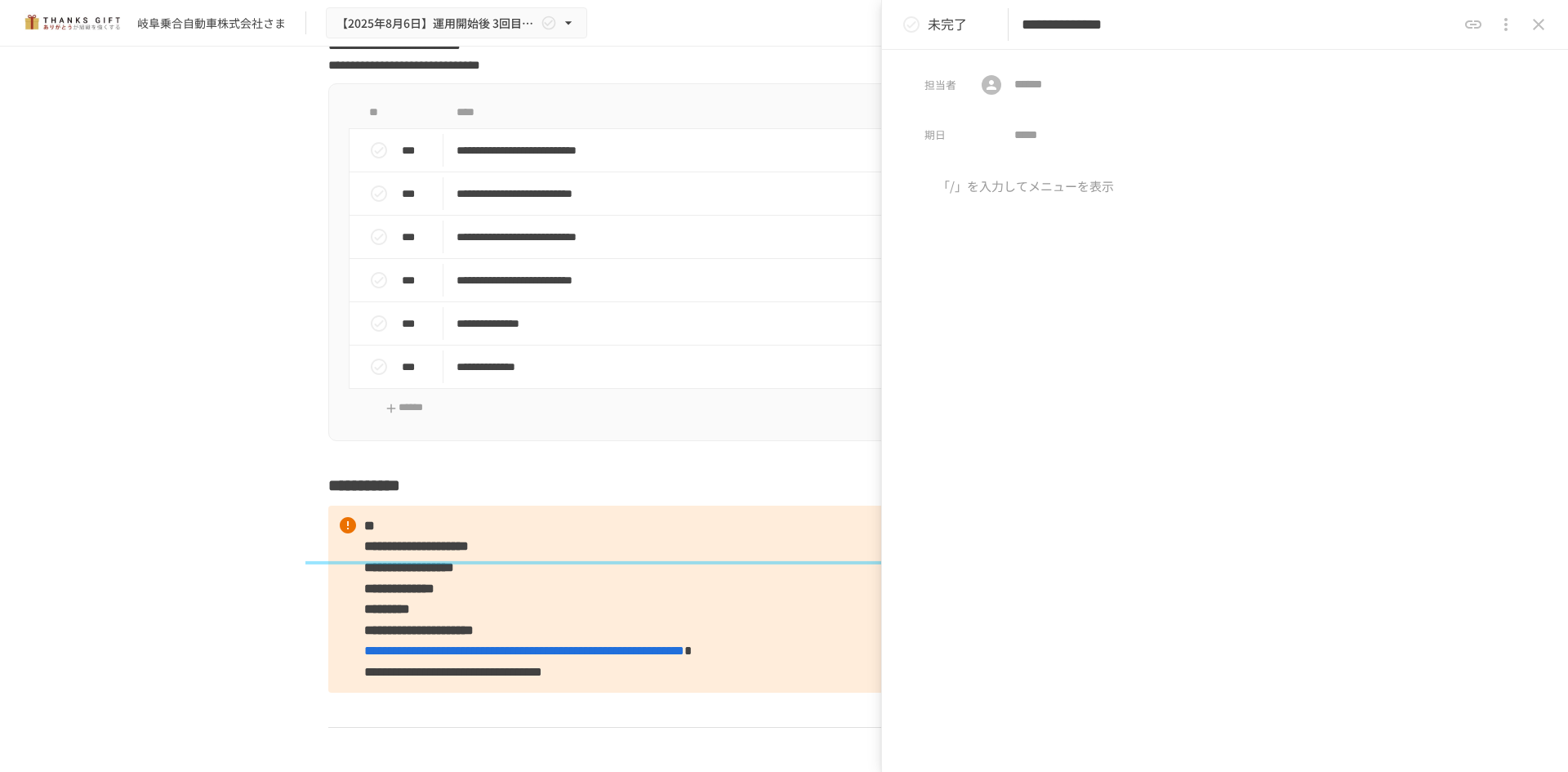 click at bounding box center (1225, 313) 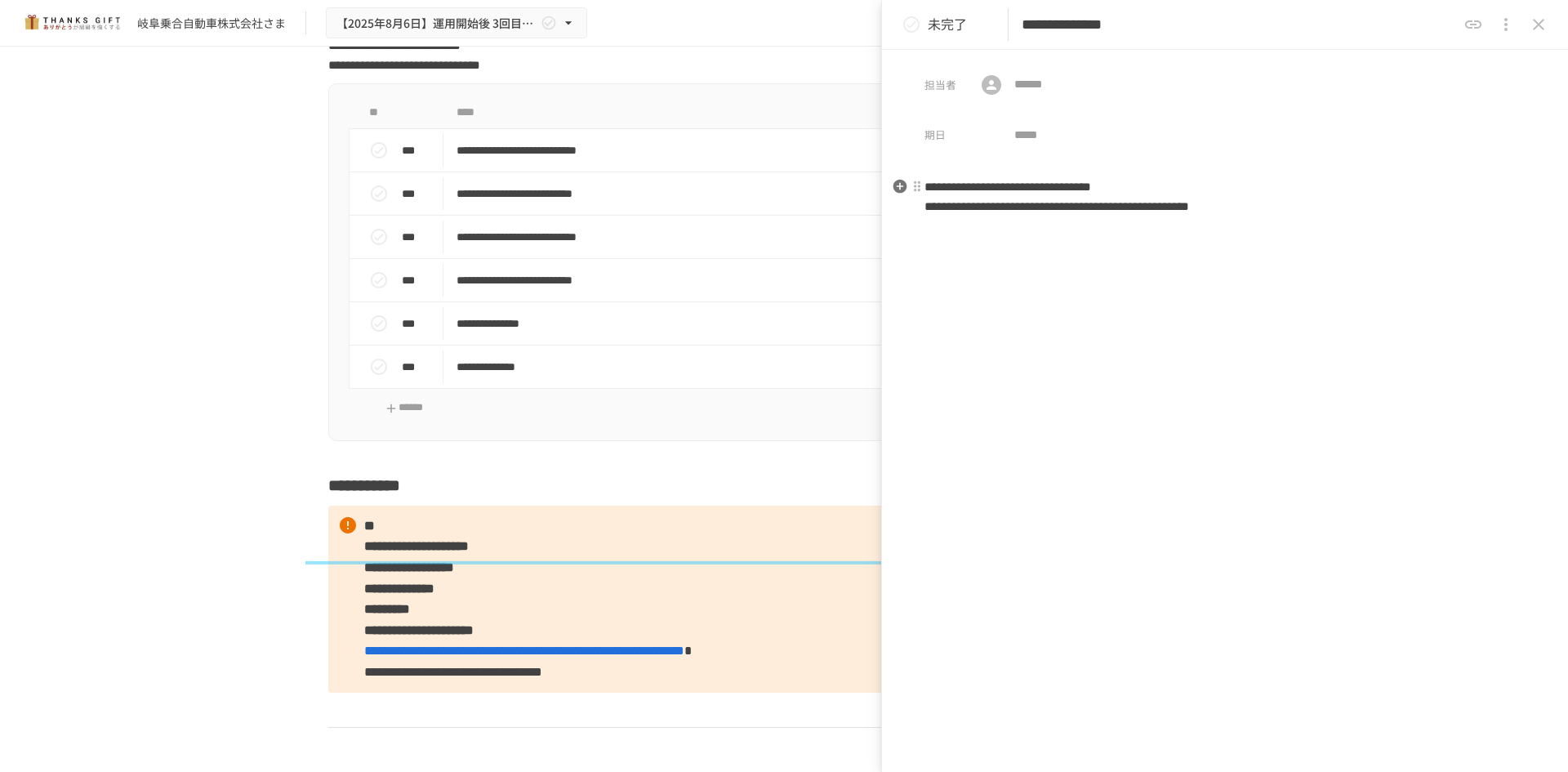 click on "**********" at bounding box center [1008, 186] 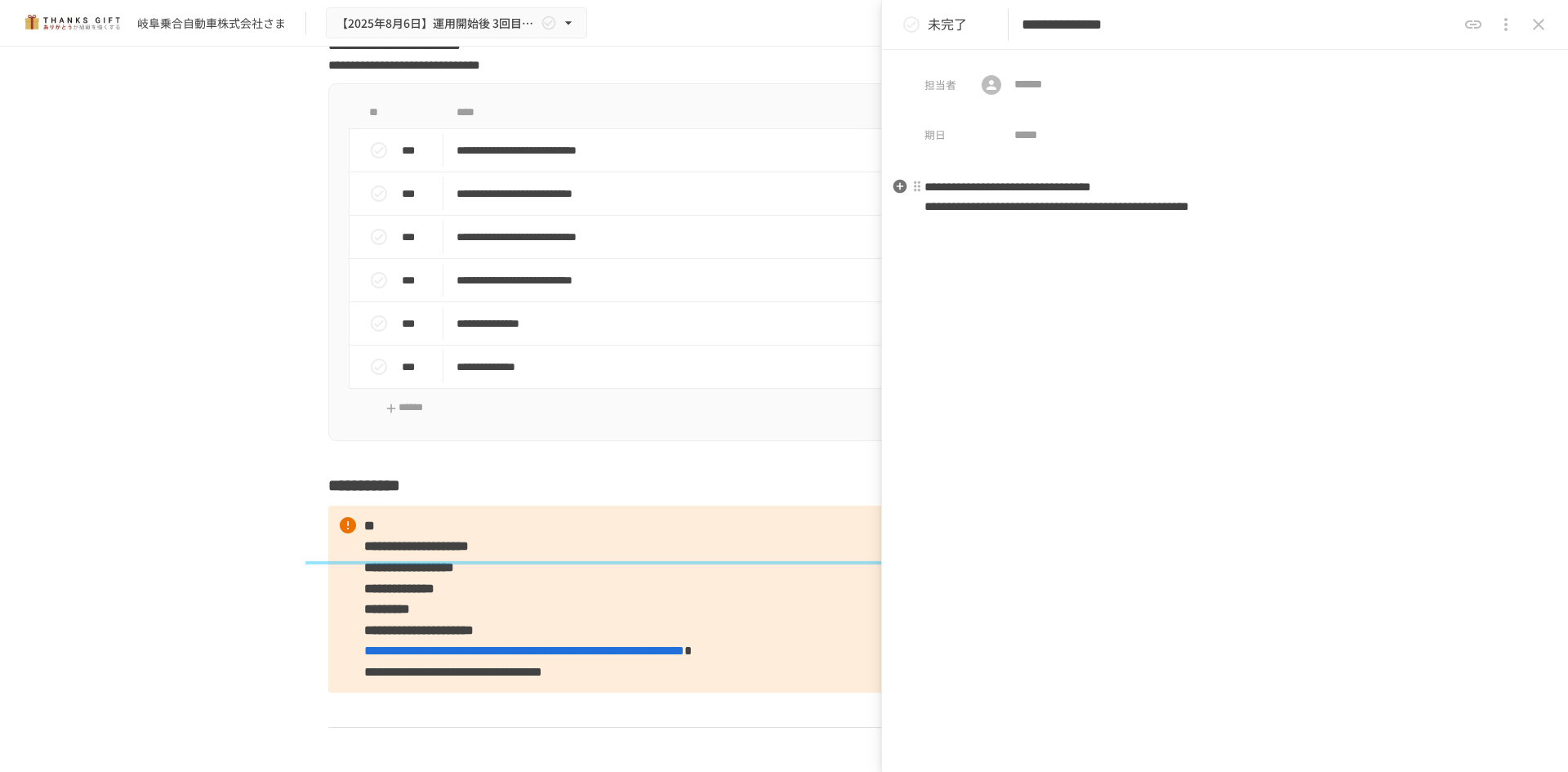 type 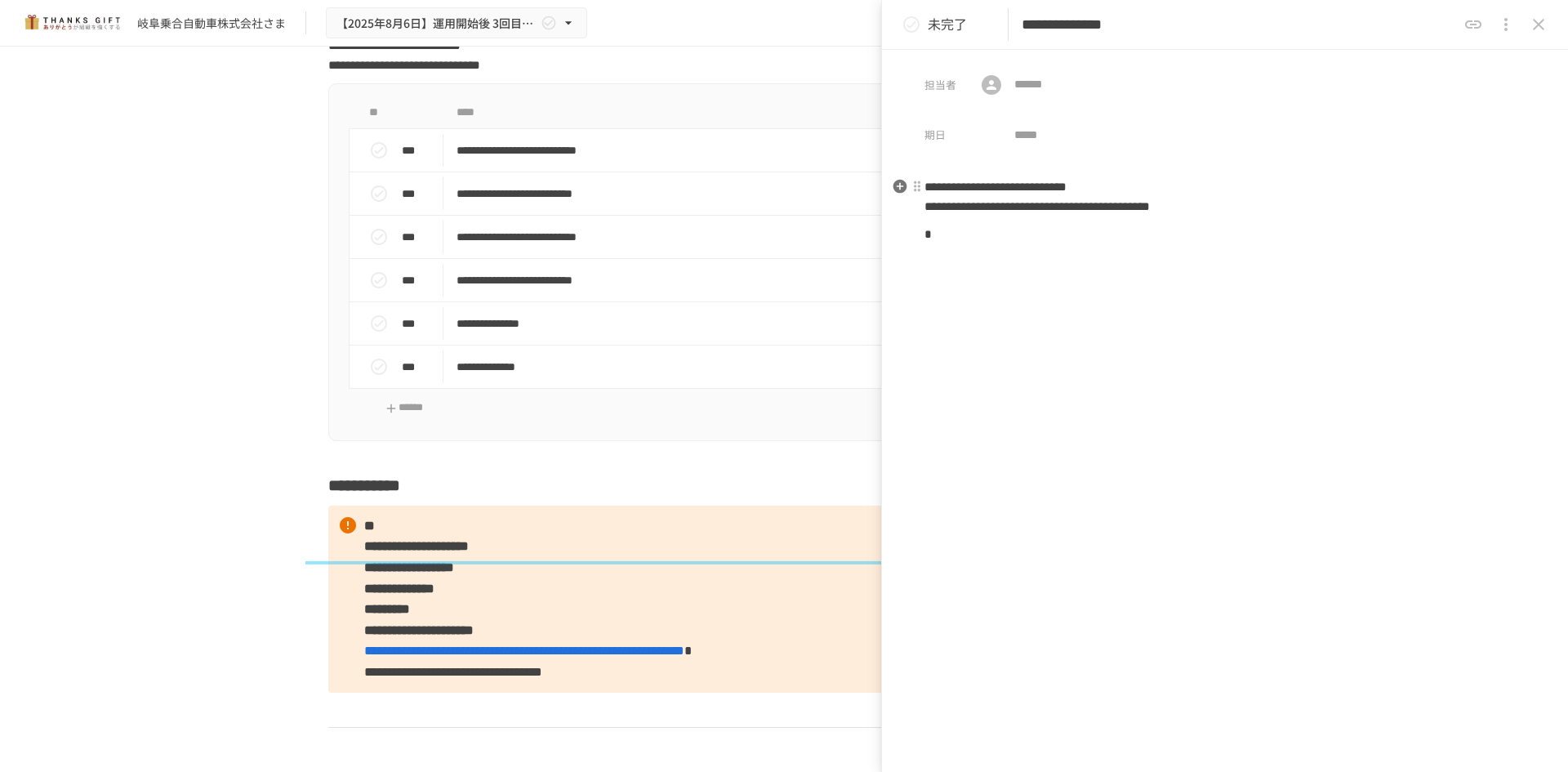 click on "**********" at bounding box center [1037, 206] 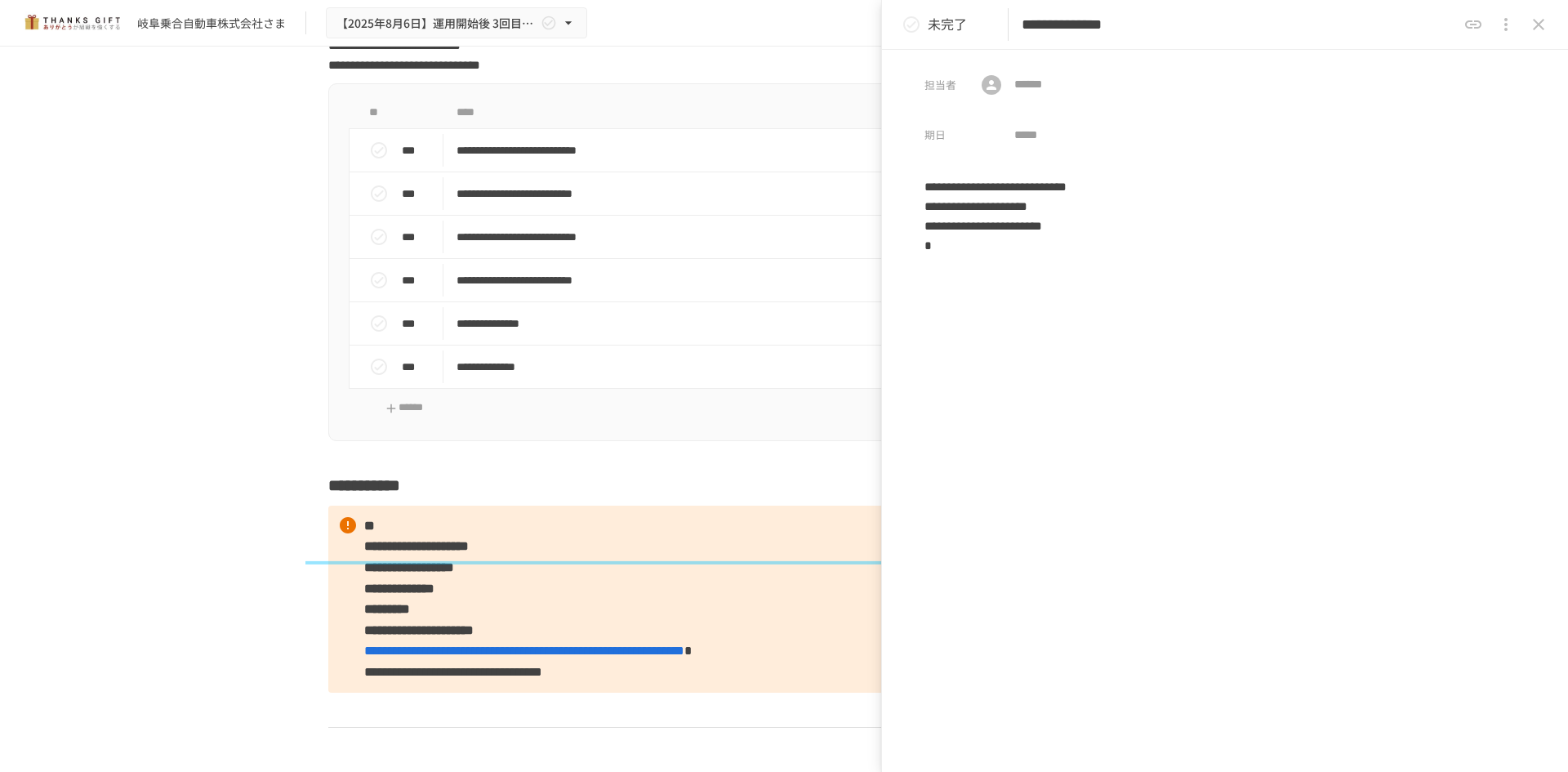 click on "**********" at bounding box center [1225, 342] 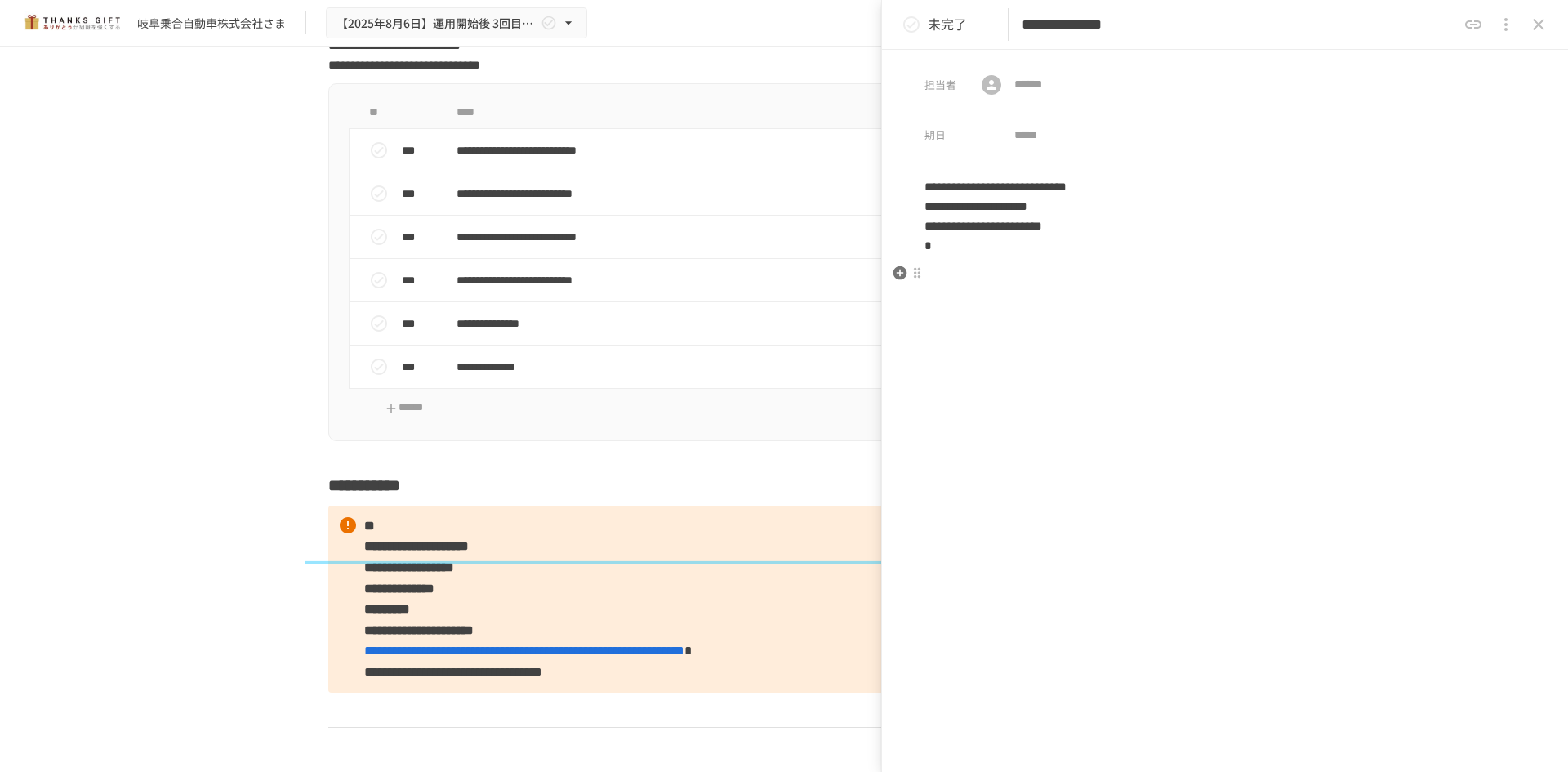 click at bounding box center (1225, 274) 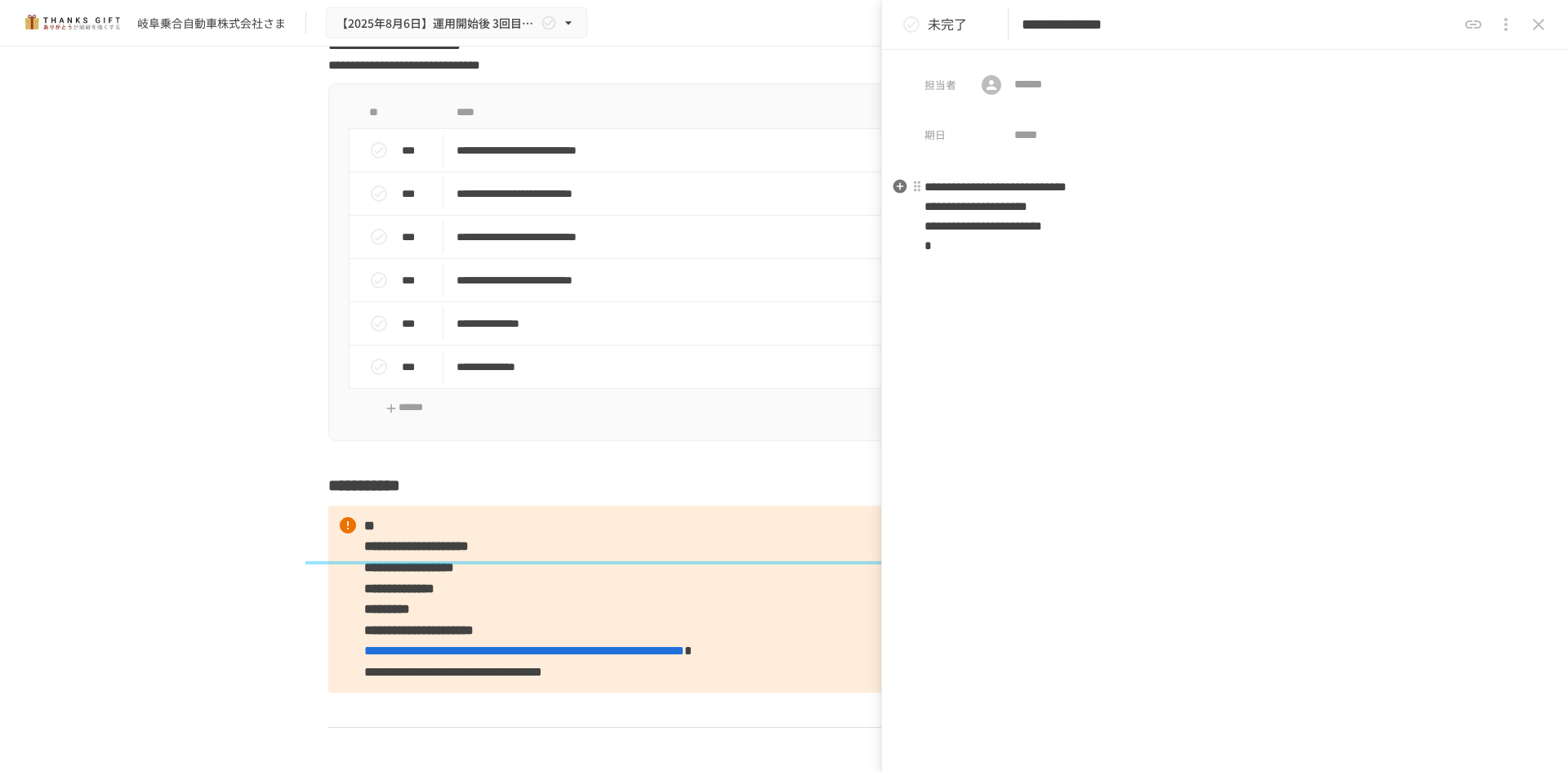click on "**********" at bounding box center (1225, 216) 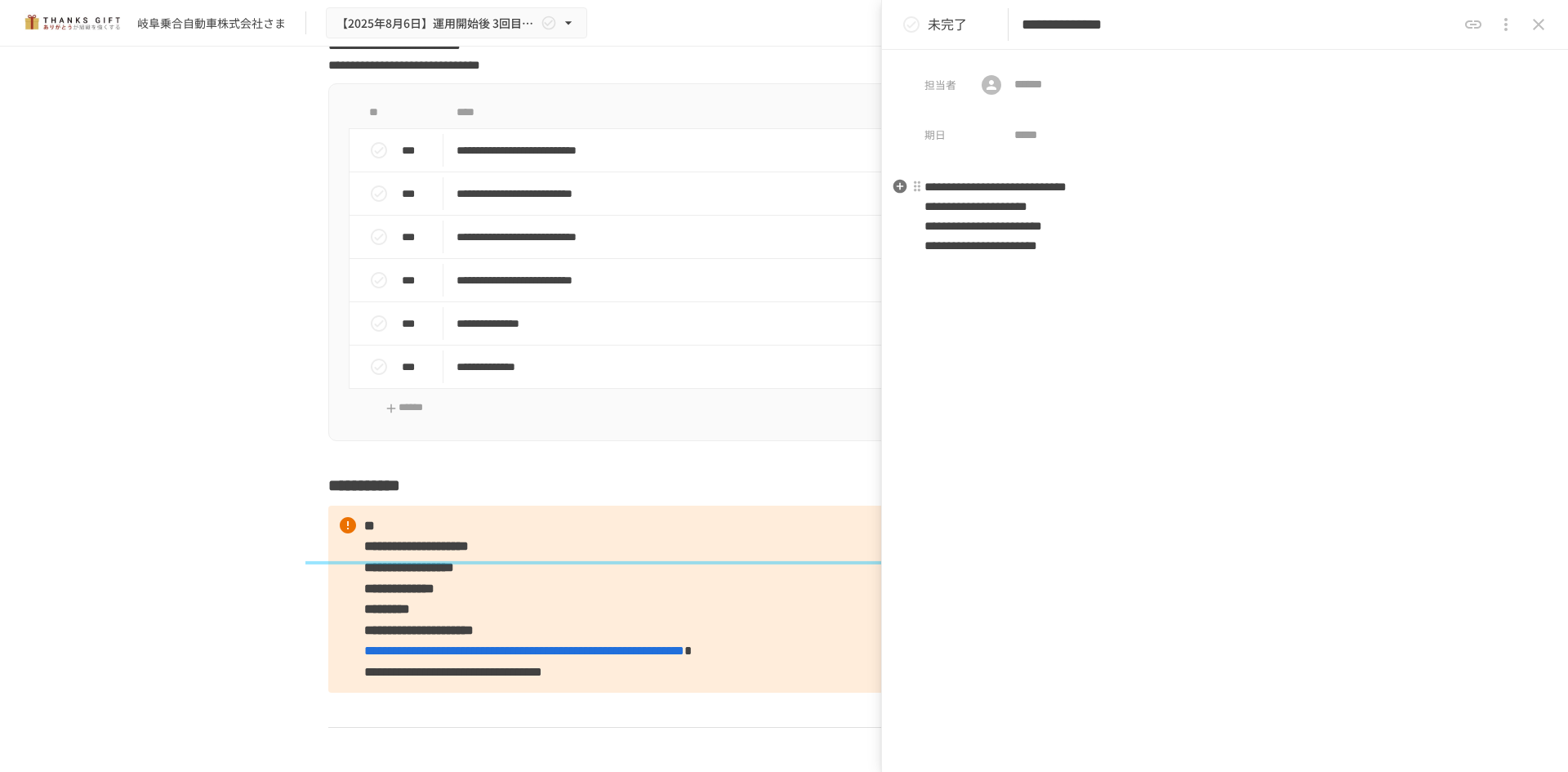 drag, startPoint x: 939, startPoint y: 247, endPoint x: 858, endPoint y: 240, distance: 81.30191 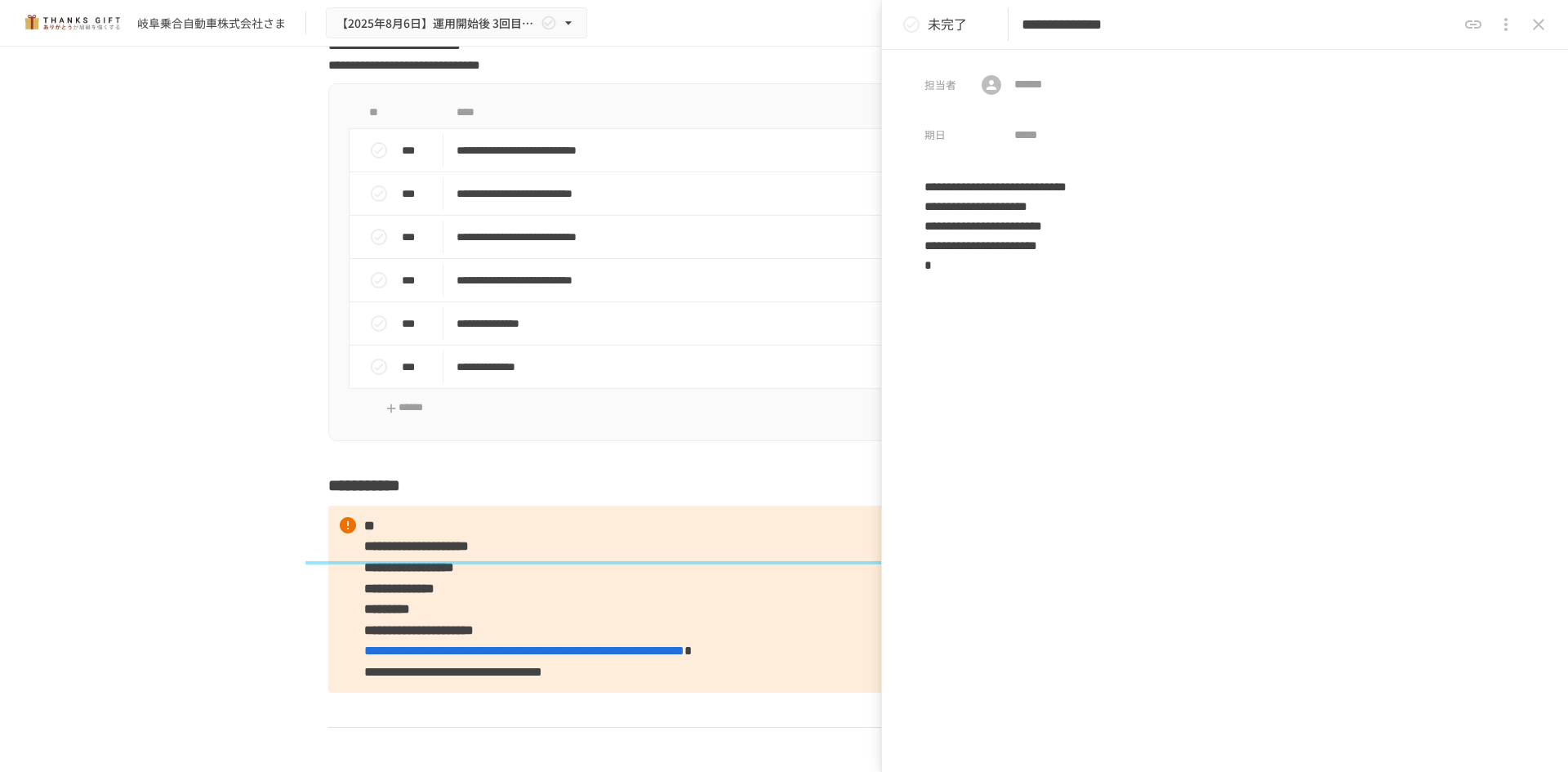 click on "**********" at bounding box center (1225, 352) 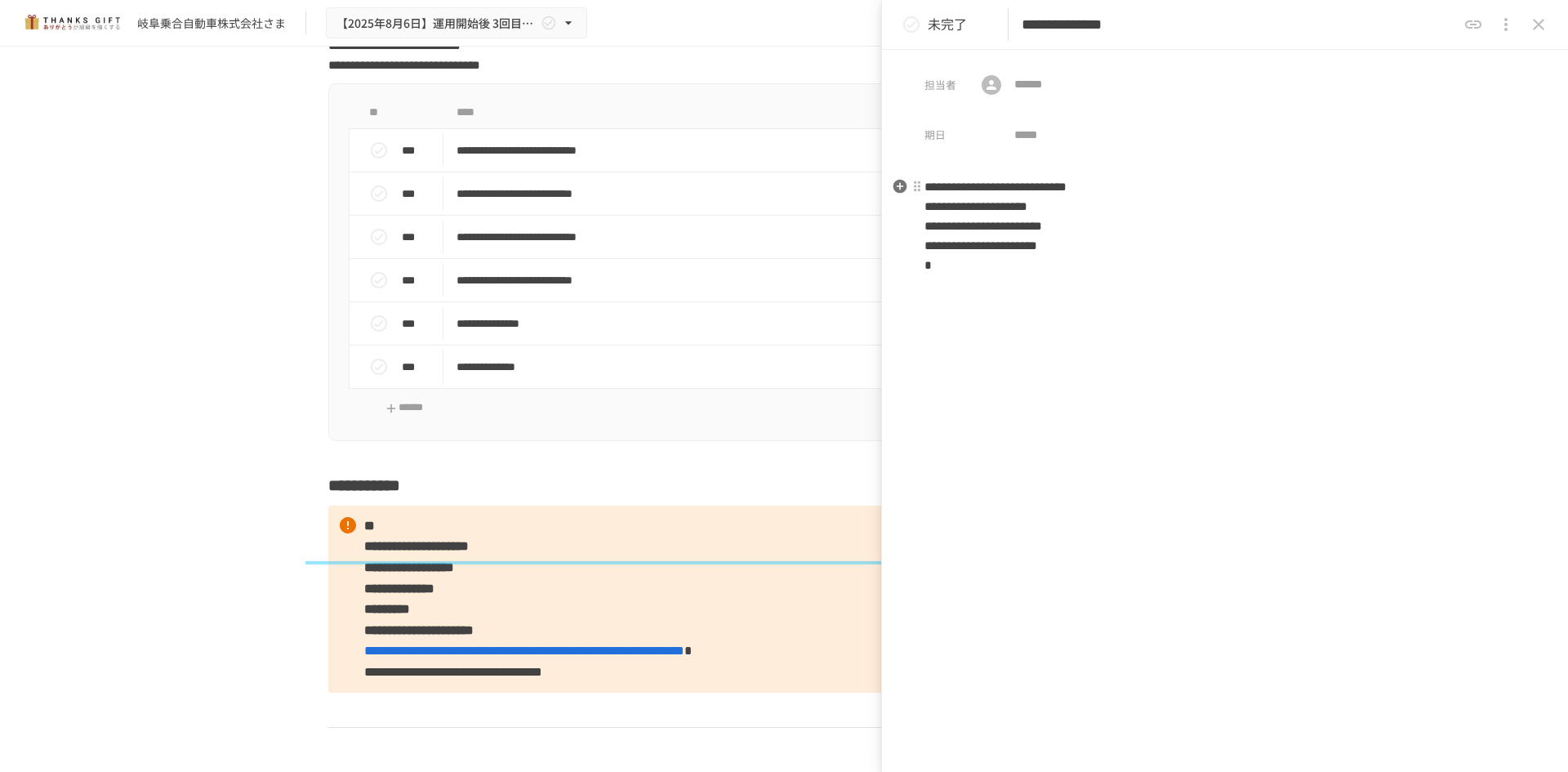 click on "**********" at bounding box center [1225, 226] 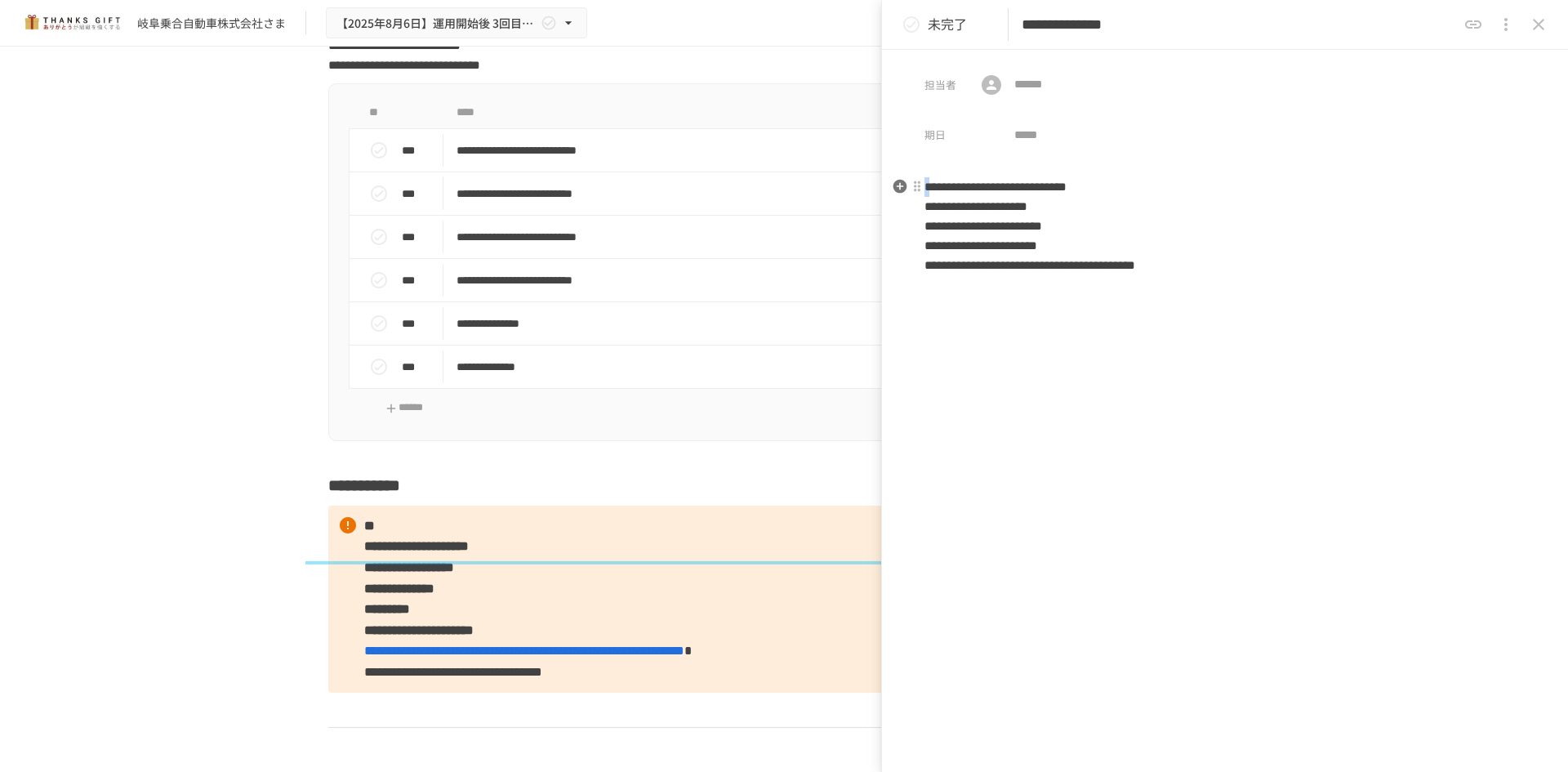 drag, startPoint x: 935, startPoint y: 190, endPoint x: 926, endPoint y: 190, distance: 9 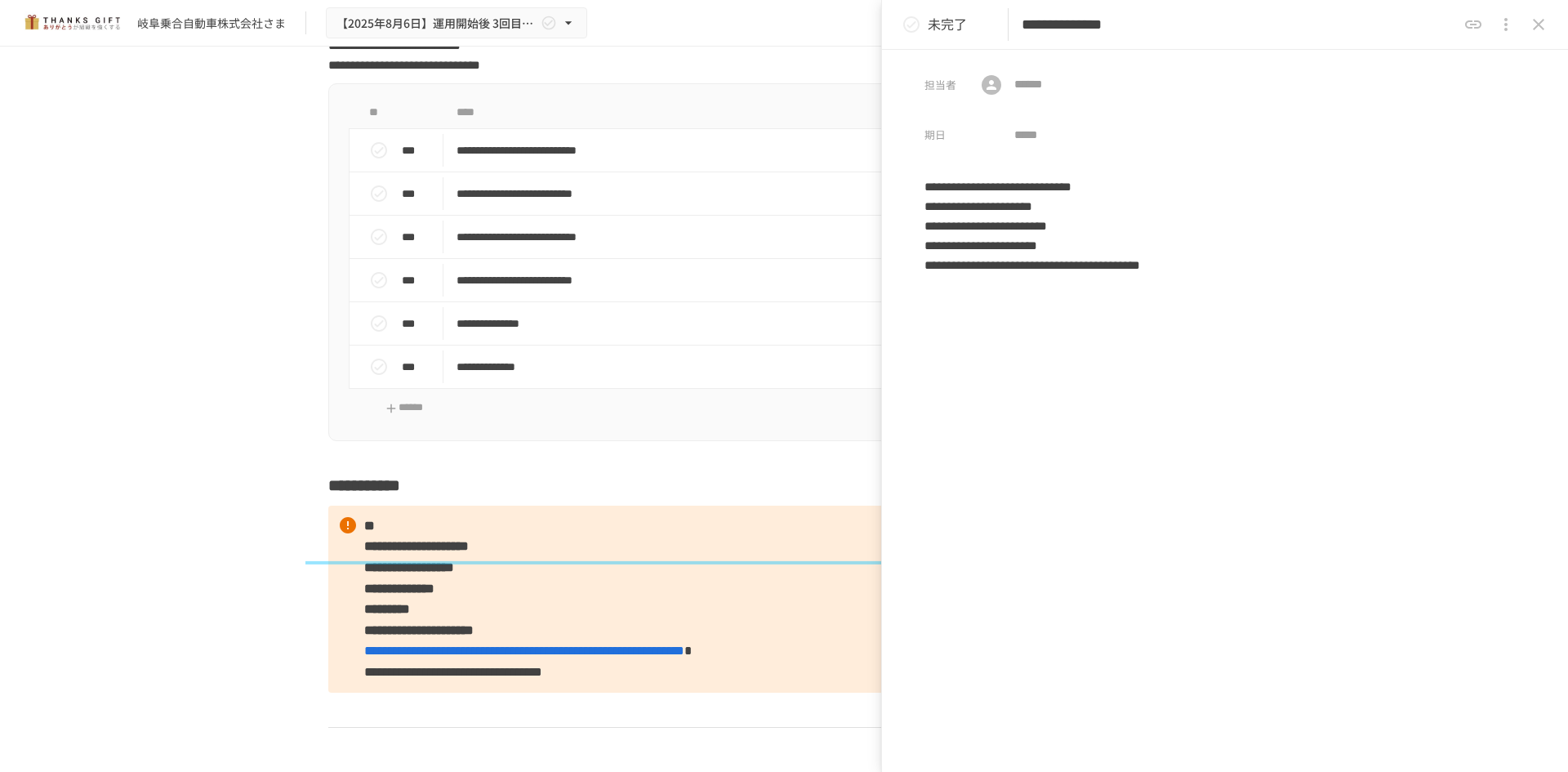 click 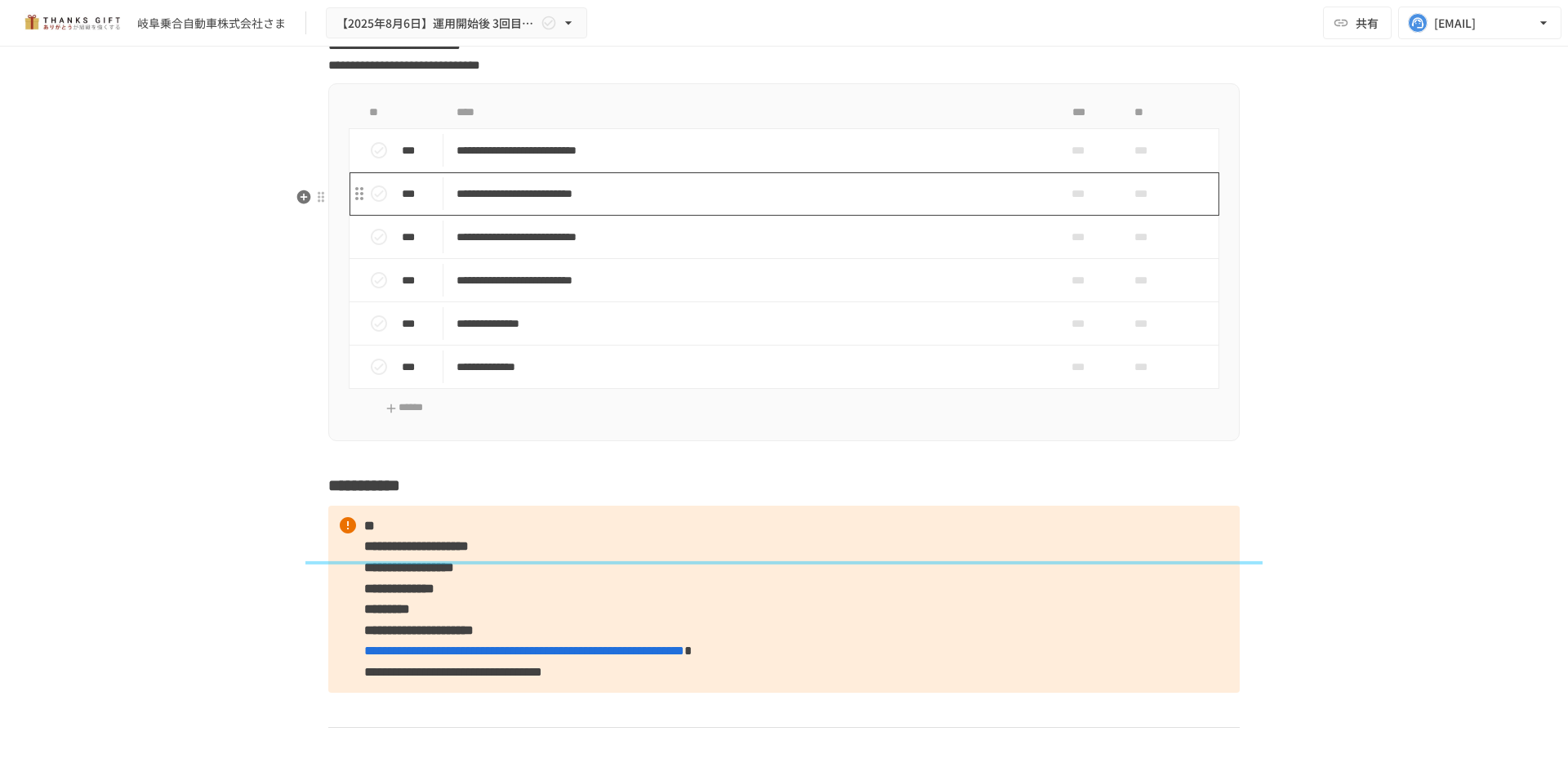 click on "**********" at bounding box center [750, 194] 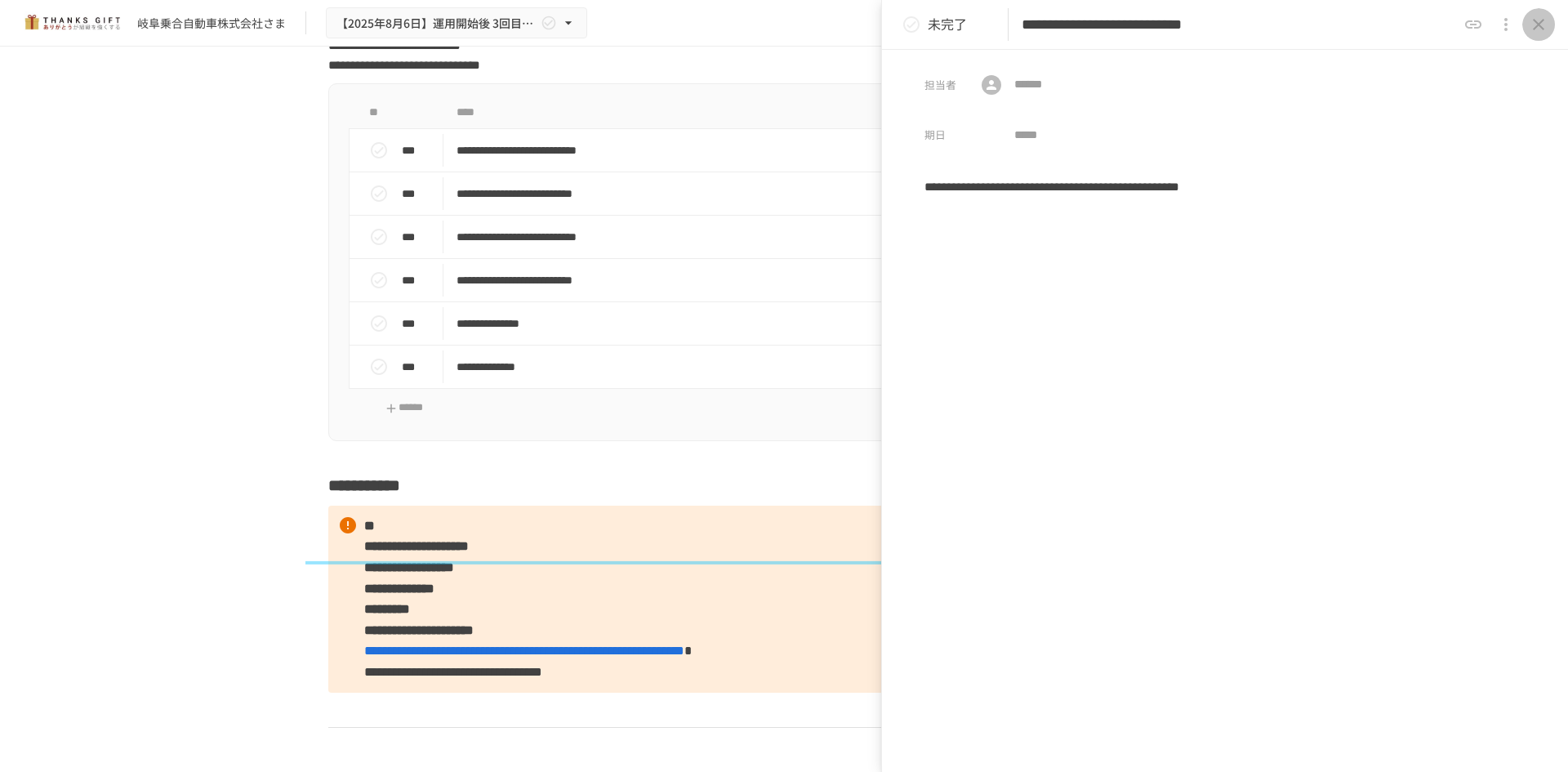 click 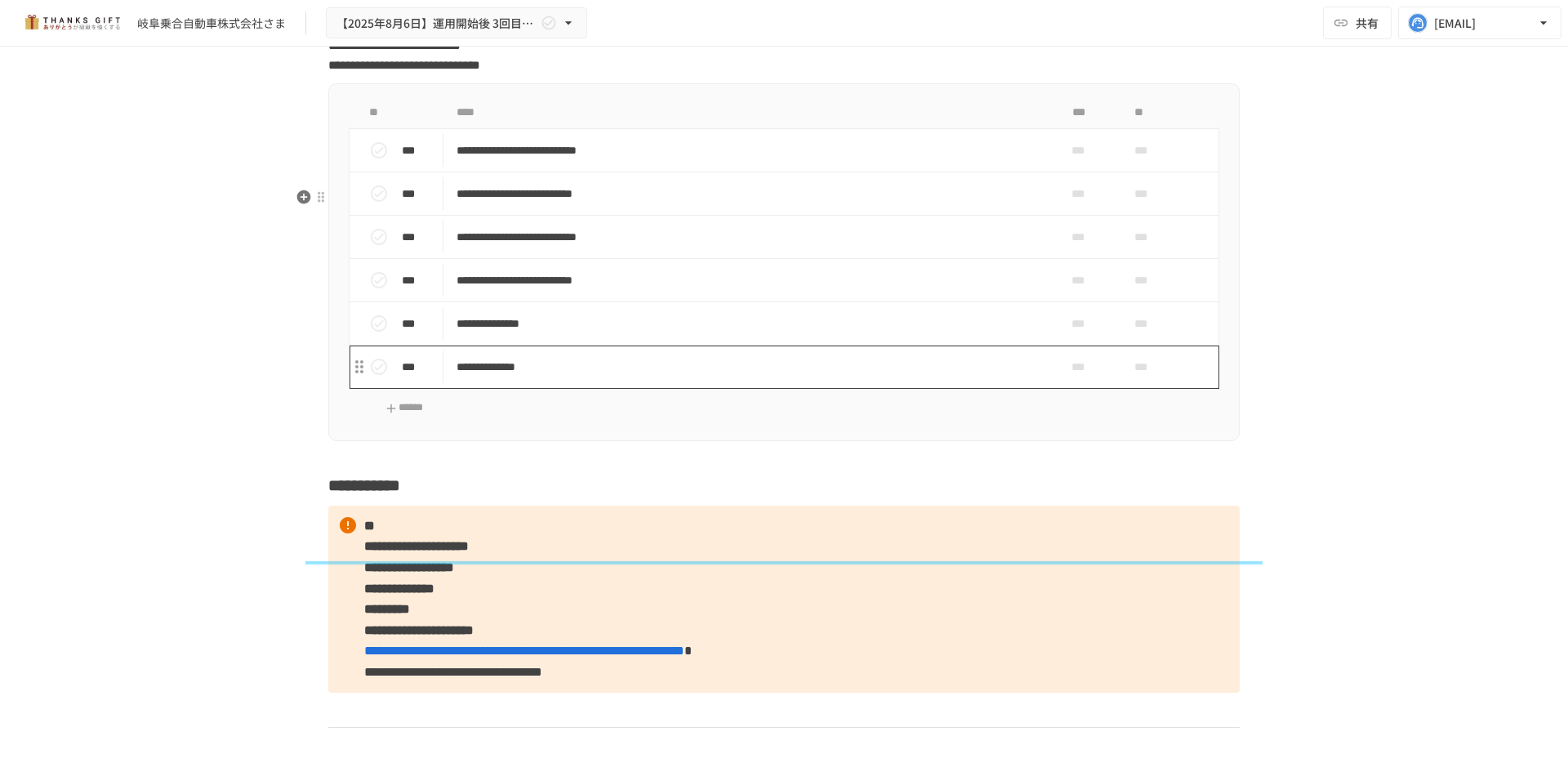 click on "**********" at bounding box center (750, 367) 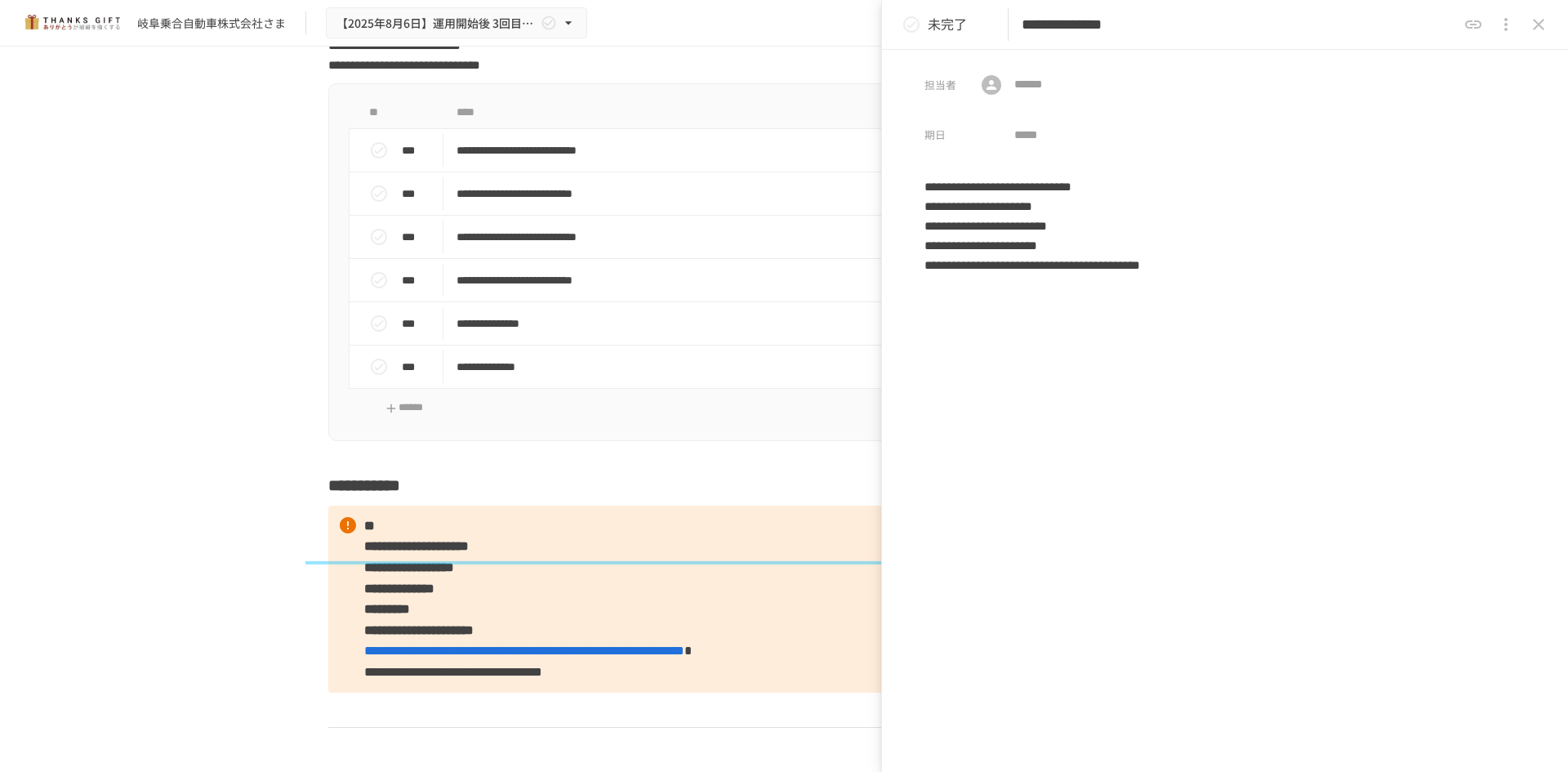 click on "**********" at bounding box center [1239, 25] 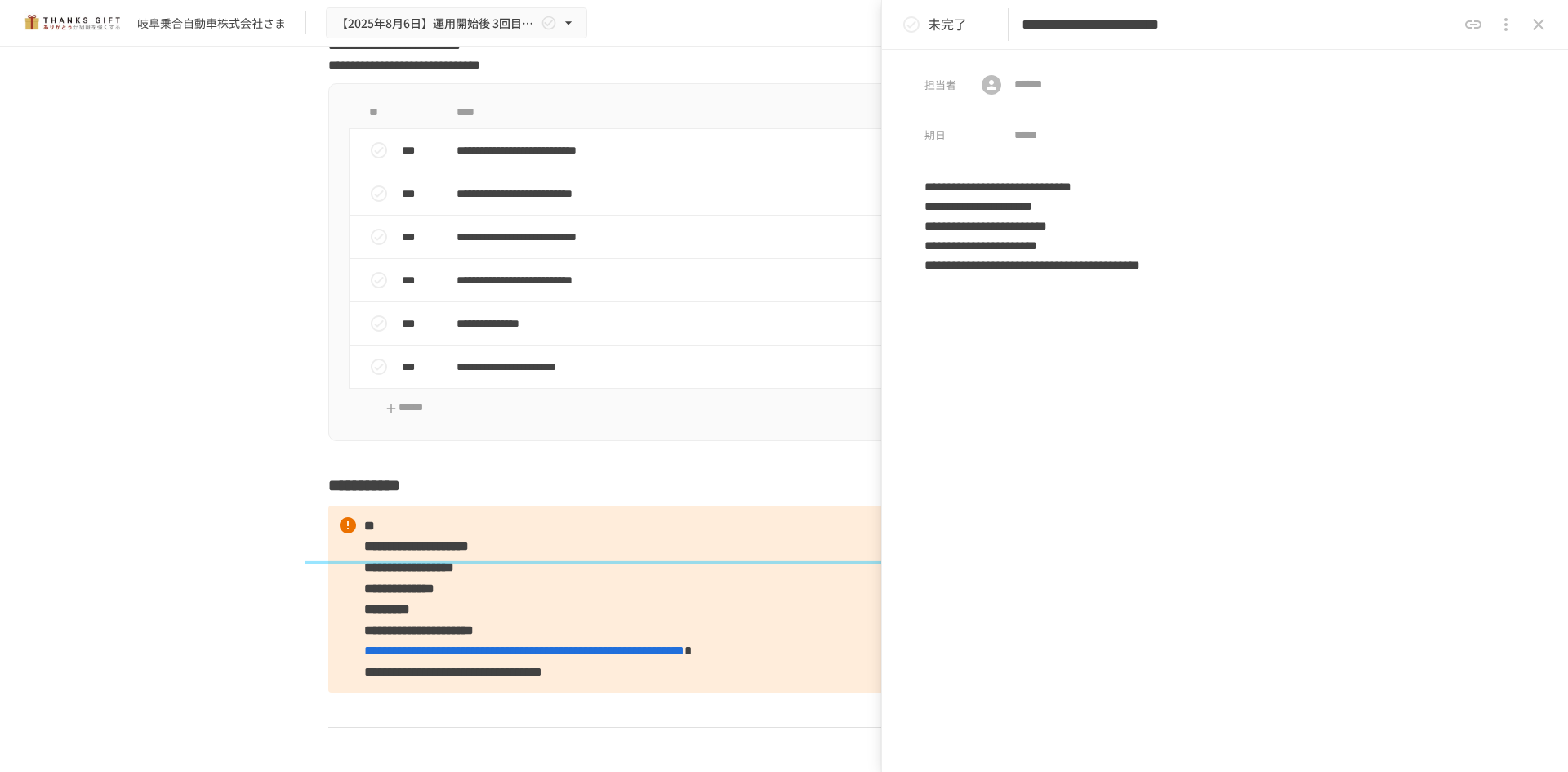type on "**********" 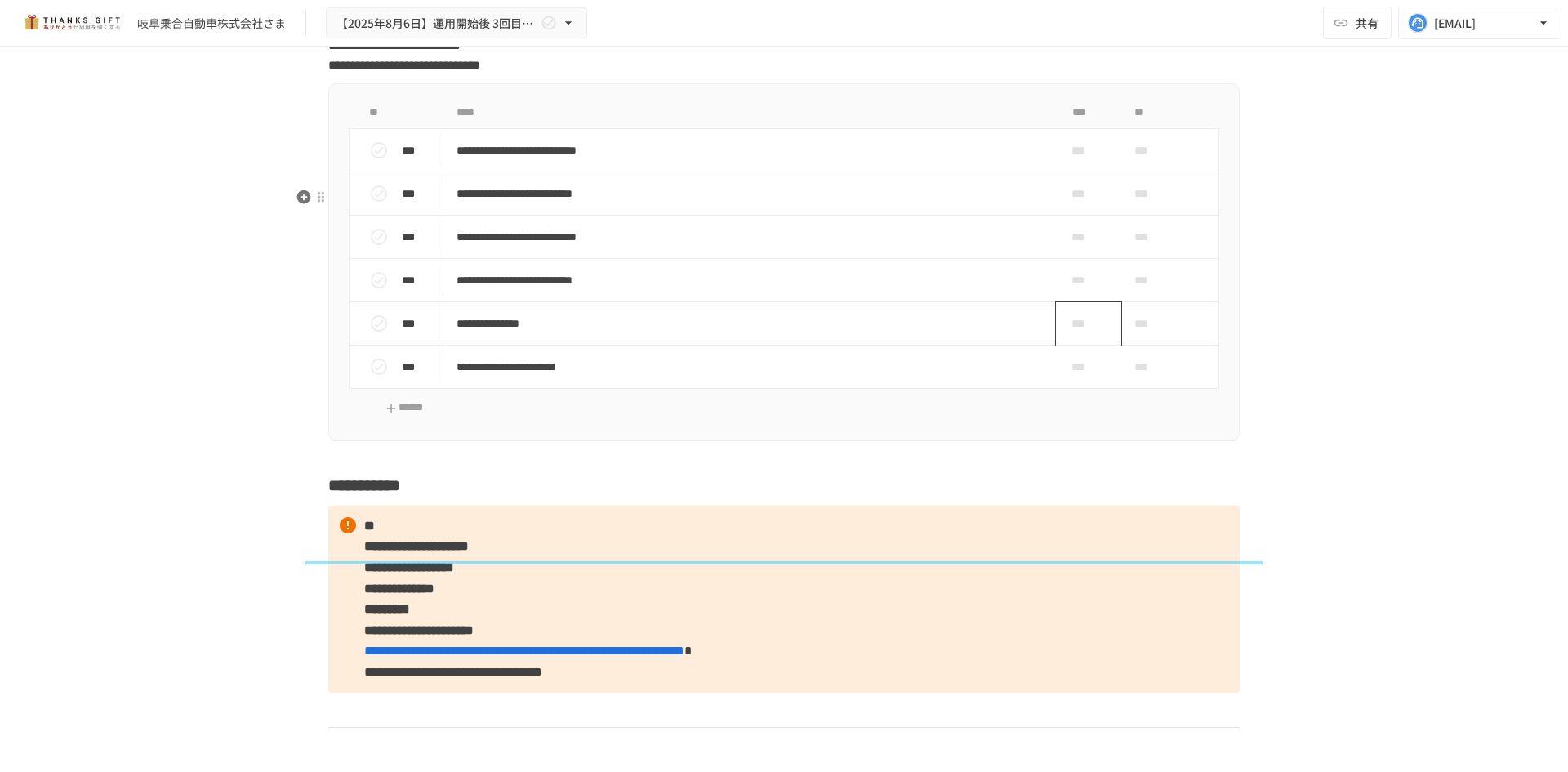 click on "***" at bounding box center [1082, 324] 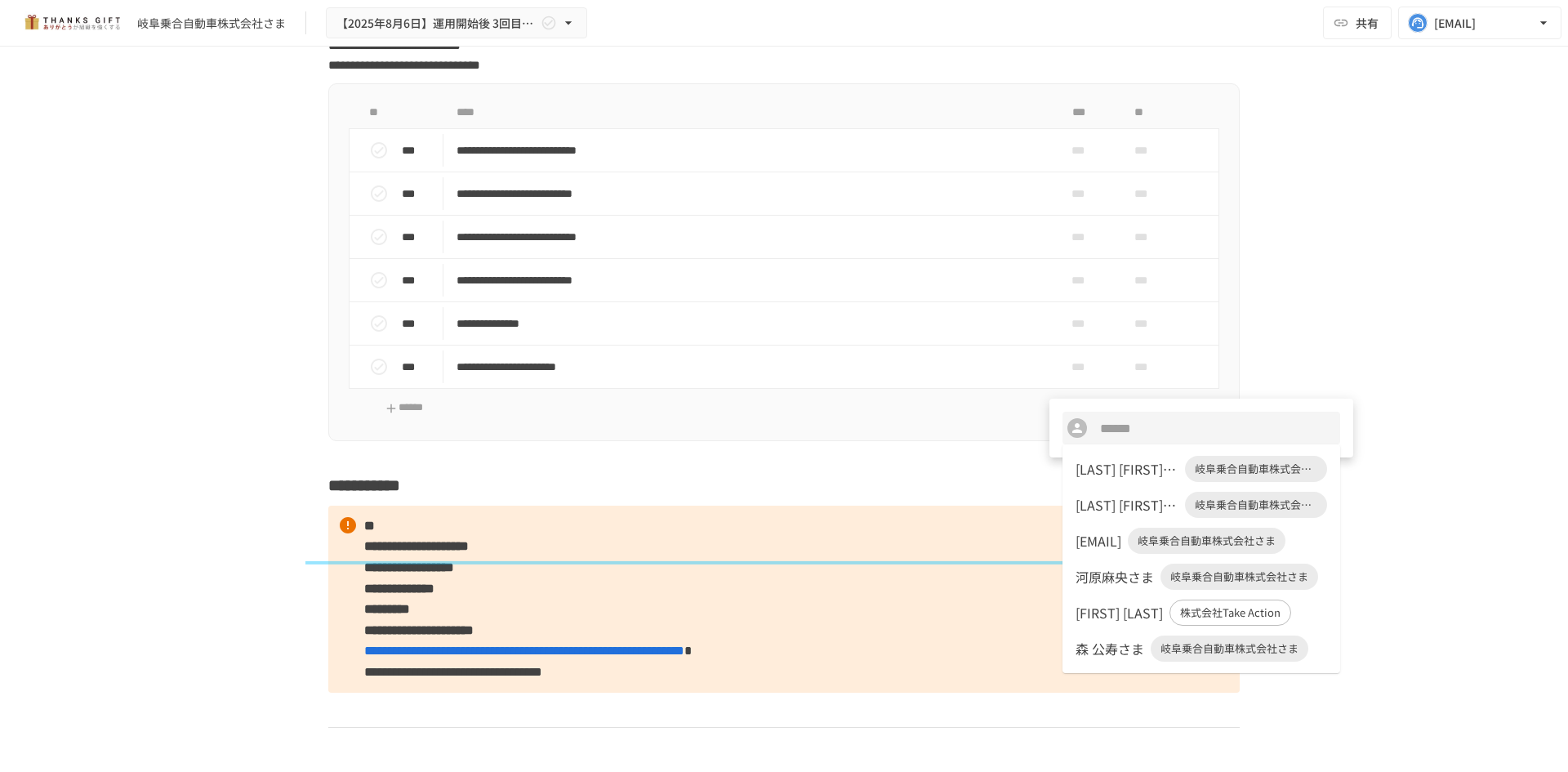 click at bounding box center [784, 386] 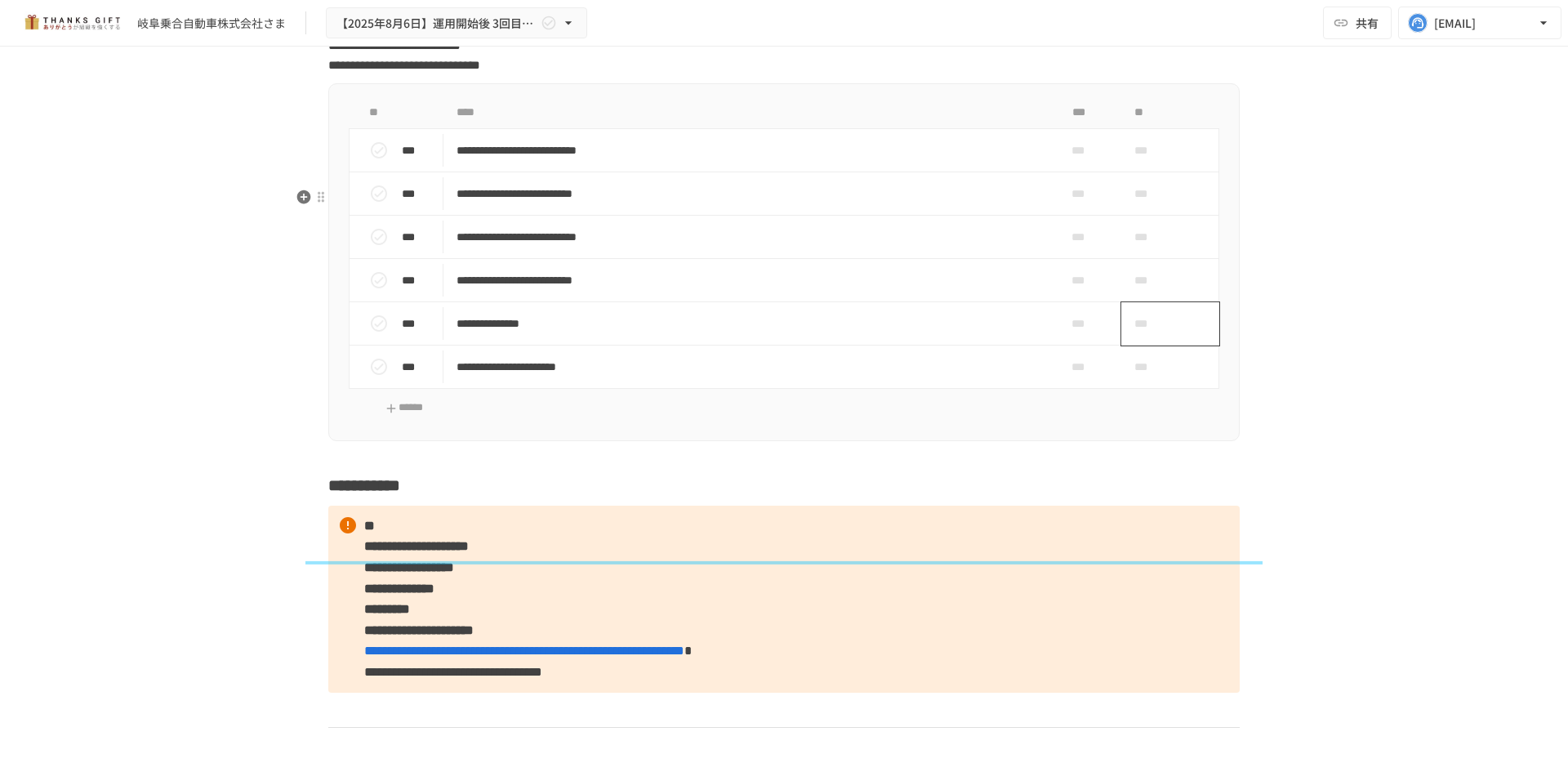 click on "***" at bounding box center [1170, 324] 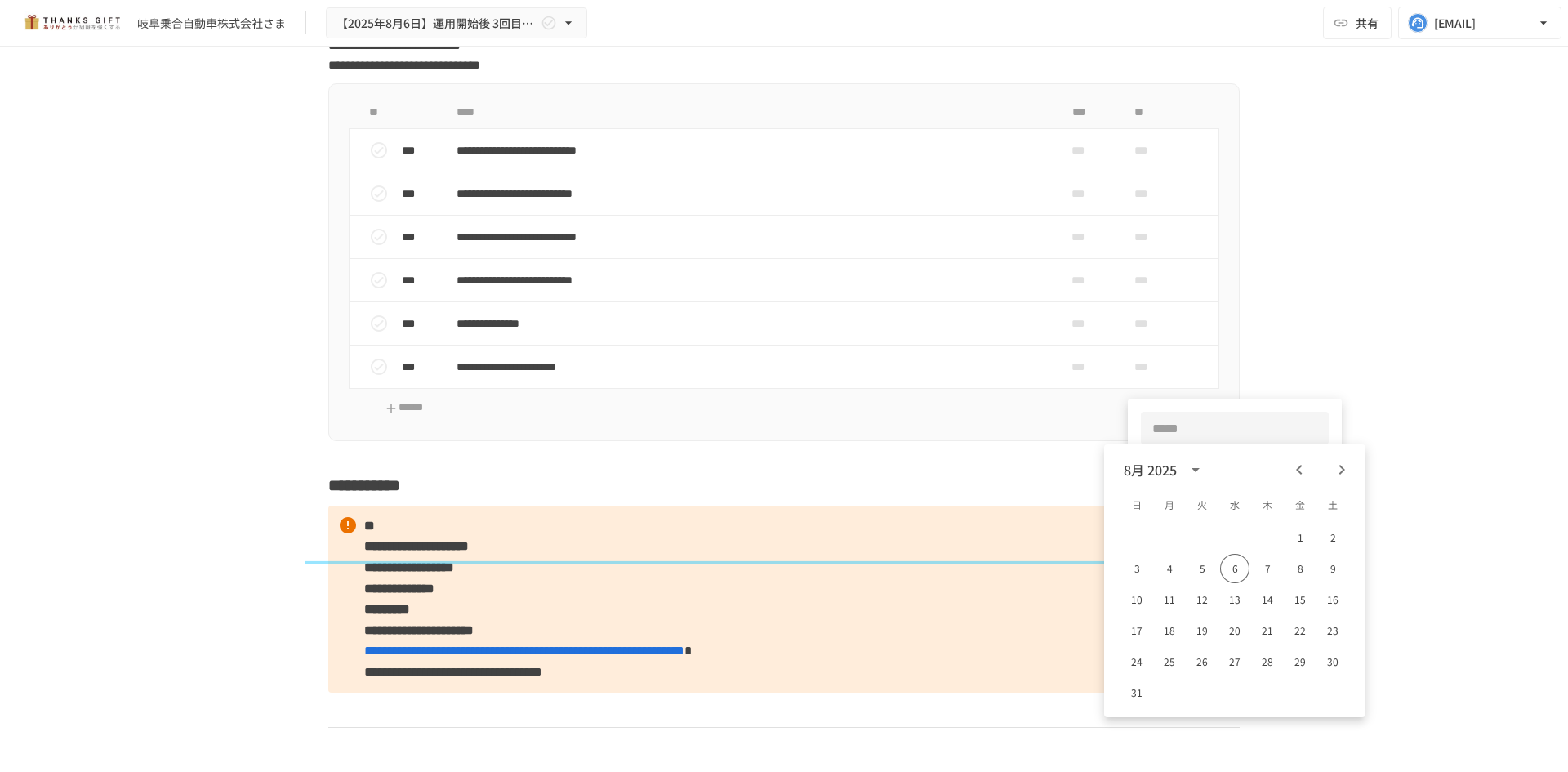 click 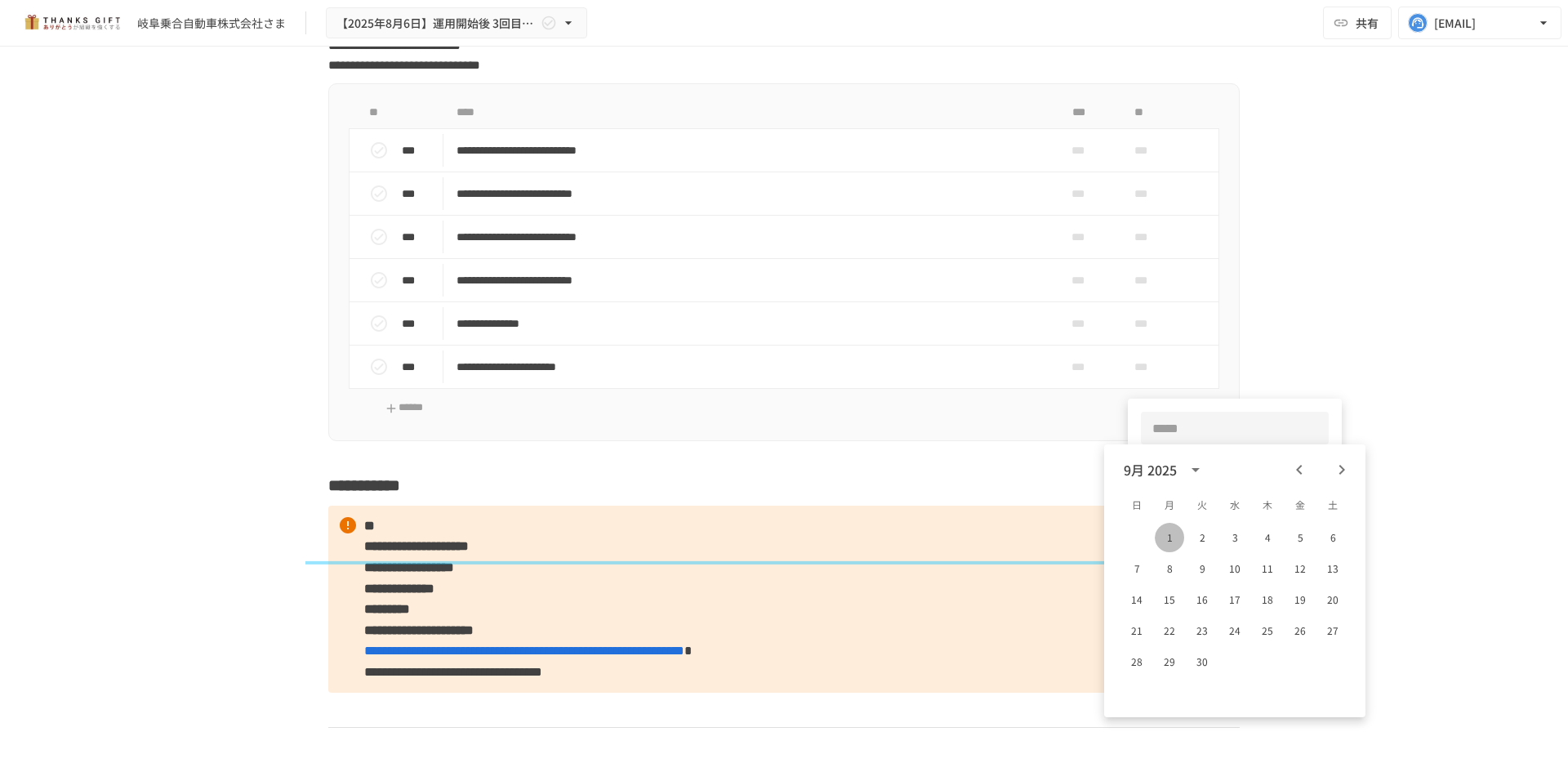 click on "1" at bounding box center (1169, 538) 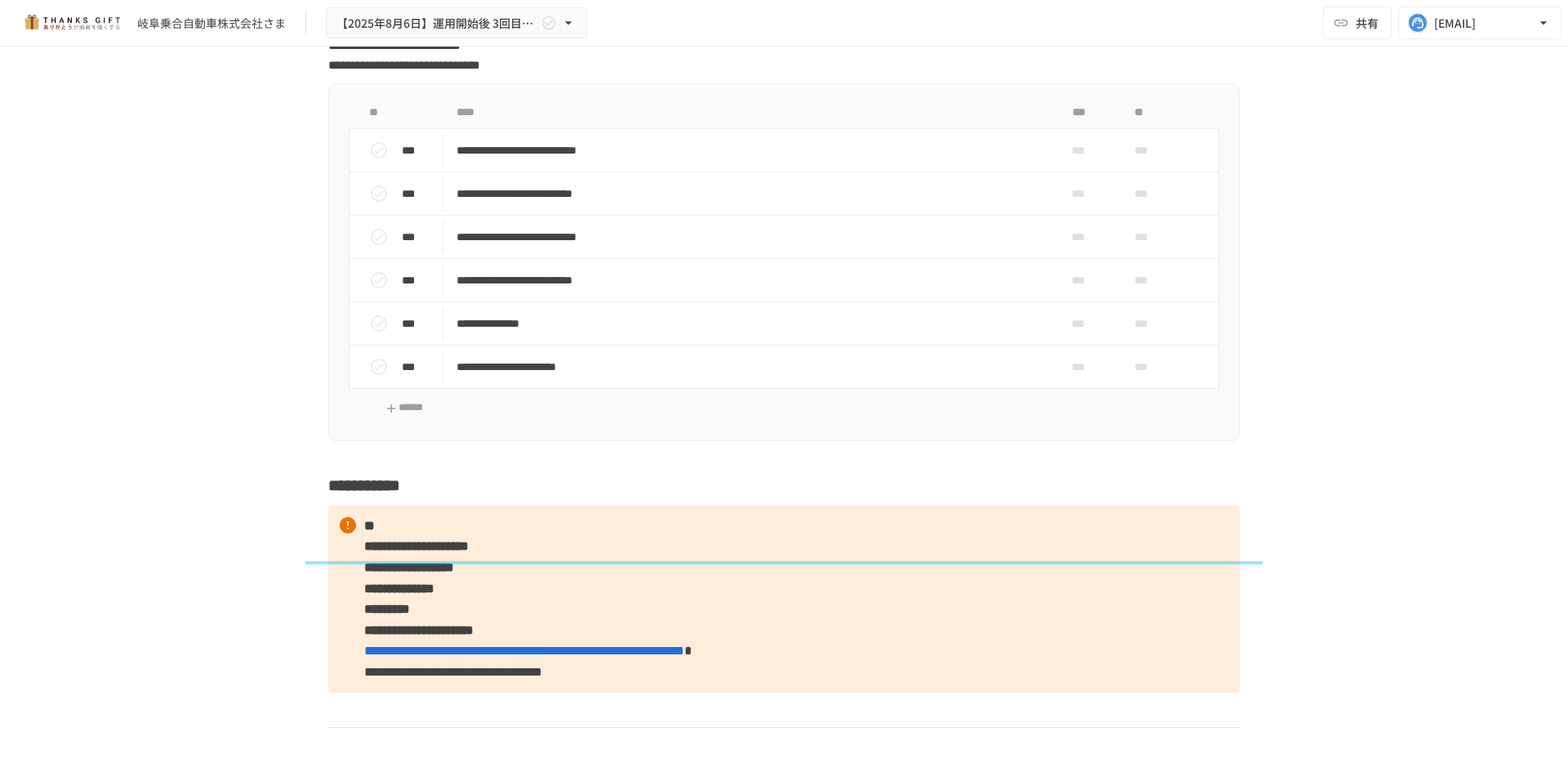 click on "**********" at bounding box center [784, 392] 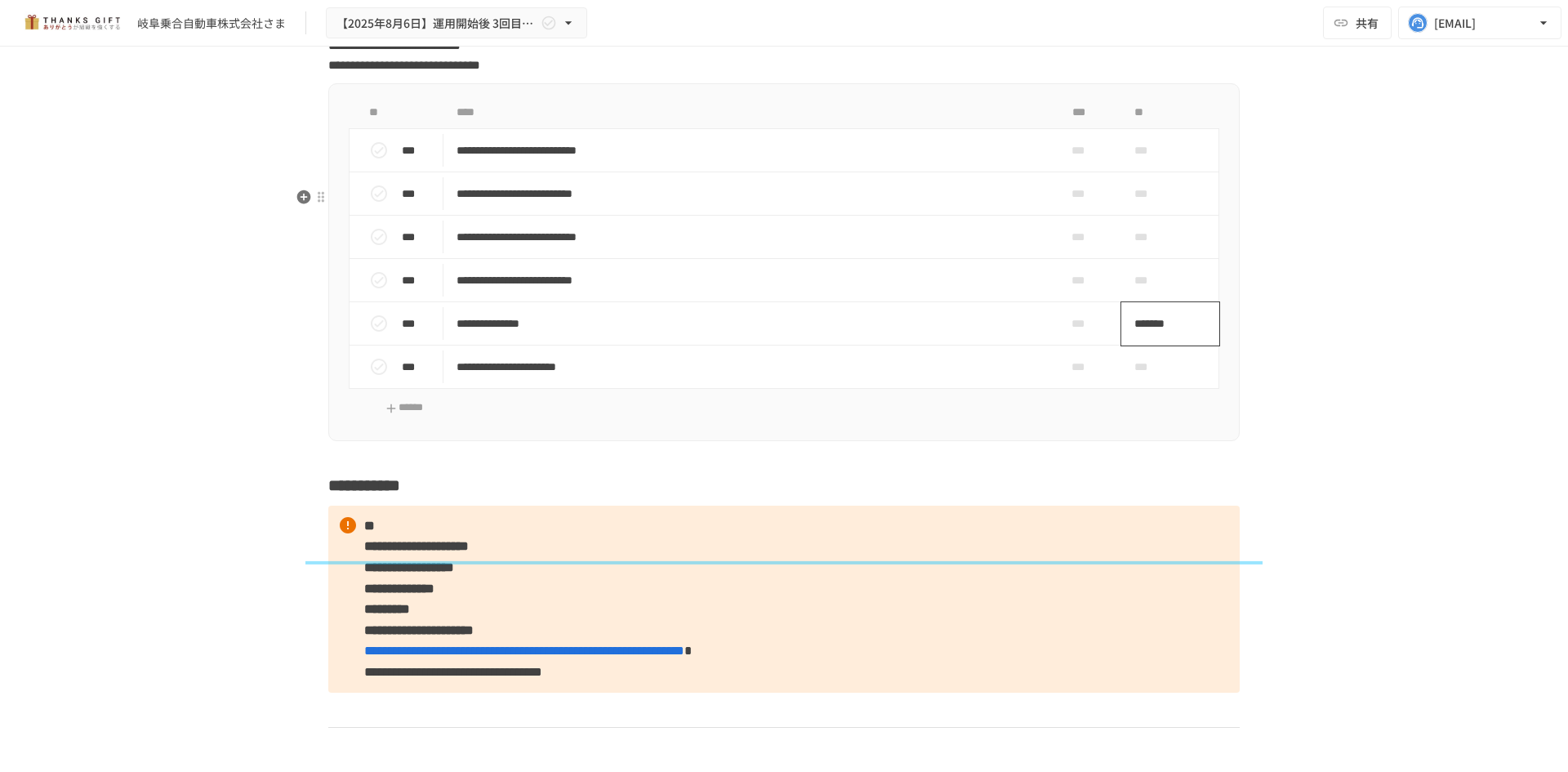 click on "*******" at bounding box center (1161, 324) 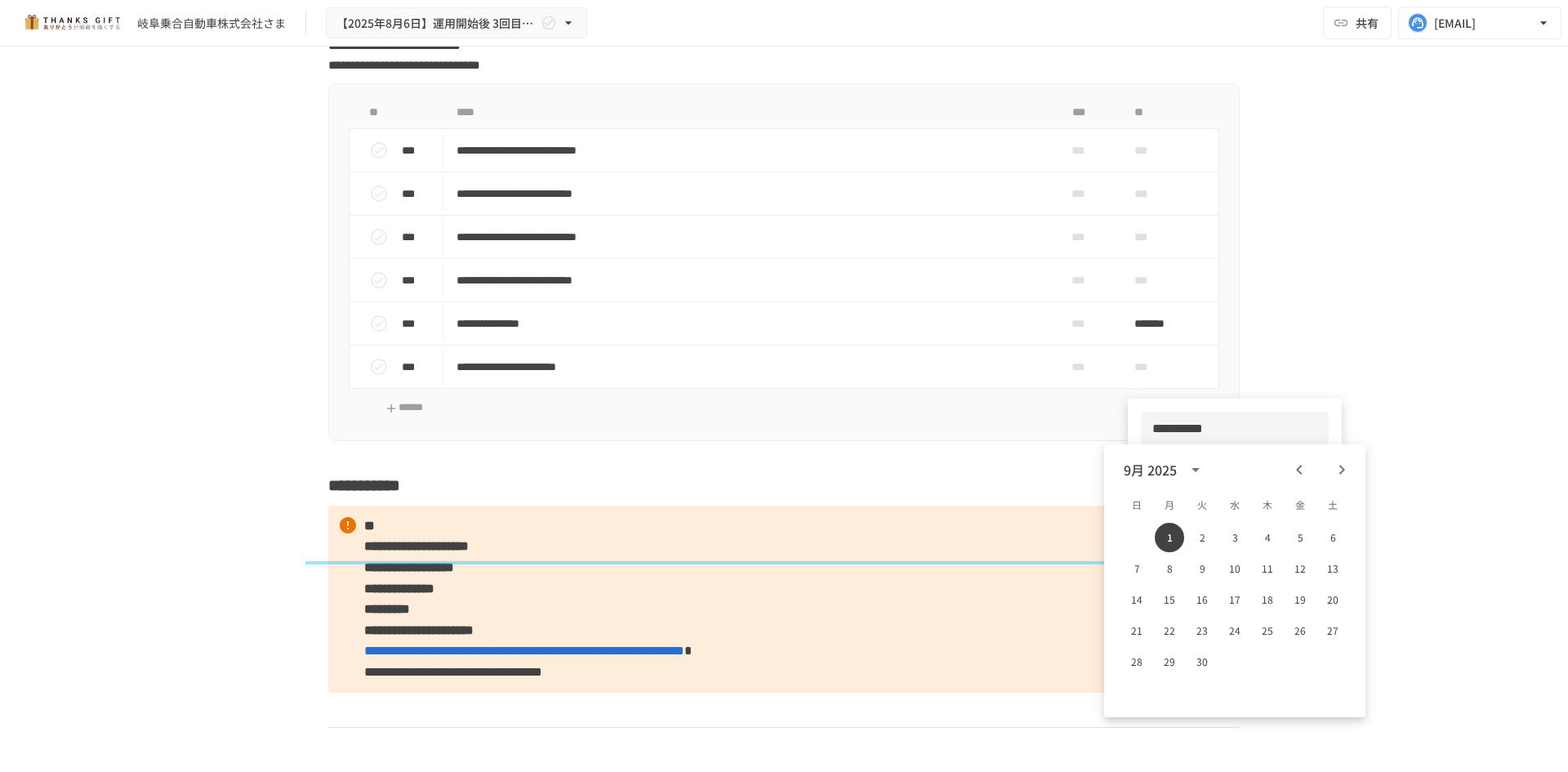 click at bounding box center [784, 386] 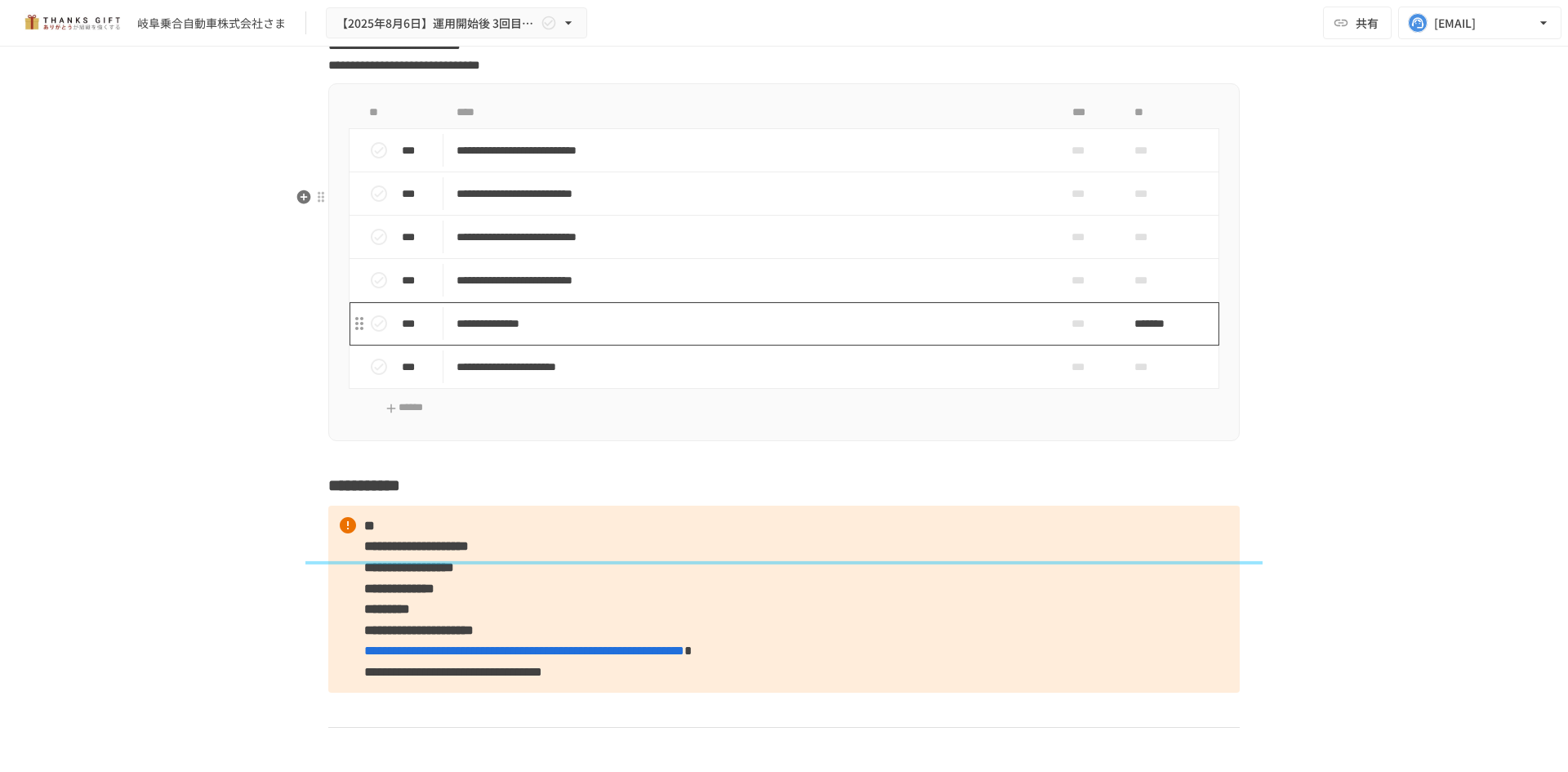 click on "**********" at bounding box center [750, 324] 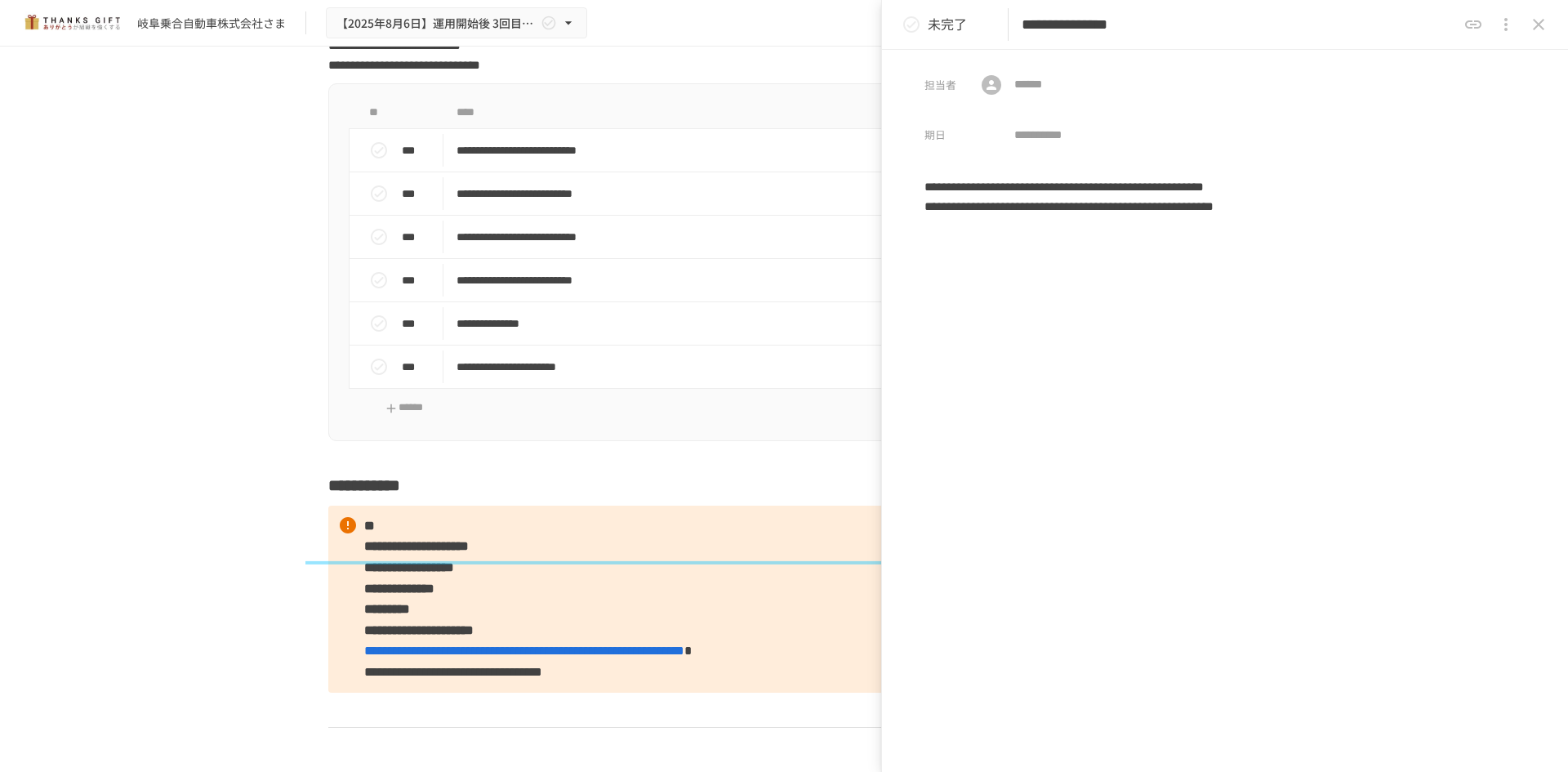 drag, startPoint x: 1142, startPoint y: 25, endPoint x: 1393, endPoint y: 0, distance: 252.24195 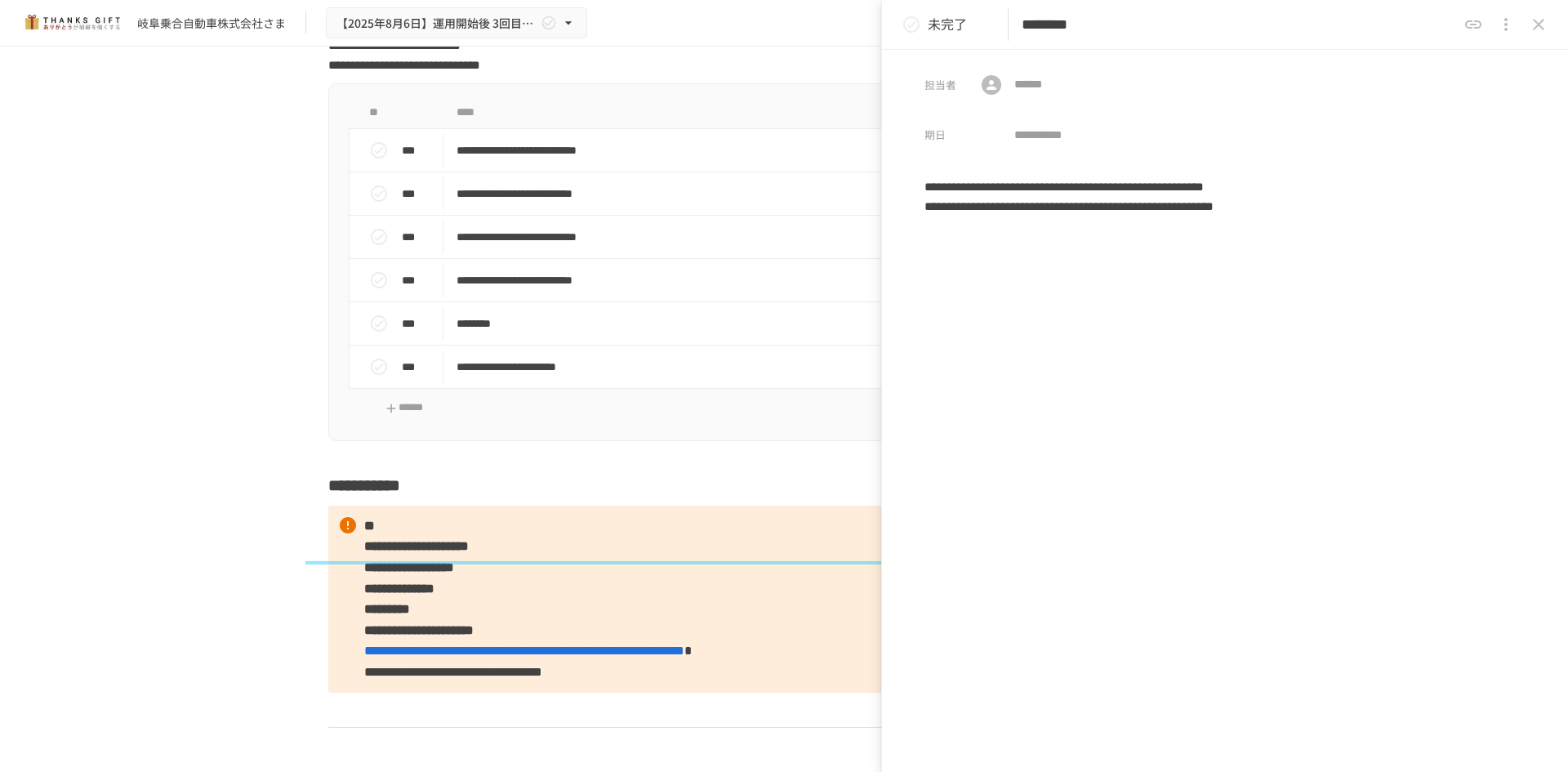 type on "********" 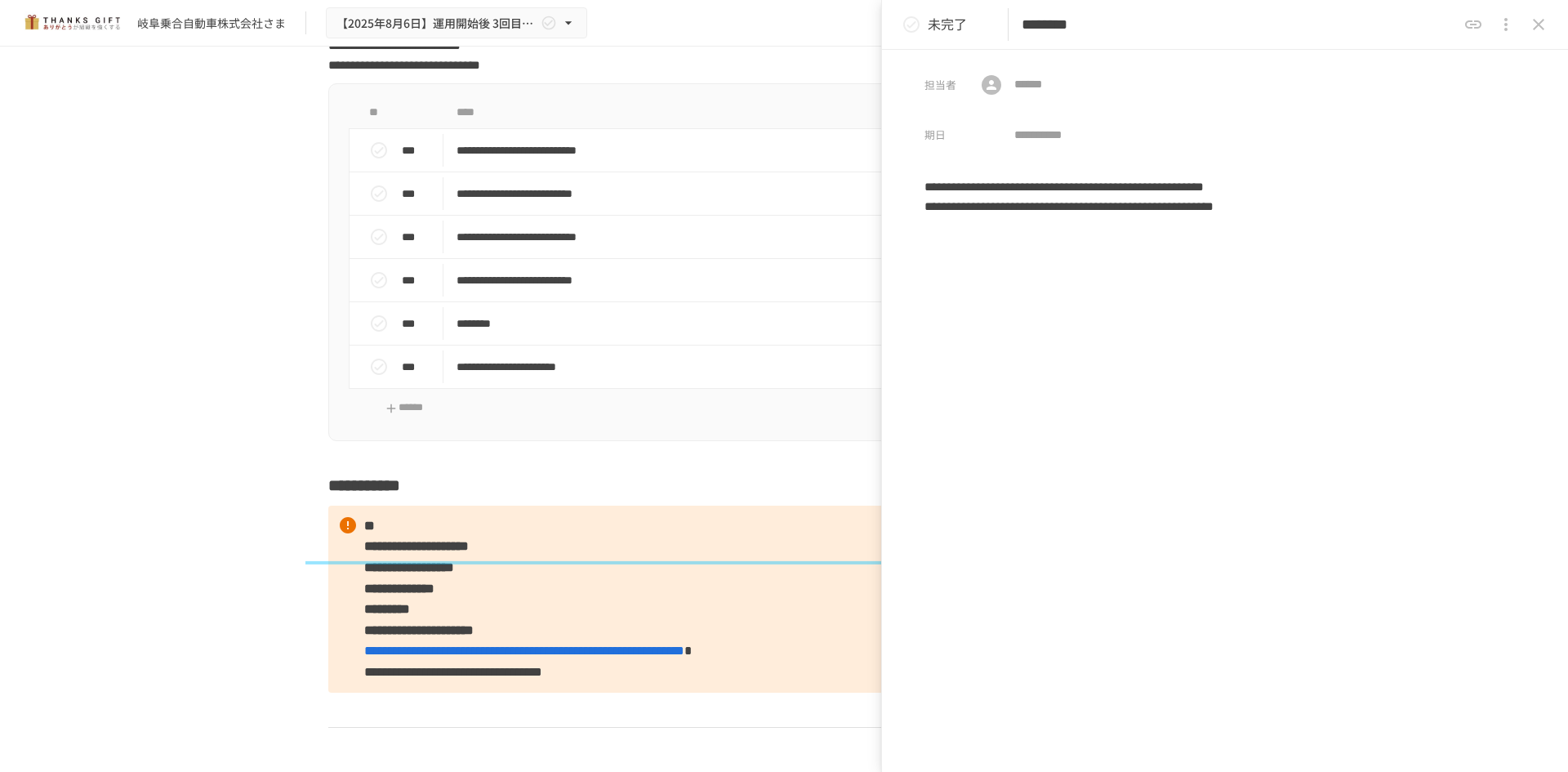 click 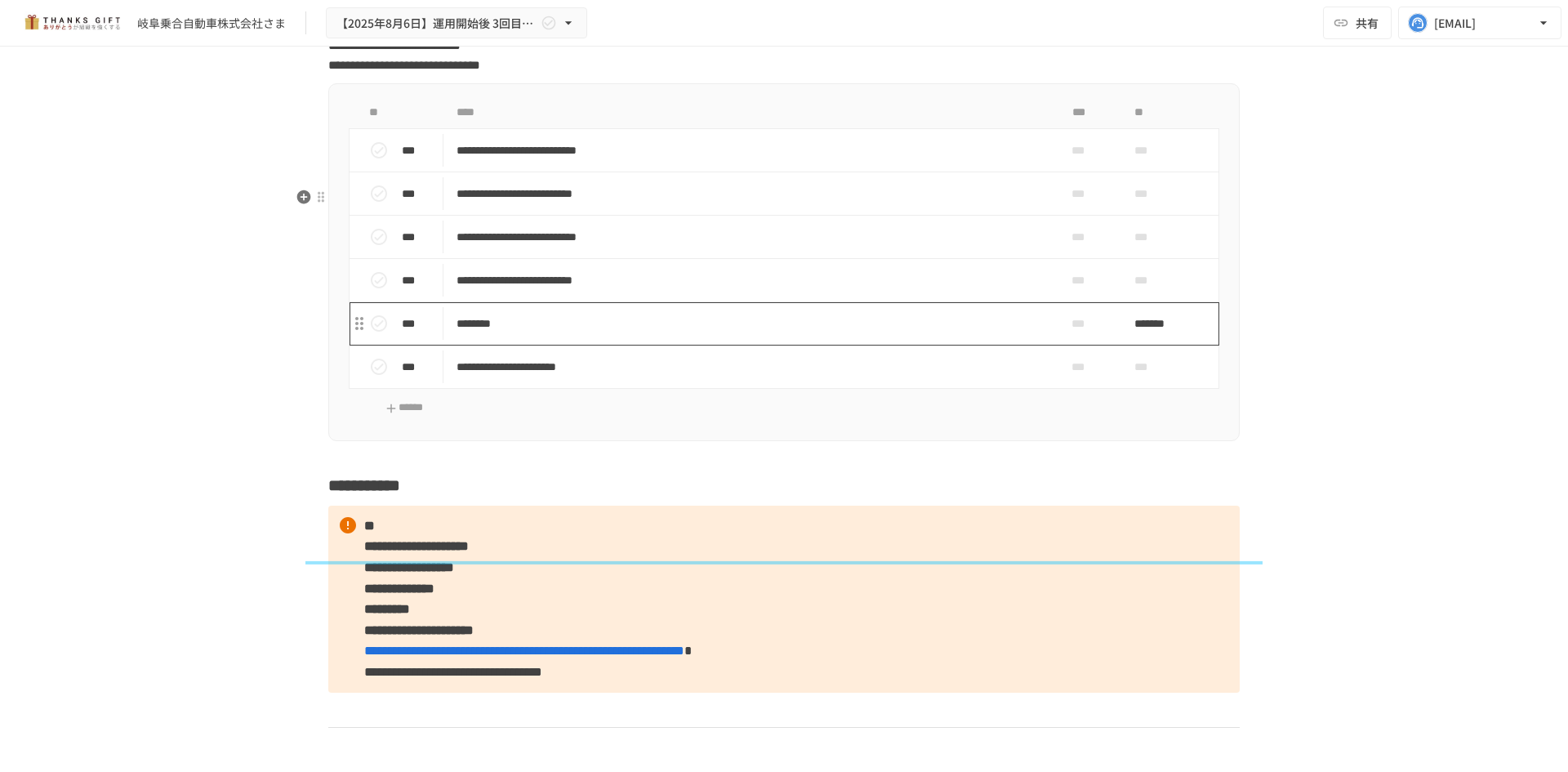 click on "********" at bounding box center (750, 324) 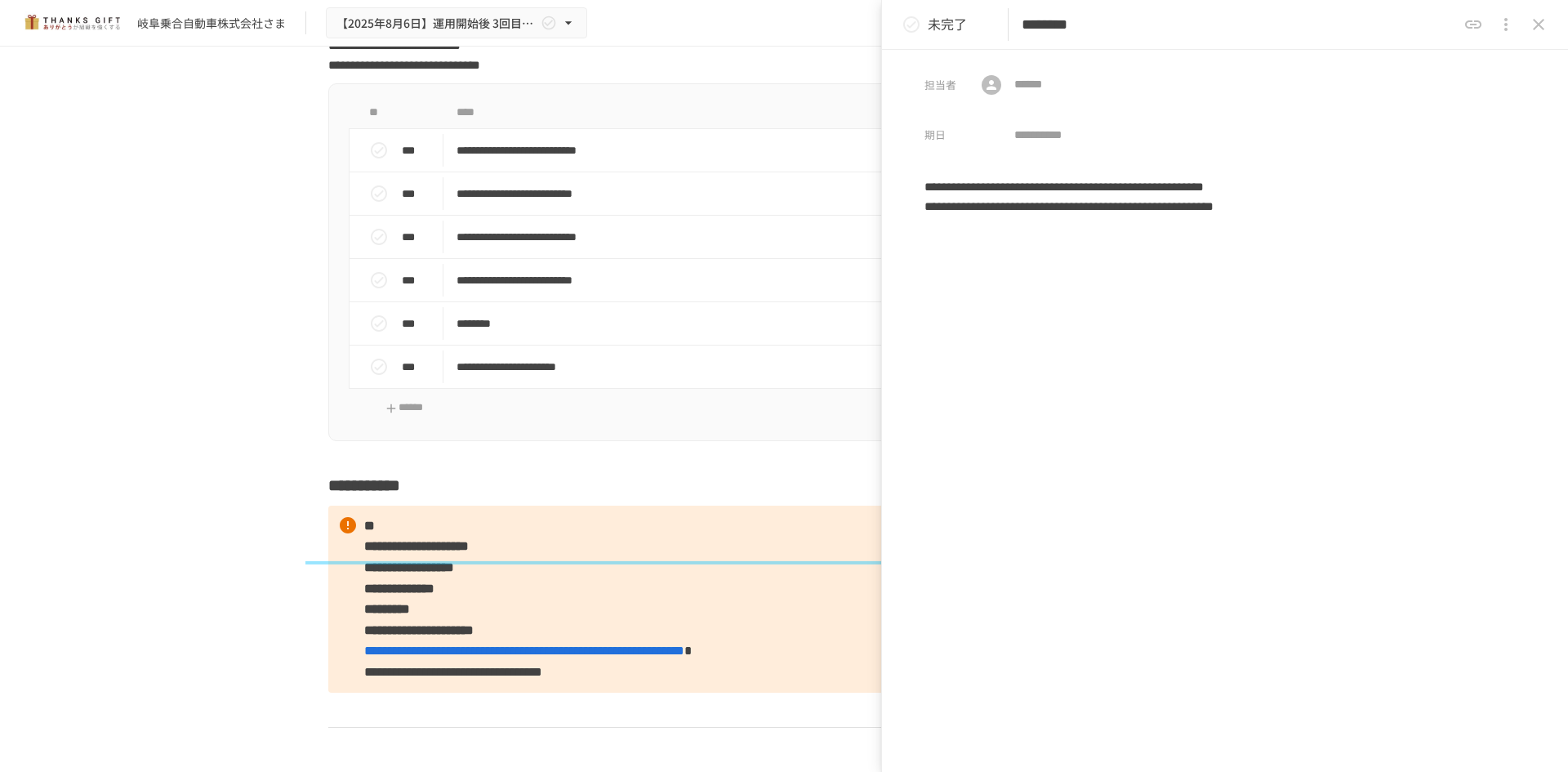 click 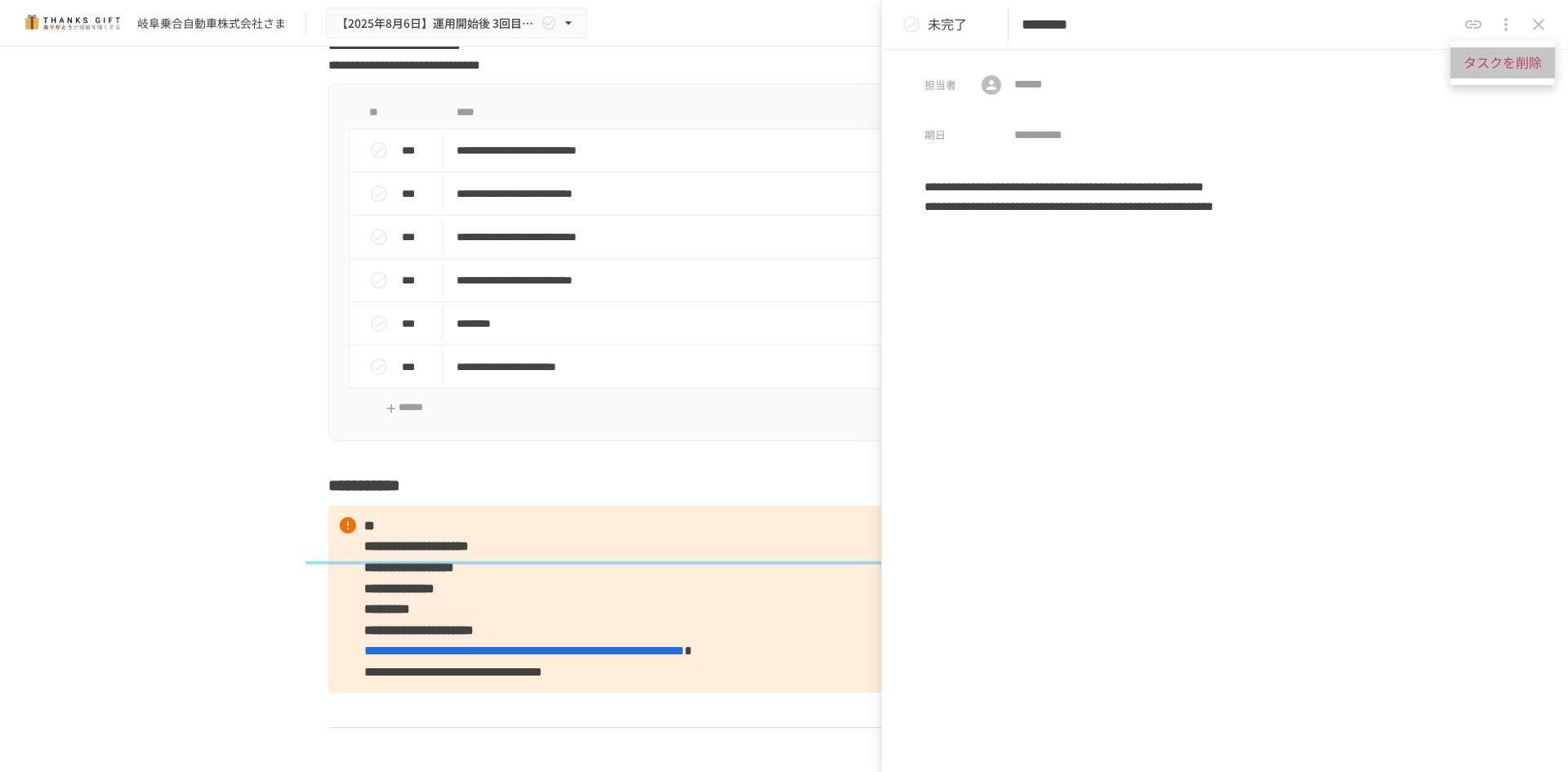click on "タスクを削除" at bounding box center (1503, 63) 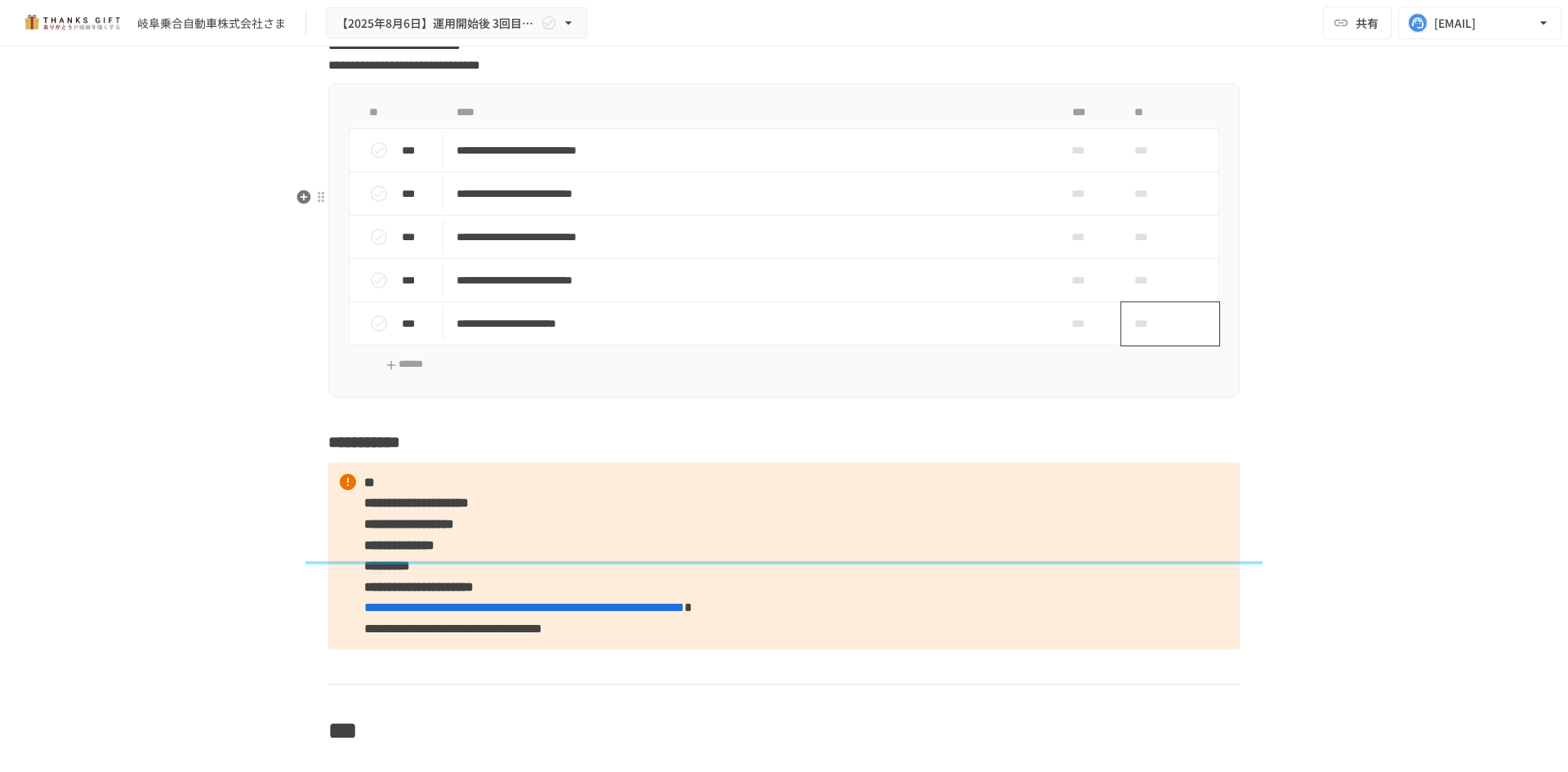 click on "***" at bounding box center (1152, 324) 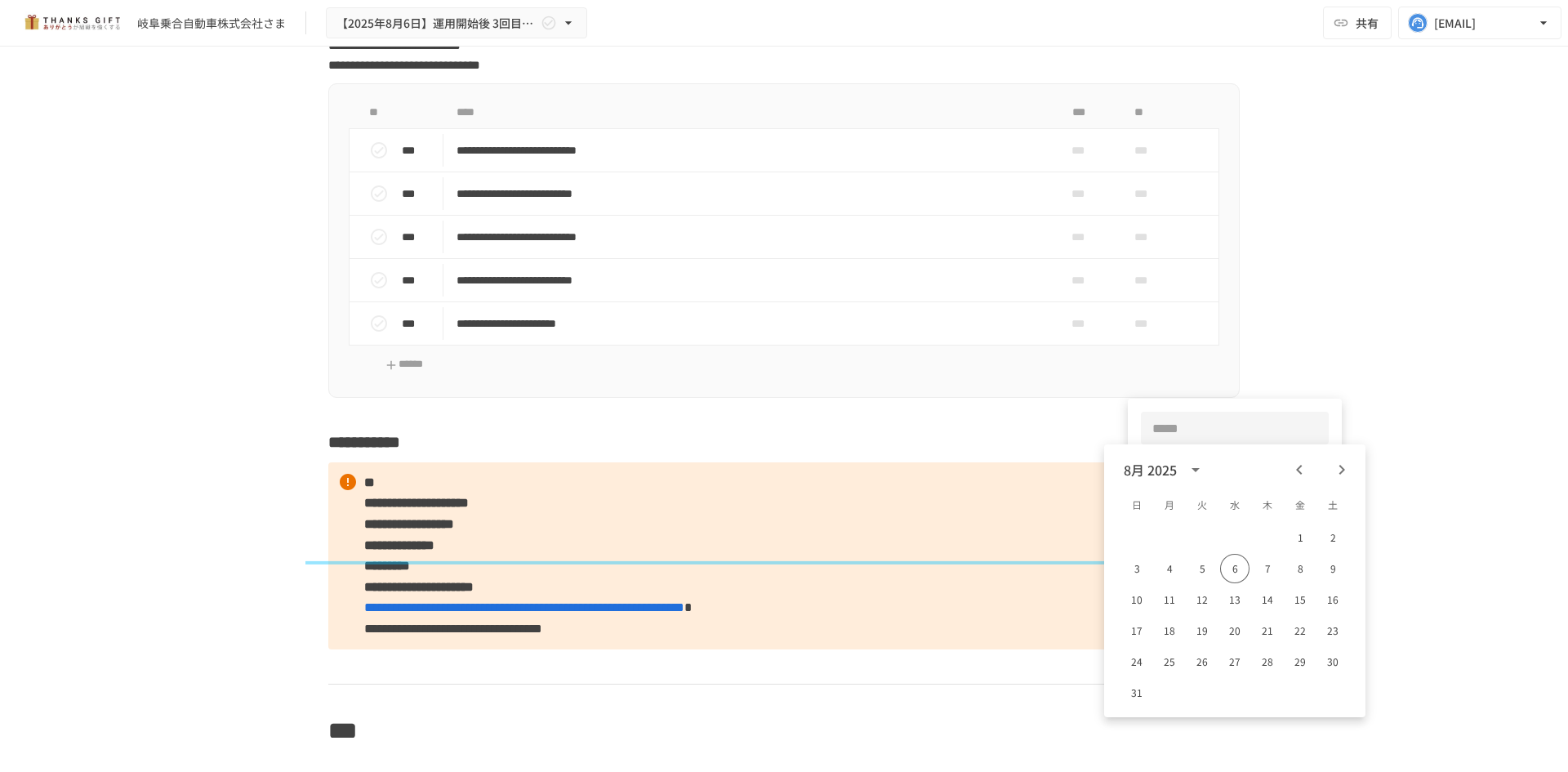 click 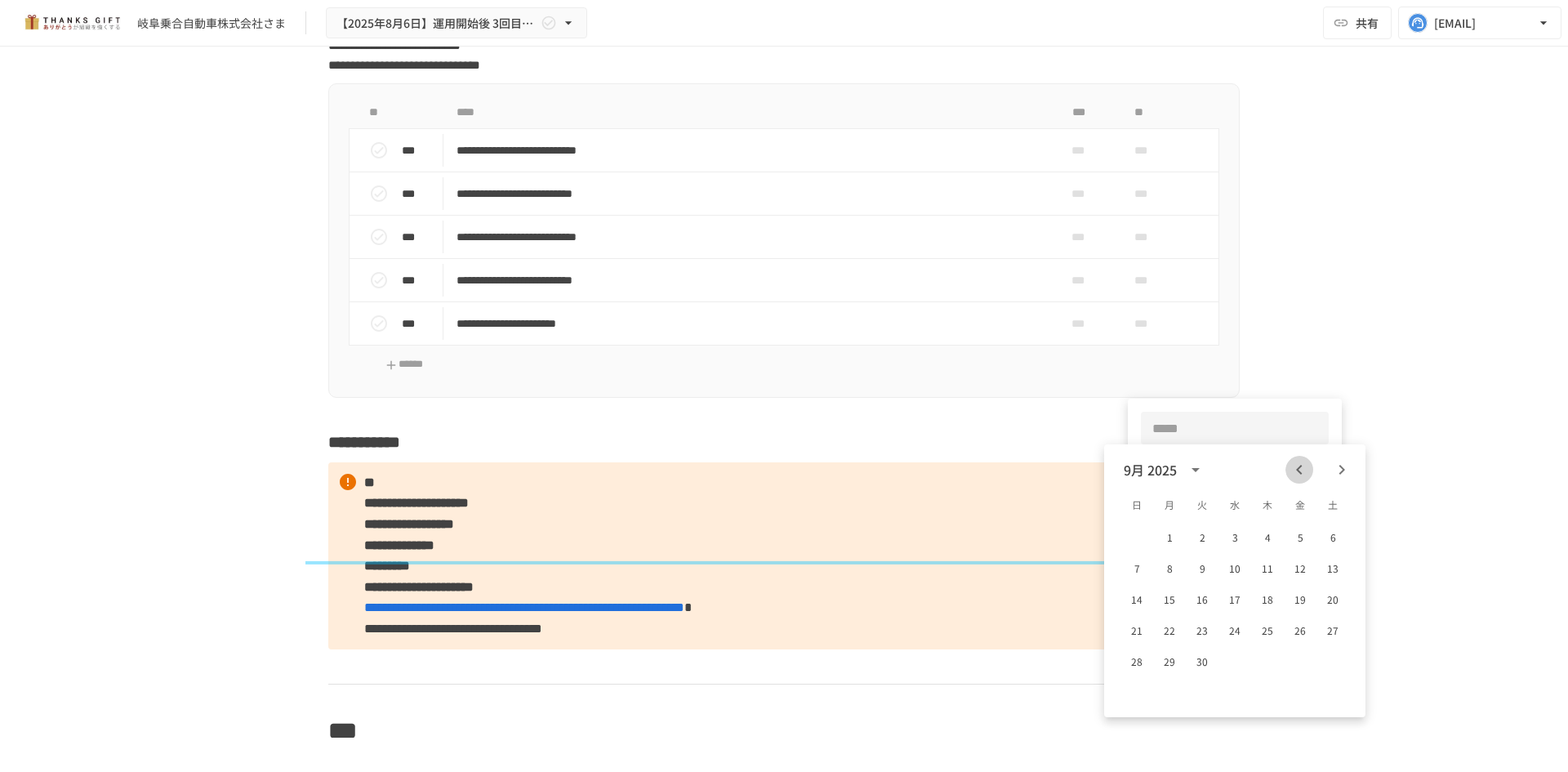 click 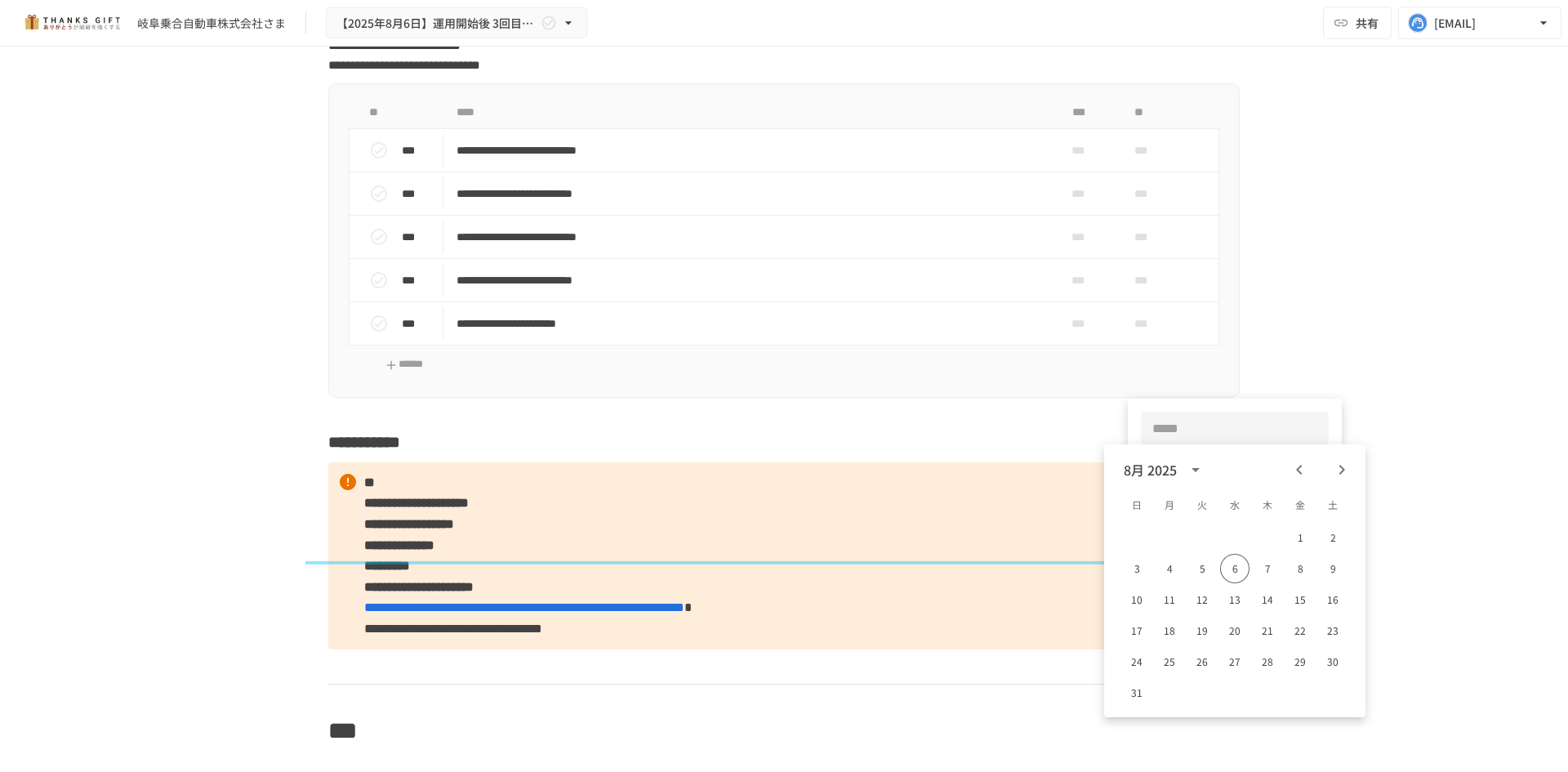 click at bounding box center [784, 386] 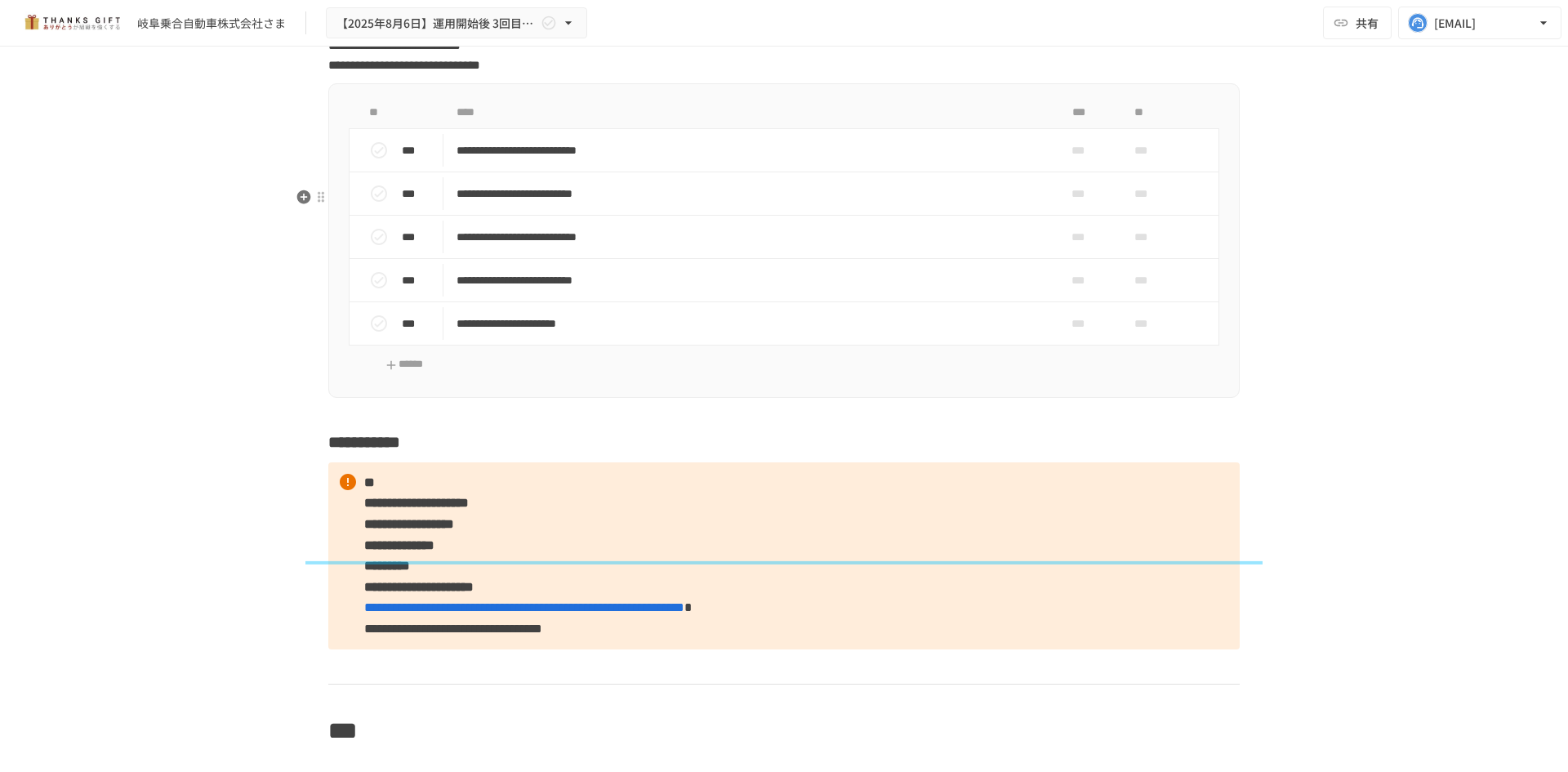 click on "**********" at bounding box center [784, 240] 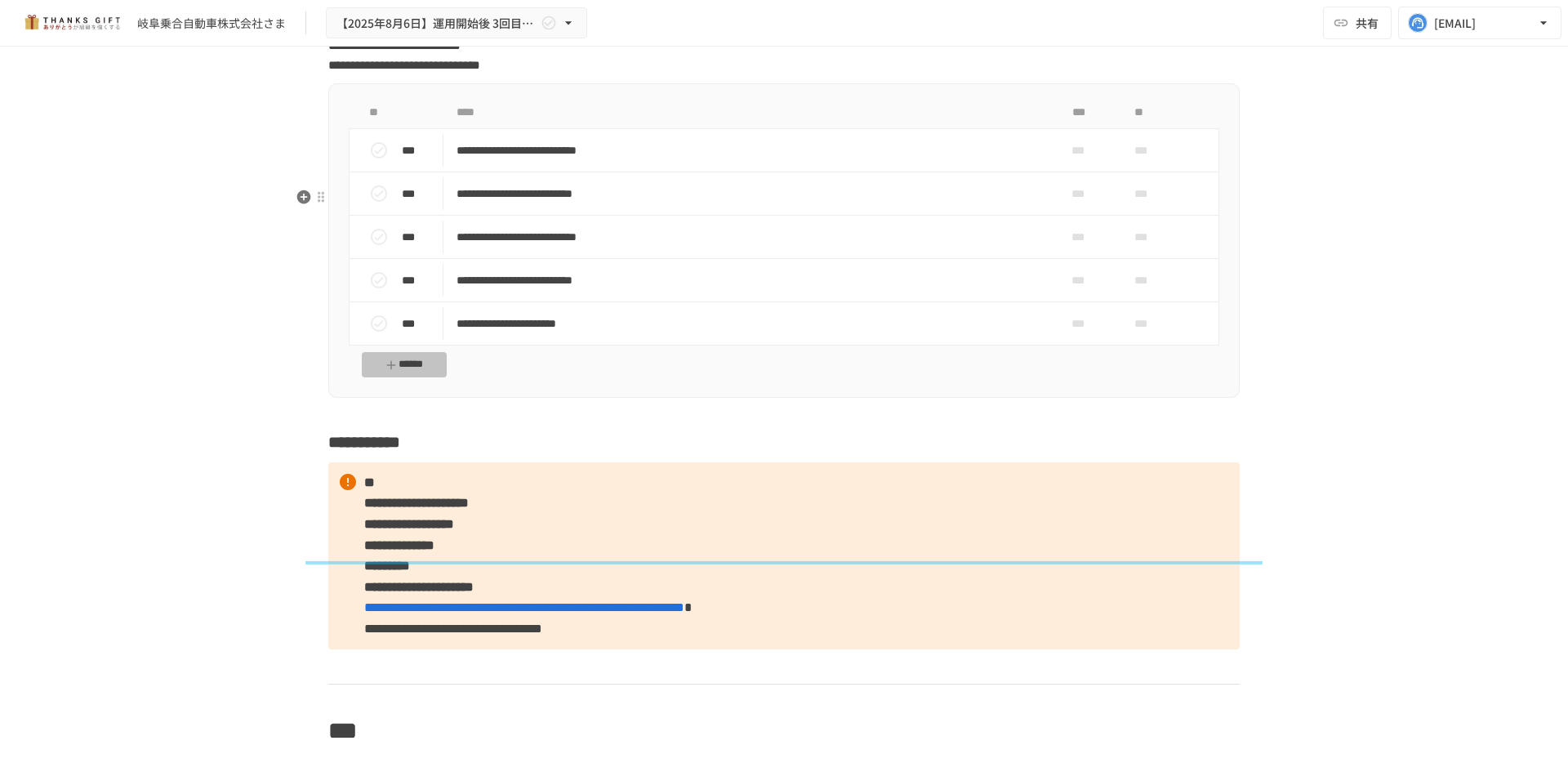 click on "******" at bounding box center [404, 364] 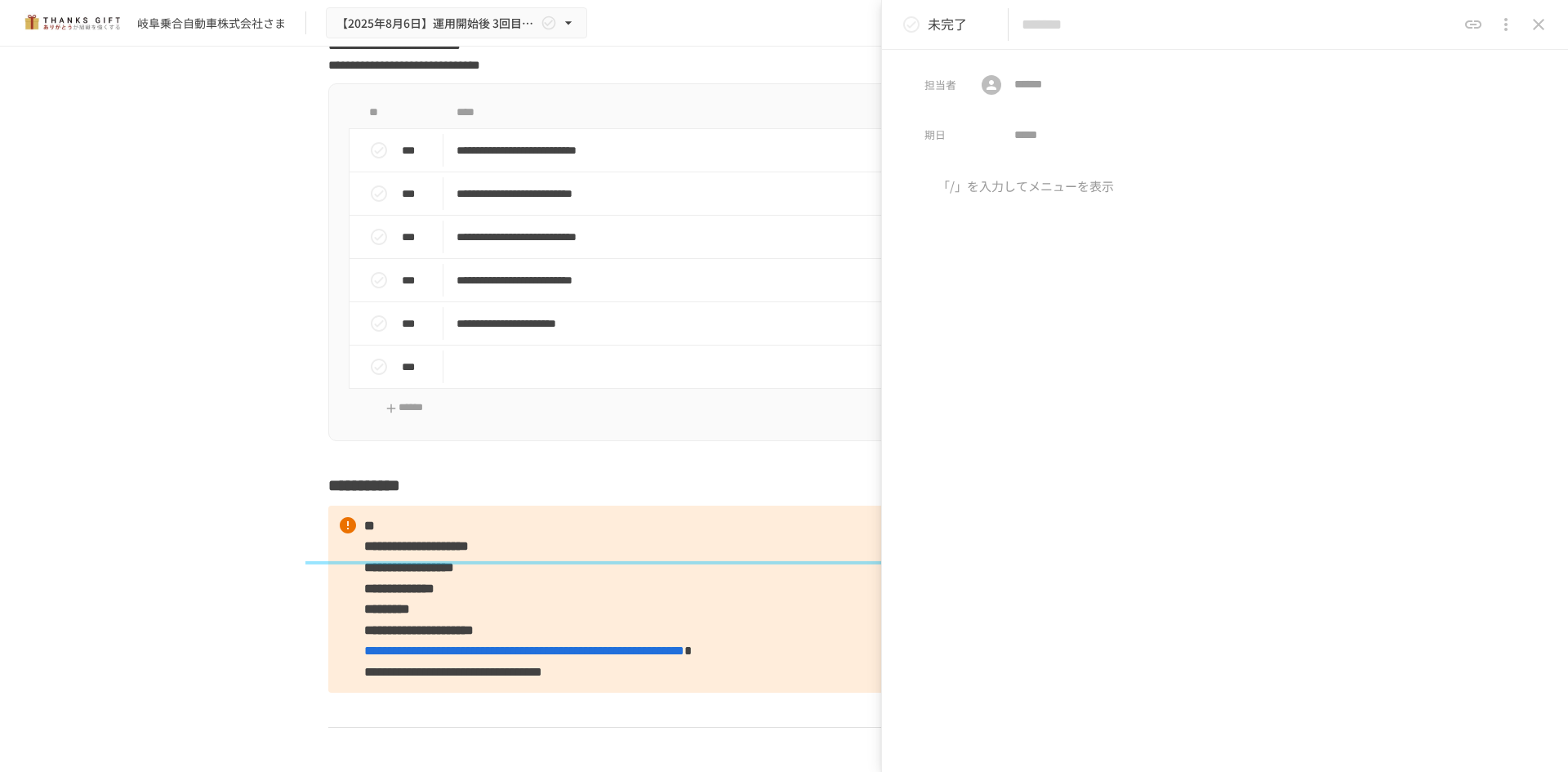 click at bounding box center (1239, 25) 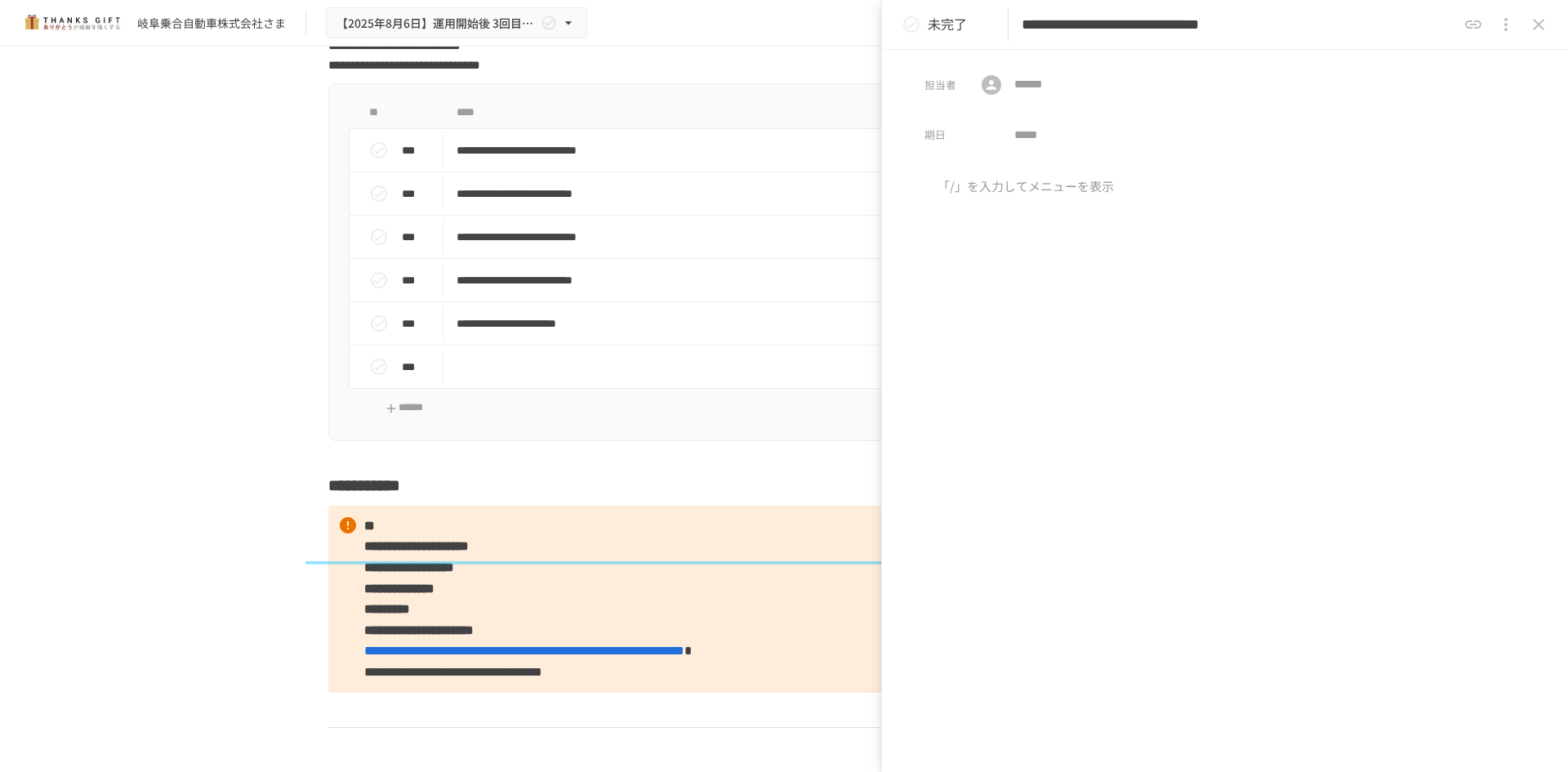 scroll, scrollTop: 0, scrollLeft: 19, axis: horizontal 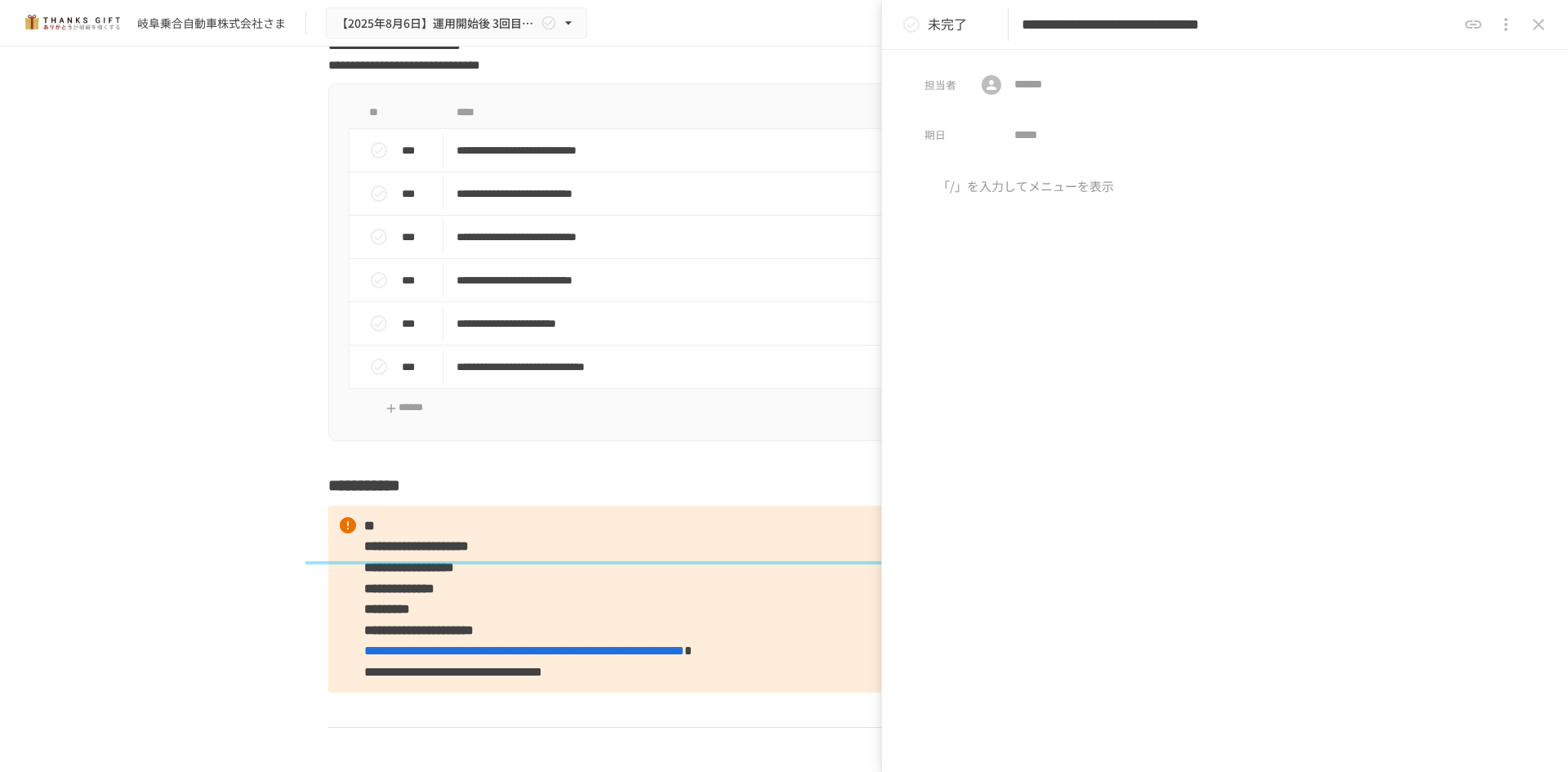 drag, startPoint x: 1102, startPoint y: 25, endPoint x: 997, endPoint y: 19, distance: 105.17129 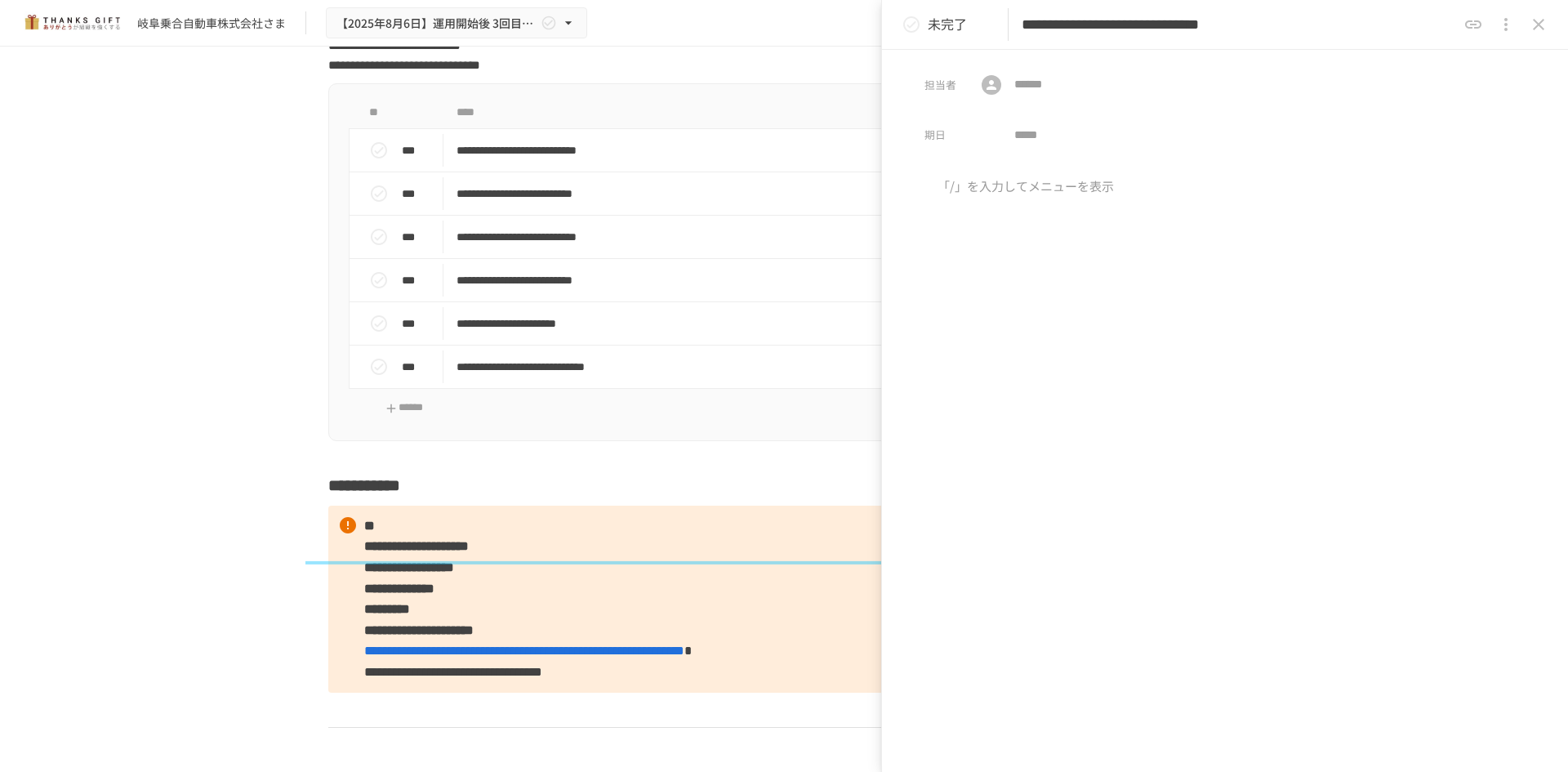 drag, startPoint x: 1096, startPoint y: 21, endPoint x: 1215, endPoint y: 27, distance: 119.15116 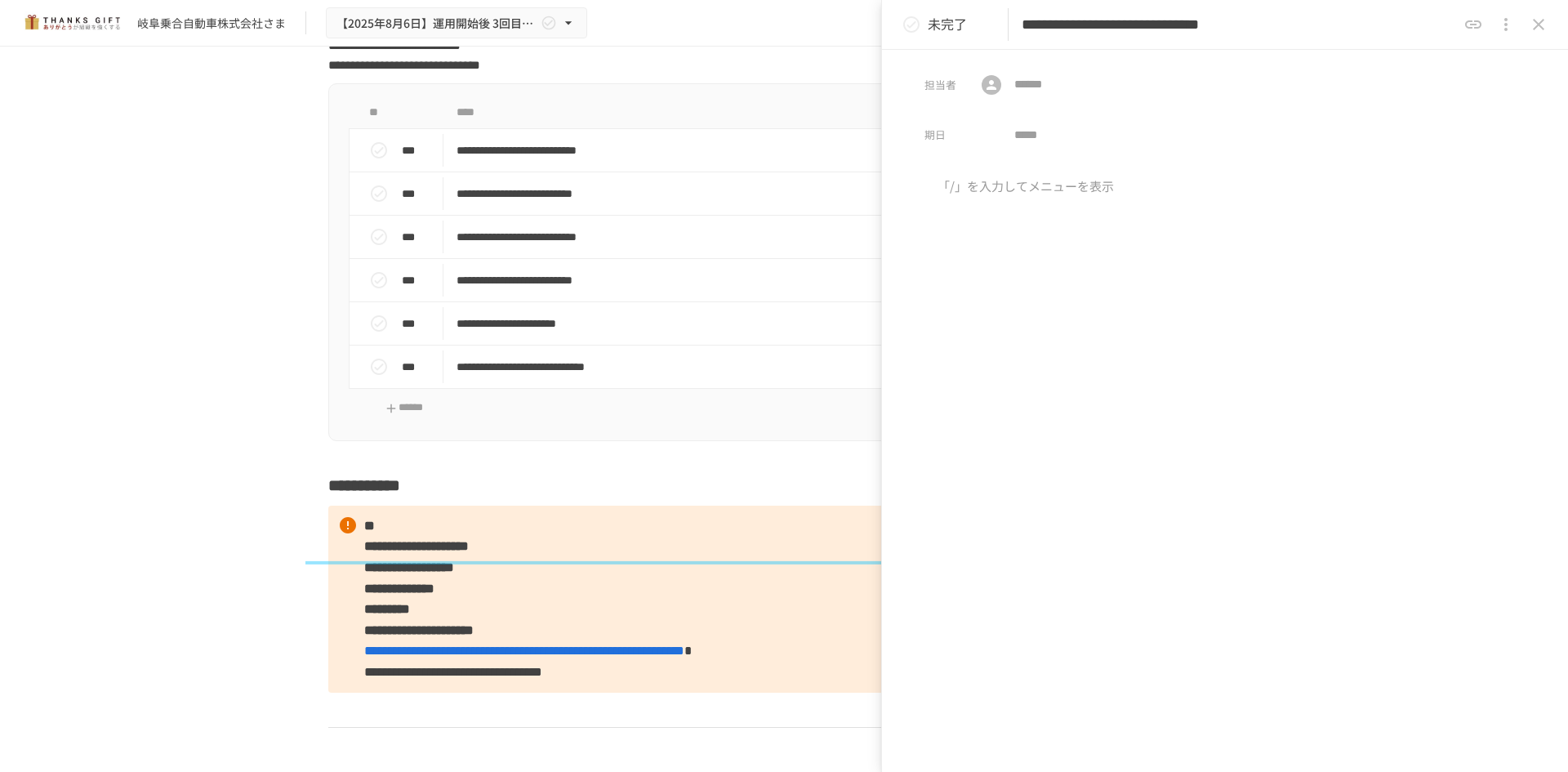 click on "**********" at bounding box center (1239, 25) 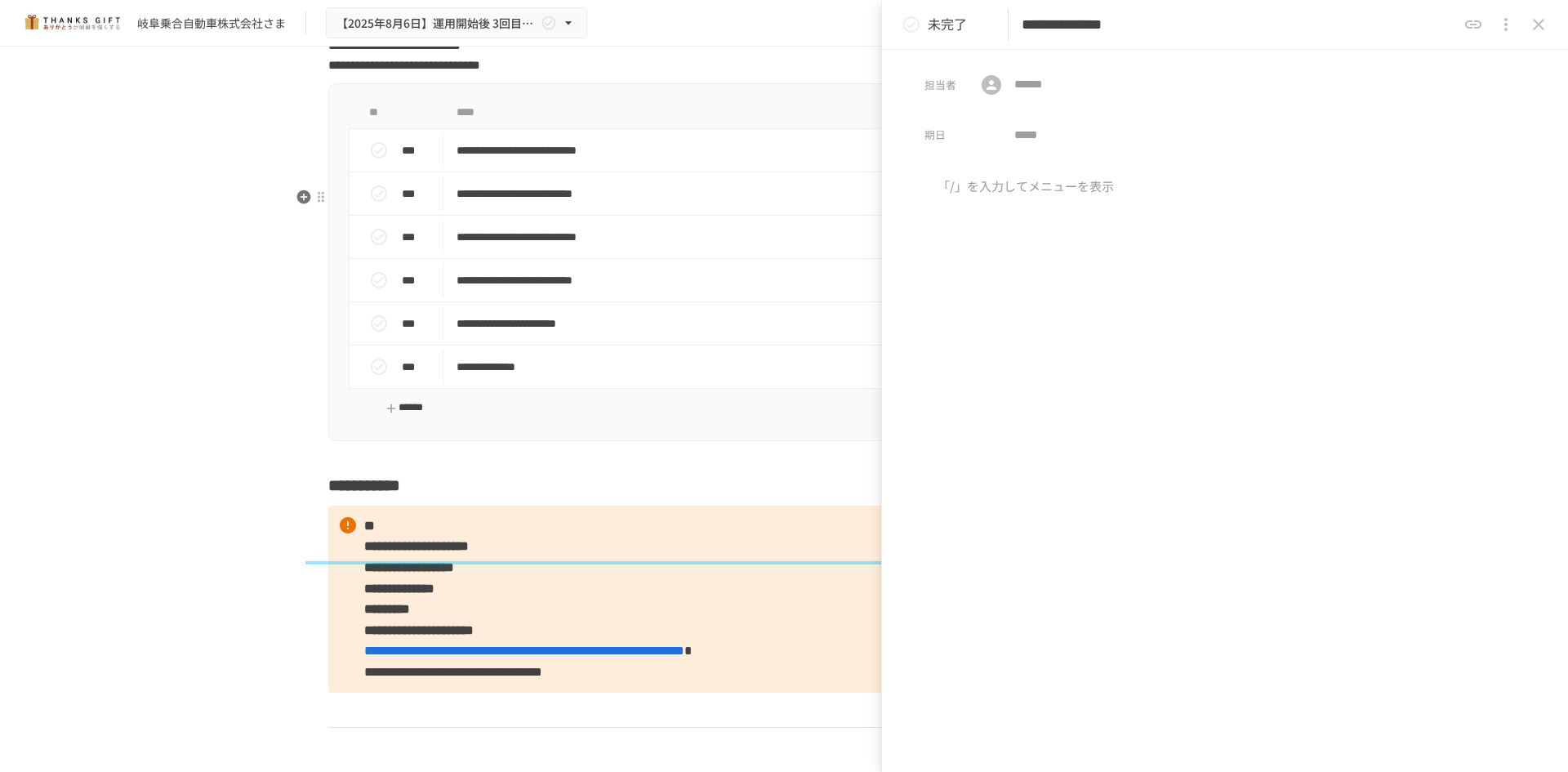 type on "**********" 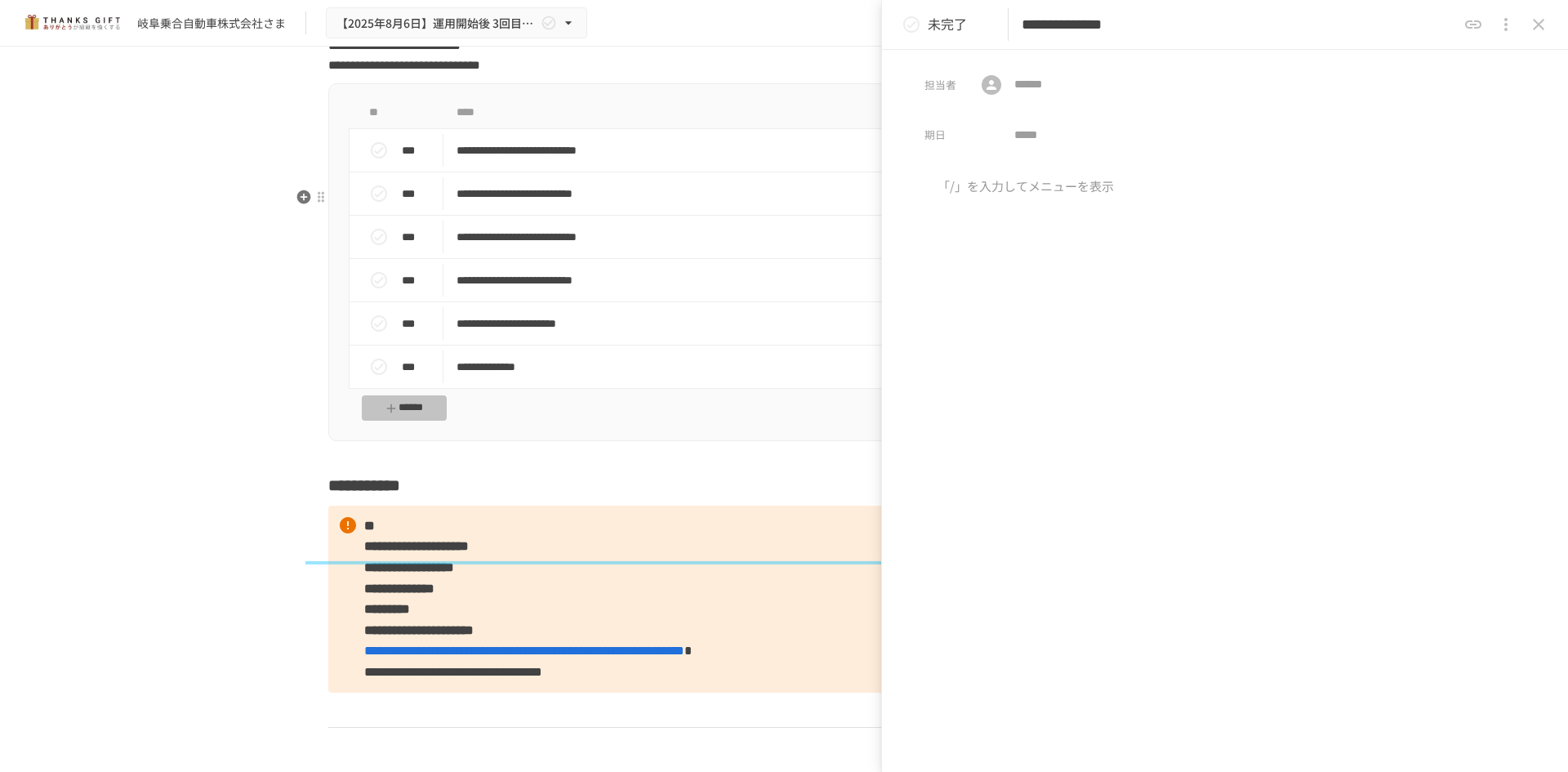click on "******" at bounding box center (404, 408) 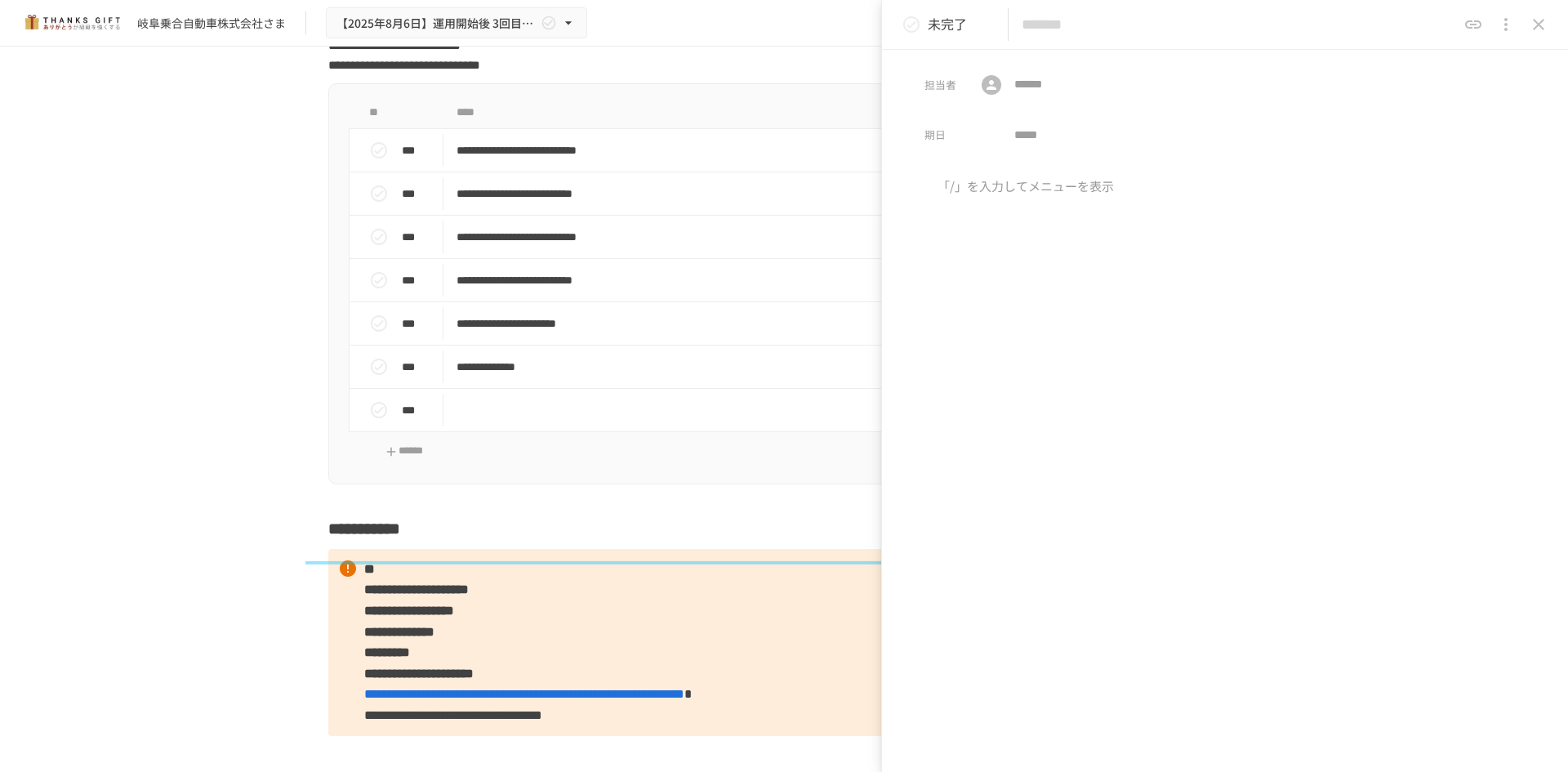 click at bounding box center [1239, 25] 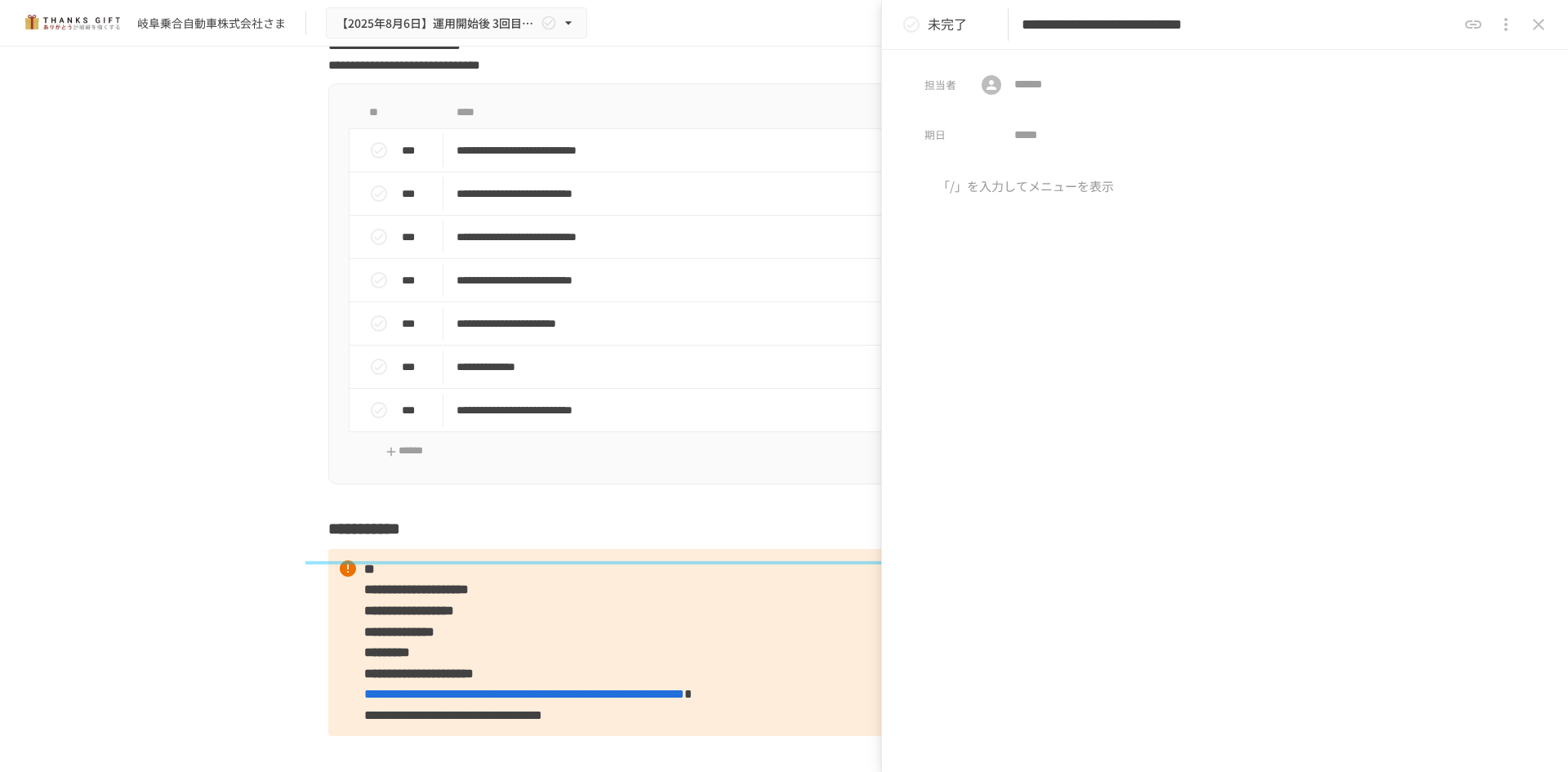 drag, startPoint x: 1199, startPoint y: 28, endPoint x: 1343, endPoint y: 33, distance: 144.08678 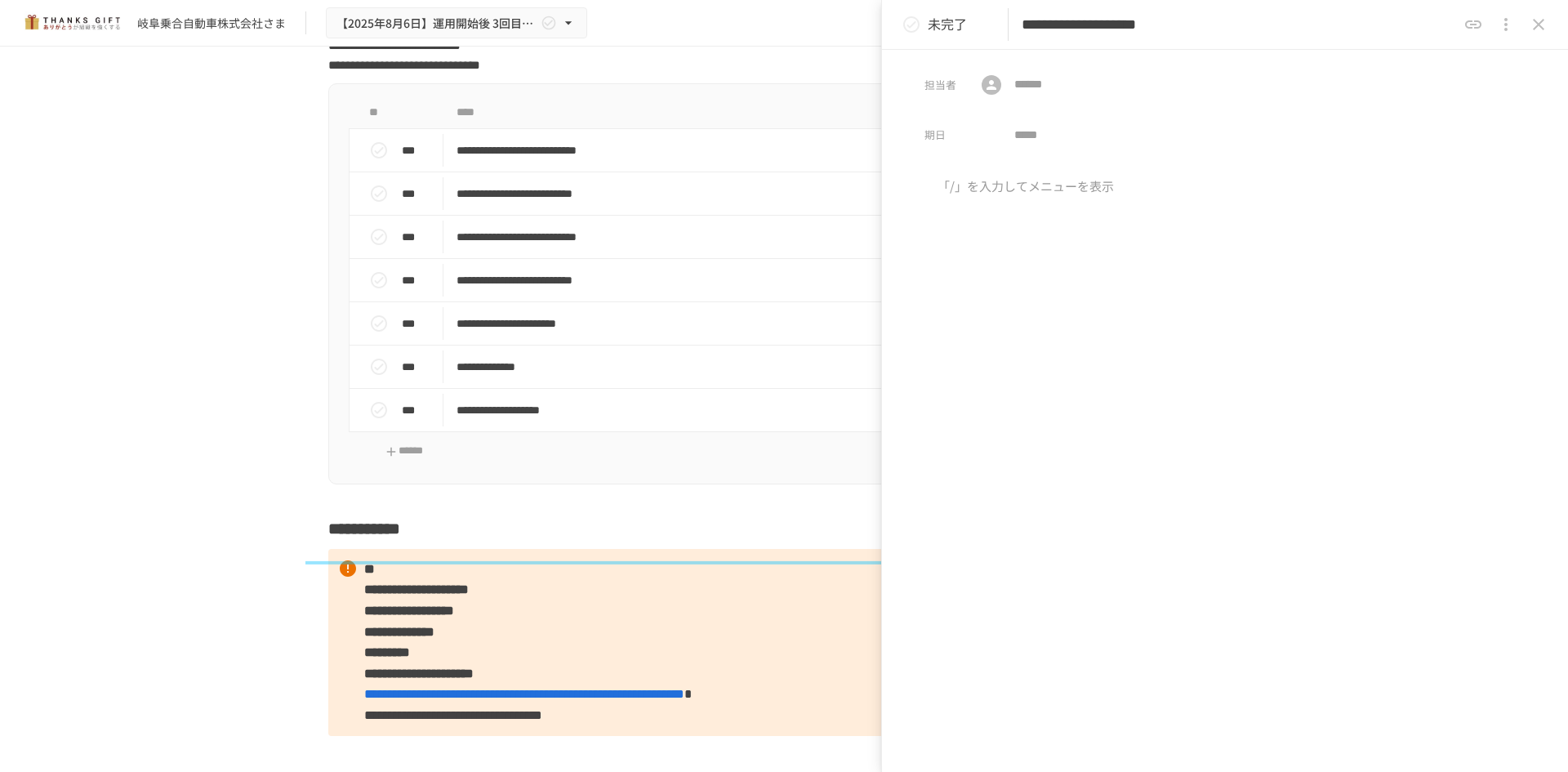 click on "**********" at bounding box center (1239, 25) 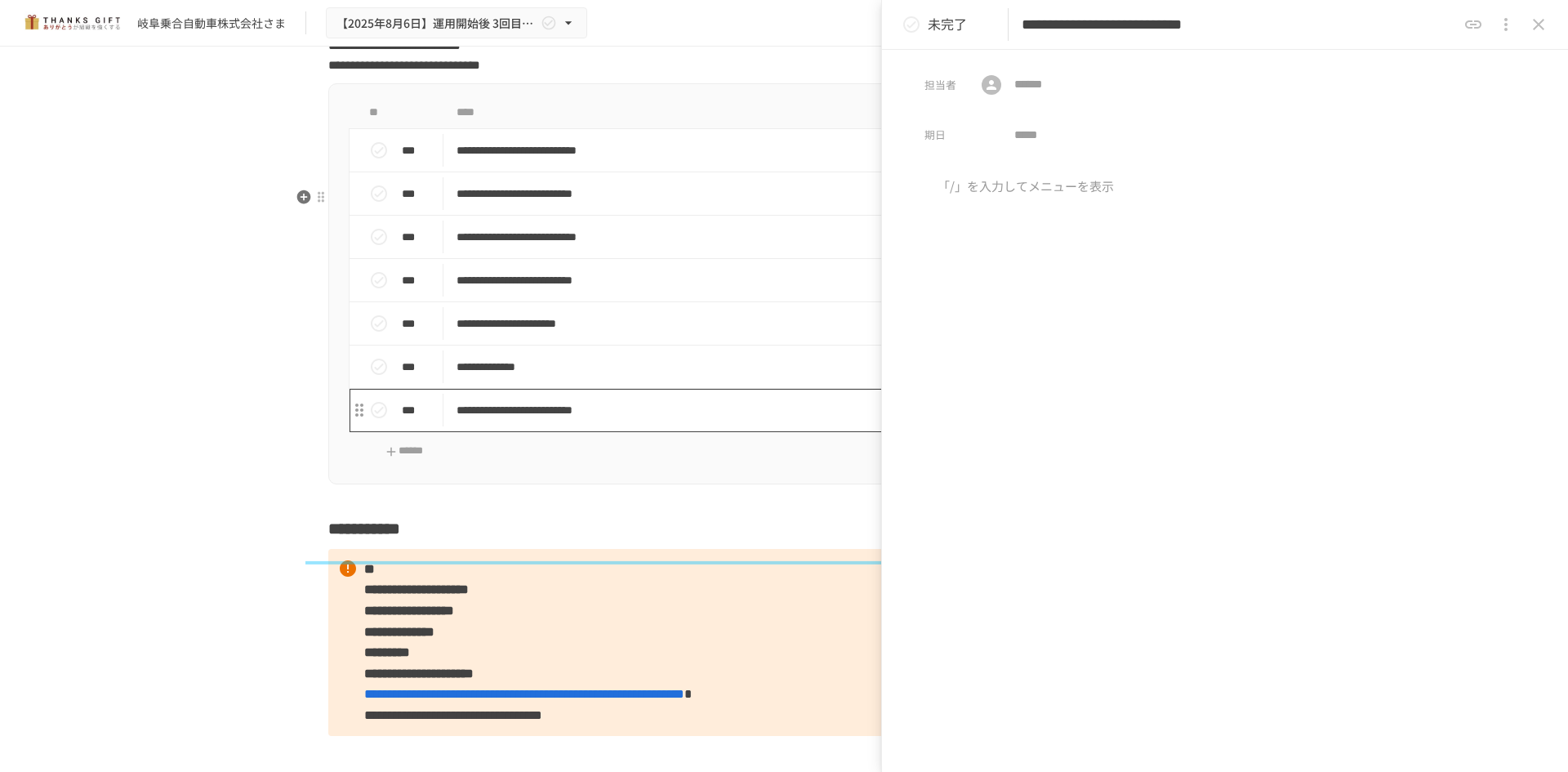 type on "**********" 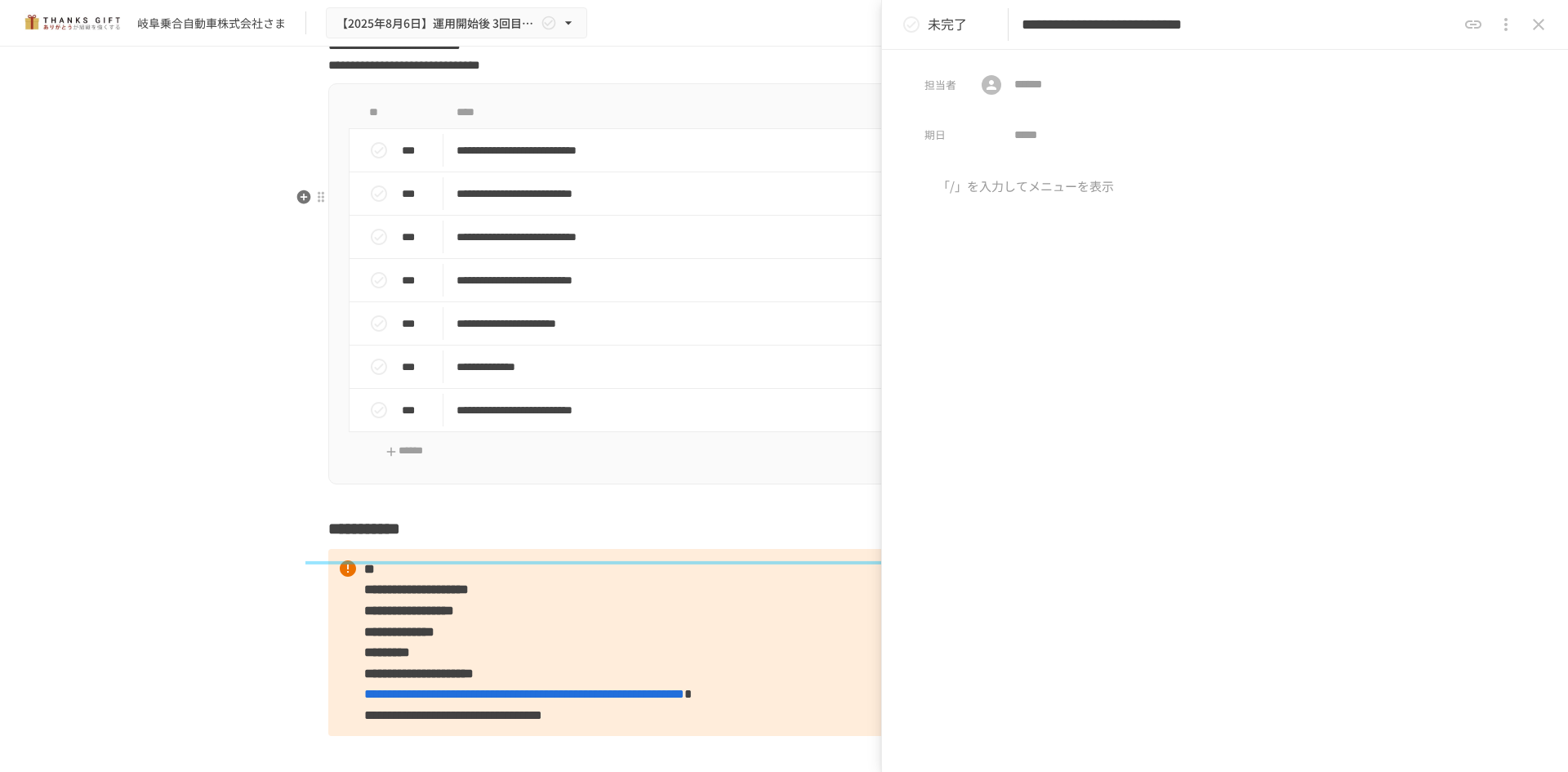 click on "**********" at bounding box center [784, 283] 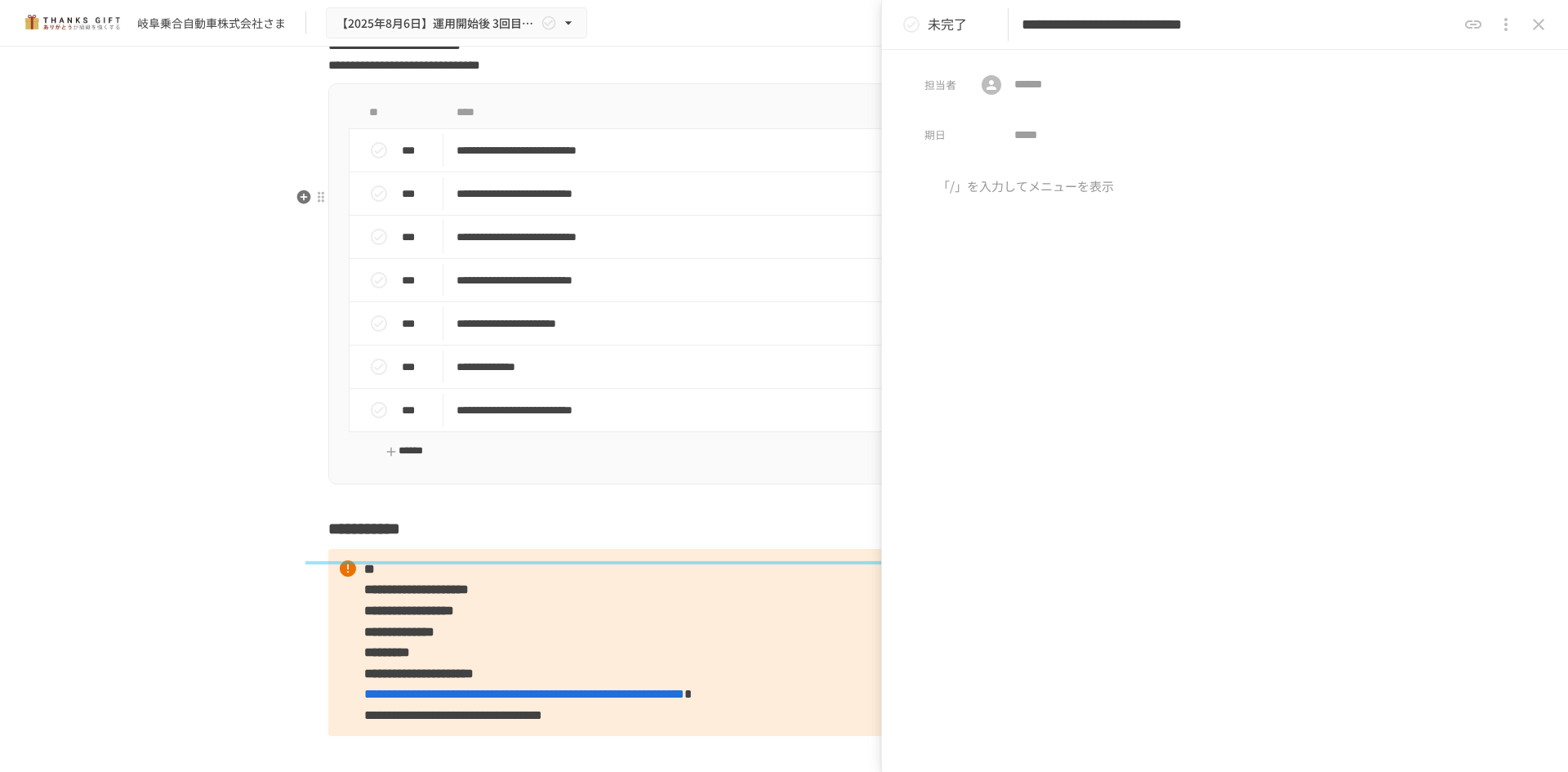 click on "******" at bounding box center [404, 451] 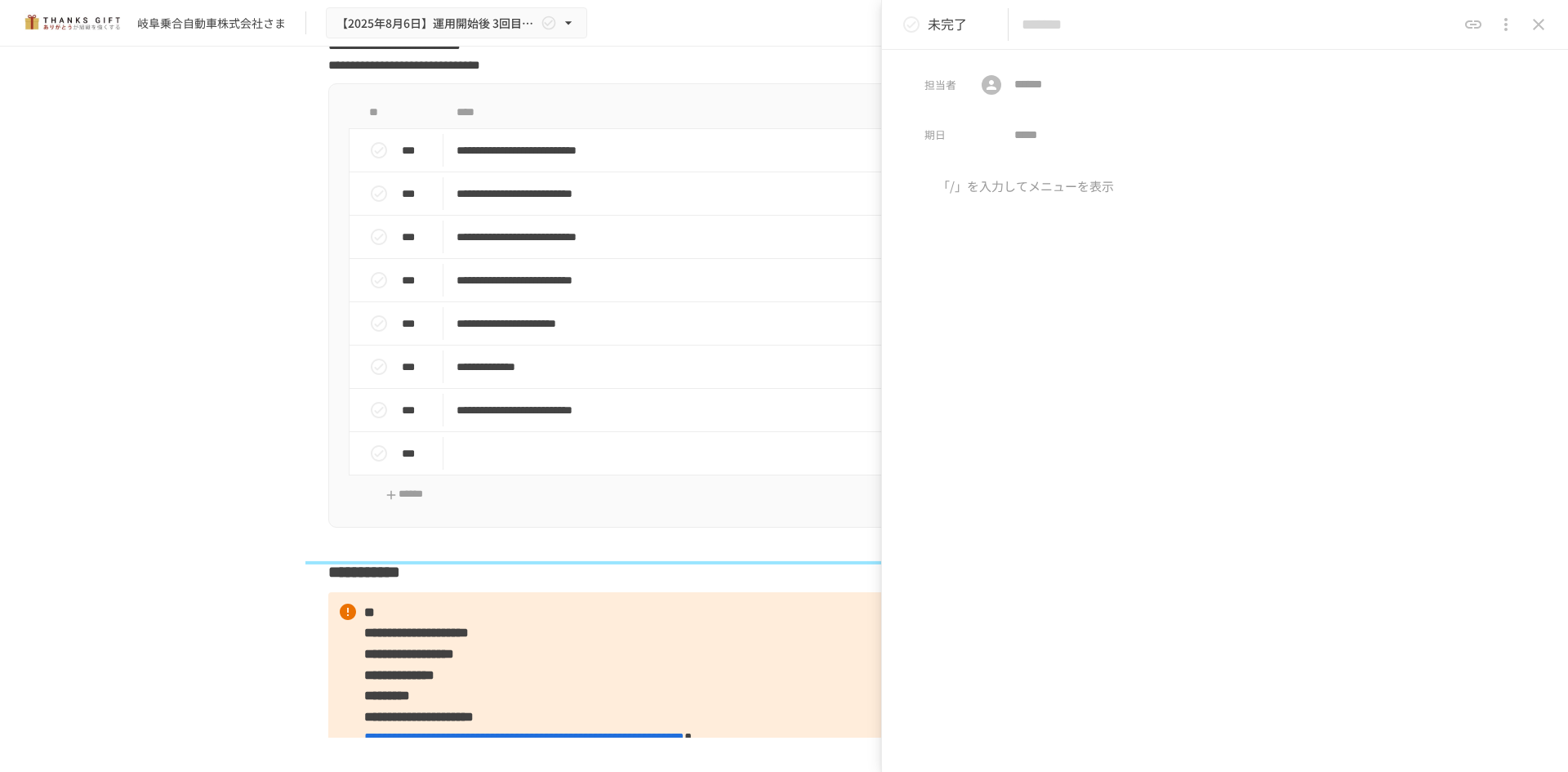 click at bounding box center (1239, 25) 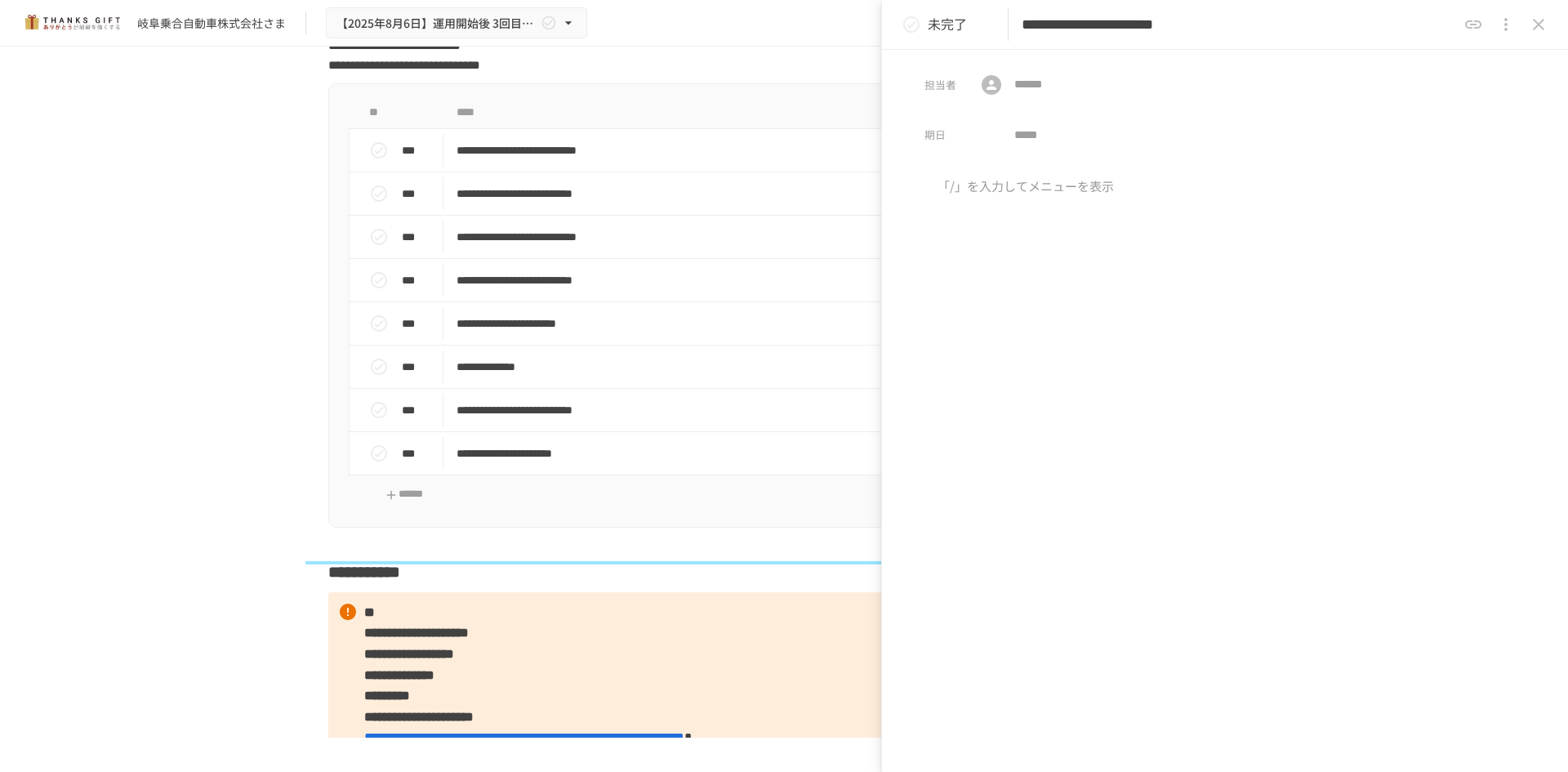 click on "**********" at bounding box center (1239, 25) 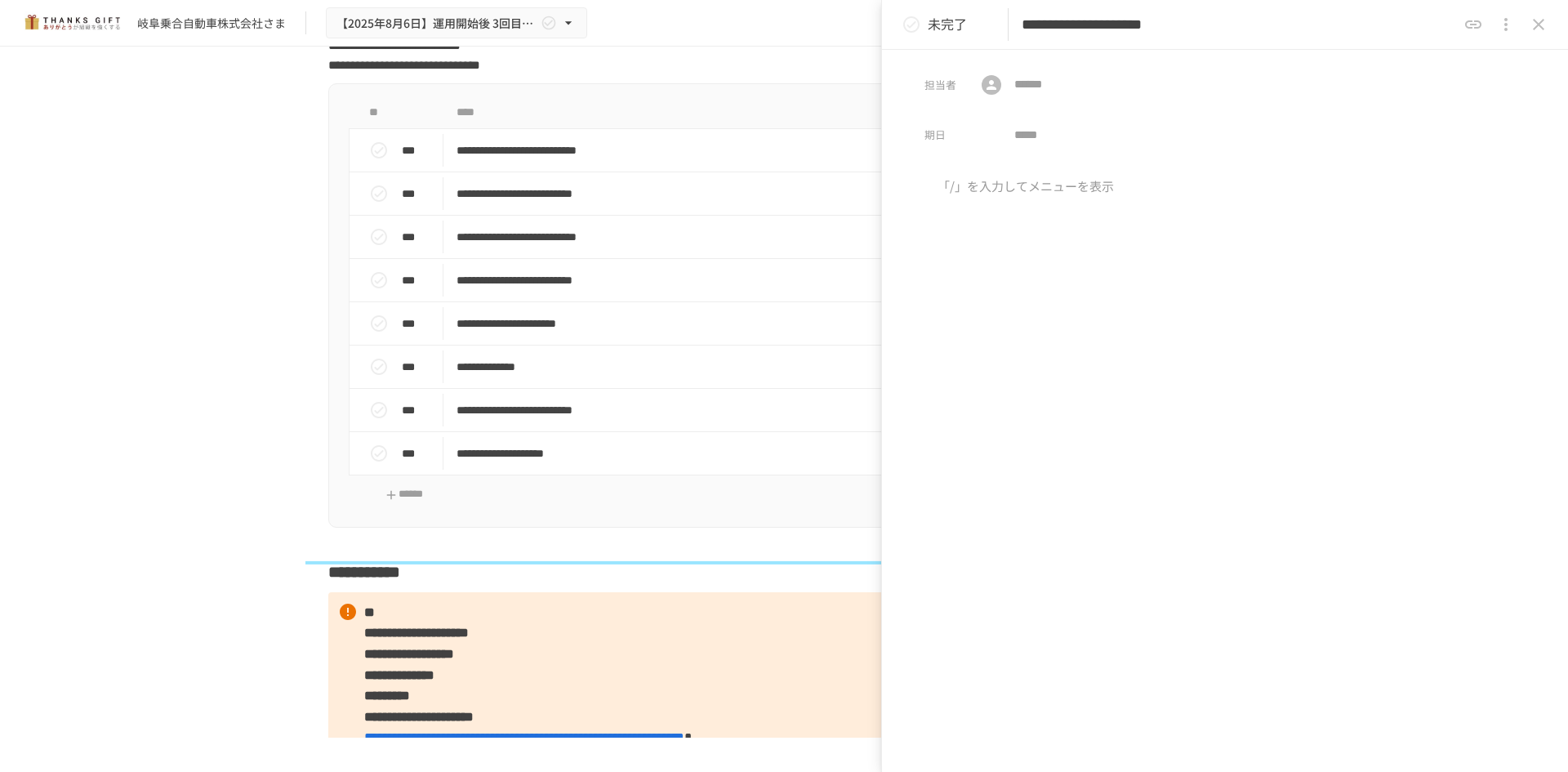 type on "**********" 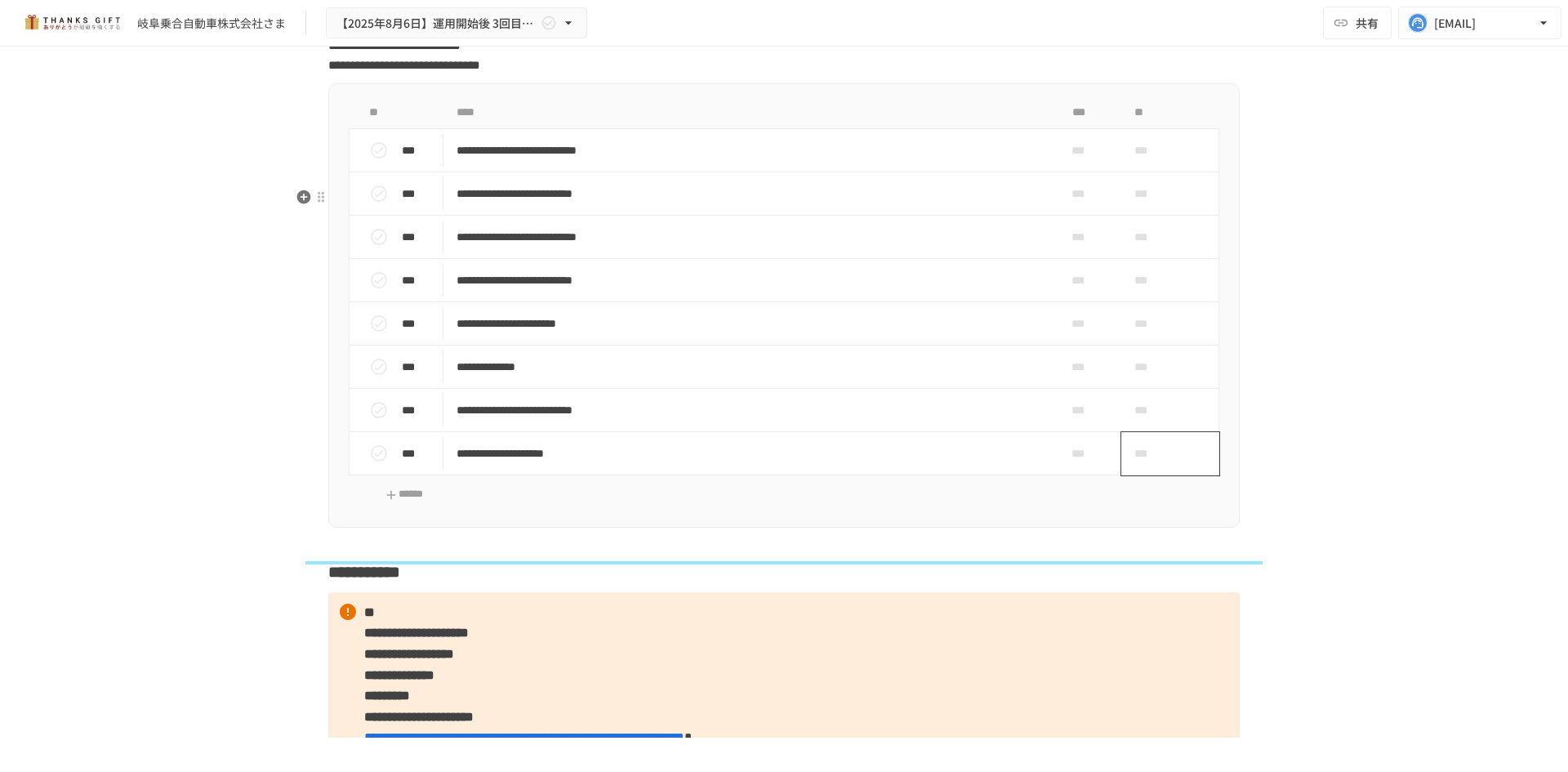 click on "***" at bounding box center (1152, 453) 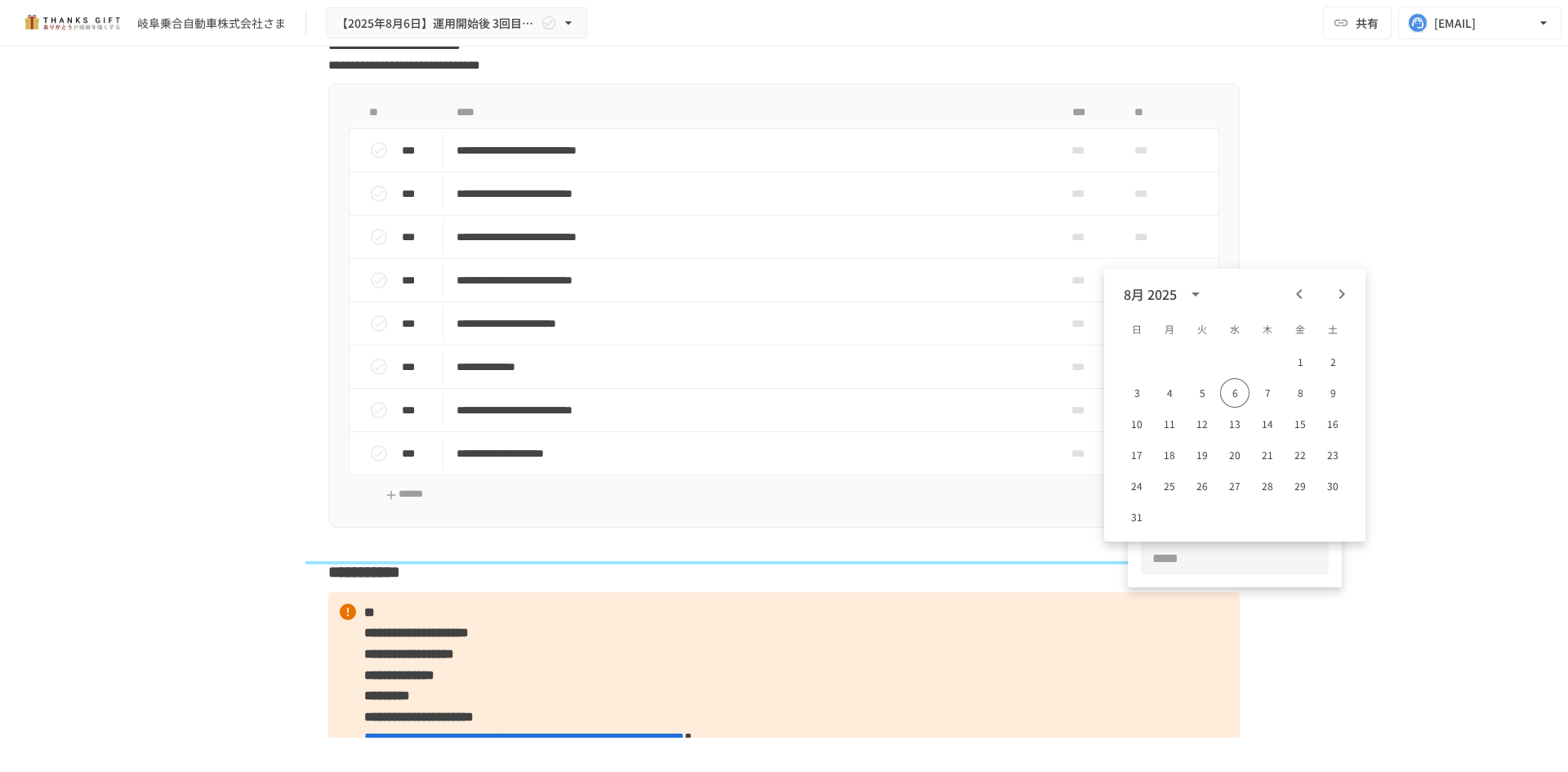 click at bounding box center (784, 386) 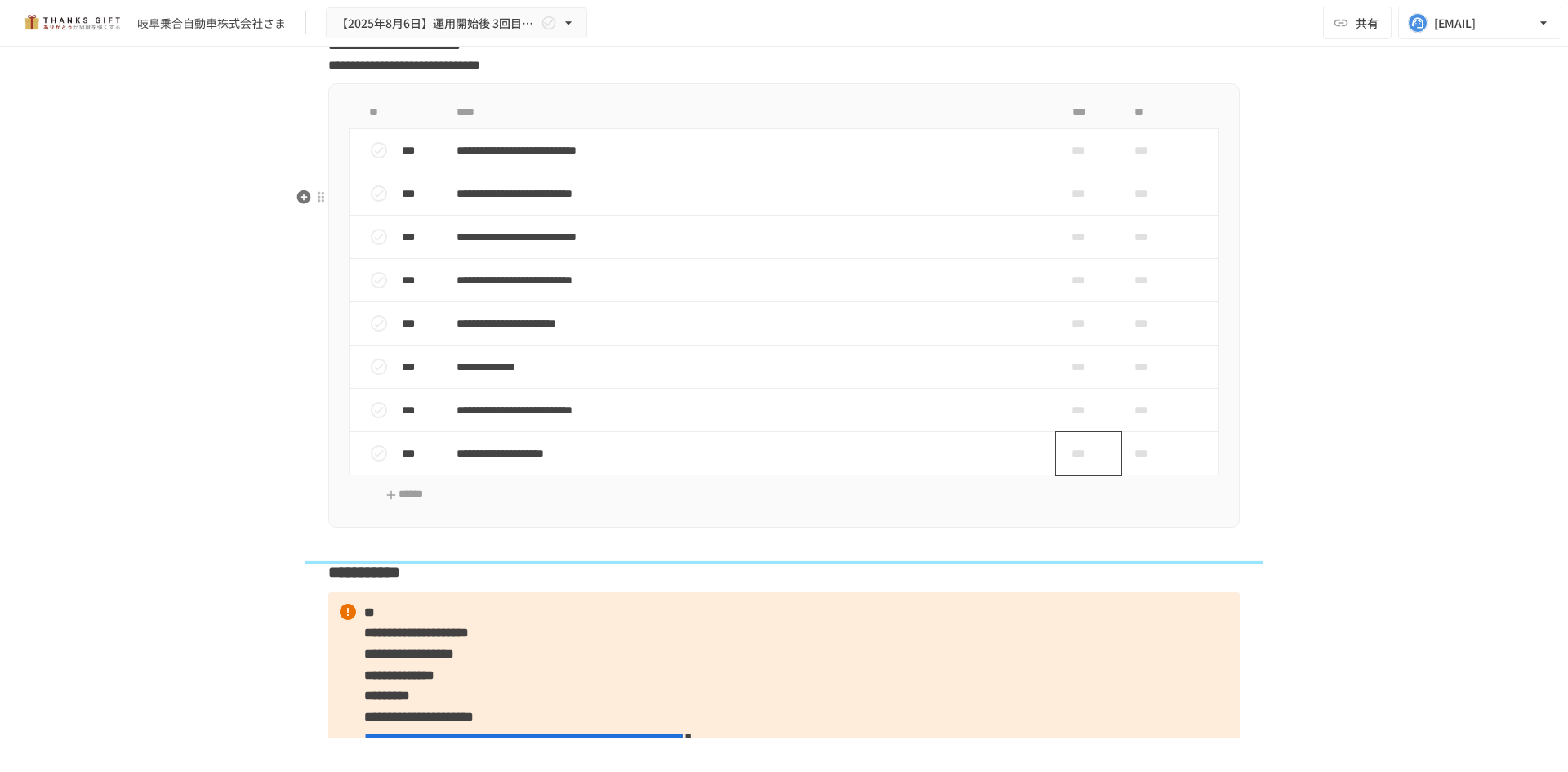 click on "***" at bounding box center (1082, 453) 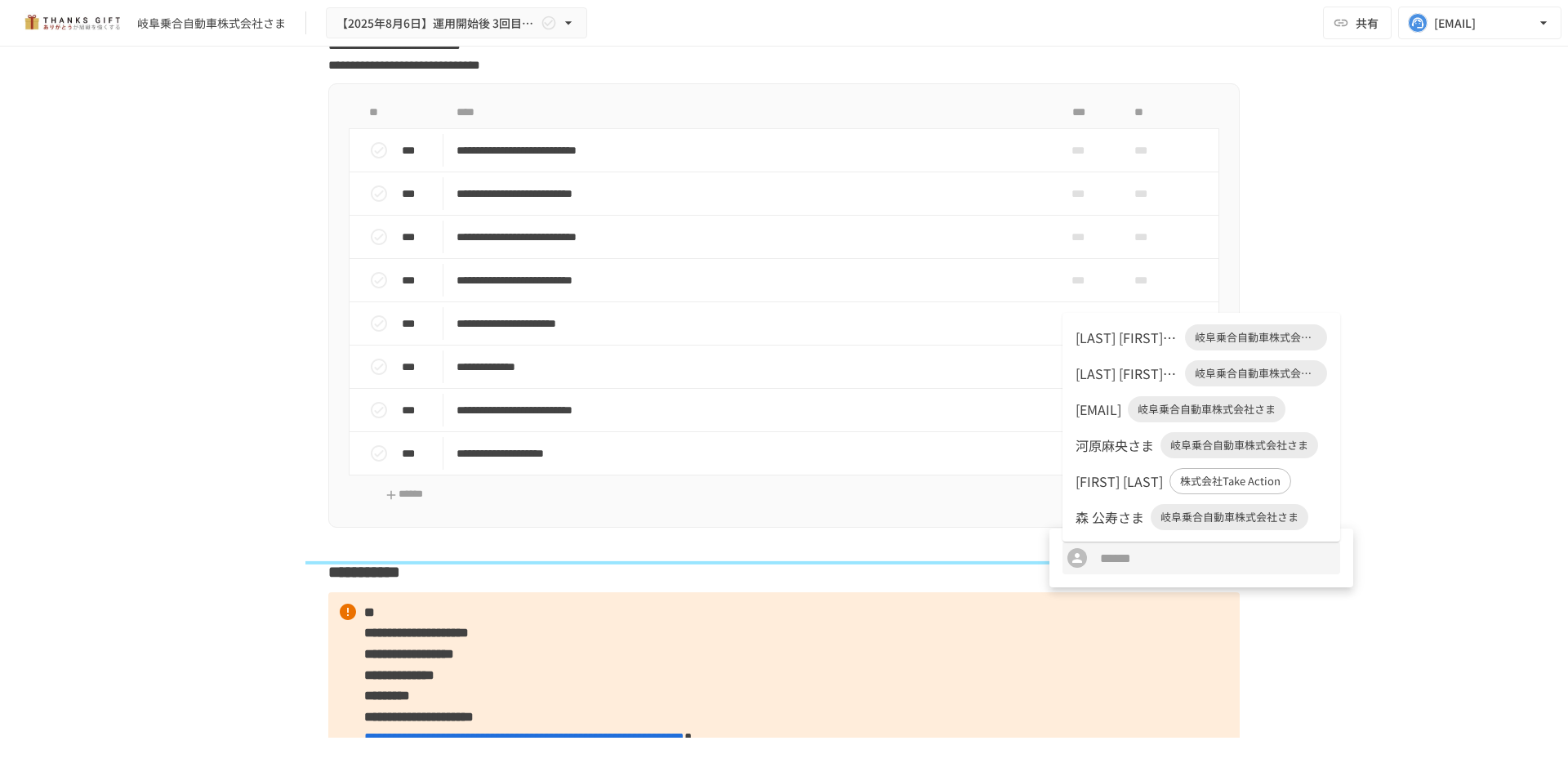 click on "河原麻央さま 岐阜乗合自動車株式会社さま" at bounding box center (1201, 445) 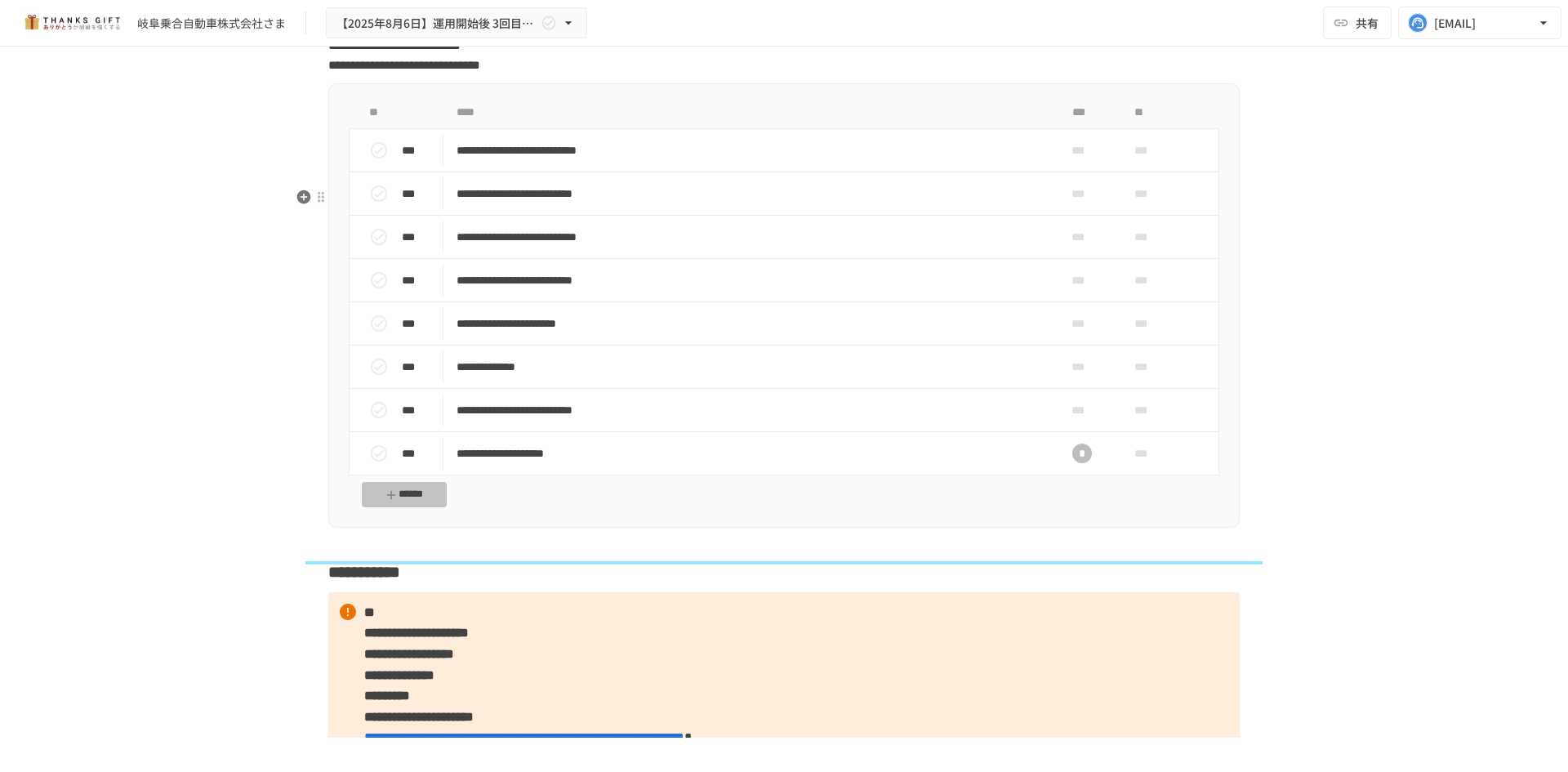 click on "******" at bounding box center (404, 494) 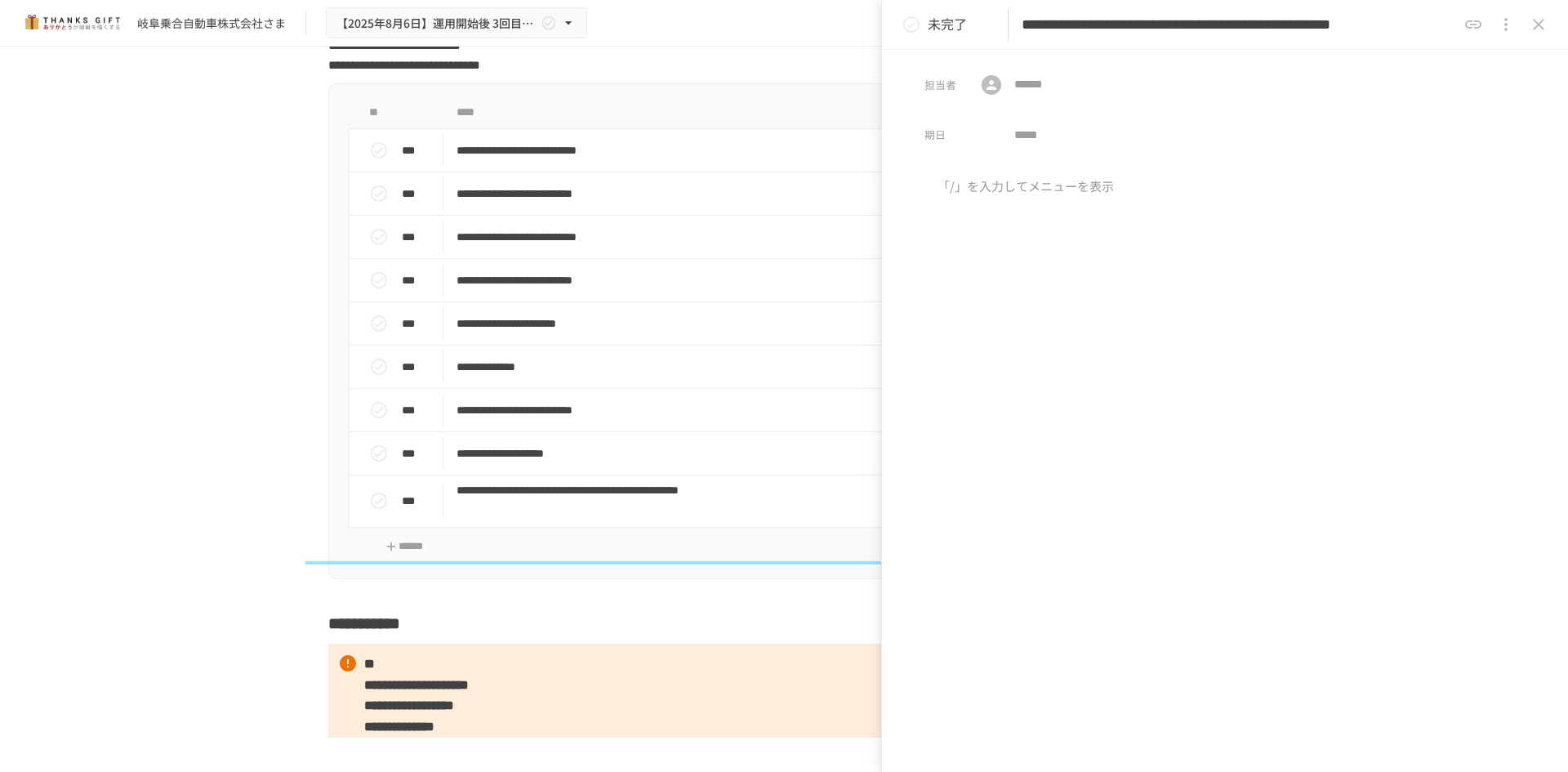 scroll, scrollTop: 0, scrollLeft: 0, axis: both 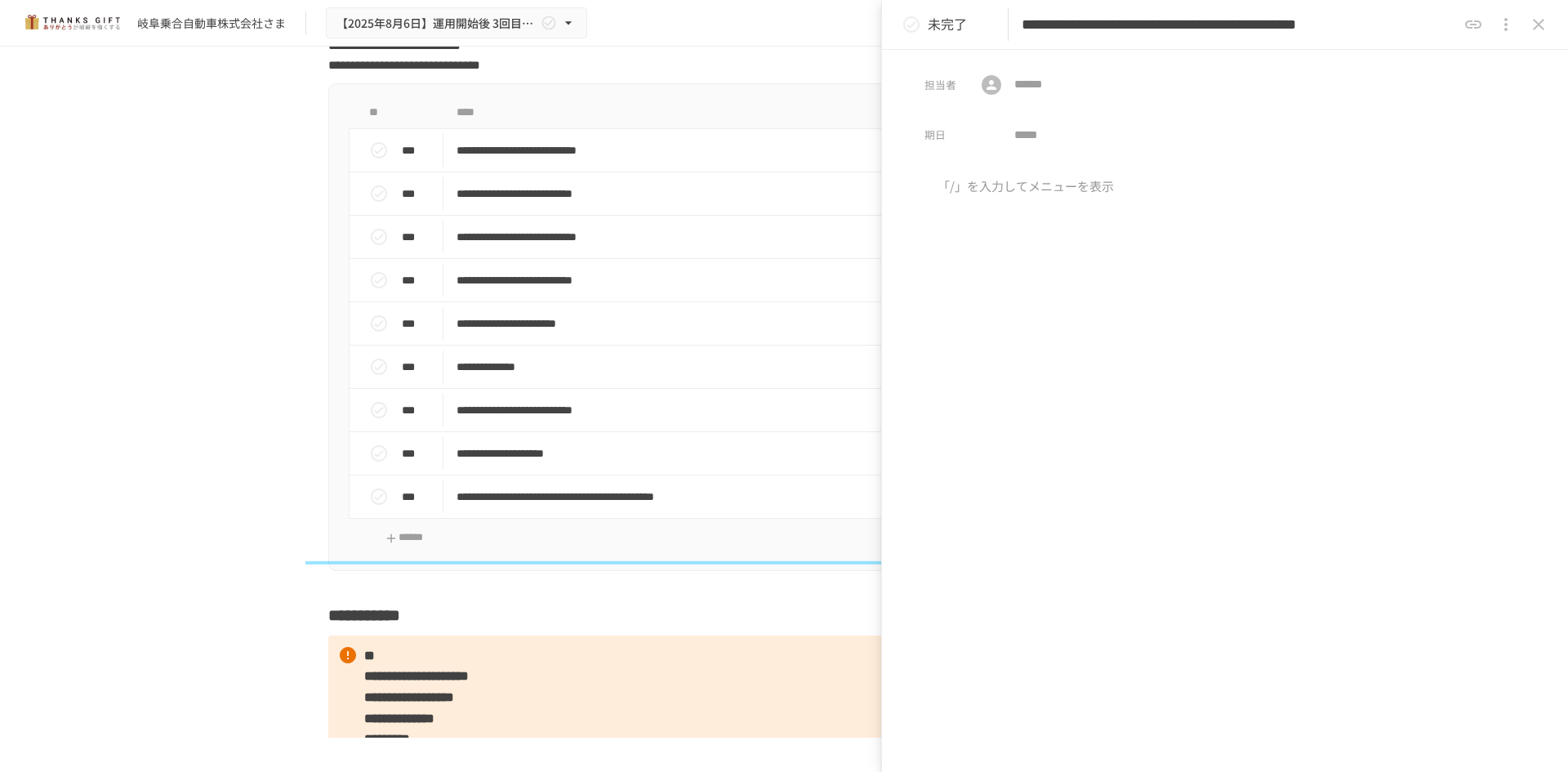 type on "**********" 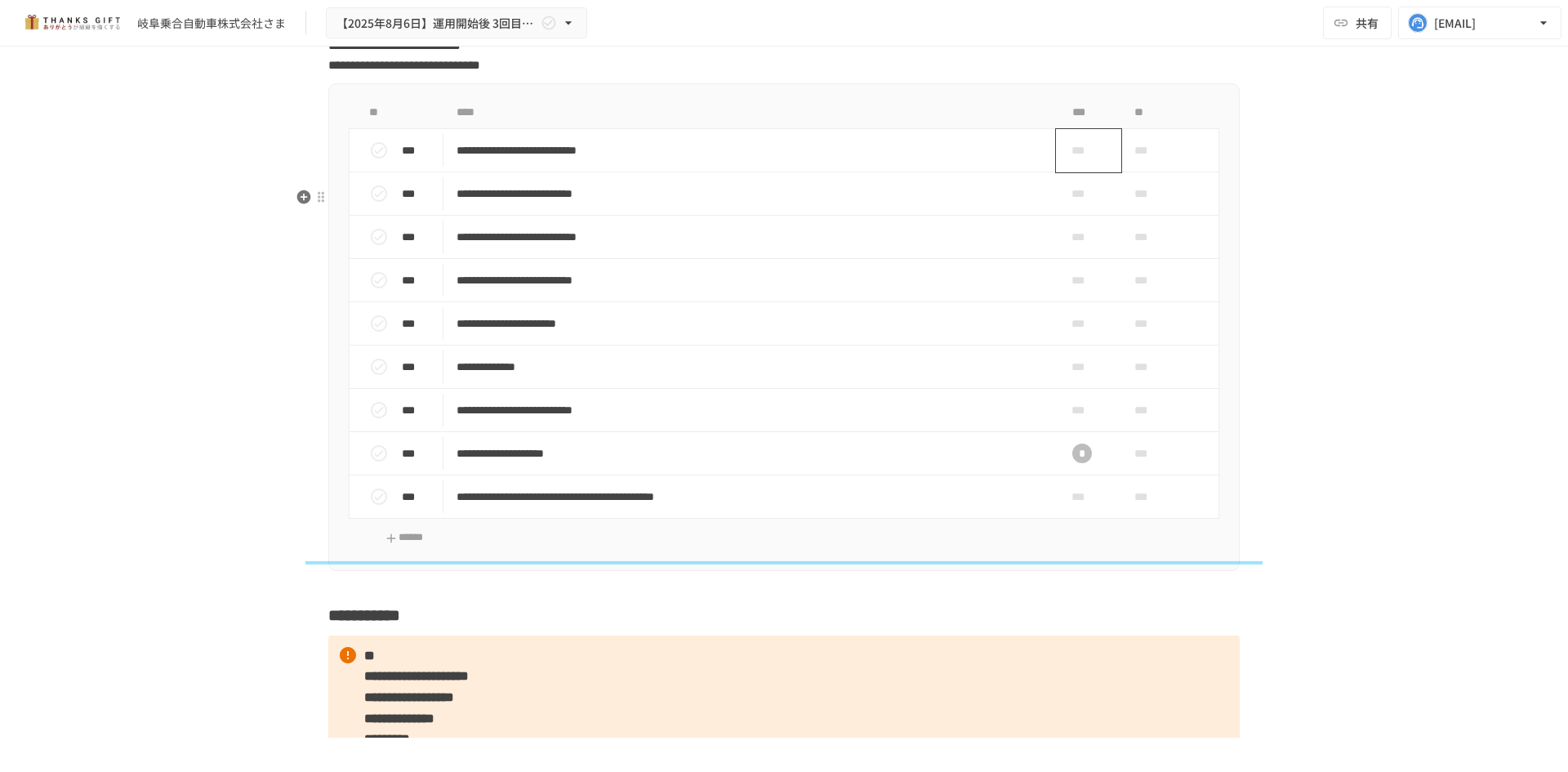 click on "***" at bounding box center [1082, 150] 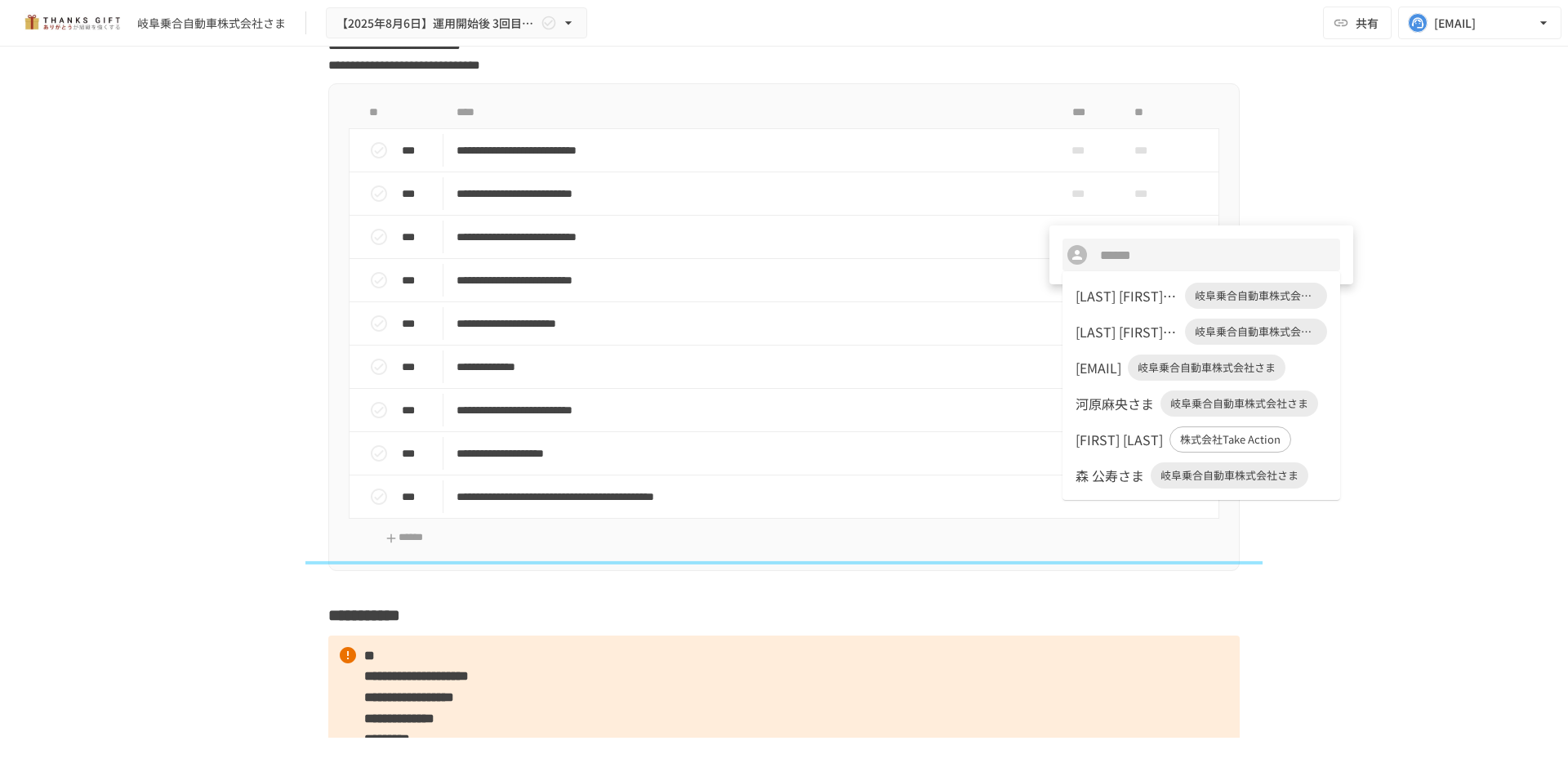 click on "河原麻央さま" at bounding box center [1115, 404] 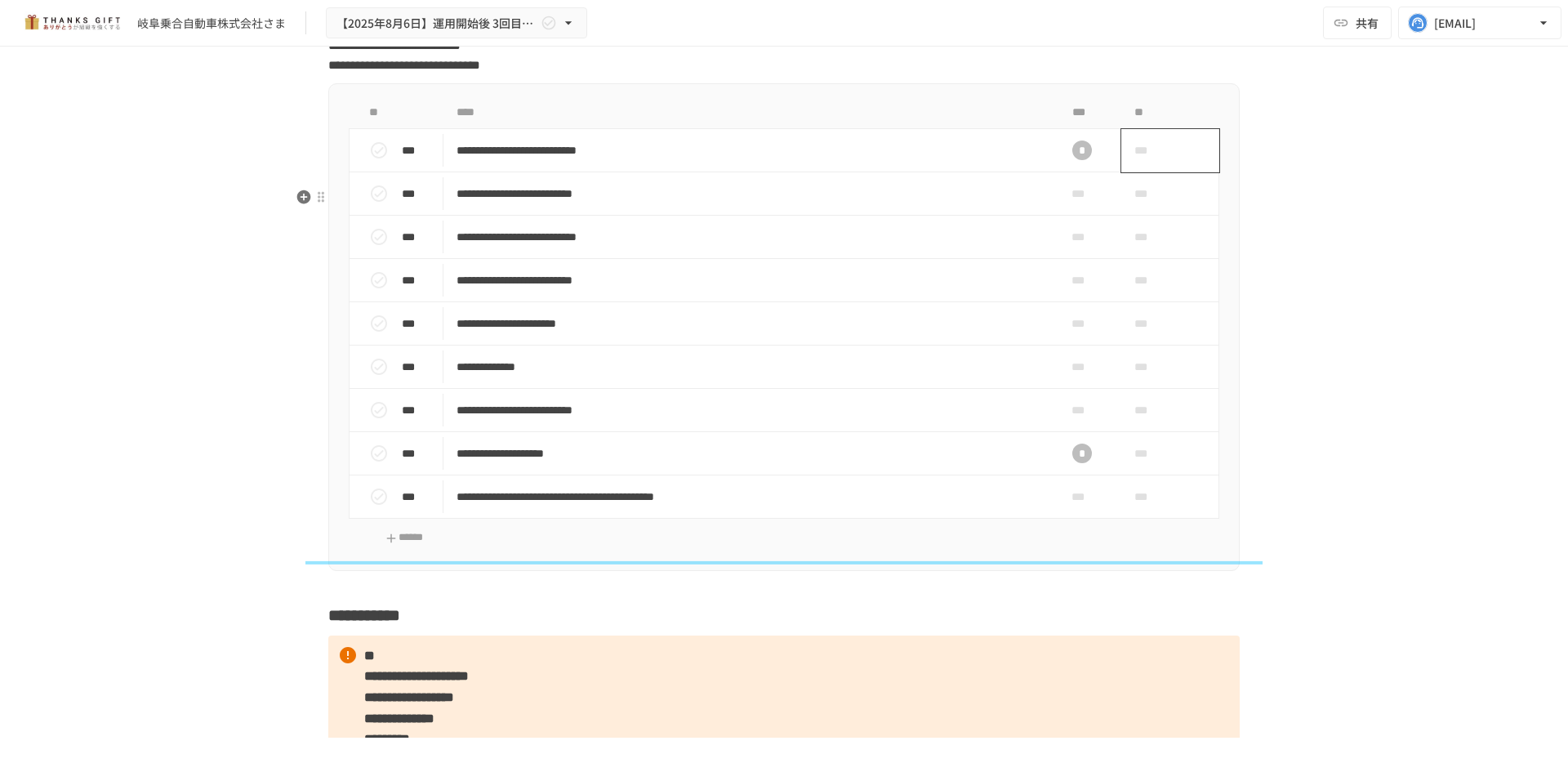 click on "***" at bounding box center [1170, 150] 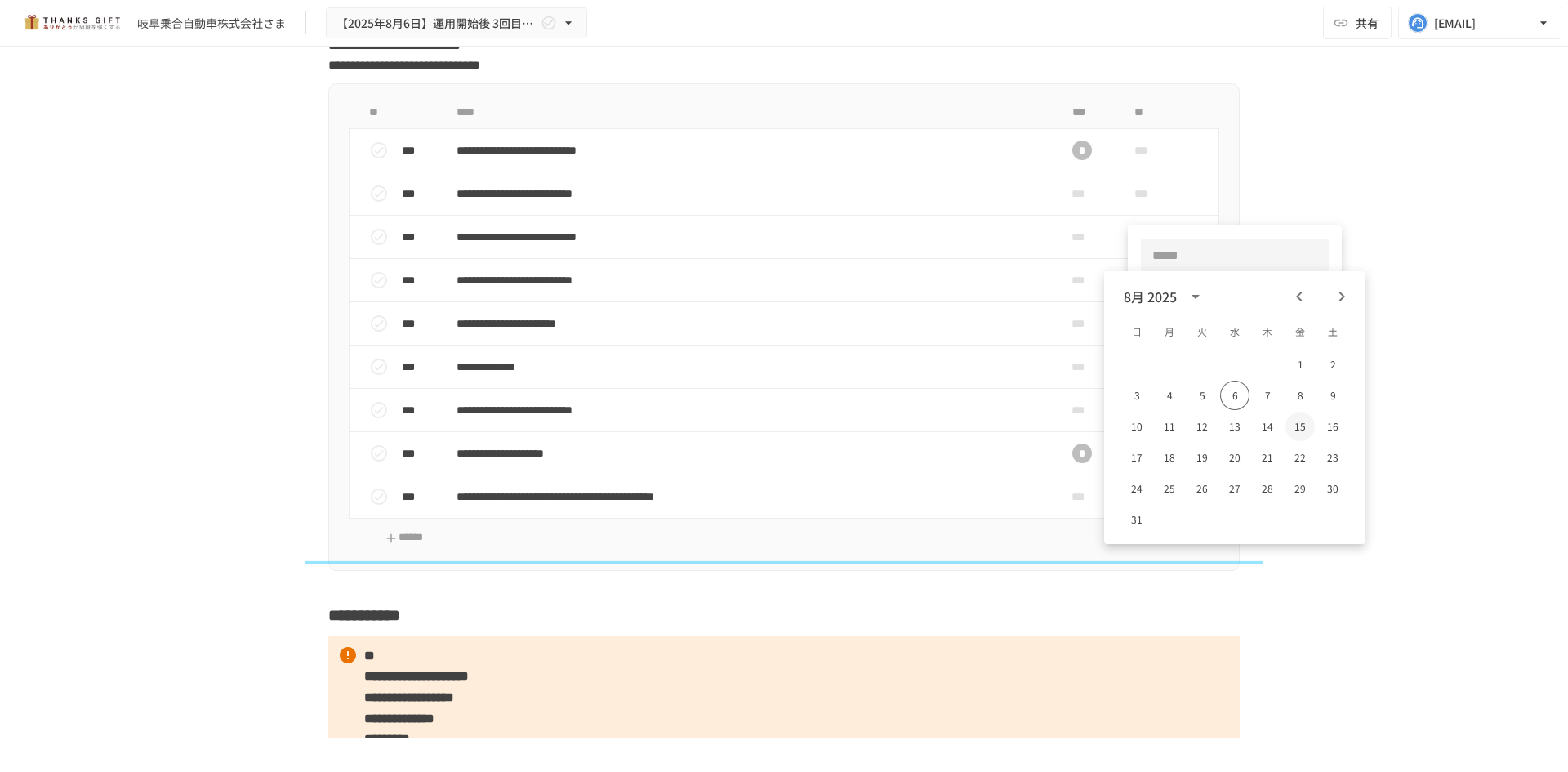 click on "15" at bounding box center (1300, 426) 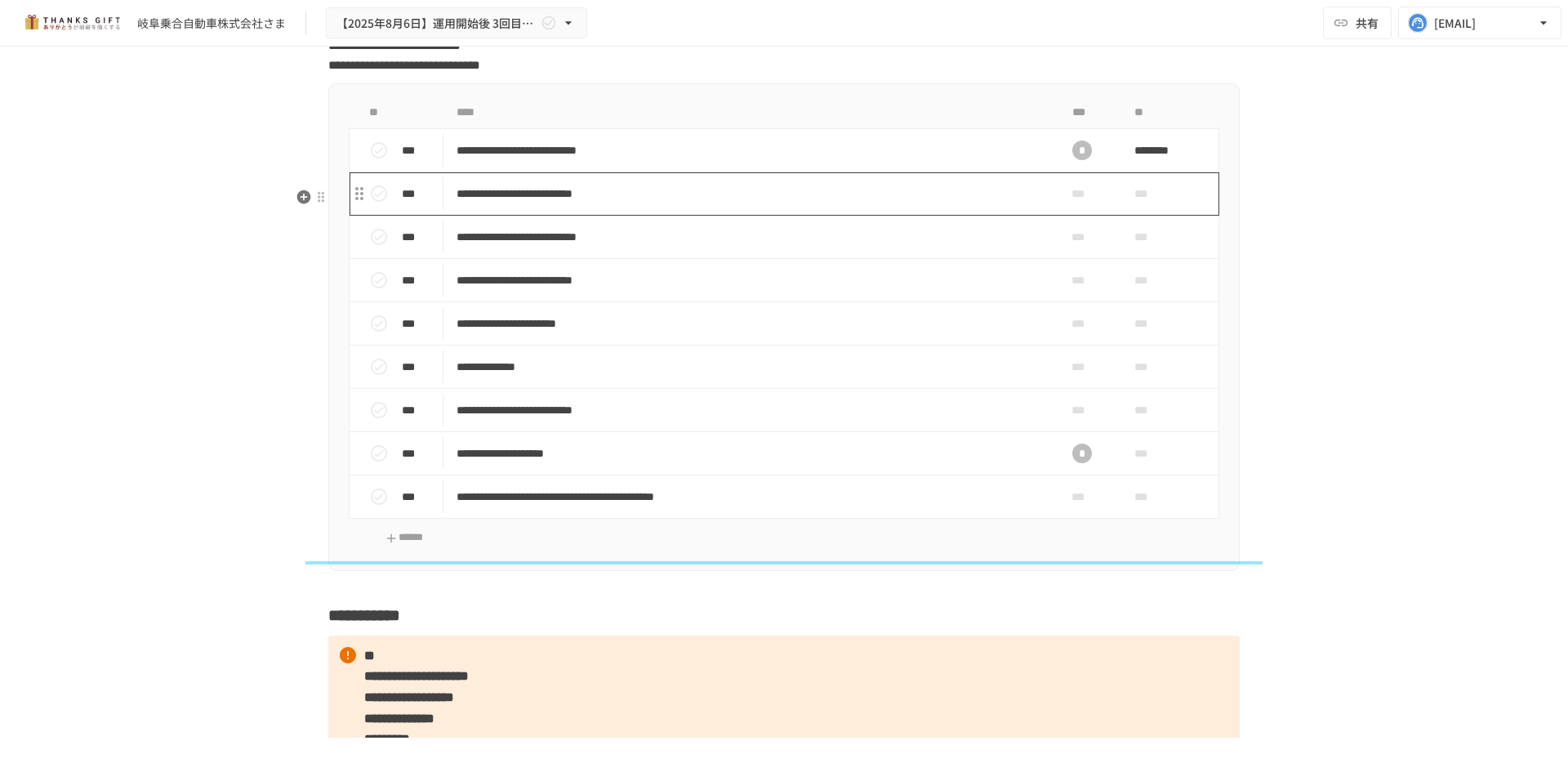 click on "**********" at bounding box center [750, 194] 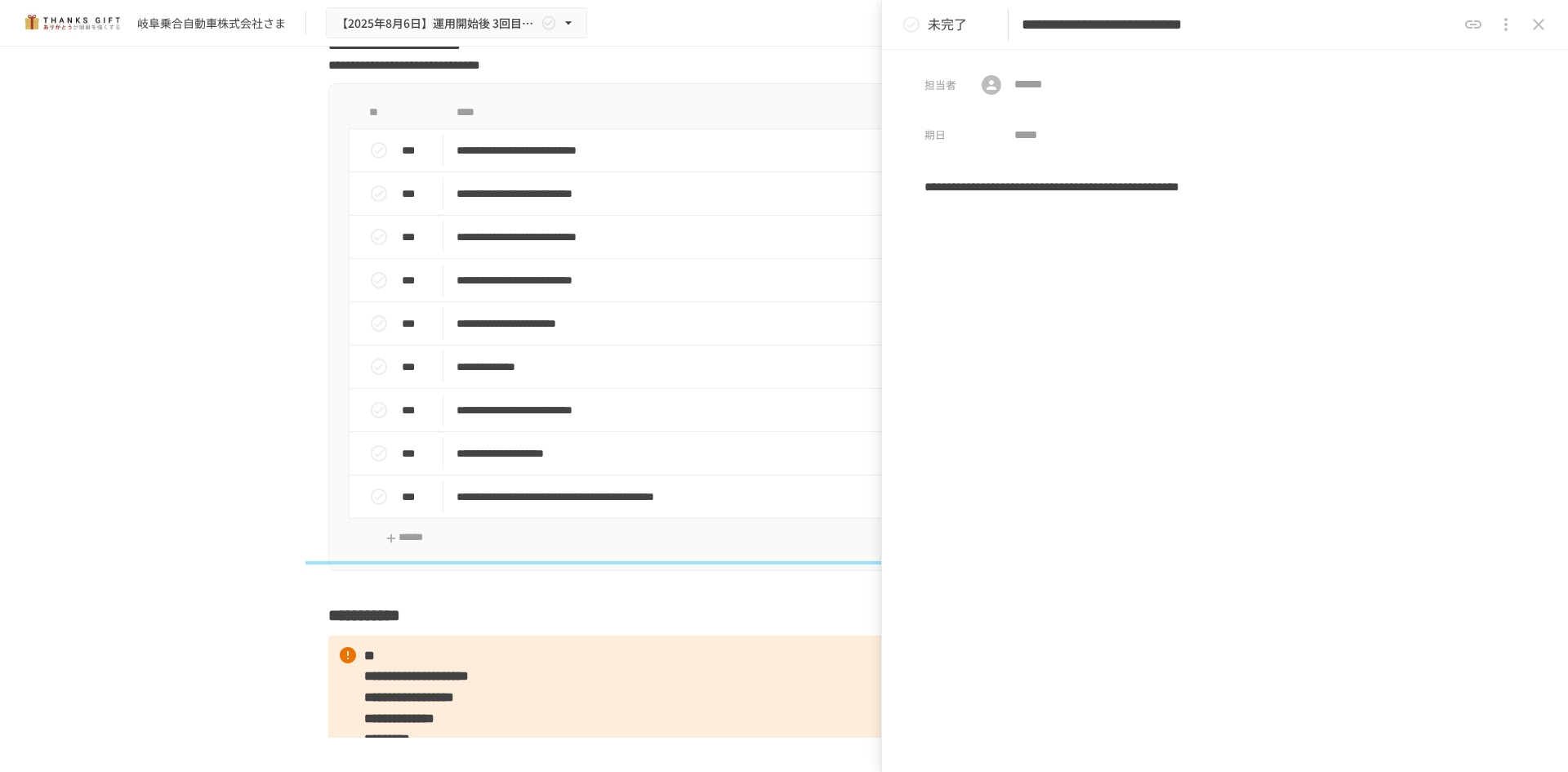 click 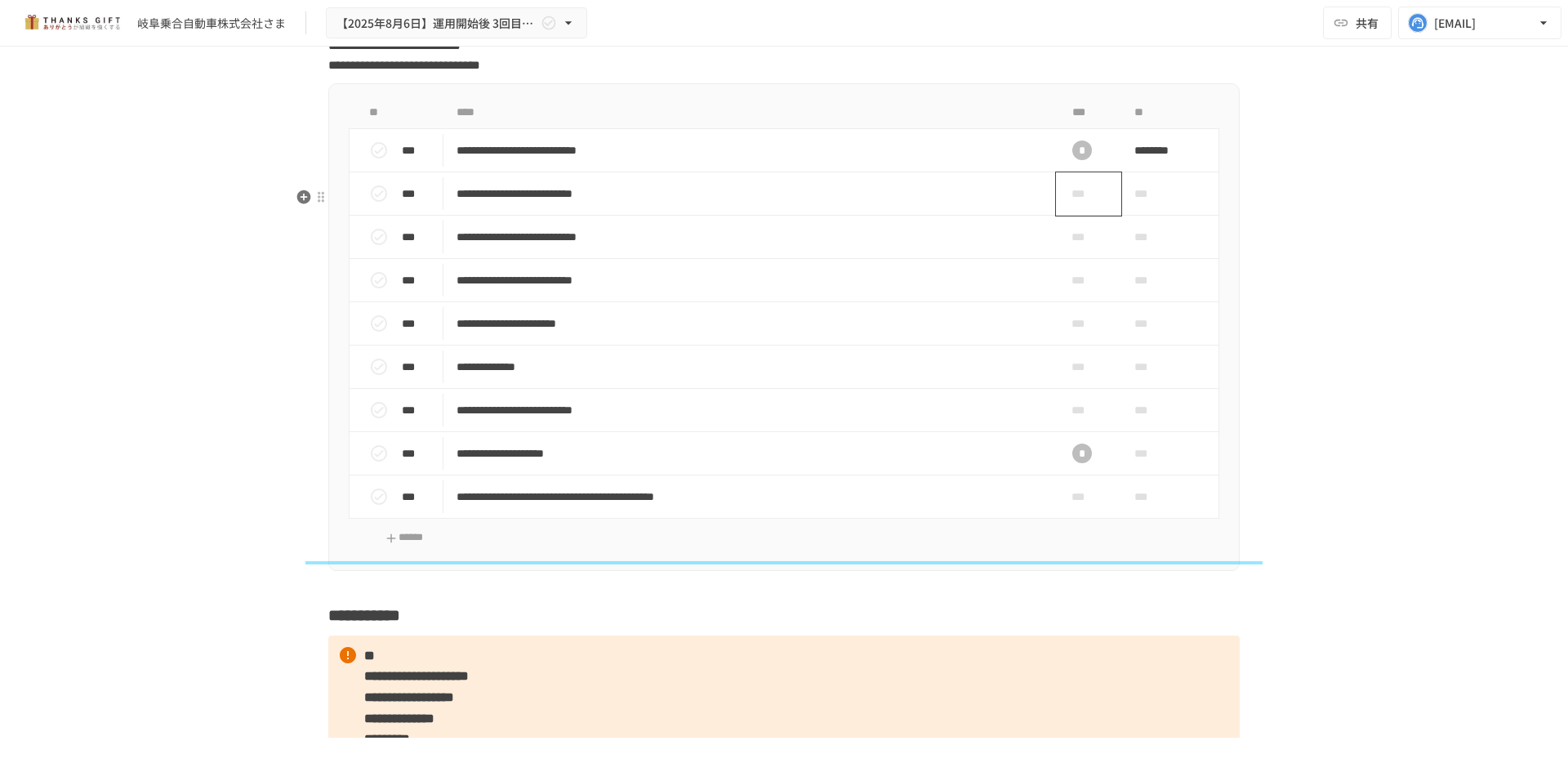 click on "***" at bounding box center (1082, 194) 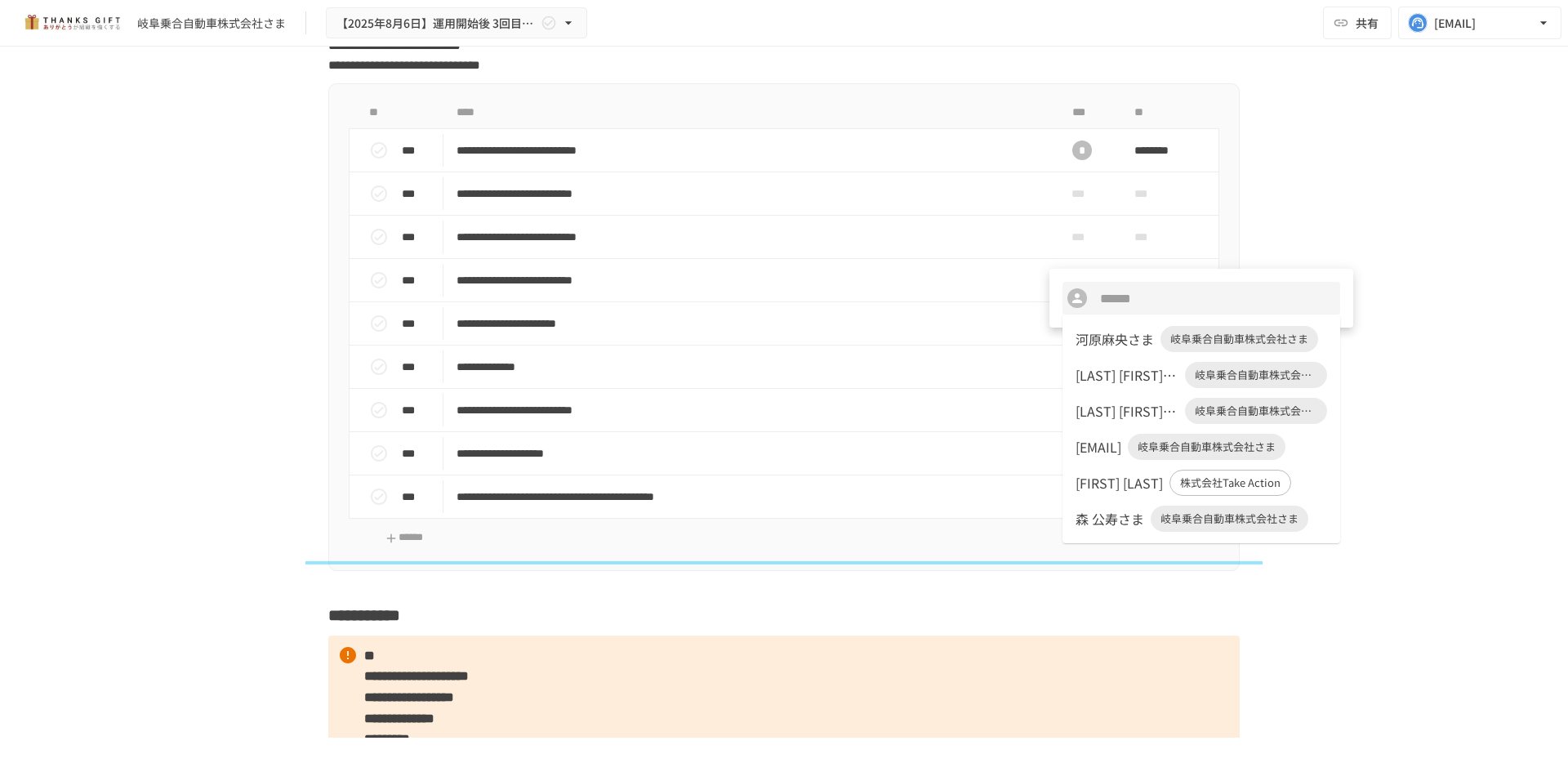 click at bounding box center [784, 386] 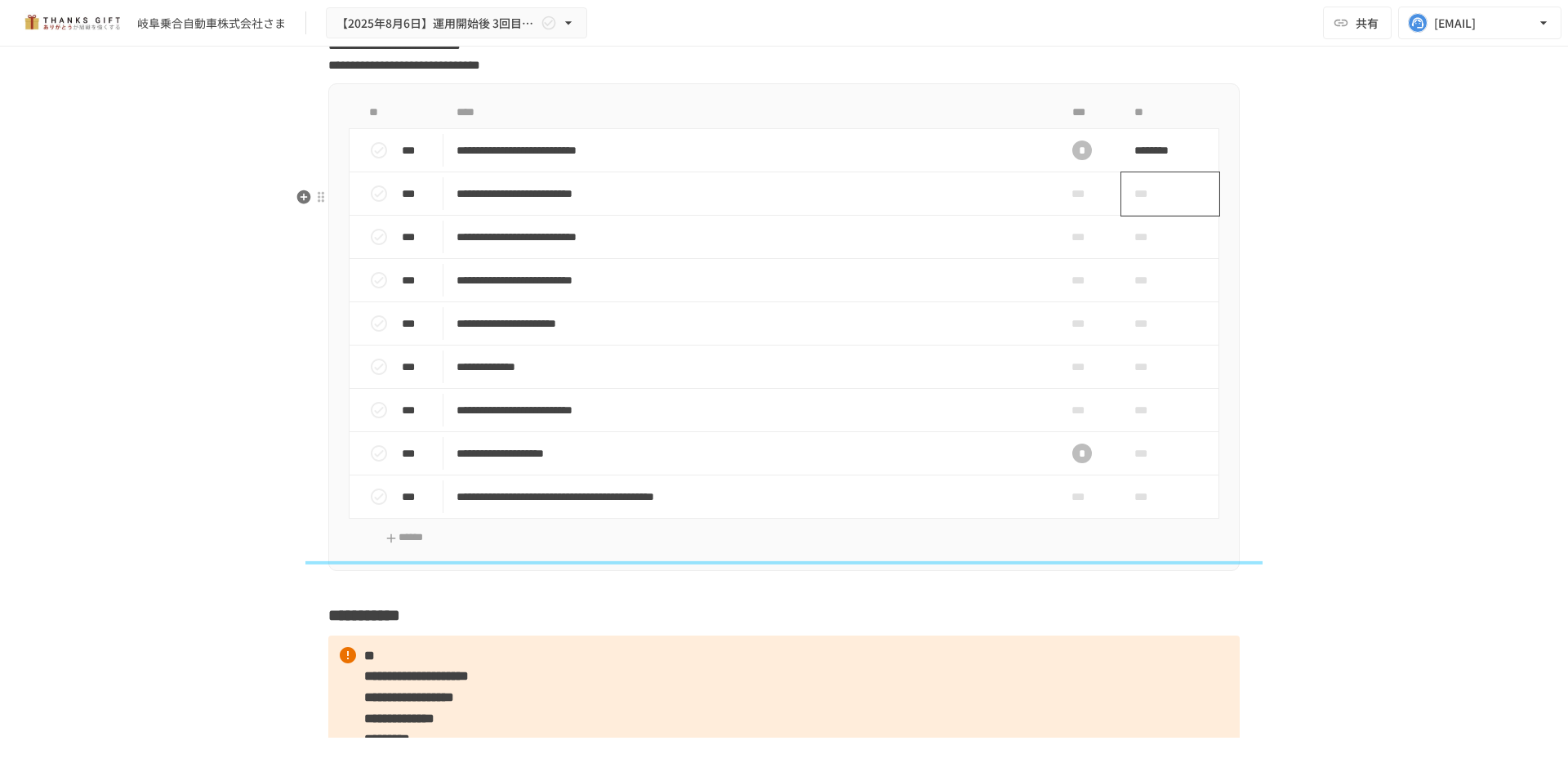 click on "***" at bounding box center [1152, 194] 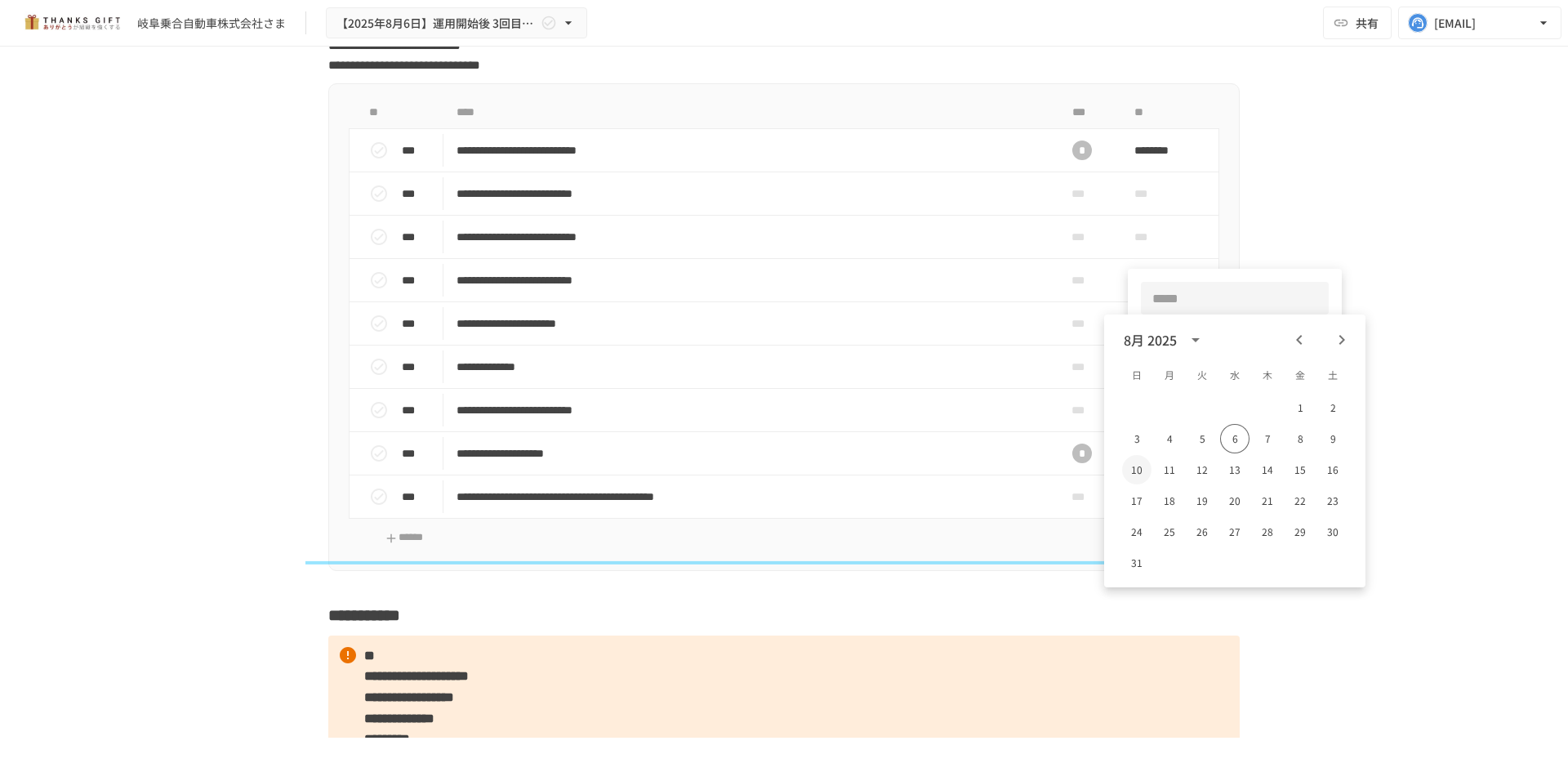 click on "10" at bounding box center [1137, 470] 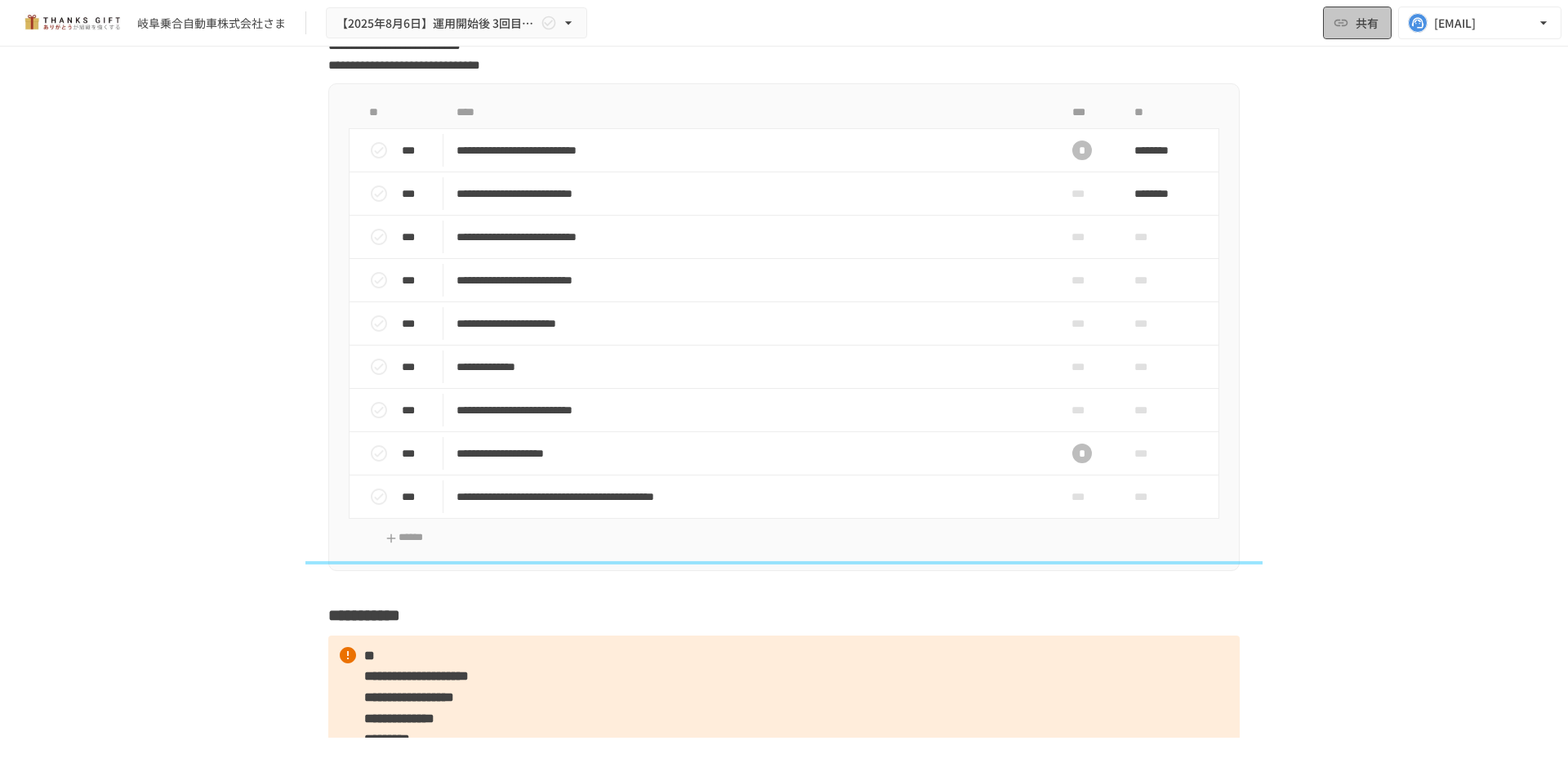 click on "共有" at bounding box center (1367, 23) 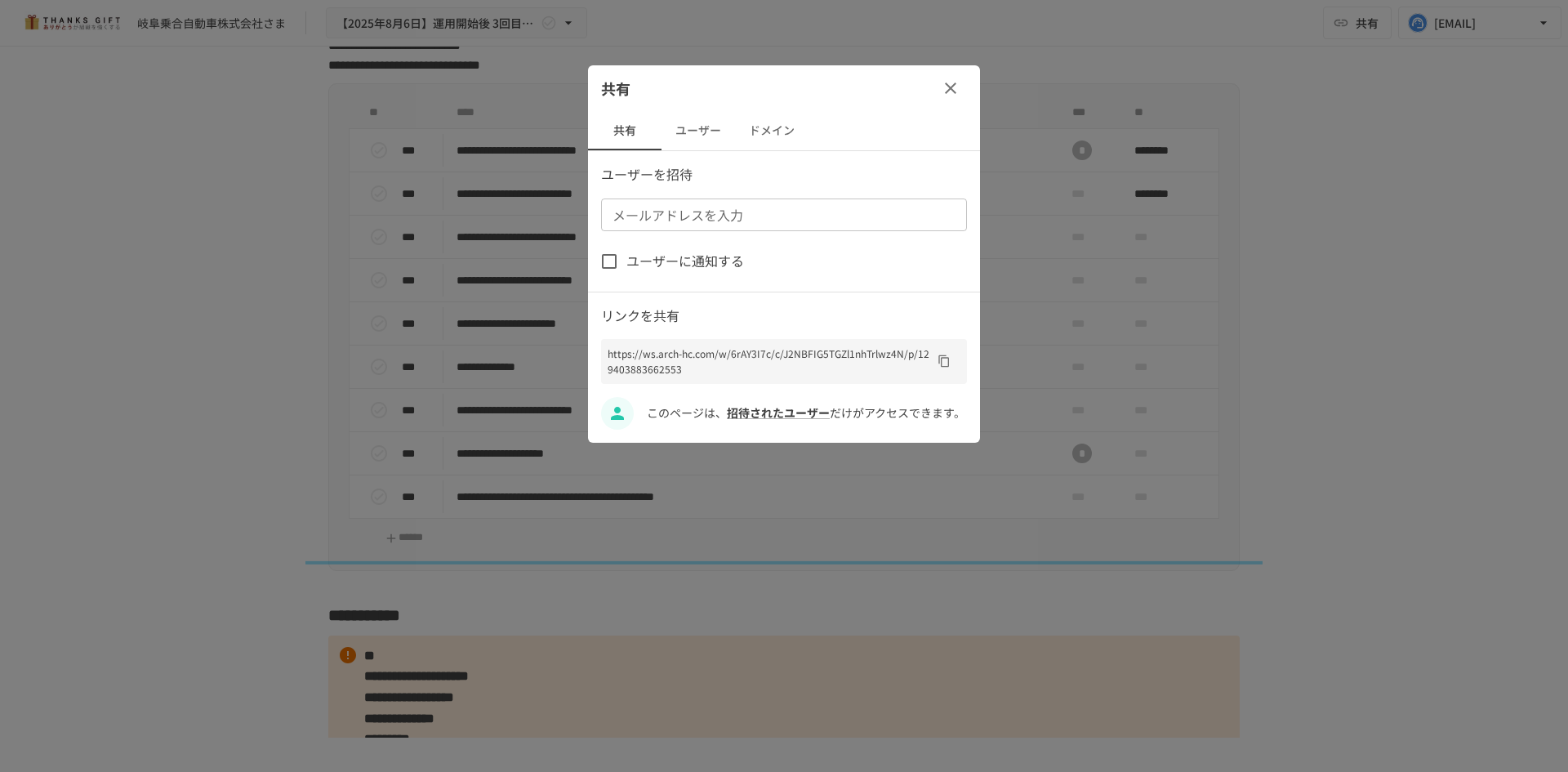 click on "ユーザー" at bounding box center [698, 131] 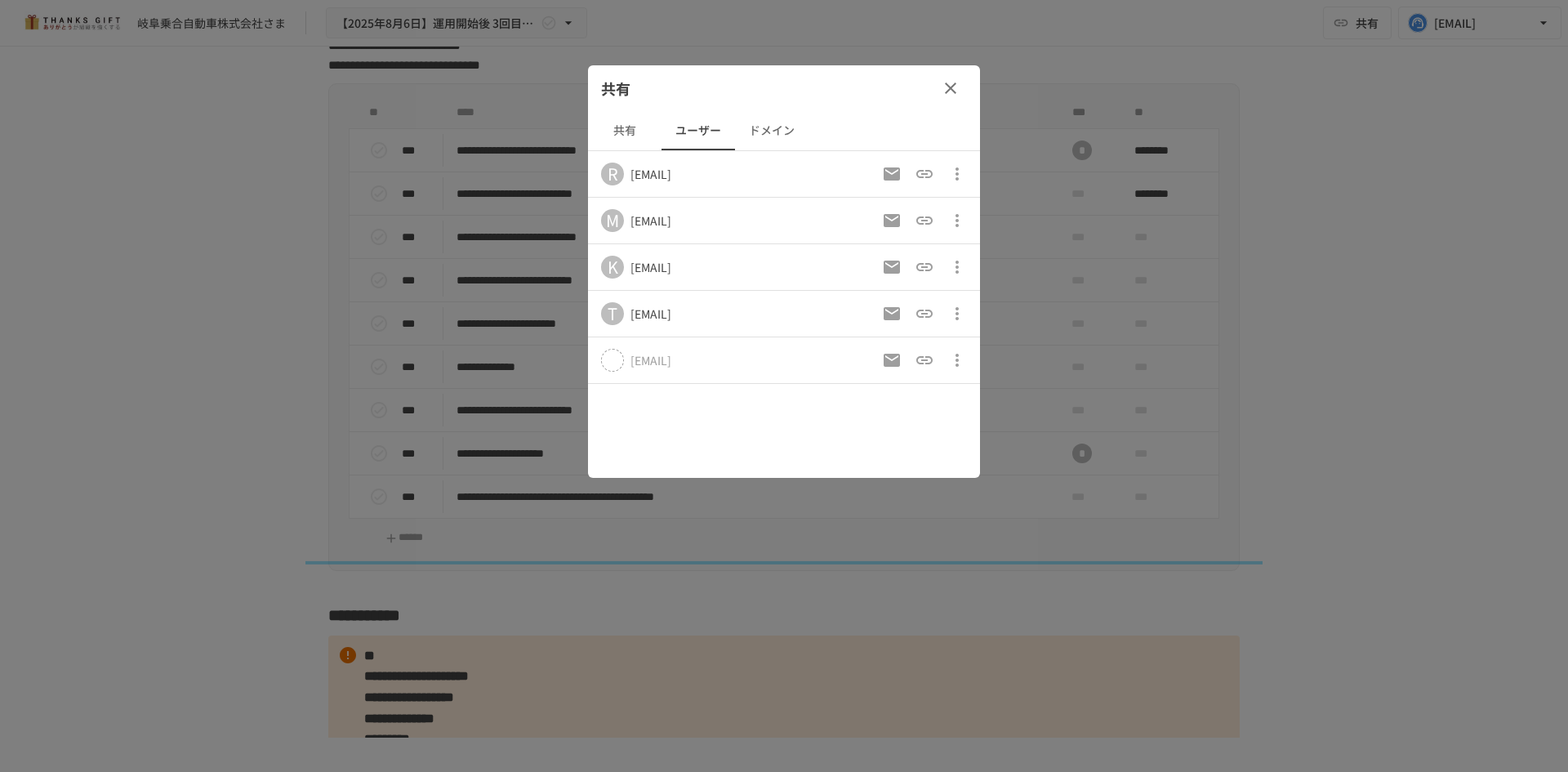 click at bounding box center [784, 386] 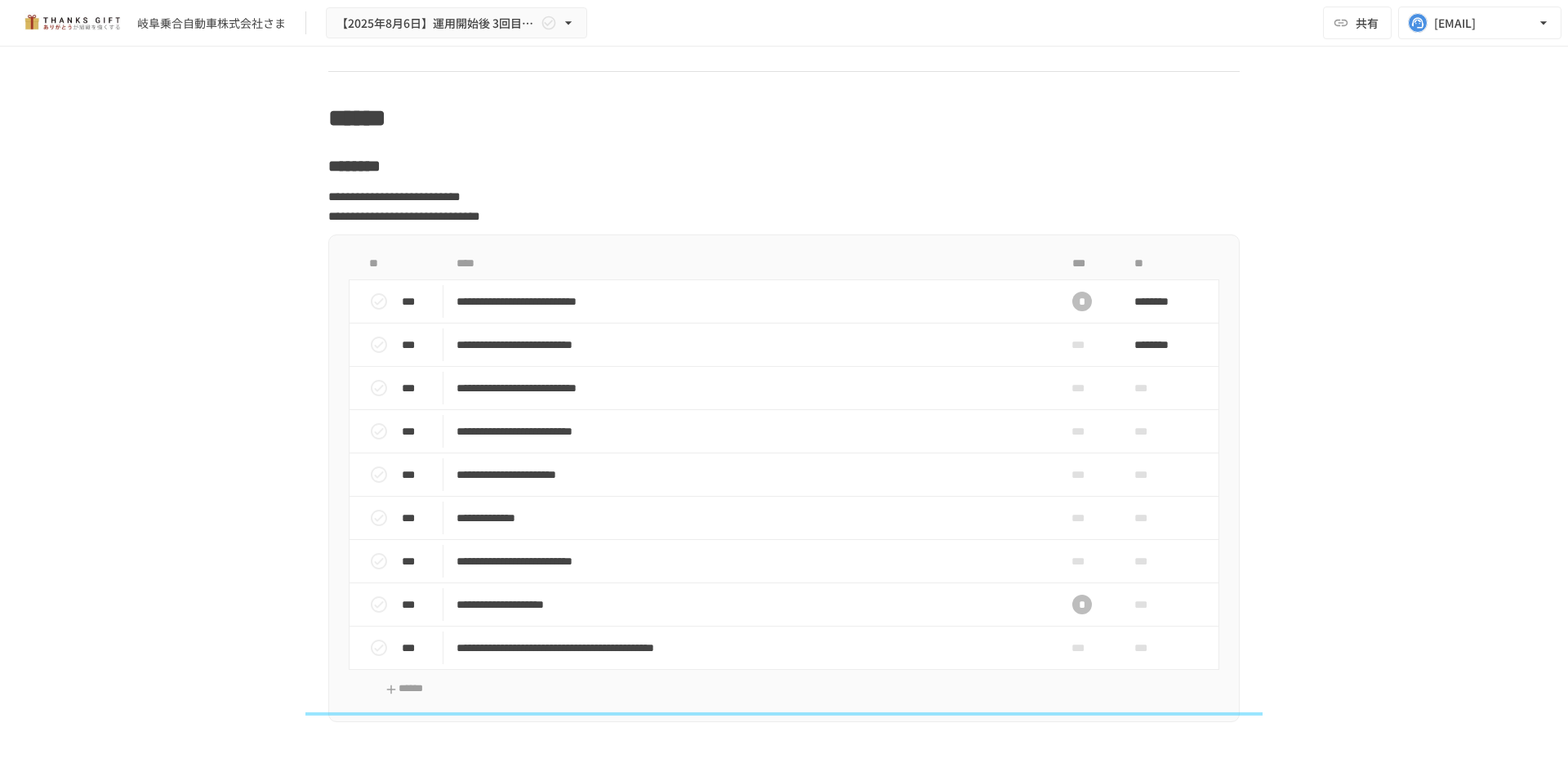 scroll, scrollTop: 9068, scrollLeft: 0, axis: vertical 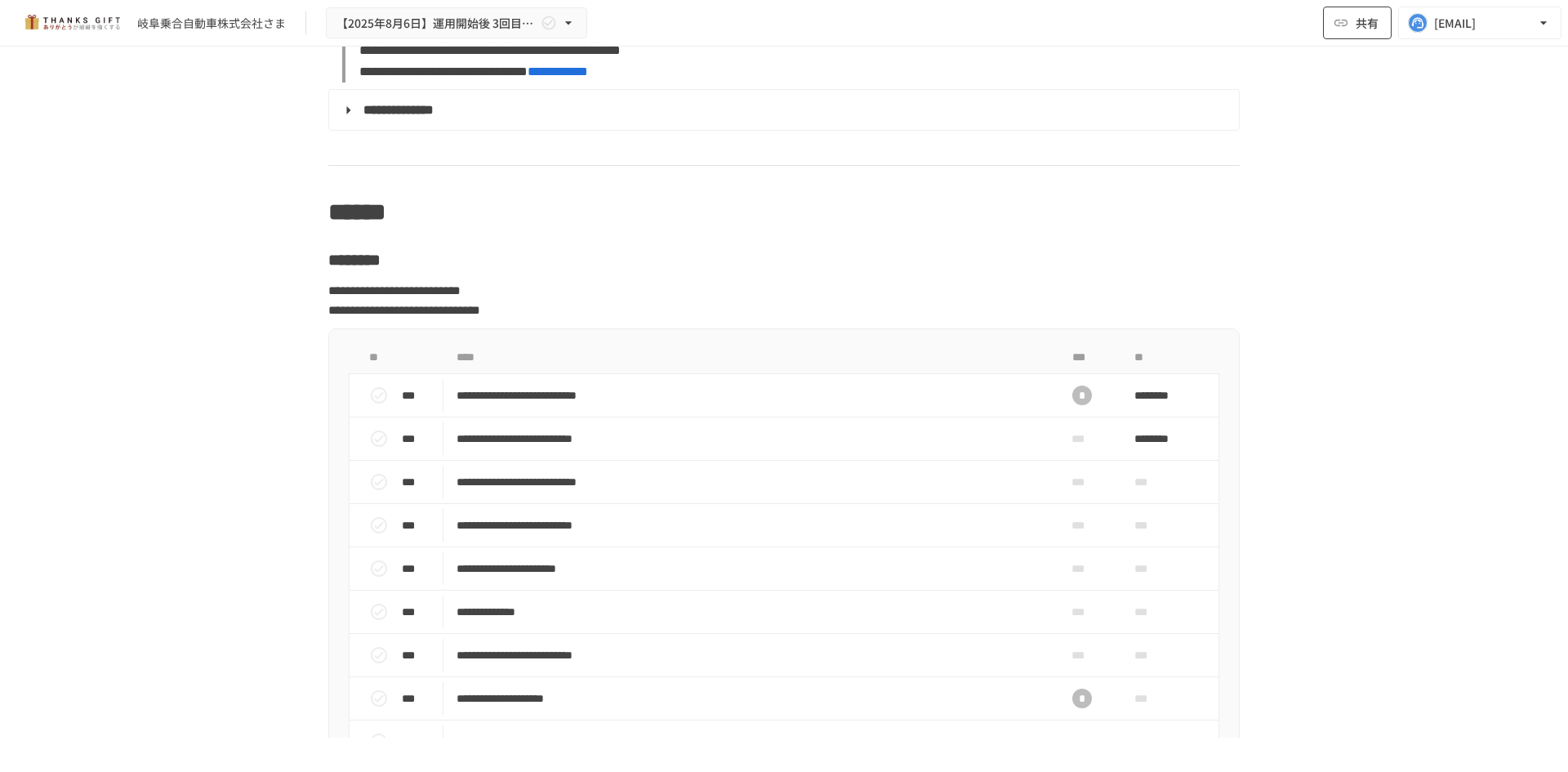 click on "共有" at bounding box center (1357, 23) 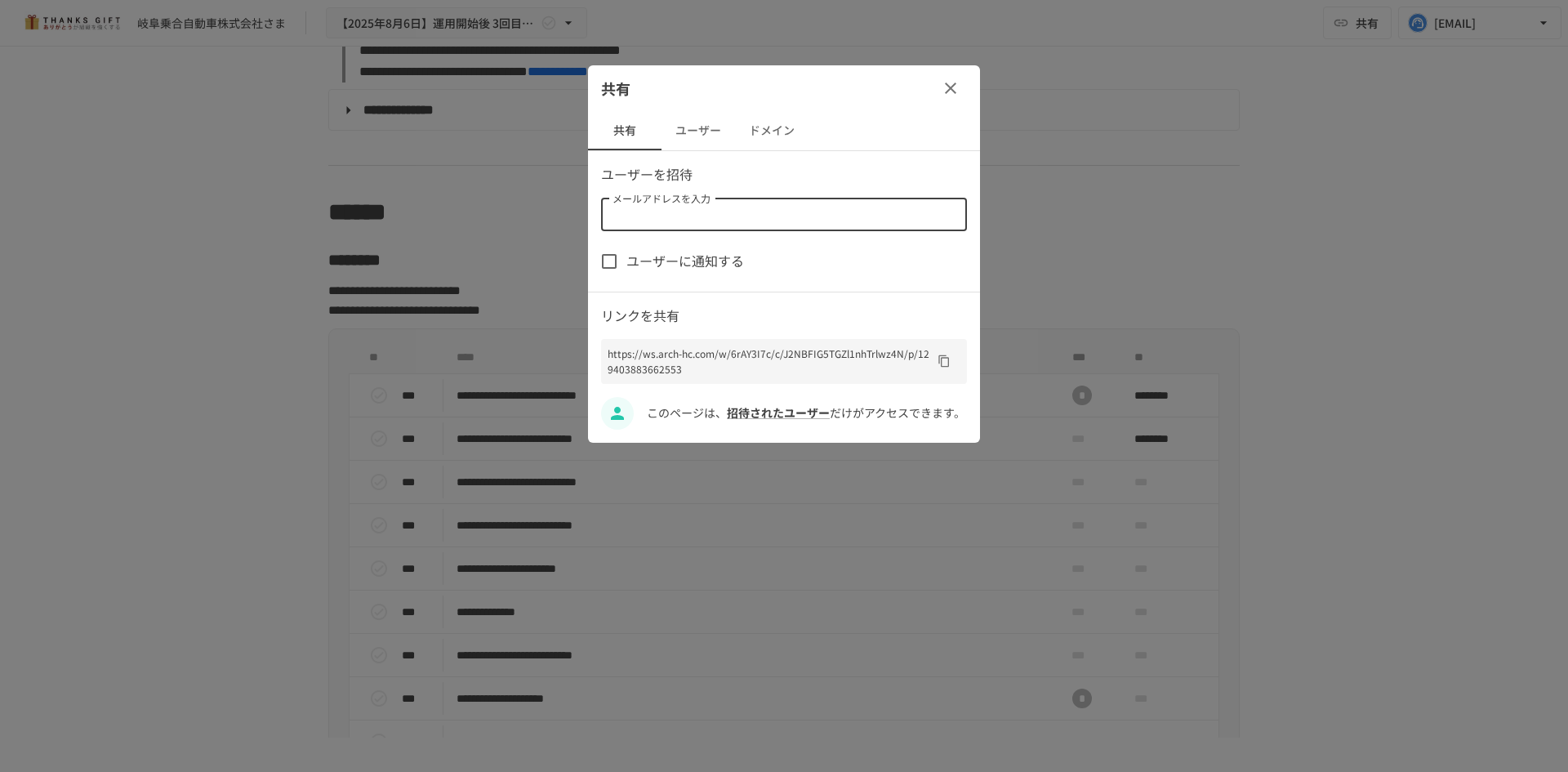 click on "メールアドレスを入力" at bounding box center [782, 215] 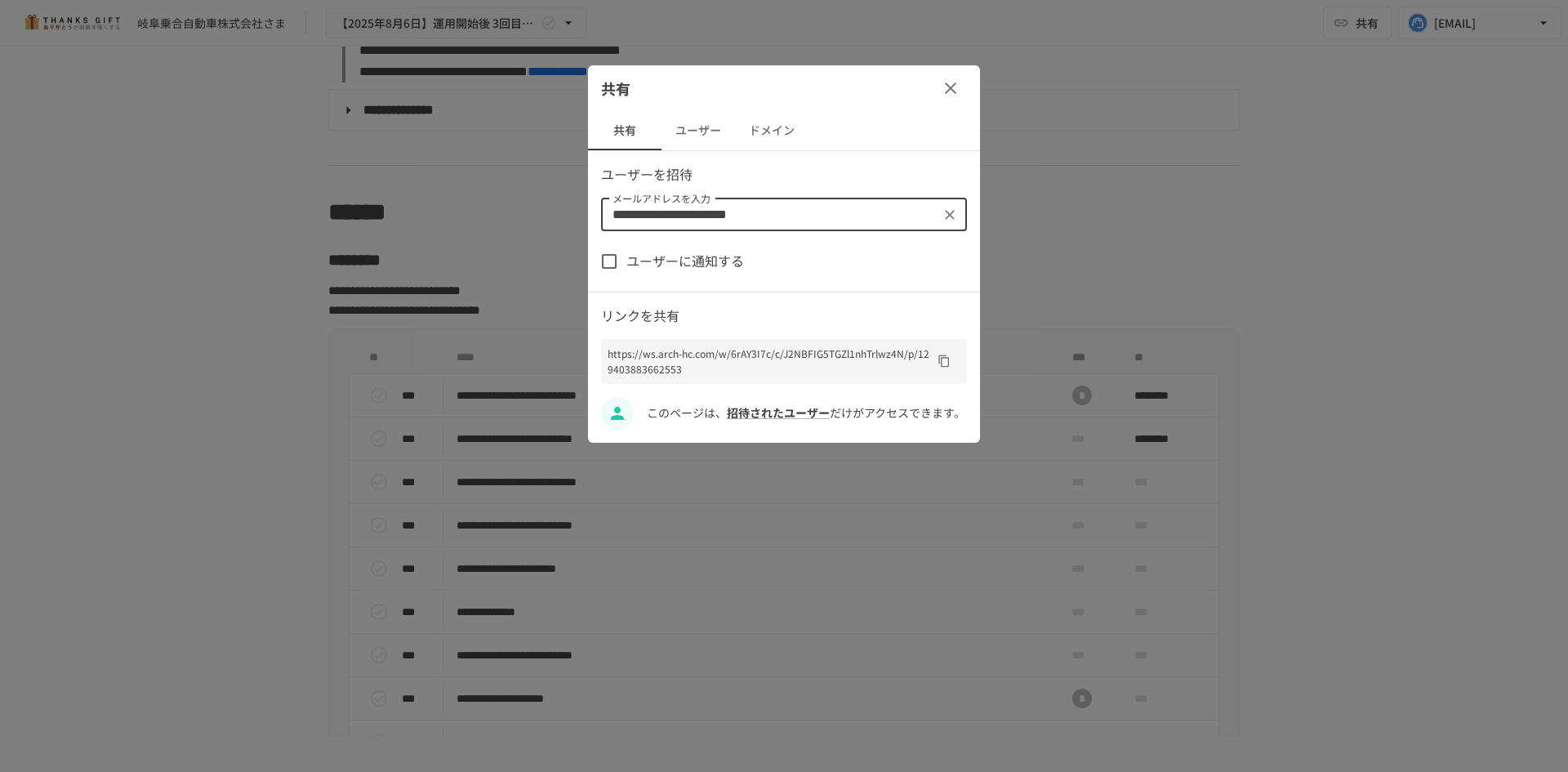 type on "**********" 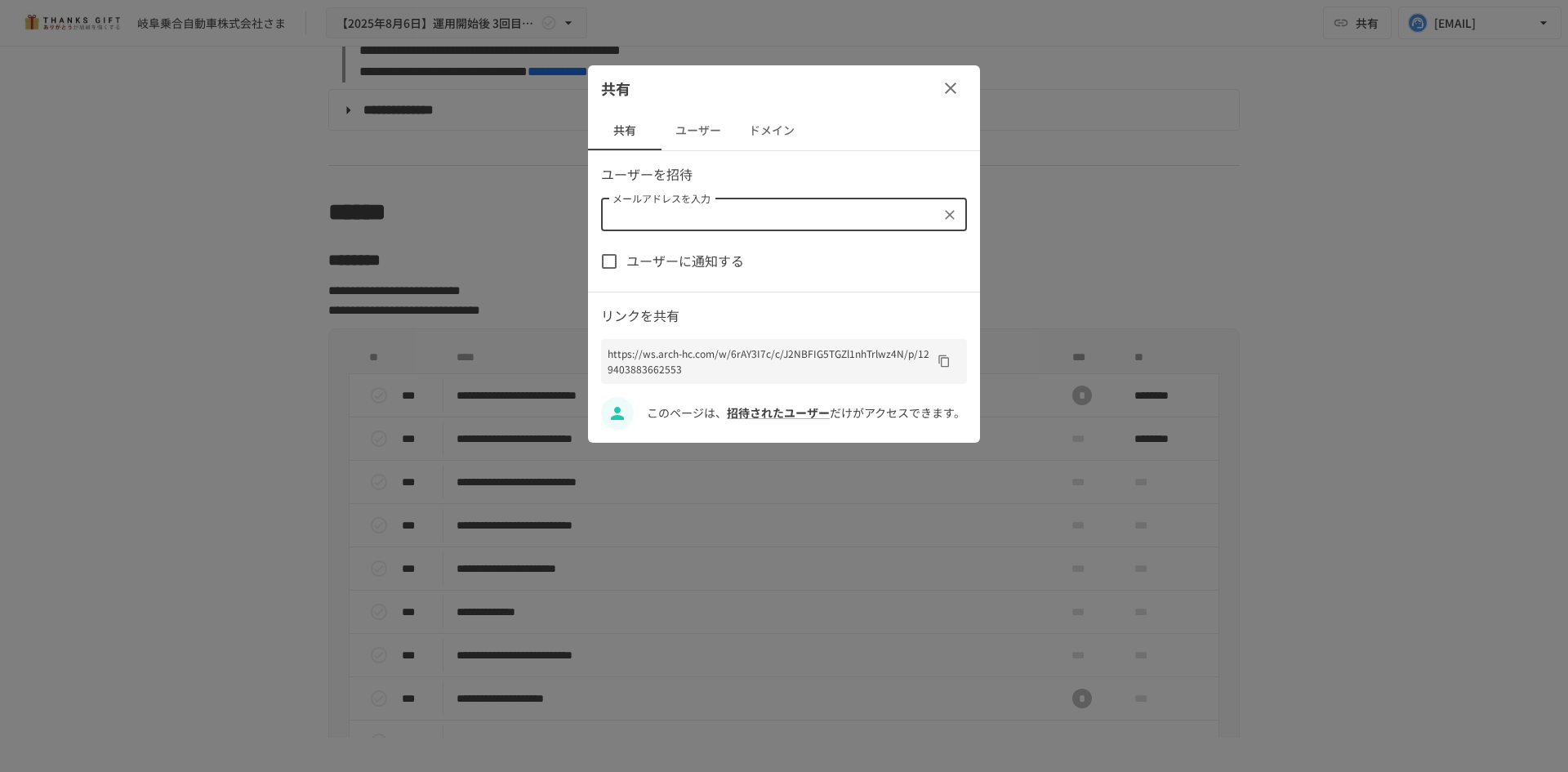 click on "ユーザーを招待" at bounding box center [784, 175] 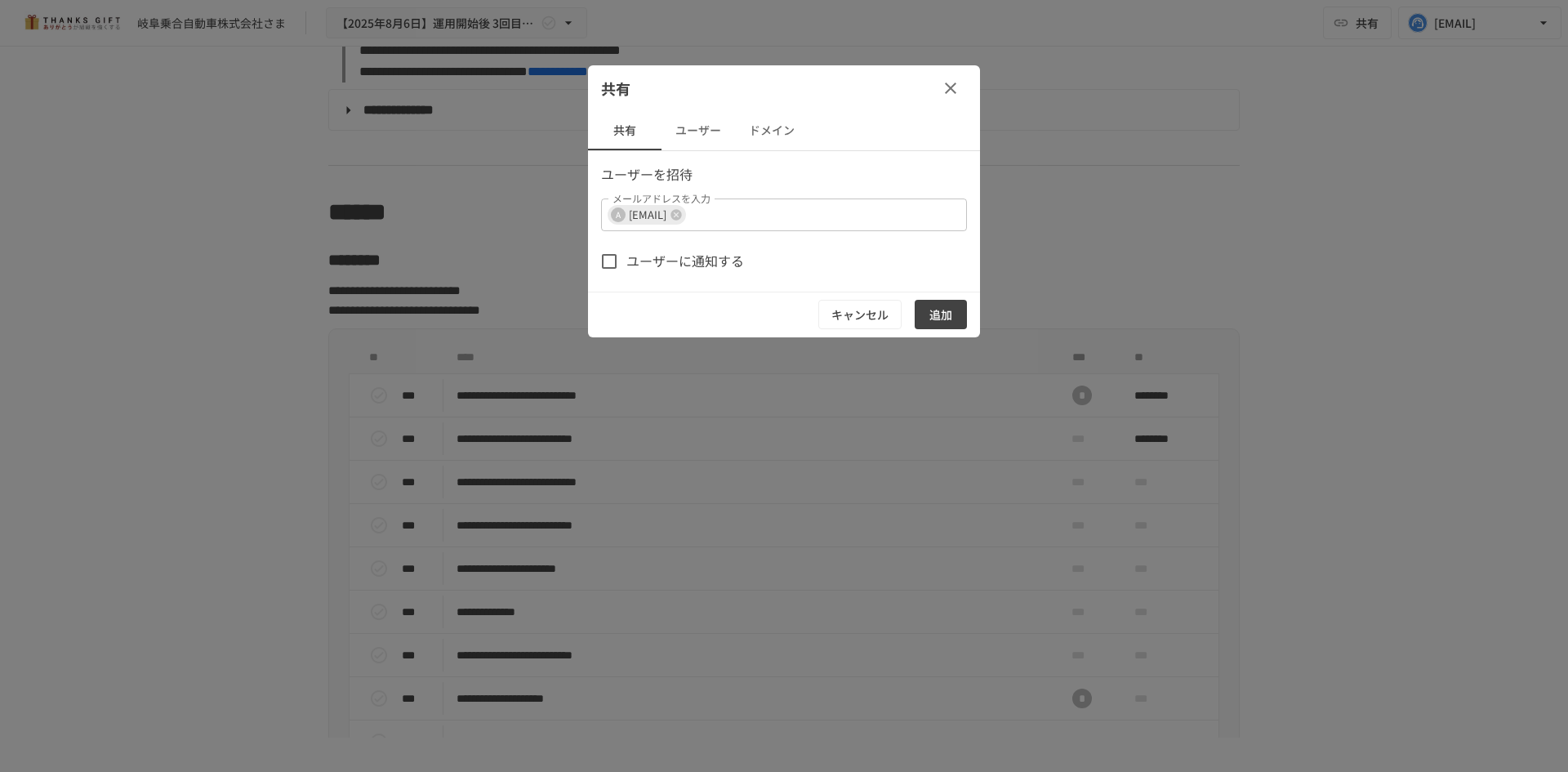 click on "追加" at bounding box center [941, 315] 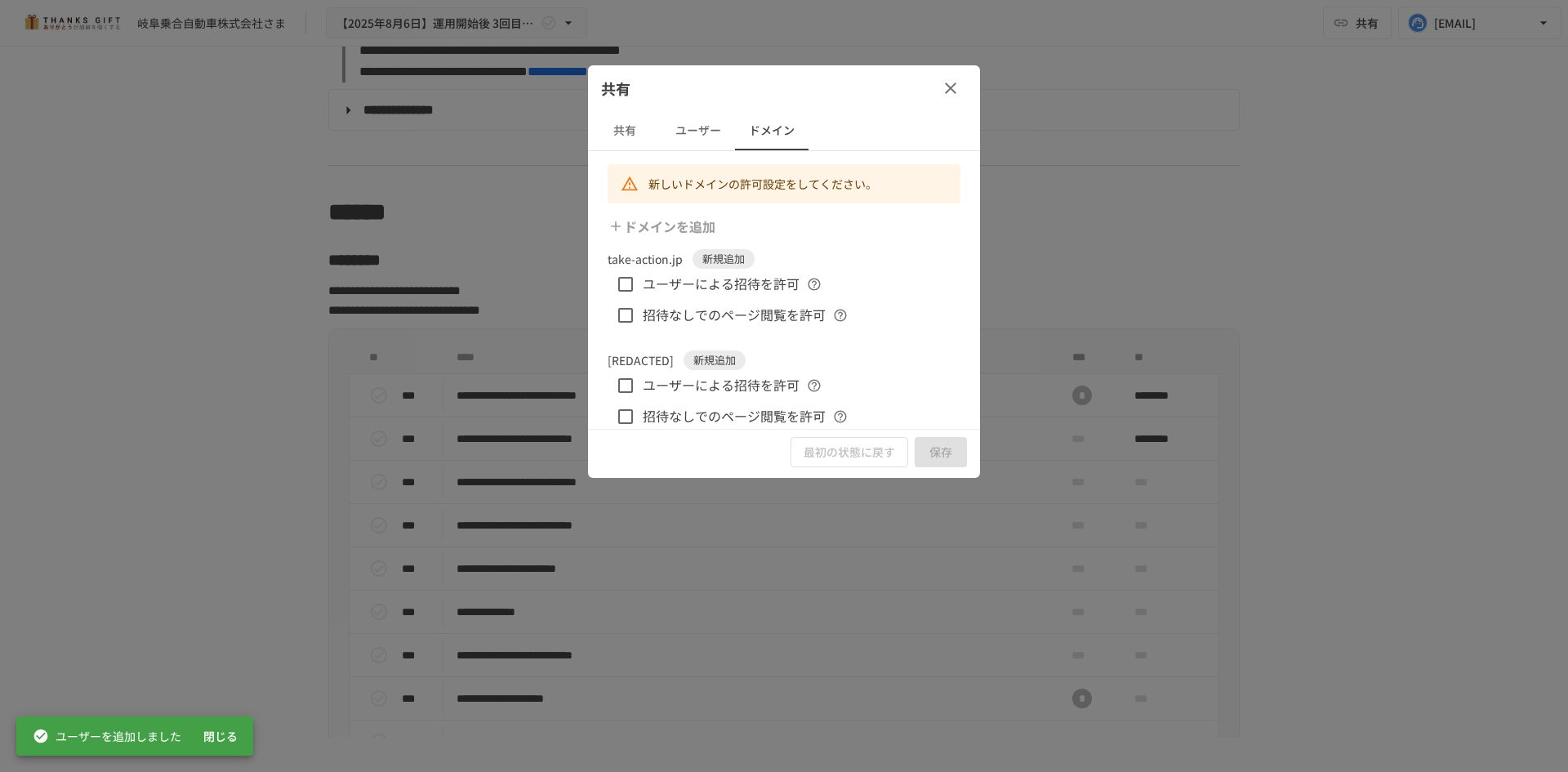 click at bounding box center (784, 386) 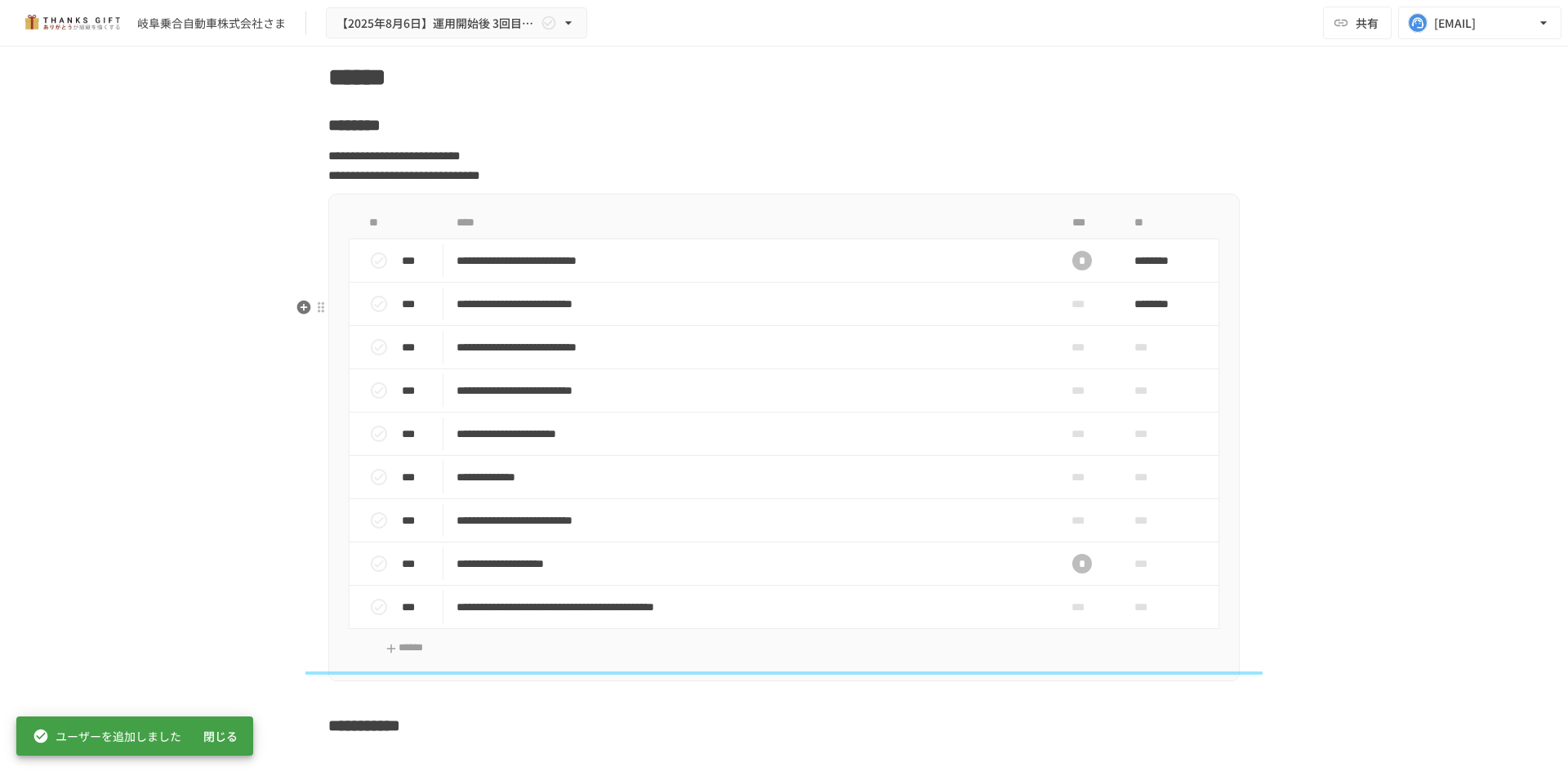 scroll, scrollTop: 9313, scrollLeft: 0, axis: vertical 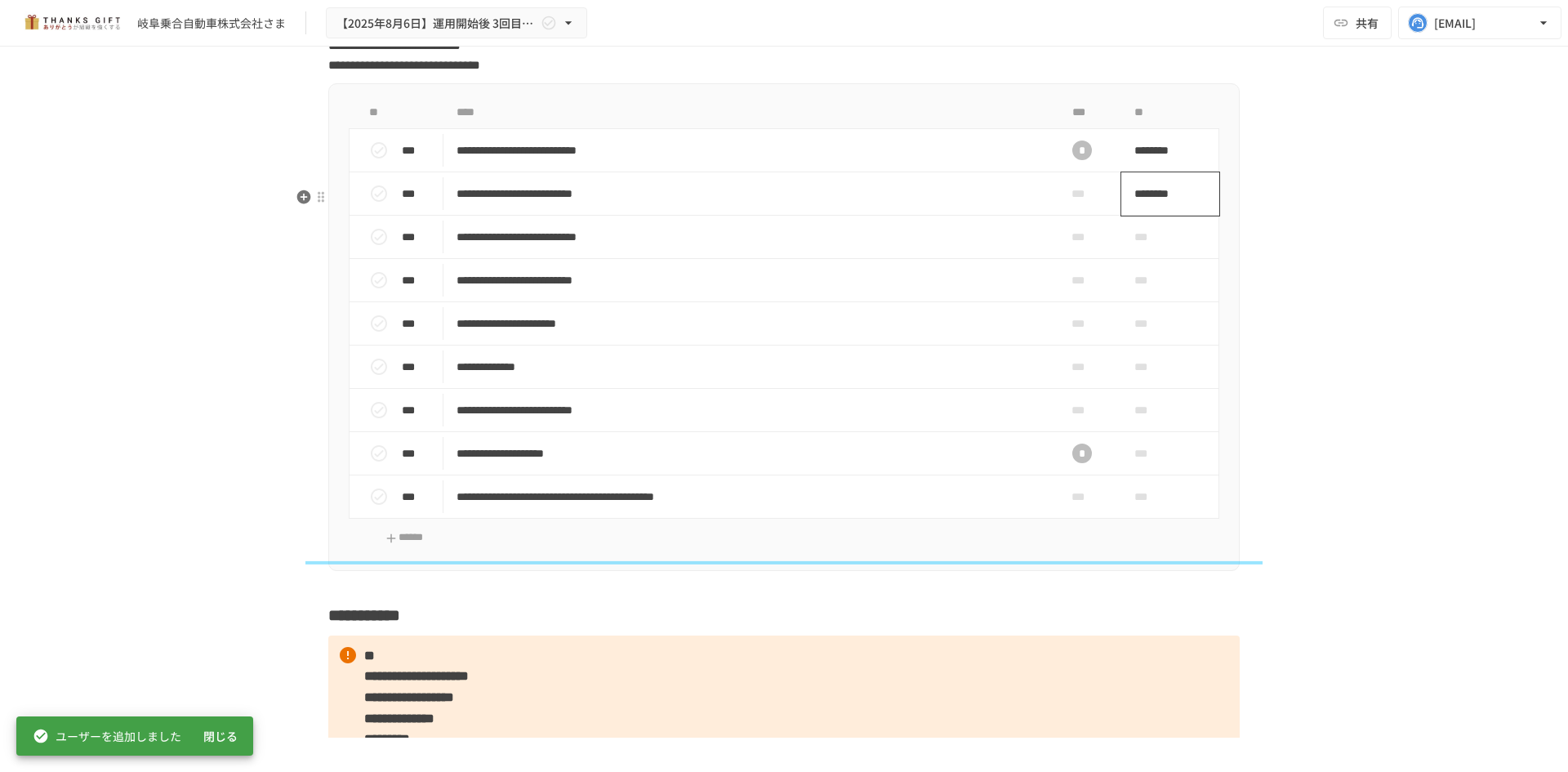 click on "********" at bounding box center [1170, 194] 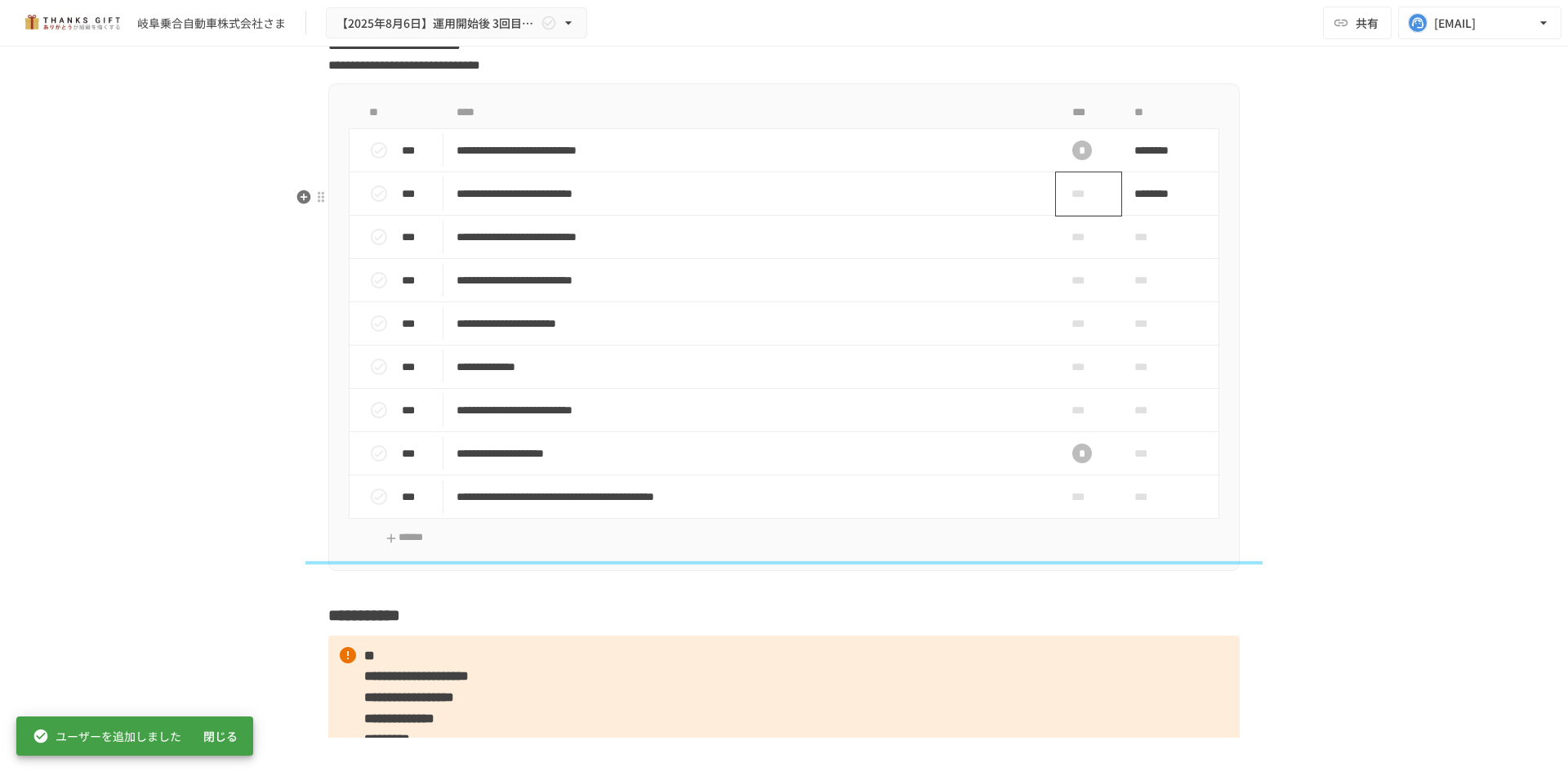 click on "***" at bounding box center (1082, 194) 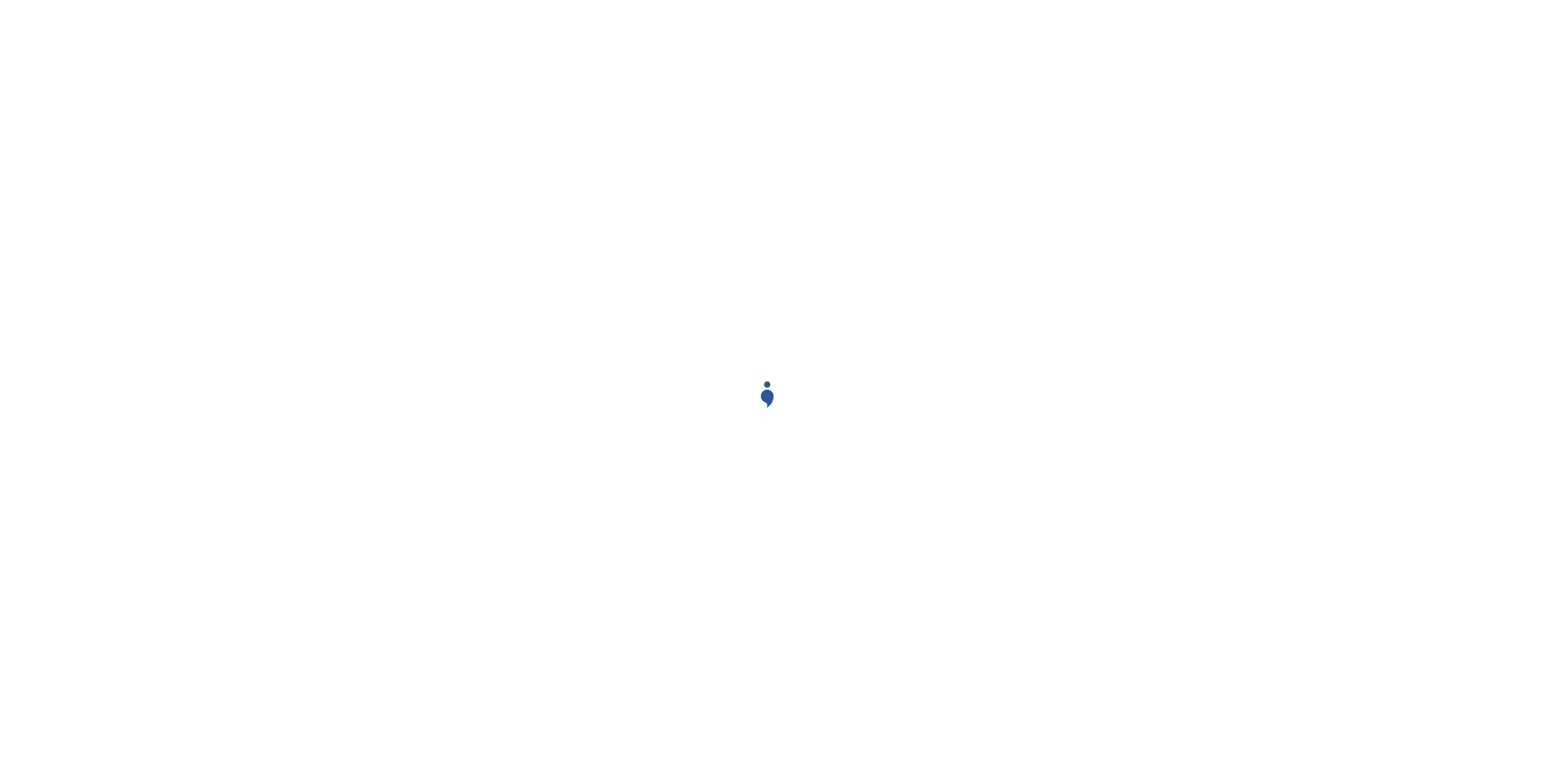 scroll, scrollTop: 0, scrollLeft: 0, axis: both 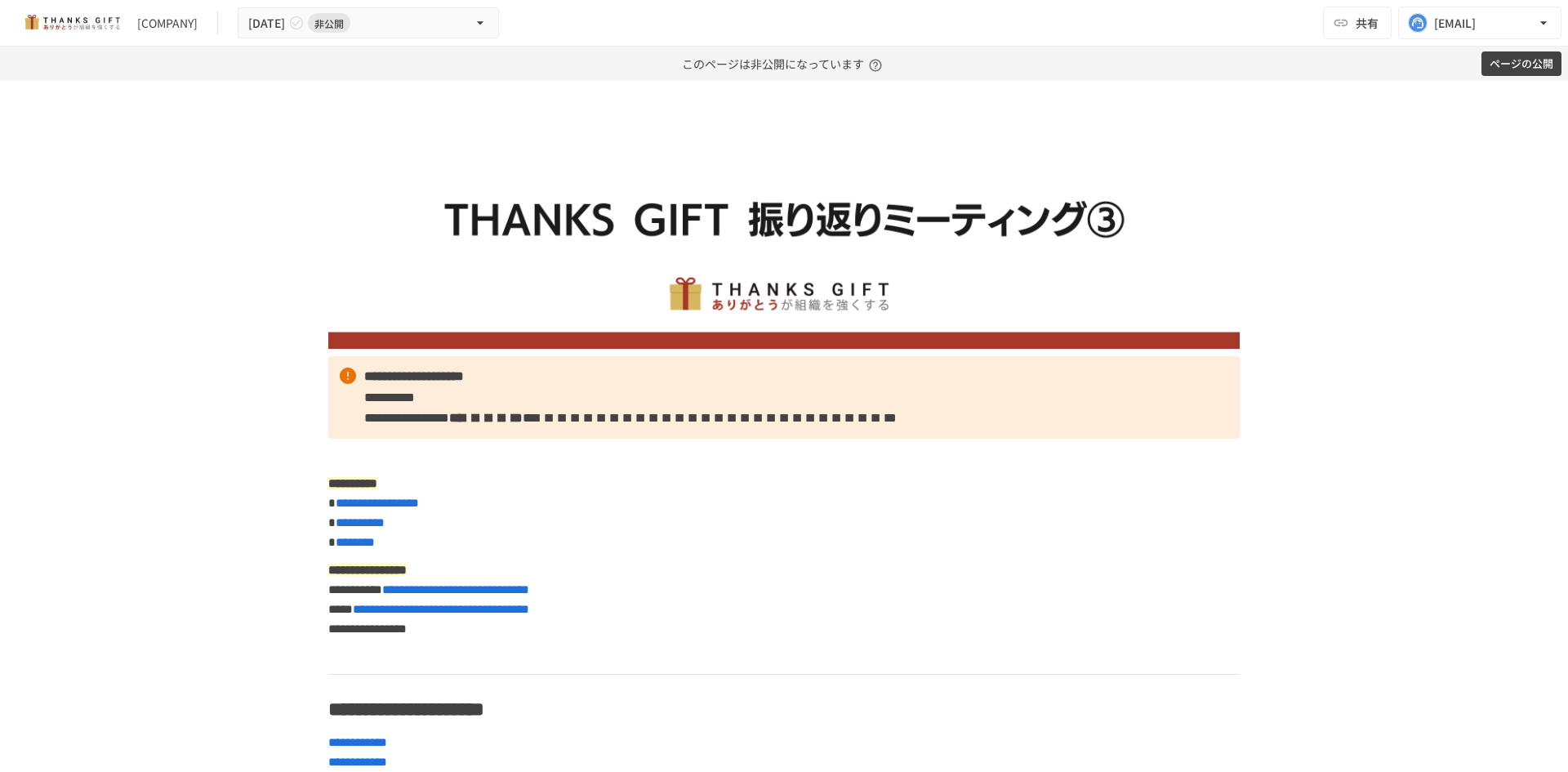 click on "ページの公開" at bounding box center (1521, 64) 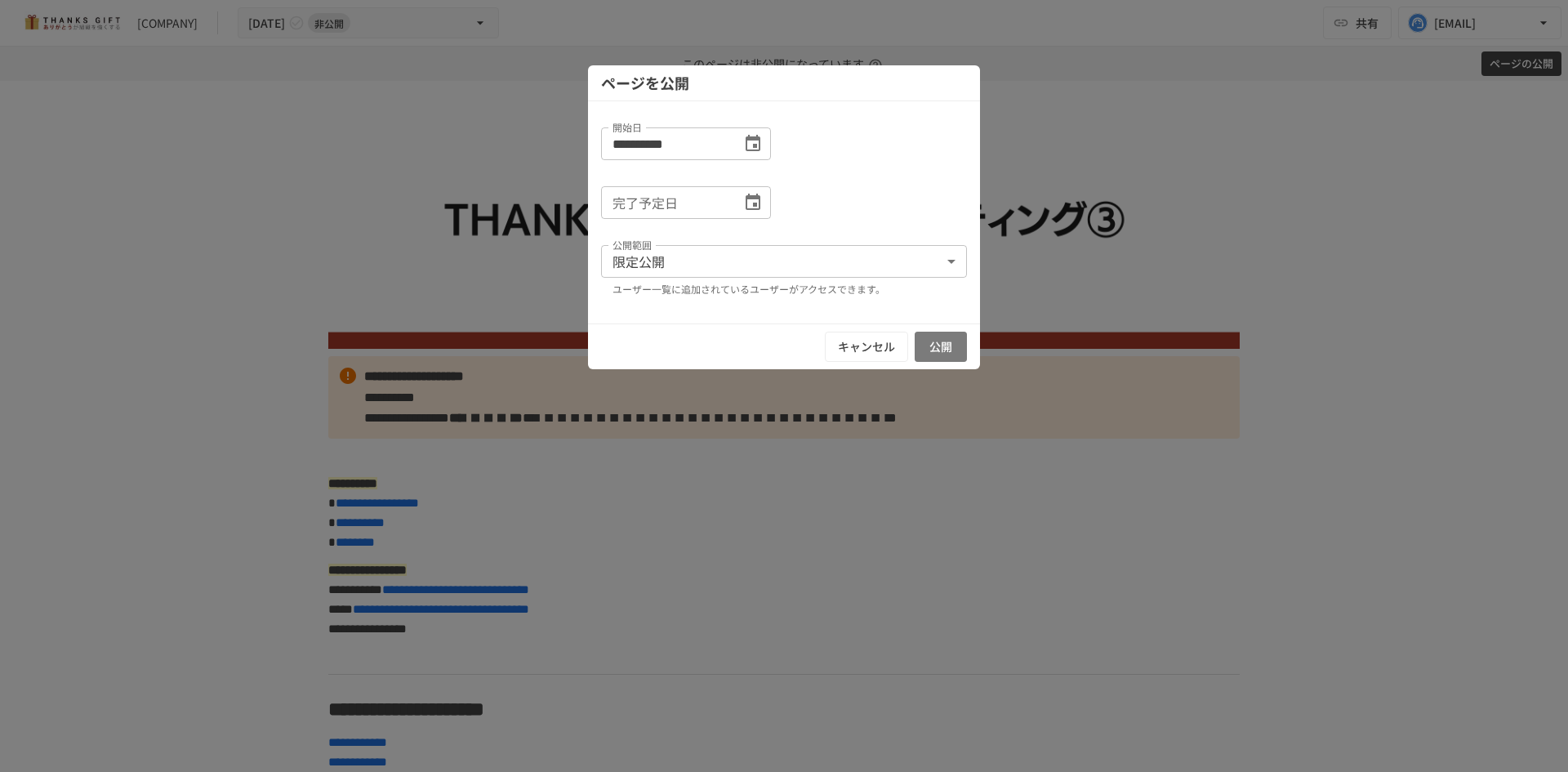 click on "公開" at bounding box center [941, 346] 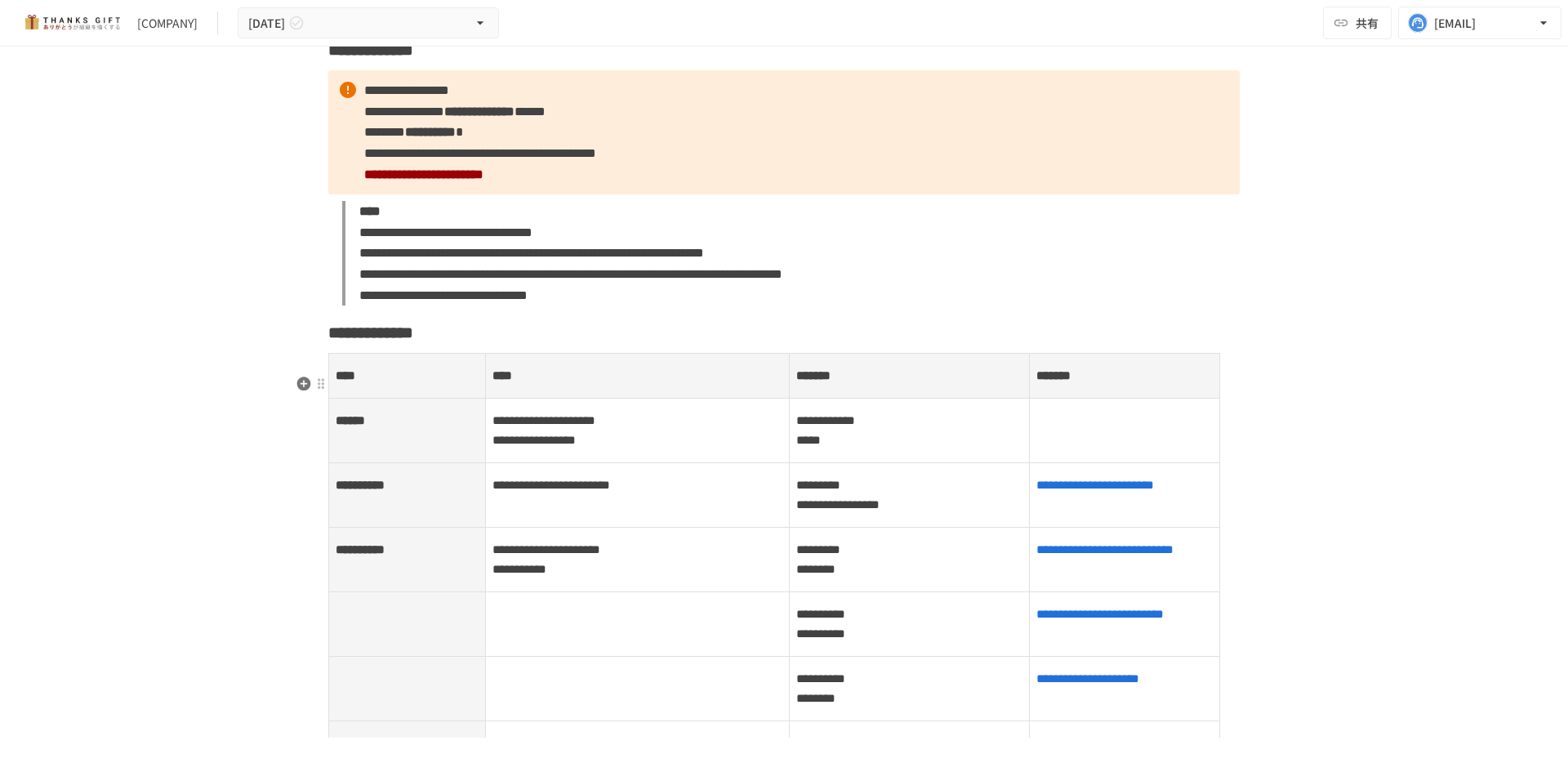 scroll, scrollTop: 1062, scrollLeft: 0, axis: vertical 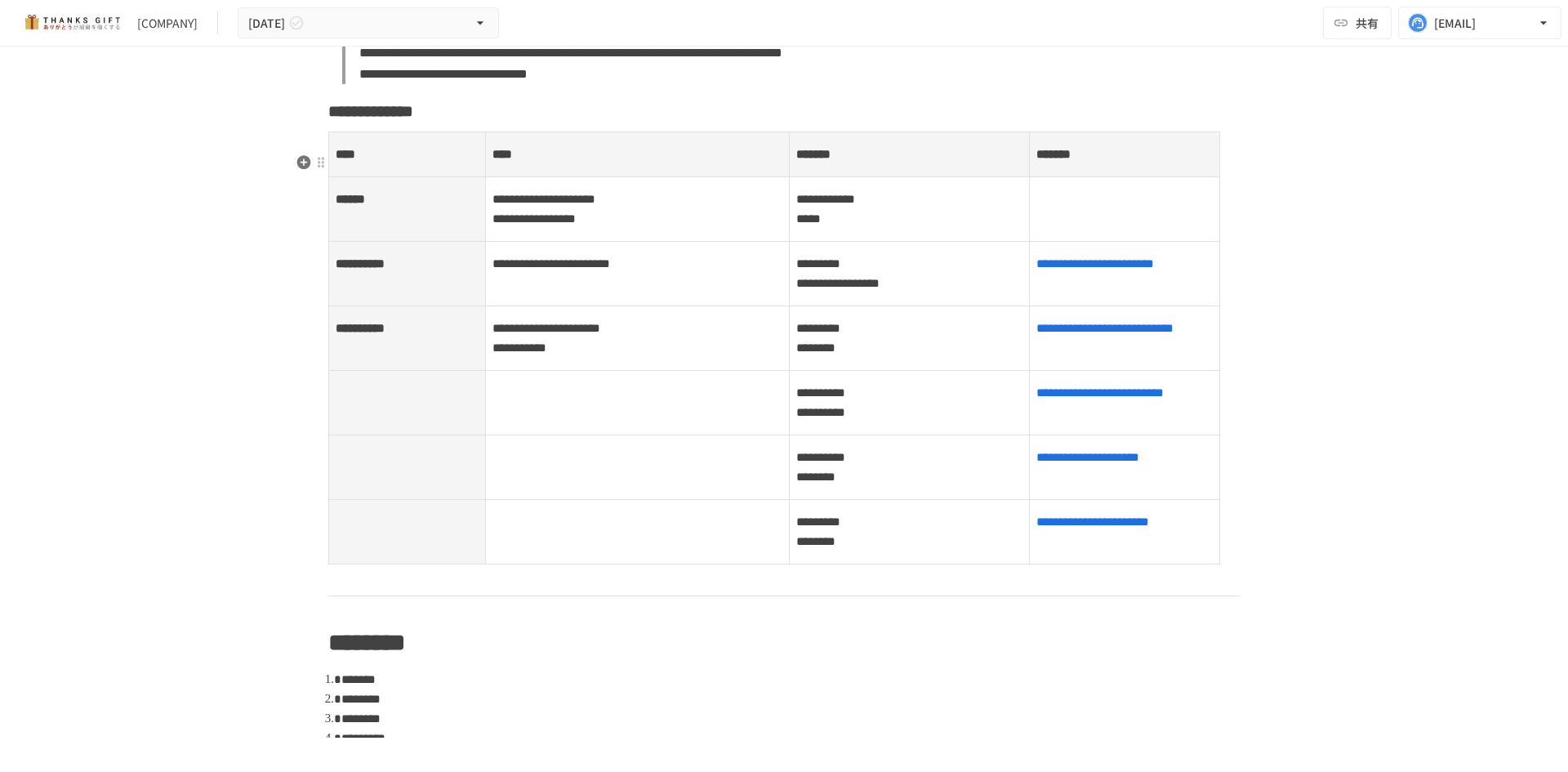 click on "********* ********" at bounding box center [910, 338] 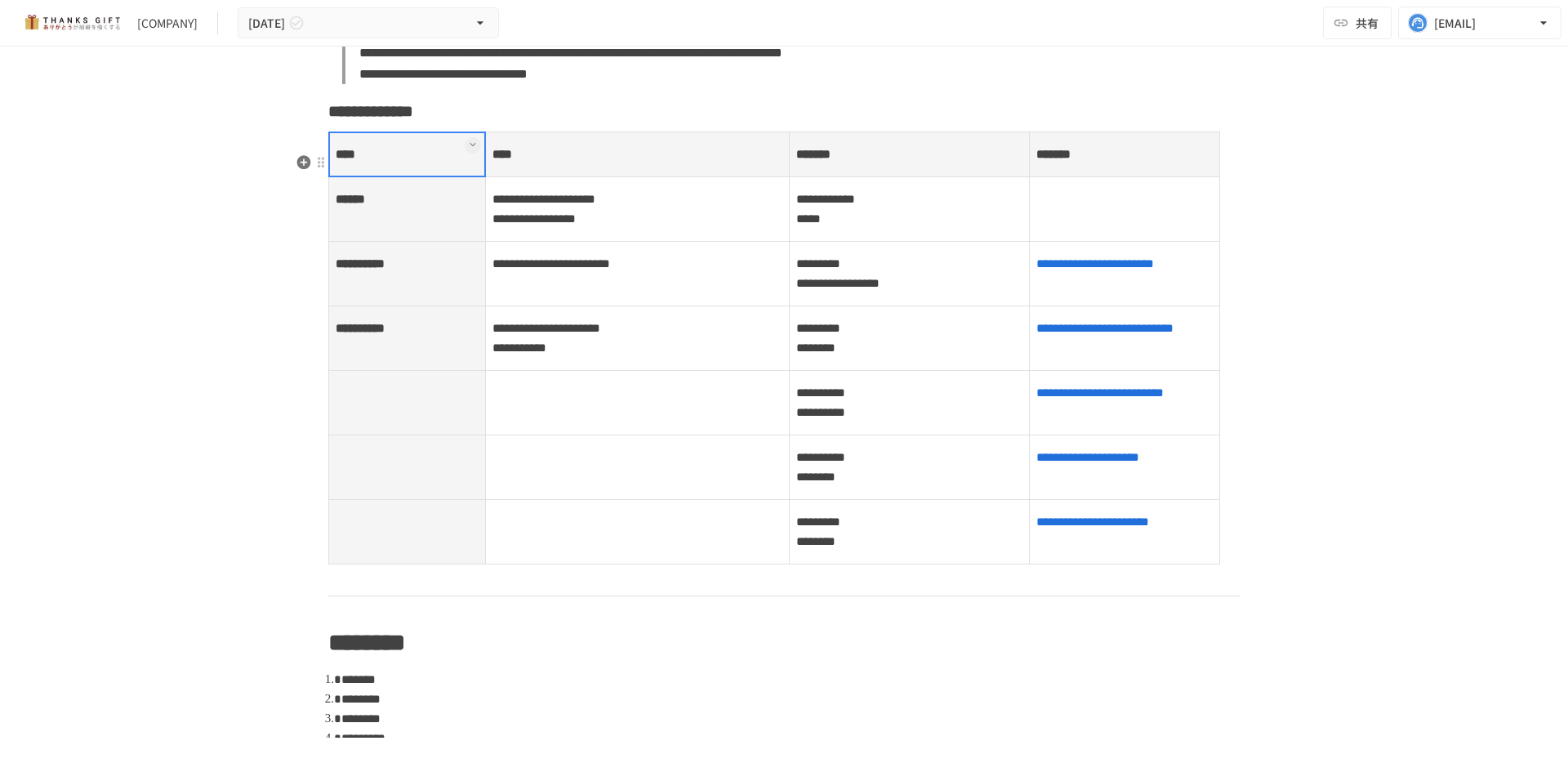 click on "**********" at bounding box center [909, 403] 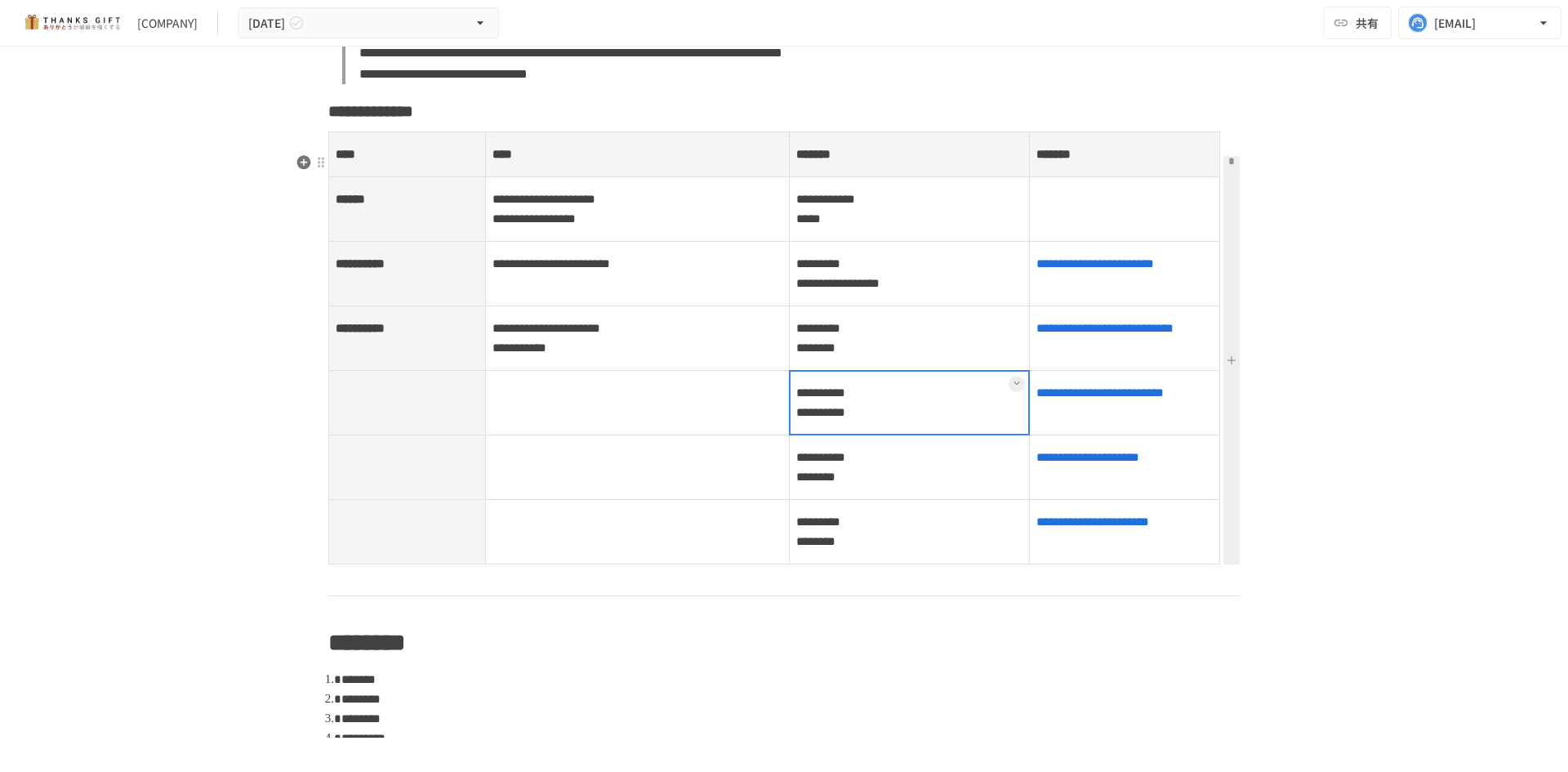 click on "**********" at bounding box center [1125, 403] 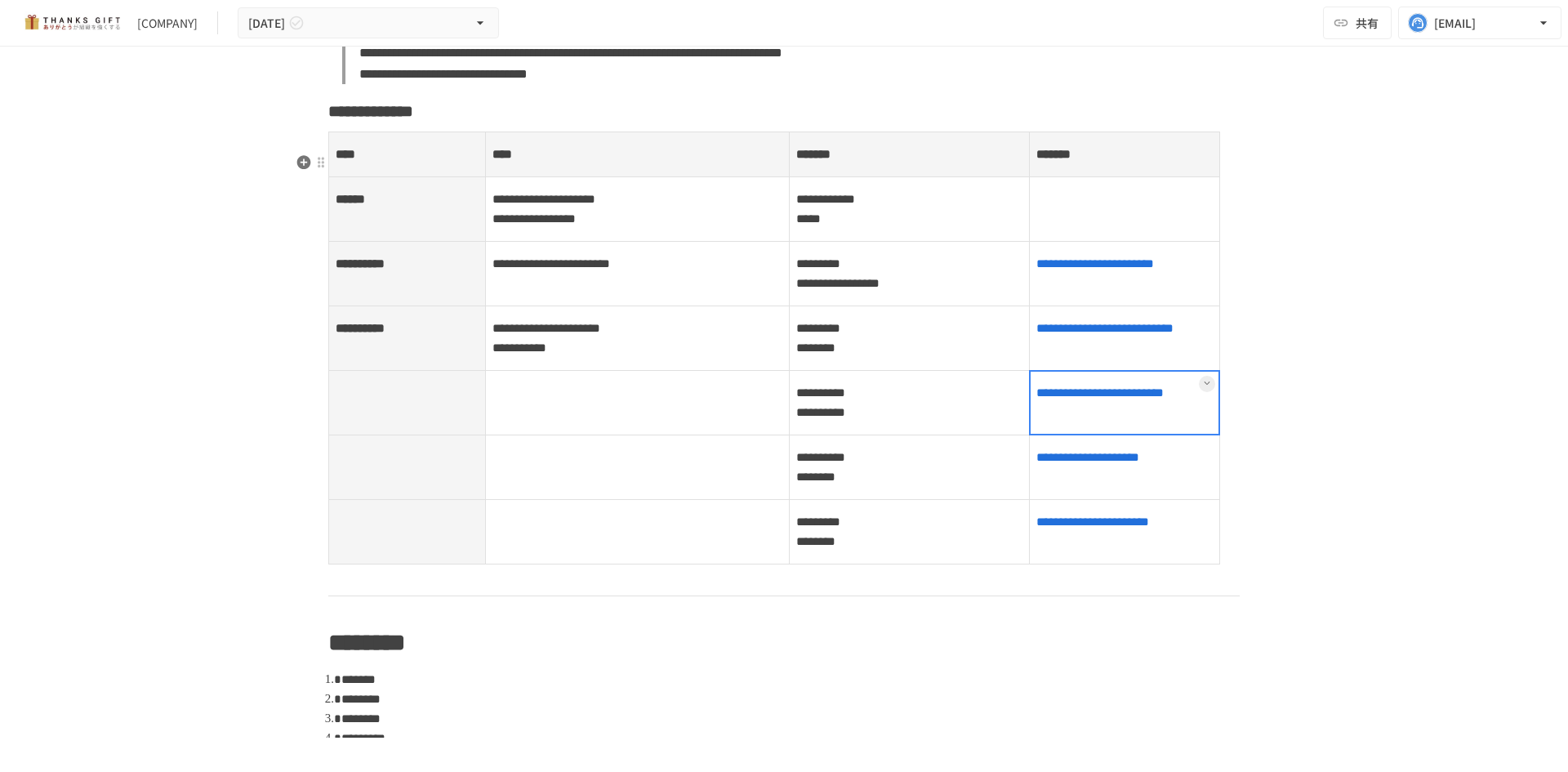 click at bounding box center (1125, 403) 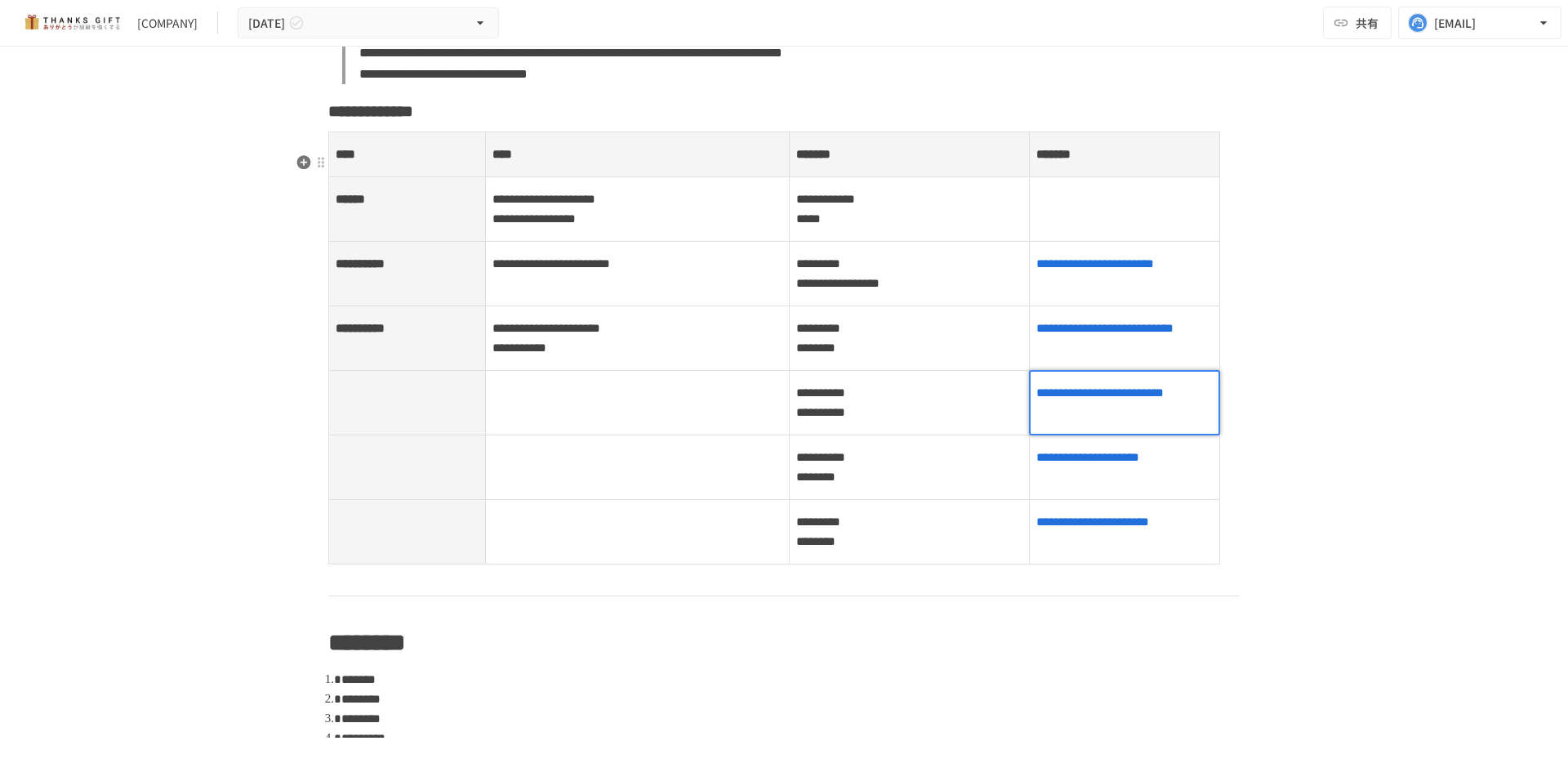 click at bounding box center [1125, 403] 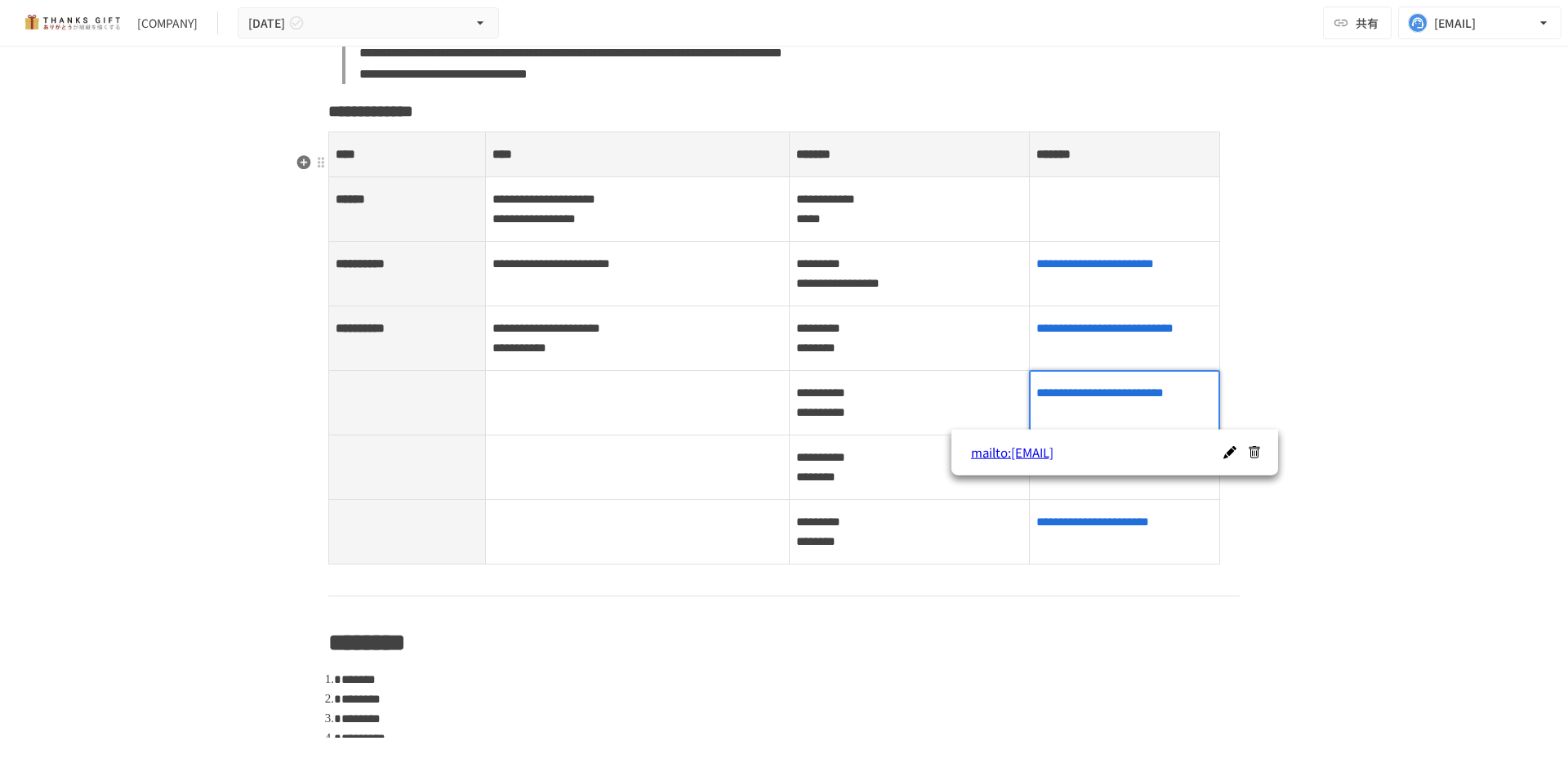 click on "**********" at bounding box center [1125, 393] 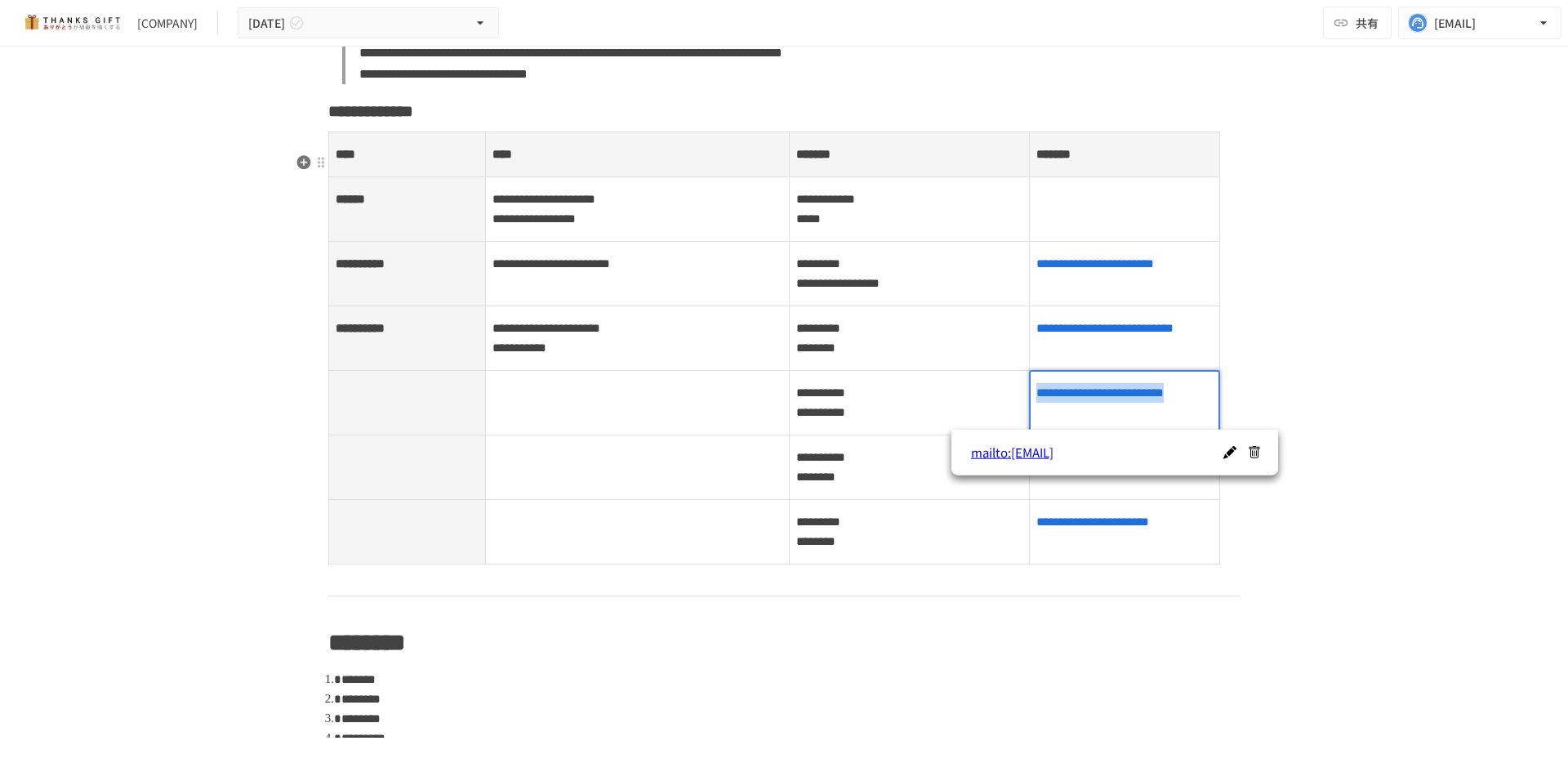 click on "**********" at bounding box center (1125, 393) 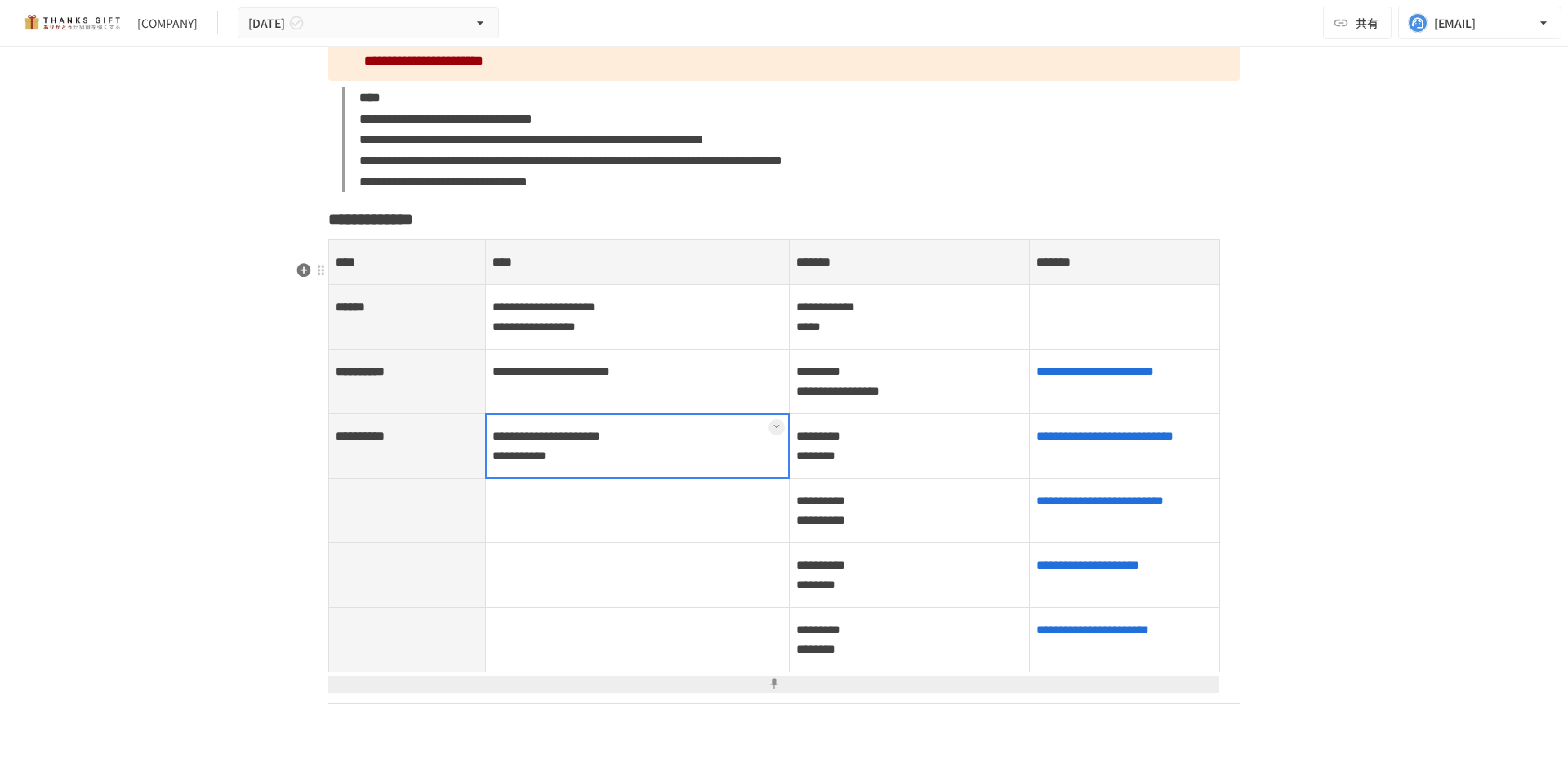 scroll, scrollTop: 1062, scrollLeft: 0, axis: vertical 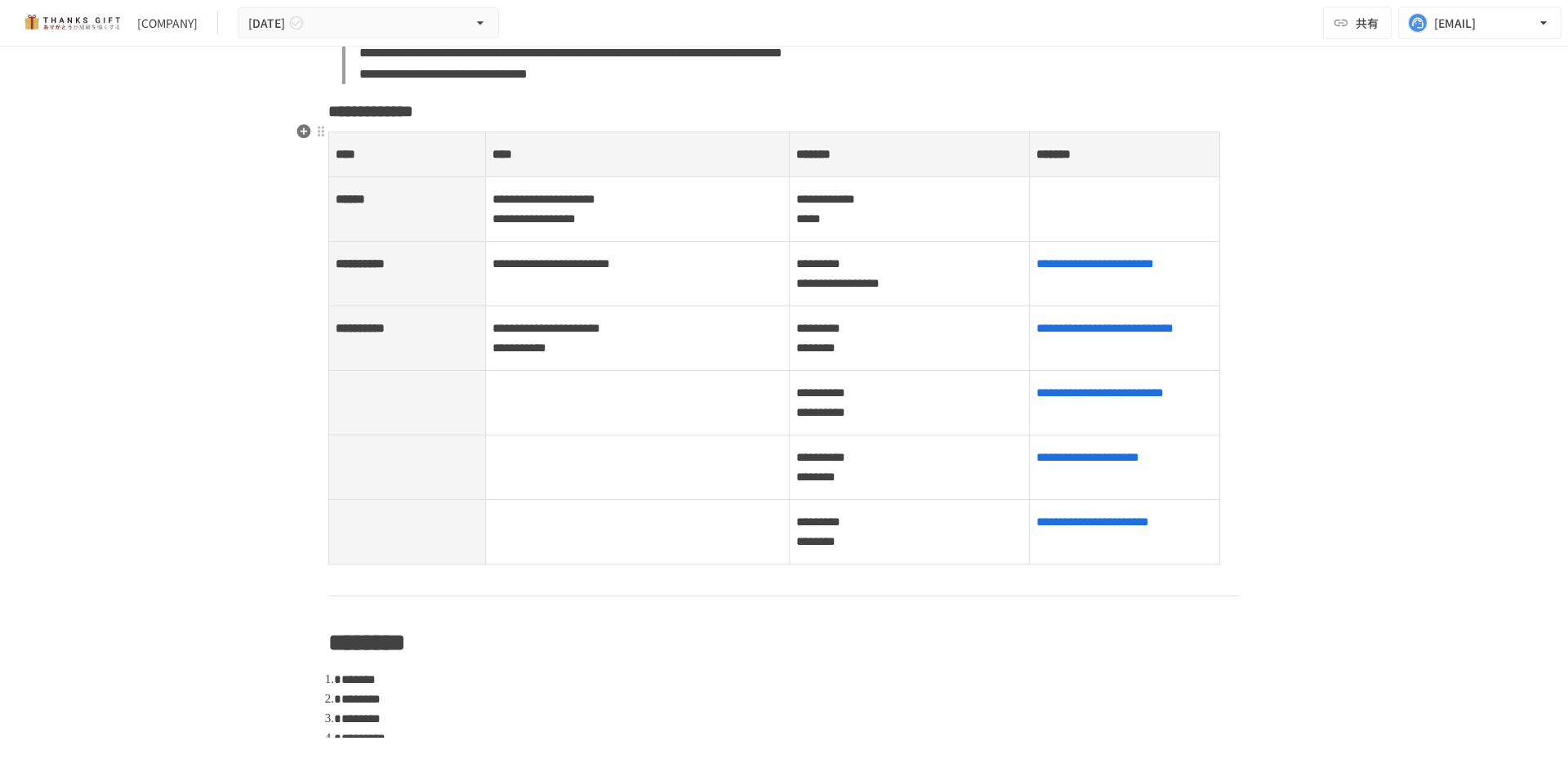 click on "**********" at bounding box center [784, 111] 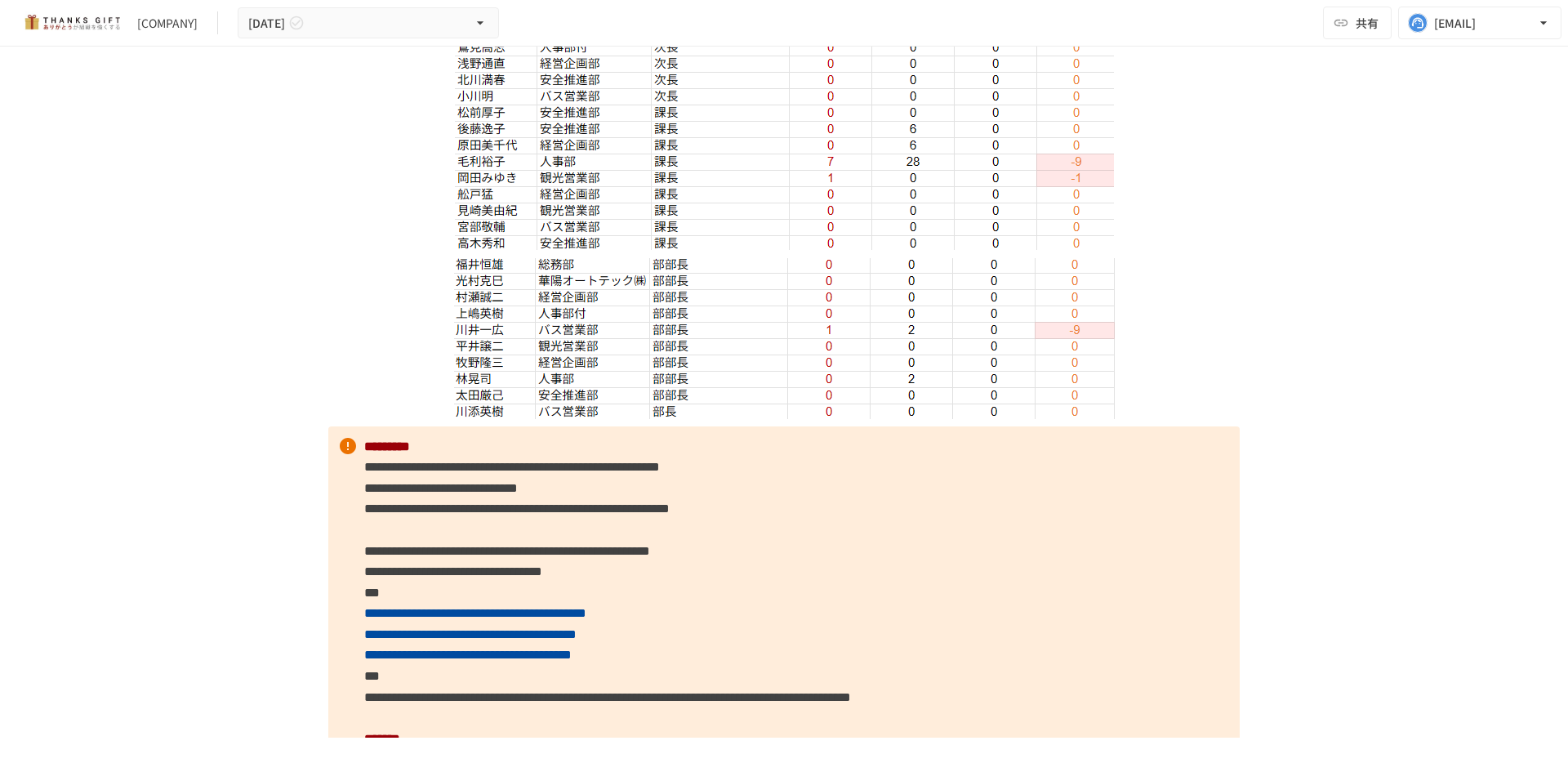 scroll, scrollTop: 7026, scrollLeft: 0, axis: vertical 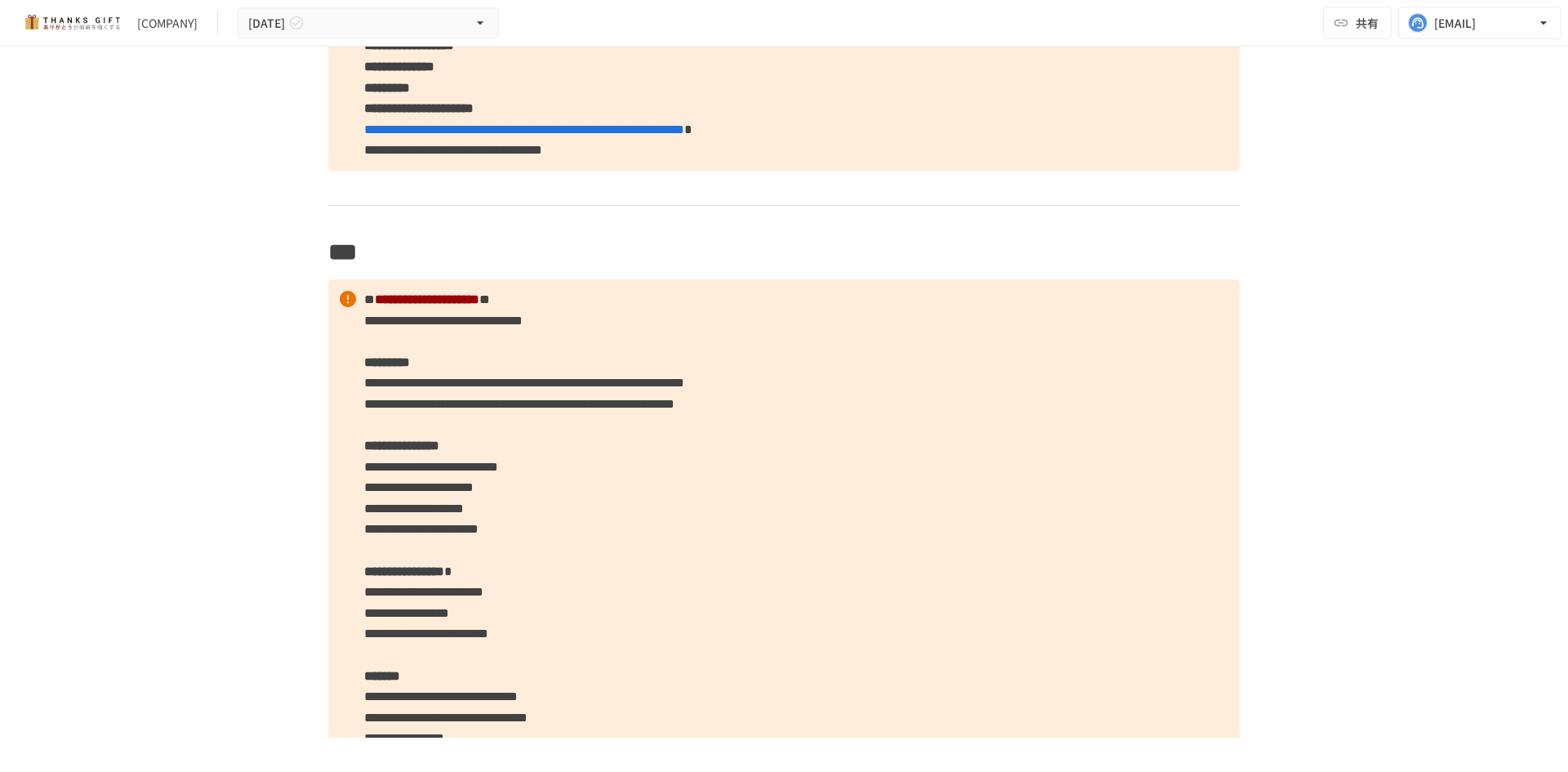 click on "[REDACTED]" at bounding box center [784, 392] 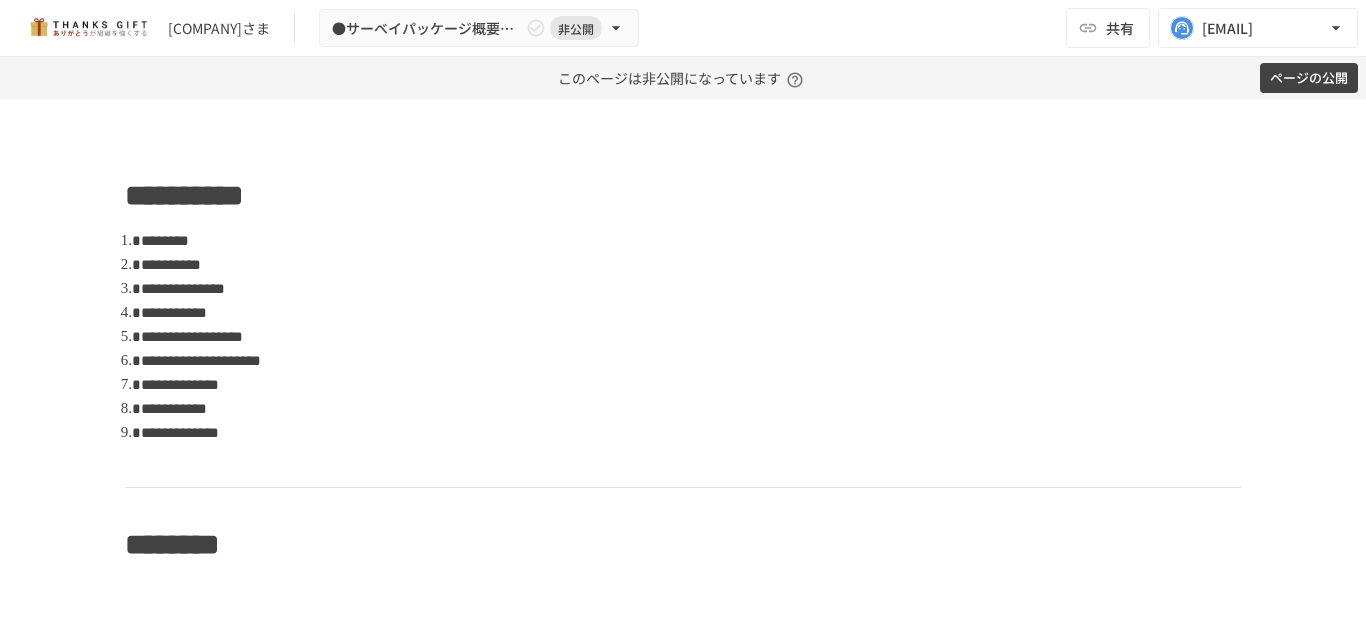 scroll, scrollTop: 0, scrollLeft: 0, axis: both 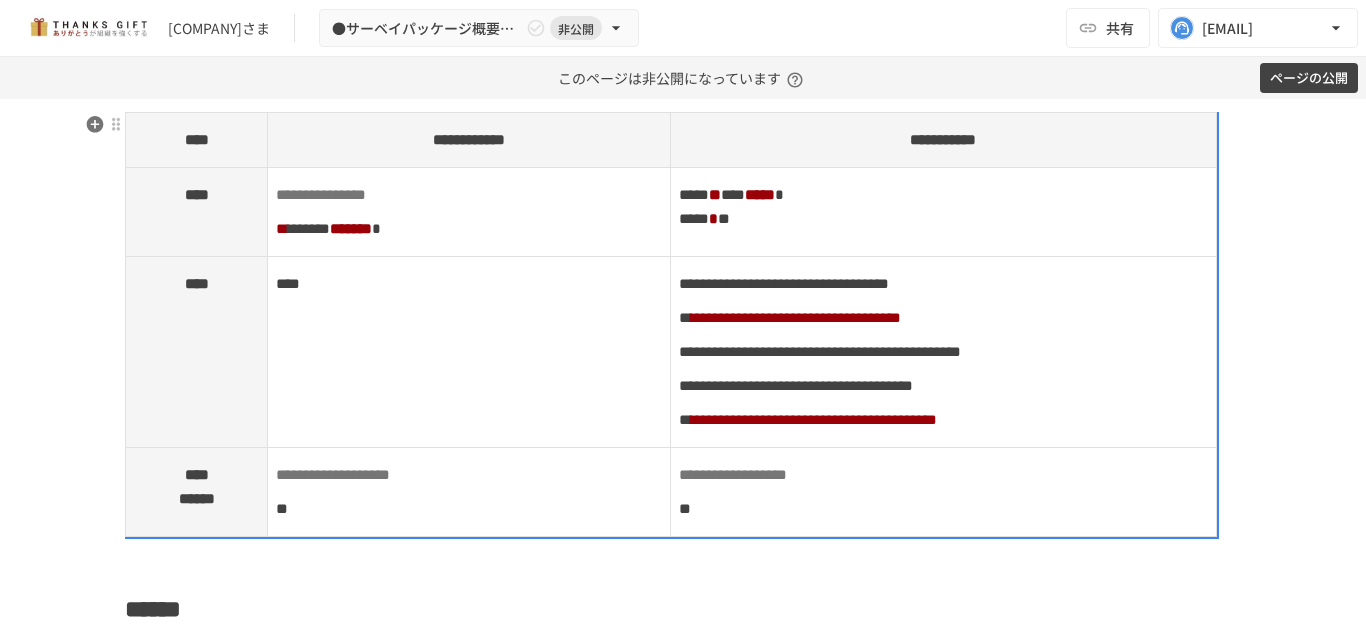 click on "**********" at bounding box center (671, 325) 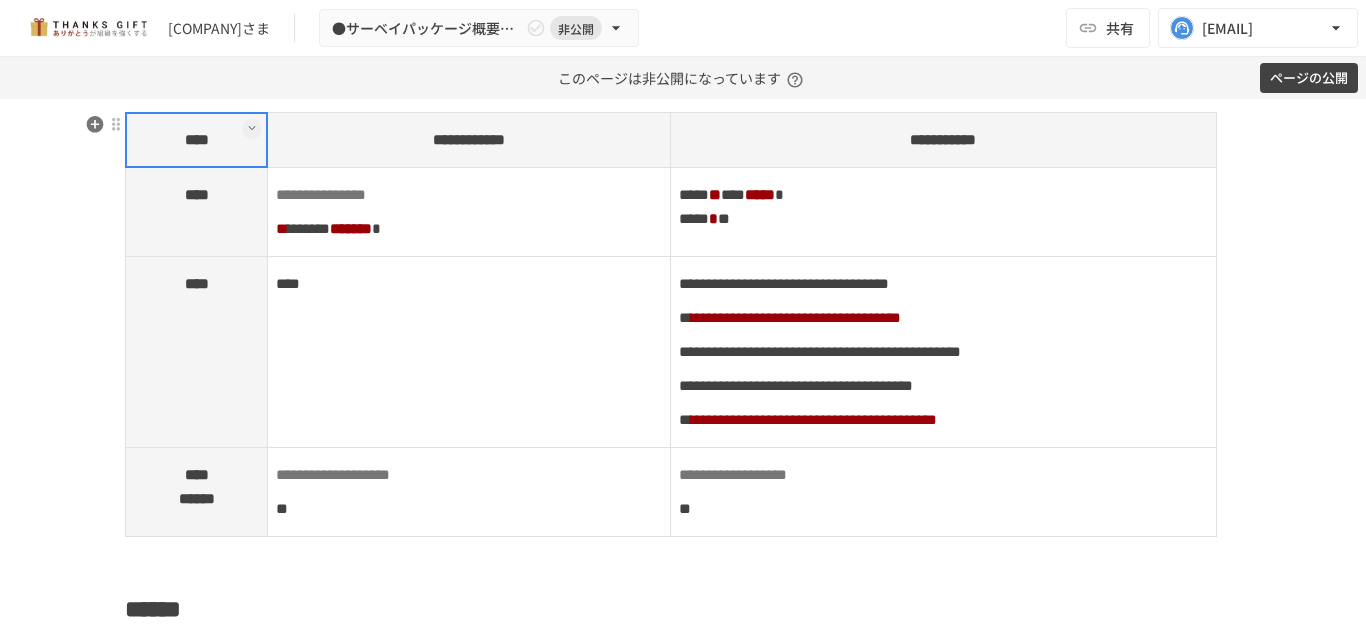 click on "***** ** **** ***** * ***** * **" at bounding box center (943, 212) 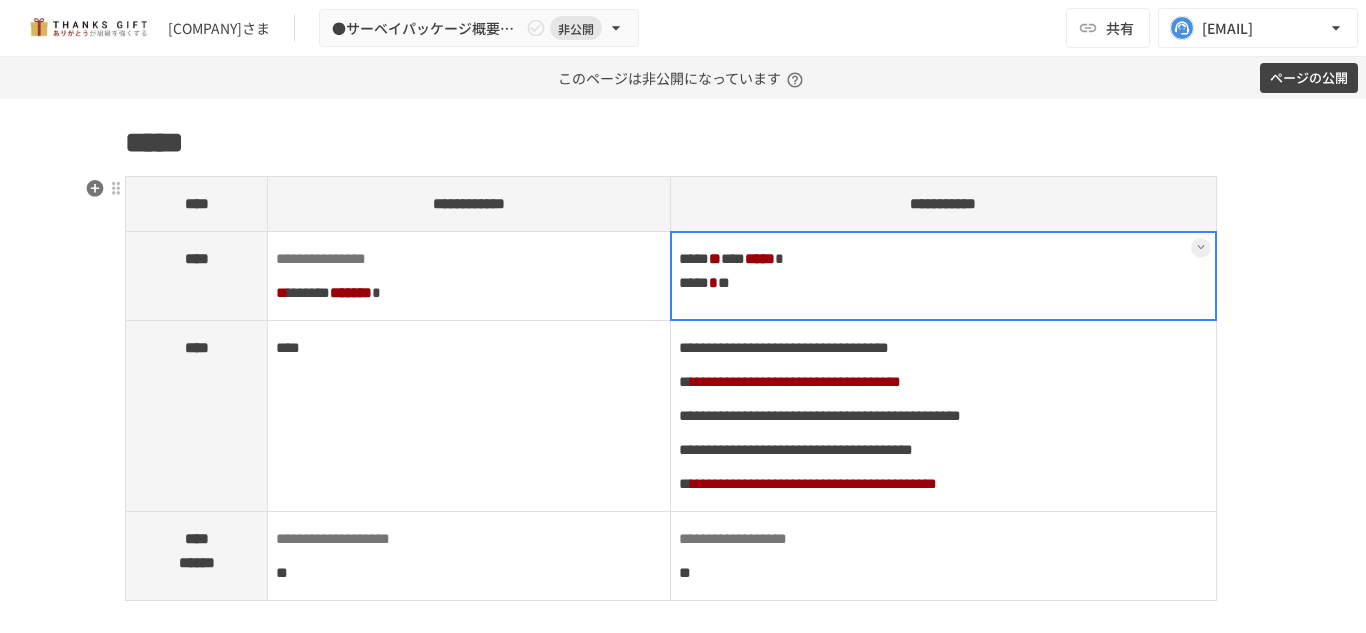 scroll, scrollTop: 5593, scrollLeft: 0, axis: vertical 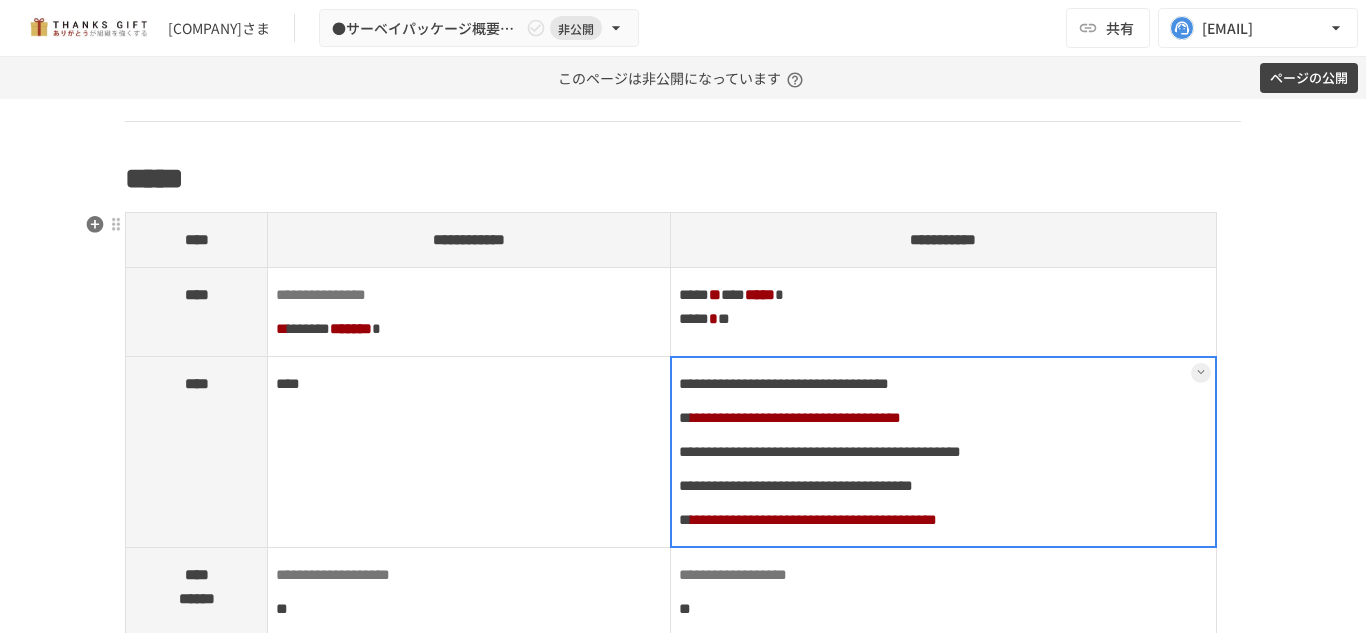 click on "**********" at bounding box center [943, 452] 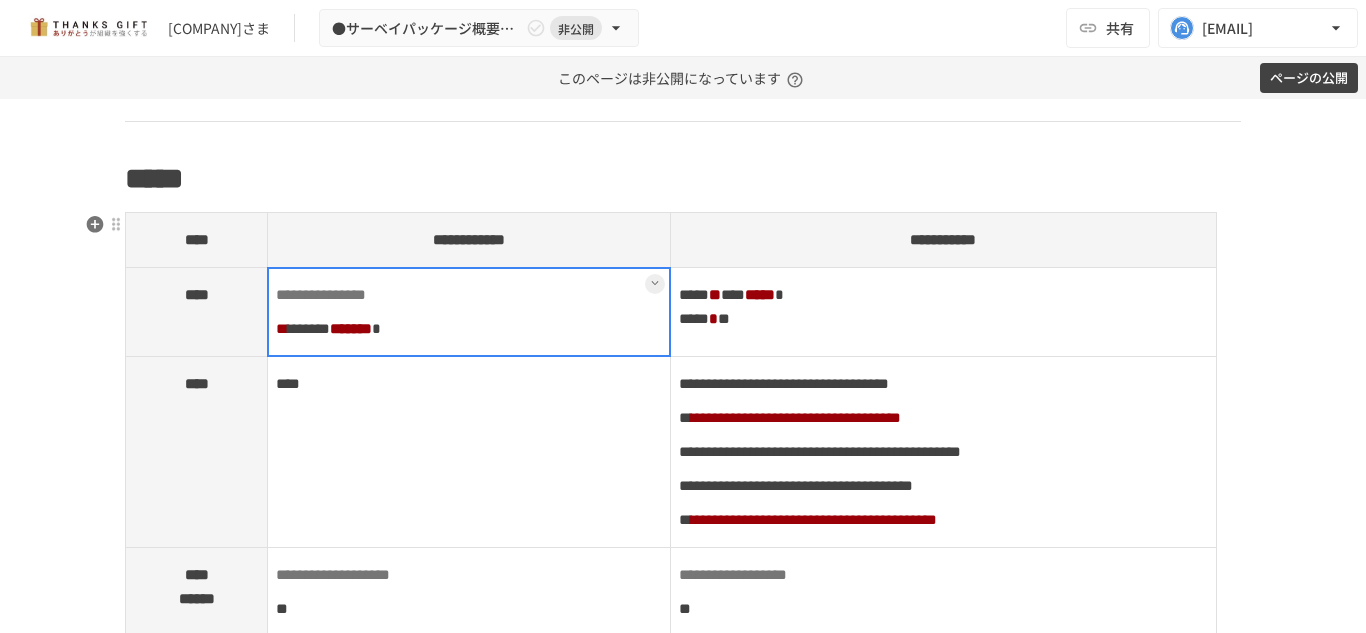 click on "**********" at bounding box center (469, 312) 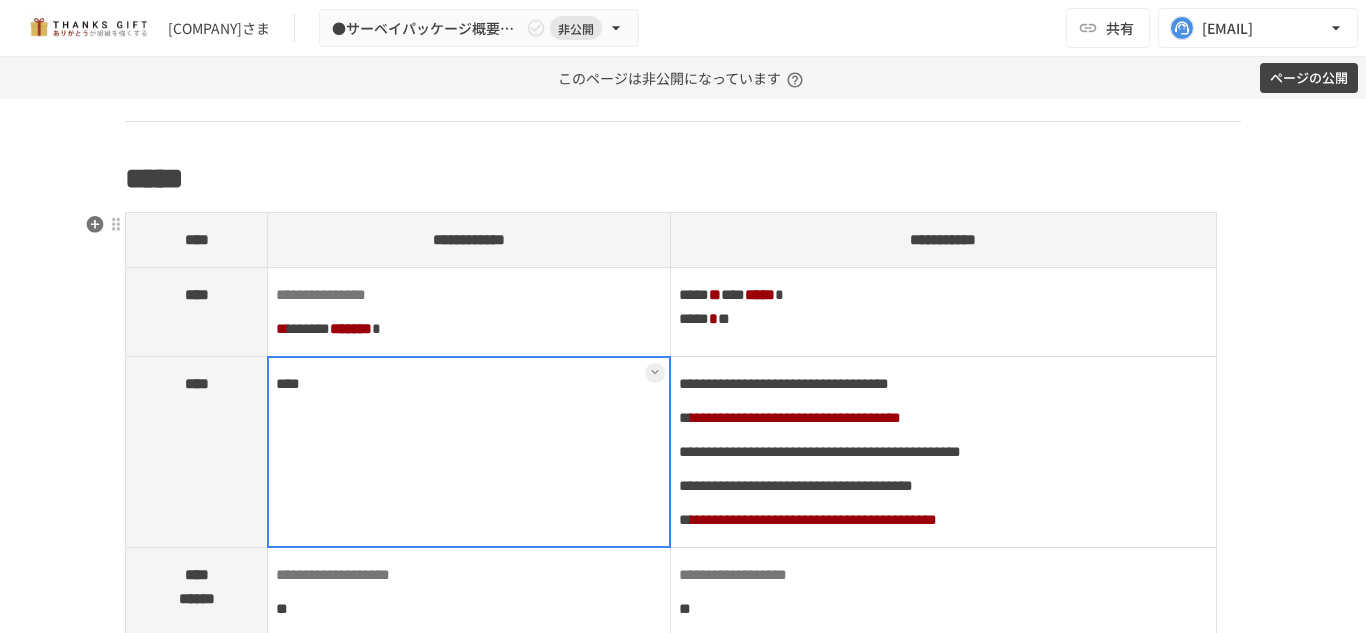 click on "**********" at bounding box center (469, 240) 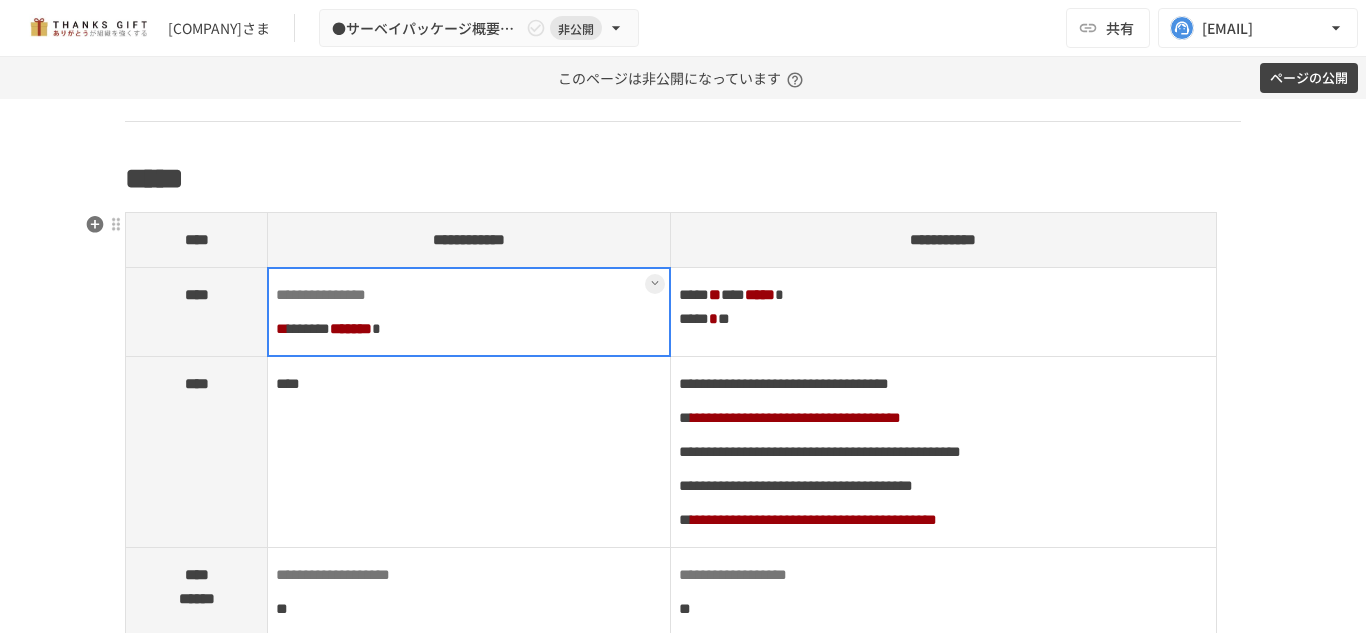 click on "**********" at bounding box center (469, 312) 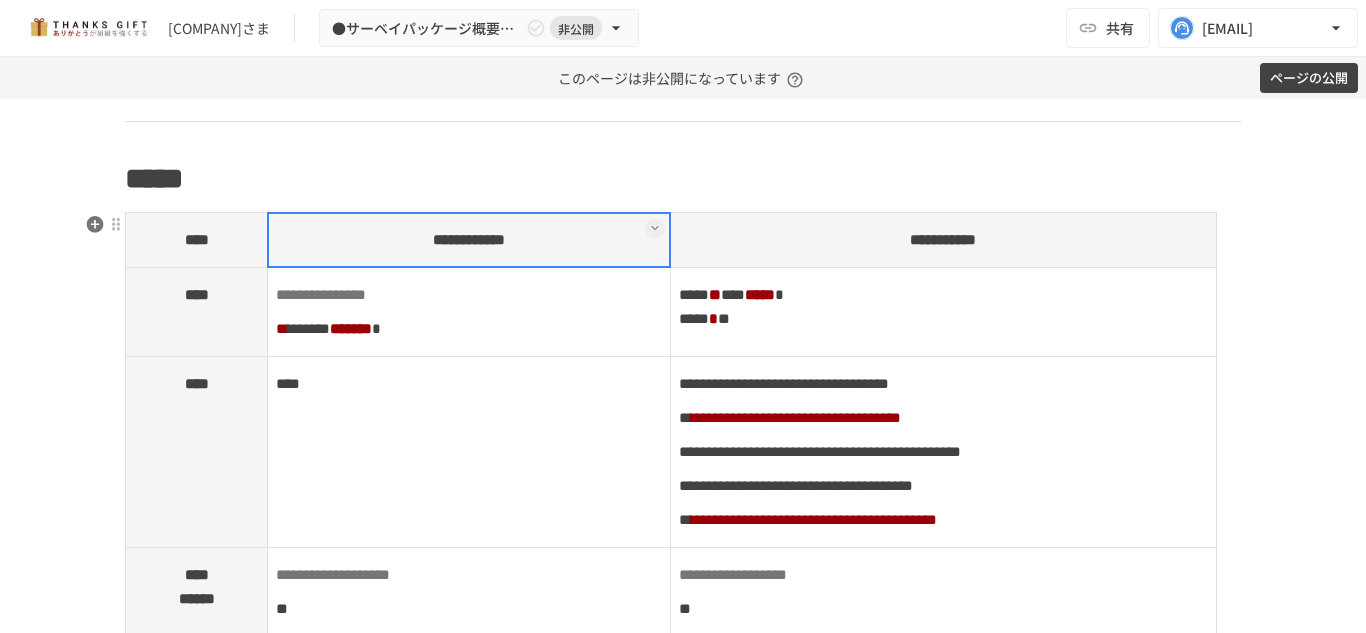 click on "**********" at bounding box center (469, 240) 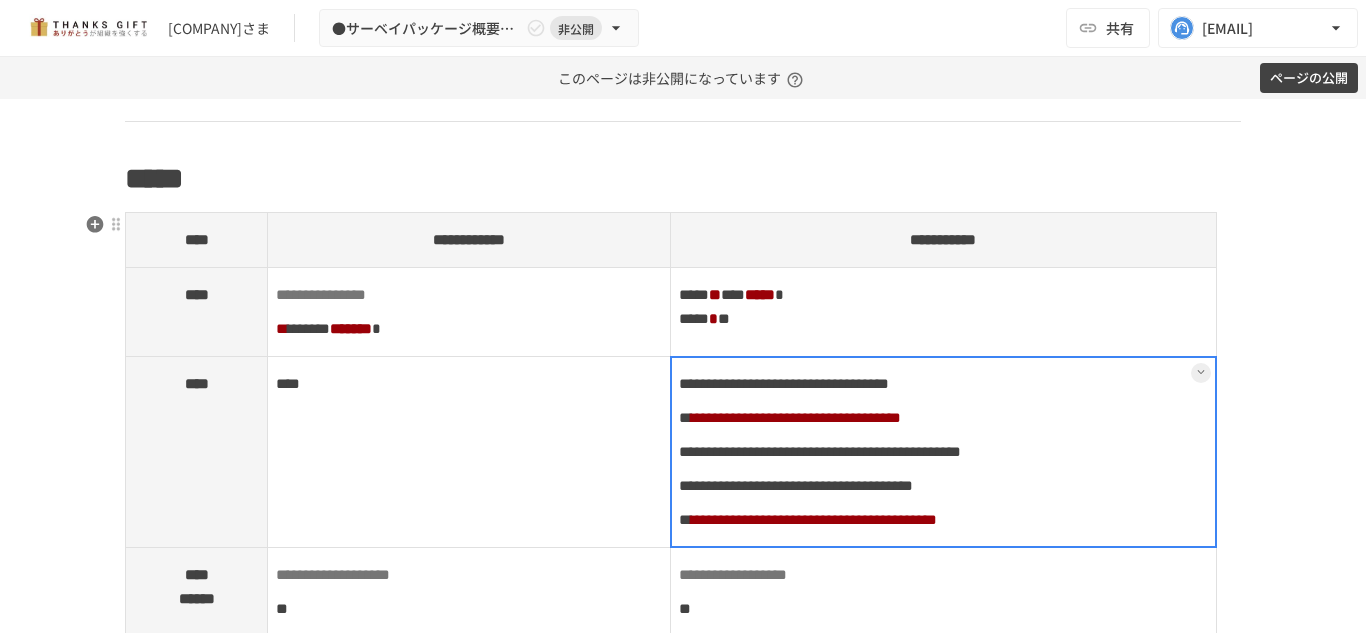 click on "**********" at bounding box center (943, 452) 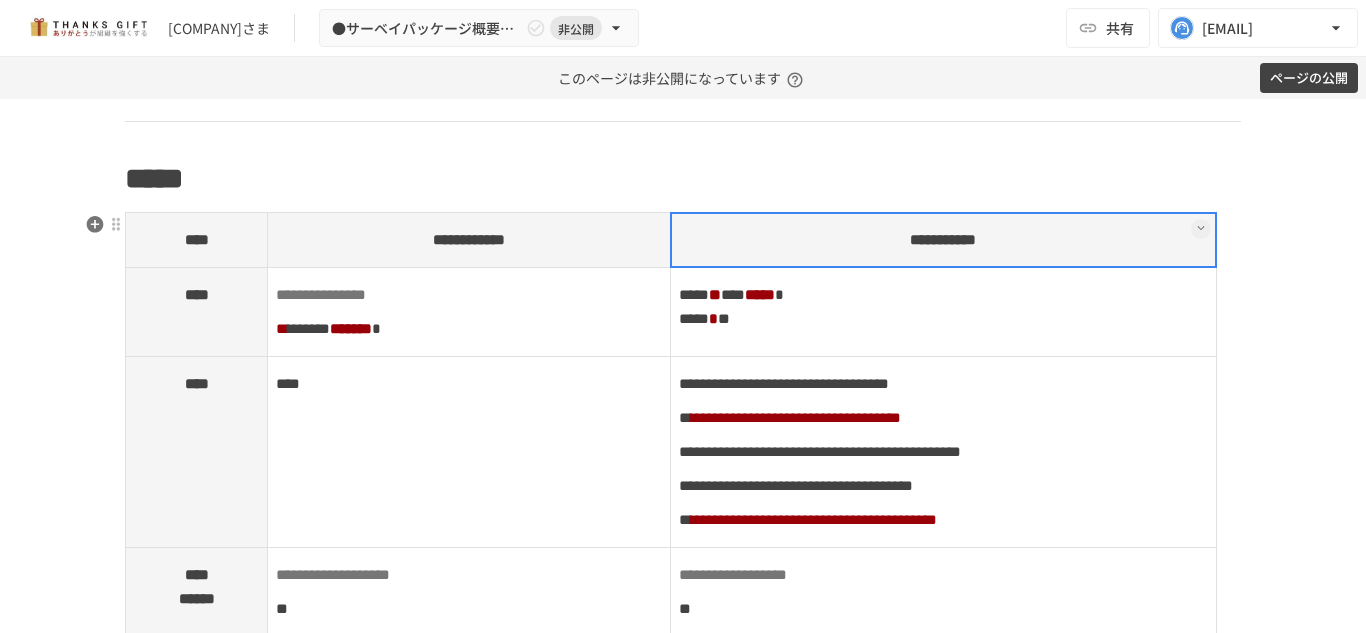 click on "**********" at bounding box center (943, 240) 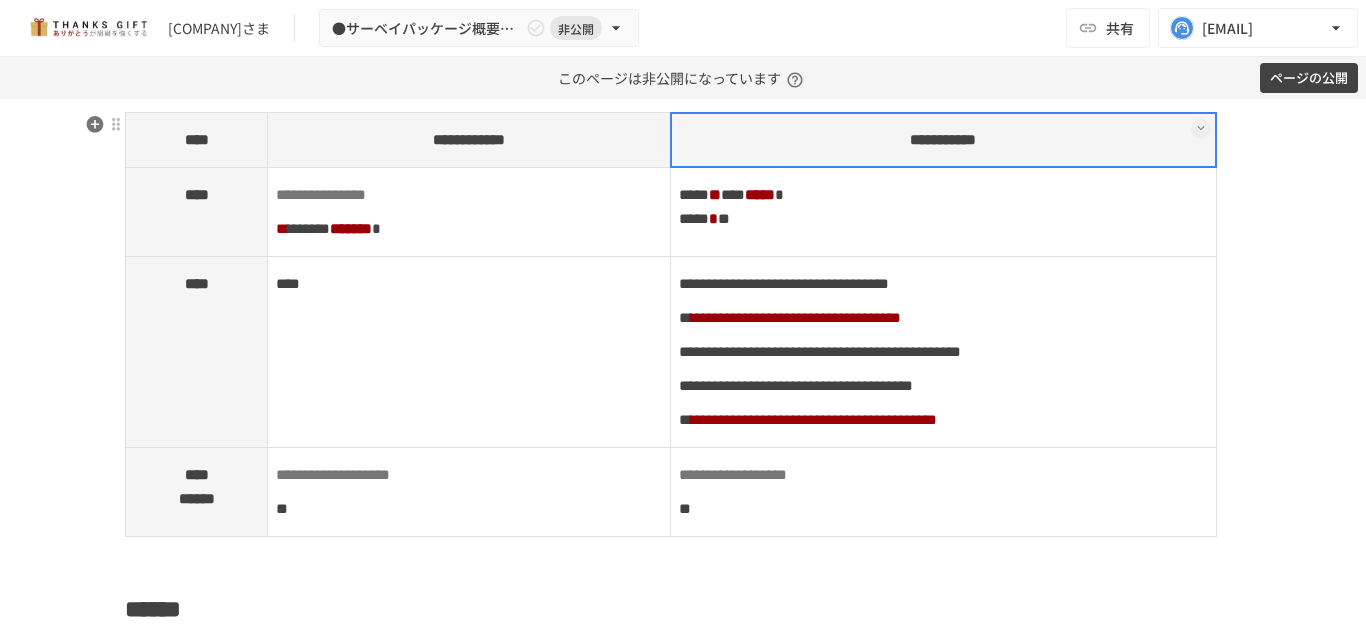 scroll, scrollTop: 5593, scrollLeft: 0, axis: vertical 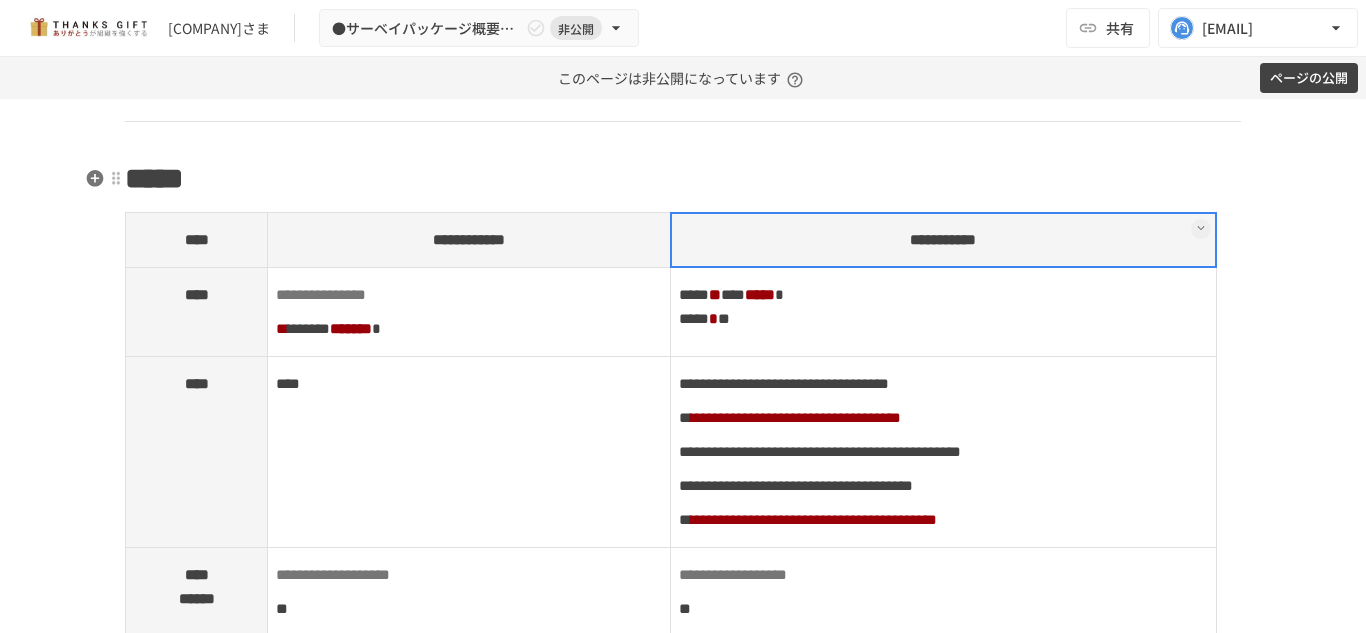 click on "*****" at bounding box center (683, 179) 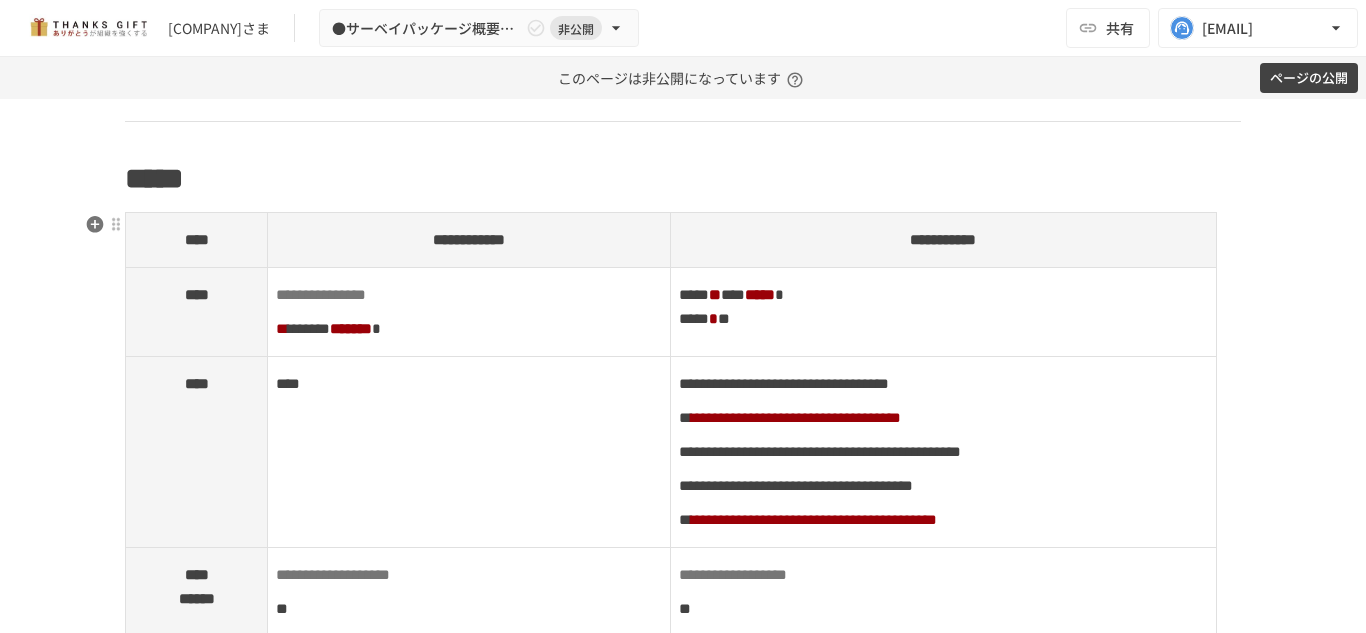 click on "**********" at bounding box center (943, 452) 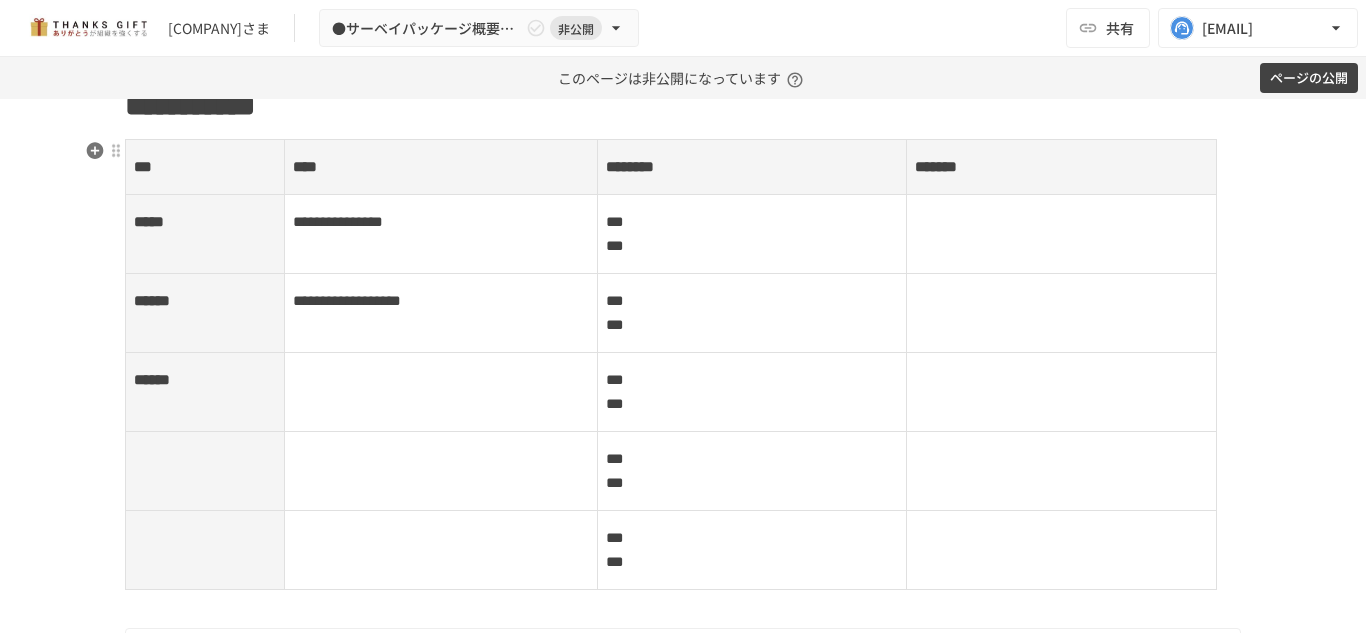scroll, scrollTop: 4893, scrollLeft: 0, axis: vertical 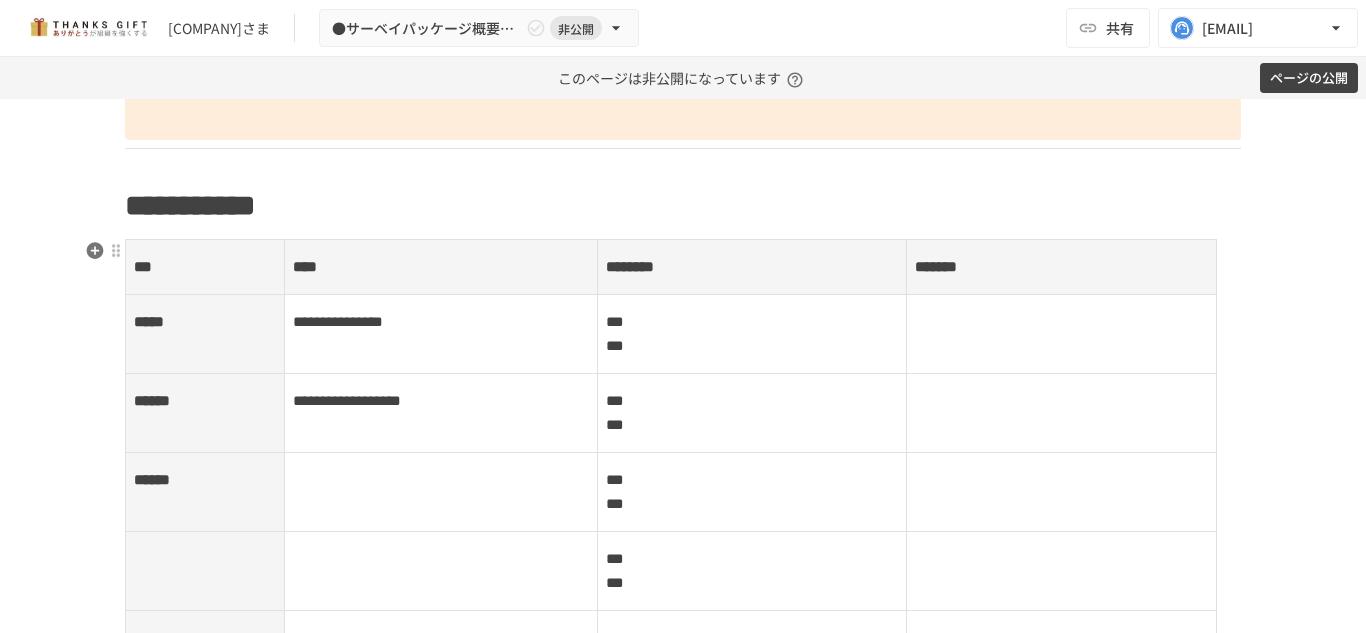 click on "*****" at bounding box center [205, 333] 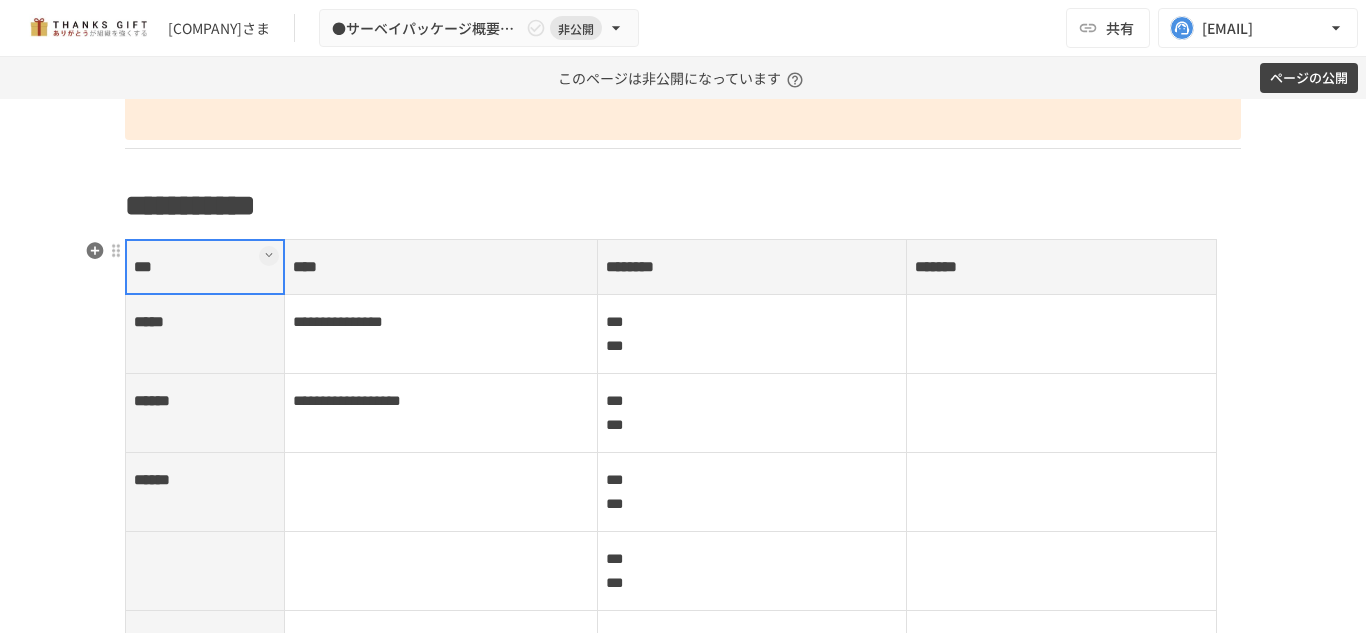 click on "**********" at bounding box center (440, 333) 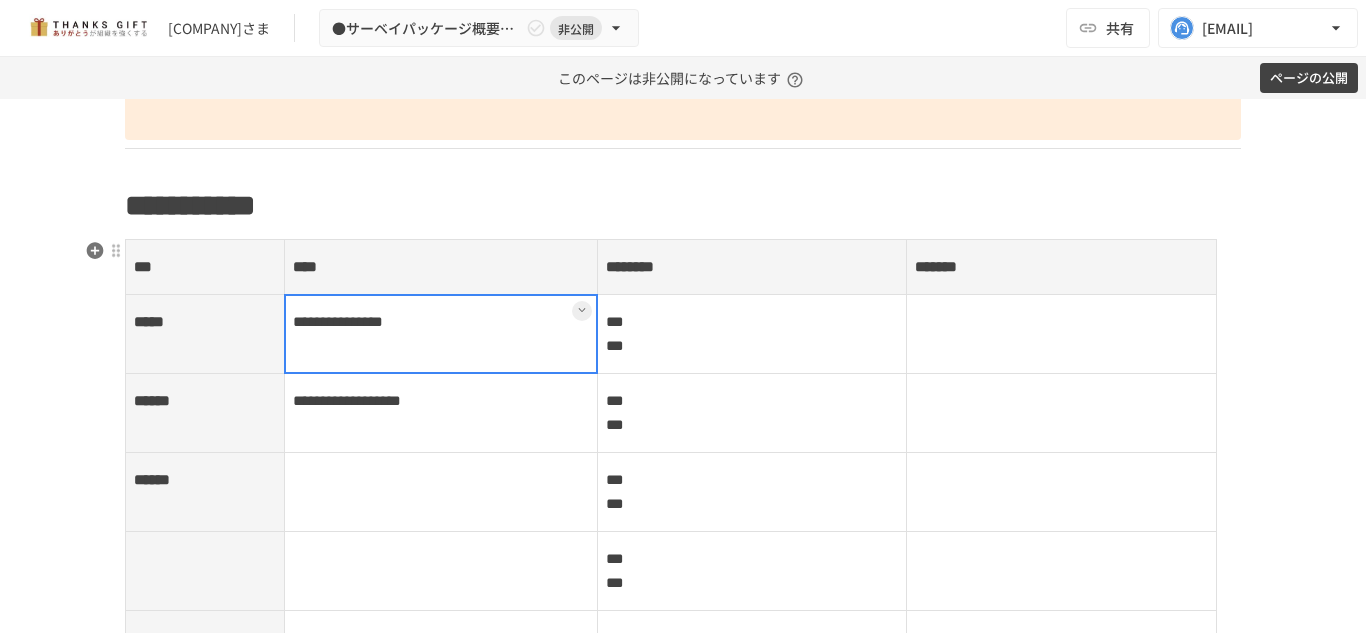 click on "*****" at bounding box center [205, 333] 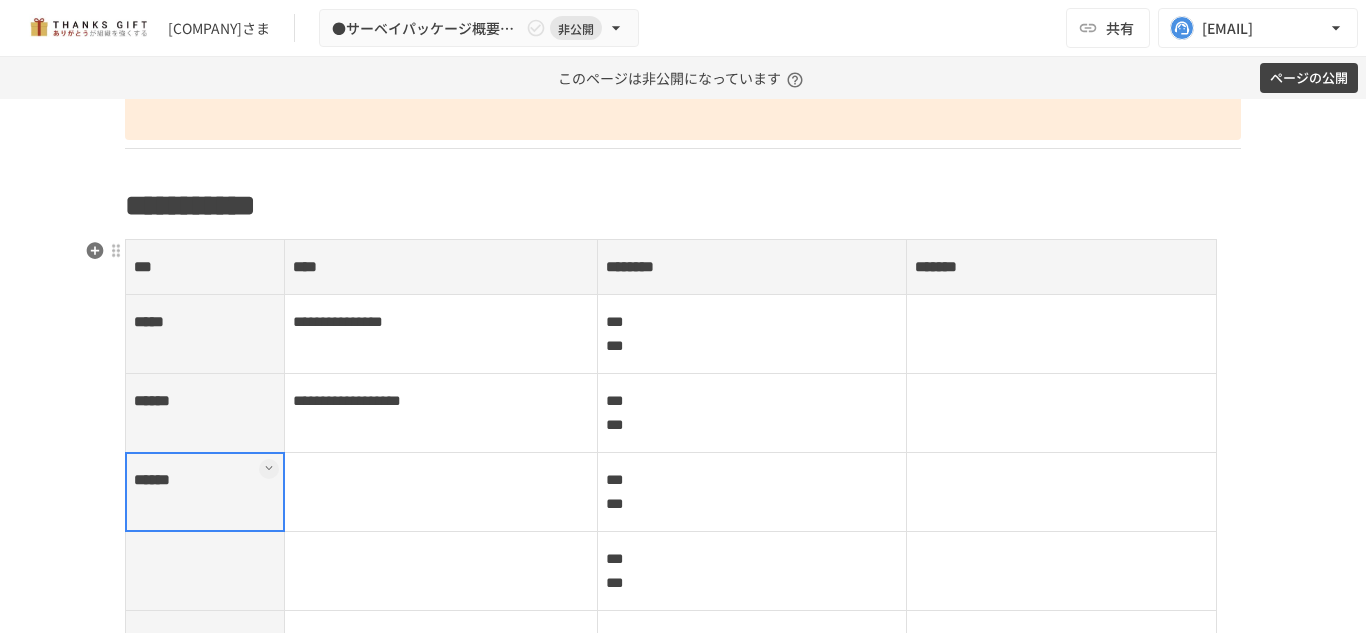 click on "******" at bounding box center (205, 491) 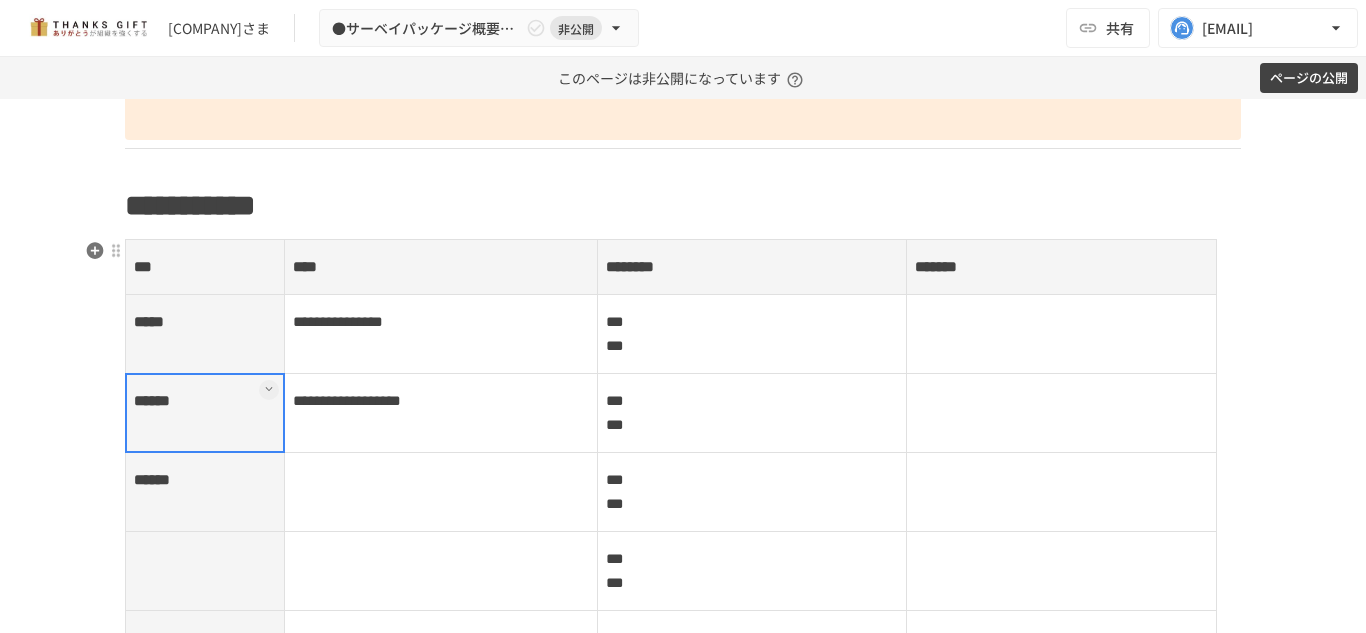 click on "******" at bounding box center (205, 412) 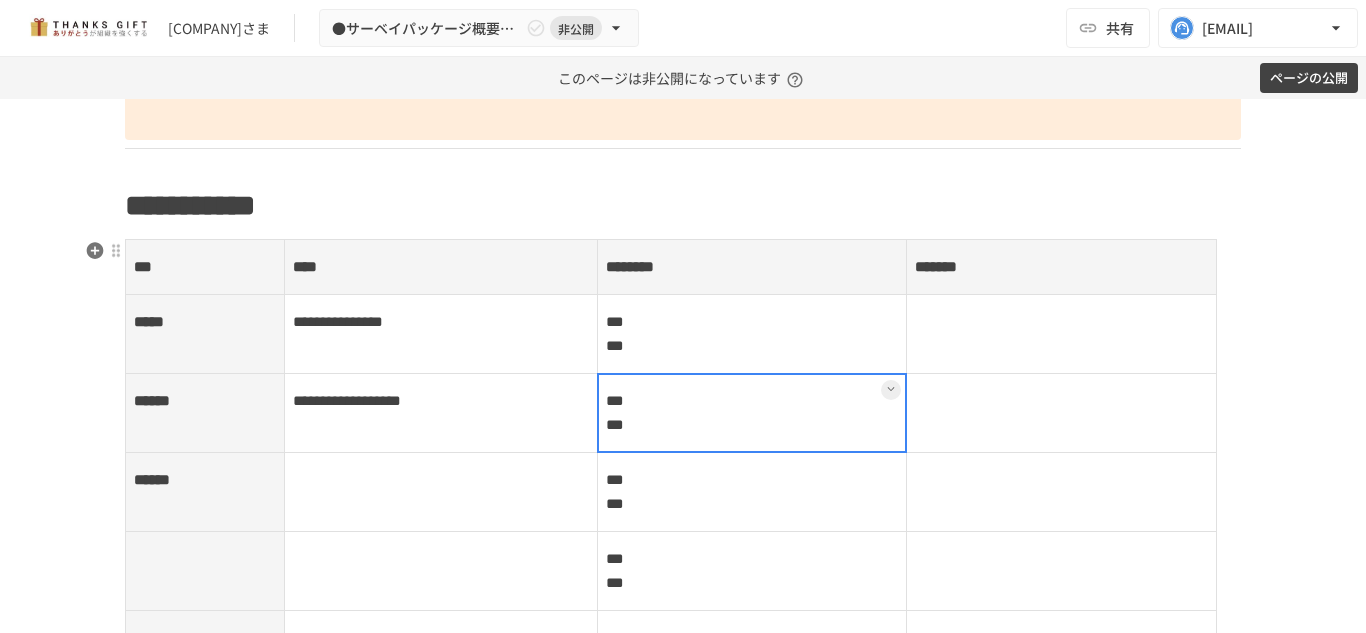 click at bounding box center (752, 413) 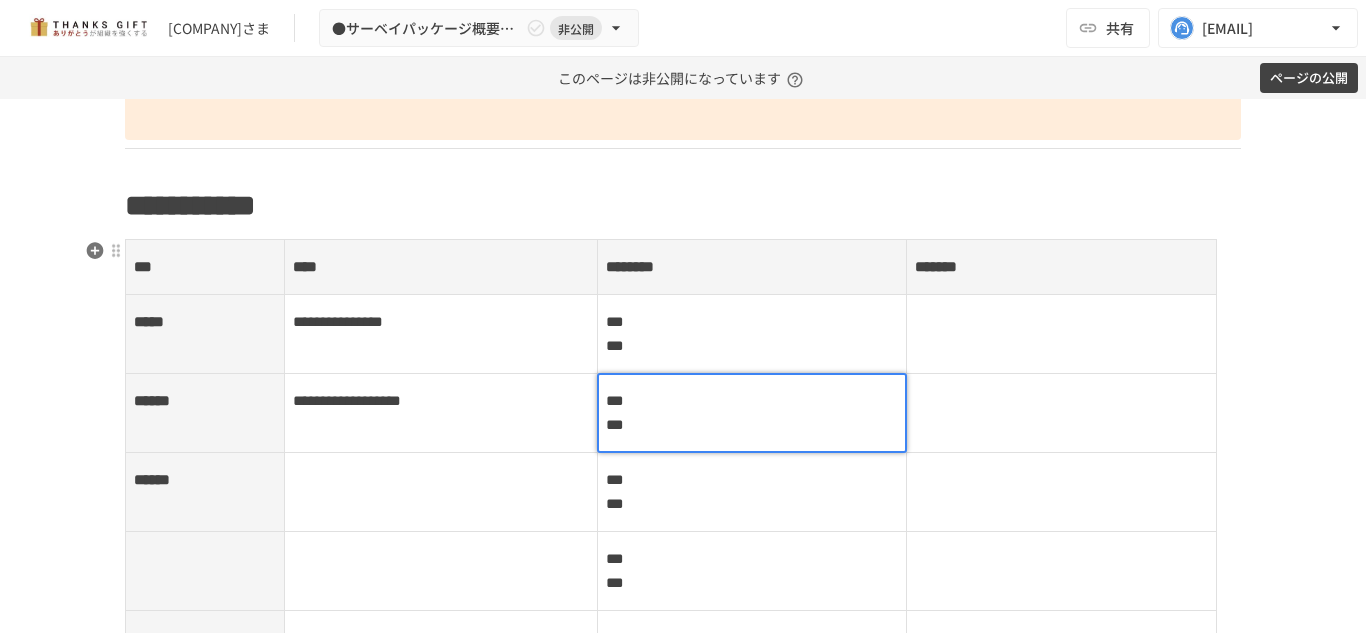 click on "*** ***" at bounding box center [752, 413] 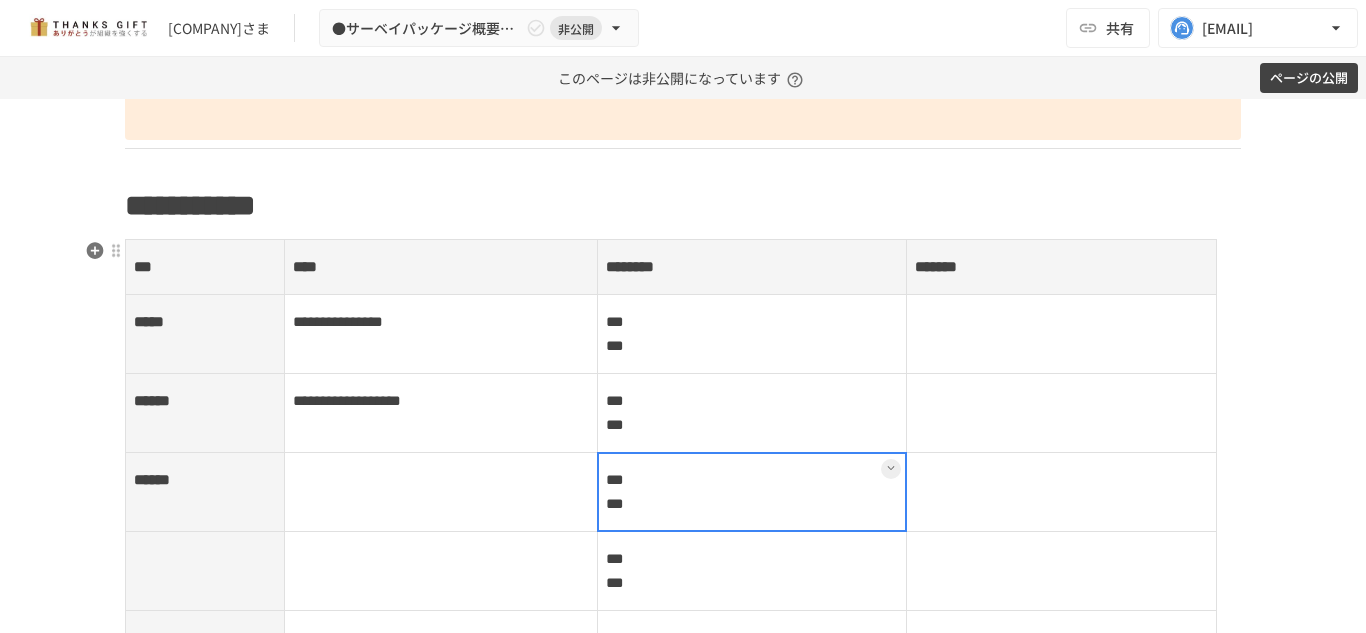 click at bounding box center (752, 492) 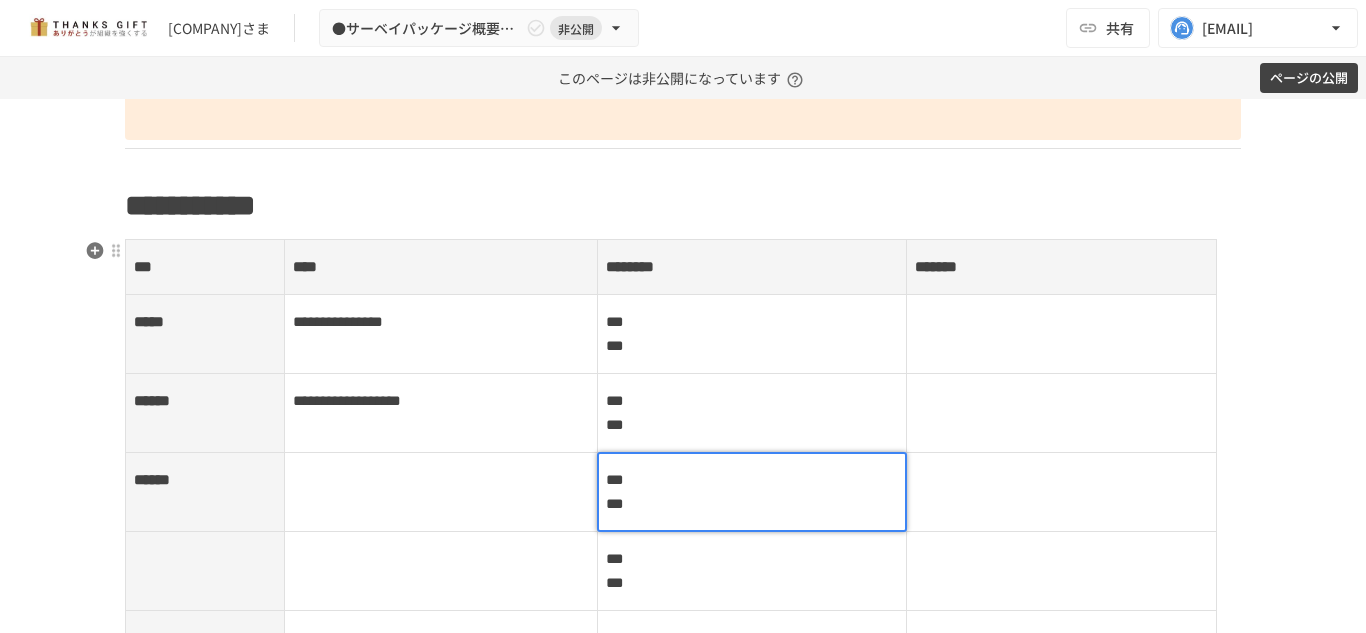 click on "*** ***" at bounding box center (752, 492) 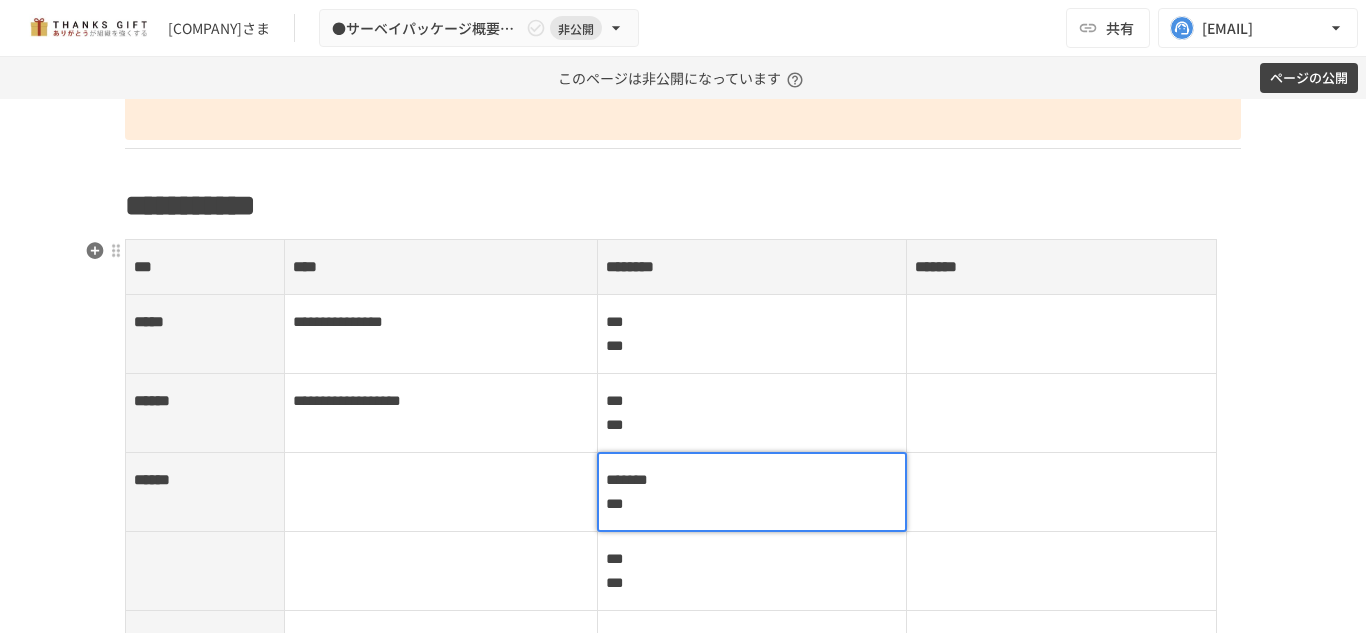 click on "******* ***" at bounding box center [752, 492] 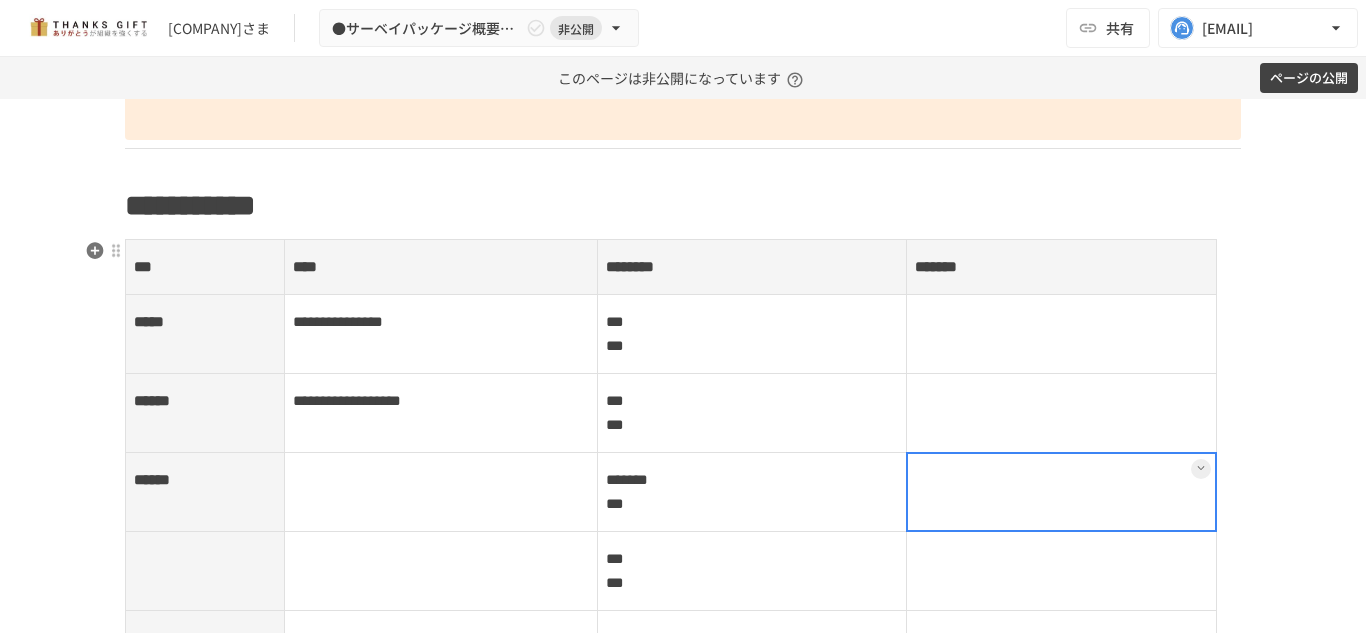 click at bounding box center (1062, 491) 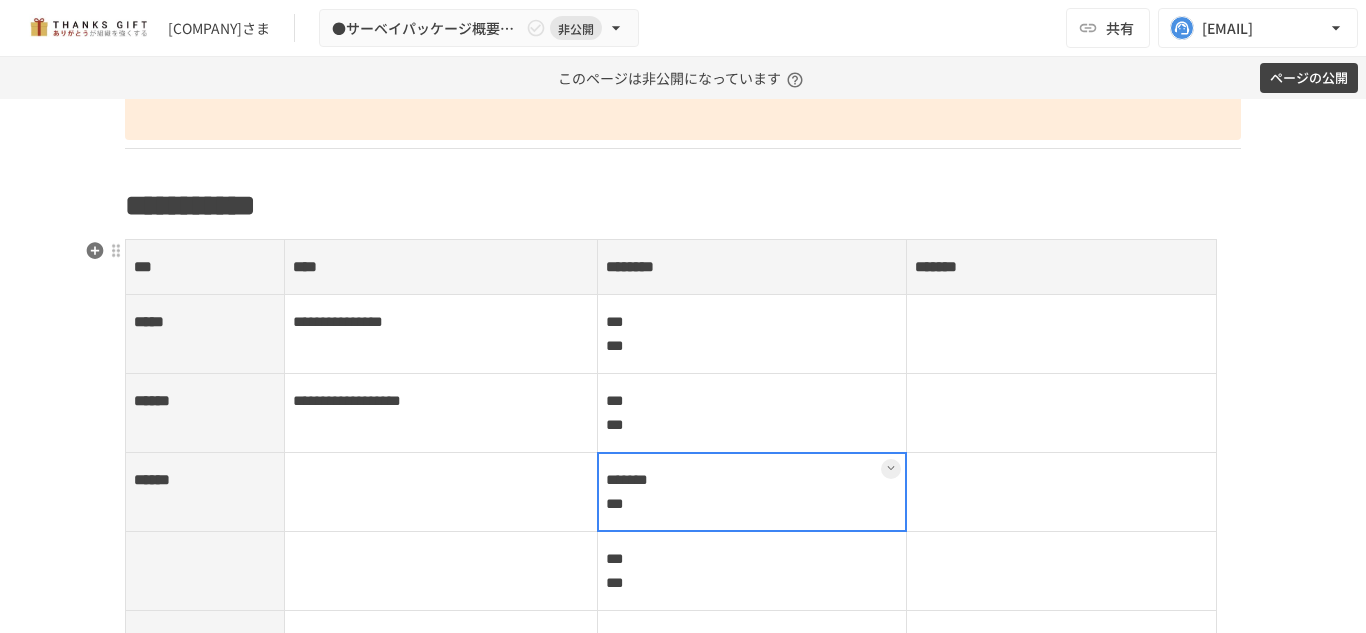 click on "******* ***" at bounding box center [752, 491] 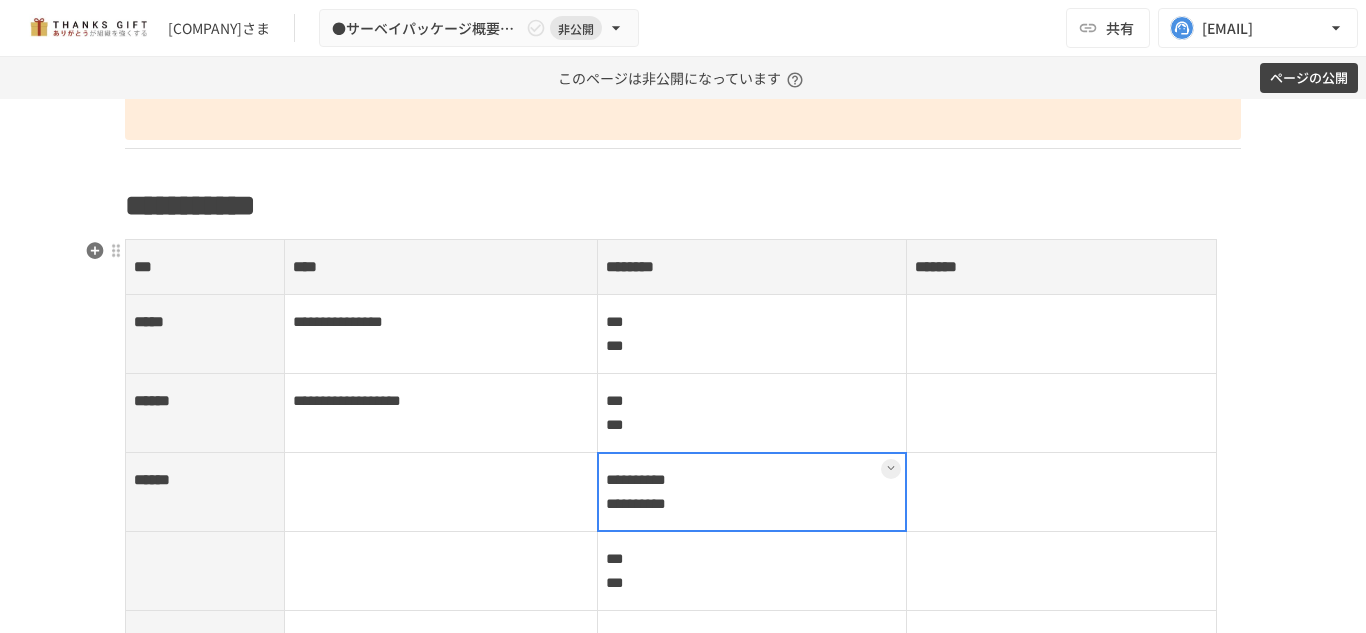 click at bounding box center (1062, 491) 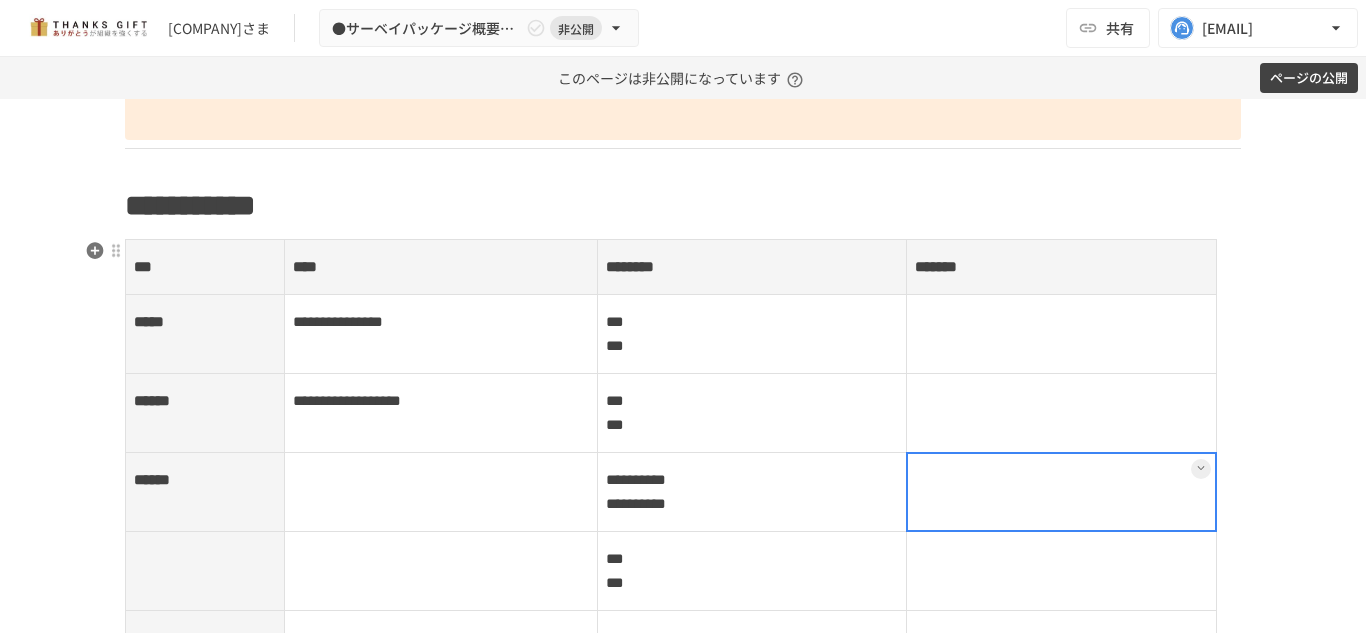 click at bounding box center [1061, 492] 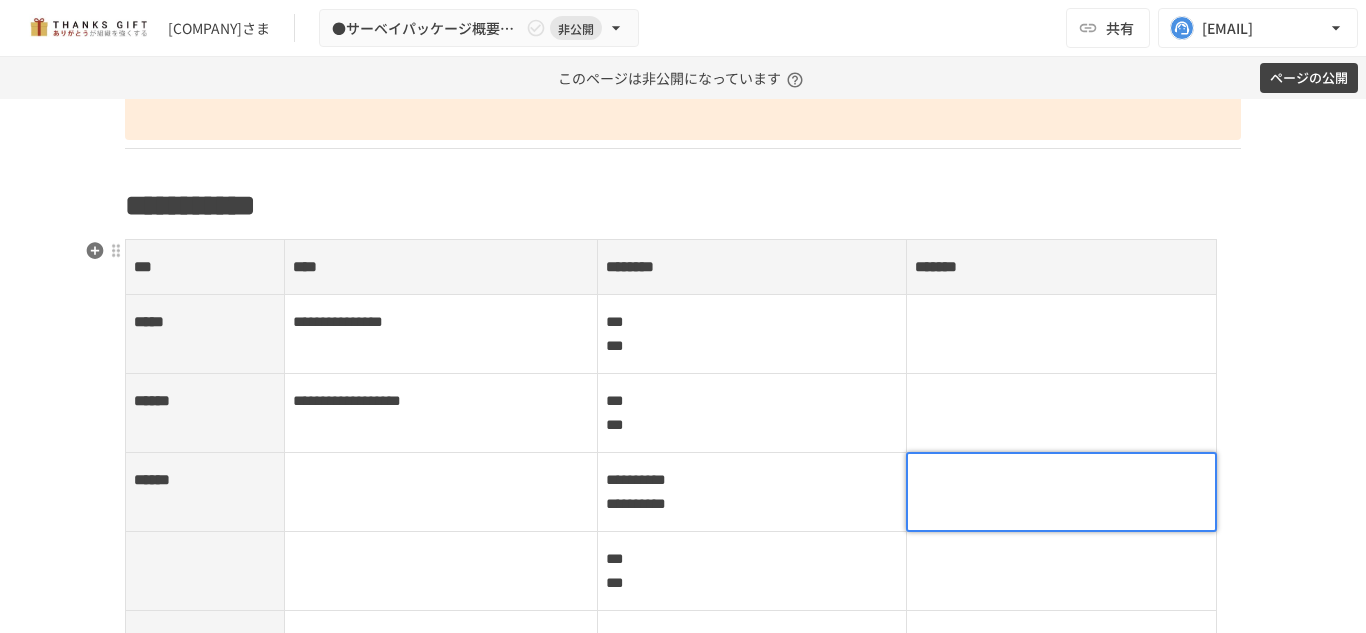 click at bounding box center [1061, 480] 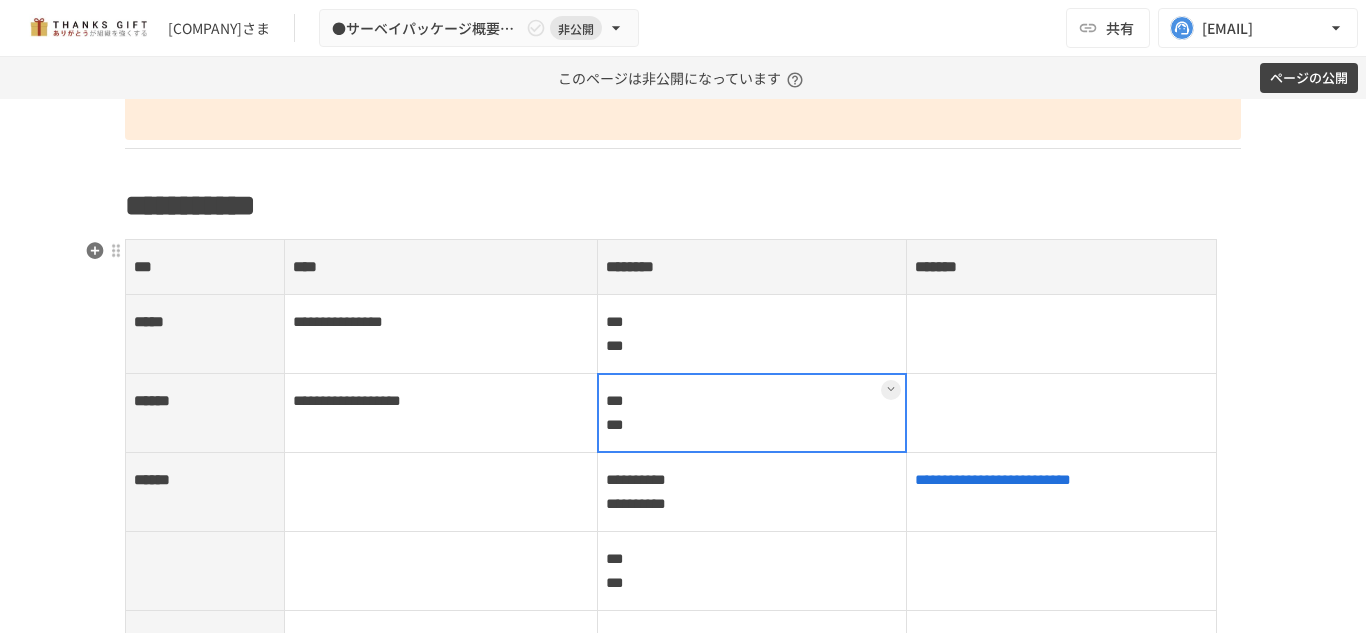 click on "*** ***" at bounding box center [752, 412] 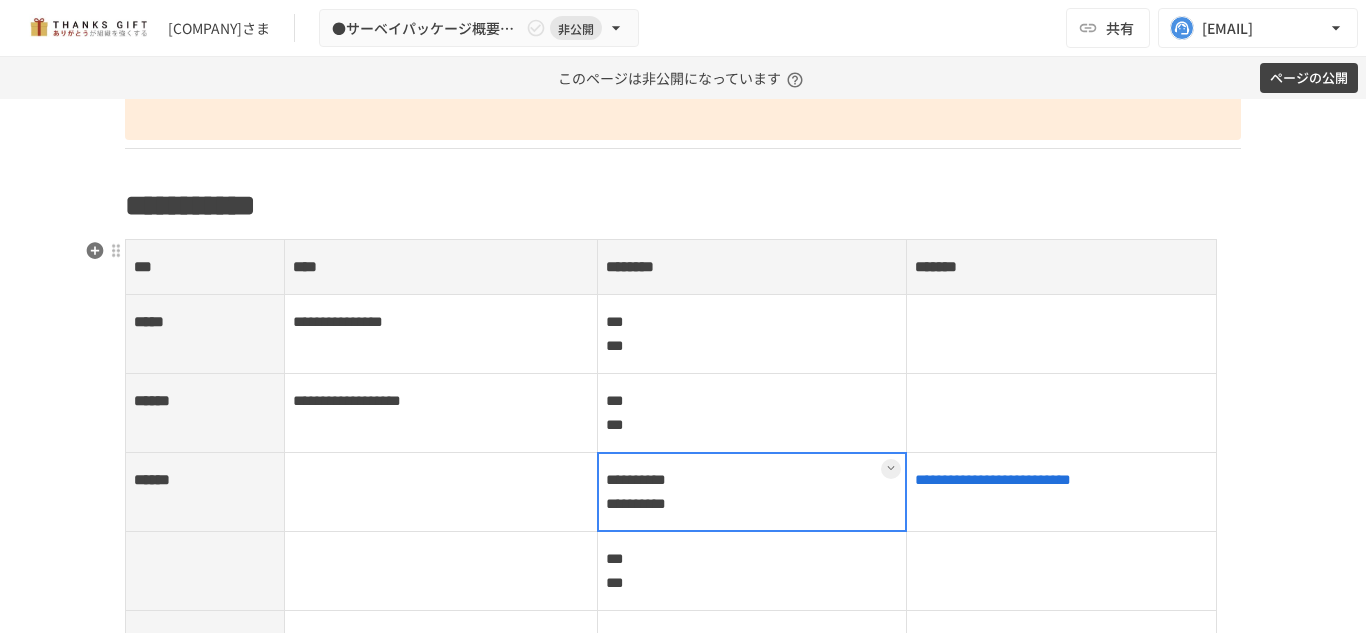 click on "**********" at bounding box center (752, 491) 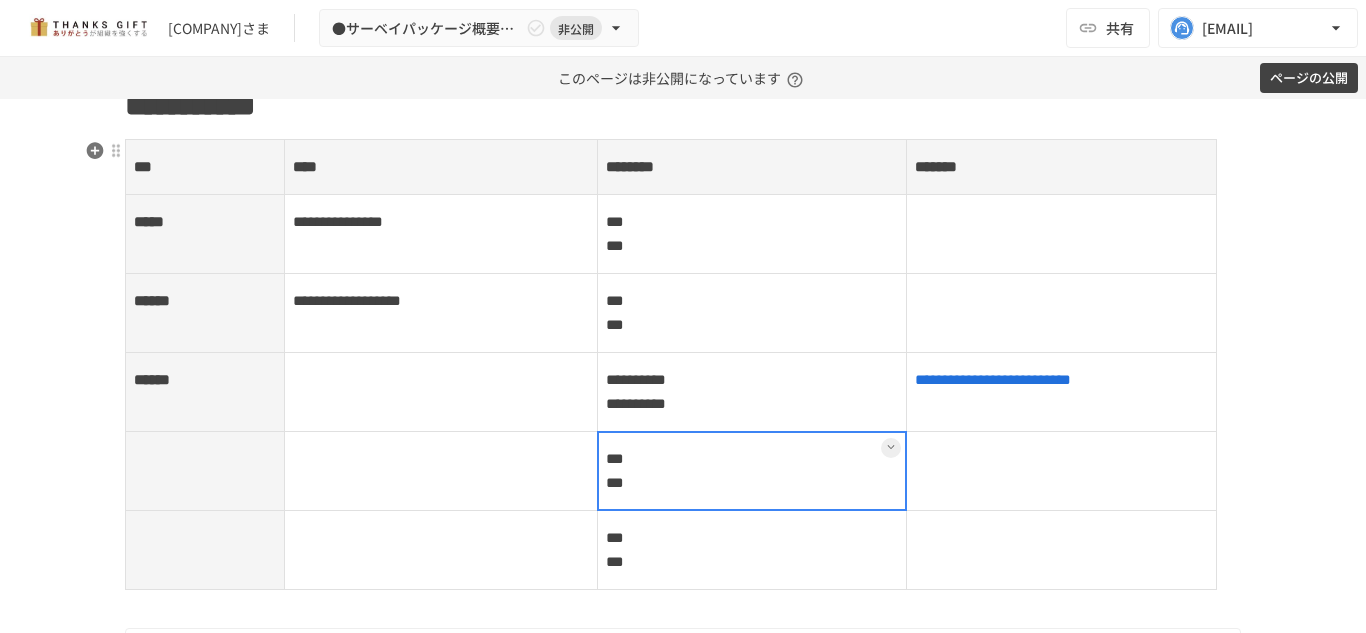 click on "*** ***" at bounding box center [752, 470] 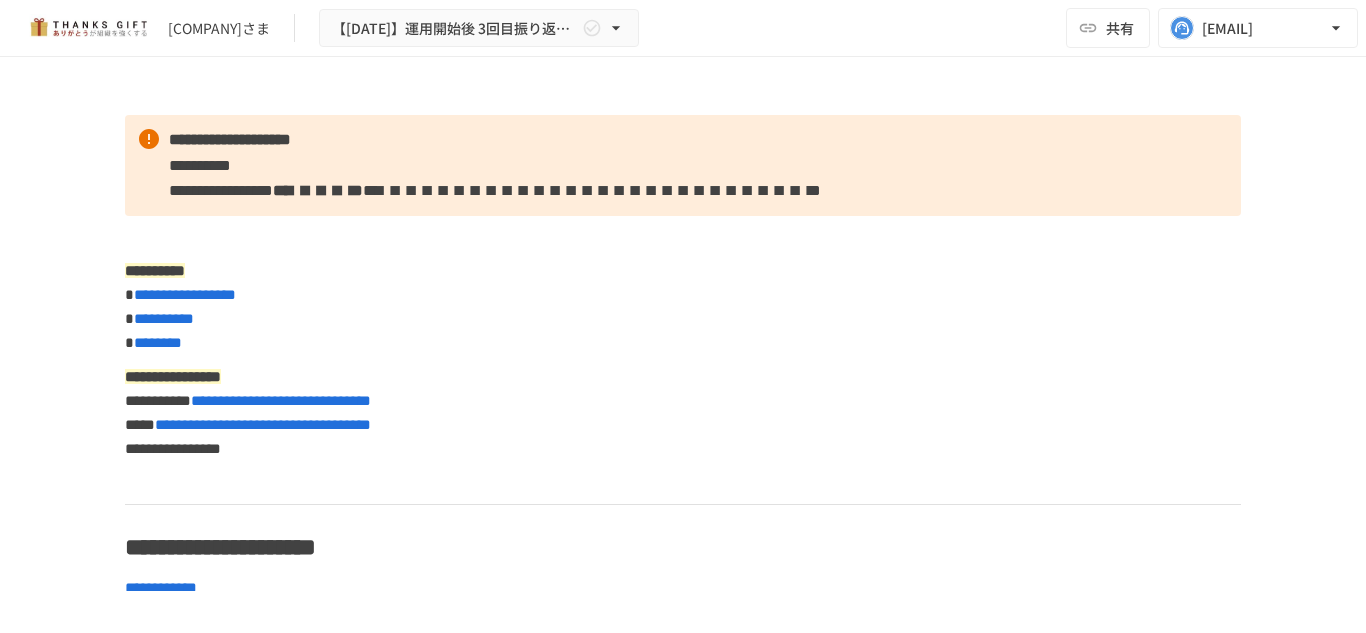 scroll, scrollTop: 0, scrollLeft: 0, axis: both 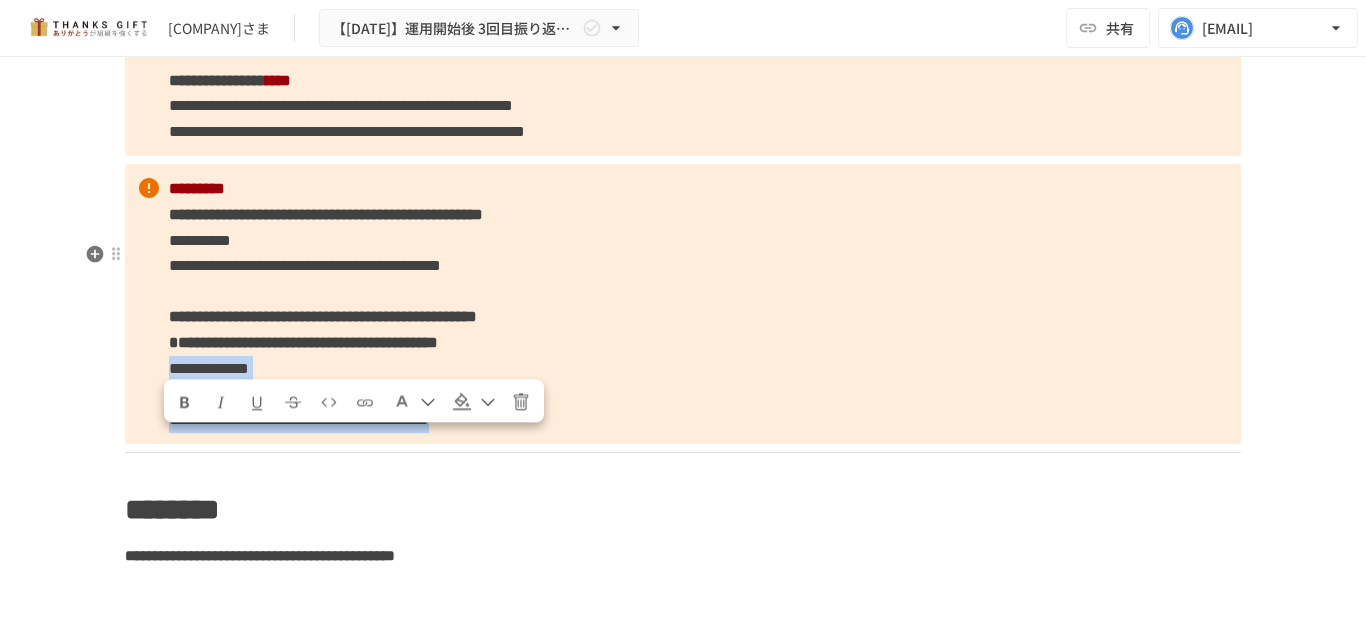 drag, startPoint x: 160, startPoint y: 444, endPoint x: 863, endPoint y: 500, distance: 705.2269 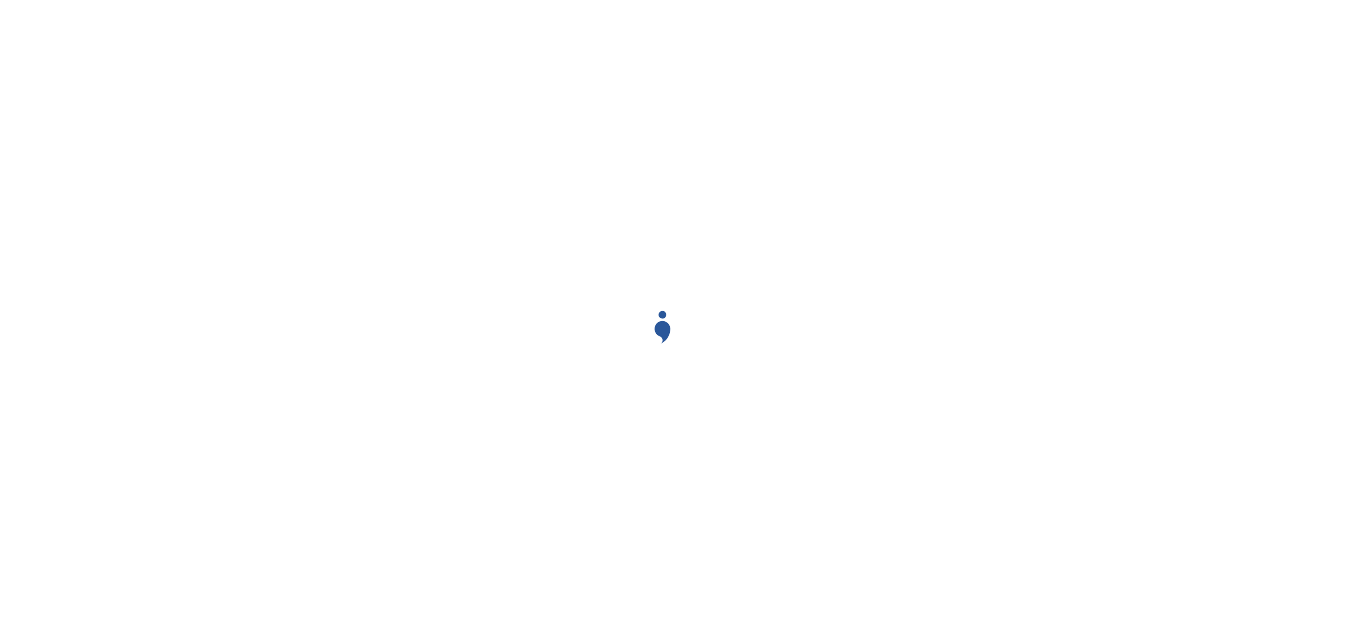 scroll, scrollTop: 0, scrollLeft: 0, axis: both 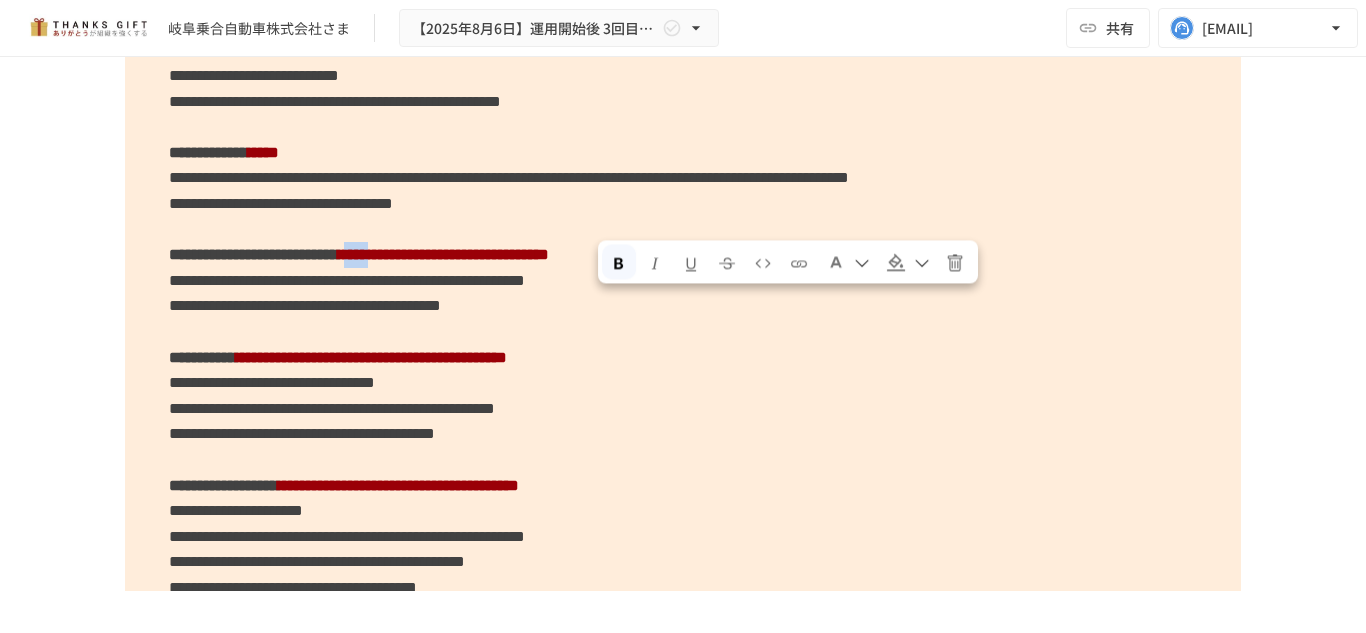 drag, startPoint x: 591, startPoint y: 309, endPoint x: 642, endPoint y: 305, distance: 51.156624 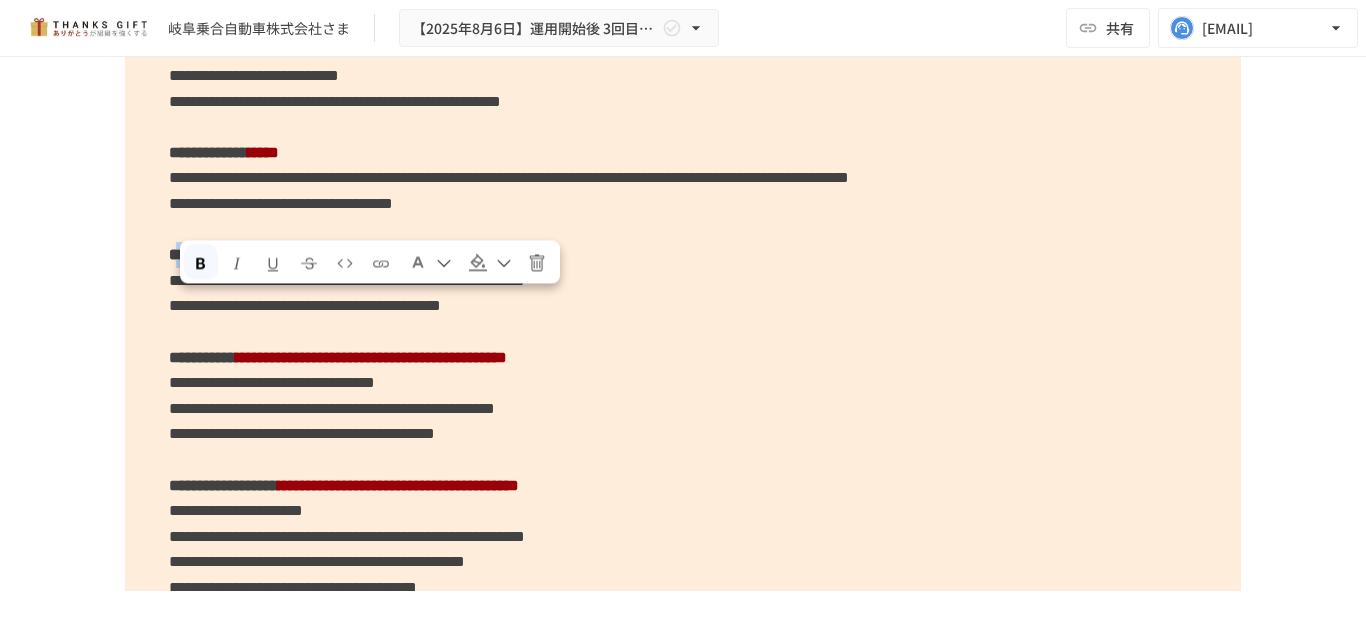 drag, startPoint x: 181, startPoint y: 309, endPoint x: 476, endPoint y: 302, distance: 295.08304 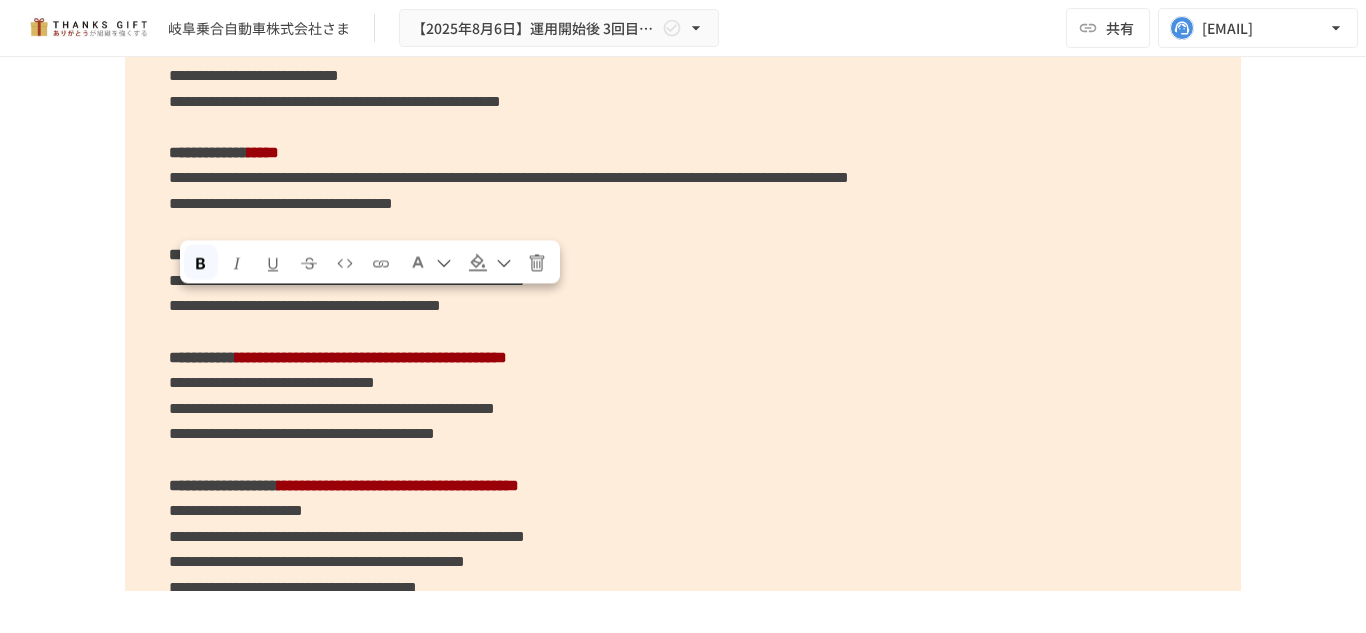 click on "**********" at bounding box center [332, 408] 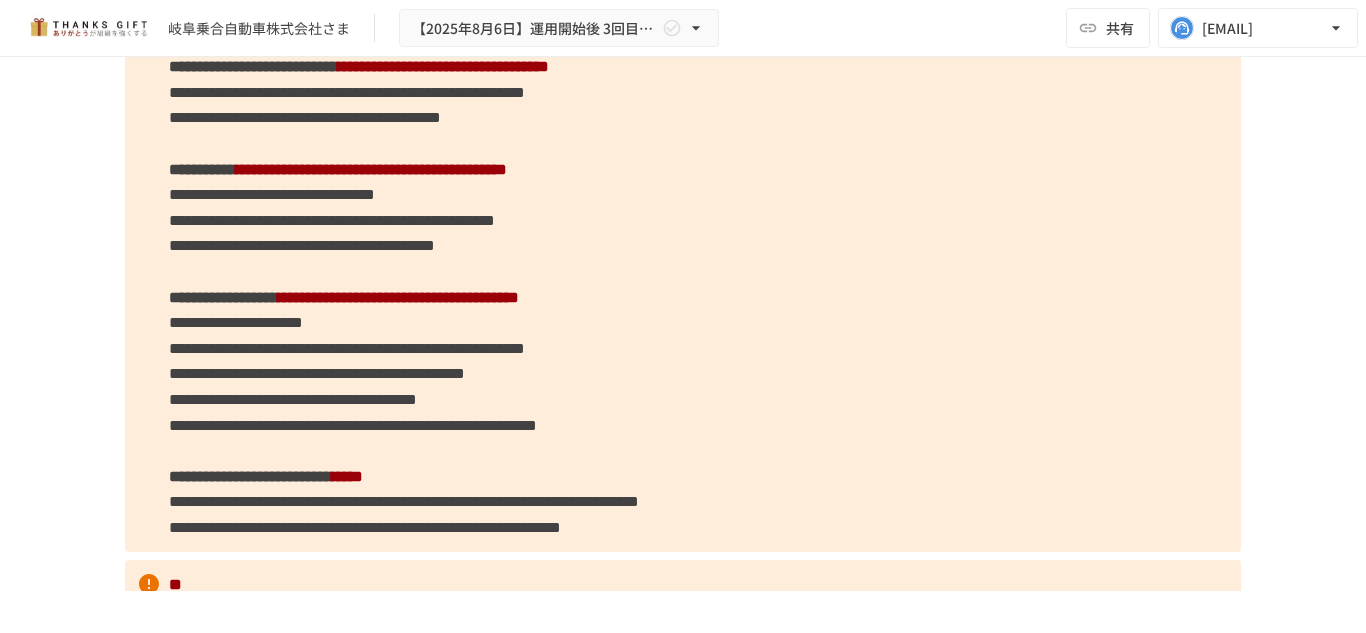 scroll, scrollTop: 2900, scrollLeft: 0, axis: vertical 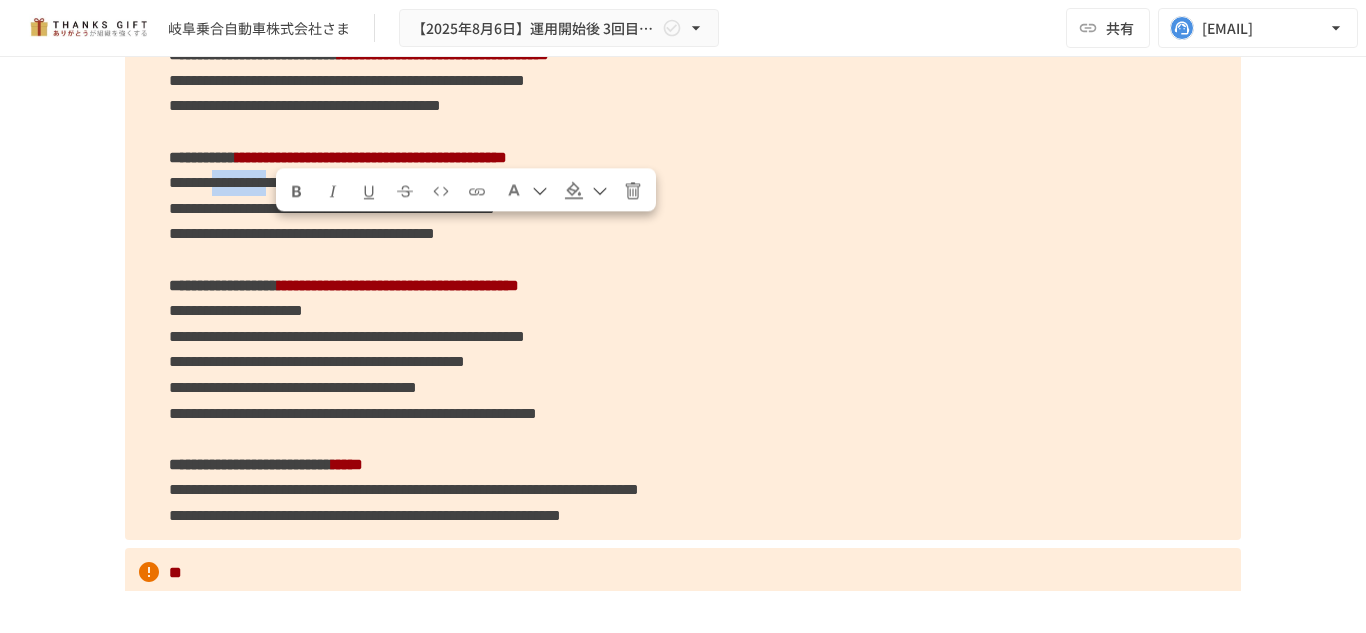 drag, startPoint x: 277, startPoint y: 233, endPoint x: 424, endPoint y: 229, distance: 147.05441 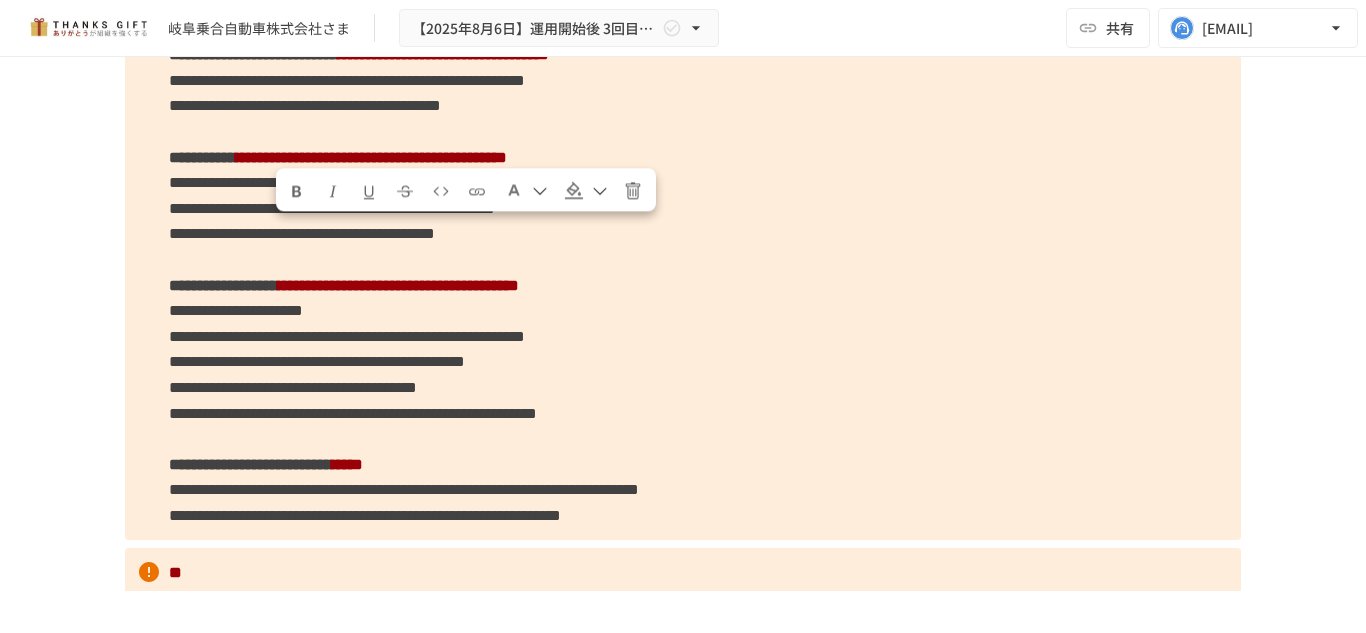 click on "[NAME] [ADDRESS]" at bounding box center (683, 170) 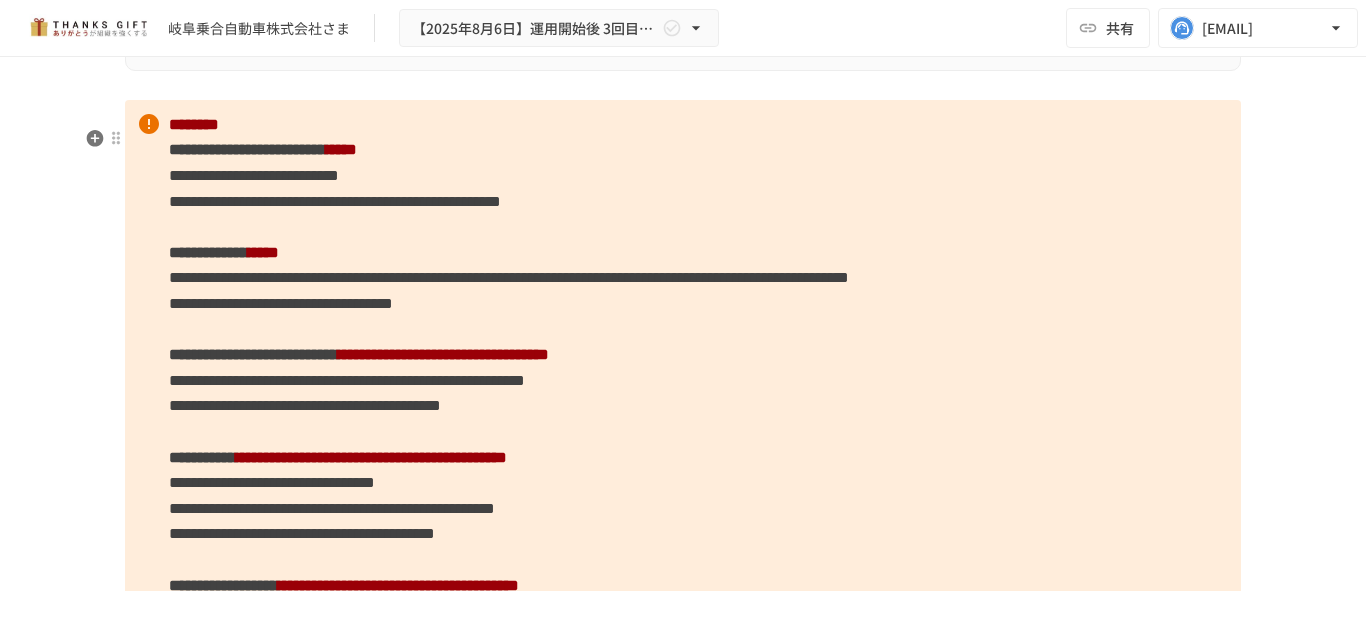 scroll, scrollTop: 2800, scrollLeft: 0, axis: vertical 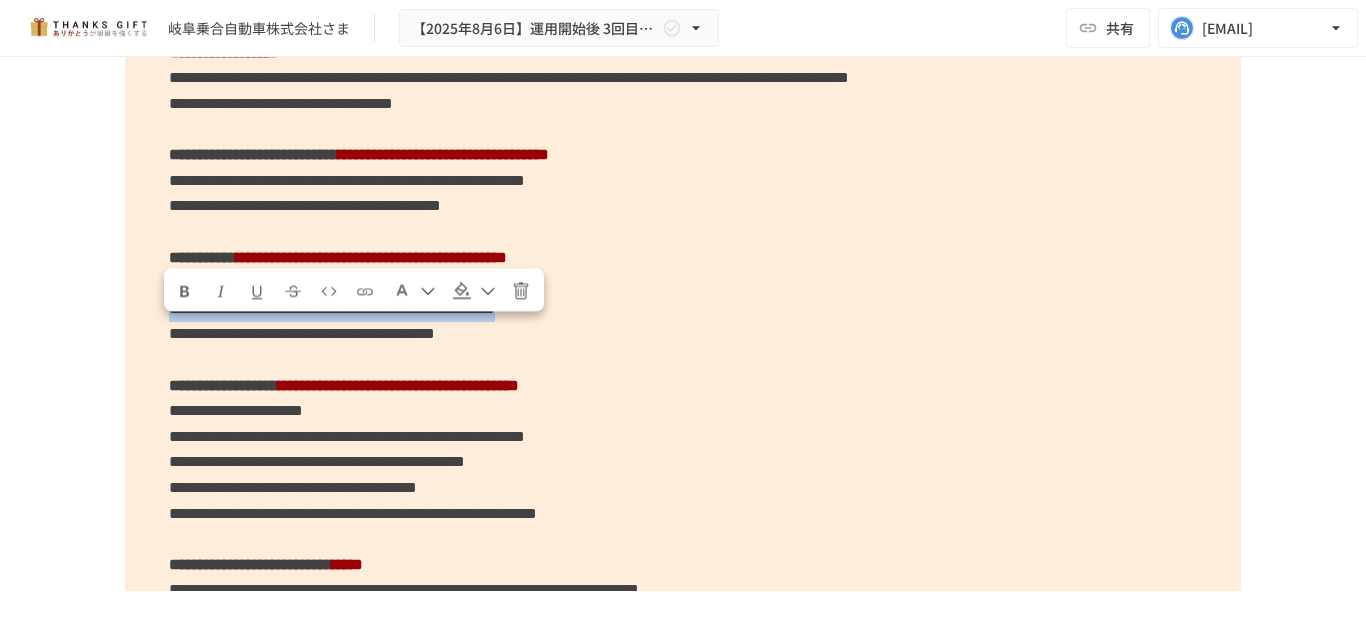 drag, startPoint x: 161, startPoint y: 338, endPoint x: 1050, endPoint y: 369, distance: 889.54034 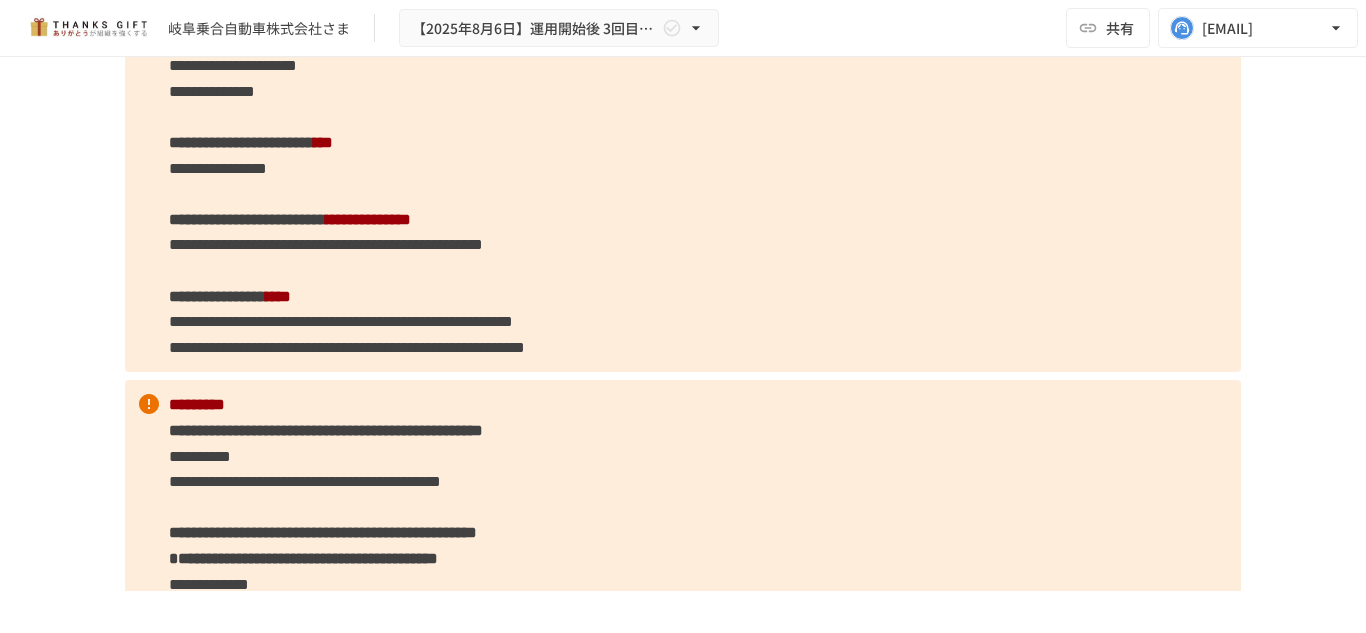scroll, scrollTop: 3500, scrollLeft: 0, axis: vertical 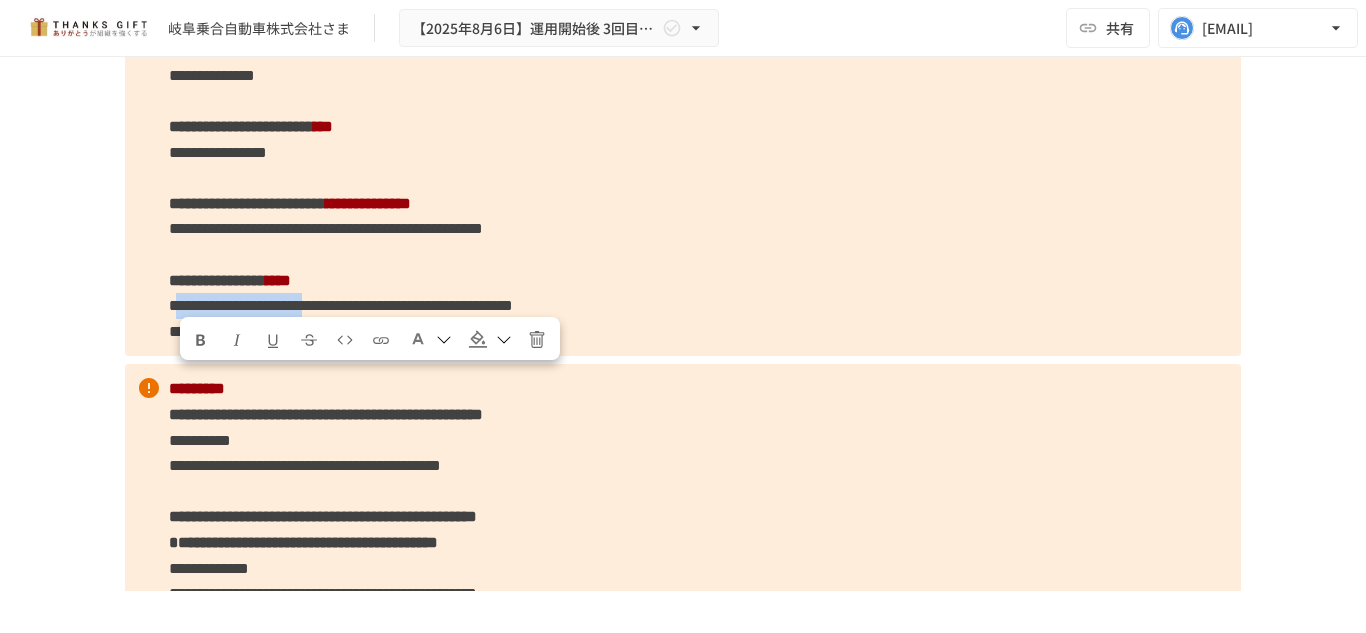 drag, startPoint x: 179, startPoint y: 386, endPoint x: 521, endPoint y: 386, distance: 342 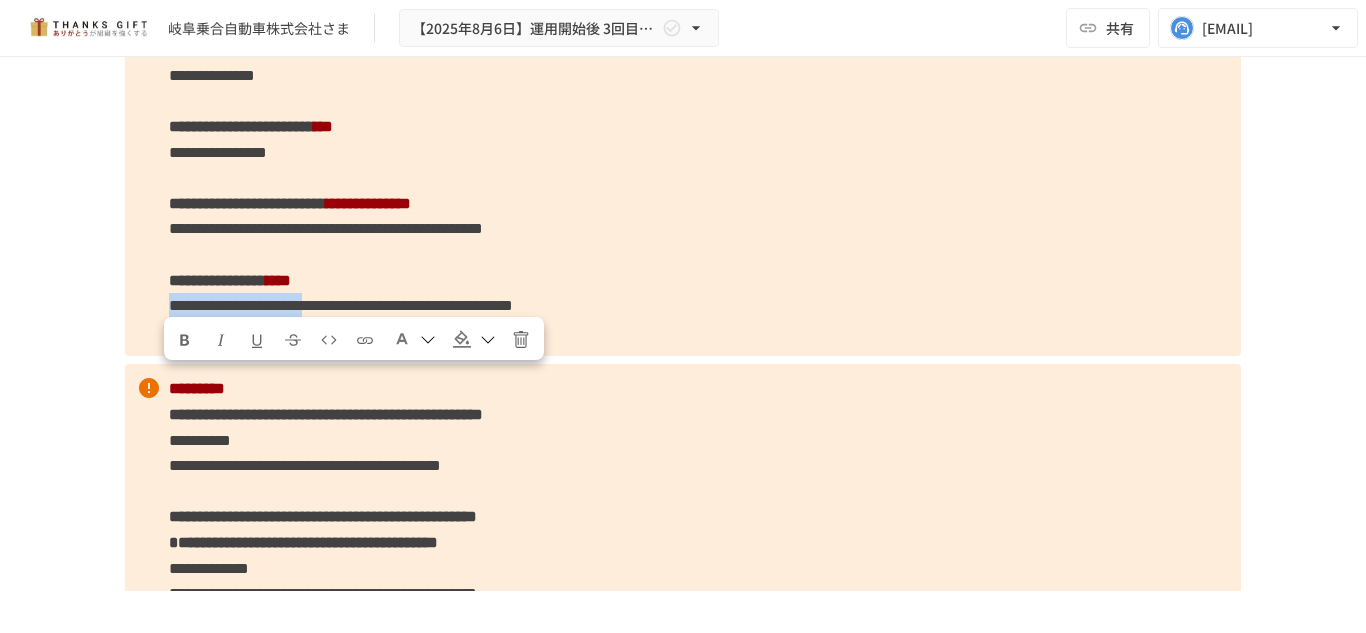 drag, startPoint x: 153, startPoint y: 382, endPoint x: 513, endPoint y: 383, distance: 360.0014 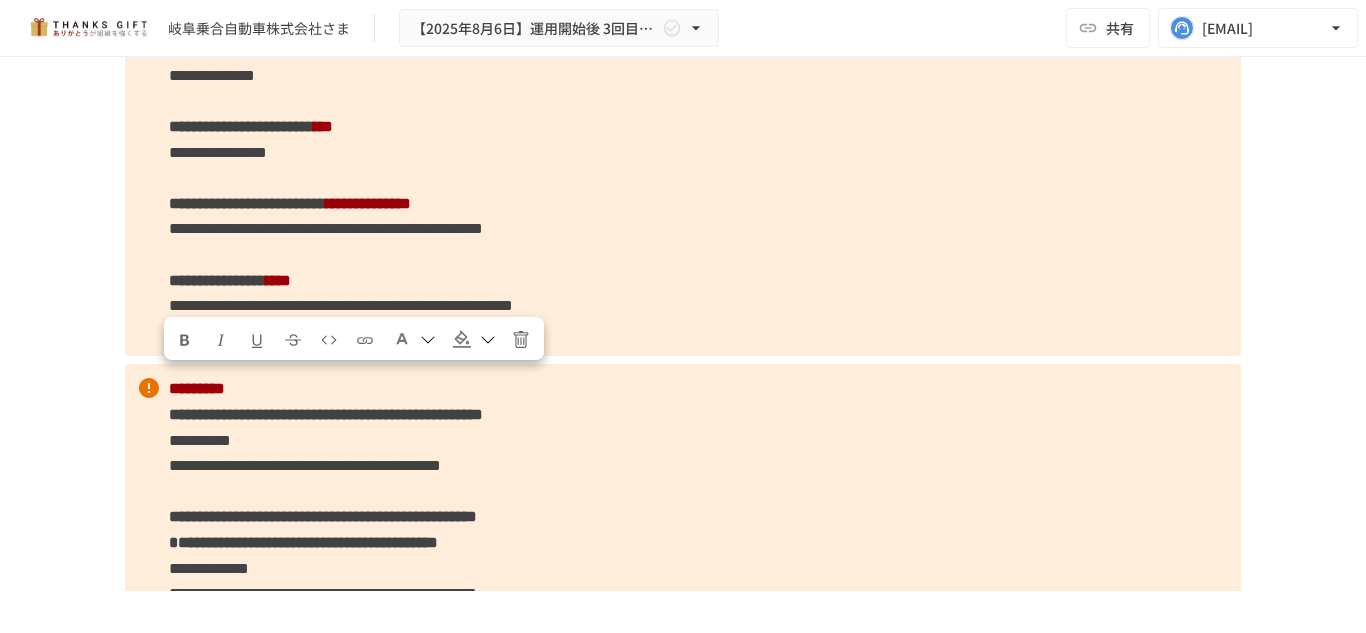 click on "**********" at bounding box center (683, 152) 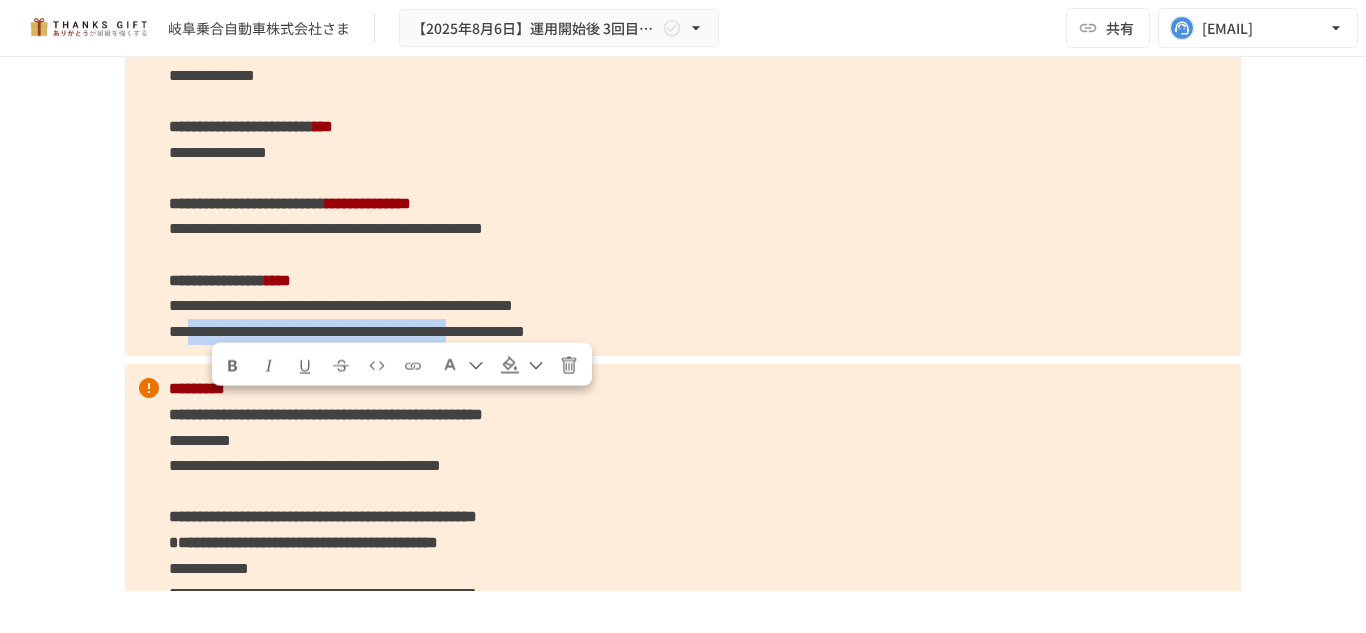 drag, startPoint x: 207, startPoint y: 406, endPoint x: 826, endPoint y: 419, distance: 619.1365 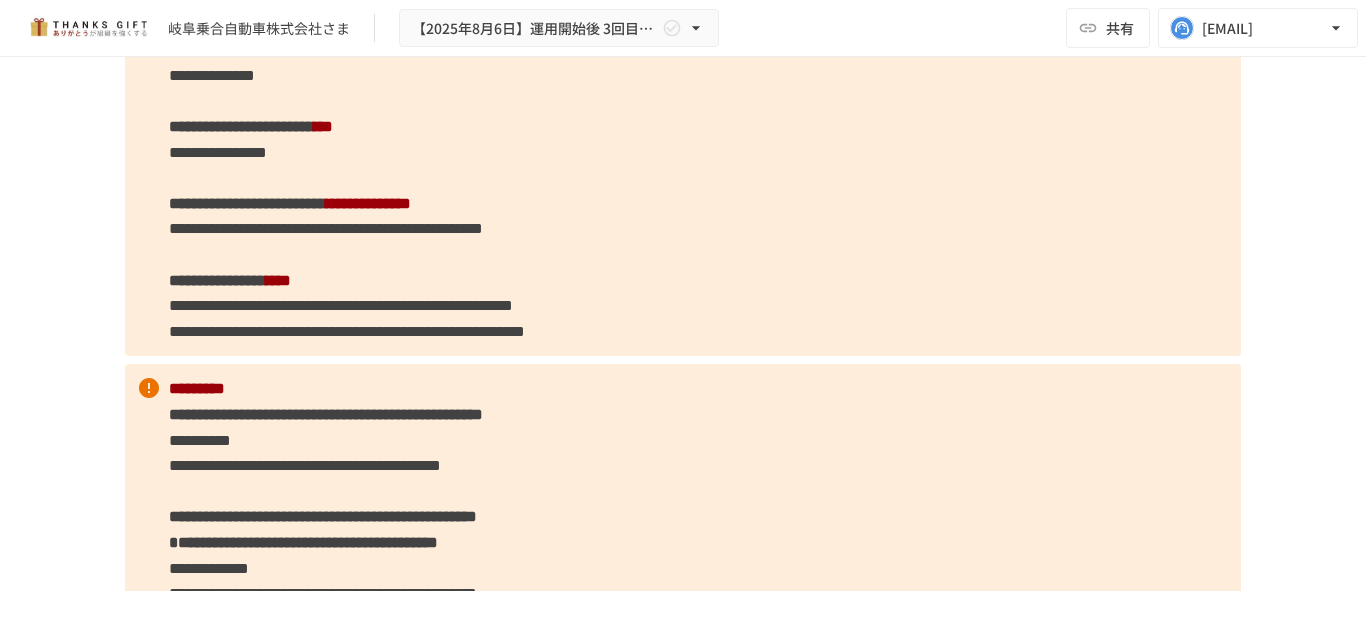click on "**********" at bounding box center (683, 152) 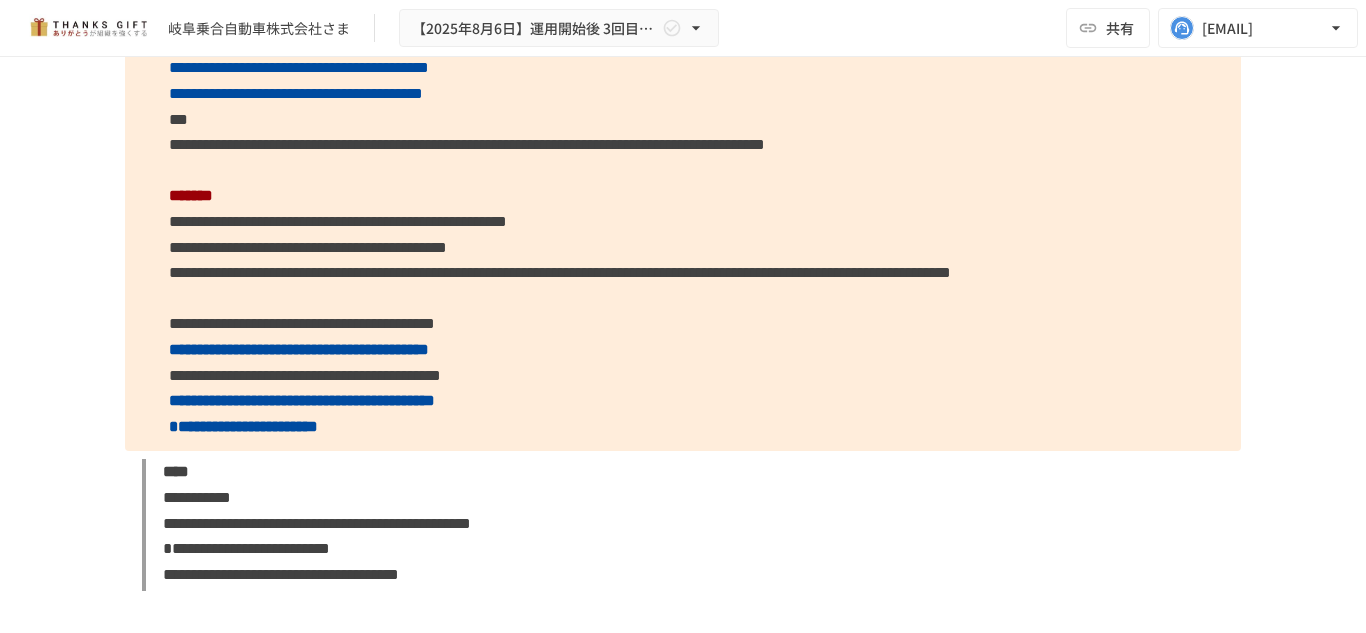 scroll, scrollTop: 9400, scrollLeft: 0, axis: vertical 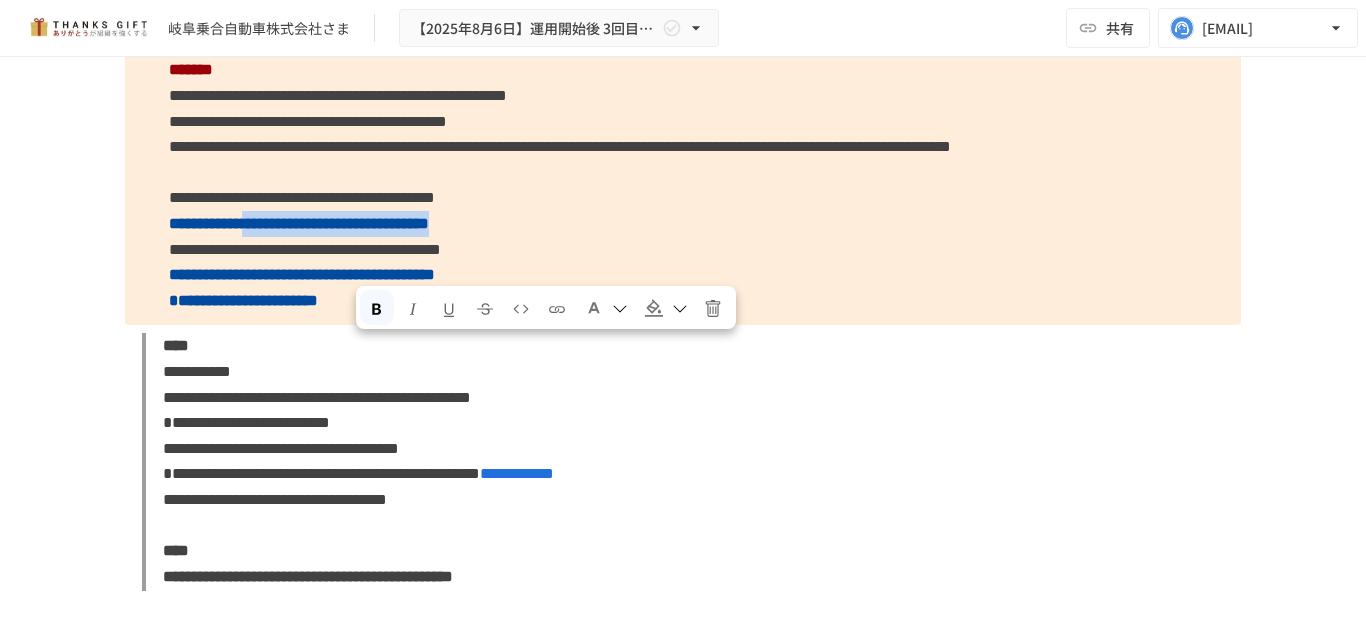 drag, startPoint x: 348, startPoint y: 346, endPoint x: 869, endPoint y: 354, distance: 521.0614 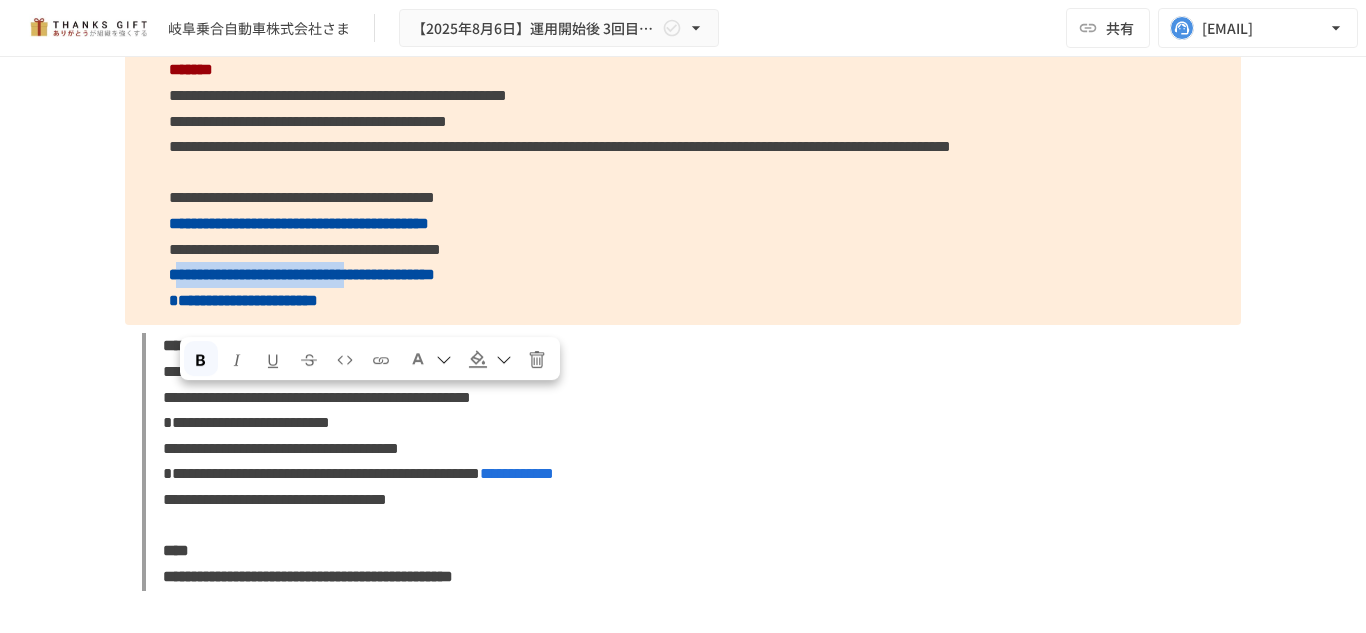 drag, startPoint x: 175, startPoint y: 400, endPoint x: 626, endPoint y: 394, distance: 451.03992 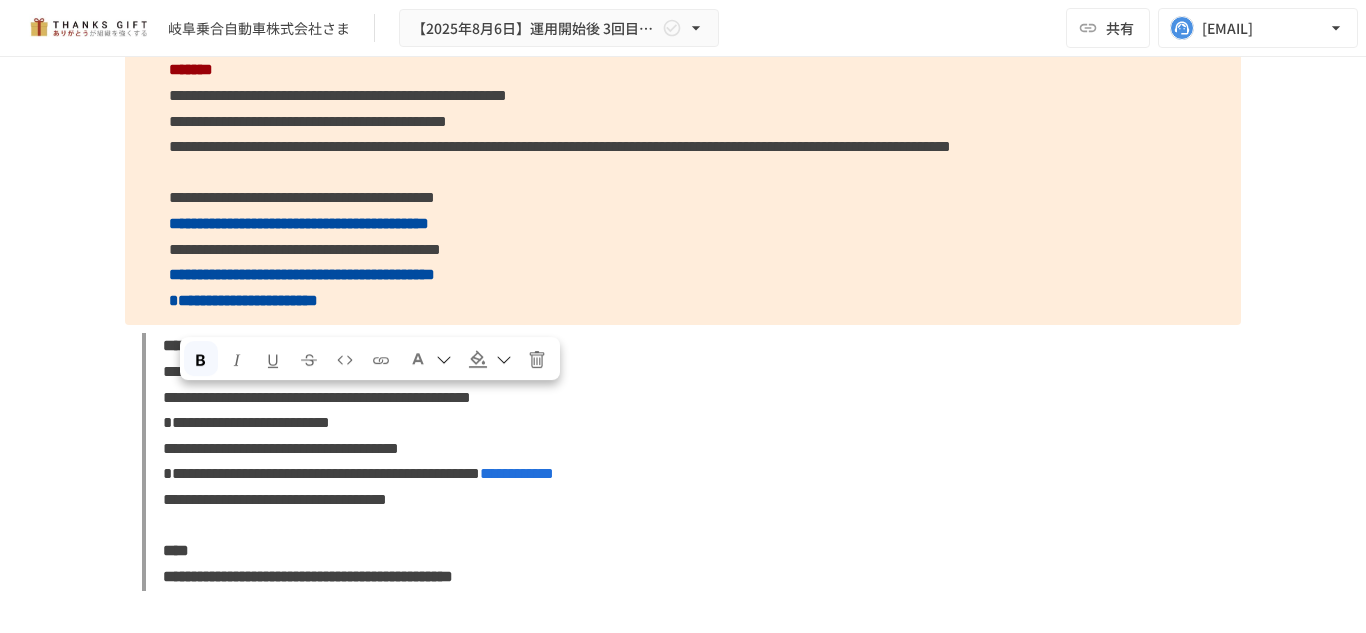 click on "**********" at bounding box center (683, 6) 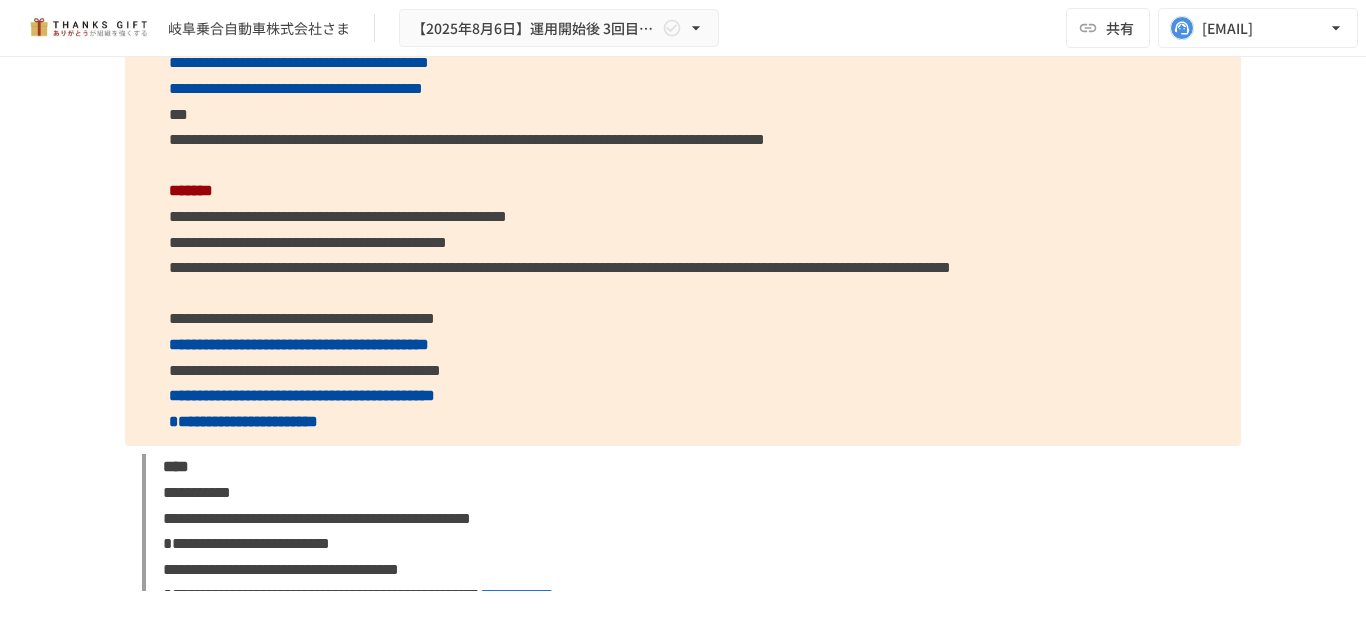 scroll, scrollTop: 9300, scrollLeft: 0, axis: vertical 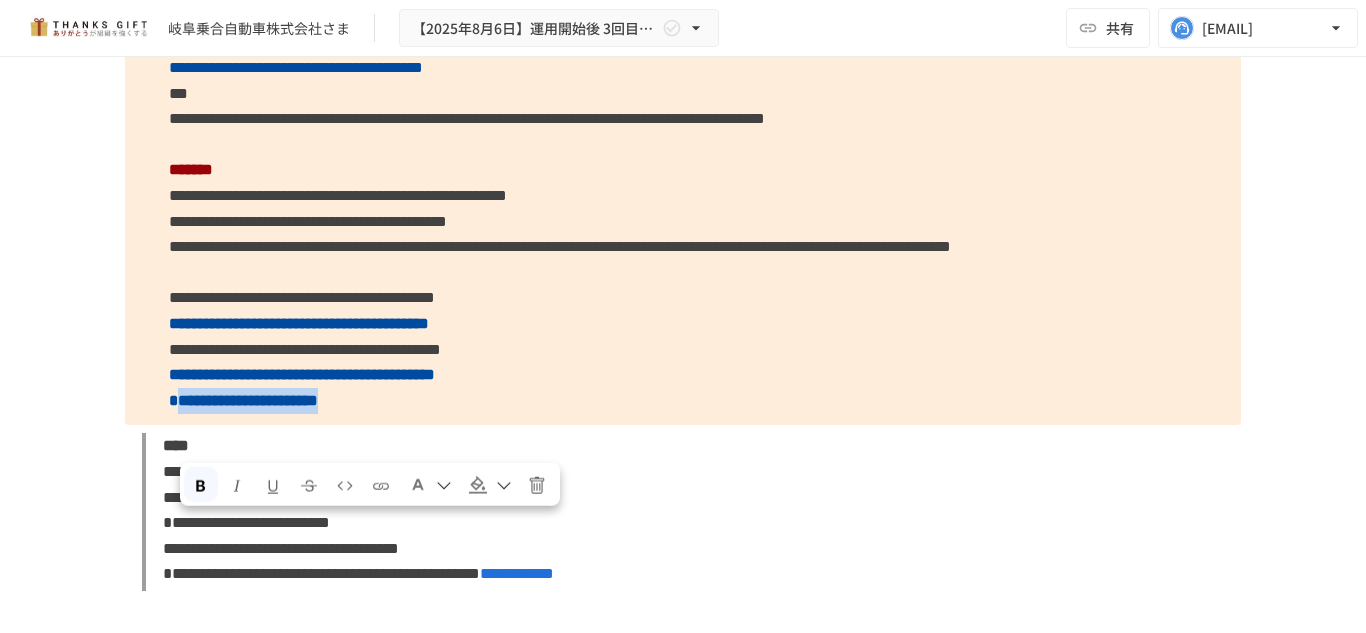 drag, startPoint x: 174, startPoint y: 533, endPoint x: 556, endPoint y: 536, distance: 382.01178 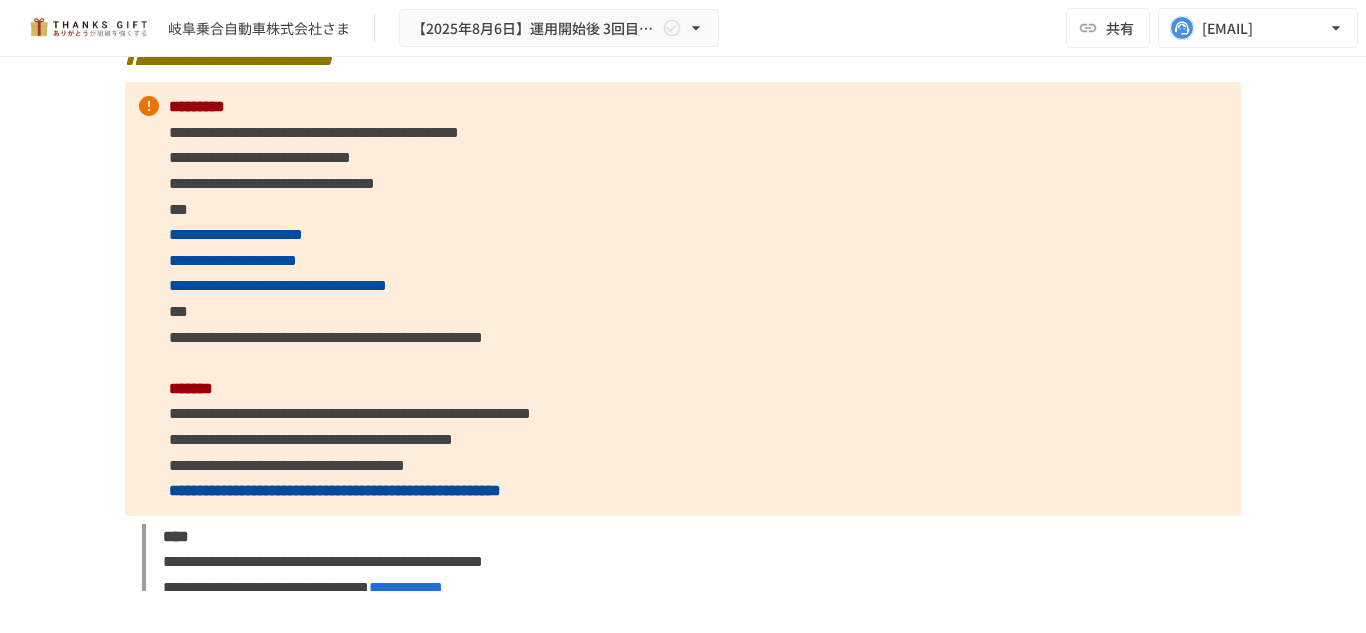 scroll, scrollTop: 10900, scrollLeft: 0, axis: vertical 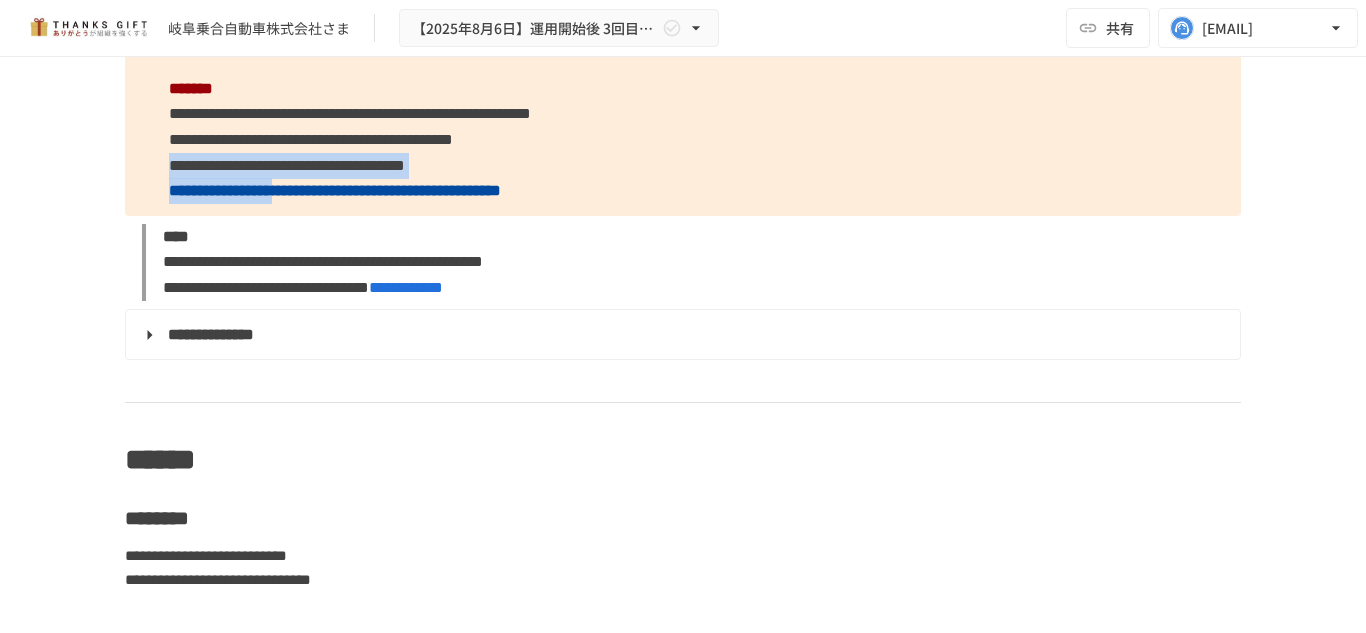 drag, startPoint x: 435, startPoint y: 318, endPoint x: 1062, endPoint y: 306, distance: 627.1148 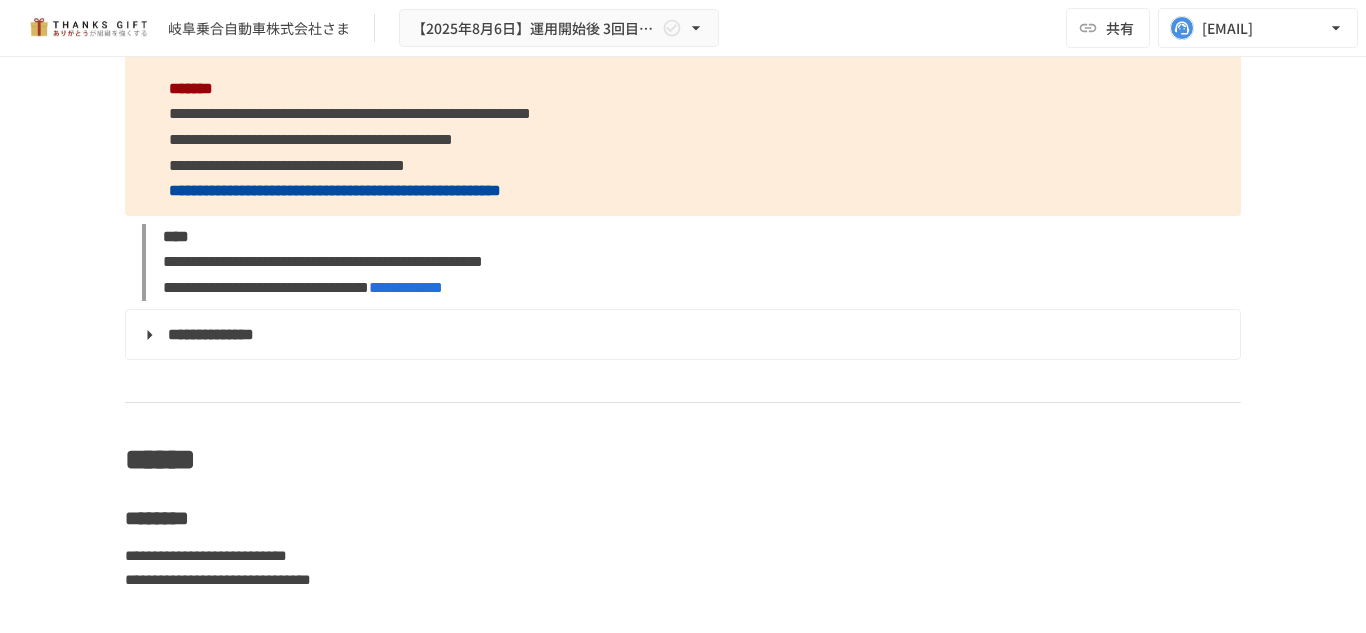 click on "**********" at bounding box center [683, -1] 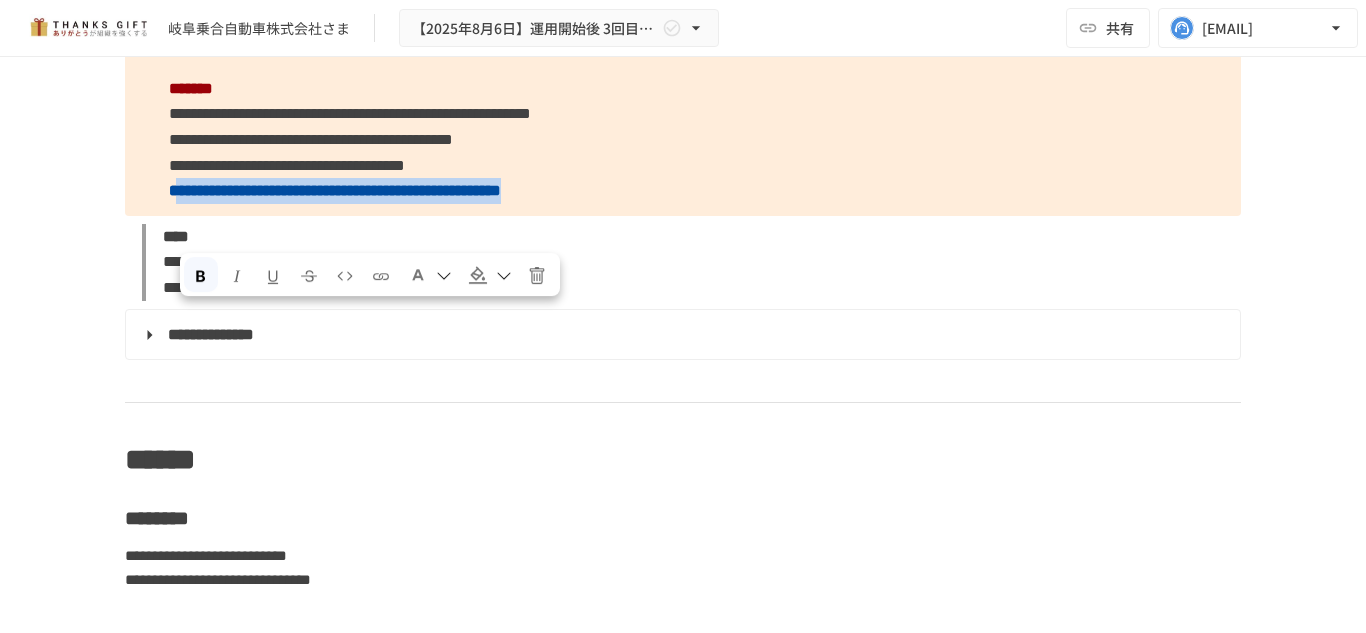 drag, startPoint x: 1068, startPoint y: 319, endPoint x: 184, endPoint y: 331, distance: 884.0814 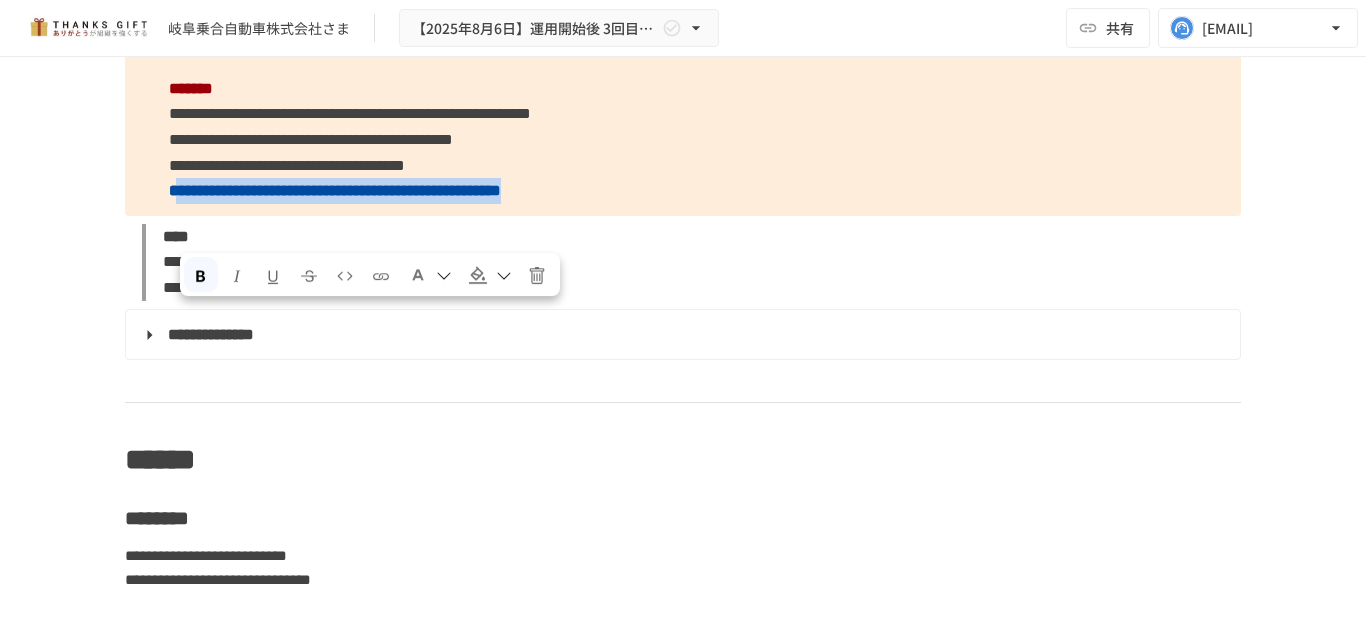 click on "**********" at bounding box center [683, -1] 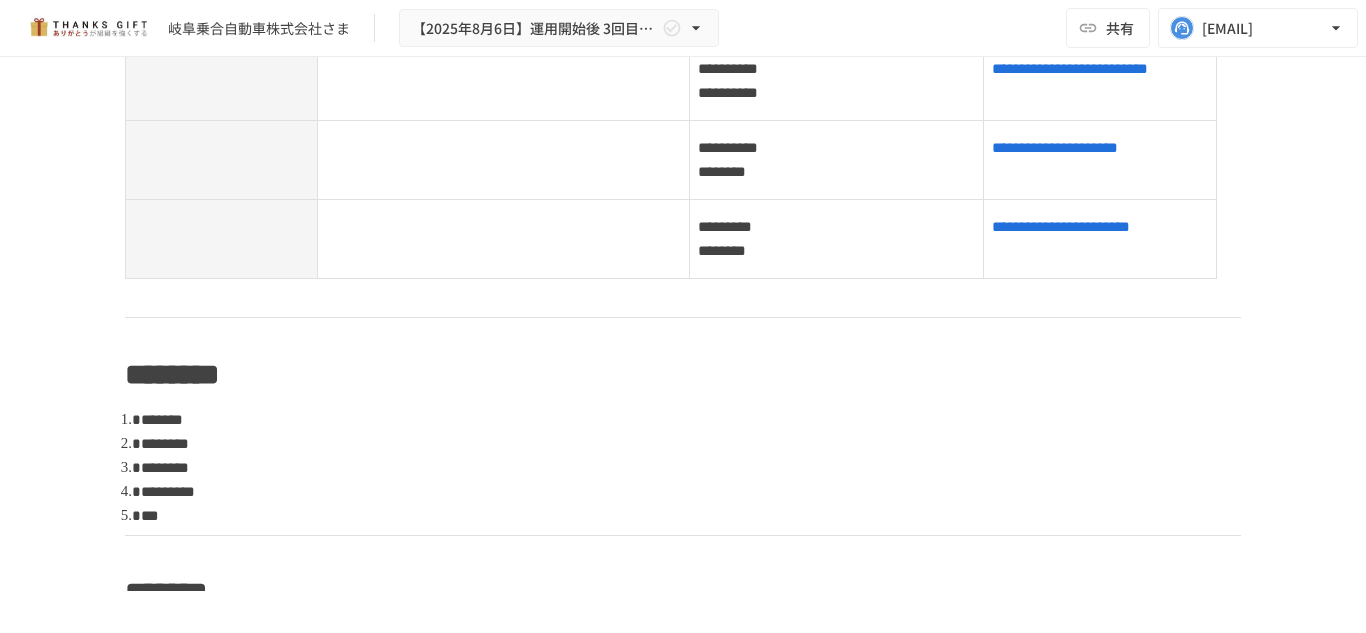 scroll, scrollTop: 1600, scrollLeft: 0, axis: vertical 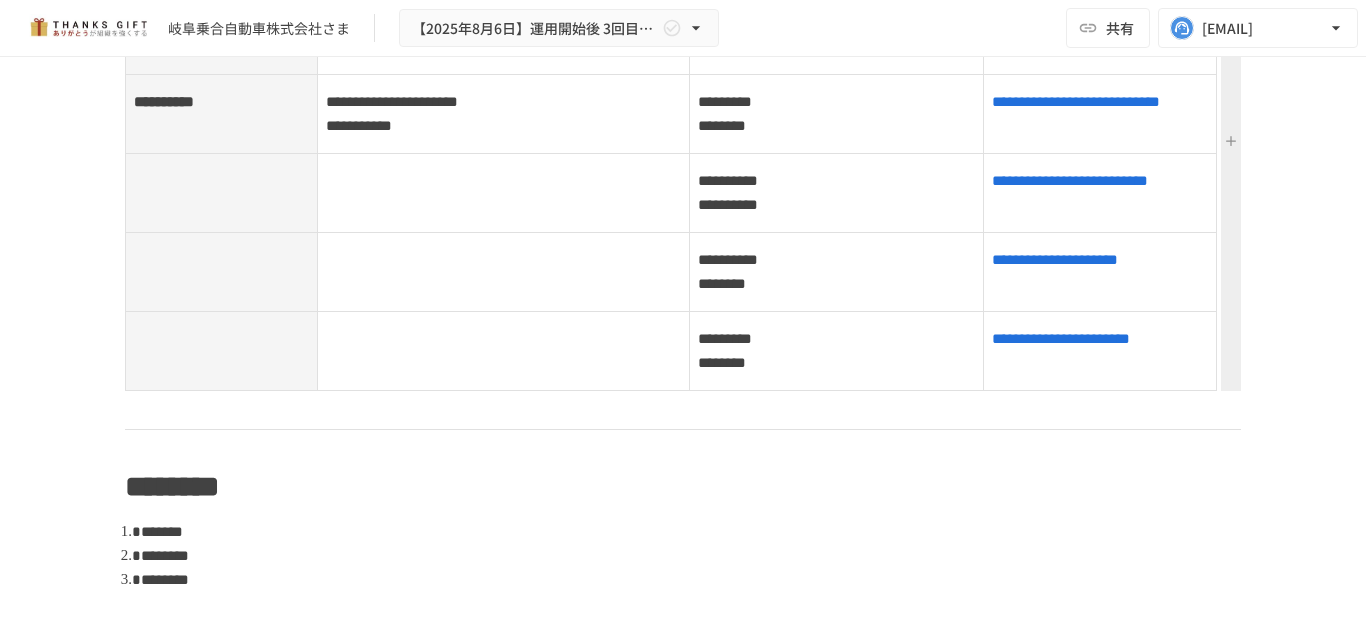click on "**********" at bounding box center [1100, 351] 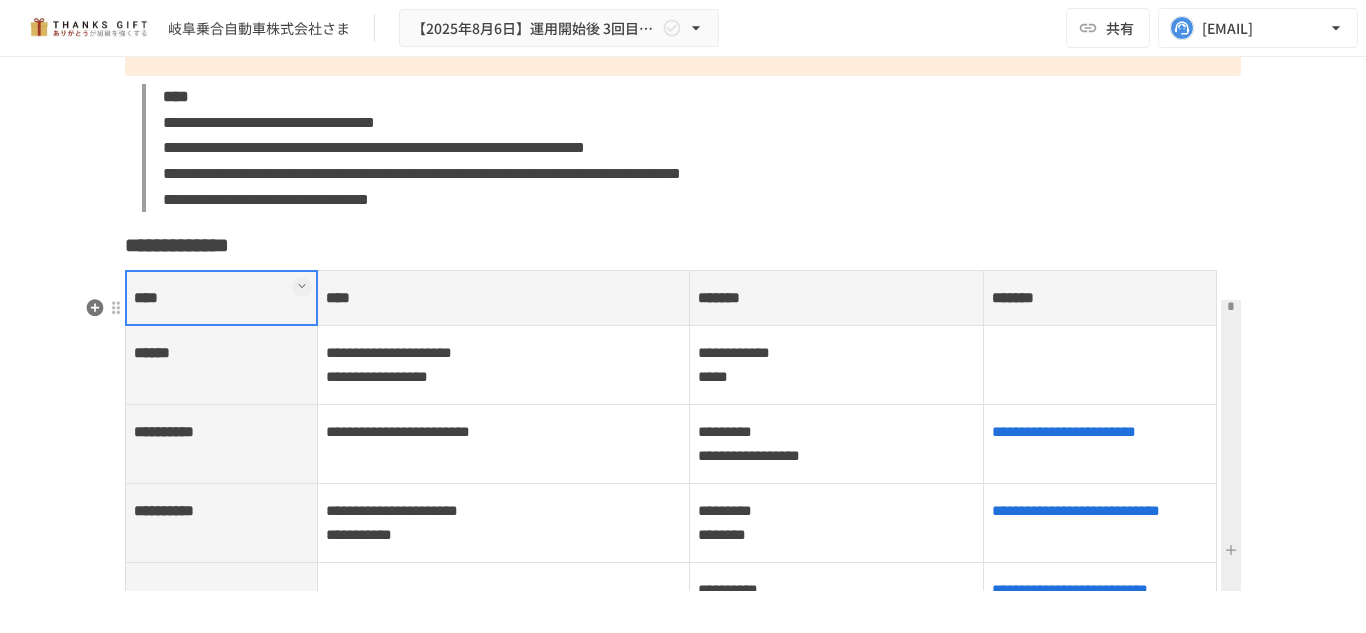 click at bounding box center (1100, 365) 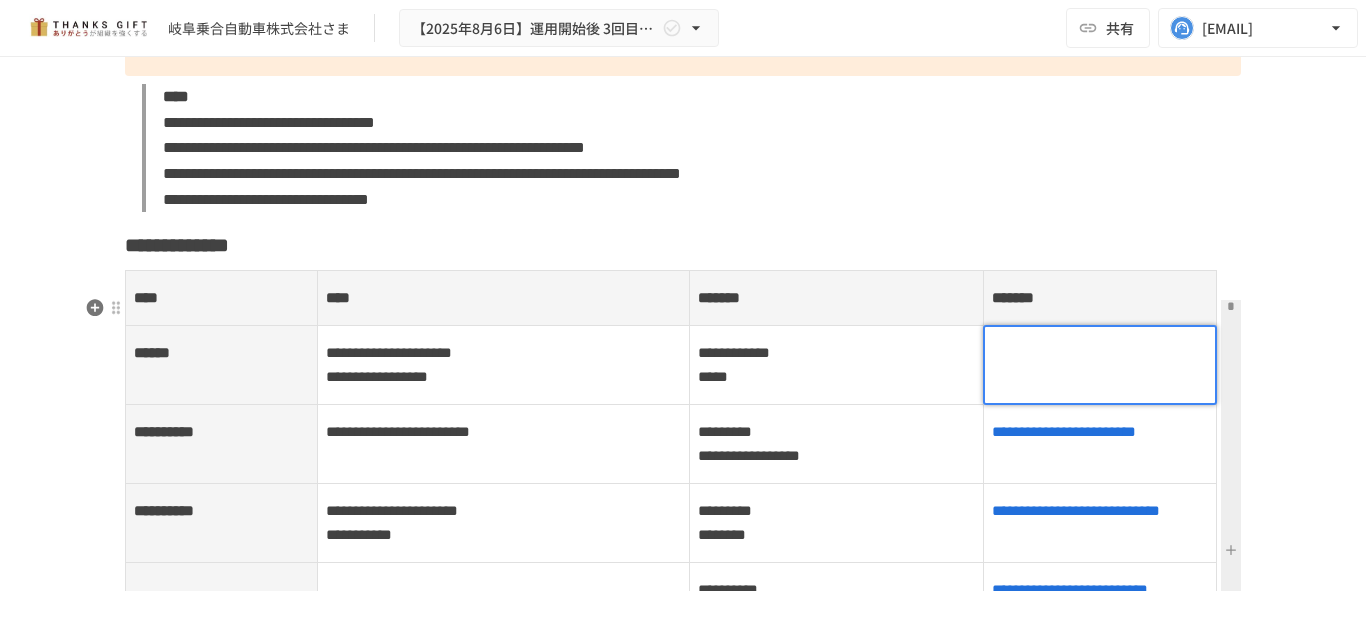 click at bounding box center (1100, 353) 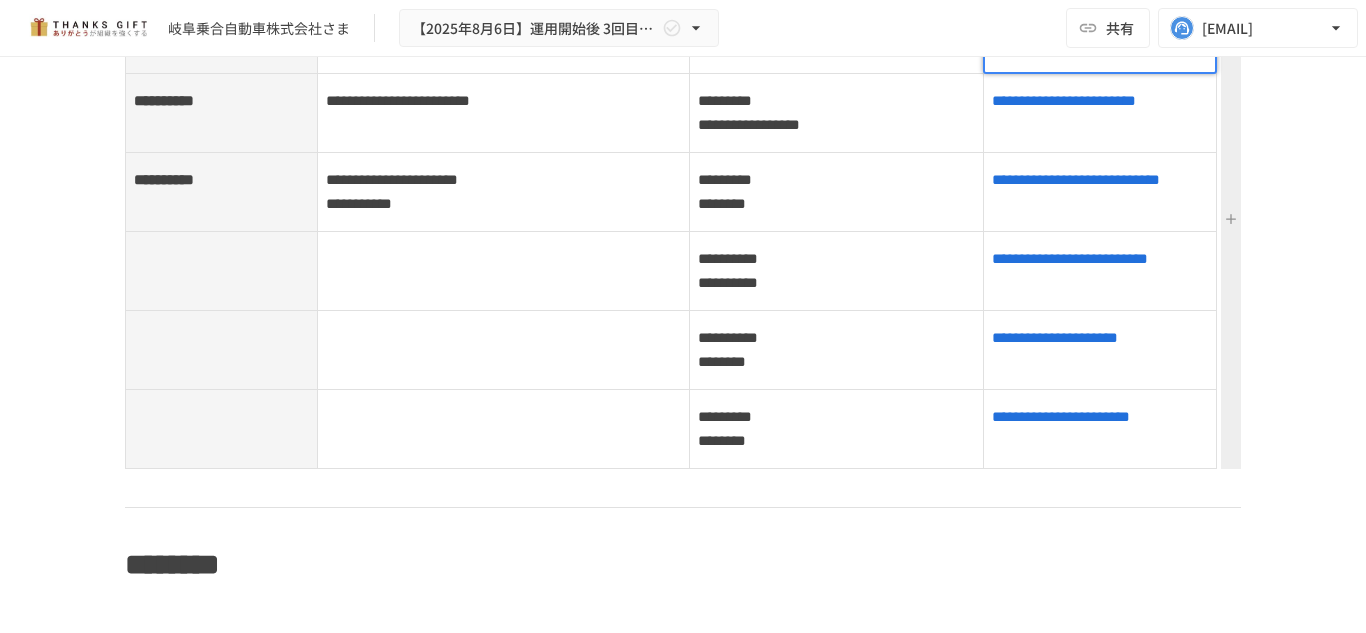 scroll, scrollTop: 1691, scrollLeft: 0, axis: vertical 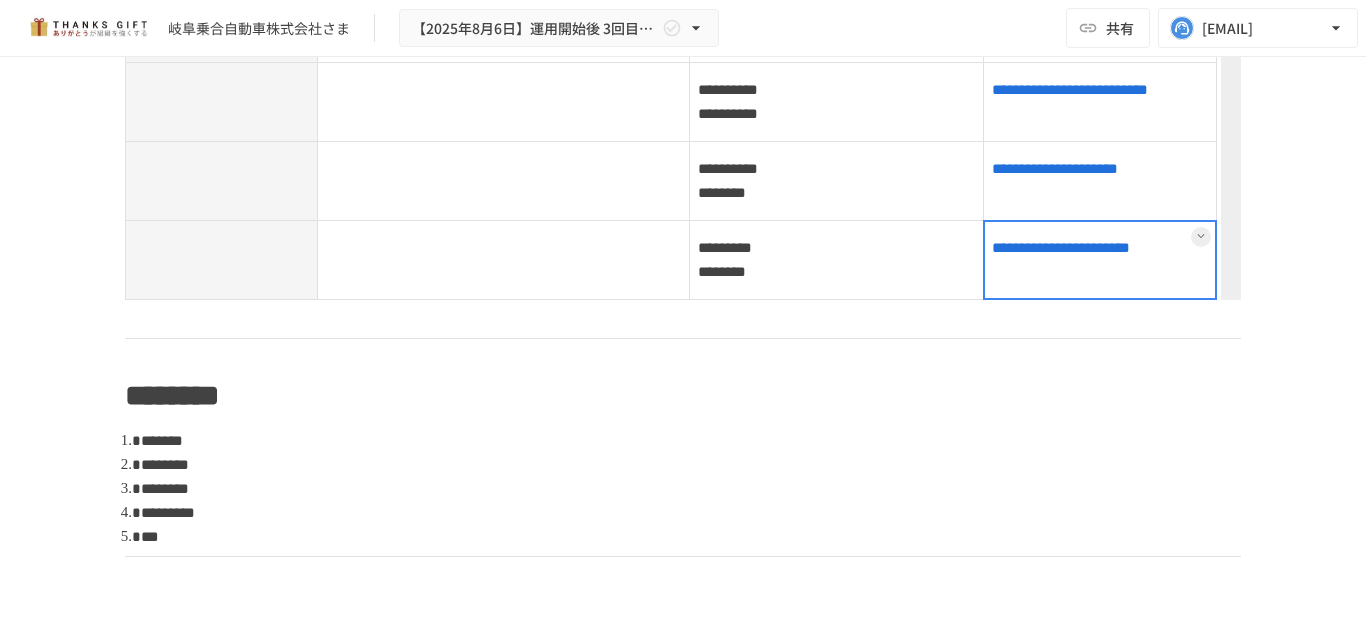 click on "**********" at bounding box center [1100, 260] 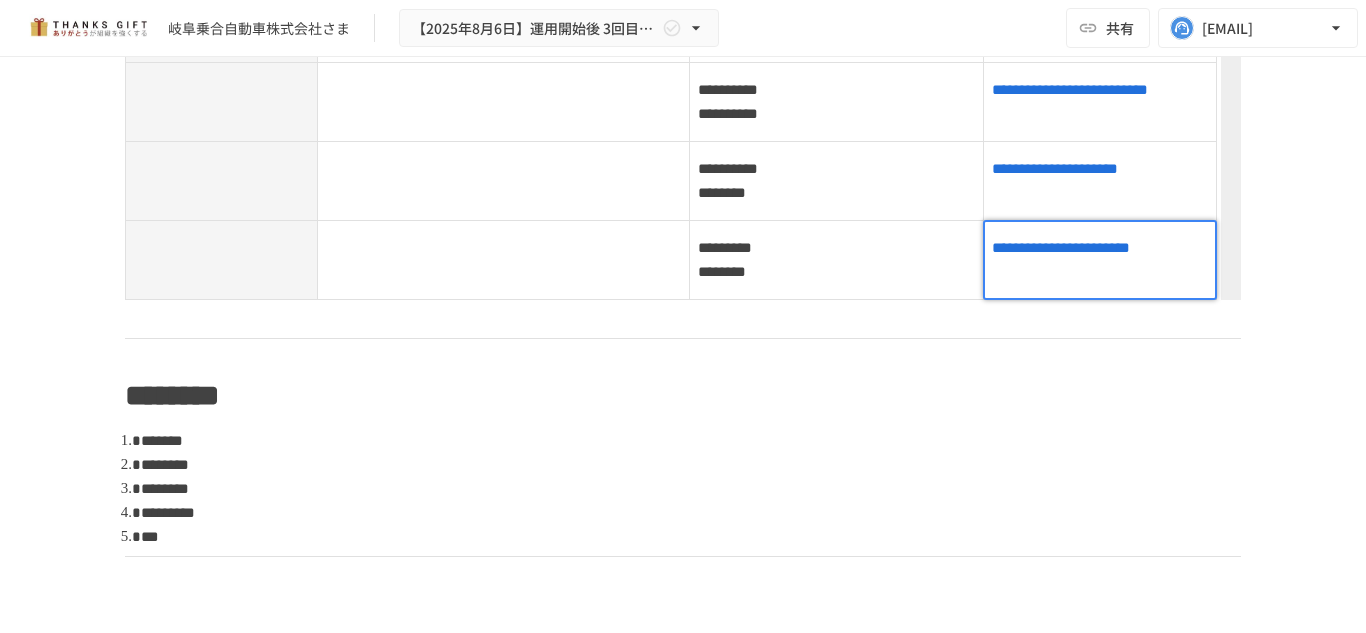 click at bounding box center (1100, 260) 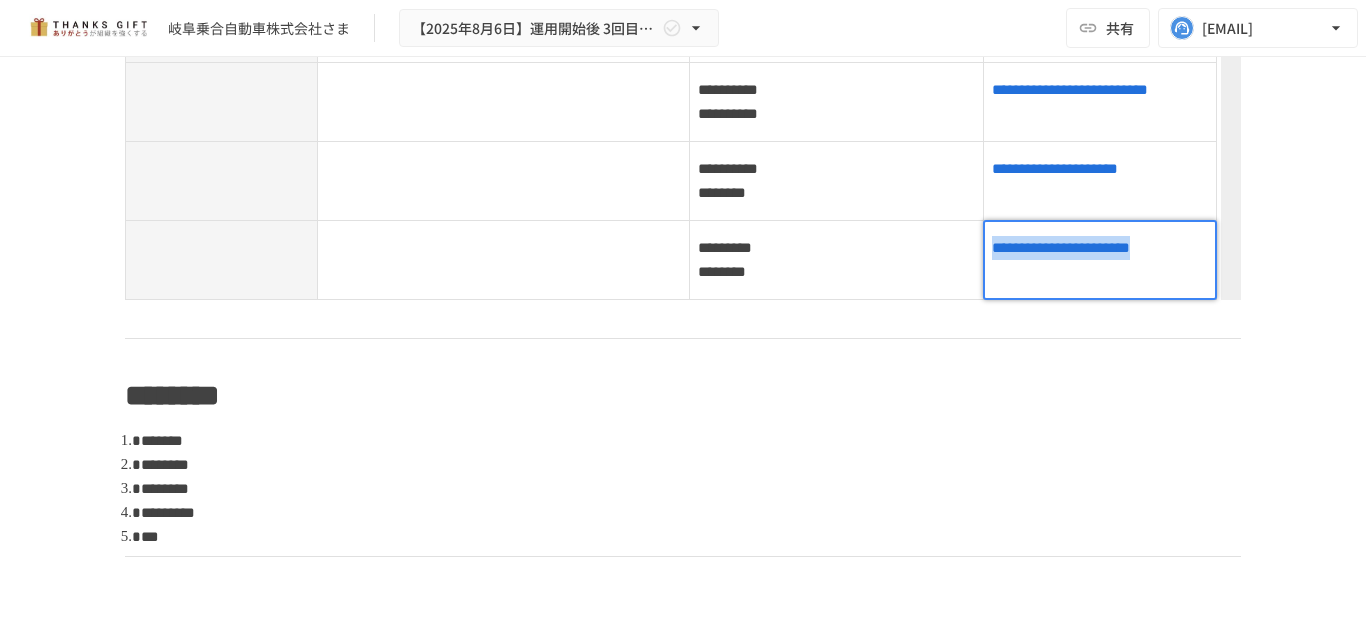click on "**********" at bounding box center [1100, 248] 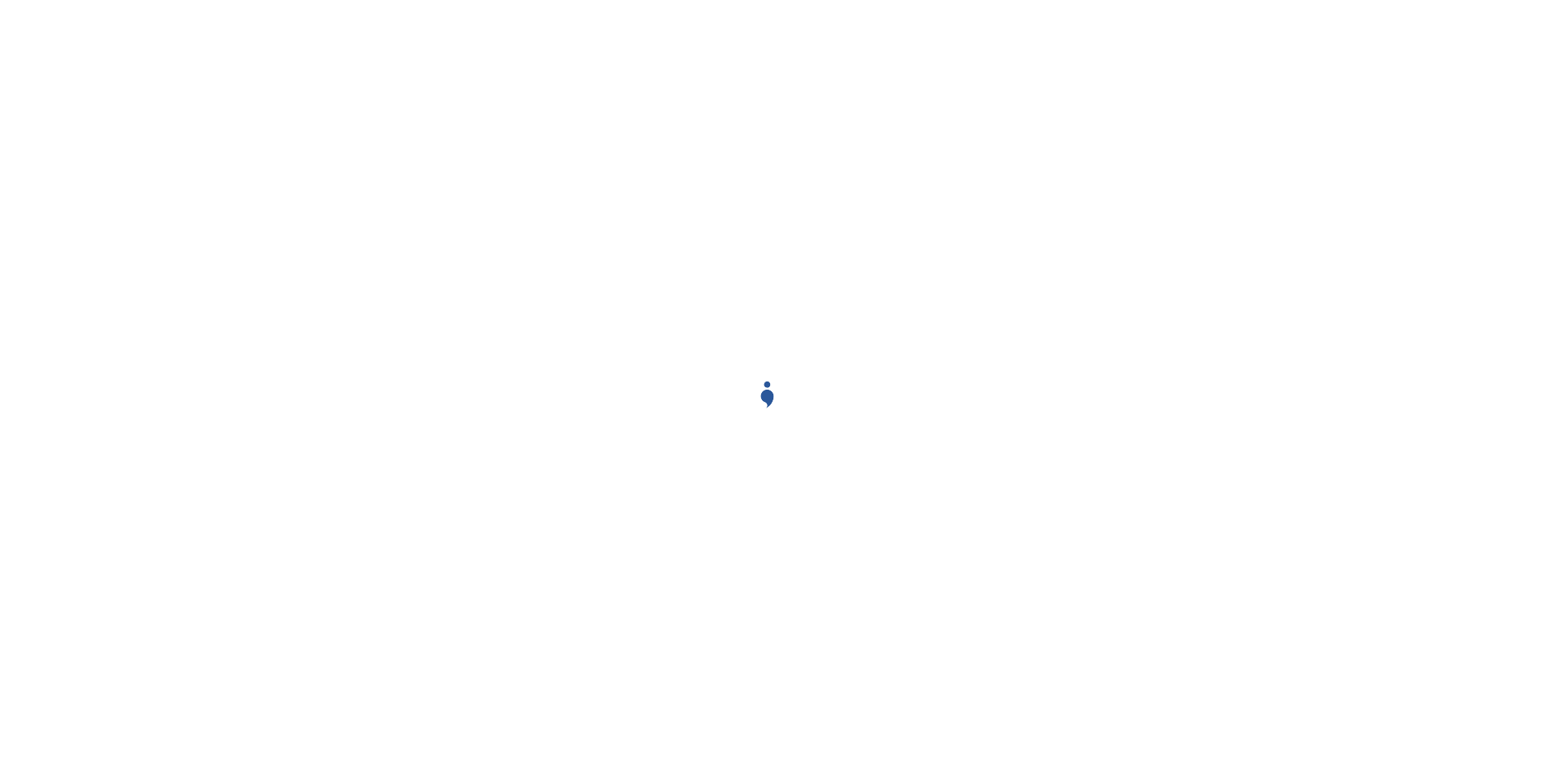 scroll, scrollTop: 0, scrollLeft: 0, axis: both 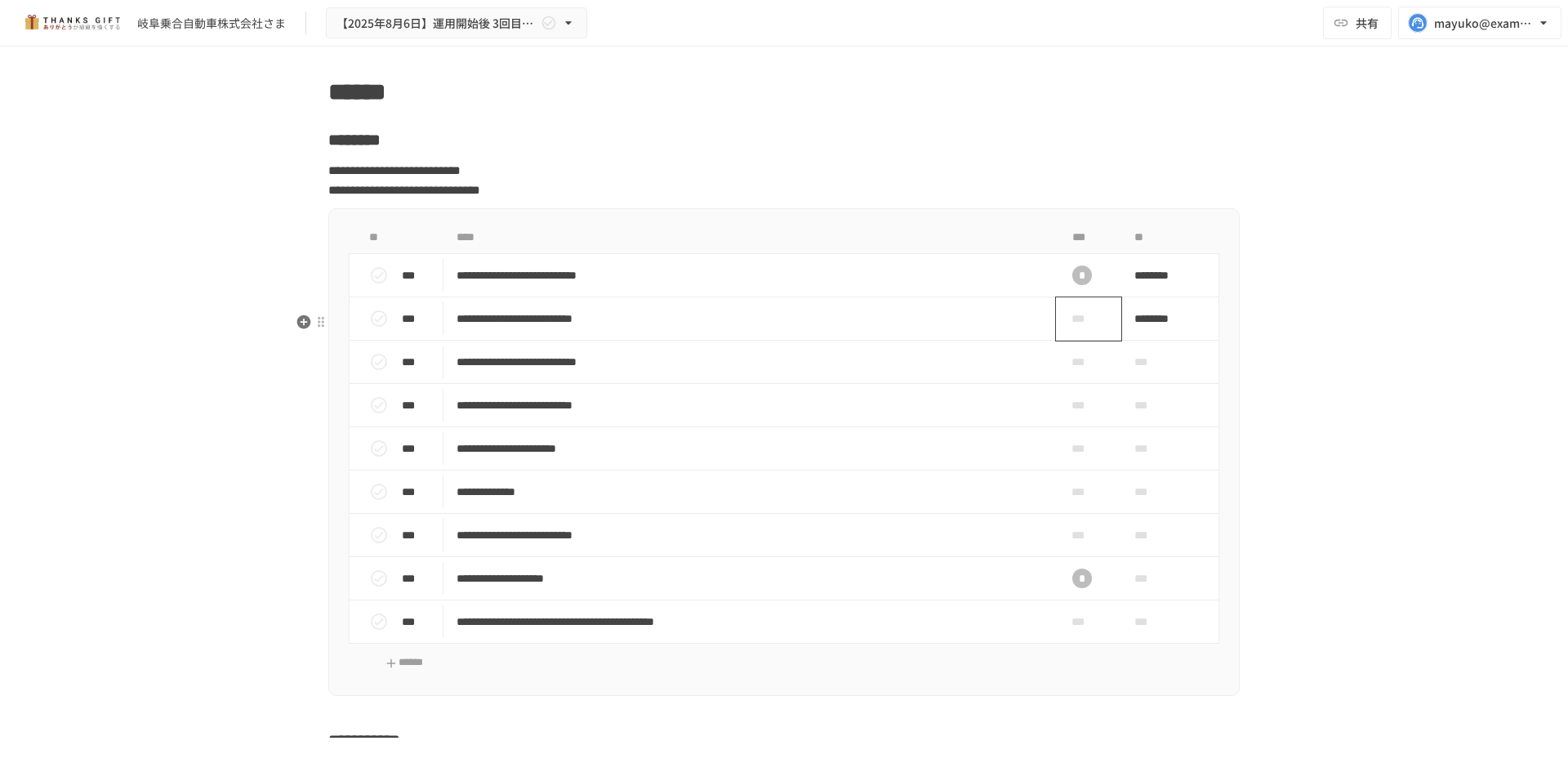 click on "***" at bounding box center (1082, 319) 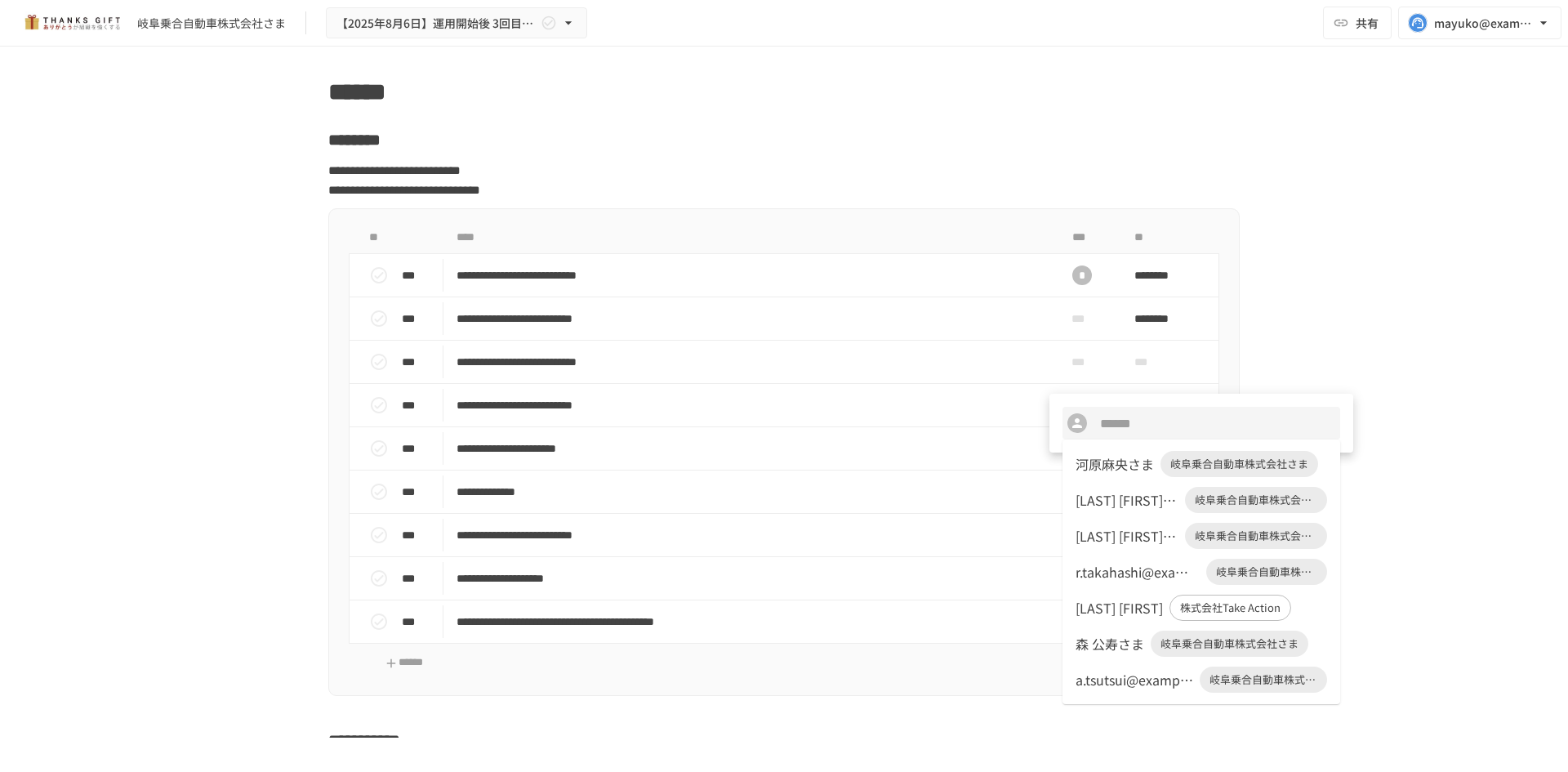 click on "a.tsutsui@gifubus.co.jp" at bounding box center [1134, 680] 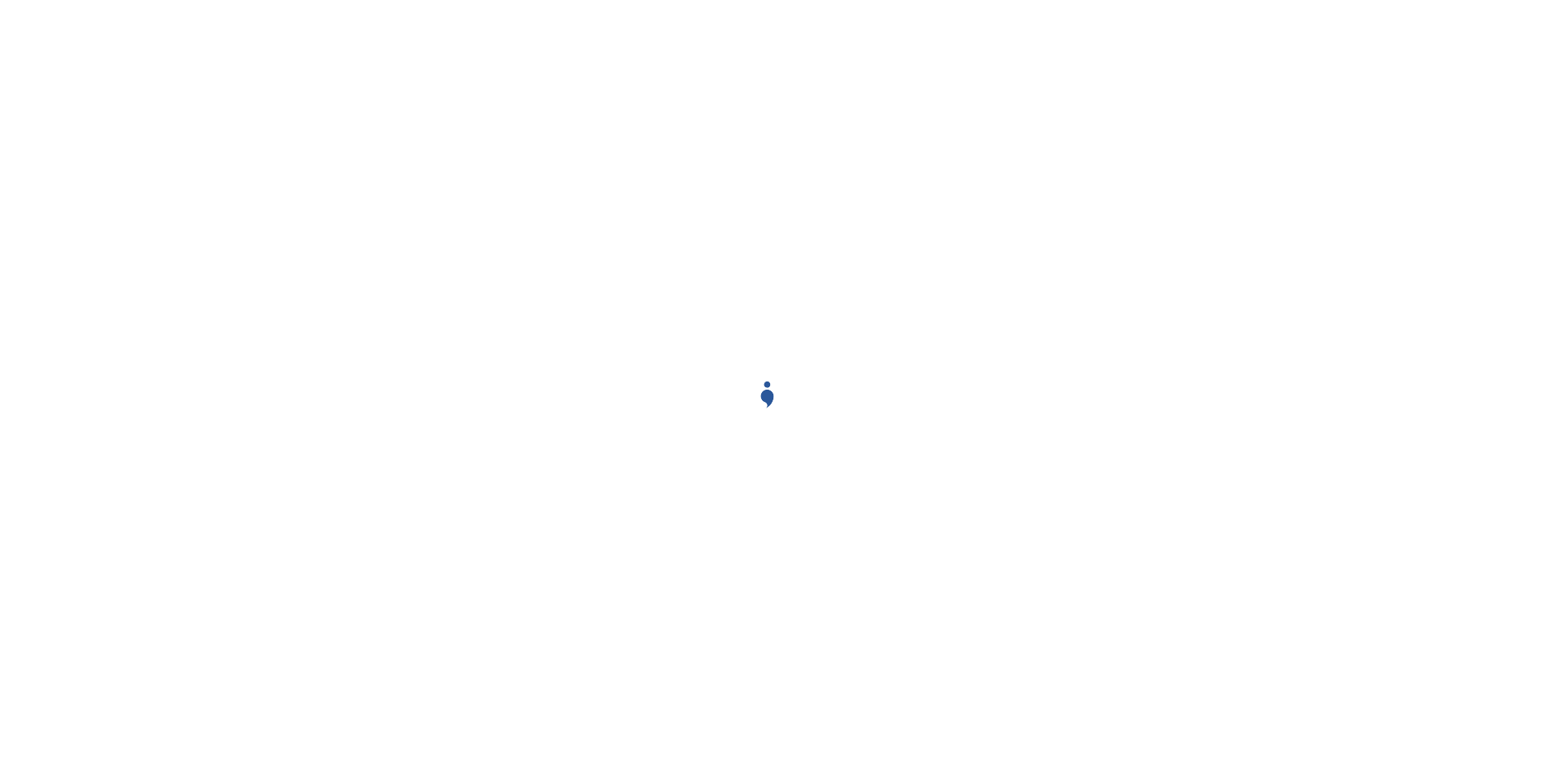 scroll, scrollTop: 0, scrollLeft: 0, axis: both 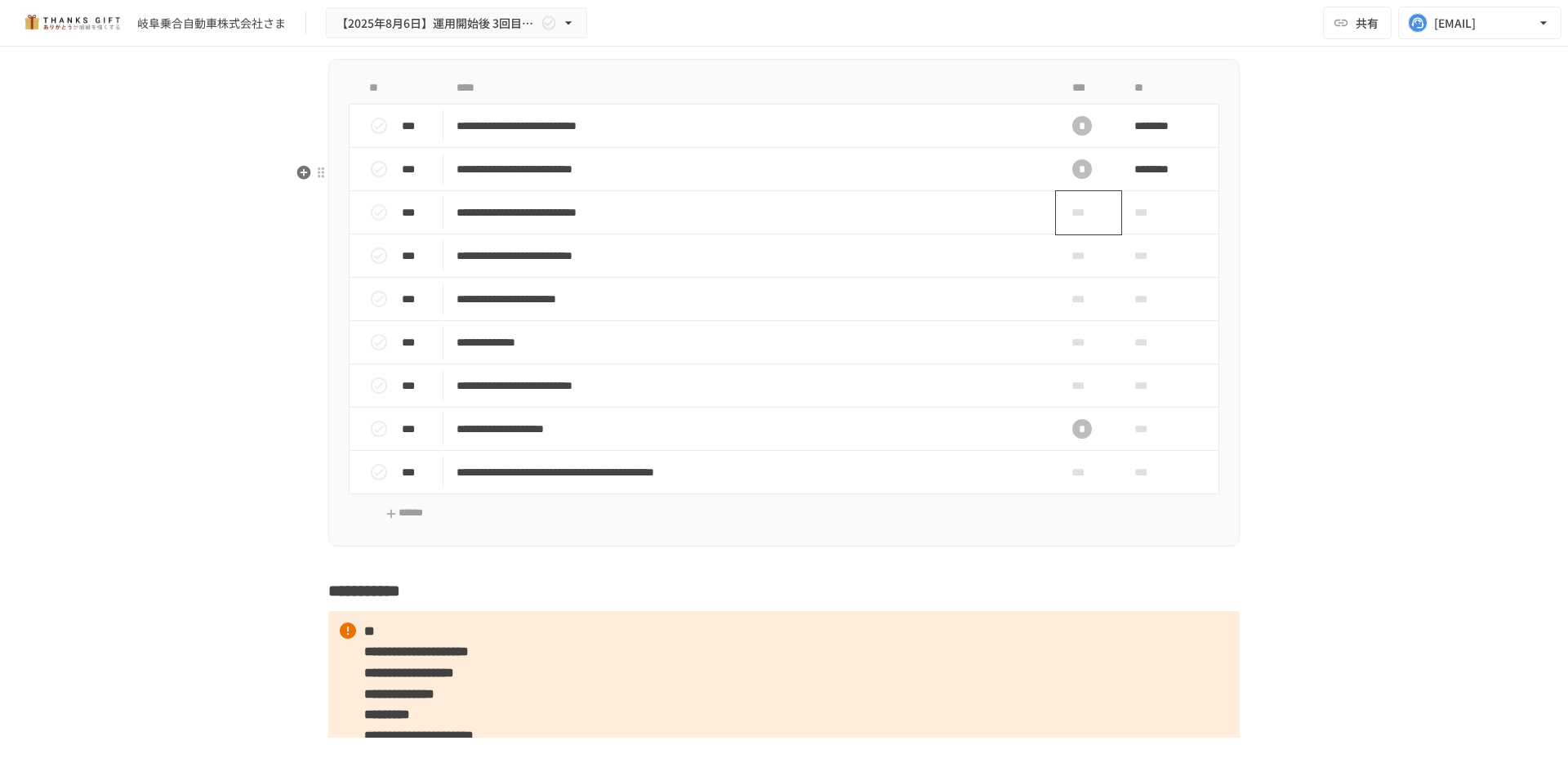 click on "***" at bounding box center (1082, 212) 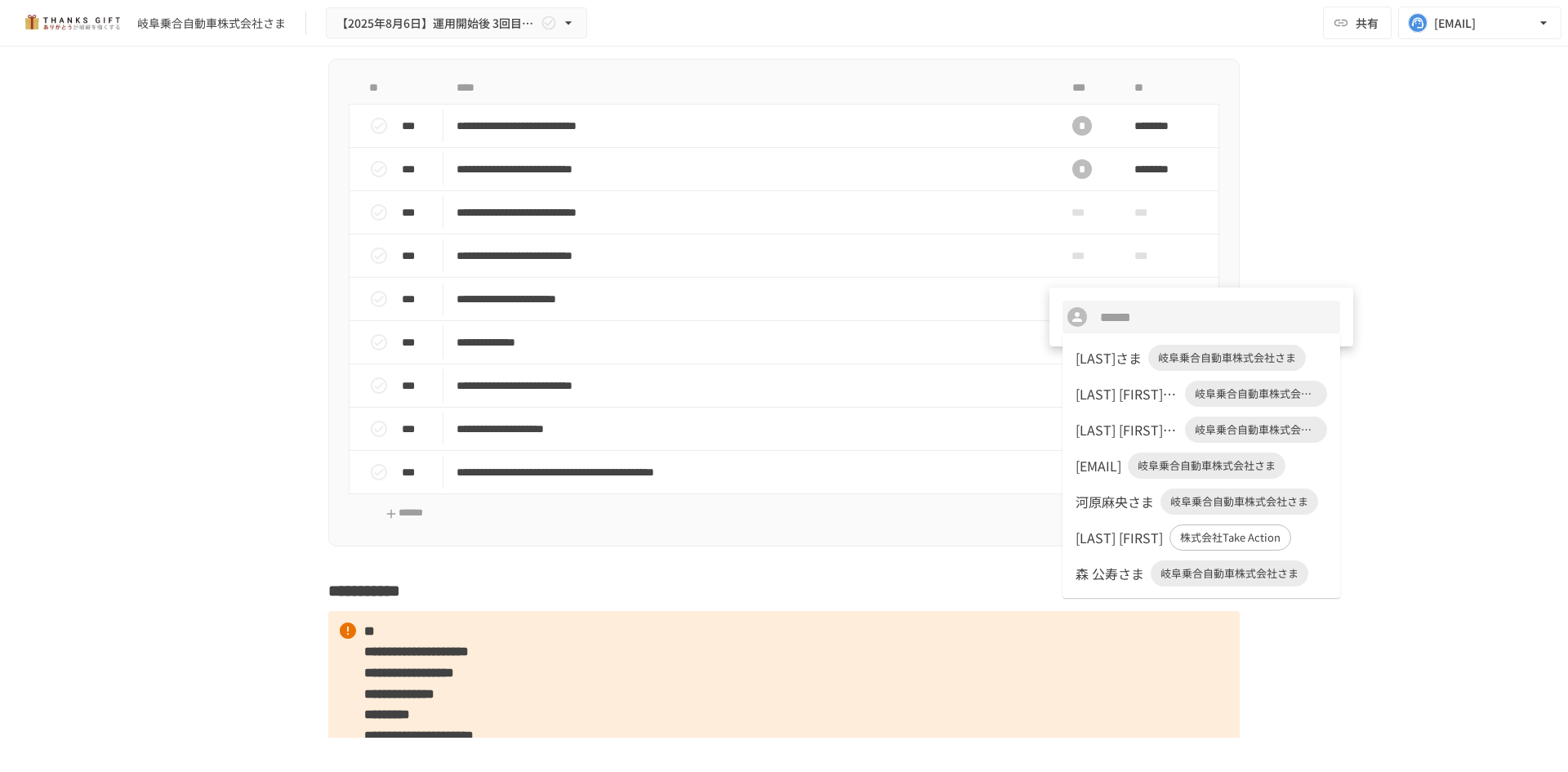 click on "[LAST]さま" at bounding box center [1108, 358] 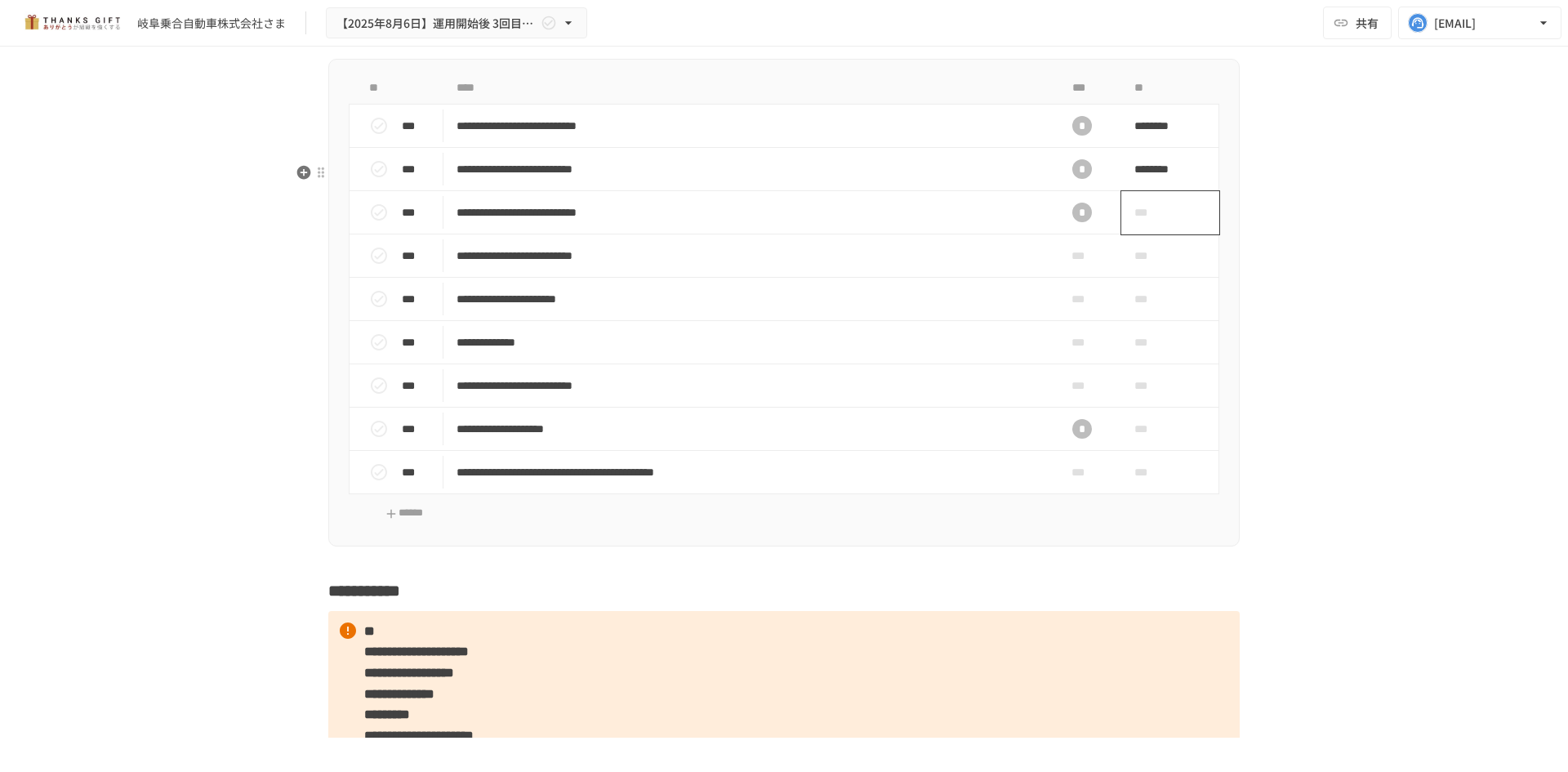 click on "***" at bounding box center [1152, 212] 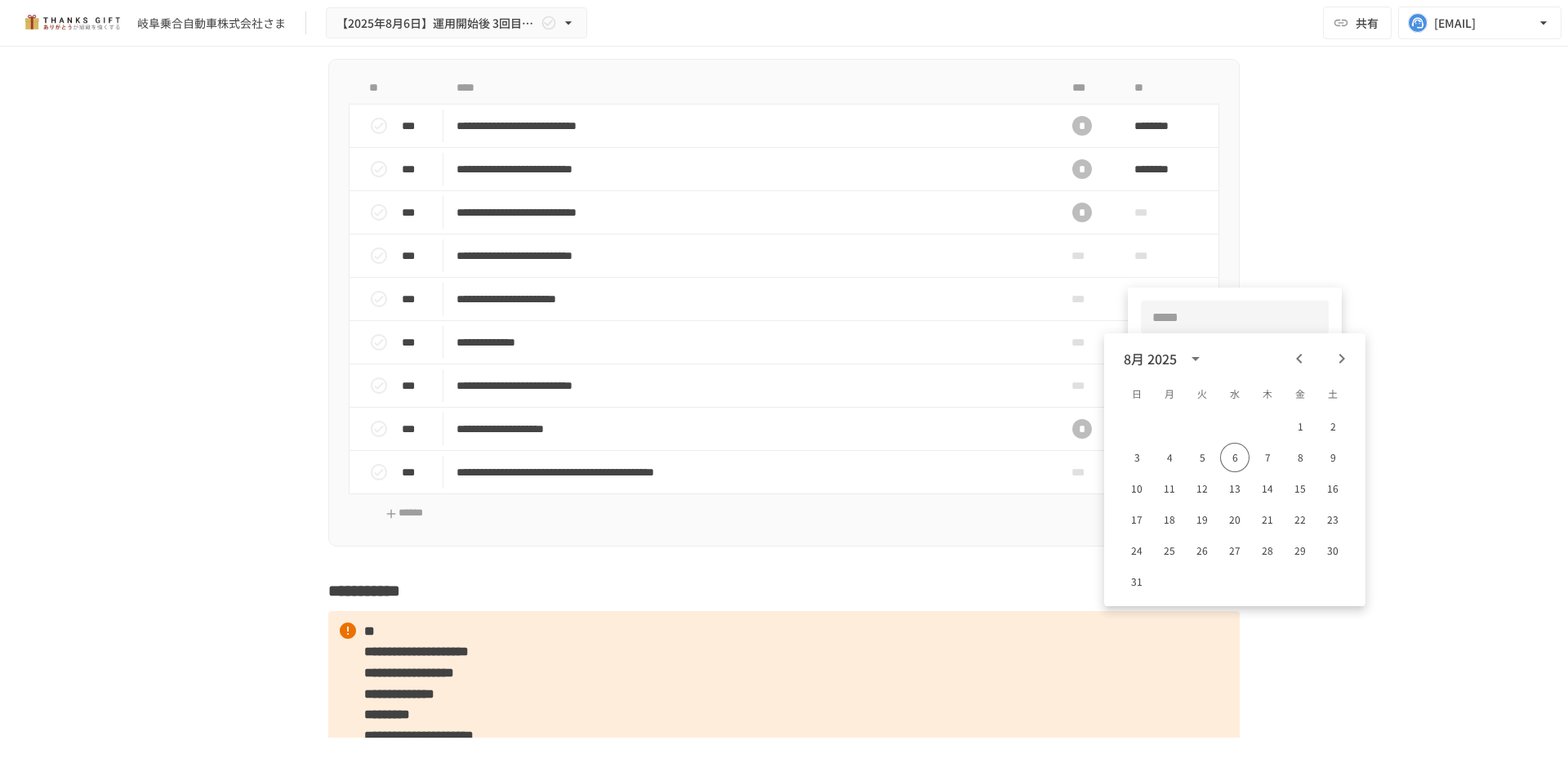 click at bounding box center [784, 386] 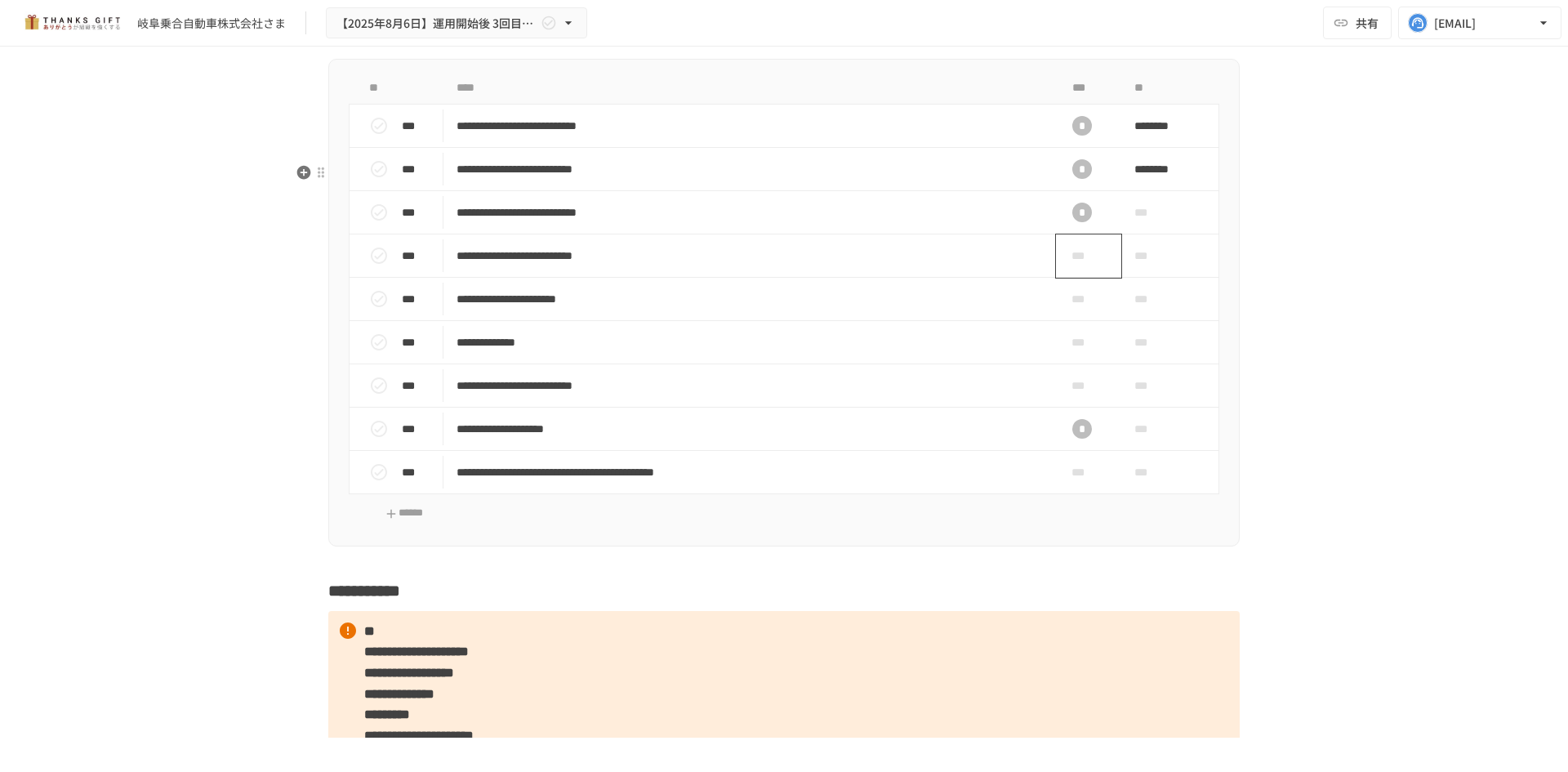 click on "***" at bounding box center [1082, 256] 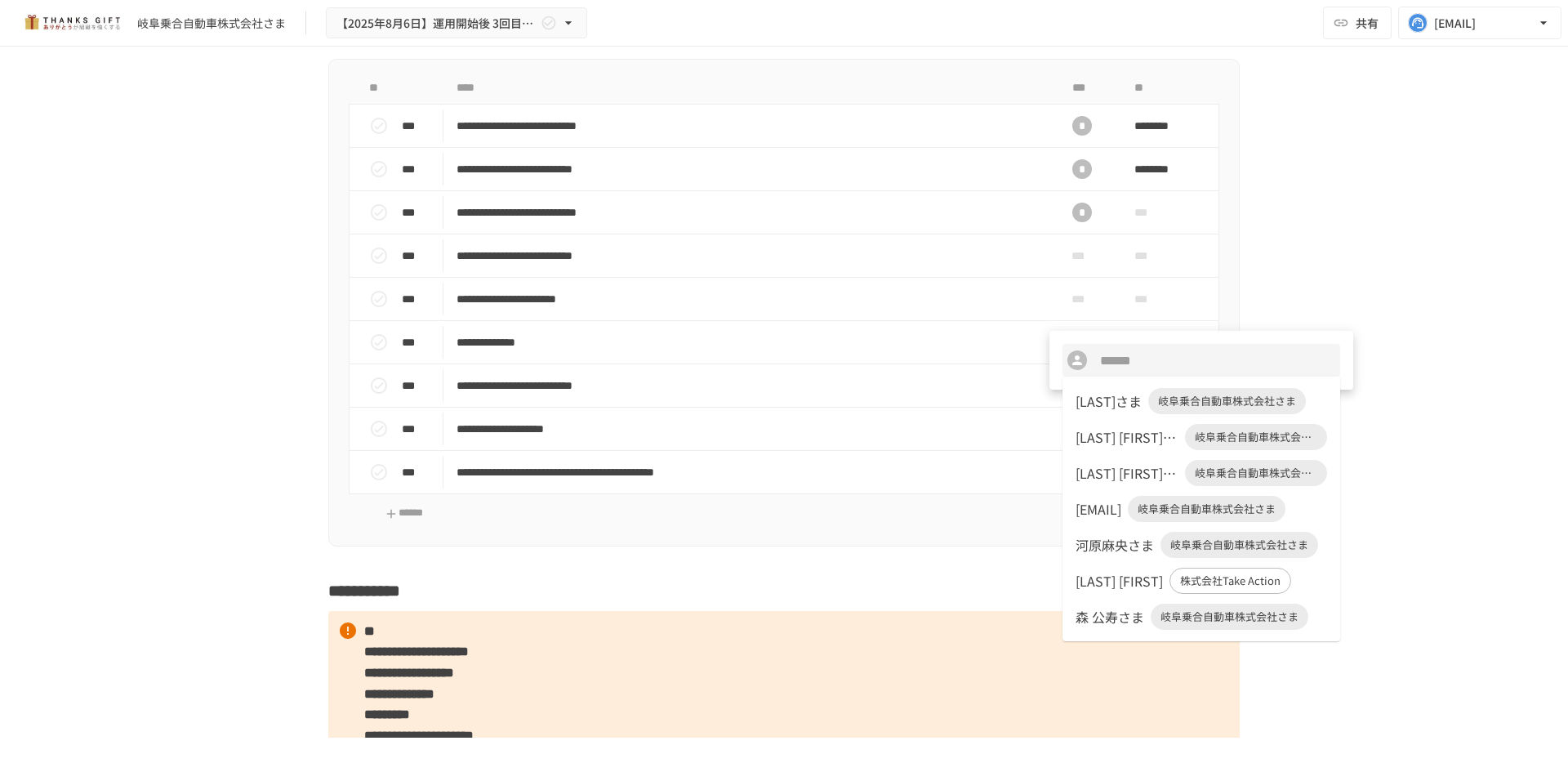 click on "河原麻央さま" at bounding box center (1115, 545) 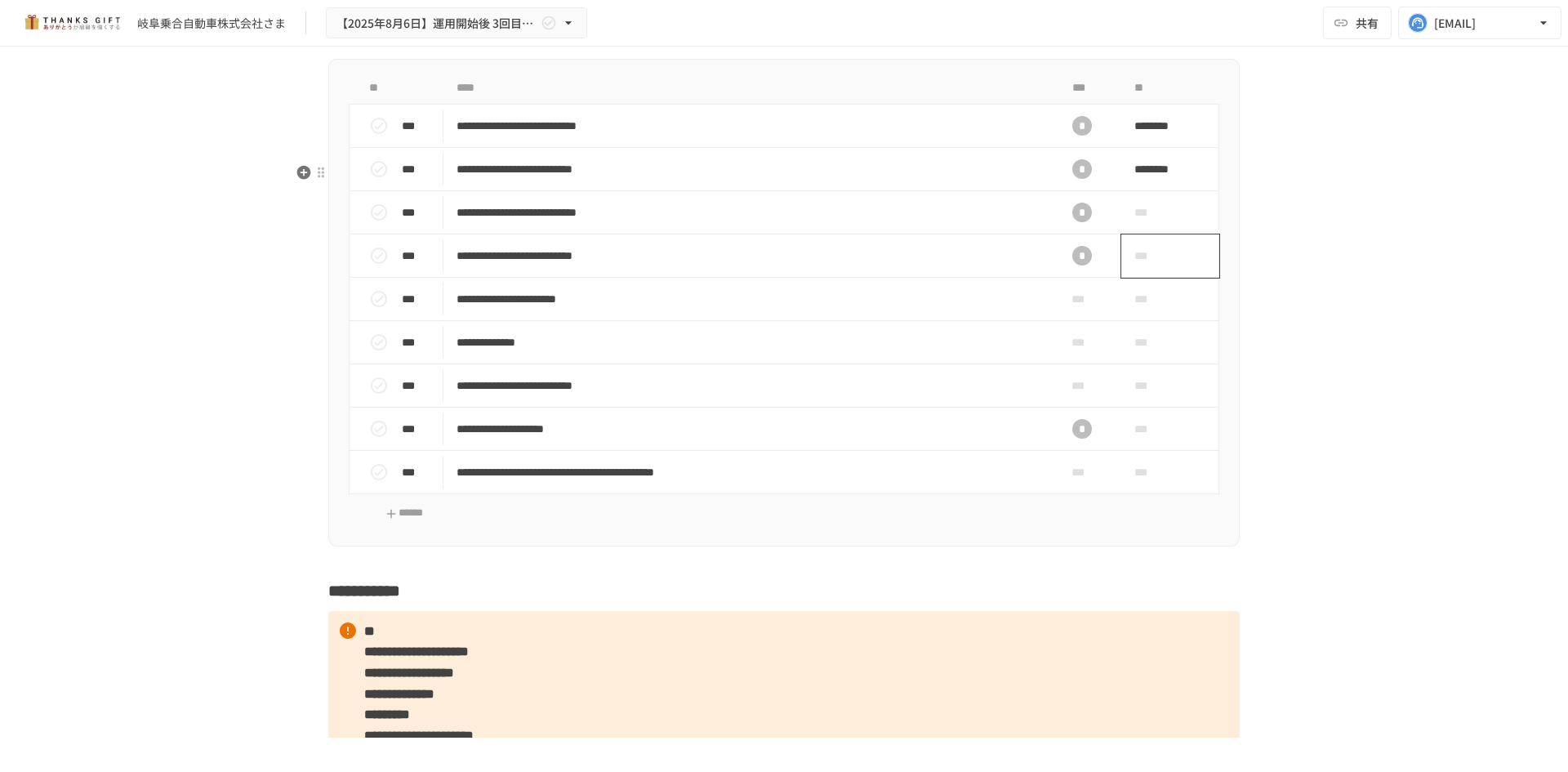 click on "***" at bounding box center [1152, 256] 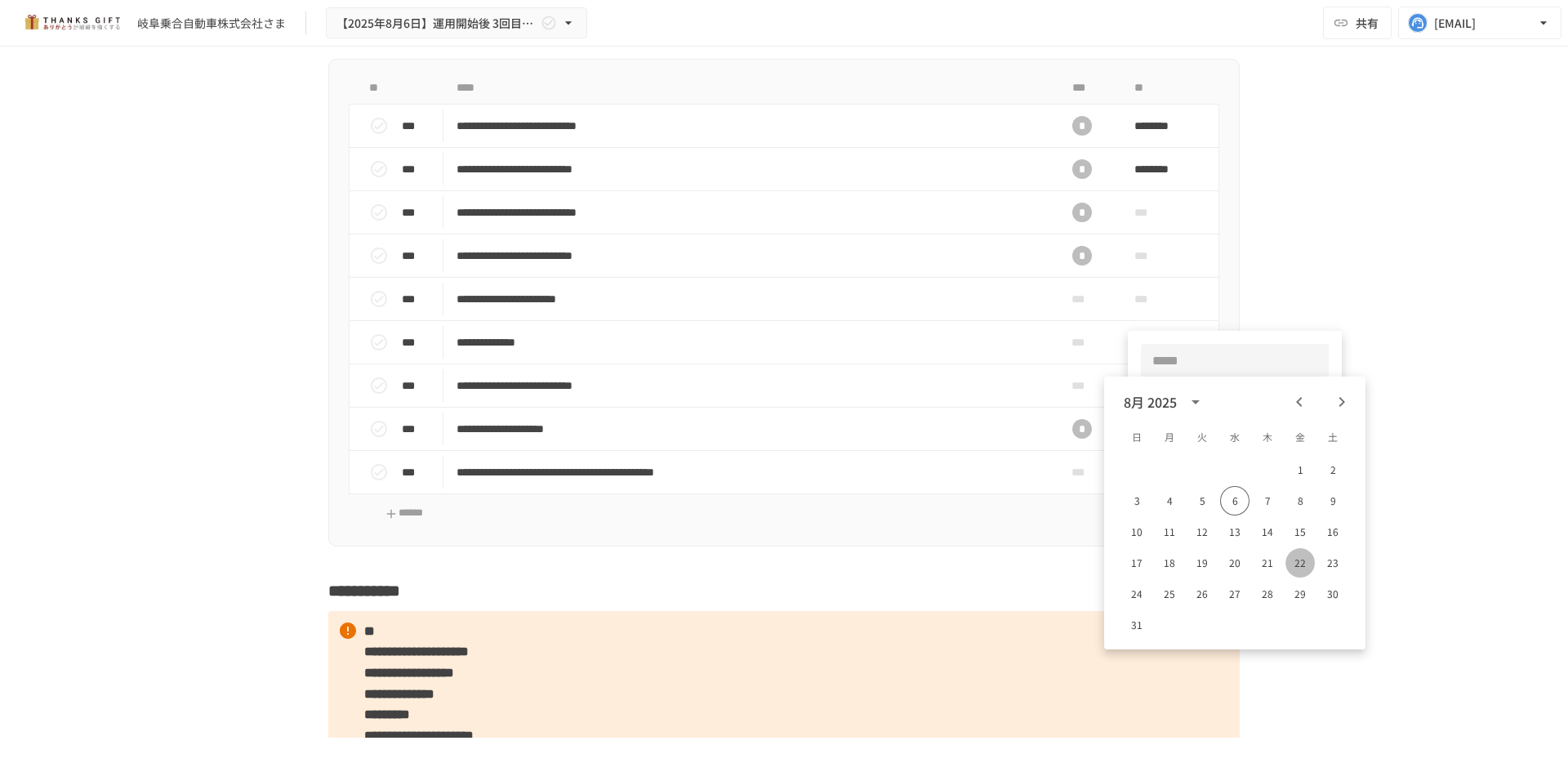 click on "22" at bounding box center [1300, 563] 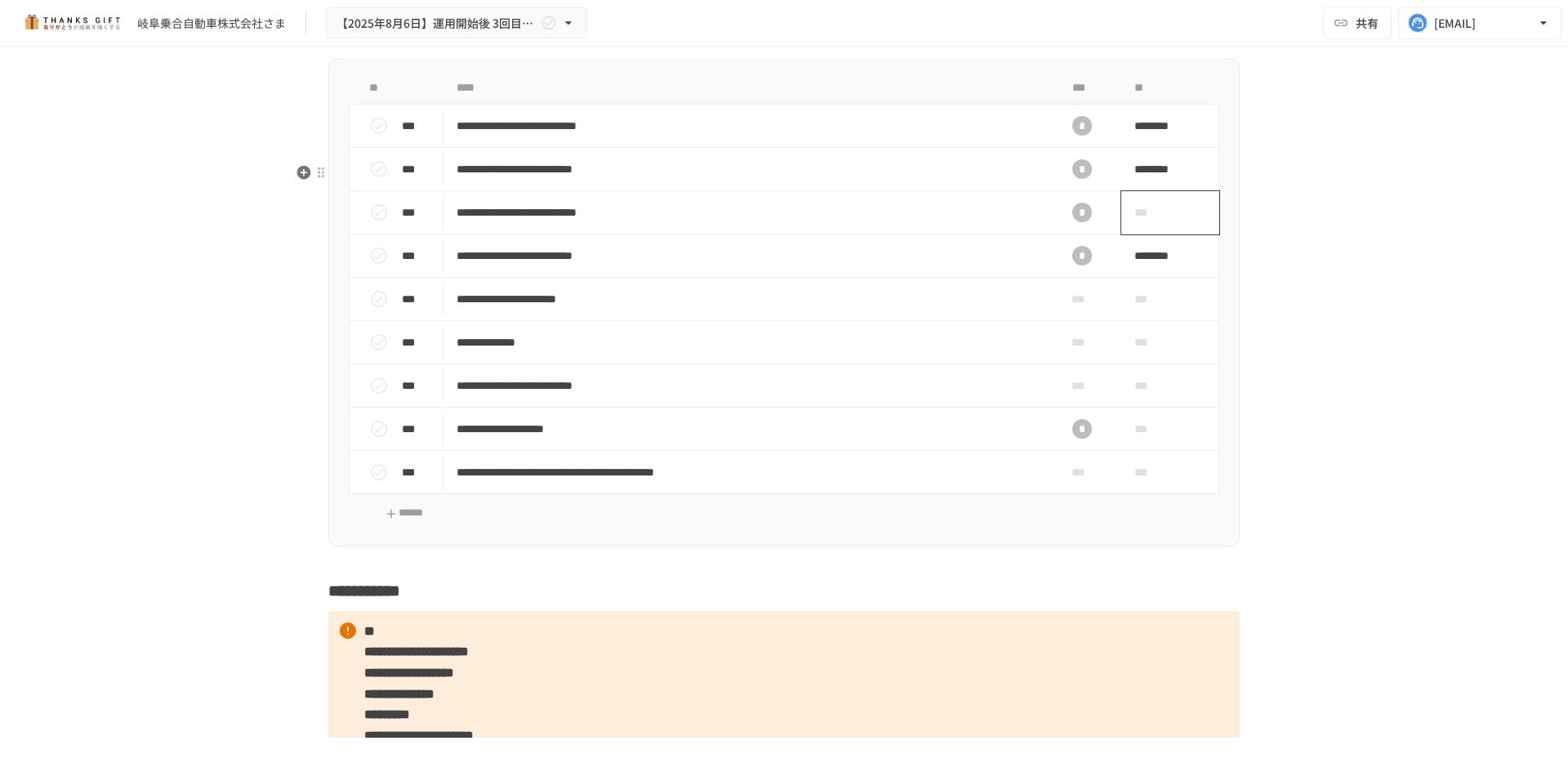 click on "***" at bounding box center (1170, 212) 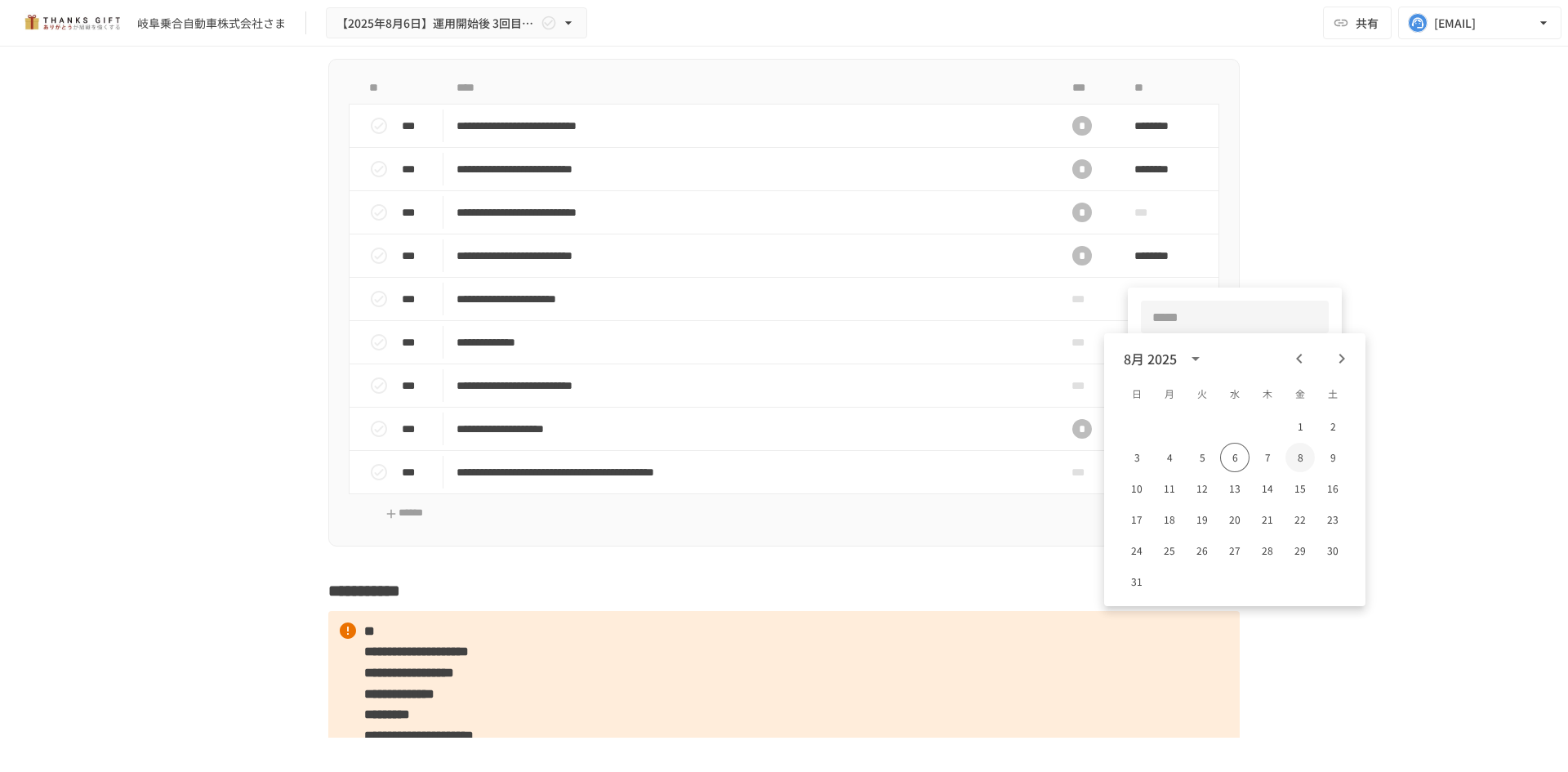 click on "8" at bounding box center [1300, 457] 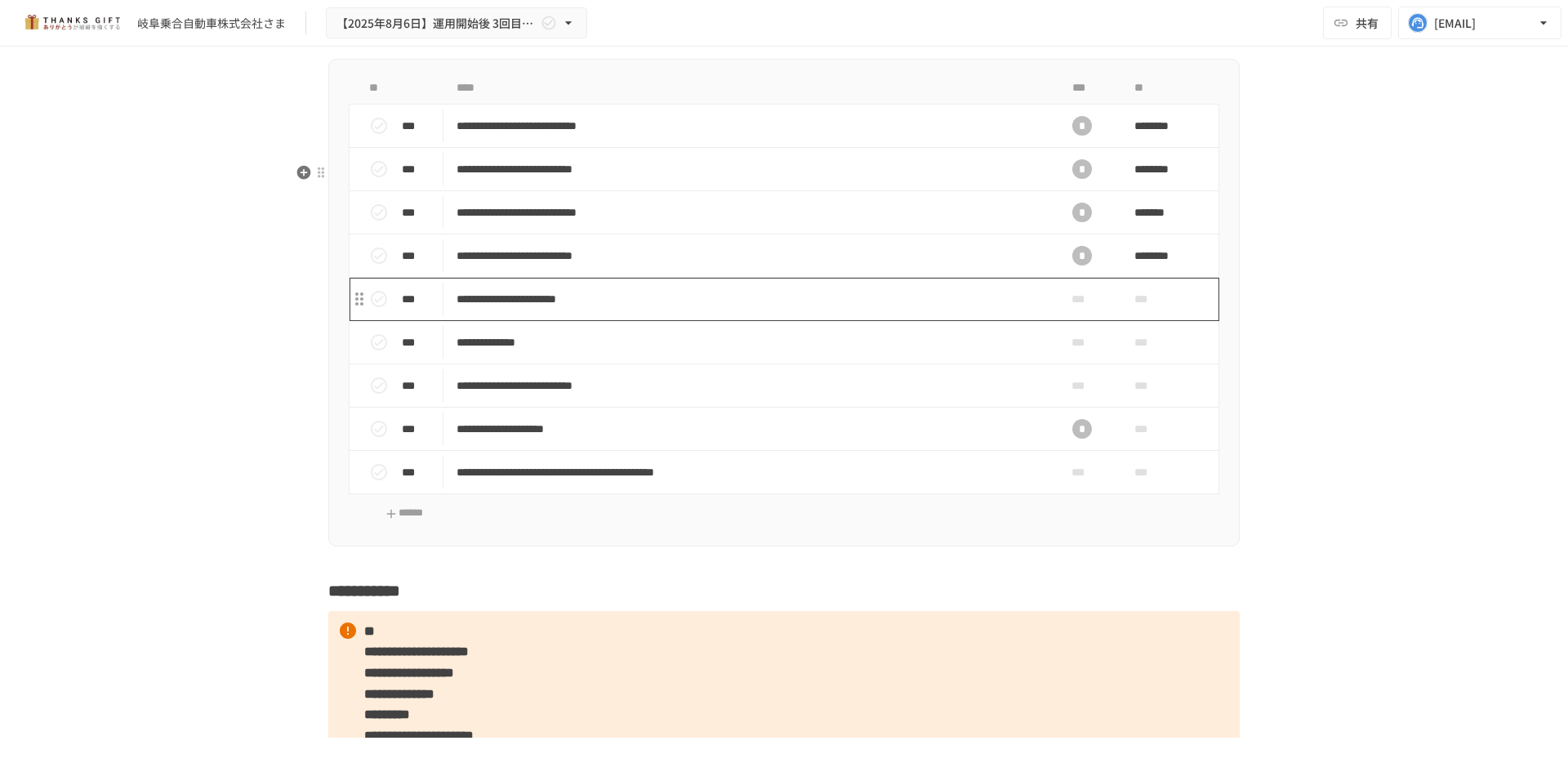 click on "**********" at bounding box center [750, 299] 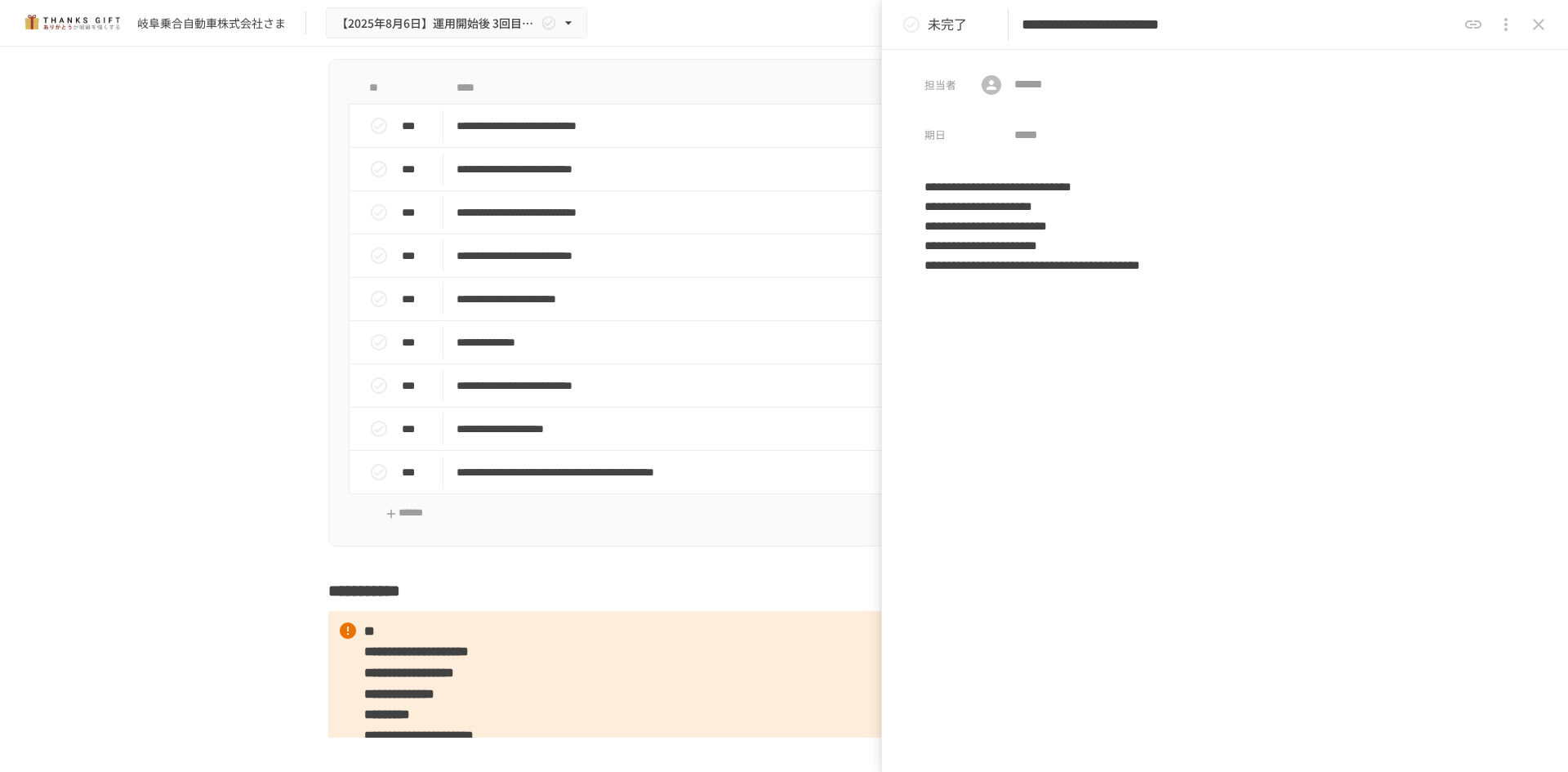 drag, startPoint x: 1069, startPoint y: 26, endPoint x: 979, endPoint y: 6, distance: 92.195445 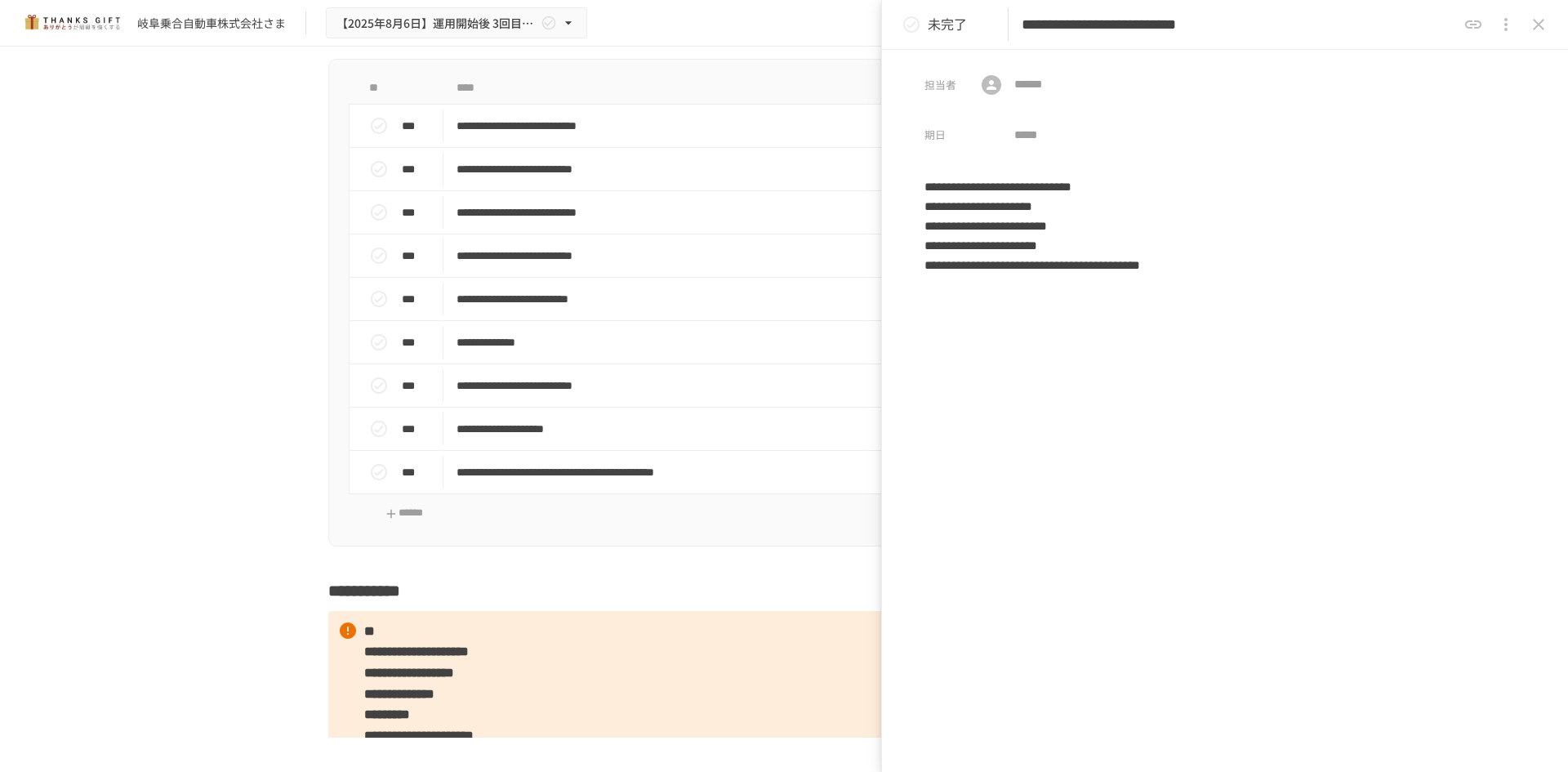 type on "**********" 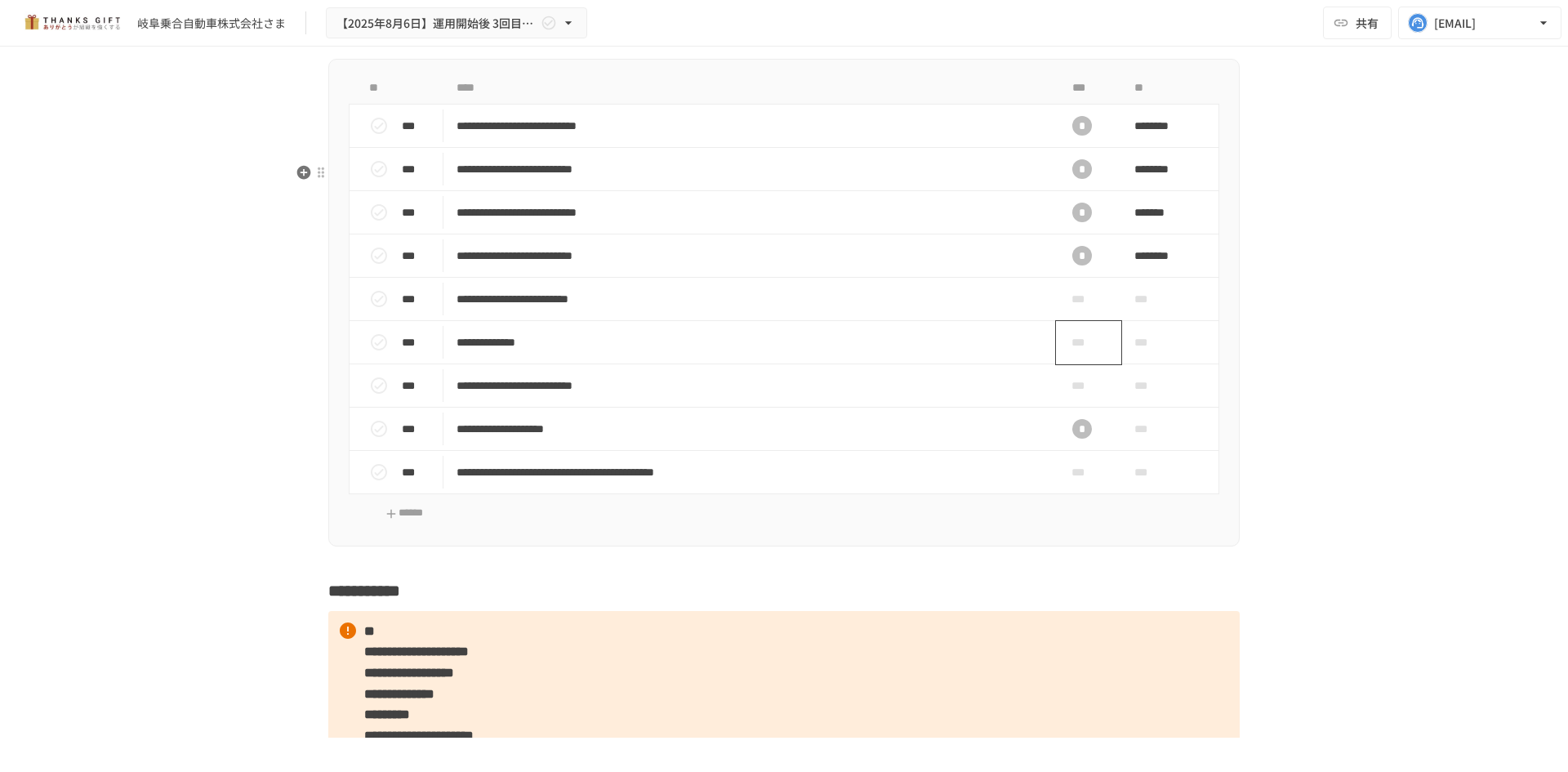 click on "***" at bounding box center [1082, 342] 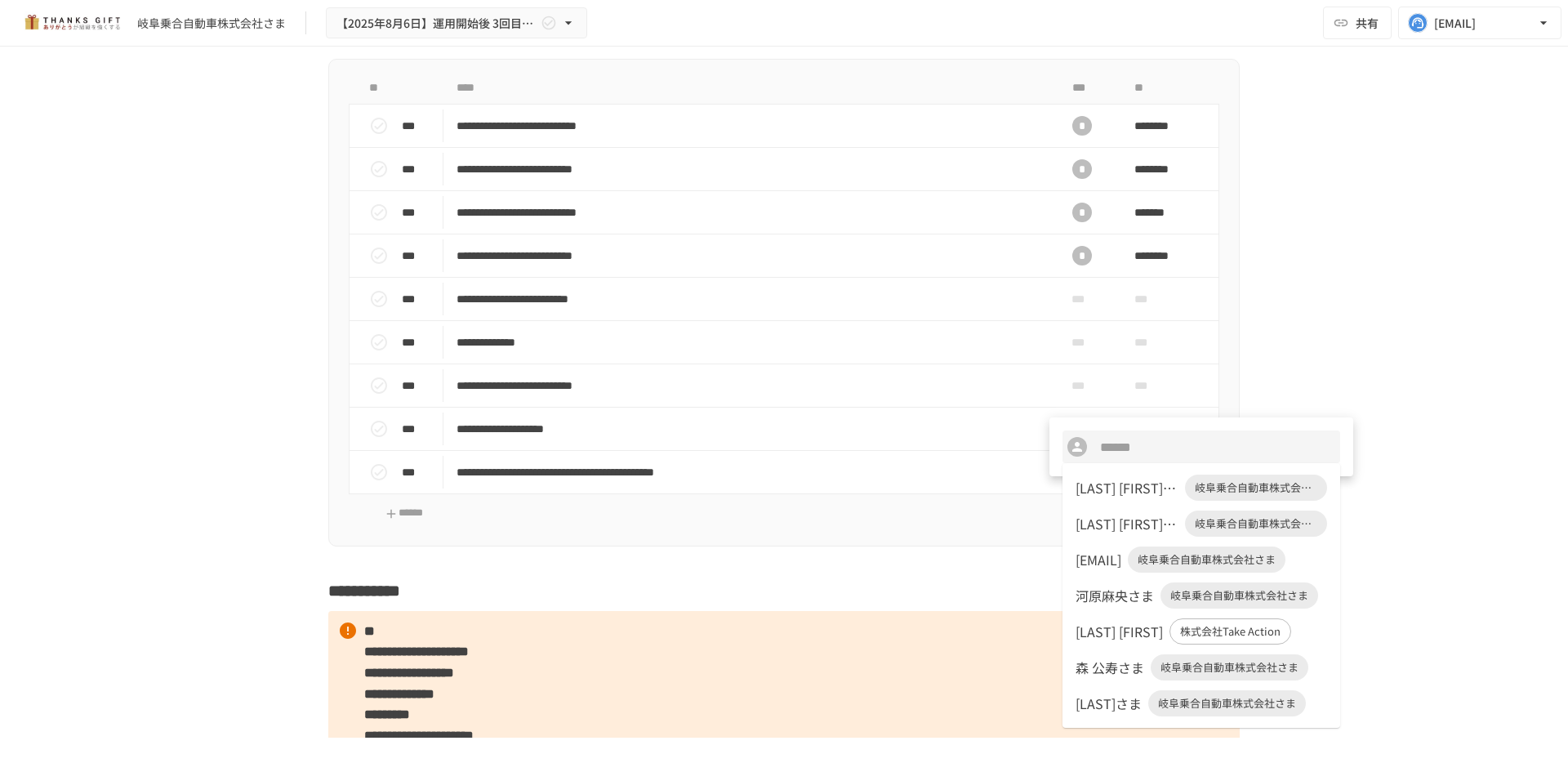 click on "河原麻央さま 岐阜乗合自動車株式会社さま" at bounding box center (1201, 596) 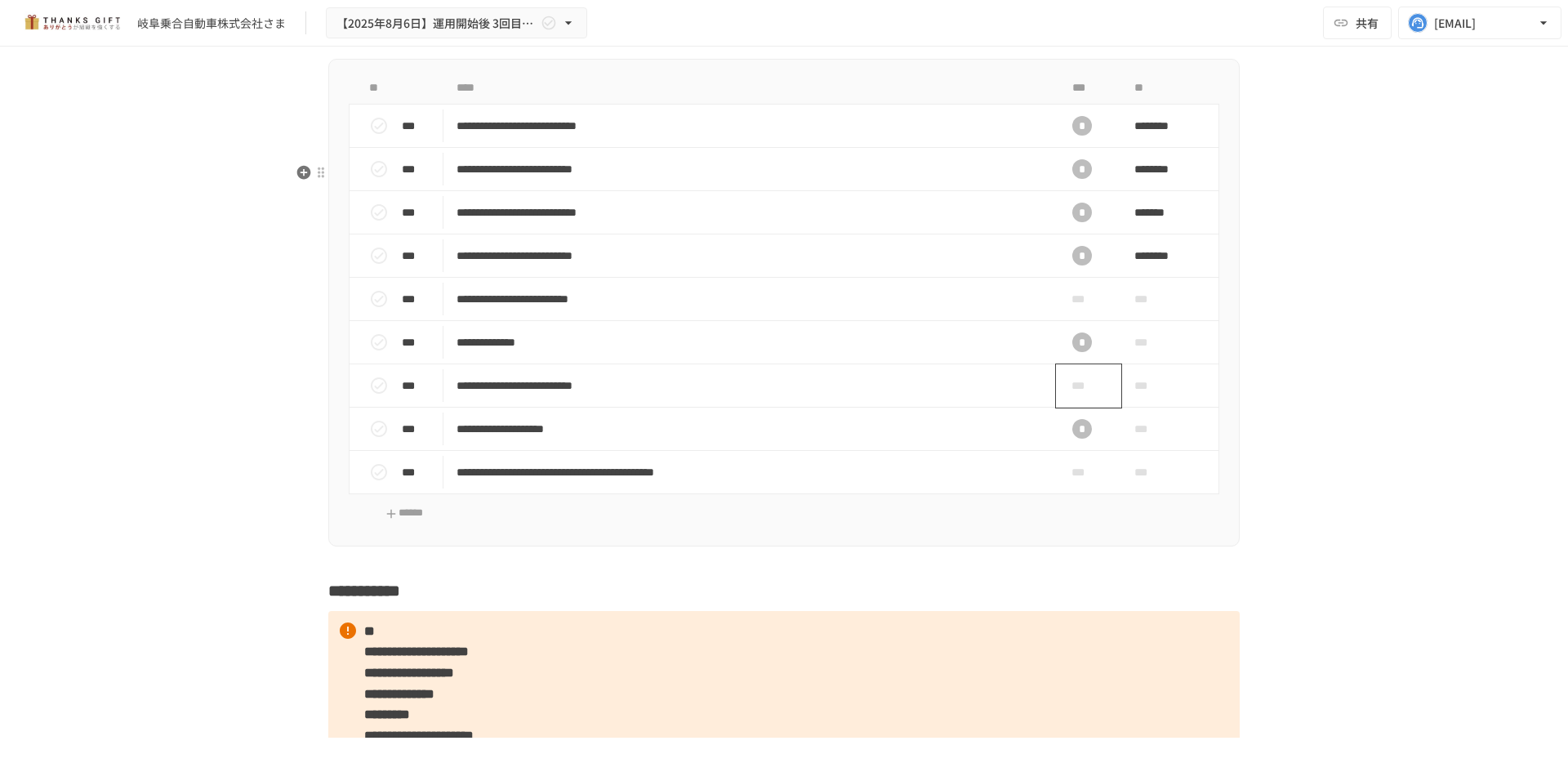 click on "***" at bounding box center (1082, 386) 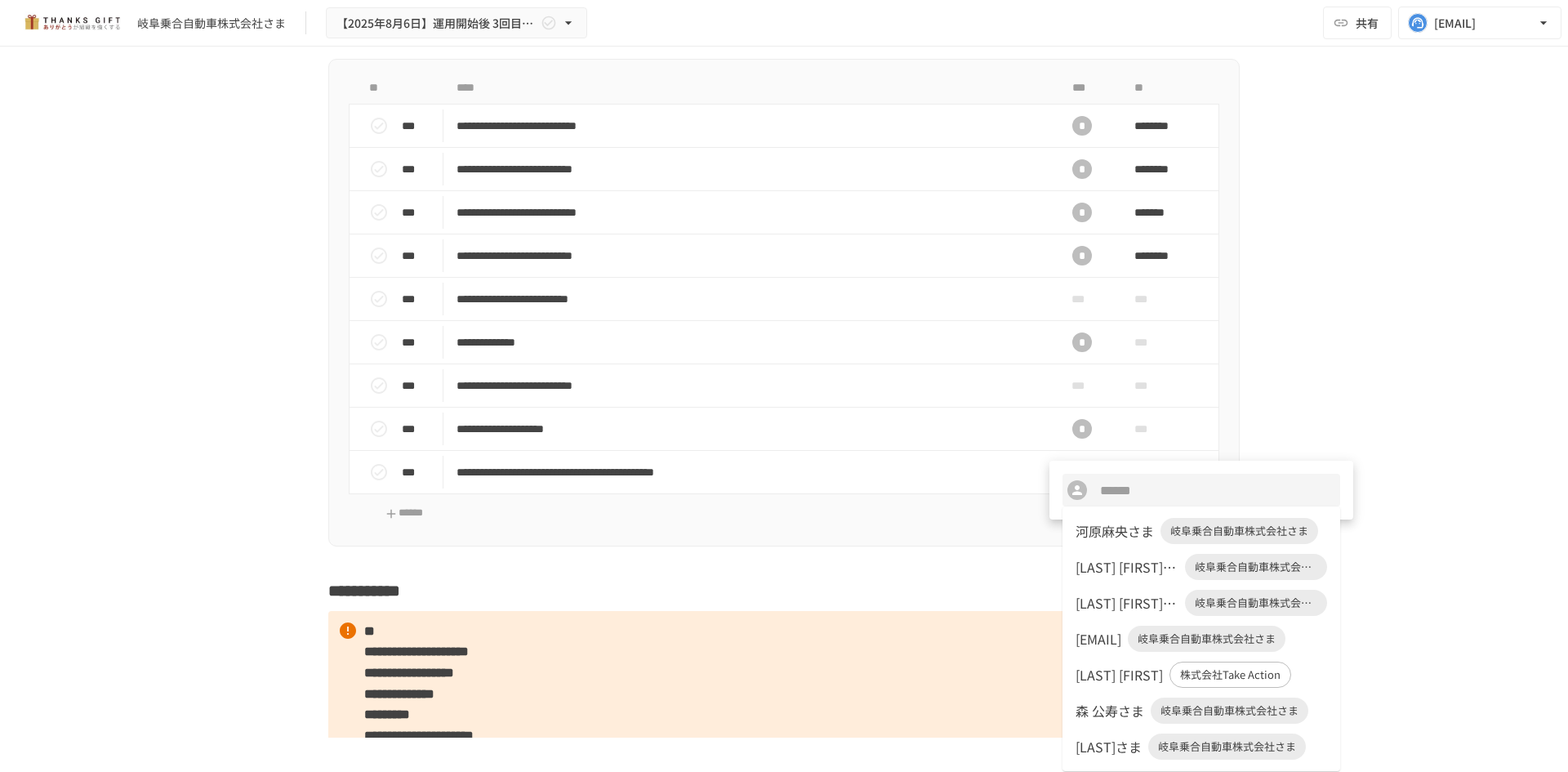 click on "河原麻央さま" at bounding box center [1115, 531] 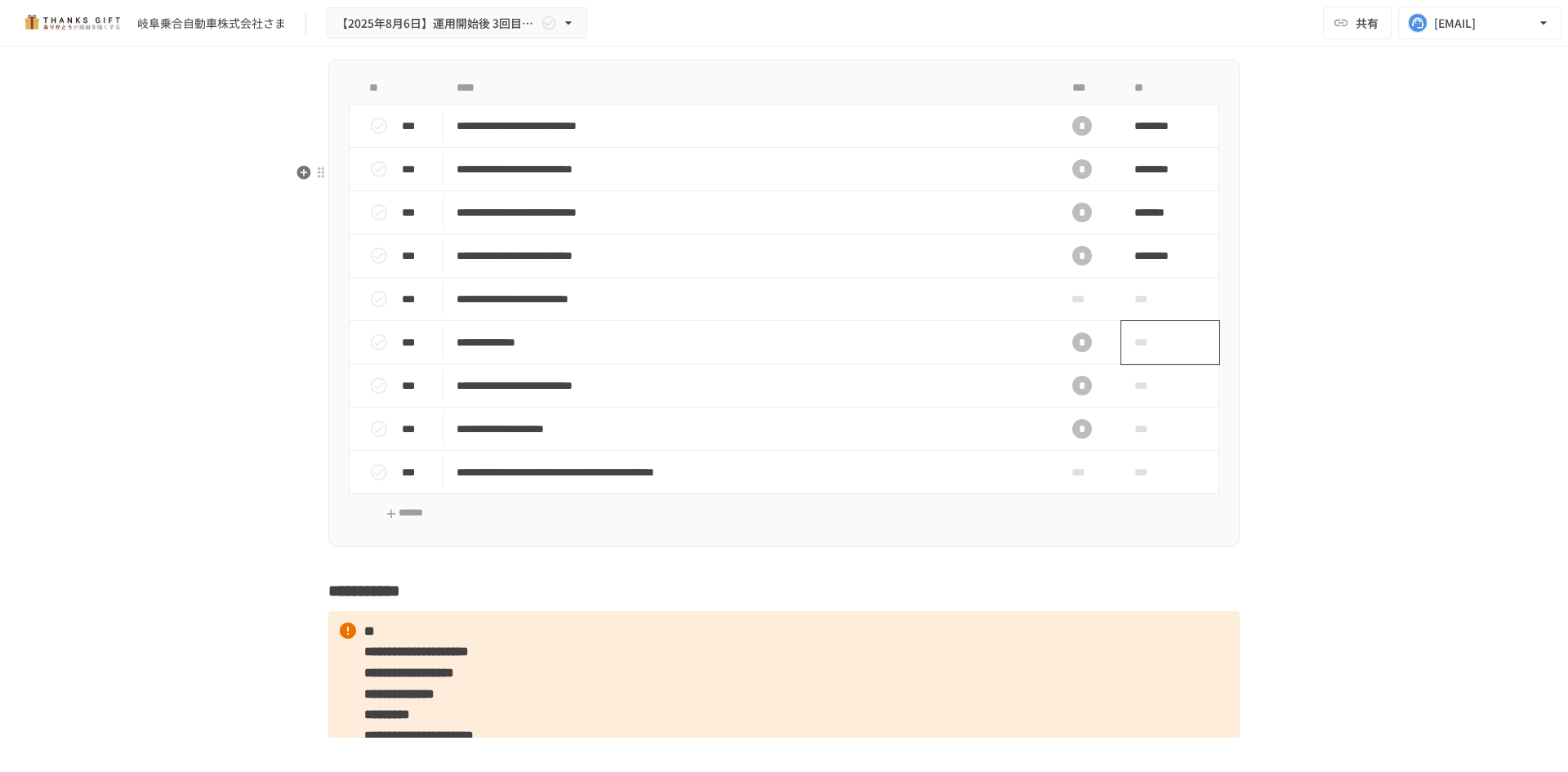 click on "***" at bounding box center (1170, 342) 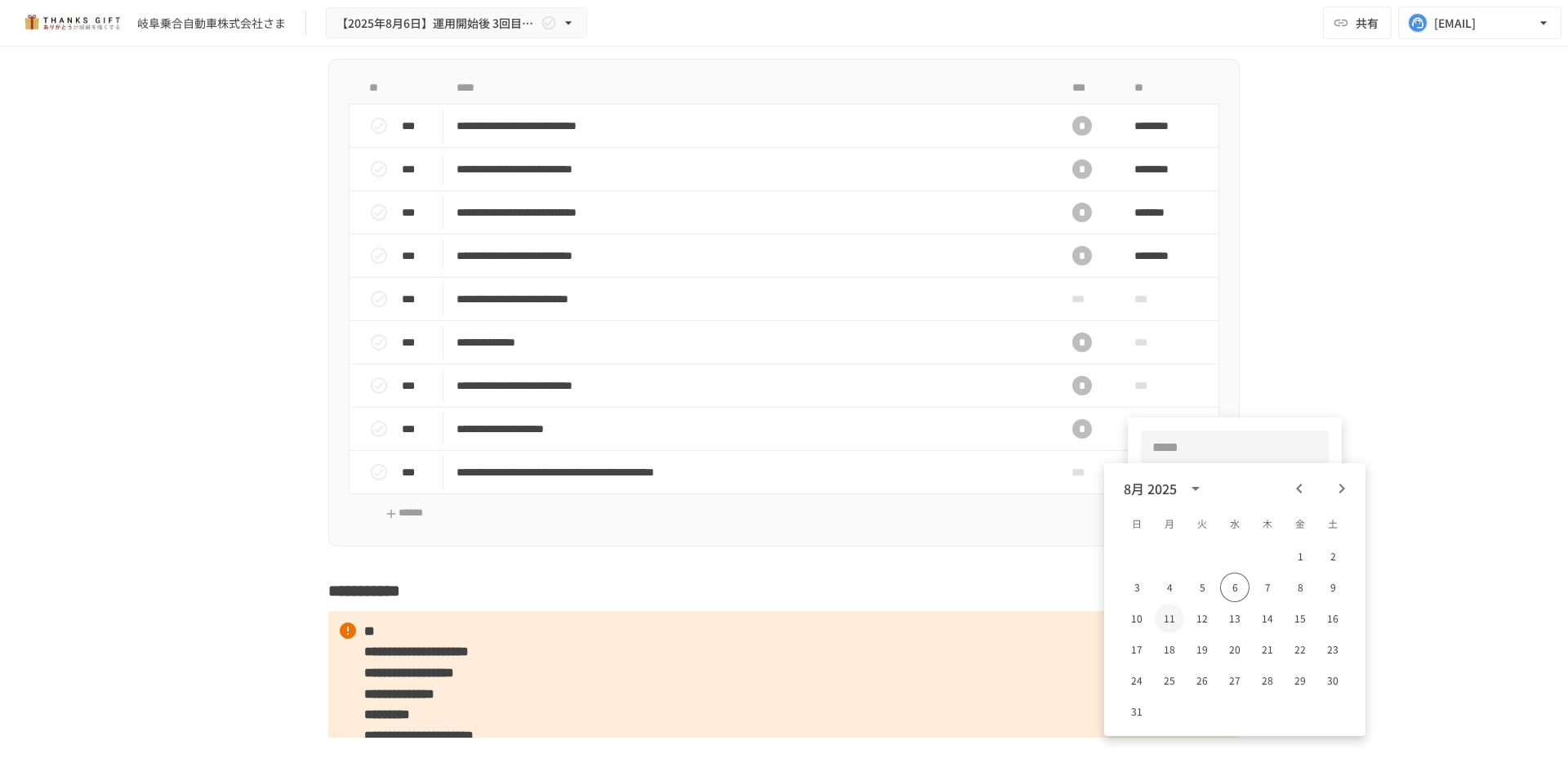 click on "11" at bounding box center (1169, 618) 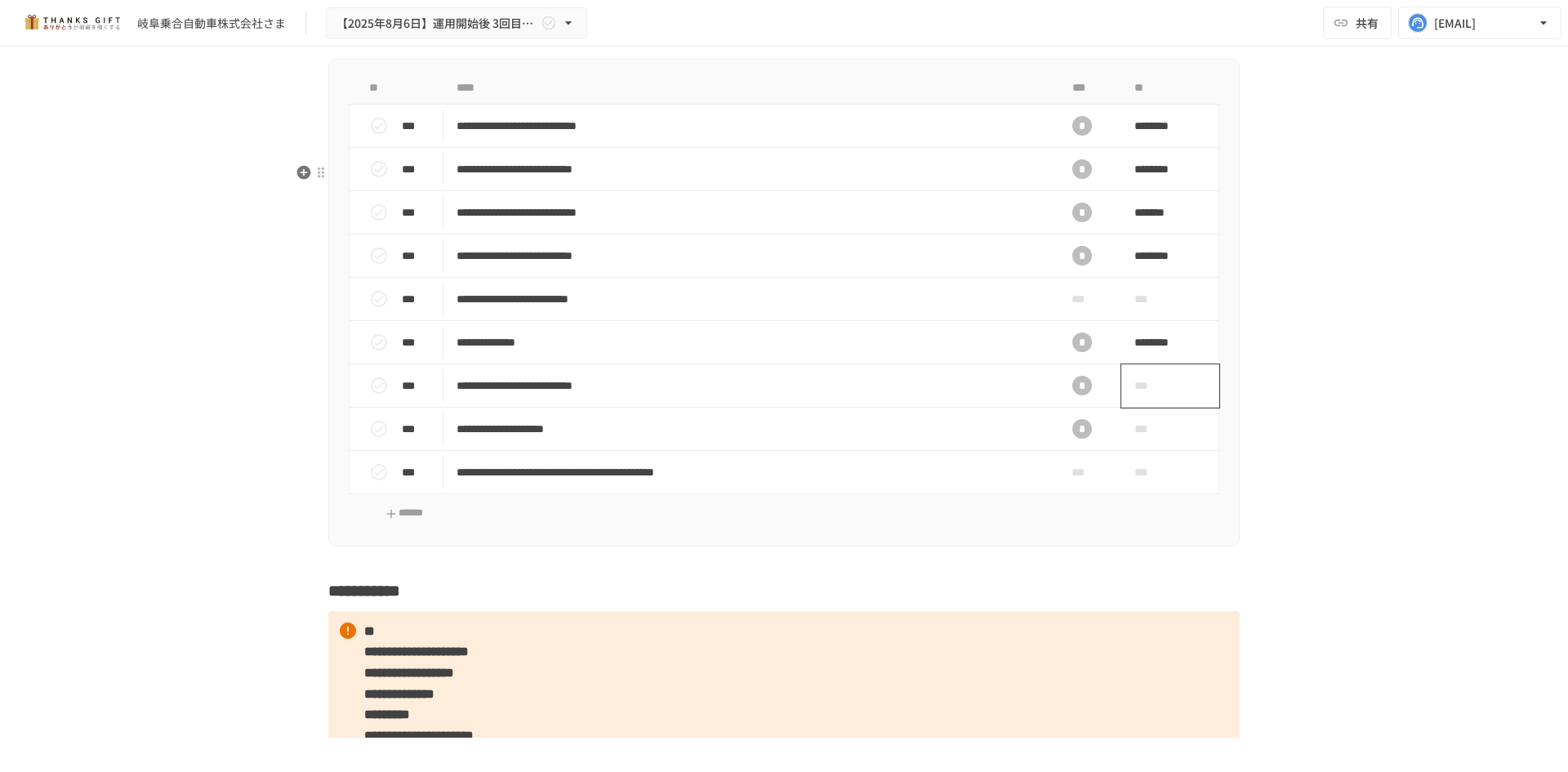 click on "***" at bounding box center (1152, 386) 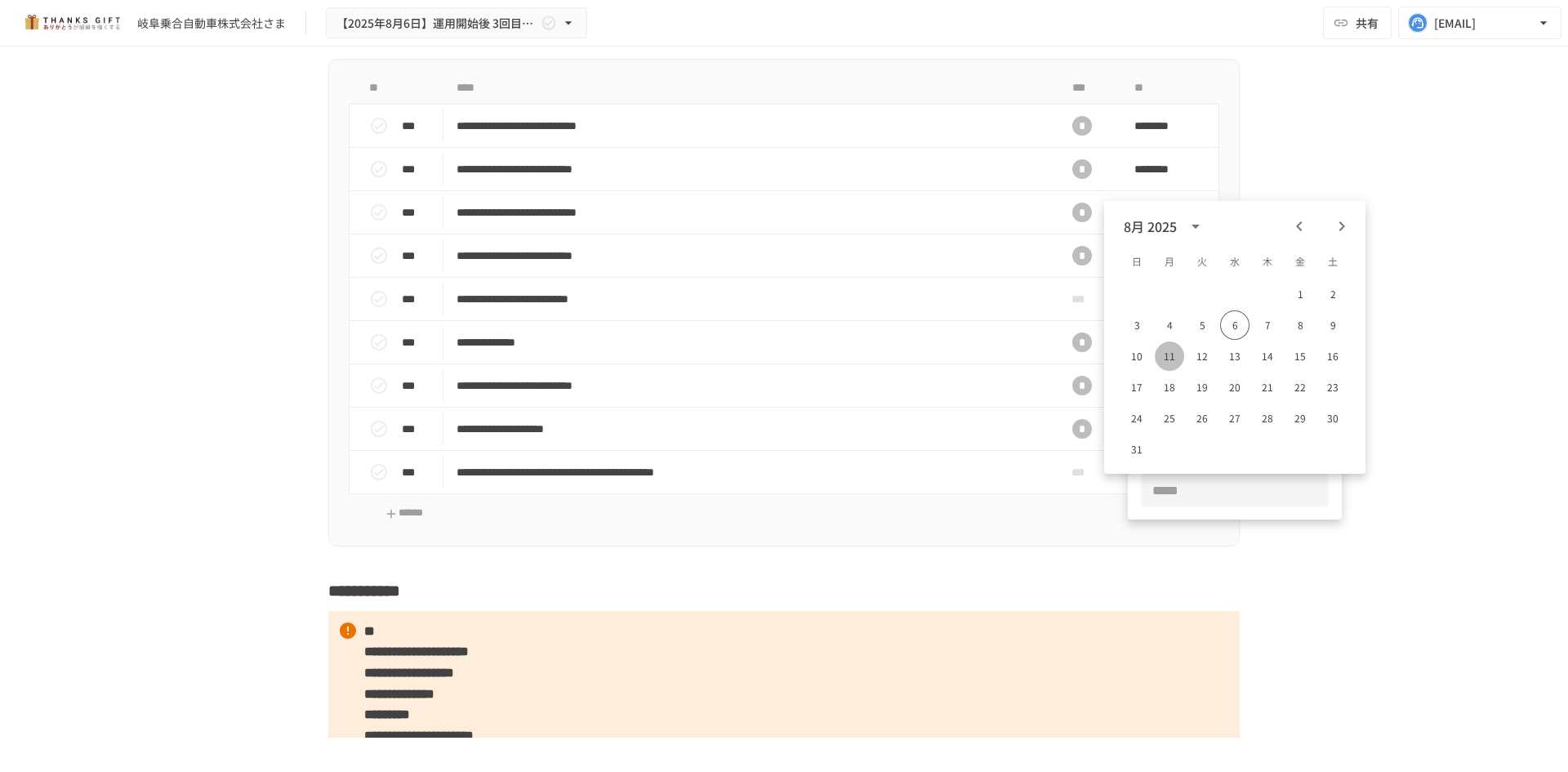 click on "11" at bounding box center [1169, 356] 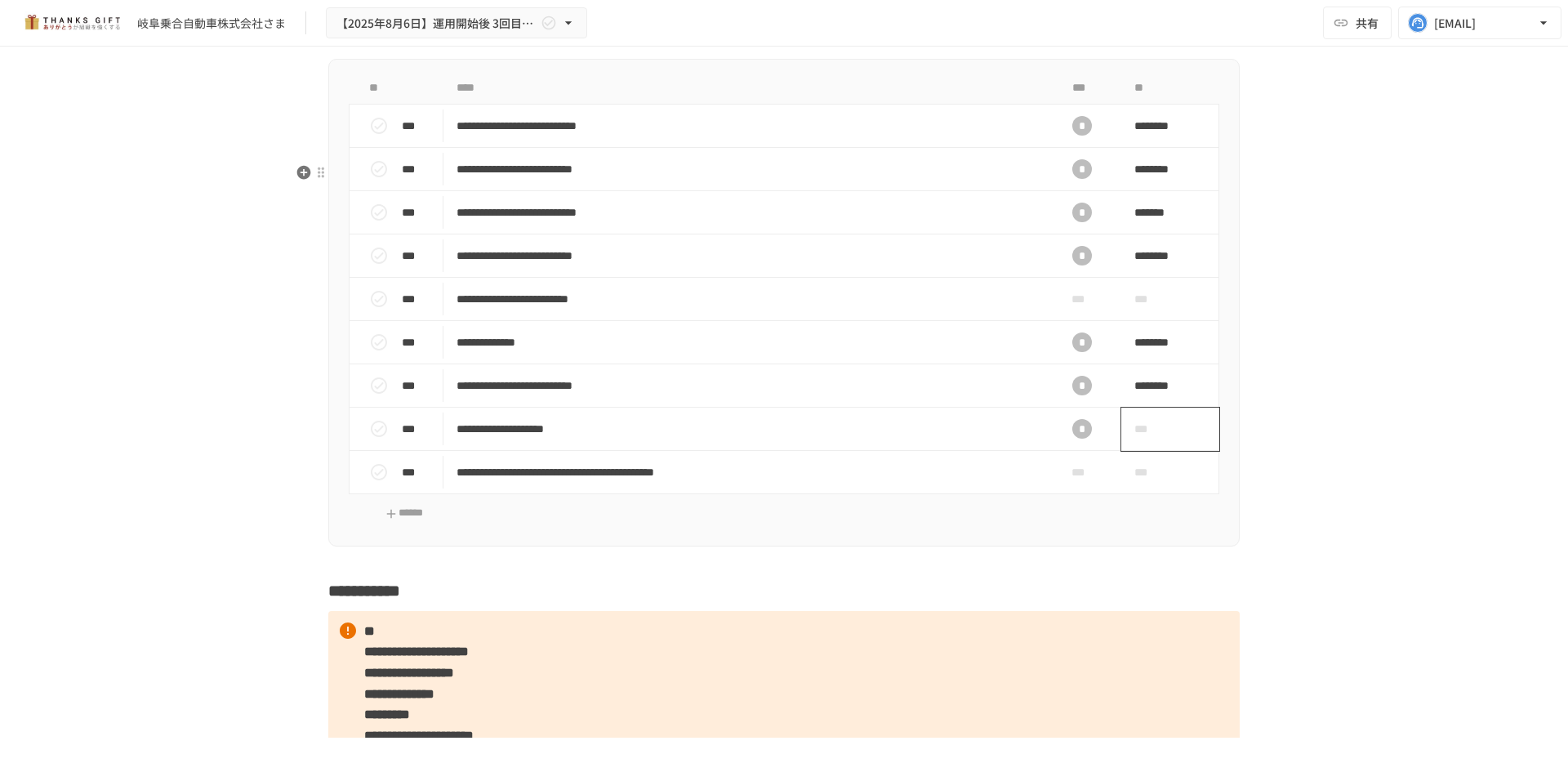 click on "***" at bounding box center [1152, 429] 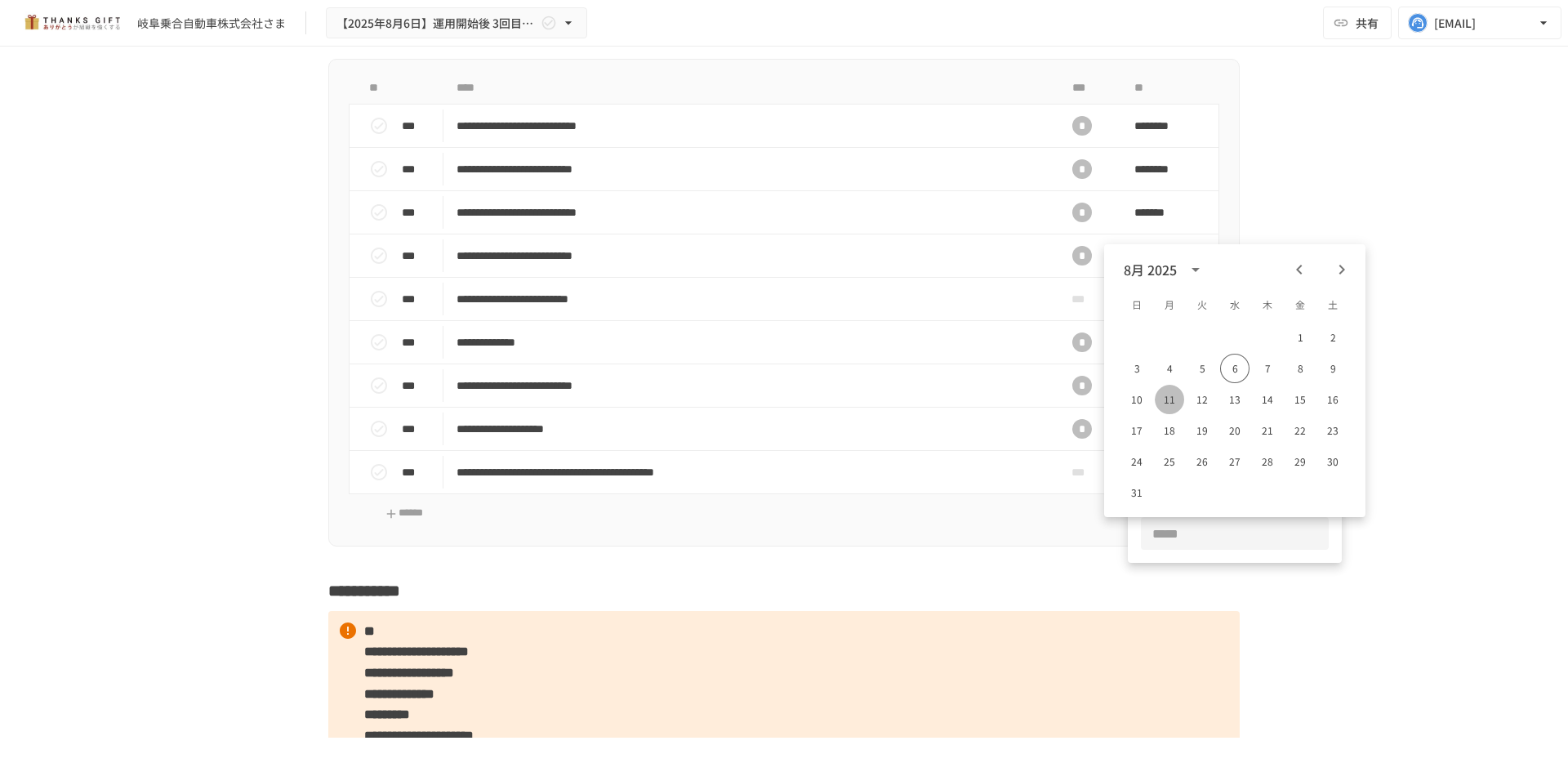 click on "11" at bounding box center (1169, 399) 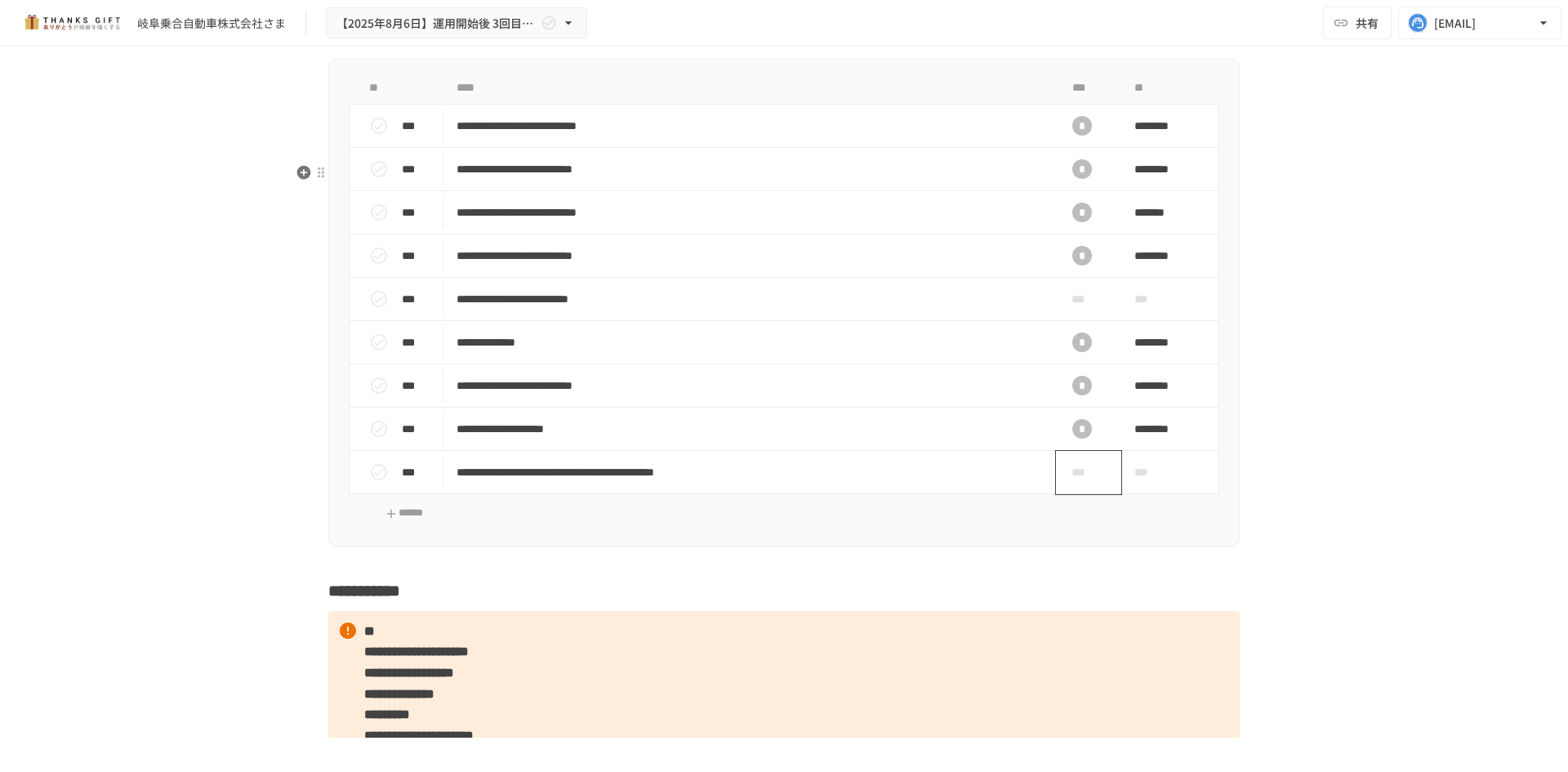 click on "***" at bounding box center [1082, 472] 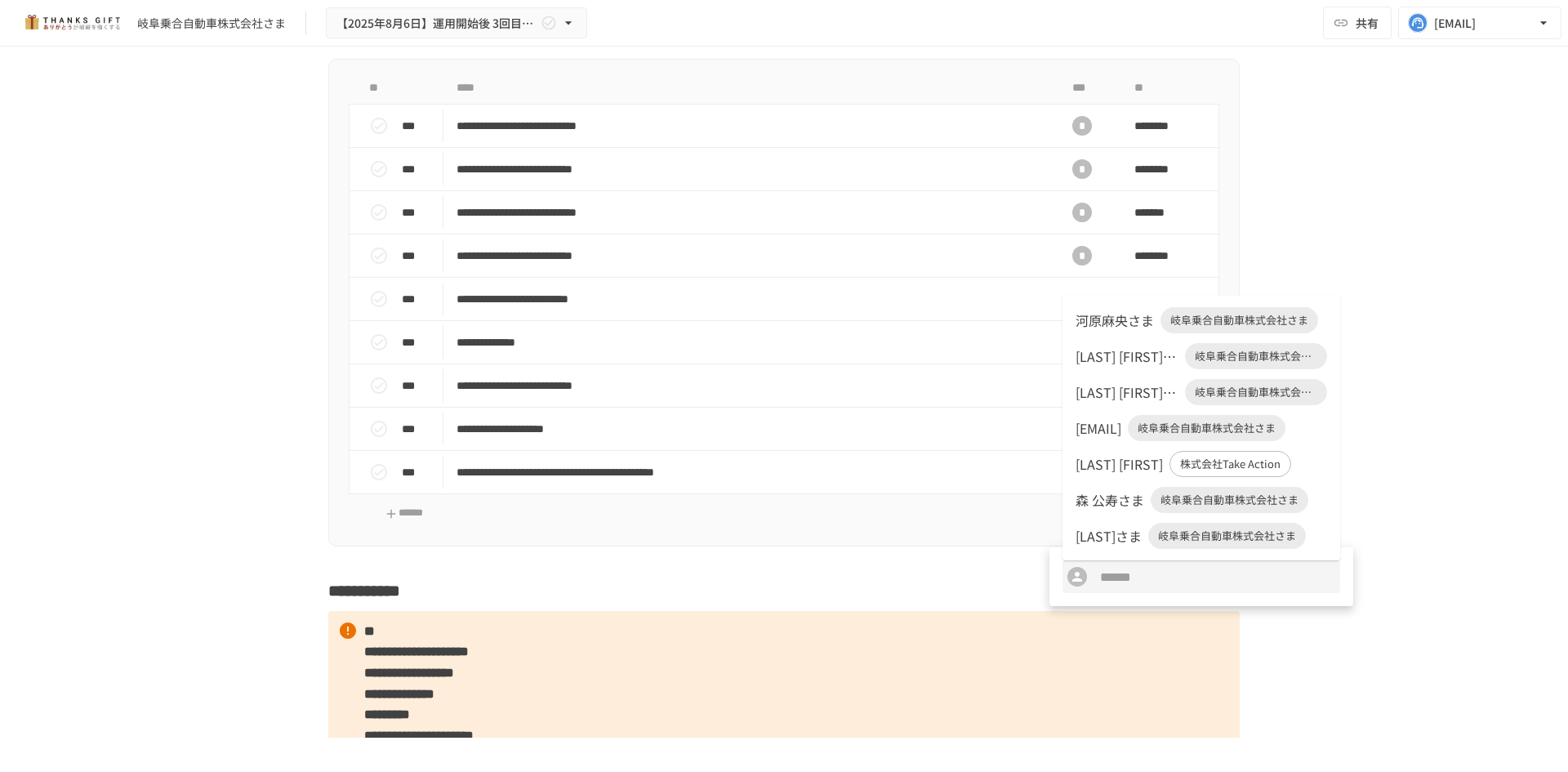 click on "河原麻央さま" at bounding box center [1115, 320] 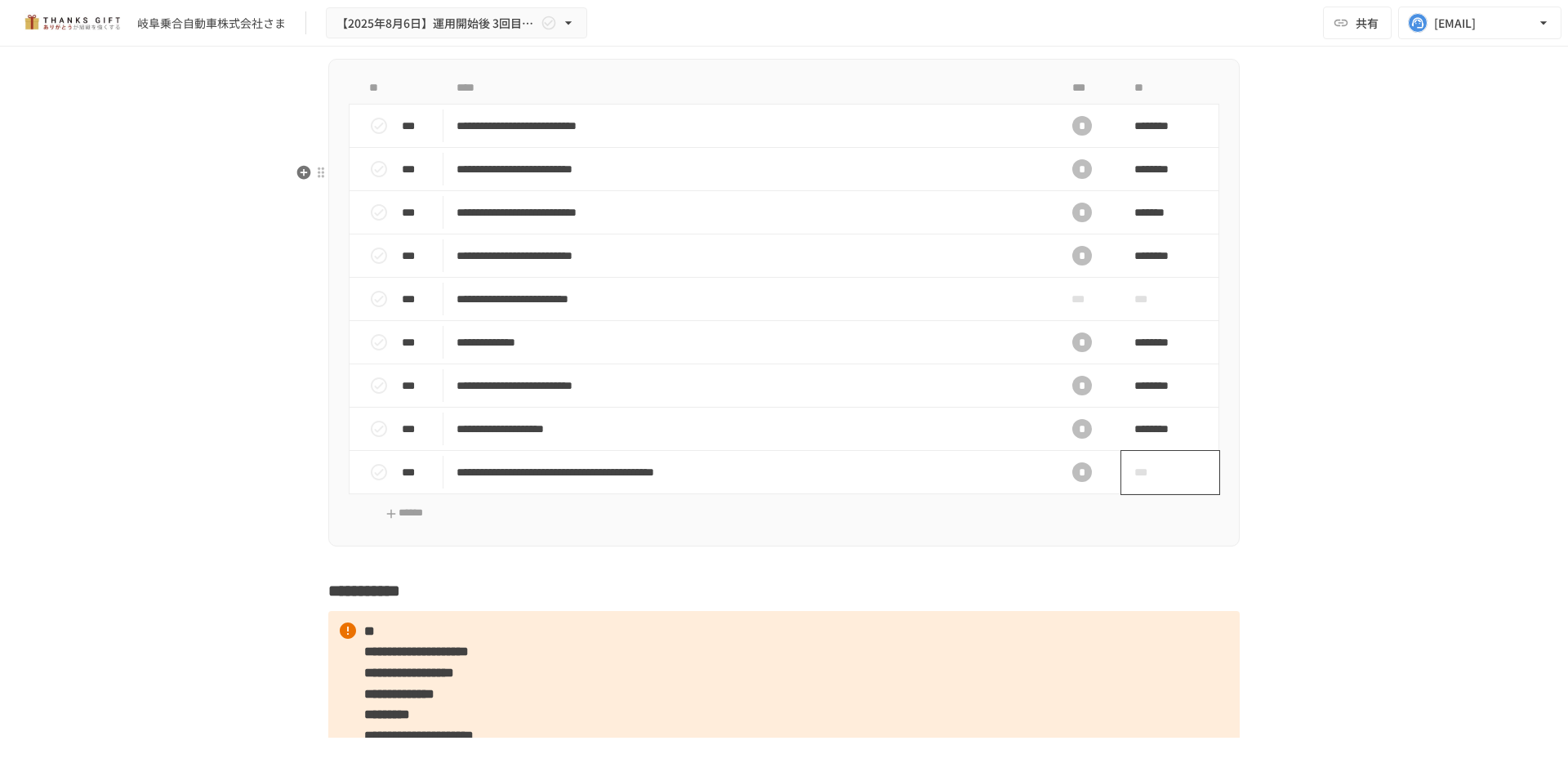 click on "***" at bounding box center [1152, 472] 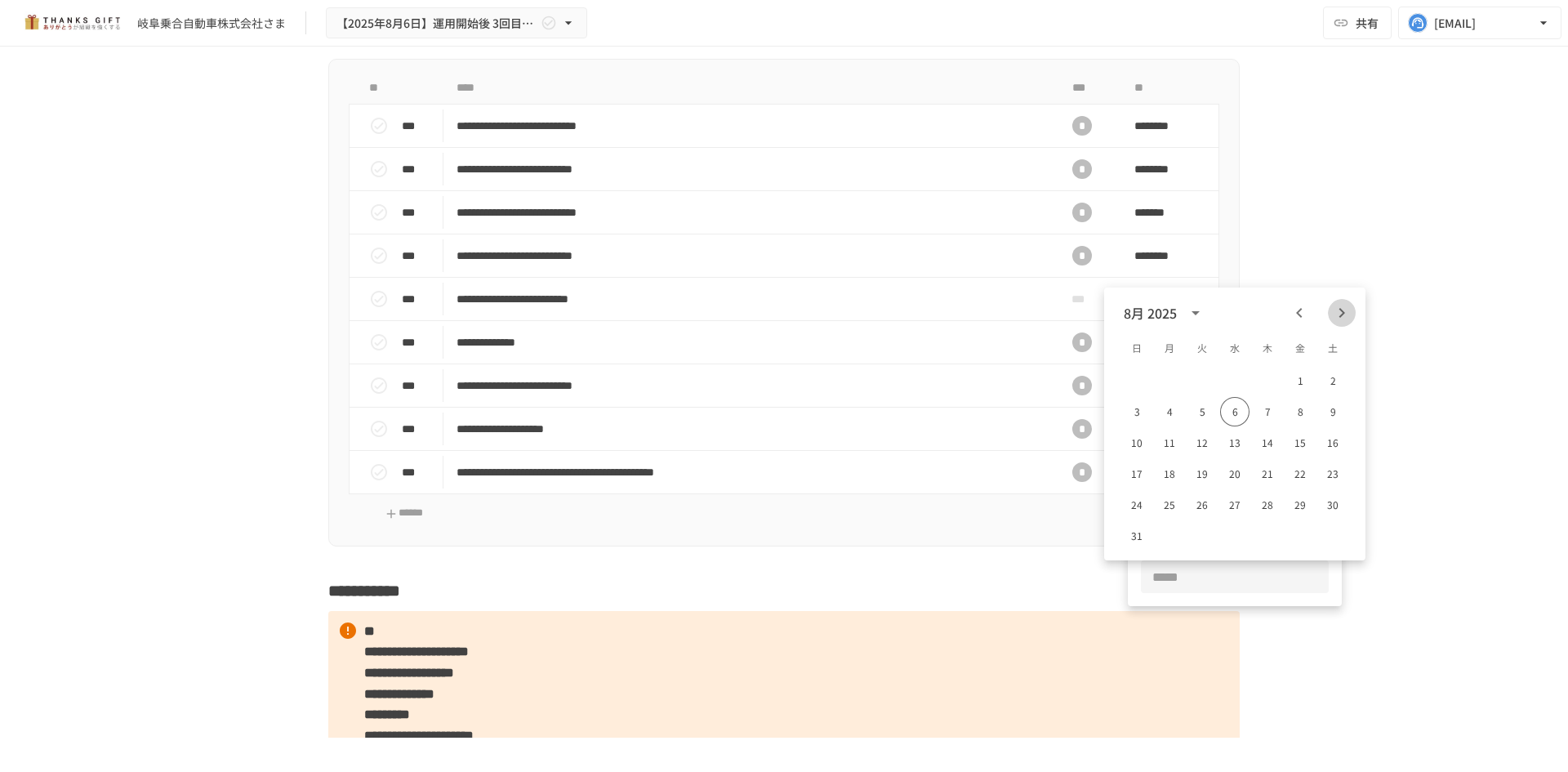click 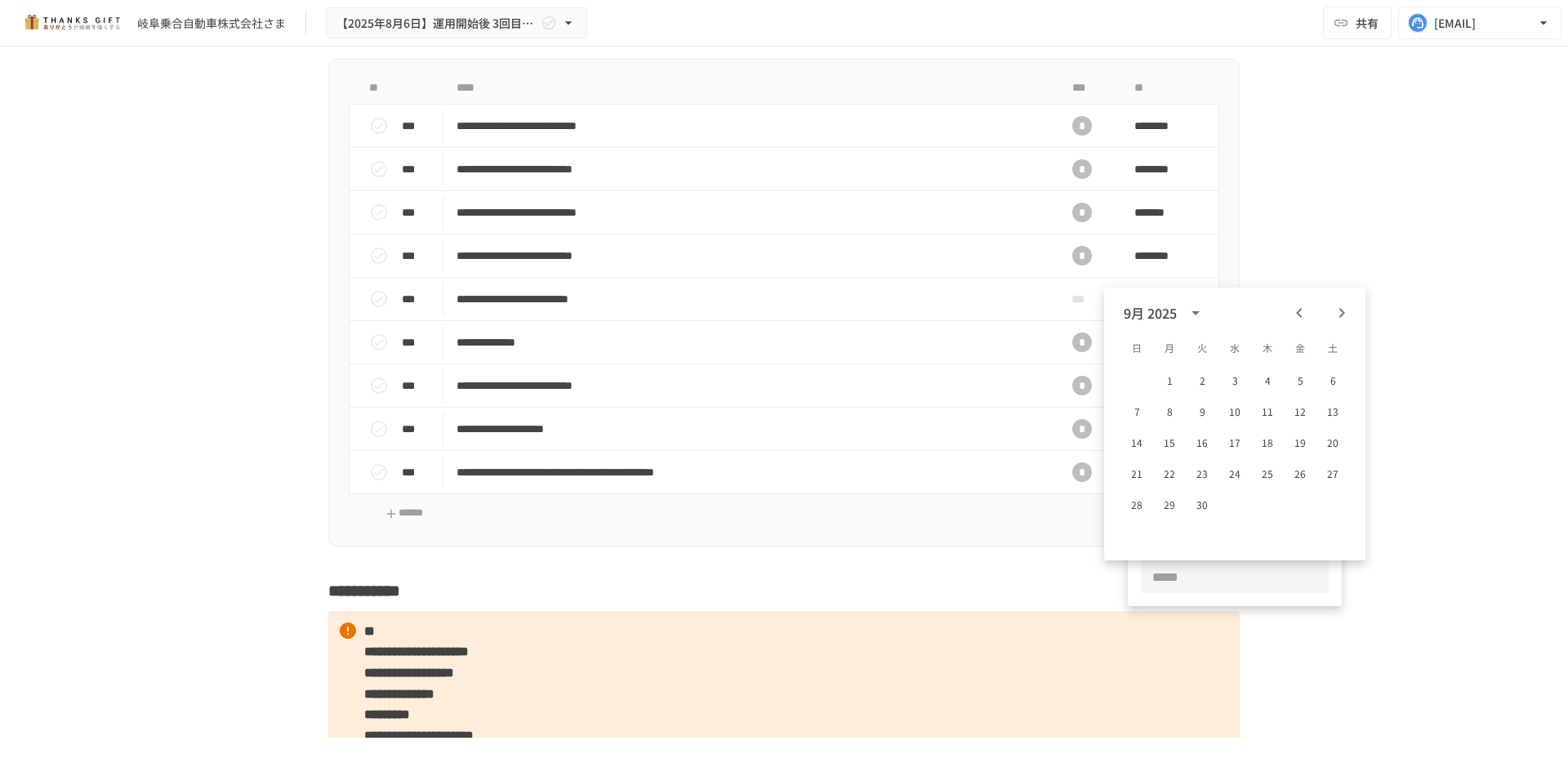 click 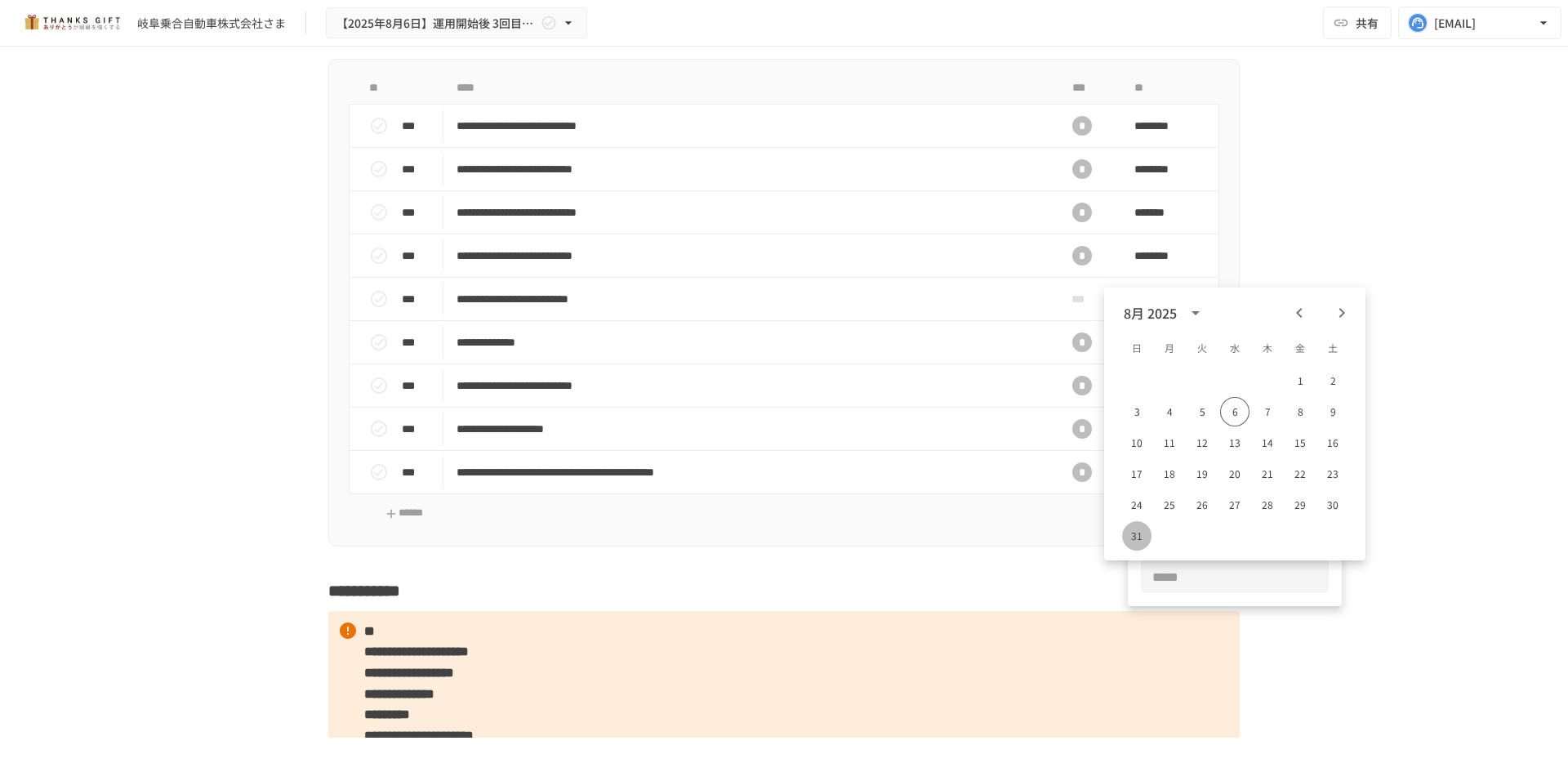 click on "31" at bounding box center (1137, 536) 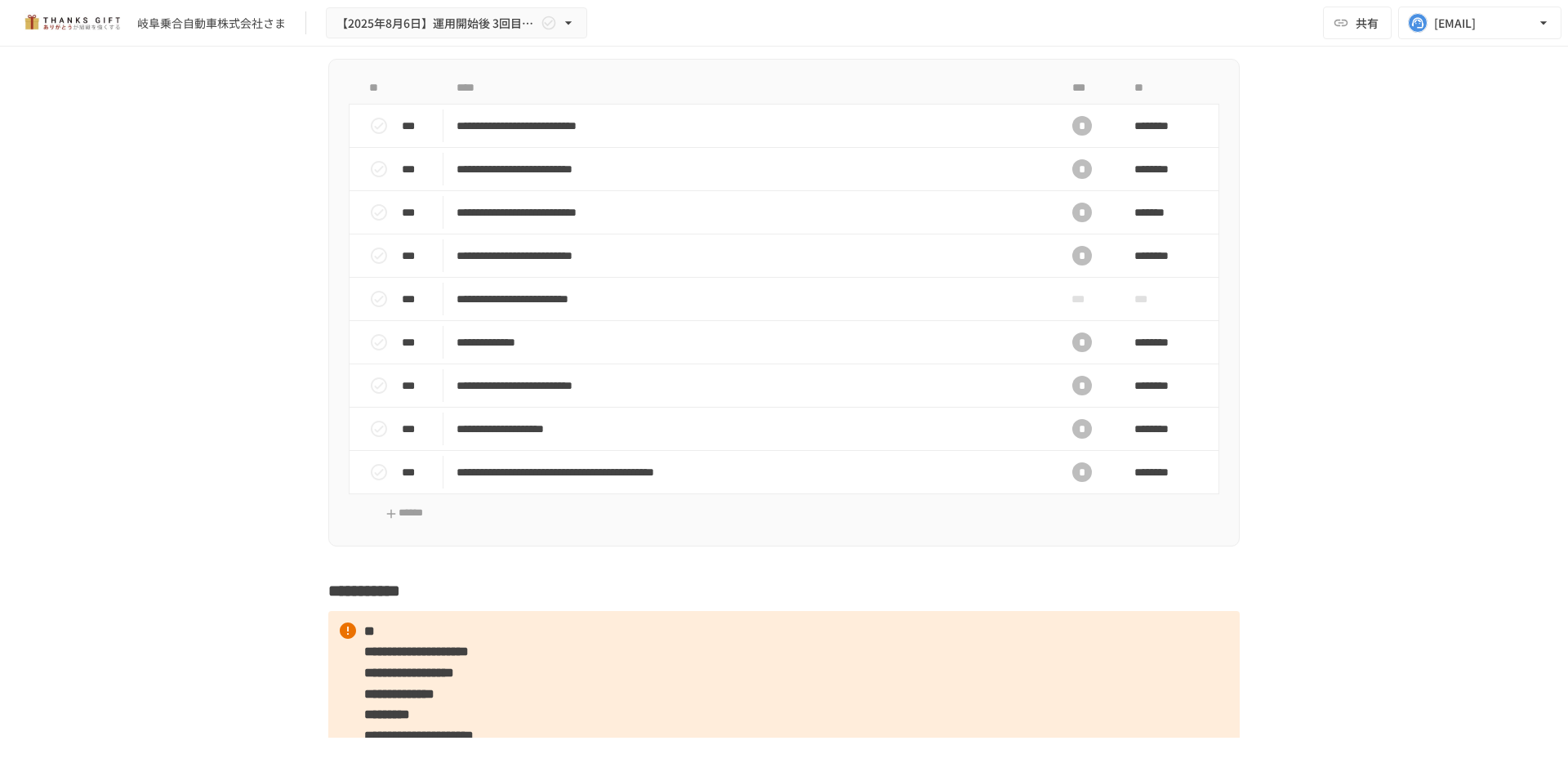 click on "**********" at bounding box center [784, 392] 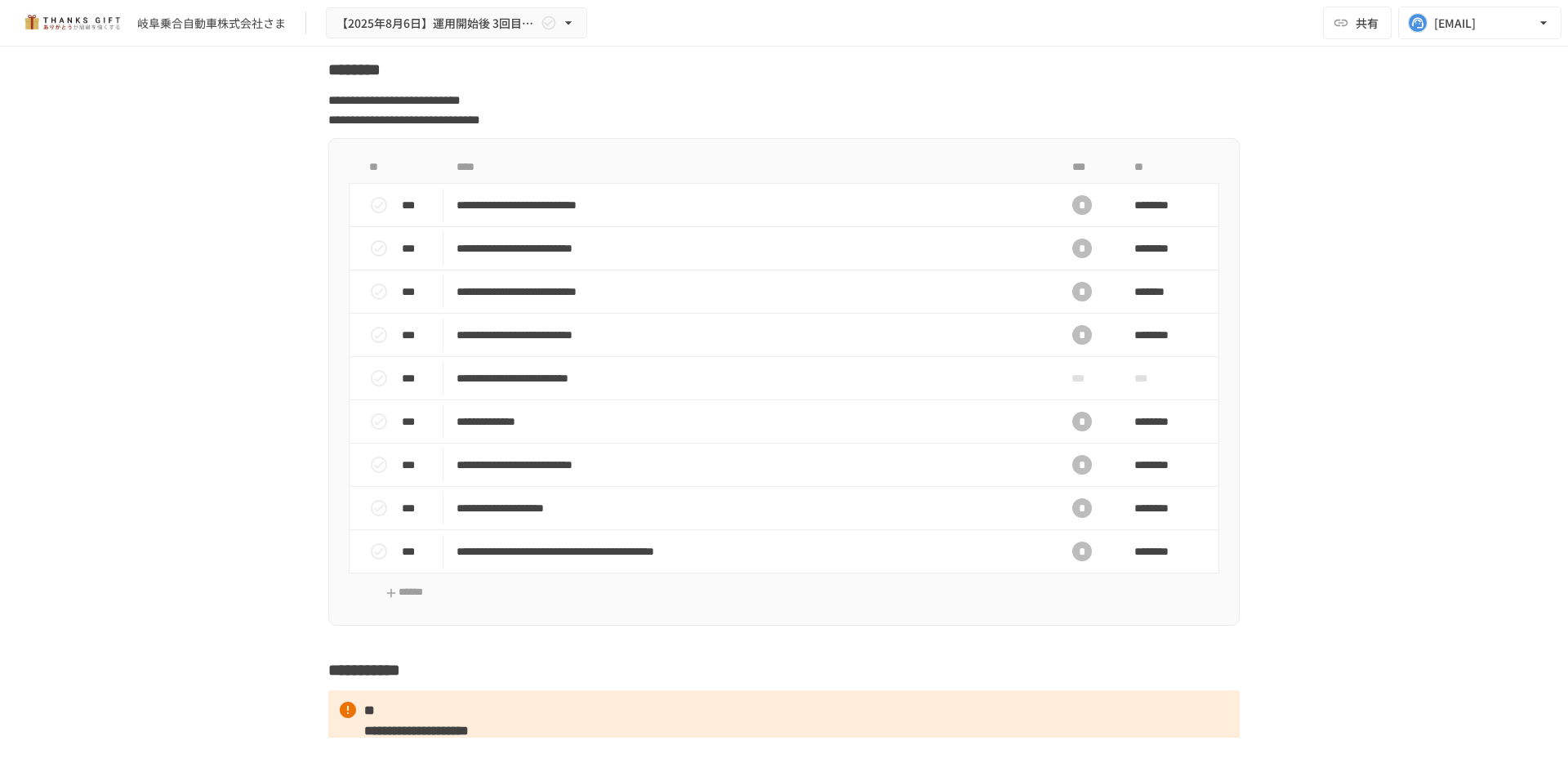 scroll, scrollTop: 9256, scrollLeft: 0, axis: vertical 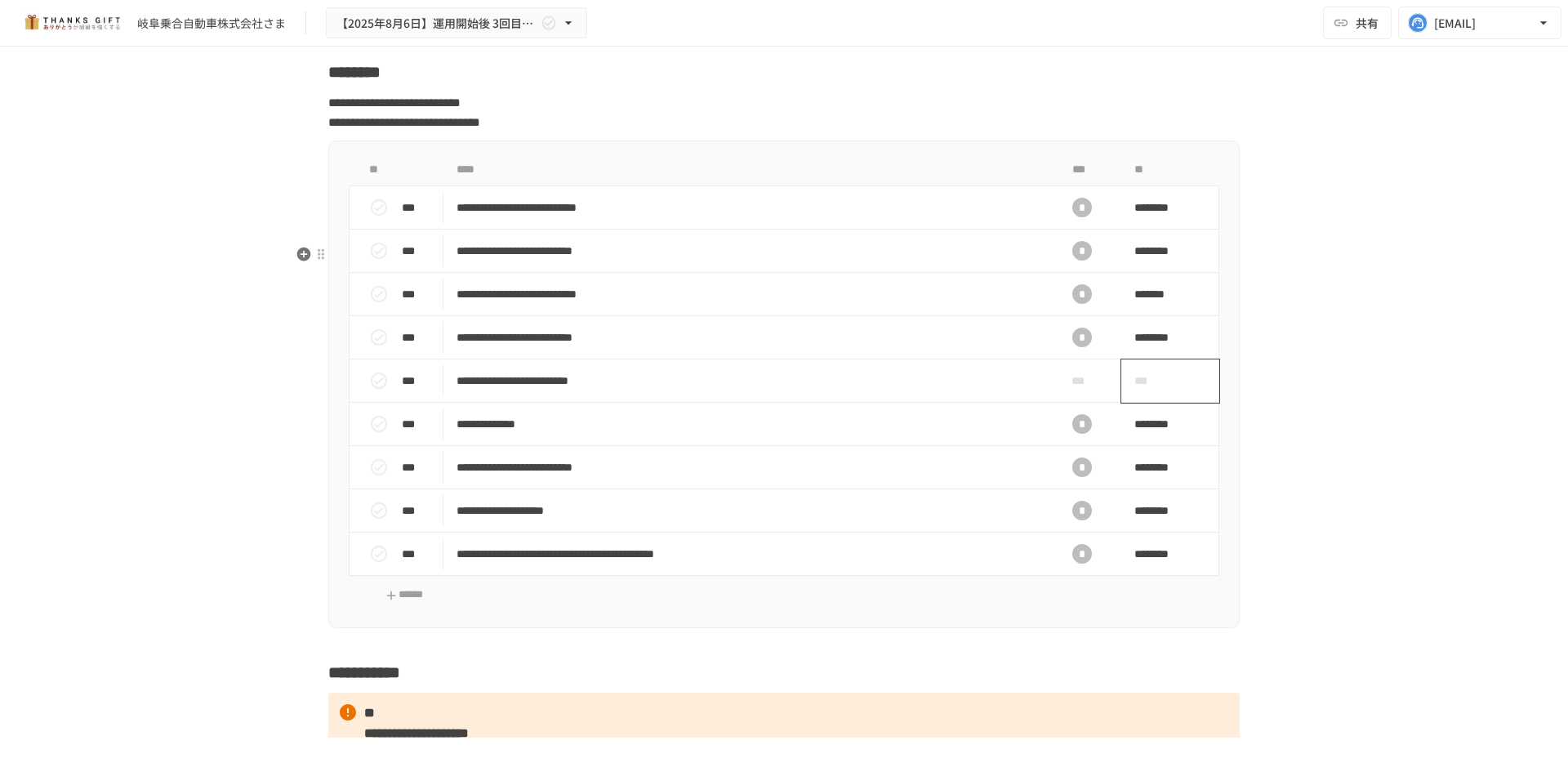 click on "***" at bounding box center (1152, 381) 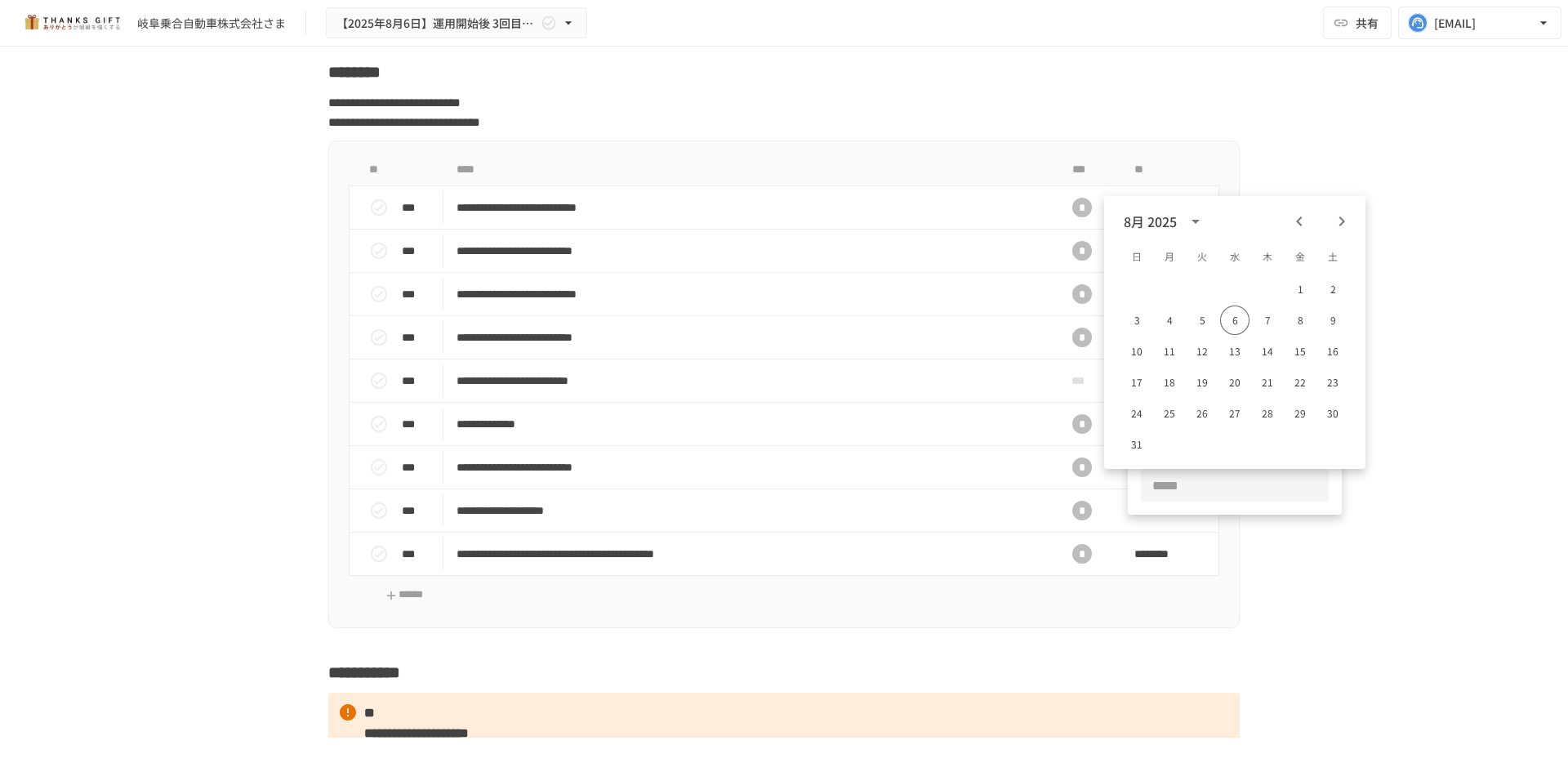 click at bounding box center (784, 386) 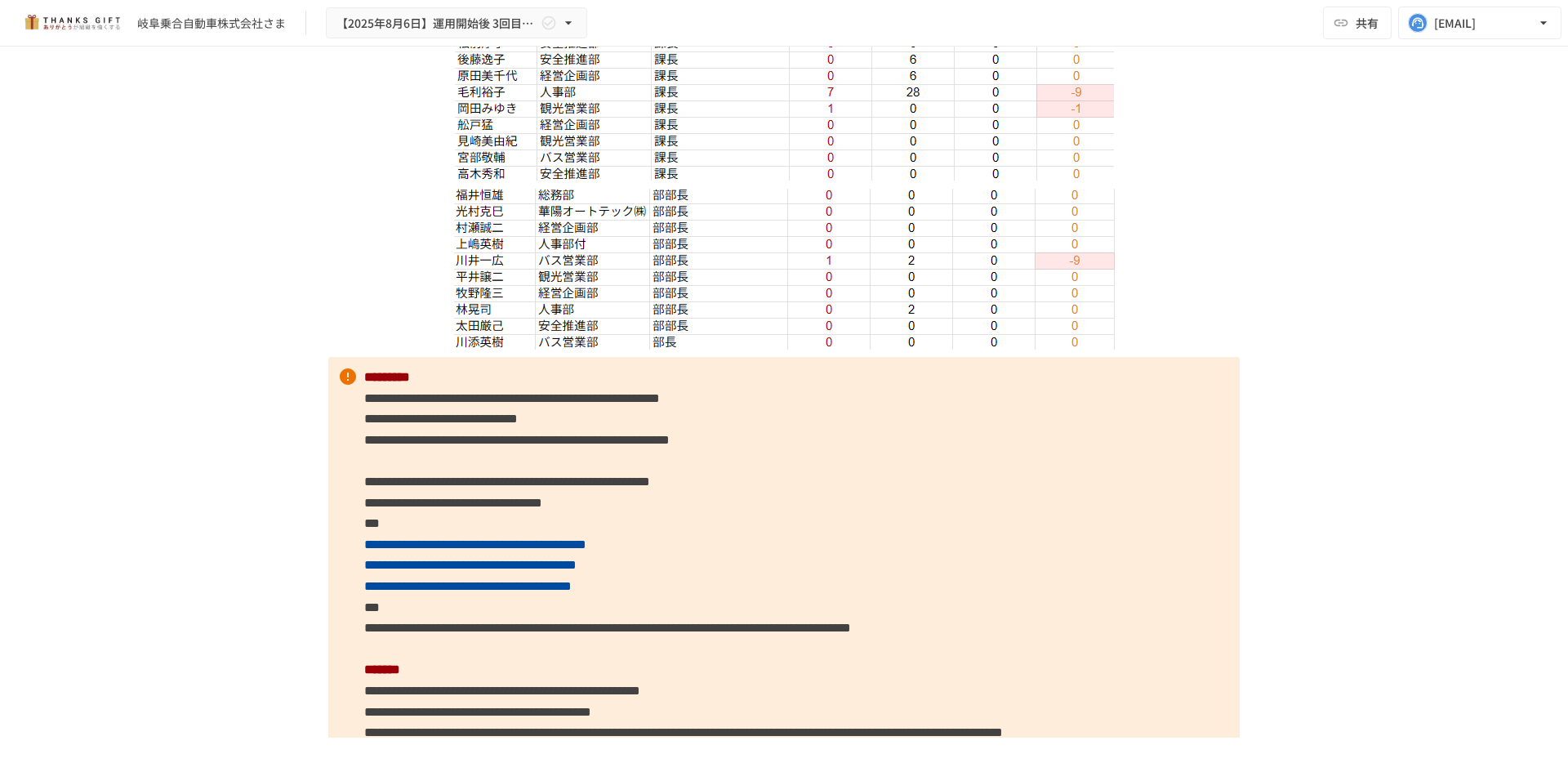 scroll, scrollTop: 7214, scrollLeft: 0, axis: vertical 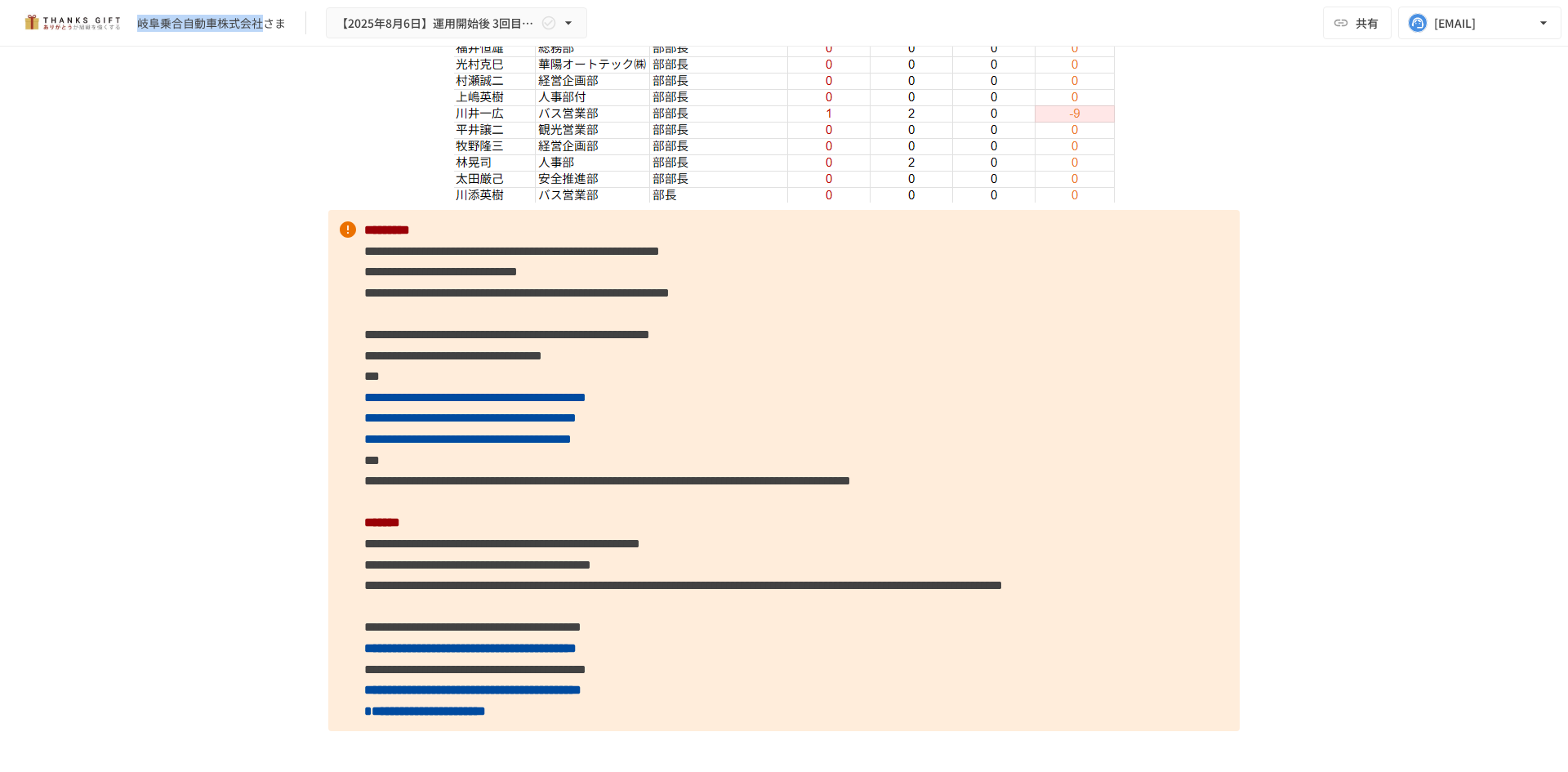 drag, startPoint x: 137, startPoint y: 25, endPoint x: 260, endPoint y: 28, distance: 123.03658 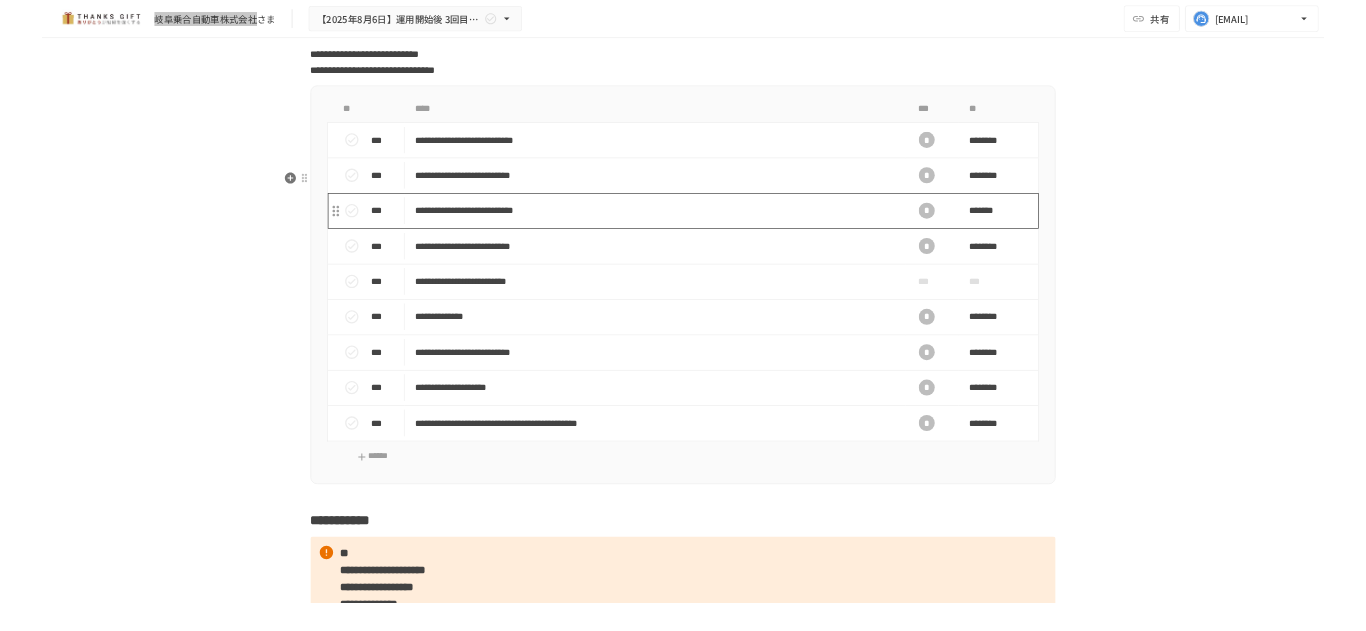 scroll, scrollTop: 11874, scrollLeft: 0, axis: vertical 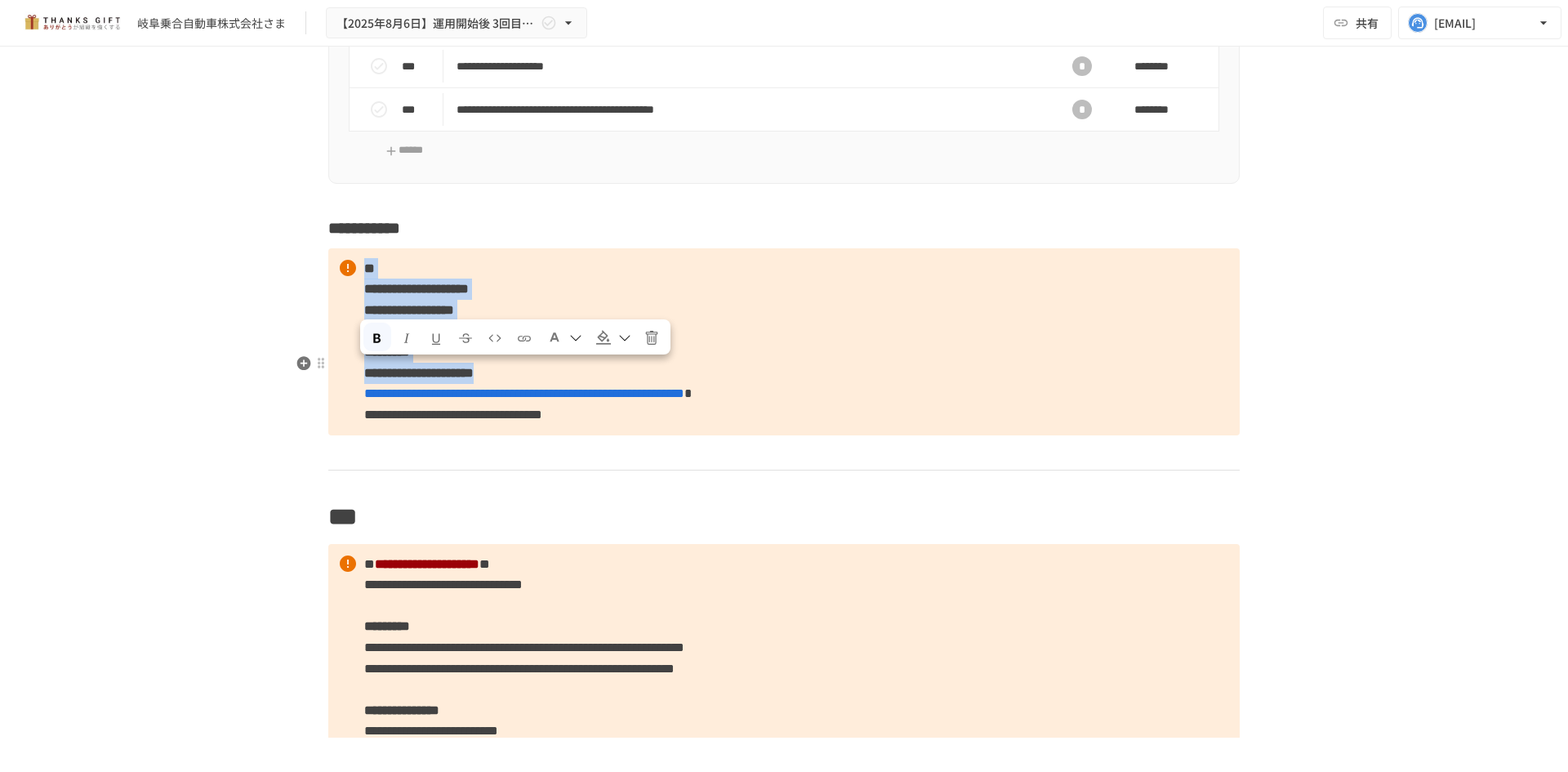 drag, startPoint x: 357, startPoint y: 373, endPoint x: 571, endPoint y: 482, distance: 240.16036 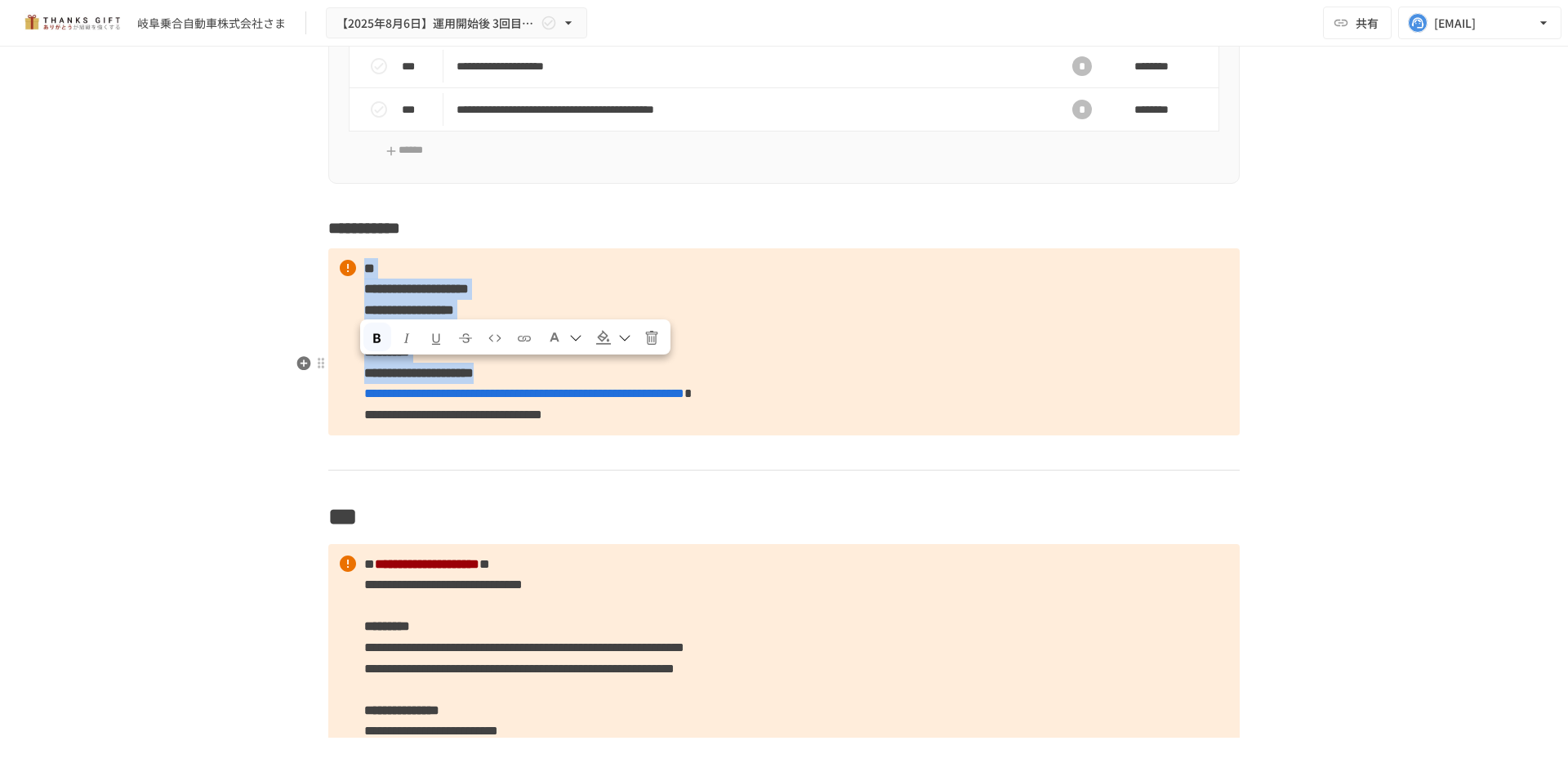 click on "**********" at bounding box center (784, 341) 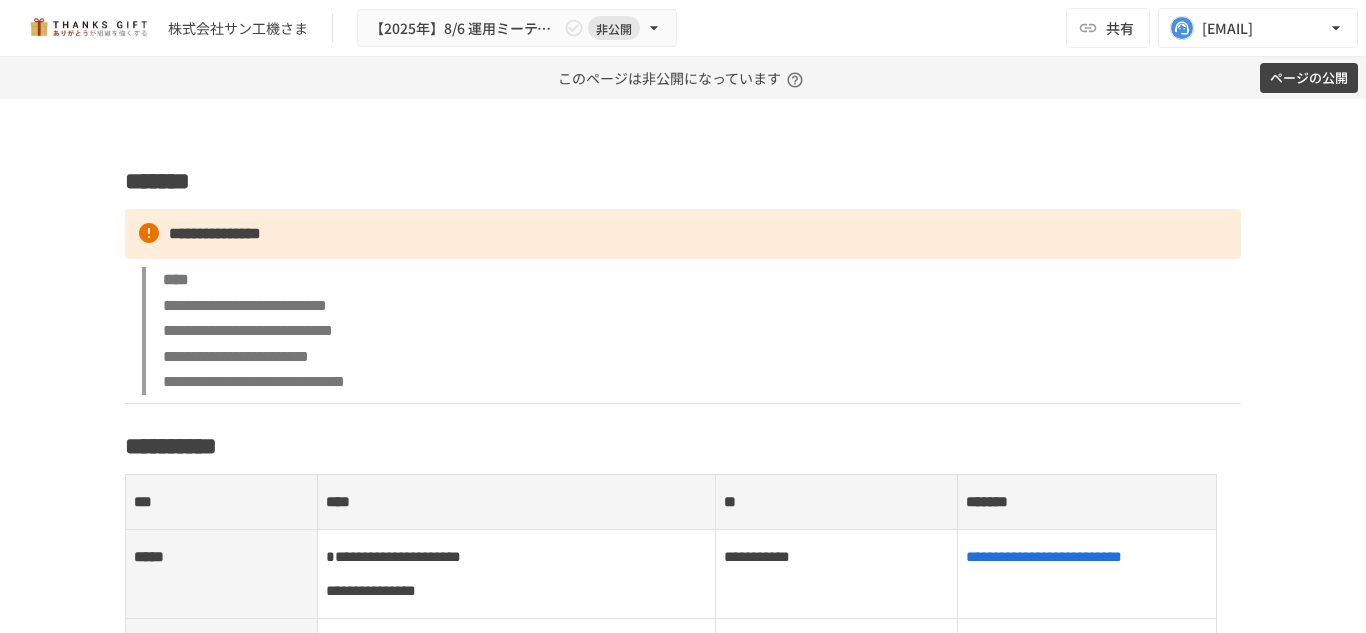 scroll, scrollTop: 0, scrollLeft: 0, axis: both 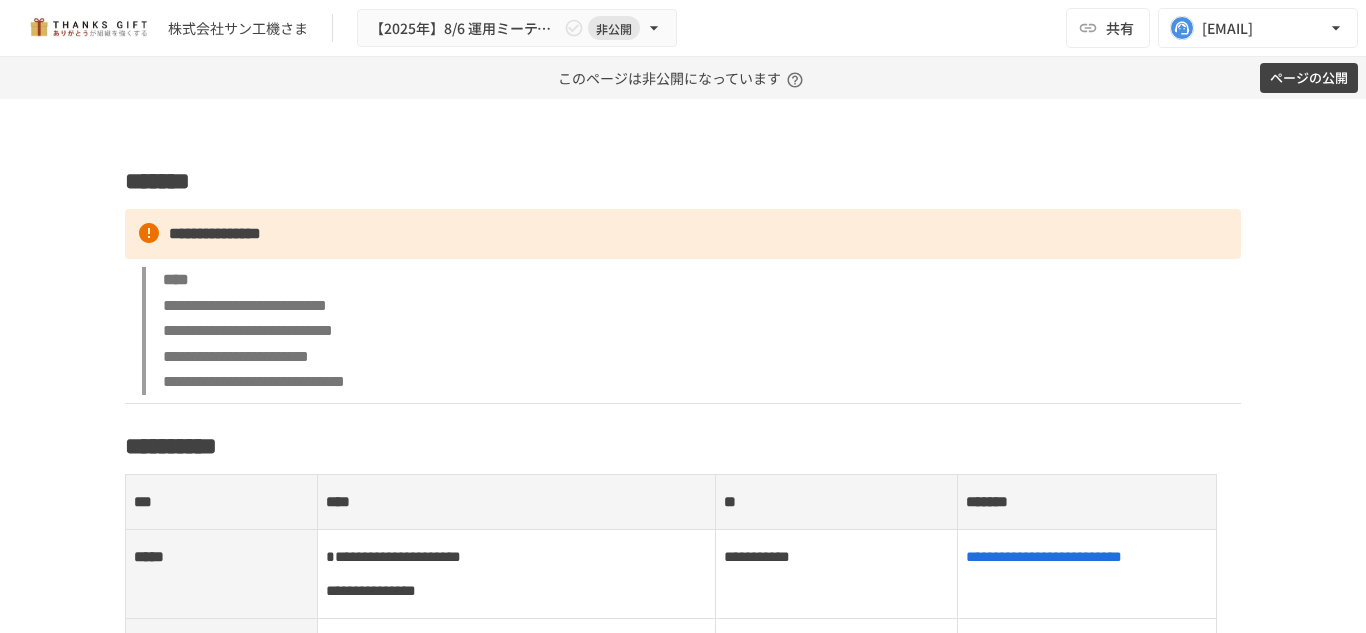 click on "ページの公開" at bounding box center [1309, 78] 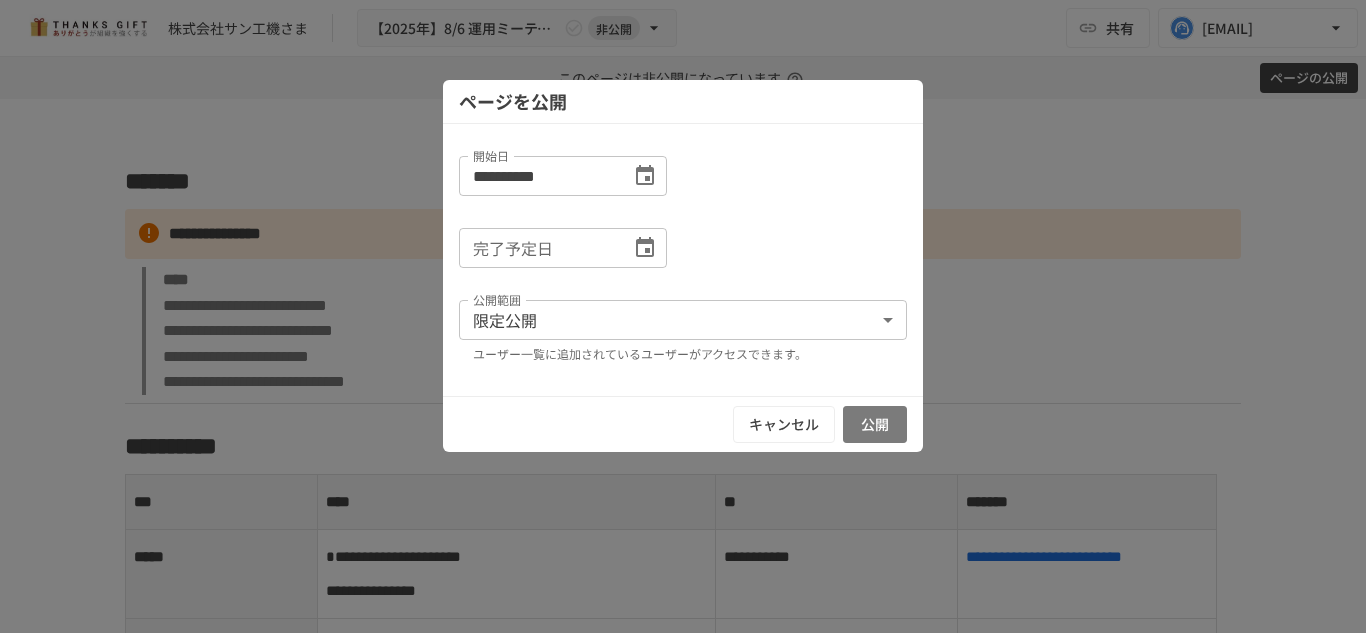 click on "公開" at bounding box center (875, 424) 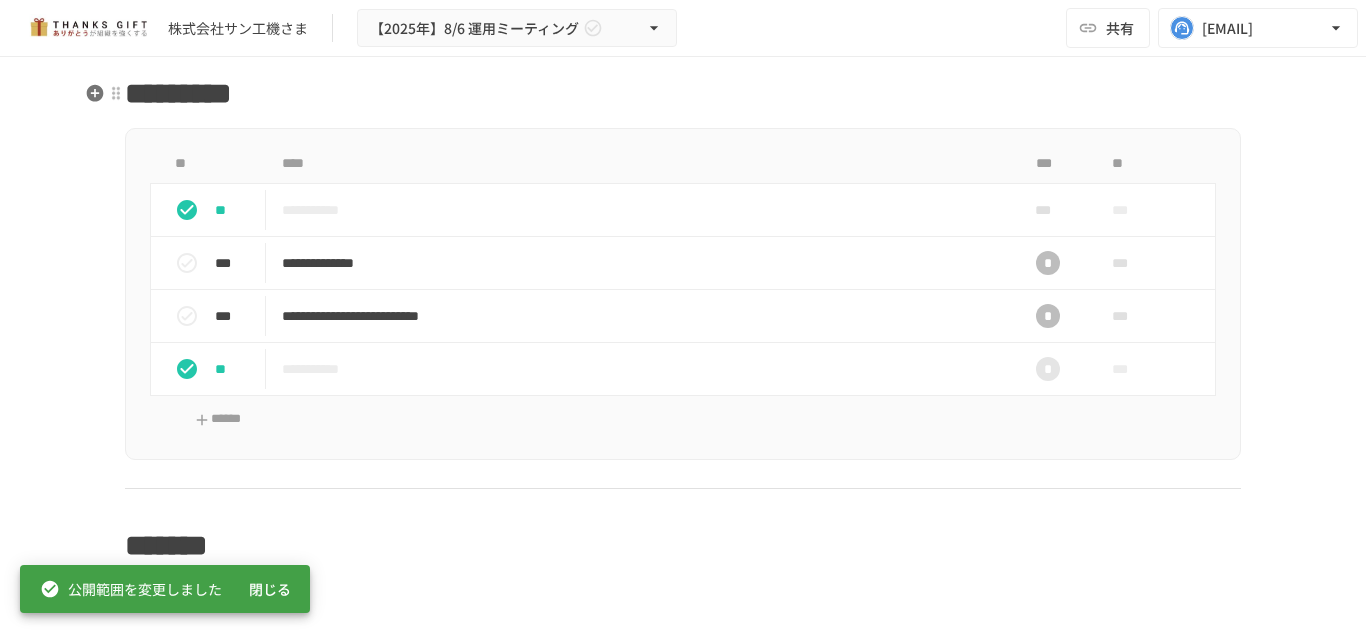 scroll, scrollTop: 1100, scrollLeft: 0, axis: vertical 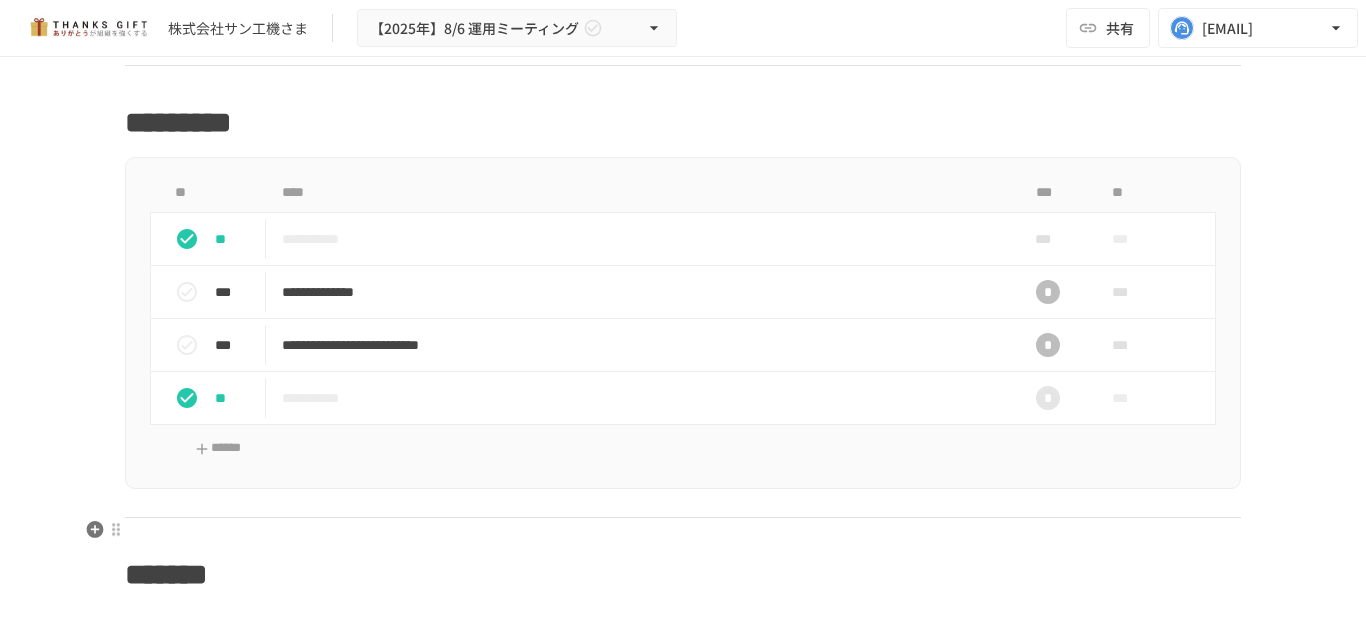 drag, startPoint x: 911, startPoint y: 521, endPoint x: 902, endPoint y: 572, distance: 51.78803 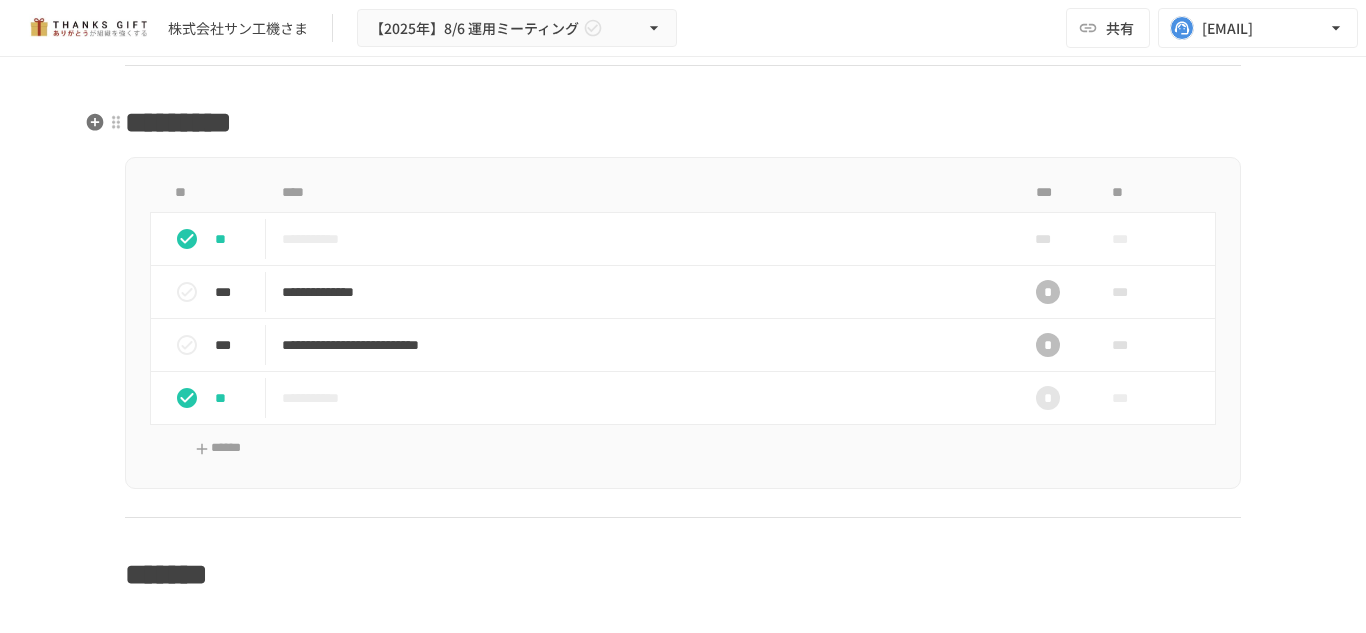 click on "*********" at bounding box center (683, 123) 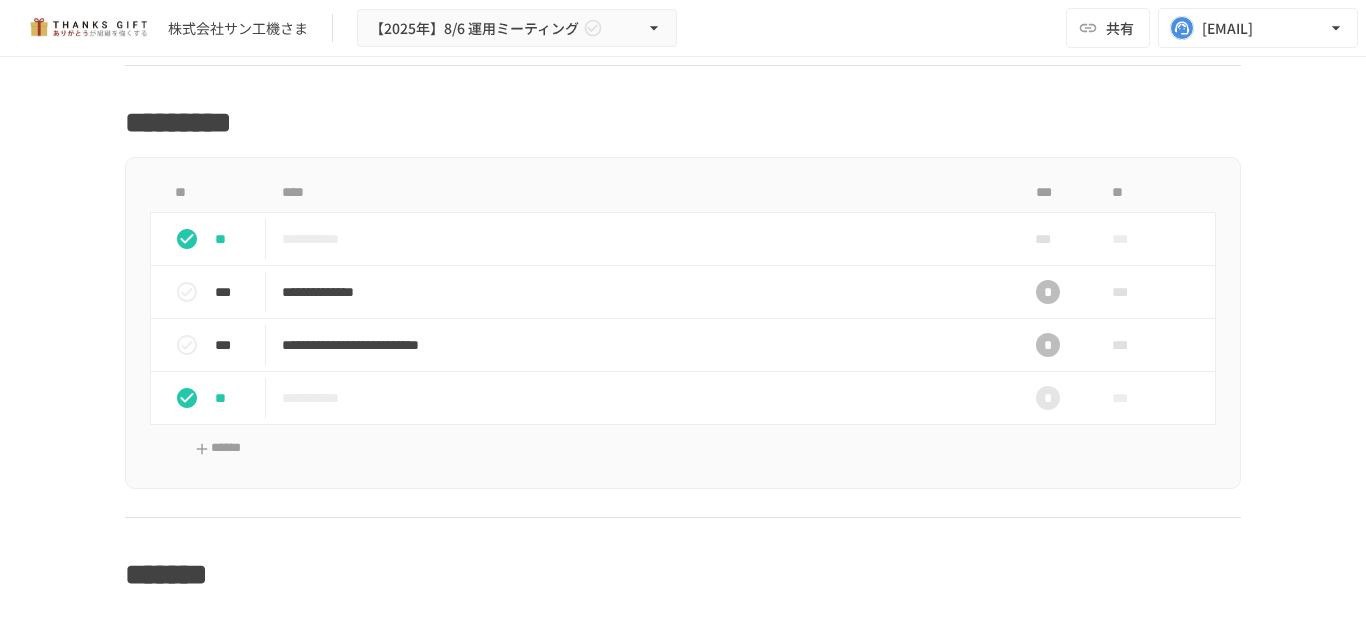 click on "[CREDIT_CARD]" at bounding box center [683, 324] 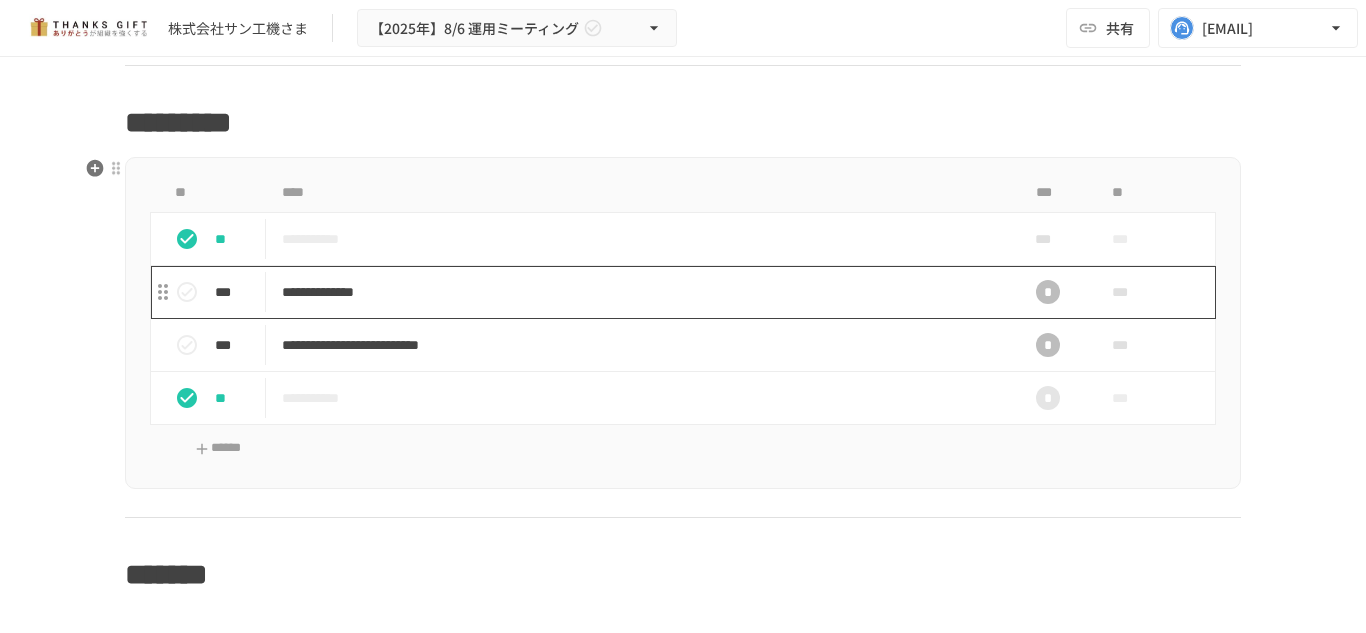 click on "**********" at bounding box center [641, 292] 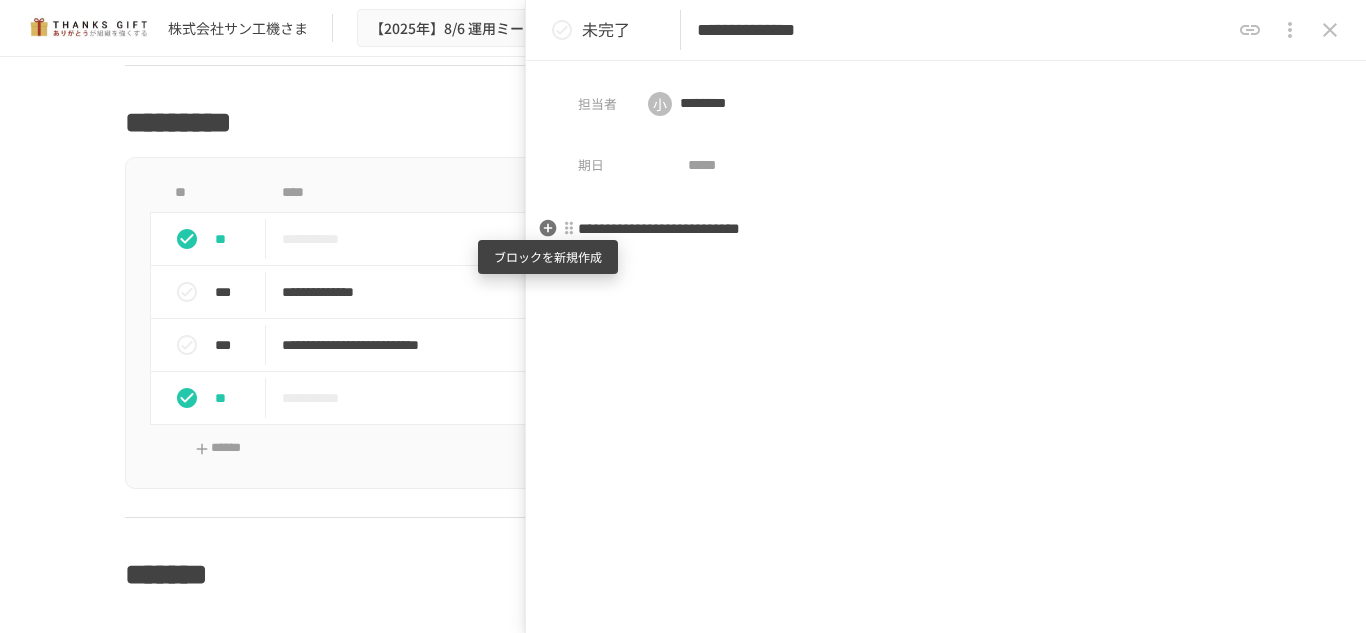 click 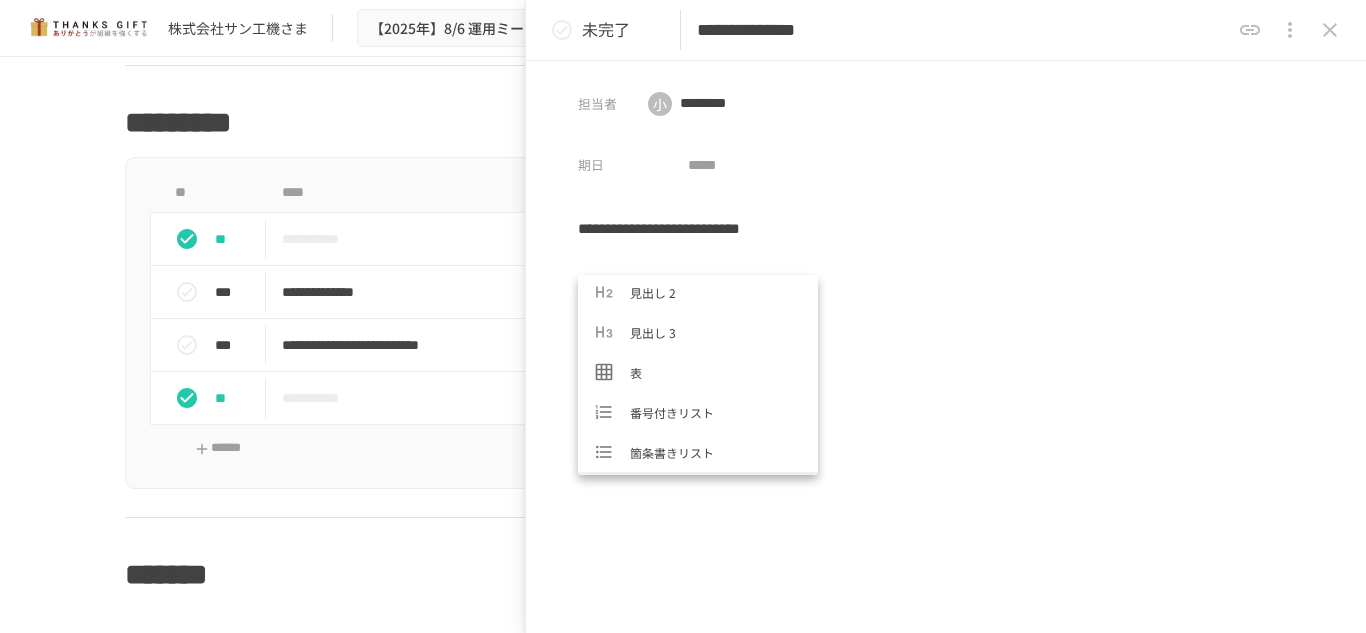 scroll, scrollTop: 200, scrollLeft: 0, axis: vertical 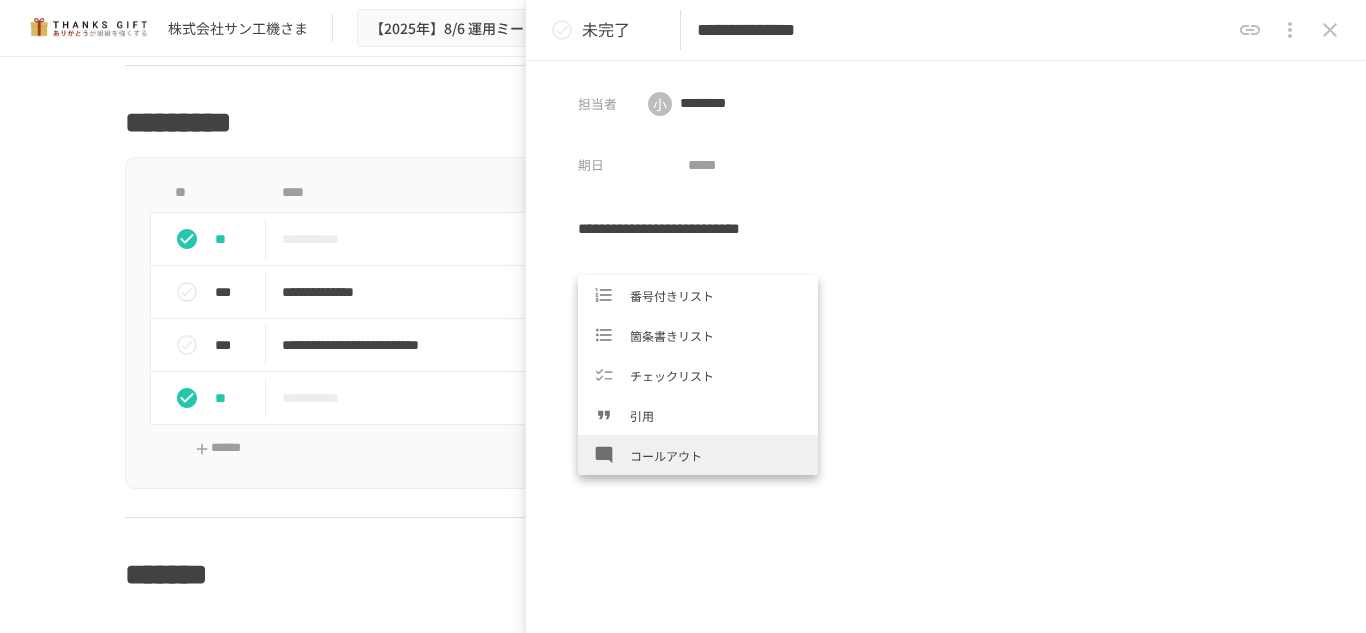 click on "コールアウト" at bounding box center [698, 455] 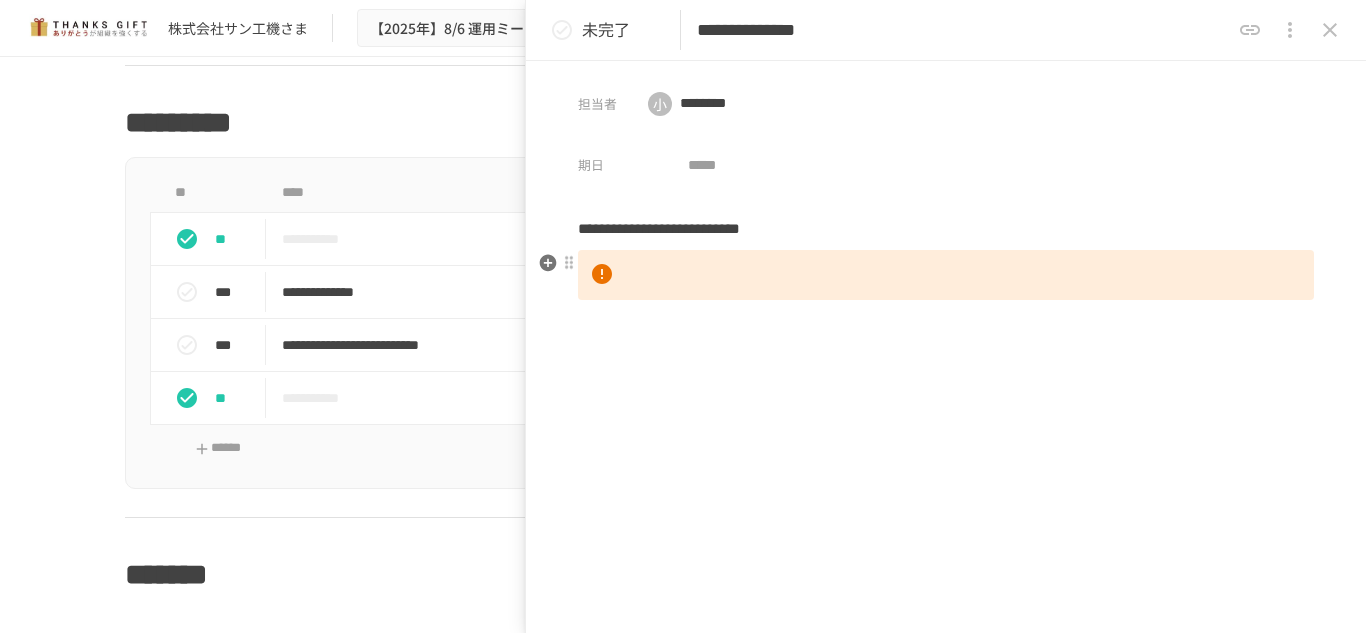 type 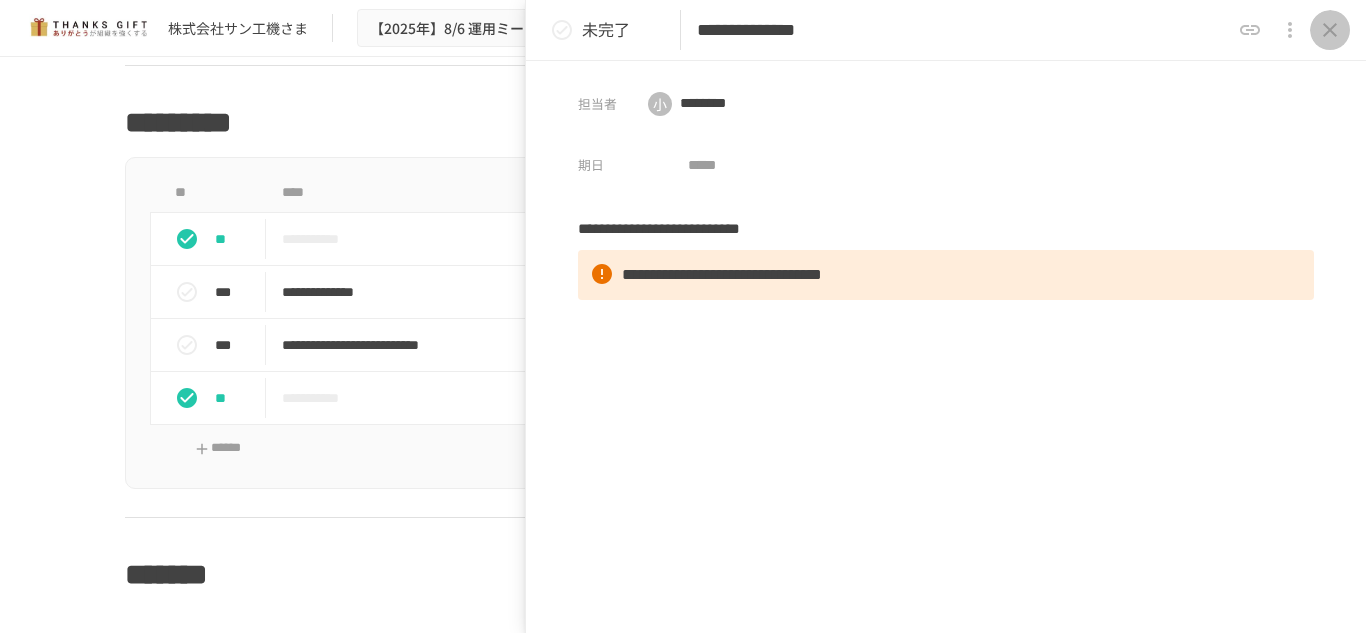 click 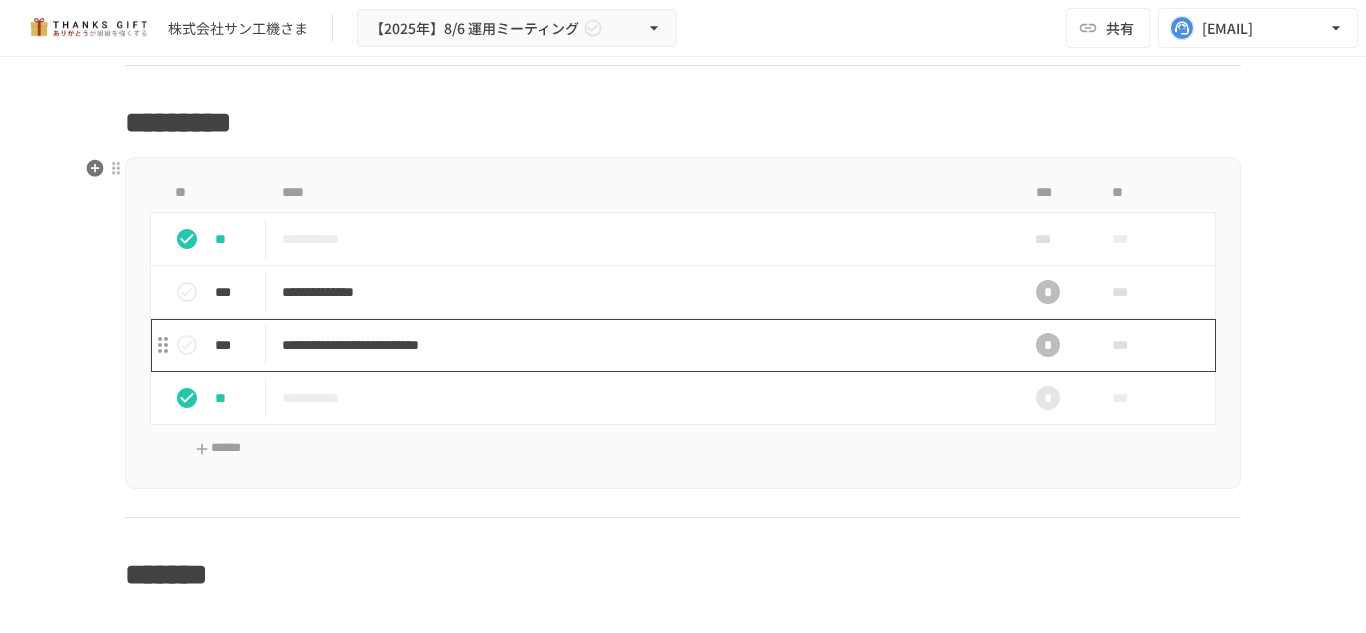 click on "**********" at bounding box center (641, 345) 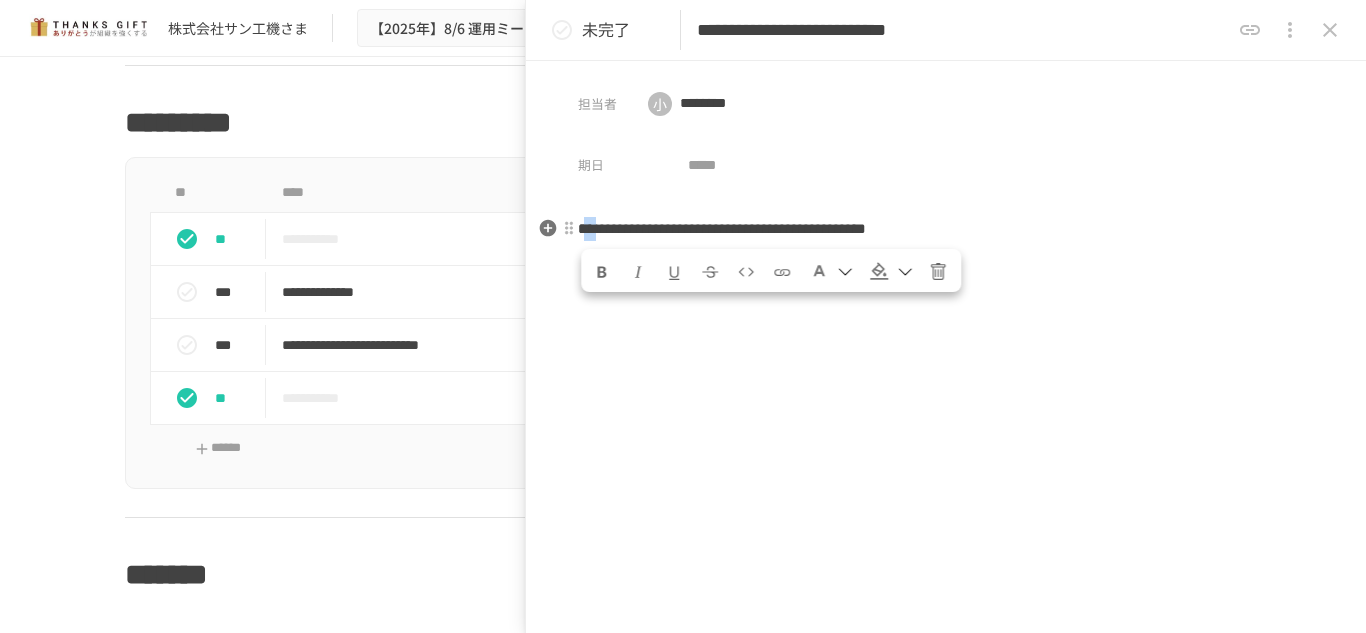 drag, startPoint x: 622, startPoint y: 228, endPoint x: 593, endPoint y: 233, distance: 29.427877 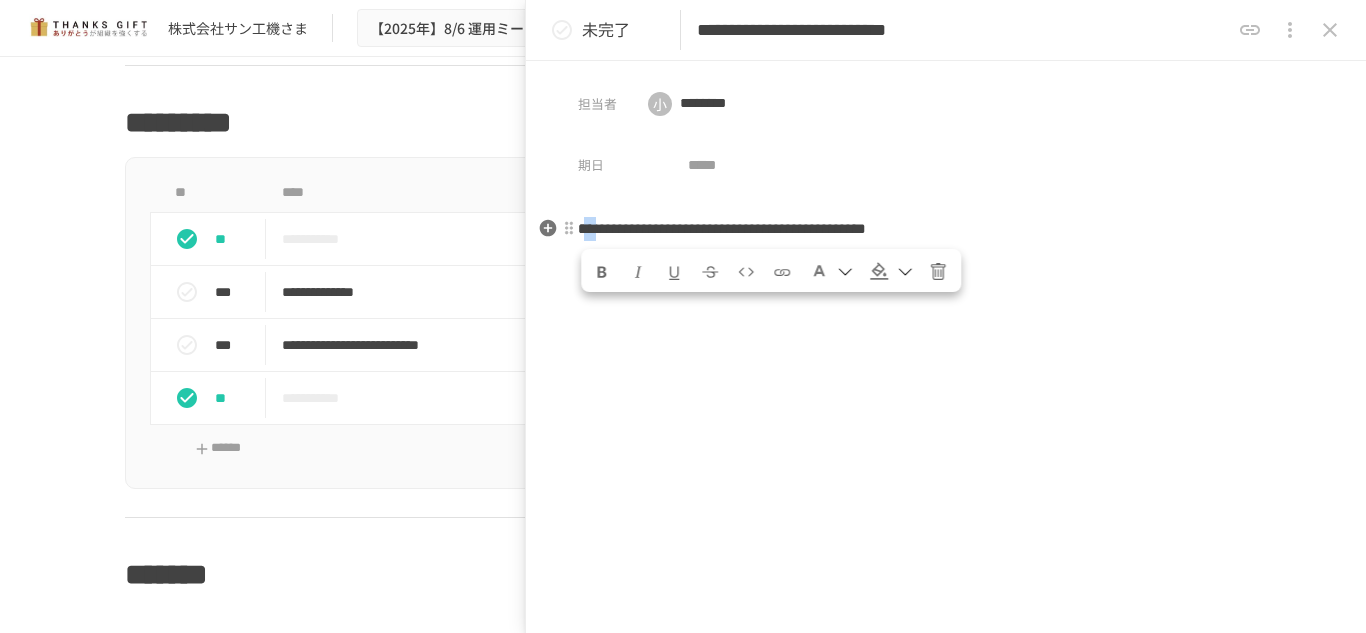 click on "**********" at bounding box center [722, 228] 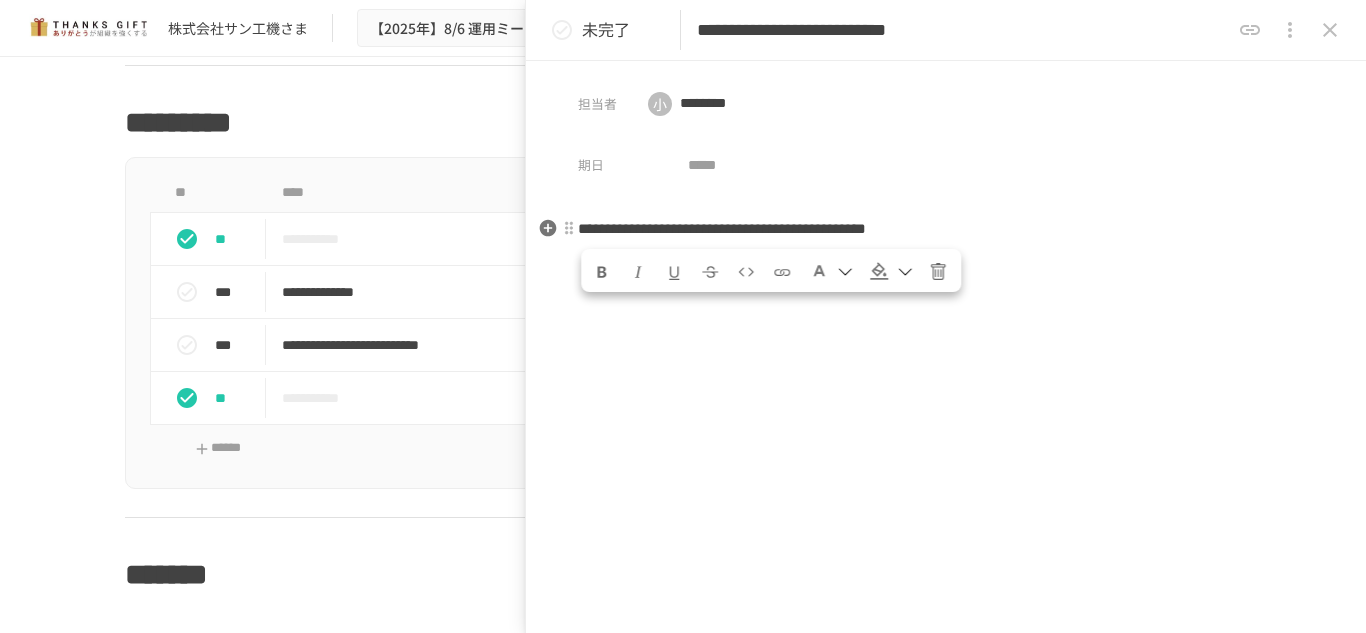 click on "**********" at bounding box center [722, 228] 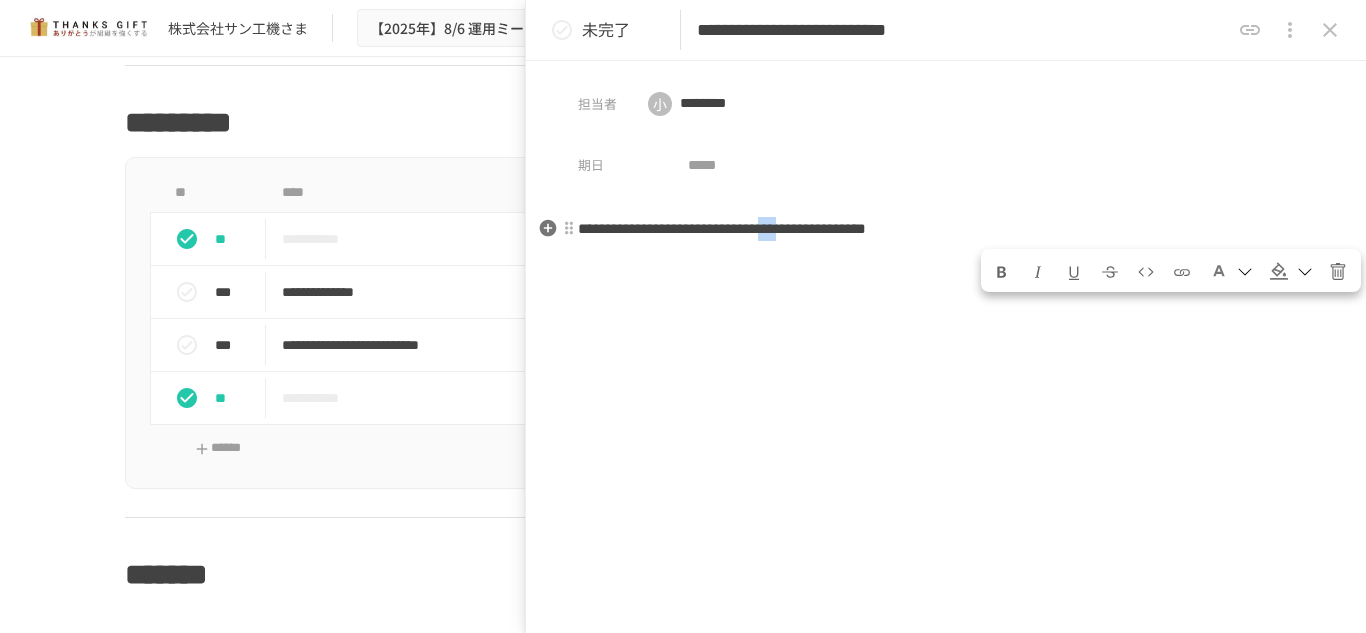 drag, startPoint x: 1015, startPoint y: 226, endPoint x: 1057, endPoint y: 230, distance: 42.190044 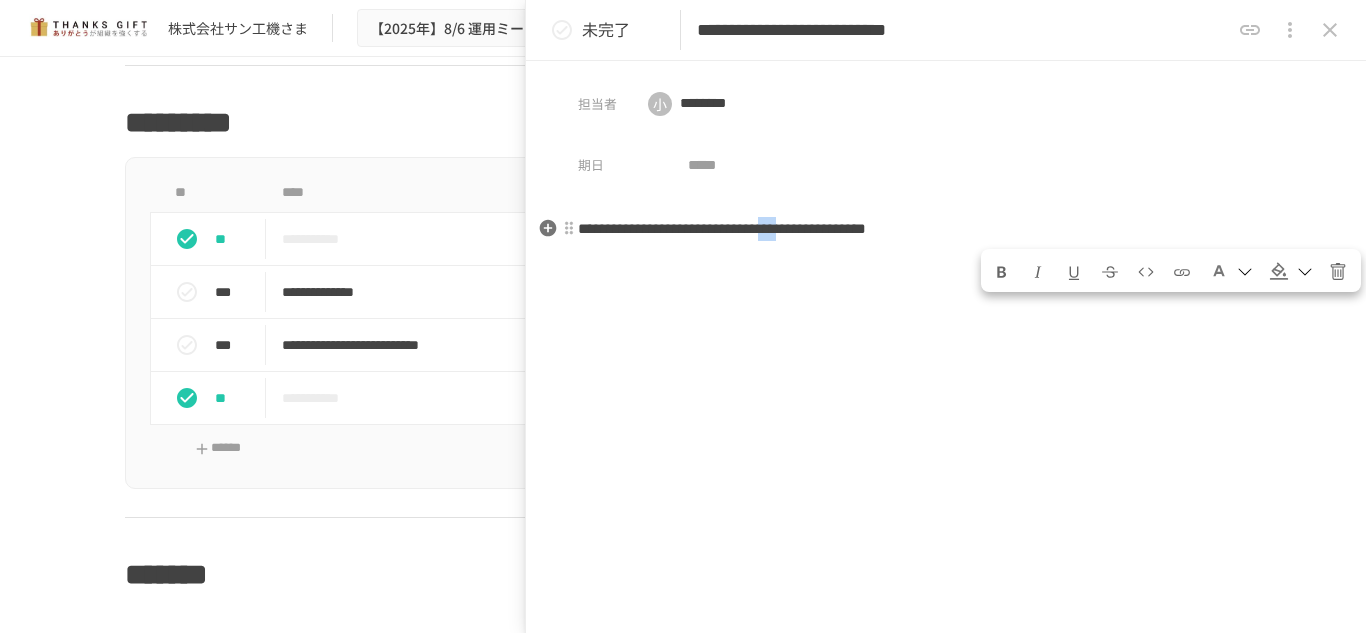 click on "**********" at bounding box center [722, 228] 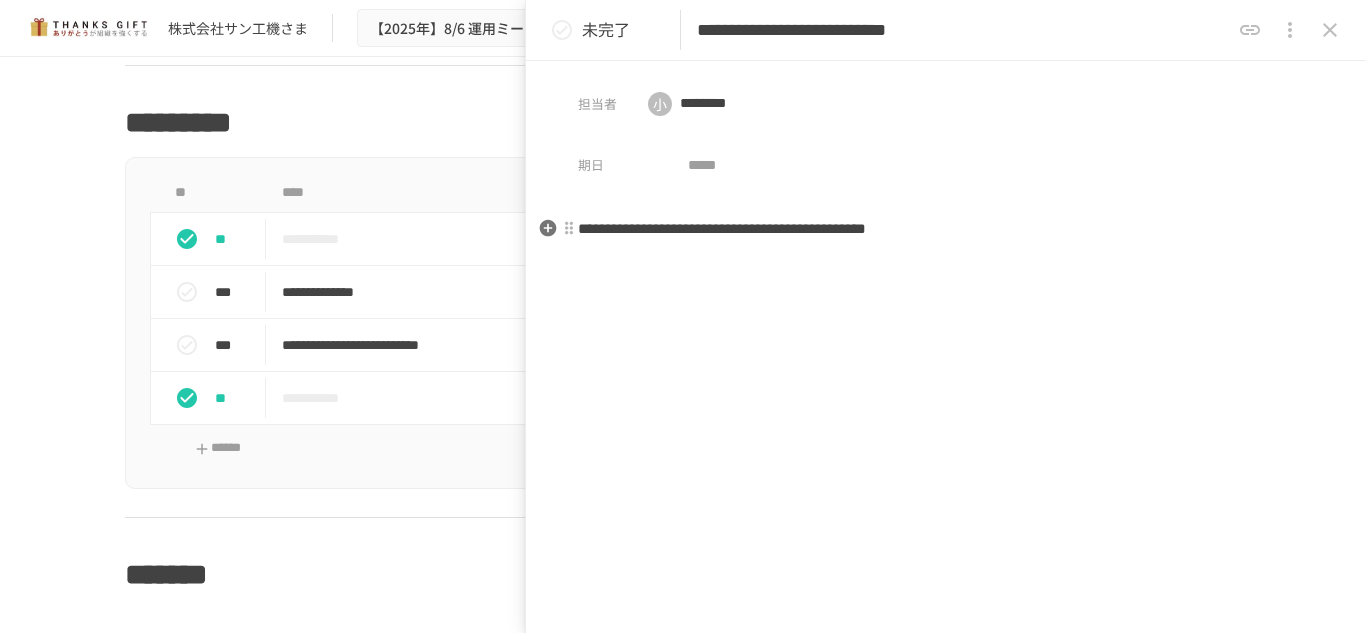 click on "**********" at bounding box center [722, 228] 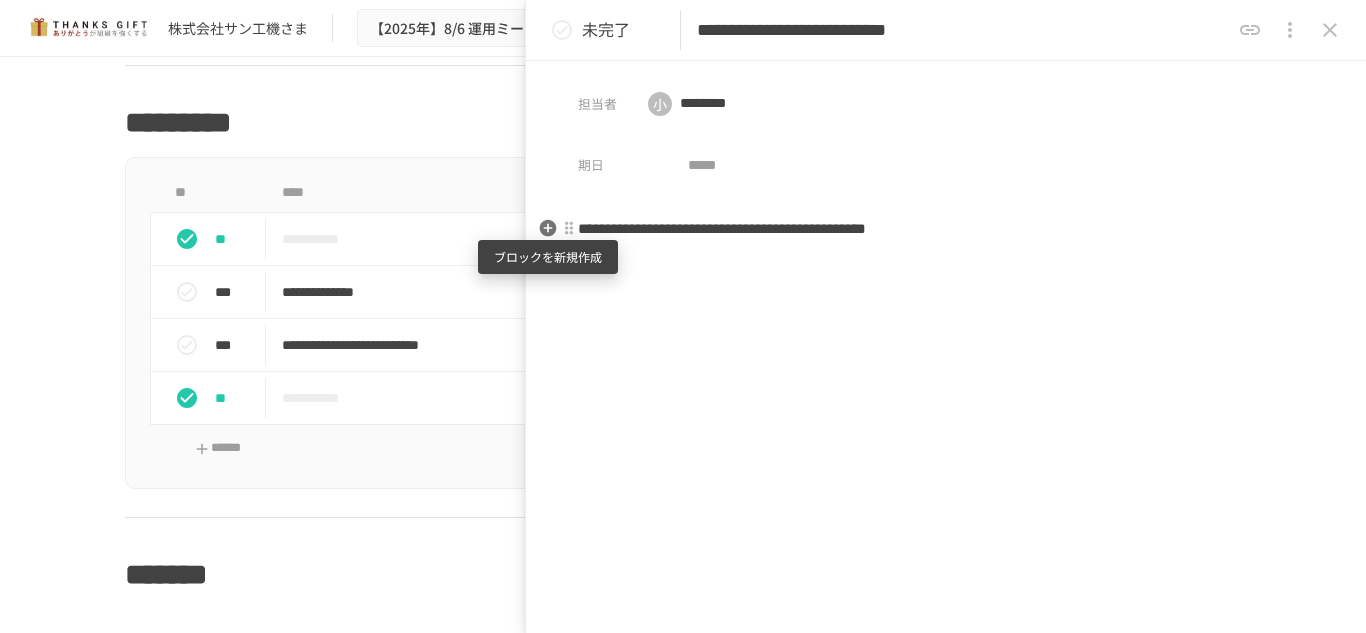 click 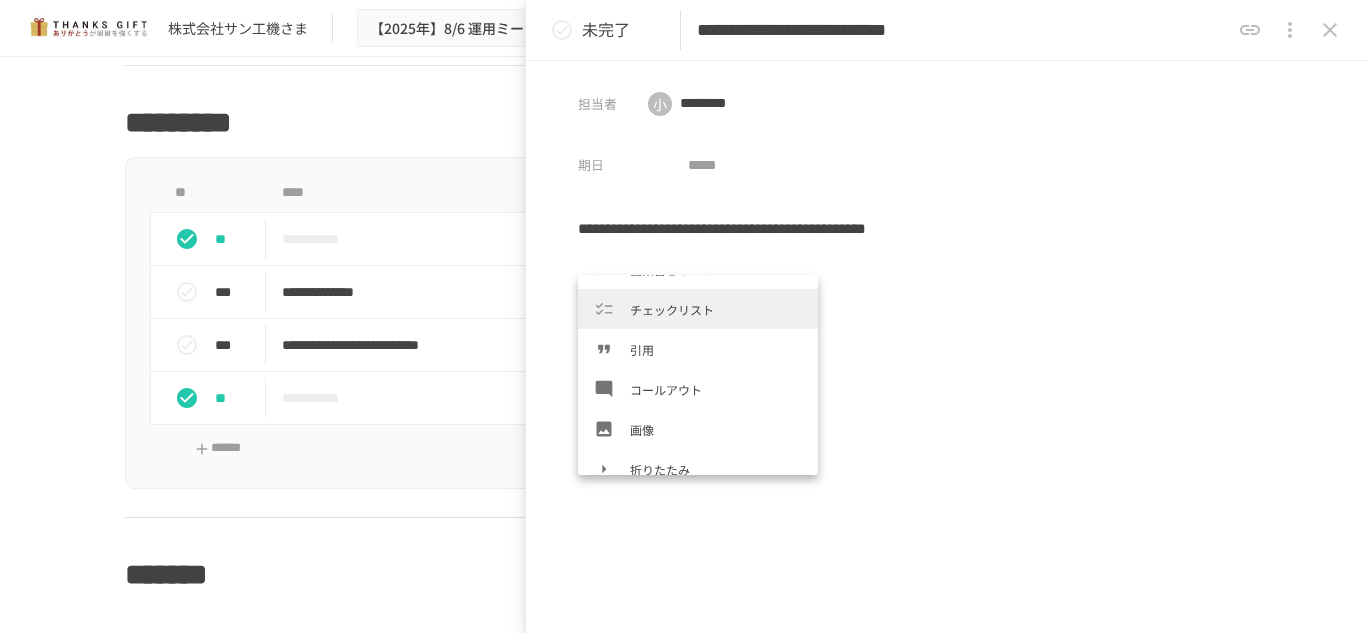scroll, scrollTop: 300, scrollLeft: 0, axis: vertical 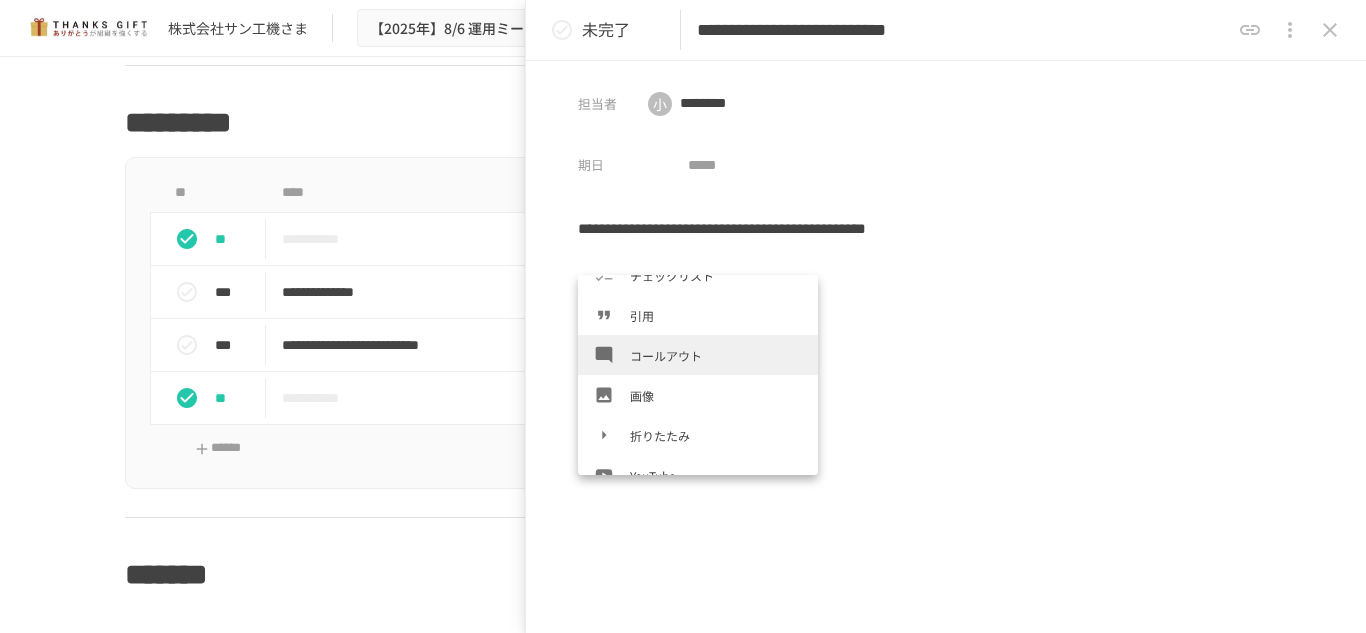 click on "コールアウト" at bounding box center (698, 355) 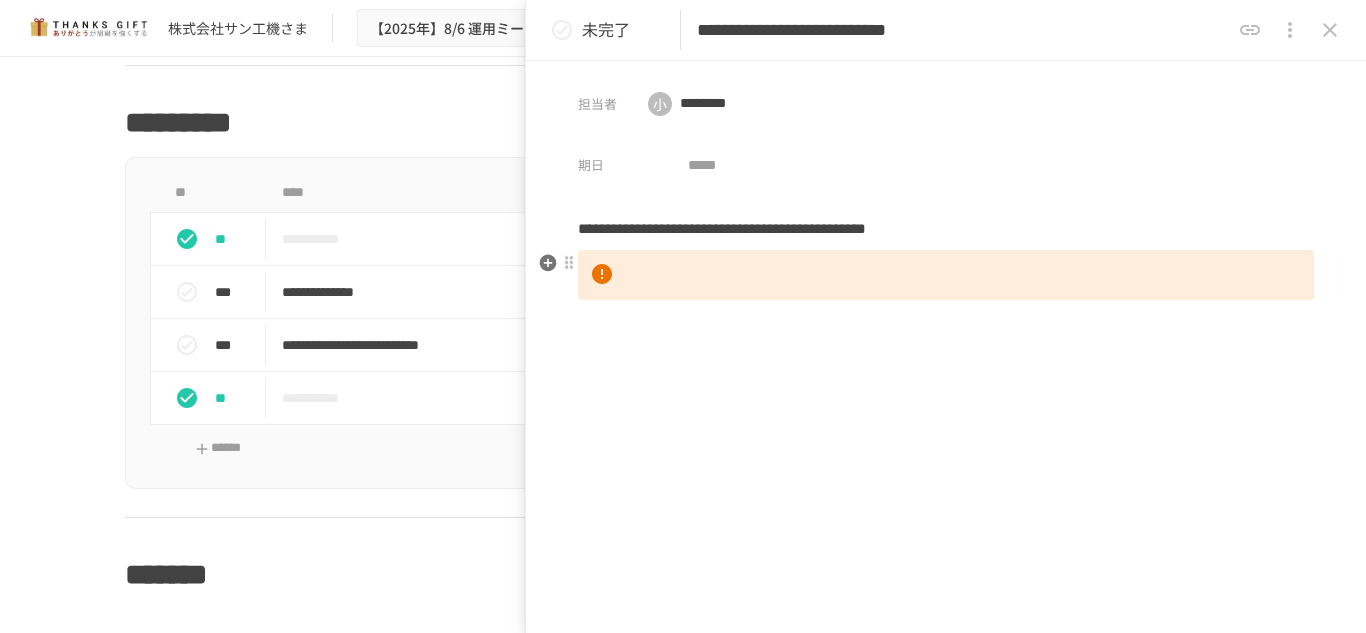 type 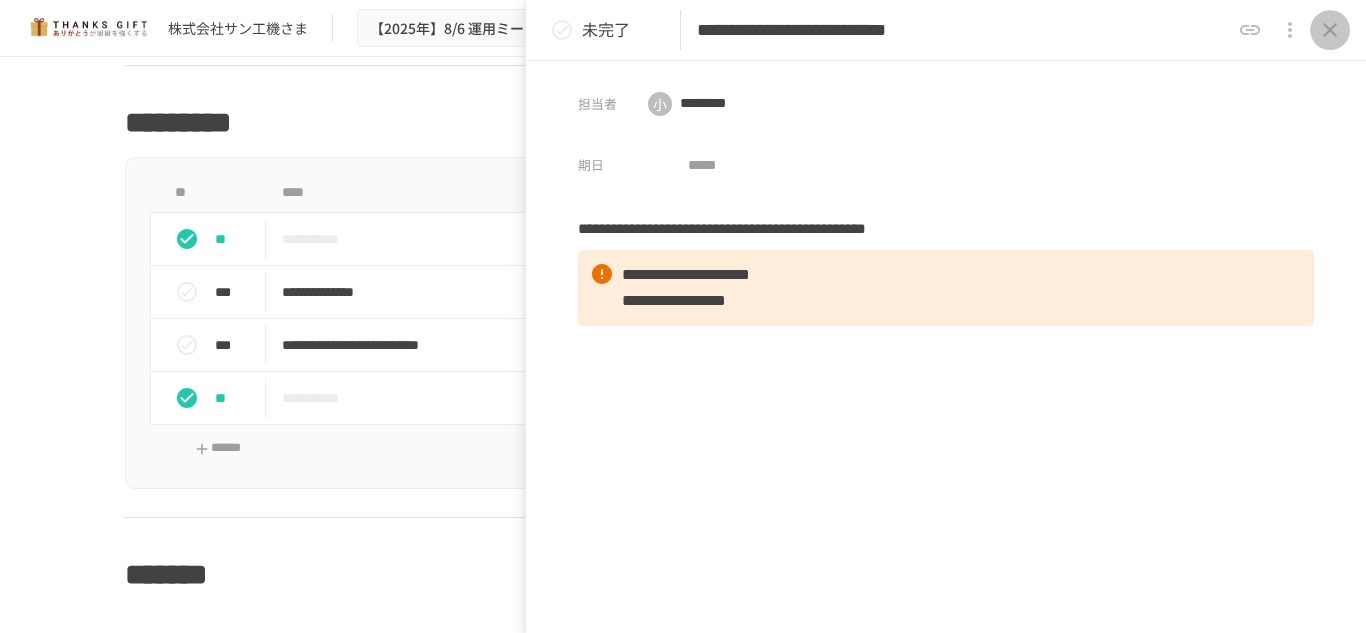 click 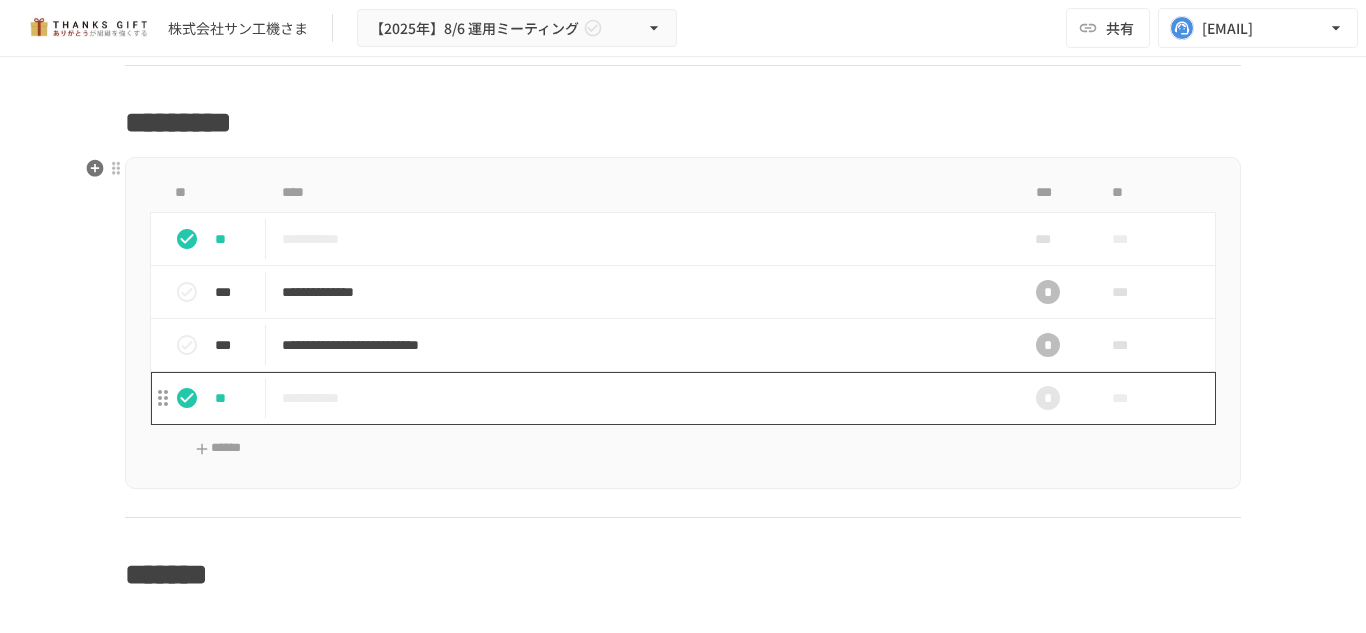 click on "**********" at bounding box center [641, 398] 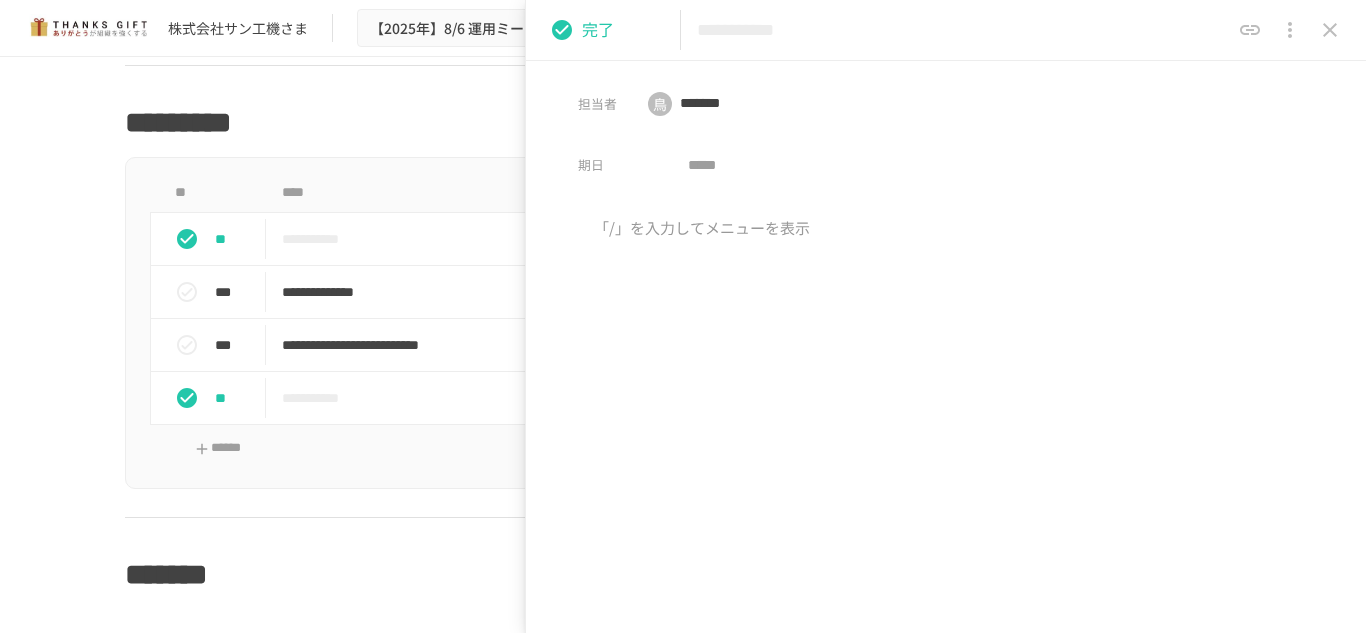 click 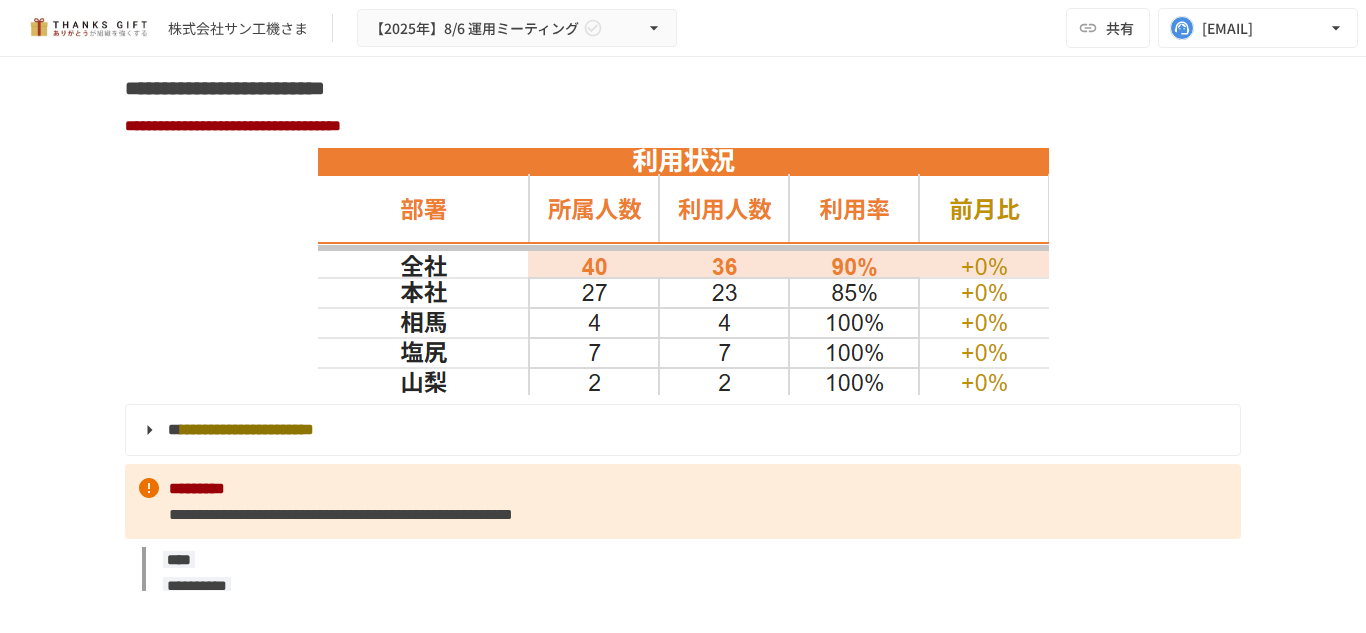 scroll, scrollTop: 1600, scrollLeft: 0, axis: vertical 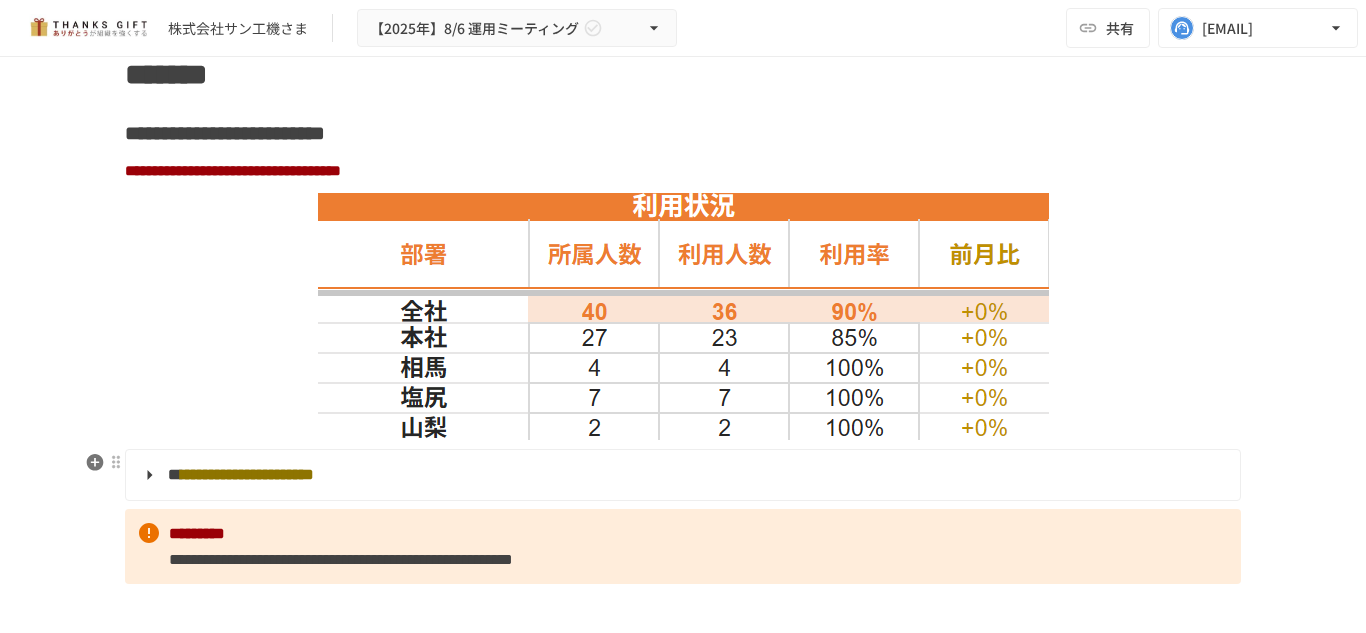 click on "**********" at bounding box center [247, 474] 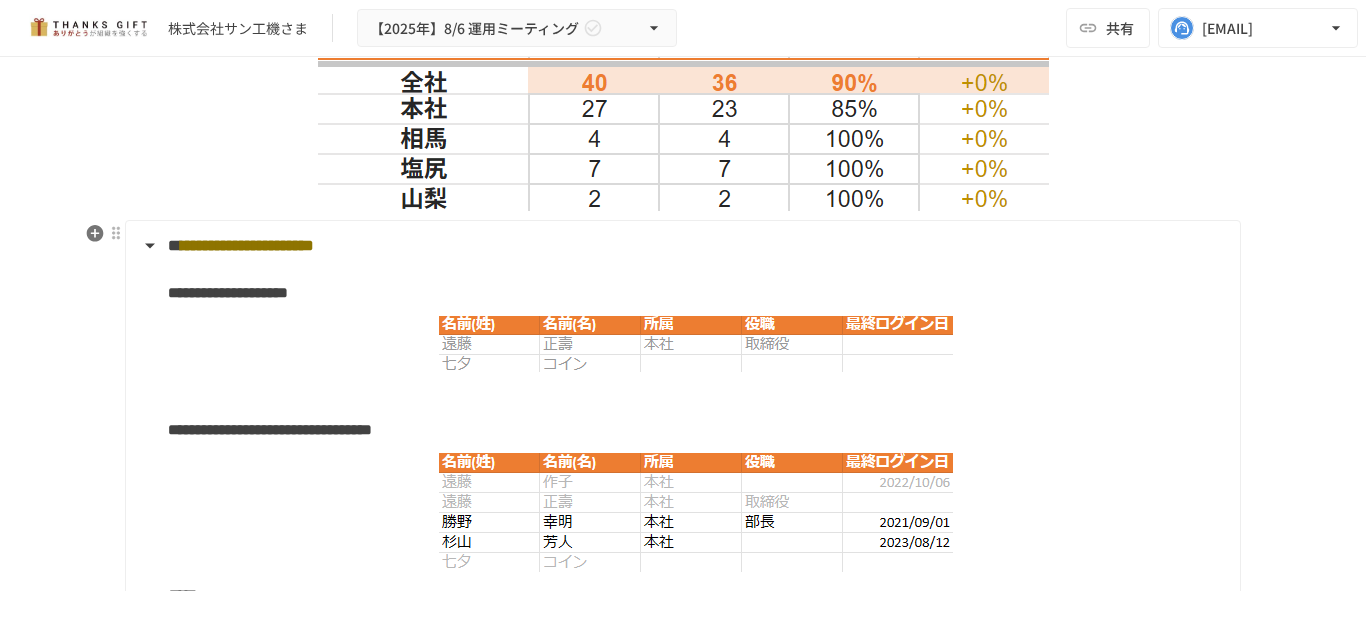 scroll, scrollTop: 1800, scrollLeft: 0, axis: vertical 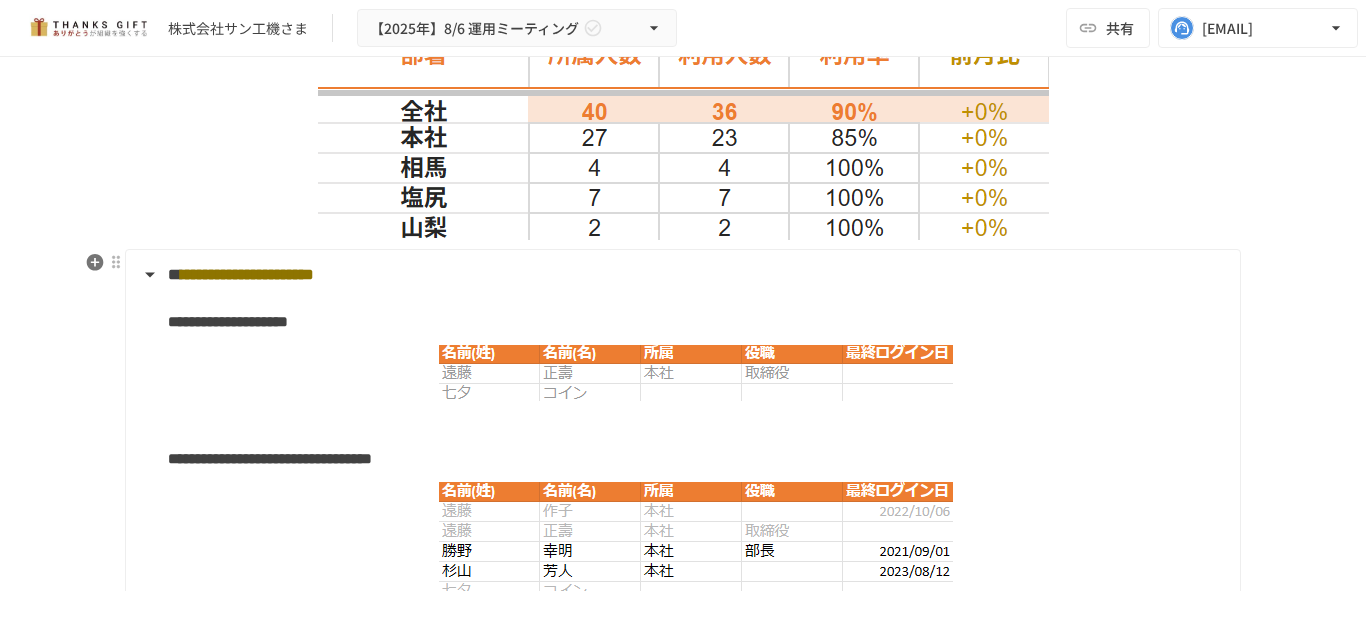 click on "**********" at bounding box center [681, 275] 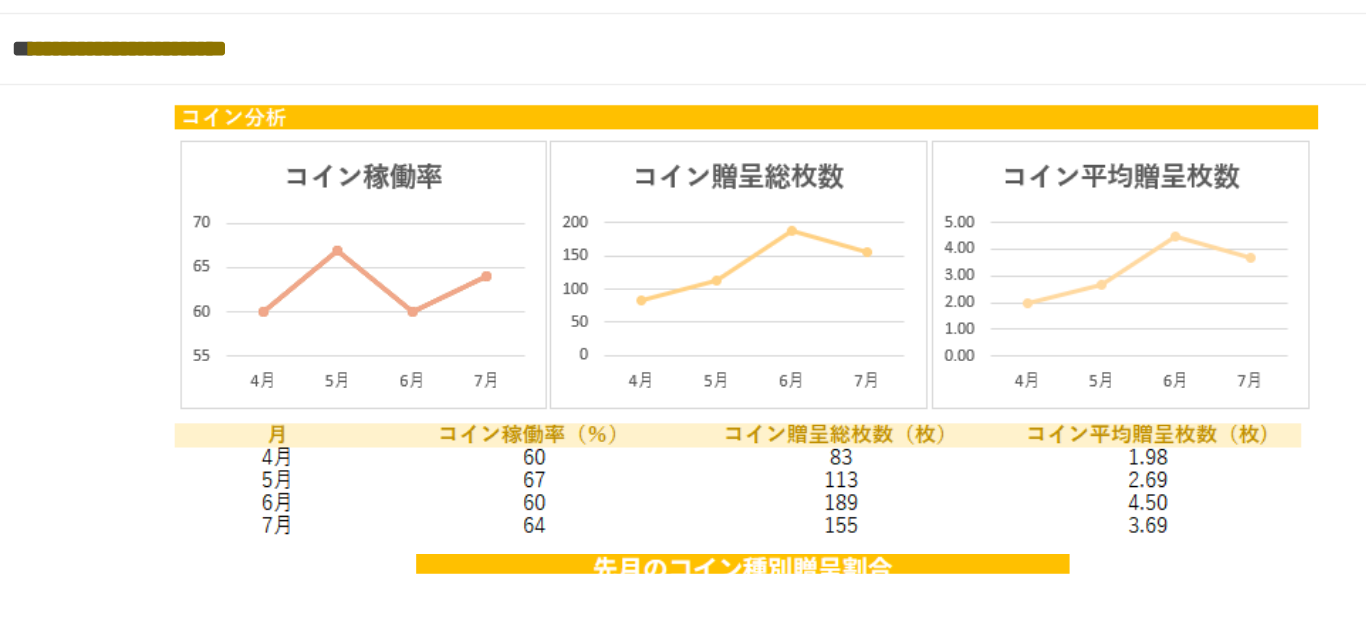 scroll, scrollTop: 2332, scrollLeft: 0, axis: vertical 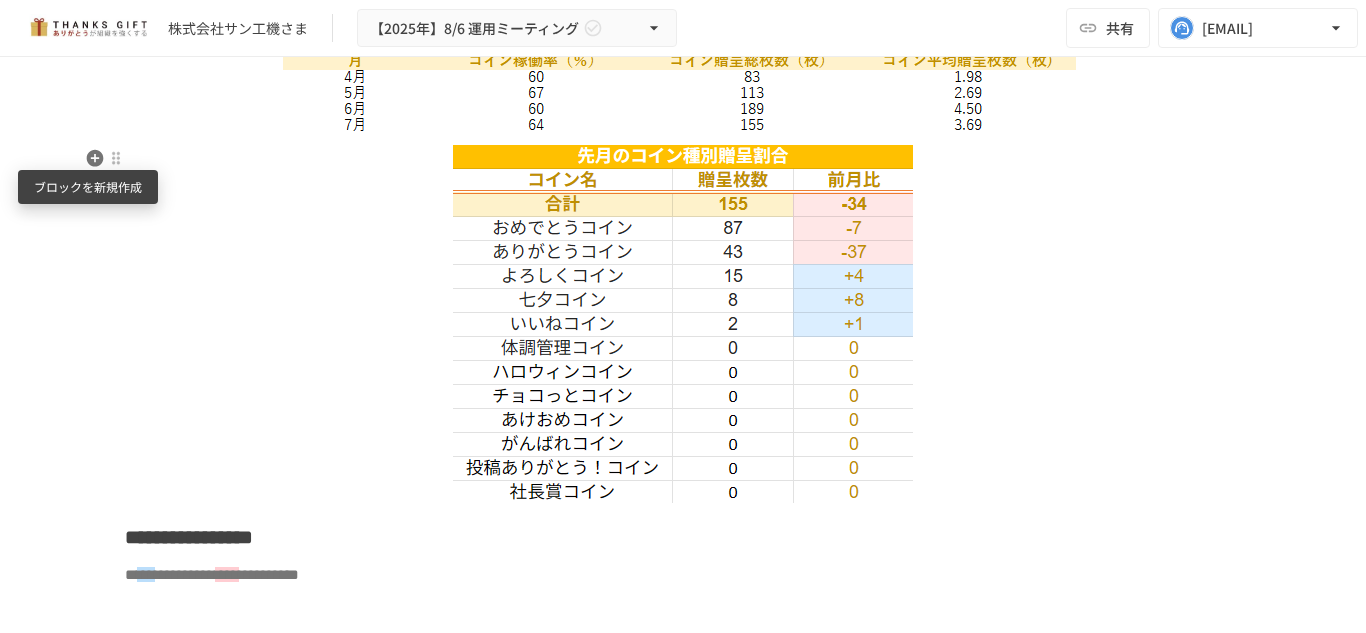 click 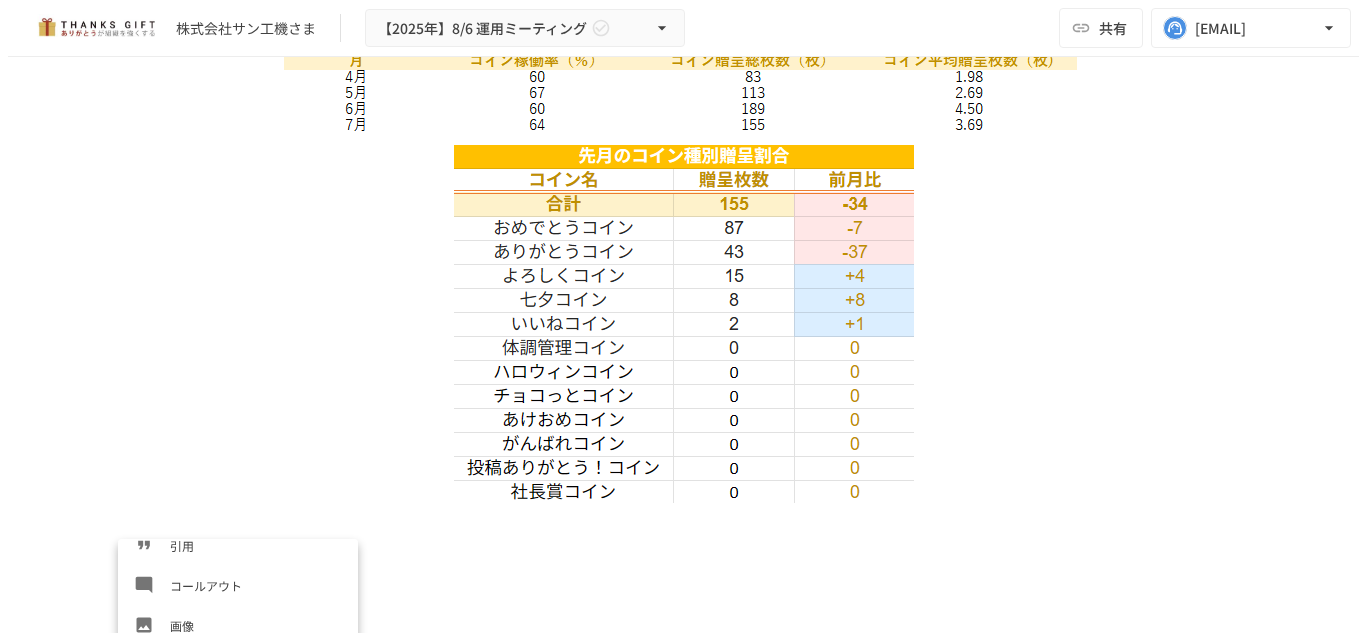 scroll, scrollTop: 300, scrollLeft: 0, axis: vertical 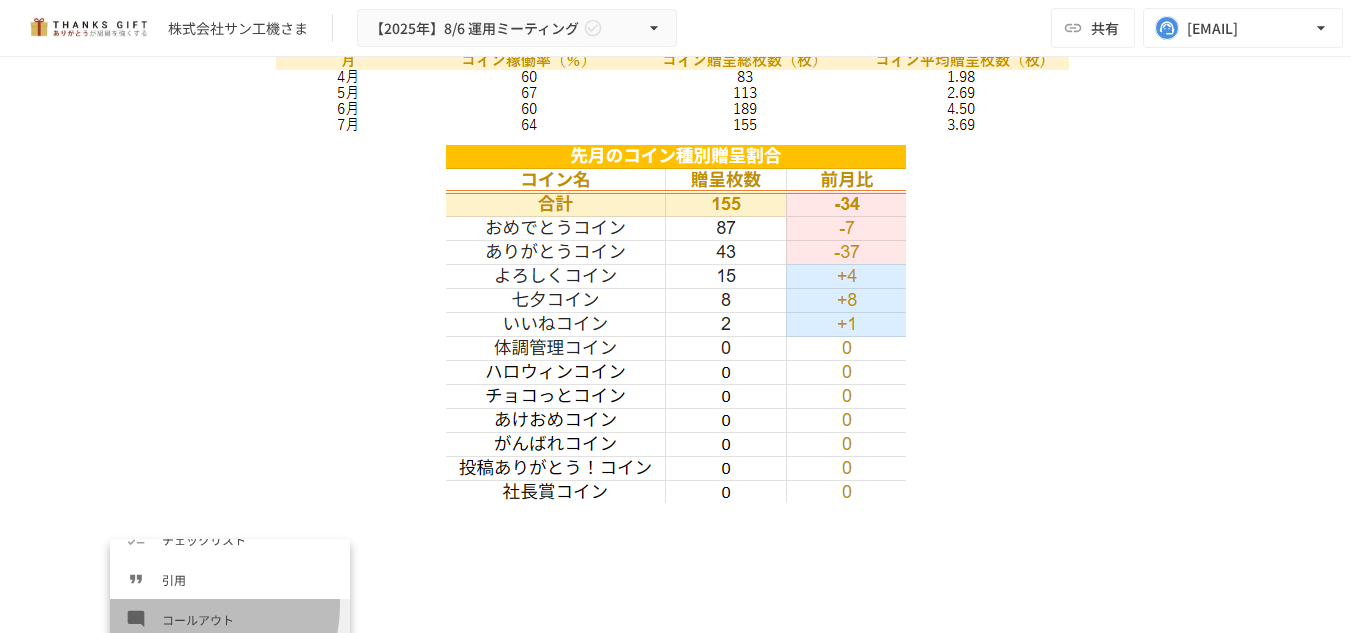 click on "コールアウト" at bounding box center [230, 619] 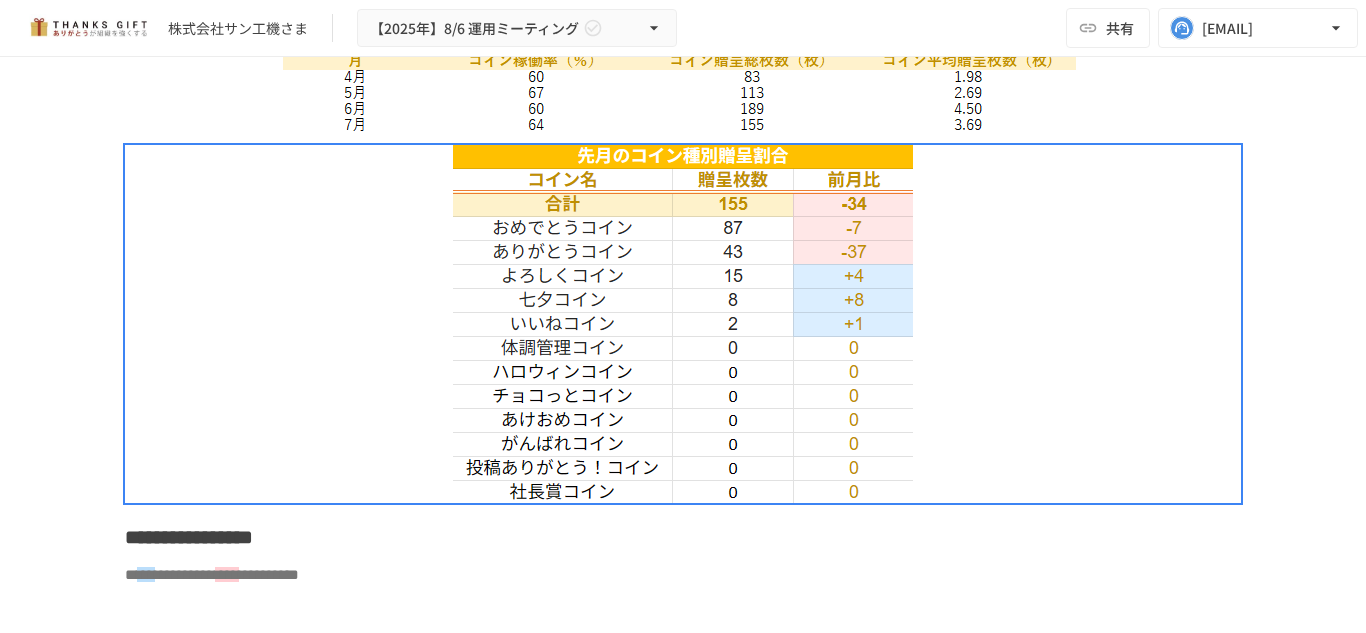 click at bounding box center [683, -21] 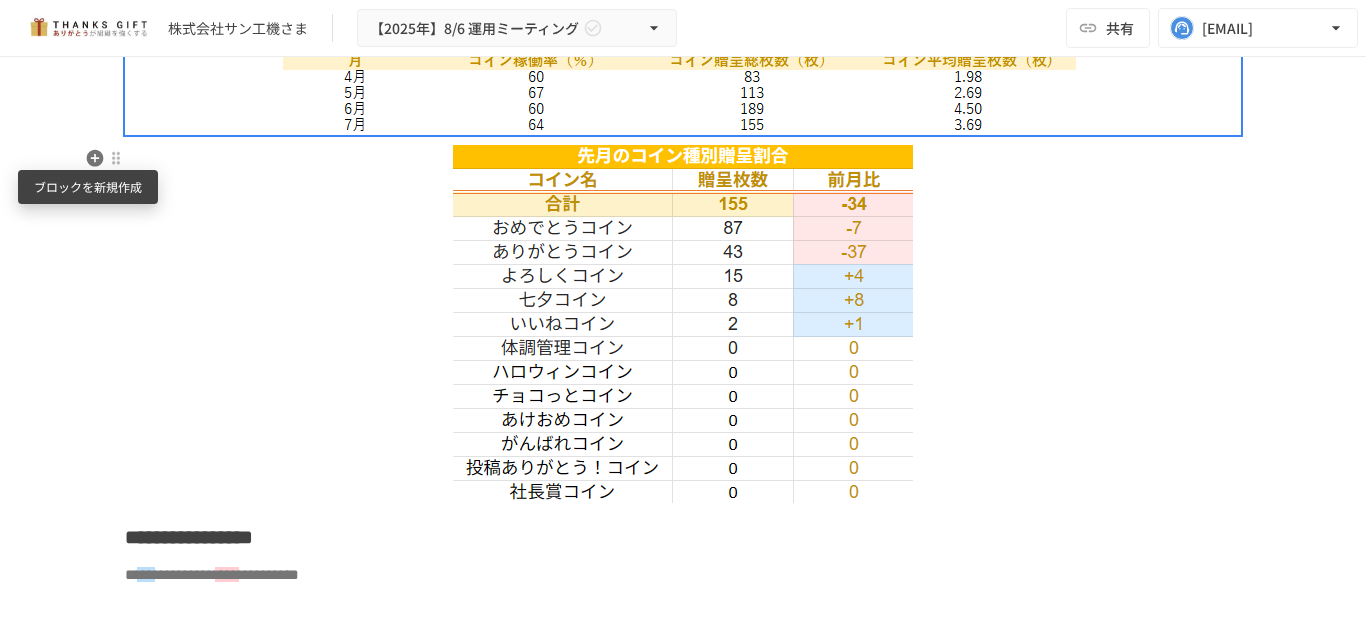 click 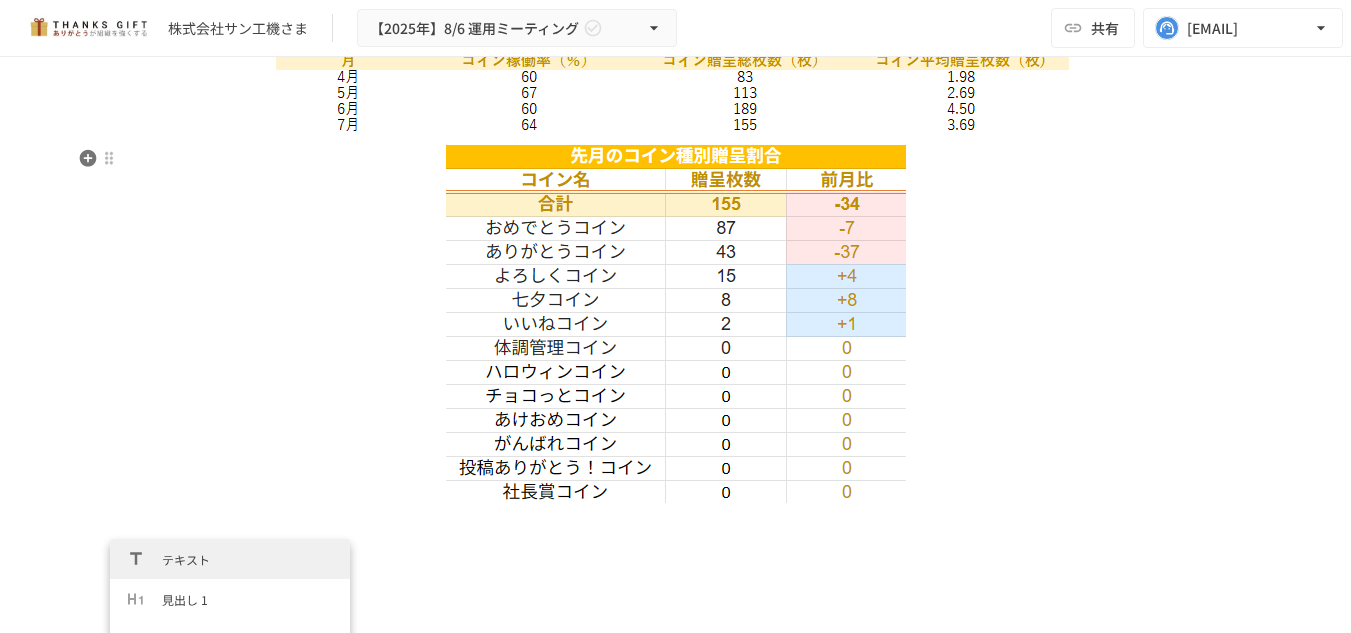 click on "**********" at bounding box center (676, 1524) 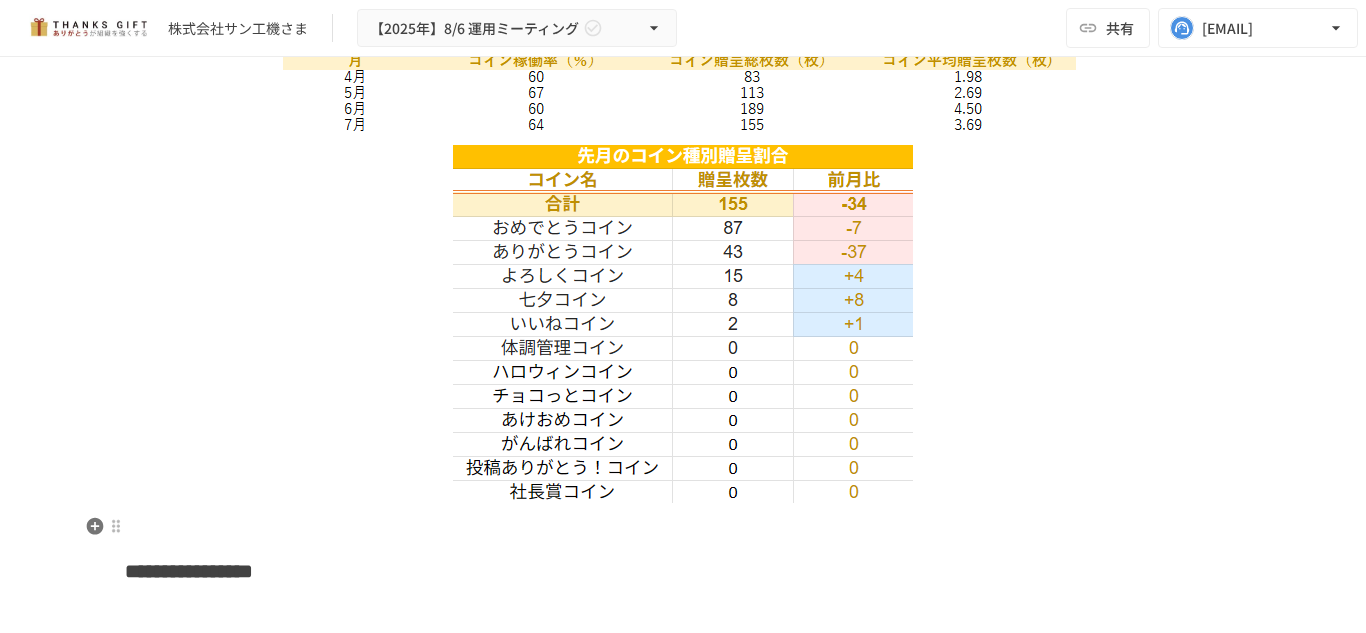 click at bounding box center [683, 525] 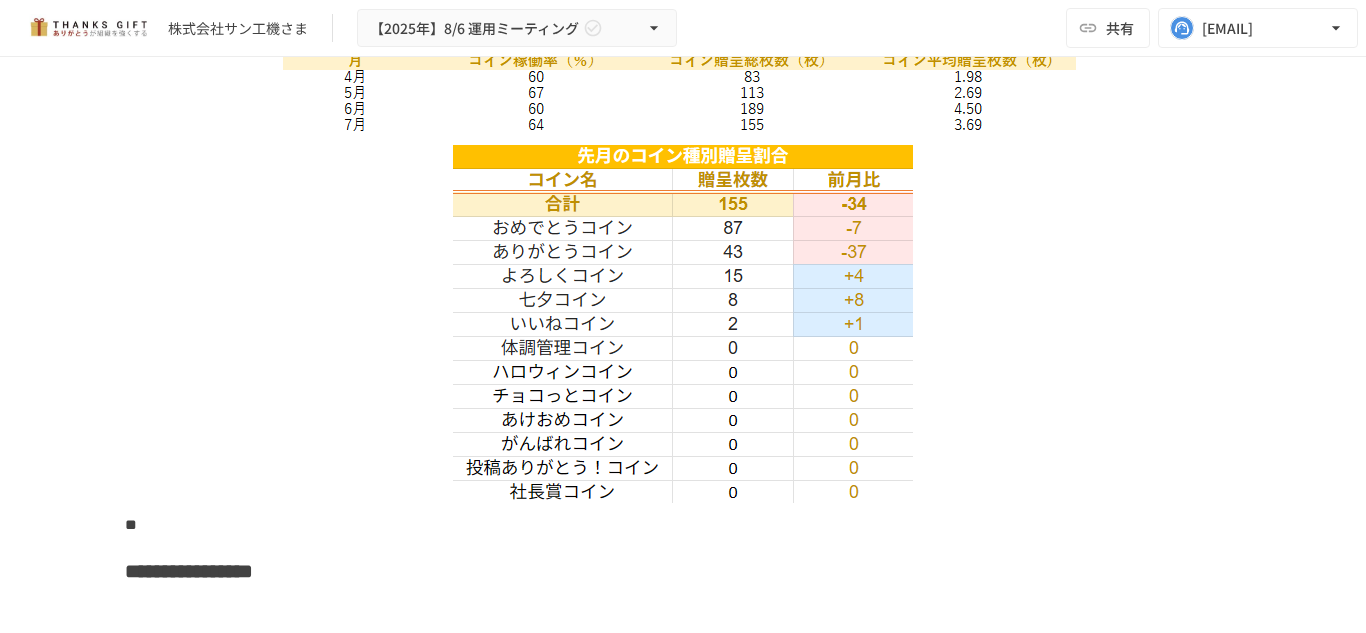 type 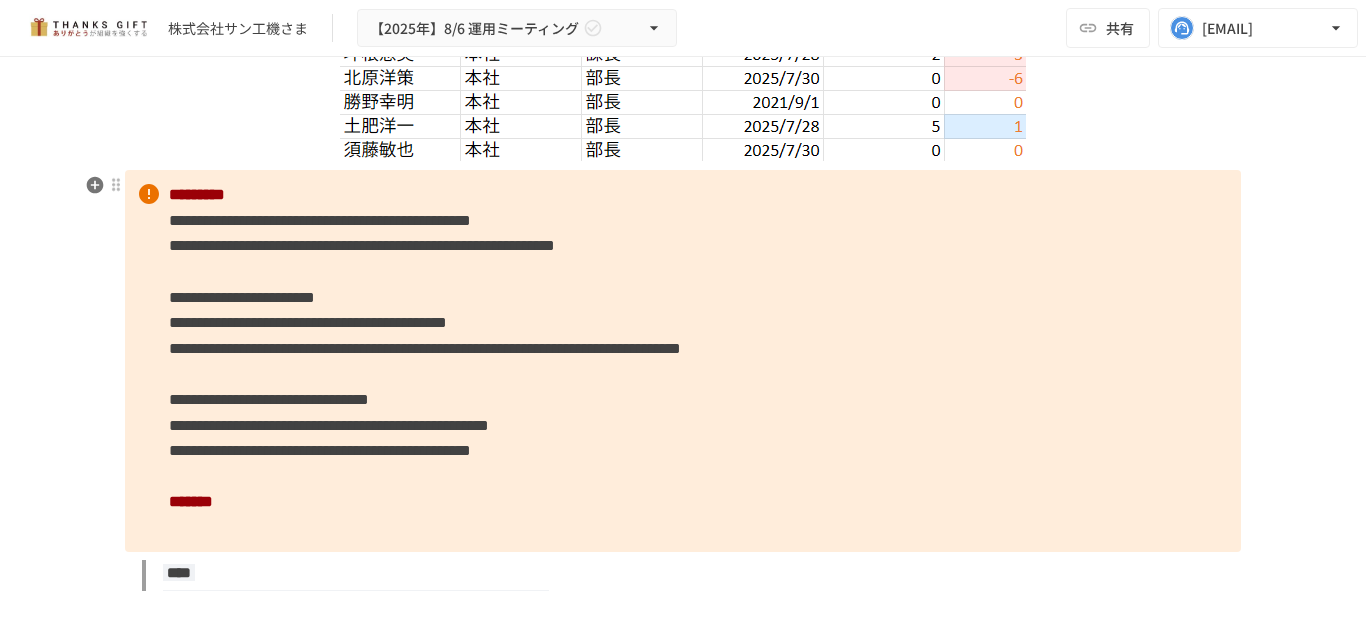 scroll, scrollTop: 3832, scrollLeft: 0, axis: vertical 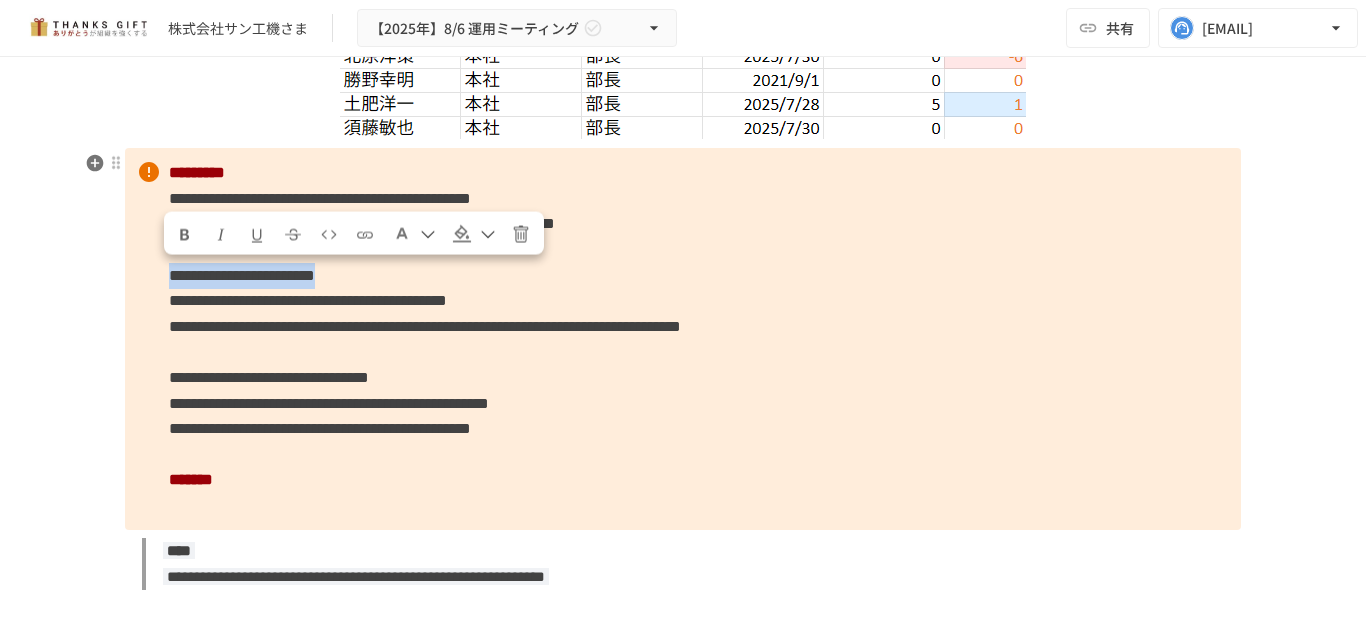 drag, startPoint x: 138, startPoint y: 274, endPoint x: 650, endPoint y: 271, distance: 512.0088 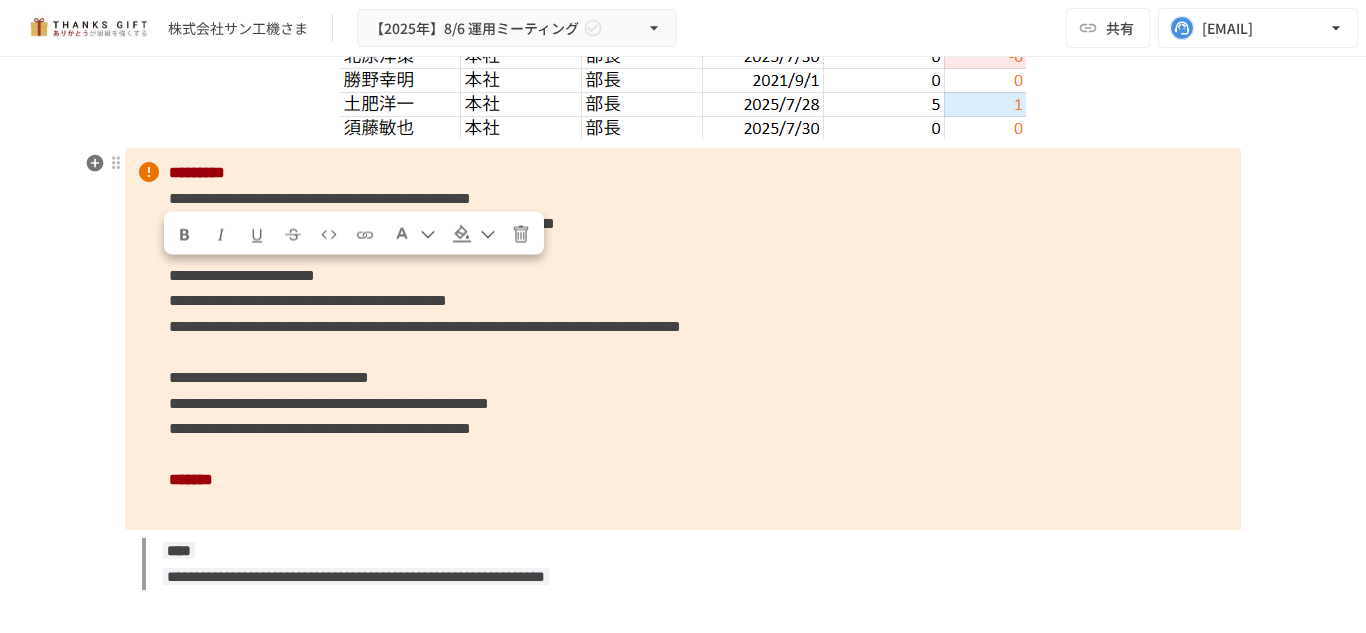 click on "**********" at bounding box center [683, 339] 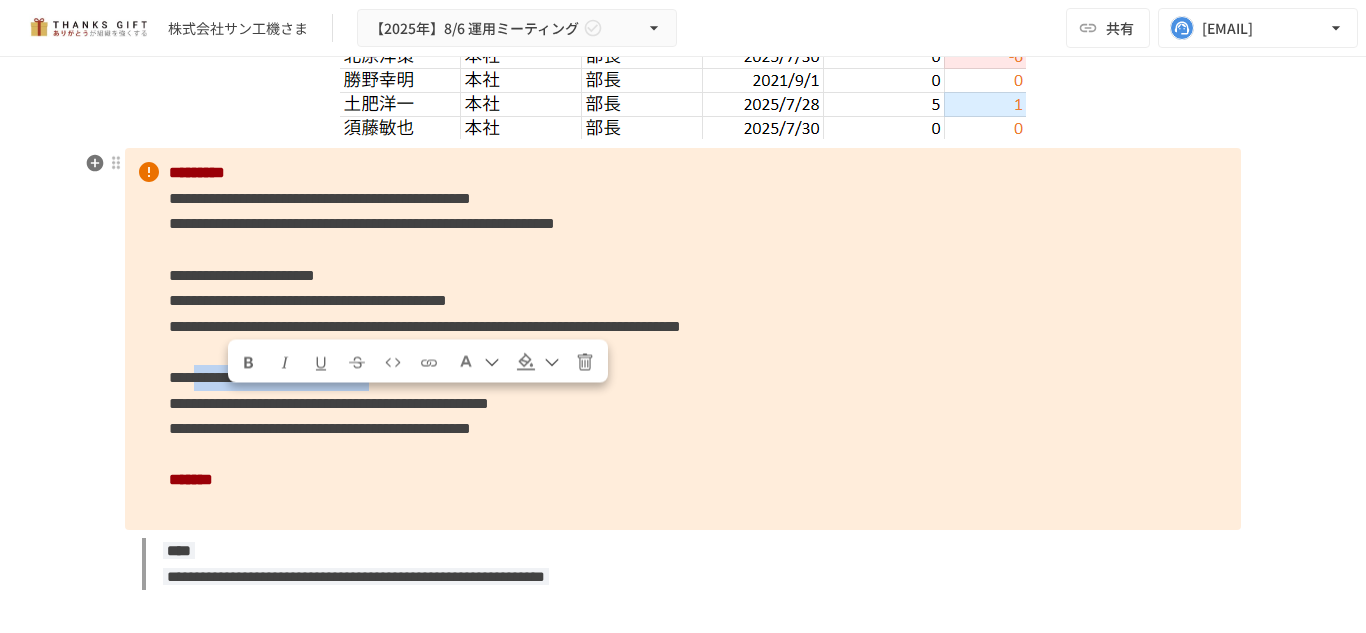 drag, startPoint x: 233, startPoint y: 410, endPoint x: 697, endPoint y: 406, distance: 464.01724 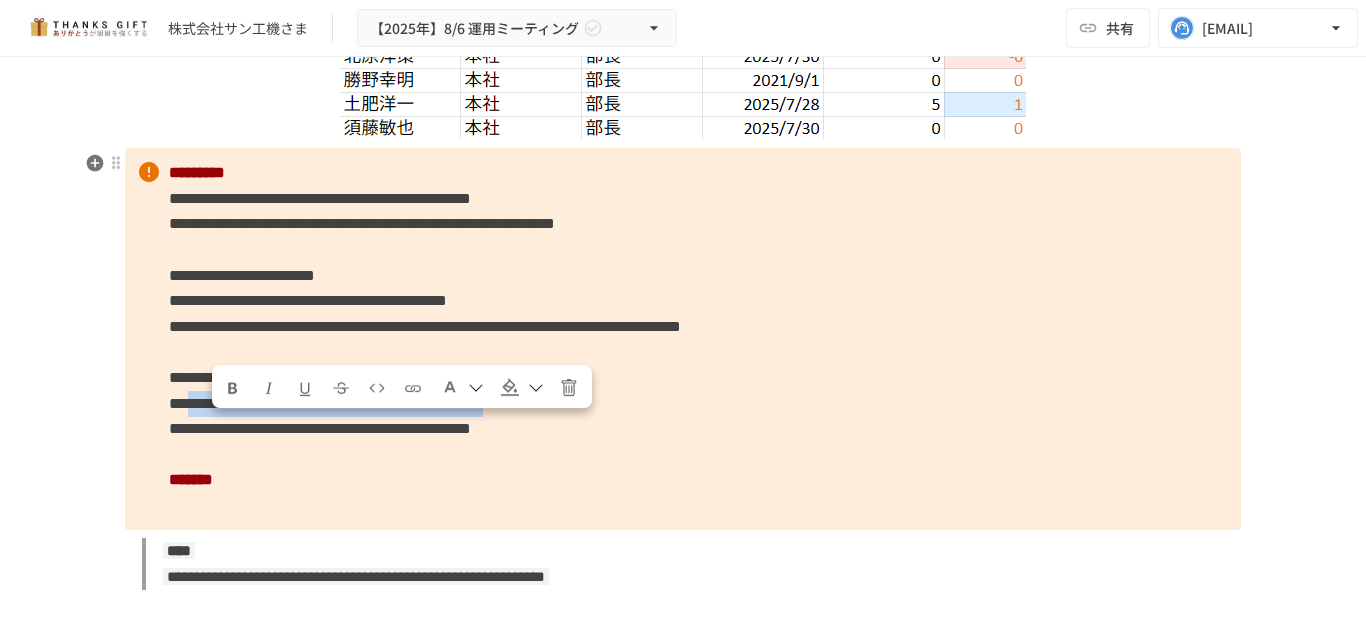 drag, startPoint x: 213, startPoint y: 428, endPoint x: 1020, endPoint y: 434, distance: 807.0223 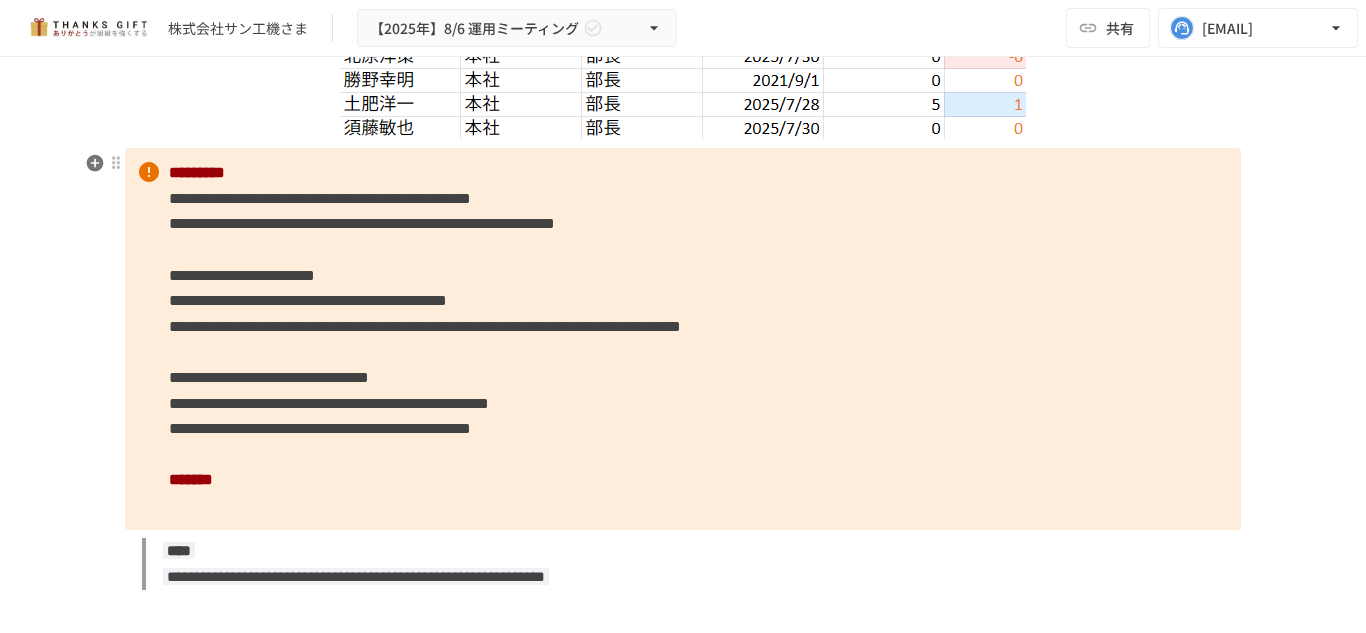 click on "**********" at bounding box center [683, 339] 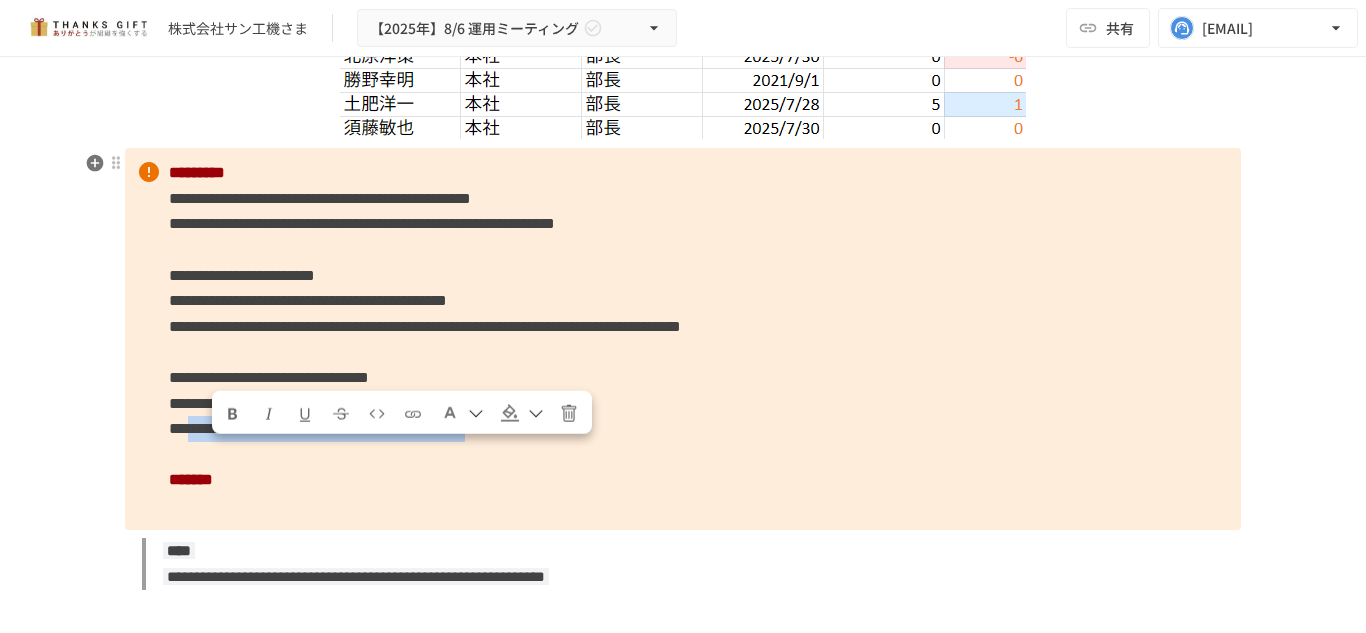 drag, startPoint x: 210, startPoint y: 455, endPoint x: 947, endPoint y: 457, distance: 737.0027 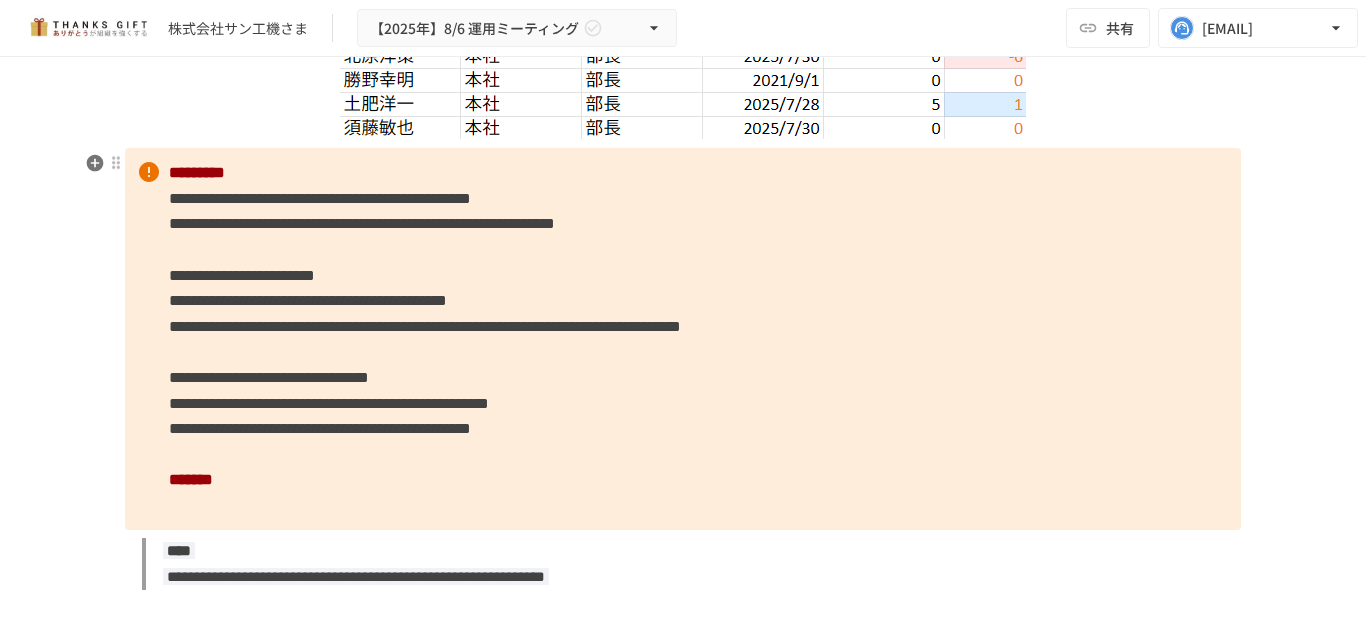 click on "**********" at bounding box center (320, 428) 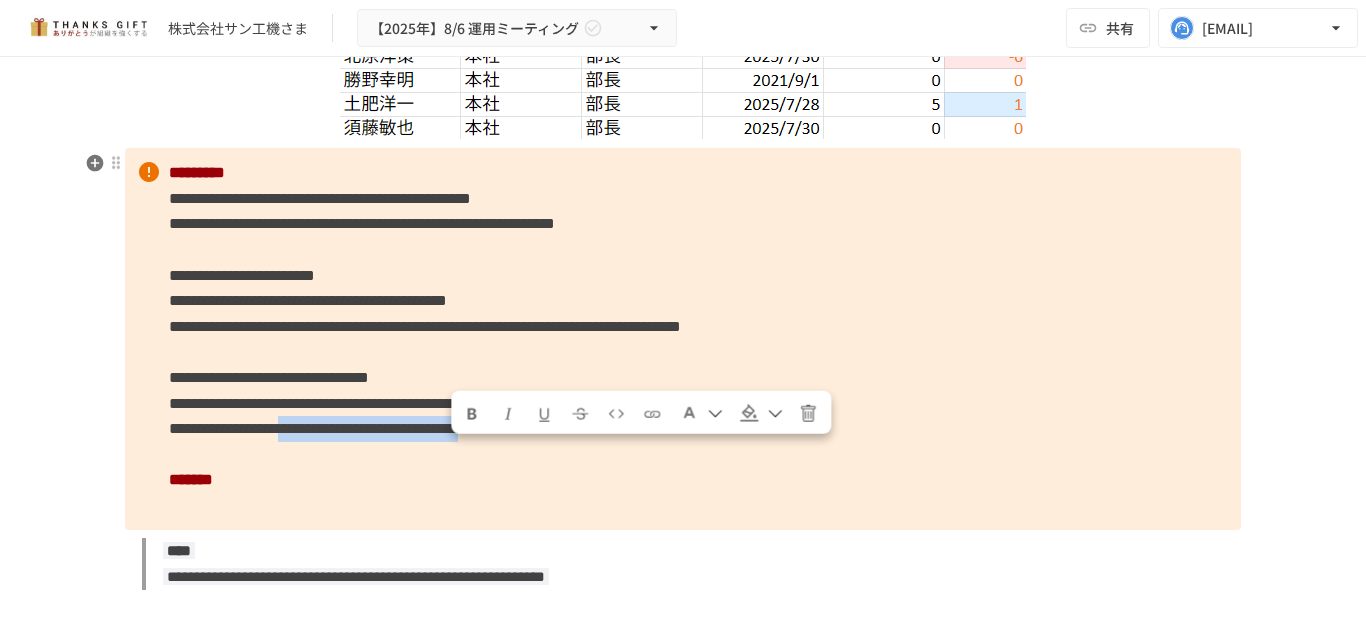 drag, startPoint x: 452, startPoint y: 457, endPoint x: 932, endPoint y: 459, distance: 480.00418 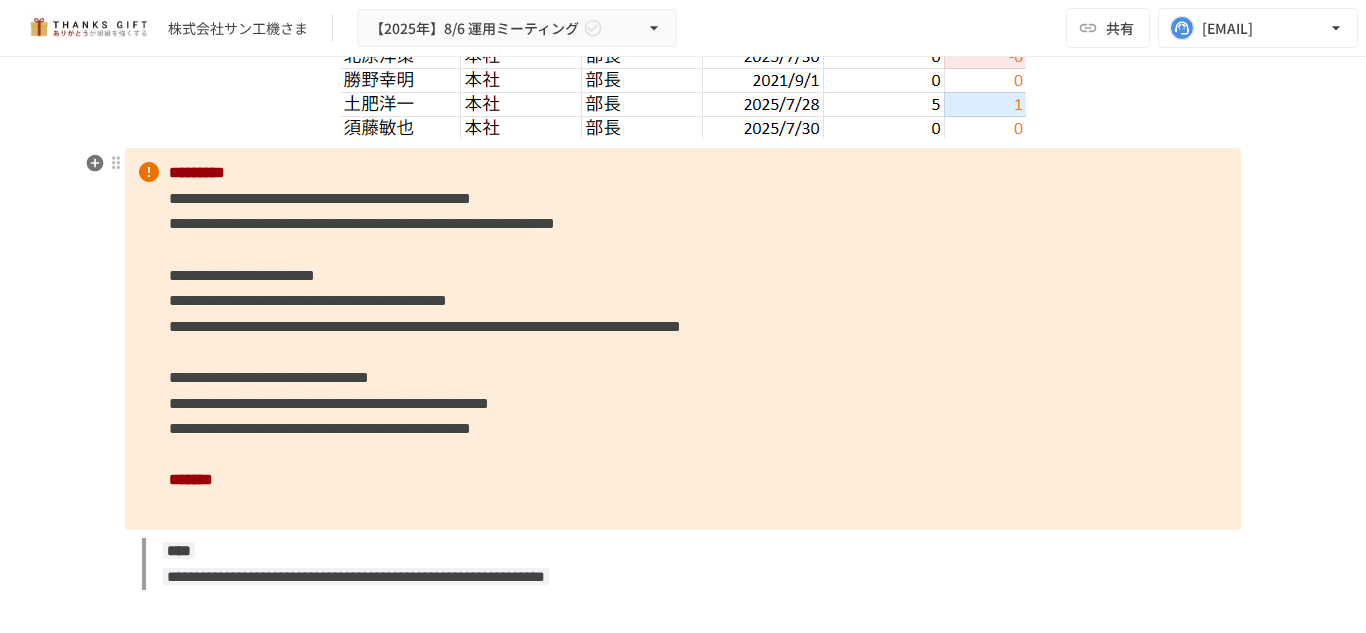 click on "**********" at bounding box center (320, 428) 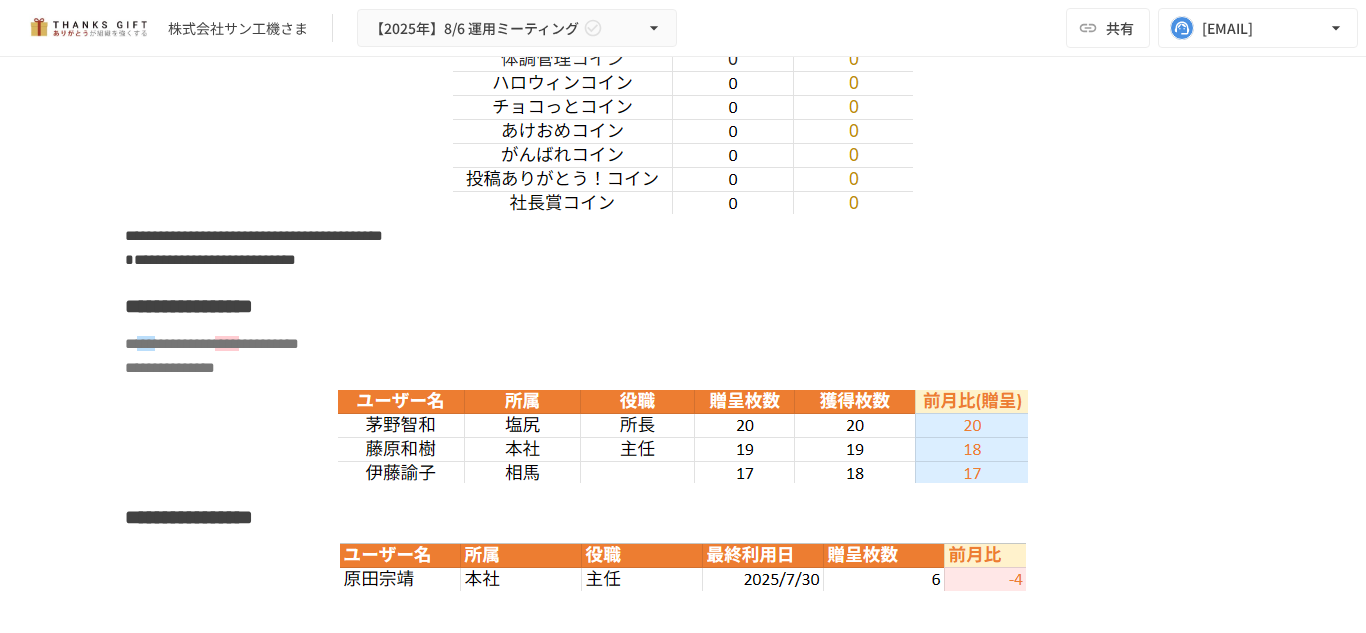 scroll, scrollTop: 3032, scrollLeft: 0, axis: vertical 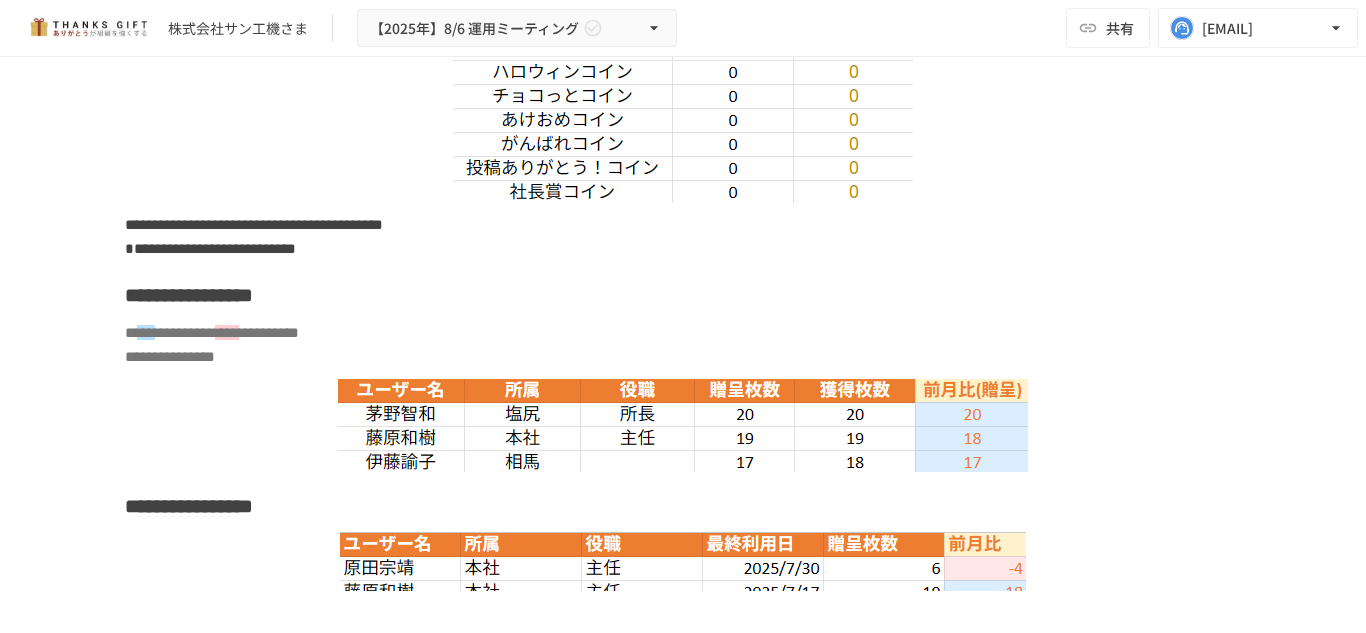 drag, startPoint x: 609, startPoint y: 241, endPoint x: 239, endPoint y: 241, distance: 370 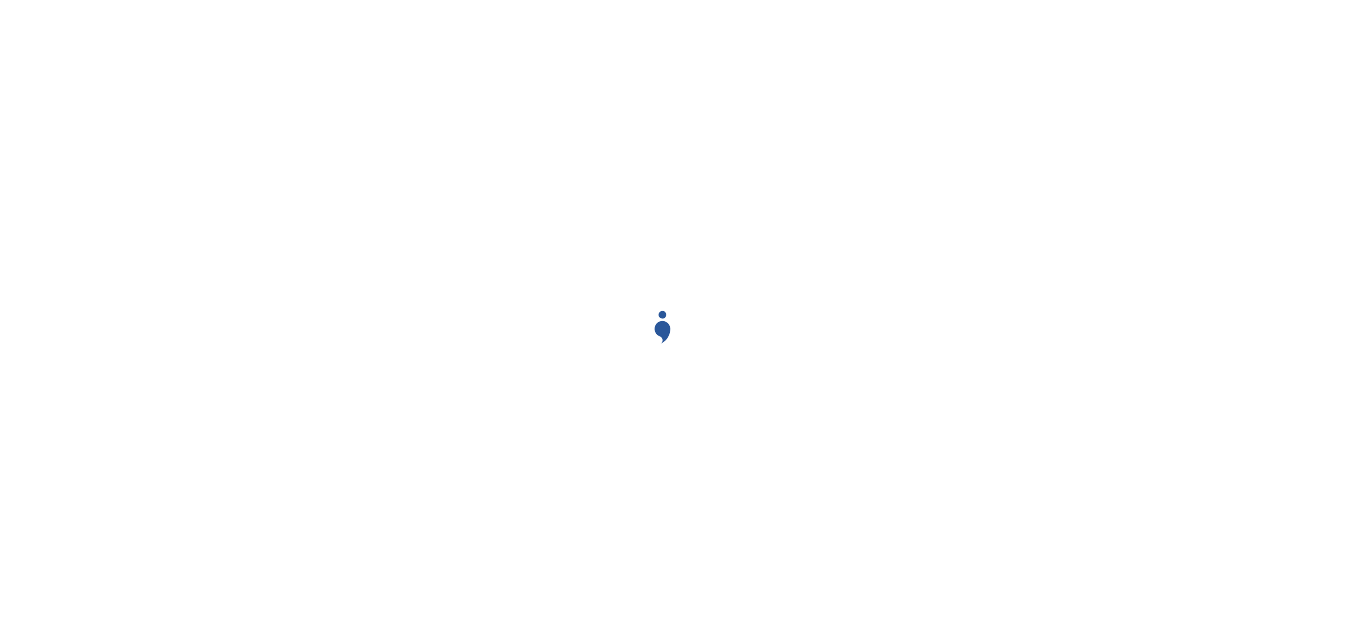 scroll, scrollTop: 0, scrollLeft: 0, axis: both 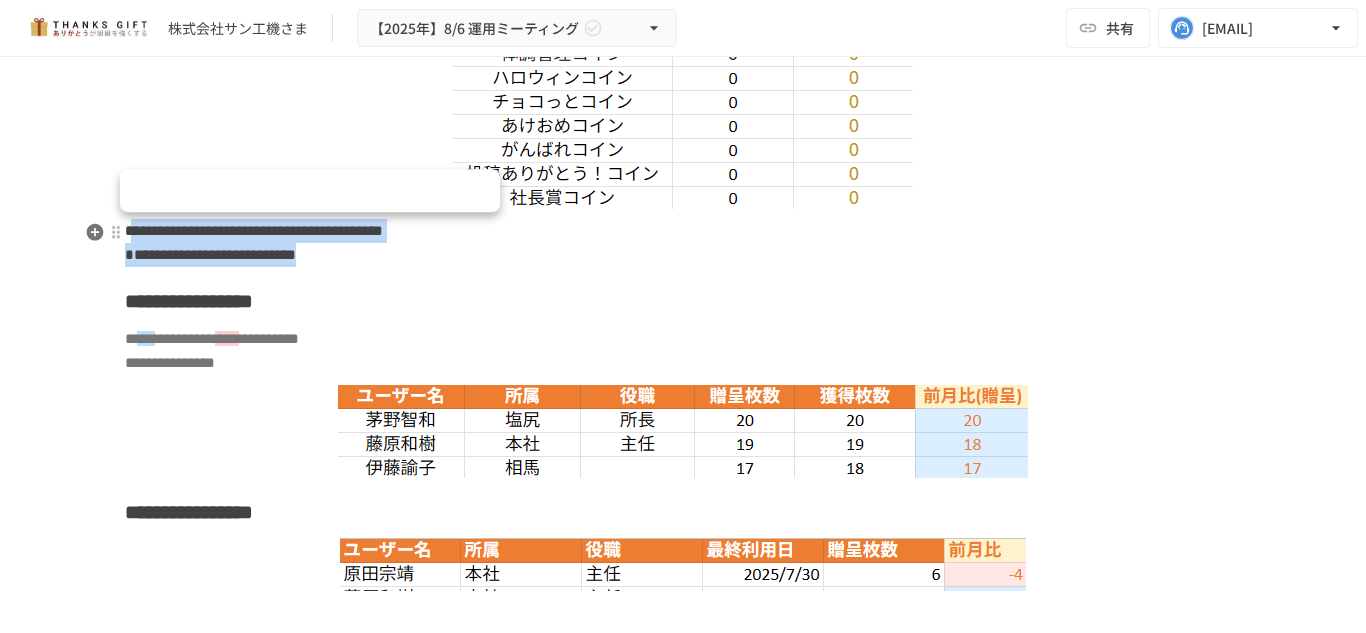 drag, startPoint x: 135, startPoint y: 231, endPoint x: 575, endPoint y: 258, distance: 440.82764 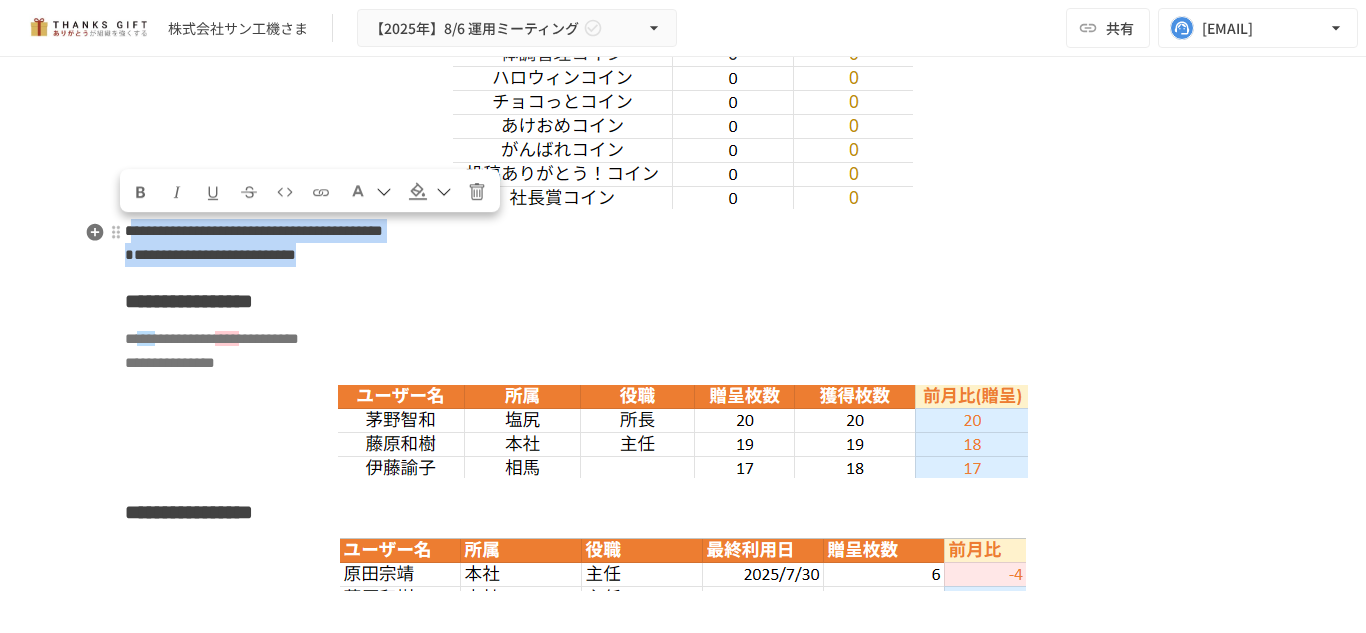 click on "**********" at bounding box center (683, 243) 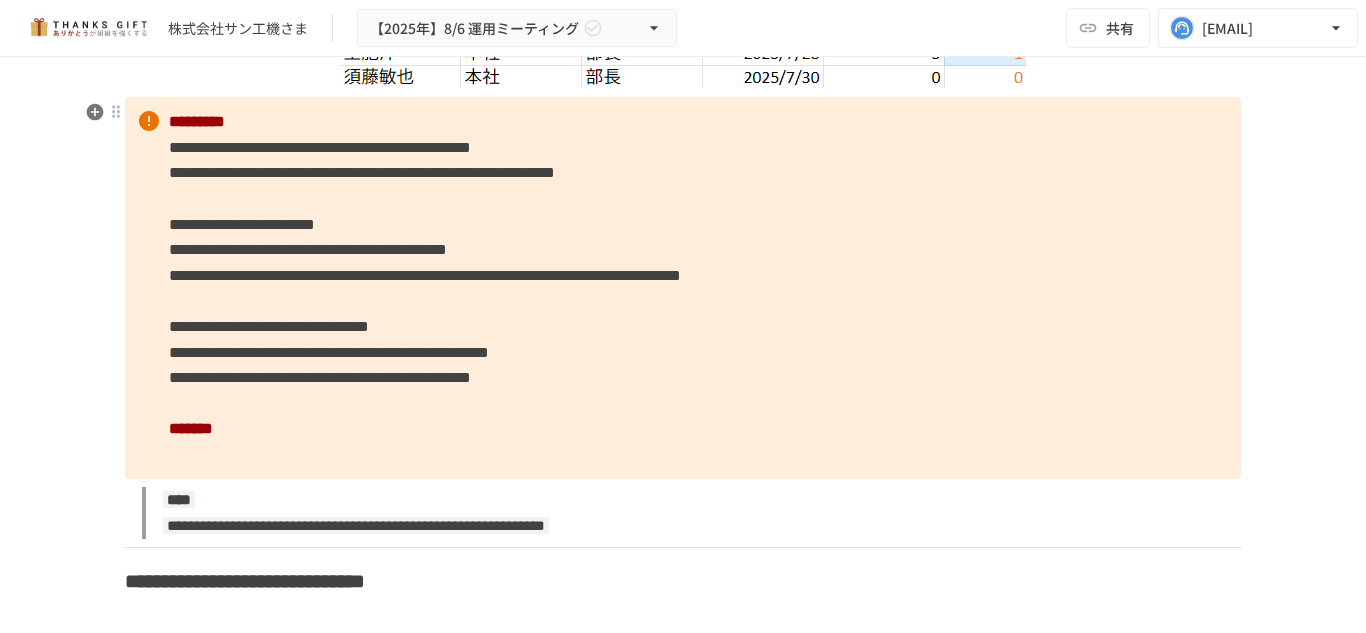 scroll, scrollTop: 3826, scrollLeft: 0, axis: vertical 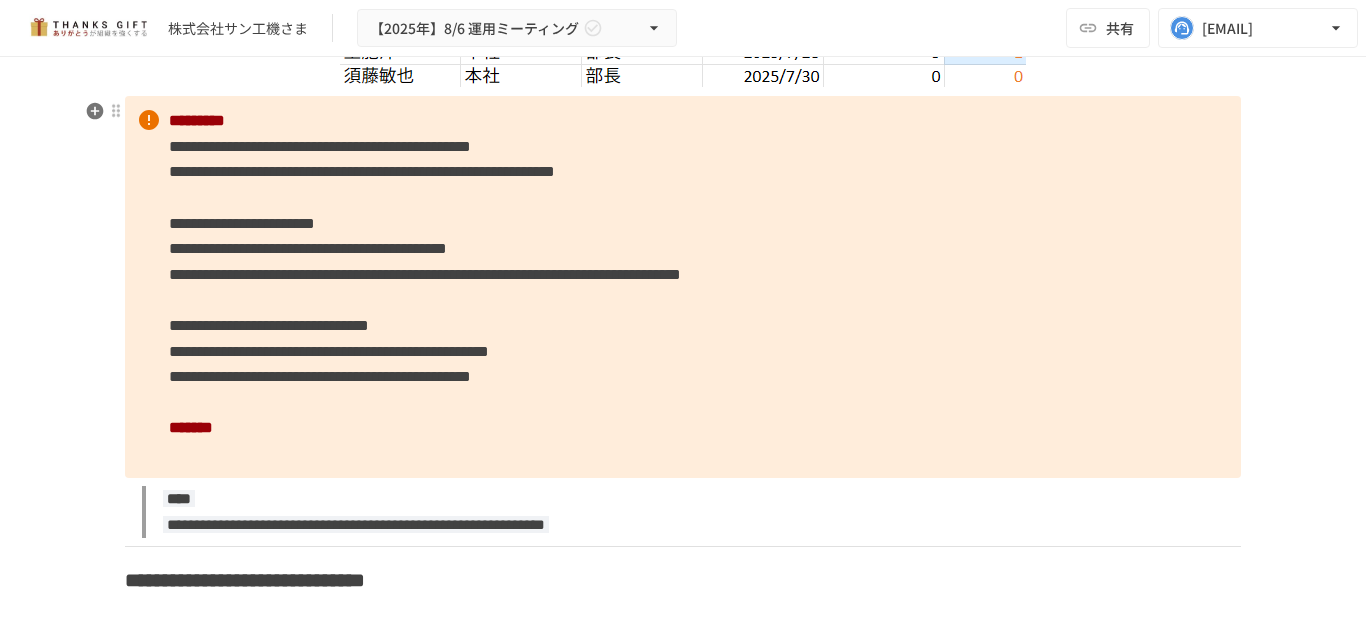 click on "**********" at bounding box center (683, 287) 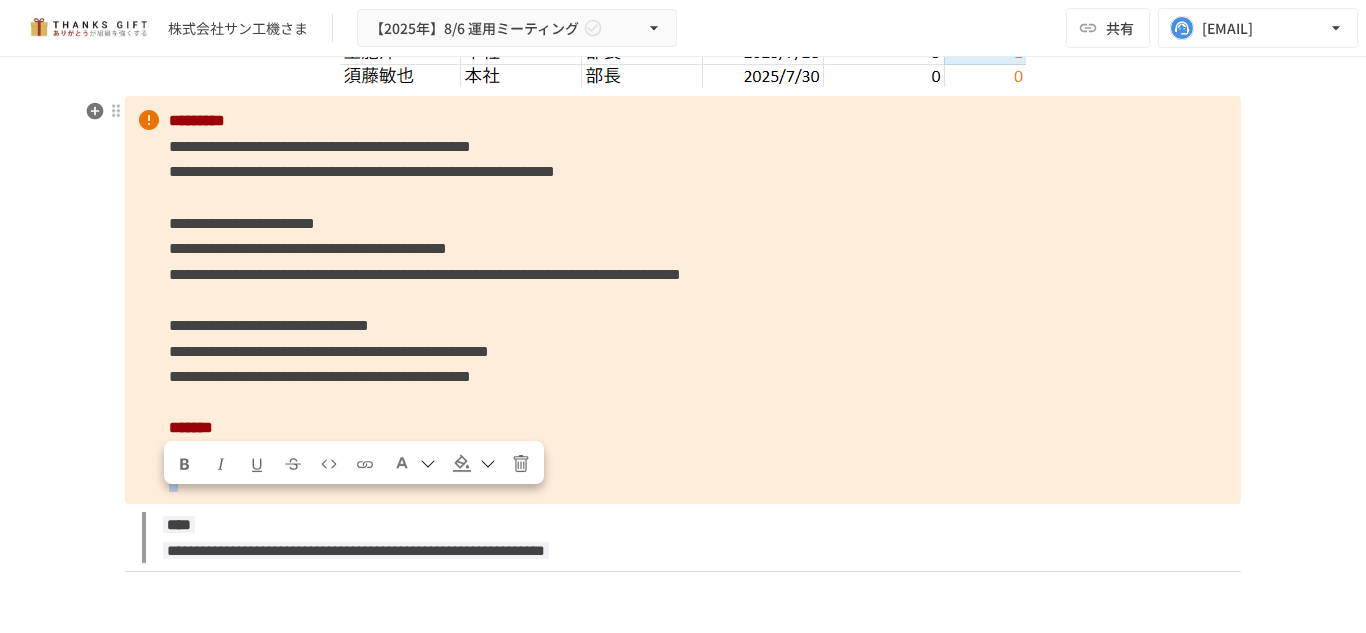 drag, startPoint x: 181, startPoint y: 502, endPoint x: 155, endPoint y: 508, distance: 26.683329 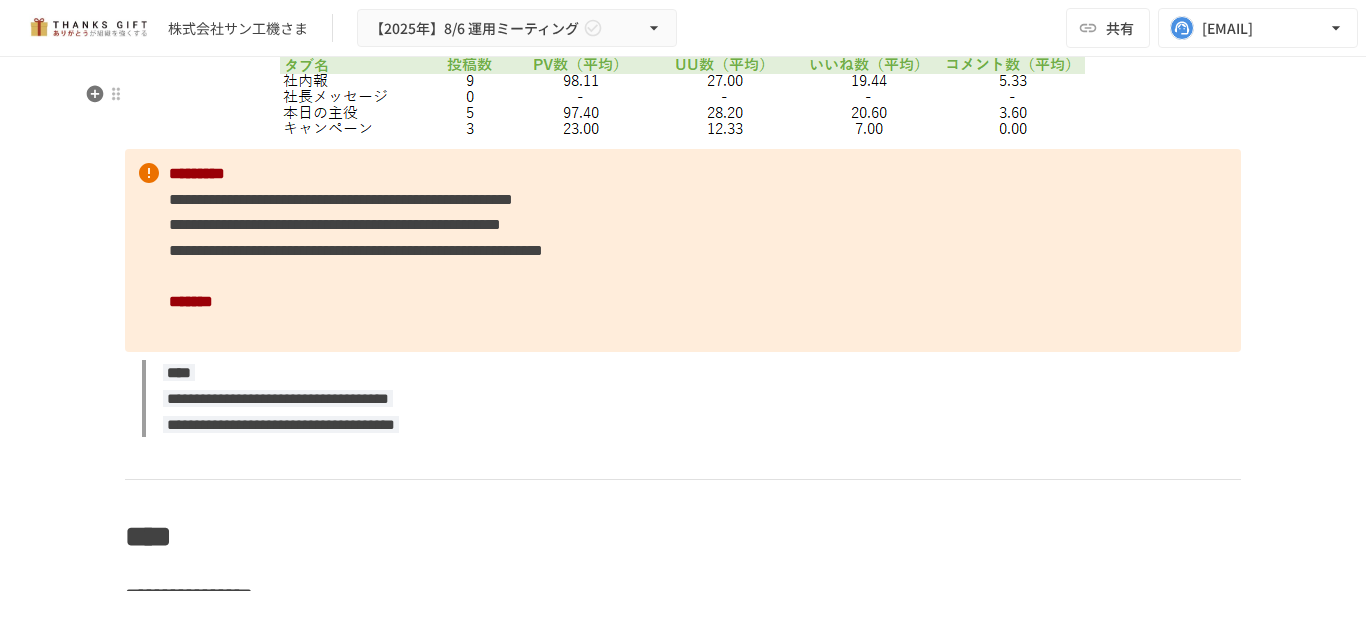 scroll, scrollTop: 4626, scrollLeft: 0, axis: vertical 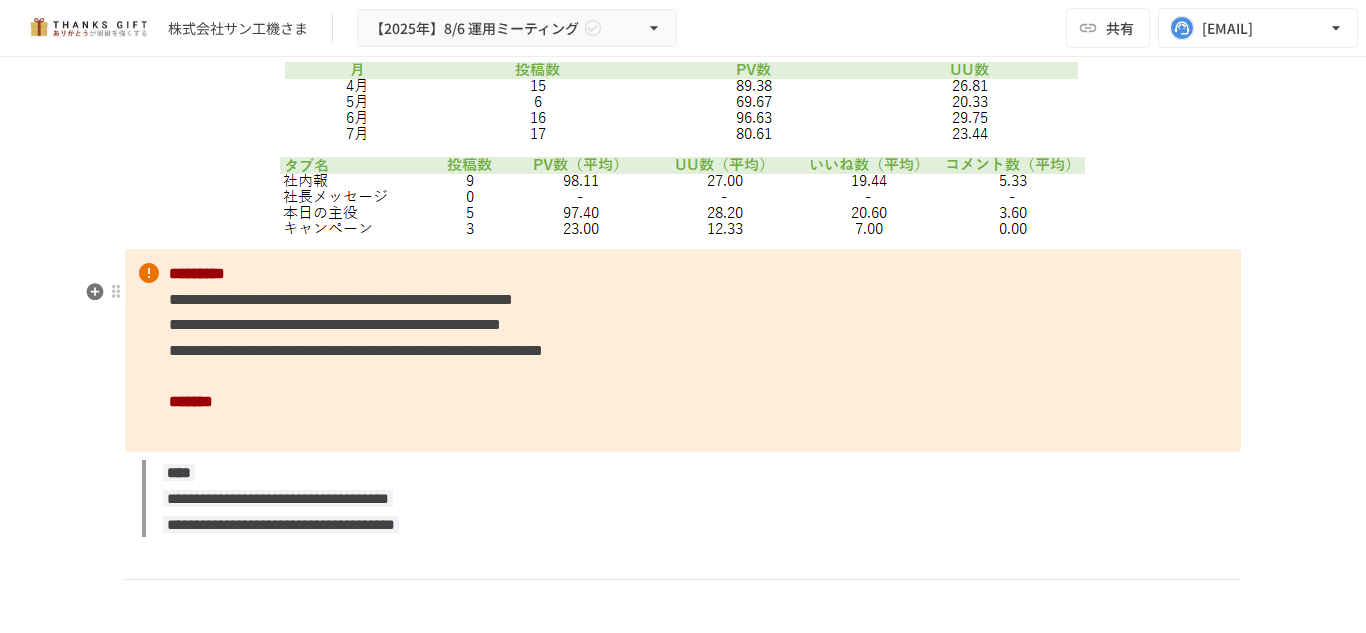 click on "**********" at bounding box center [335, 324] 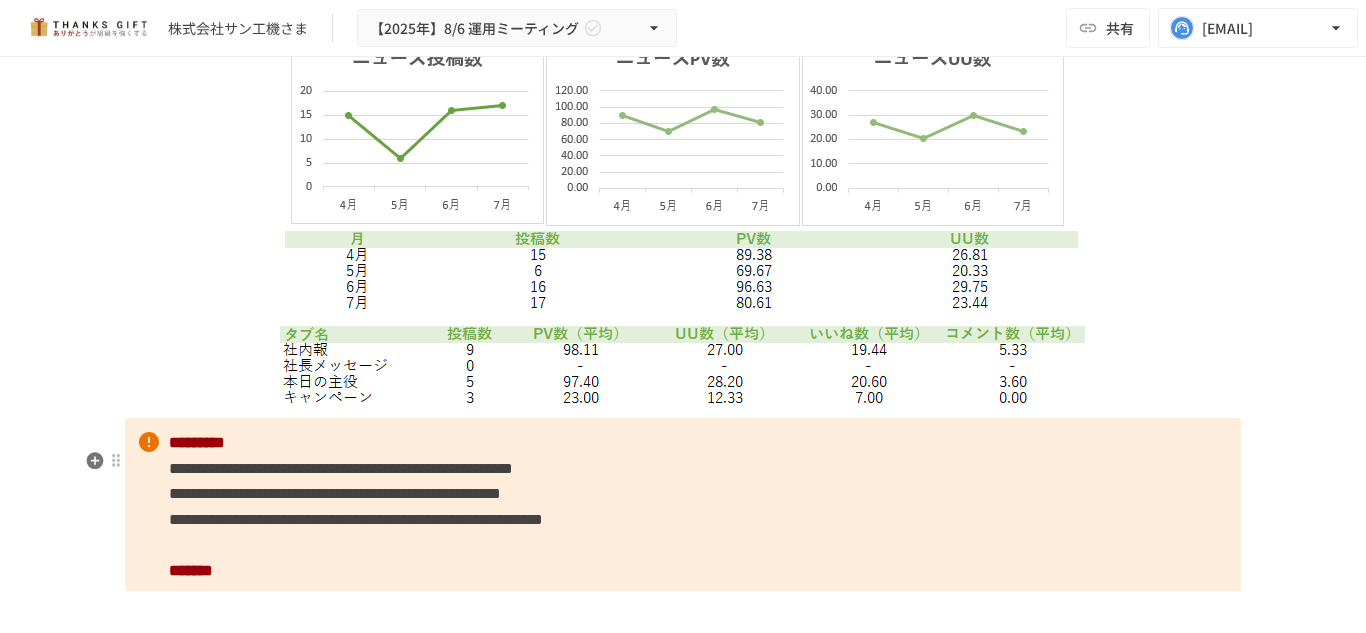 scroll, scrollTop: 4526, scrollLeft: 0, axis: vertical 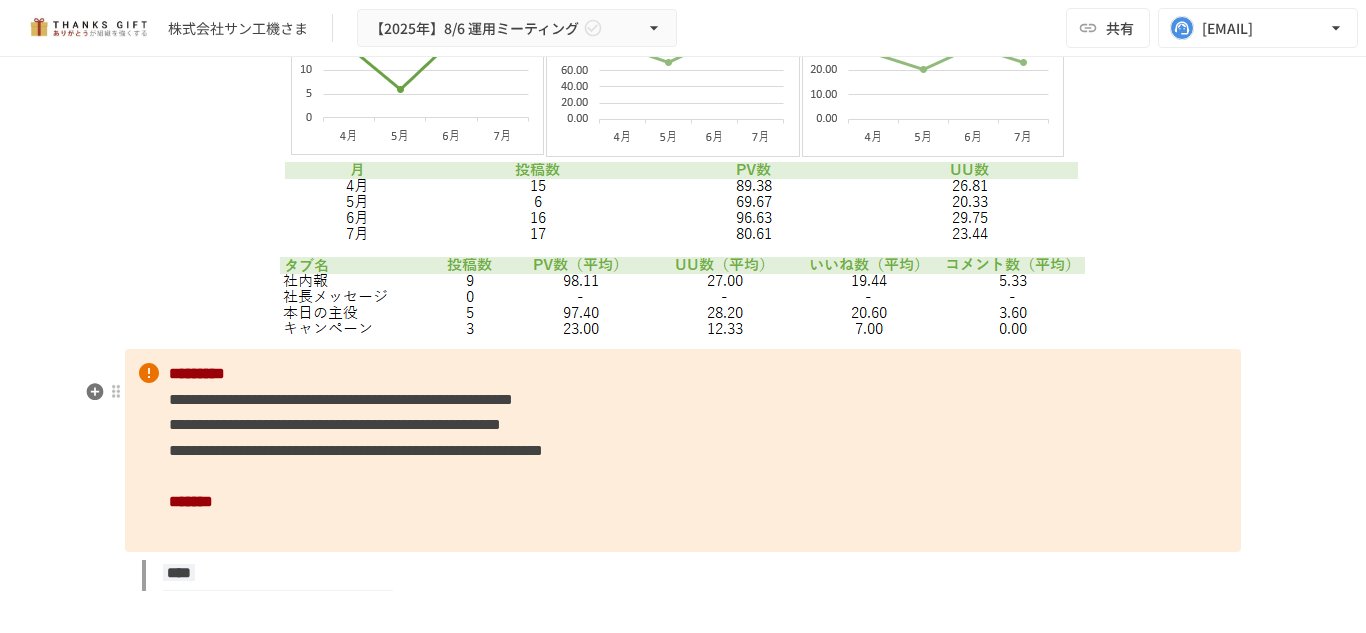 click on "**********" at bounding box center (683, 450) 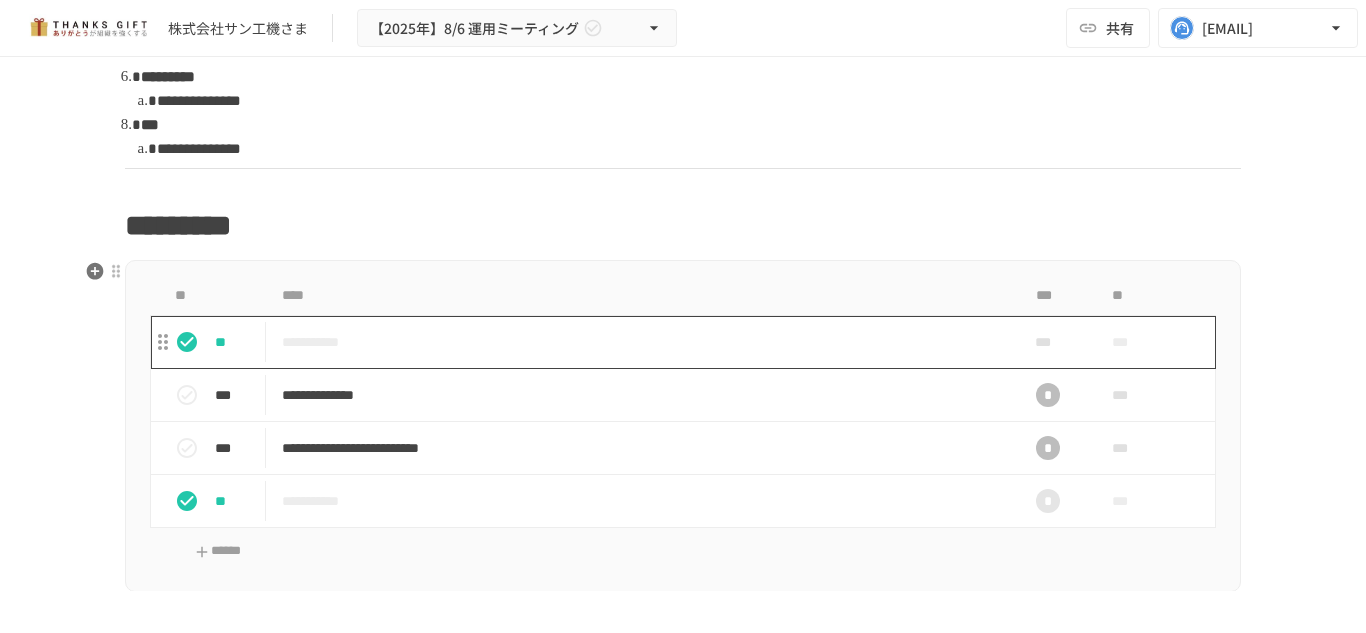 scroll, scrollTop: 1200, scrollLeft: 0, axis: vertical 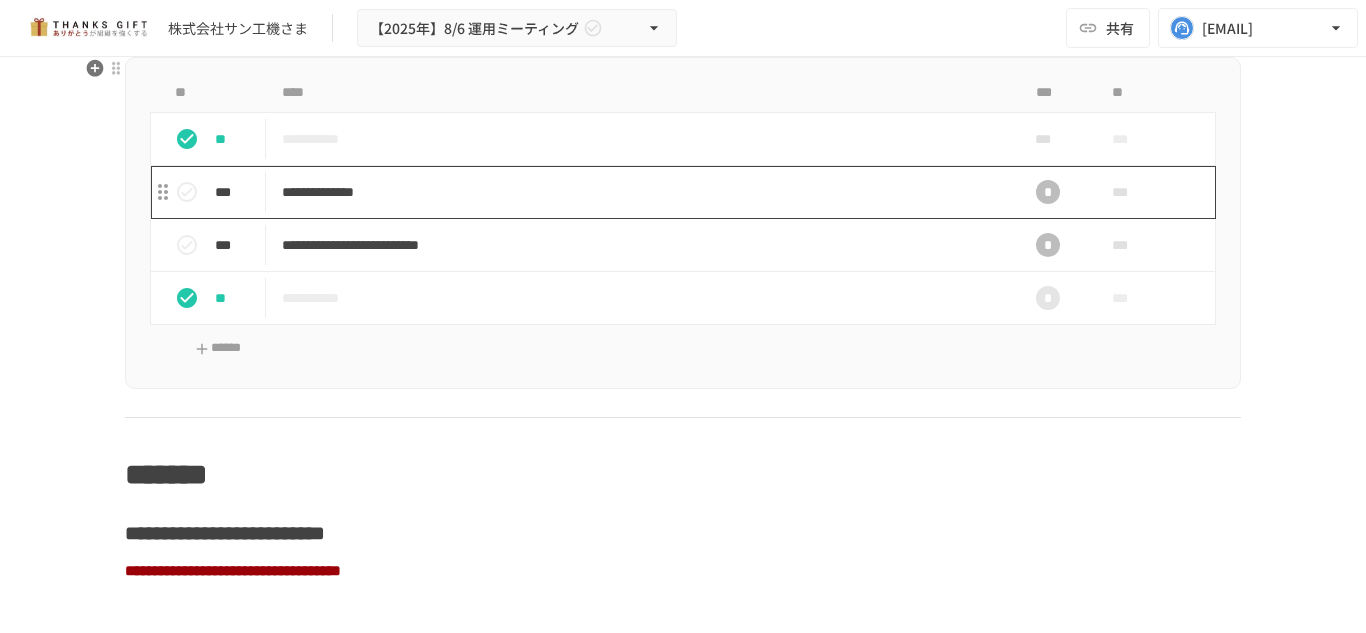 click on "**********" at bounding box center (641, 192) 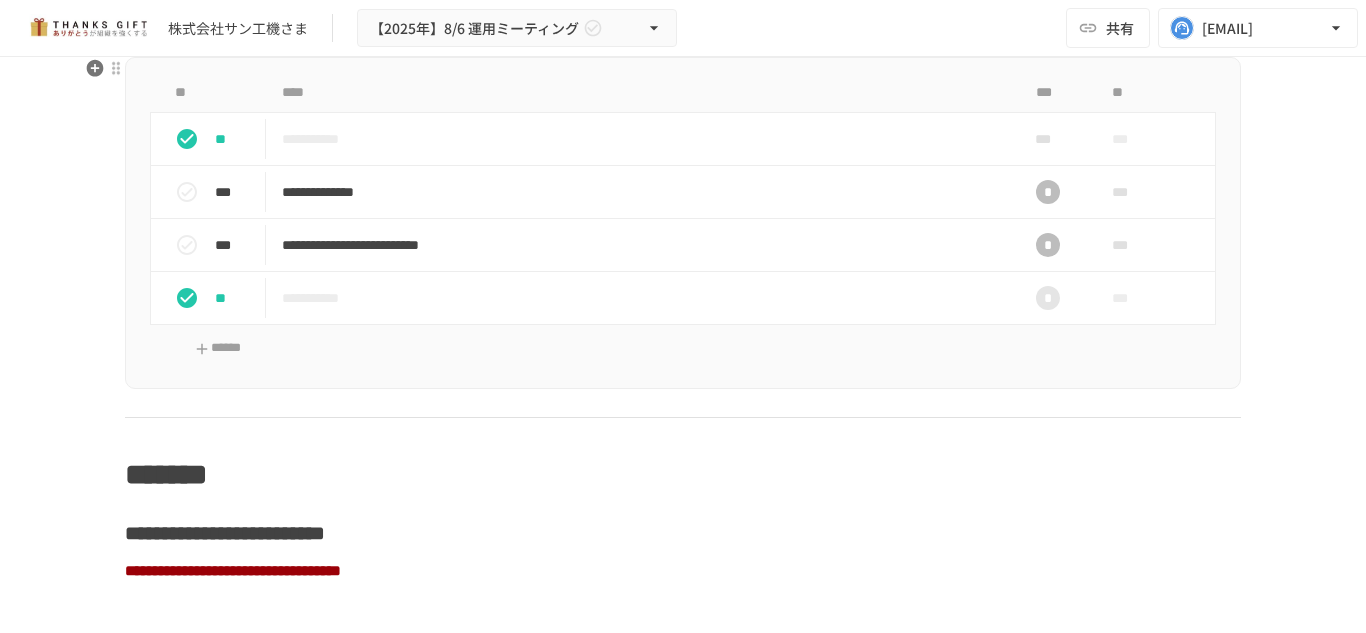 scroll, scrollTop: 4503, scrollLeft: 0, axis: vertical 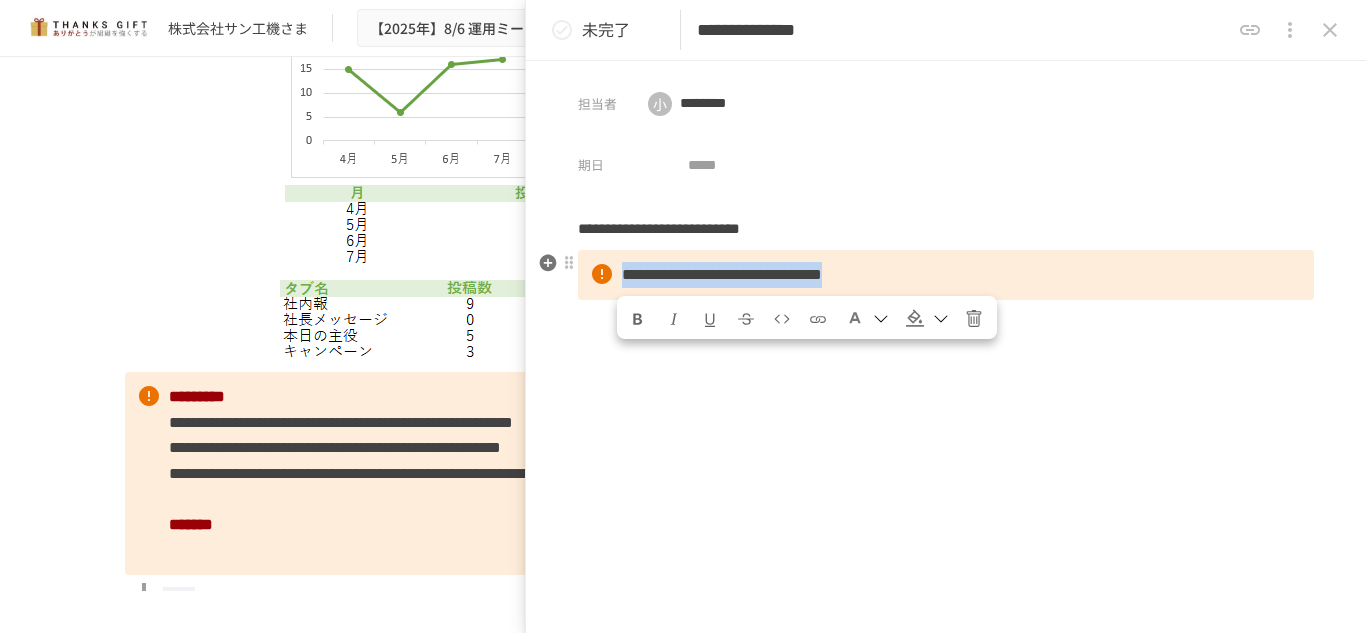 drag, startPoint x: 621, startPoint y: 279, endPoint x: 1132, endPoint y: 272, distance: 511.04794 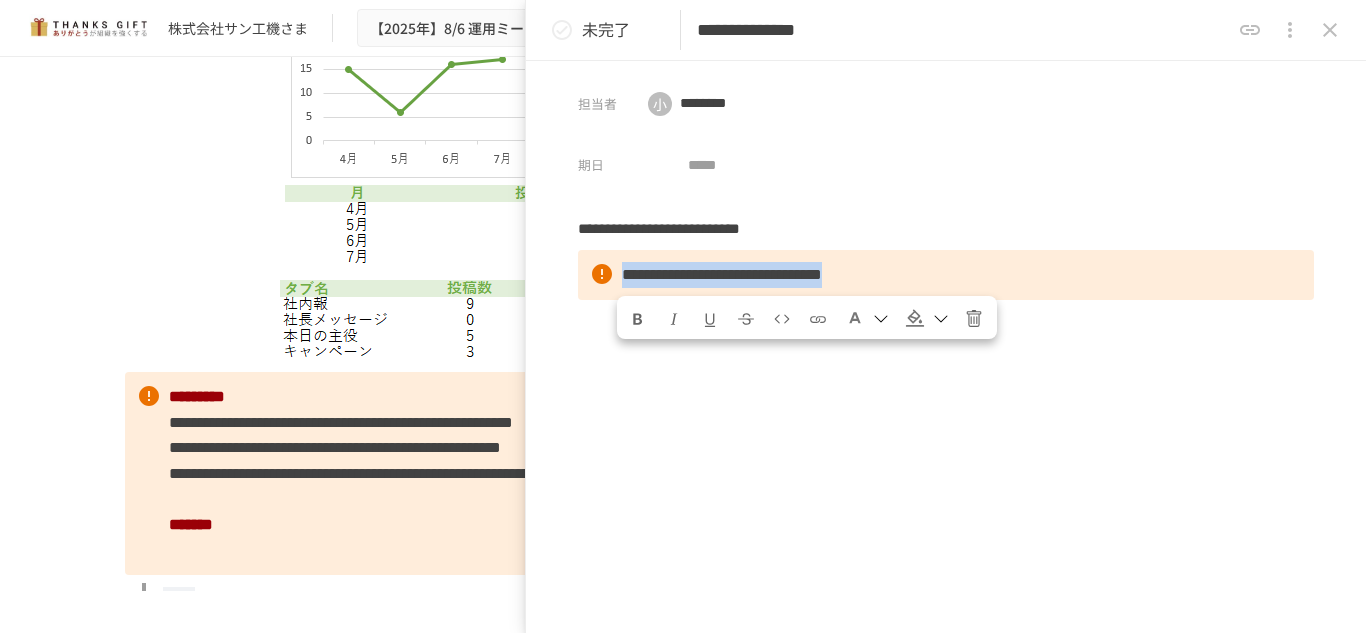 click 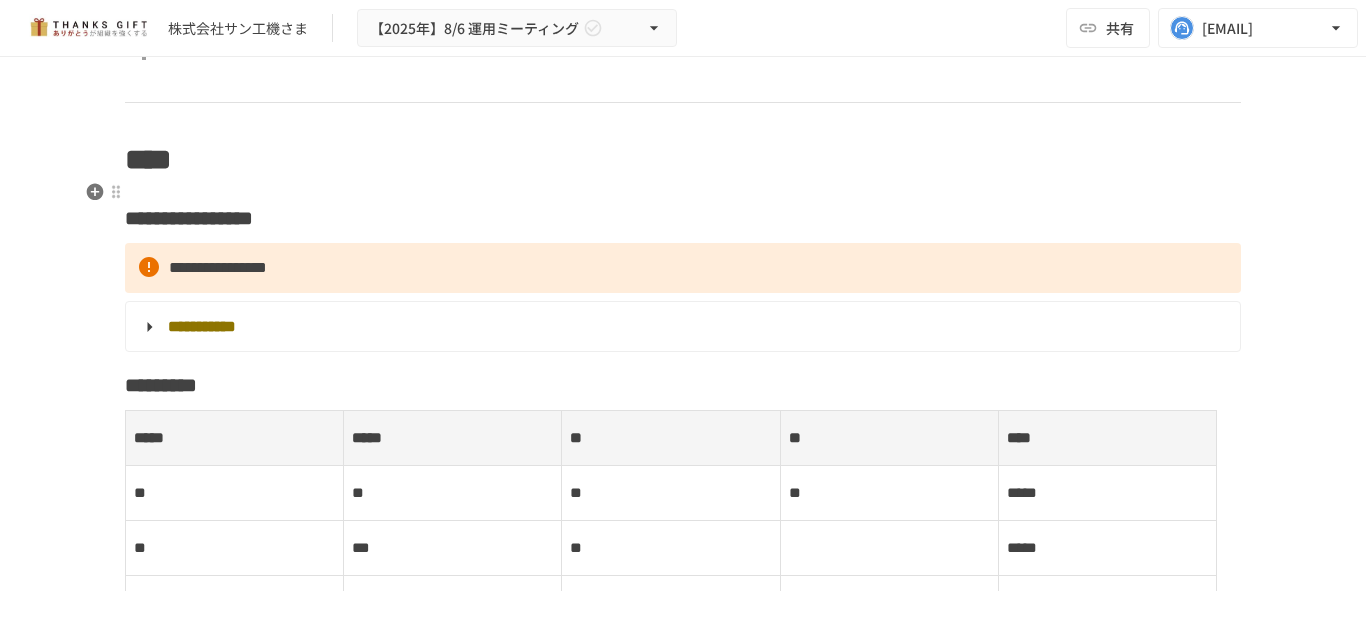 scroll, scrollTop: 5203, scrollLeft: 0, axis: vertical 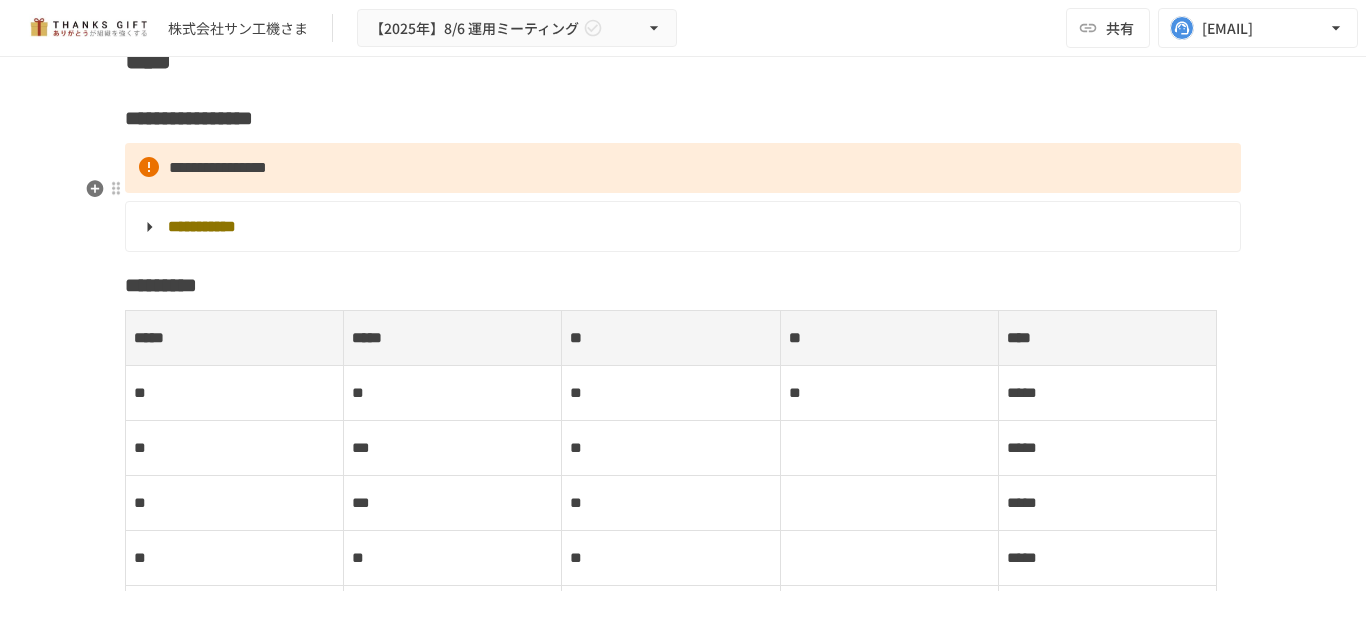 click on "**********" at bounding box center [683, 168] 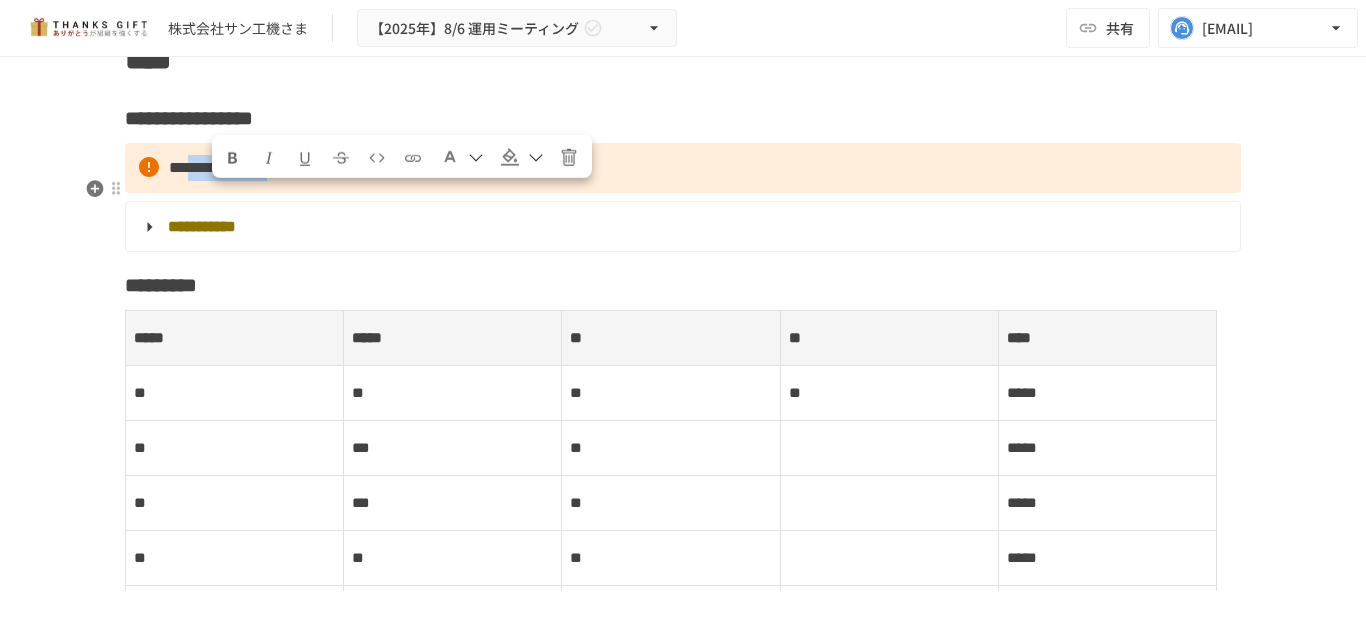 drag, startPoint x: 209, startPoint y: 200, endPoint x: 451, endPoint y: 199, distance: 242.00206 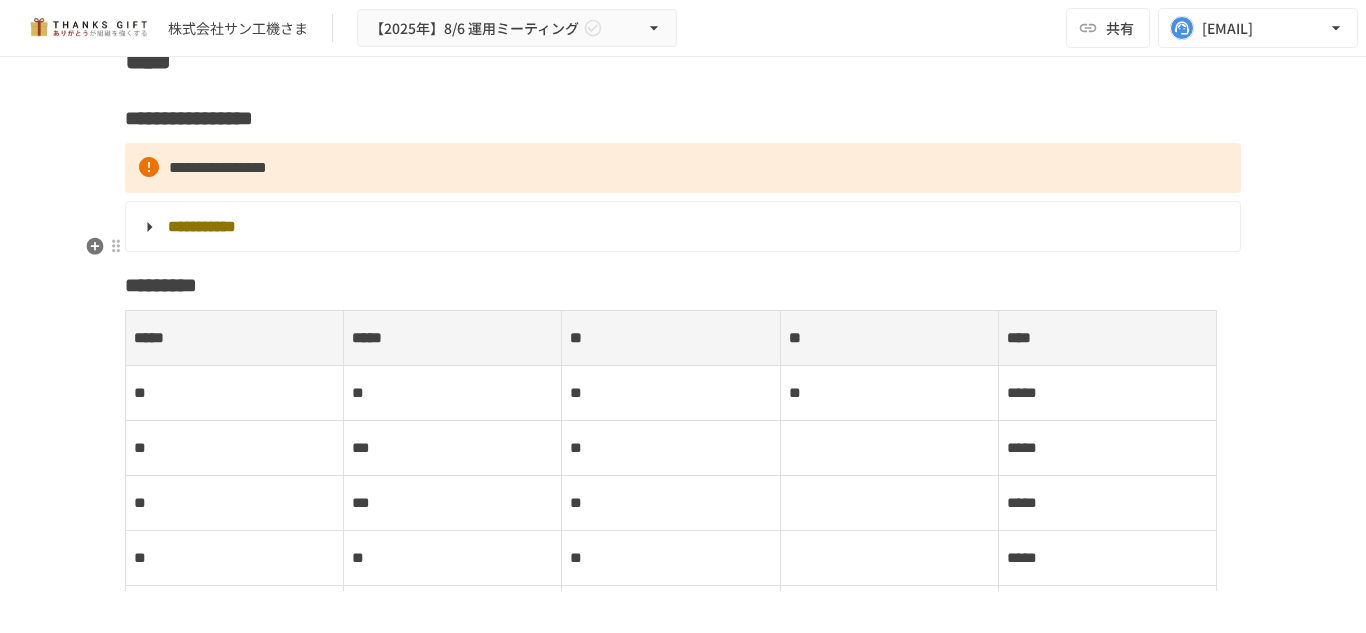 click on "**********" at bounding box center [681, 227] 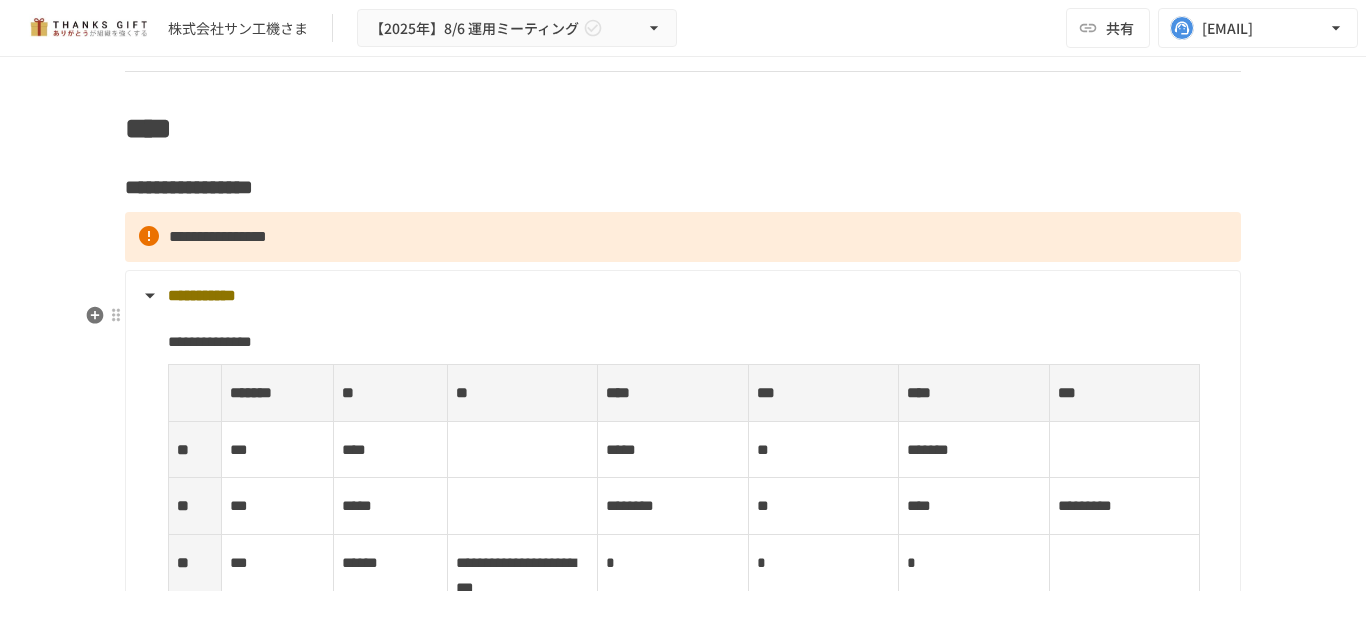 scroll, scrollTop: 5103, scrollLeft: 0, axis: vertical 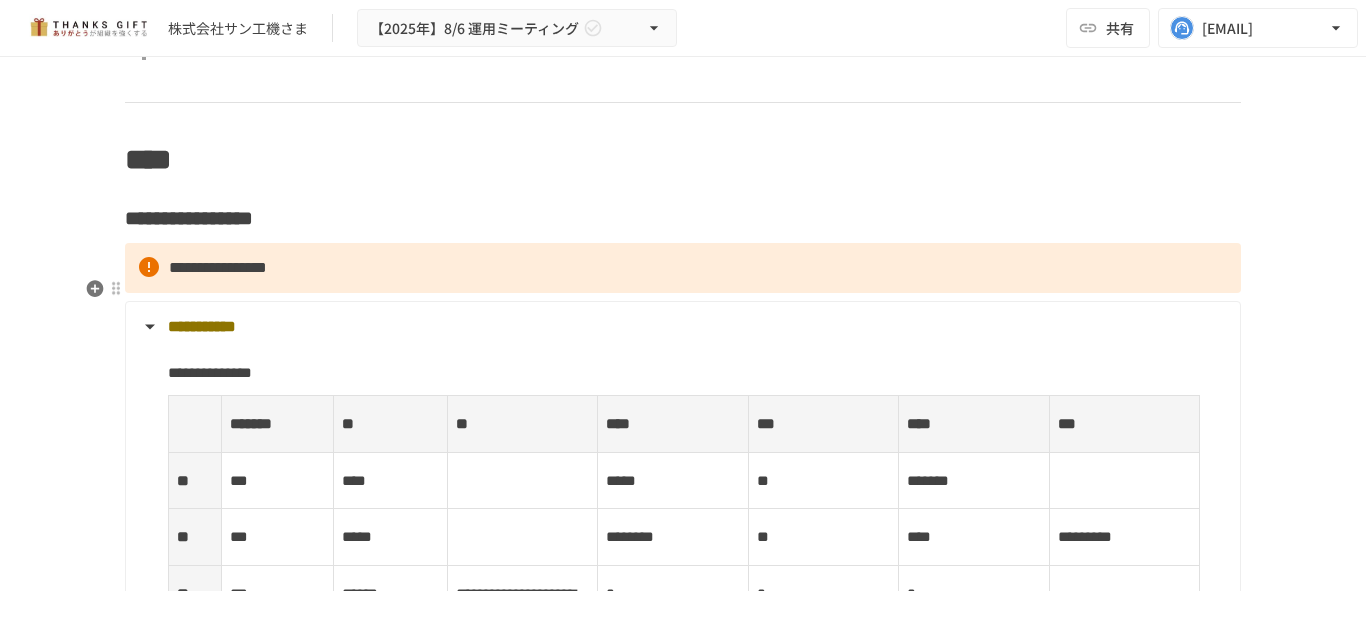 click on "**********" at bounding box center [218, 267] 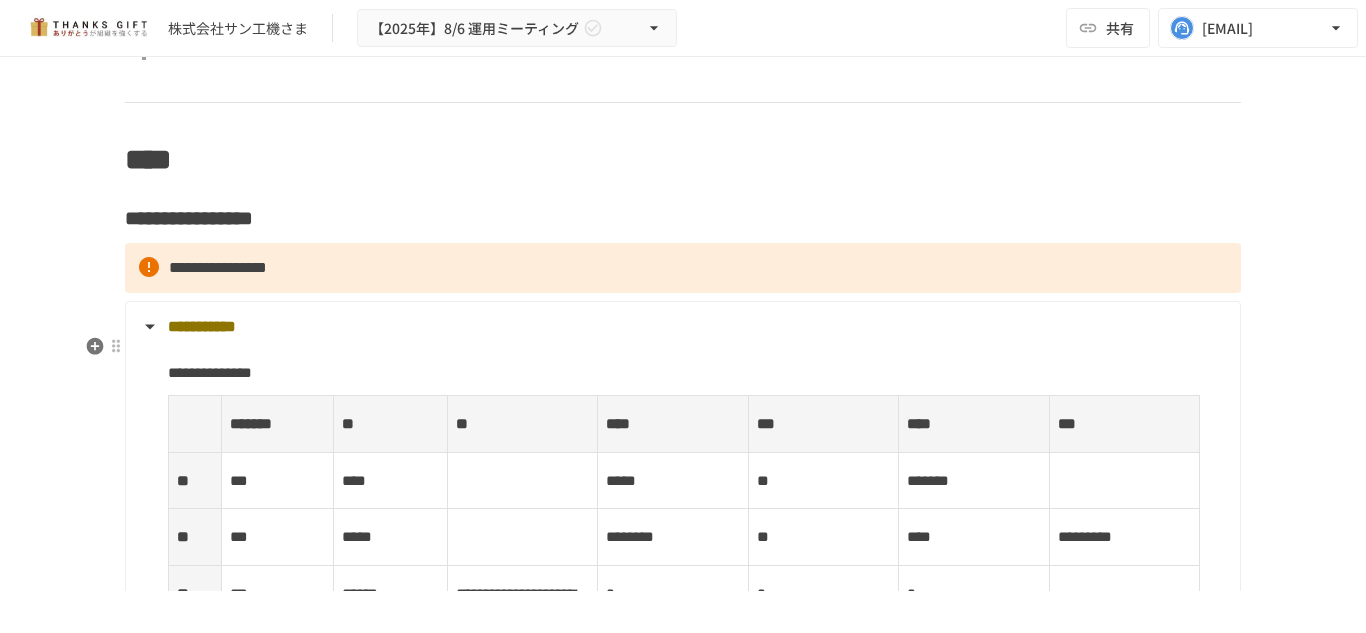 click on "**********" at bounding box center [202, 326] 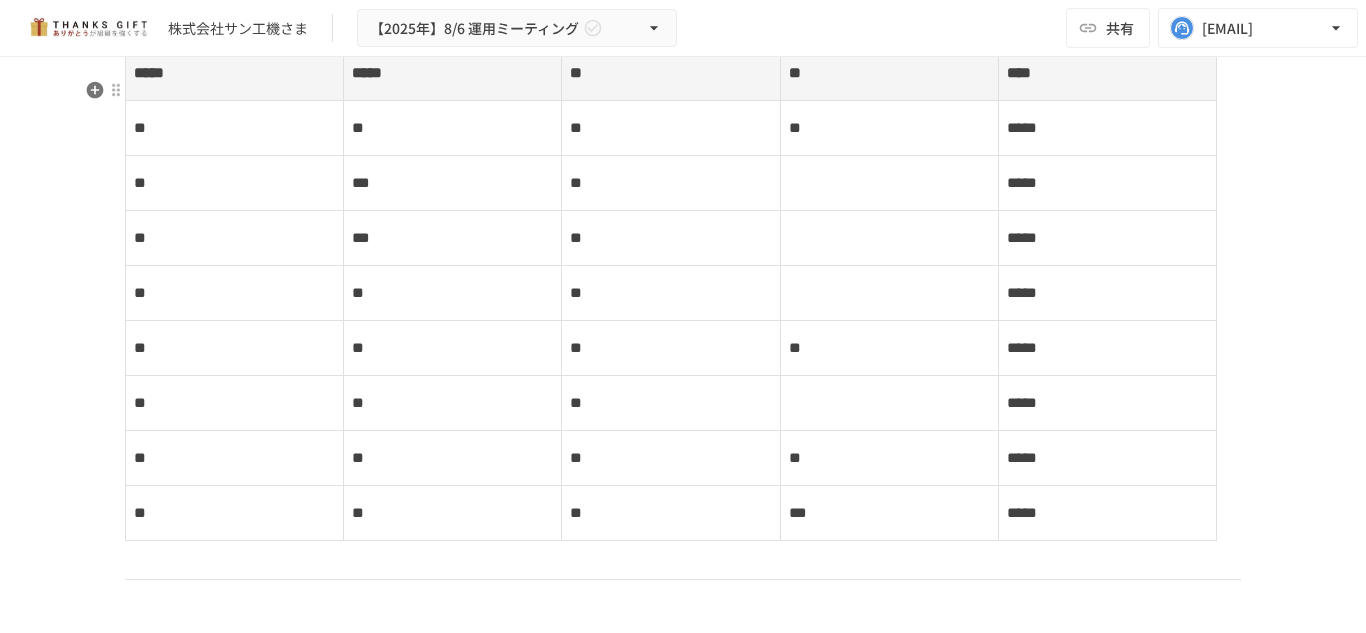 scroll, scrollTop: 5503, scrollLeft: 0, axis: vertical 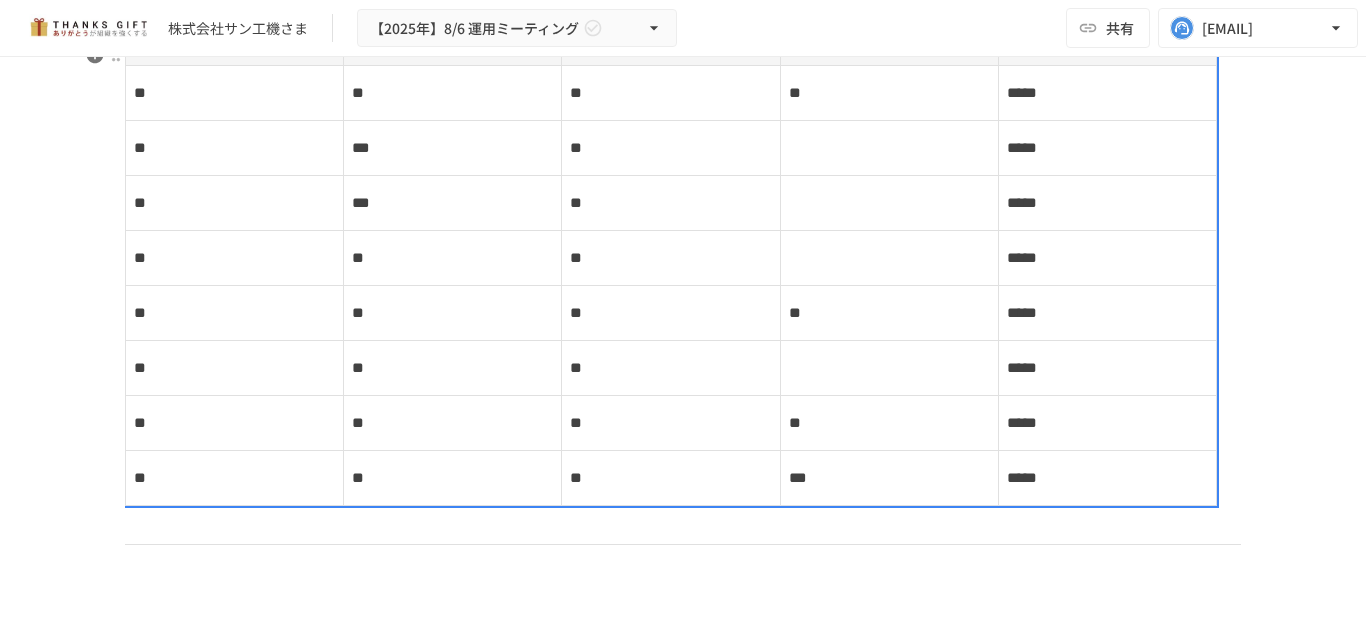 click on "**" at bounding box center [235, 93] 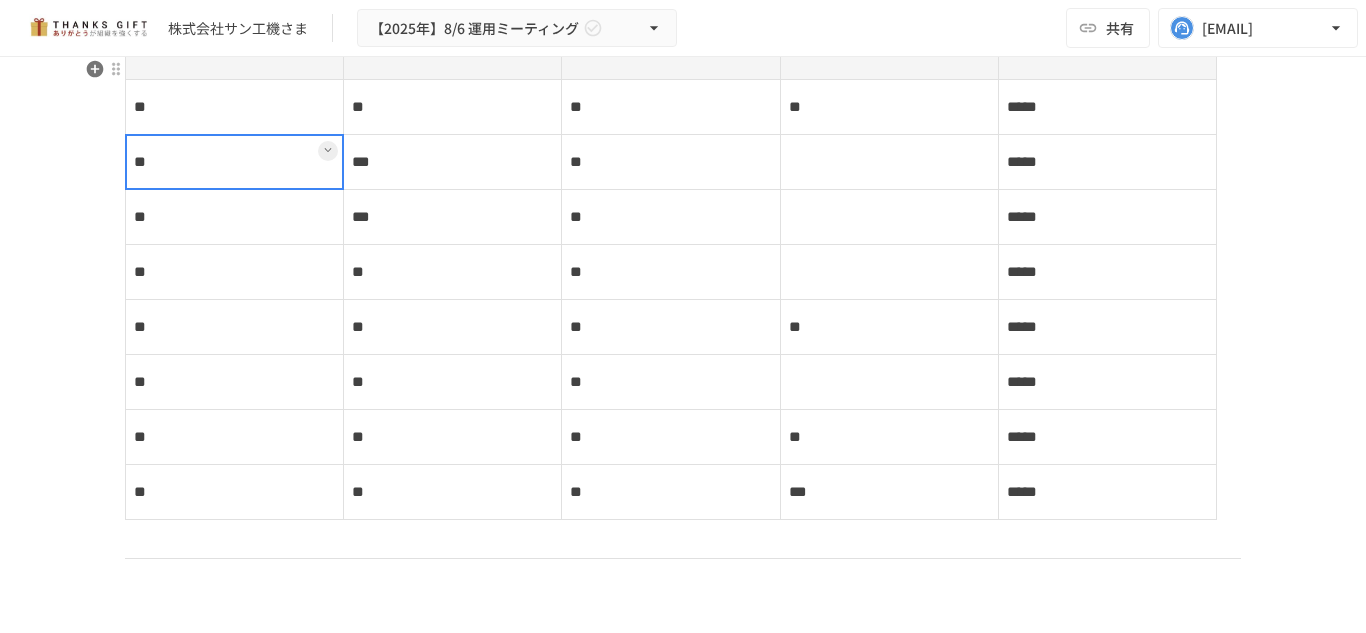 click on "**" at bounding box center [235, 162] 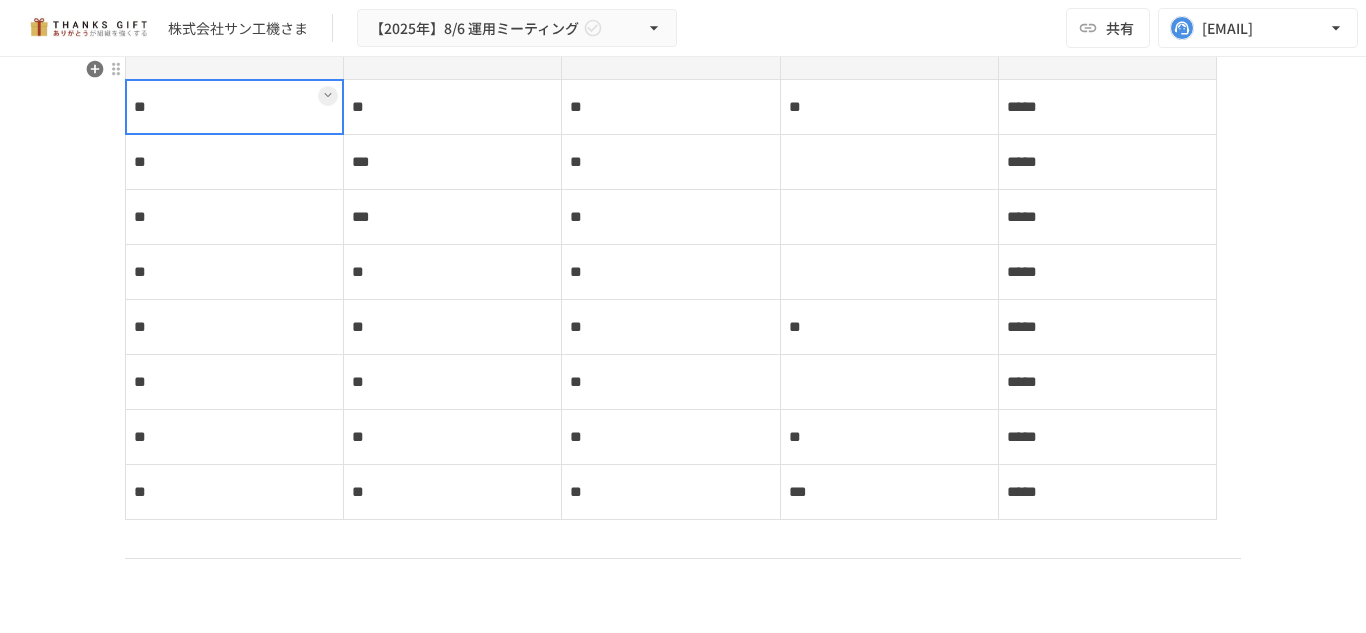 click on "**" at bounding box center [235, 107] 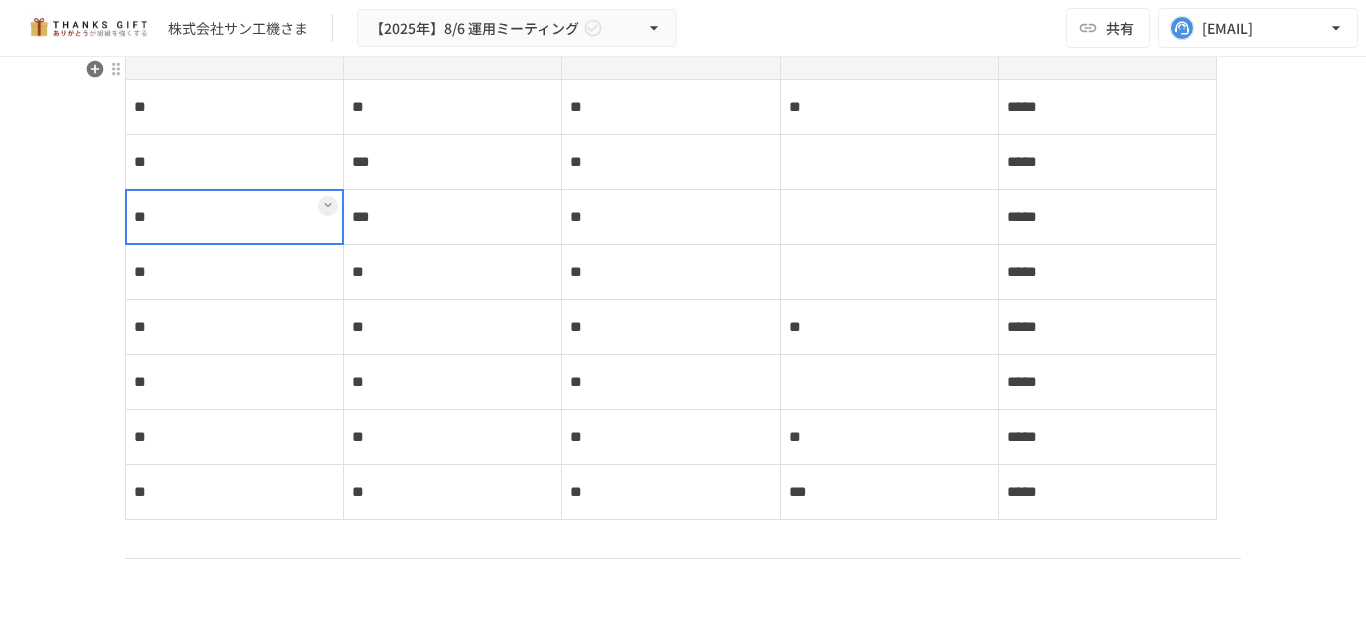 click on "**" at bounding box center [235, 272] 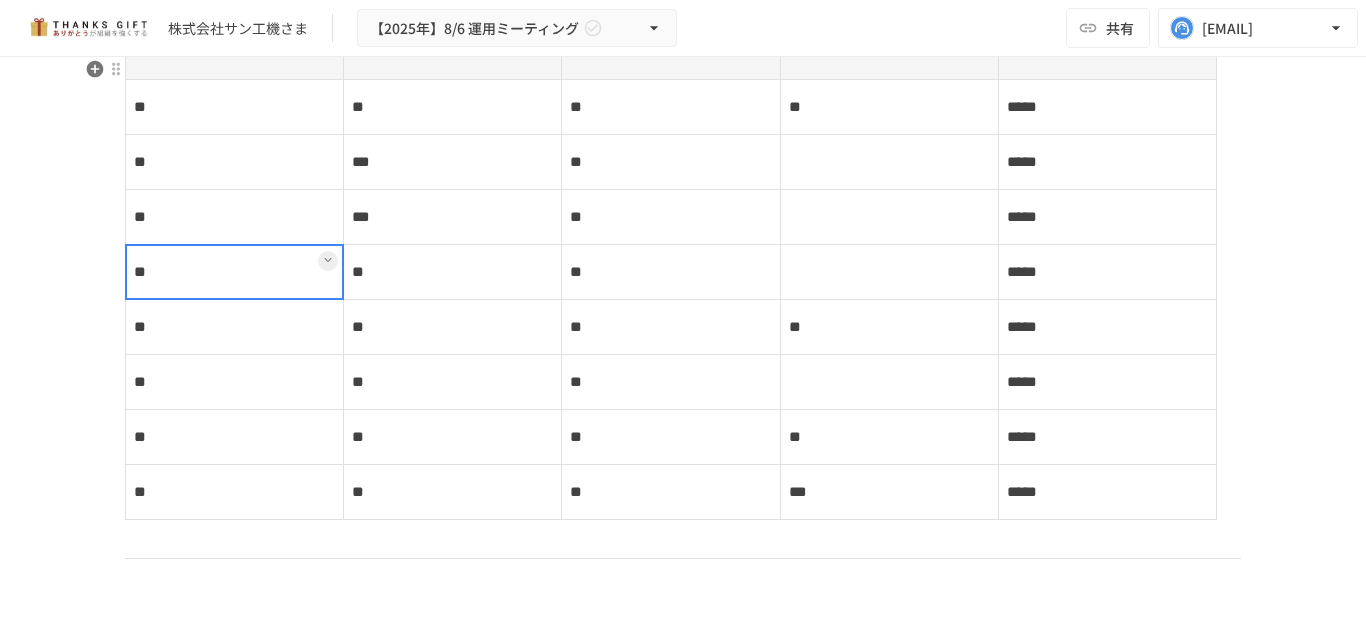 click on "**" at bounding box center (235, 382) 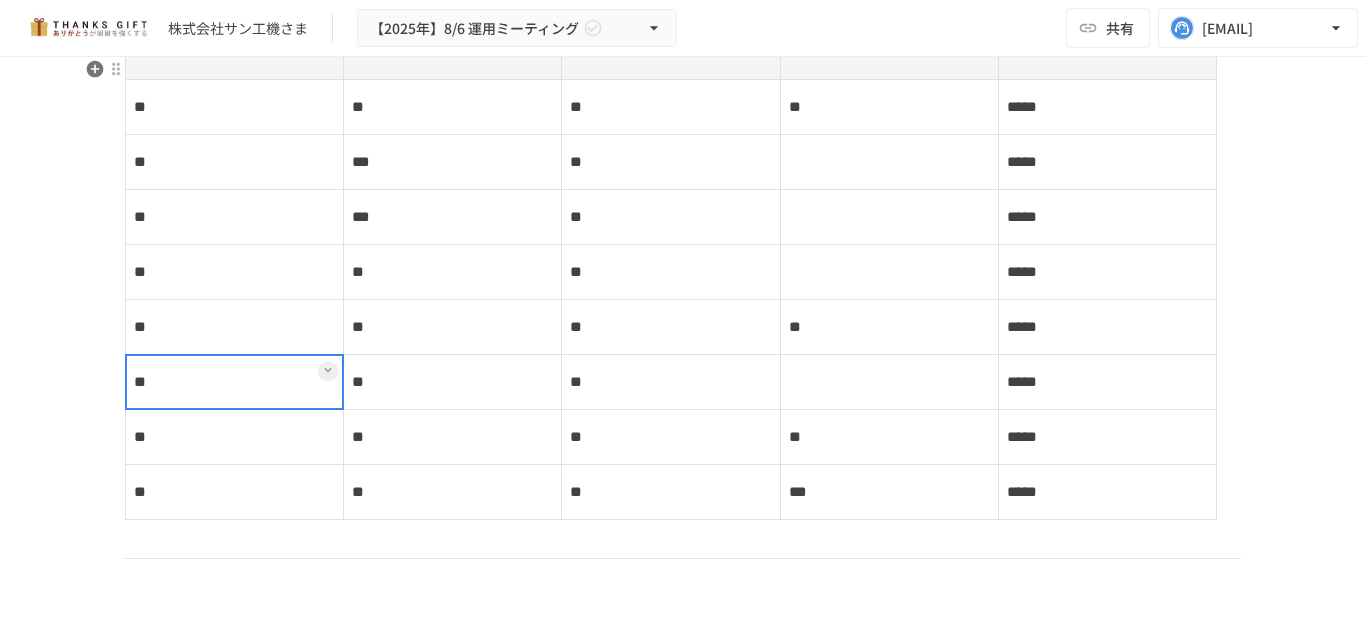 click on "**" at bounding box center (235, 437) 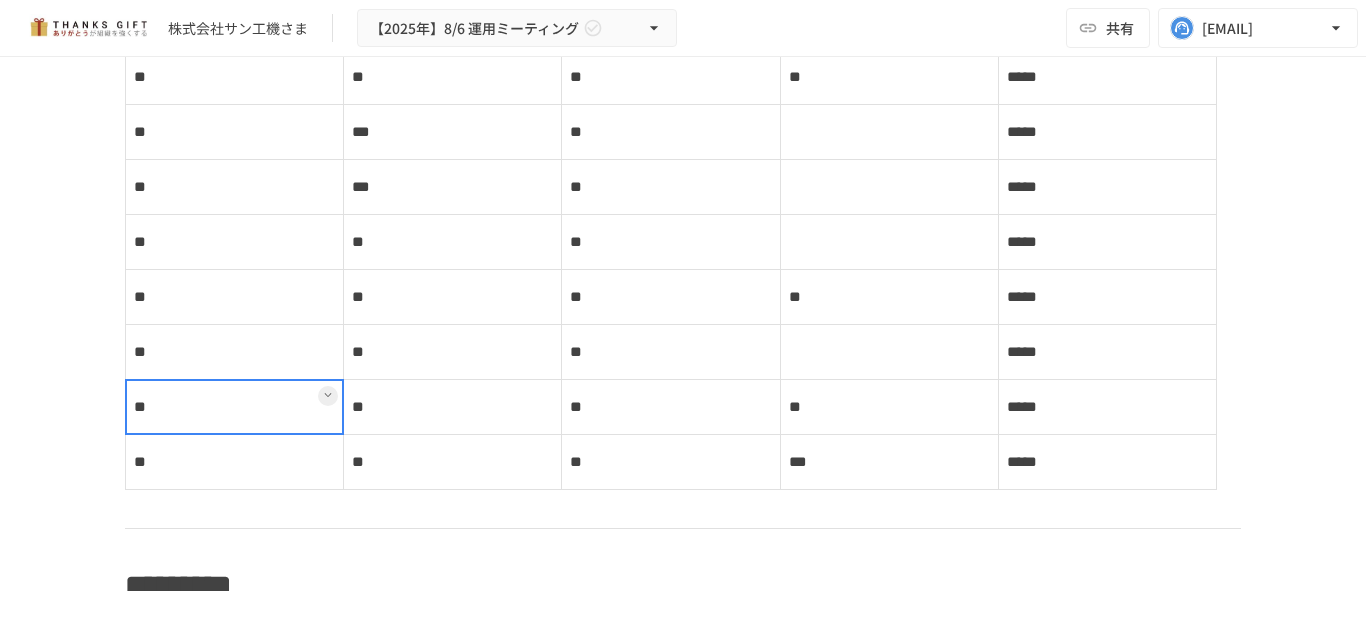 scroll, scrollTop: 5489, scrollLeft: 0, axis: vertical 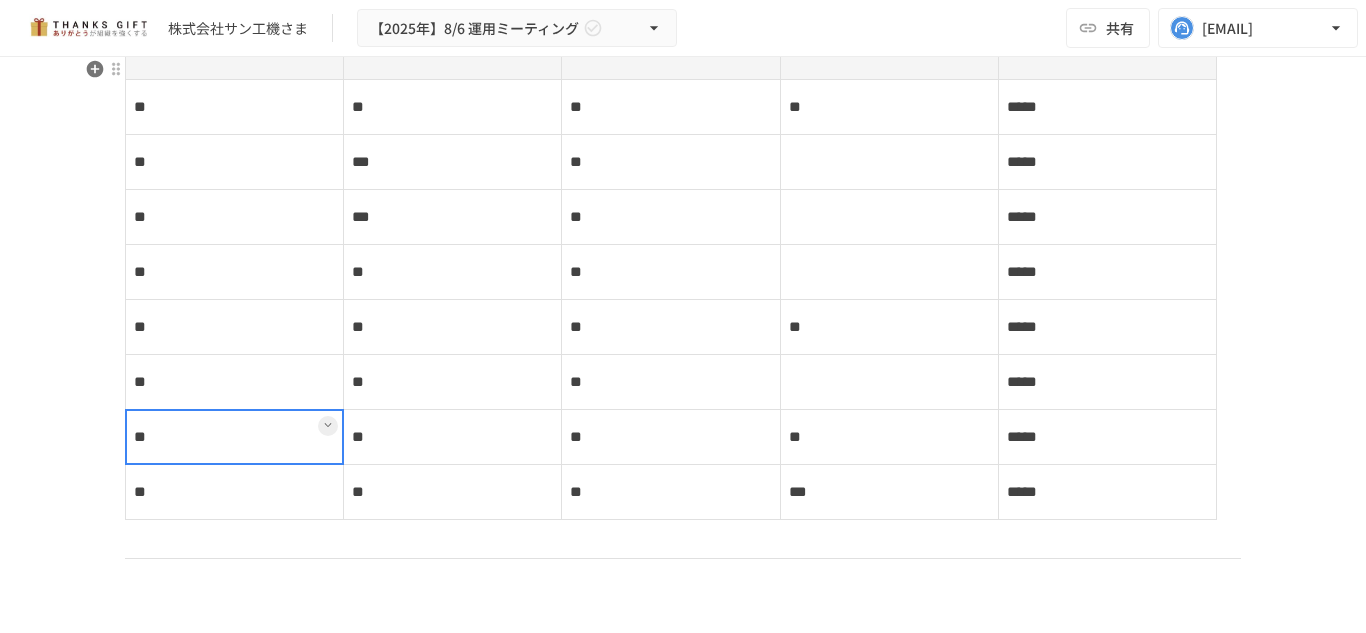 click on "**" at bounding box center [671, 382] 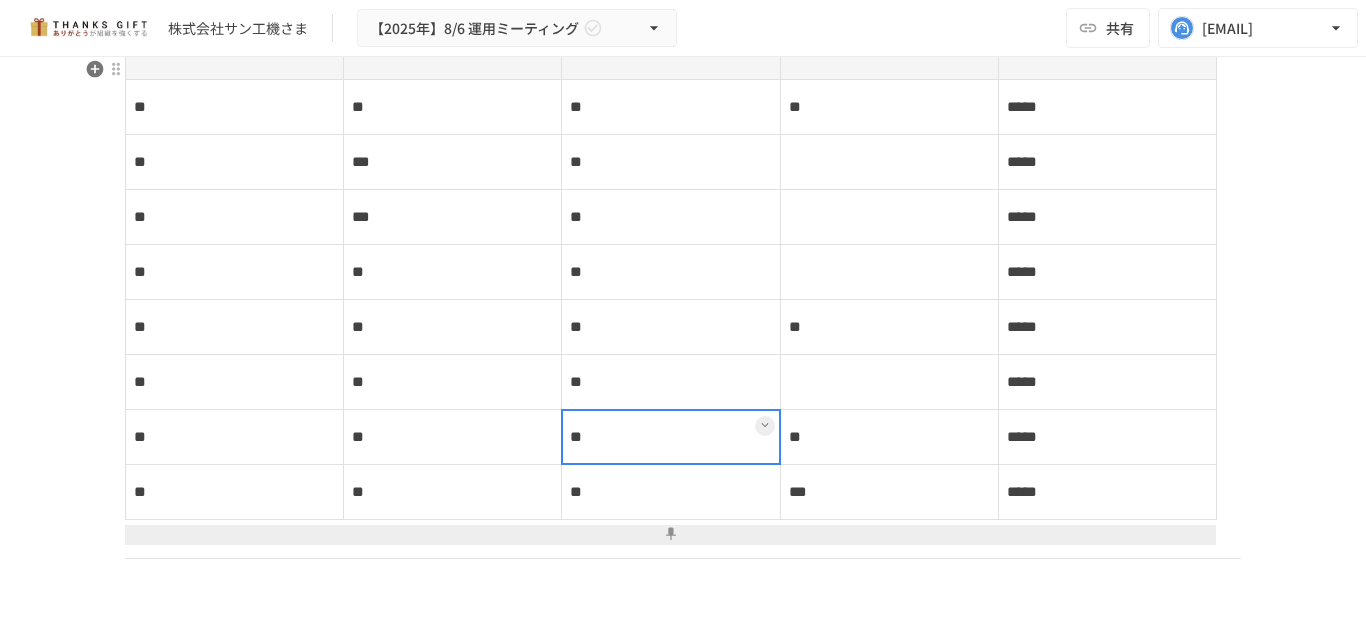 click on "**" at bounding box center [671, 437] 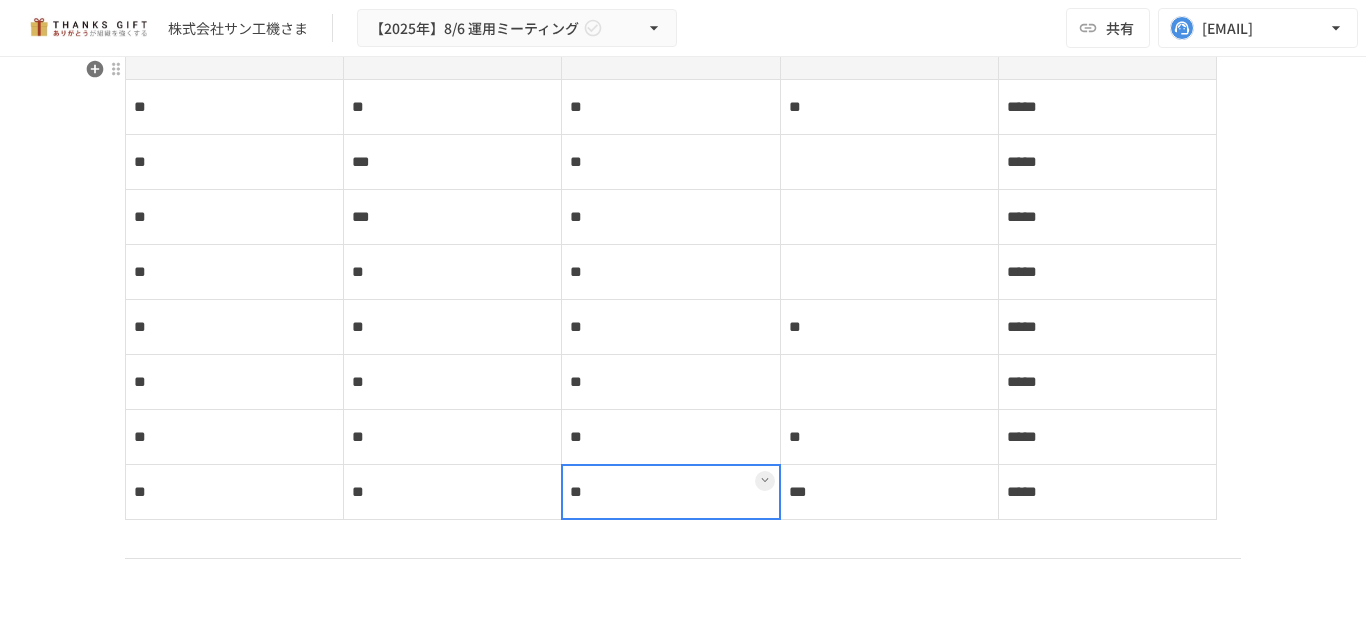 click on "**" at bounding box center [671, 492] 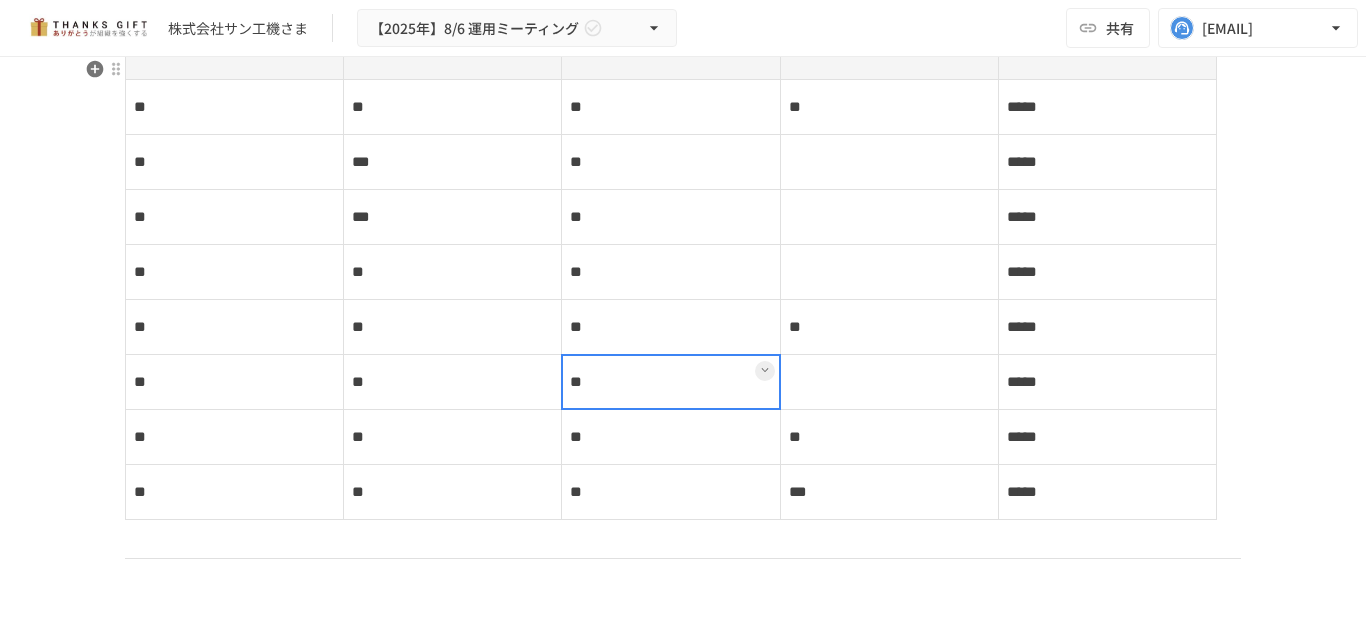 click on "**" at bounding box center [671, 382] 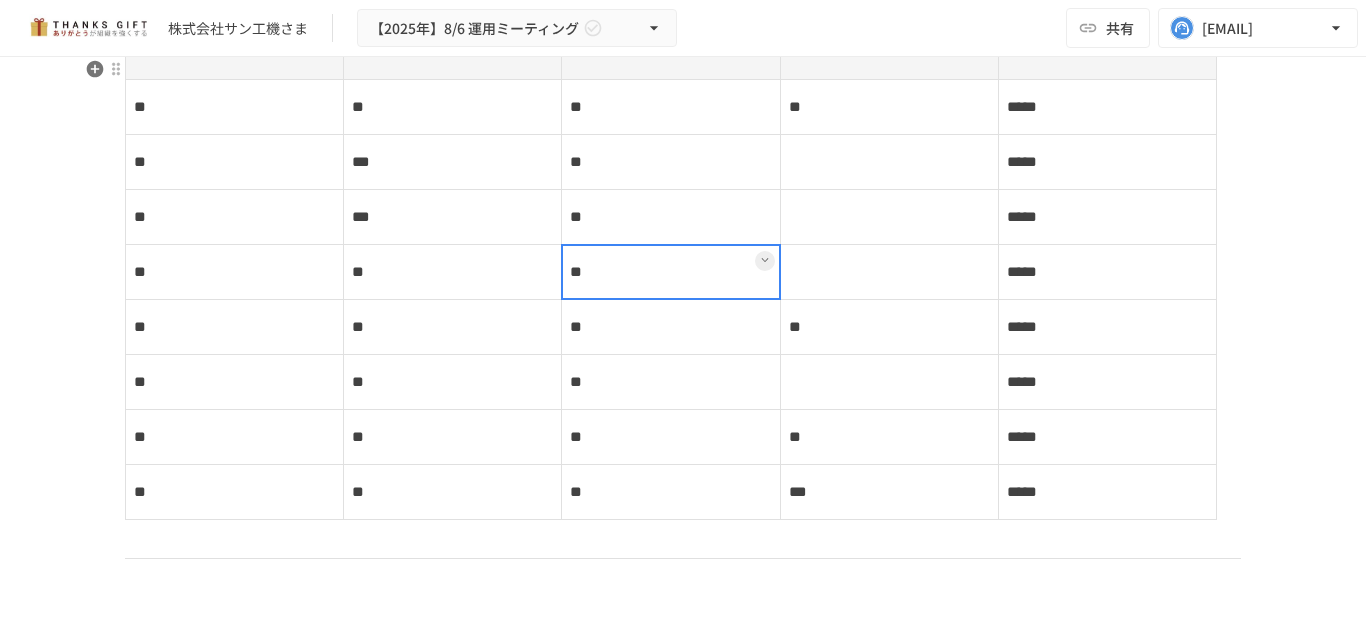 click on "**" at bounding box center [671, 272] 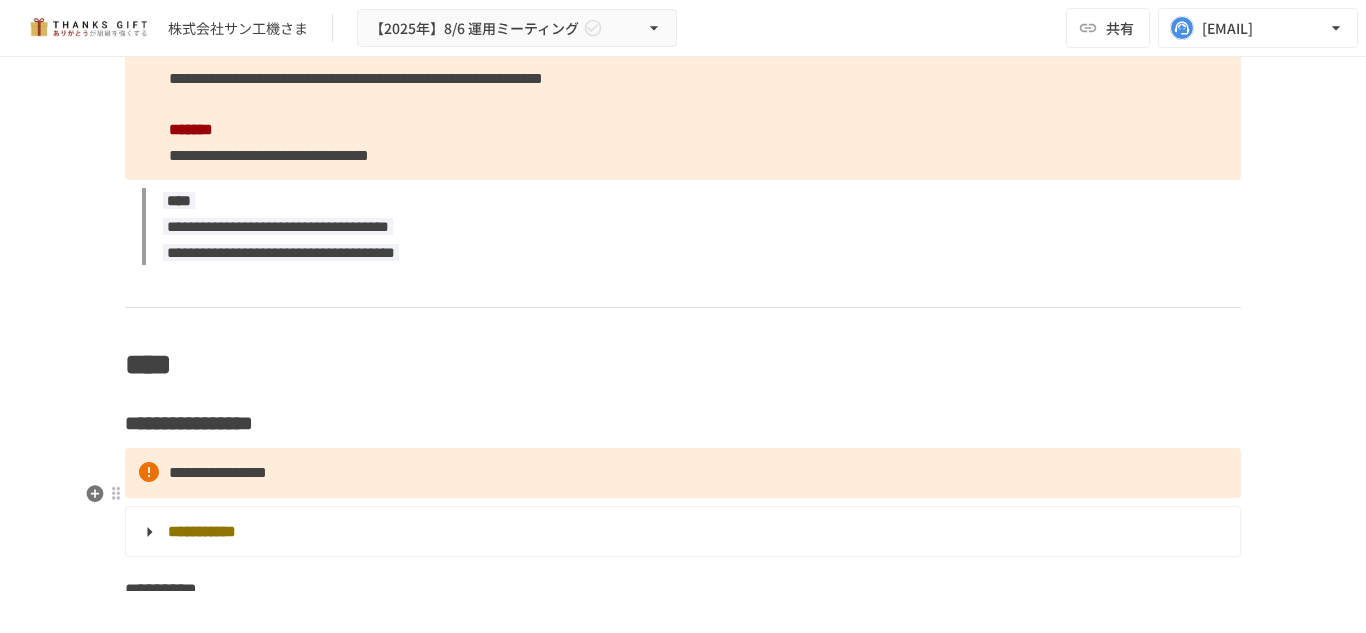scroll, scrollTop: 4889, scrollLeft: 0, axis: vertical 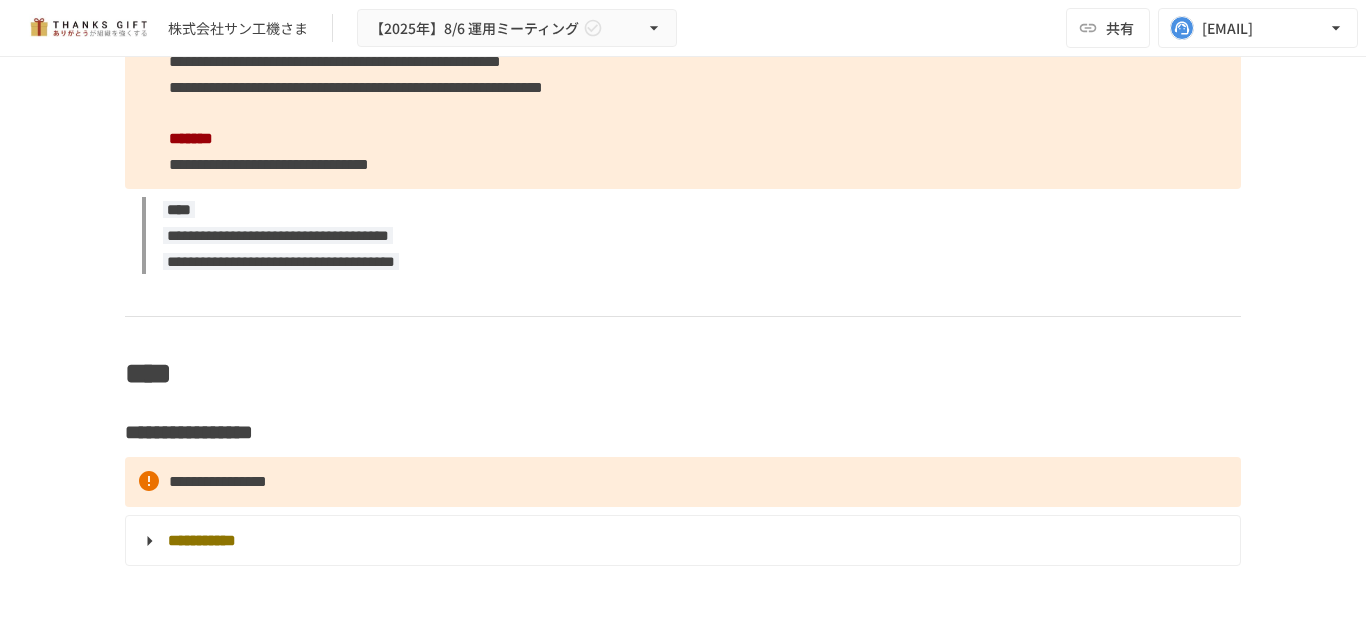 click on "**********" at bounding box center [683, 87] 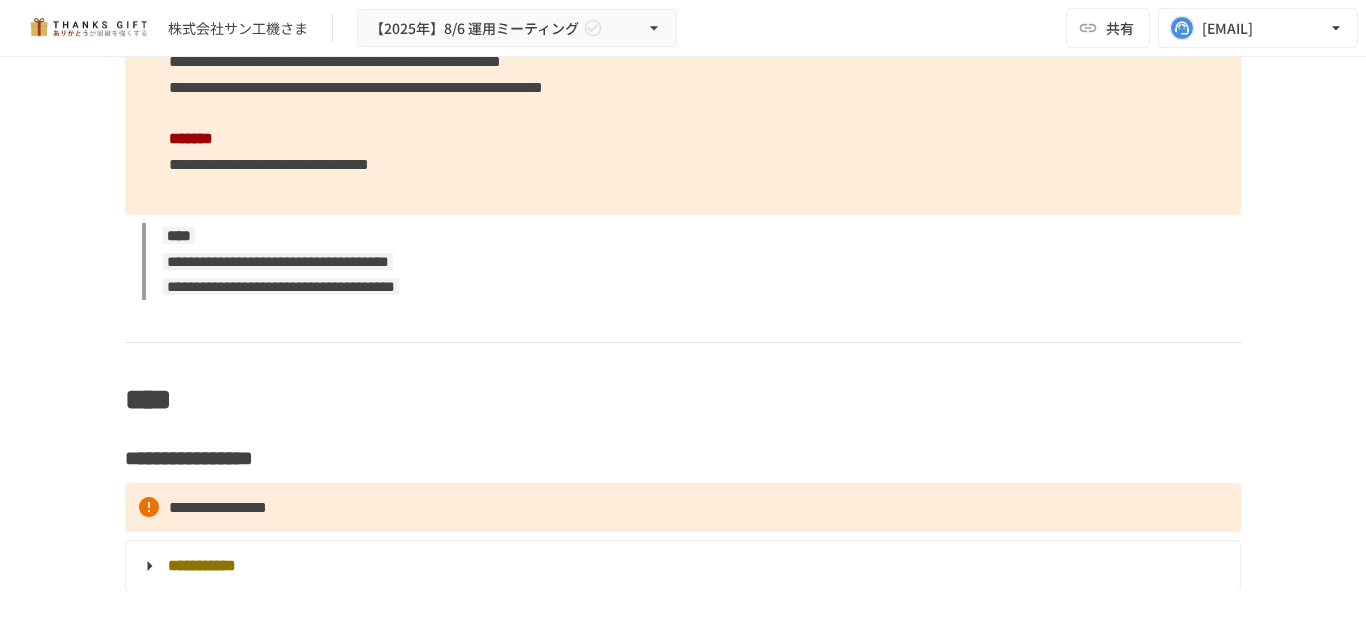type 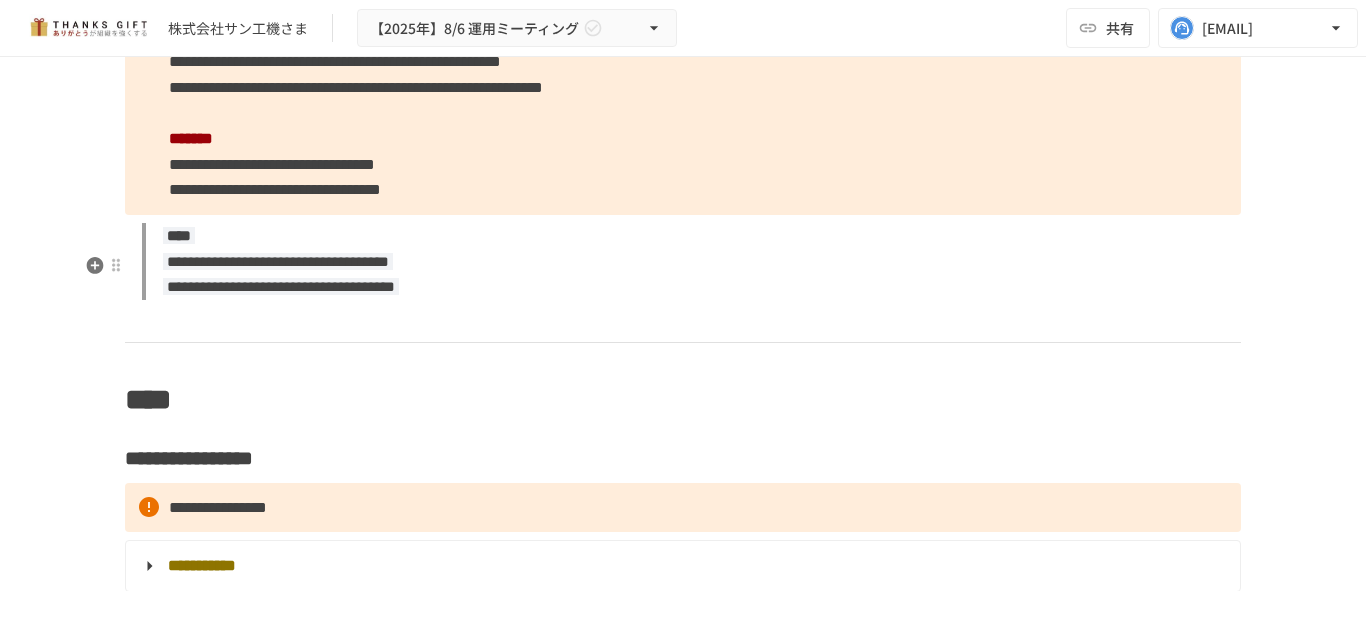 scroll, scrollTop: 4689, scrollLeft: 0, axis: vertical 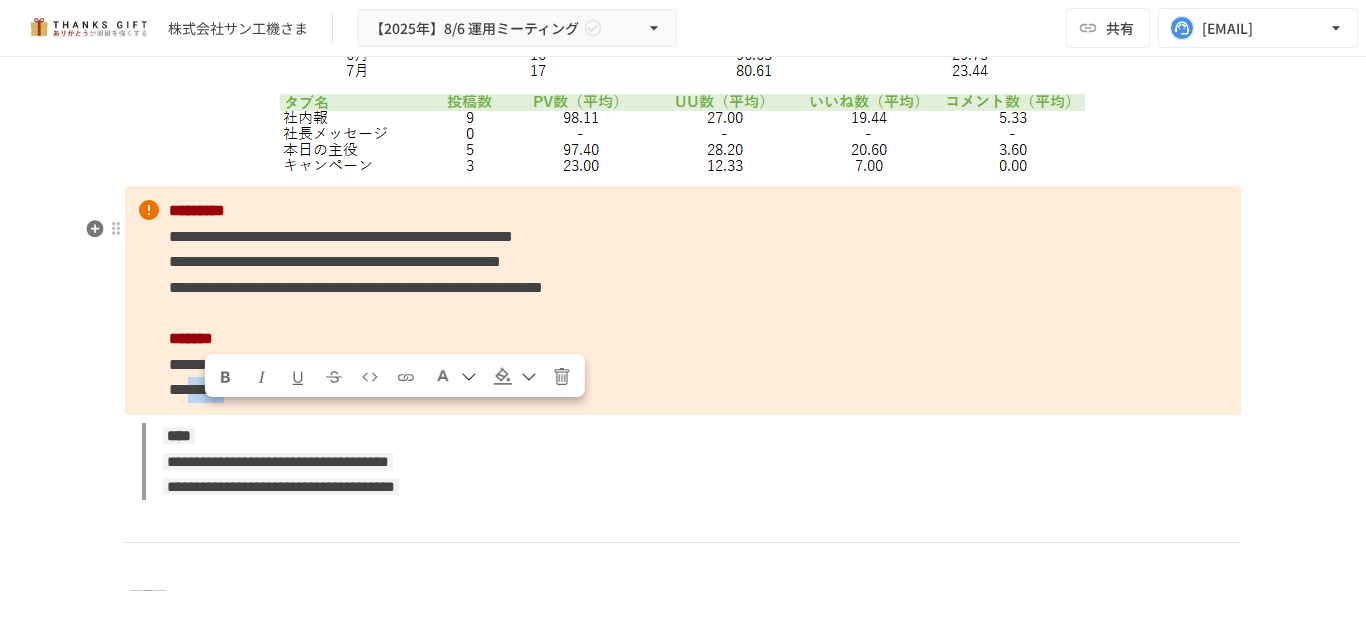 drag, startPoint x: 200, startPoint y: 421, endPoint x: 291, endPoint y: 412, distance: 91.44397 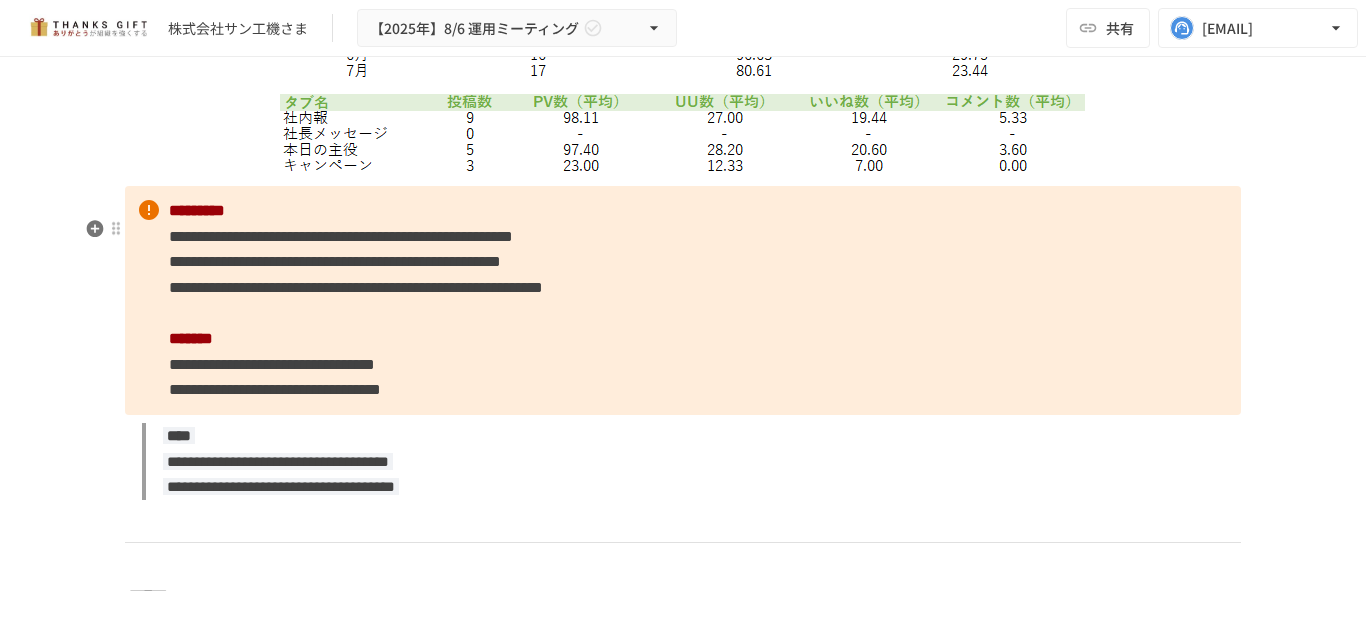 click on "**********" at bounding box center (275, 389) 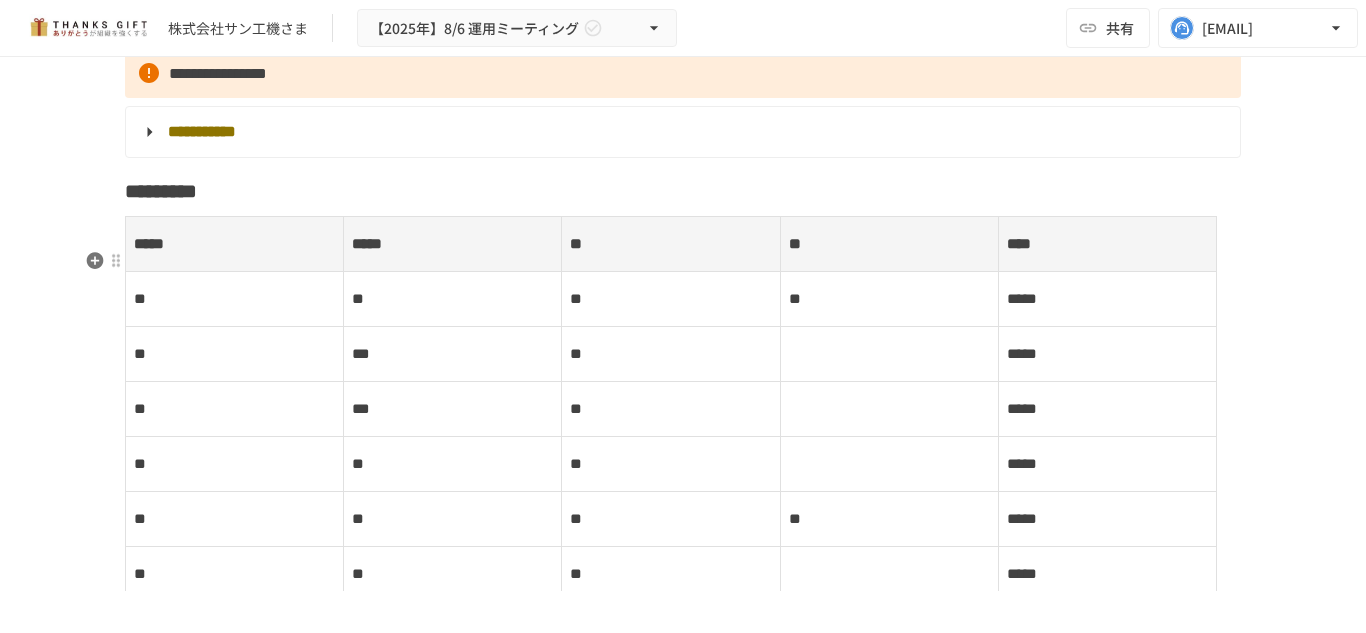 scroll, scrollTop: 5289, scrollLeft: 0, axis: vertical 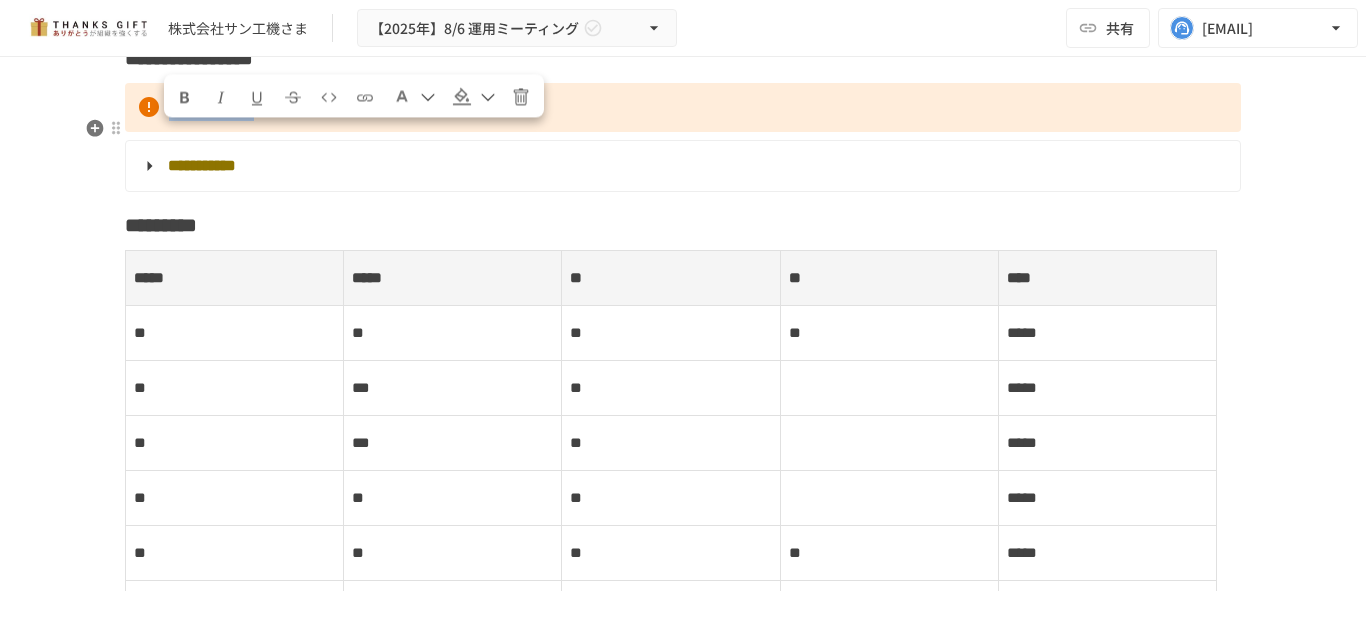 drag, startPoint x: 165, startPoint y: 132, endPoint x: 389, endPoint y: 133, distance: 224.00223 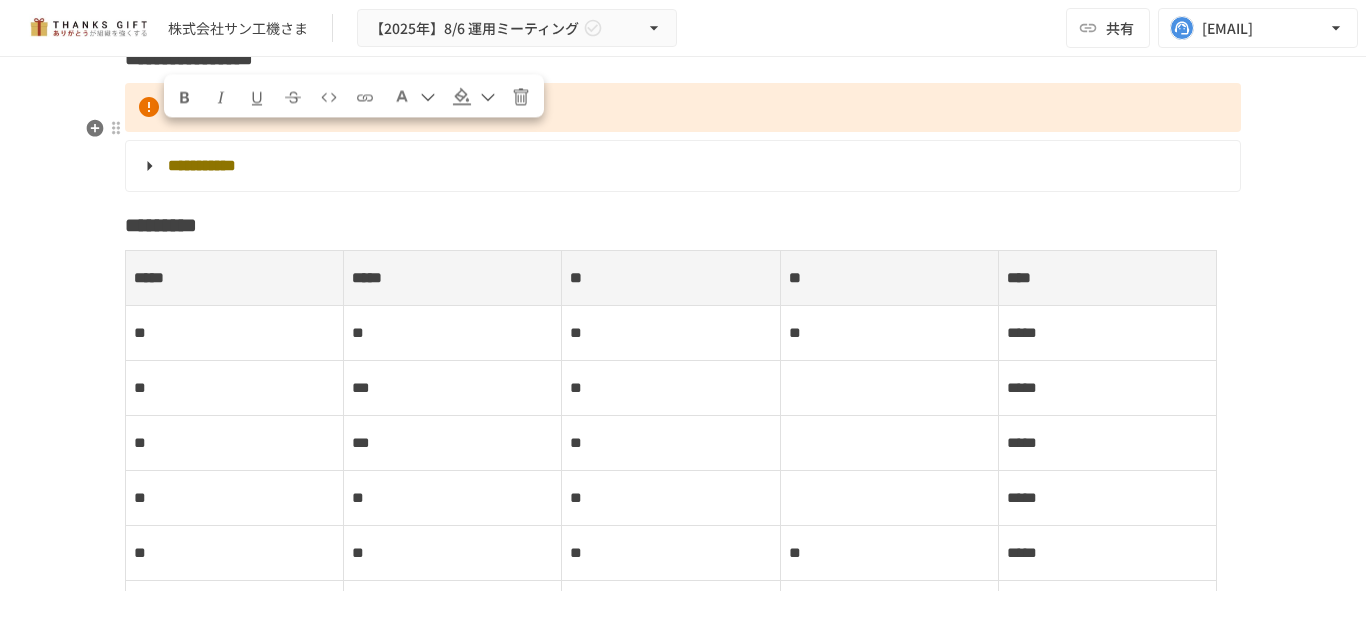 click on "**********" at bounding box center (683, 108) 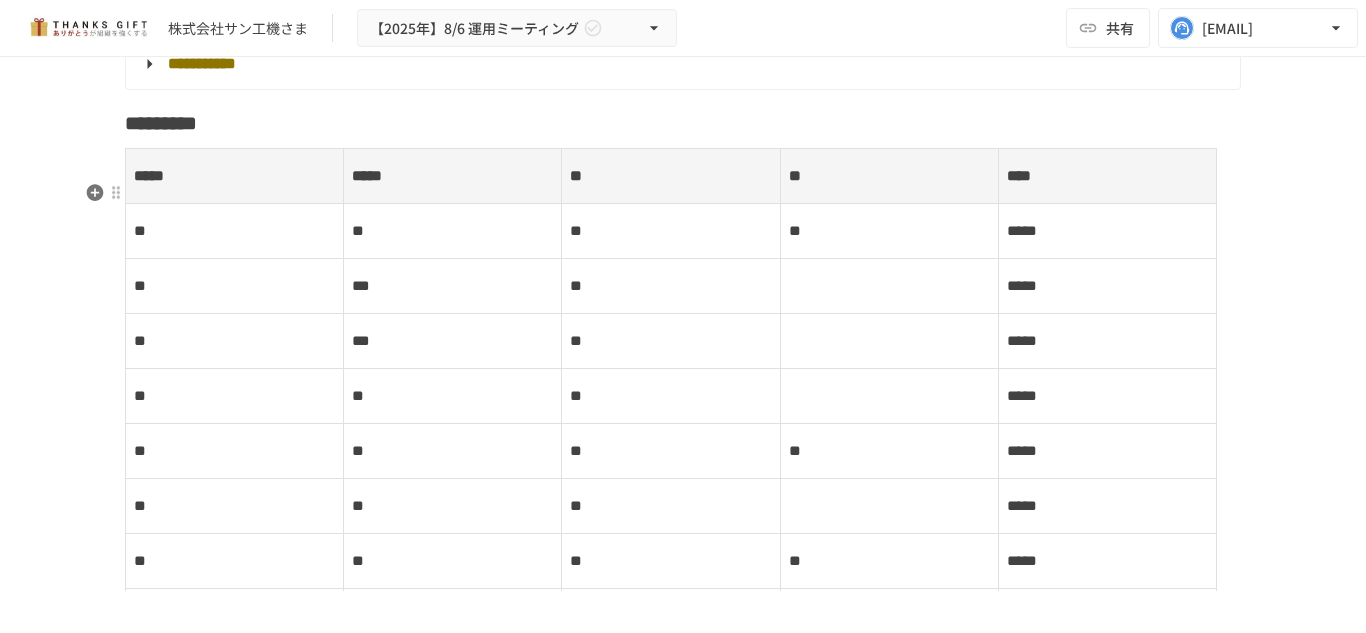 scroll, scrollTop: 5289, scrollLeft: 0, axis: vertical 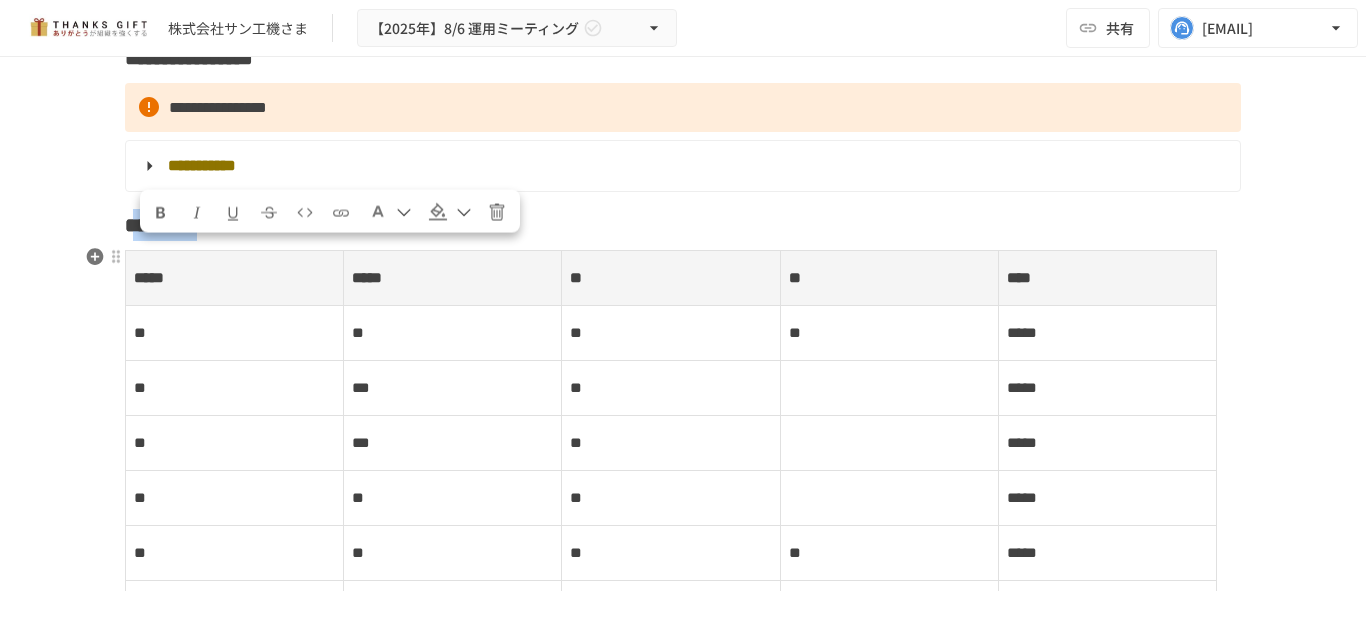drag, startPoint x: 137, startPoint y: 257, endPoint x: 311, endPoint y: 254, distance: 174.02586 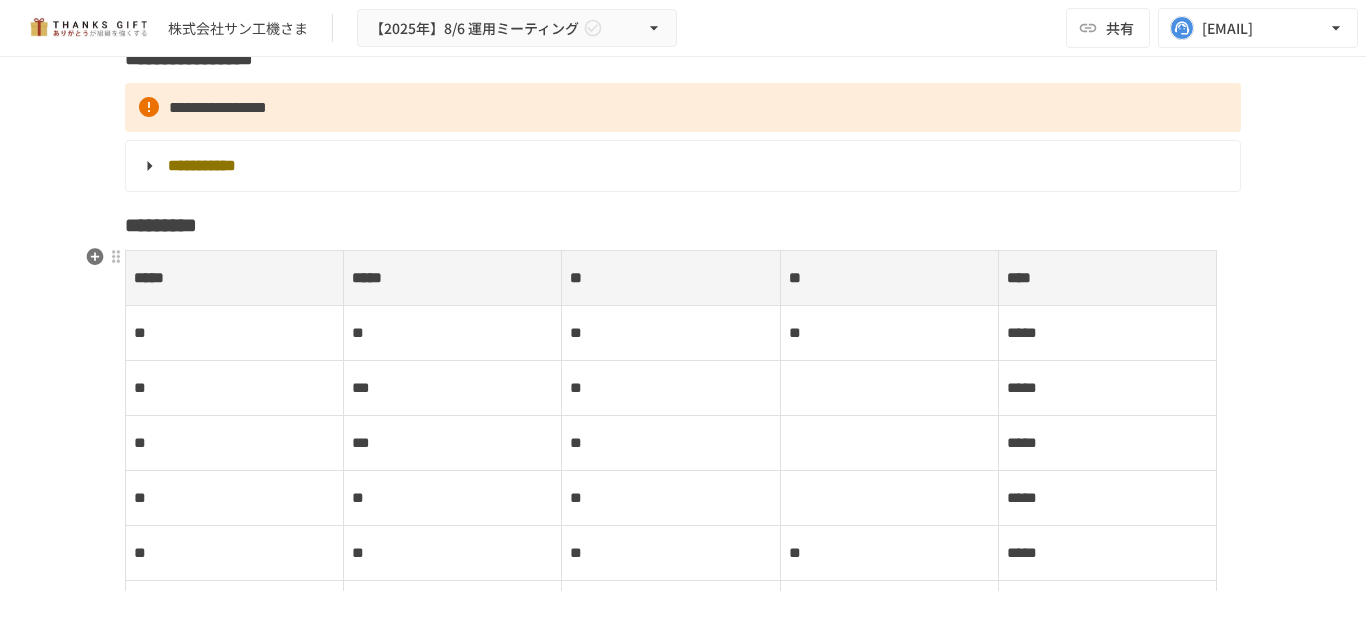 click on "**********" at bounding box center (683, -1024) 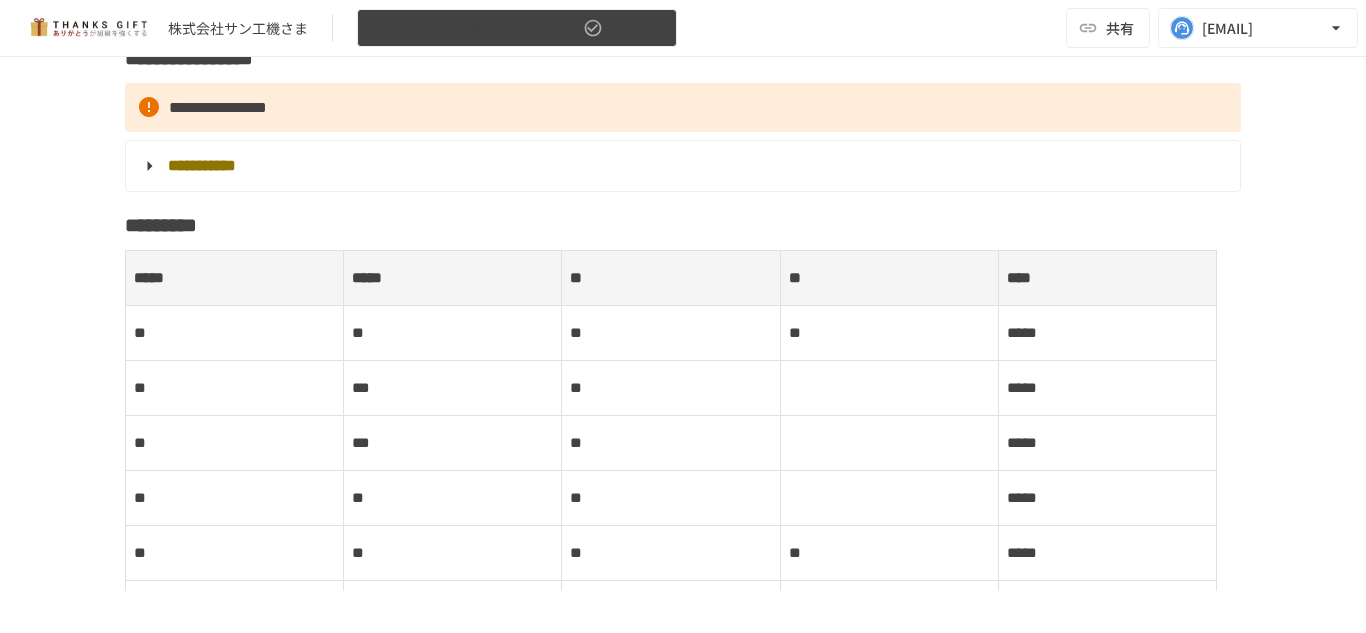 click on "【2025年】8/6 運用ミーティング" at bounding box center [474, 28] 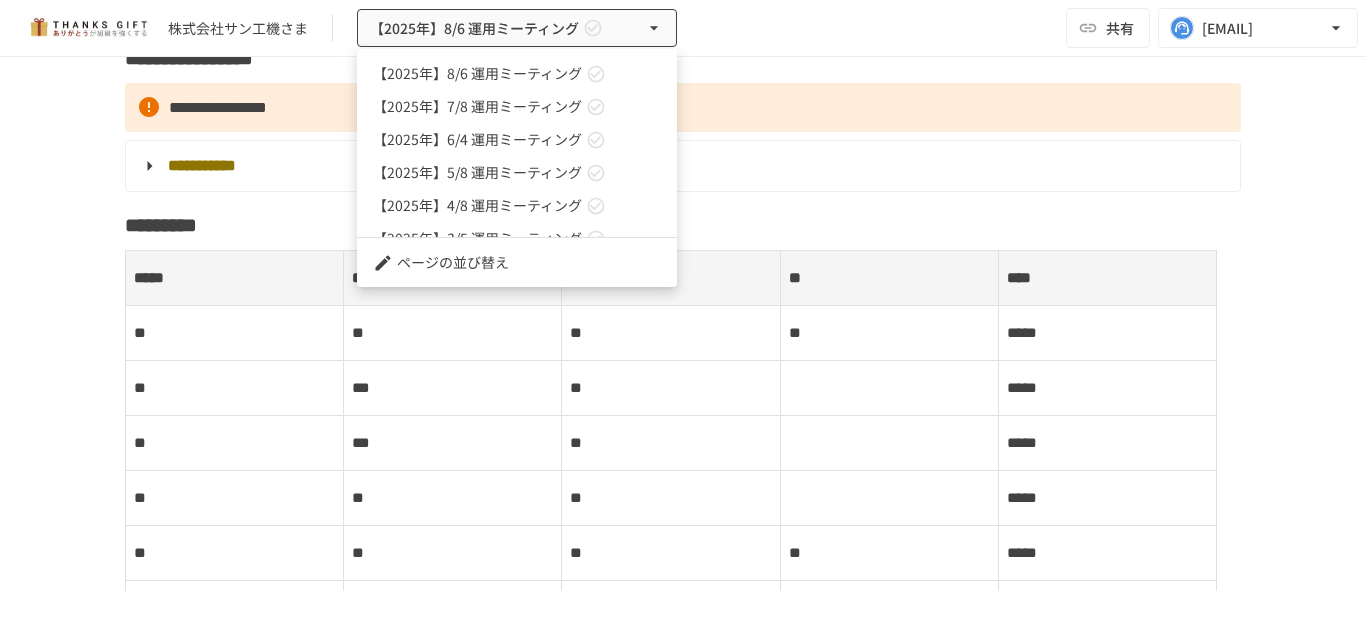 click at bounding box center [683, 316] 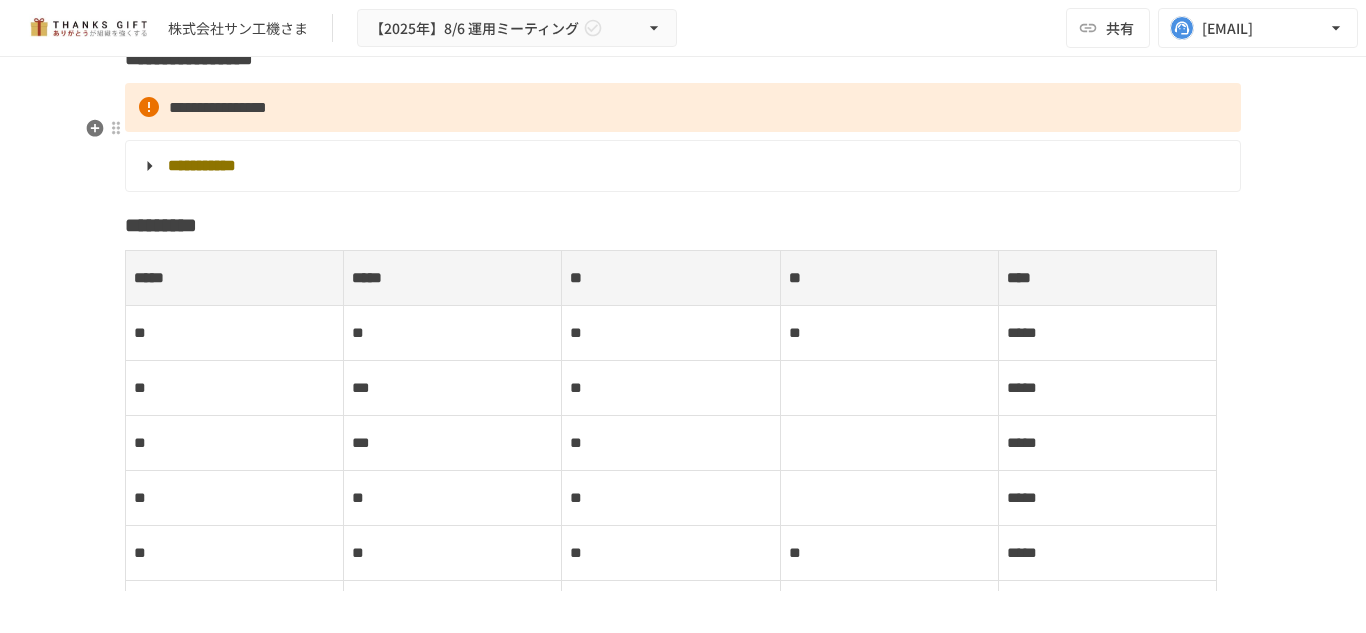 click on "**********" at bounding box center (683, 108) 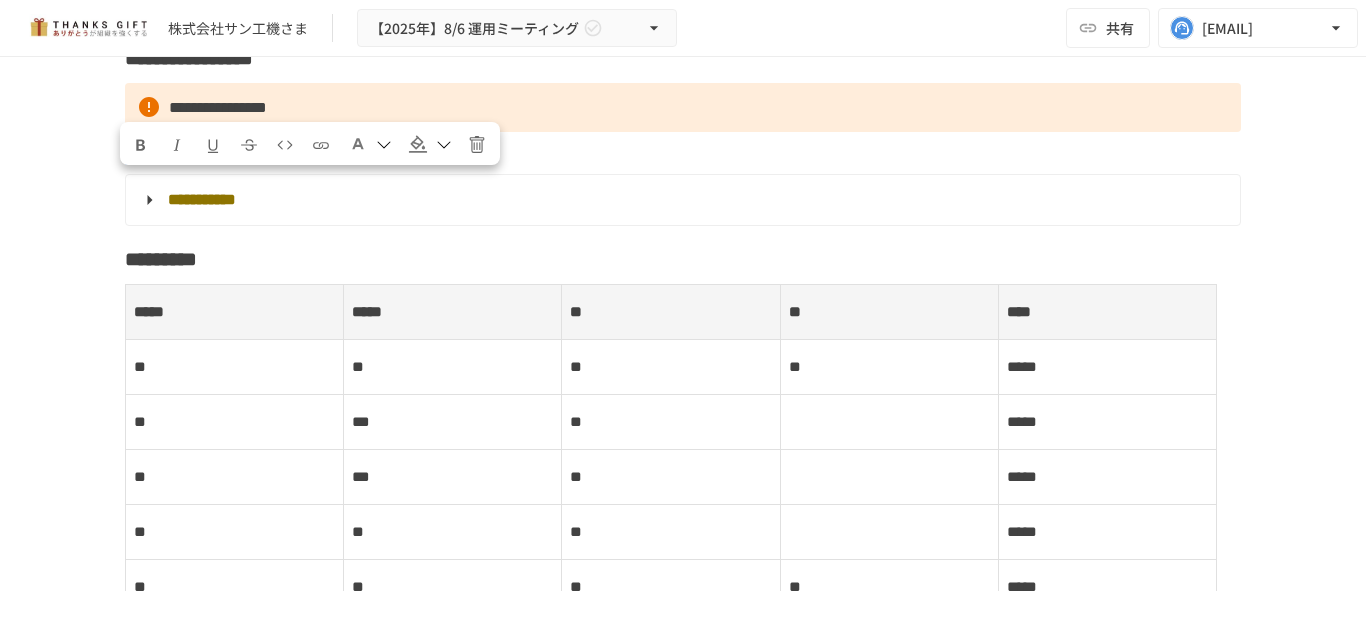 copy on "*******" 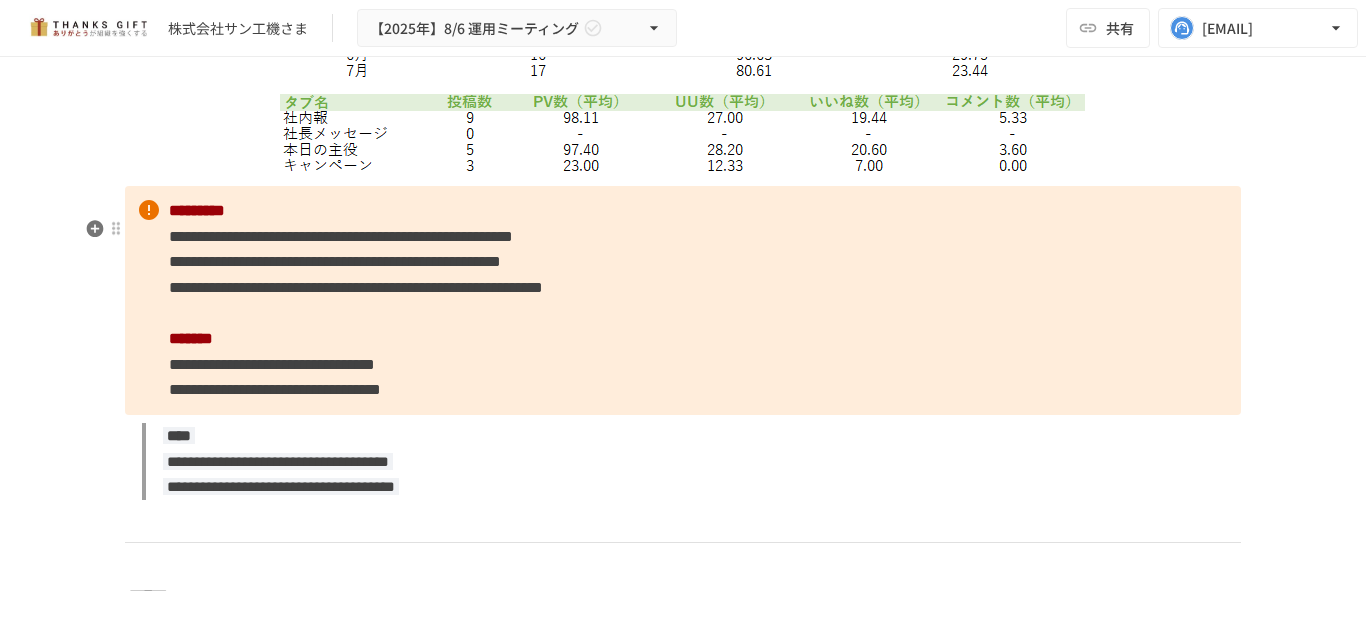 scroll, scrollTop: 4889, scrollLeft: 0, axis: vertical 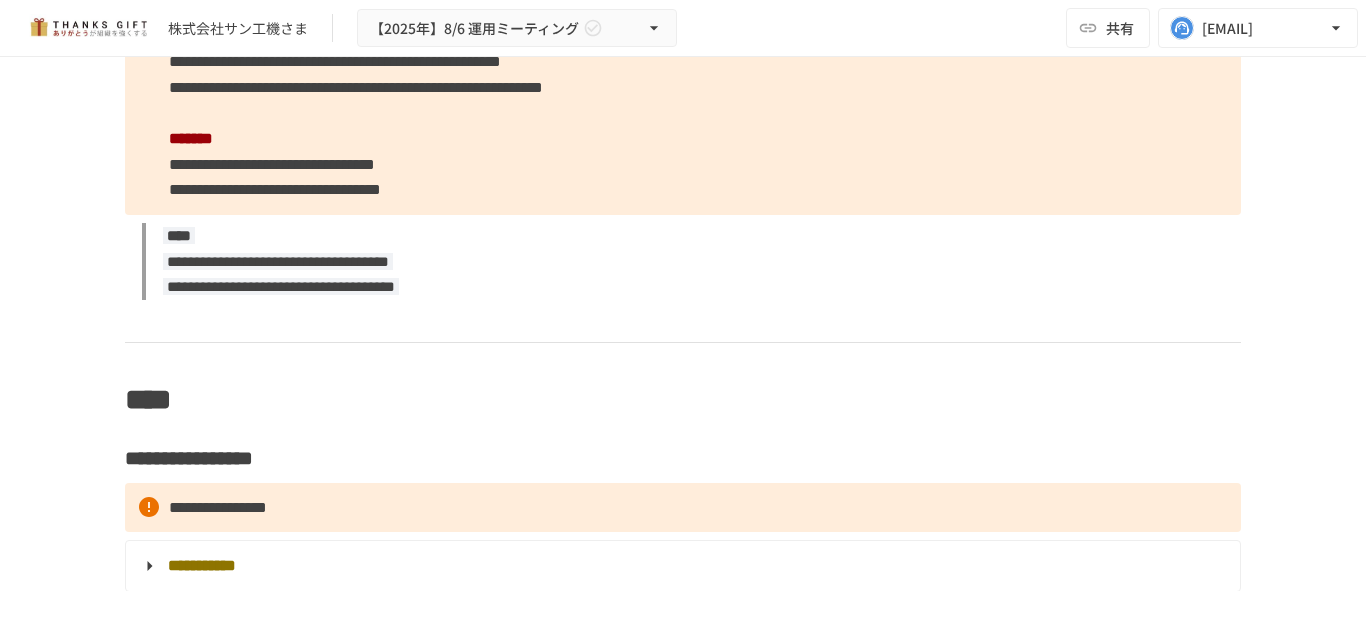 click on "**********" at bounding box center (683, 100) 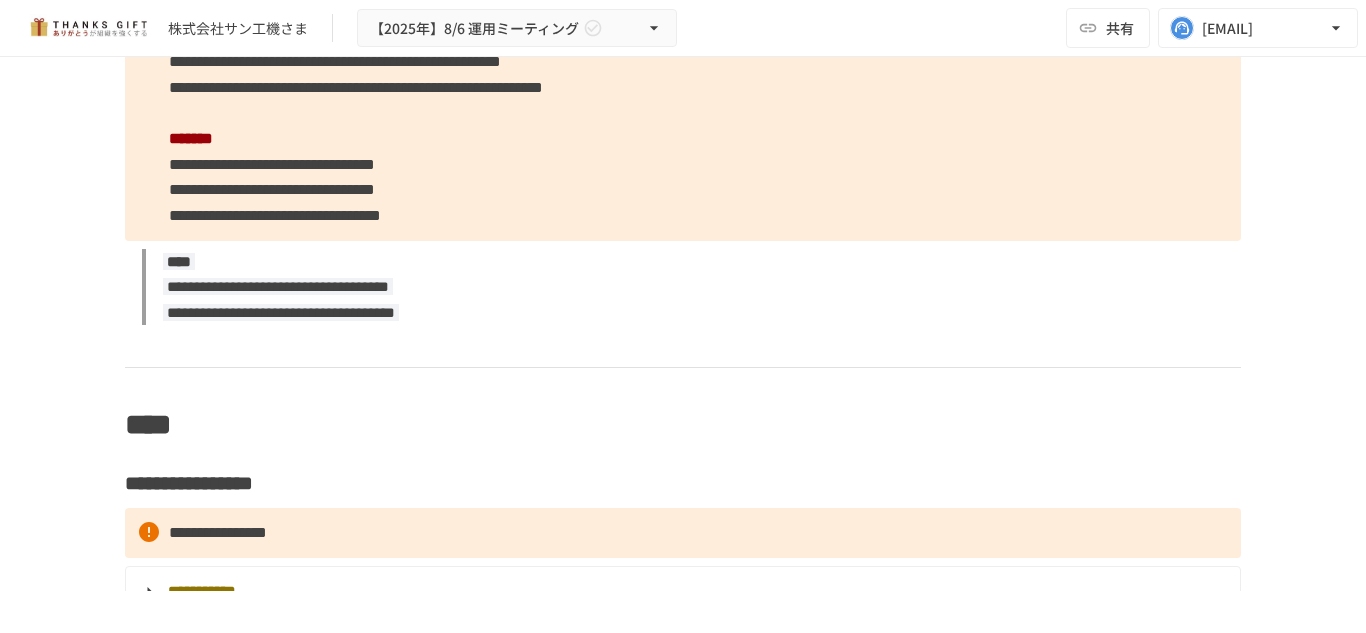 click on "**********" at bounding box center [272, 164] 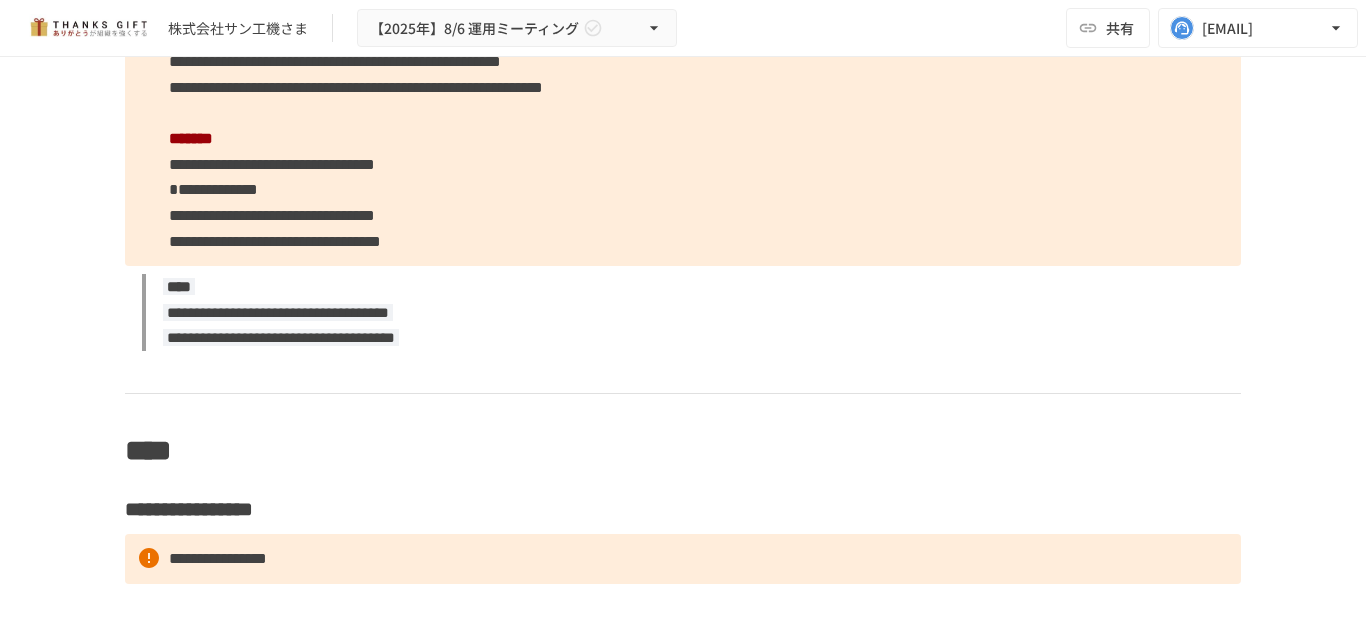 click on "**********" at bounding box center (213, 189) 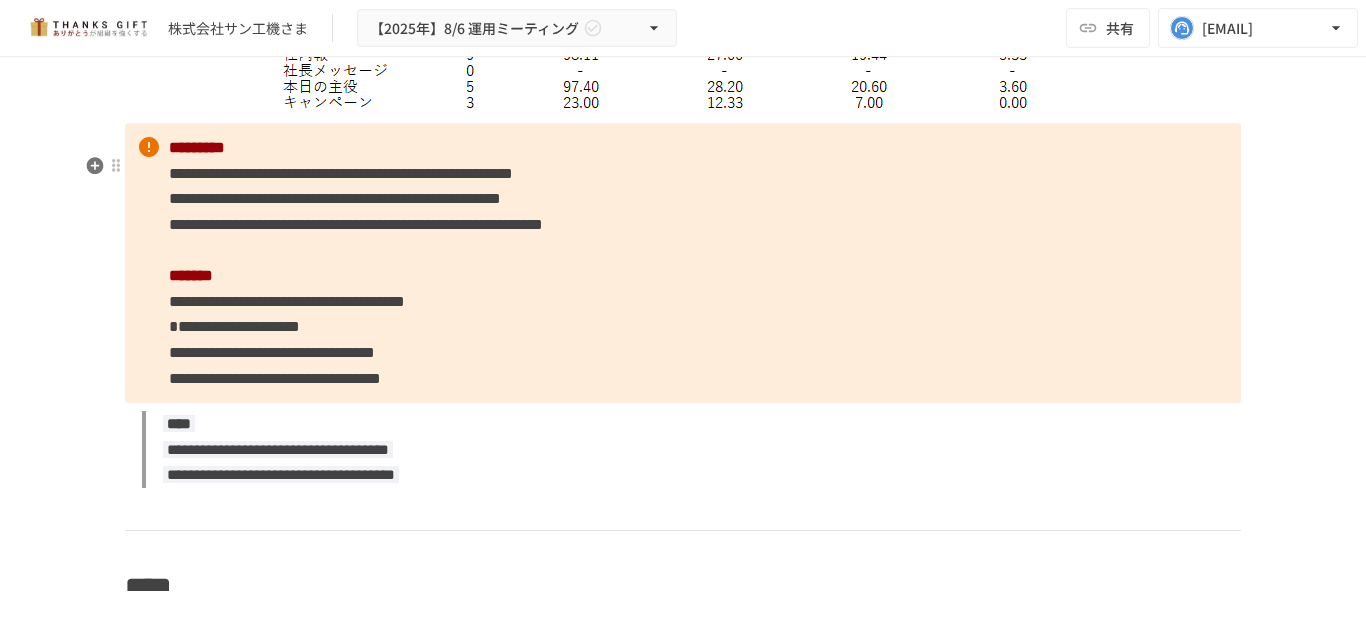 scroll, scrollTop: 4689, scrollLeft: 0, axis: vertical 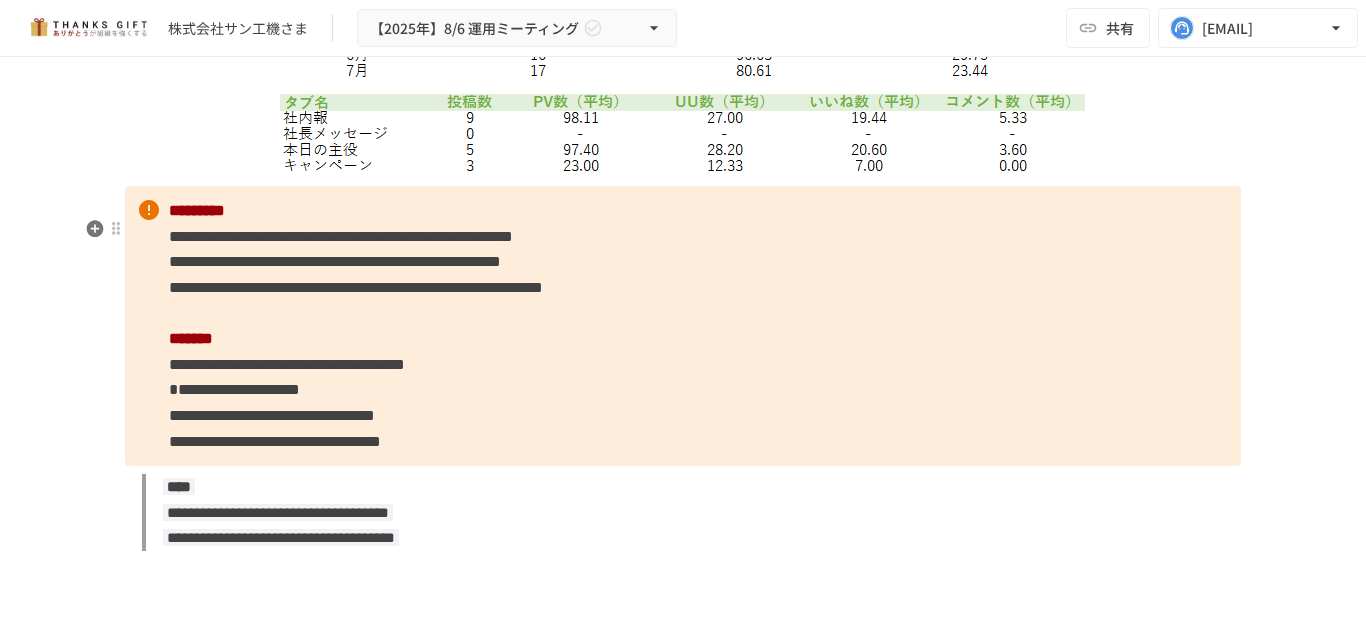 click on "**********" at bounding box center (287, 364) 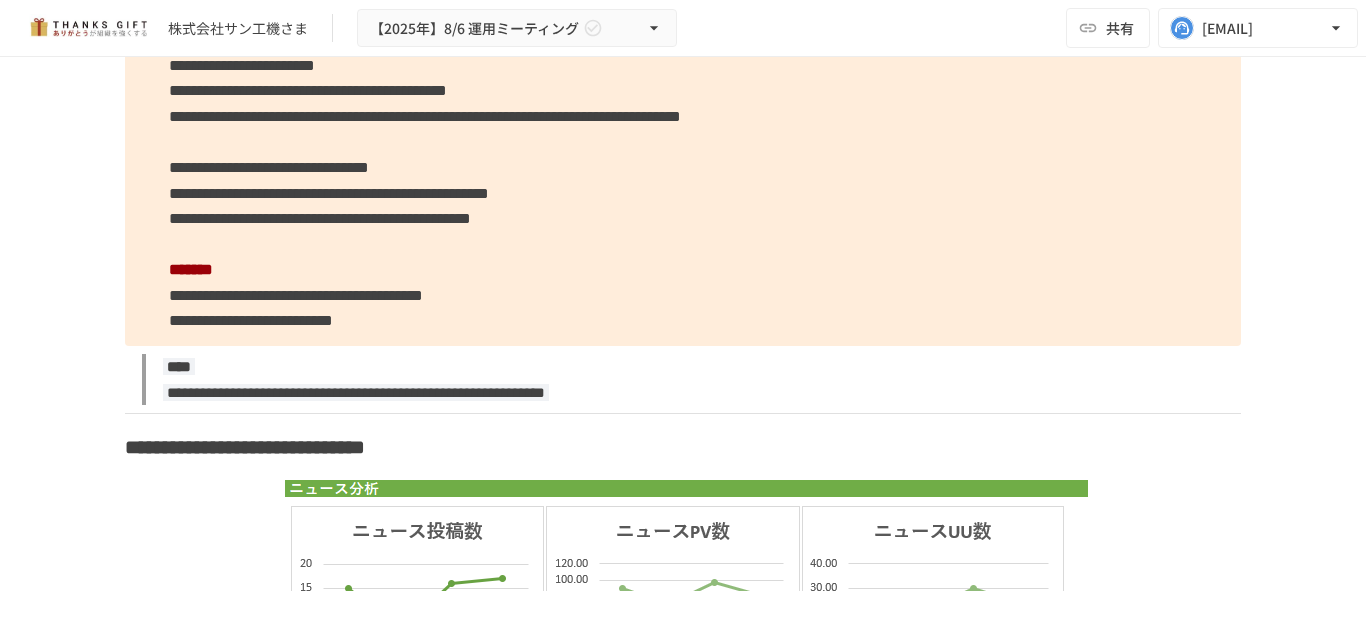 scroll, scrollTop: 3989, scrollLeft: 0, axis: vertical 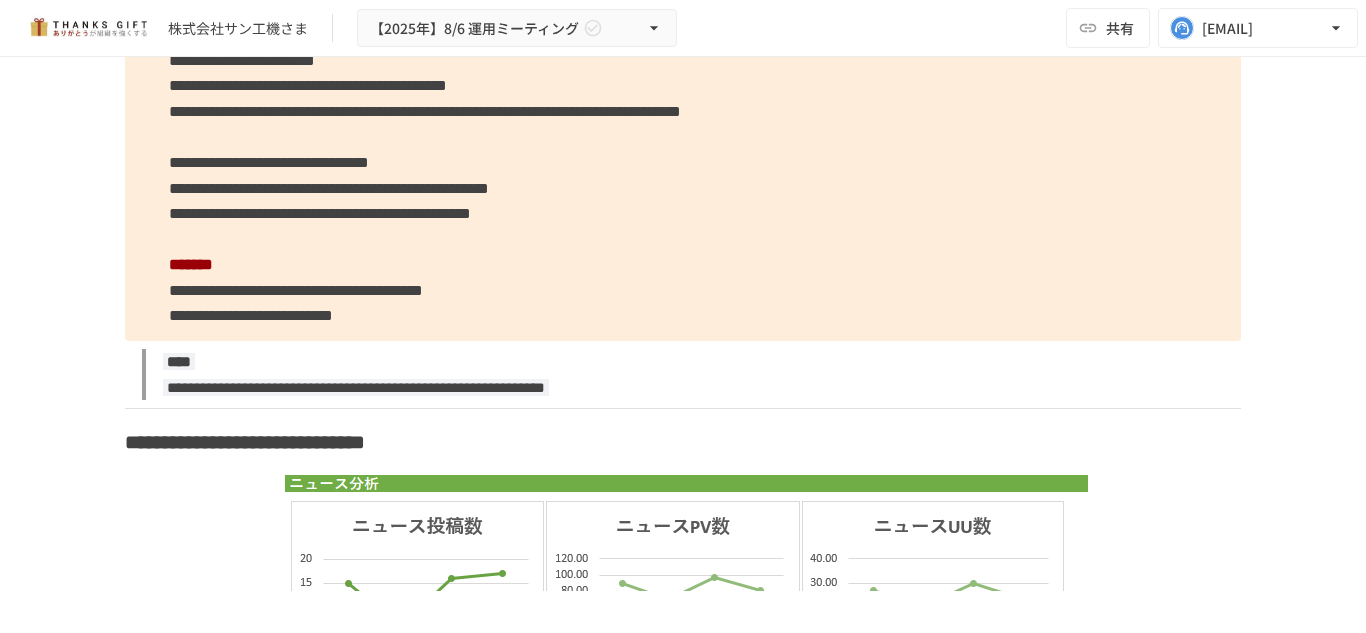 click on "**********" at bounding box center [683, 137] 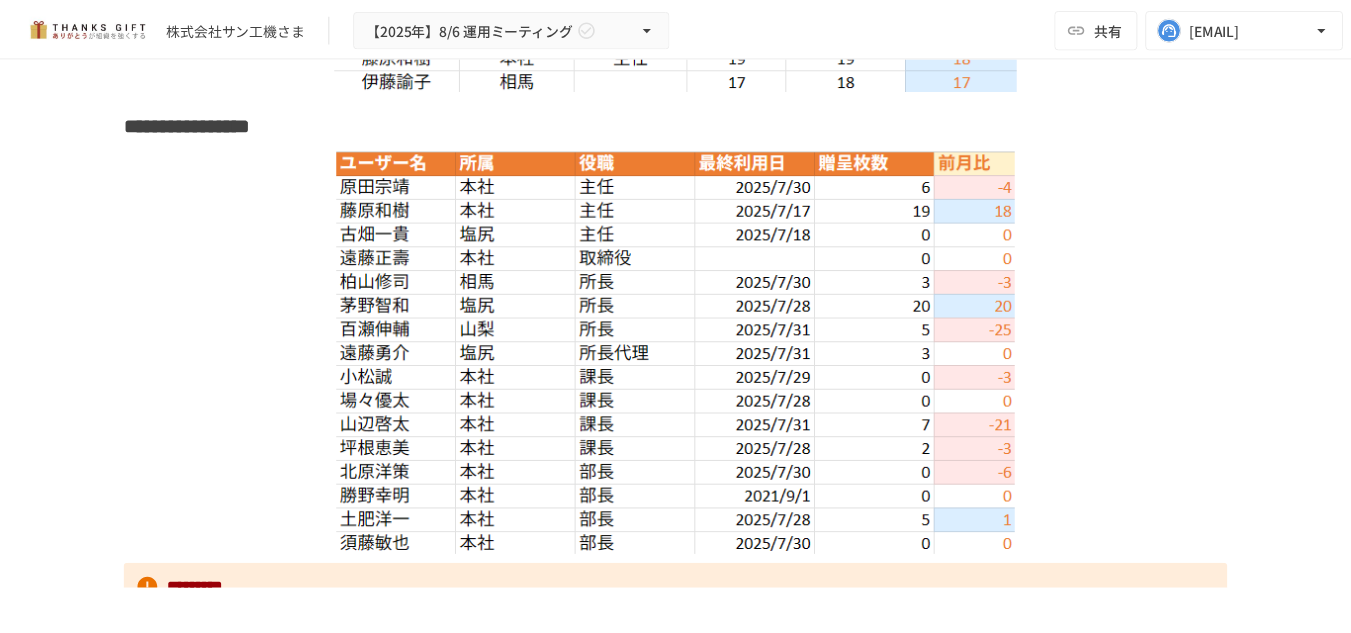 scroll, scrollTop: 3389, scrollLeft: 0, axis: vertical 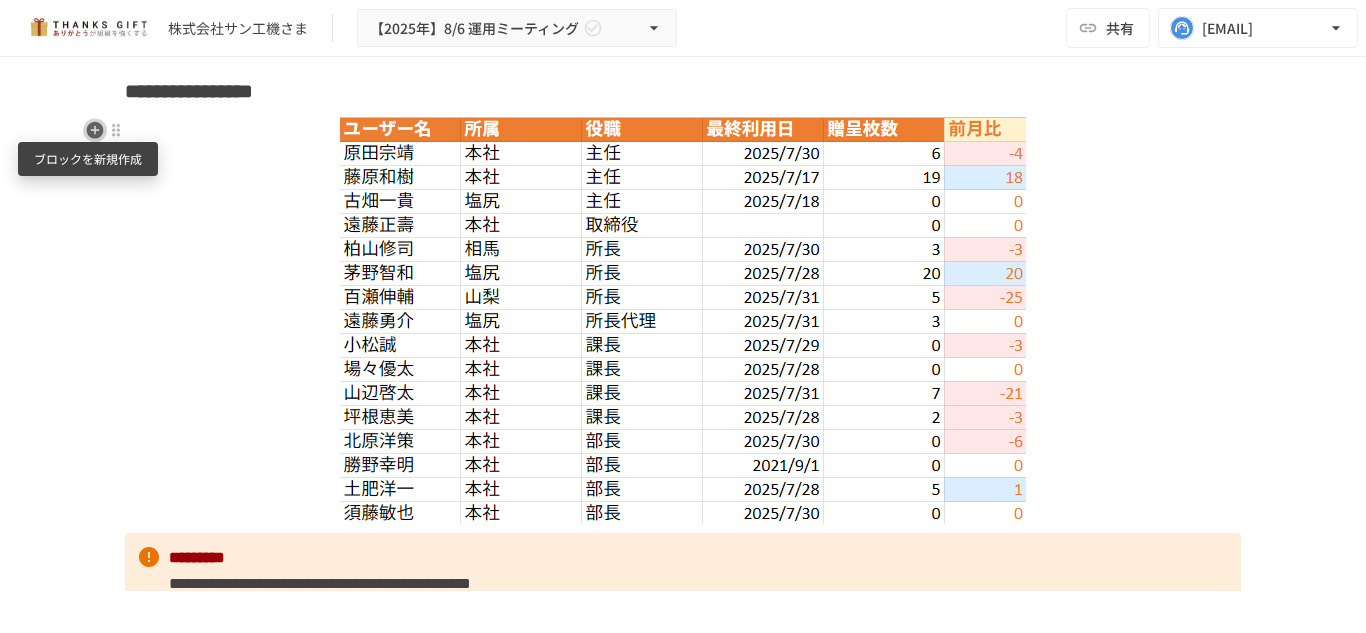 click 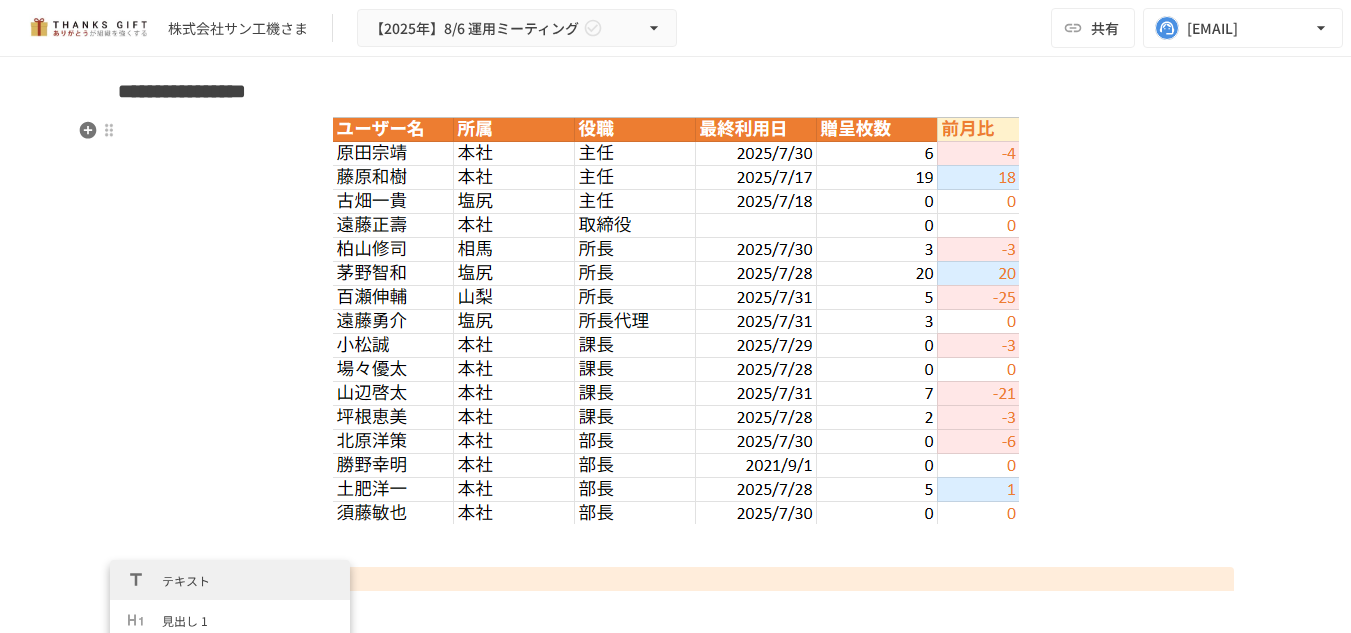 click on "**********" at bounding box center [676, 931] 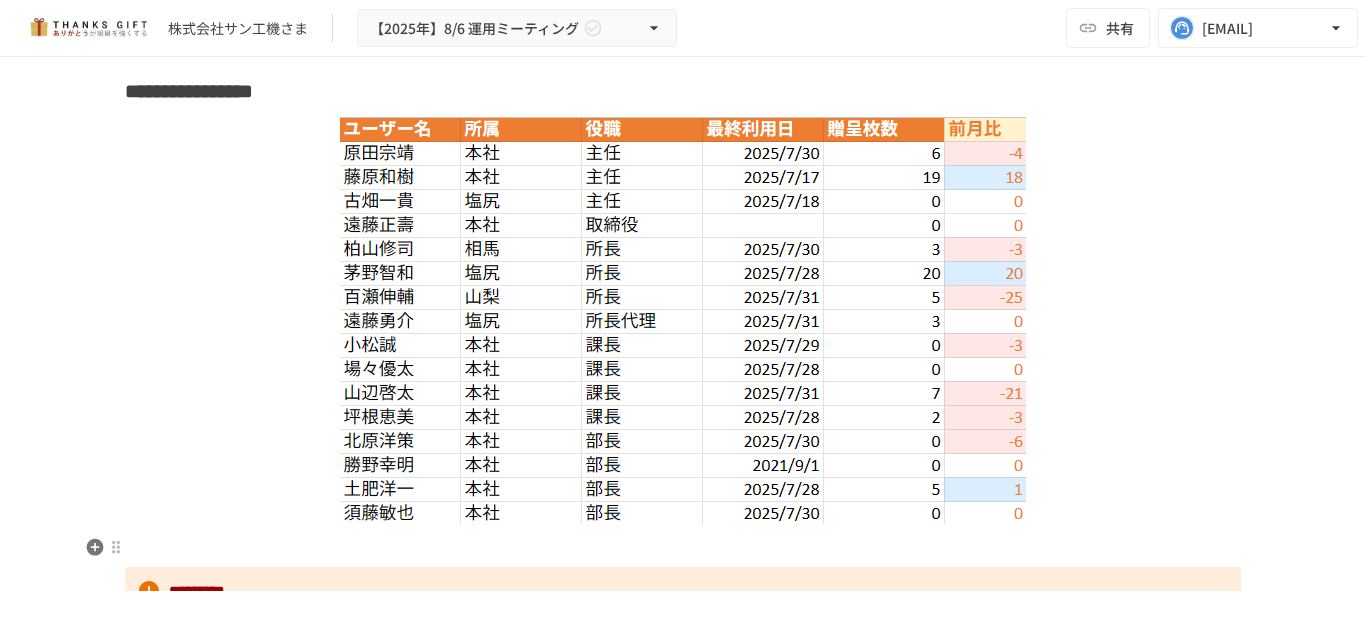 click at bounding box center [683, 546] 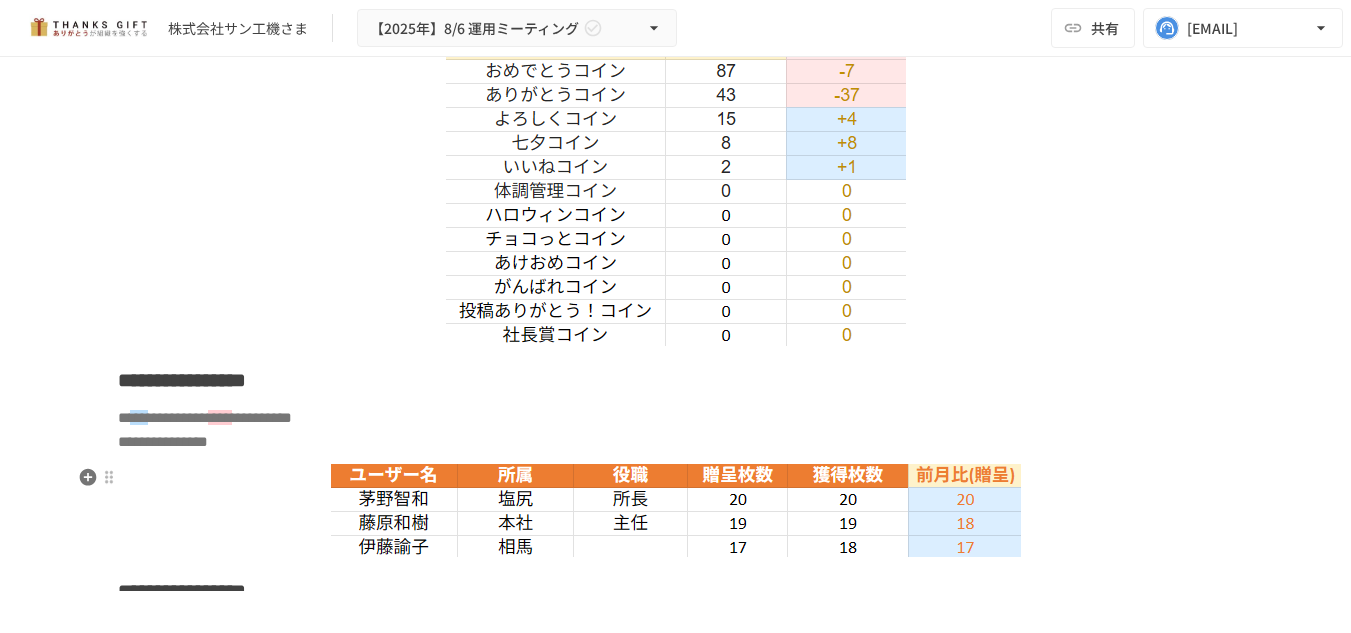 scroll, scrollTop: 2989, scrollLeft: 0, axis: vertical 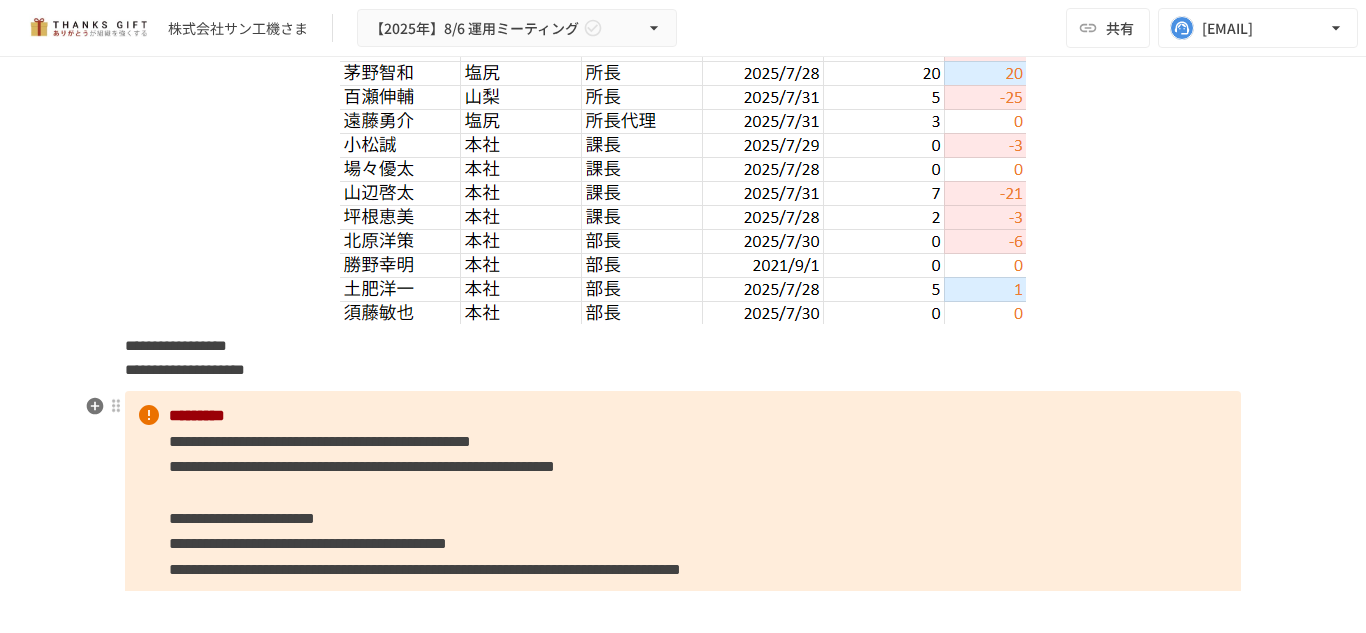 click on "**********" at bounding box center [362, 466] 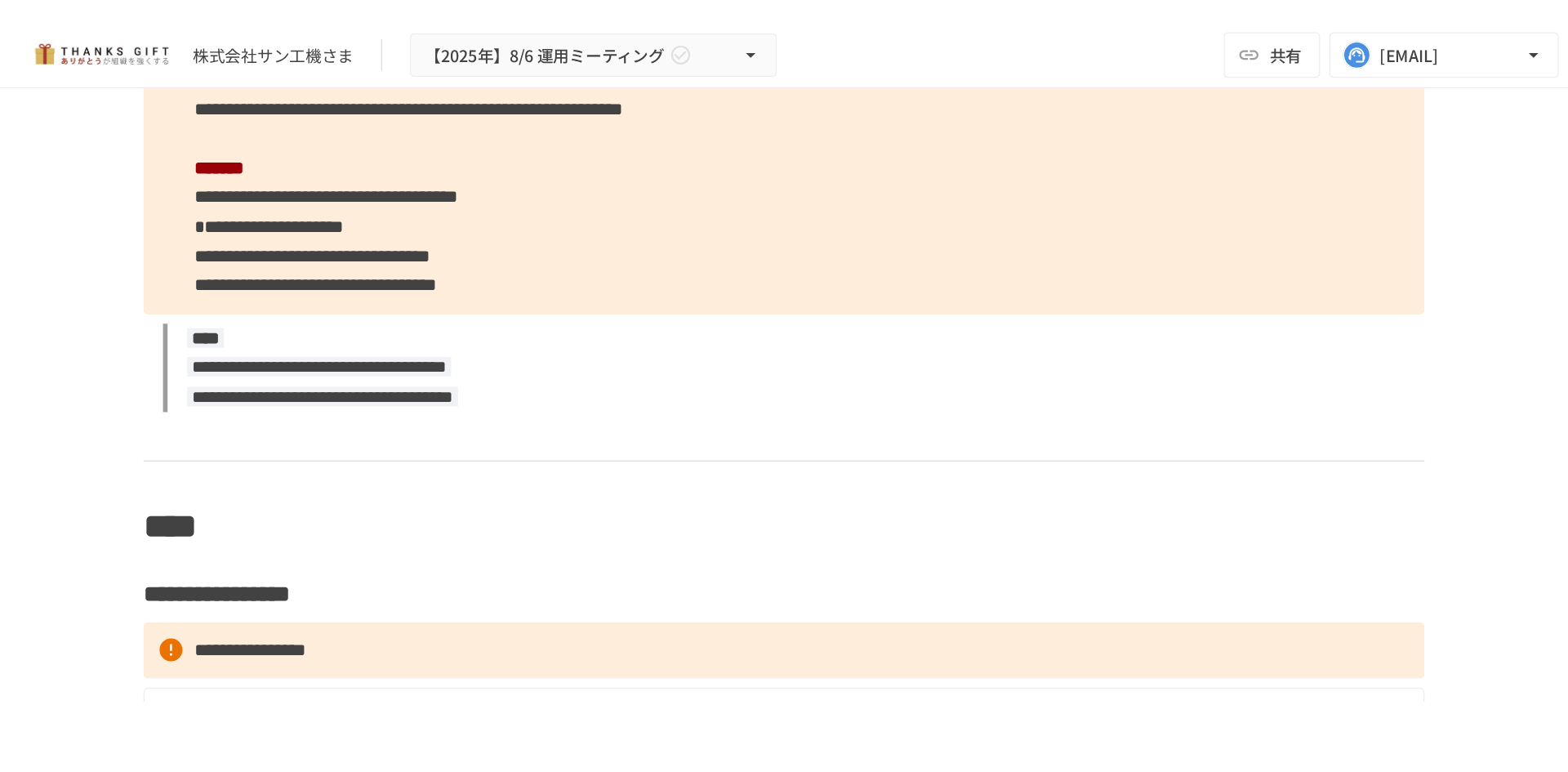 scroll, scrollTop: 4076, scrollLeft: 0, axis: vertical 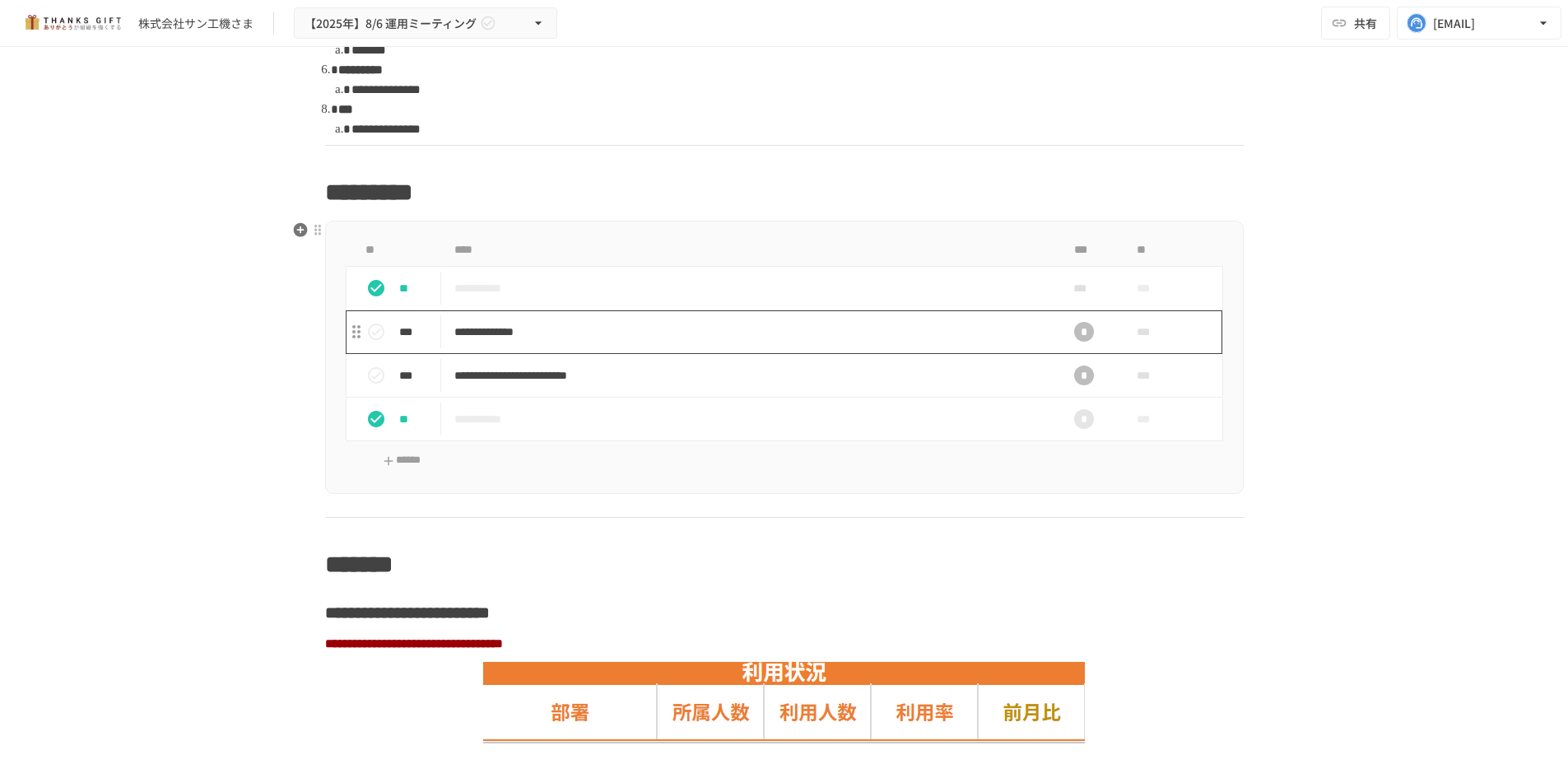 click on "**********" at bounding box center [750, 332] 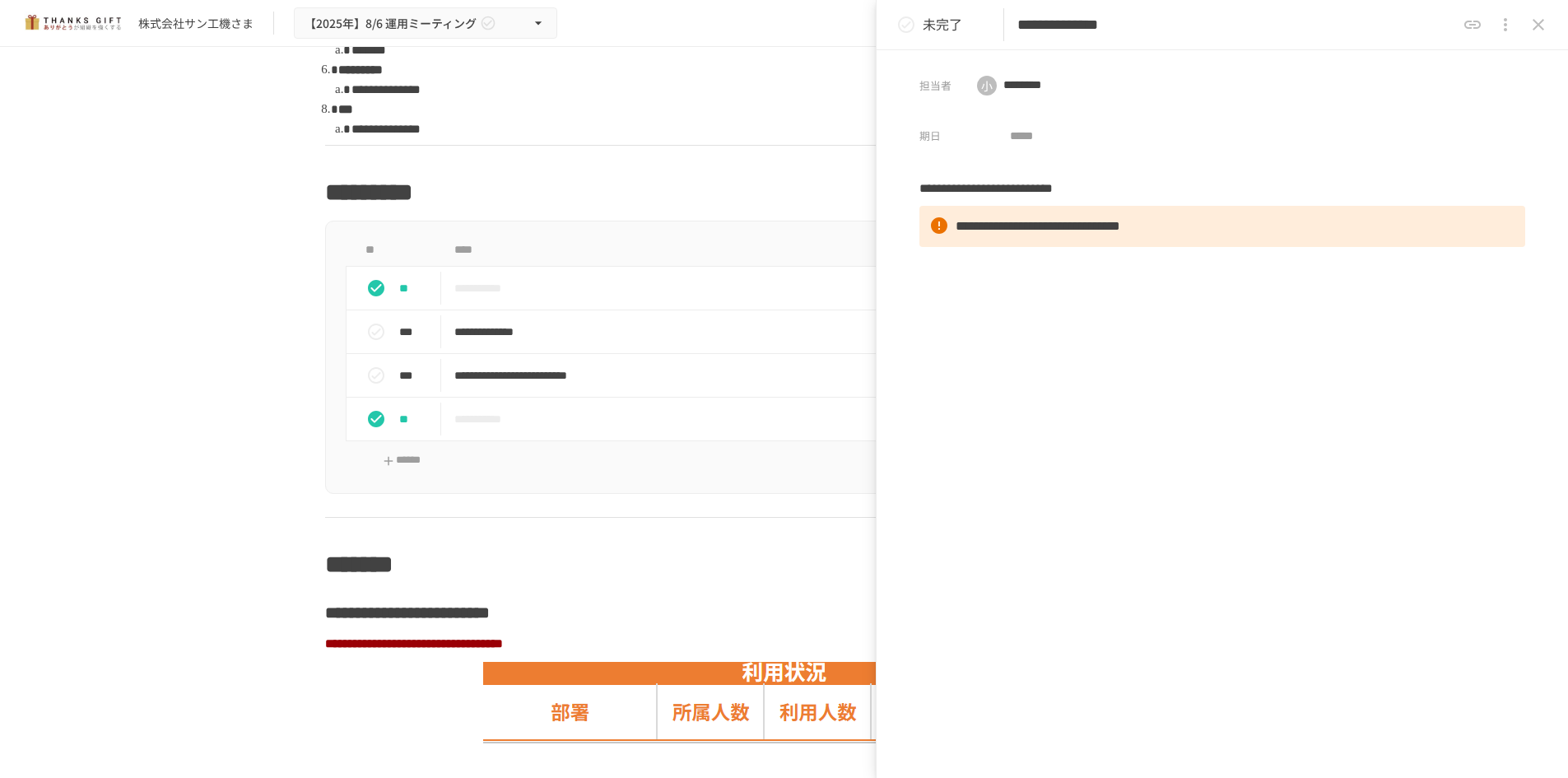 click on "**********" at bounding box center [1236, 25] 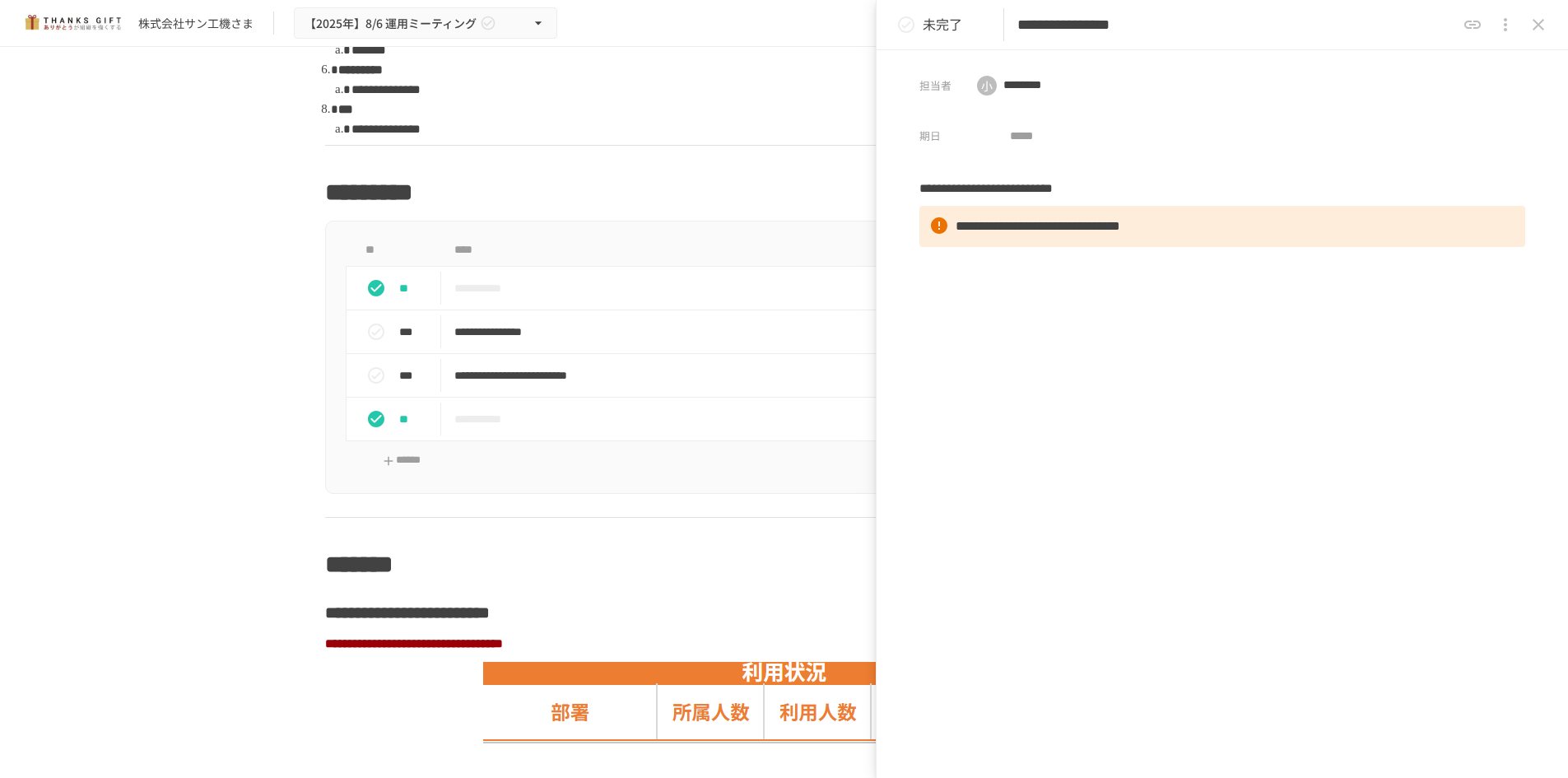 click on "**********" at bounding box center (1222, 25) 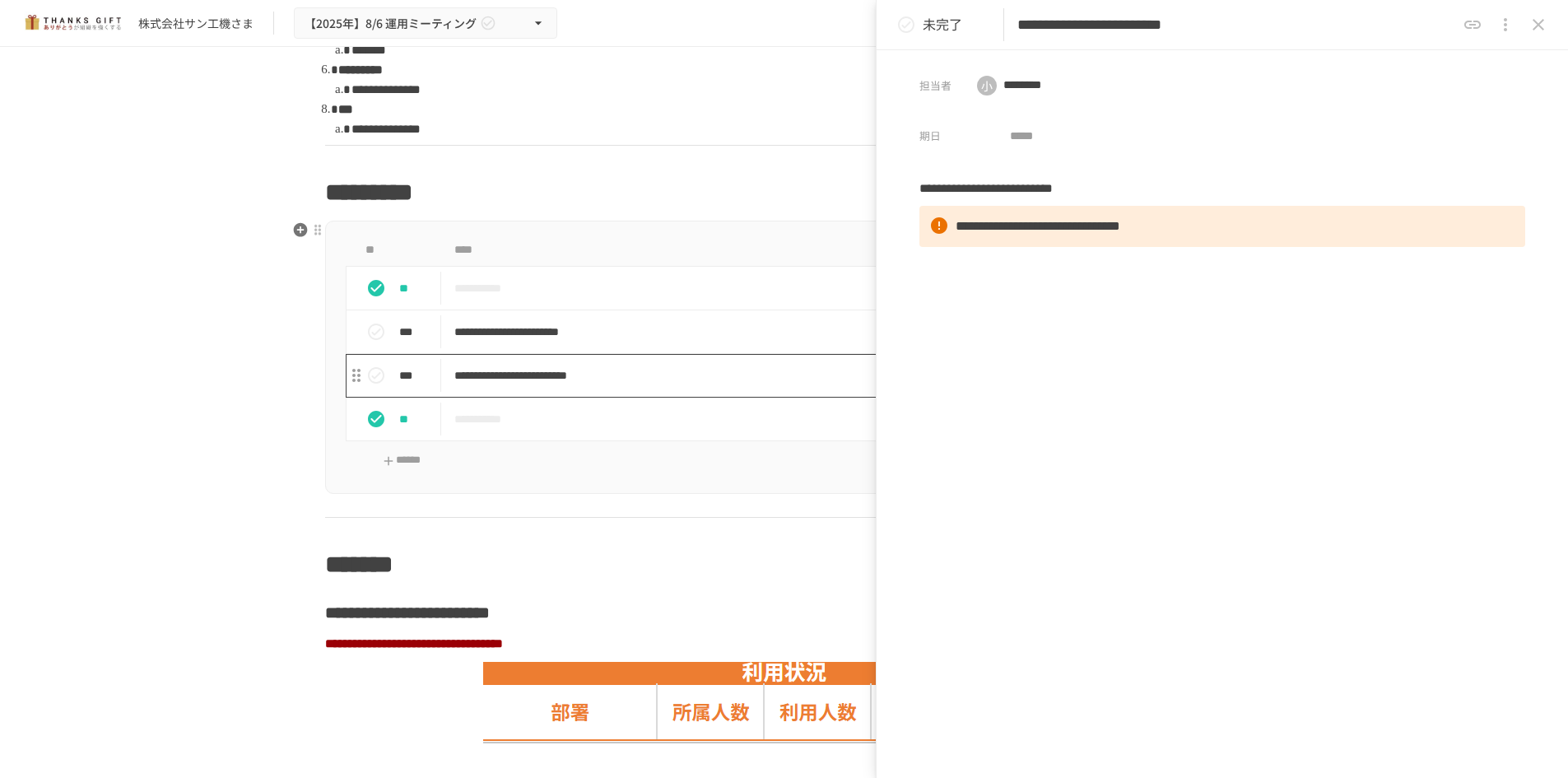 type on "**********" 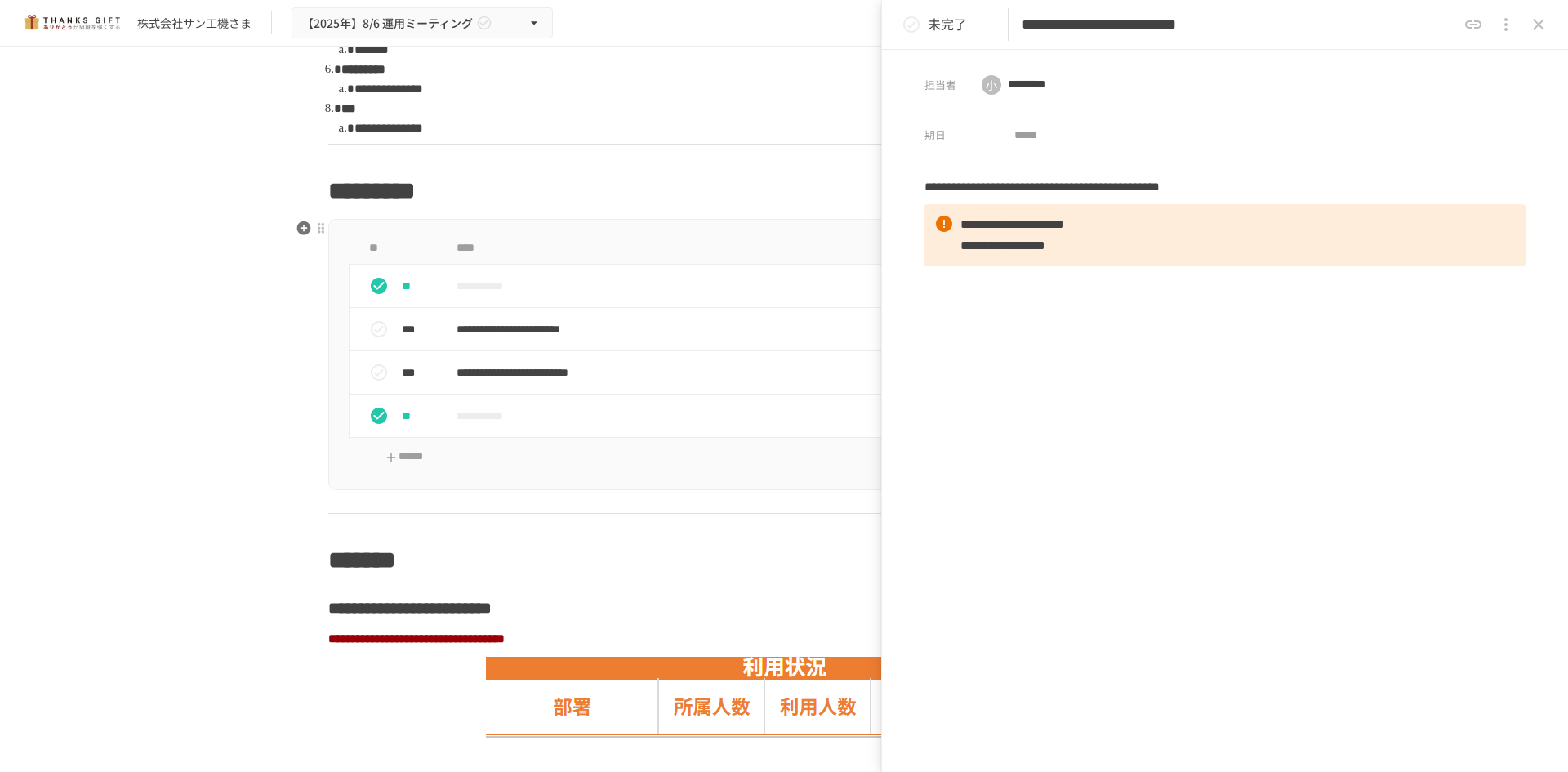 scroll, scrollTop: 2586, scrollLeft: 0, axis: vertical 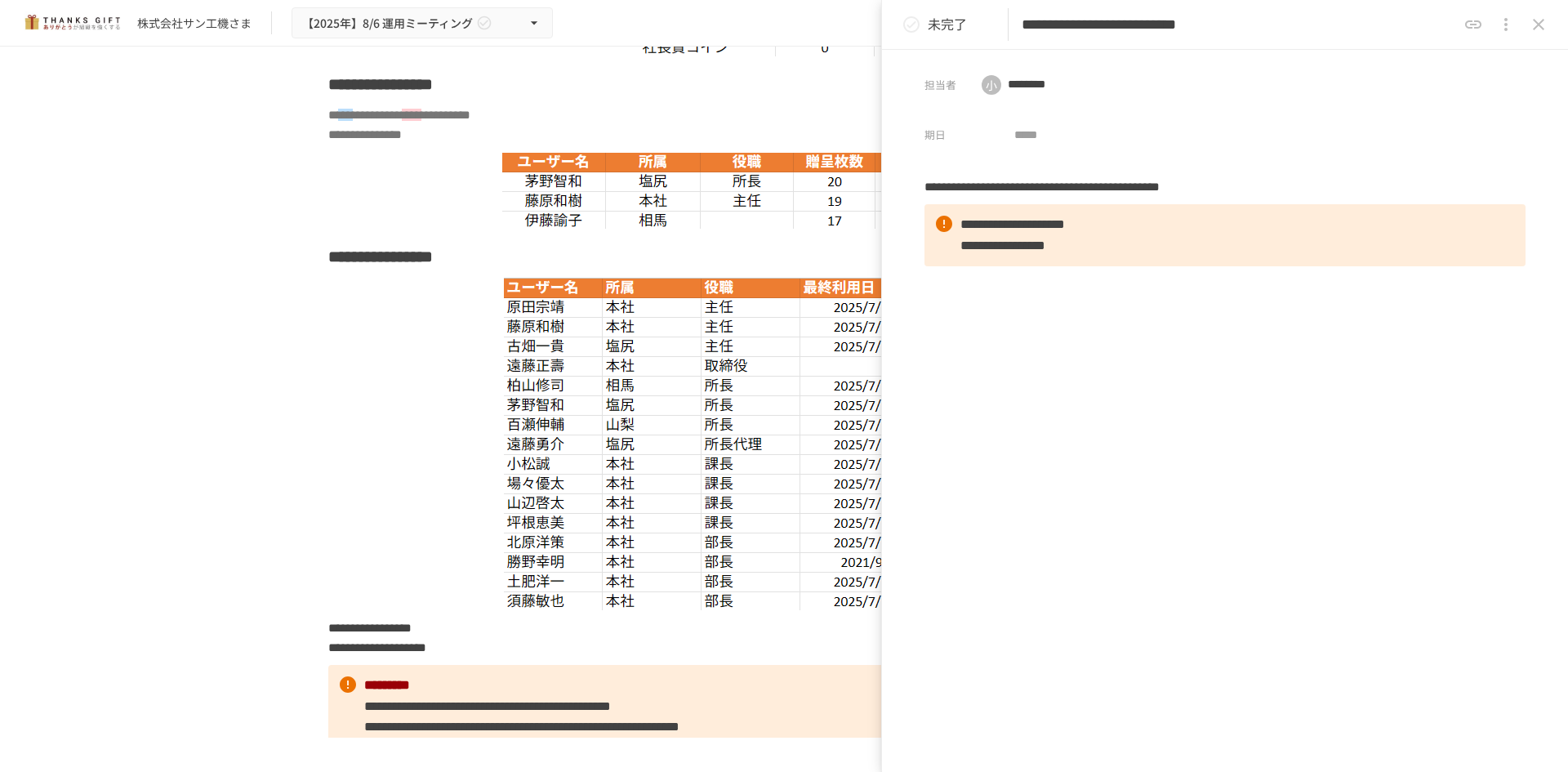 click 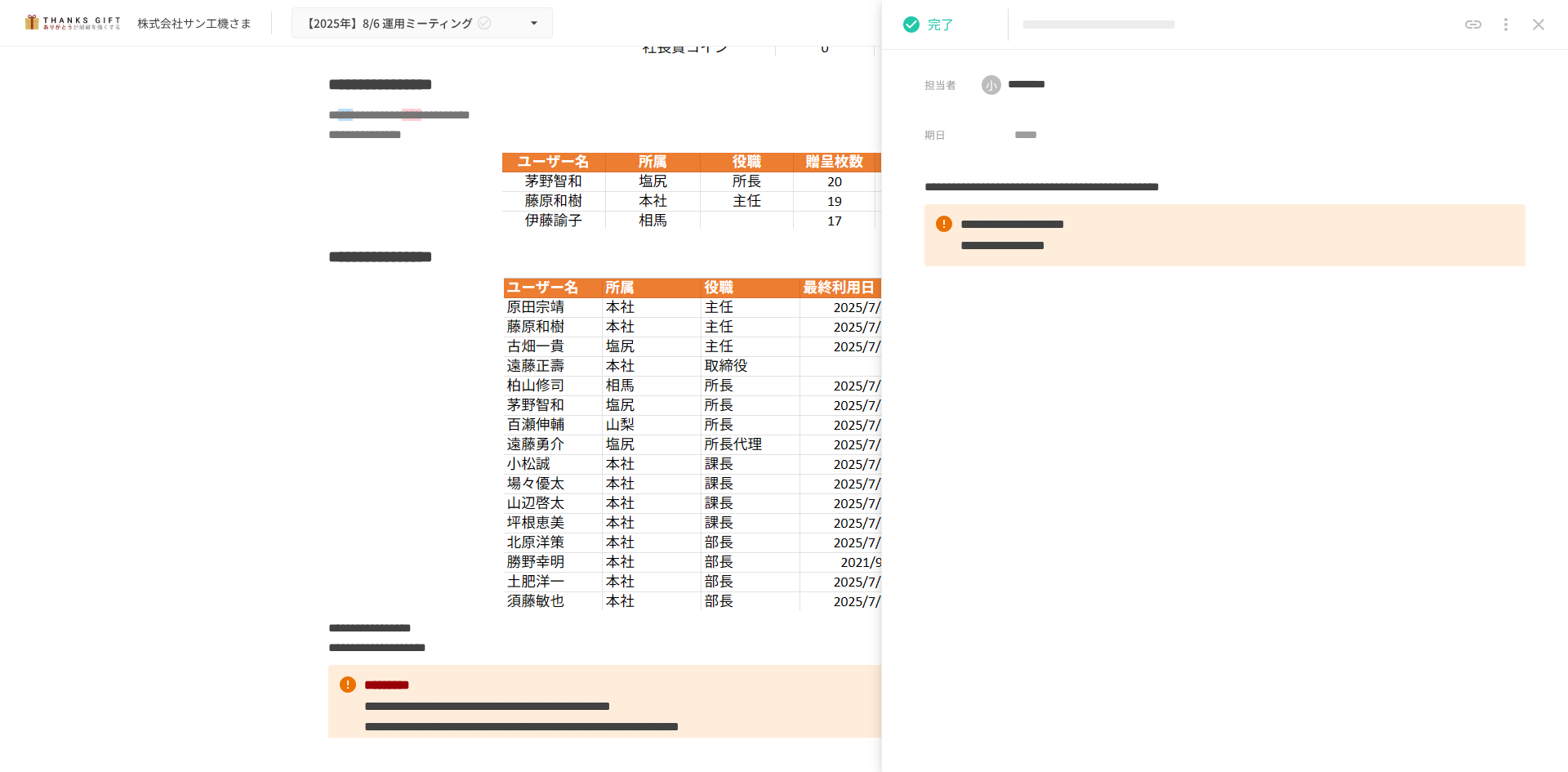 click 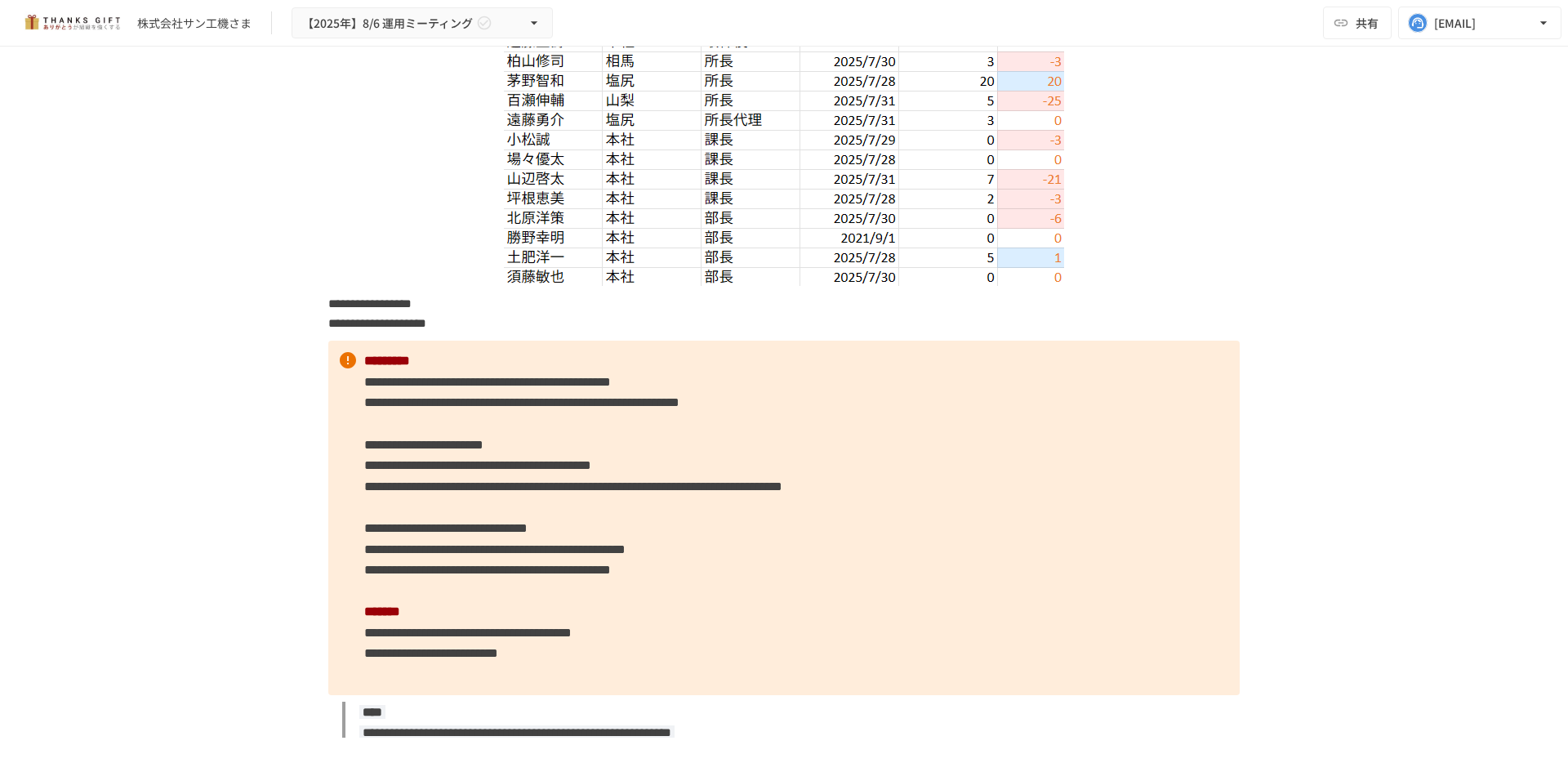 scroll, scrollTop: 2913, scrollLeft: 0, axis: vertical 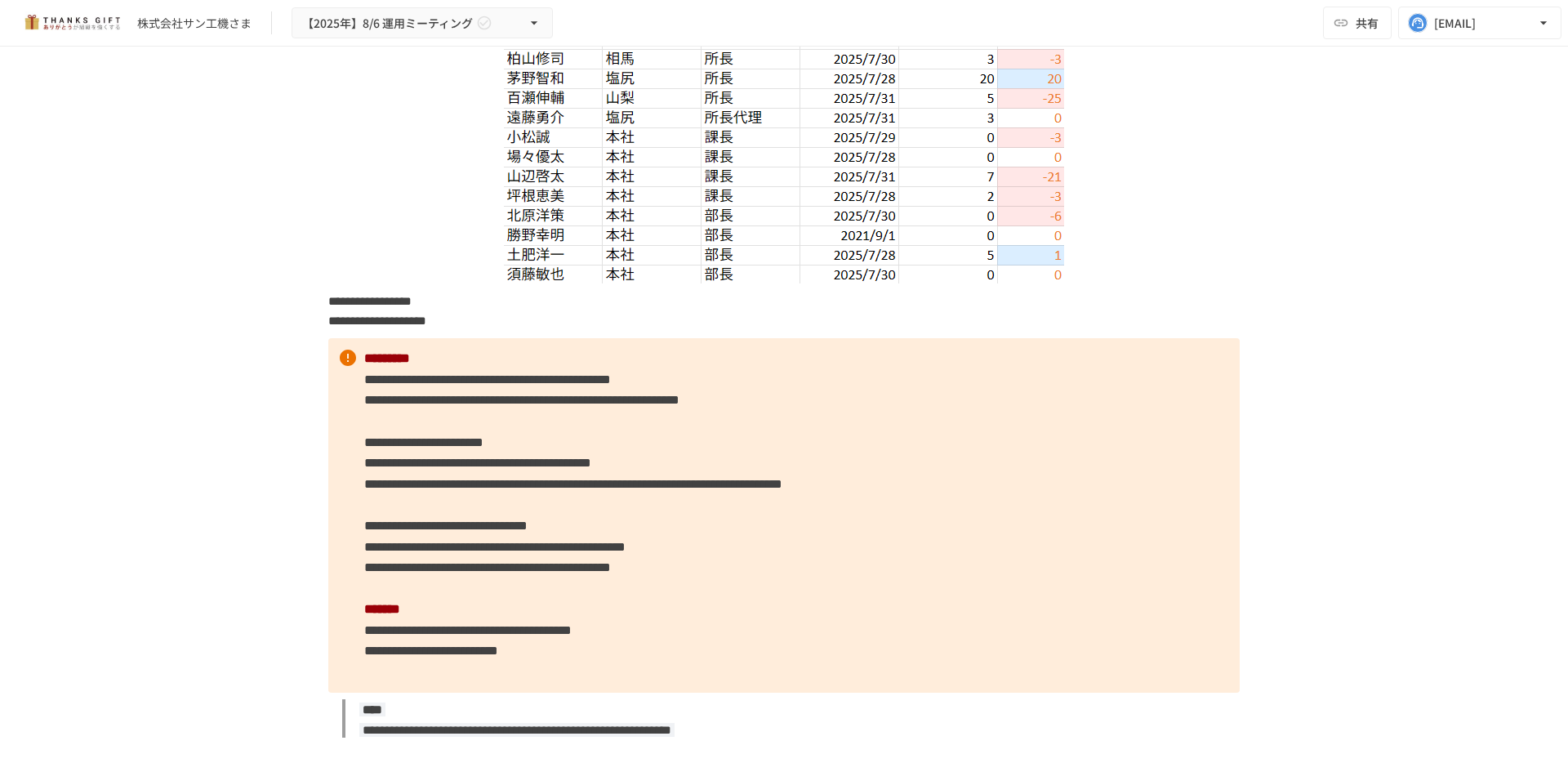 click at bounding box center [778, 313] 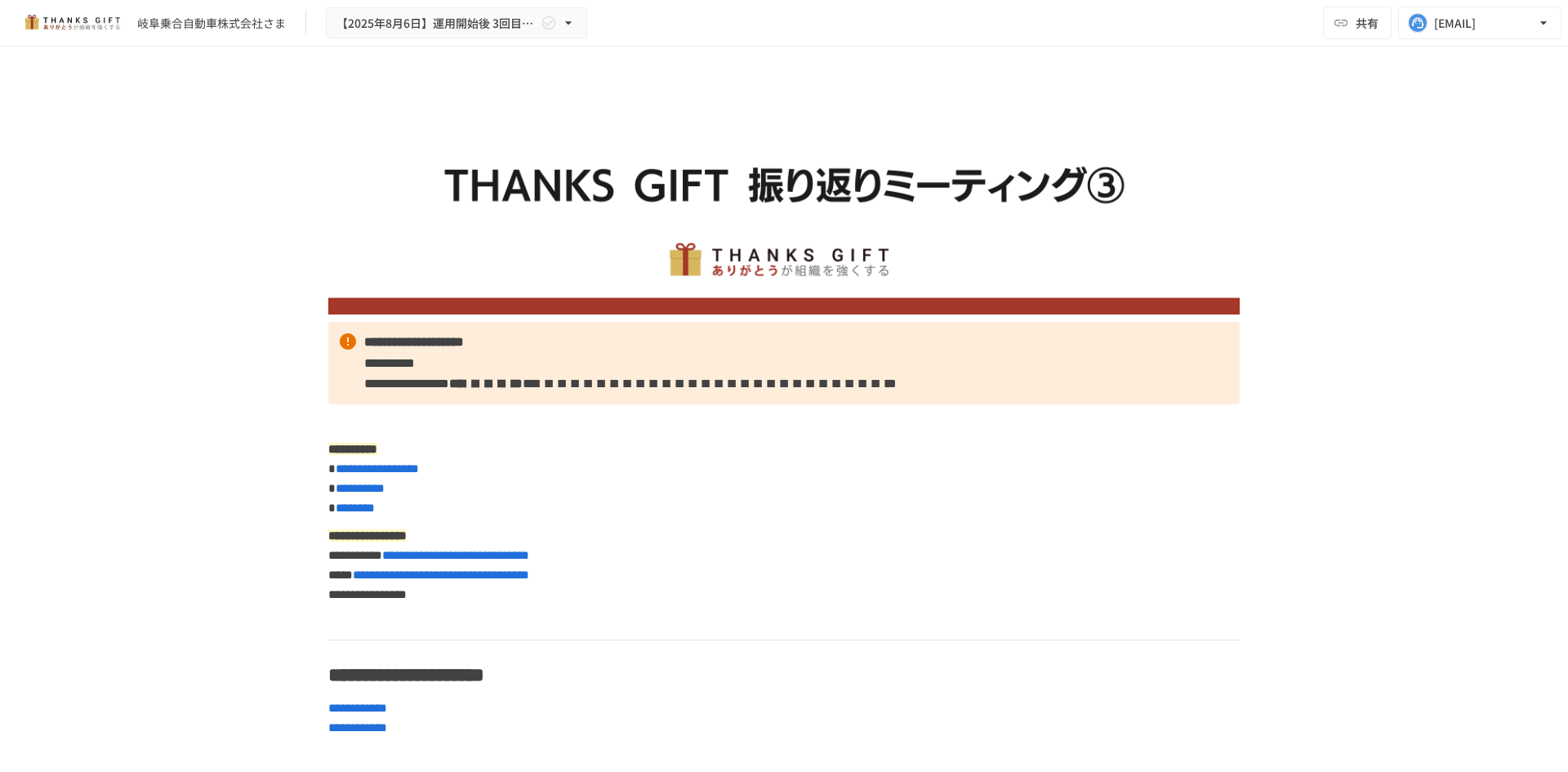 scroll, scrollTop: 0, scrollLeft: 0, axis: both 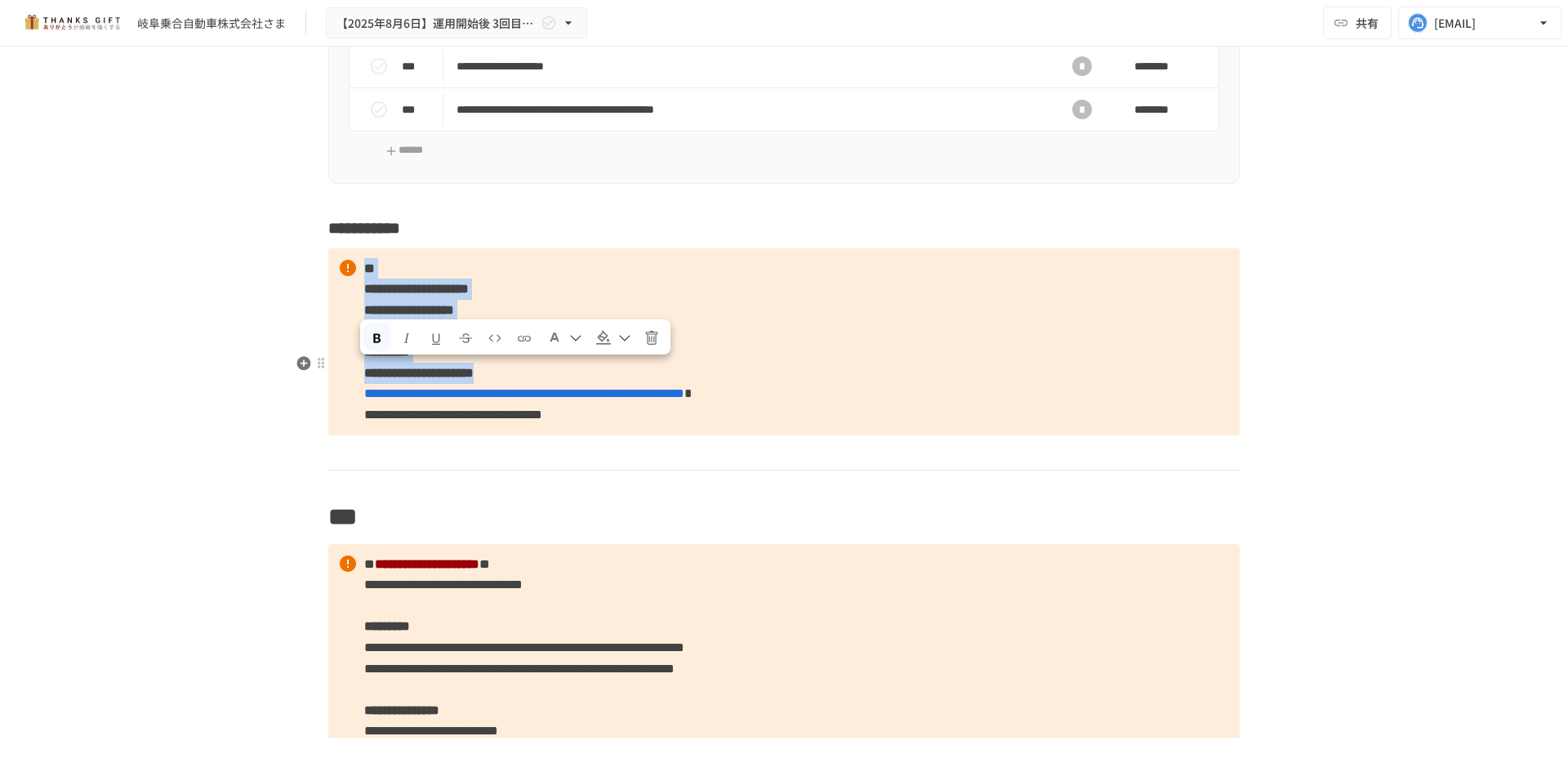 click on "**********" at bounding box center (784, 341) 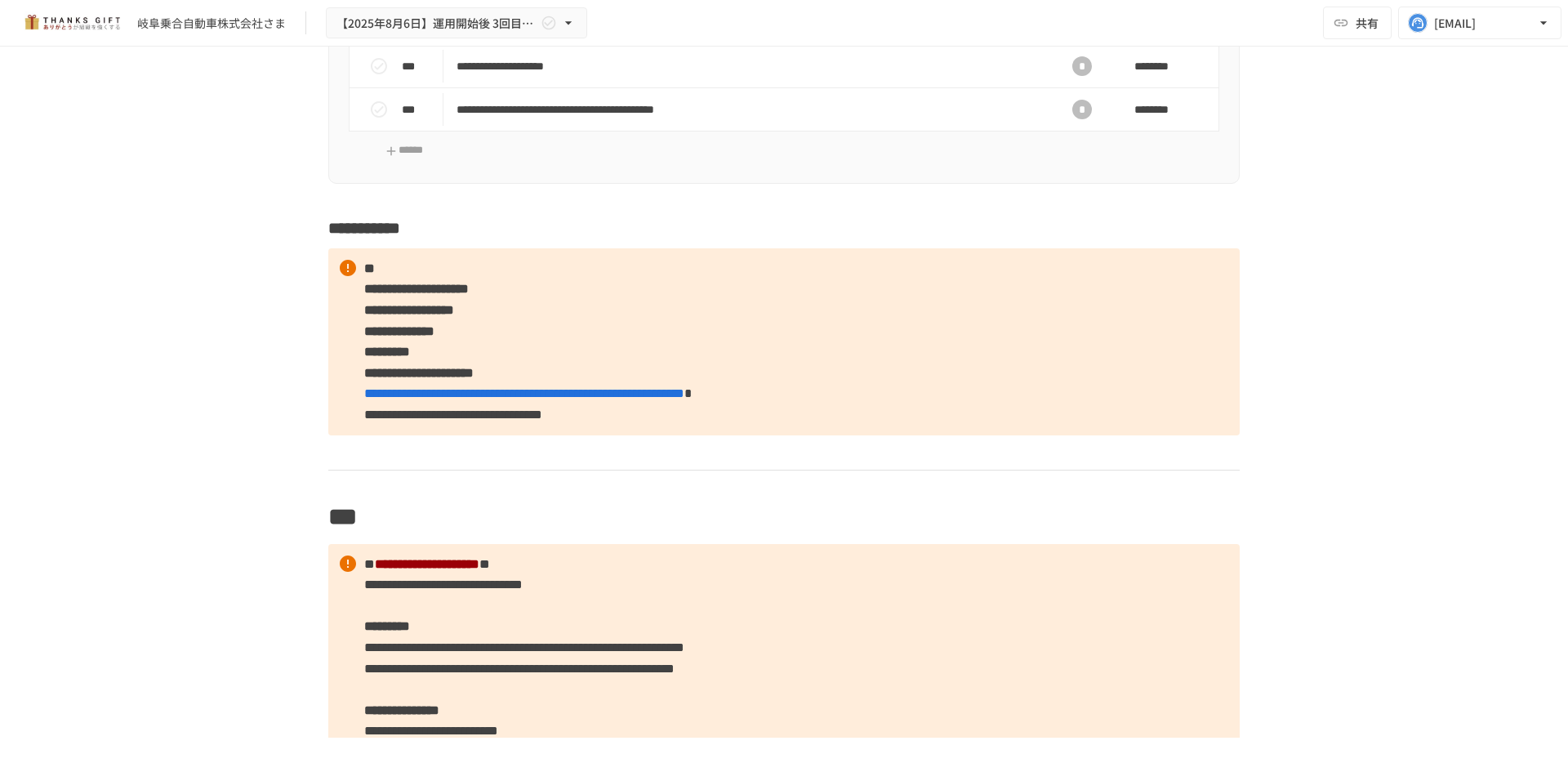 click on "**********" at bounding box center (784, -4101) 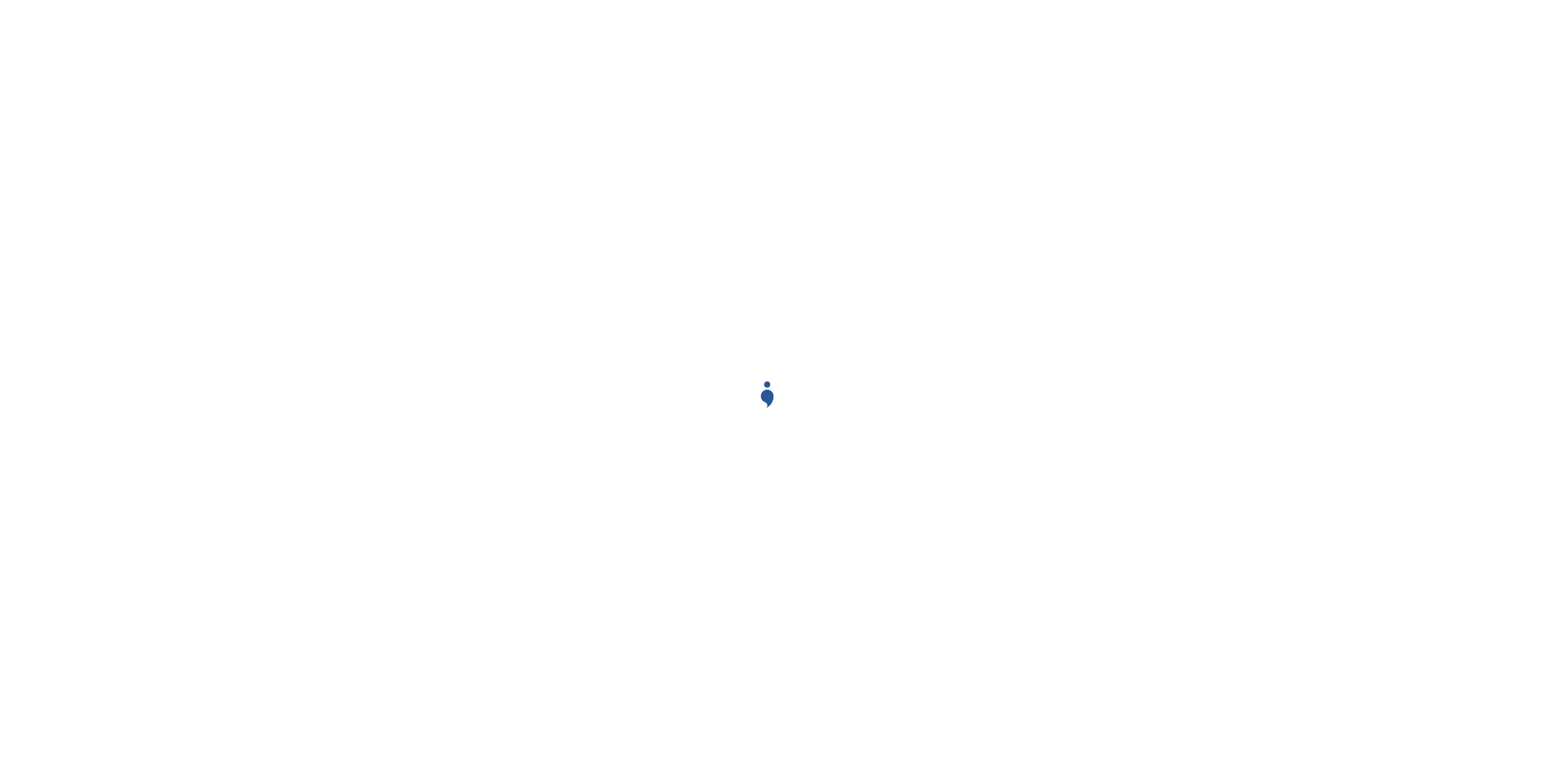 scroll, scrollTop: 0, scrollLeft: 0, axis: both 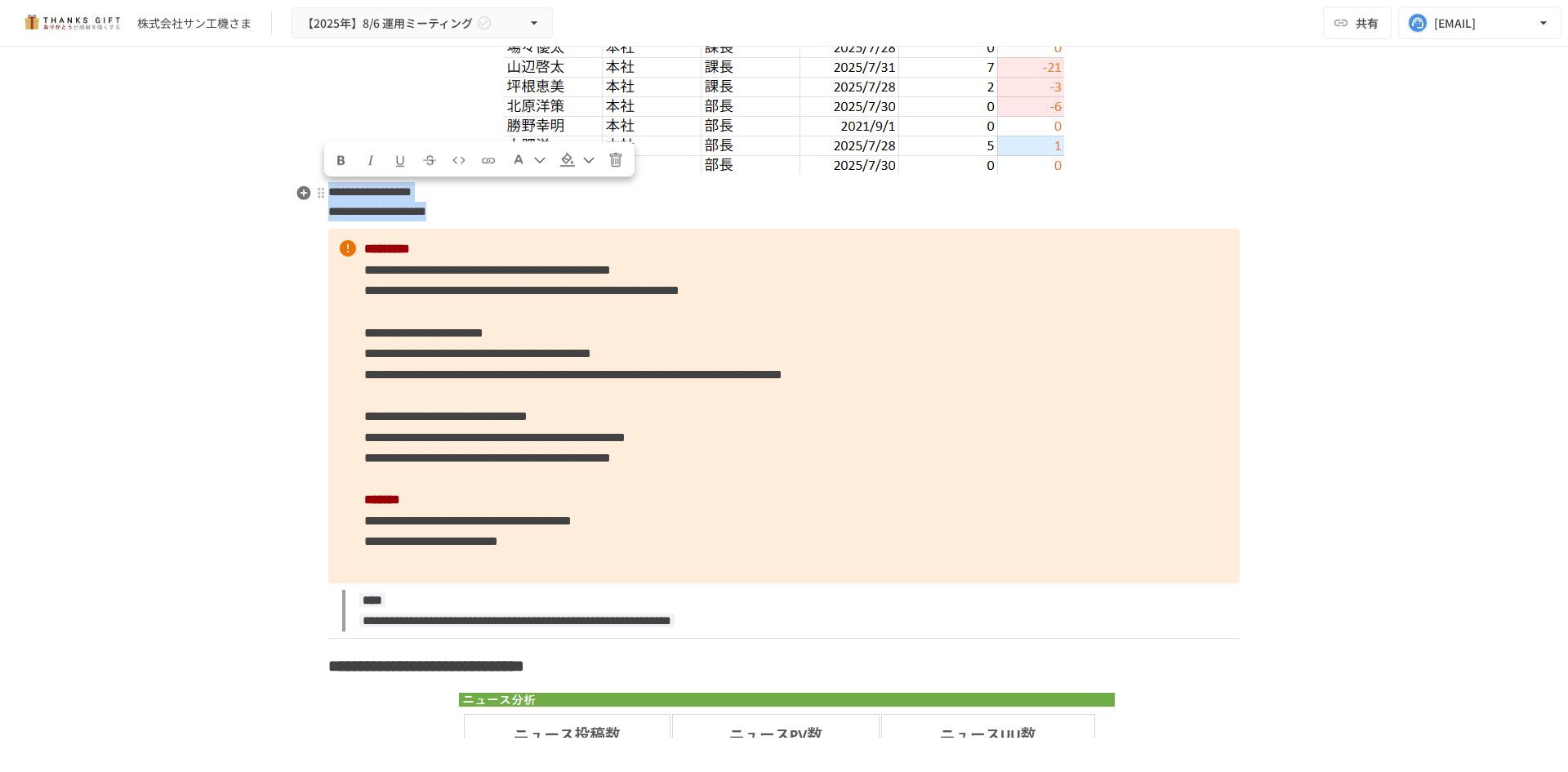 drag, startPoint x: 323, startPoint y: 194, endPoint x: 588, endPoint y: 213, distance: 265.68026 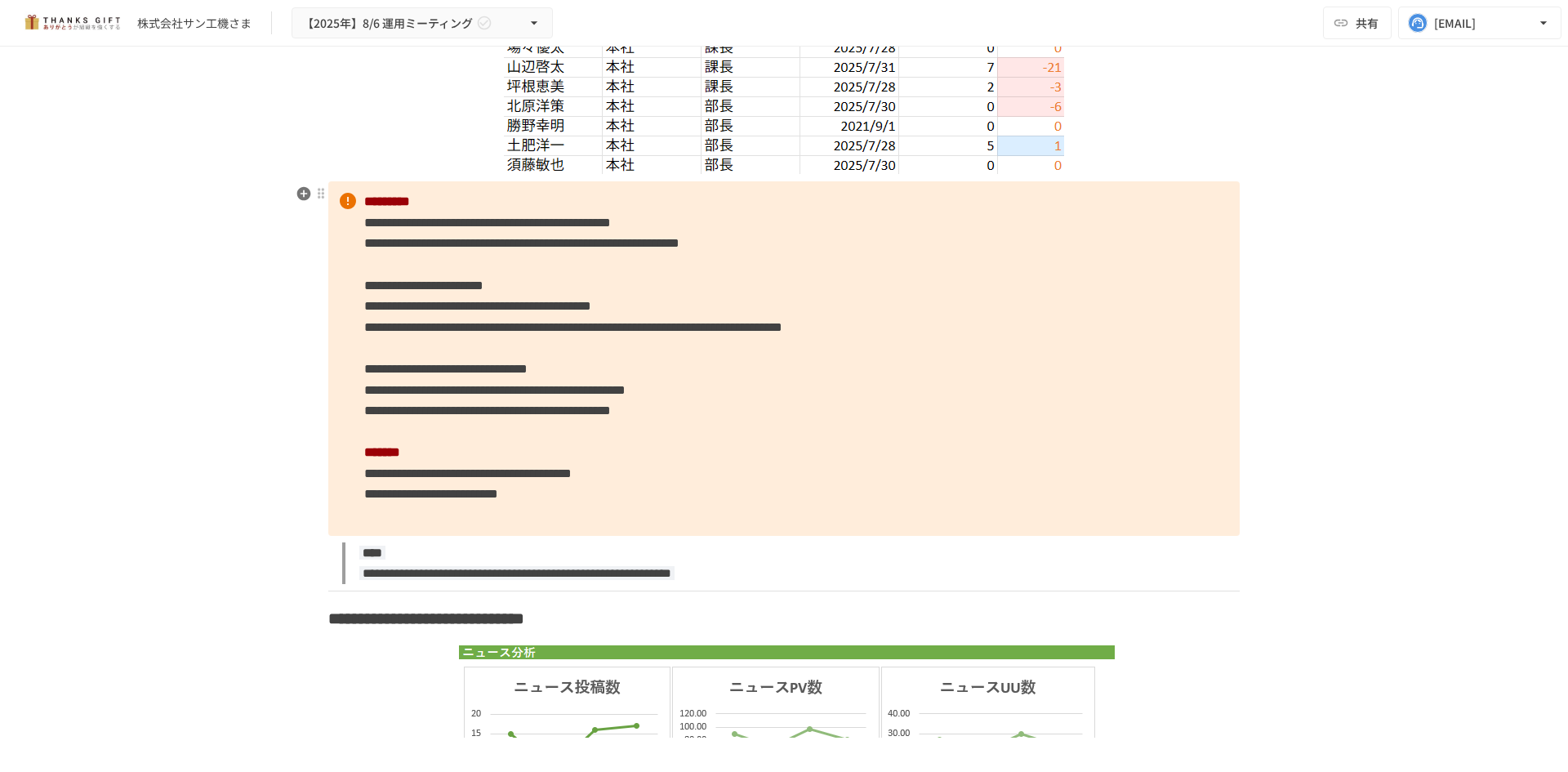 click on "**********" at bounding box center (784, 359) 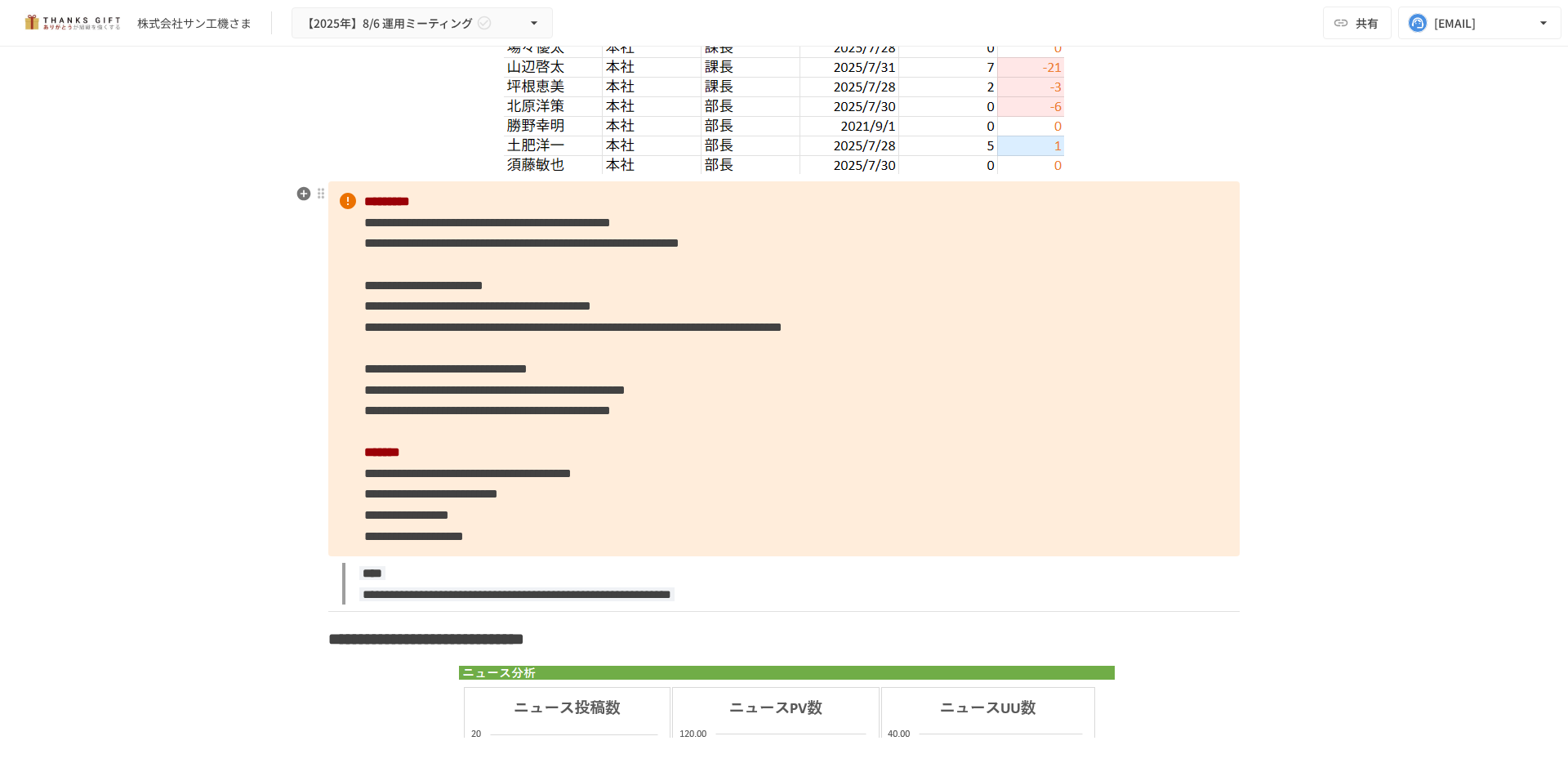 click on "**********" at bounding box center (468, 473) 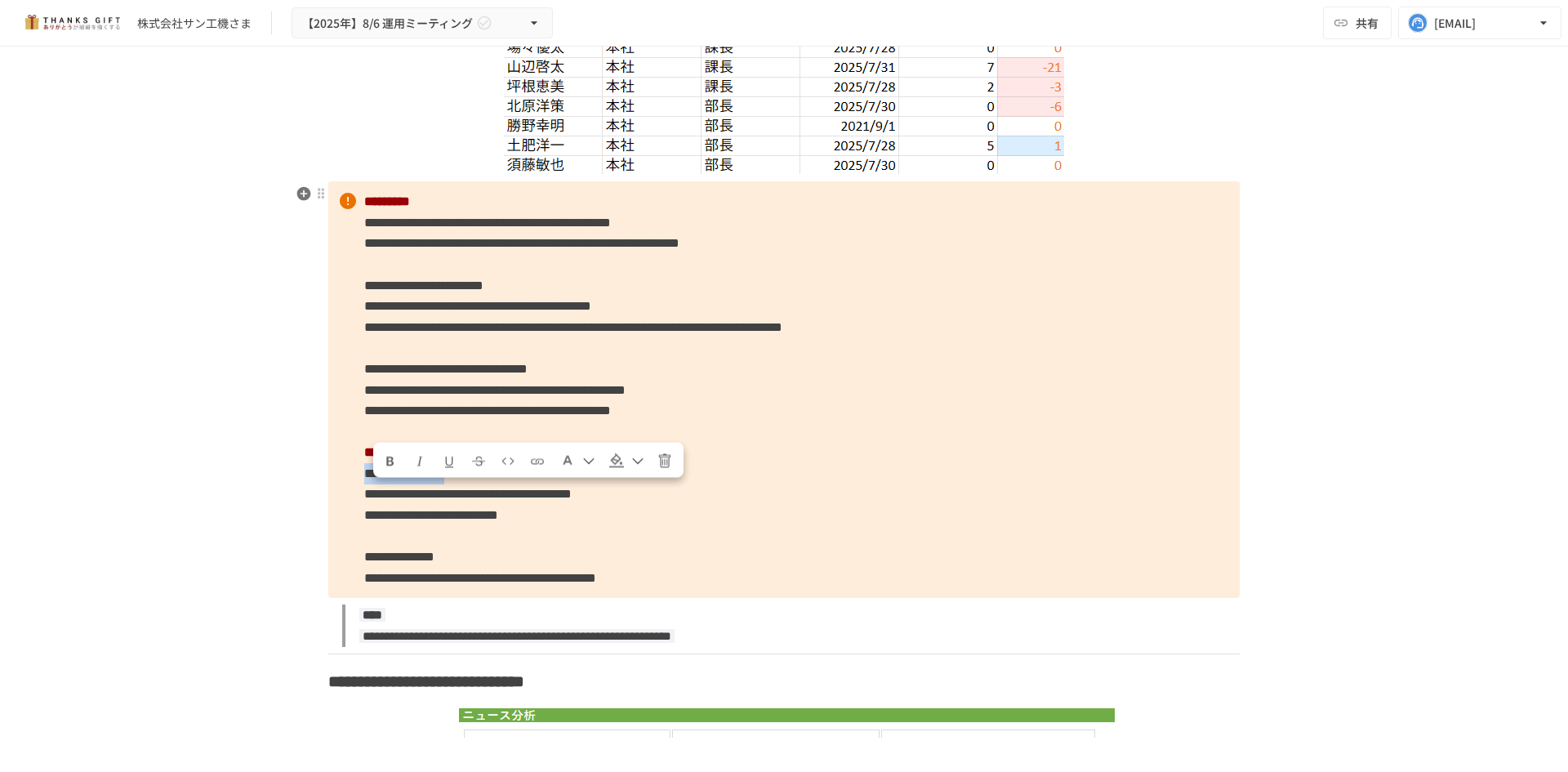 drag, startPoint x: 586, startPoint y: 496, endPoint x: 353, endPoint y: 506, distance: 233.21449 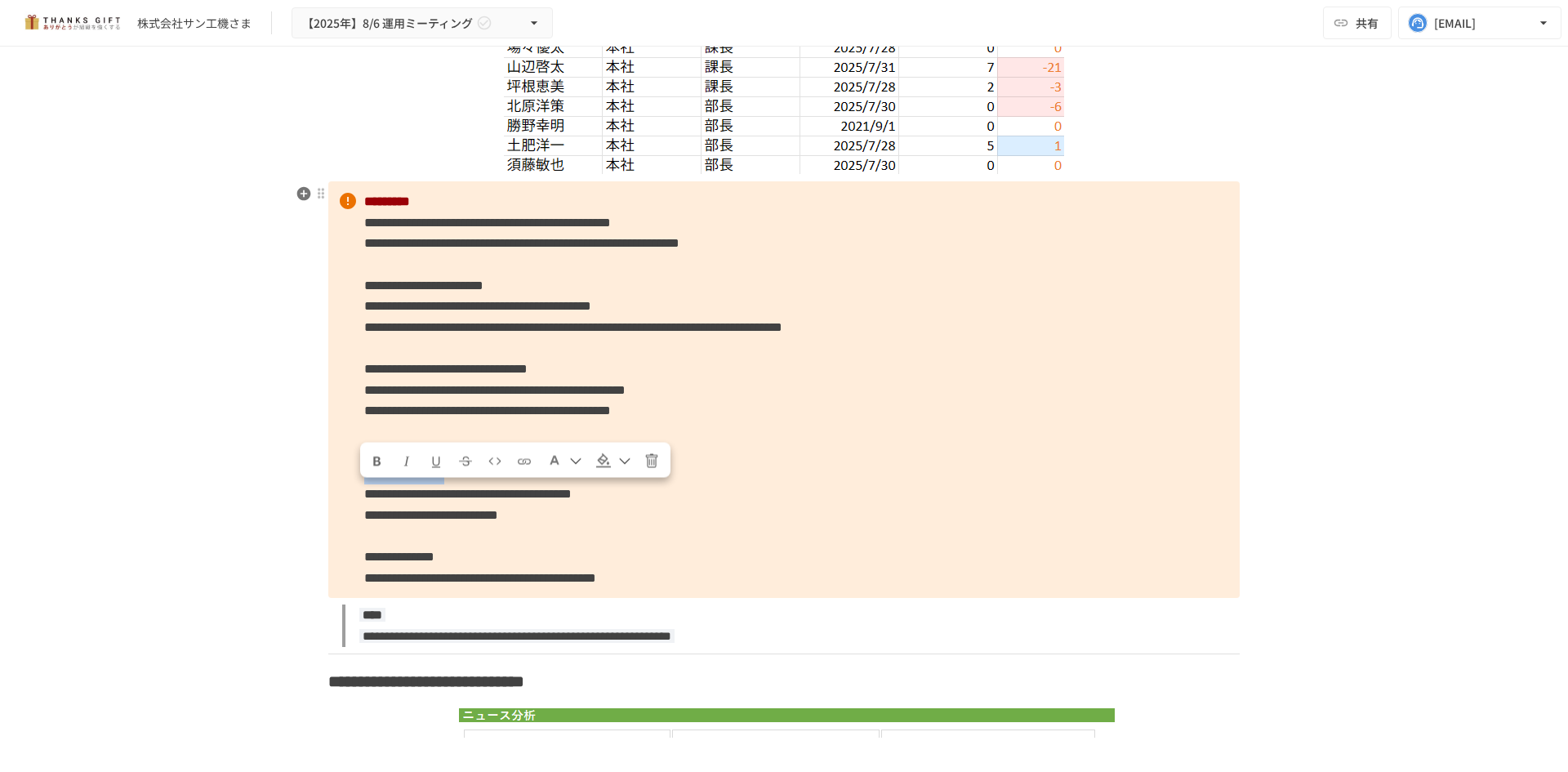 click at bounding box center [377, 461] 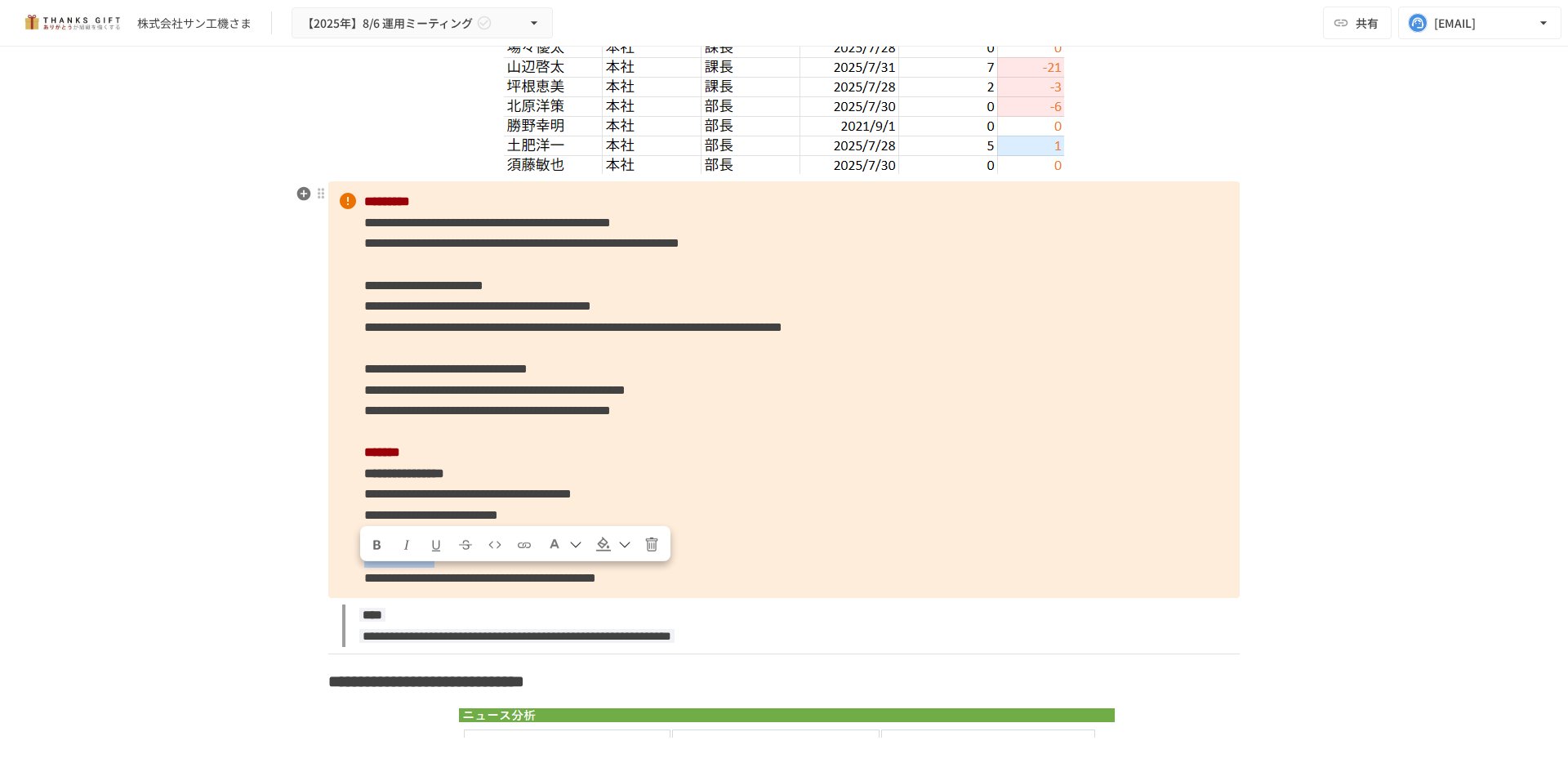 drag, startPoint x: 571, startPoint y: 578, endPoint x: 345, endPoint y: 574, distance: 226.0354 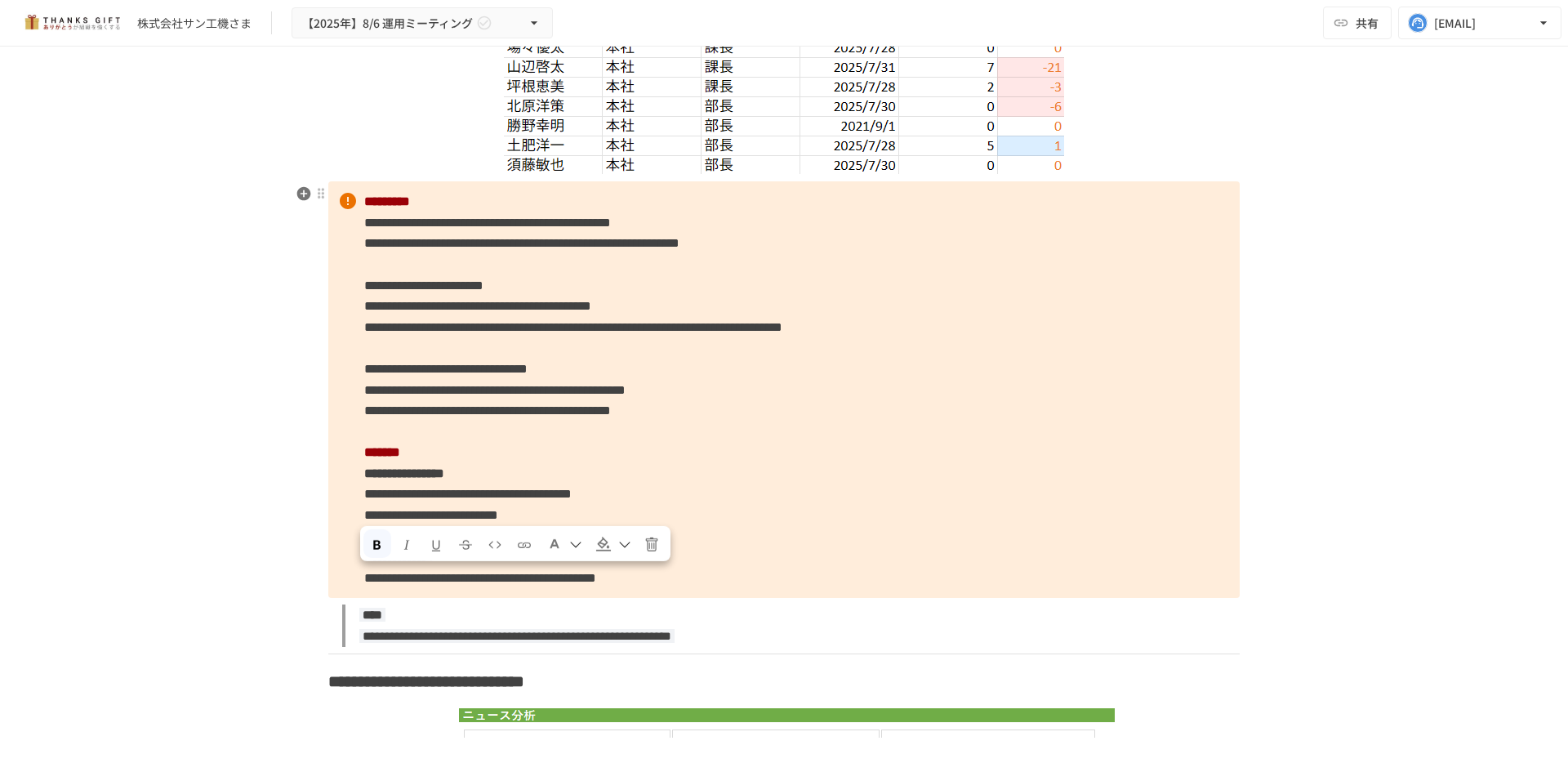 click on "**********" at bounding box center (488, 410) 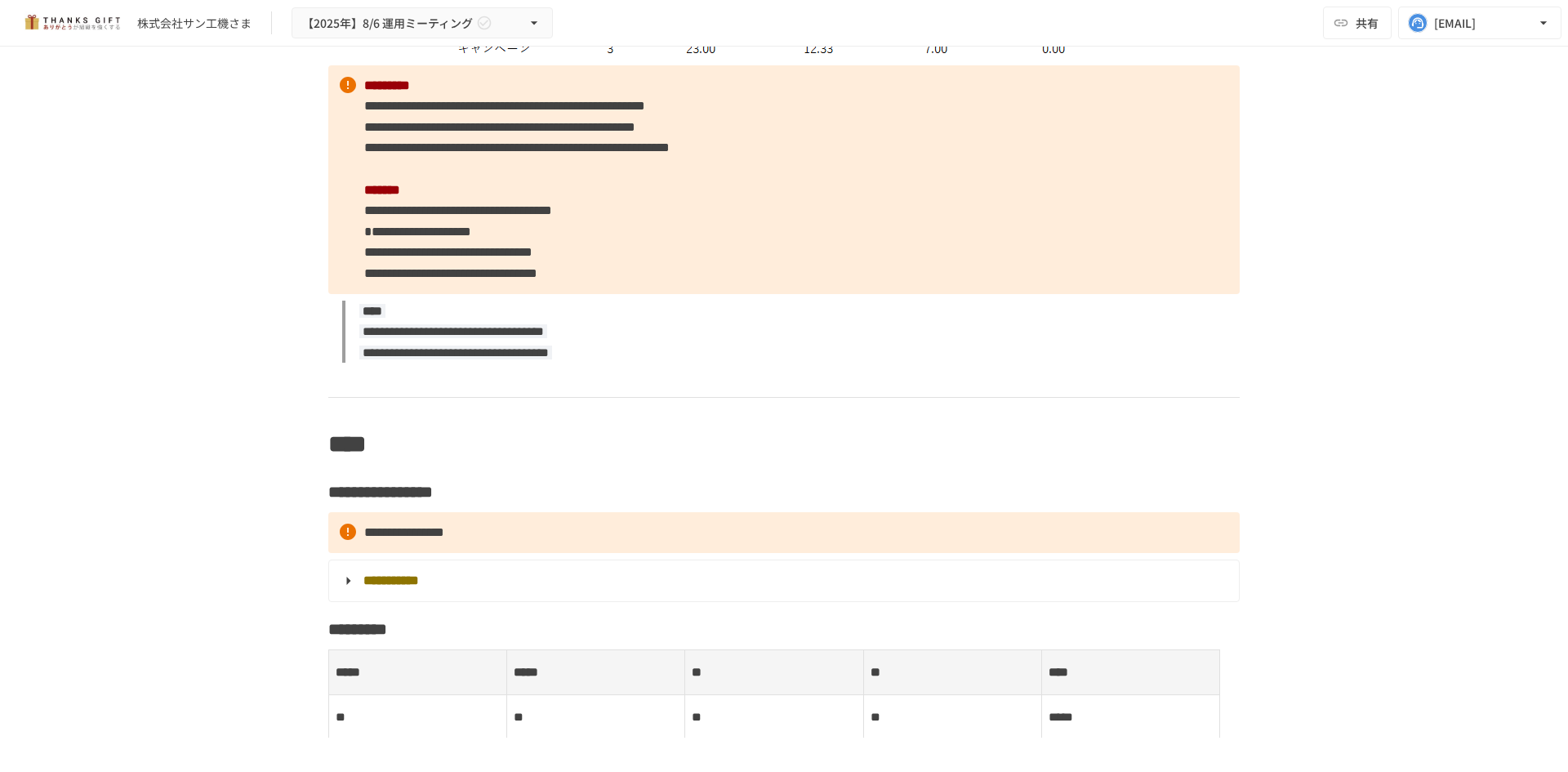 scroll, scrollTop: 4003, scrollLeft: 0, axis: vertical 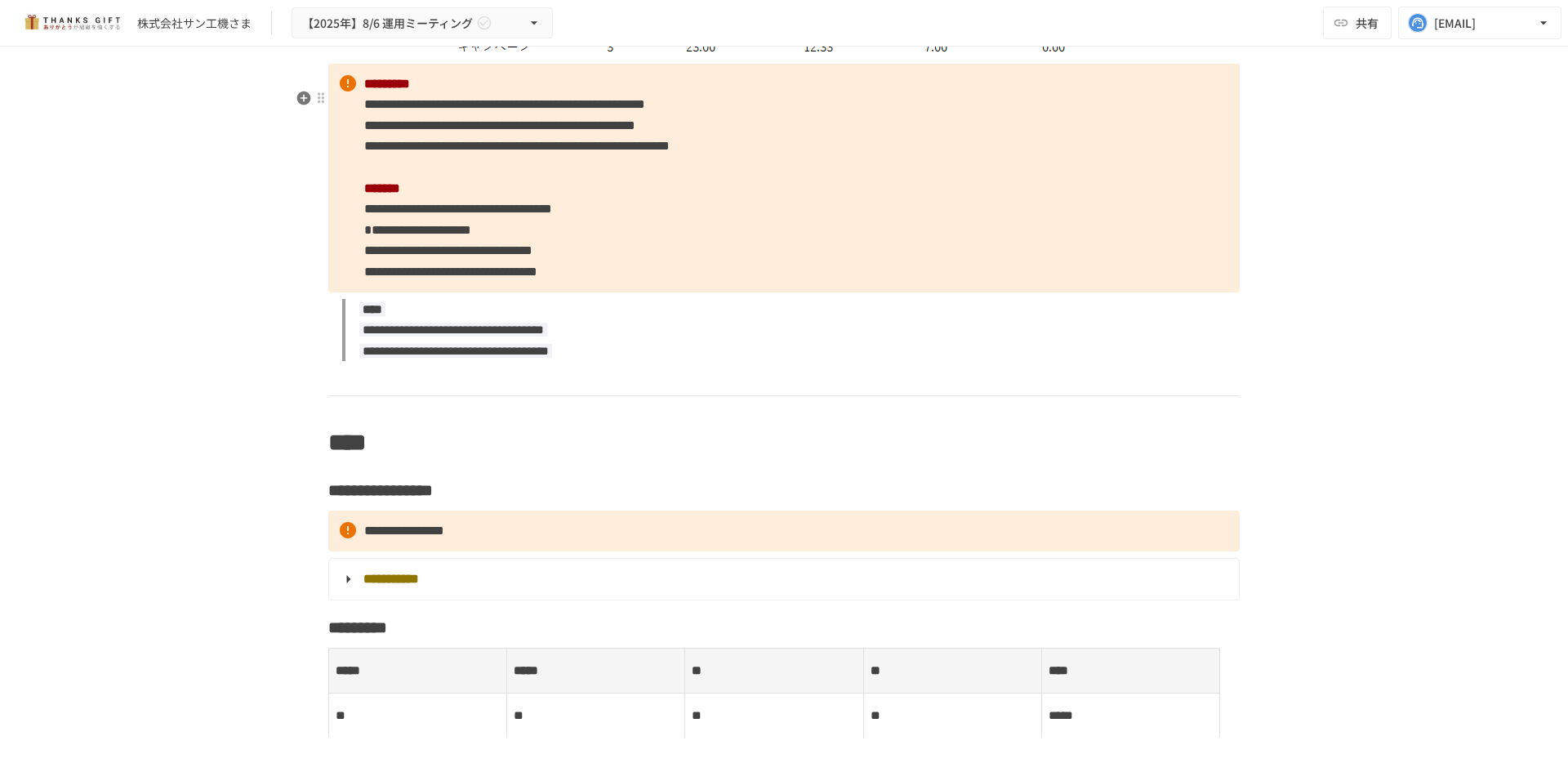 click on "**********" at bounding box center (458, 208) 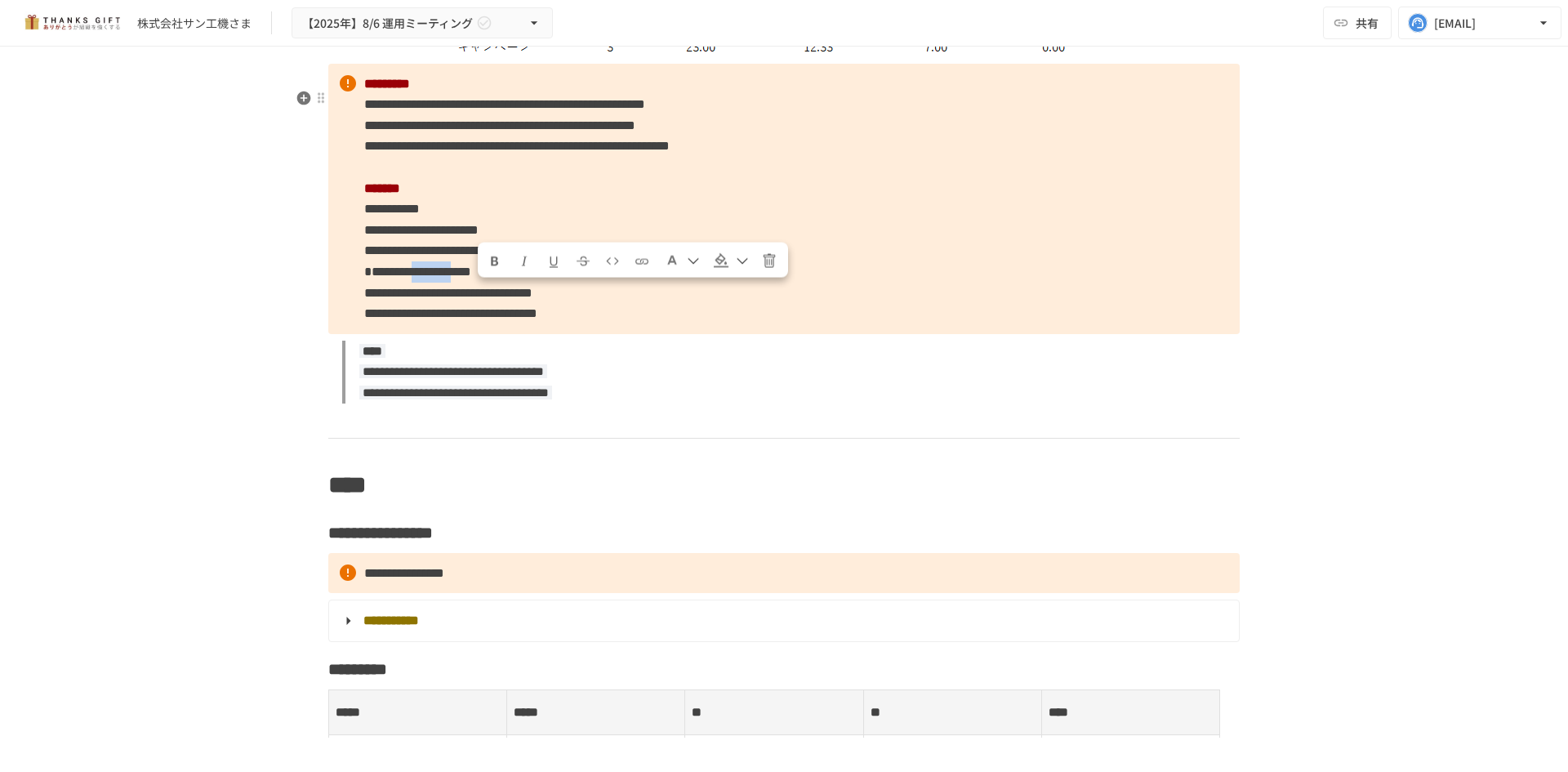 drag, startPoint x: 474, startPoint y: 299, endPoint x: 559, endPoint y: 297, distance: 85.02353 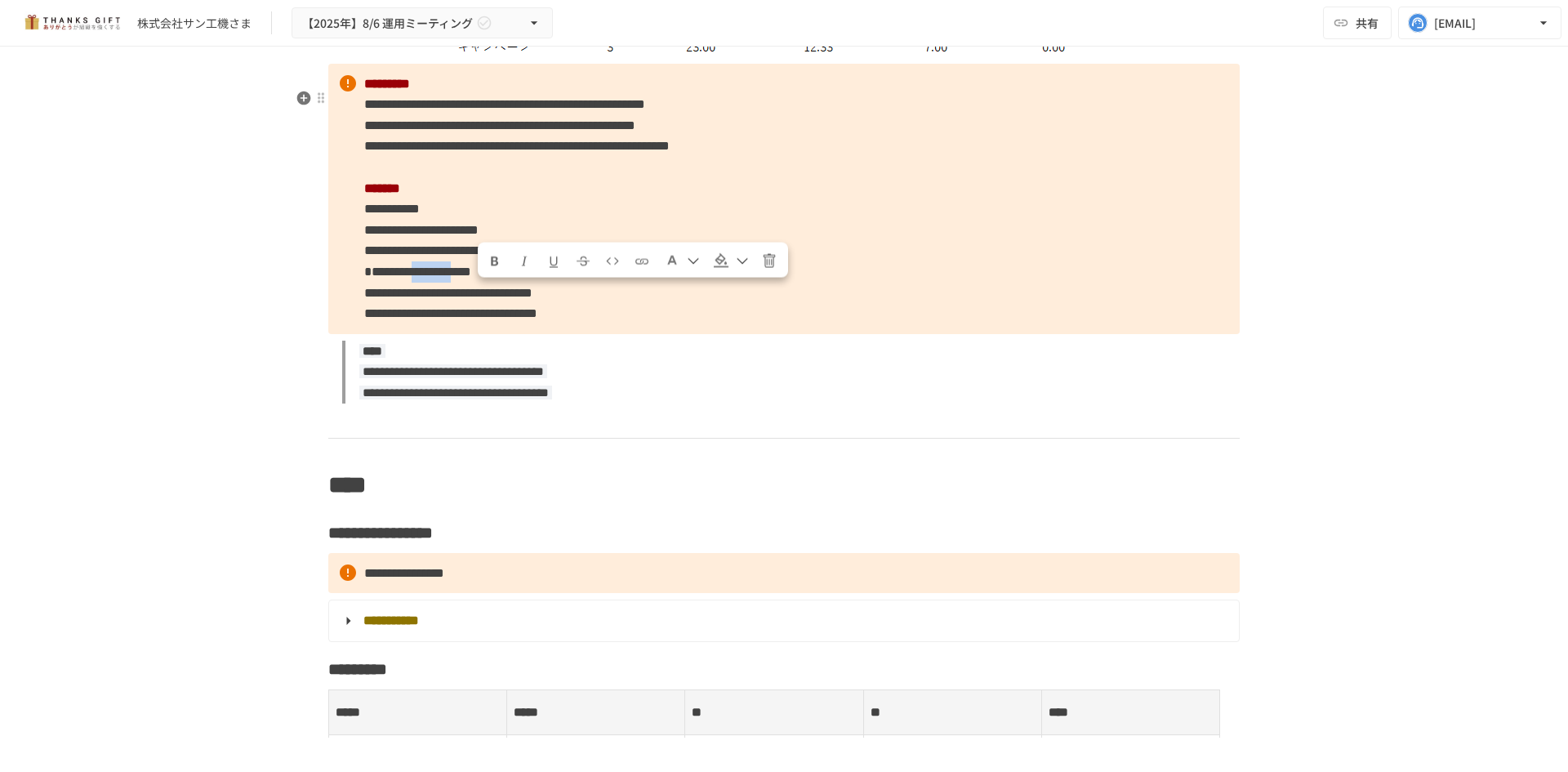 click on "**********" at bounding box center [417, 271] 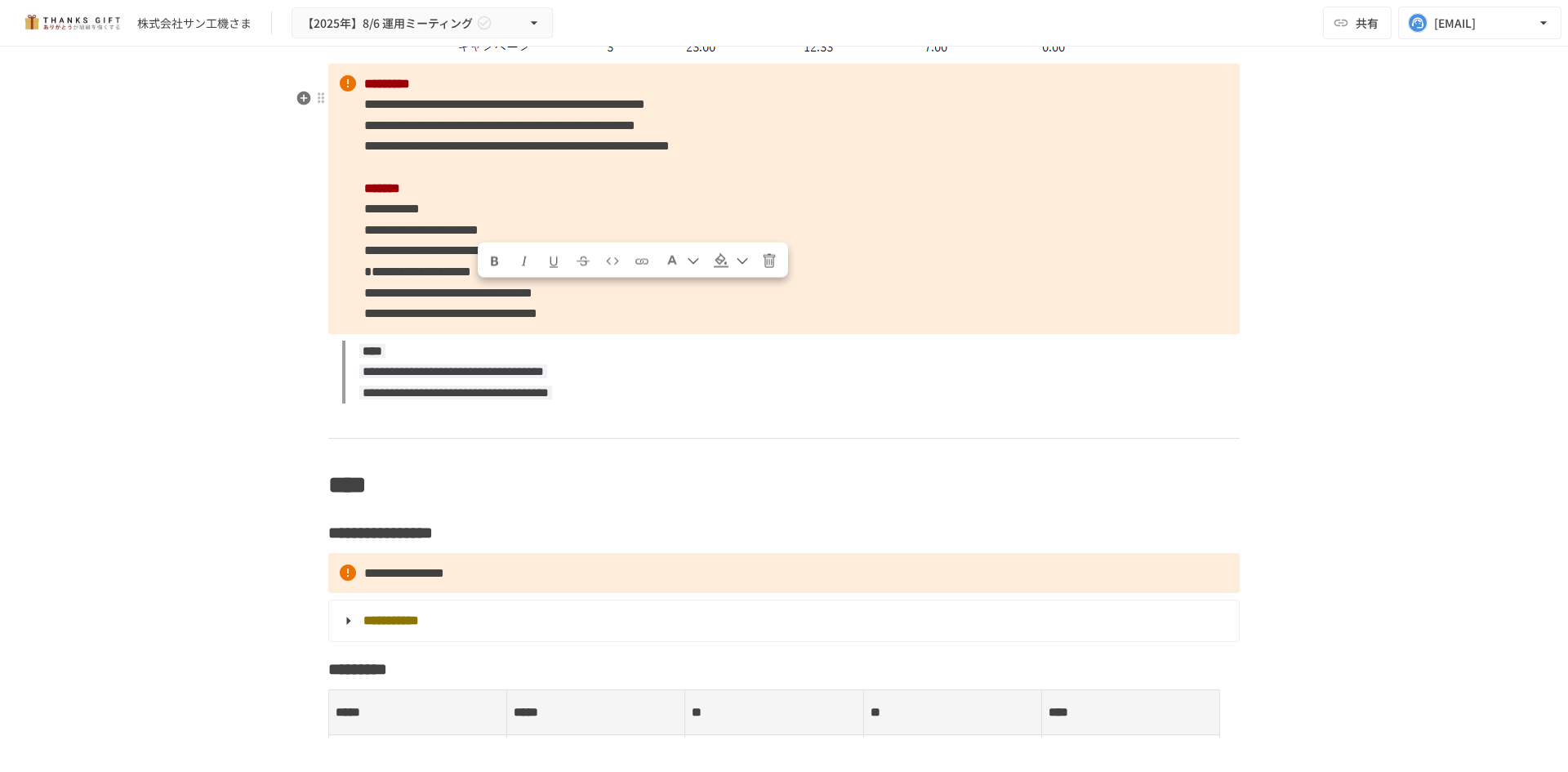 click on "**********" at bounding box center (784, 199) 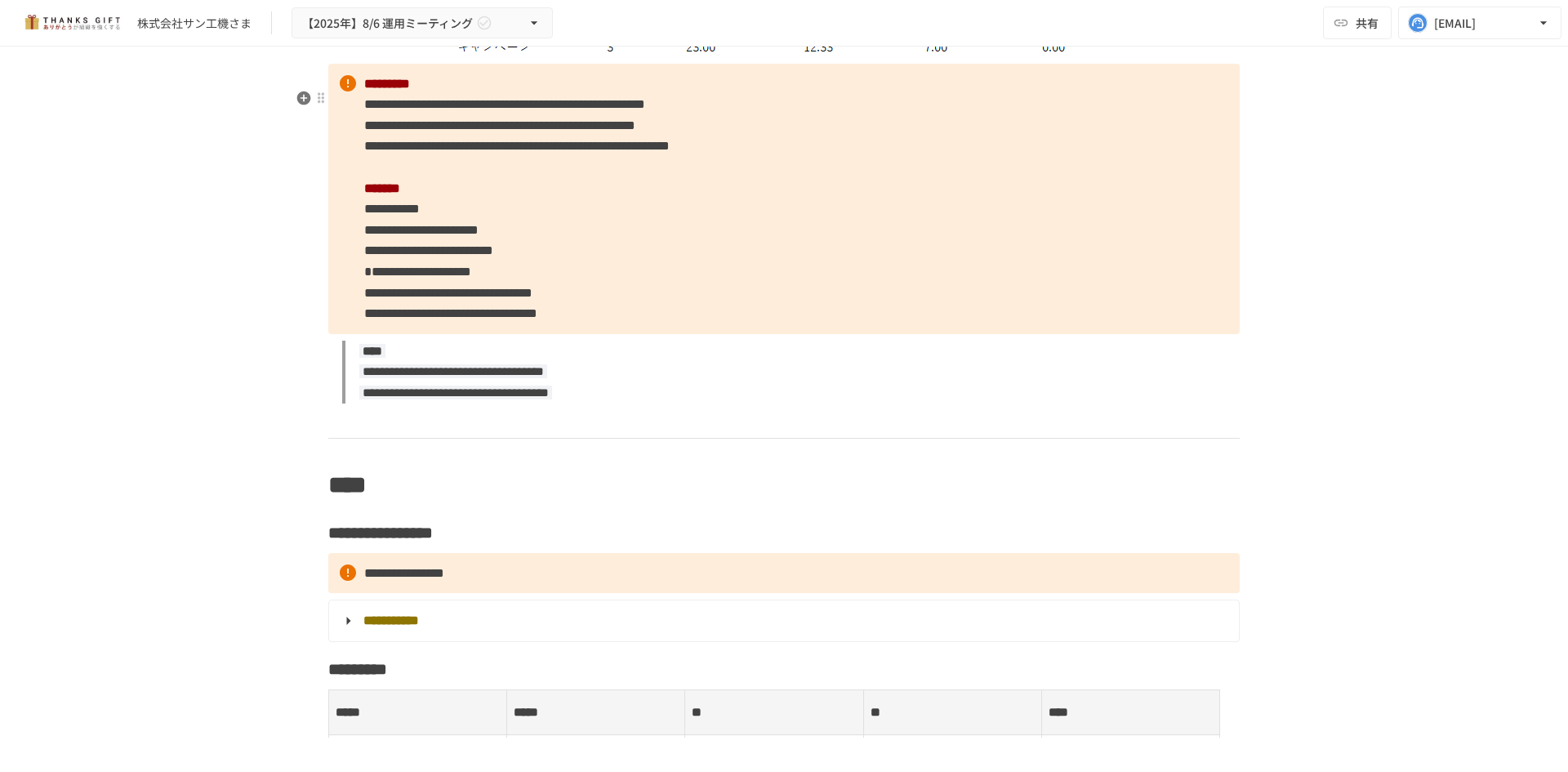 click on "**********" at bounding box center (784, 199) 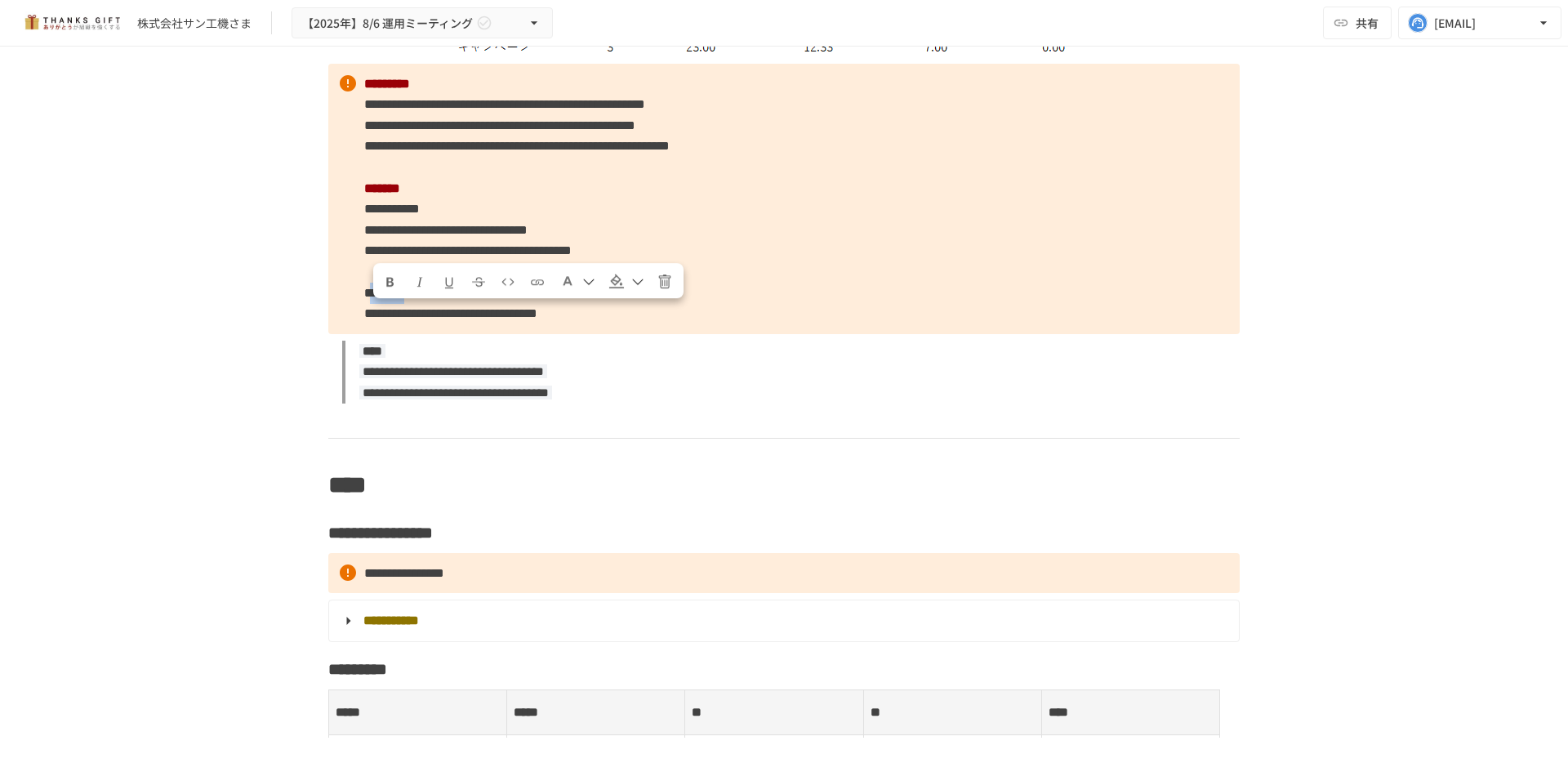 copy on "*******" 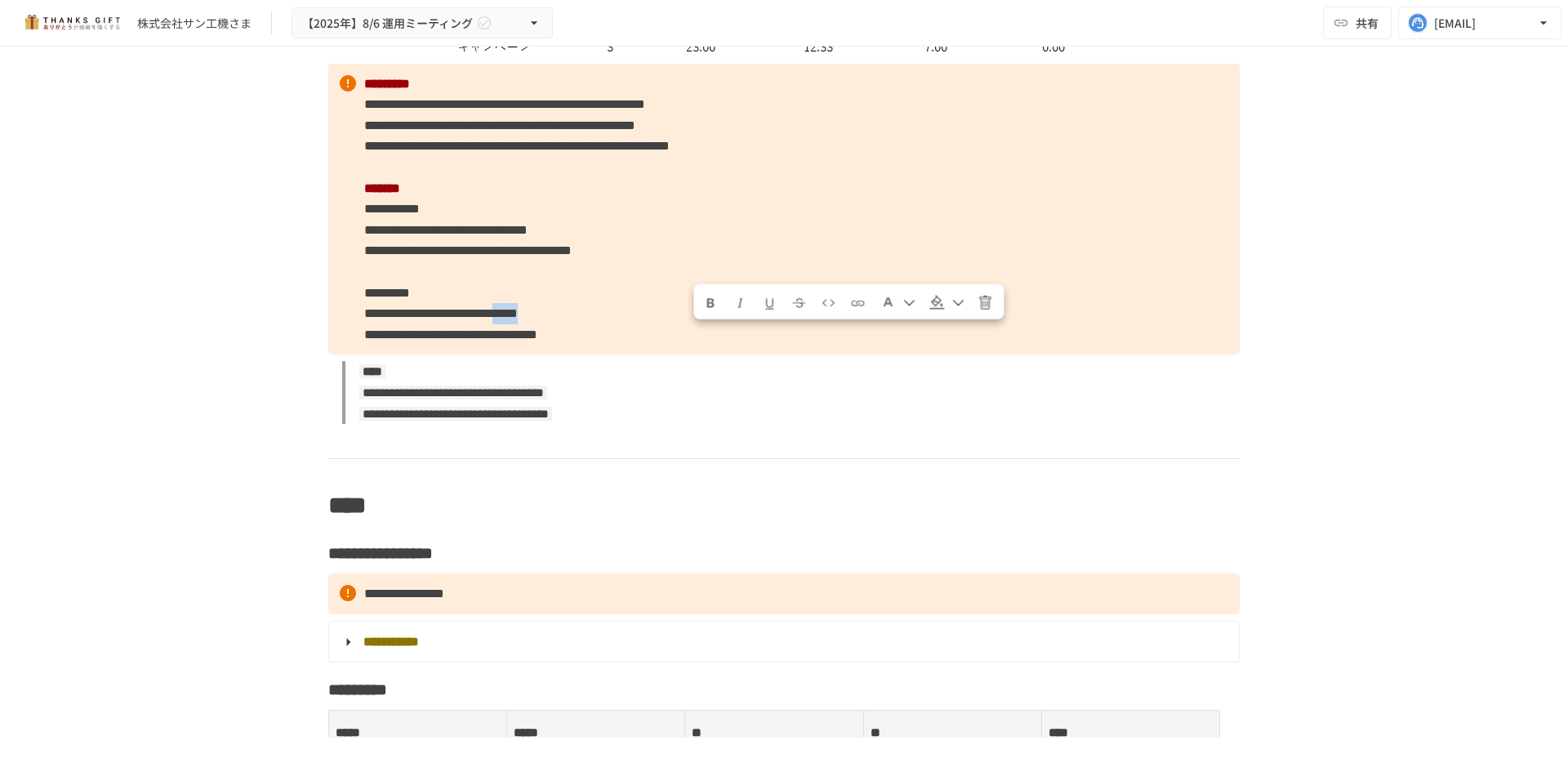 copy on "*****" 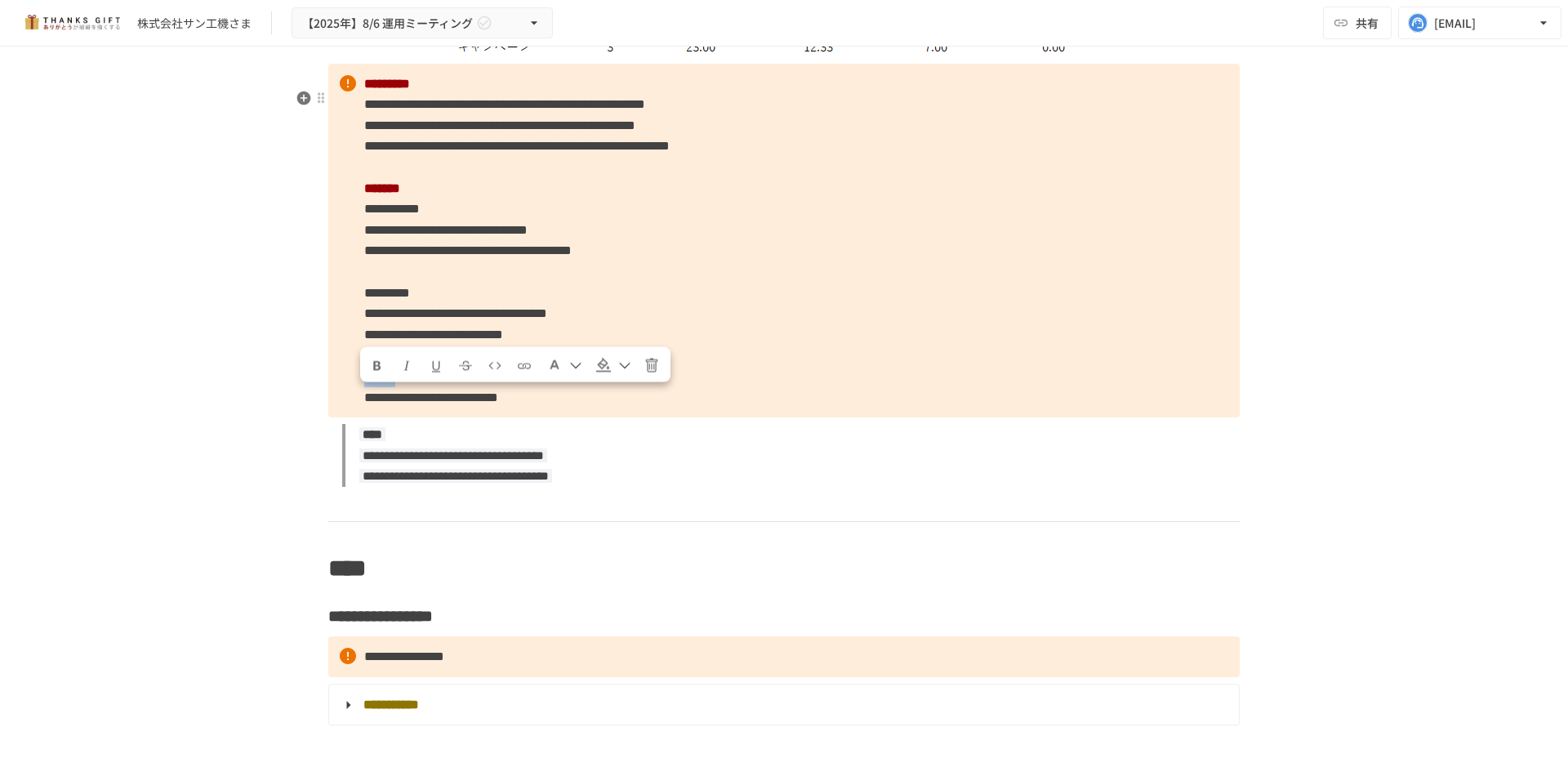 drag, startPoint x: 393, startPoint y: 399, endPoint x: 341, endPoint y: 399, distance: 52 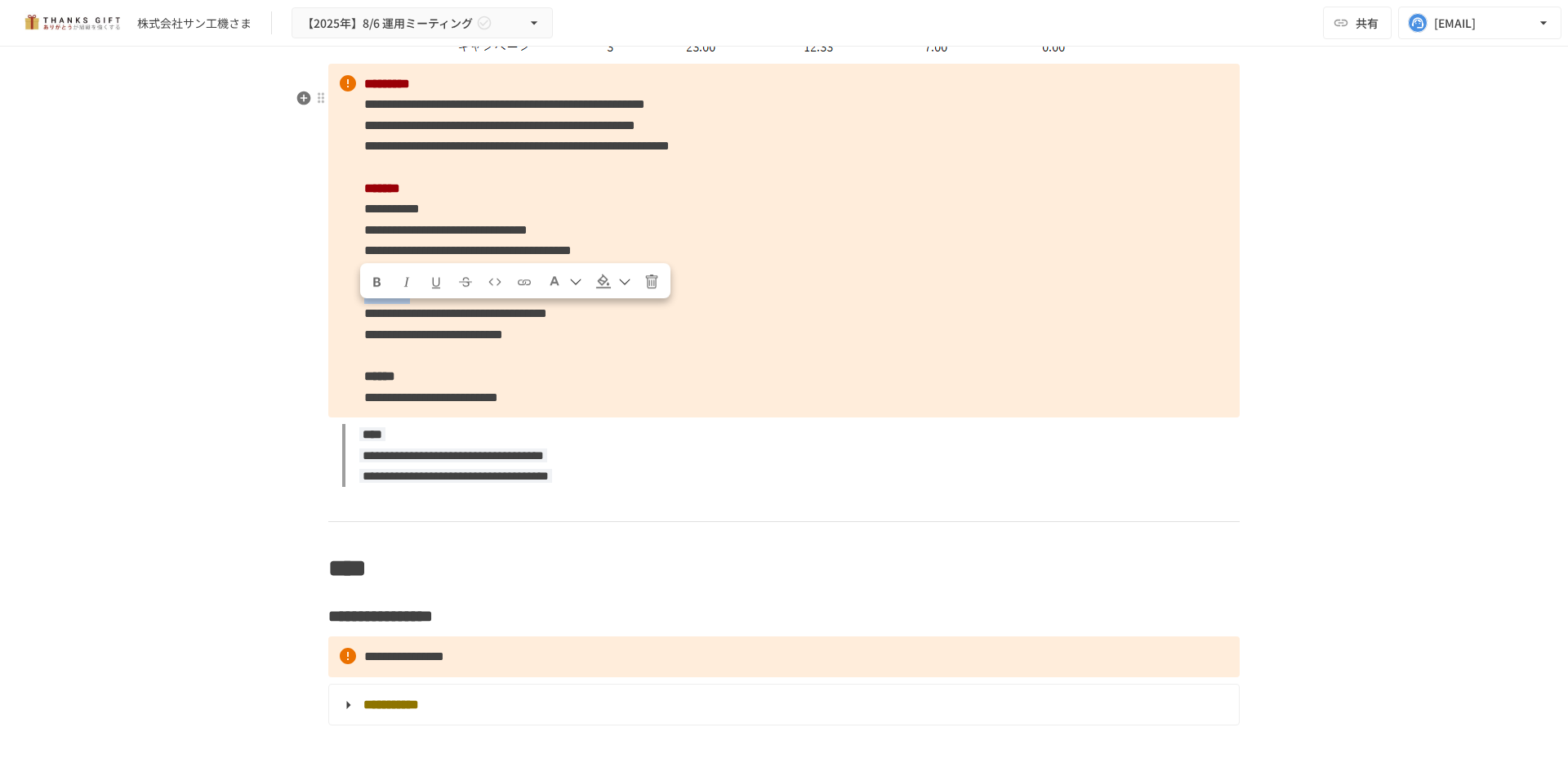 drag, startPoint x: 492, startPoint y: 311, endPoint x: 333, endPoint y: 315, distance: 159.05031 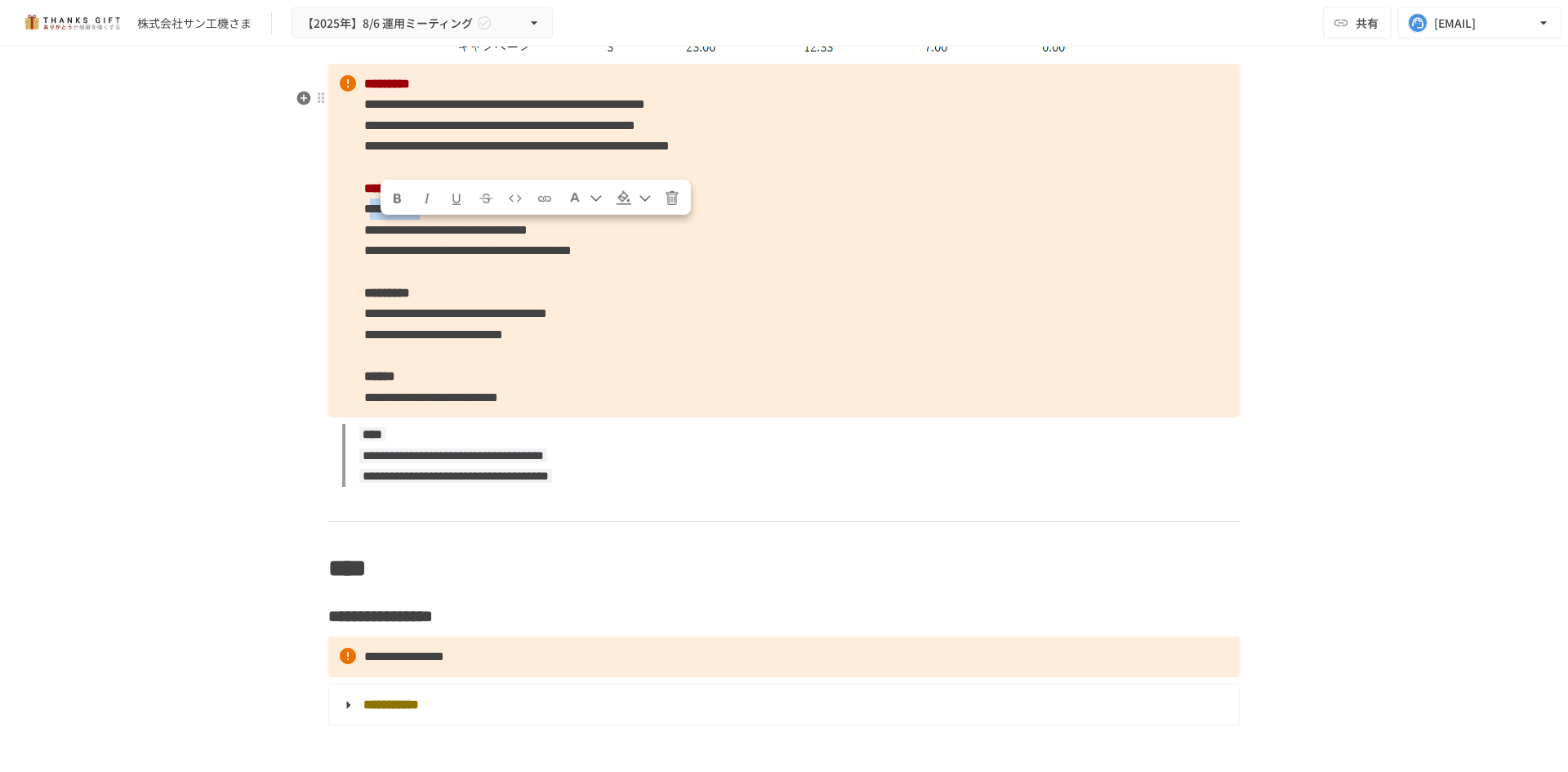 drag, startPoint x: 501, startPoint y: 230, endPoint x: 368, endPoint y: 230, distance: 133 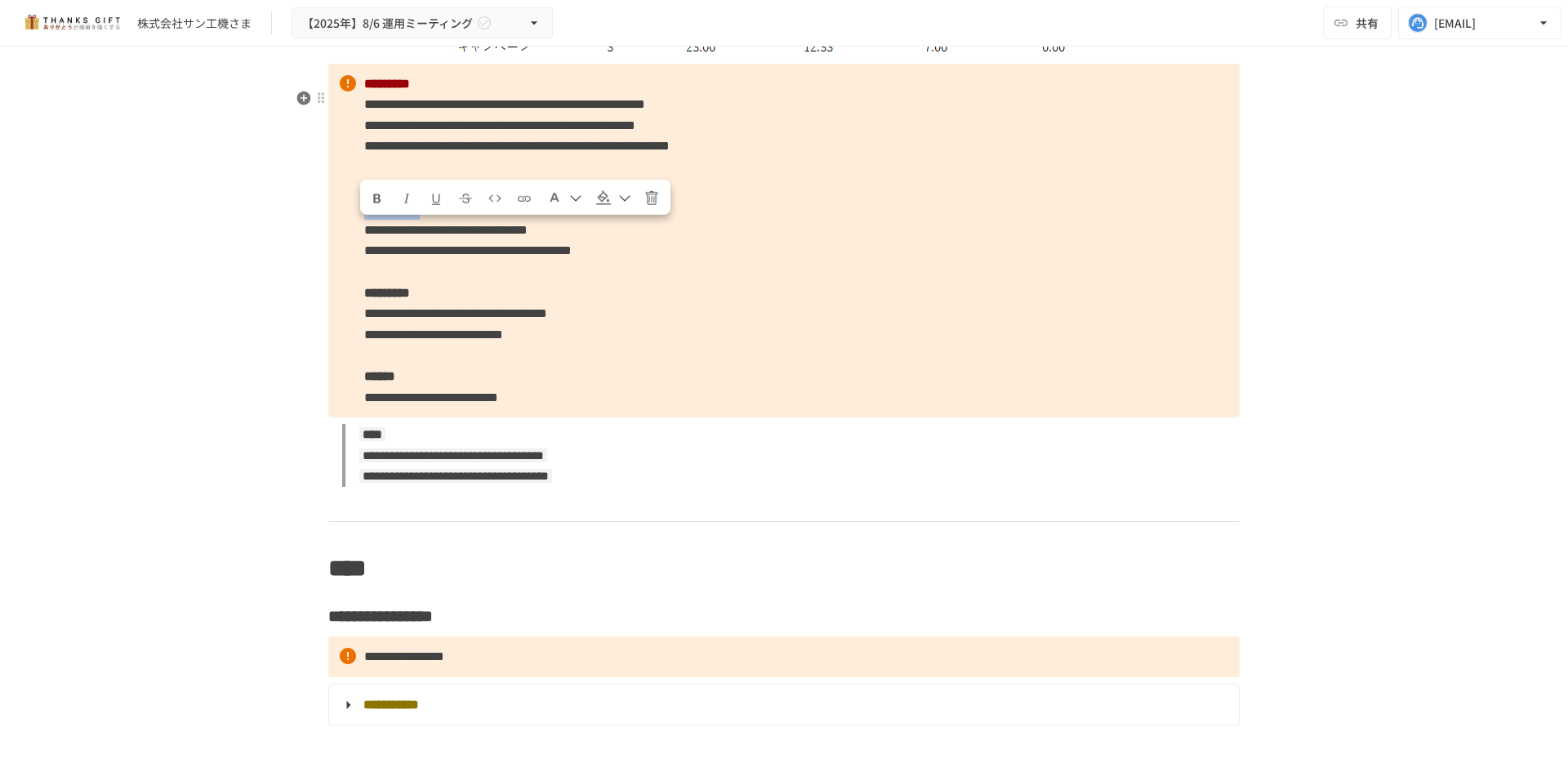 drag, startPoint x: 363, startPoint y: 227, endPoint x: 517, endPoint y: 237, distance: 154.32433 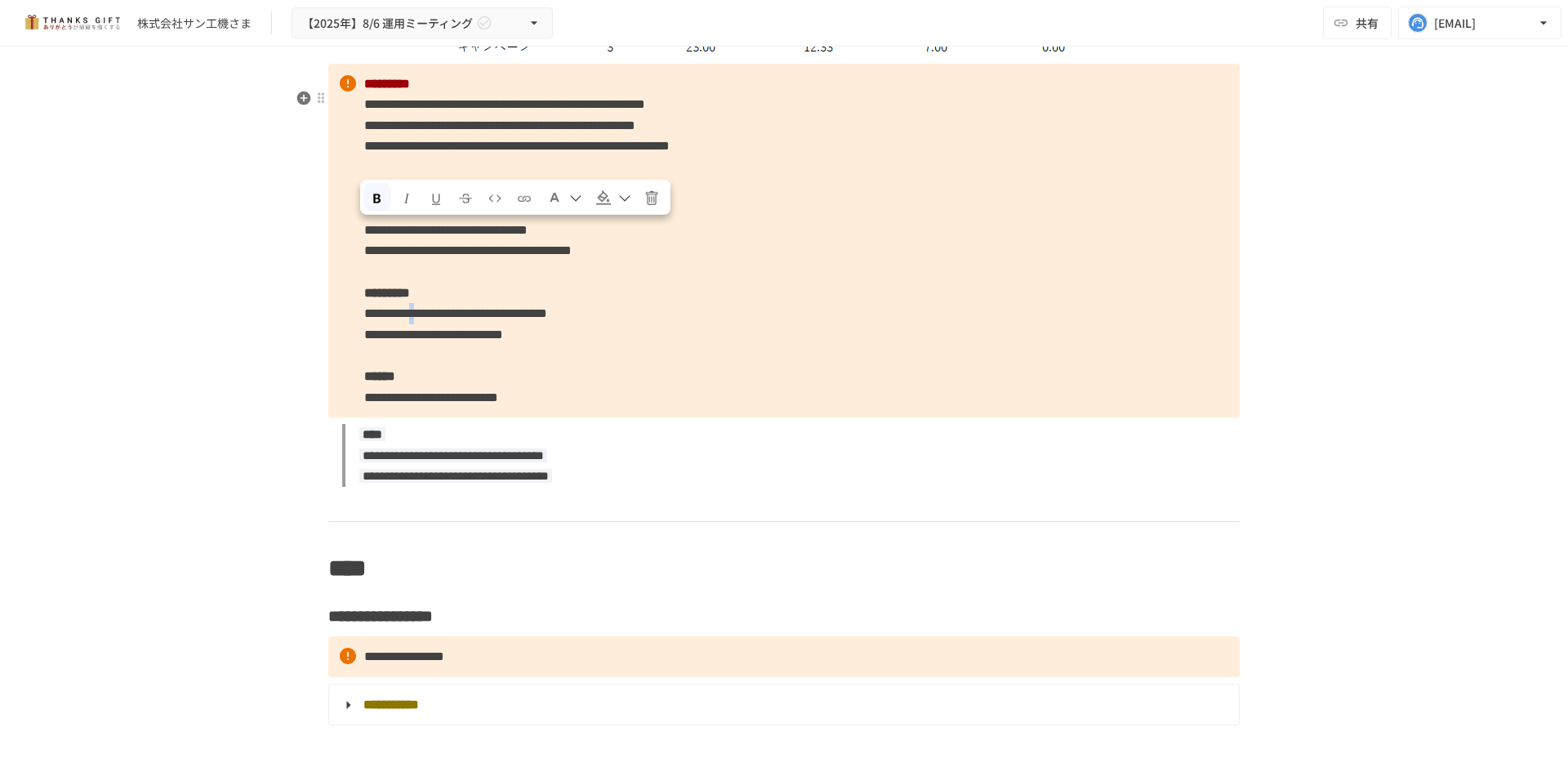 drag, startPoint x: 477, startPoint y: 341, endPoint x: 478, endPoint y: 353, distance: 12.041595 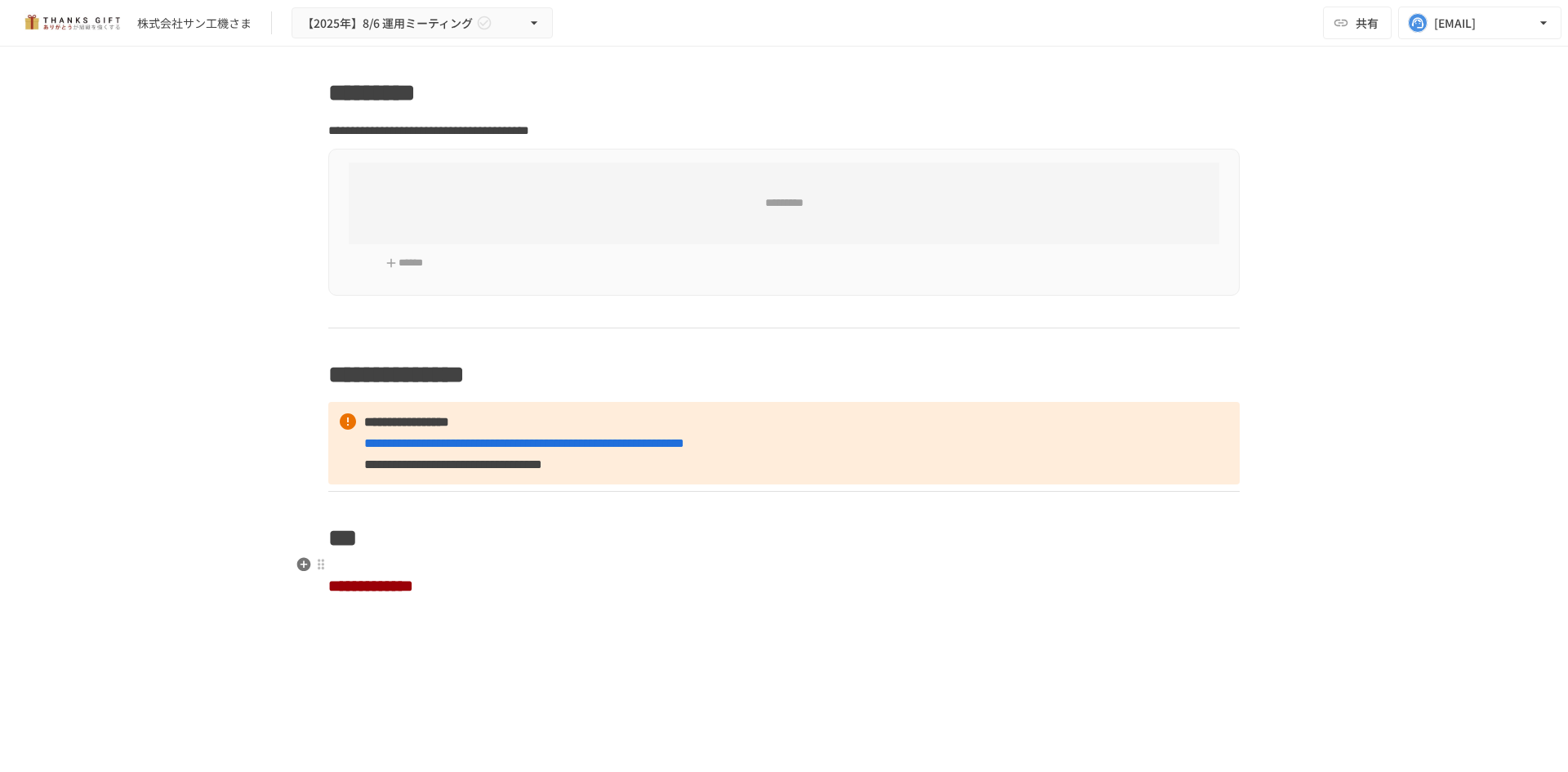 scroll, scrollTop: 5310, scrollLeft: 0, axis: vertical 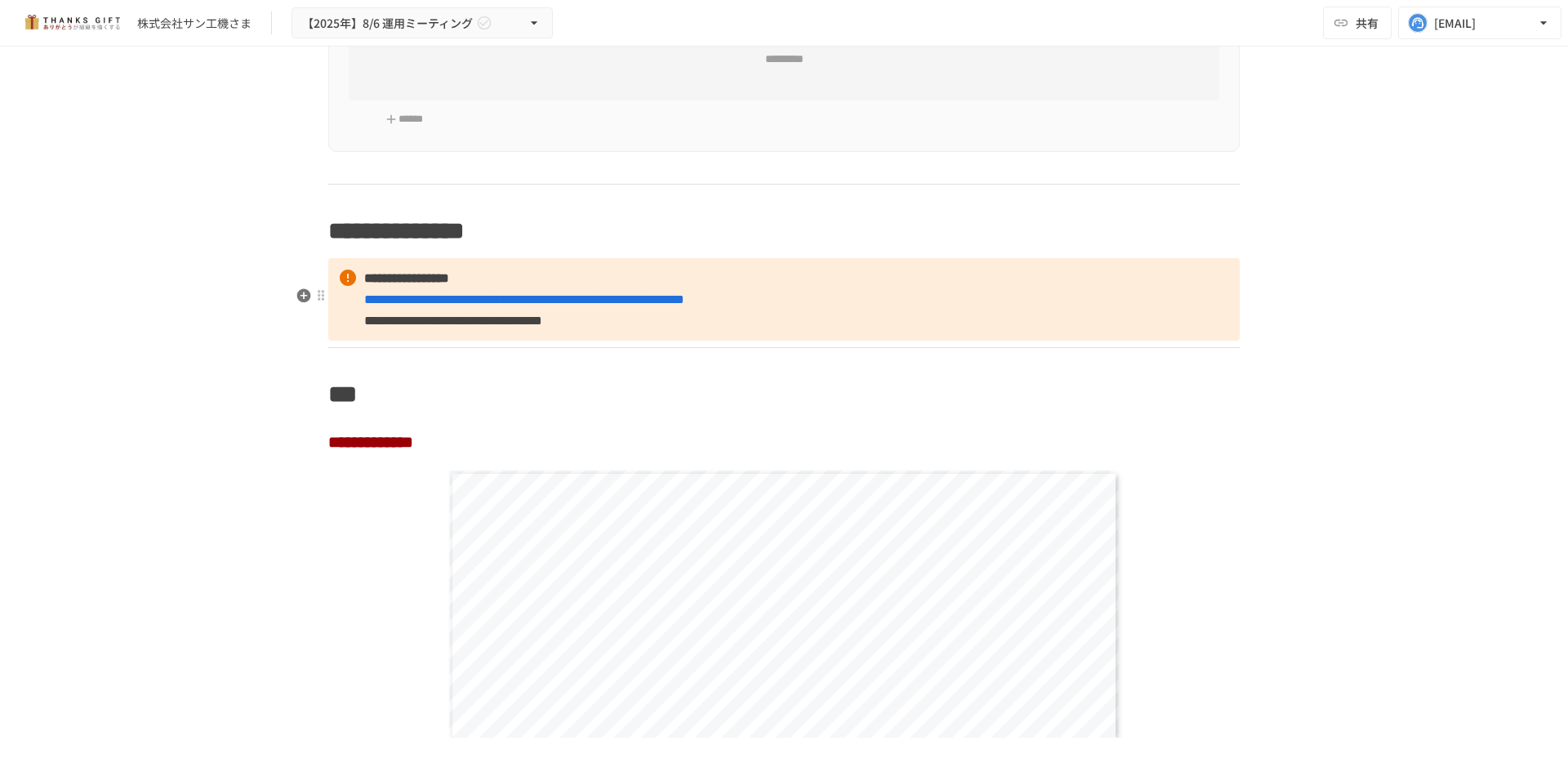 click on "**********" at bounding box center [407, 278] 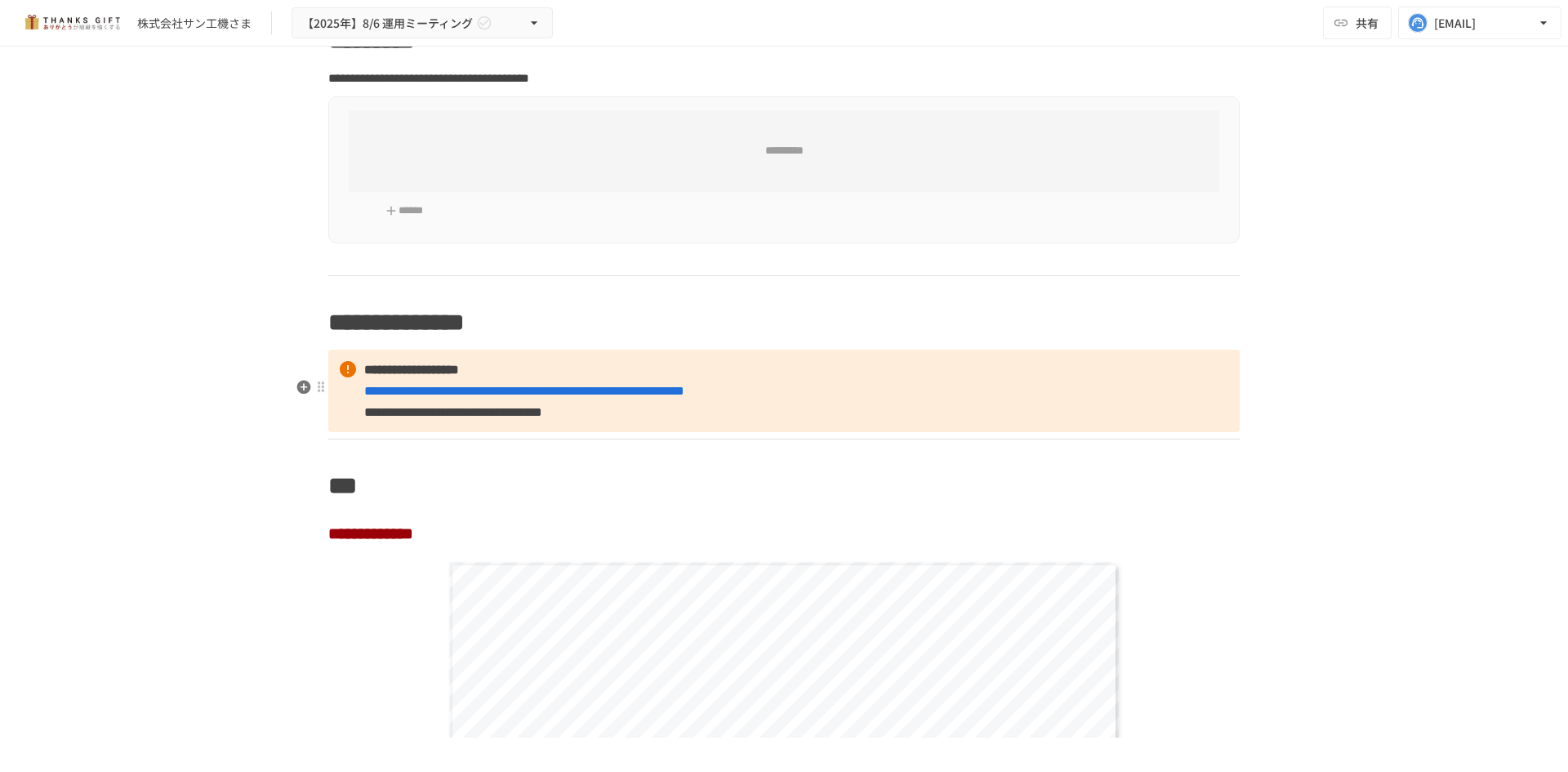 scroll, scrollTop: 4983, scrollLeft: 0, axis: vertical 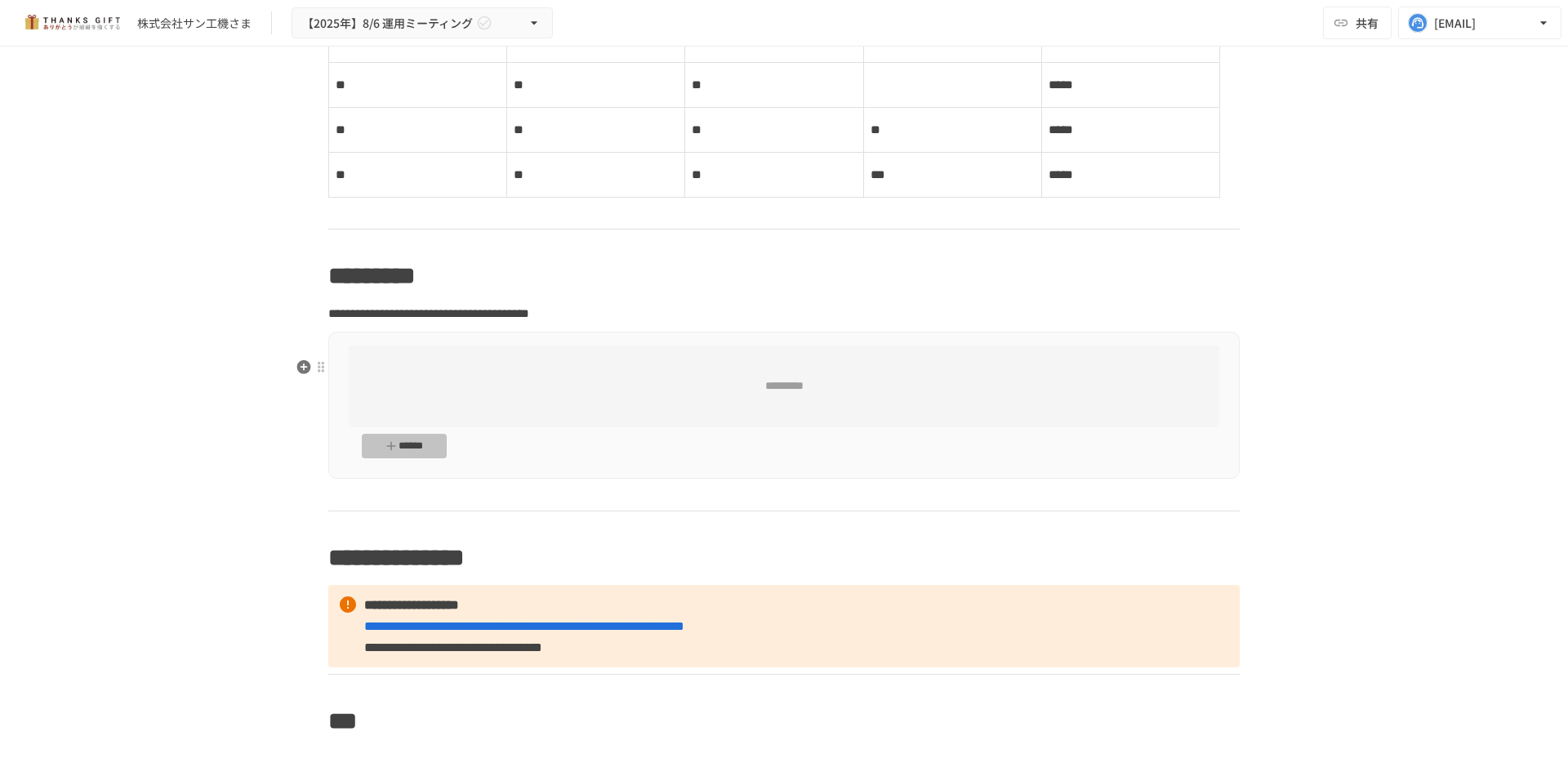 click on "******" at bounding box center (404, 446) 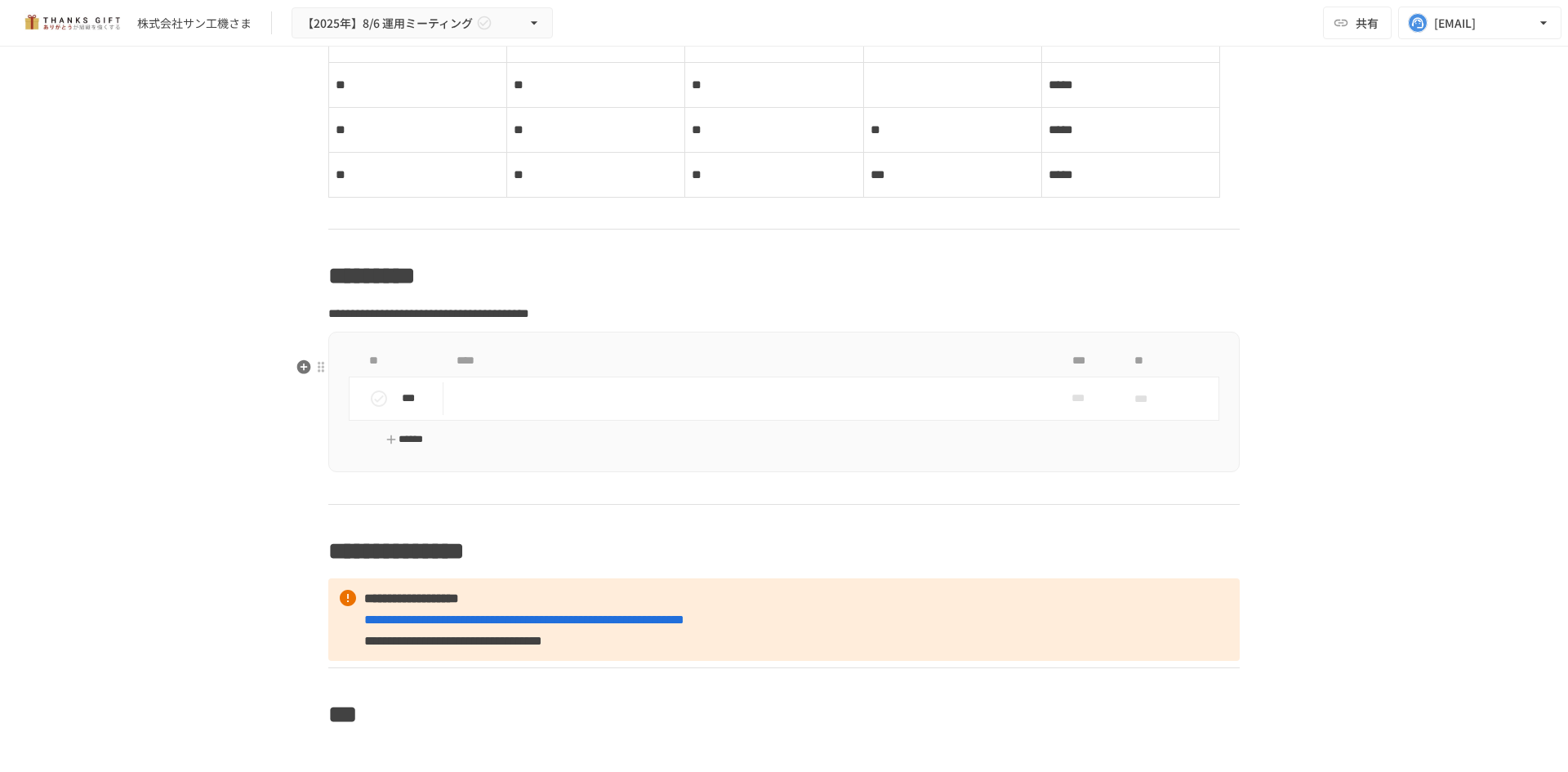 type 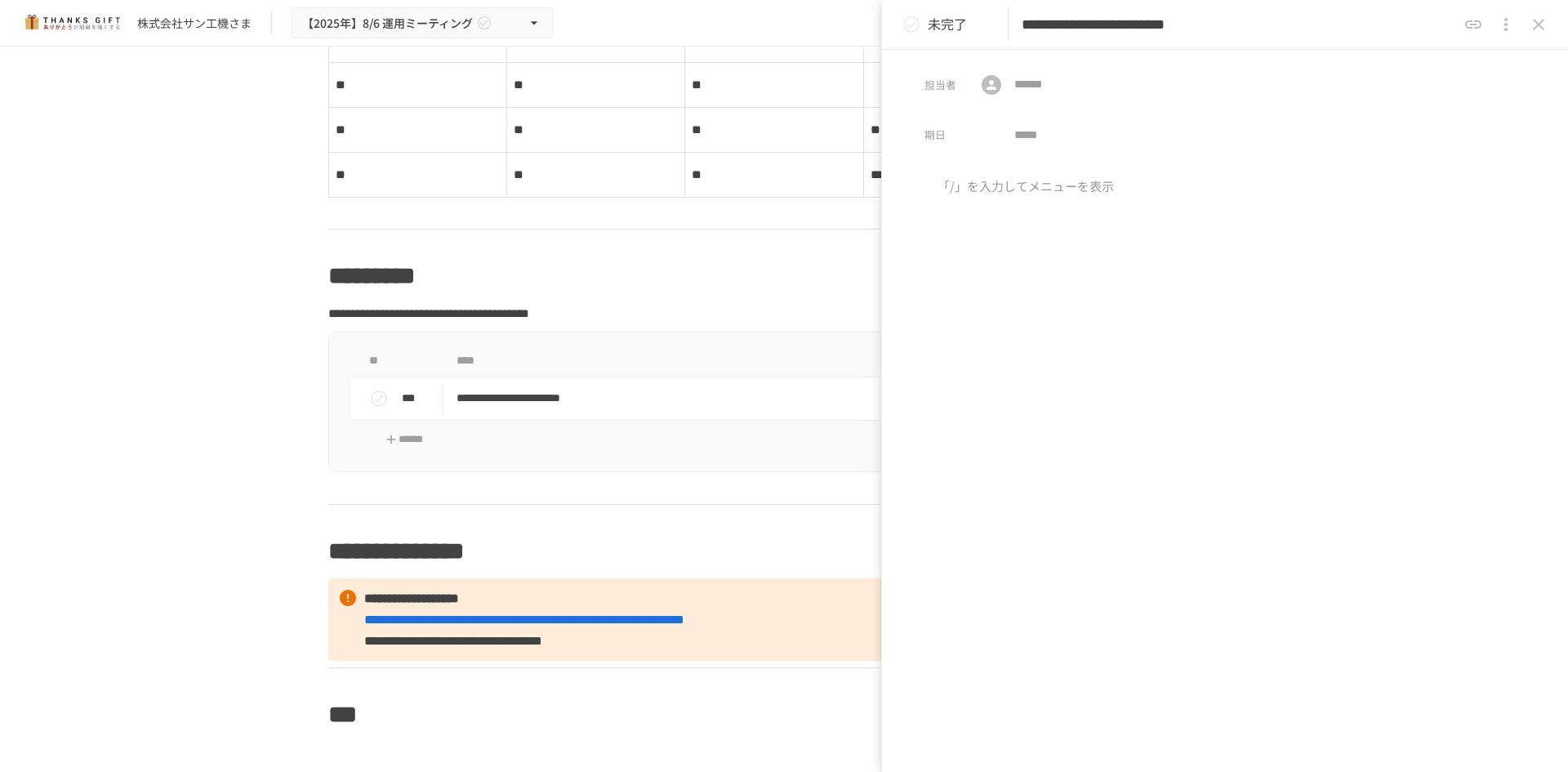 drag, startPoint x: 1232, startPoint y: 27, endPoint x: 1393, endPoint y: -3, distance: 163.7712 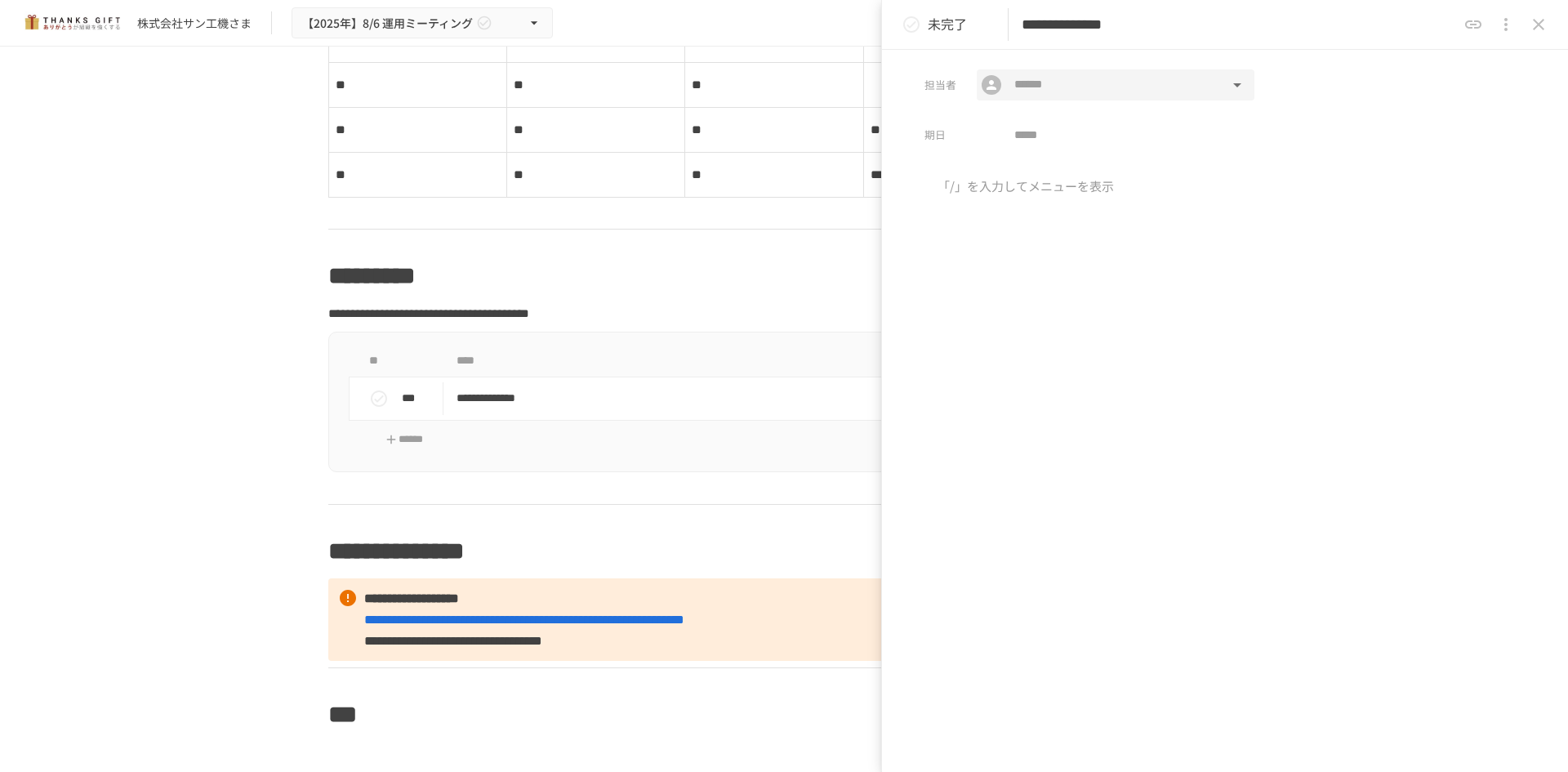 type on "**********" 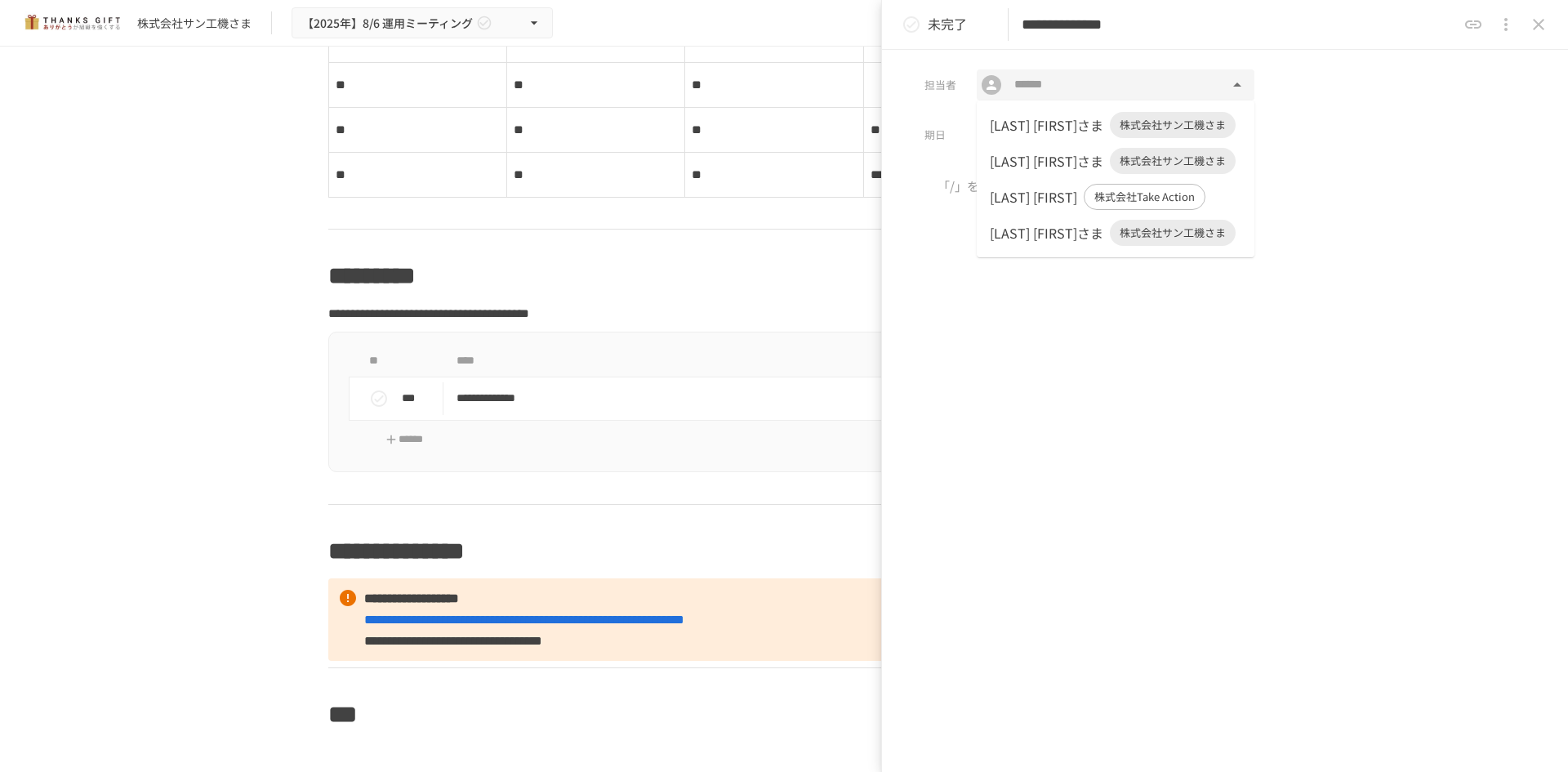 click on "小林 江里菜さま" at bounding box center [1046, 233] 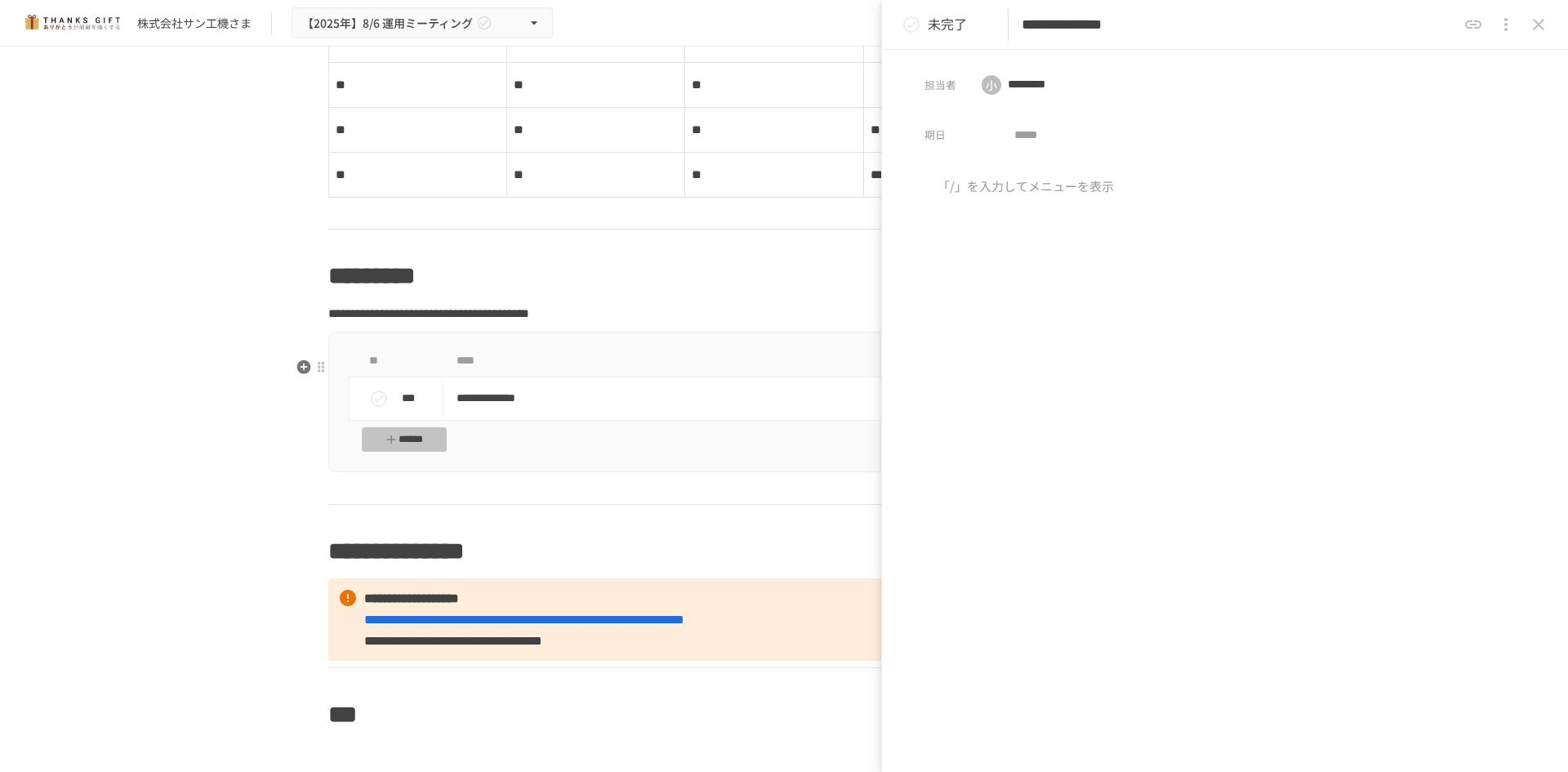 click on "******" at bounding box center (404, 440) 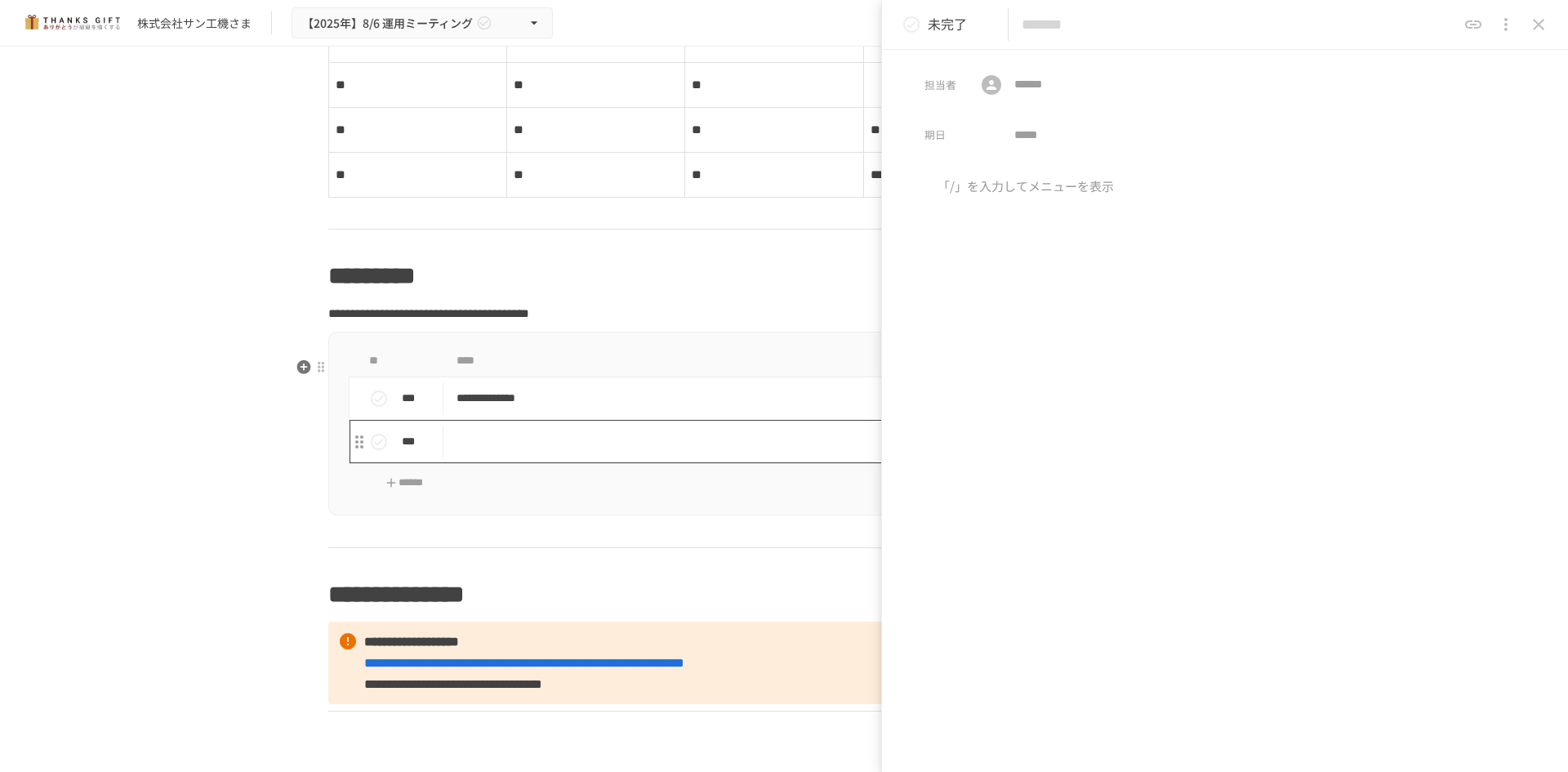 drag, startPoint x: 531, startPoint y: 462, endPoint x: 580, endPoint y: 420, distance: 64.53681 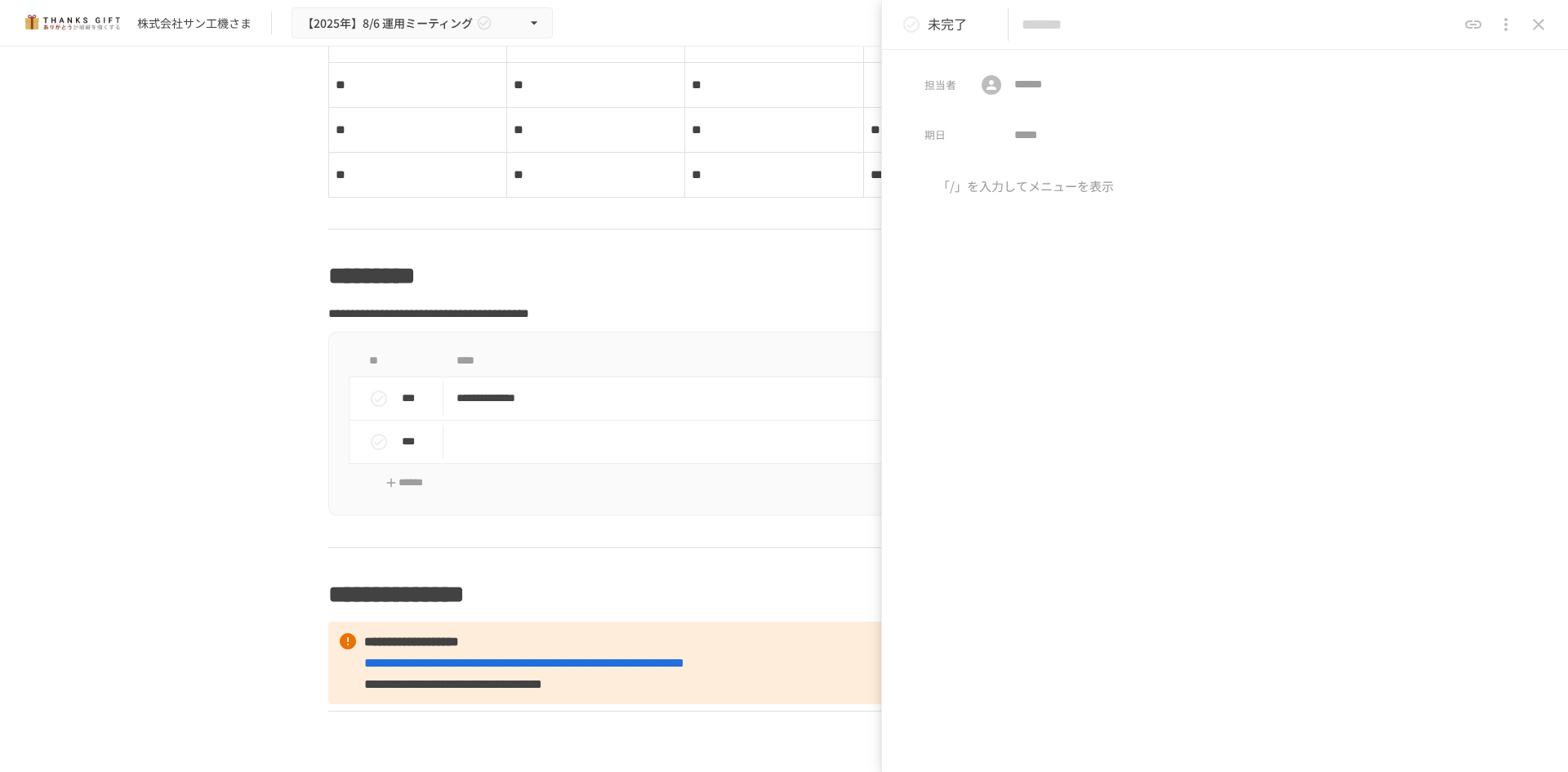 click at bounding box center [1239, 25] 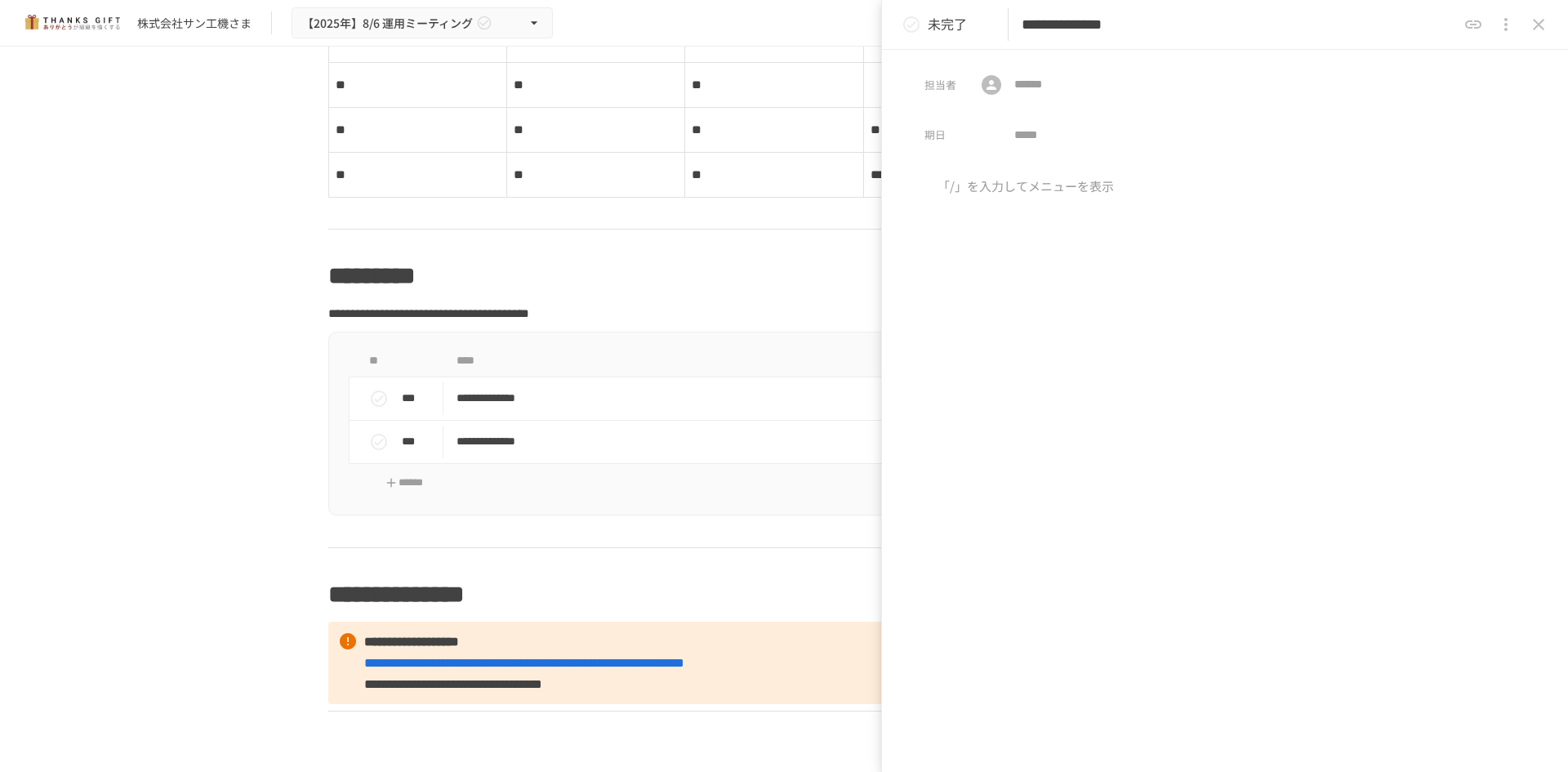 type on "**********" 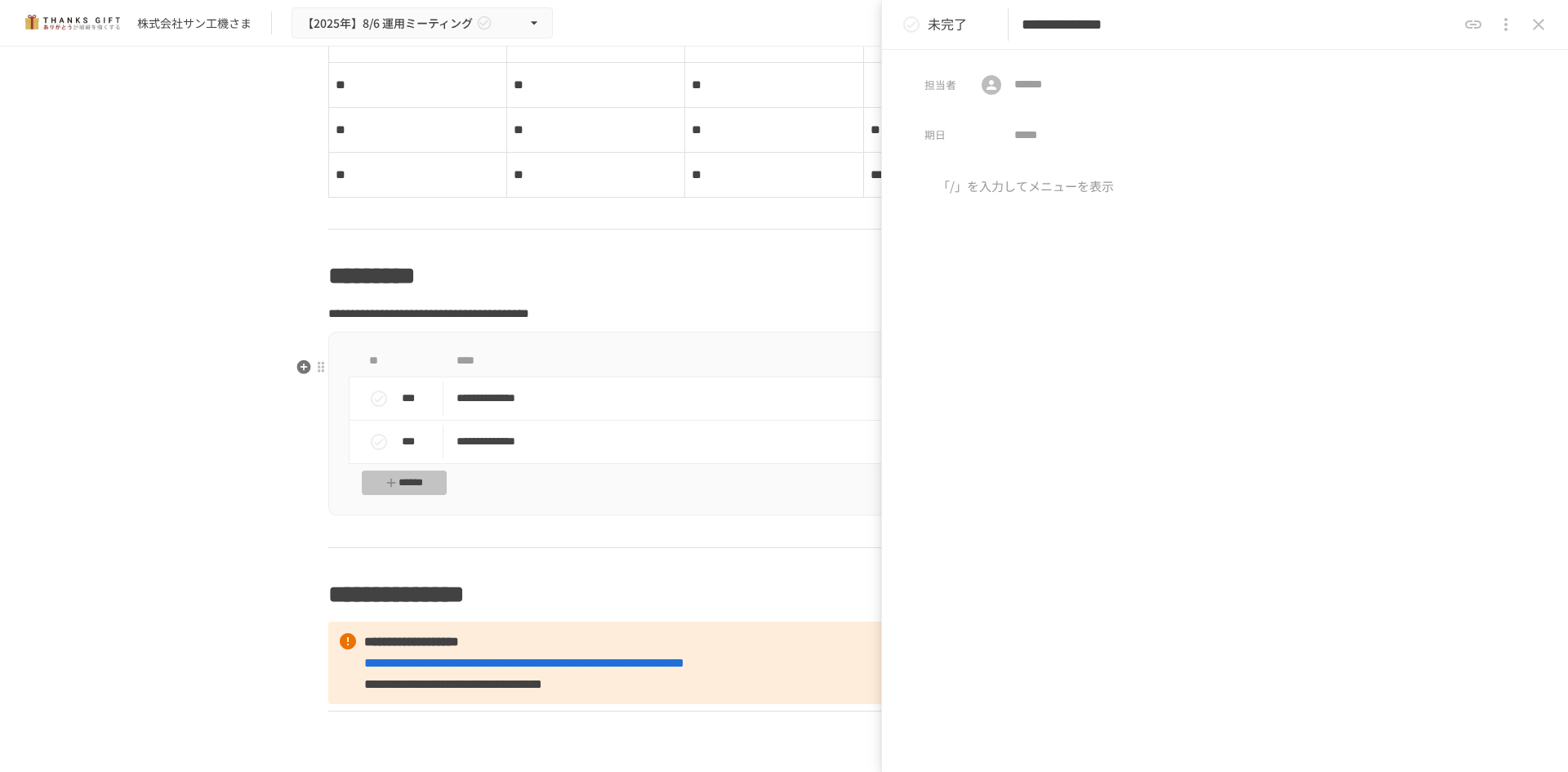 click on "******" at bounding box center [404, 483] 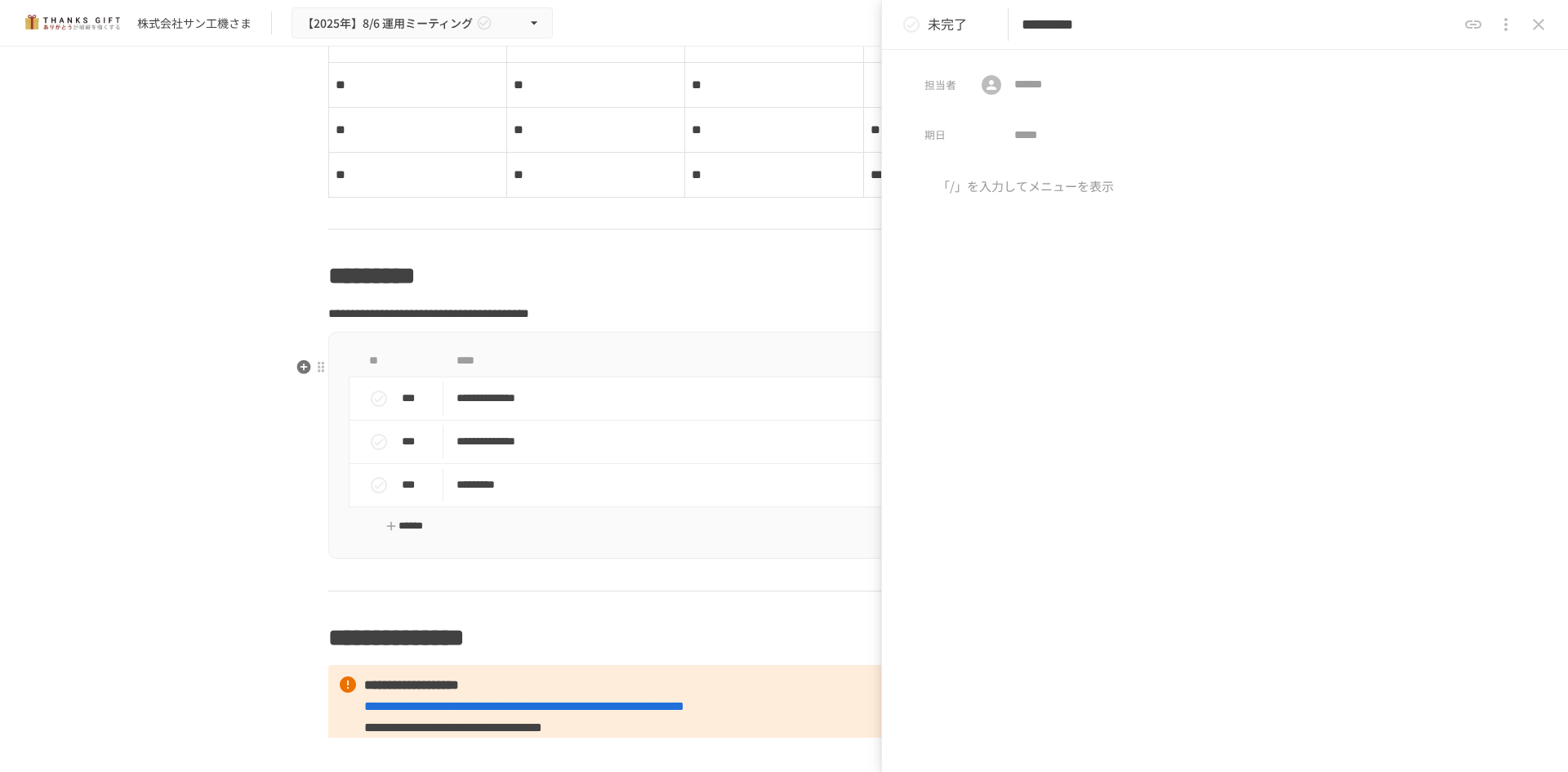 type on "*********" 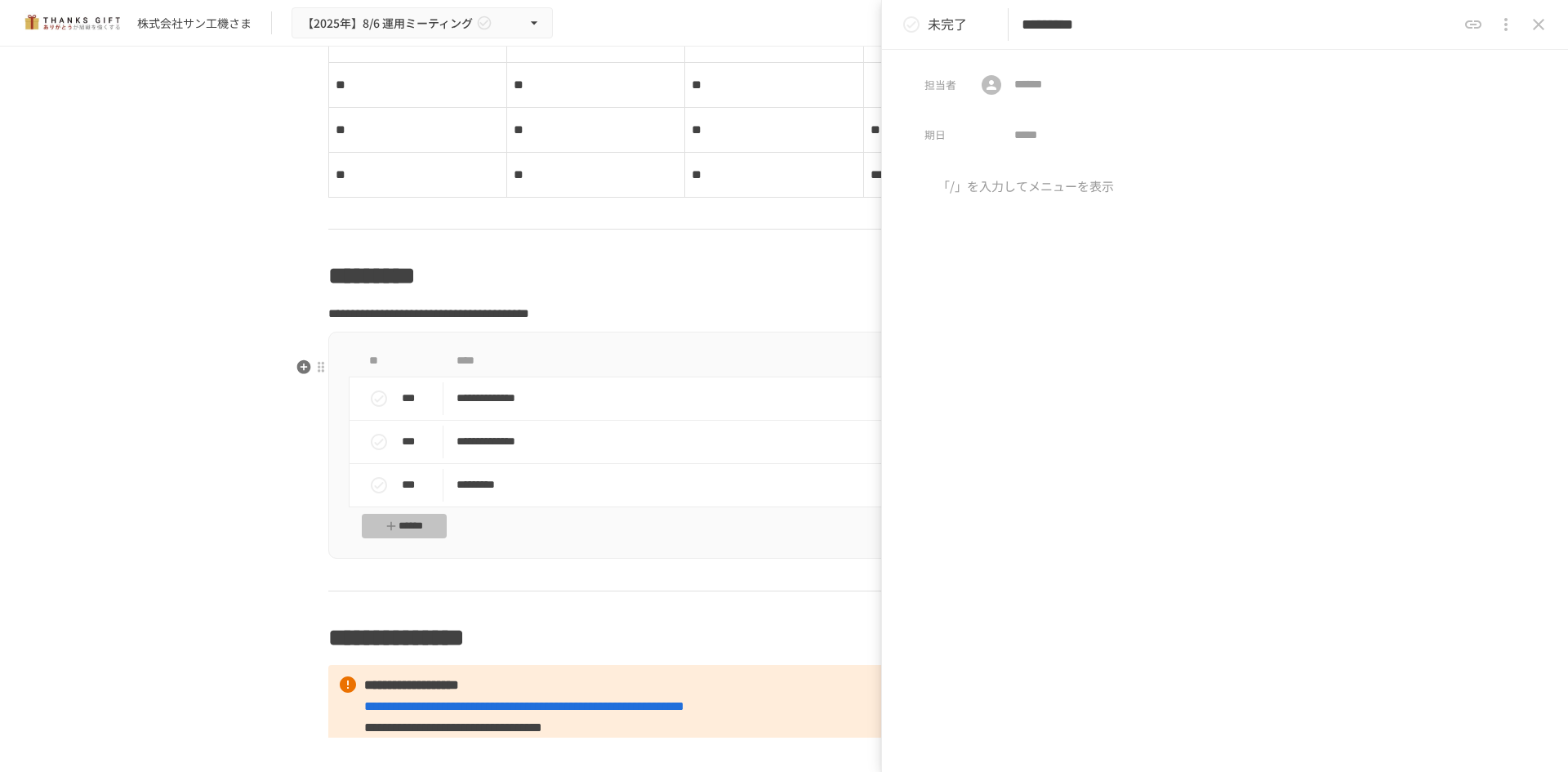 click on "******" at bounding box center [404, 526] 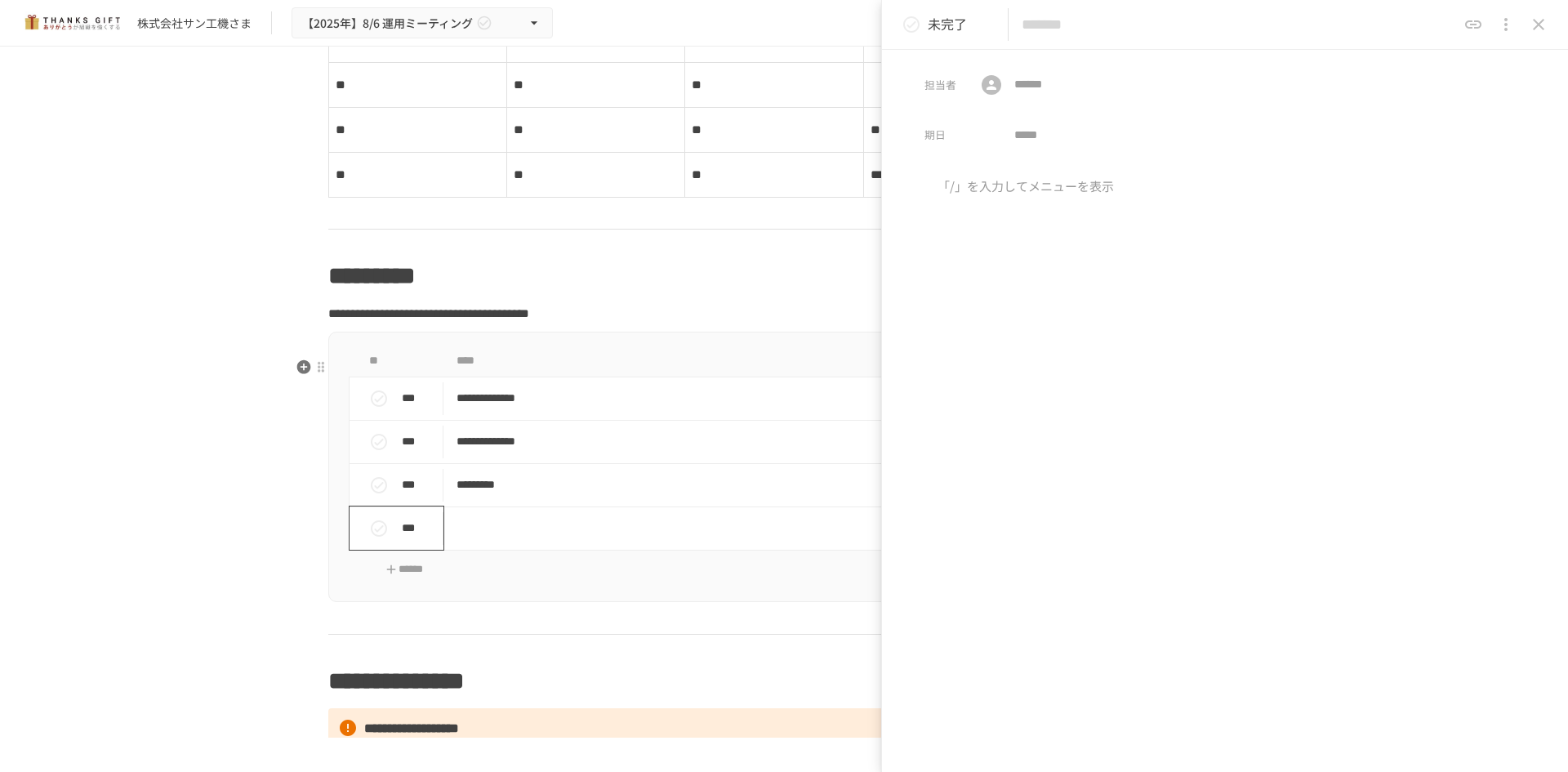 scroll, scrollTop: 5010, scrollLeft: 0, axis: vertical 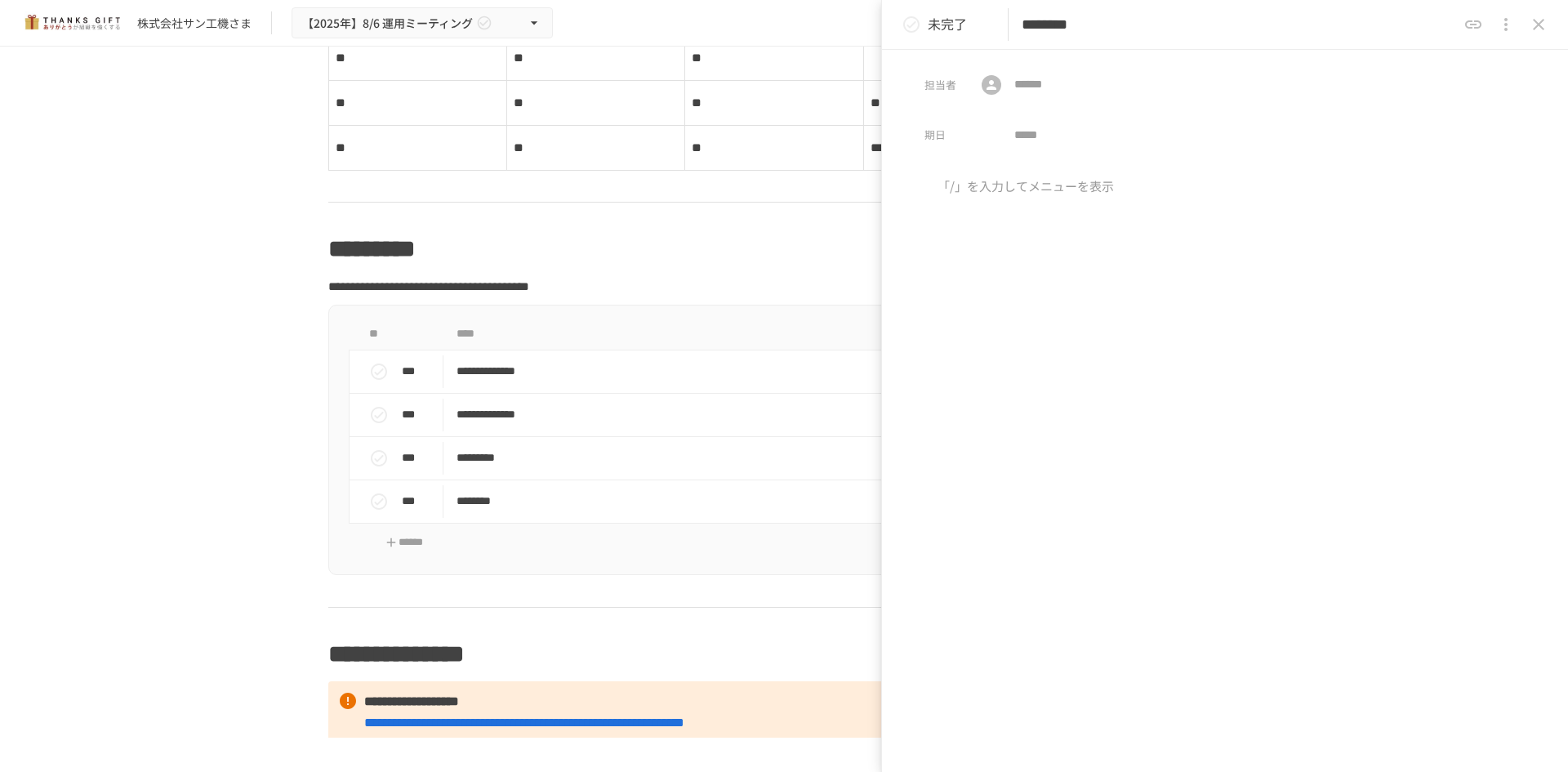 type on "********" 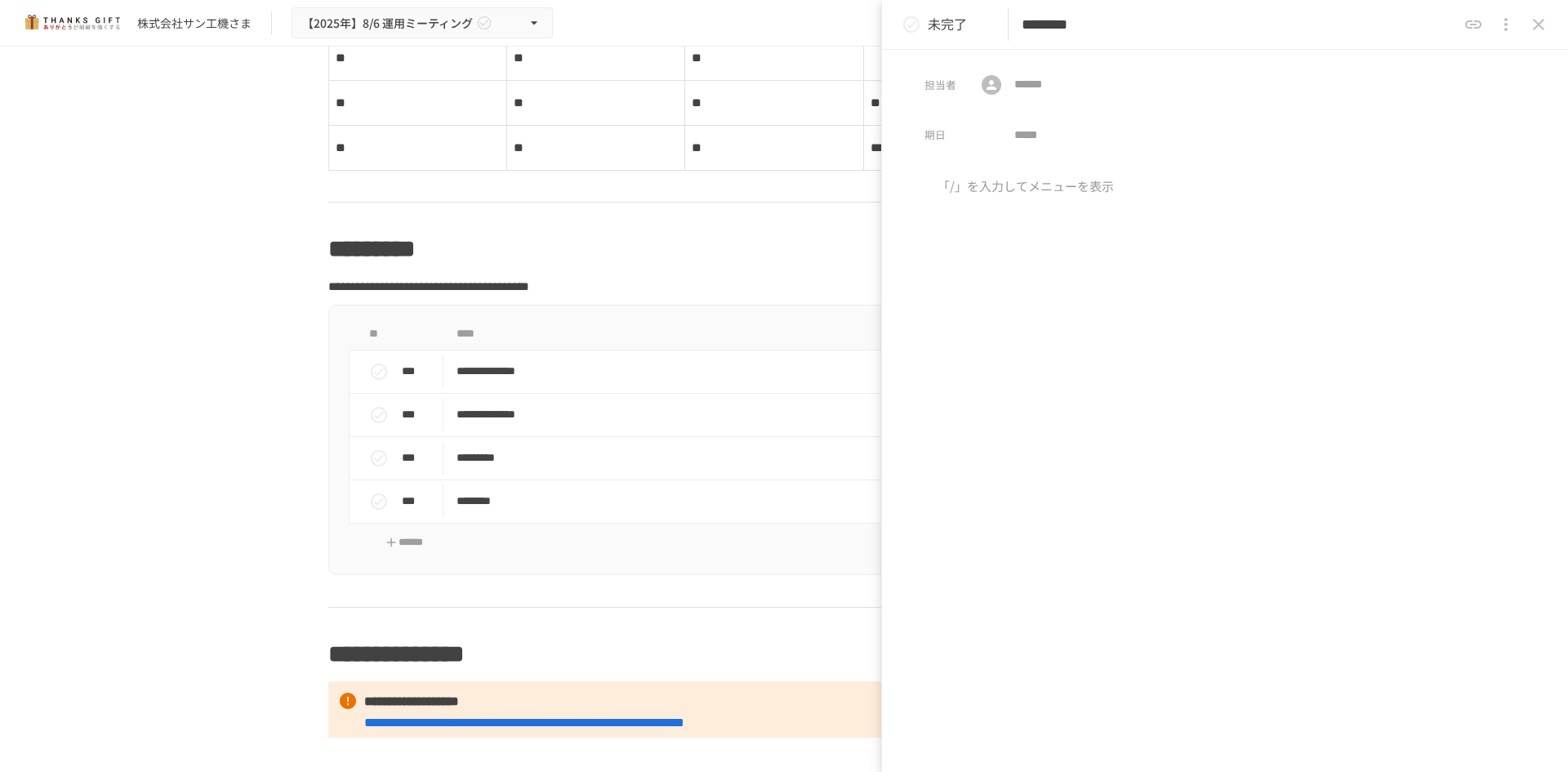 click at bounding box center (1506, 25) 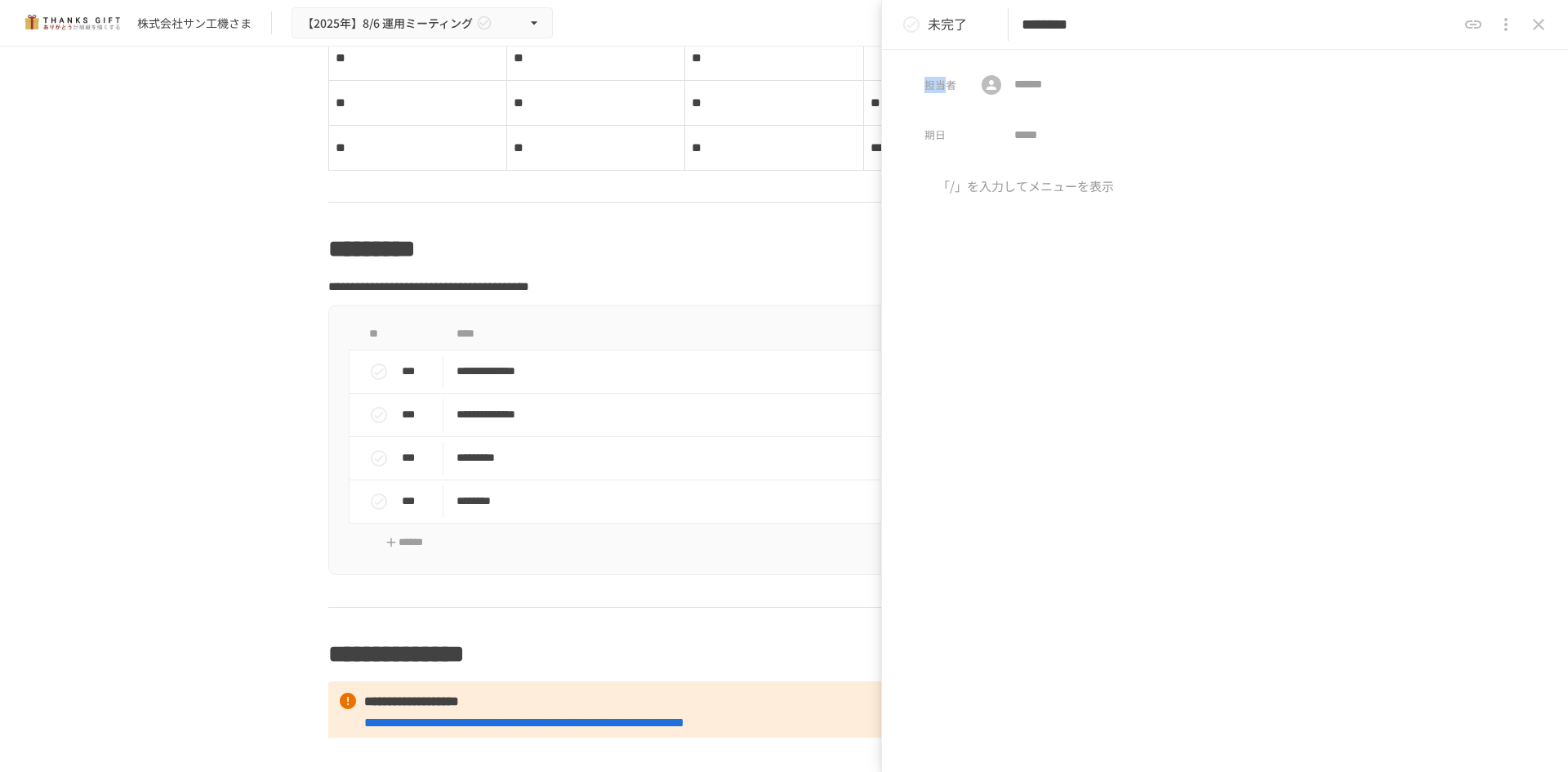 click at bounding box center [1506, 25] 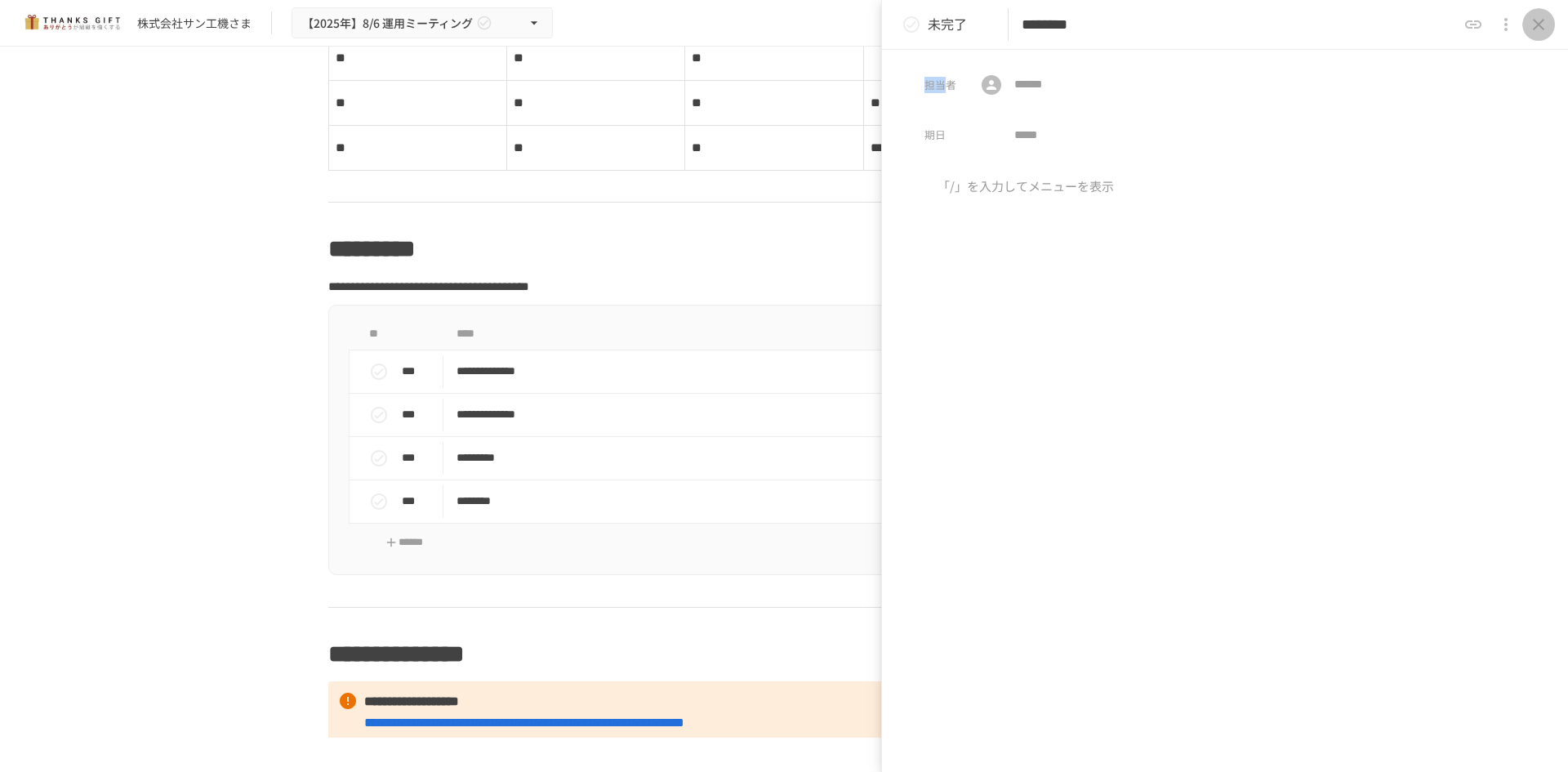 click 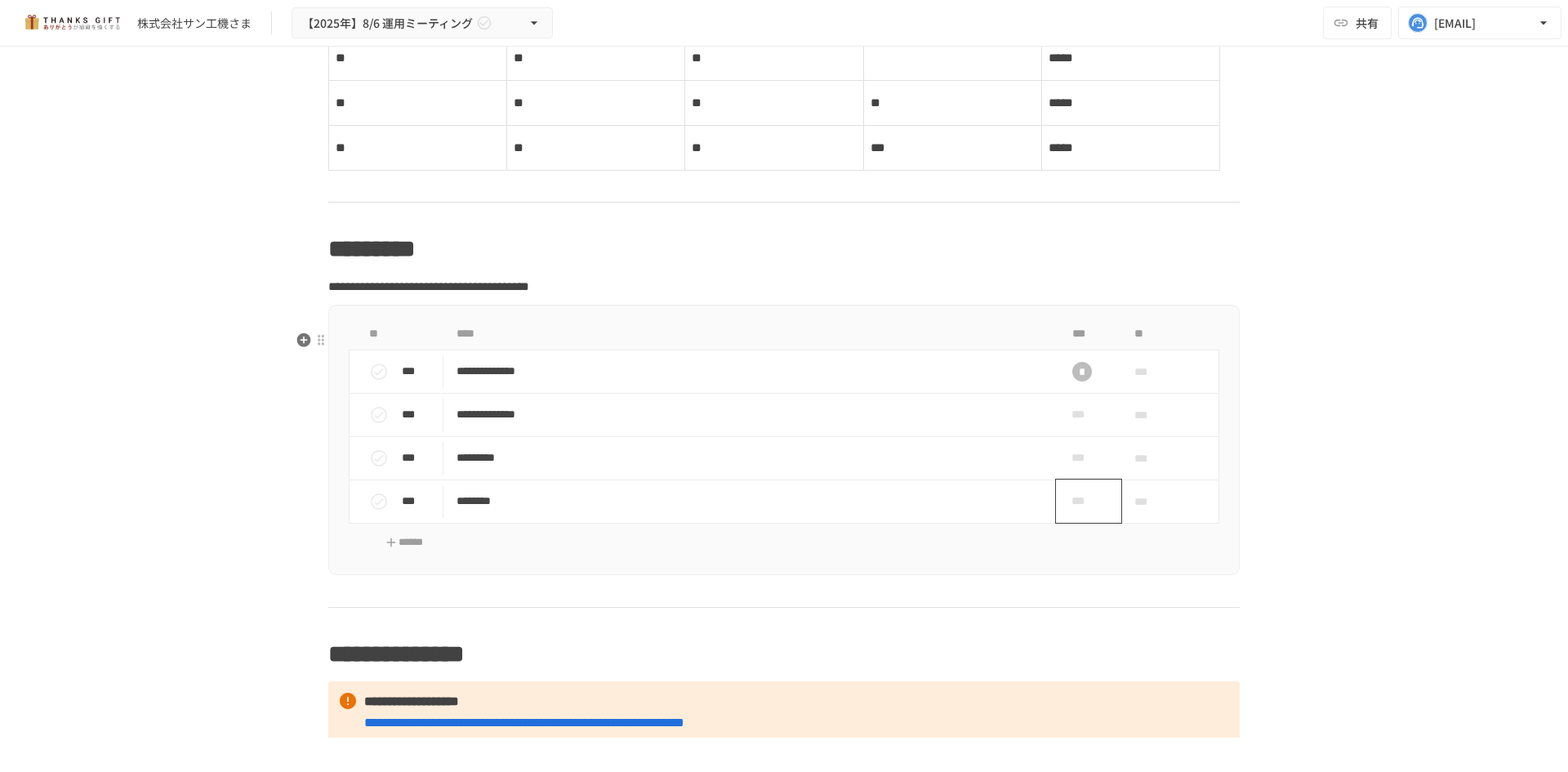 click on "***" at bounding box center (1082, 501) 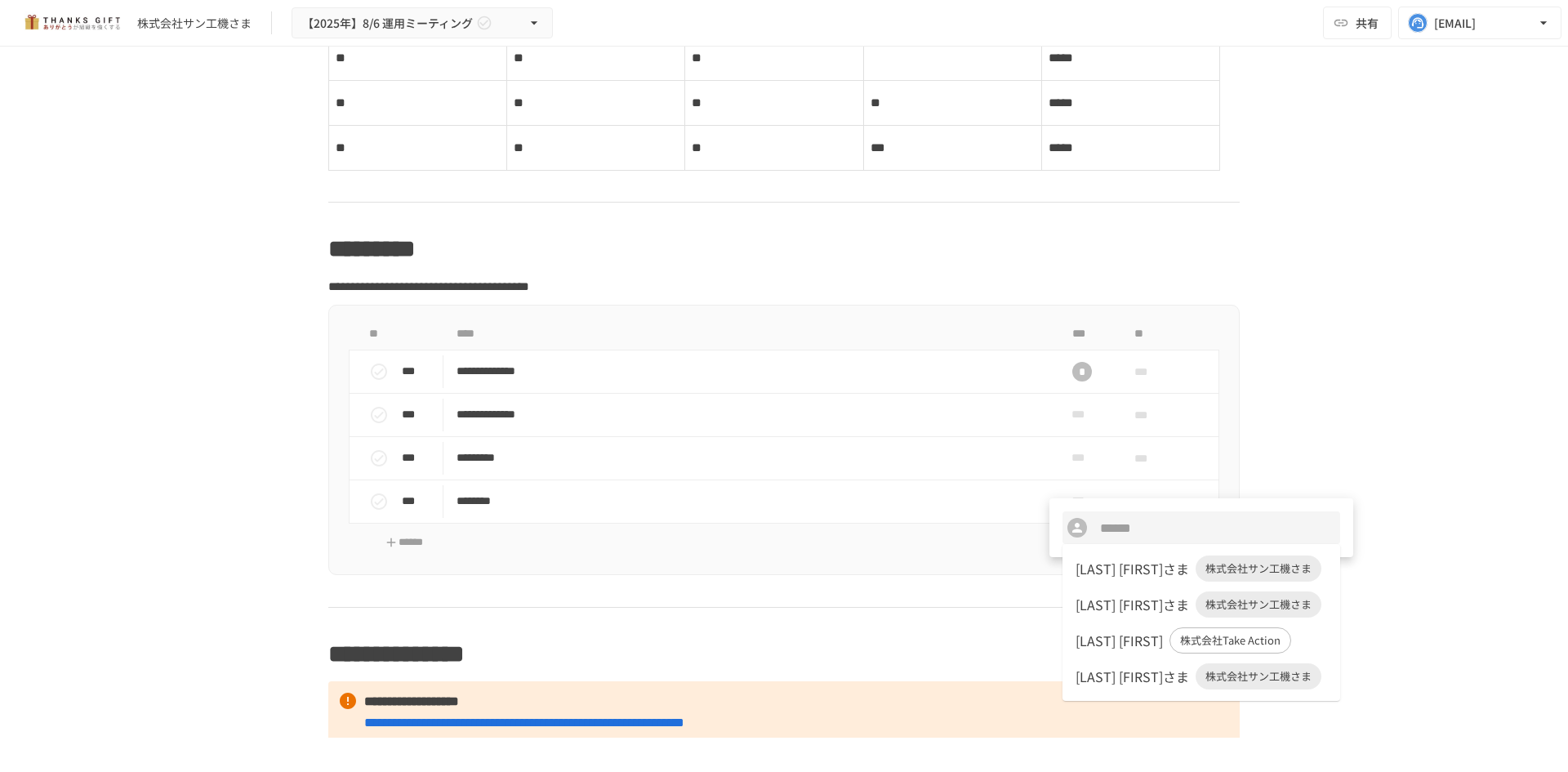 click on "小林 江里菜さま" at bounding box center [1132, 676] 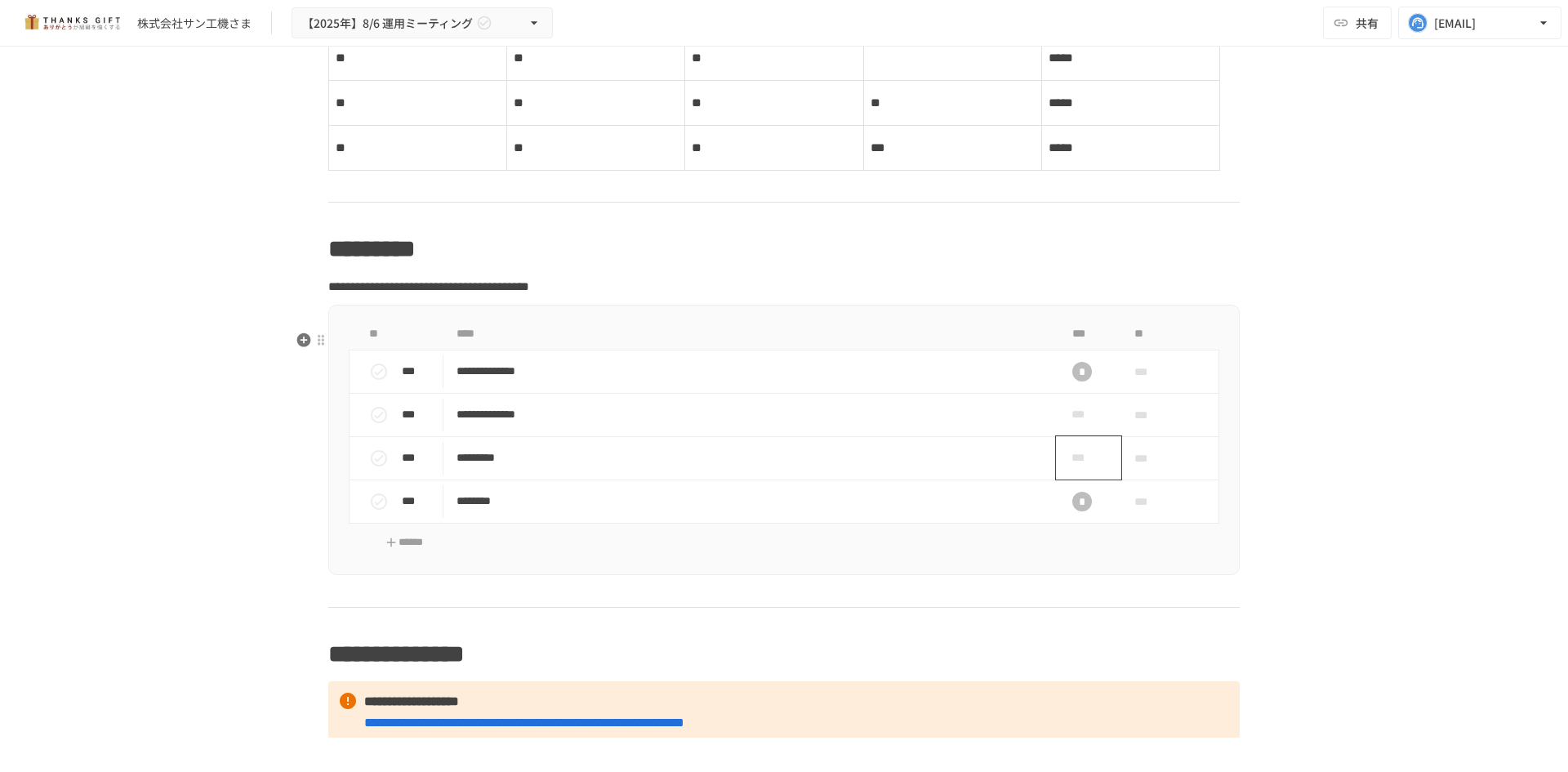 click on "***" at bounding box center (1082, 457) 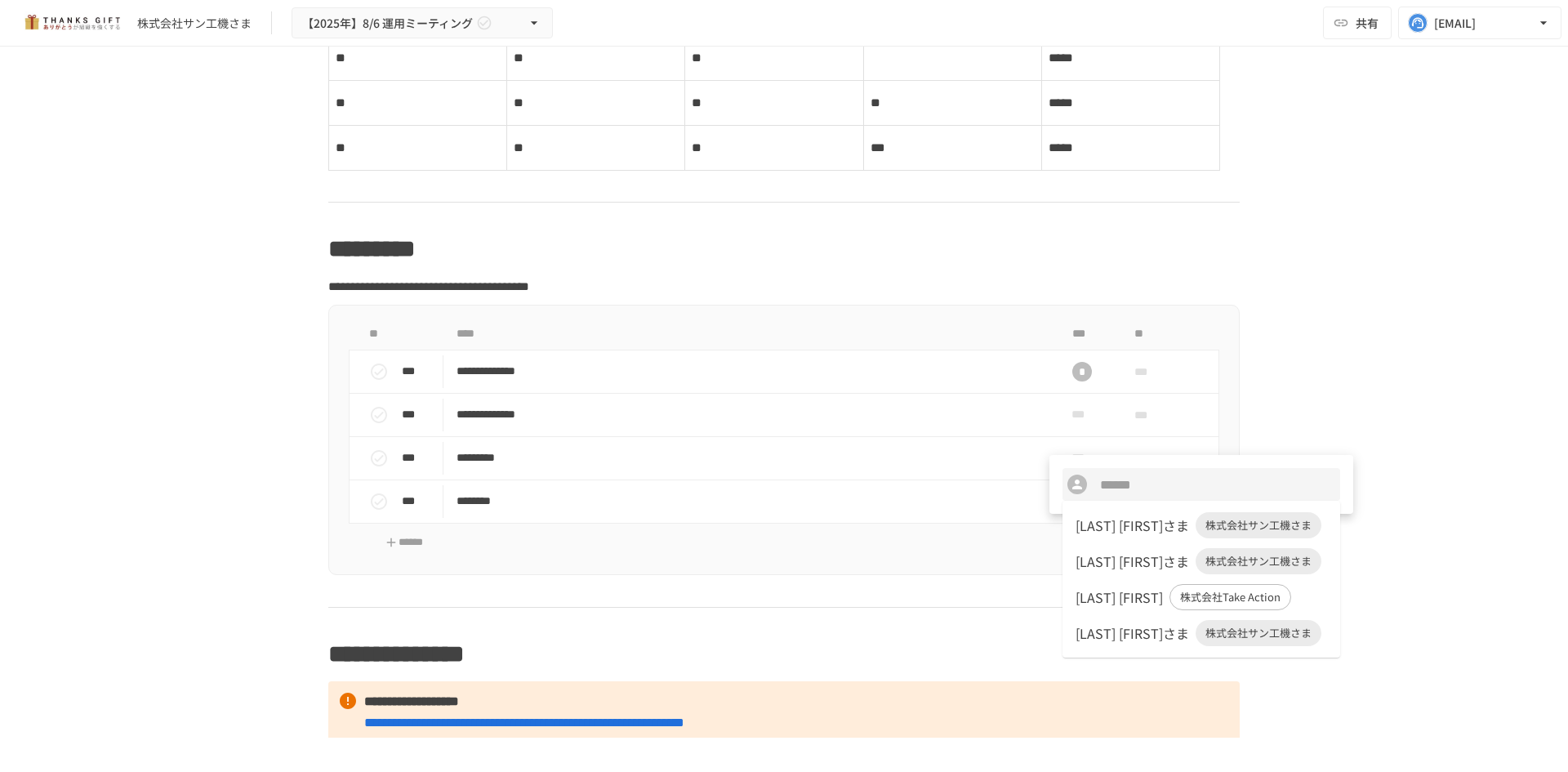 click on "小林 江里菜さま 株式会社サン工機さま" at bounding box center [1201, 633] 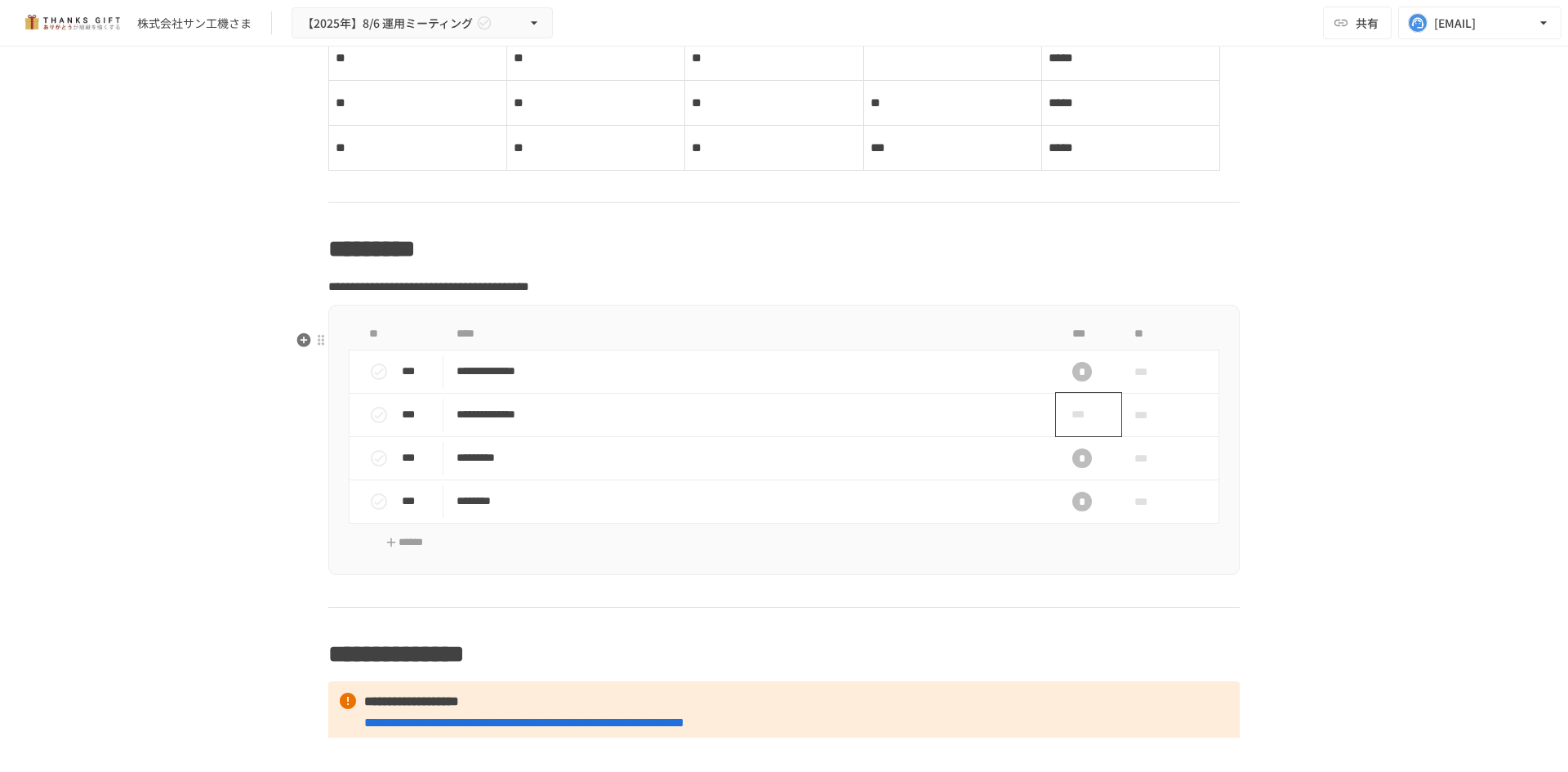 click on "***" at bounding box center (1082, 414) 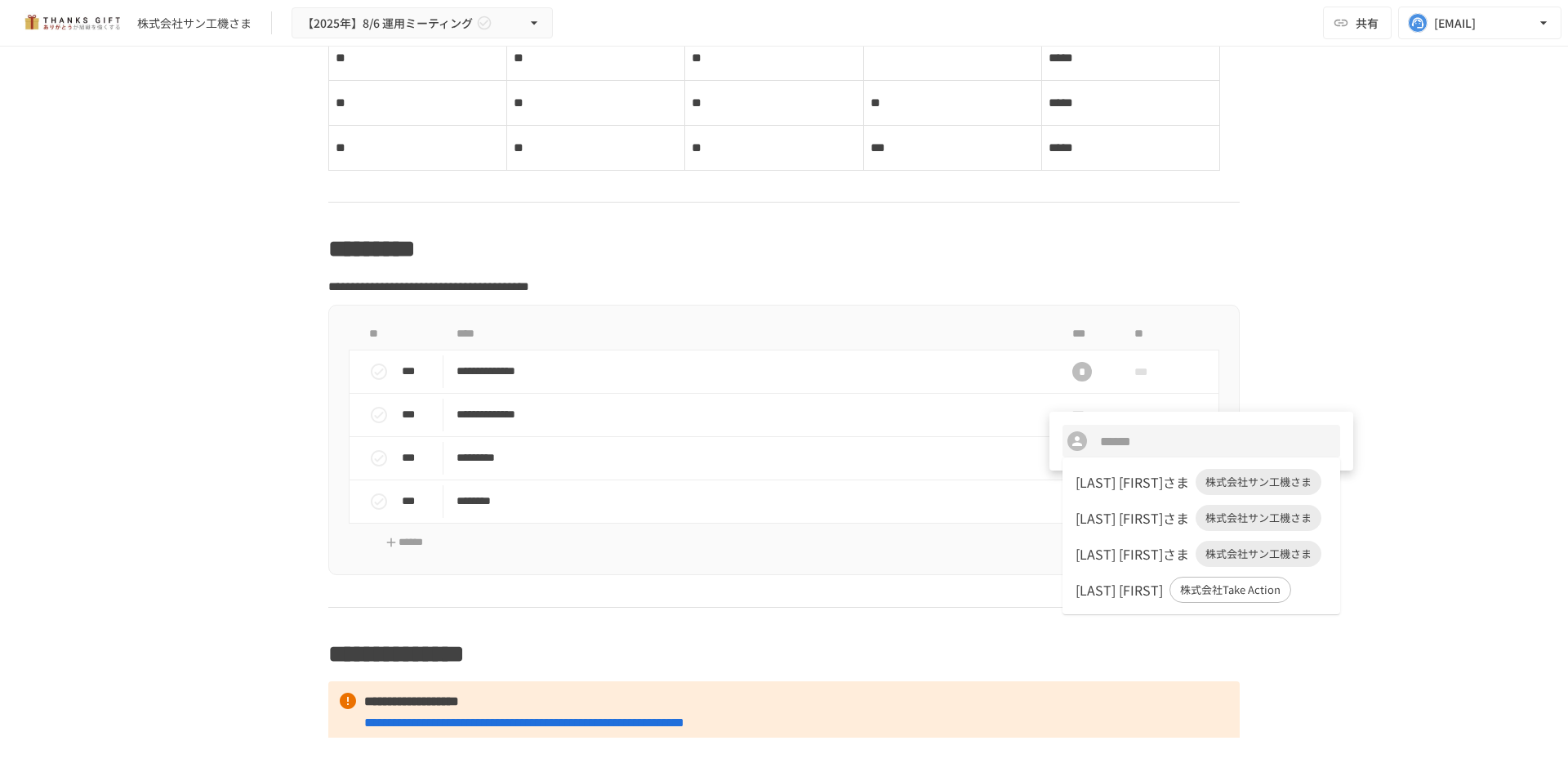 click on "小林 江里菜さま 株式会社サン工機さま" at bounding box center (1201, 482) 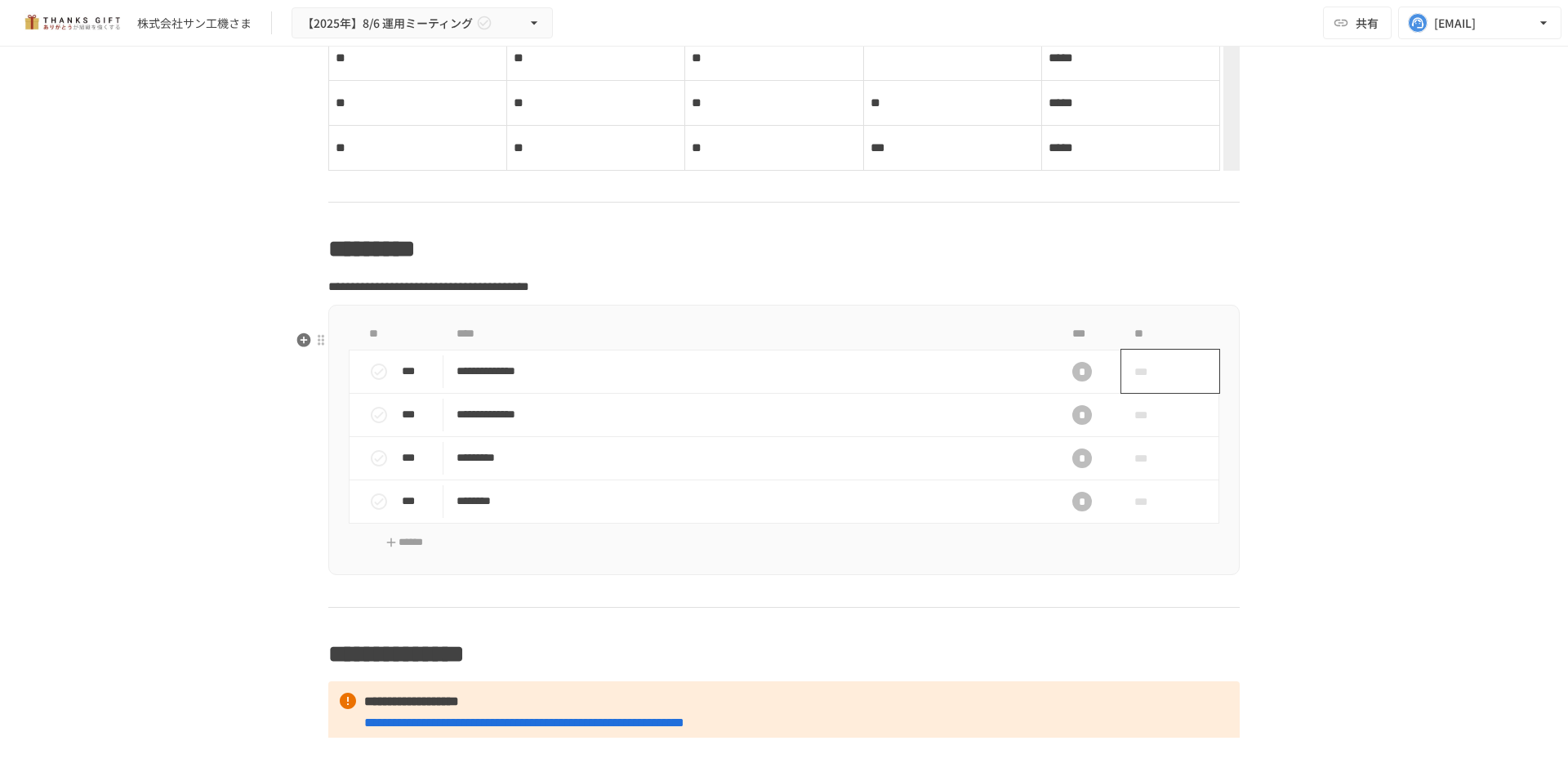 click on "***" at bounding box center [1152, 372] 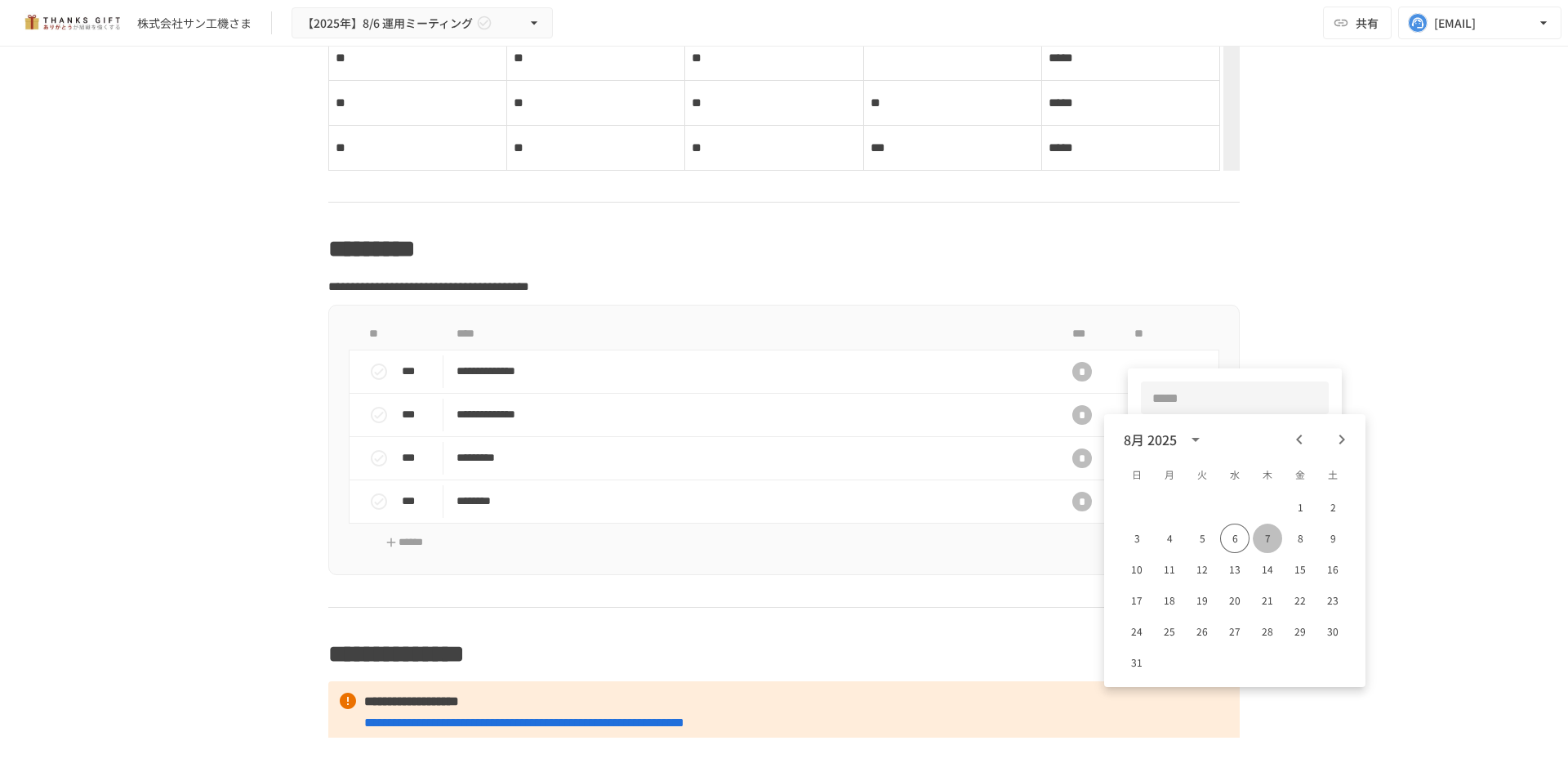 click on "7" at bounding box center [1267, 538] 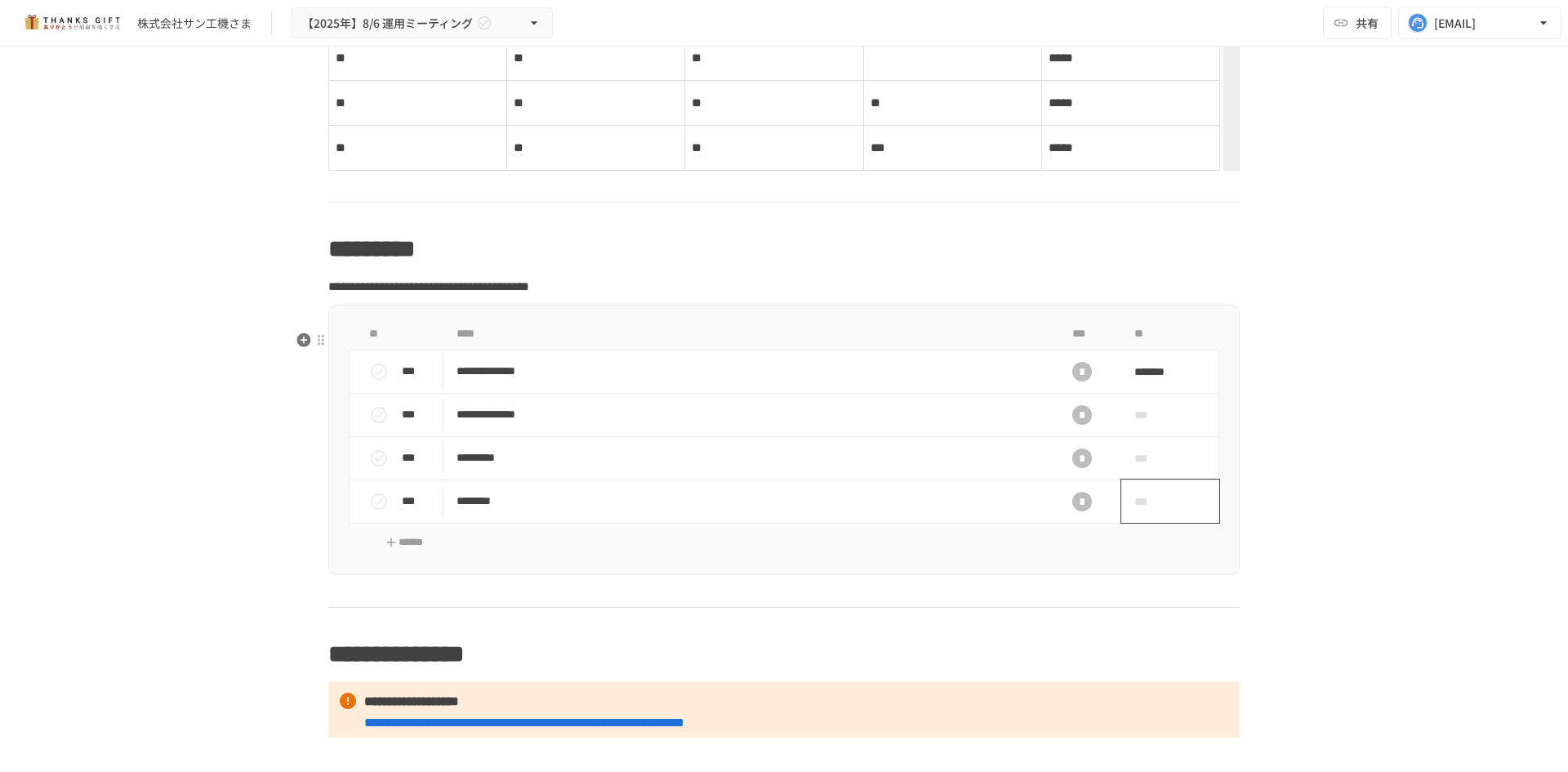 click on "***" at bounding box center (1152, 502) 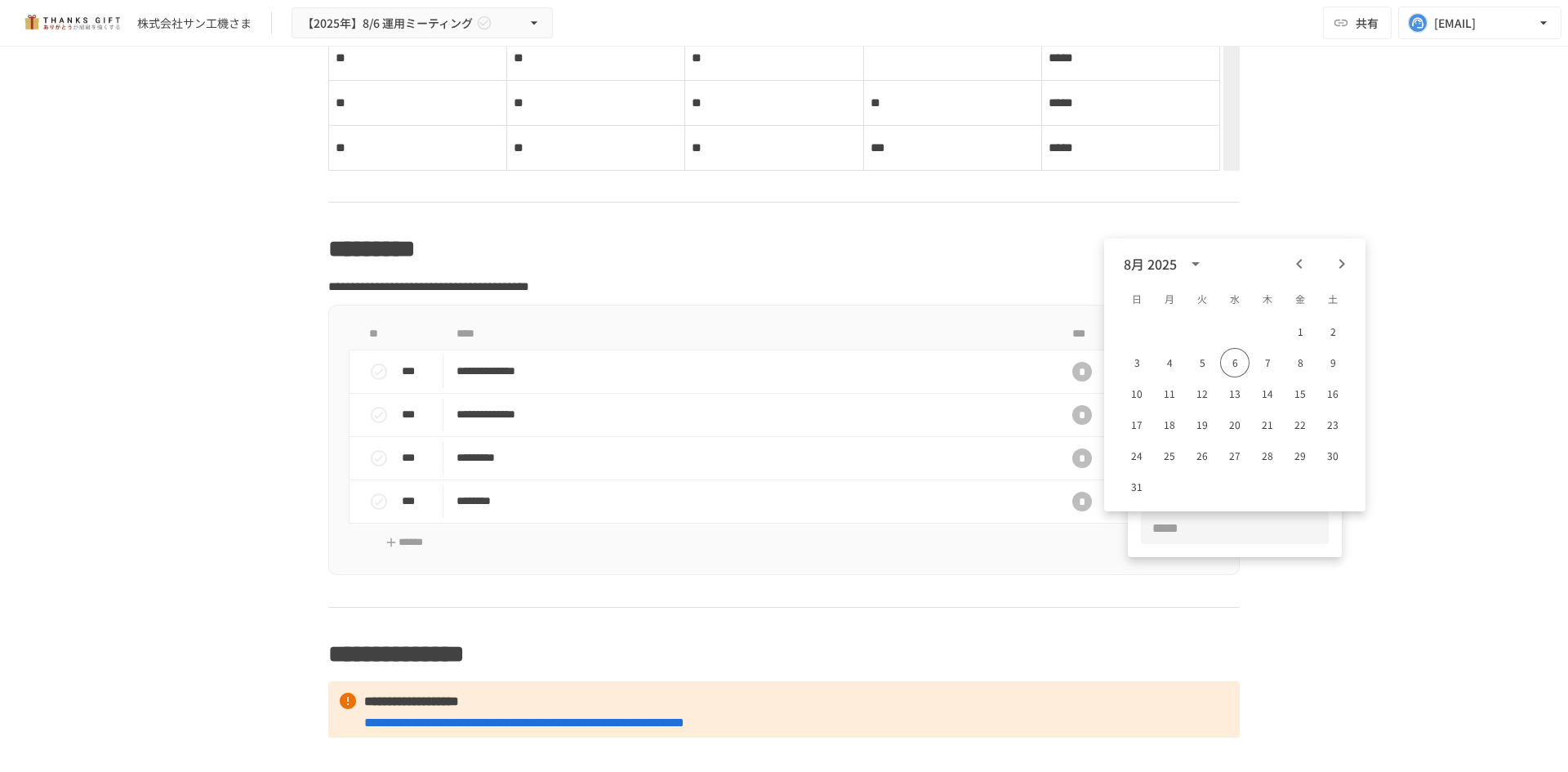 click at bounding box center (784, 386) 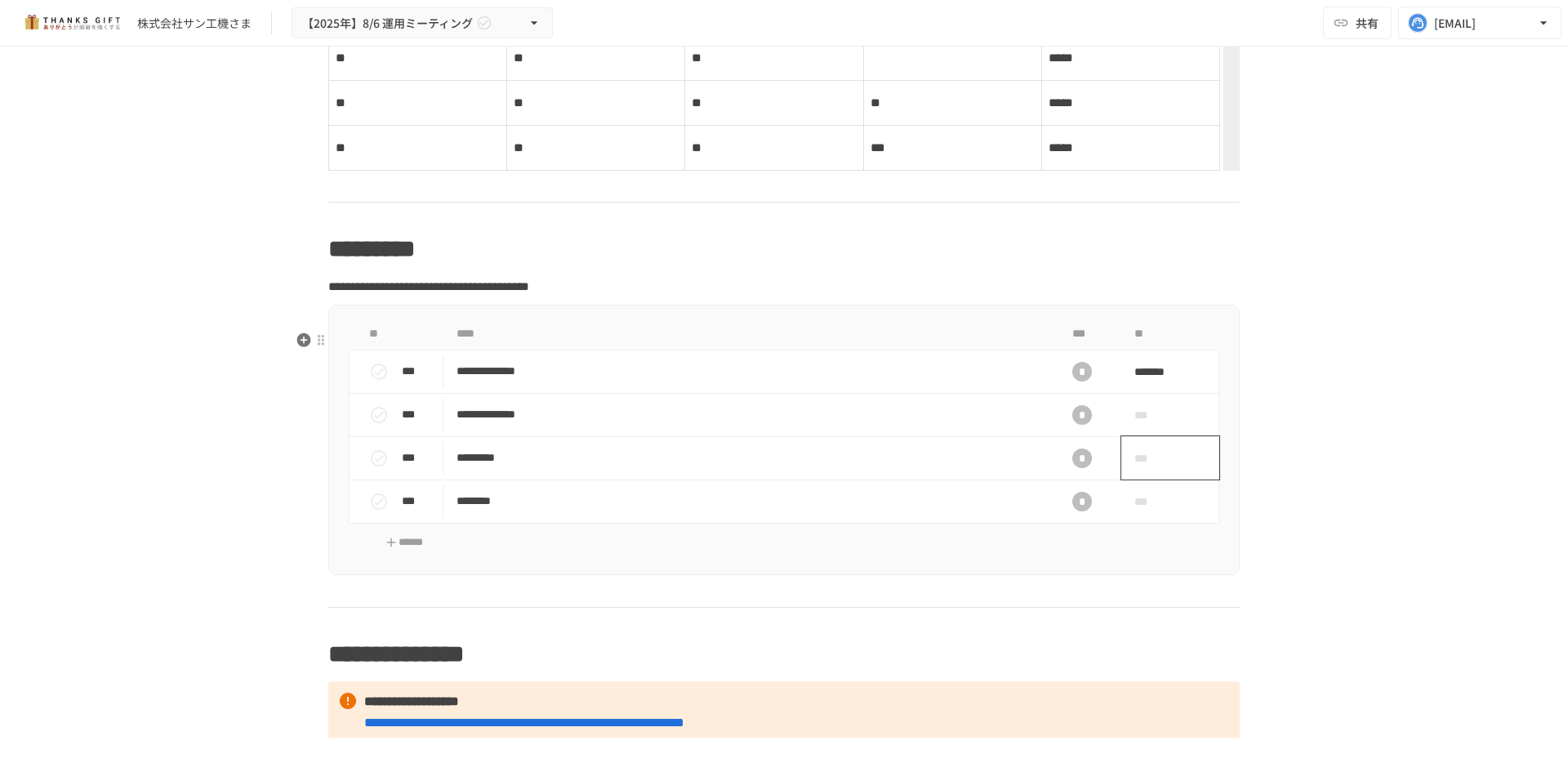 click on "***" at bounding box center (1152, 458) 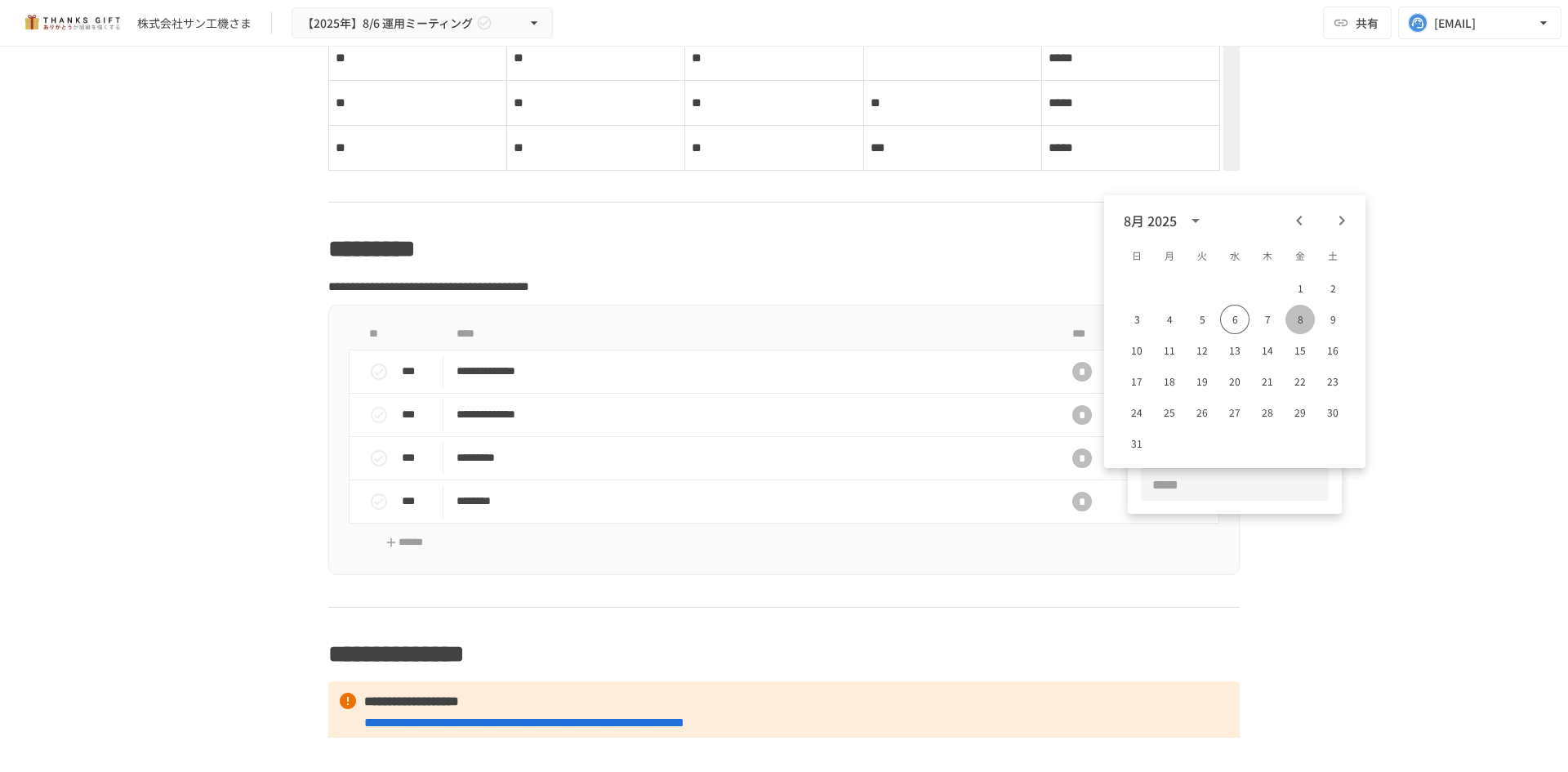 click on "8" at bounding box center (1300, 319) 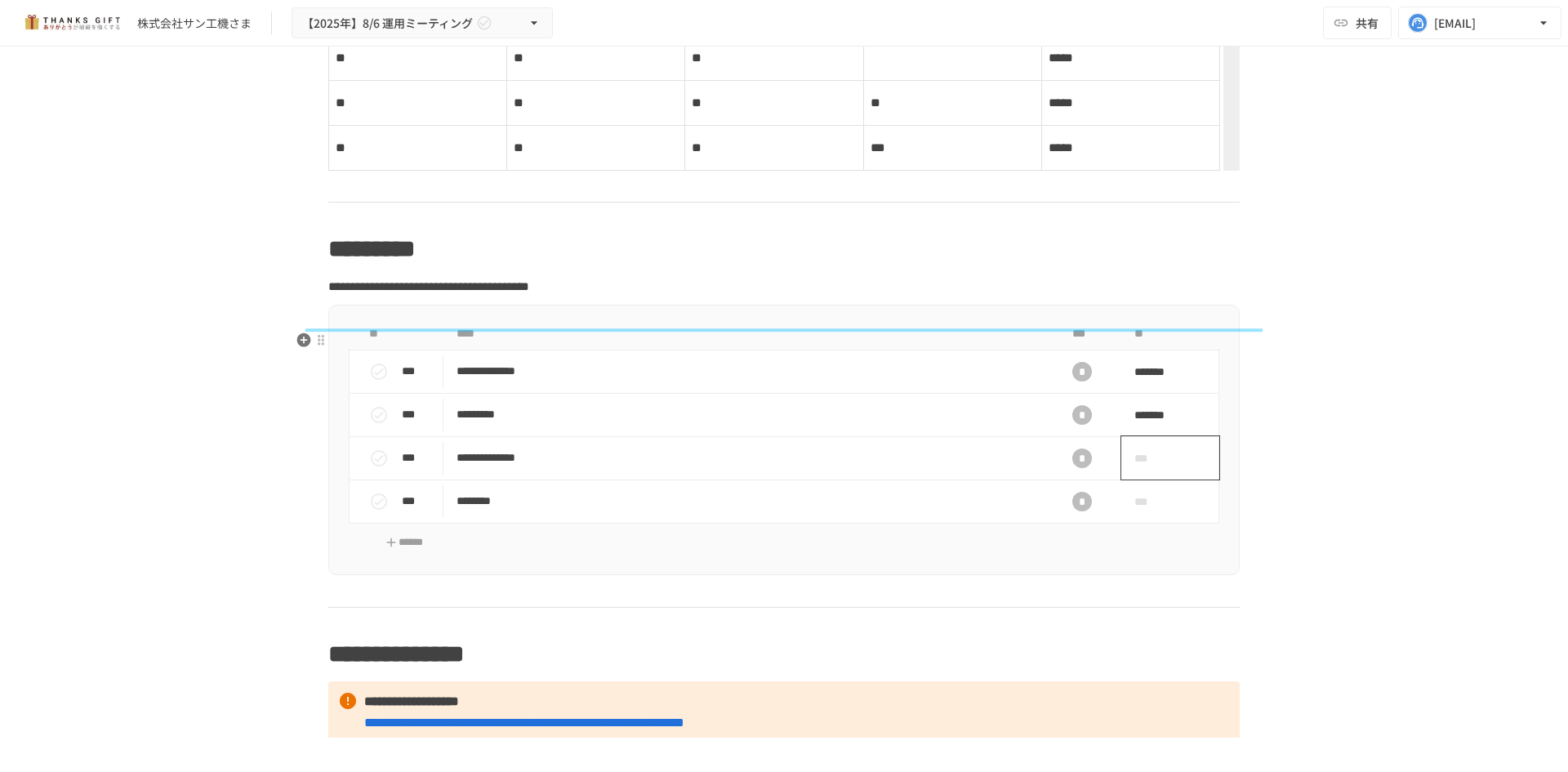 click on "***" at bounding box center (1152, 458) 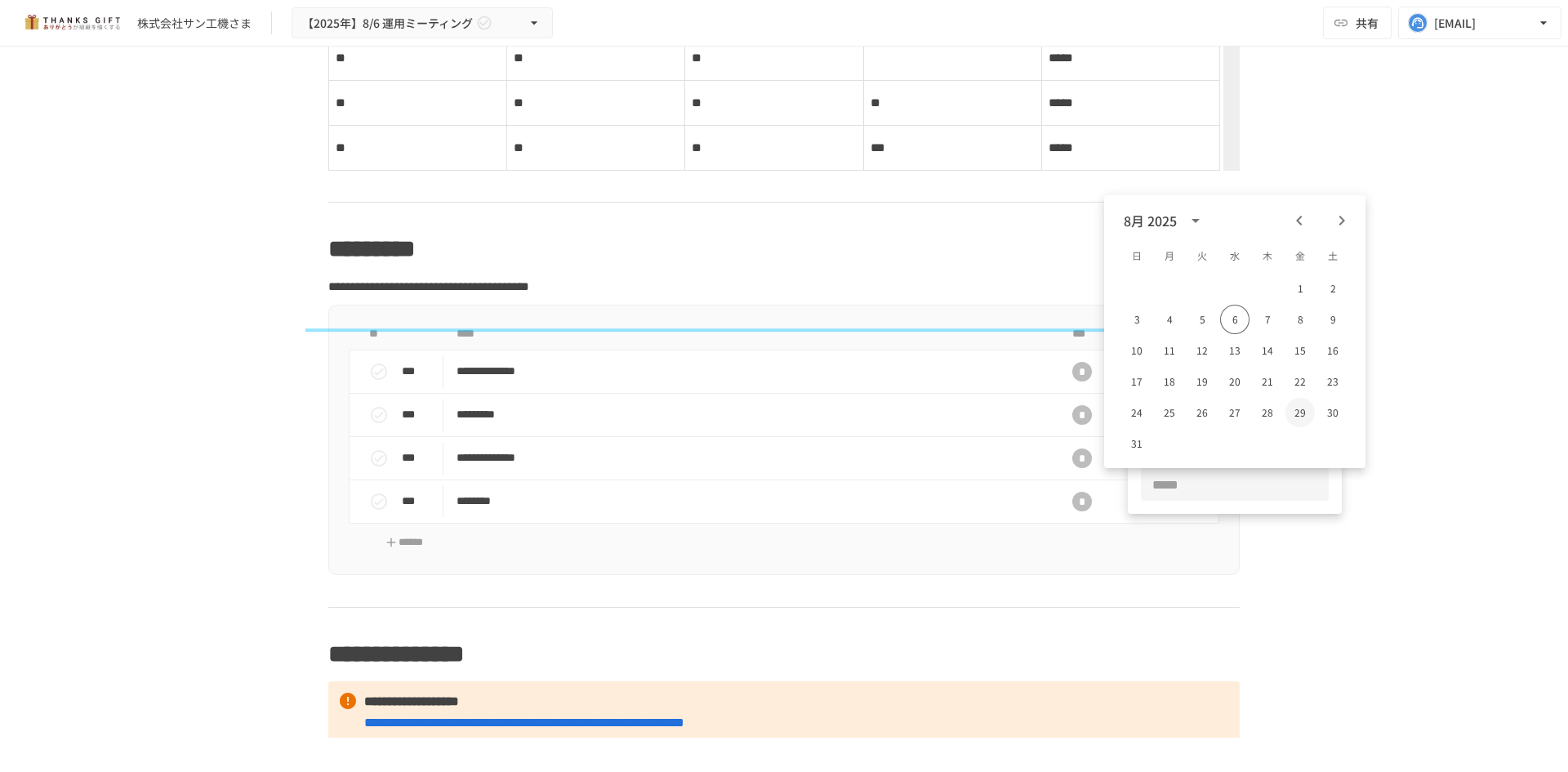 click on "29" at bounding box center (1300, 413) 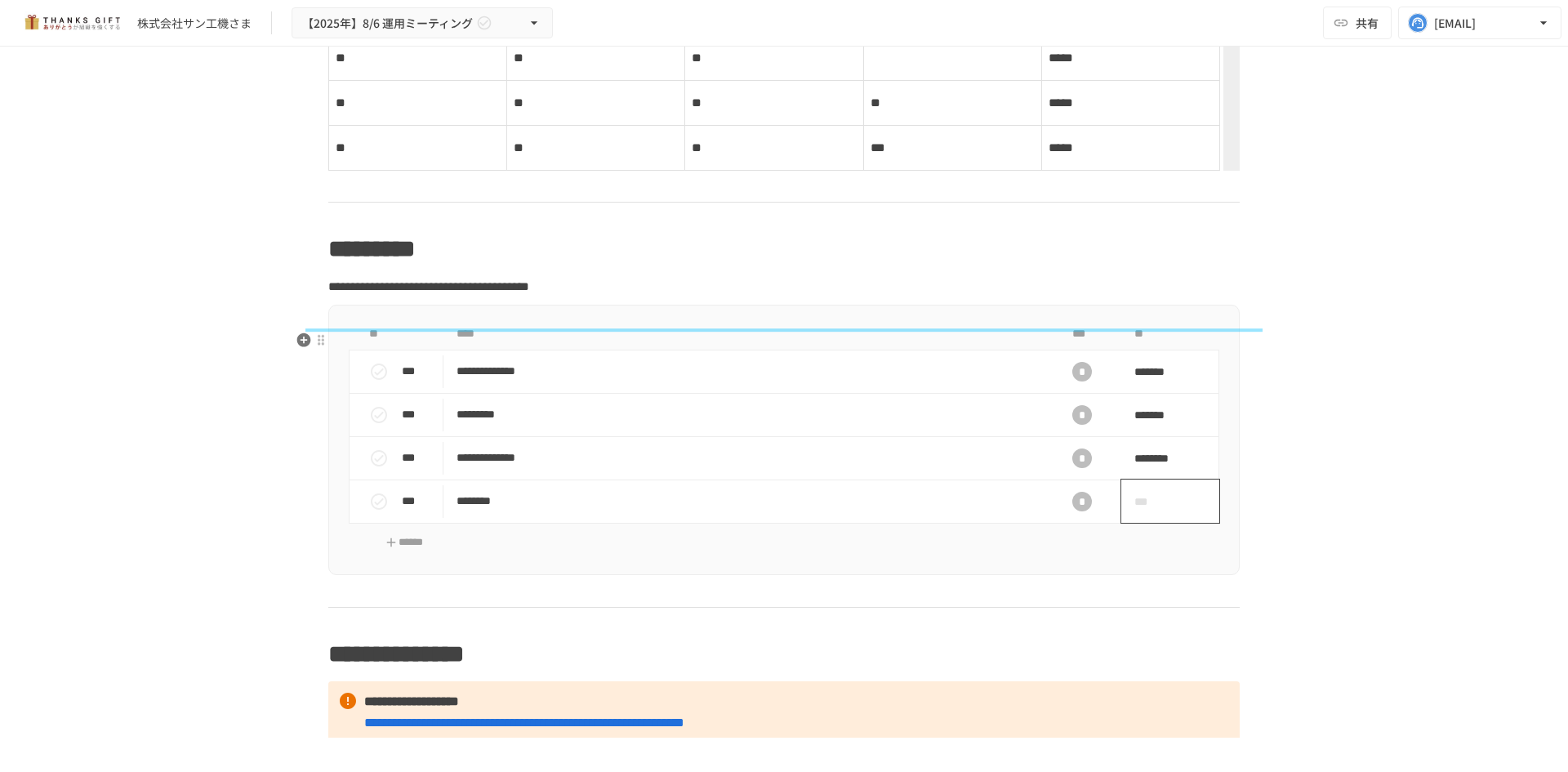 click on "***" at bounding box center [1152, 502] 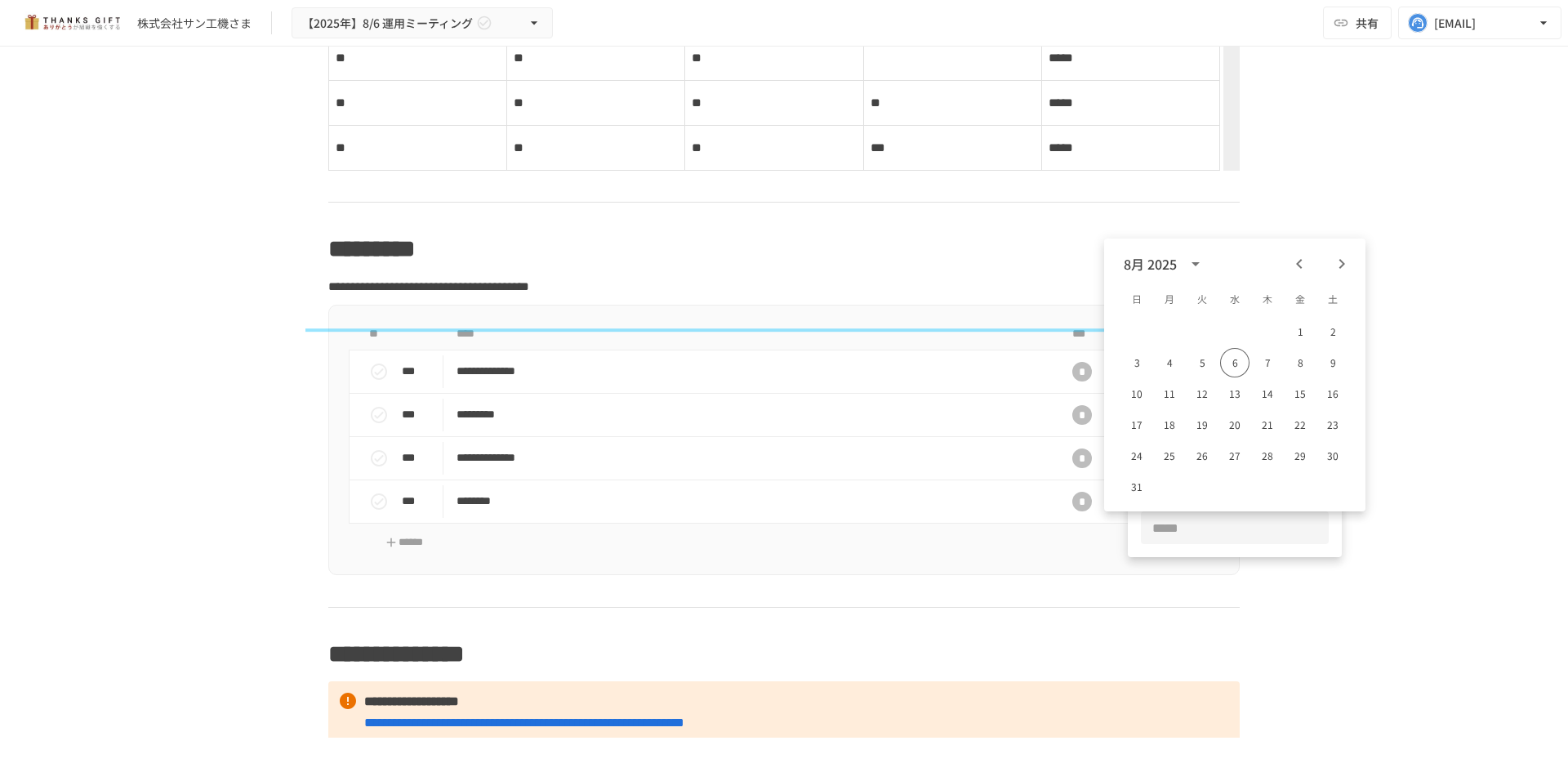 click 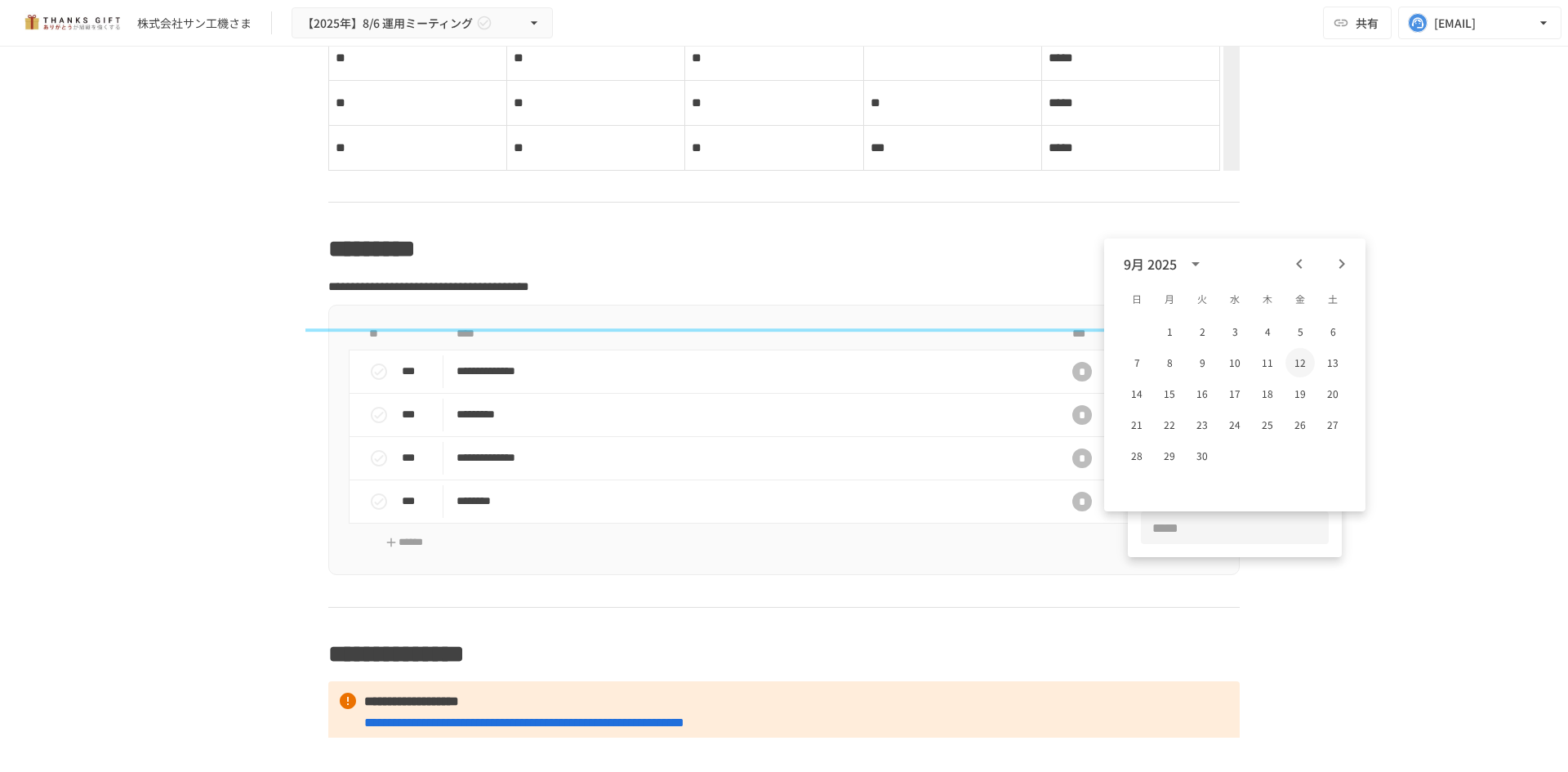click on "12" at bounding box center [1300, 363] 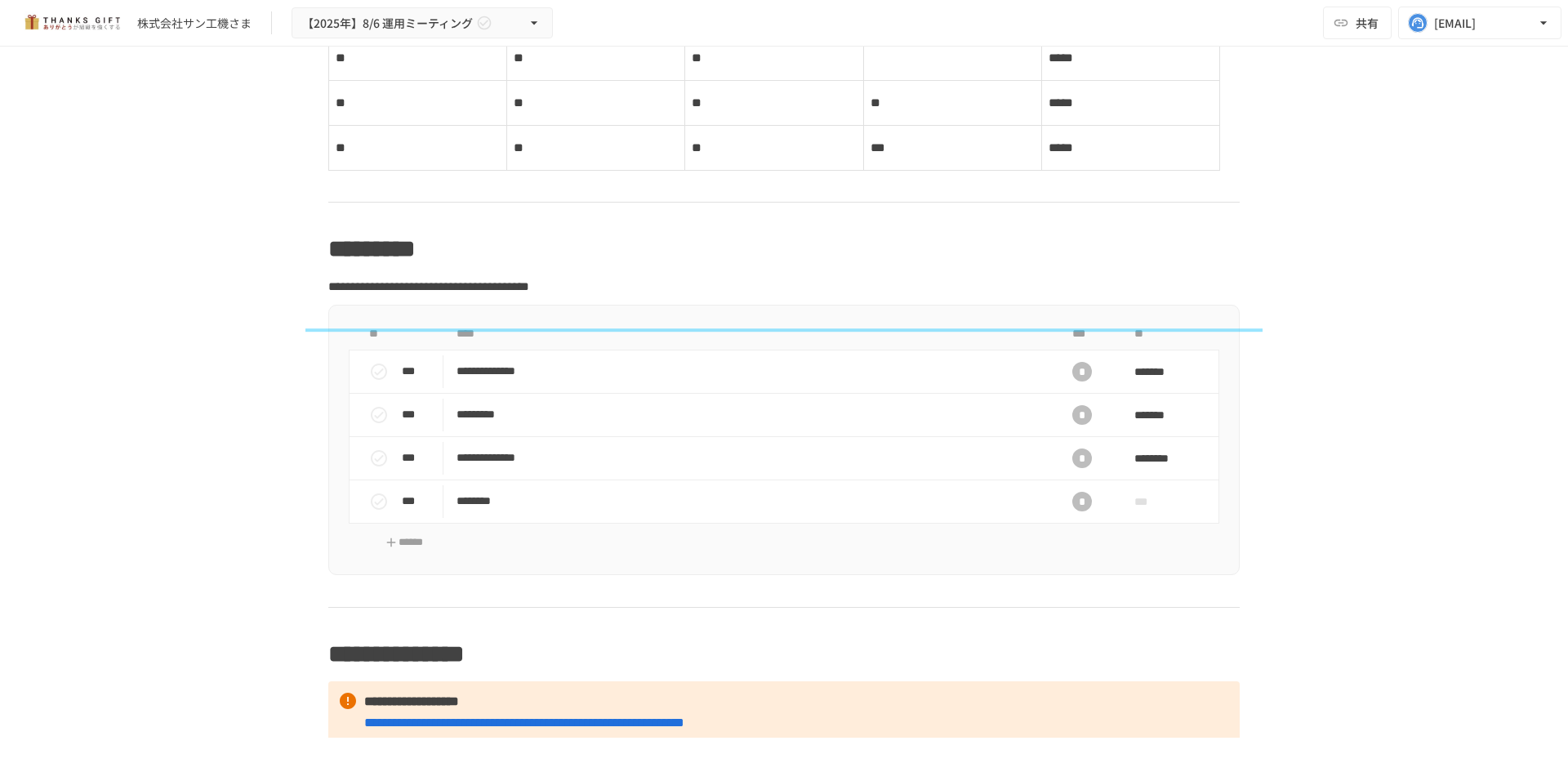 click on "**********" at bounding box center (784, 392) 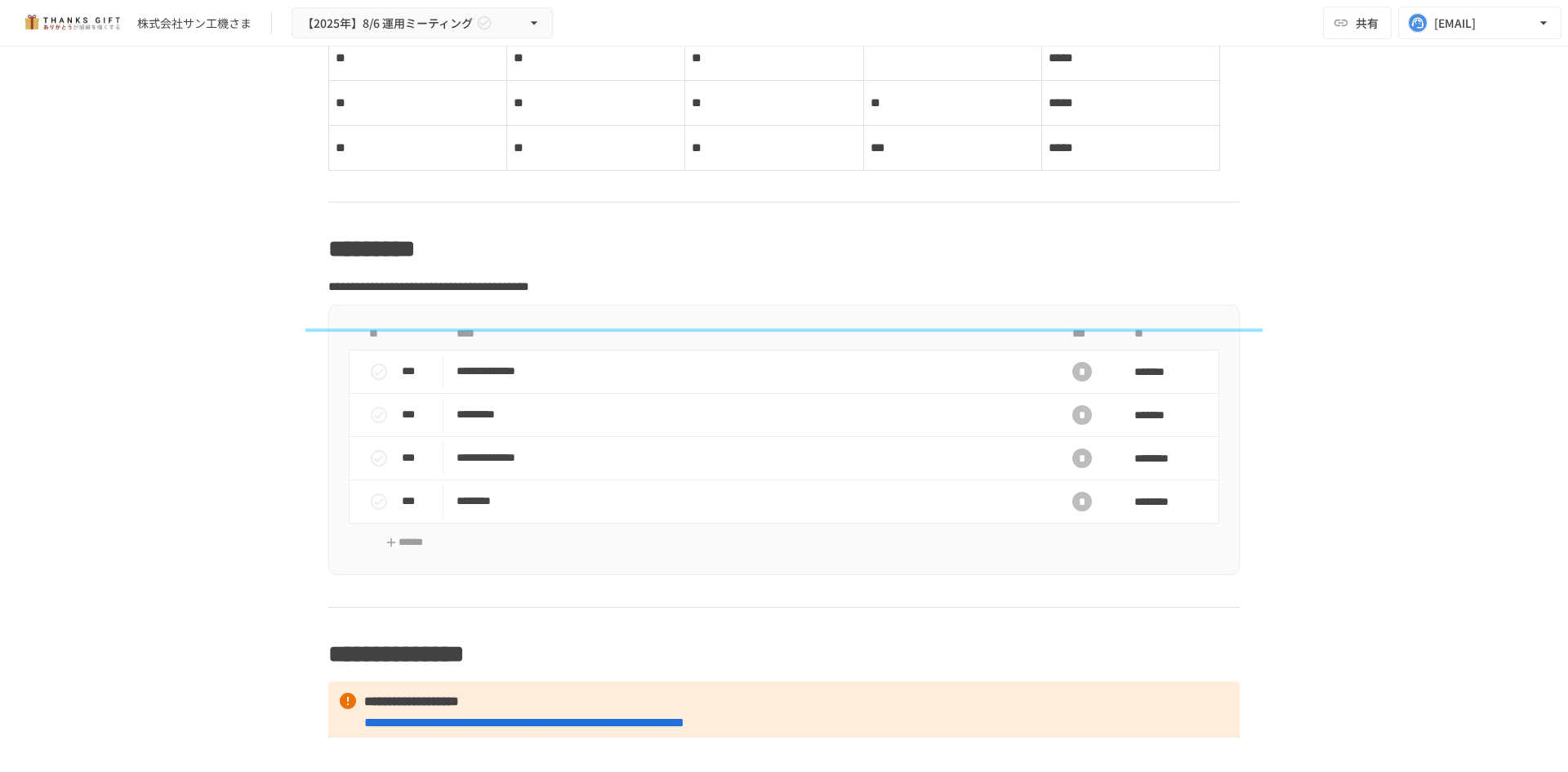 scroll, scrollTop: 5419, scrollLeft: 0, axis: vertical 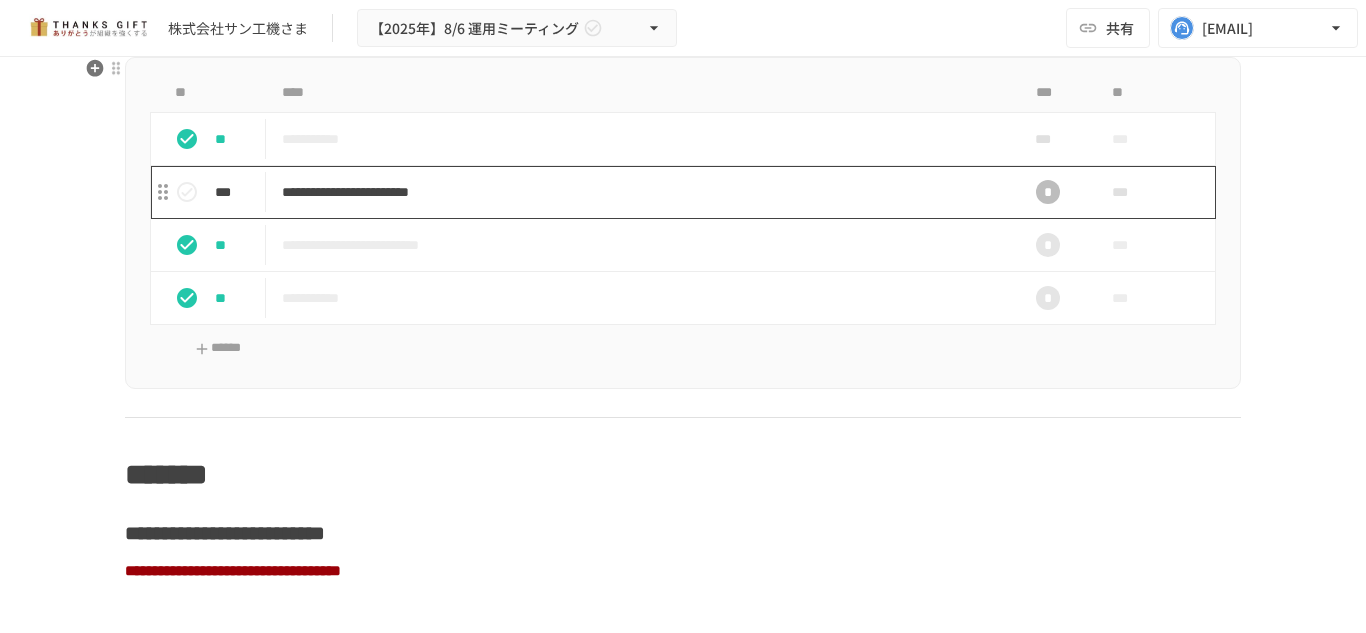 click on "**********" at bounding box center [641, 192] 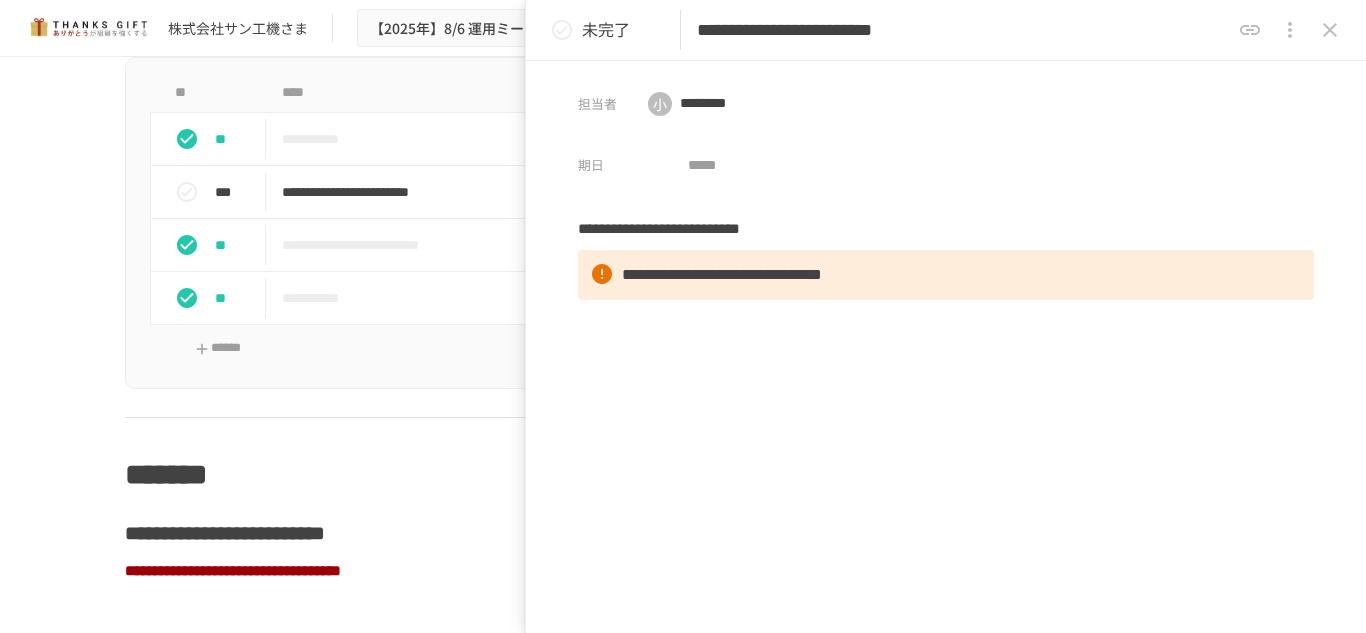 drag, startPoint x: 1135, startPoint y: 36, endPoint x: 502, endPoint y: -19, distance: 635.38495 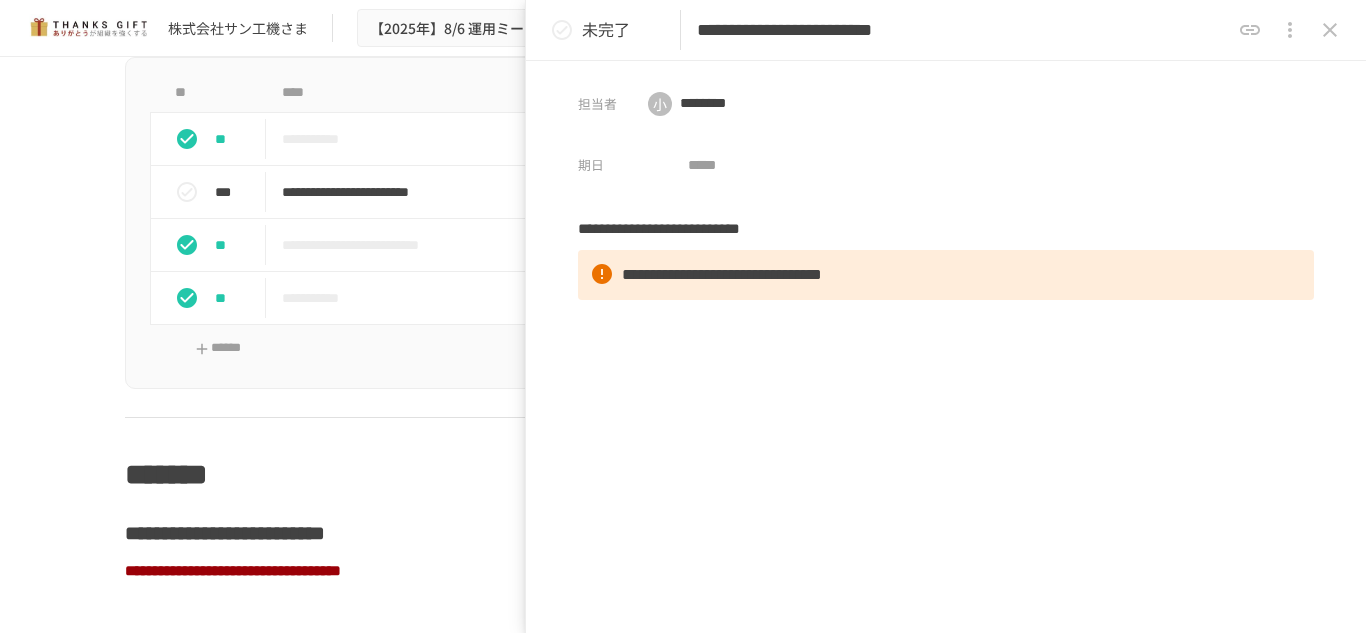 click on "**********" at bounding box center [683, 295] 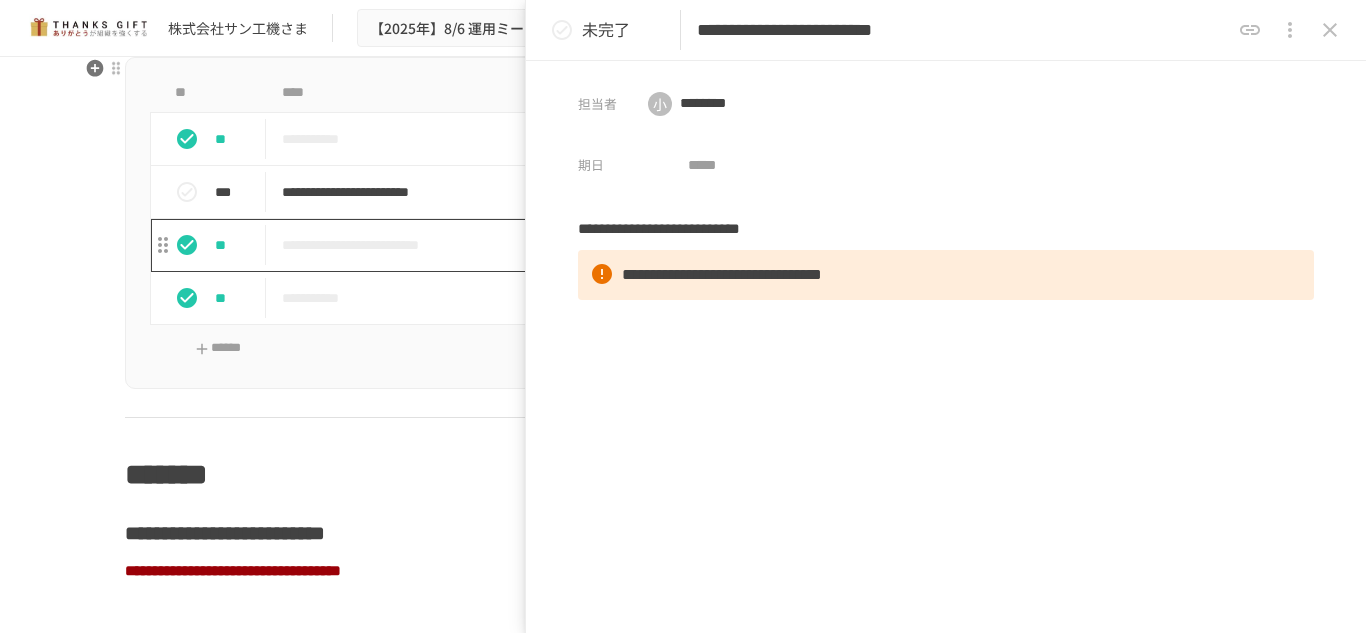 click on "**********" at bounding box center (641, 245) 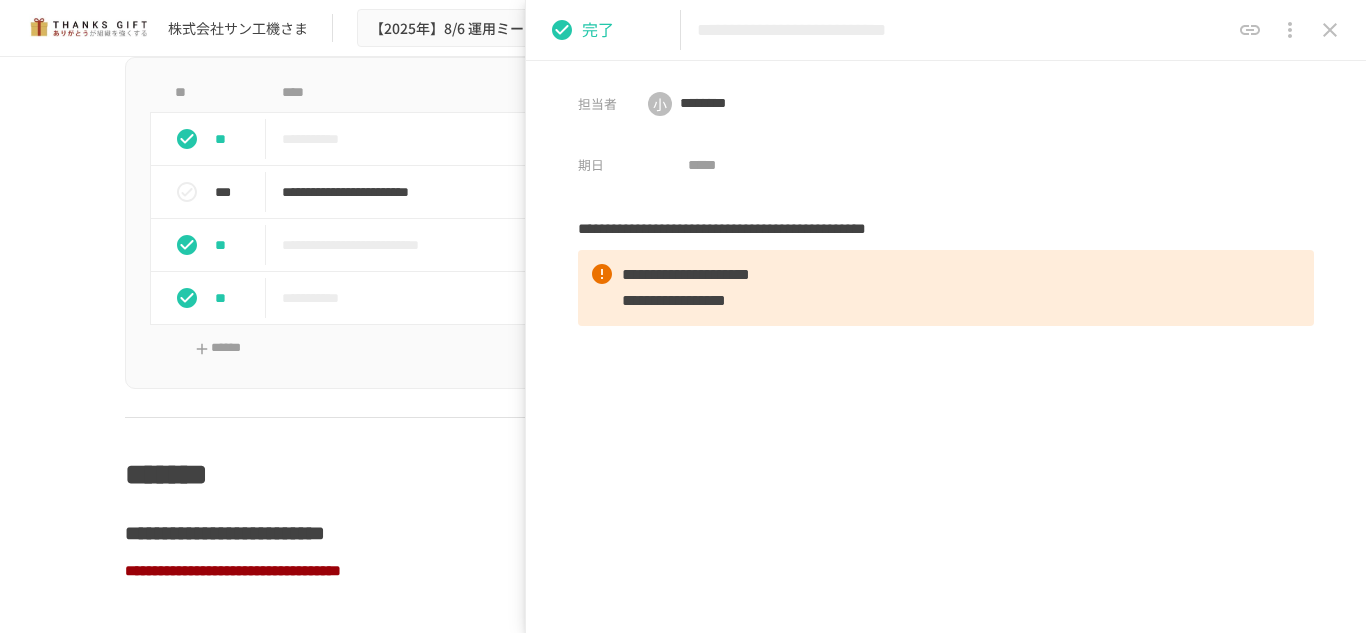 drag, startPoint x: 943, startPoint y: 32, endPoint x: 535, endPoint y: 40, distance: 408.07843 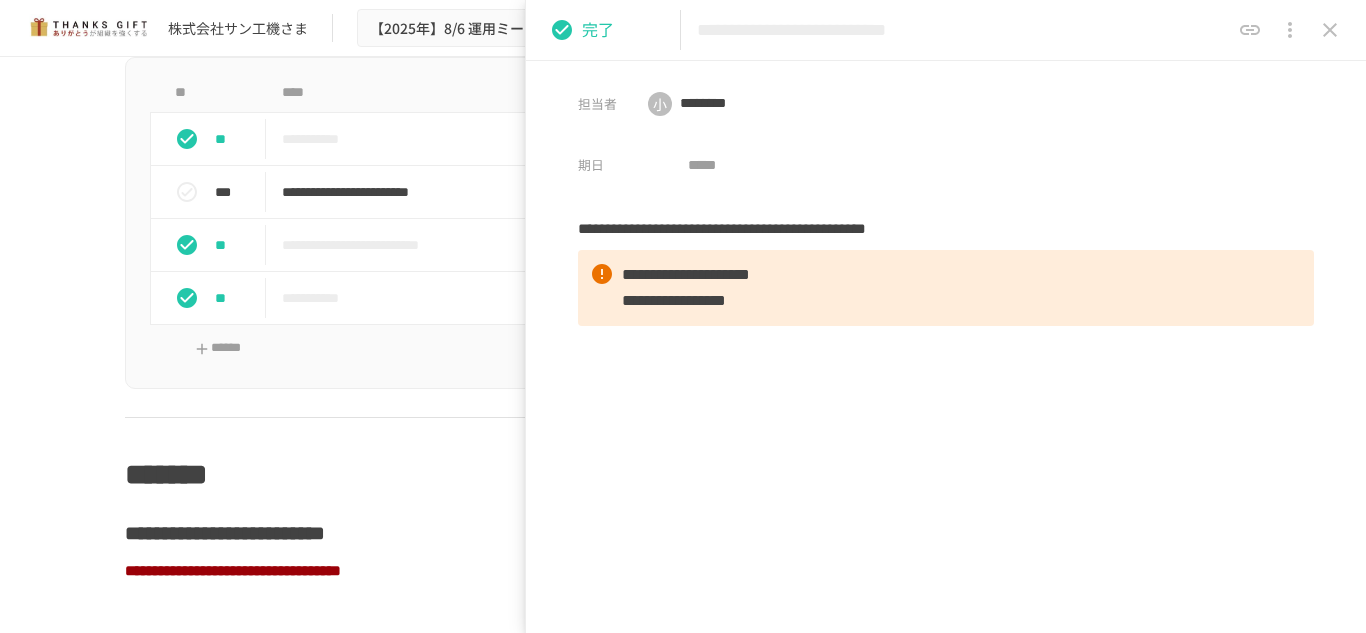 click on "**********" at bounding box center (946, 30) 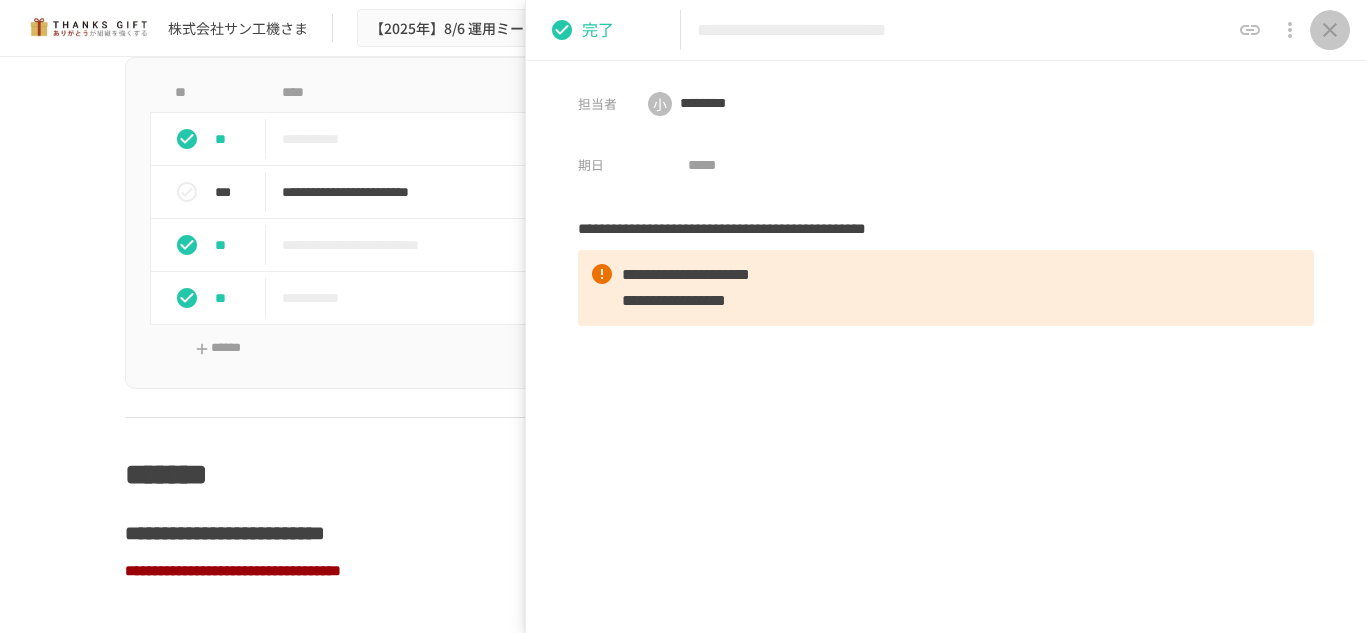 drag, startPoint x: 1317, startPoint y: 39, endPoint x: 1292, endPoint y: 53, distance: 28.653097 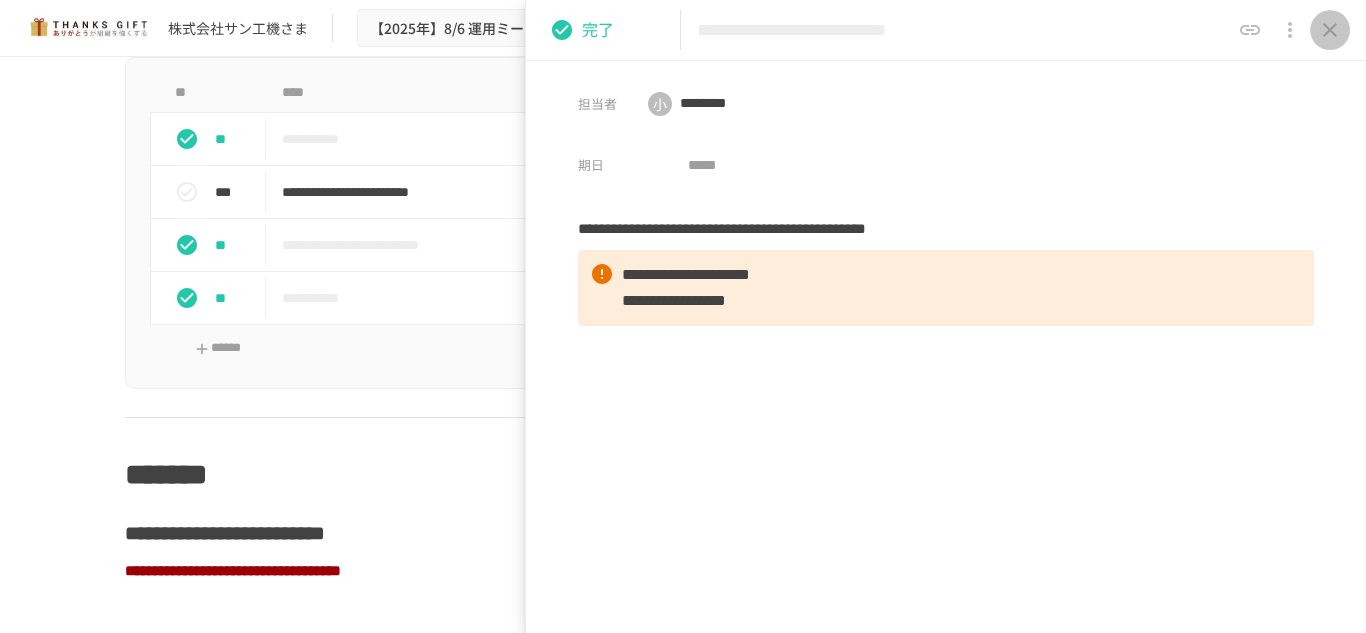 click at bounding box center (1330, 30) 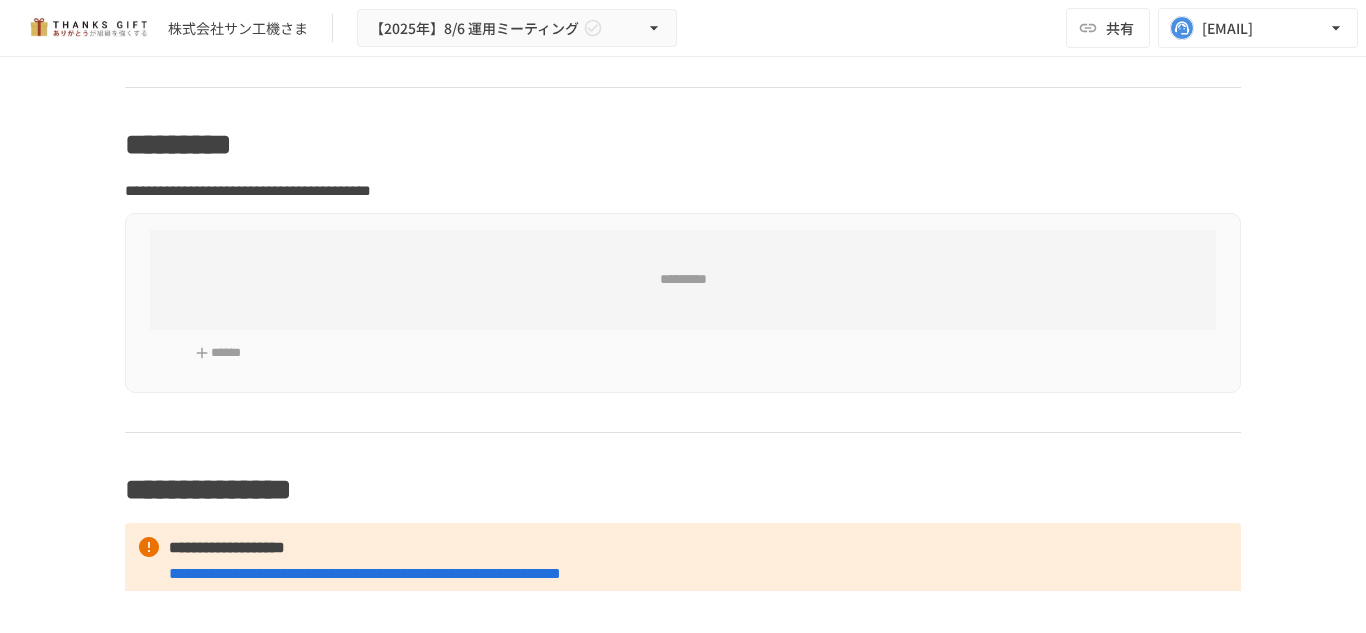 scroll, scrollTop: 6300, scrollLeft: 0, axis: vertical 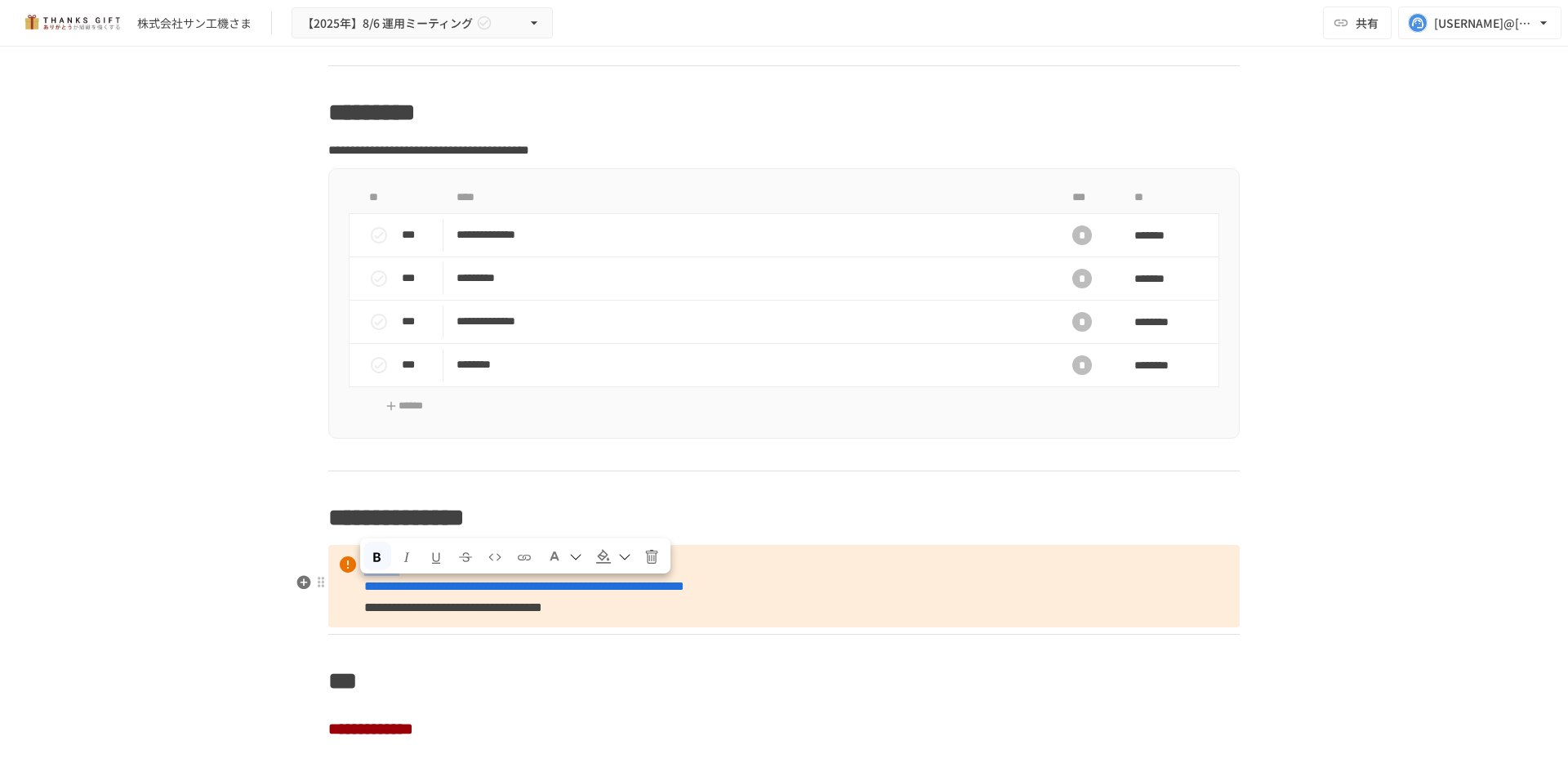 drag, startPoint x: 359, startPoint y: 591, endPoint x: 426, endPoint y: 592, distance: 67.00746 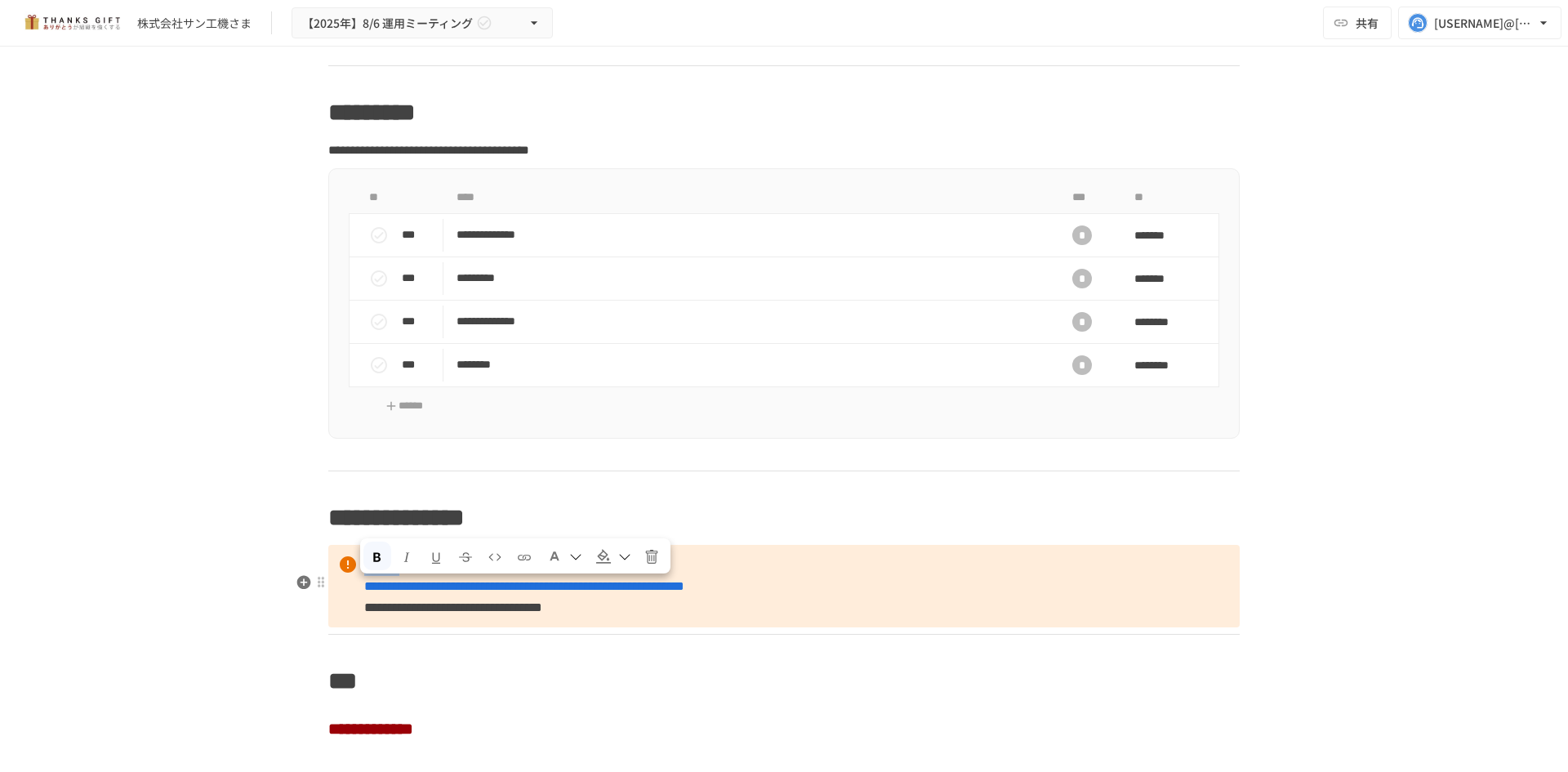 click on "**********" at bounding box center (412, 564) 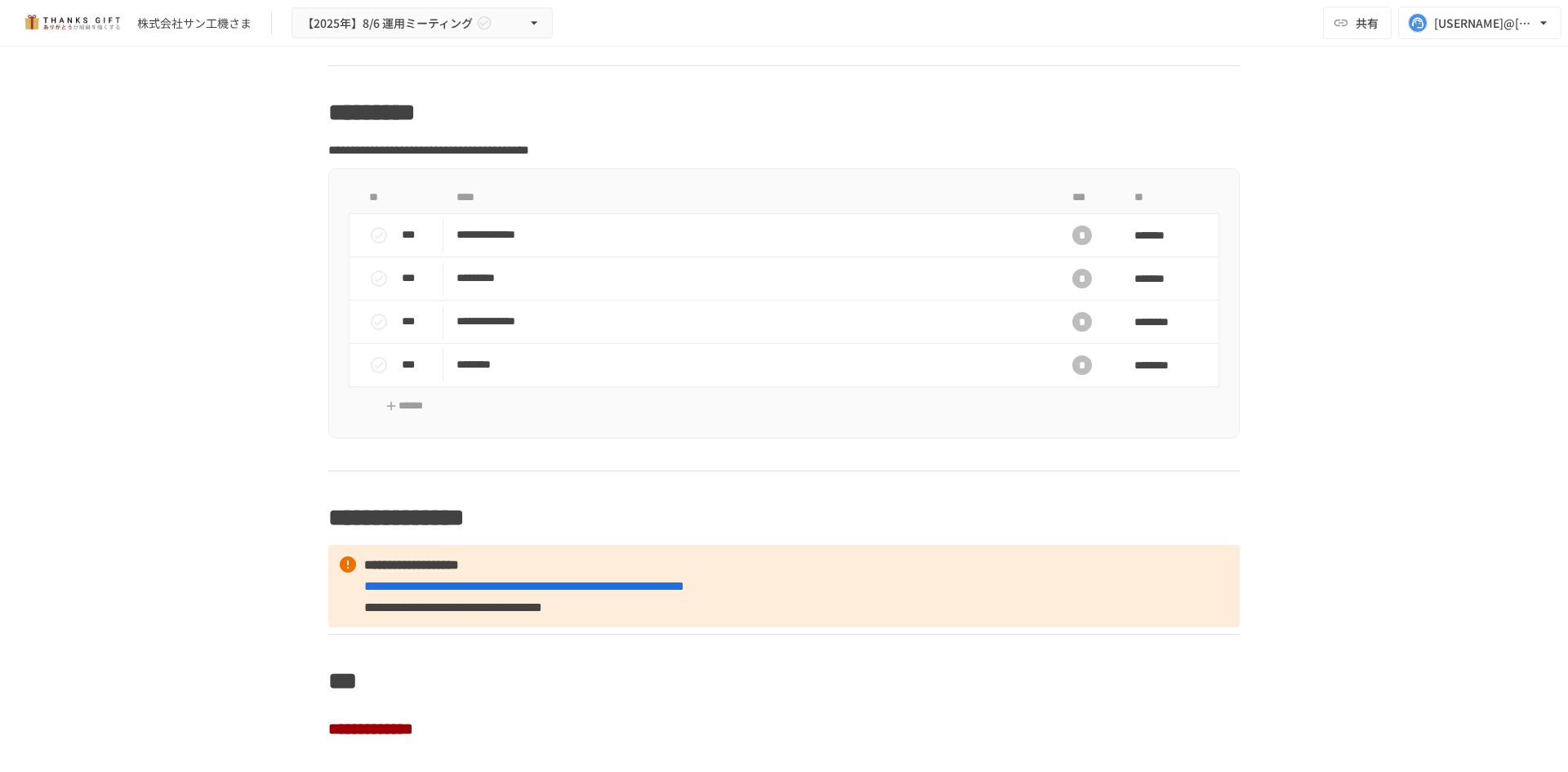 click on "**********" at bounding box center [784, 392] 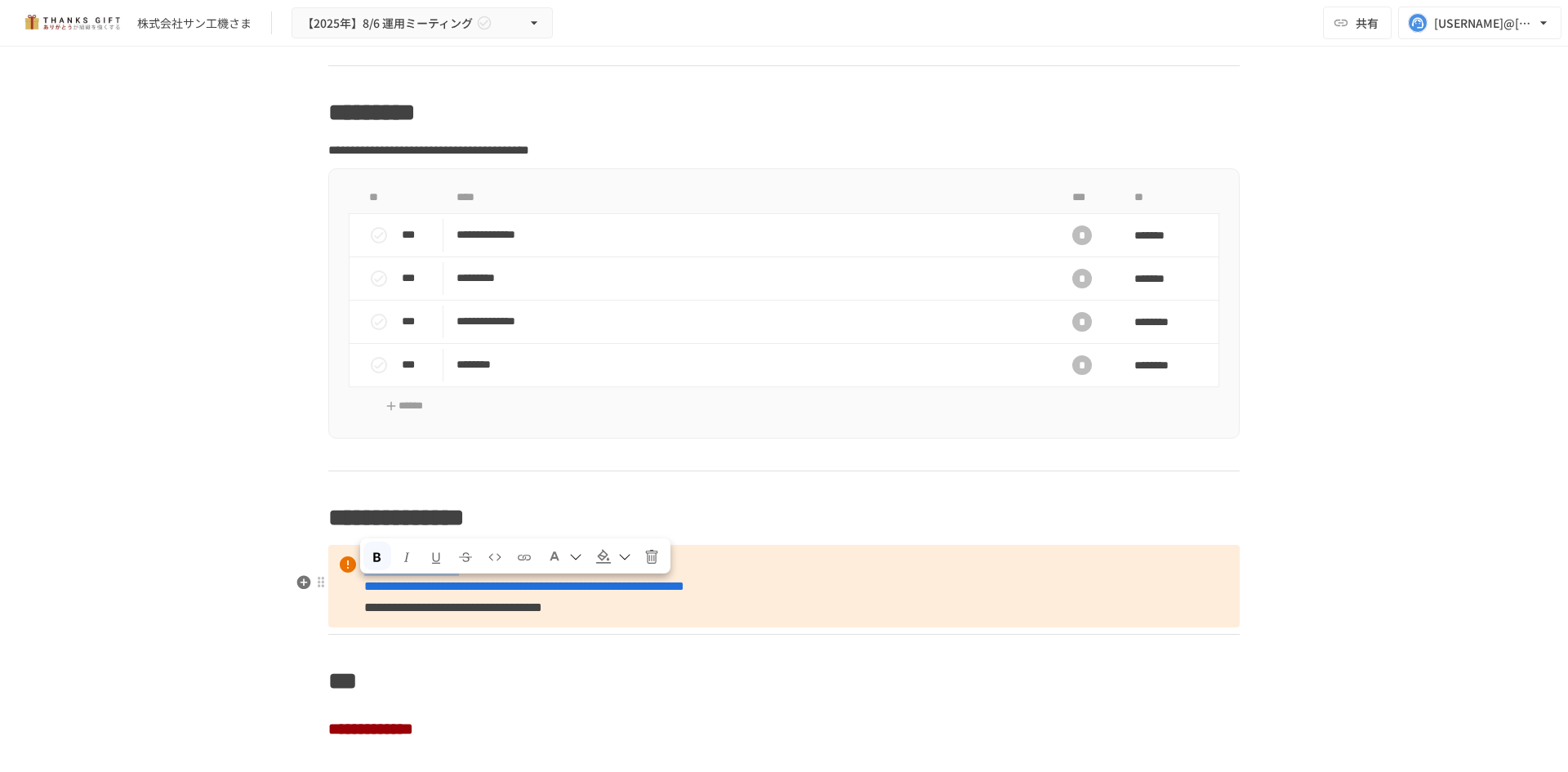 drag, startPoint x: 359, startPoint y: 596, endPoint x: 565, endPoint y: 582, distance: 206.4752 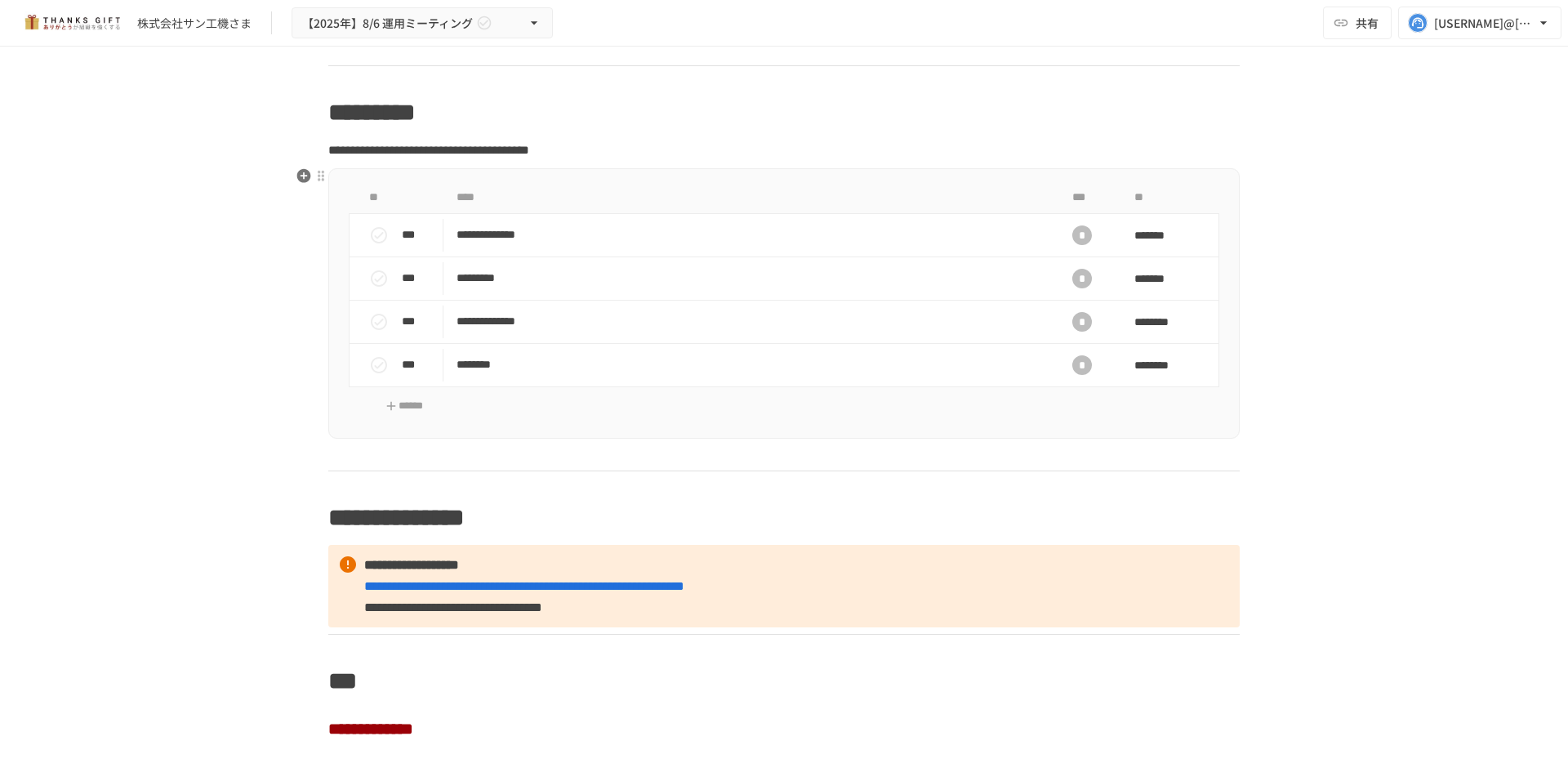 click on "**********" at bounding box center (429, 149) 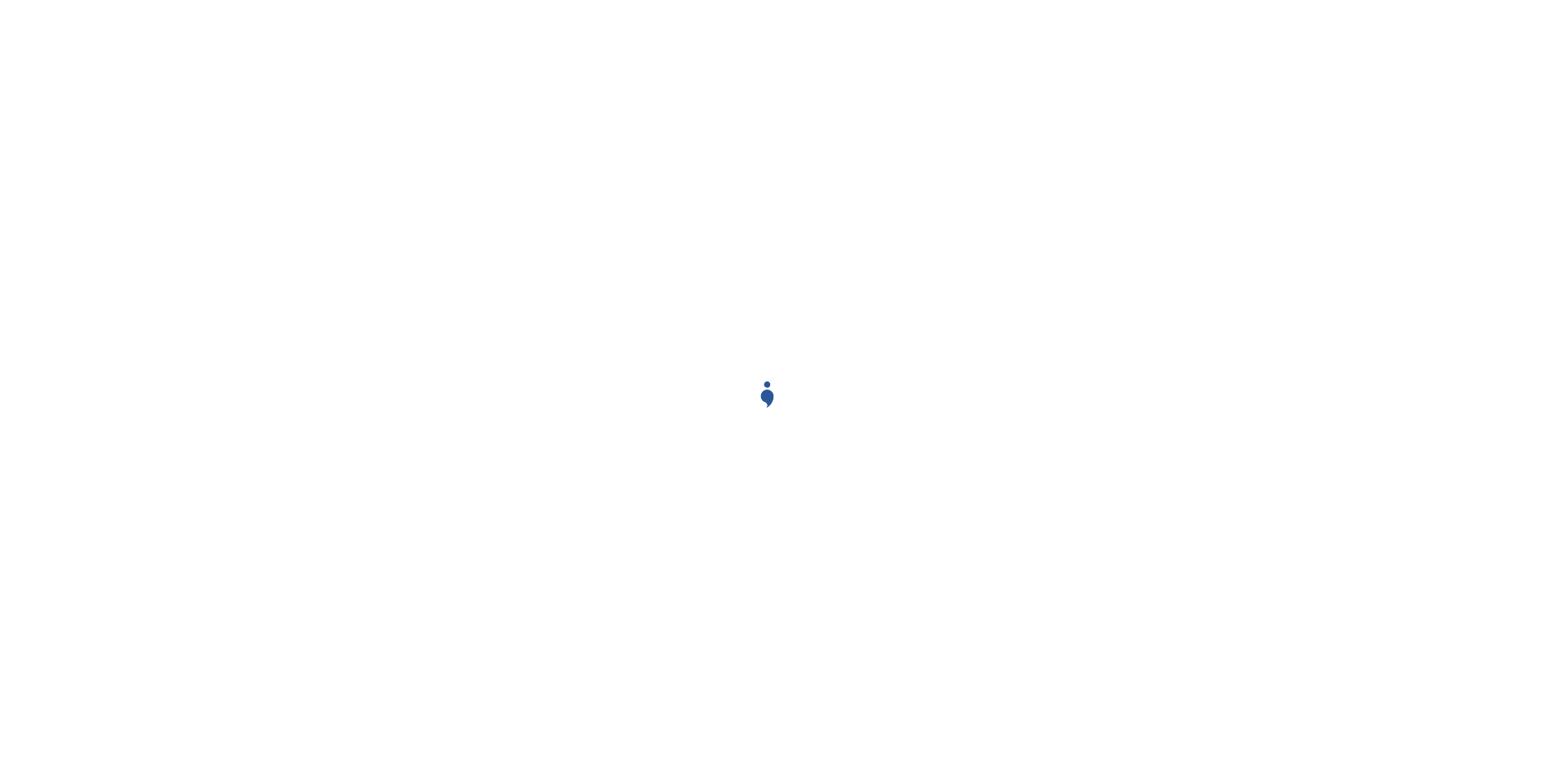scroll, scrollTop: 0, scrollLeft: 0, axis: both 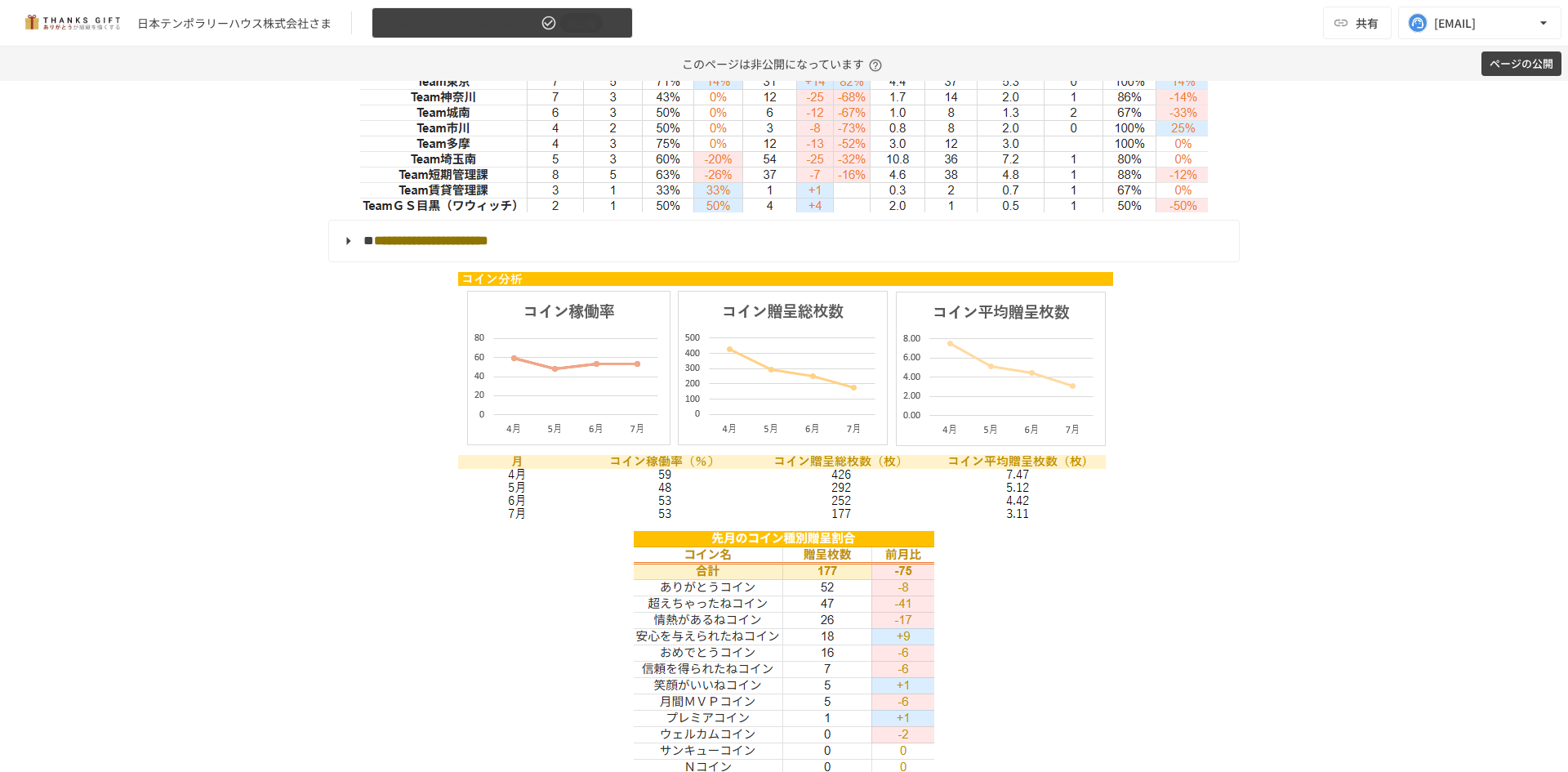 click 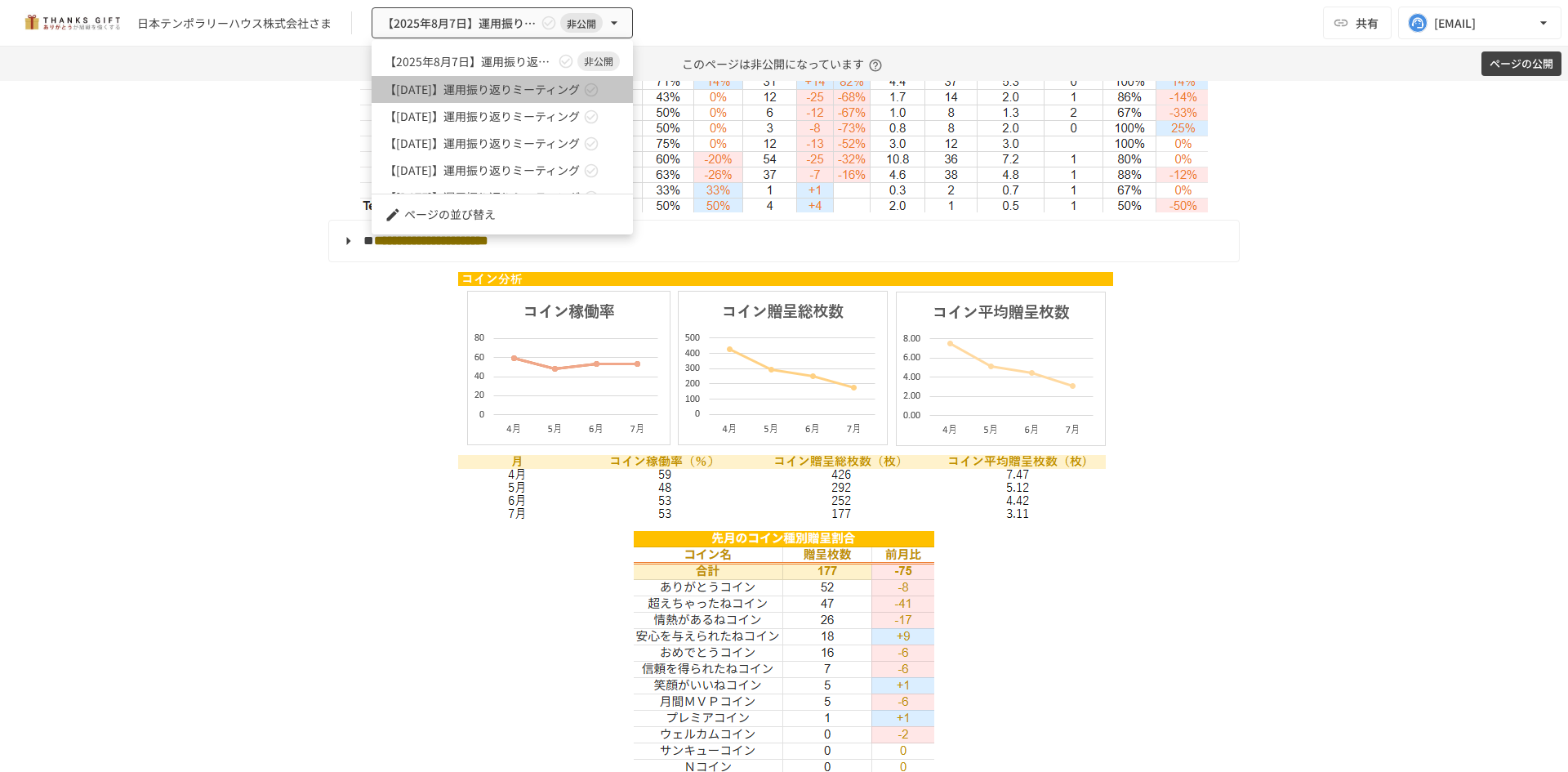click on "【2025年7月3日】運用振り返りミーティング" at bounding box center [482, 89] 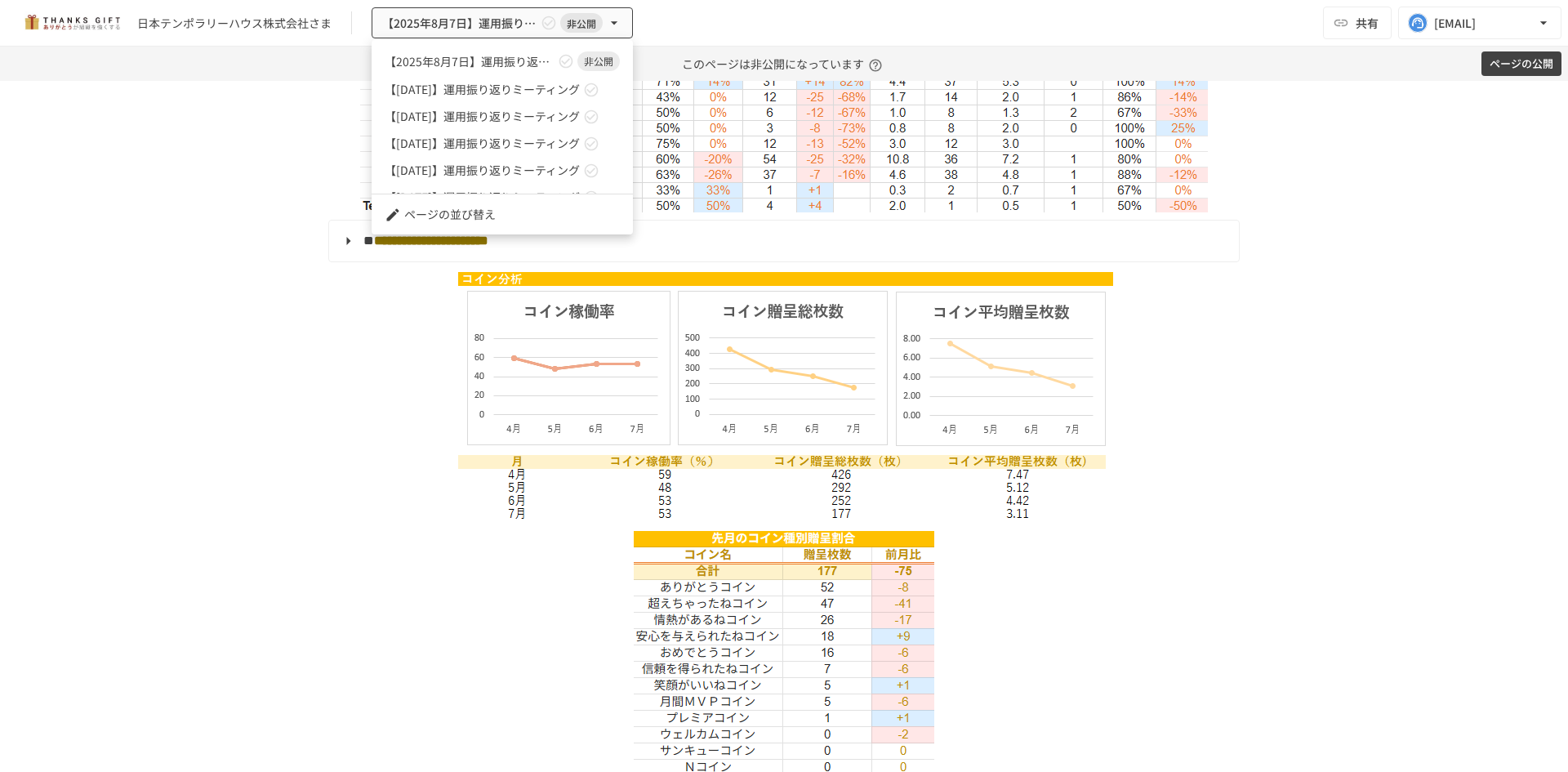 click at bounding box center [784, 386] 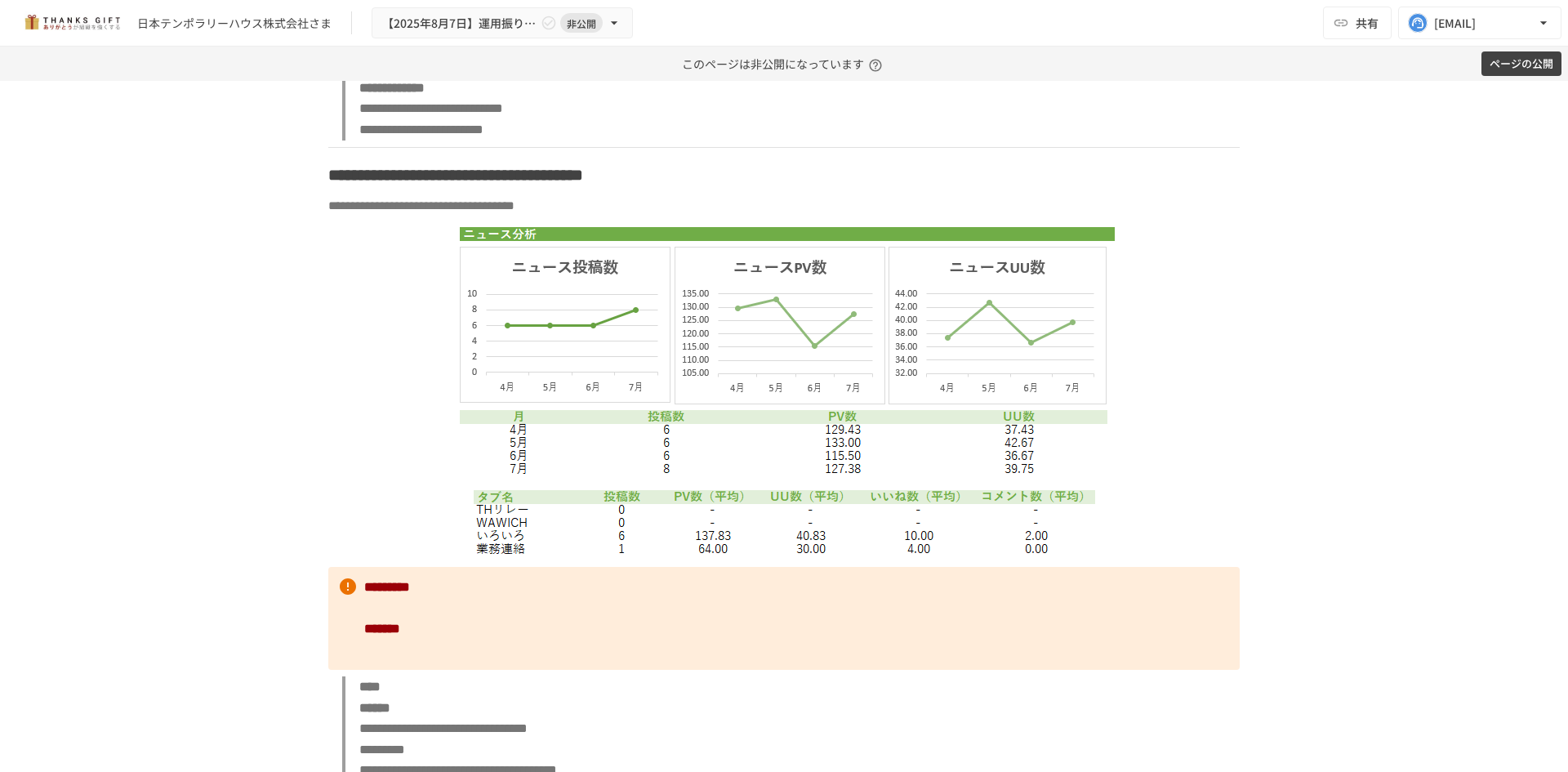 scroll, scrollTop: 4902, scrollLeft: 0, axis: vertical 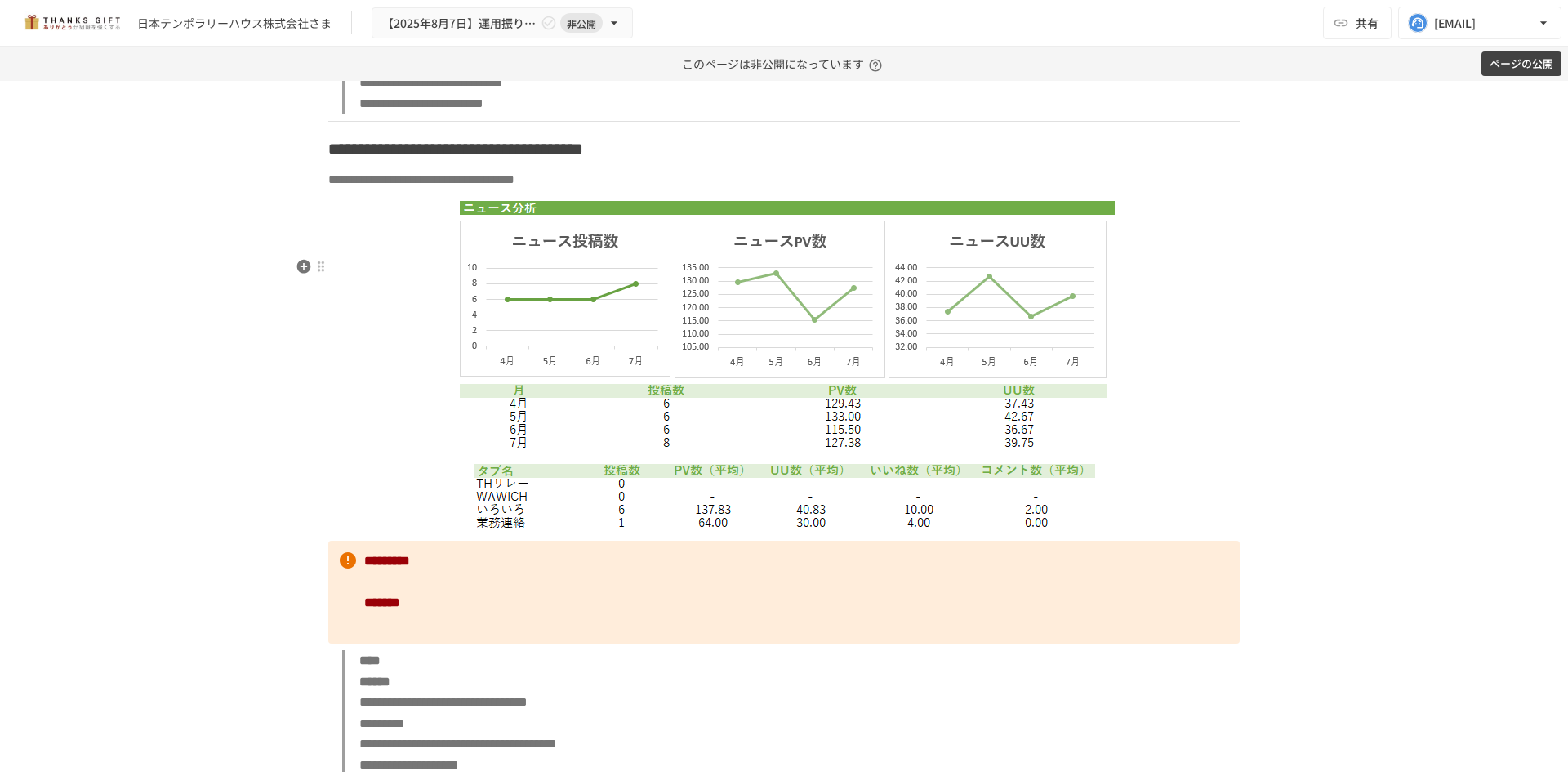 type 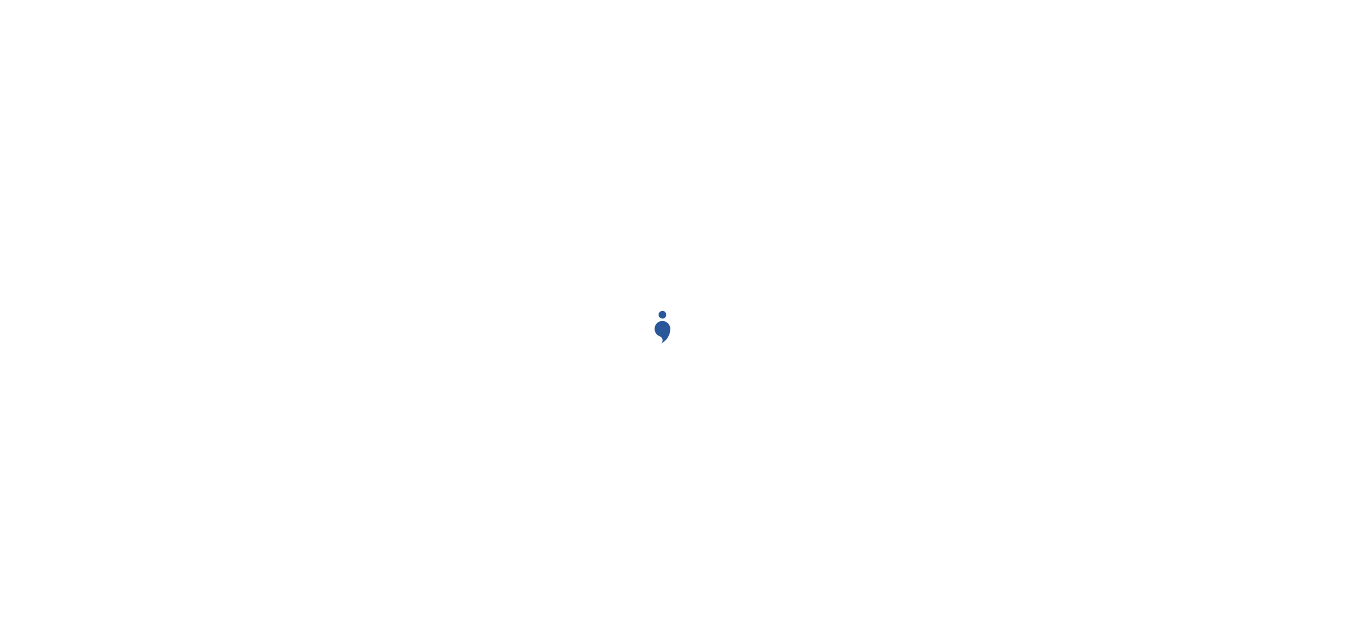 scroll, scrollTop: 0, scrollLeft: 0, axis: both 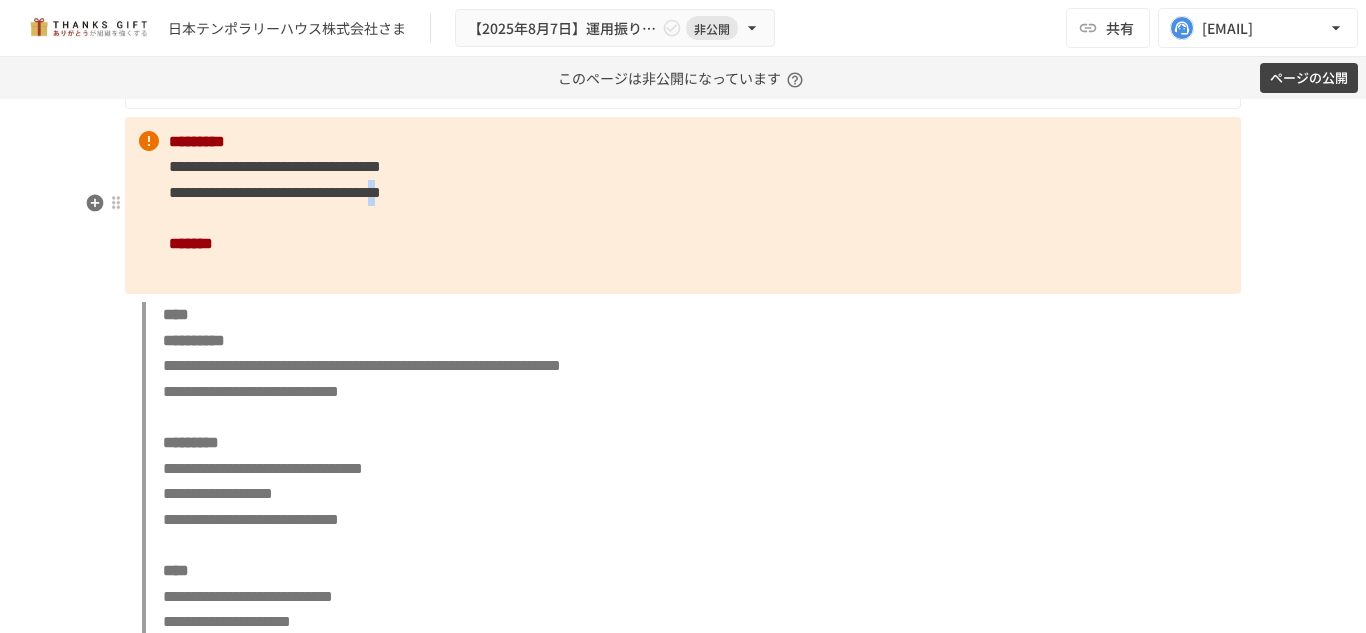 click on "**********" at bounding box center (275, 192) 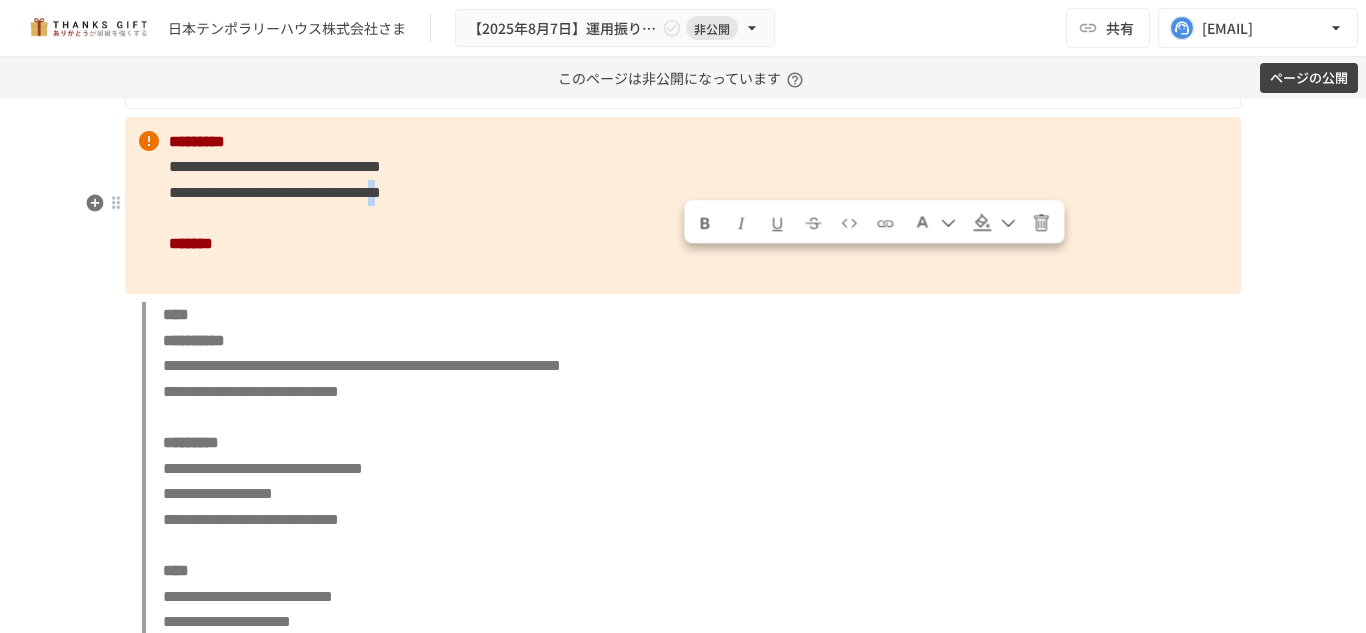 type 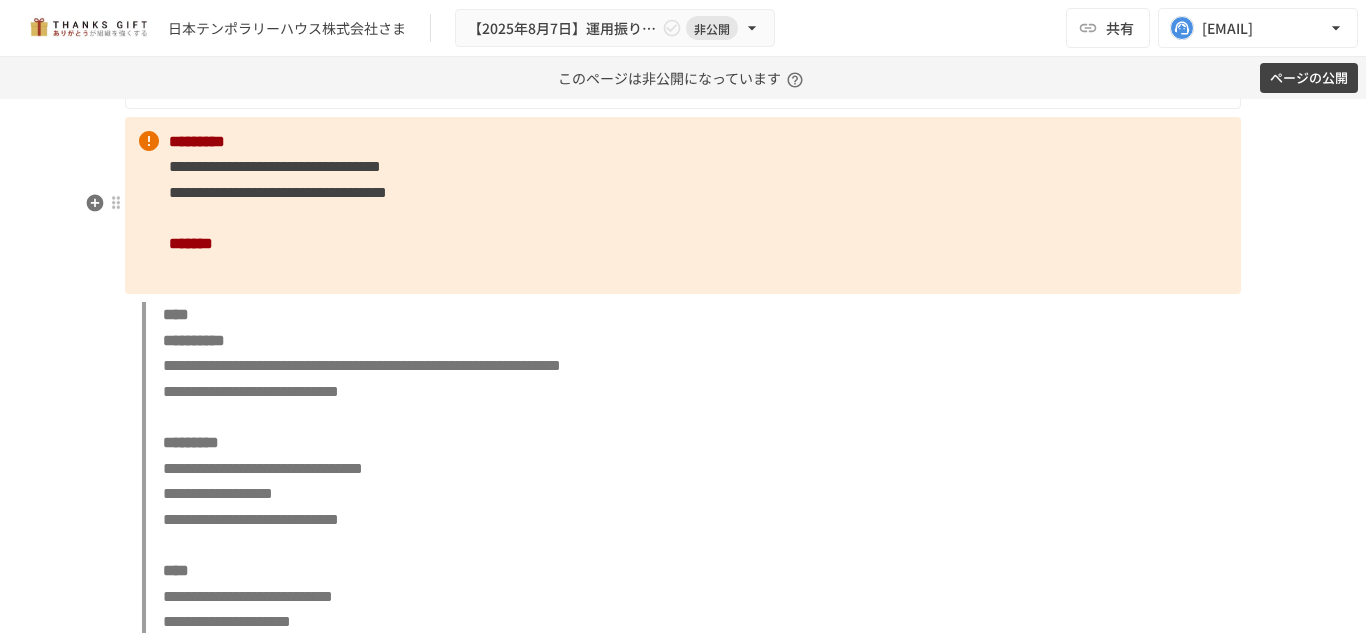 click on "**********" at bounding box center [278, 192] 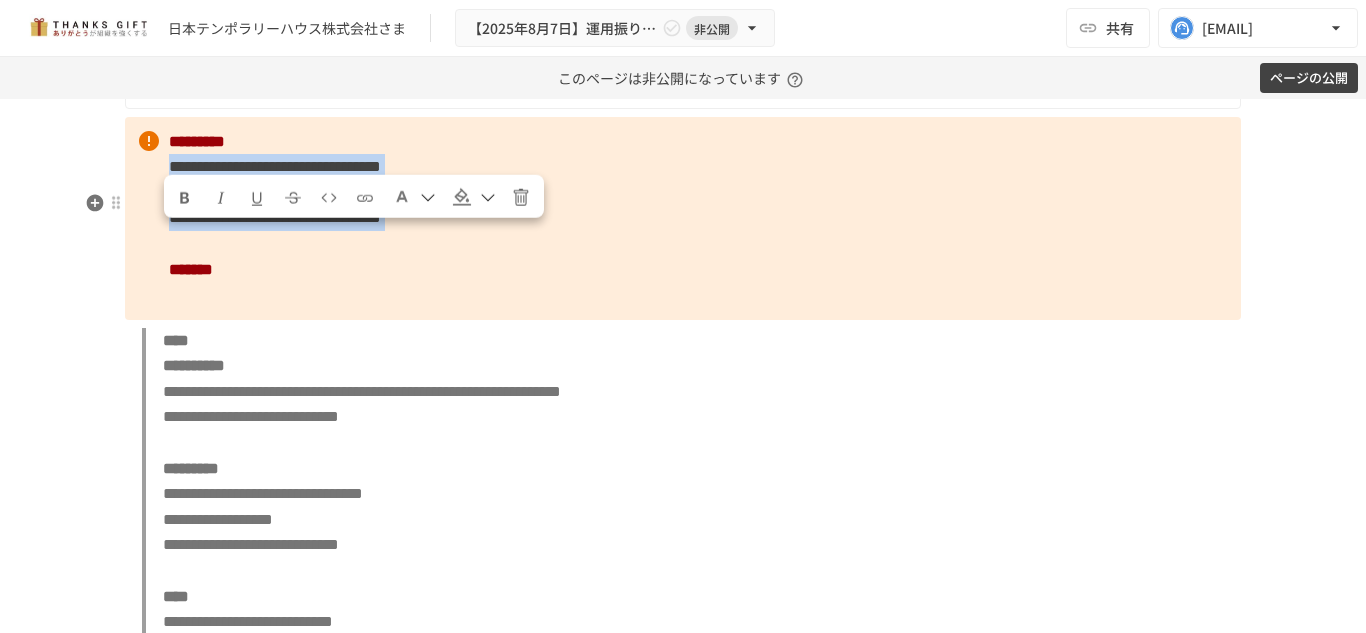 drag, startPoint x: 783, startPoint y: 312, endPoint x: 136, endPoint y: 251, distance: 649.8692 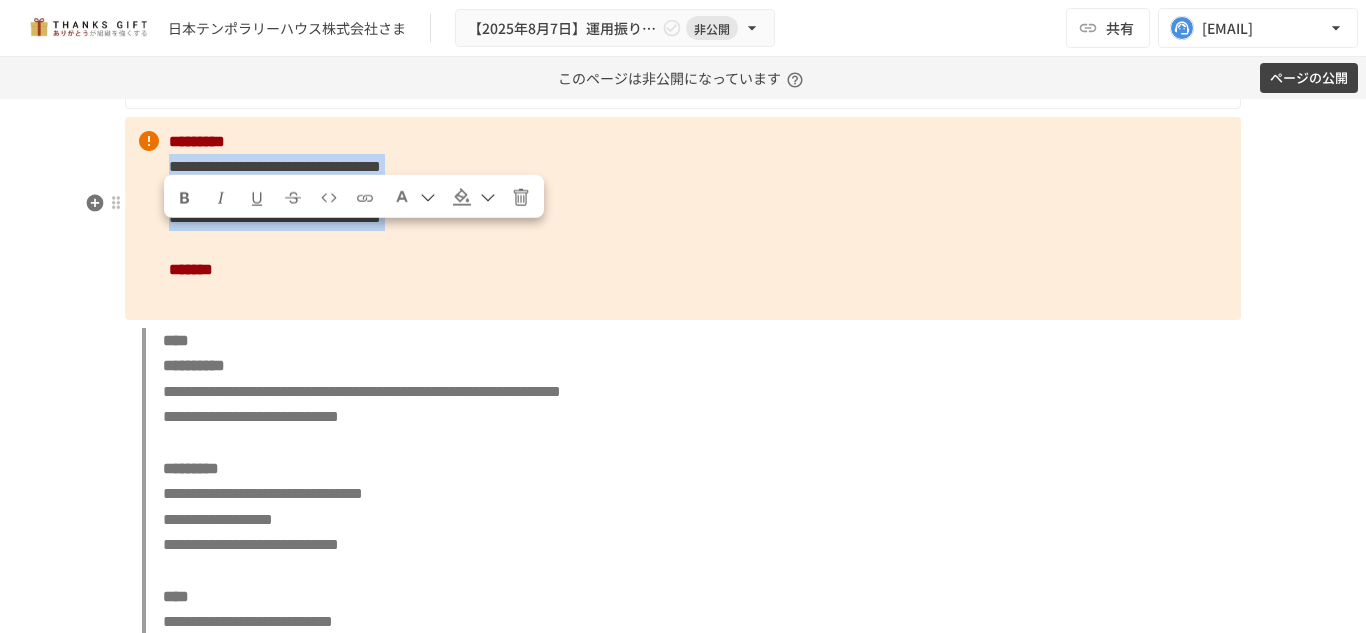 click on "**********" at bounding box center (275, 217) 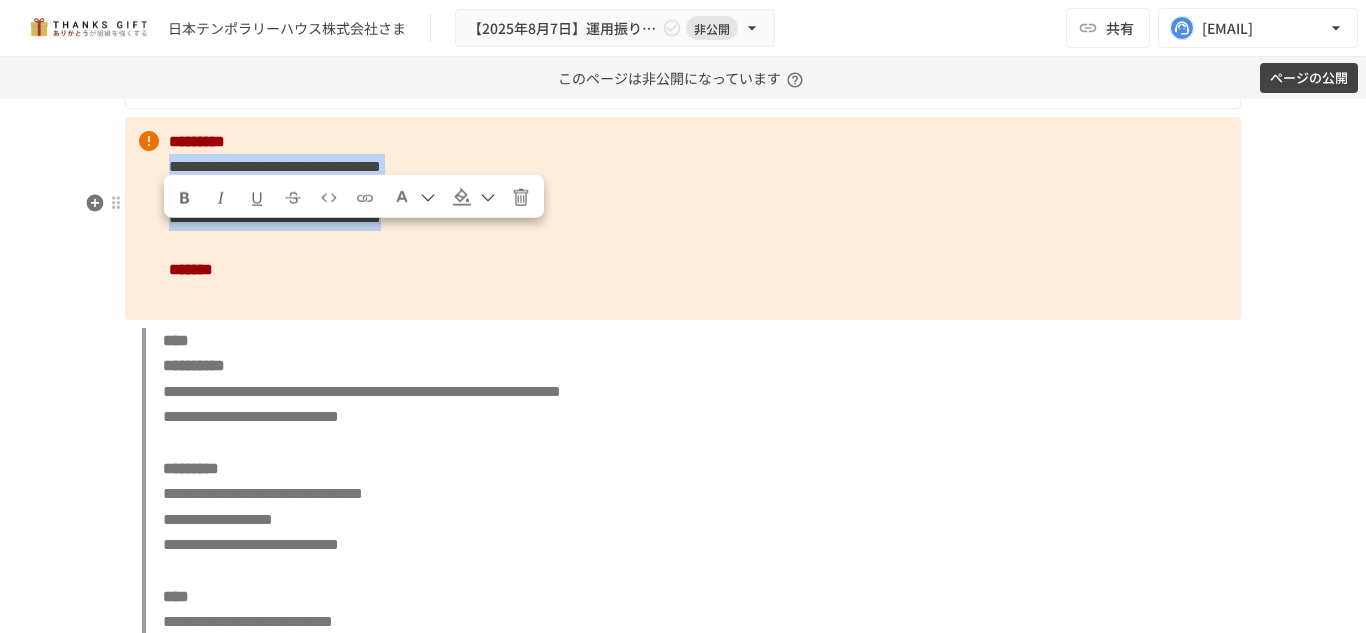 drag, startPoint x: 728, startPoint y: 301, endPoint x: 153, endPoint y: 239, distance: 578.33295 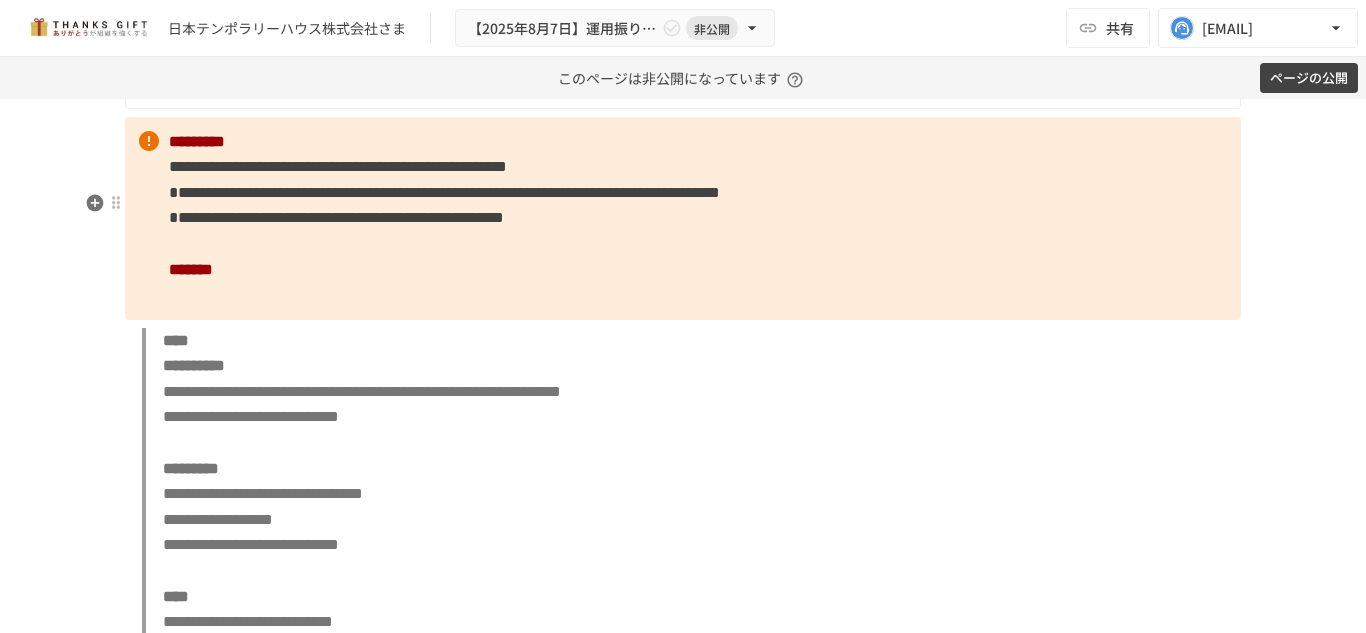 click on "**********" at bounding box center (338, 166) 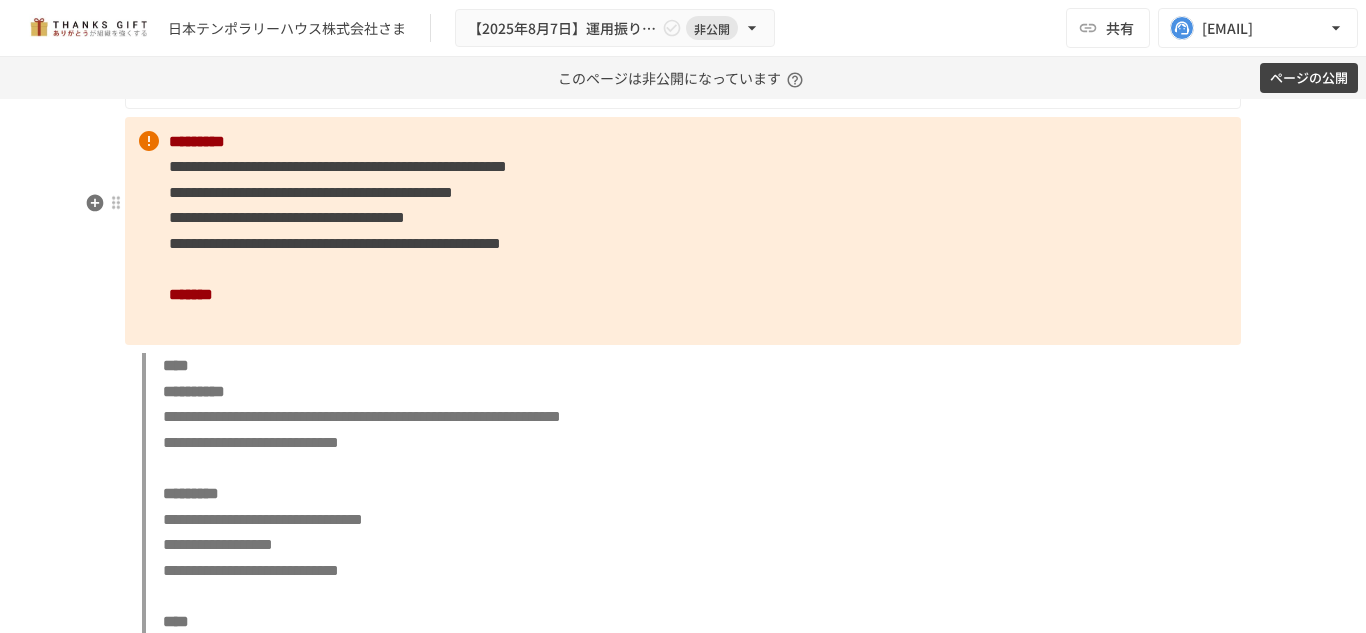 click on "**********" at bounding box center [683, 231] 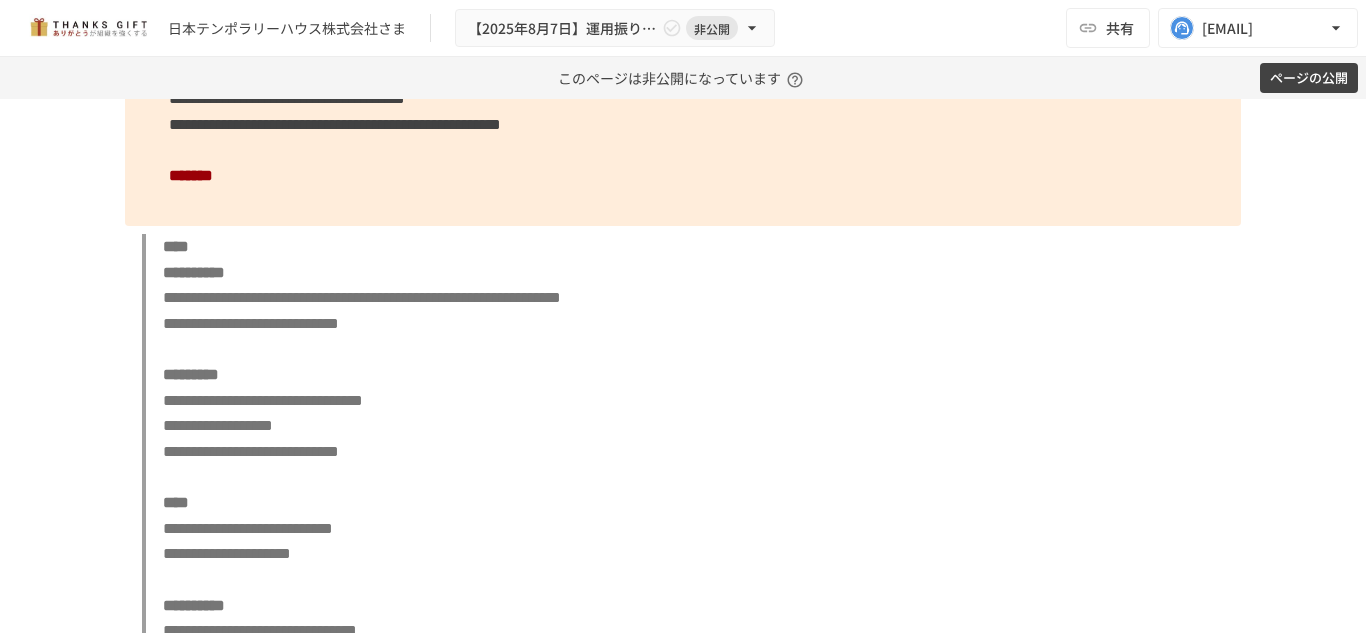 scroll, scrollTop: 5400, scrollLeft: 0, axis: vertical 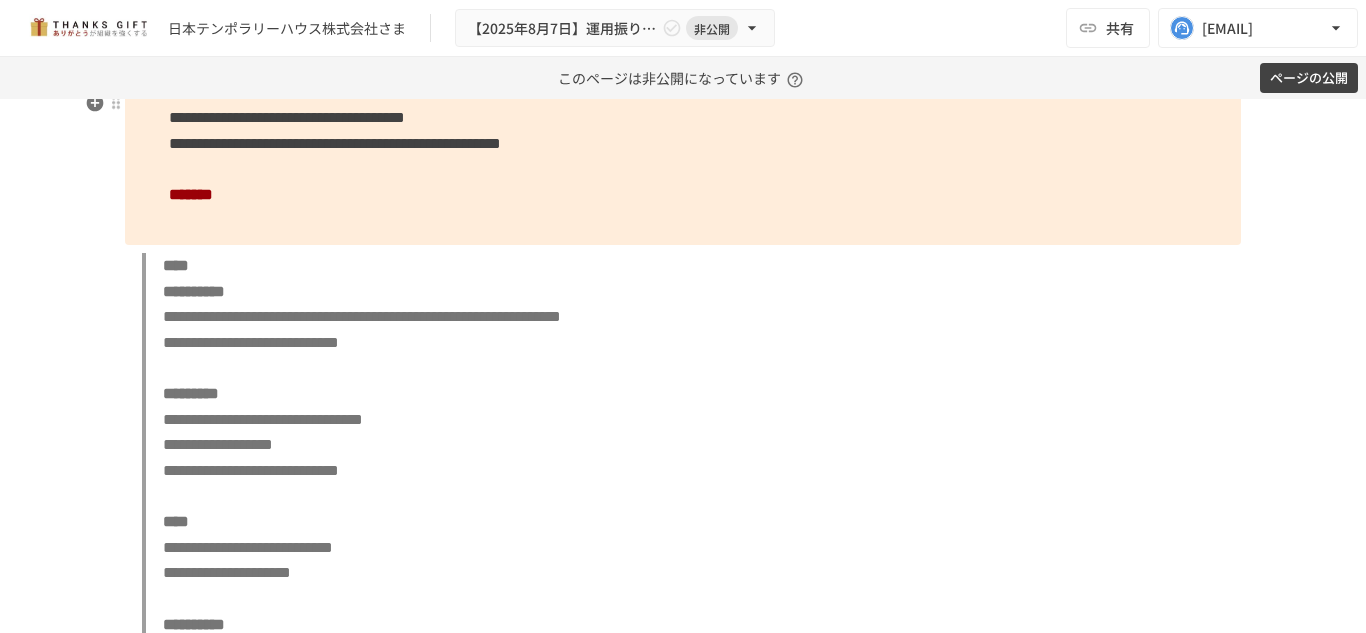 click on "**********" at bounding box center [683, 131] 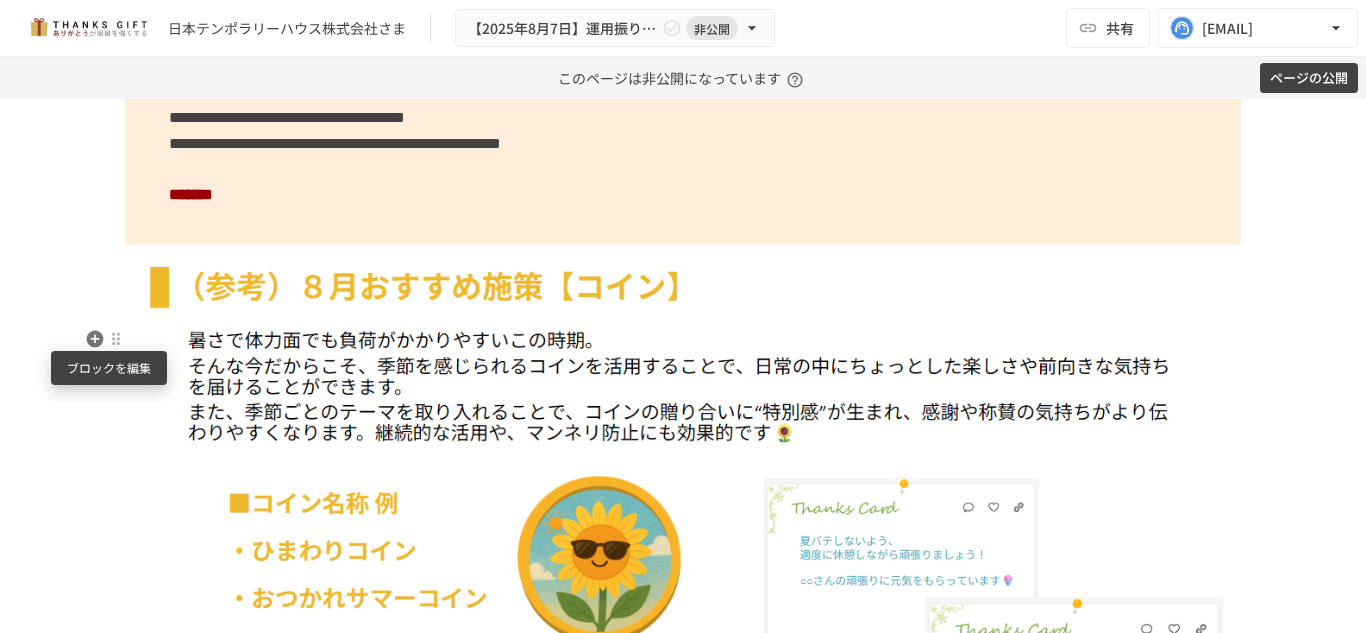 click at bounding box center (116, 339) 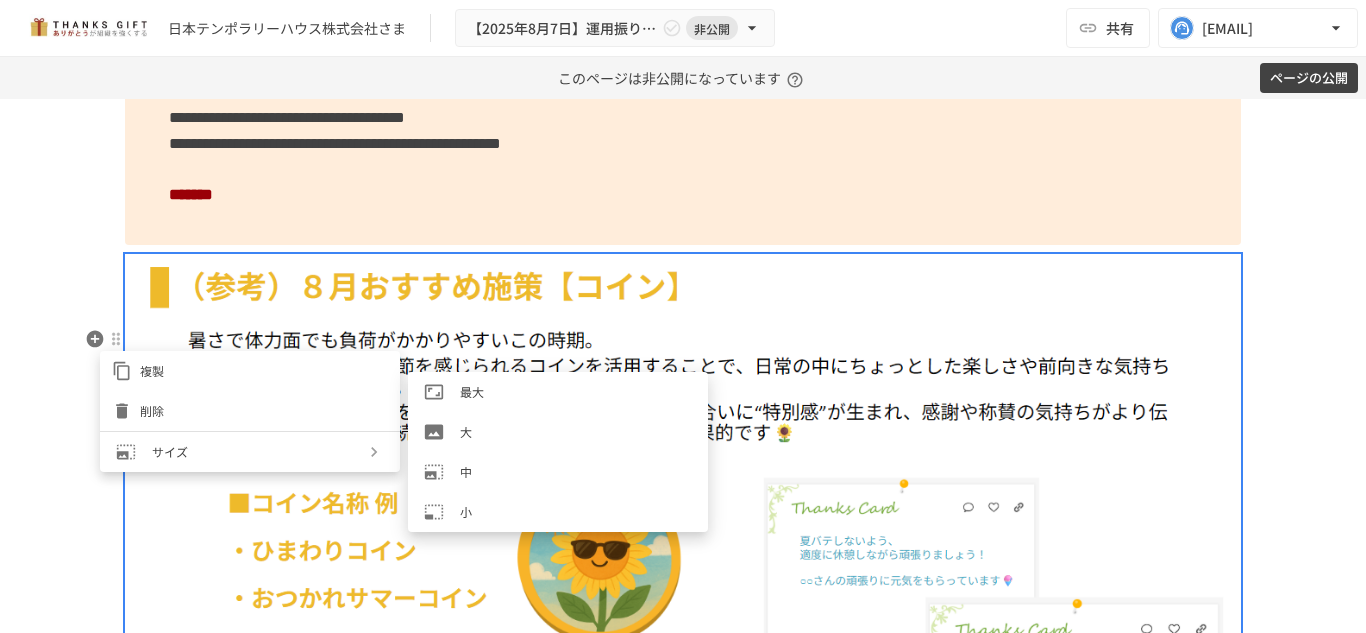click on "大" at bounding box center [576, 431] 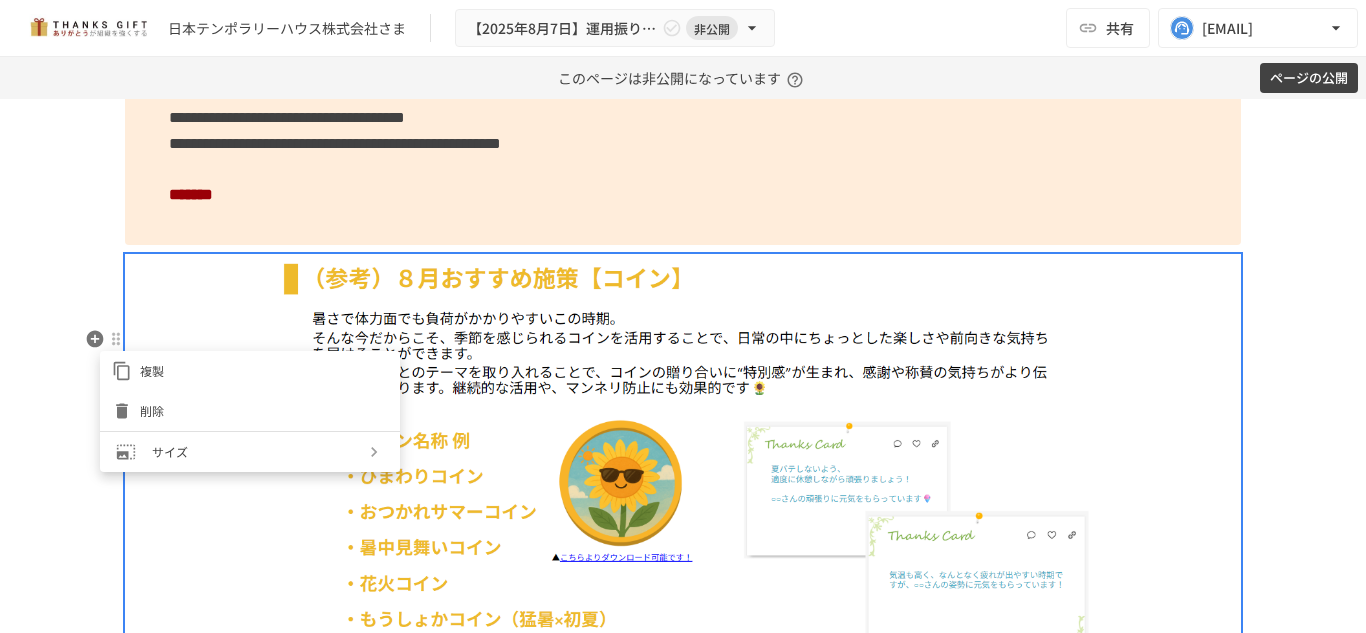 click at bounding box center (683, 316) 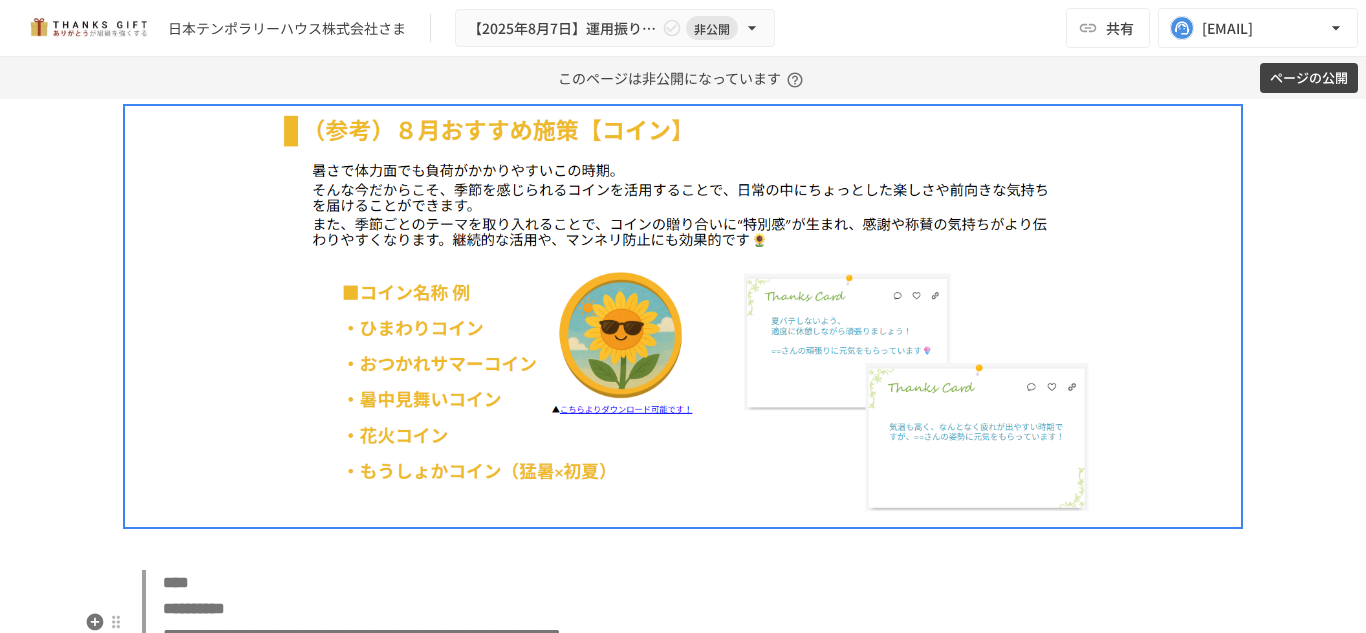scroll, scrollTop: 5800, scrollLeft: 0, axis: vertical 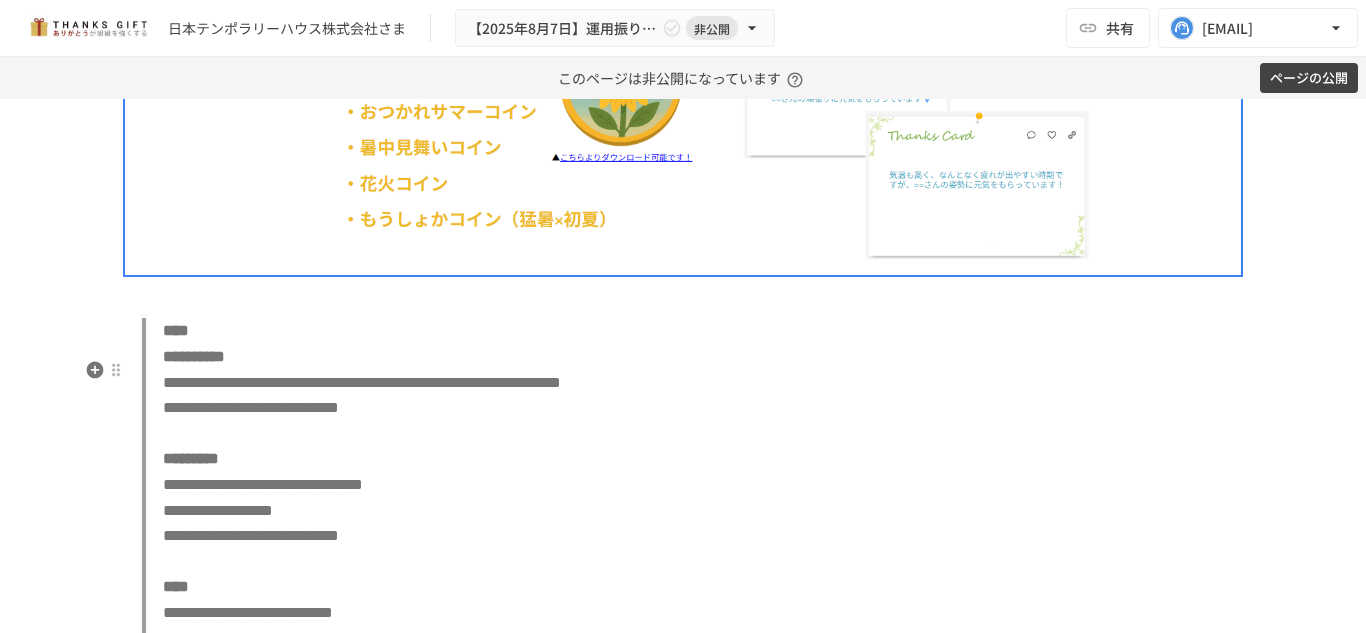 click at bounding box center (683, 297) 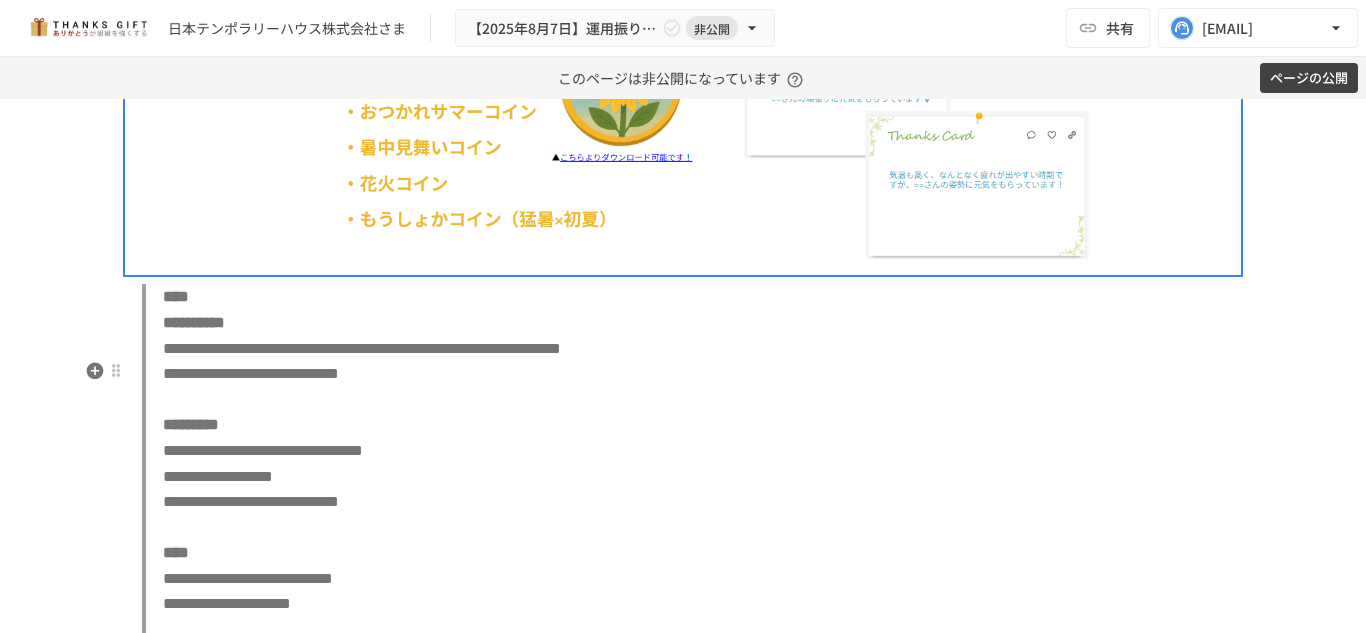 click on "**********" at bounding box center (691, 552) 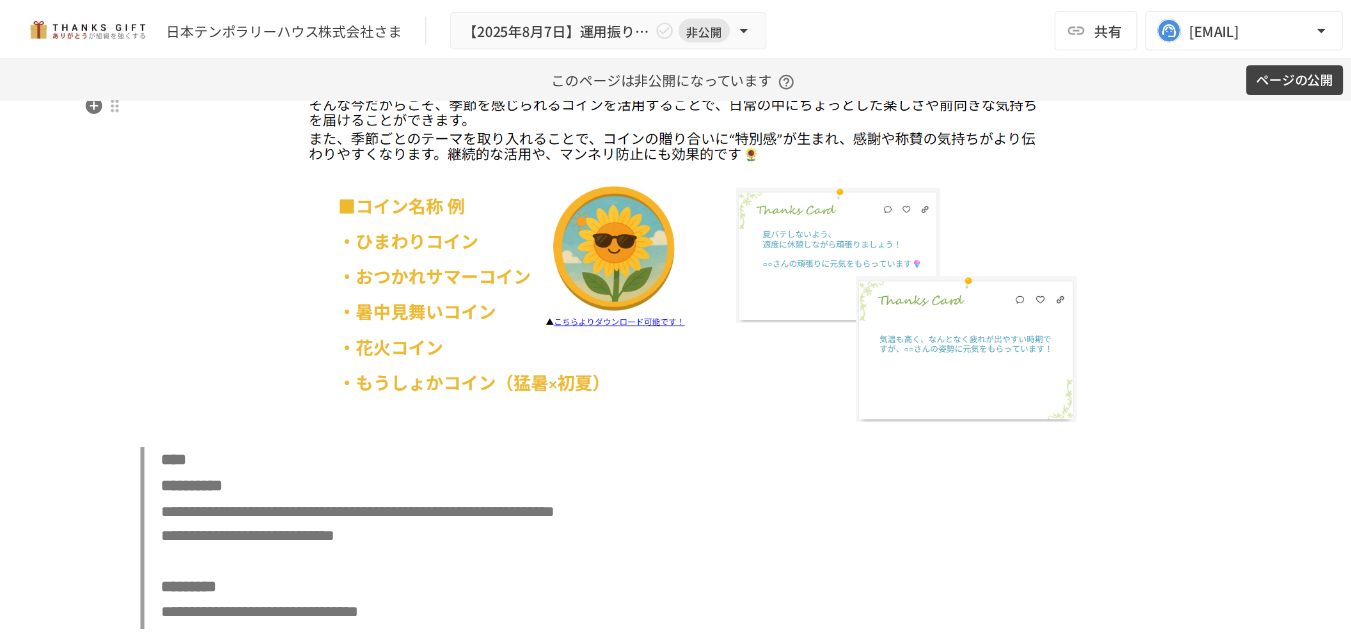 scroll, scrollTop: 5600, scrollLeft: 0, axis: vertical 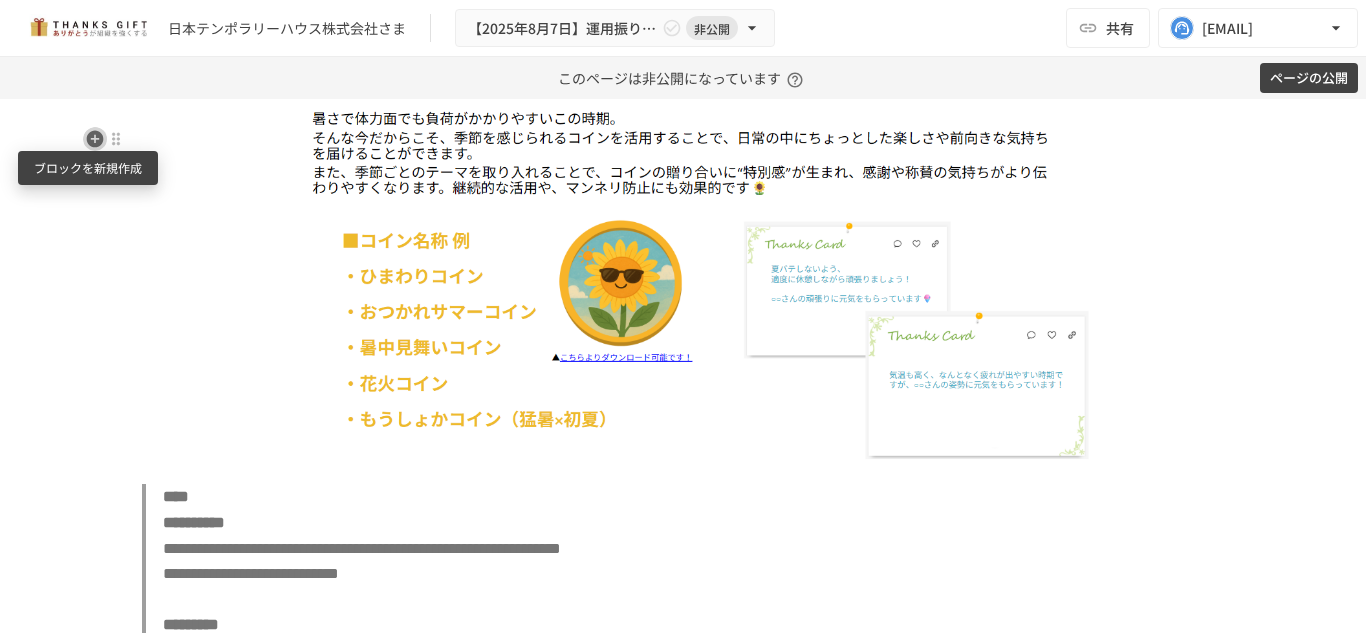 click 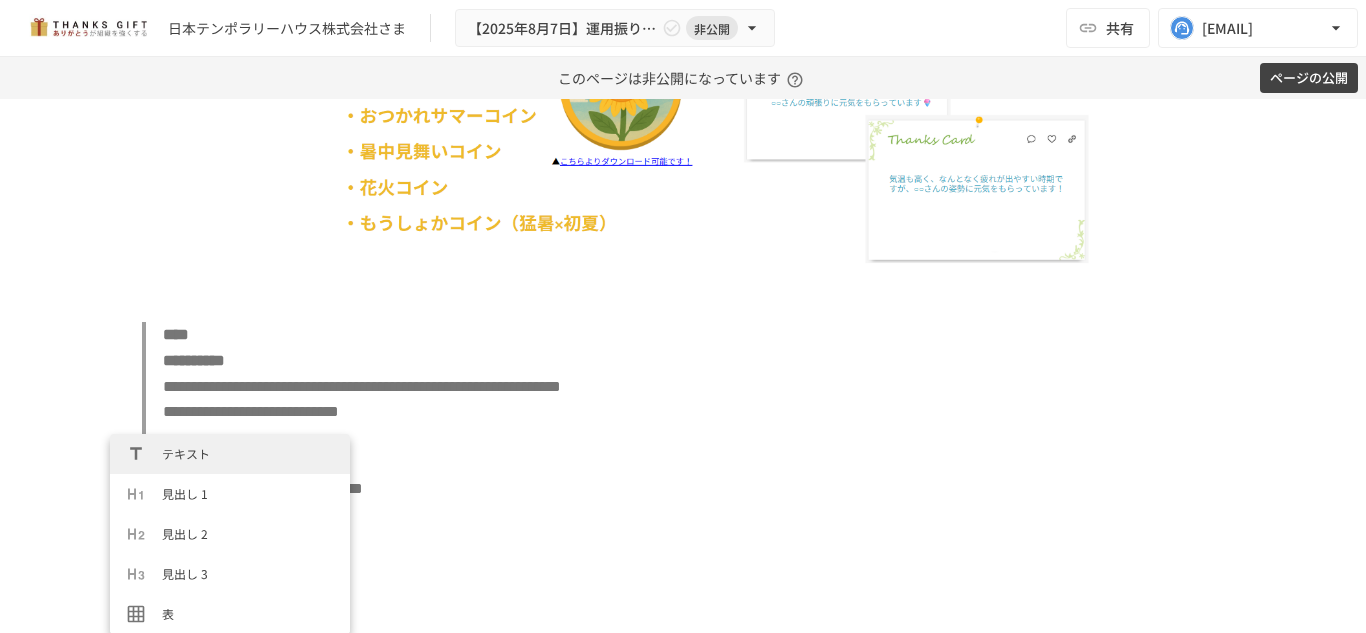 scroll, scrollTop: 5800, scrollLeft: 0, axis: vertical 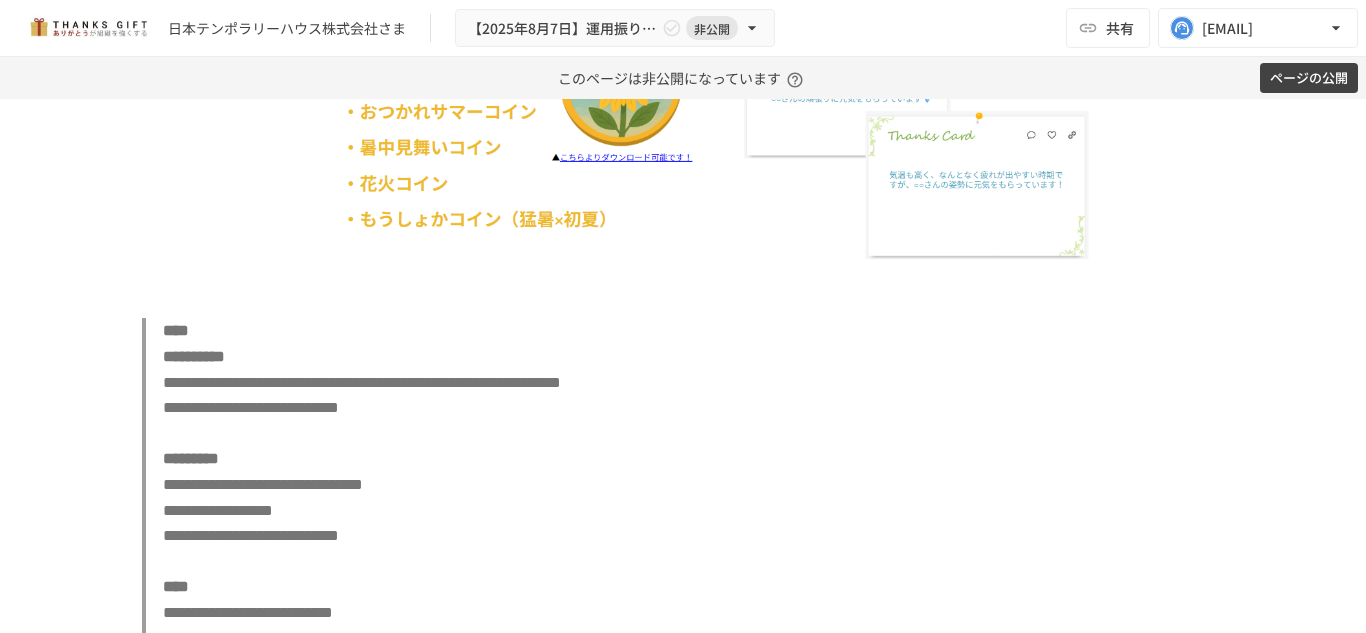 click at bounding box center (683, 64) 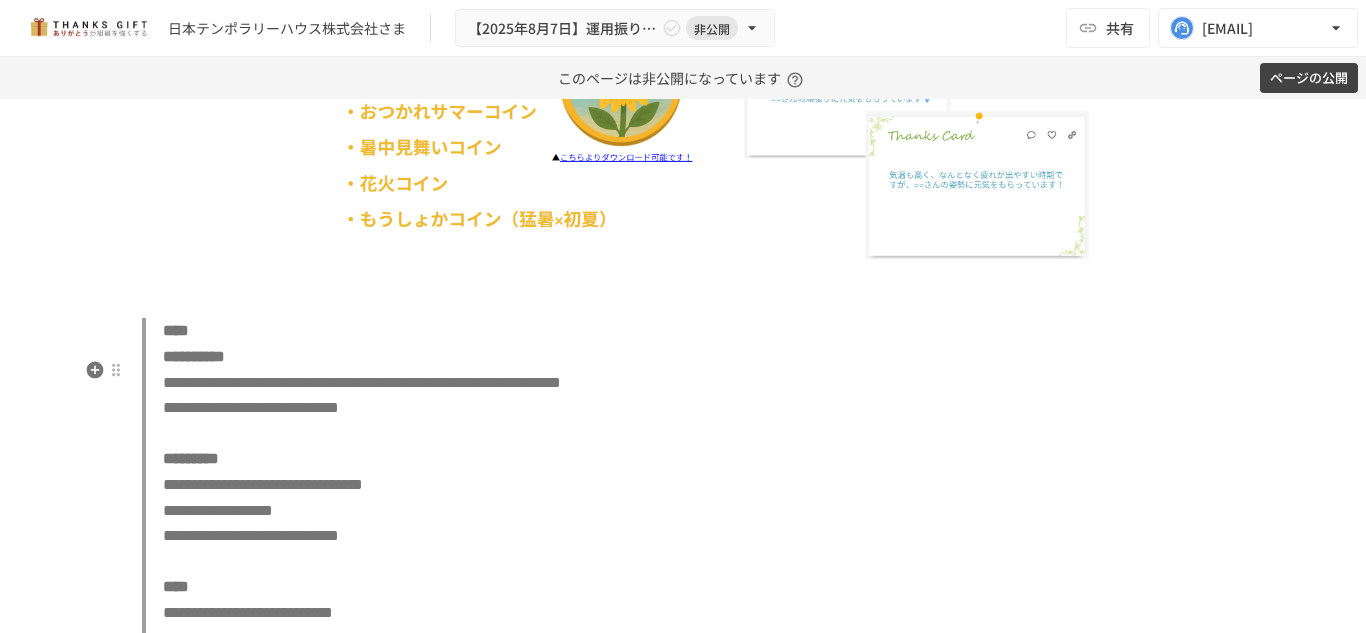click at bounding box center [683, 297] 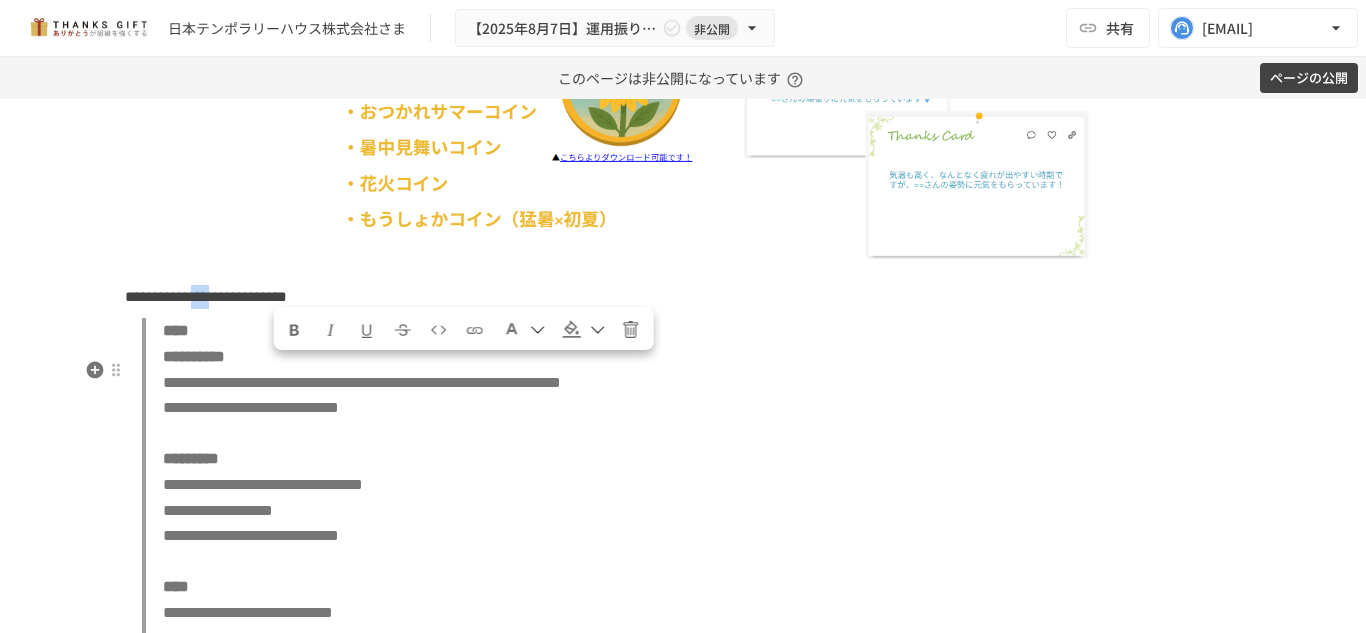 drag, startPoint x: 268, startPoint y: 379, endPoint x: 319, endPoint y: 375, distance: 51.156624 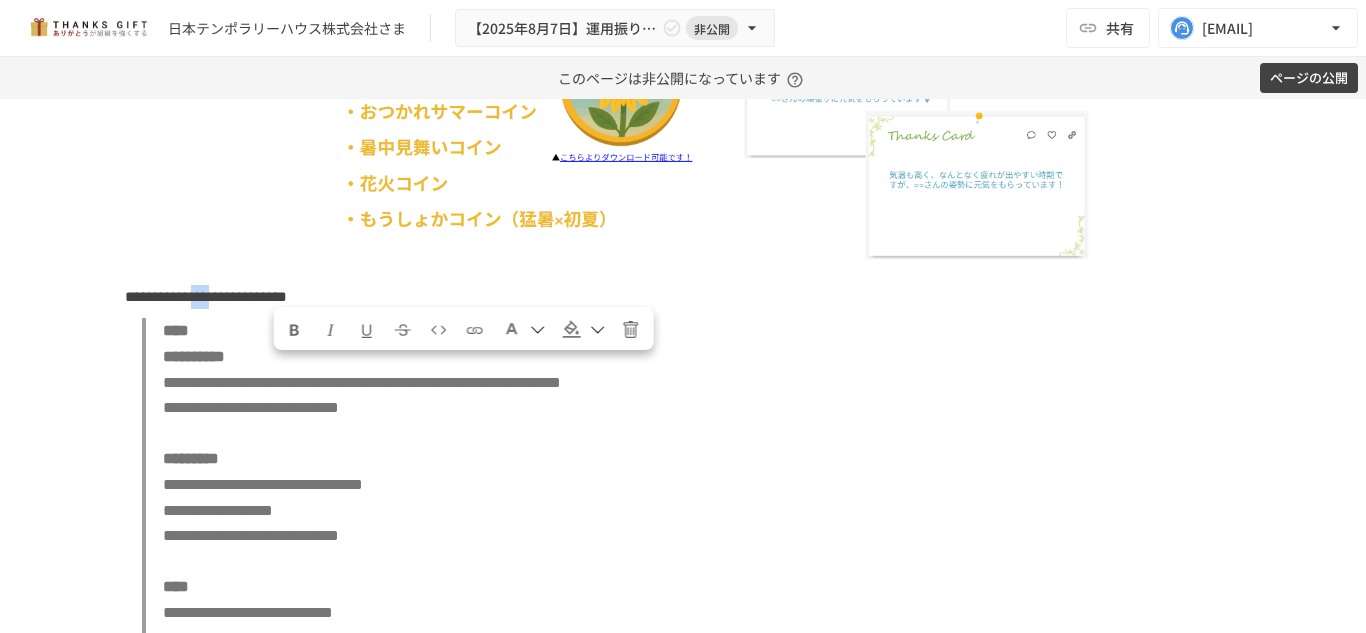 click at bounding box center [475, 330] 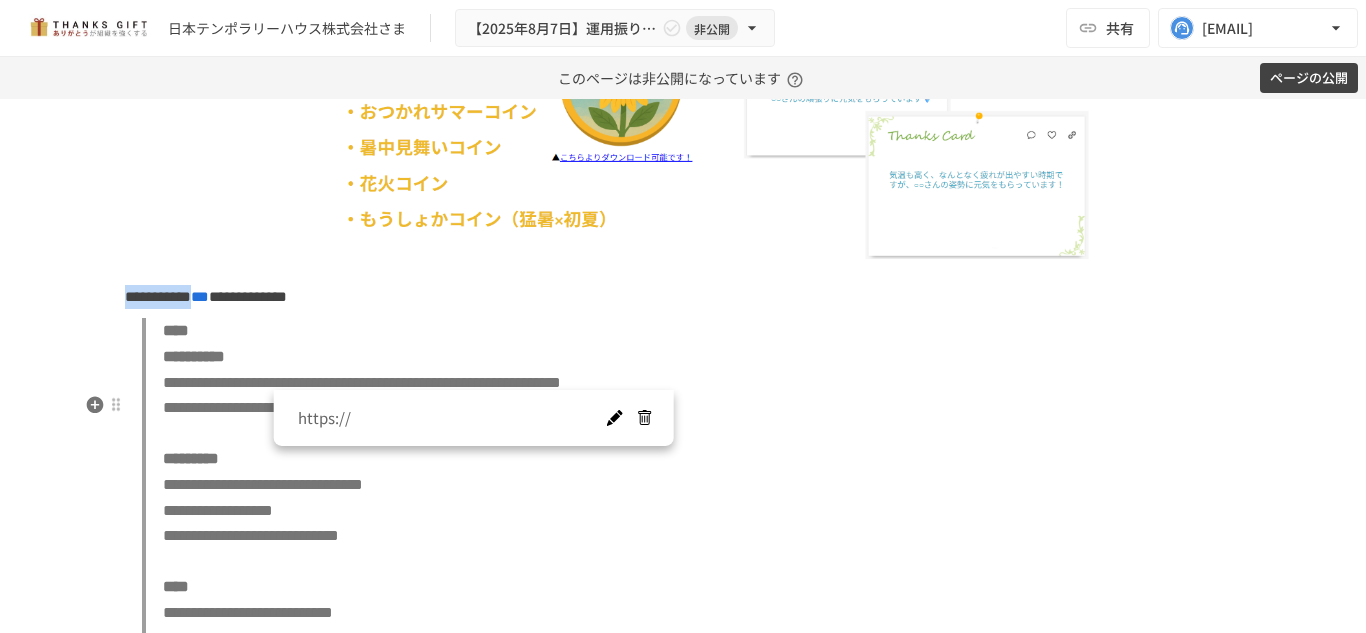 click at bounding box center [614, 418] 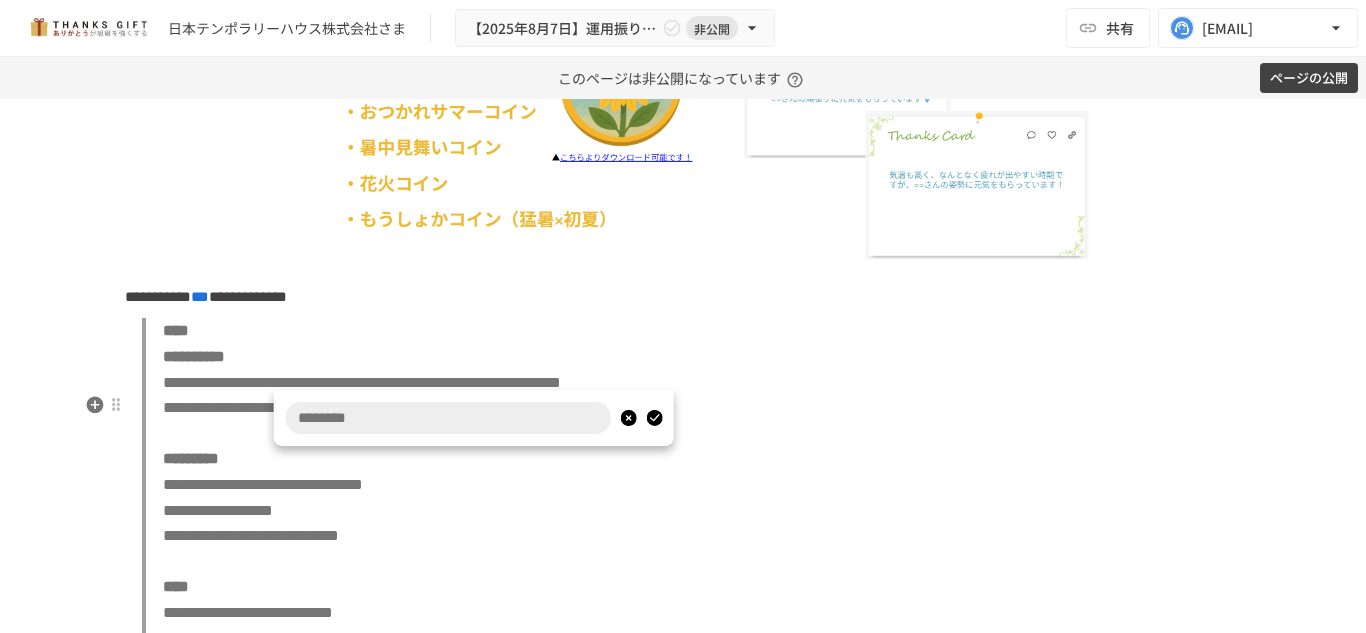 type on "**********" 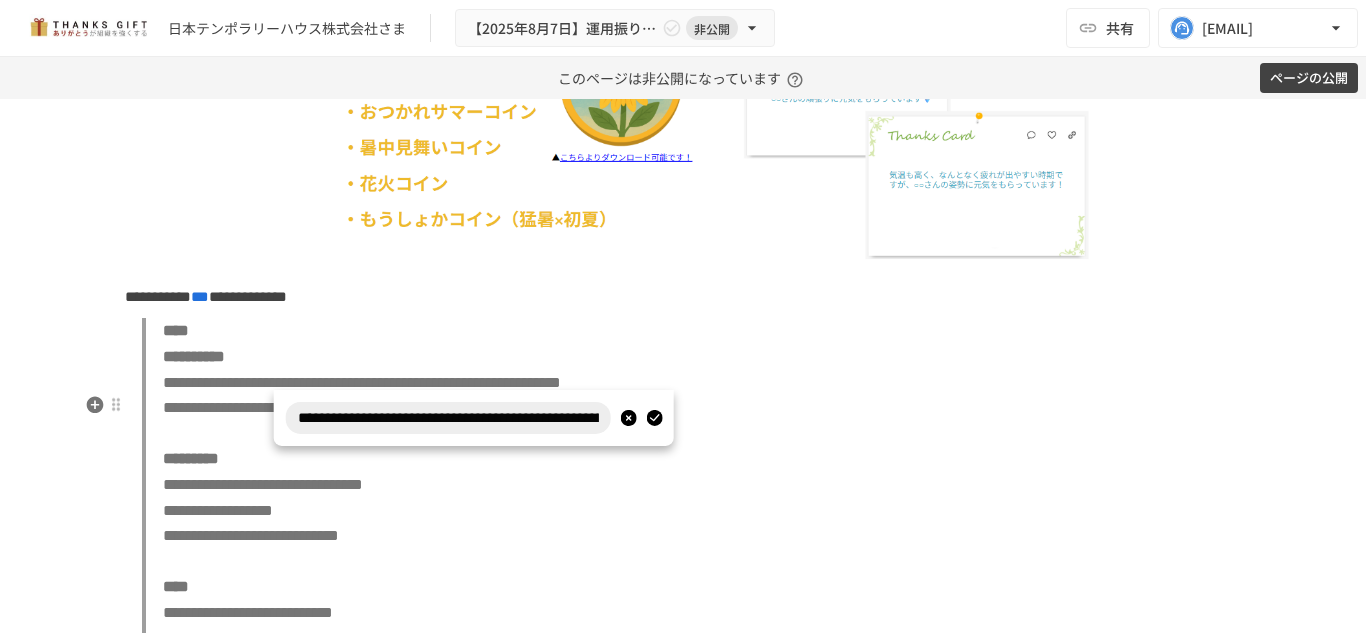 scroll, scrollTop: 0, scrollLeft: 345, axis: horizontal 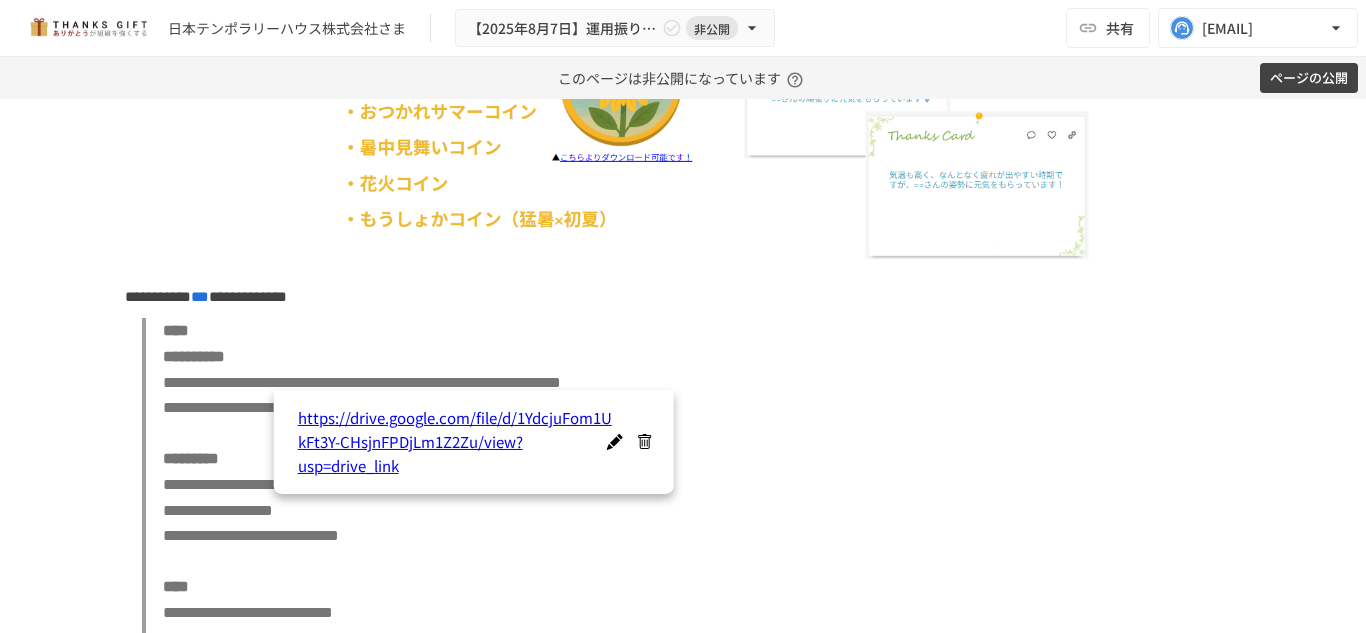 click at bounding box center [676, 371] 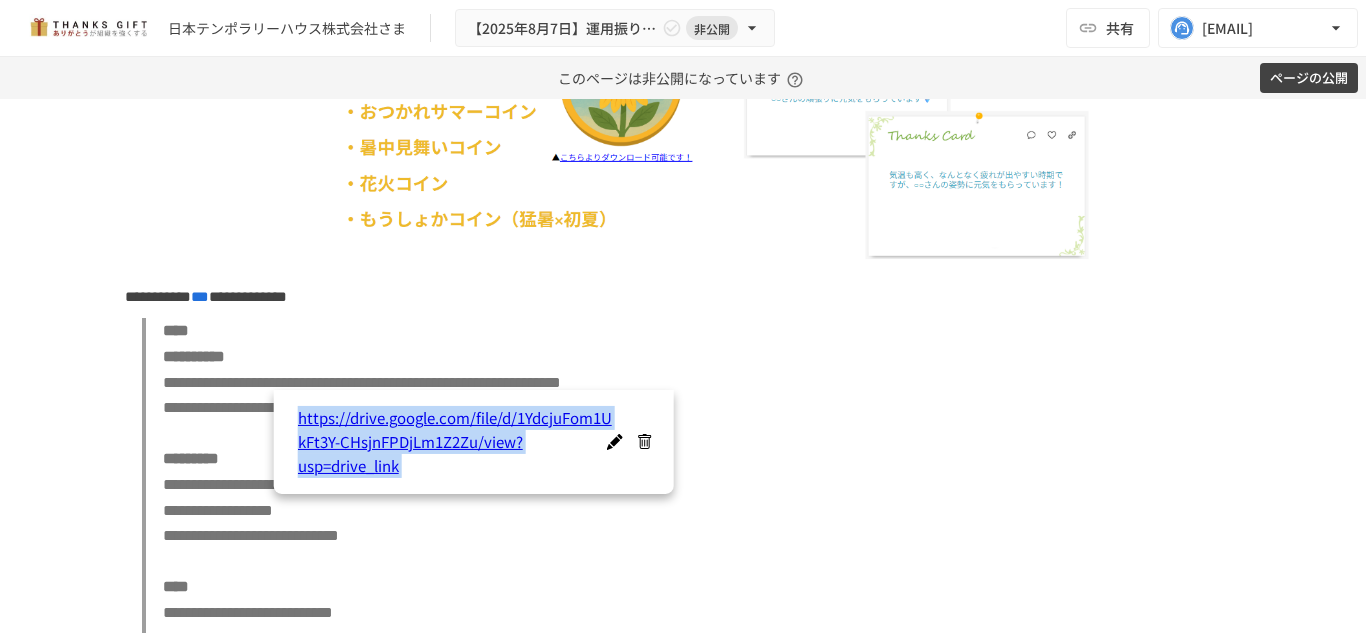 drag, startPoint x: 568, startPoint y: 362, endPoint x: 170, endPoint y: 352, distance: 398.1256 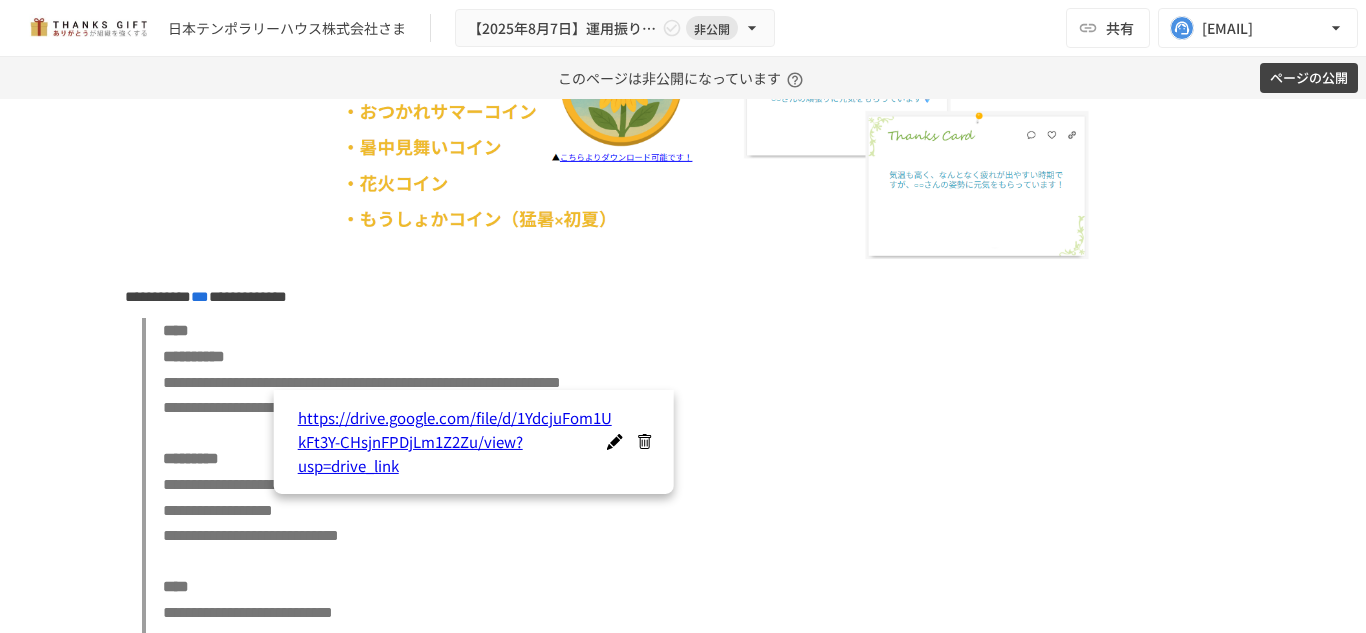 click at bounding box center [676, 371] 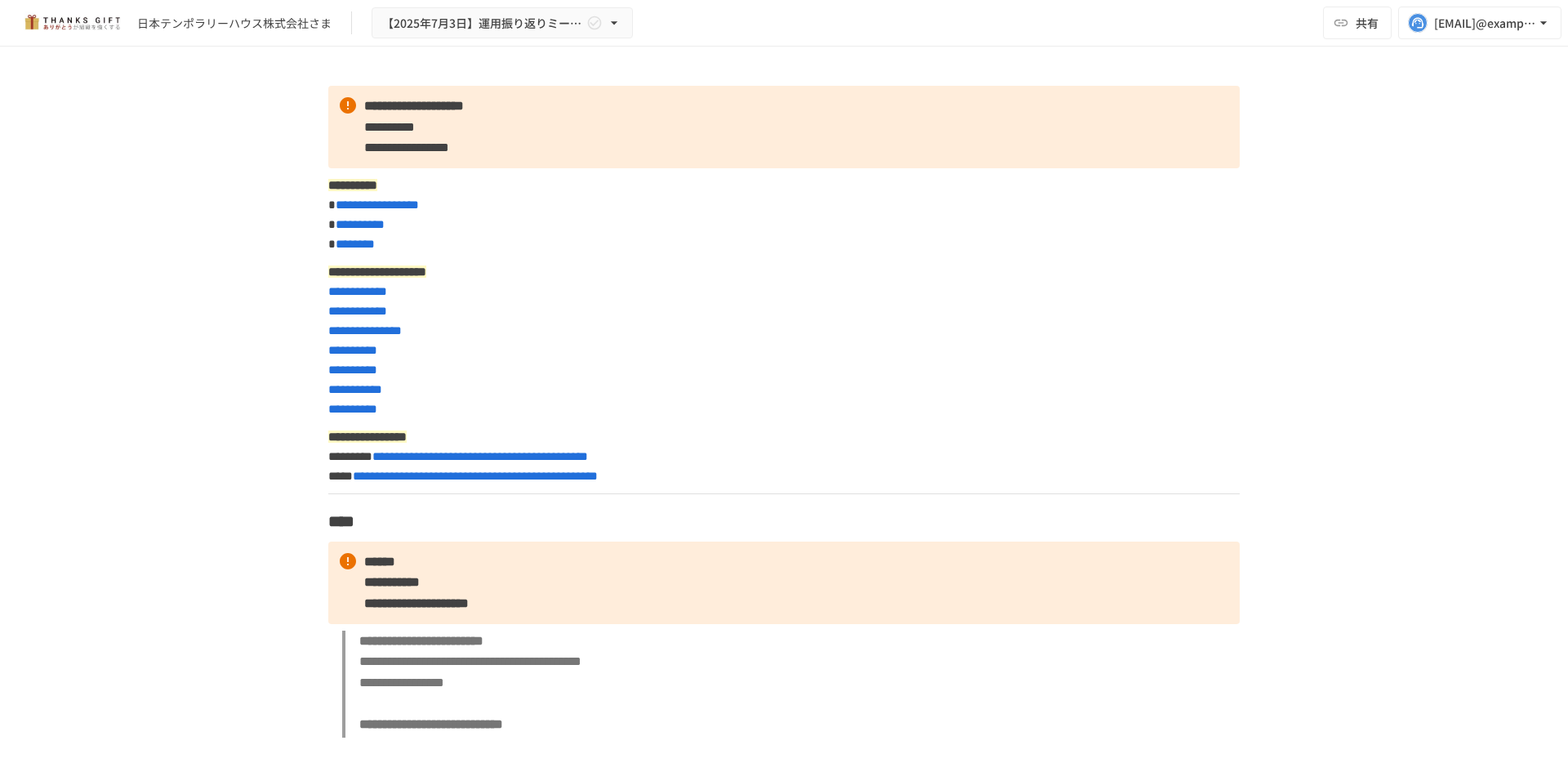 scroll, scrollTop: 0, scrollLeft: 0, axis: both 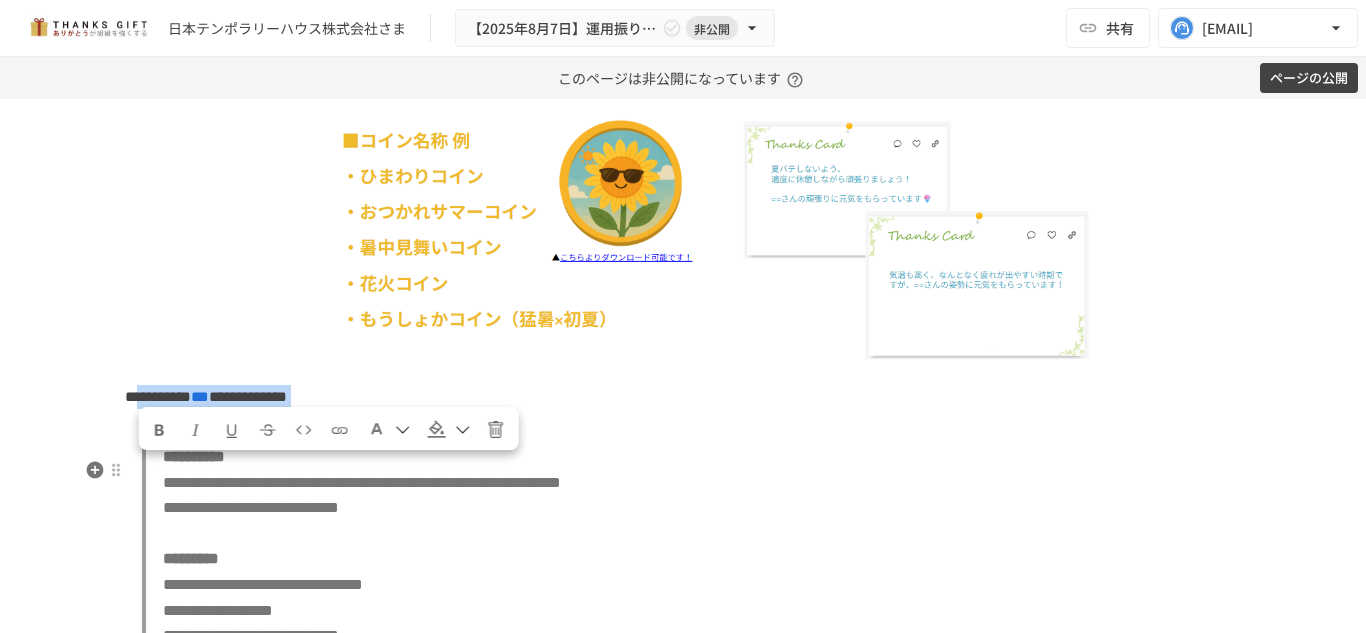 drag, startPoint x: 137, startPoint y: 473, endPoint x: 523, endPoint y: 484, distance: 386.1567 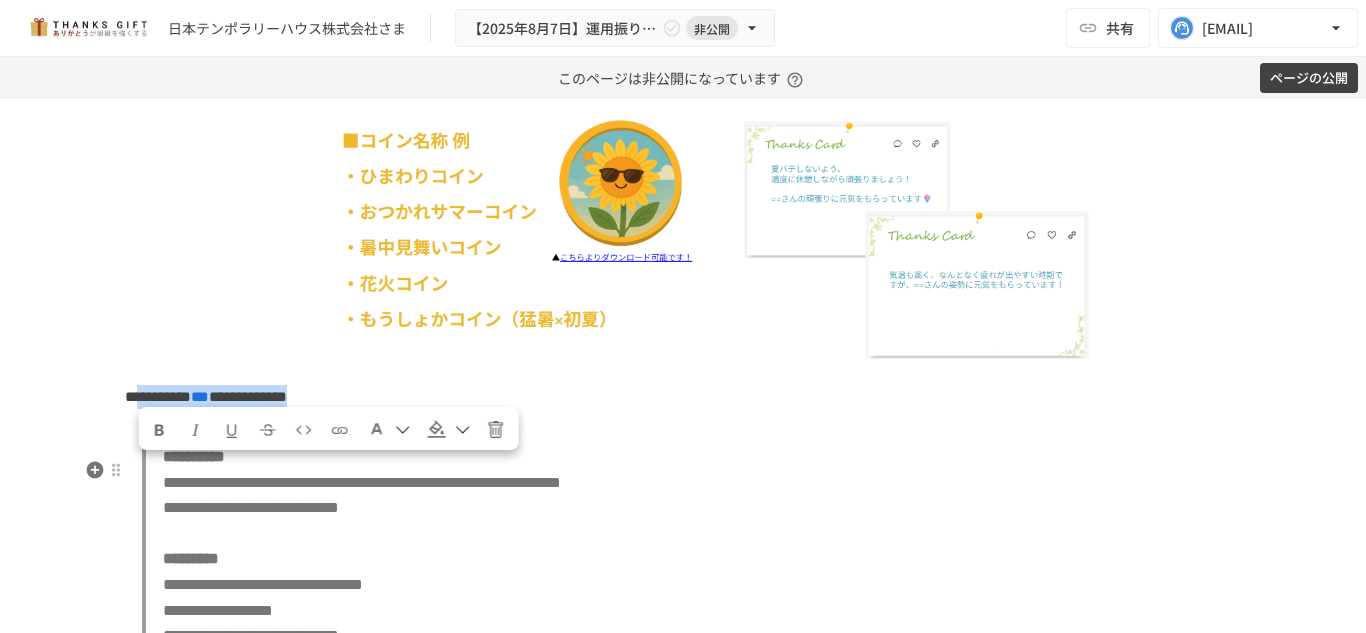 drag, startPoint x: 521, startPoint y: 468, endPoint x: 141, endPoint y: 458, distance: 380.13156 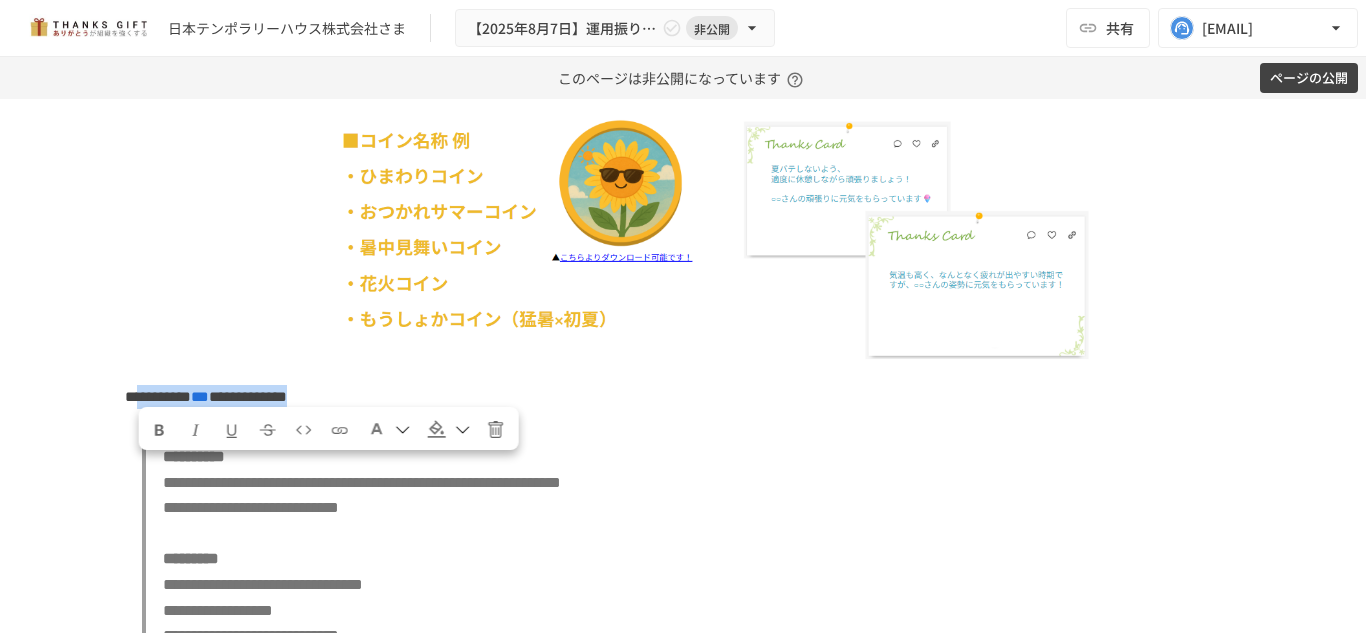 click at bounding box center (160, 428) 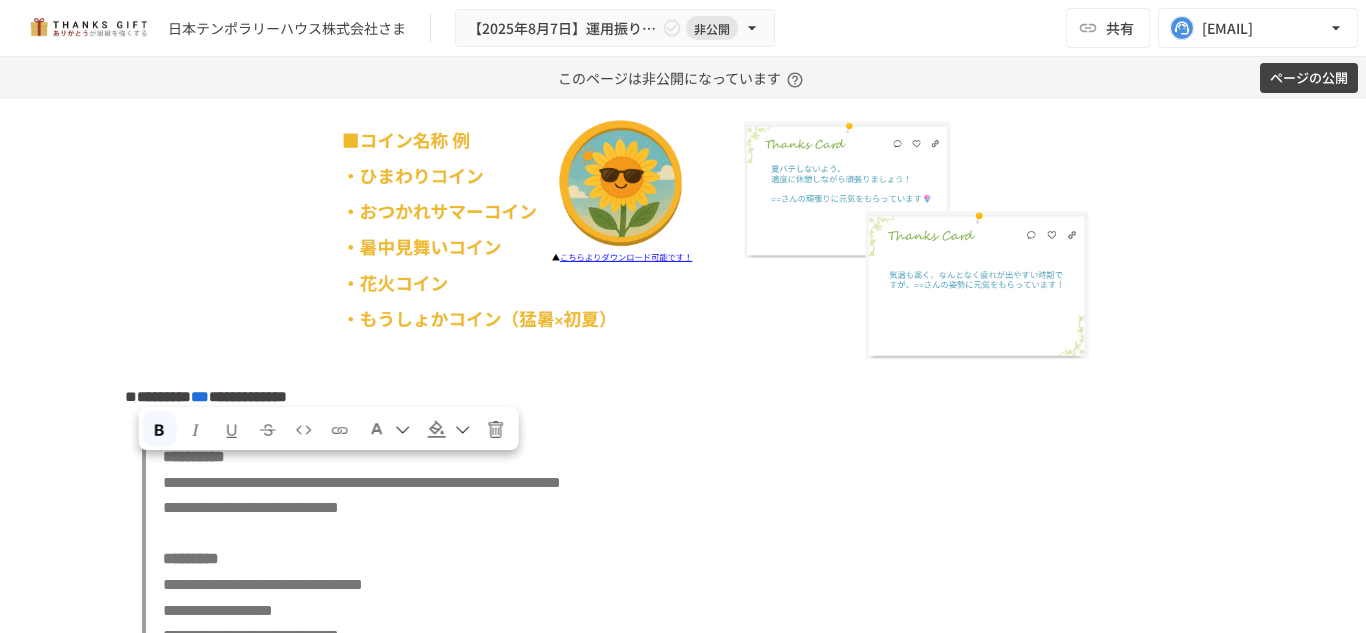 click on "****" at bounding box center [176, 430] 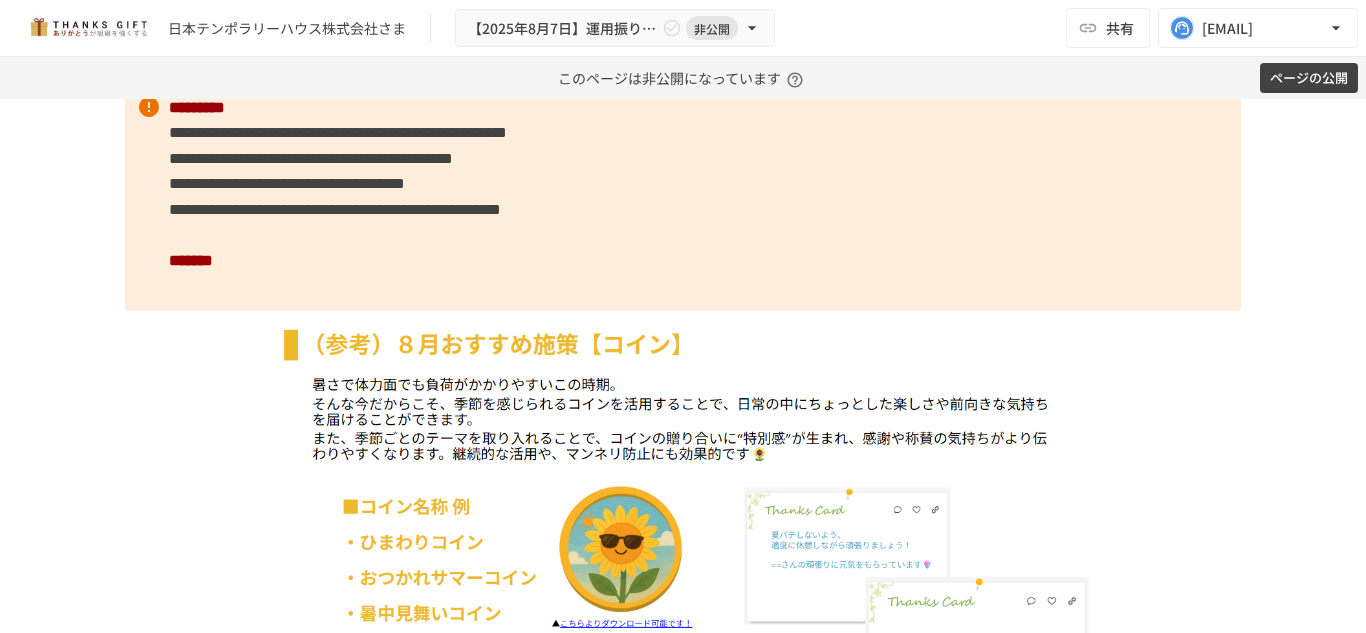 scroll, scrollTop: 5300, scrollLeft: 0, axis: vertical 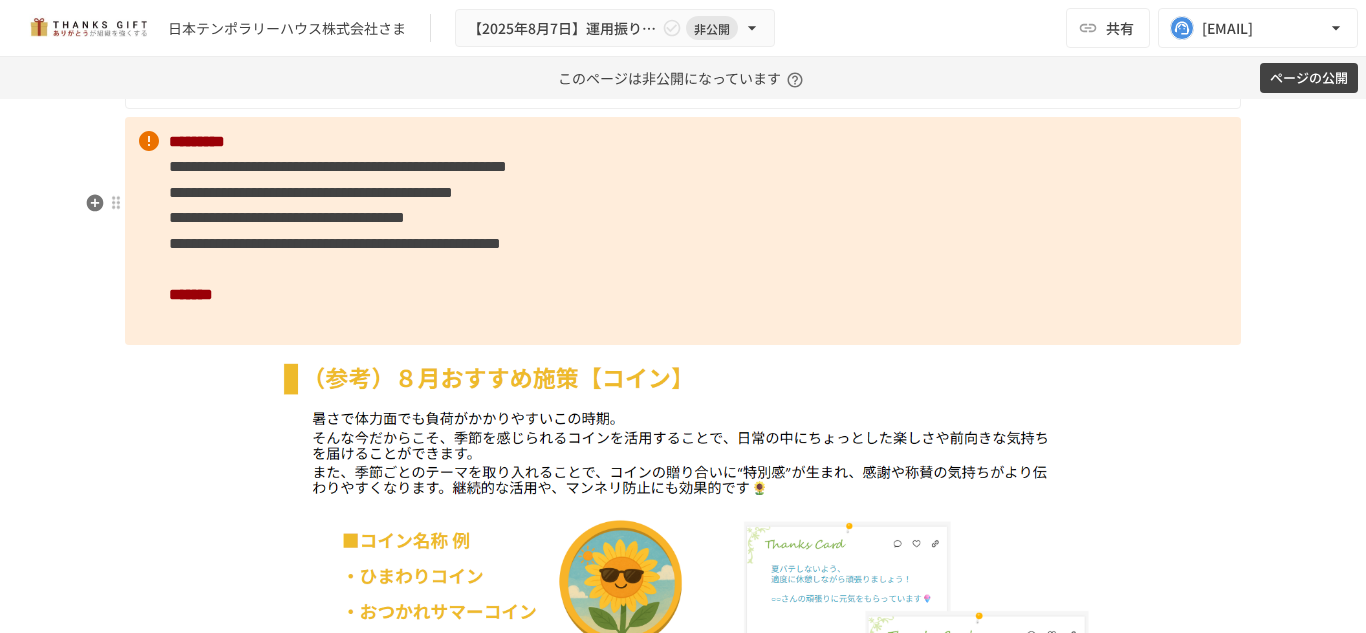 click on "**********" at bounding box center (683, 231) 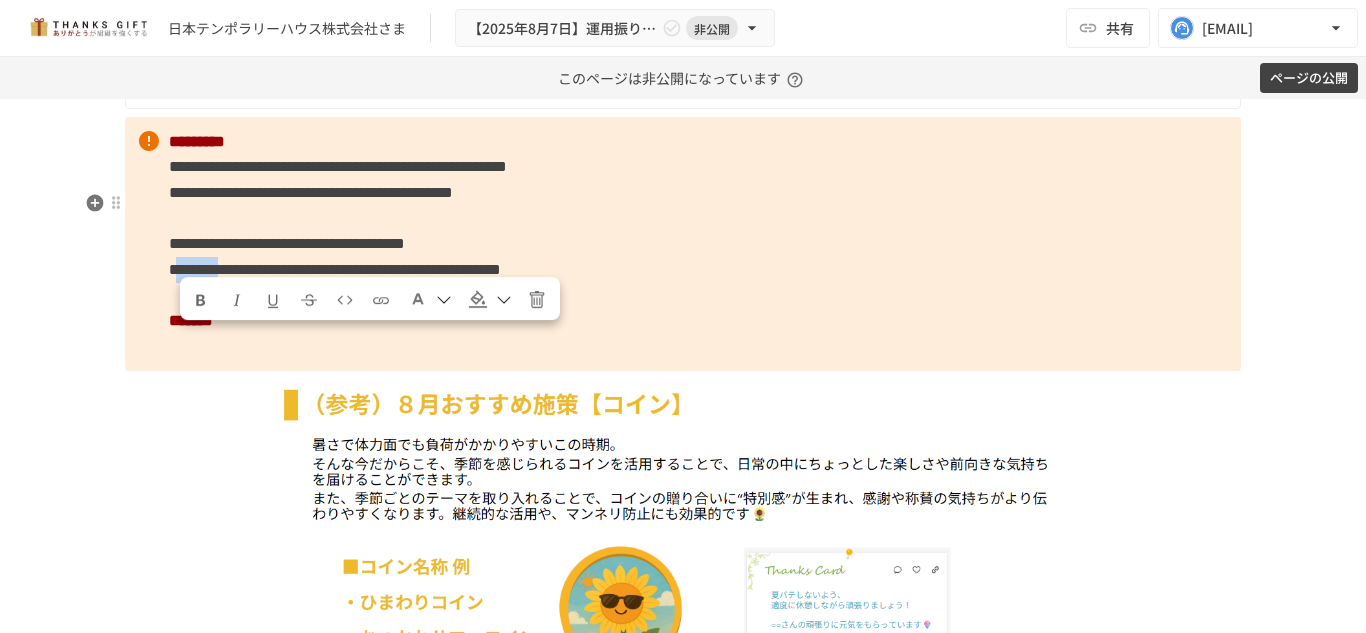 drag, startPoint x: 290, startPoint y: 342, endPoint x: 178, endPoint y: 349, distance: 112.21854 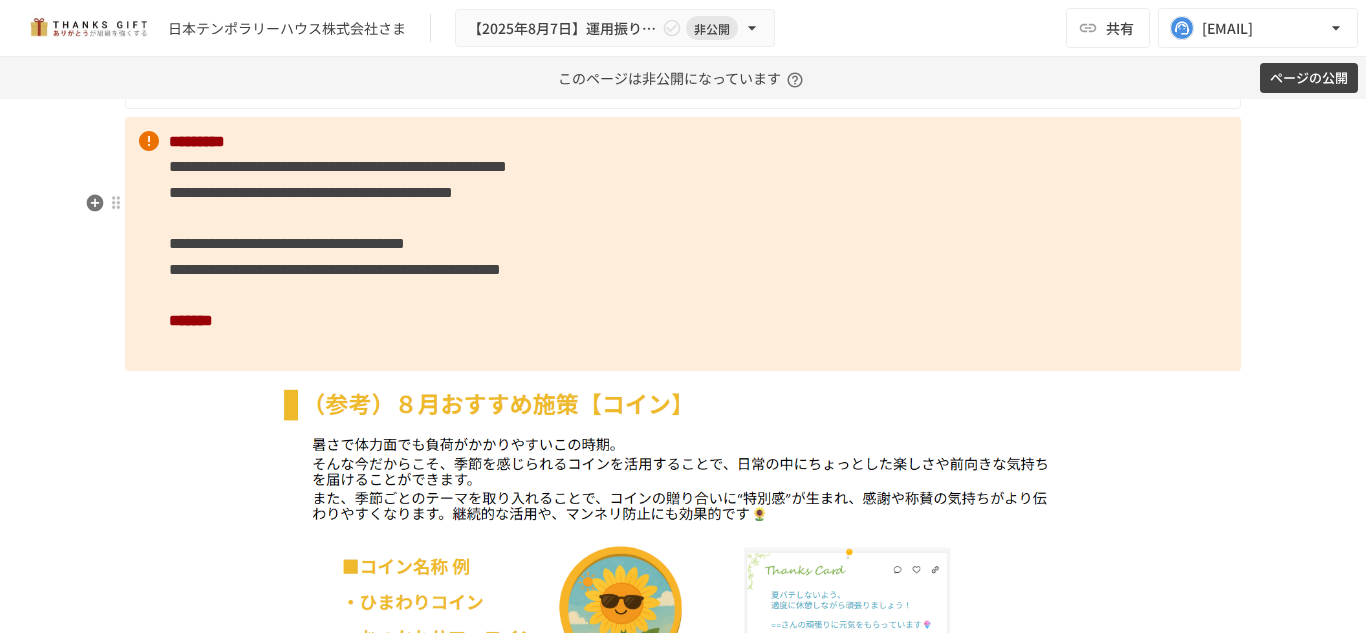 click on "**********" at bounding box center [335, 269] 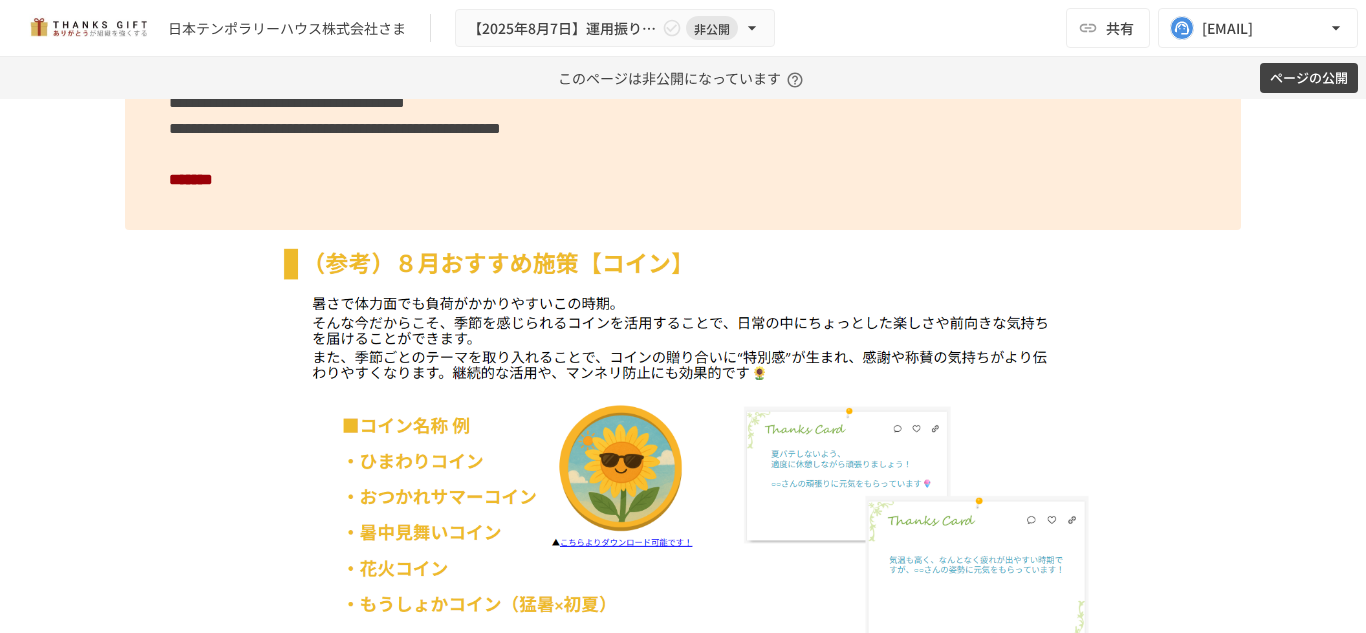 scroll, scrollTop: 5500, scrollLeft: 0, axis: vertical 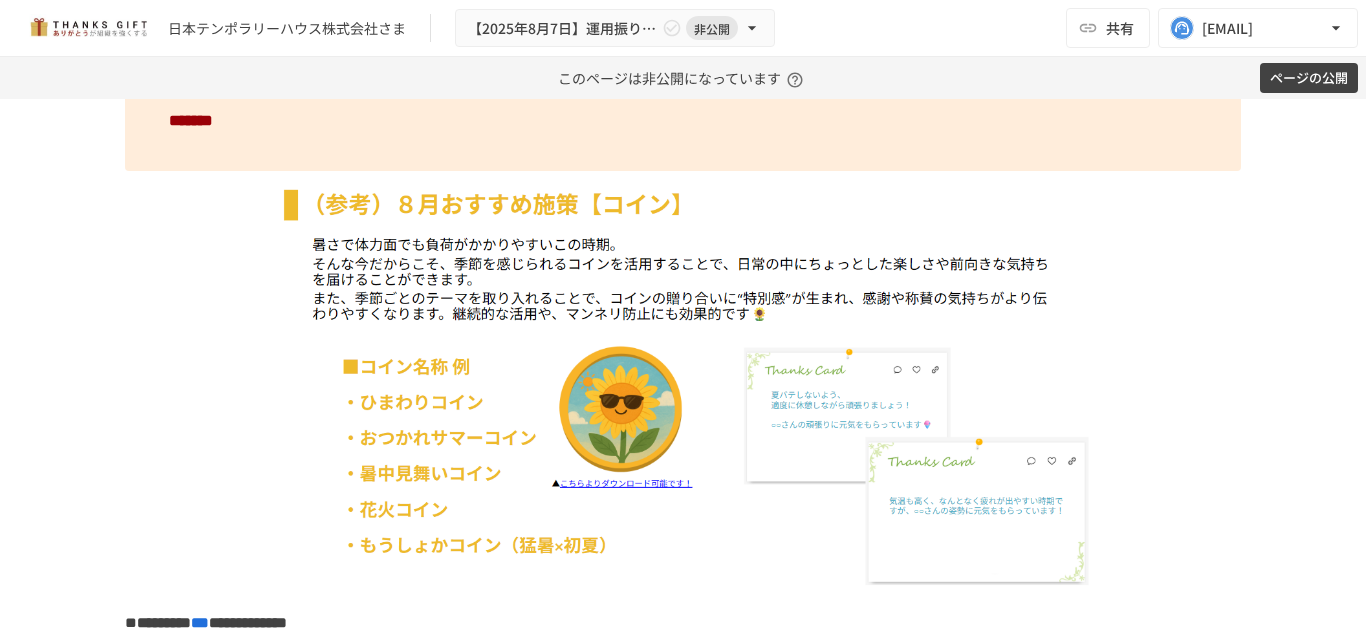 click on "**********" at bounding box center (683, 44) 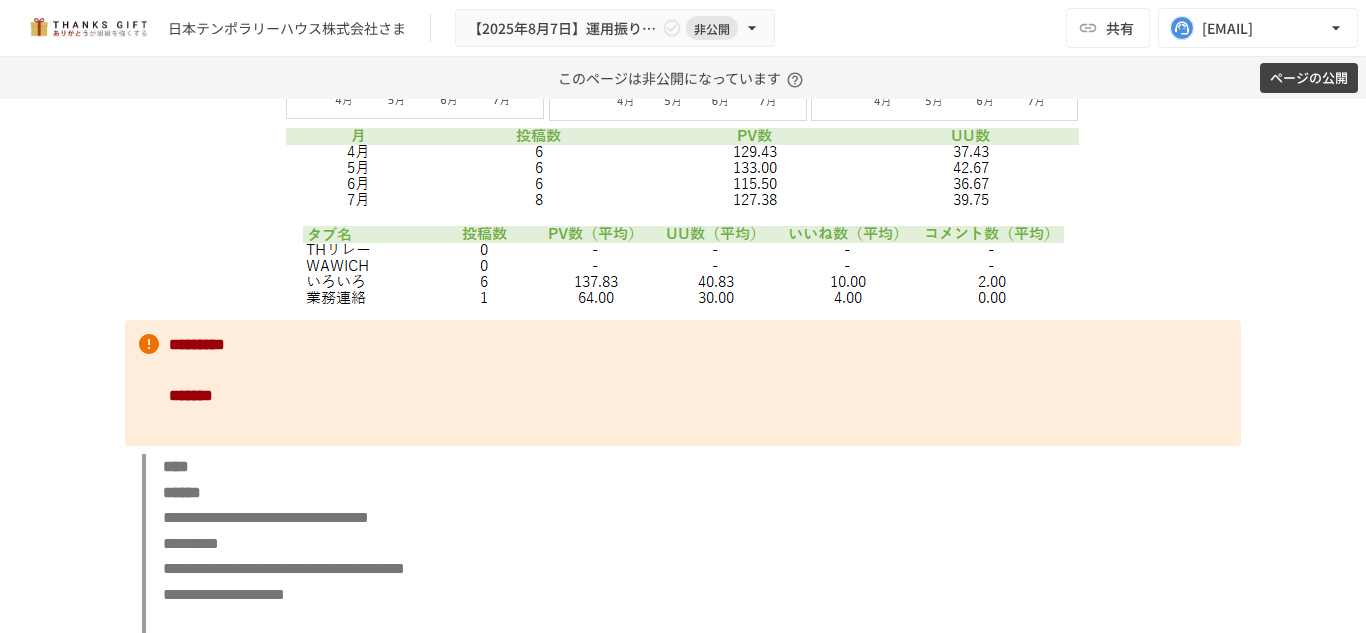 scroll, scrollTop: 6900, scrollLeft: 0, axis: vertical 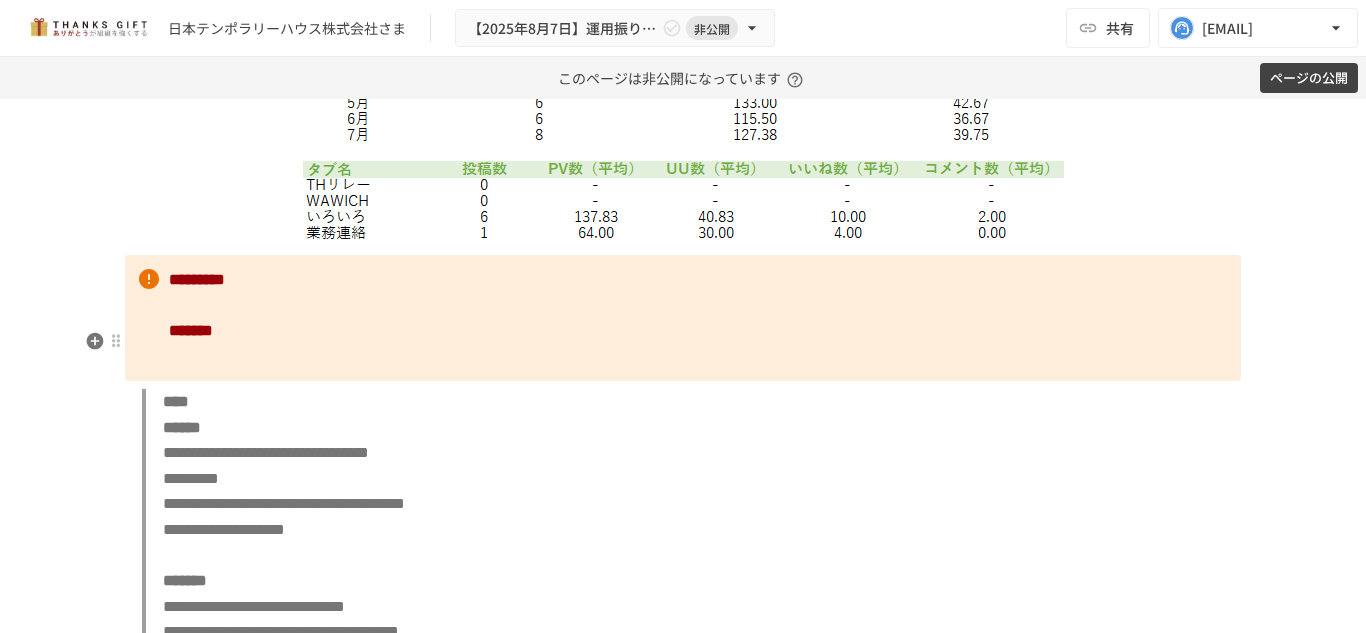 click on "********* *******" at bounding box center [683, 318] 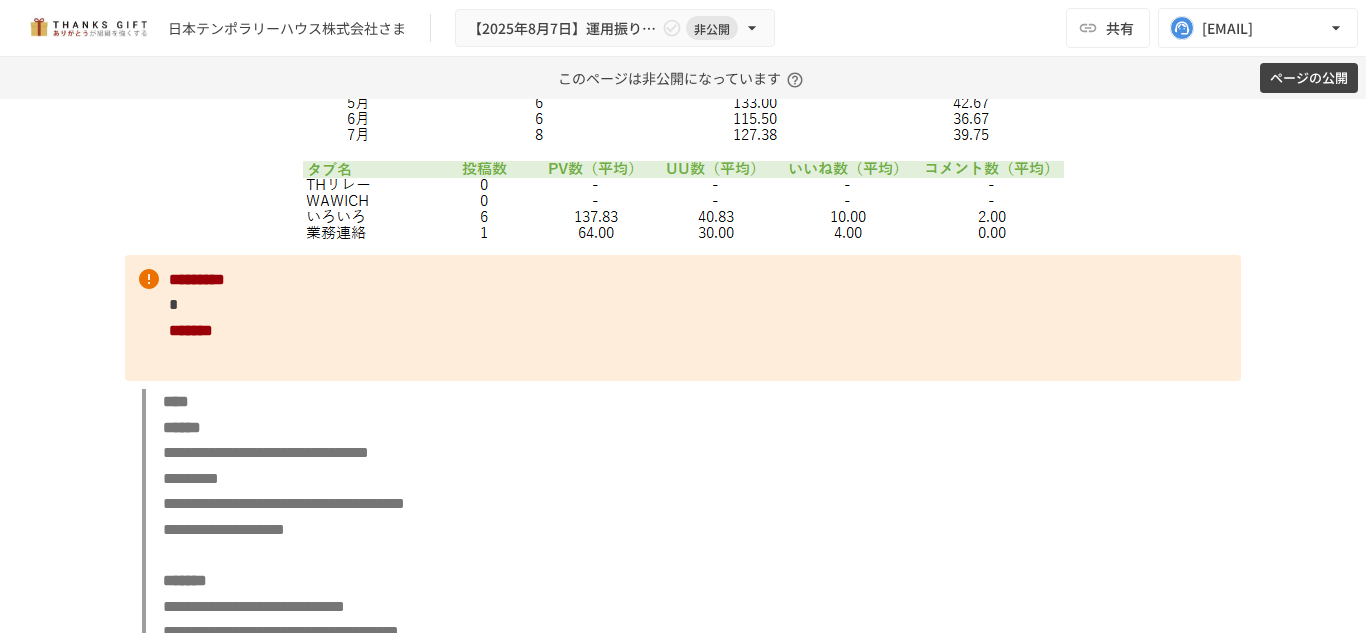 type 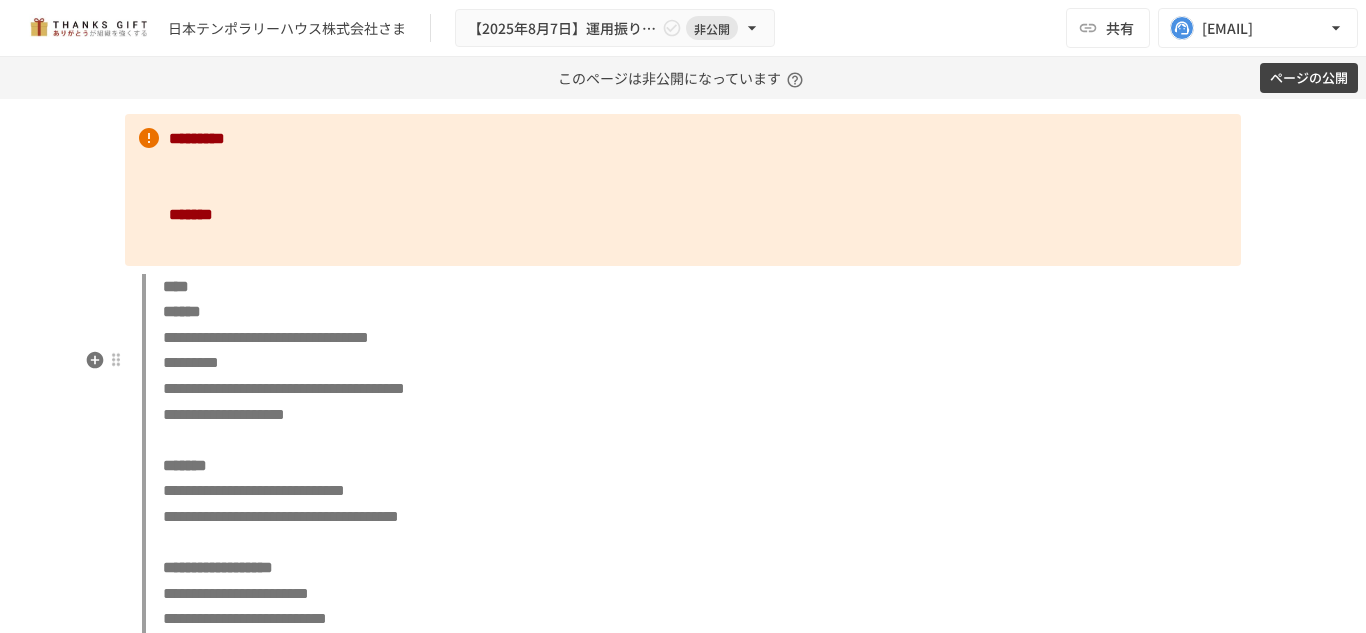 scroll, scrollTop: 7100, scrollLeft: 0, axis: vertical 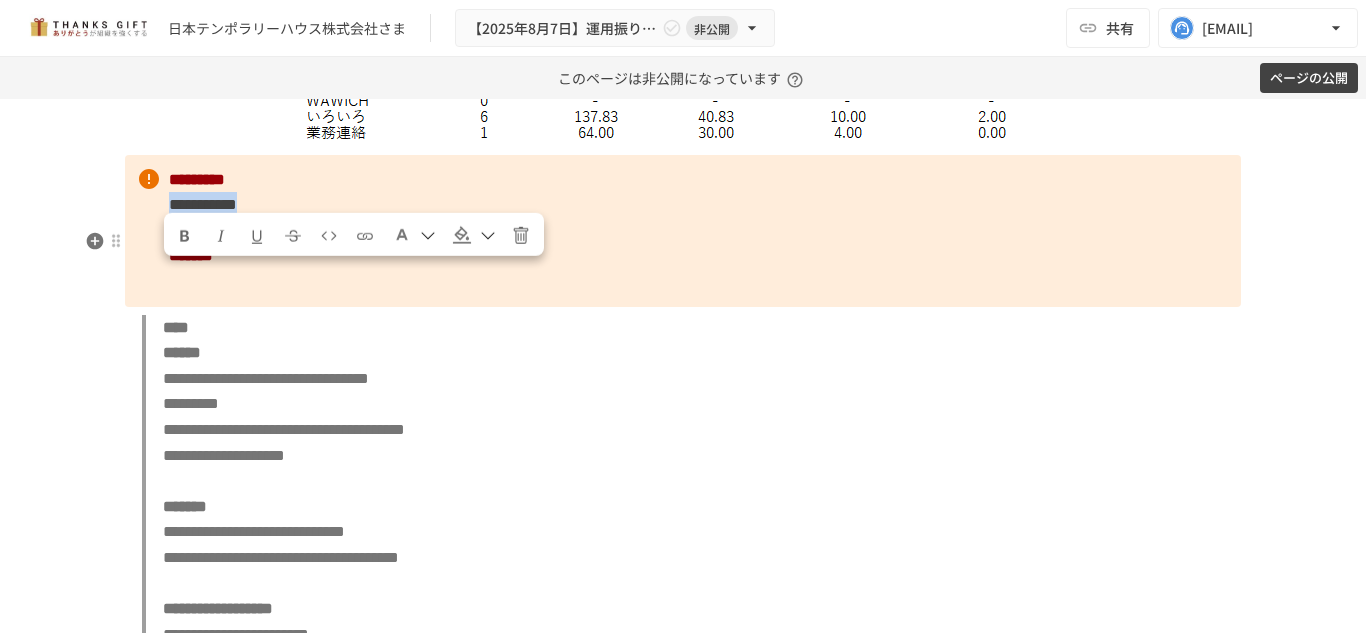 drag, startPoint x: 344, startPoint y: 285, endPoint x: 160, endPoint y: 289, distance: 184.04347 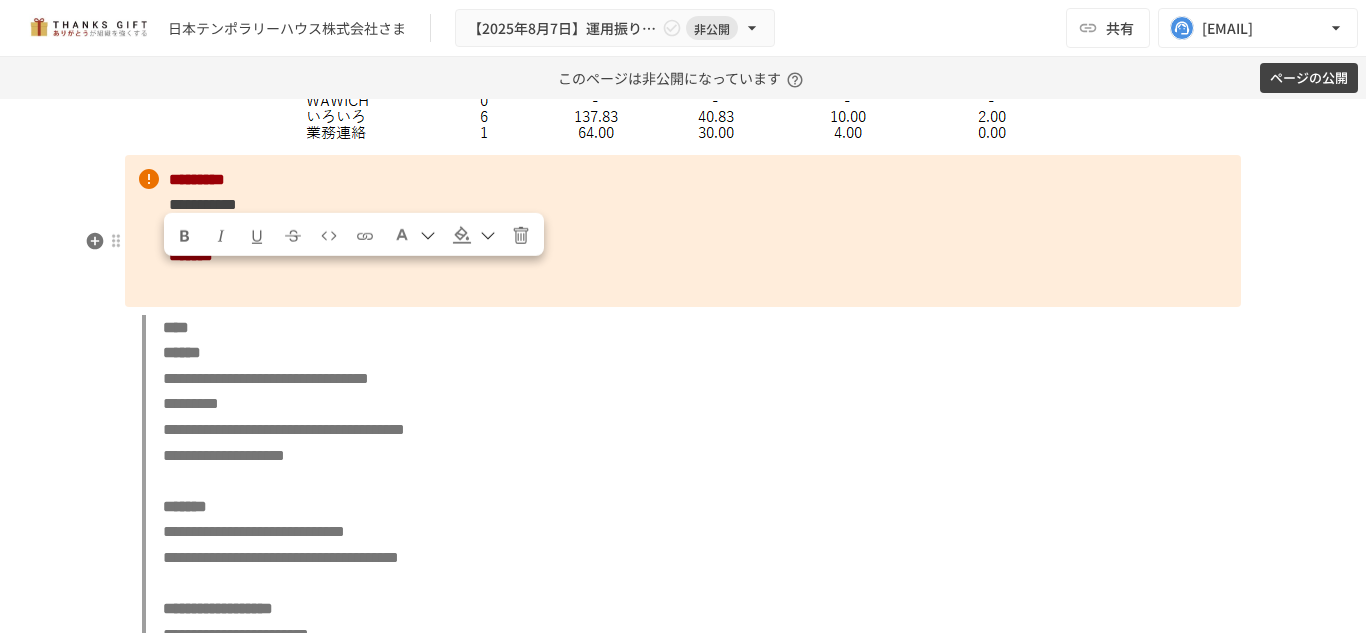 click on "**********" at bounding box center [683, 231] 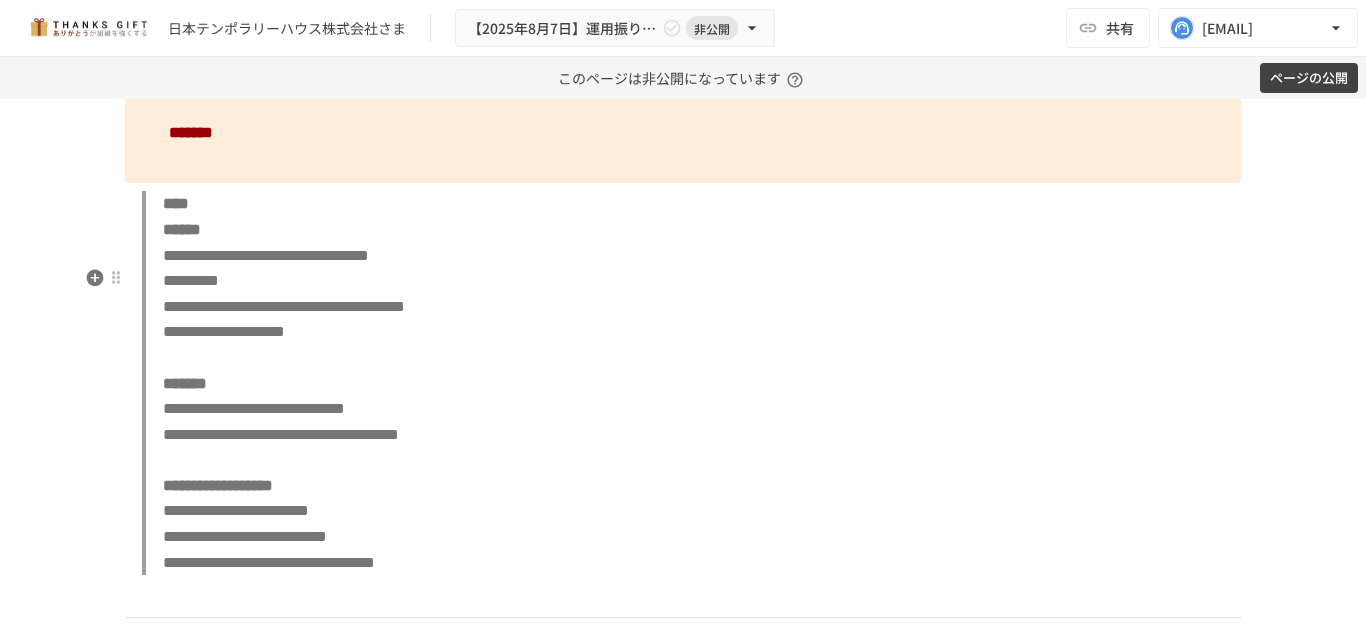 scroll, scrollTop: 7200, scrollLeft: 0, axis: vertical 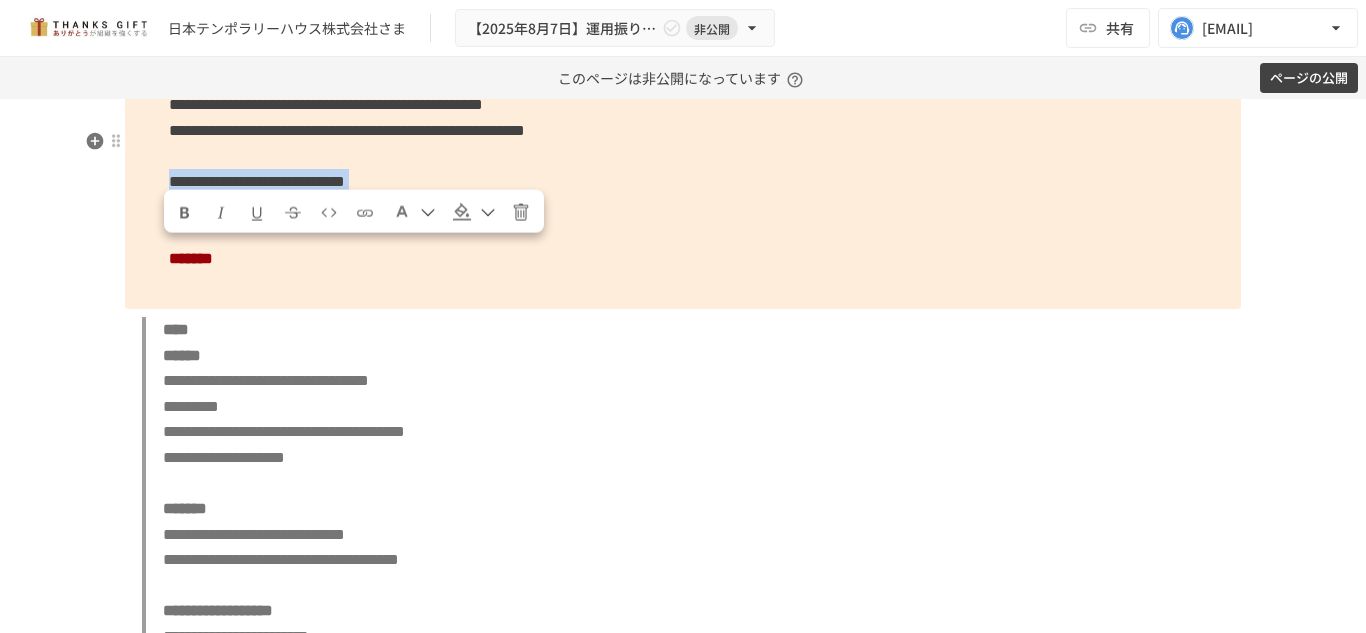 drag, startPoint x: 785, startPoint y: 278, endPoint x: 137, endPoint y: 260, distance: 648.24994 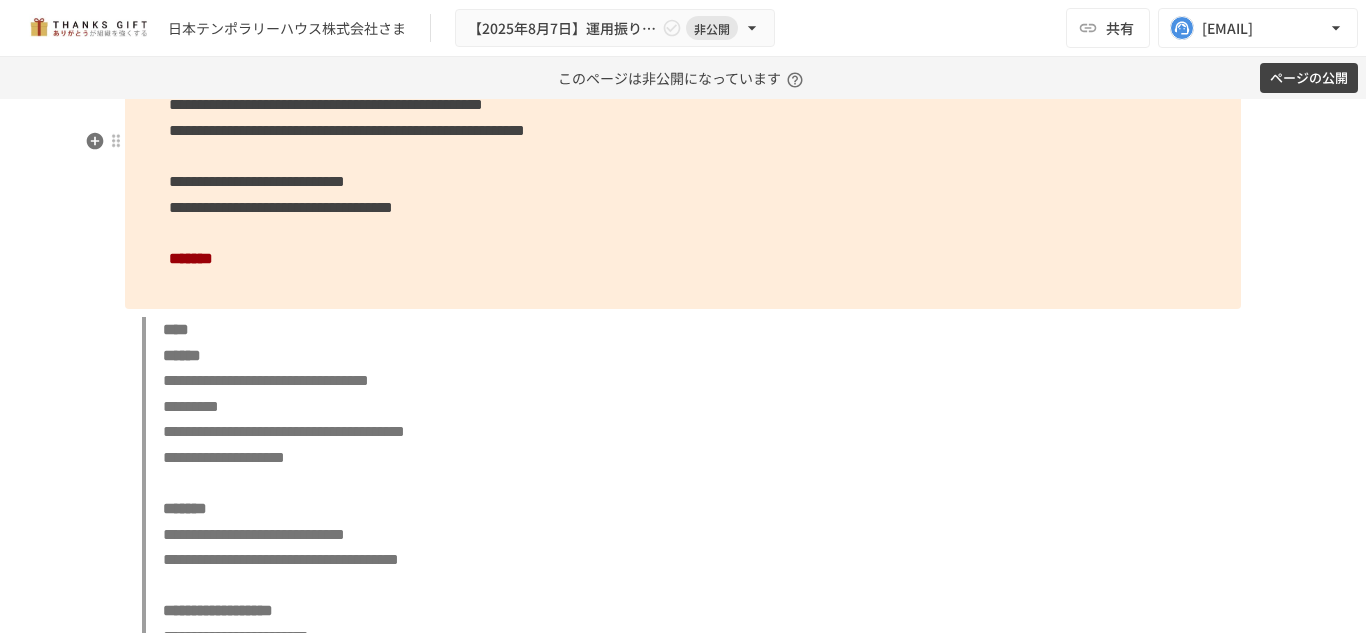 click on "**********" at bounding box center [683, 182] 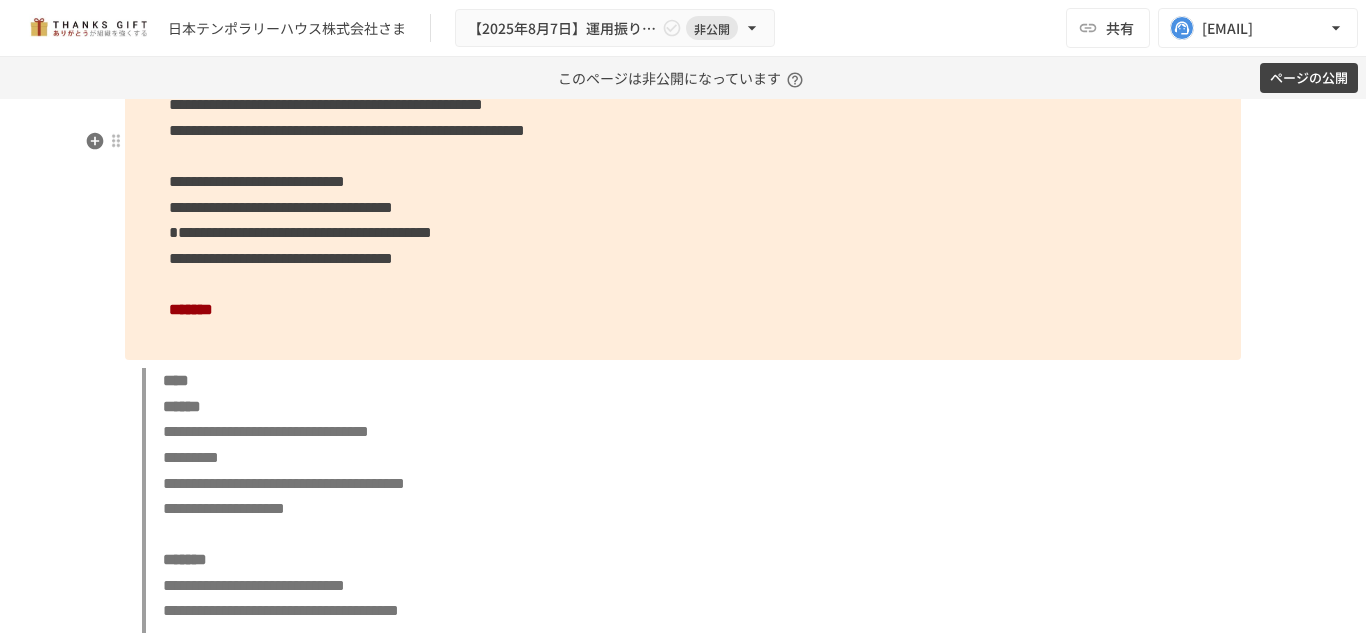 click on "**********" at bounding box center [300, 232] 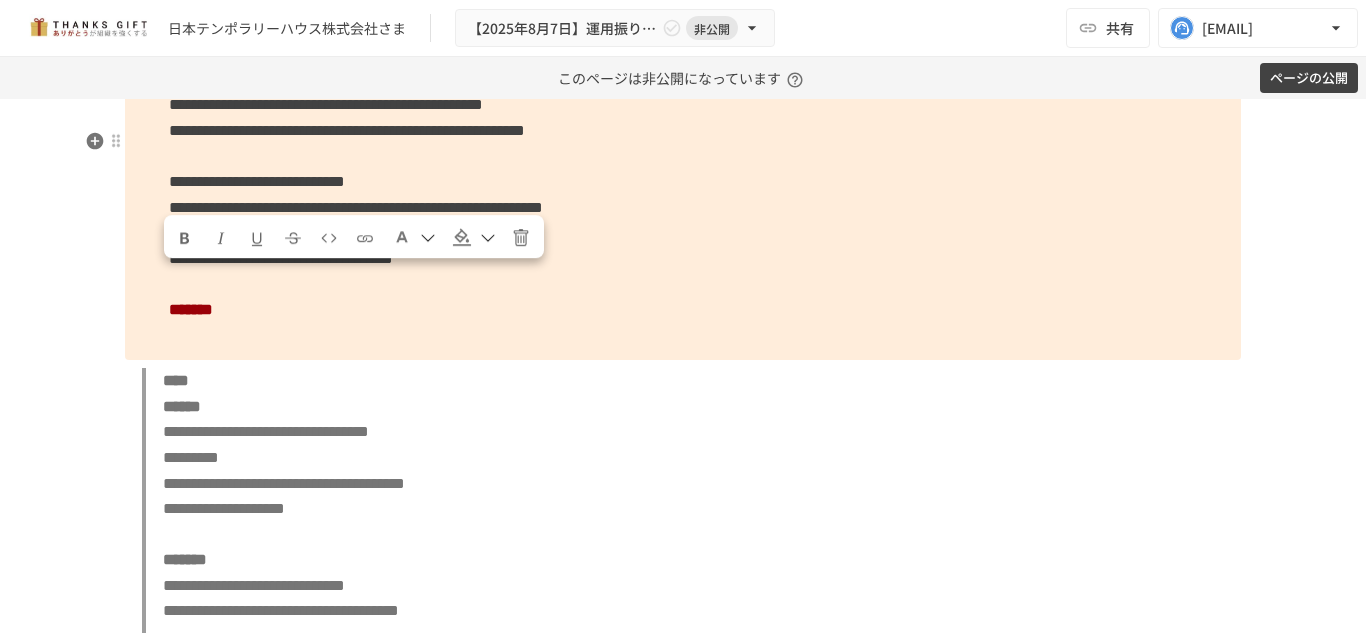 click on "**********" at bounding box center [683, 208] 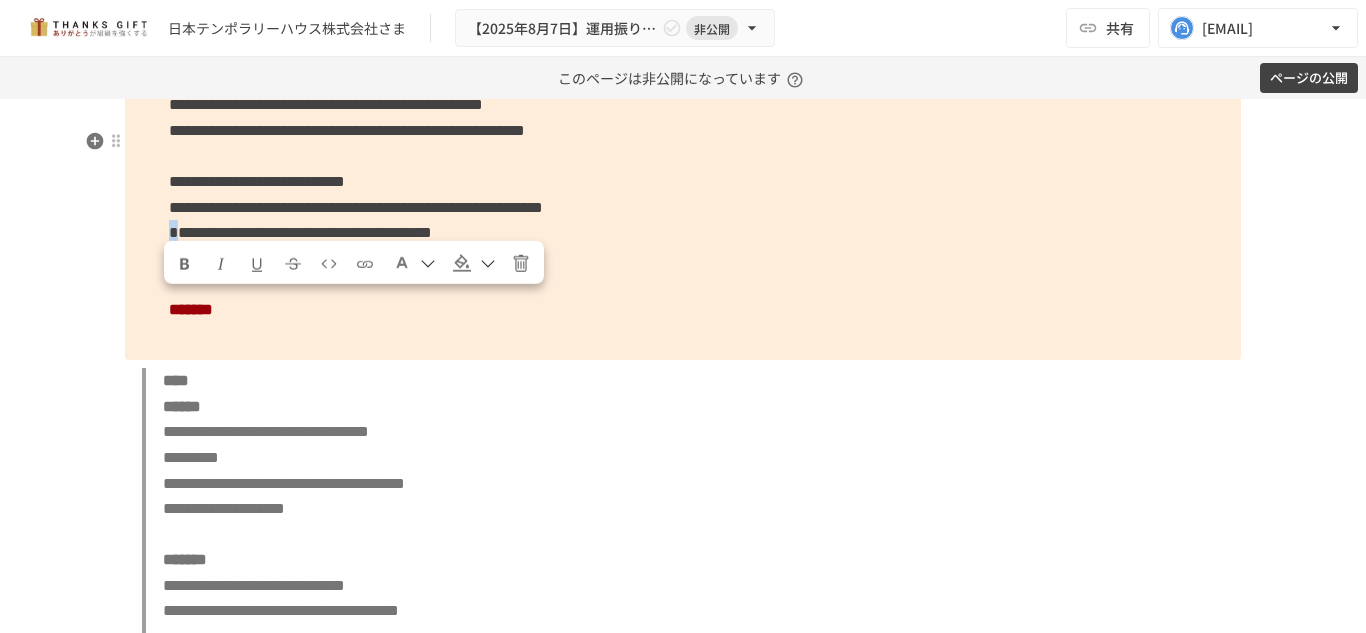 drag, startPoint x: 167, startPoint y: 308, endPoint x: 153, endPoint y: 306, distance: 14.142136 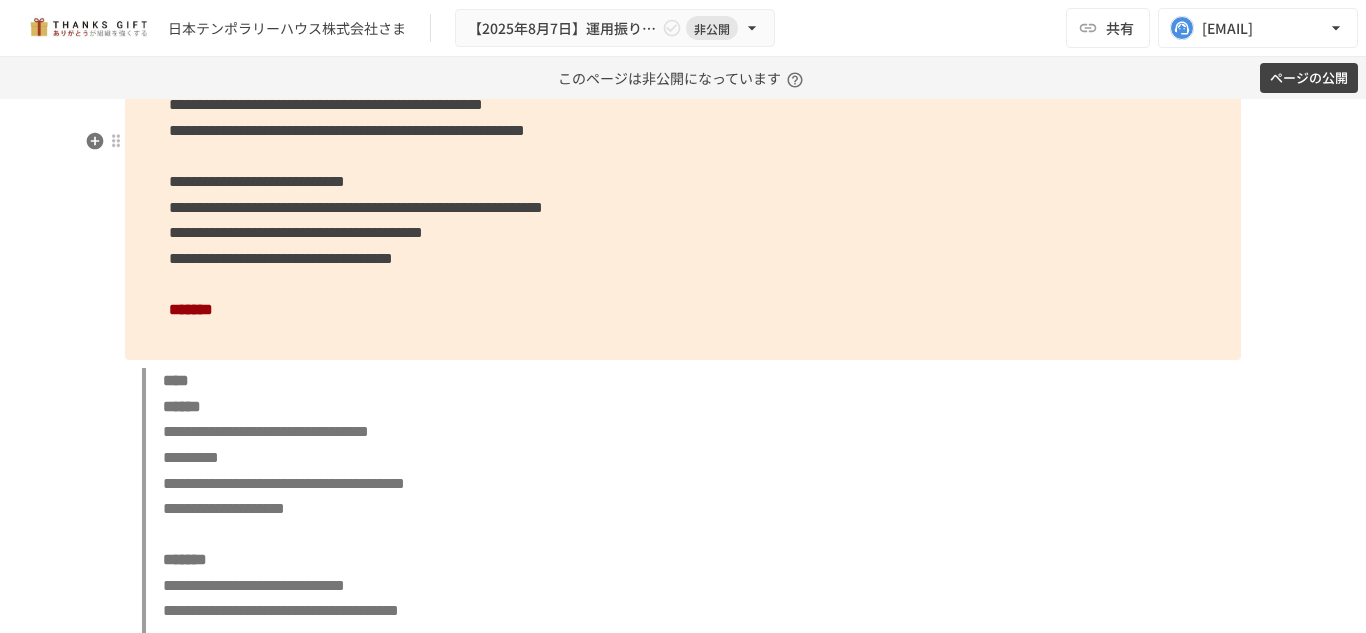 click on "**********" at bounding box center (683, 208) 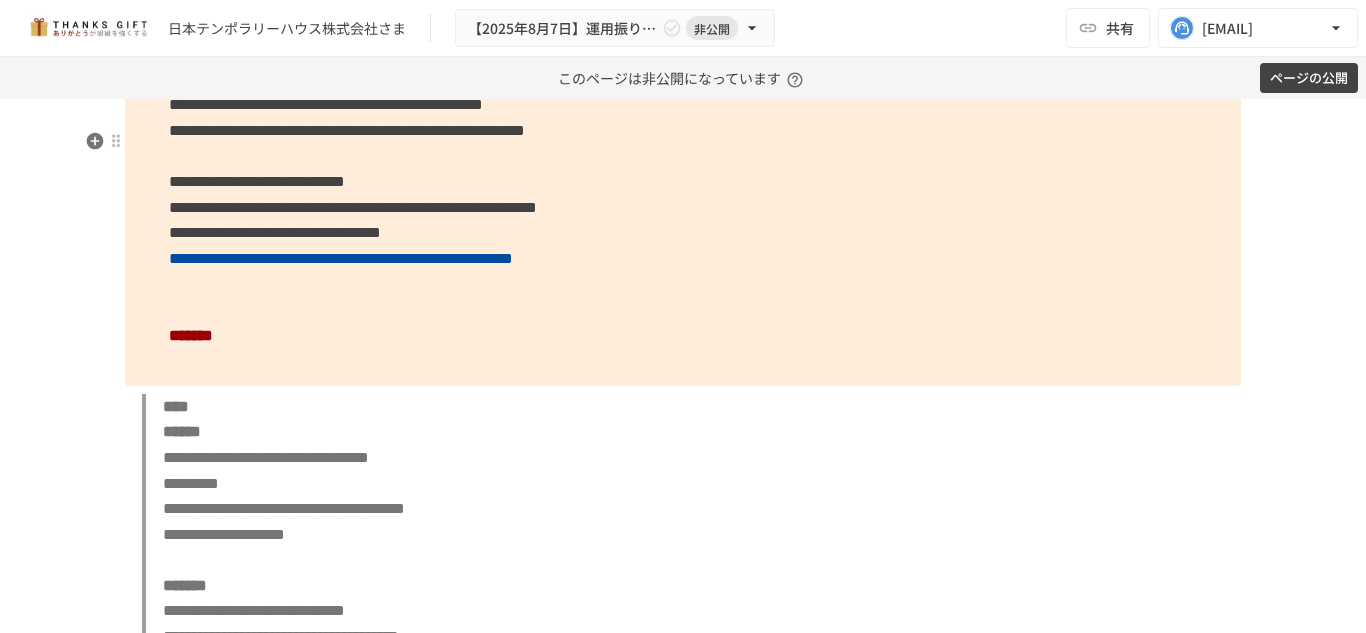 click on "**********" at bounding box center (683, 220) 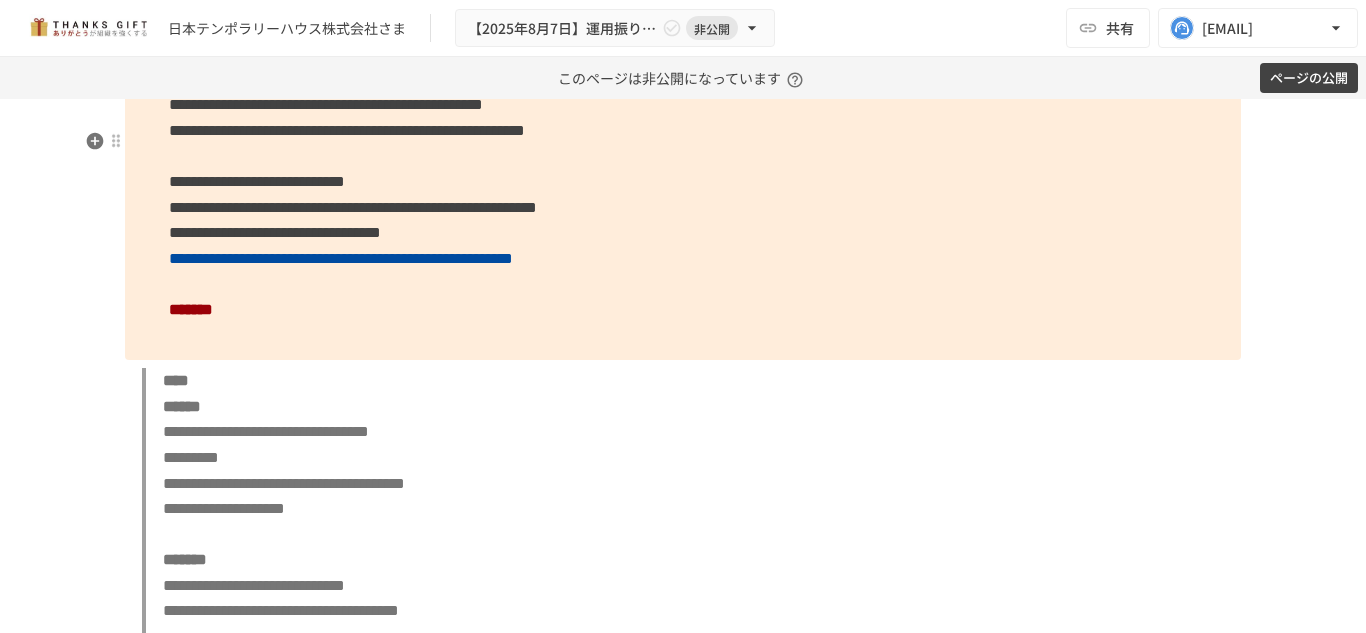 click on "**********" at bounding box center [683, 208] 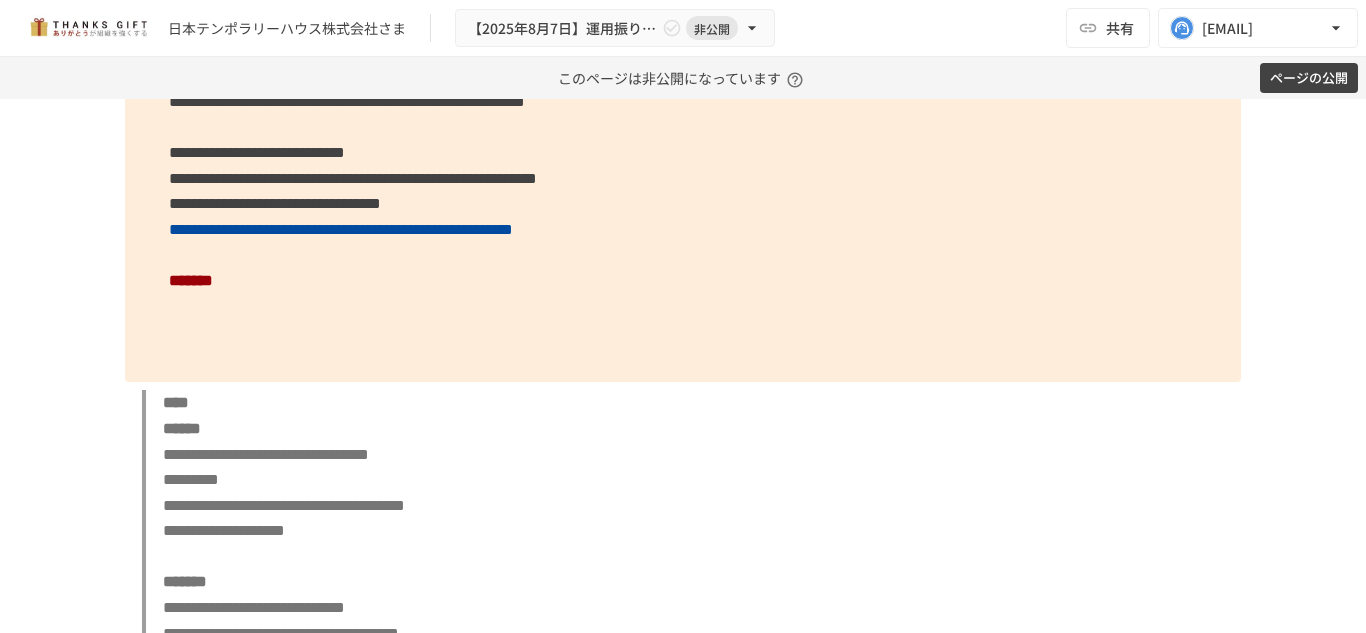 scroll, scrollTop: 7400, scrollLeft: 0, axis: vertical 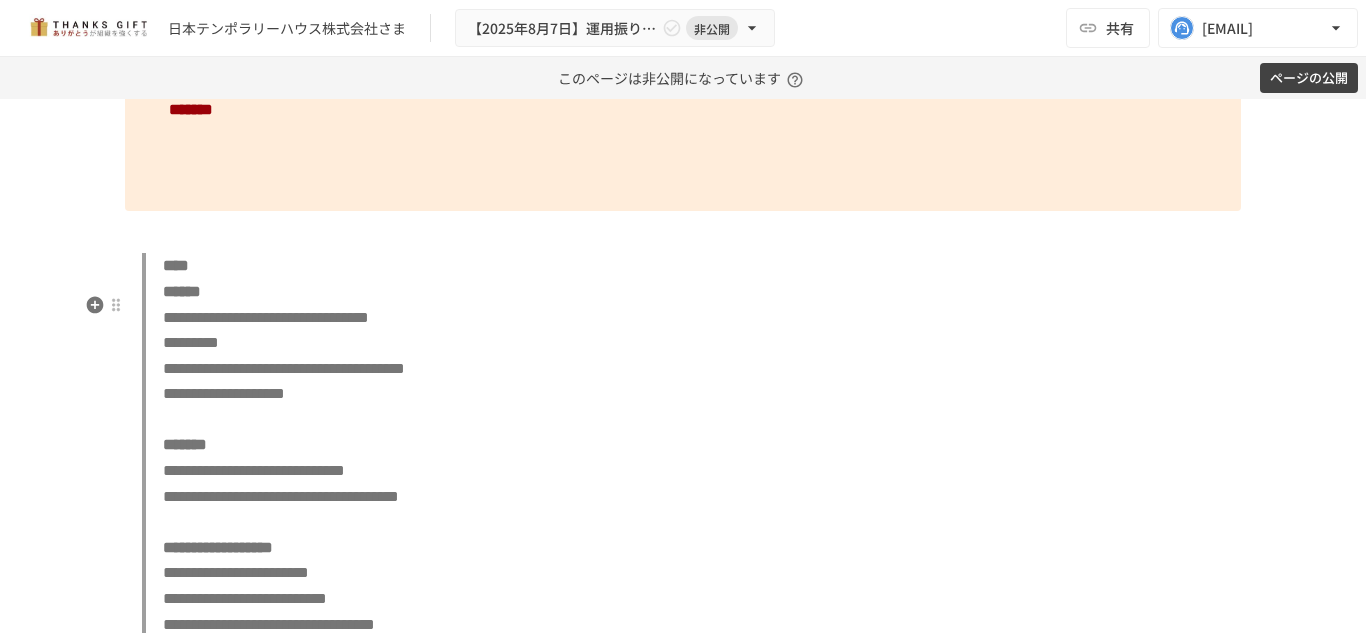 click at bounding box center (683, 232) 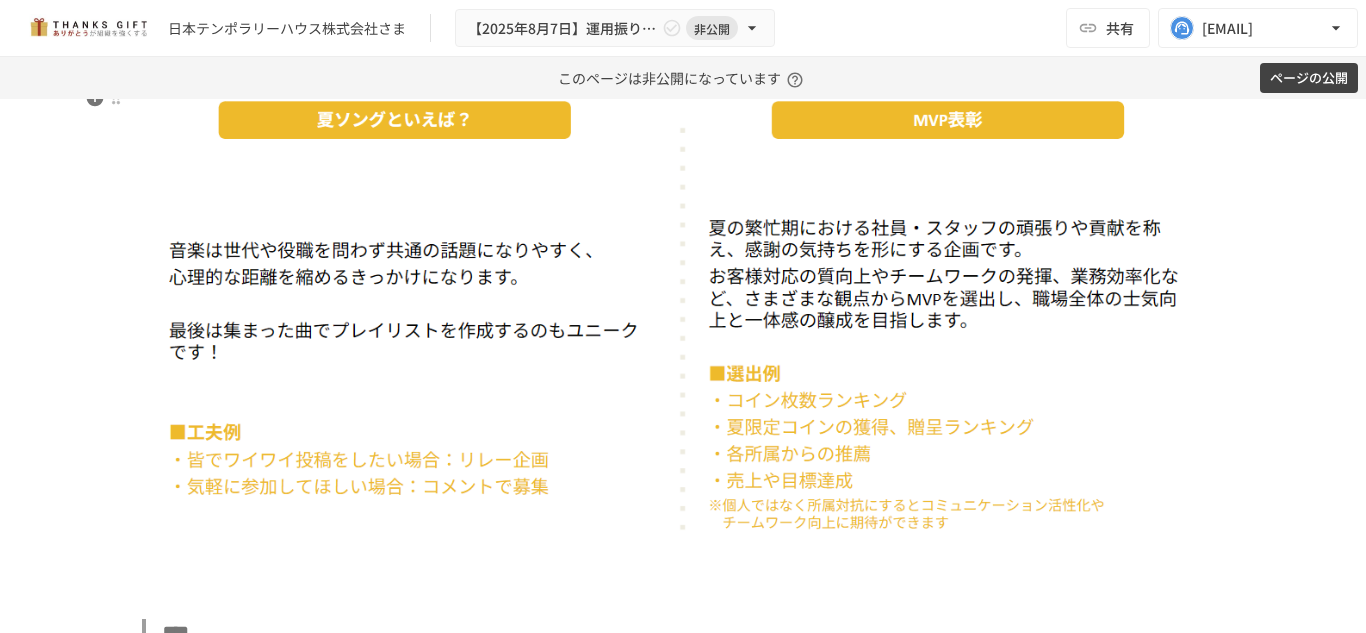 scroll, scrollTop: 7700, scrollLeft: 0, axis: vertical 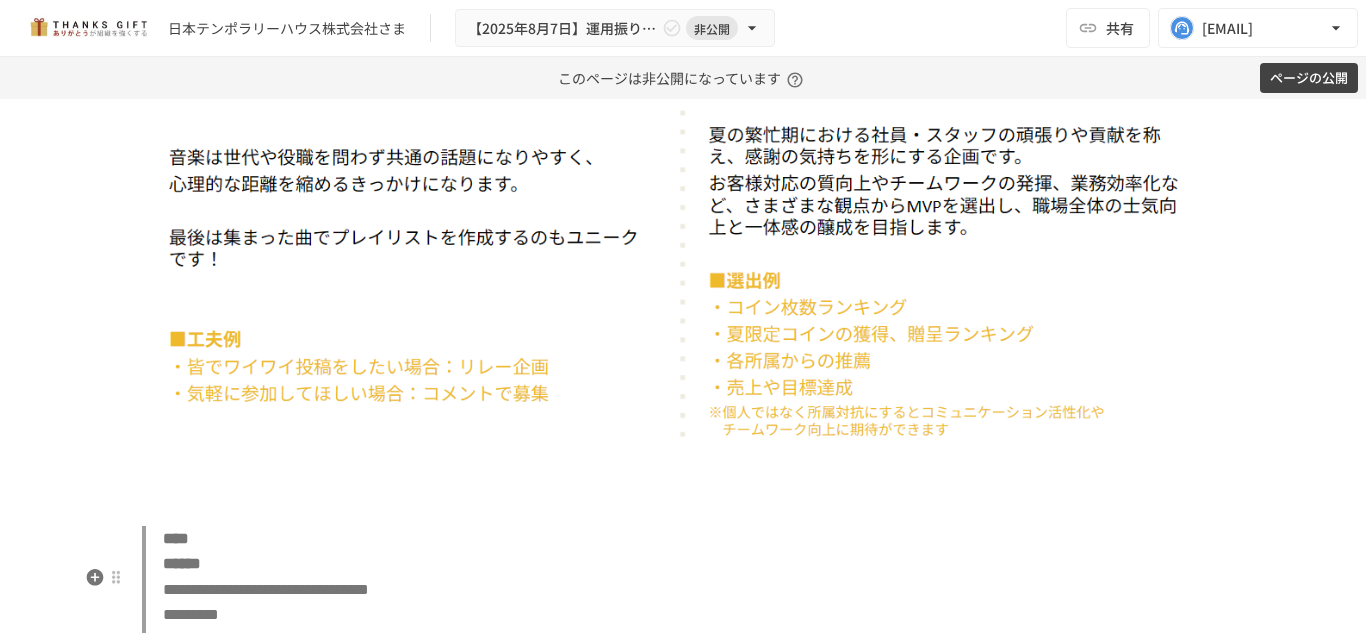 click at bounding box center (683, 505) 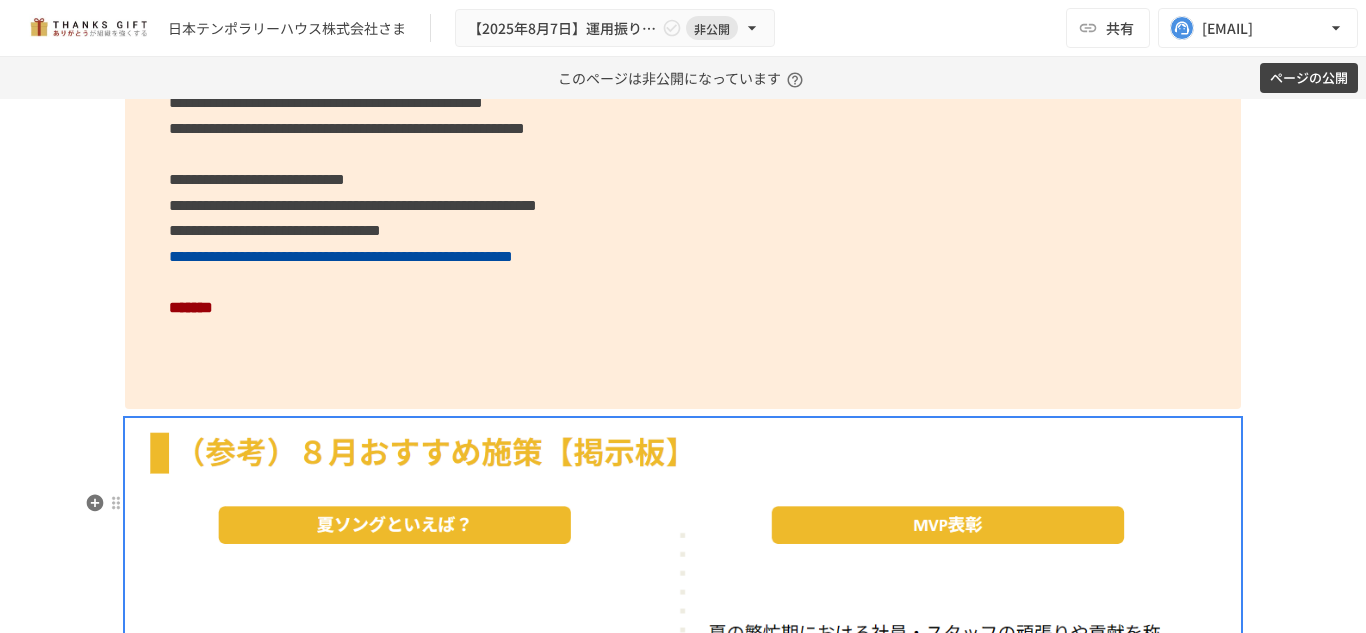 scroll, scrollTop: 7200, scrollLeft: 0, axis: vertical 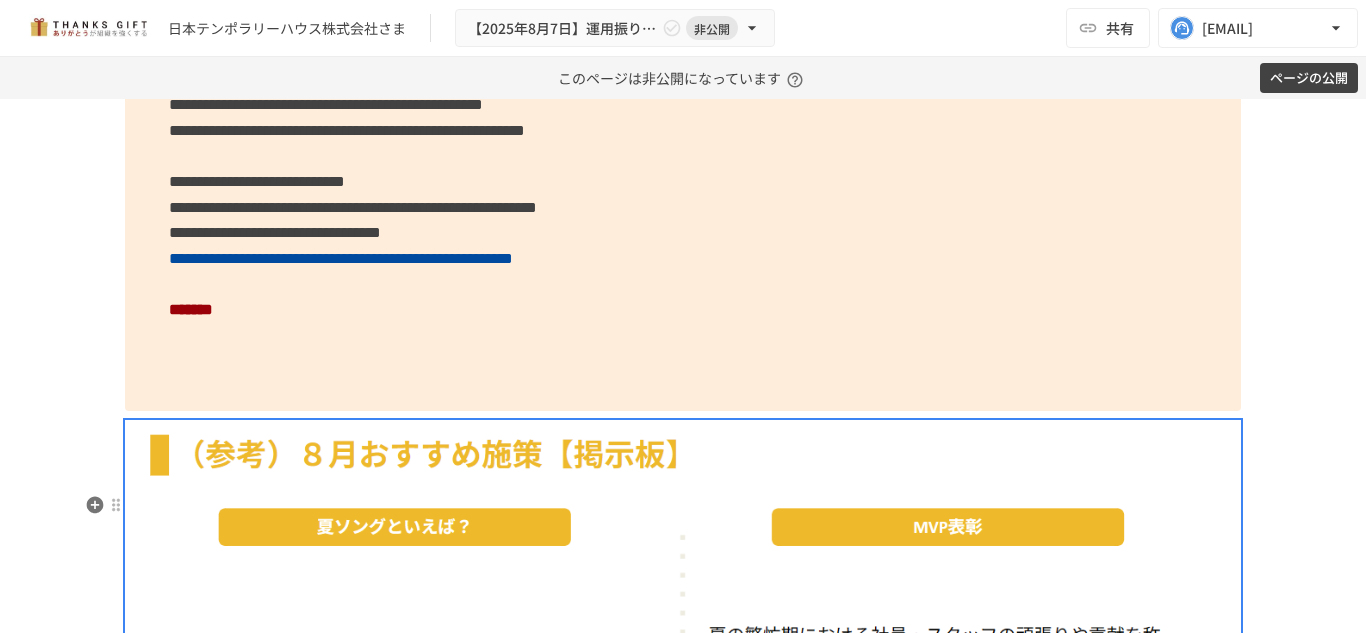 click at bounding box center (116, 505) 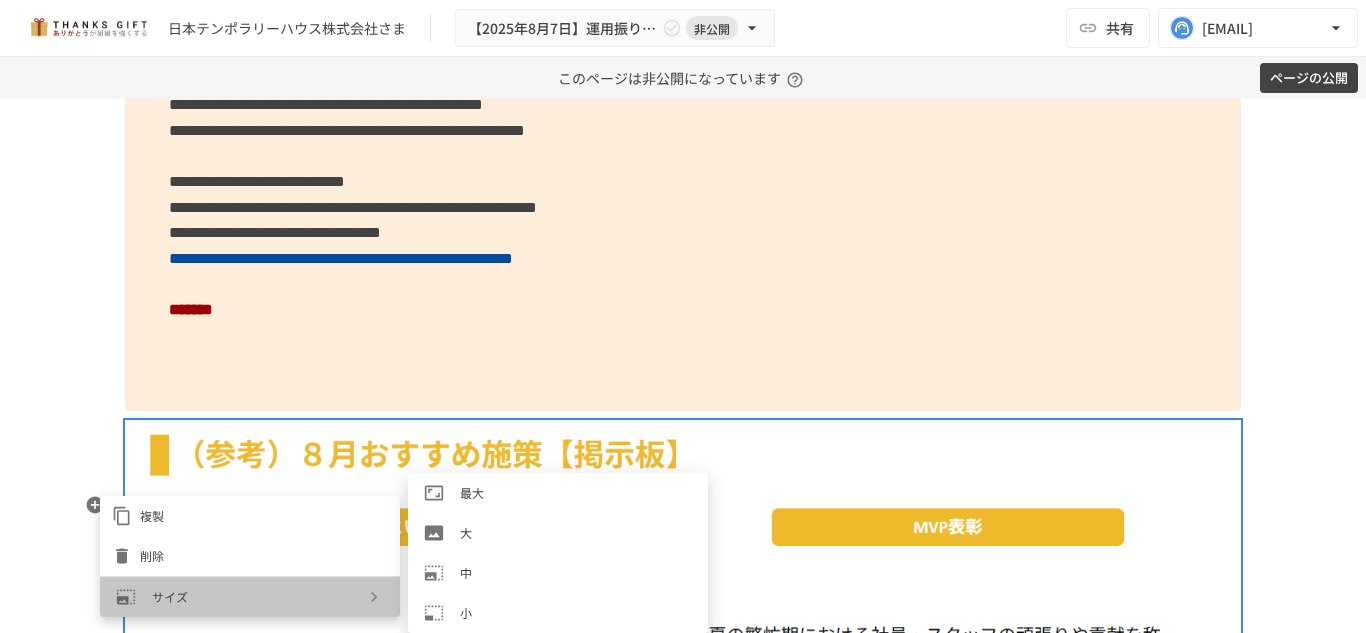 click on "サイズ" at bounding box center (258, 596) 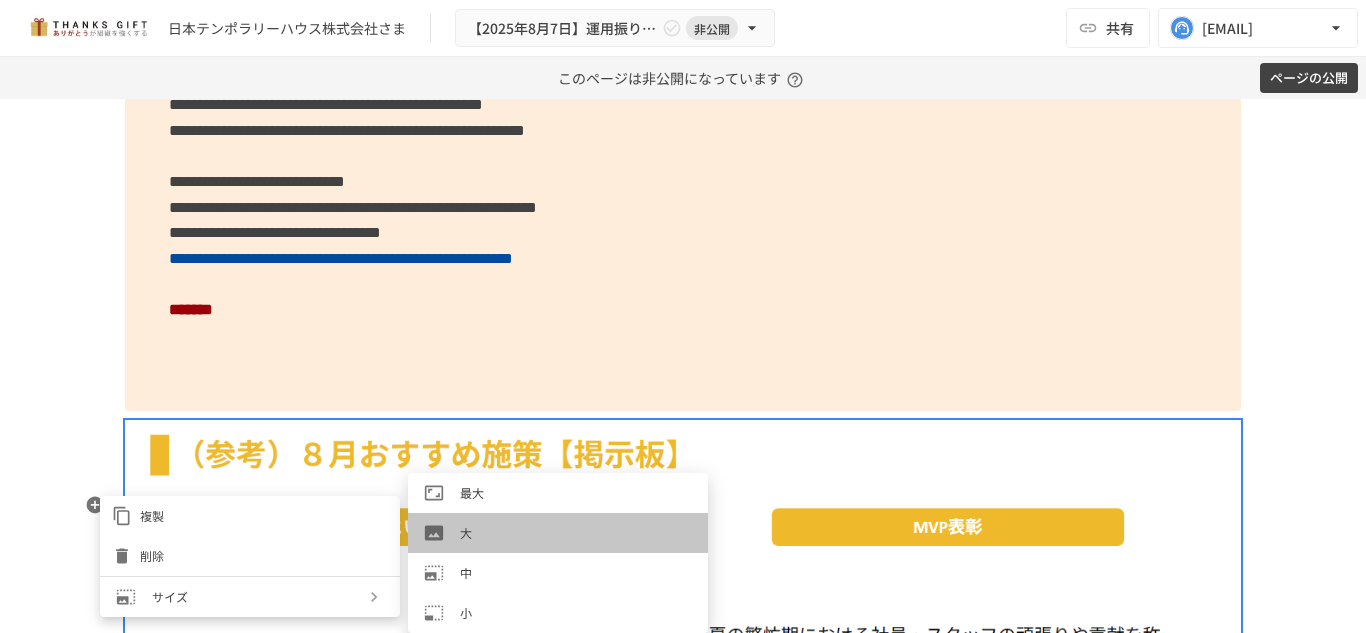 click on "大" at bounding box center [576, 532] 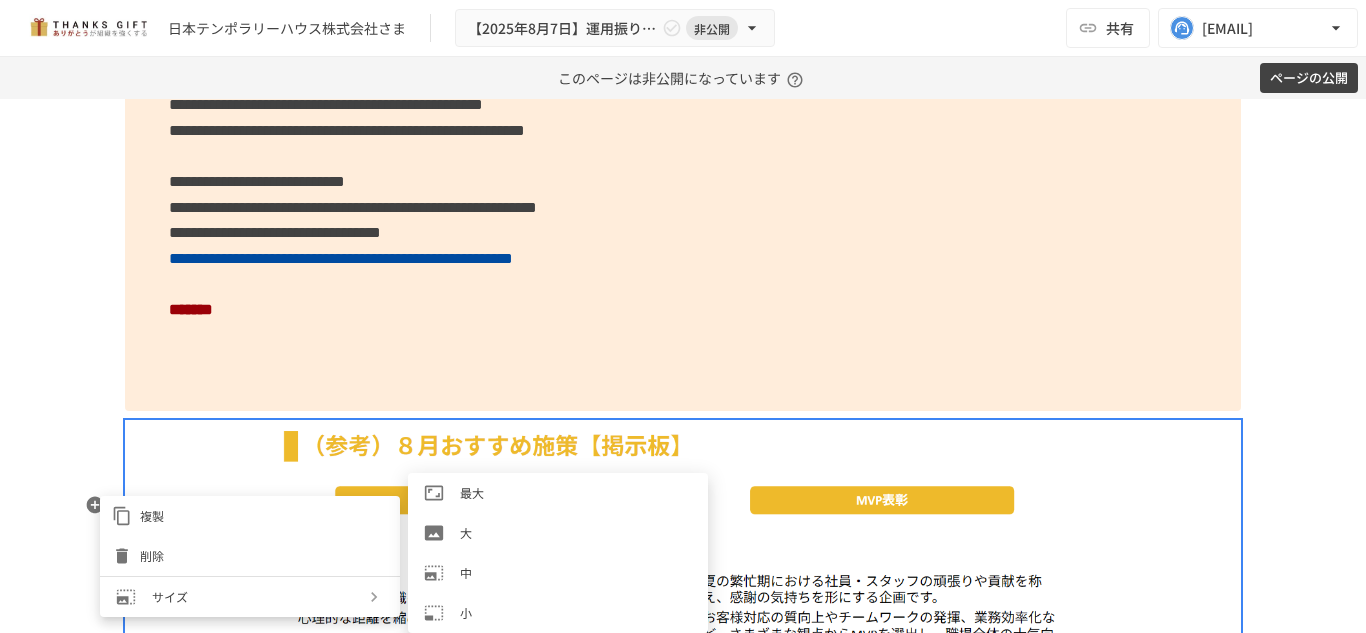 click at bounding box center [683, 316] 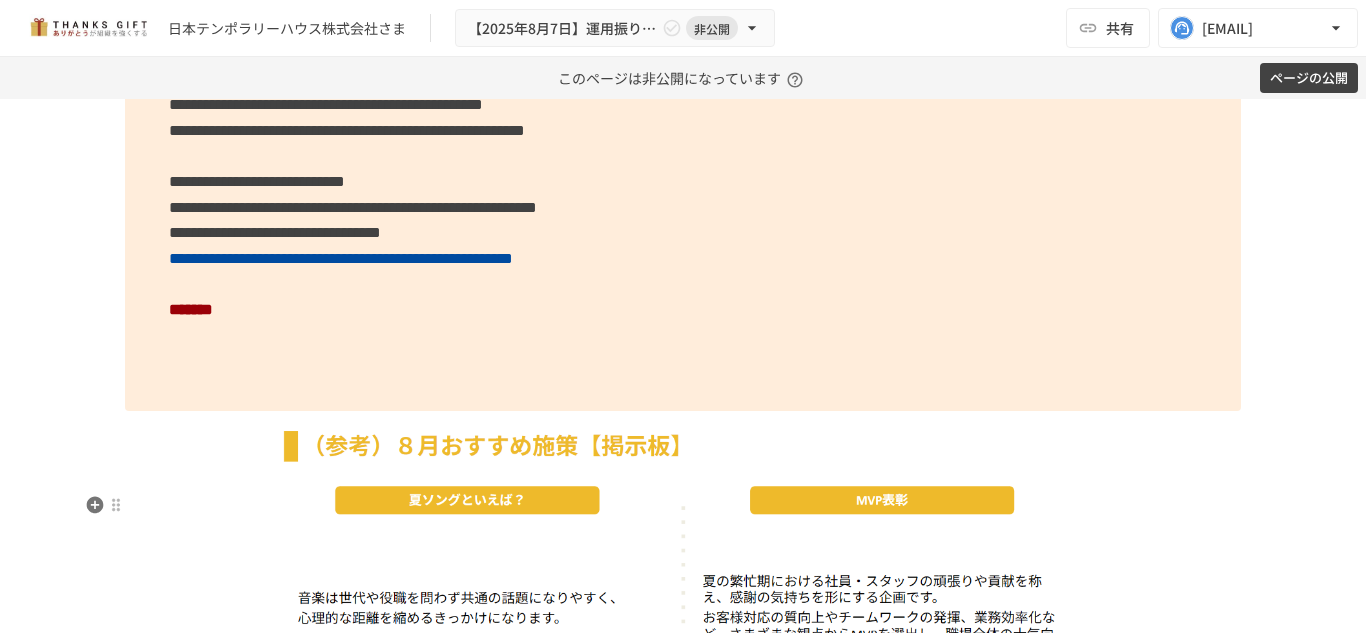 click on "**********" at bounding box center (683, 233) 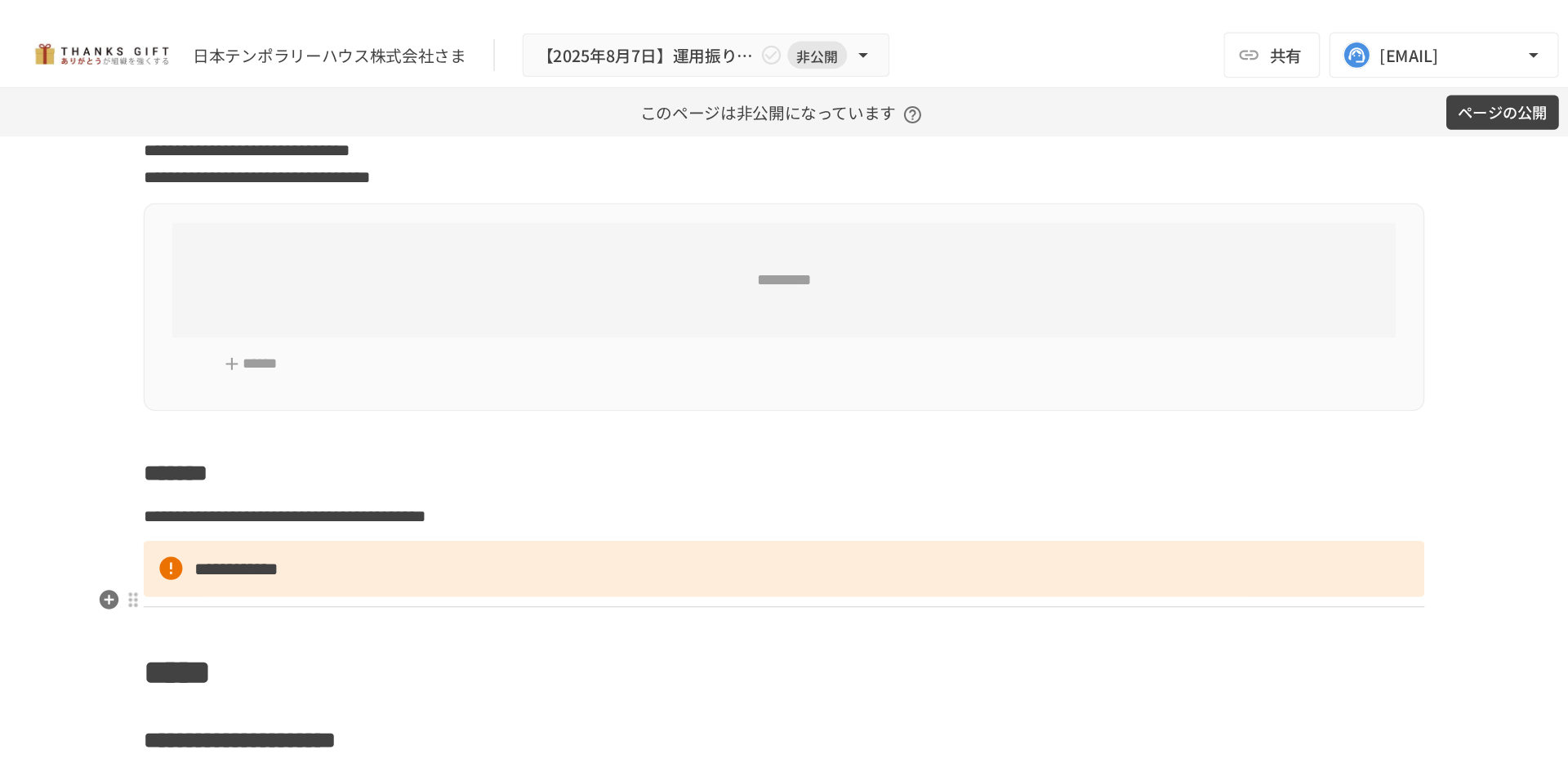 scroll, scrollTop: 6862, scrollLeft: 0, axis: vertical 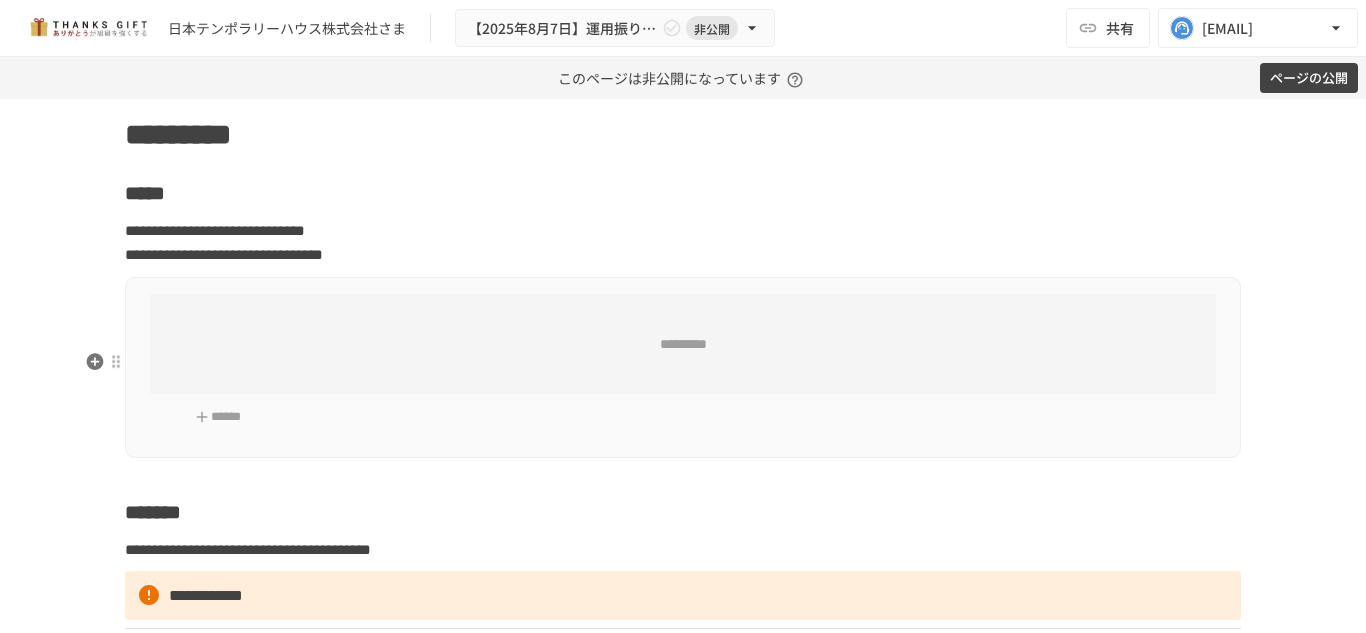 click on "********* ******" at bounding box center (683, 367) 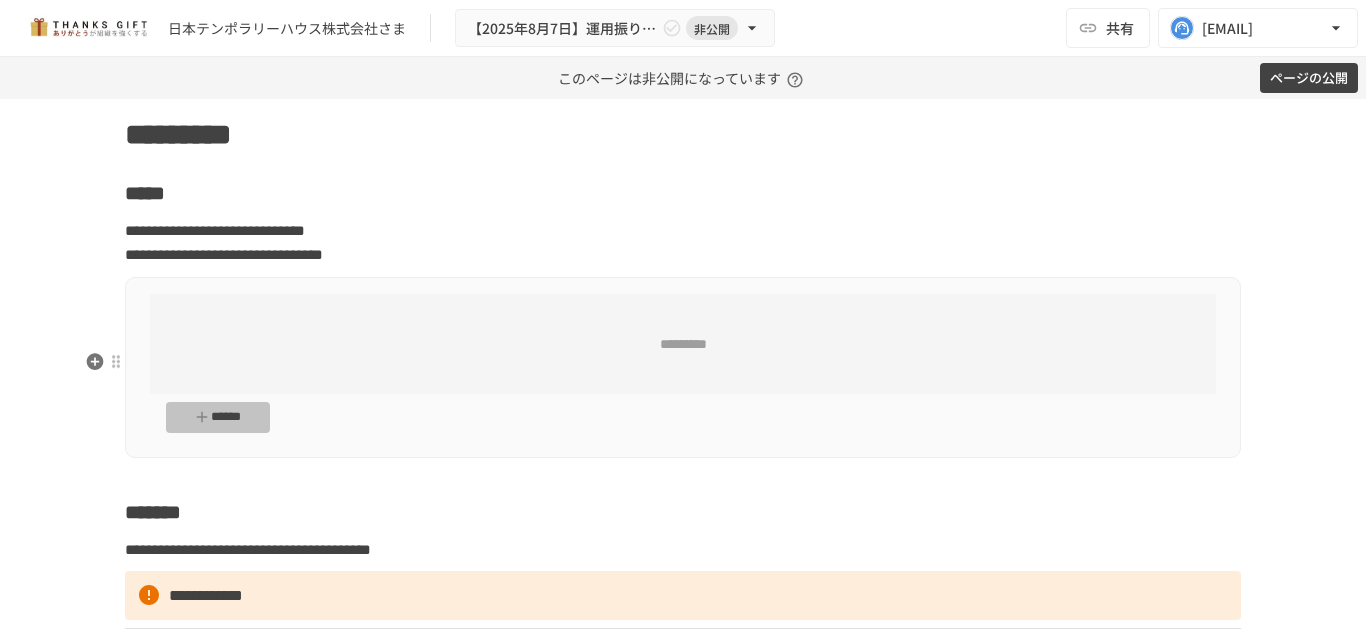 click on "******" at bounding box center (218, 417) 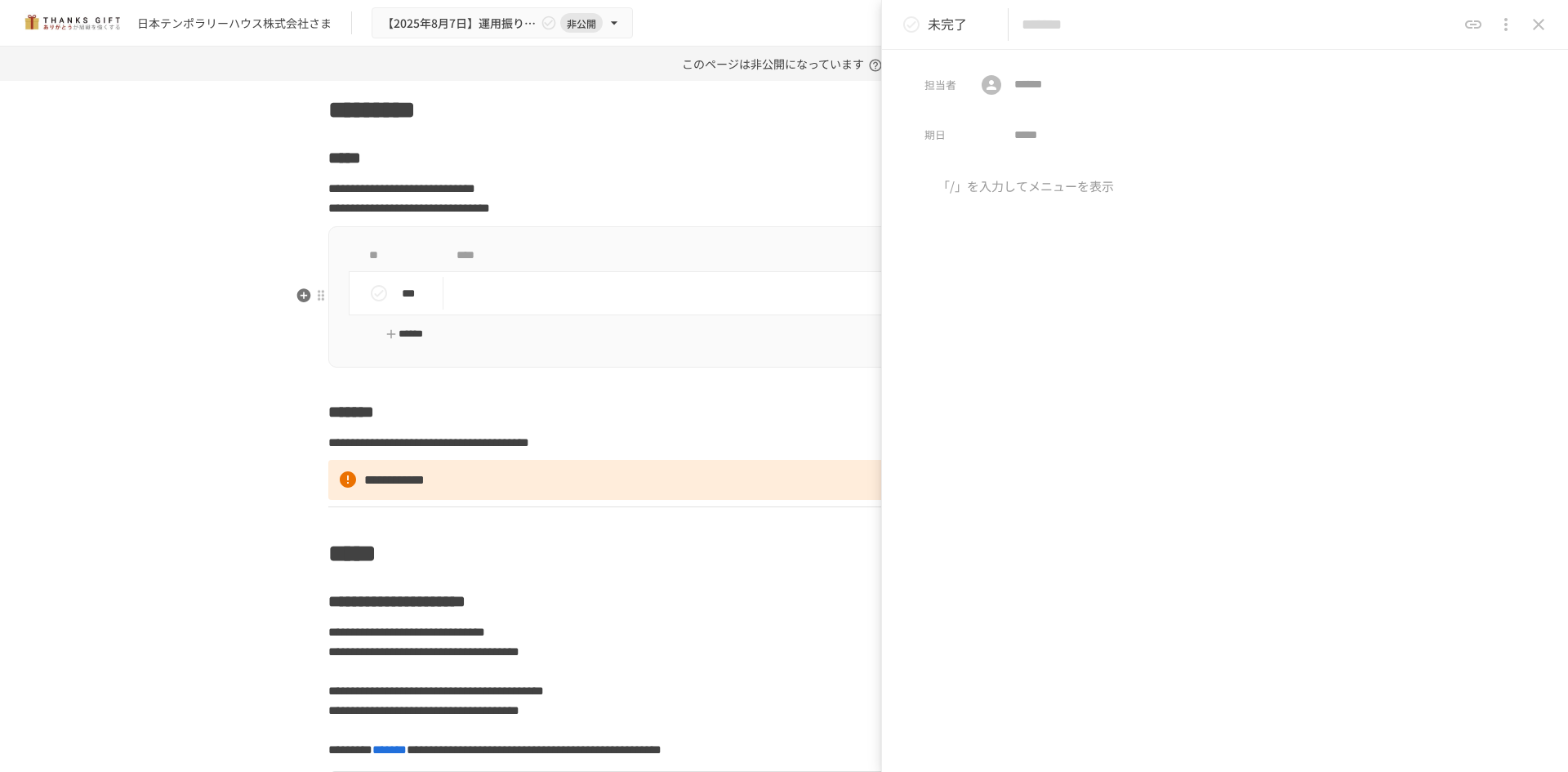 click on "******" at bounding box center (404, 334) 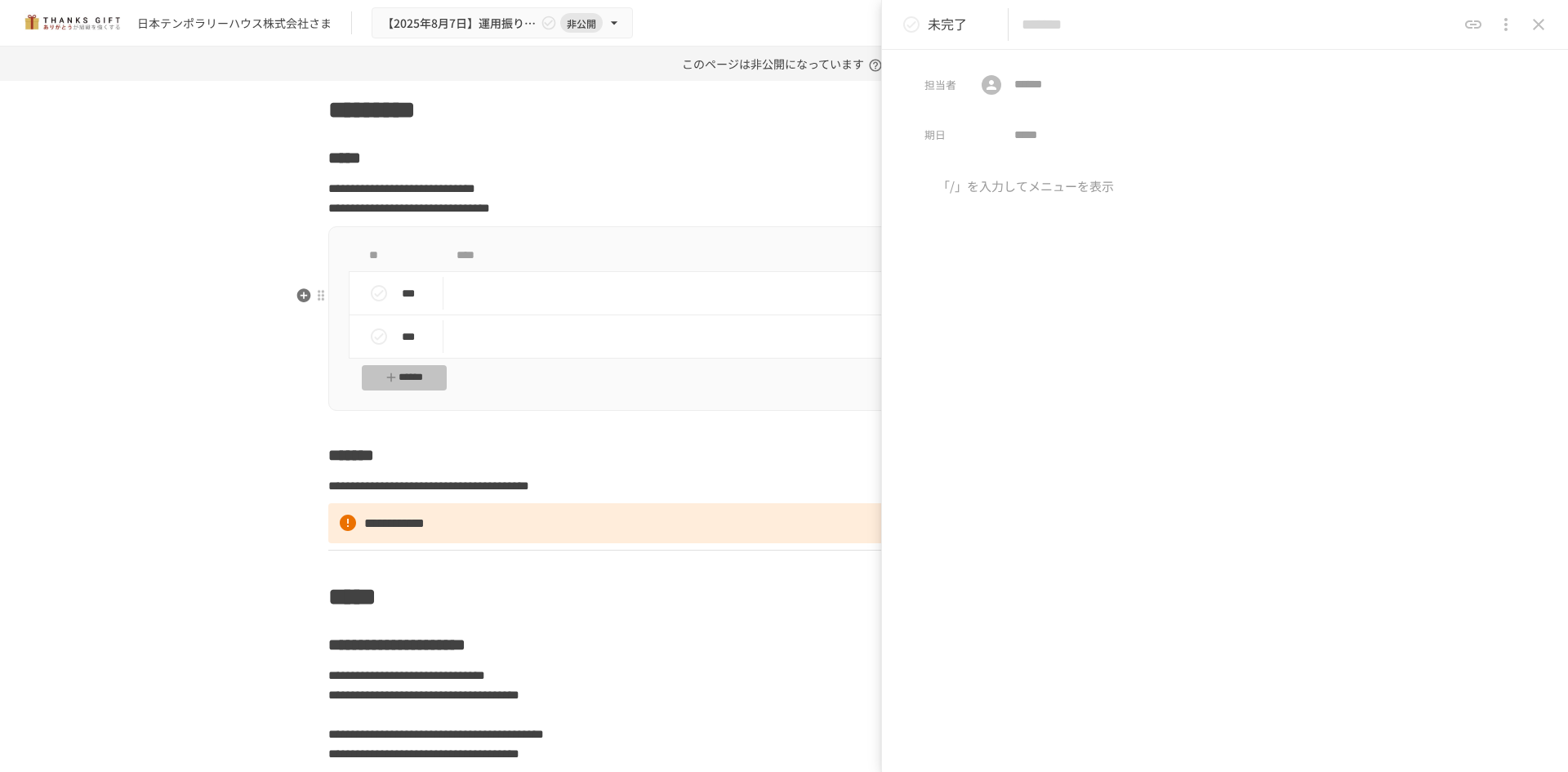 click on "******" at bounding box center [404, 377] 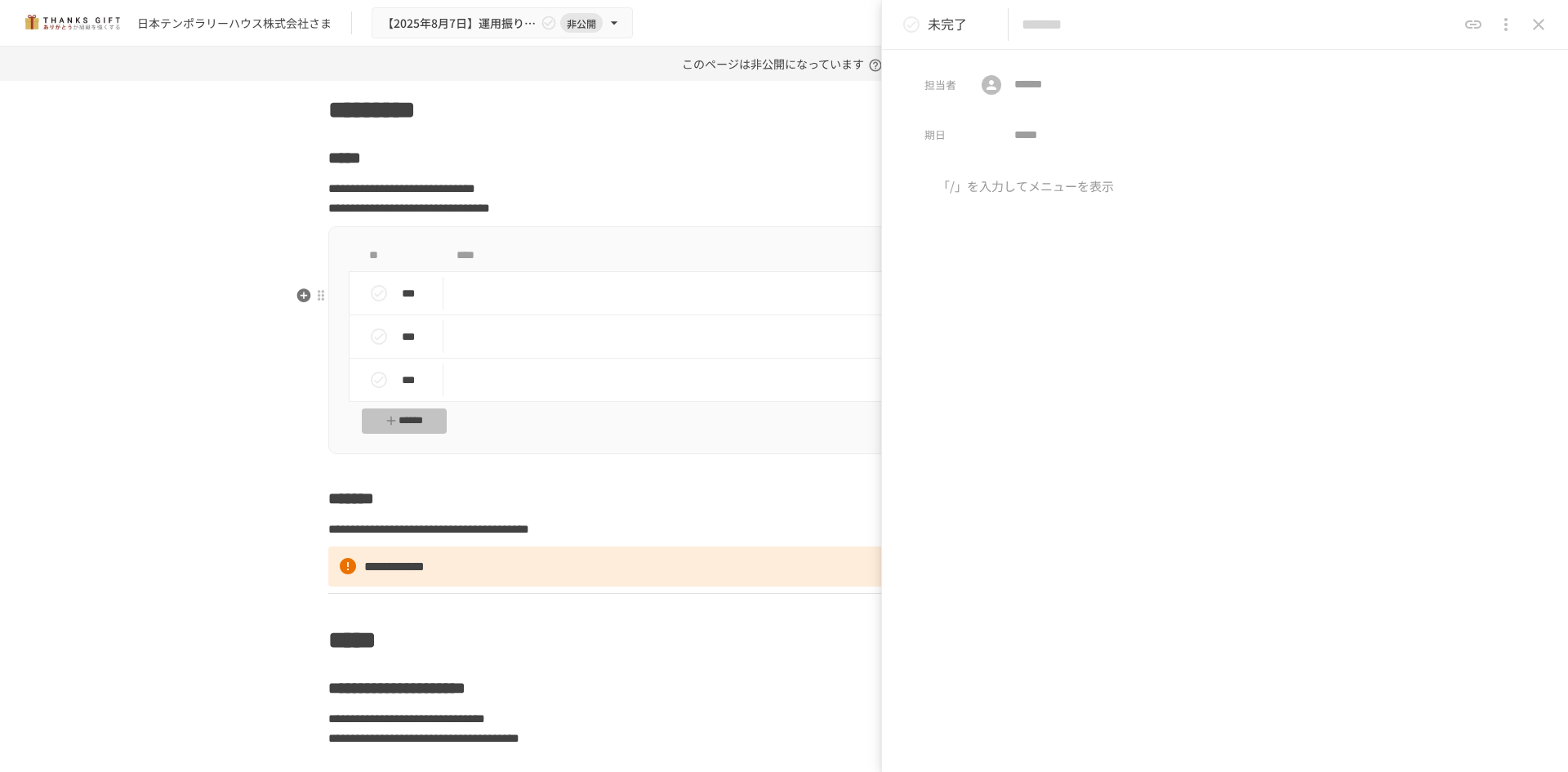 click on "******" at bounding box center [404, 421] 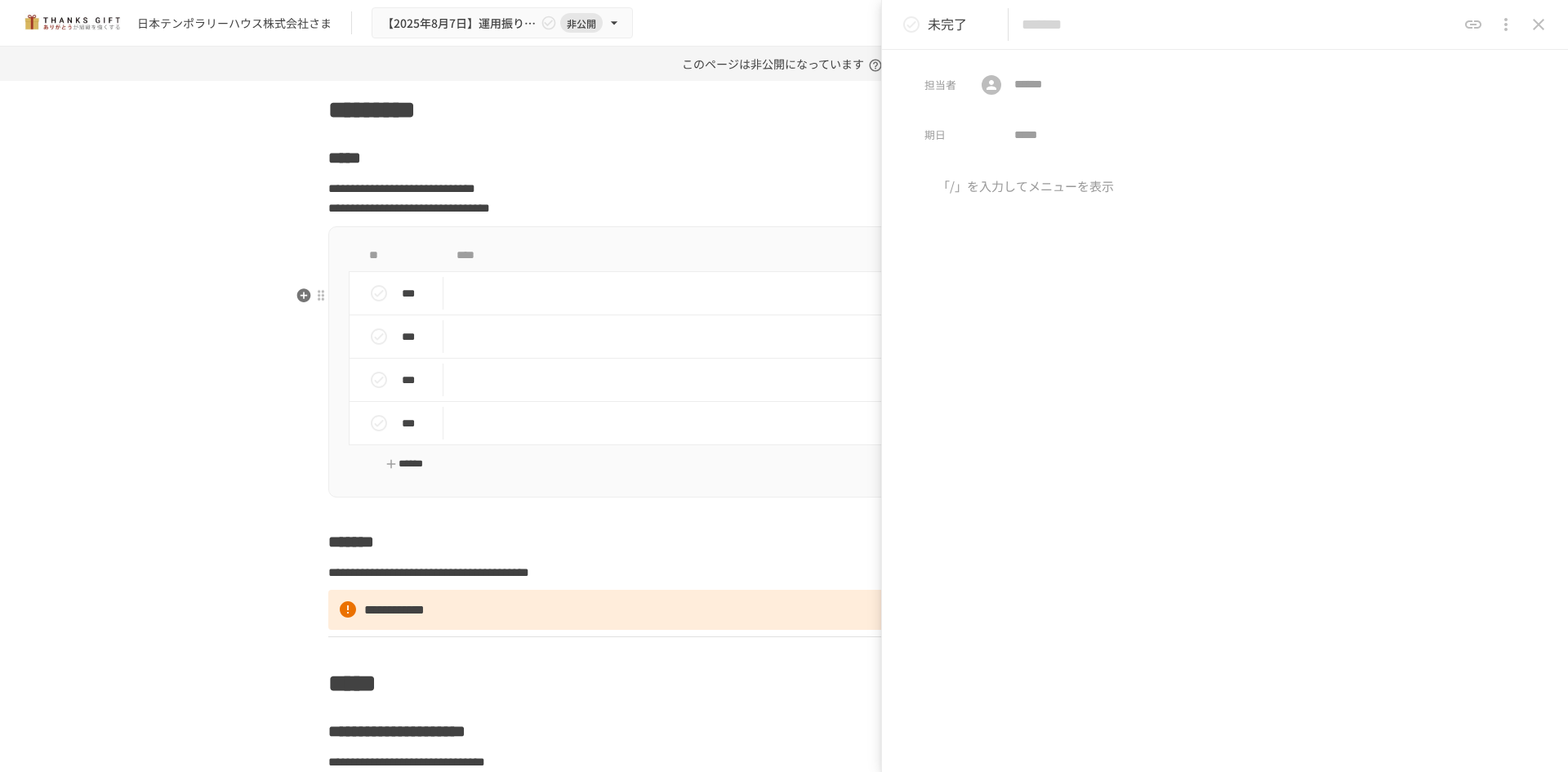 click on "******" at bounding box center (404, 464) 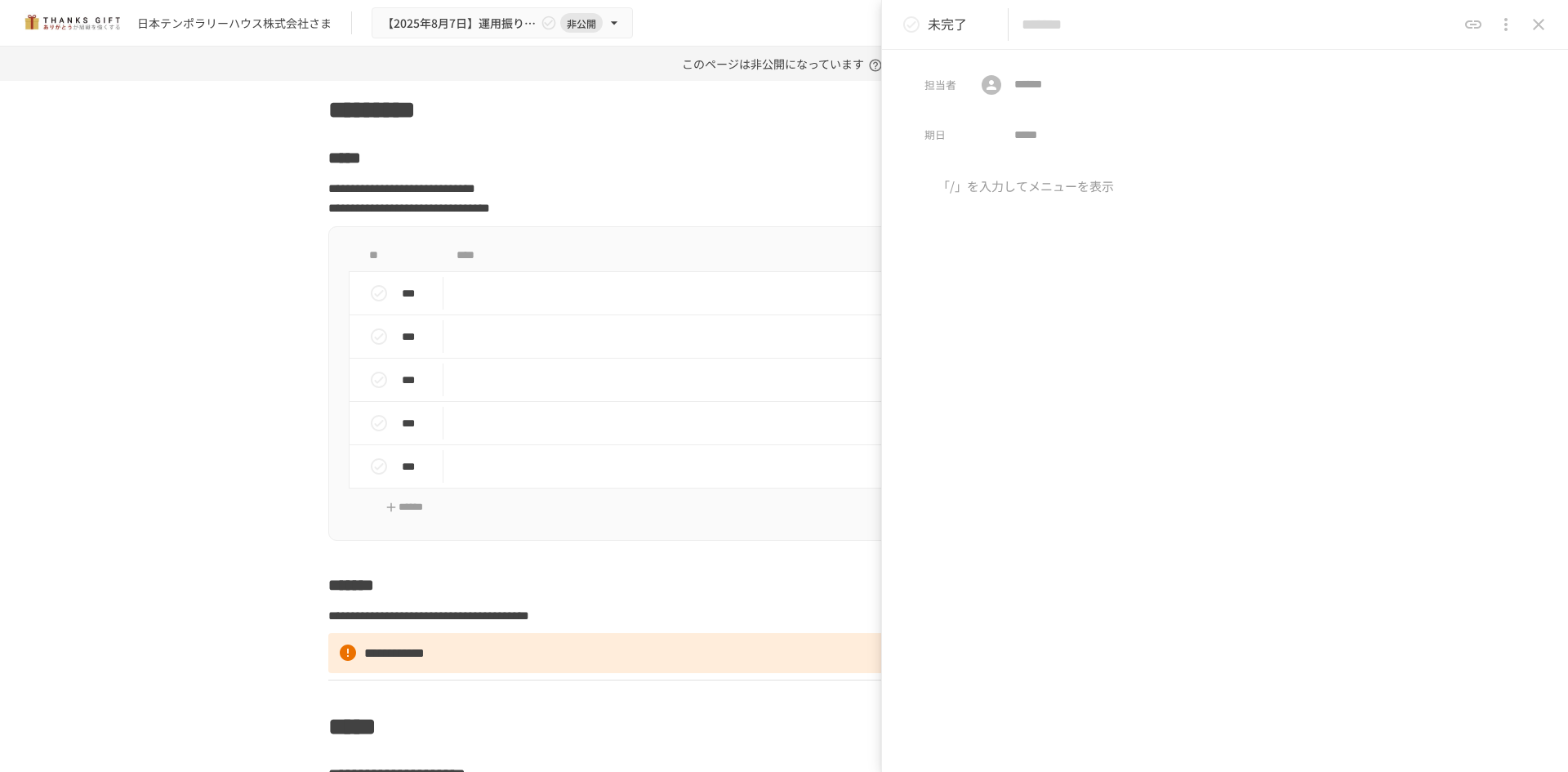 click 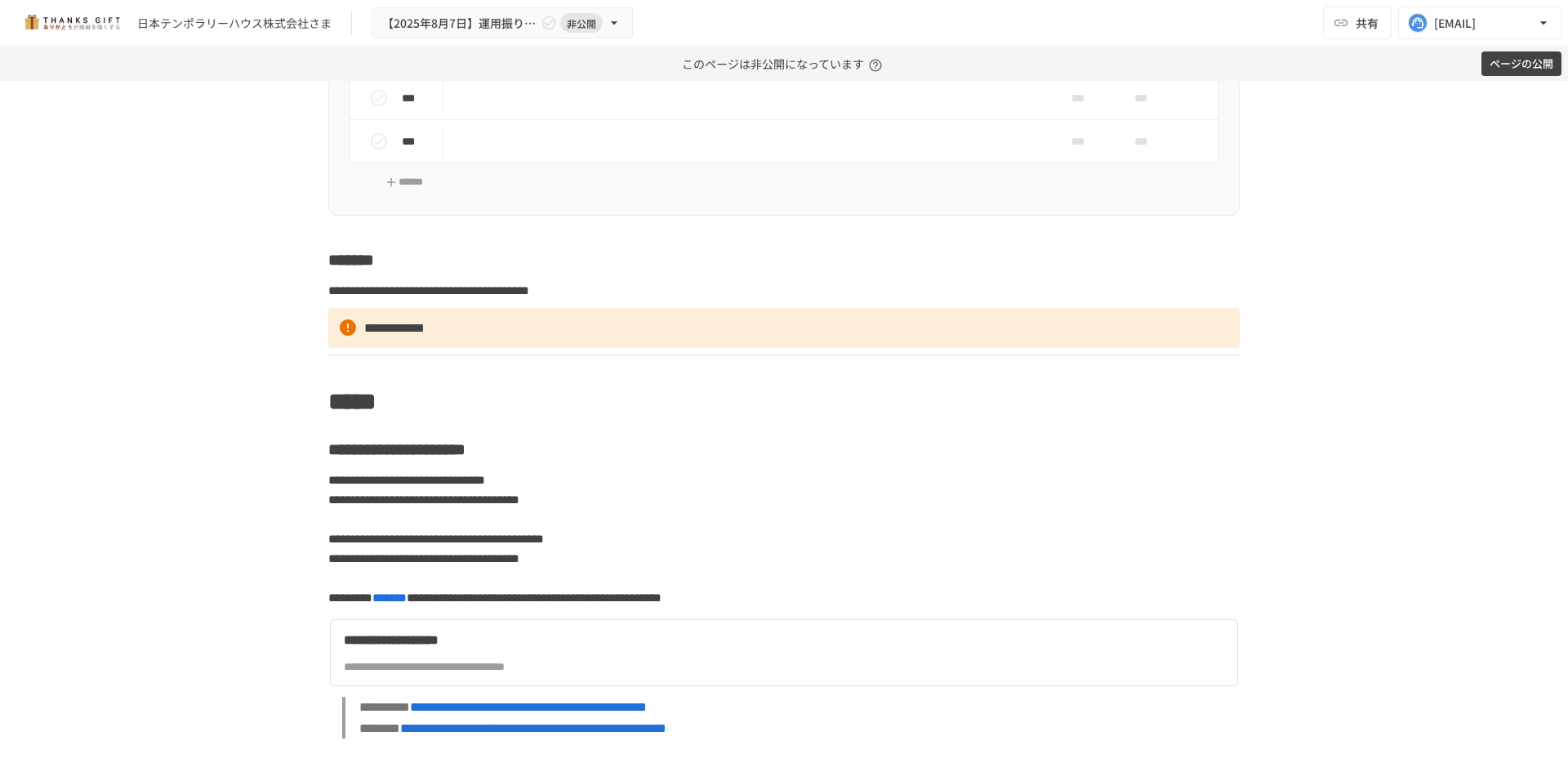 scroll, scrollTop: 7189, scrollLeft: 0, axis: vertical 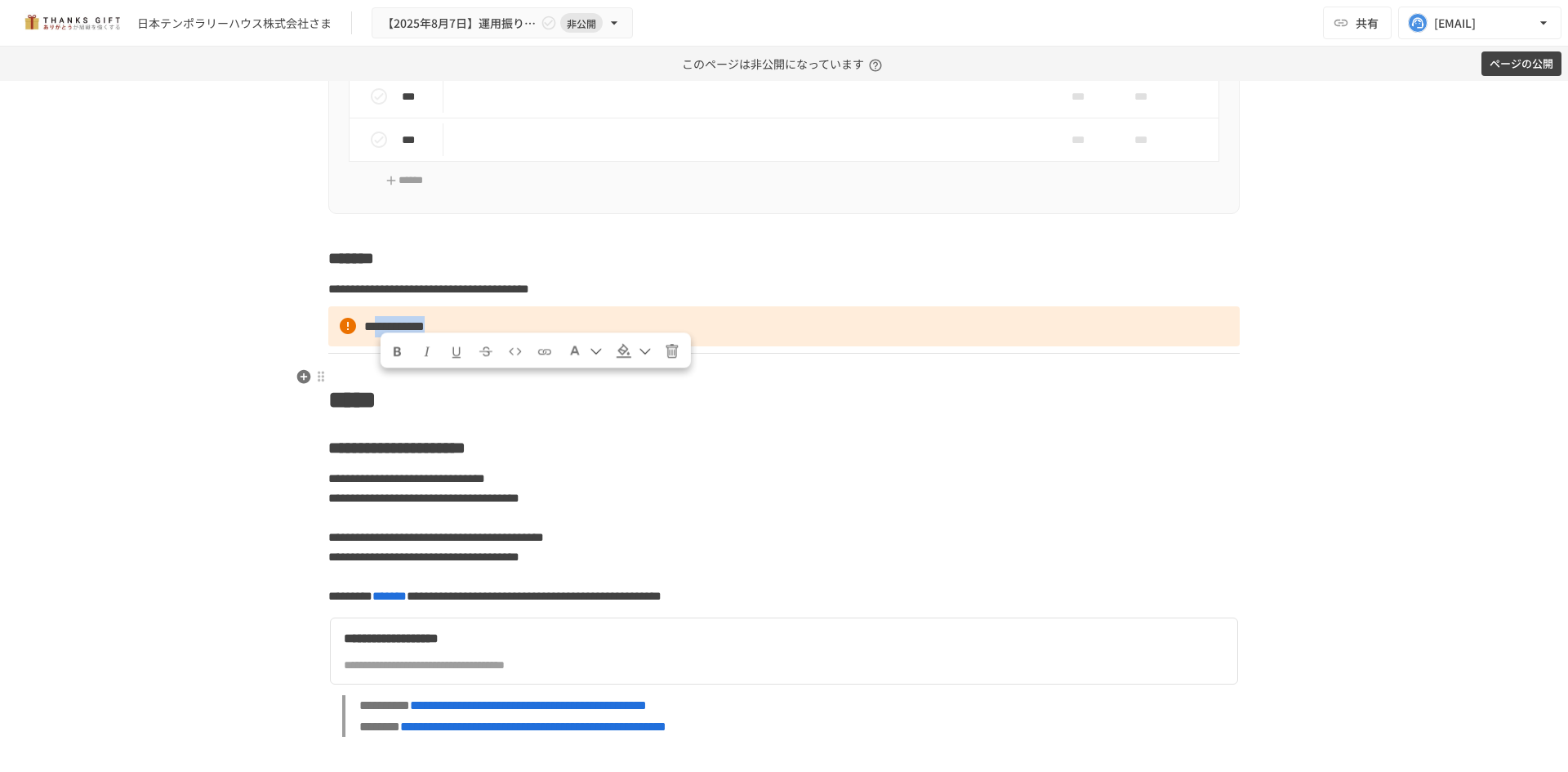 drag, startPoint x: 536, startPoint y: 383, endPoint x: 380, endPoint y: 393, distance: 156.32018 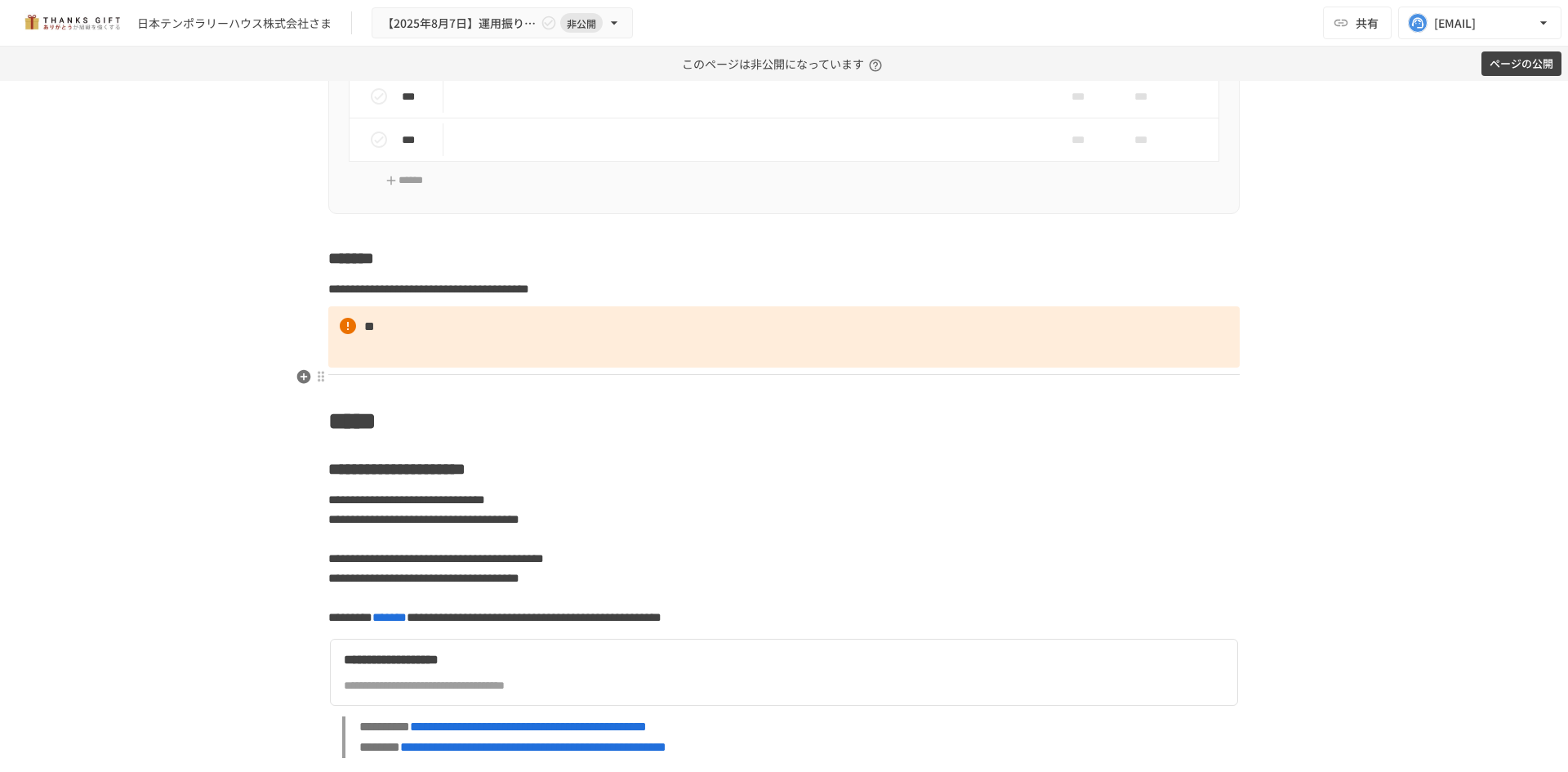 click on "**" at bounding box center [784, 337] 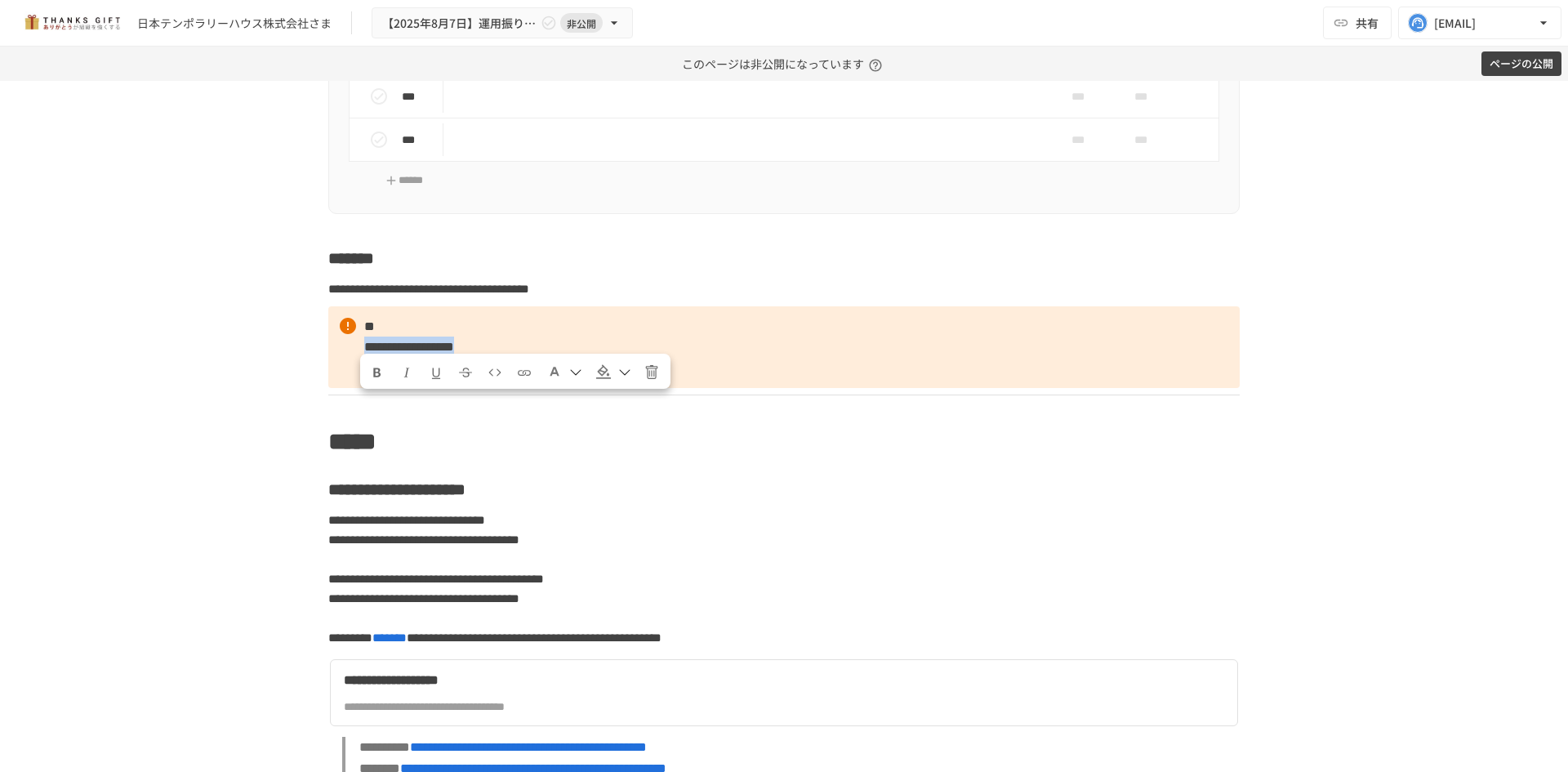copy on "**********" 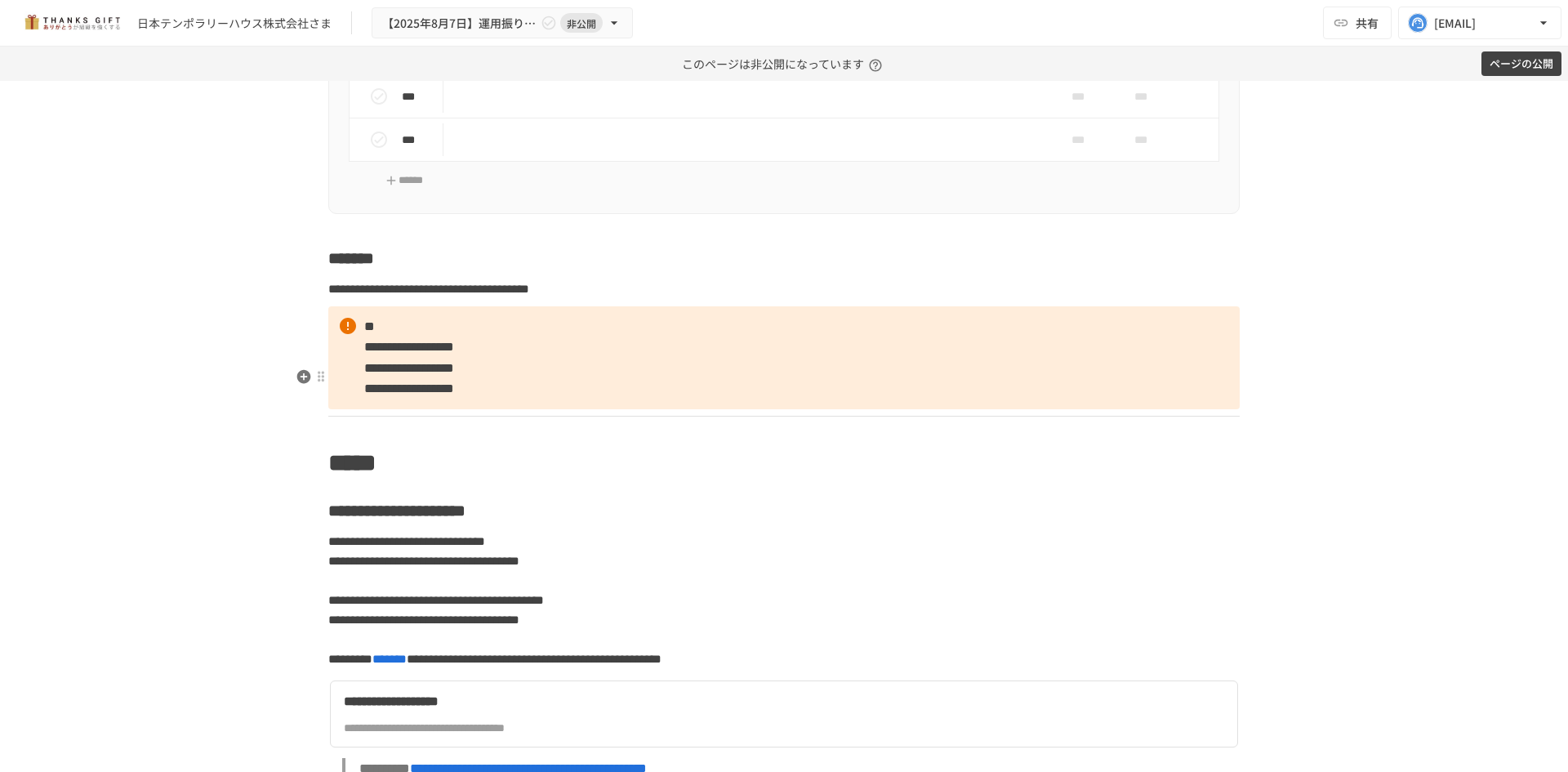 click on "**********" at bounding box center [409, 388] 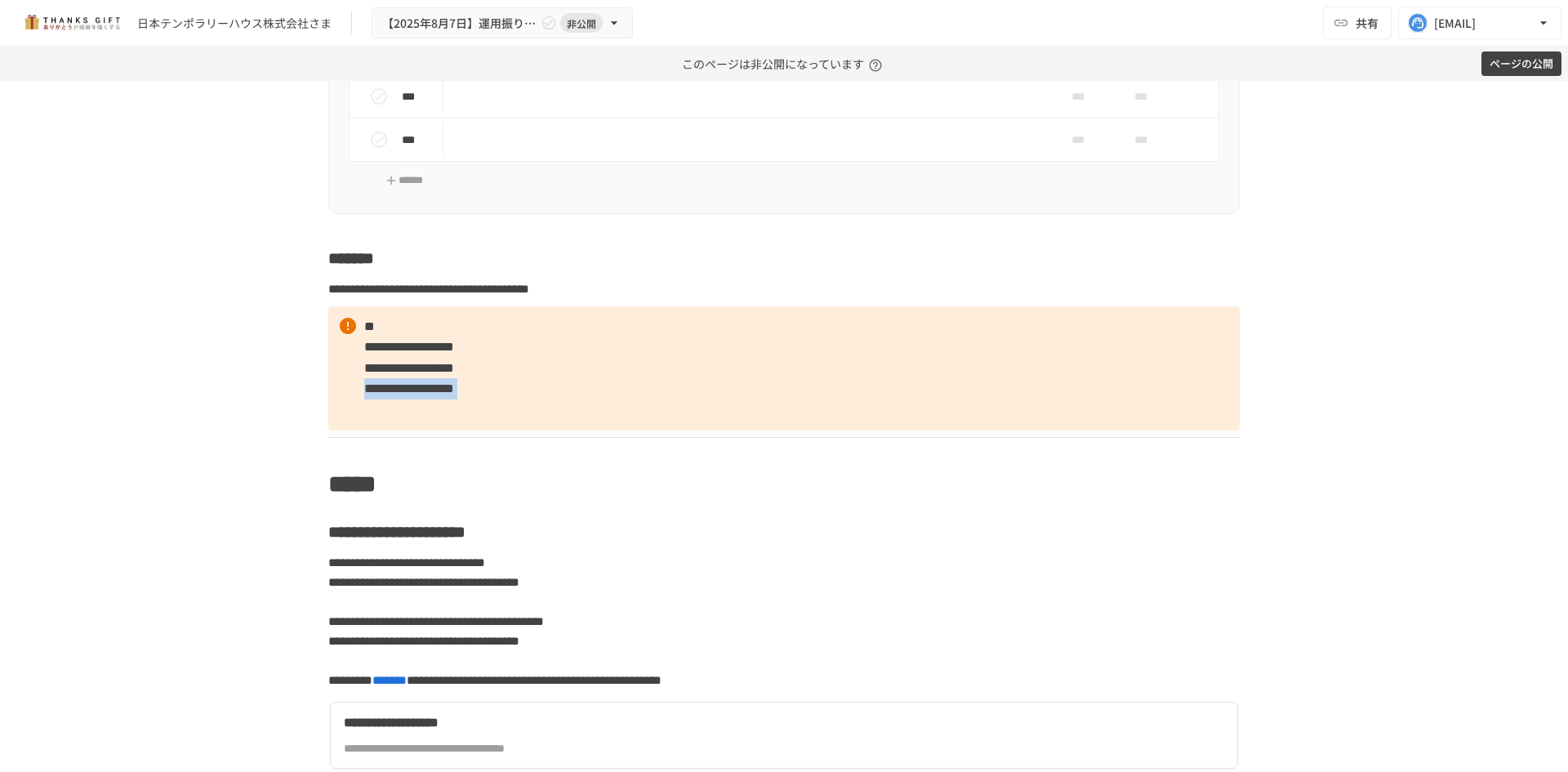 copy on "**********" 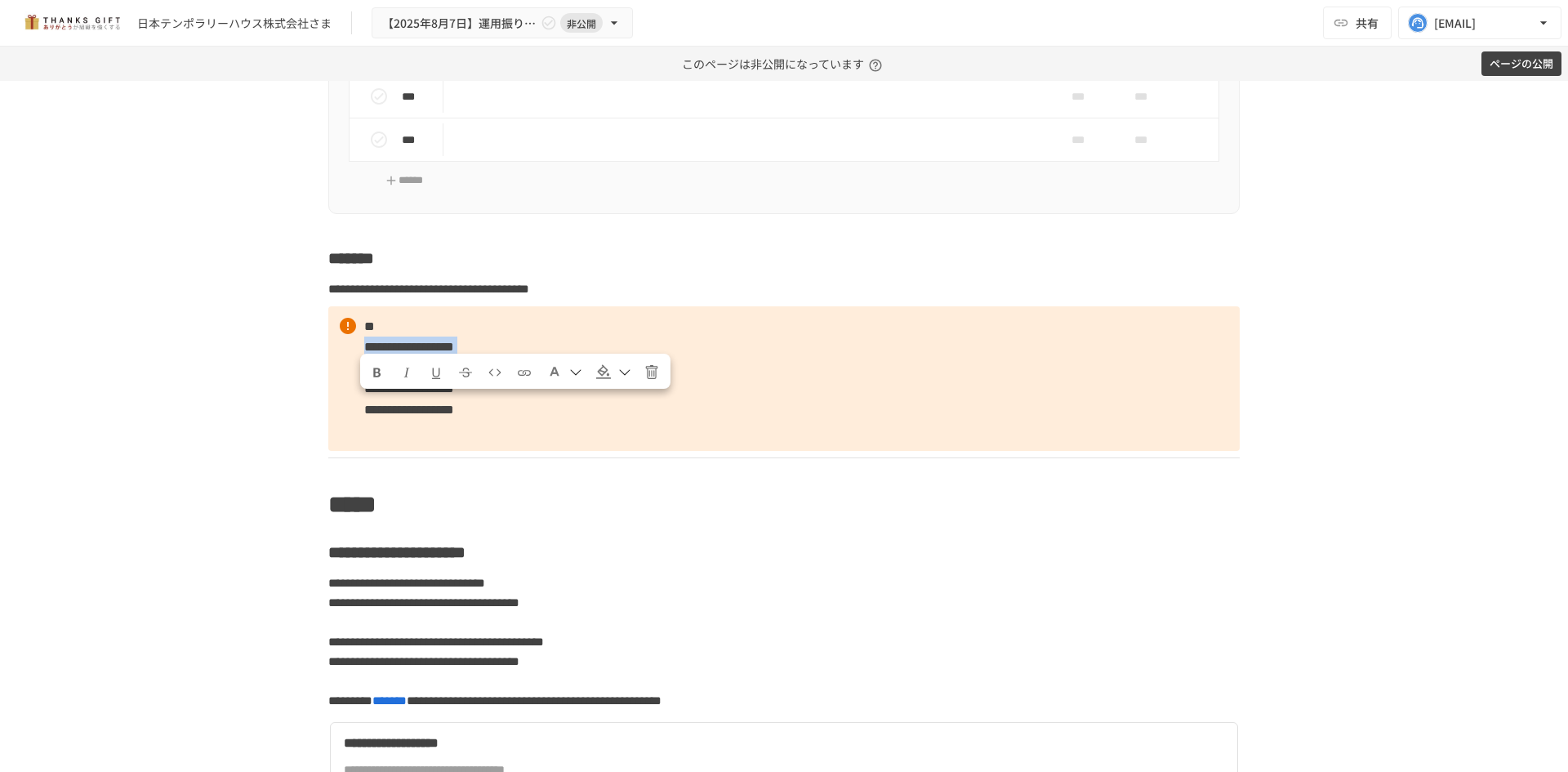 copy on "**********" 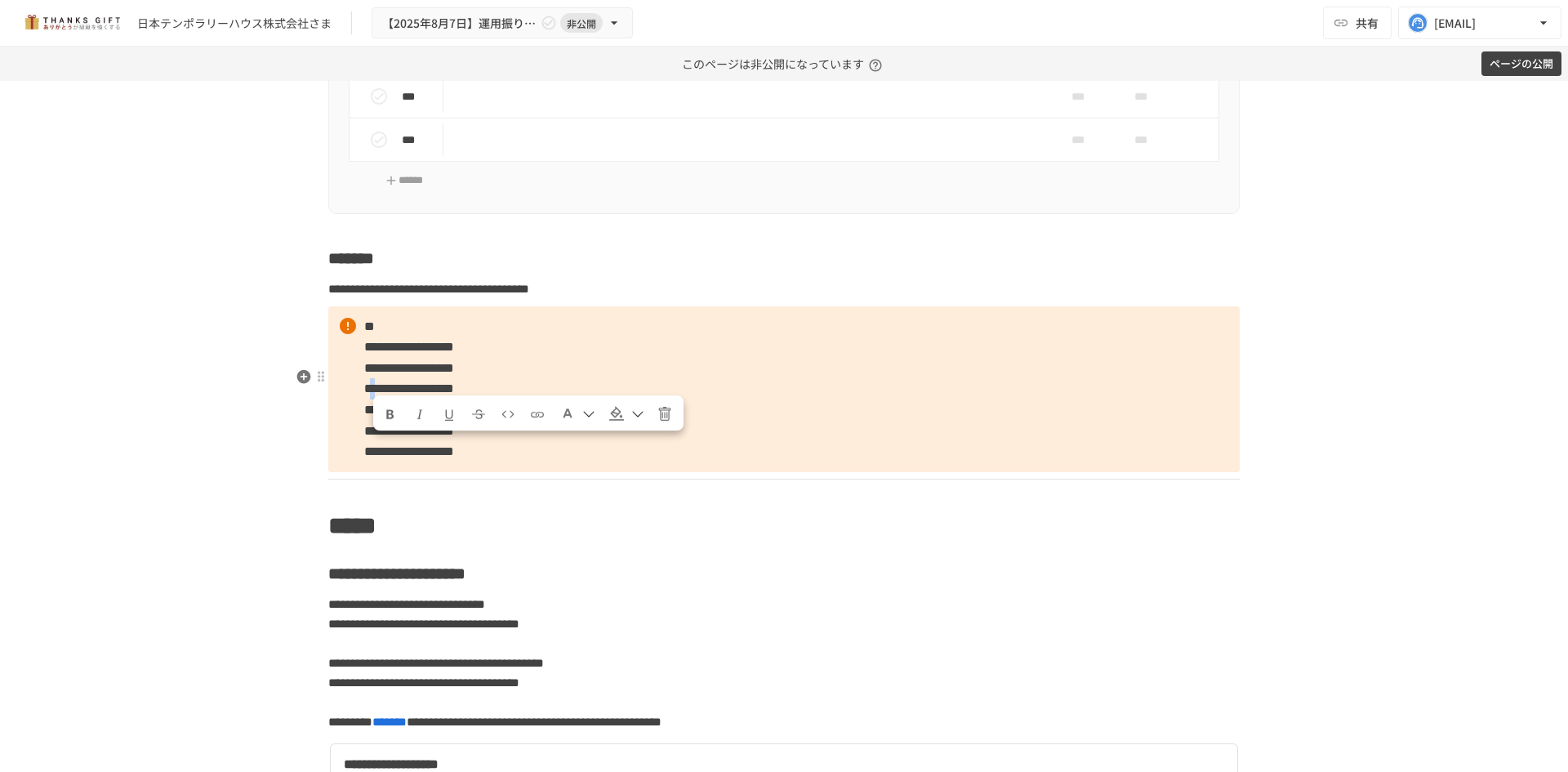 click on "**********" at bounding box center (409, 388) 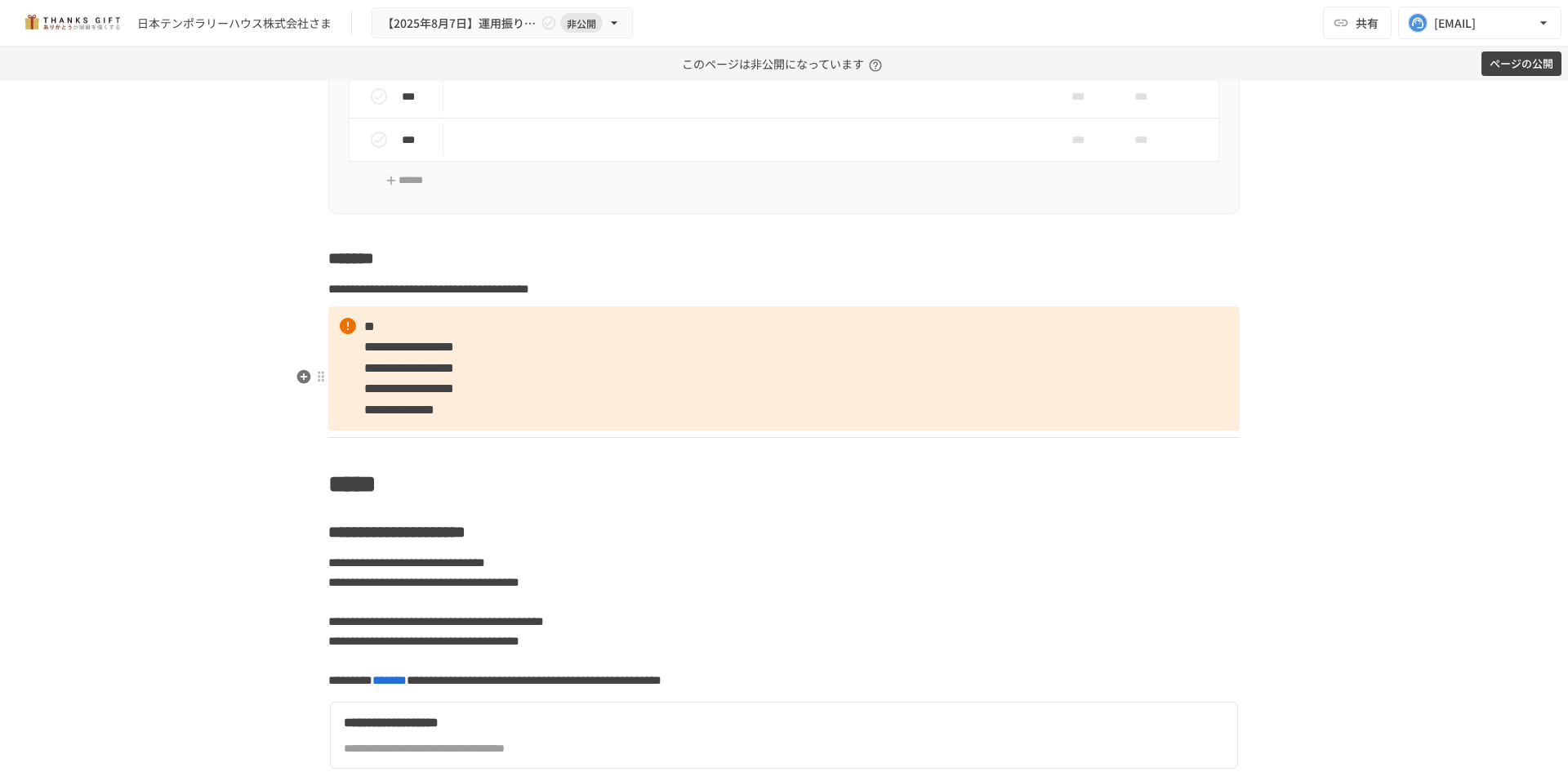 click on "**********" at bounding box center (784, 368) 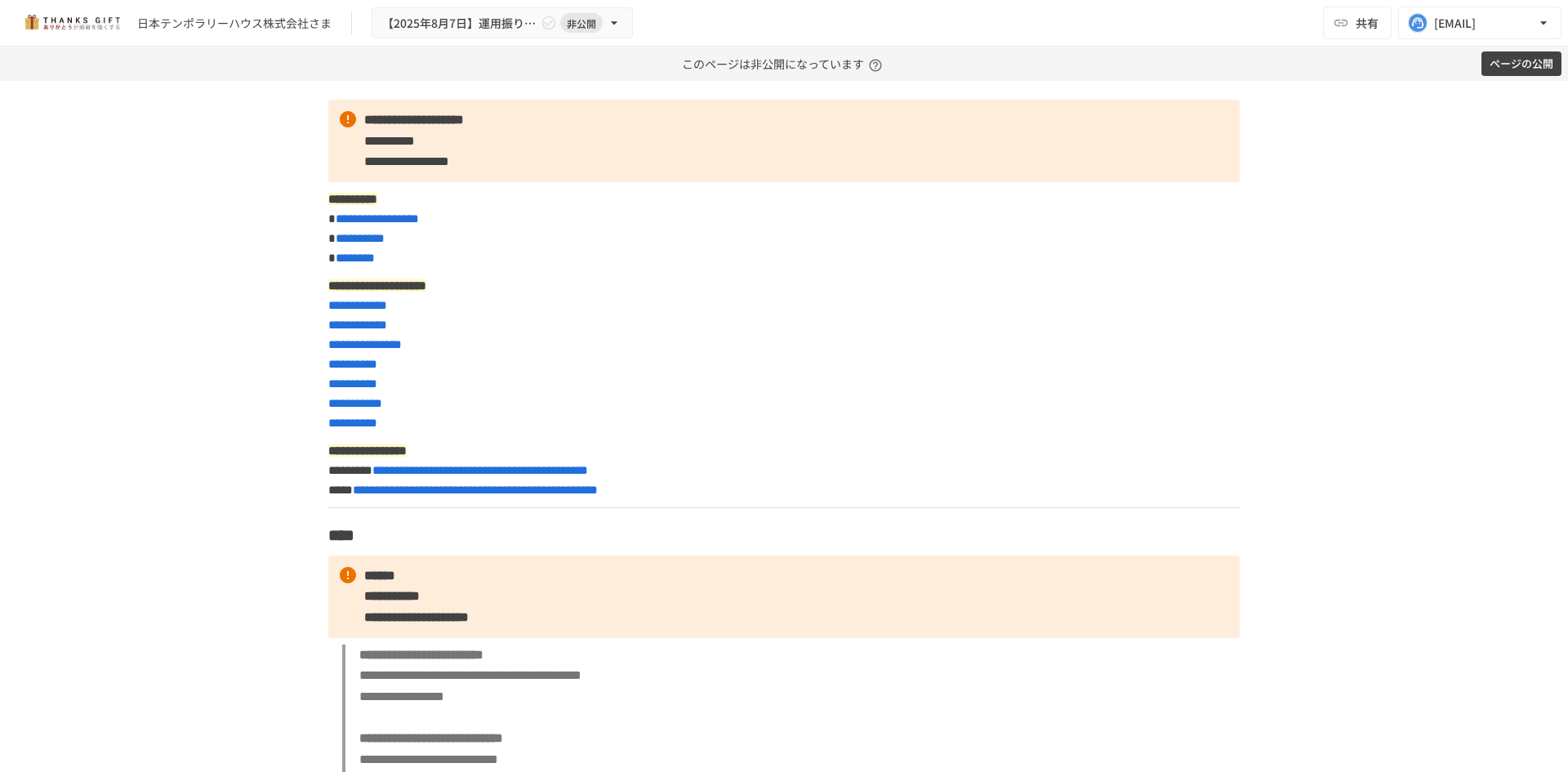 scroll, scrollTop: 0, scrollLeft: 0, axis: both 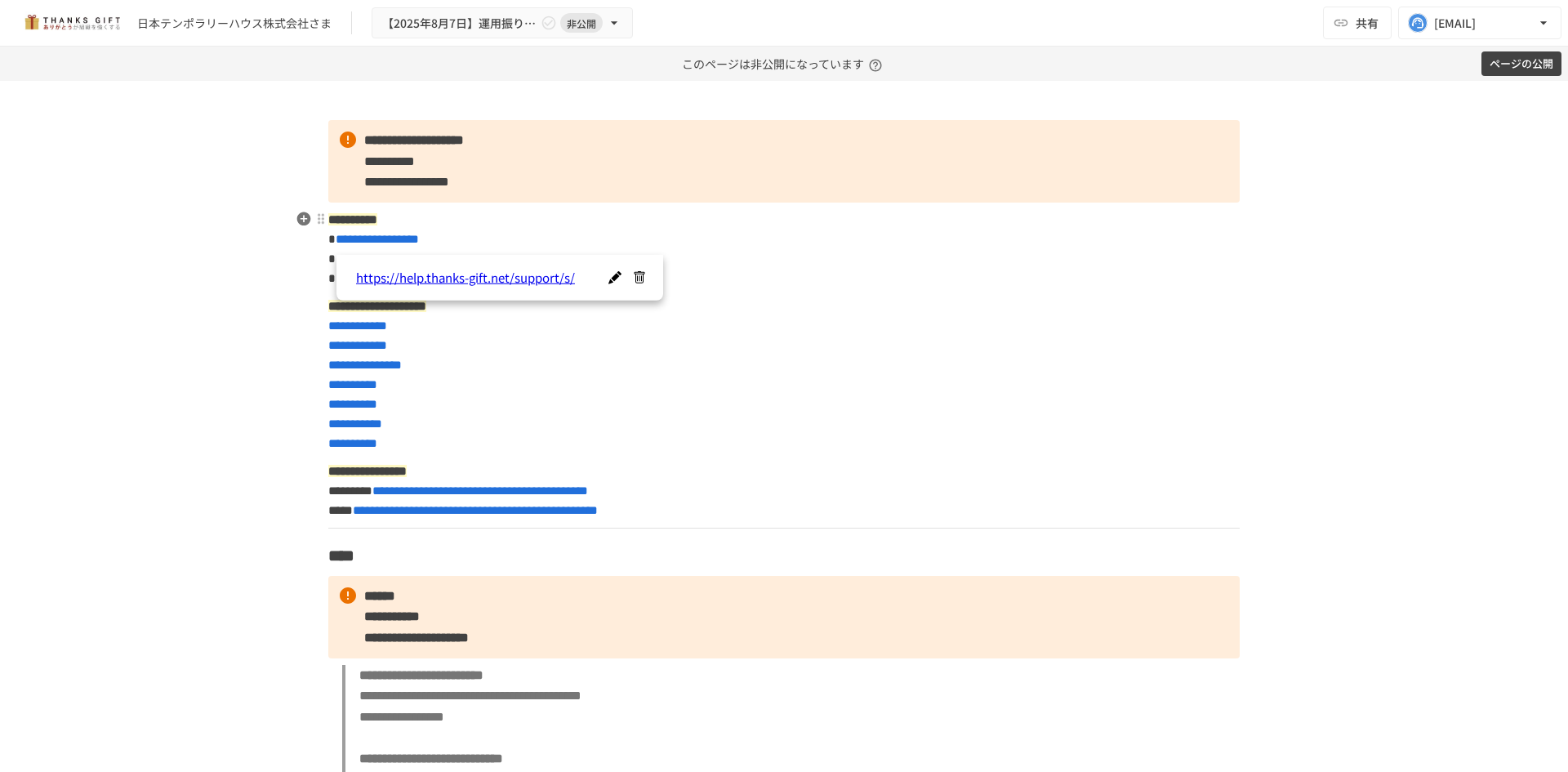 drag, startPoint x: 1254, startPoint y: 230, endPoint x: 517, endPoint y: 41, distance: 760.84821 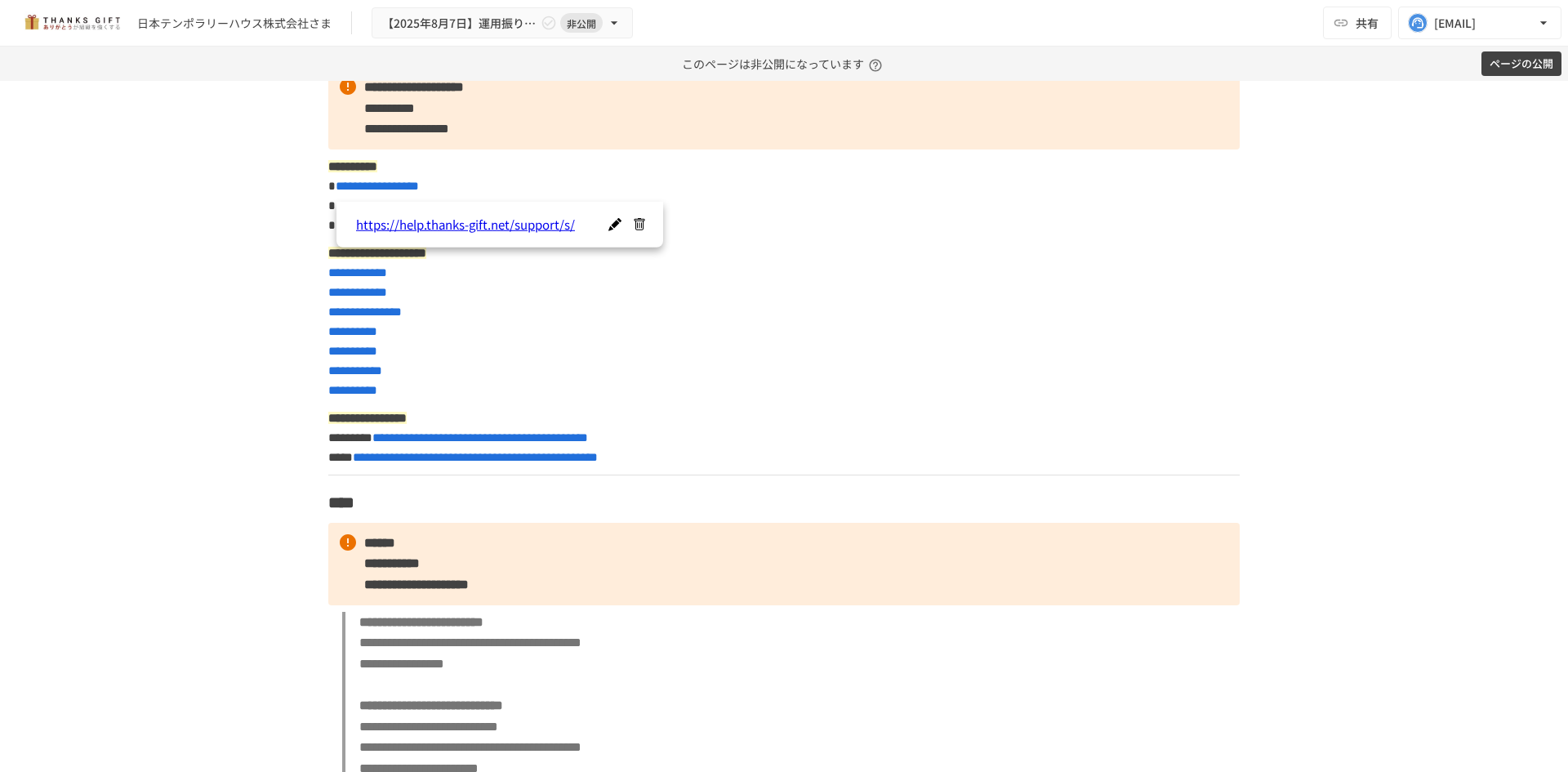 click on "**********" at bounding box center (784, 426) 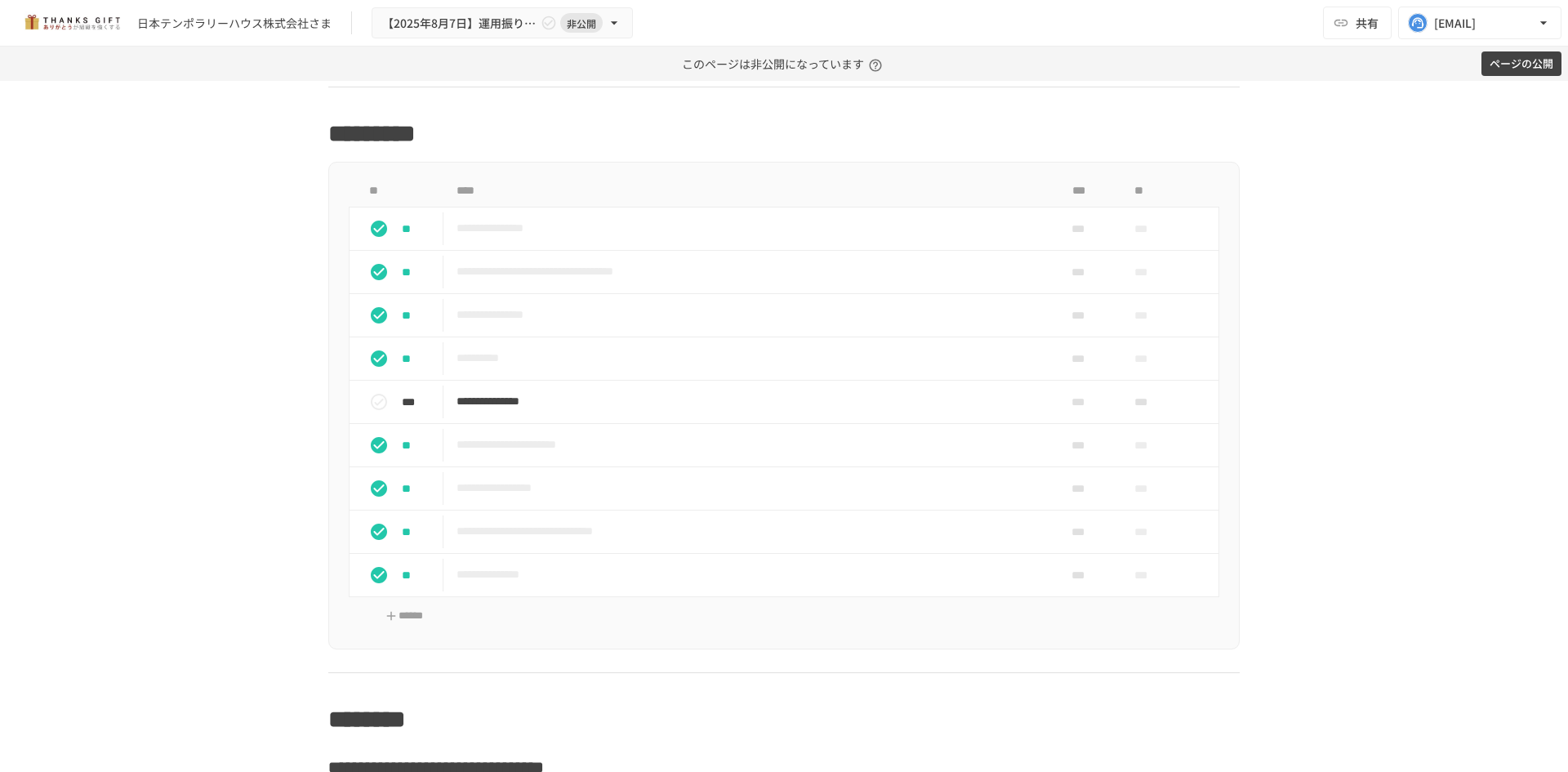 scroll, scrollTop: 1225, scrollLeft: 0, axis: vertical 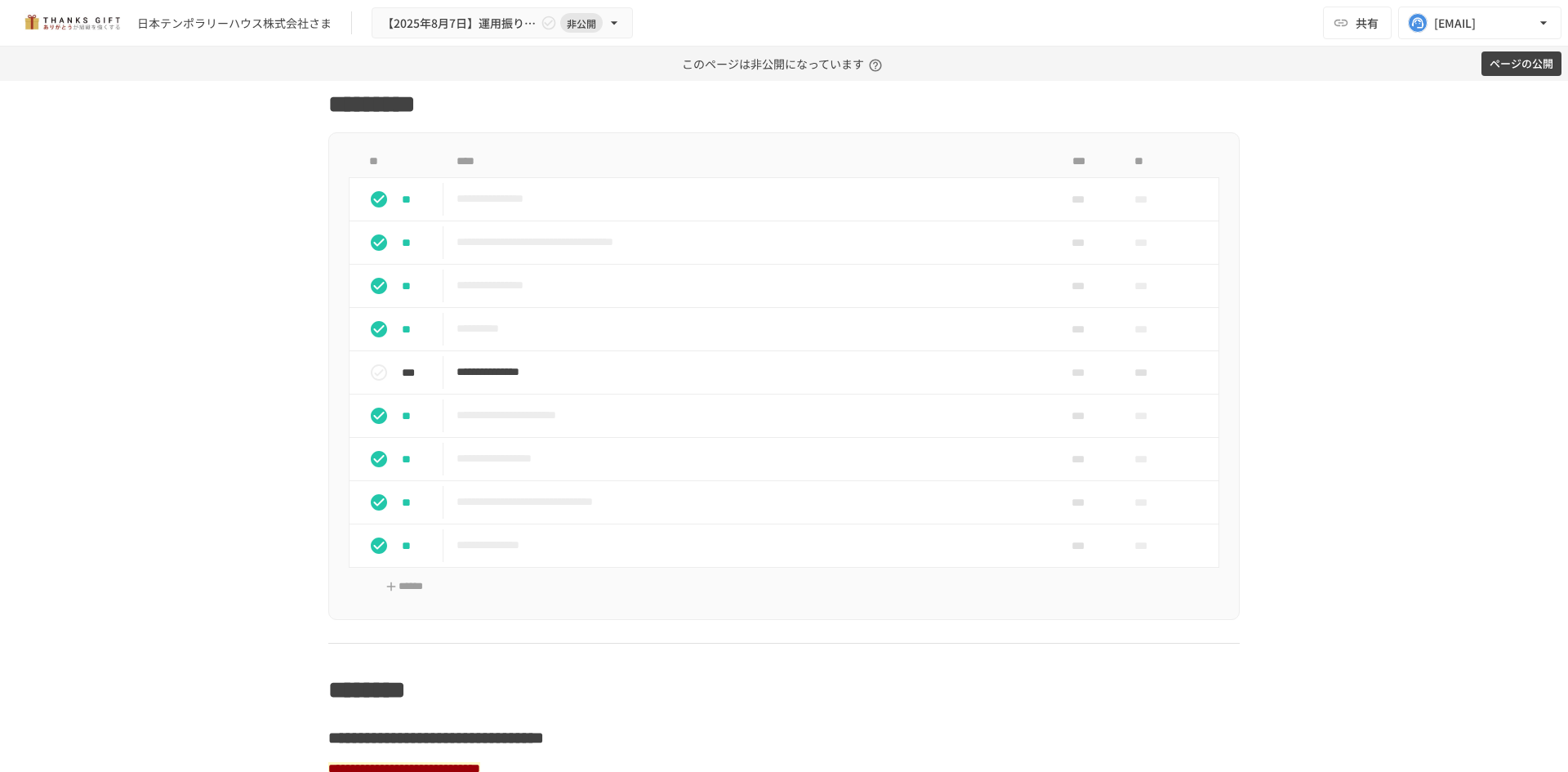 click on "**********" at bounding box center (784, 426) 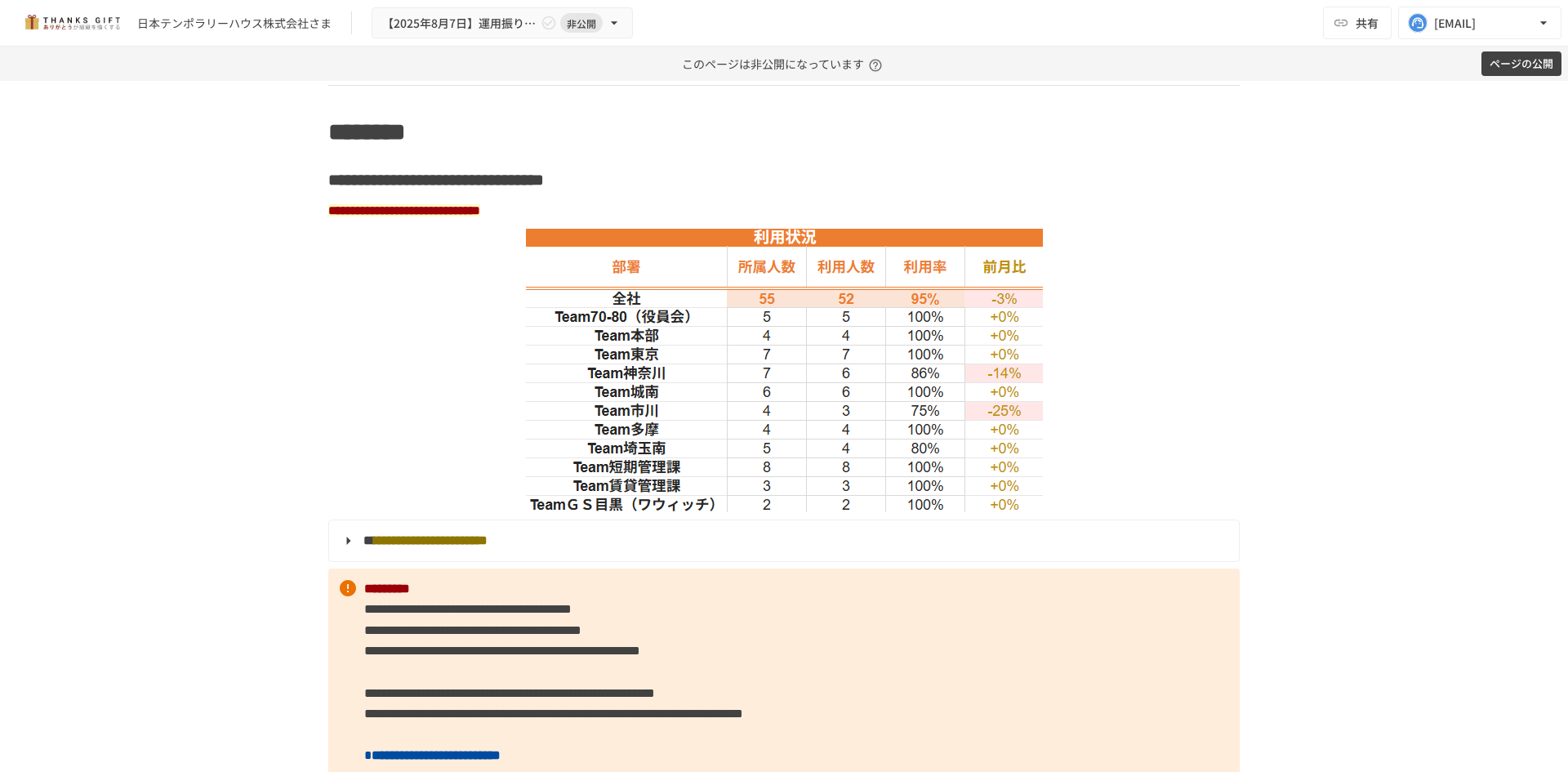 scroll, scrollTop: 1797, scrollLeft: 0, axis: vertical 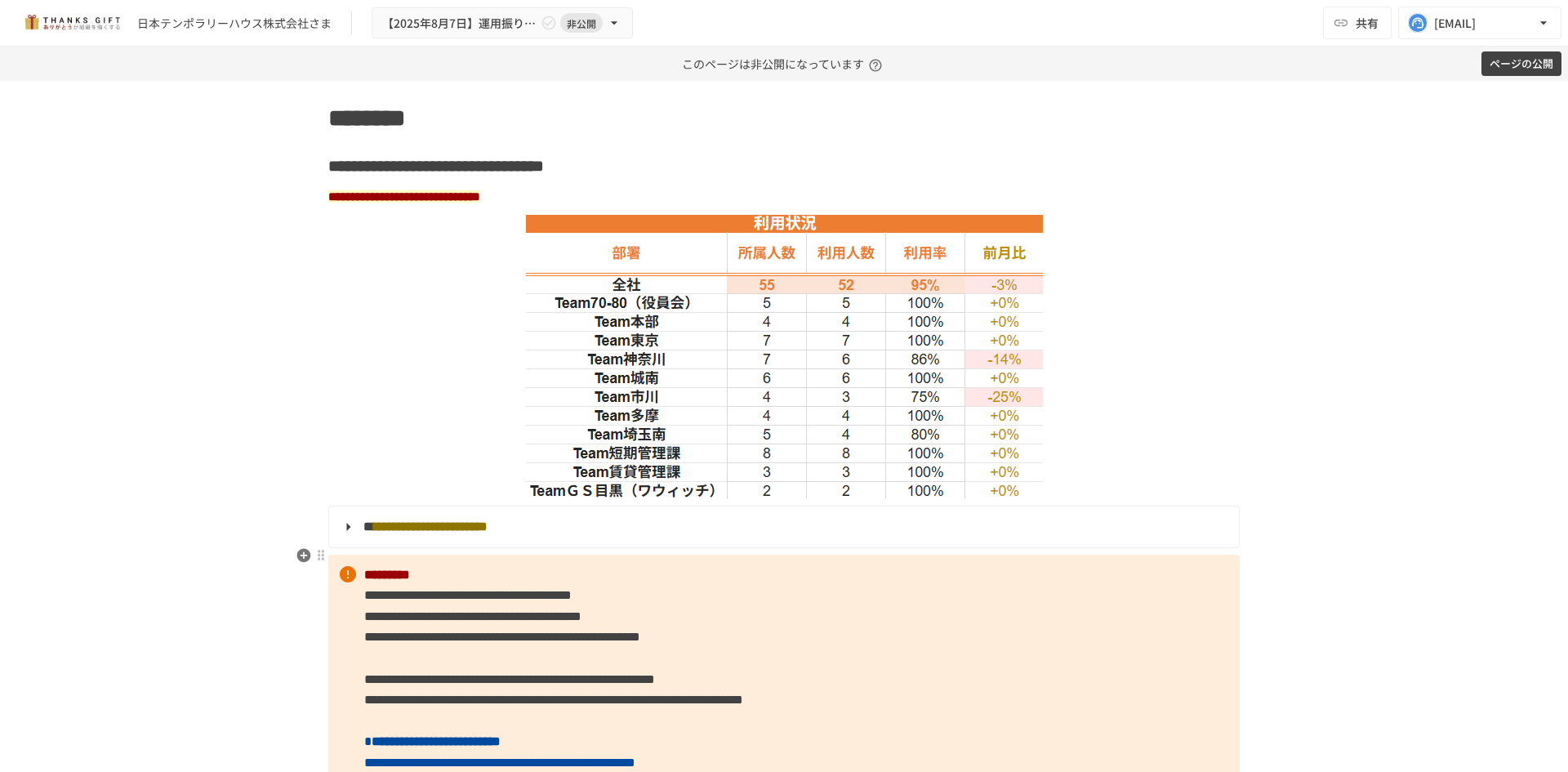 click on "**********" at bounding box center [782, 527] 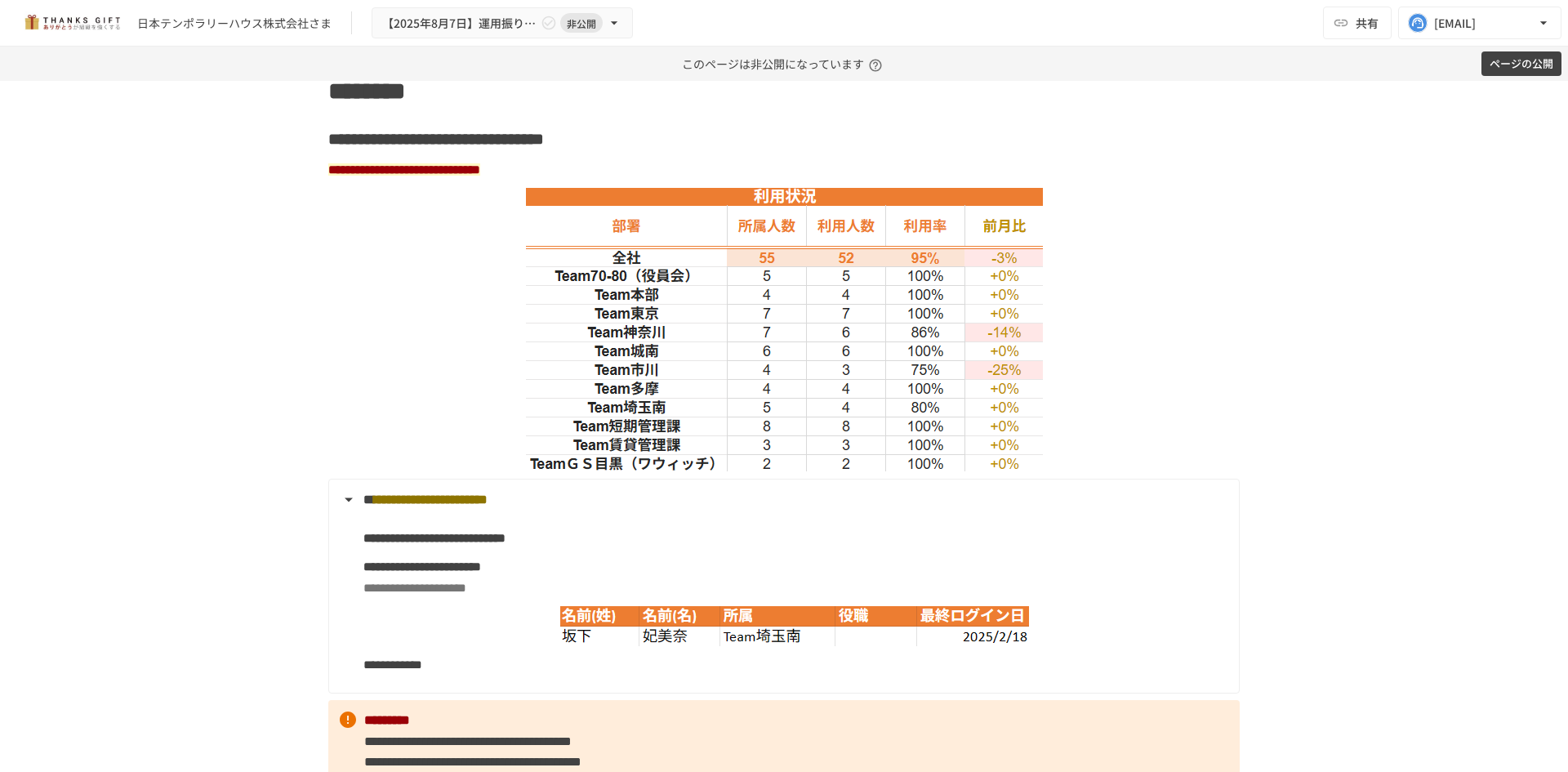 scroll, scrollTop: 1797, scrollLeft: 0, axis: vertical 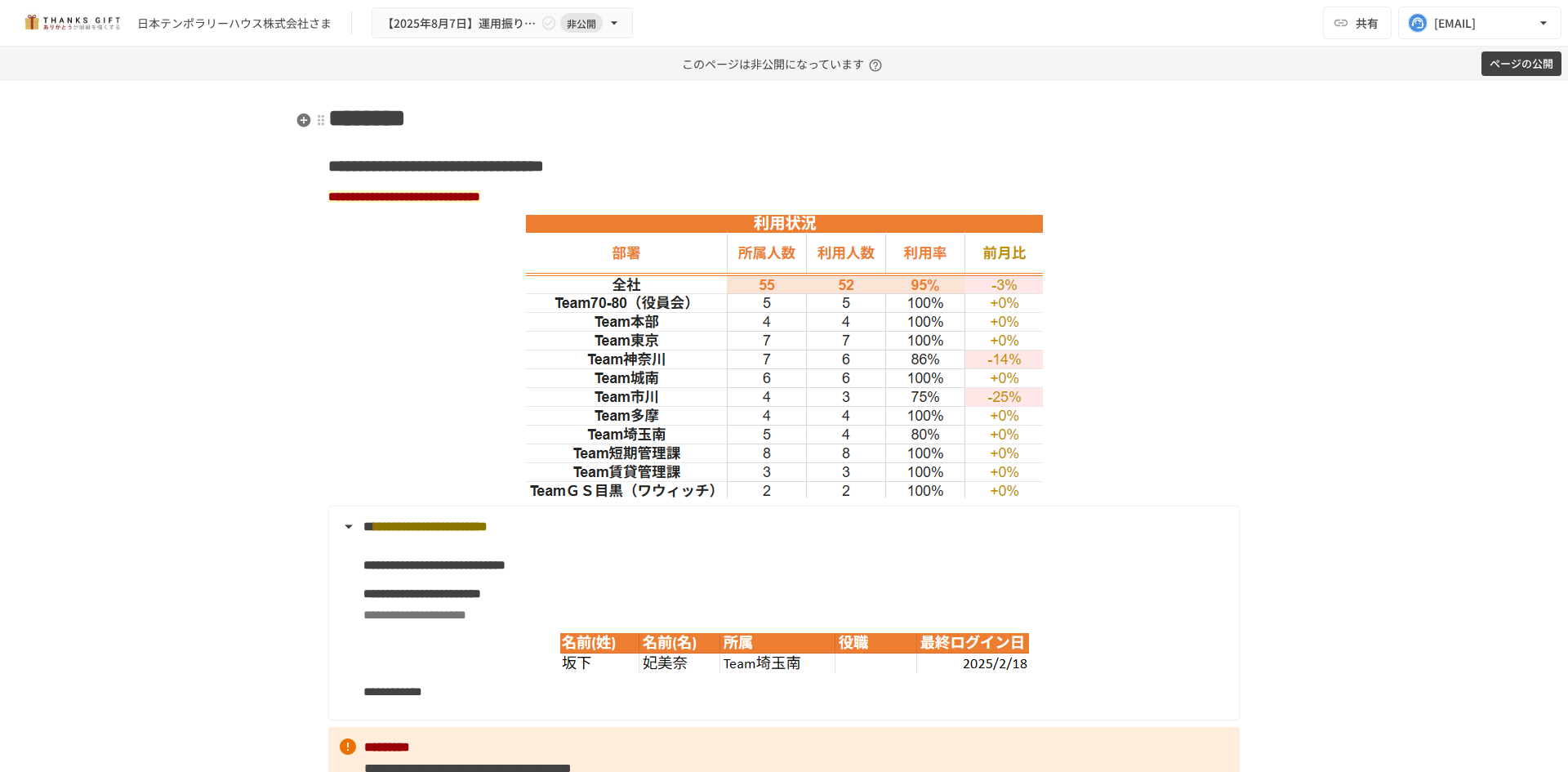 click on "**********" at bounding box center (784, 2367) 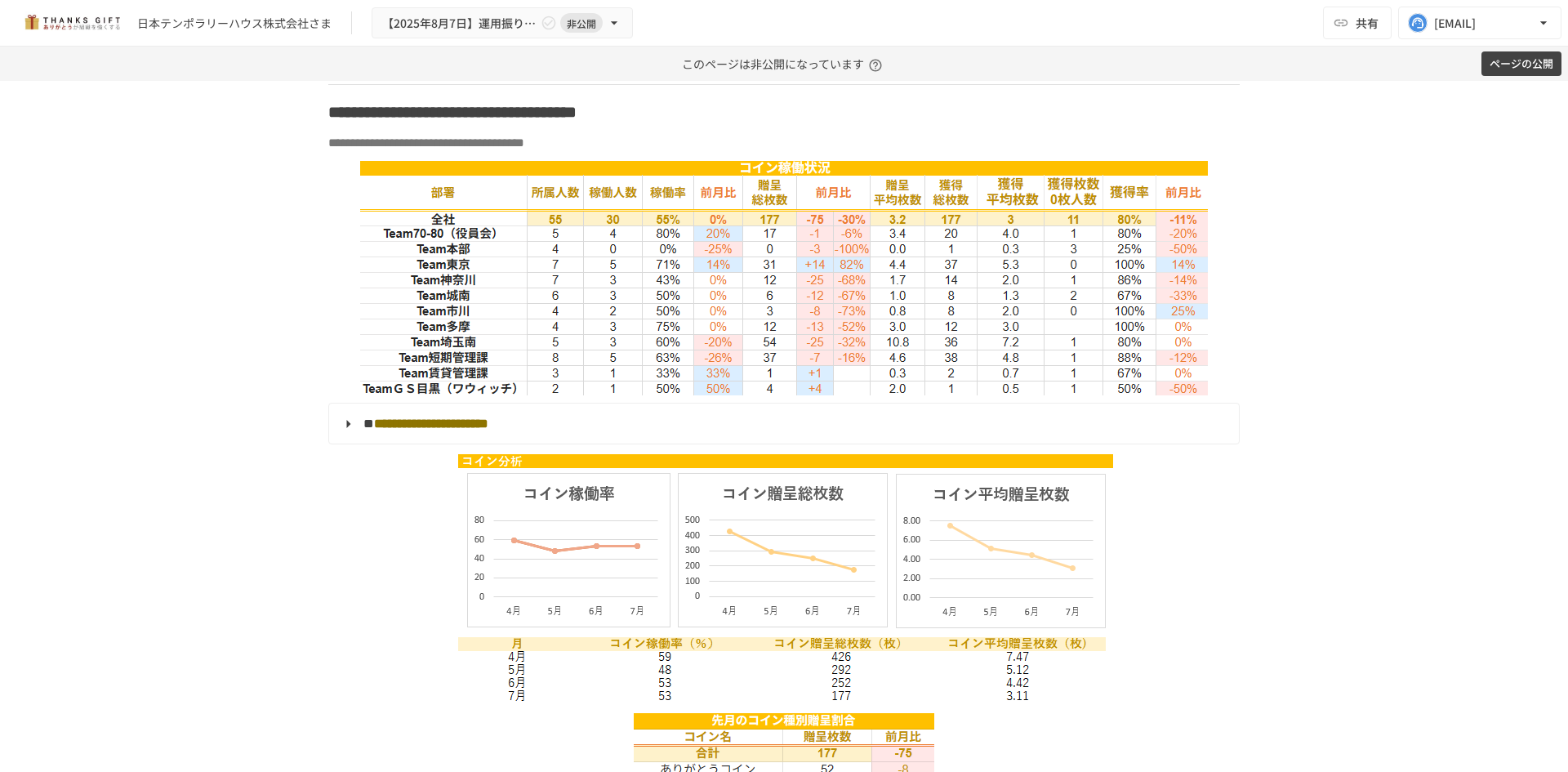 scroll, scrollTop: 2859, scrollLeft: 0, axis: vertical 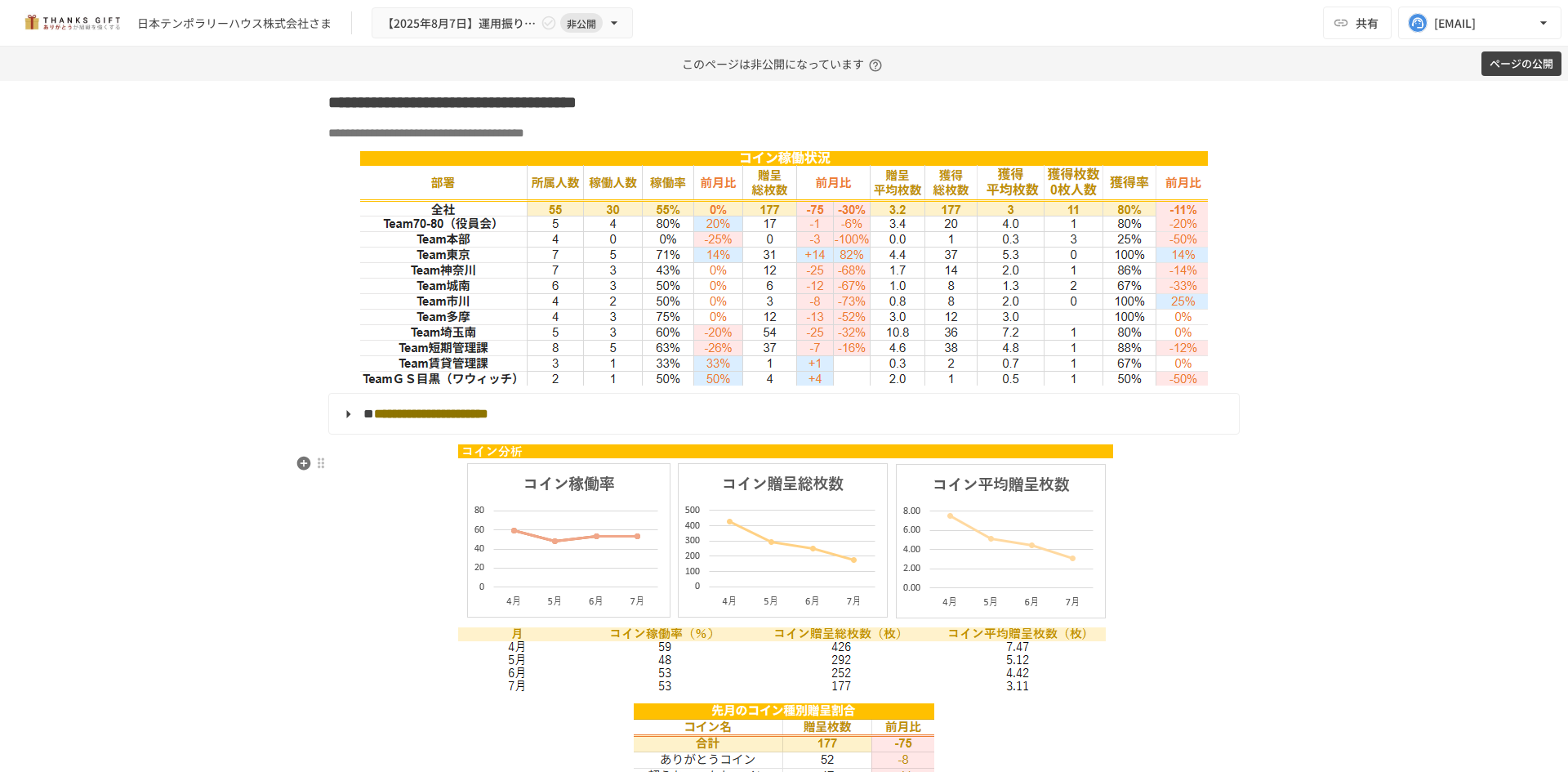 click on "**********" at bounding box center (782, 414) 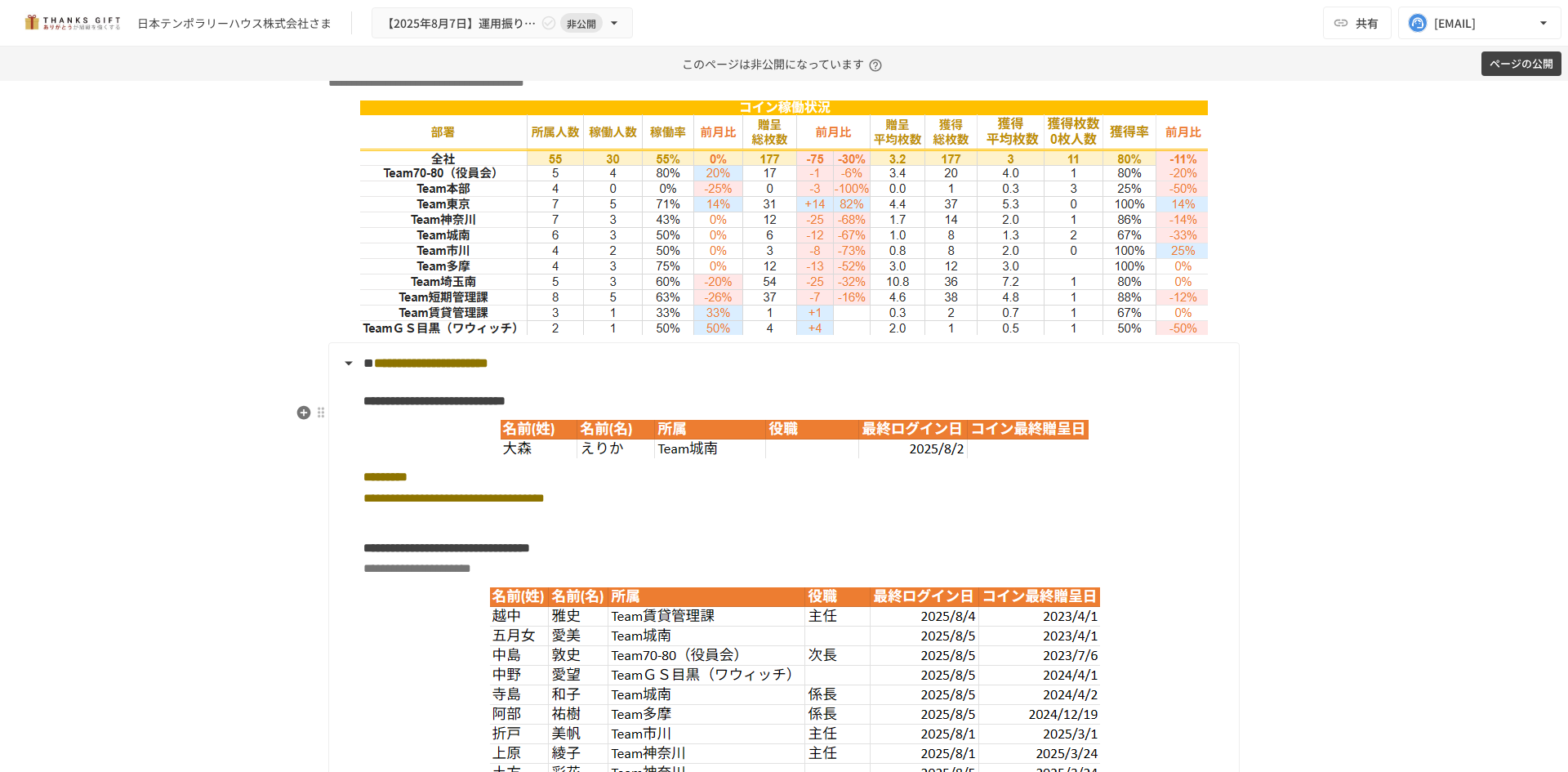 scroll, scrollTop: 2911, scrollLeft: 0, axis: vertical 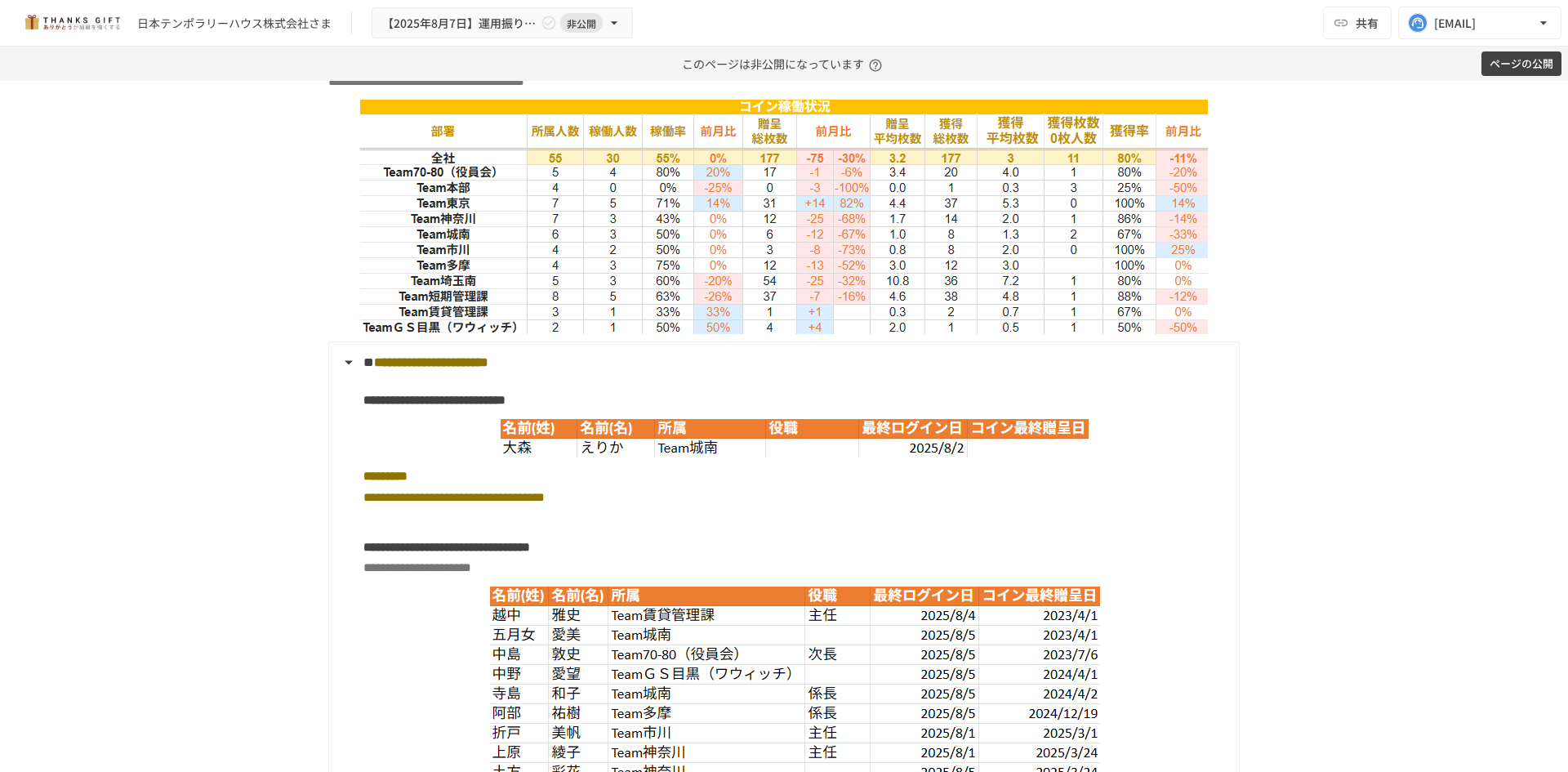 click on "**********" at bounding box center [784, 426] 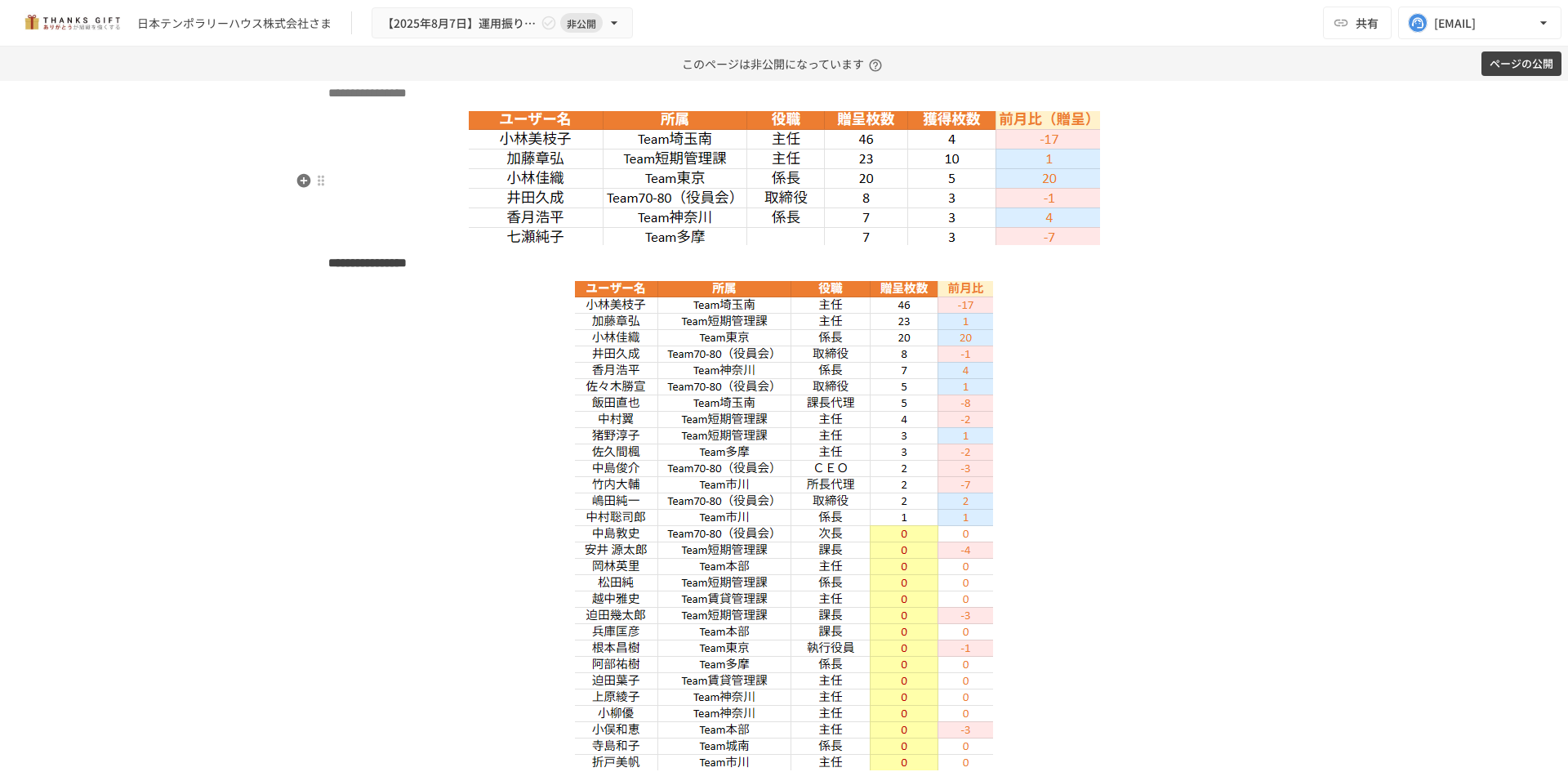 scroll, scrollTop: 4463, scrollLeft: 0, axis: vertical 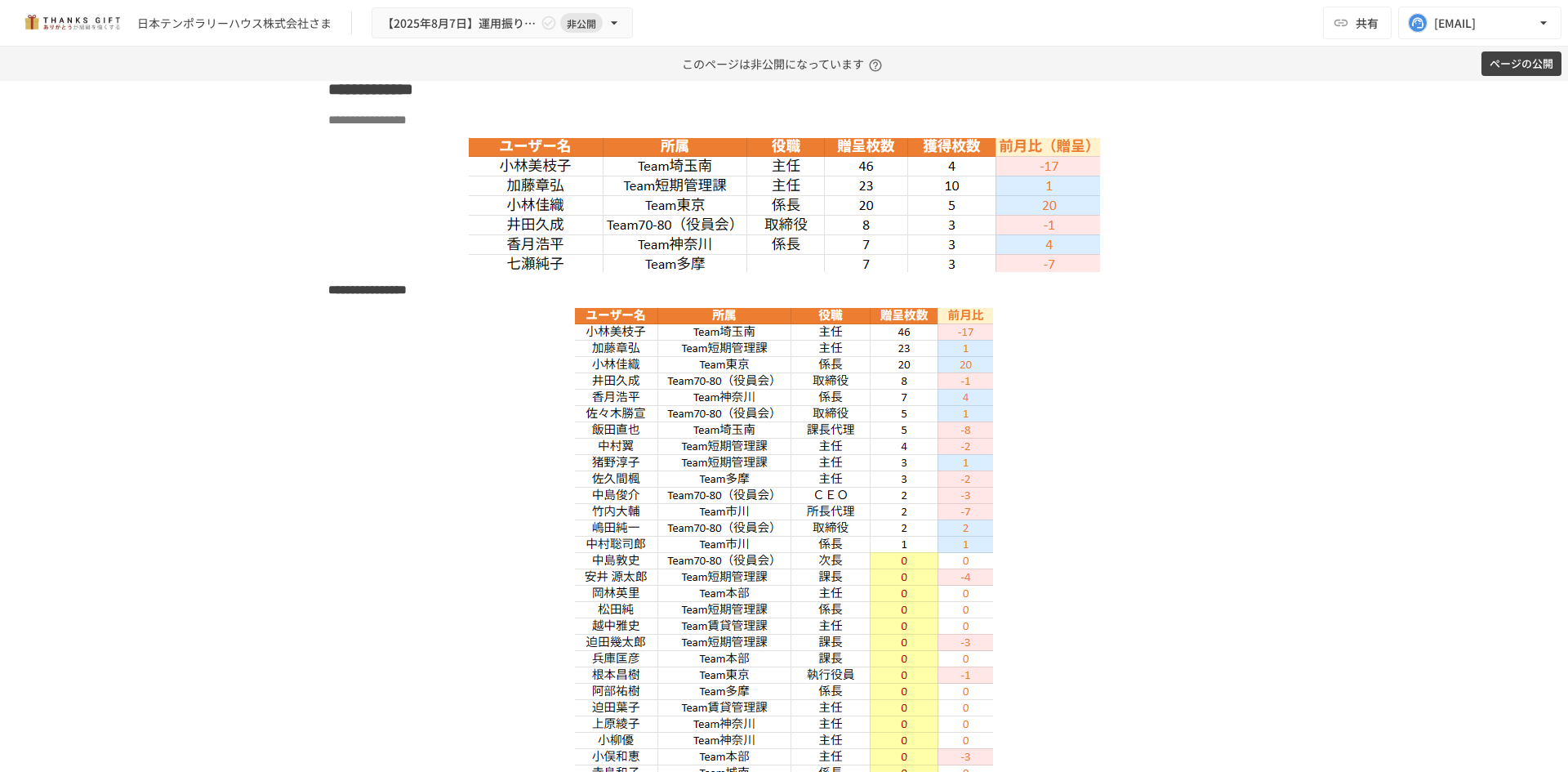 click on "**********" at bounding box center [784, 426] 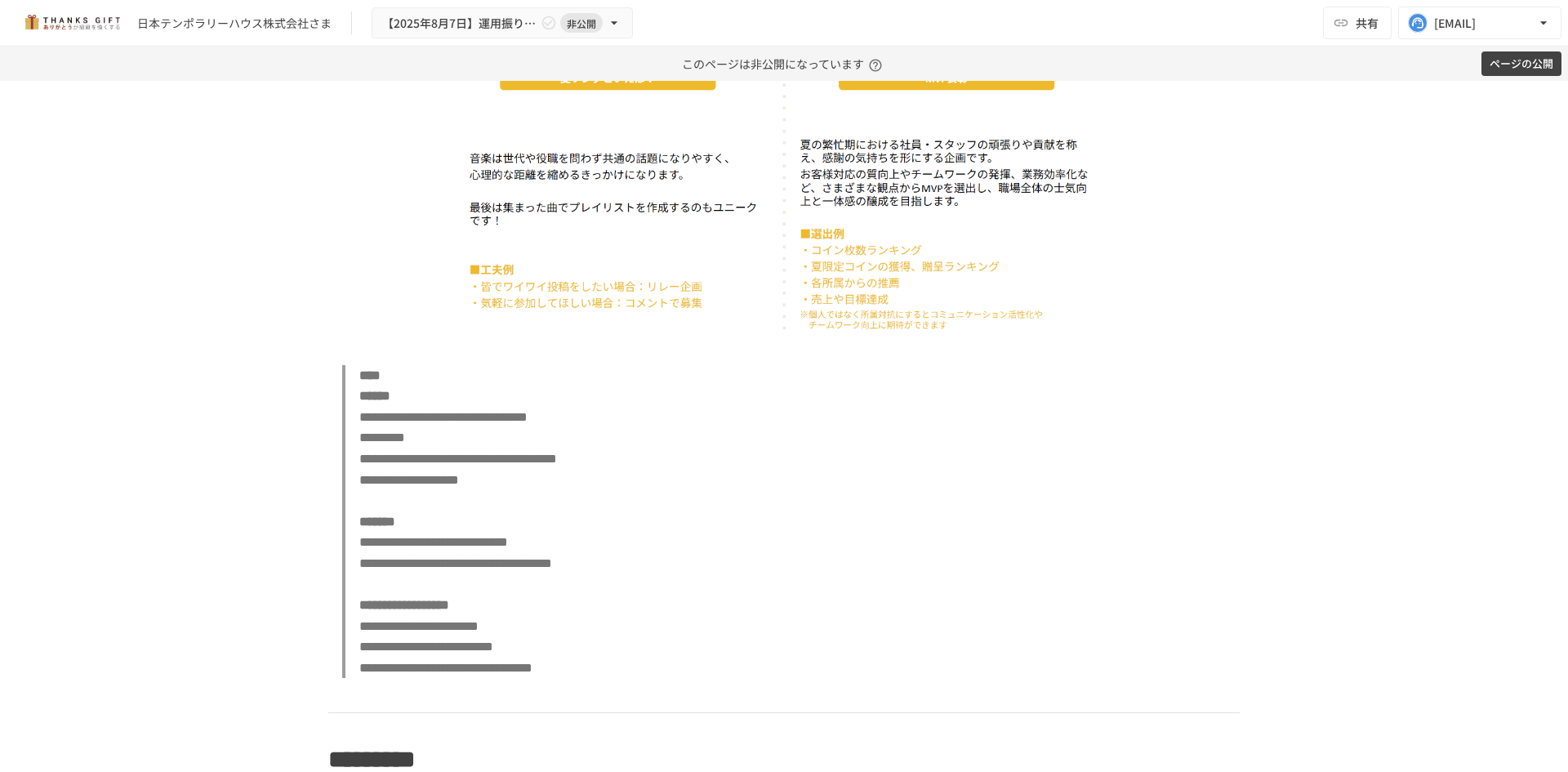 scroll, scrollTop: 7077, scrollLeft: 0, axis: vertical 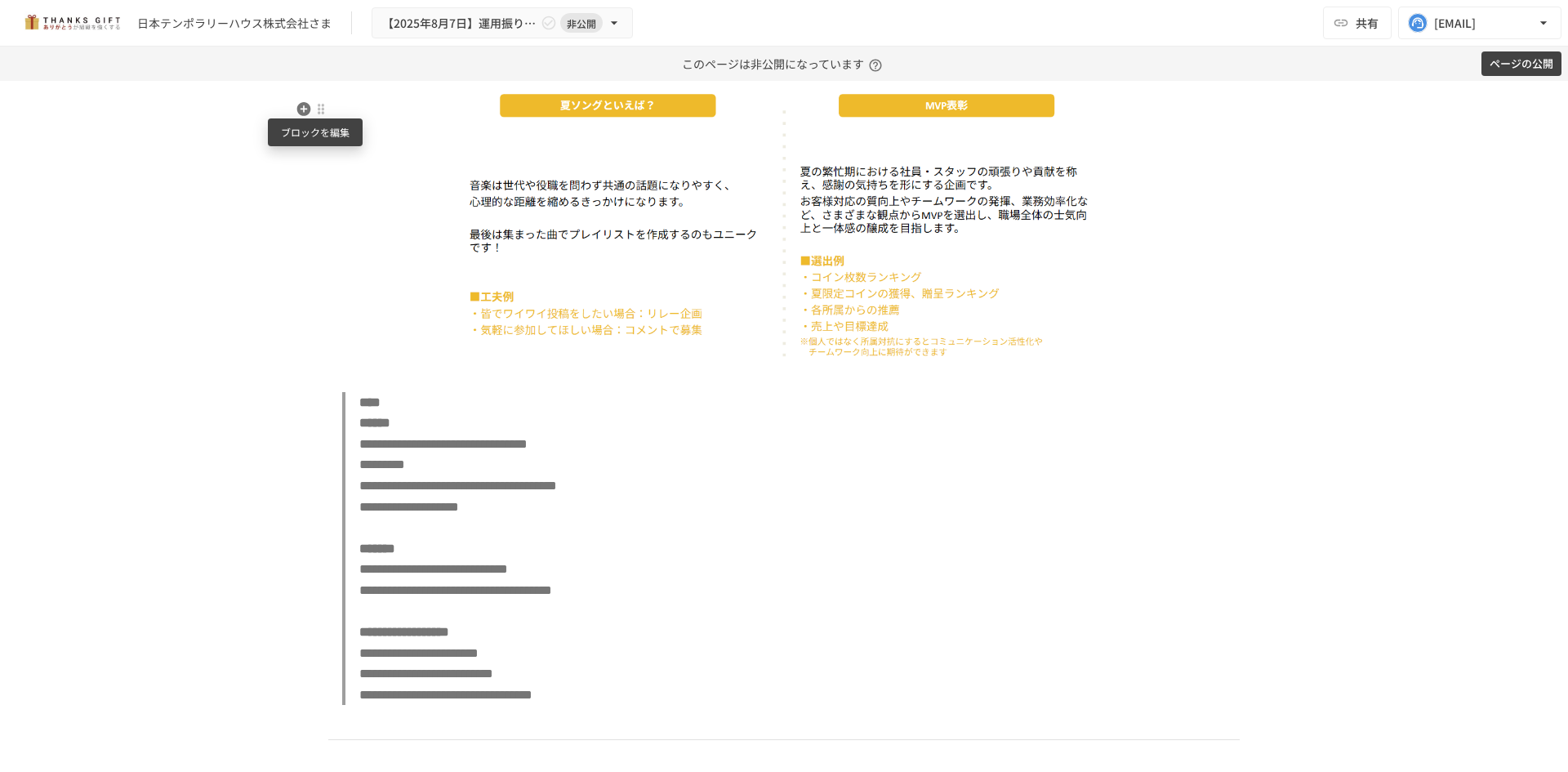 click at bounding box center (321, 109) 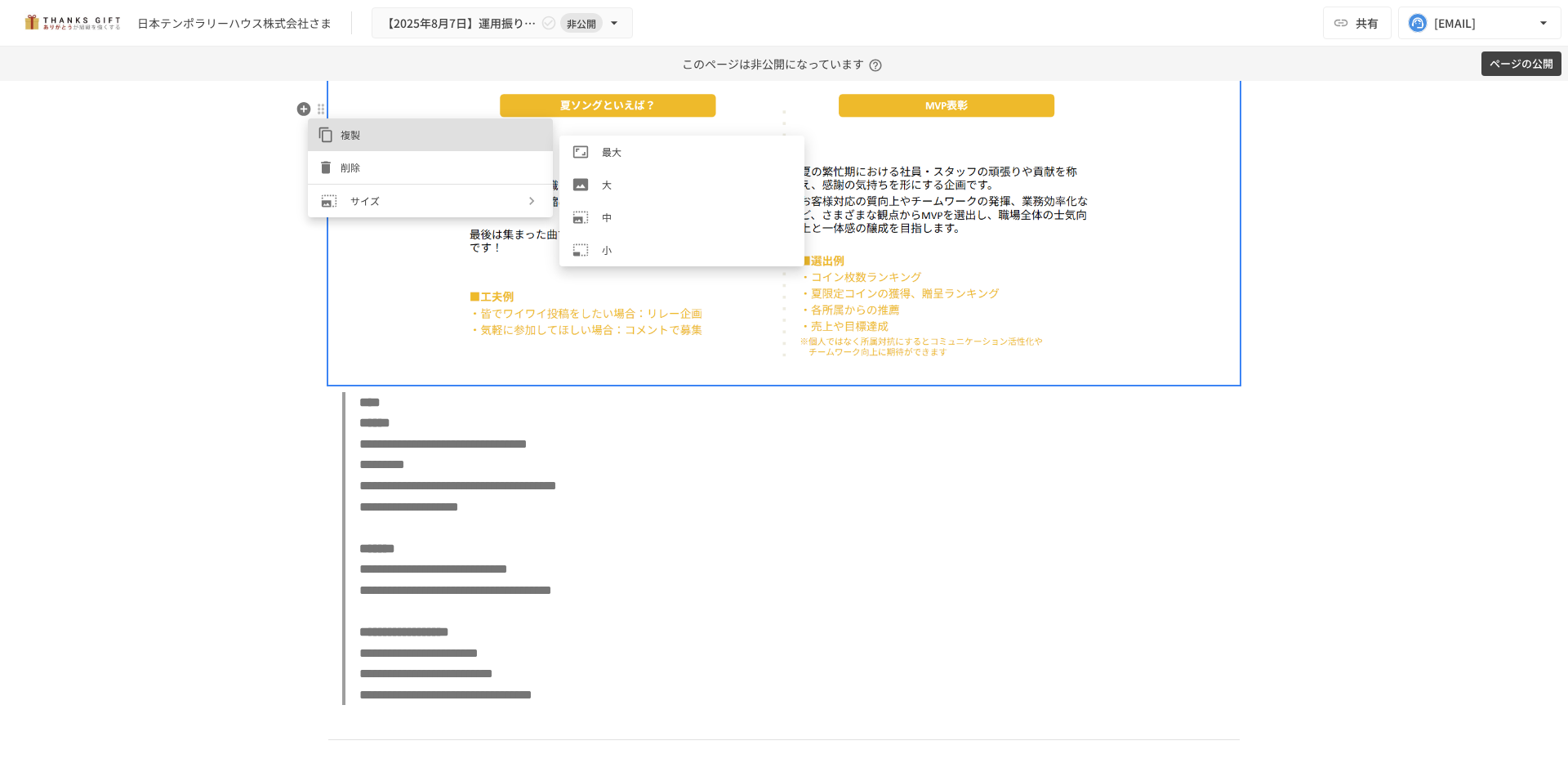 click on "サイズ" at bounding box center [437, 200] 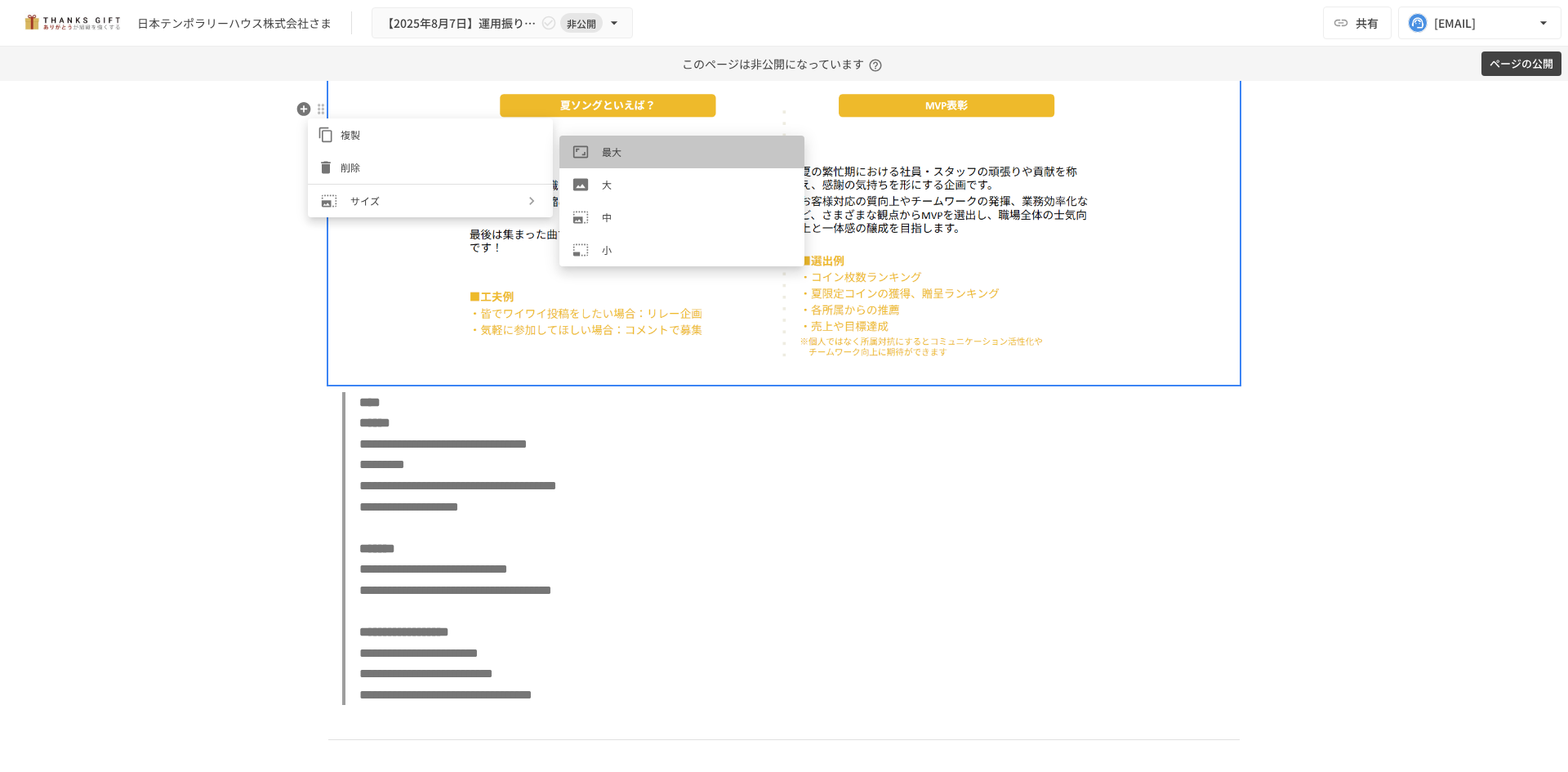 click on "最大" at bounding box center [697, 151] 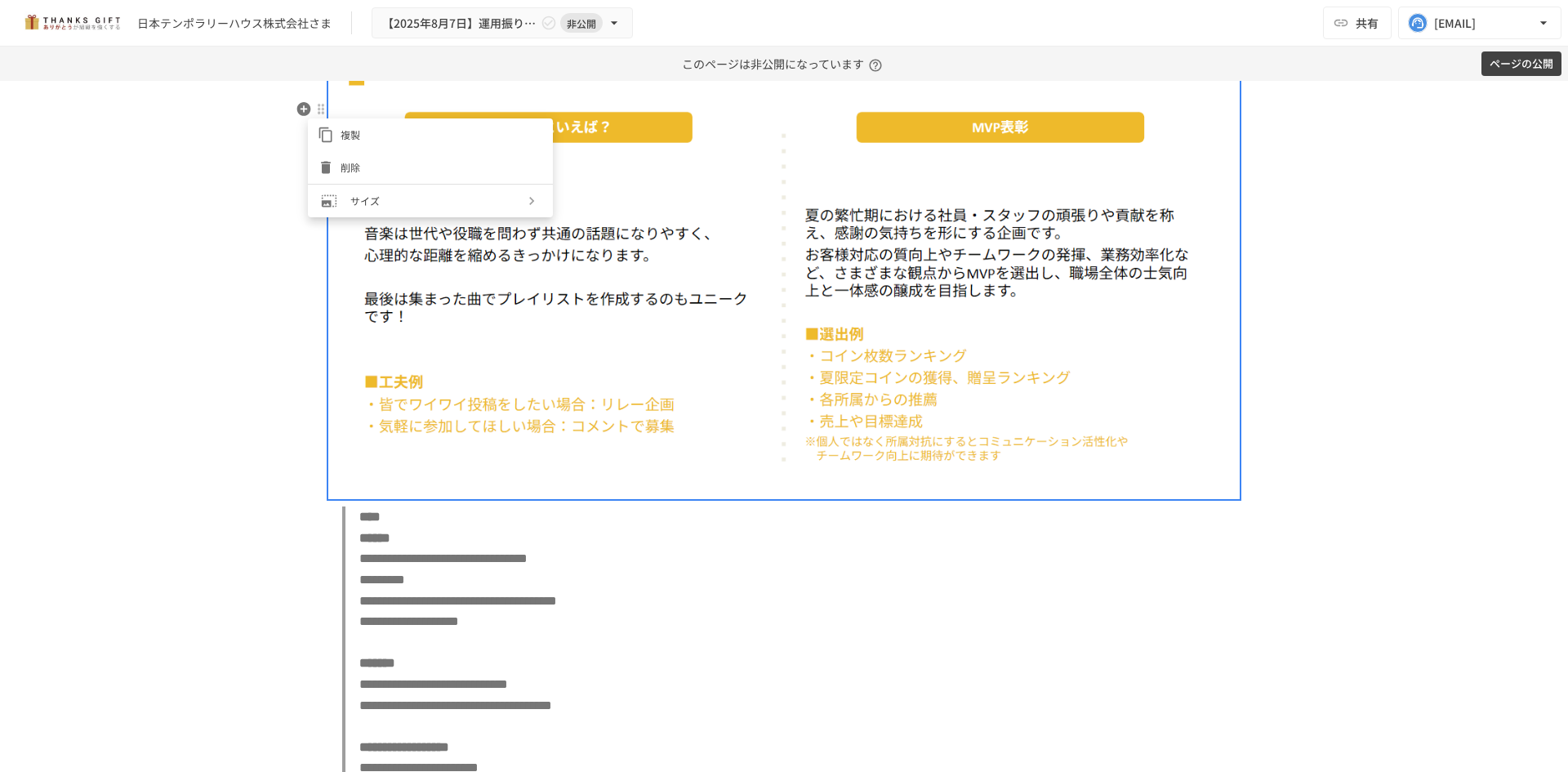click at bounding box center [784, 386] 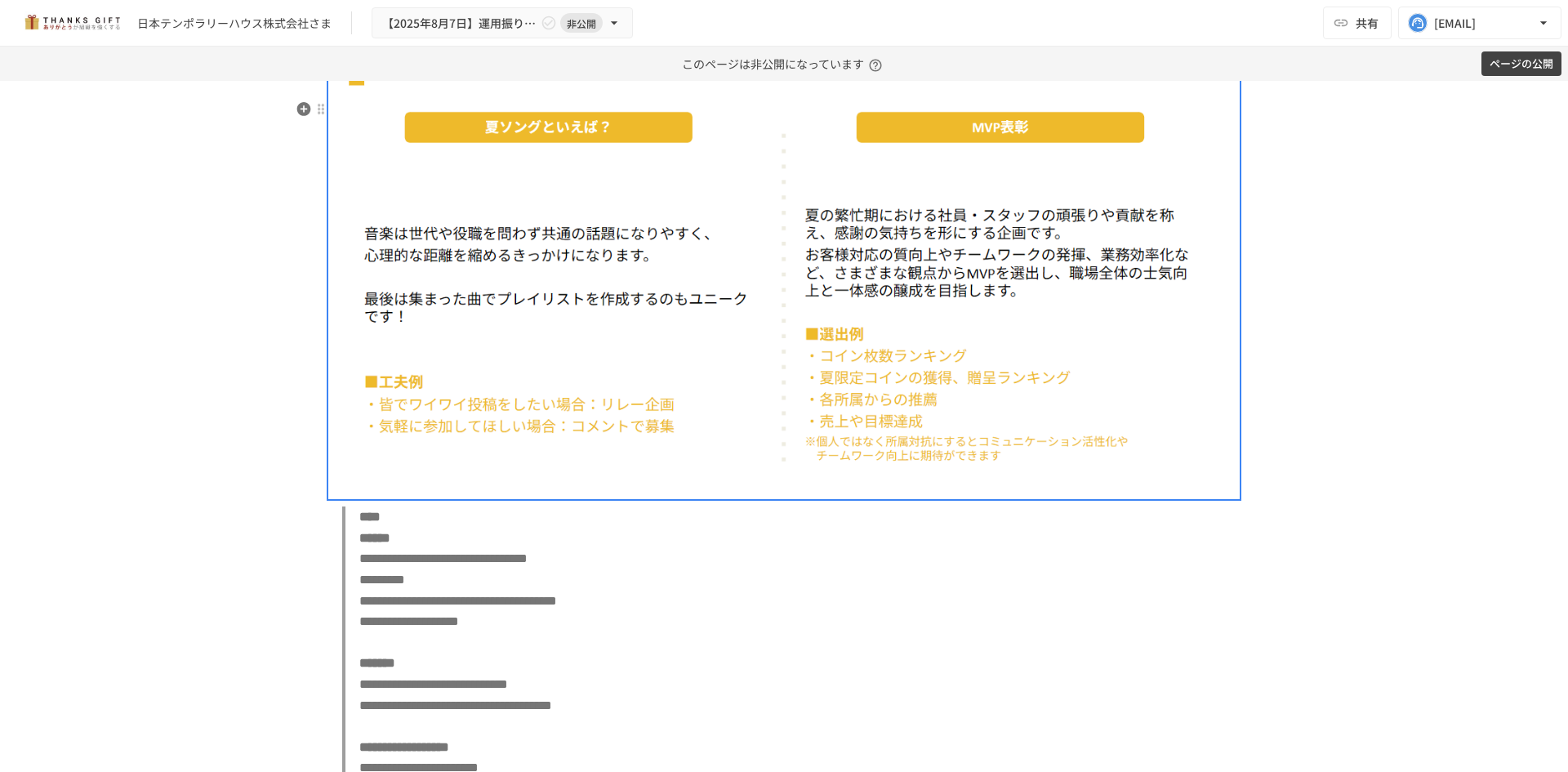 click on "**********" at bounding box center (784, 426) 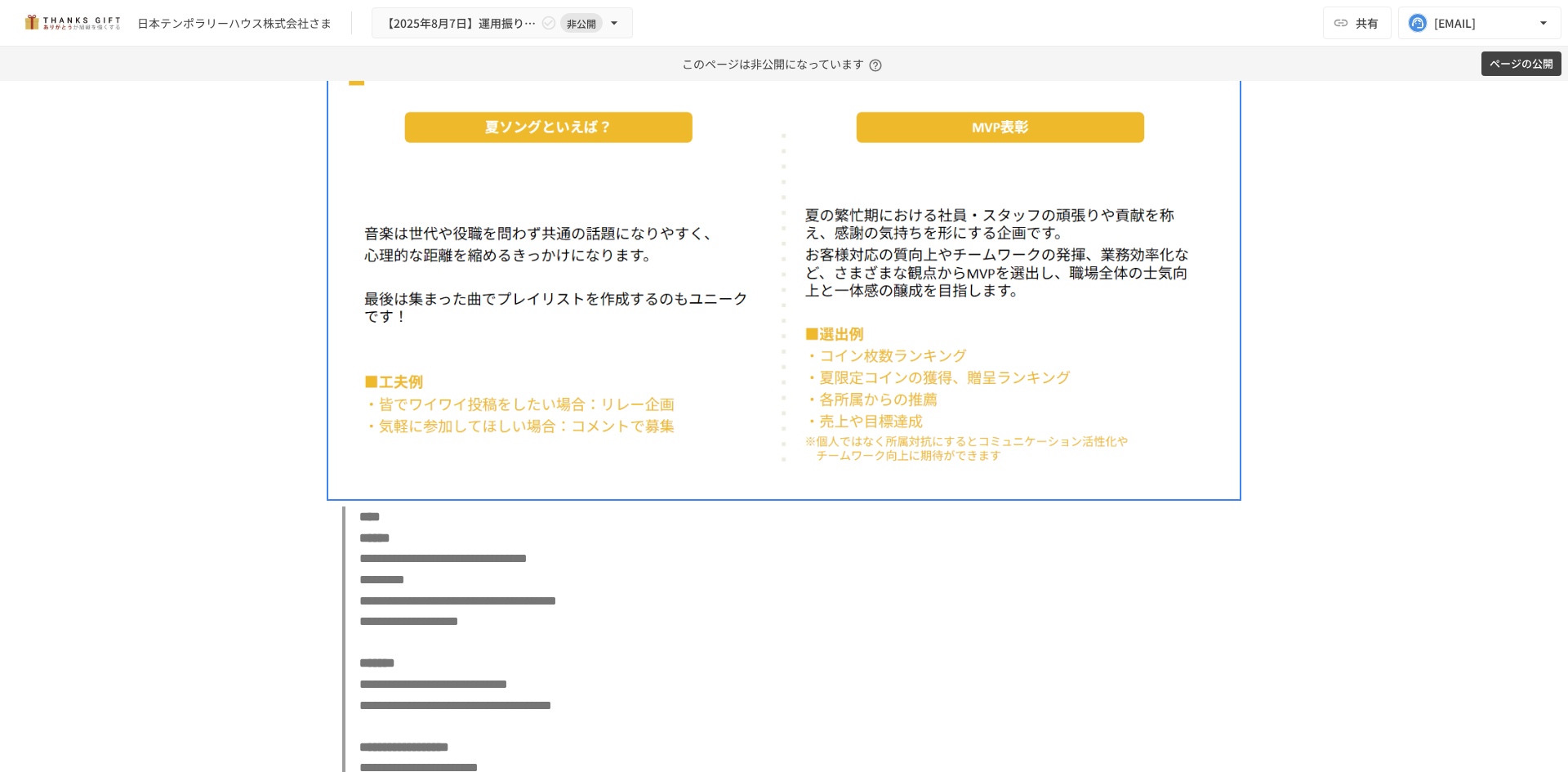 click on "**********" at bounding box center (784, 426) 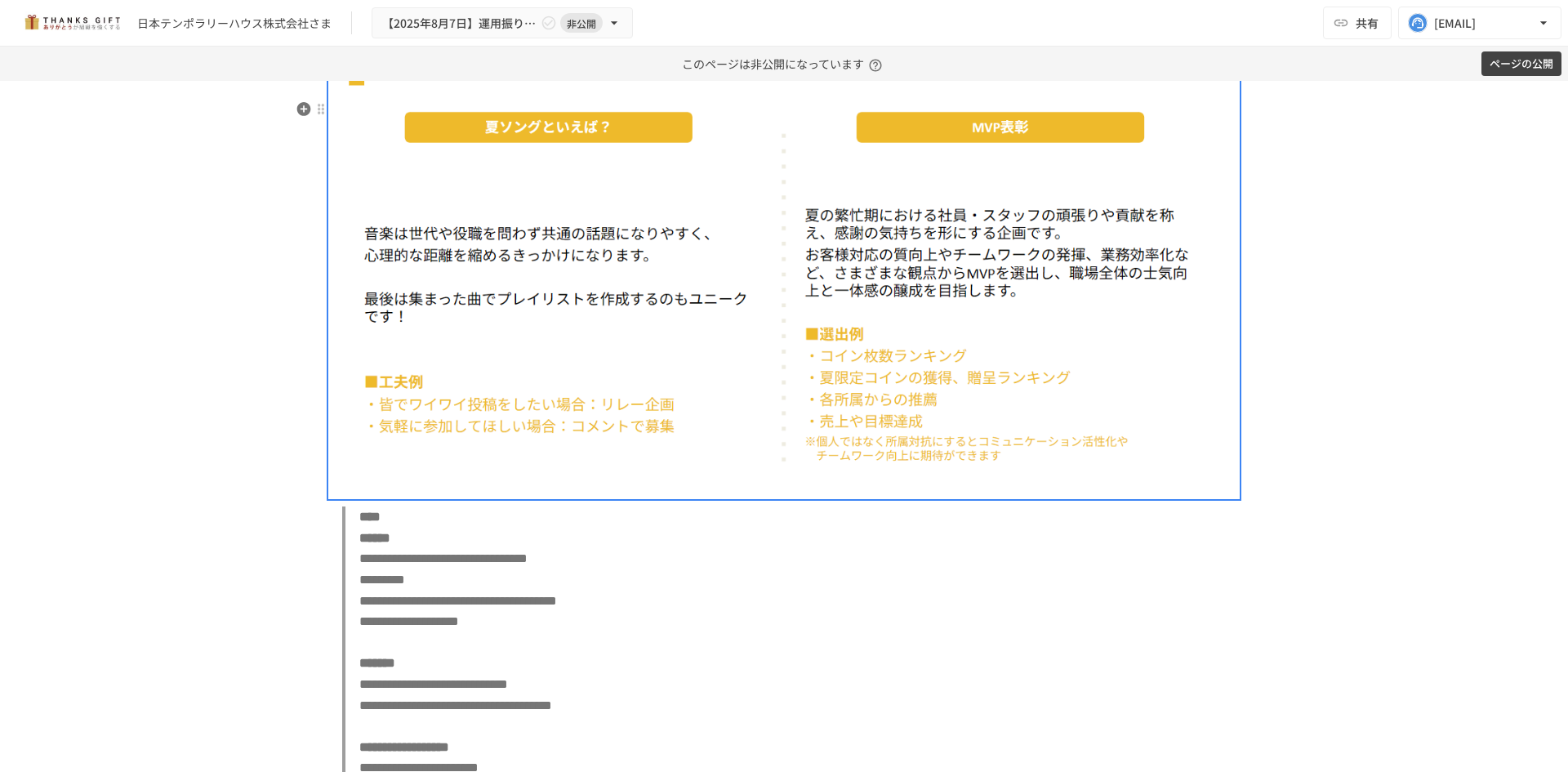 click at bounding box center [784, 270] 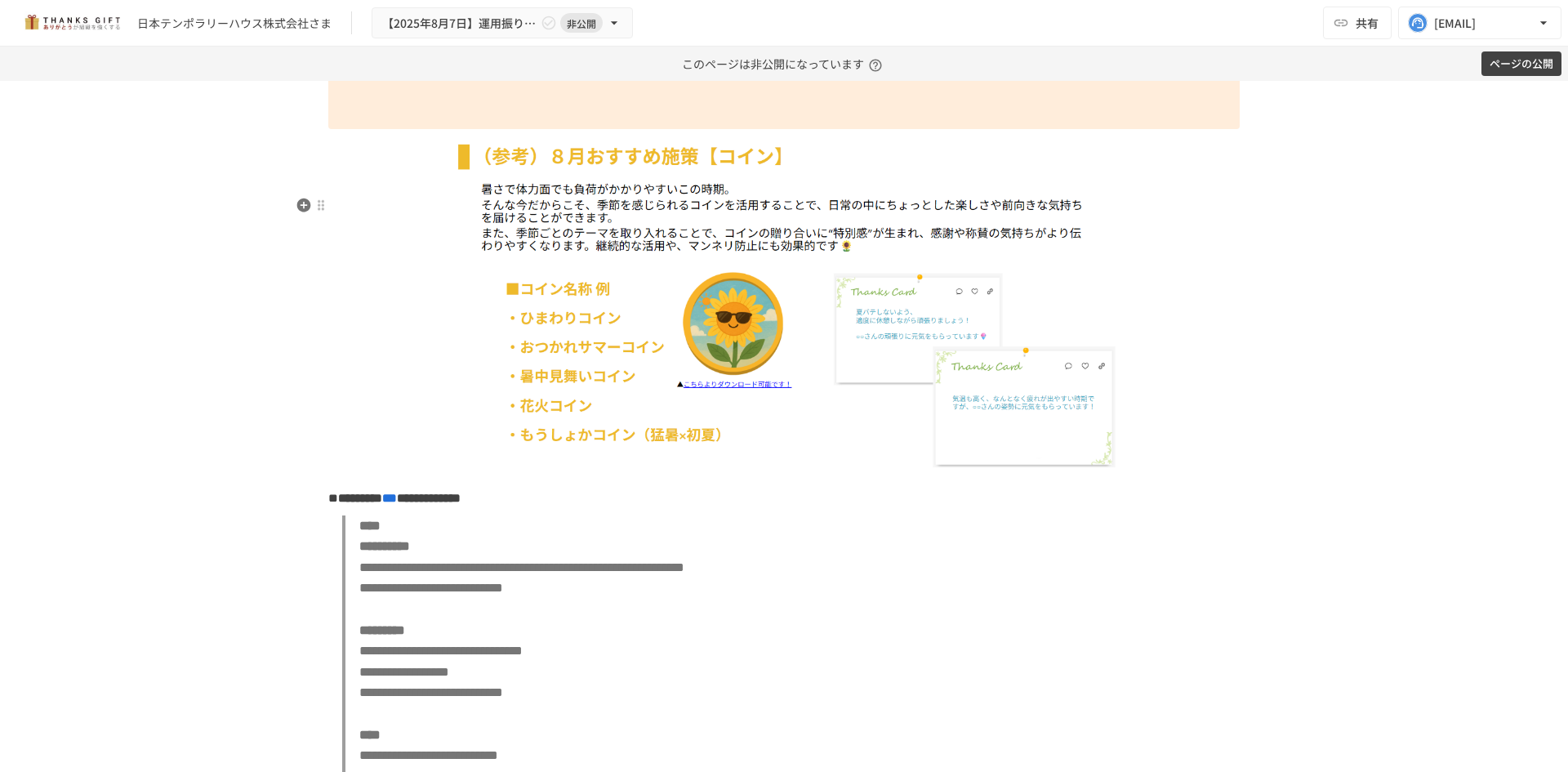 scroll, scrollTop: 5280, scrollLeft: 0, axis: vertical 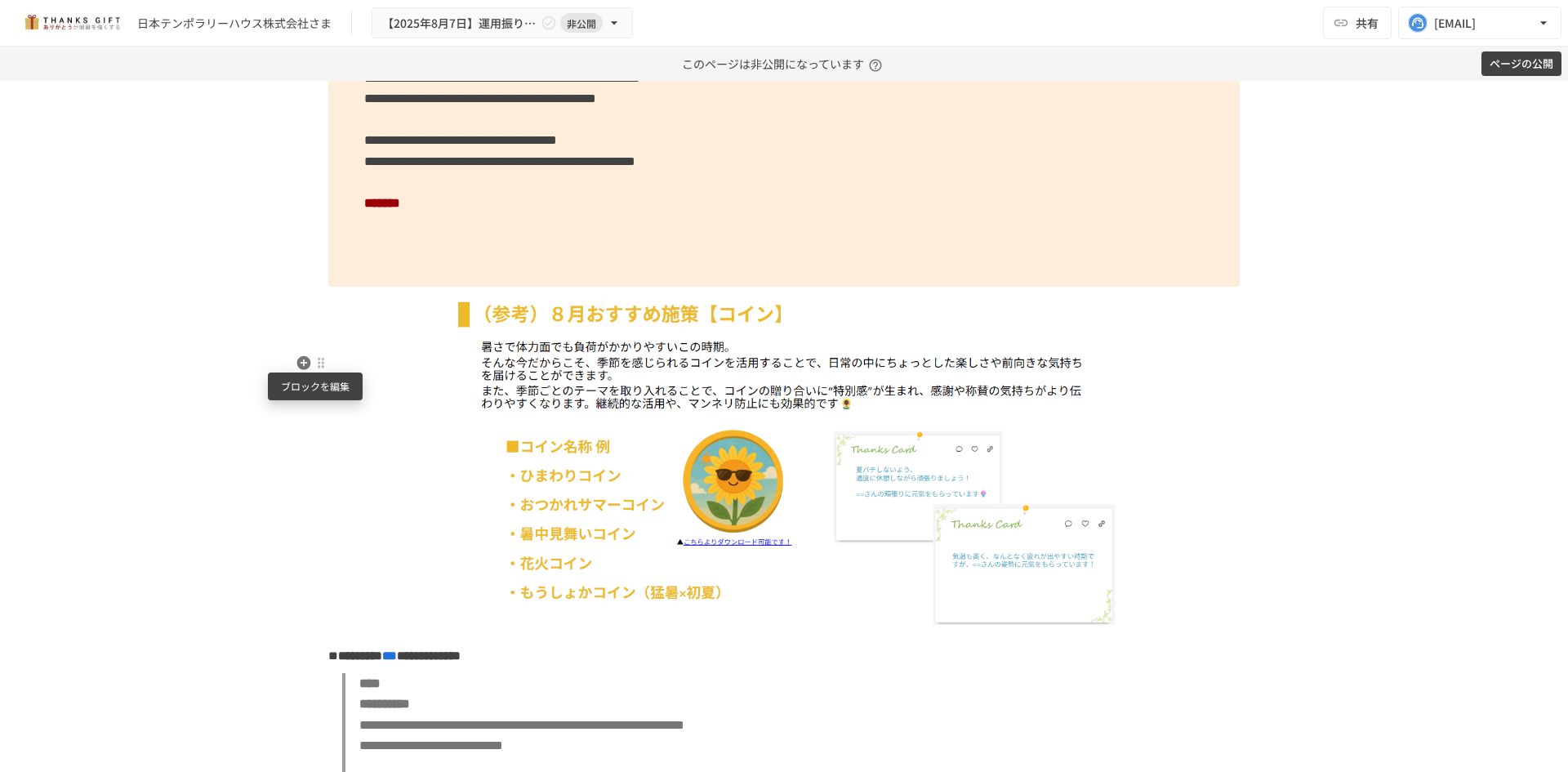 click at bounding box center [321, 363] 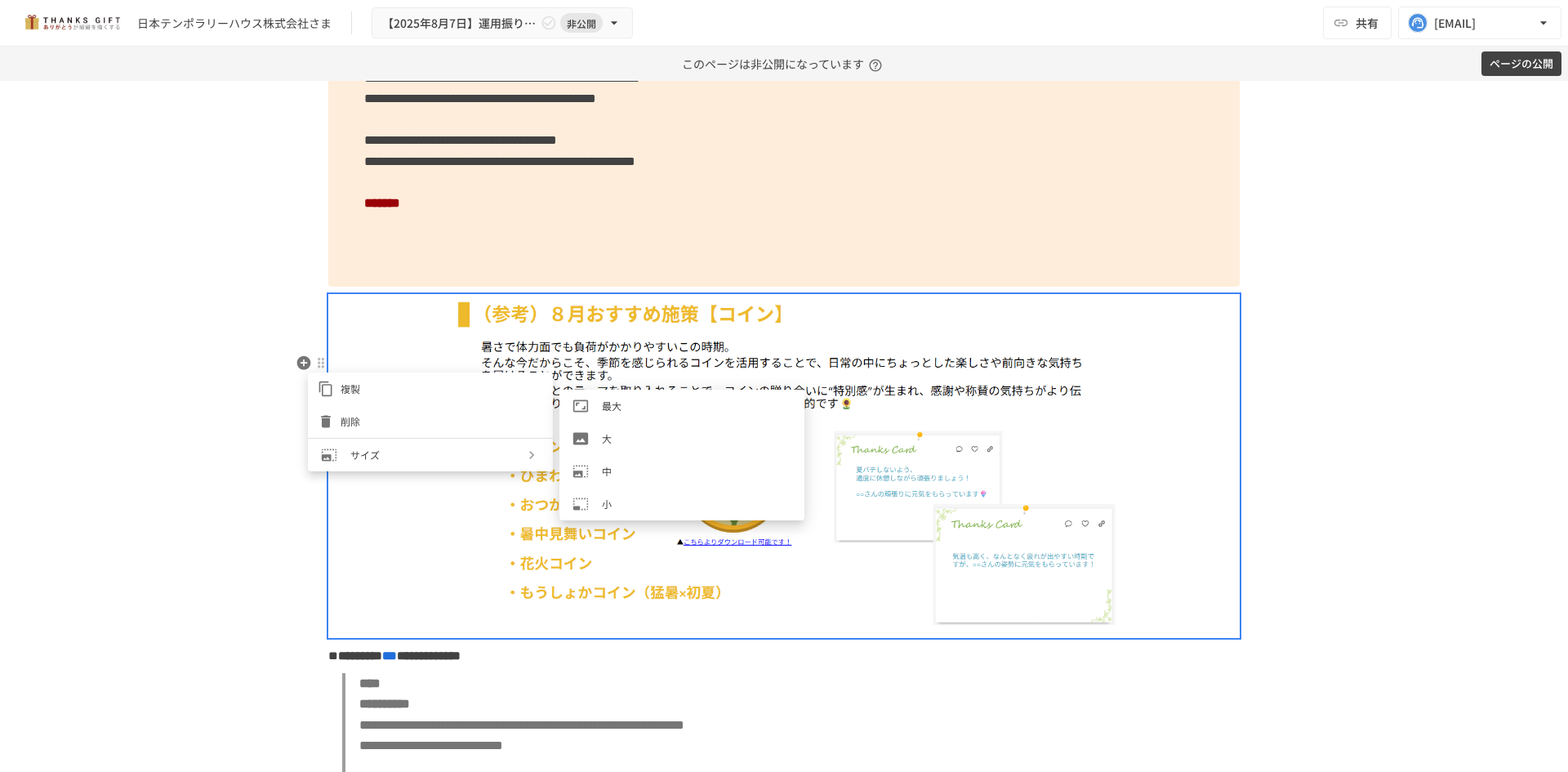 click on "サイズ" at bounding box center (437, 454) 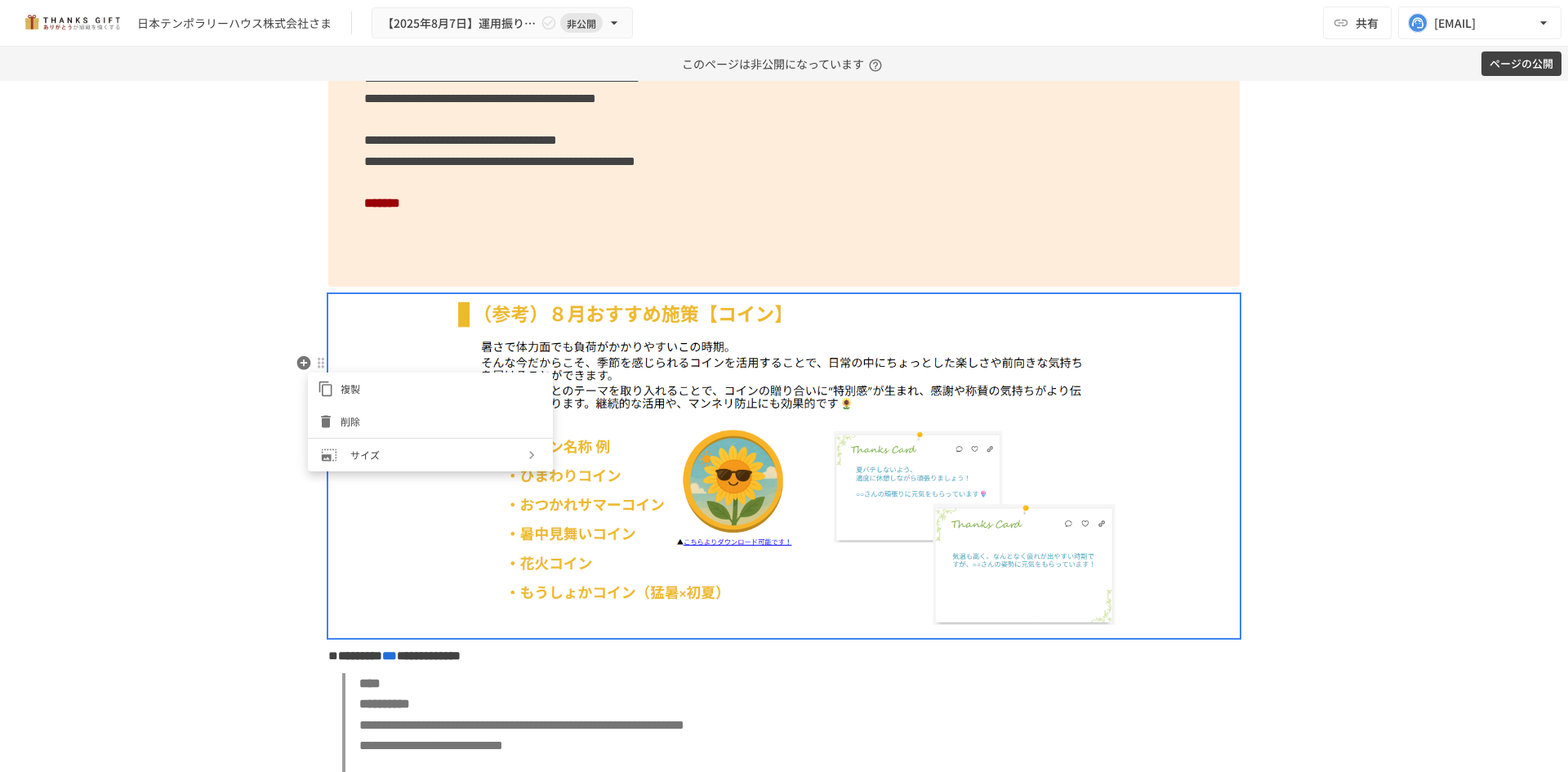 click on "サイズ" at bounding box center [437, 454] 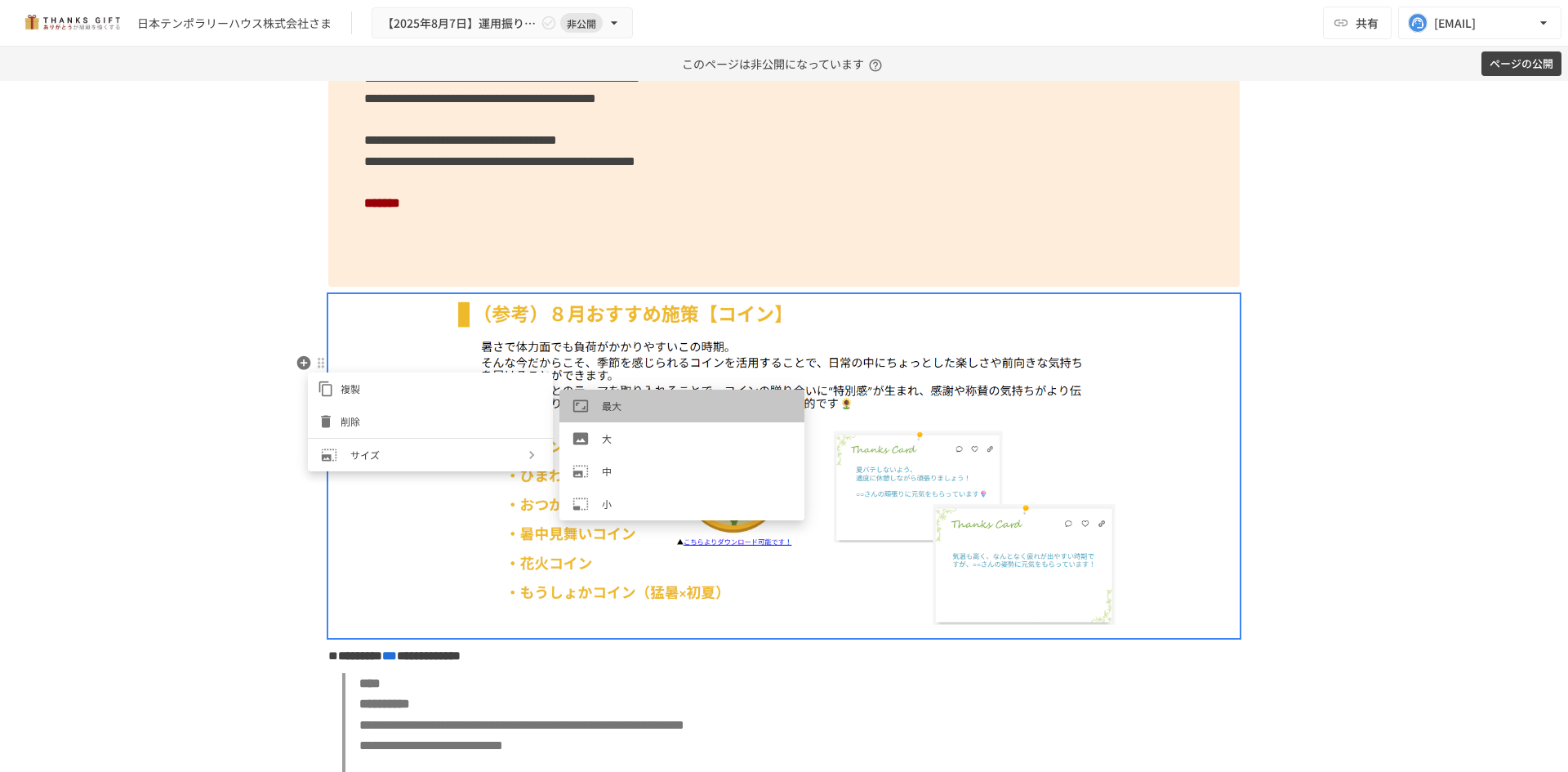 click on "最大" at bounding box center [697, 405] 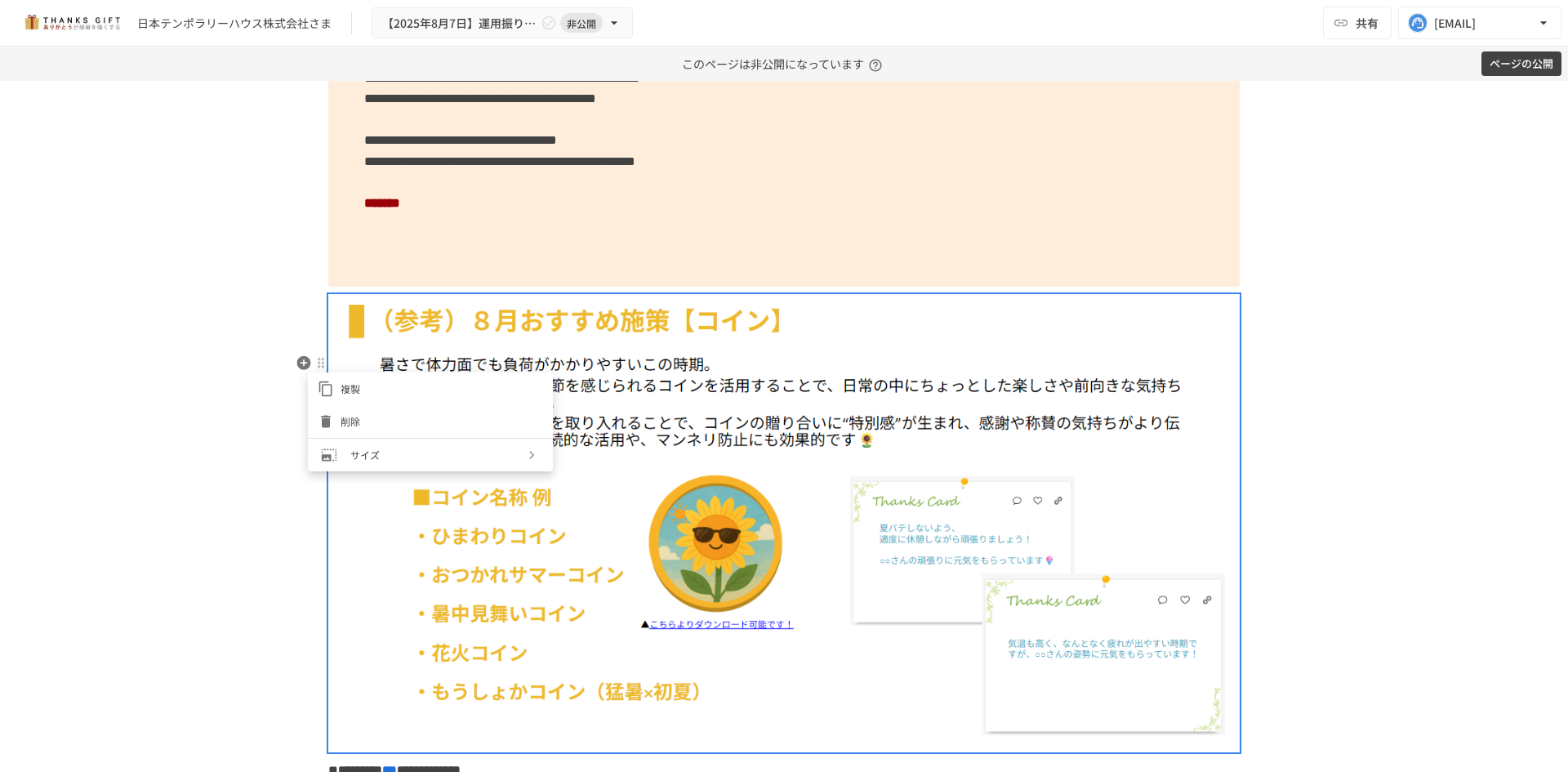 click at bounding box center [784, 386] 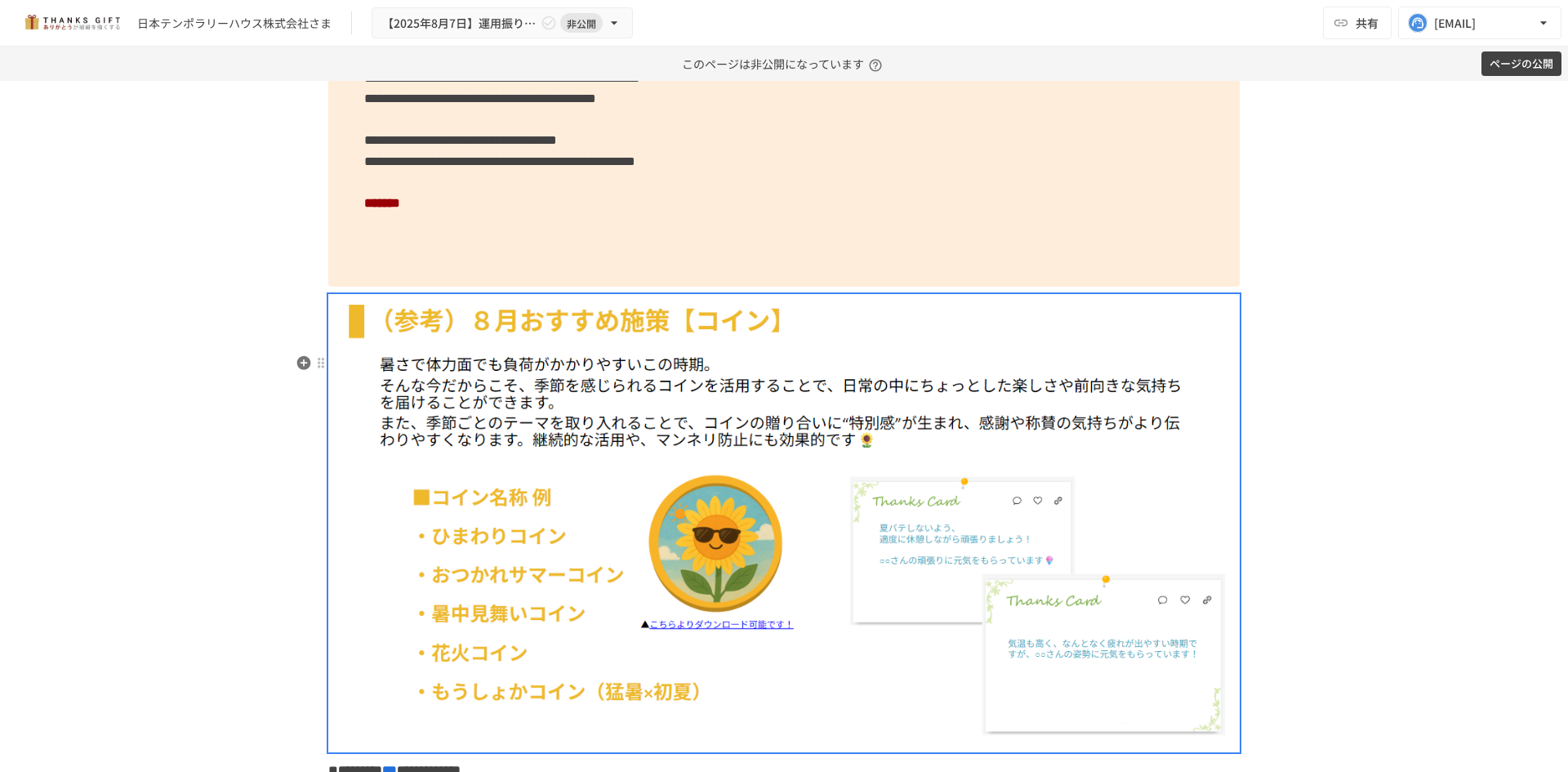 click on "**********" at bounding box center (784, 426) 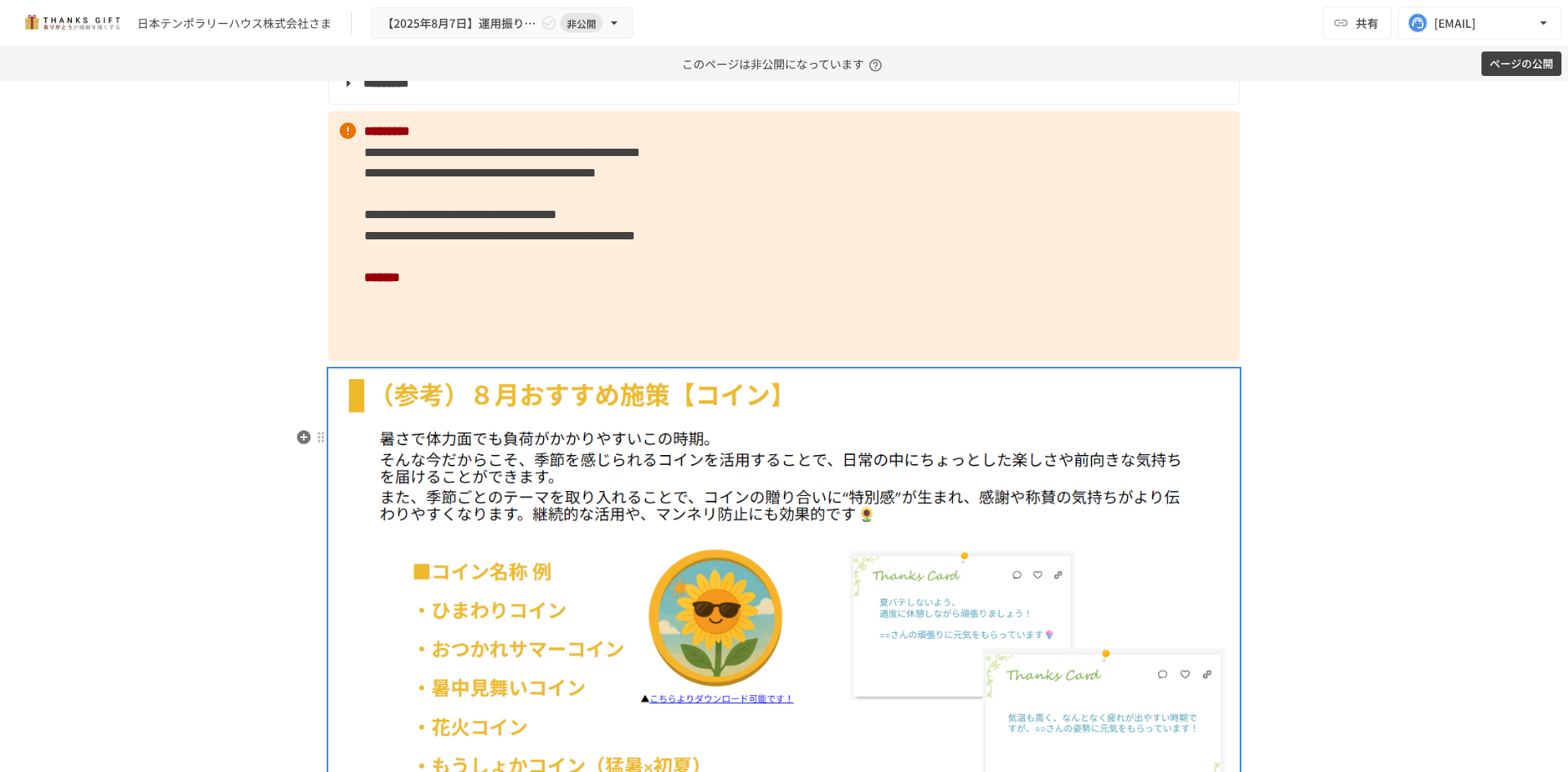 scroll, scrollTop: 5198, scrollLeft: 0, axis: vertical 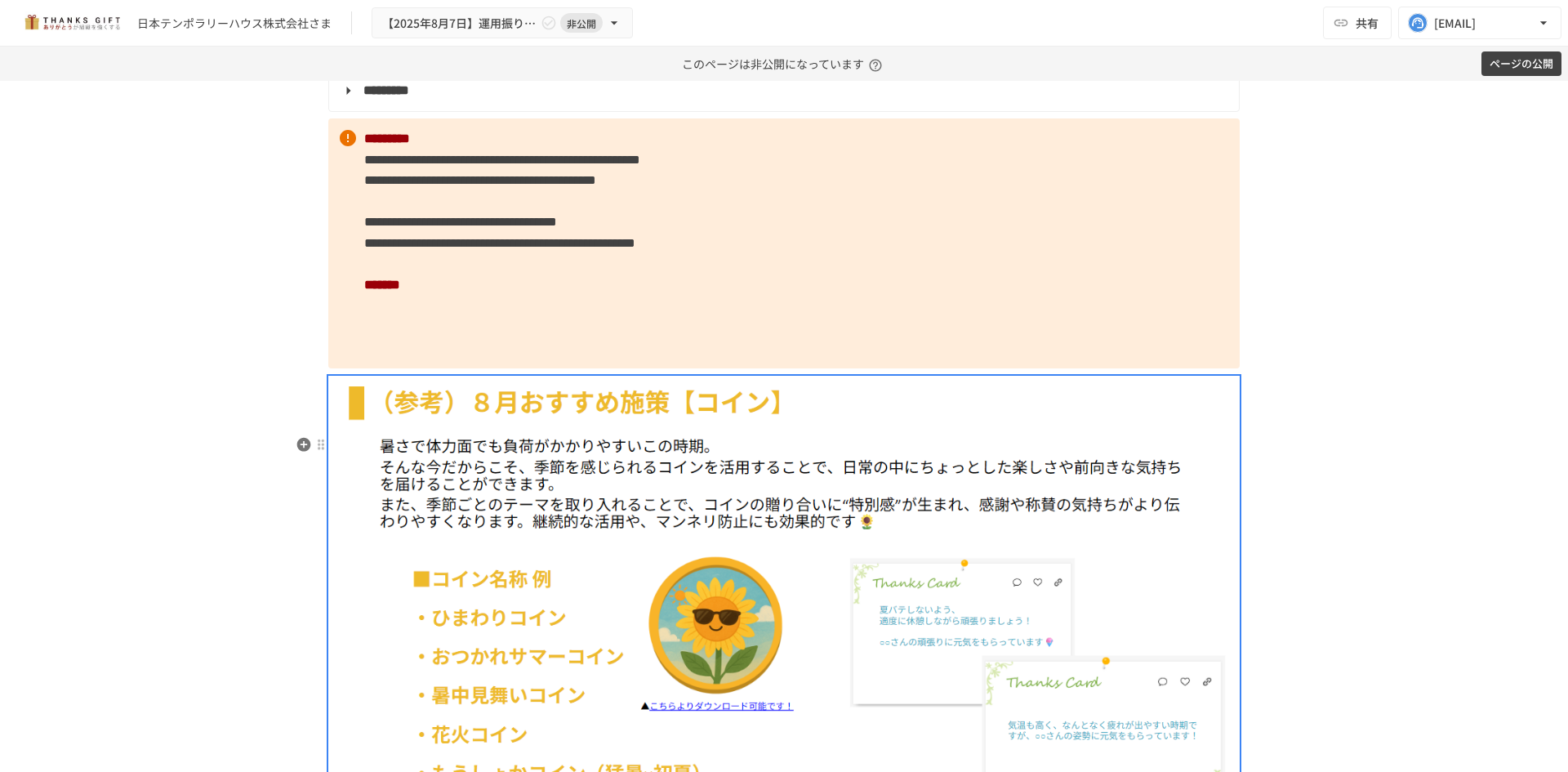click on "**********" at bounding box center (784, 426) 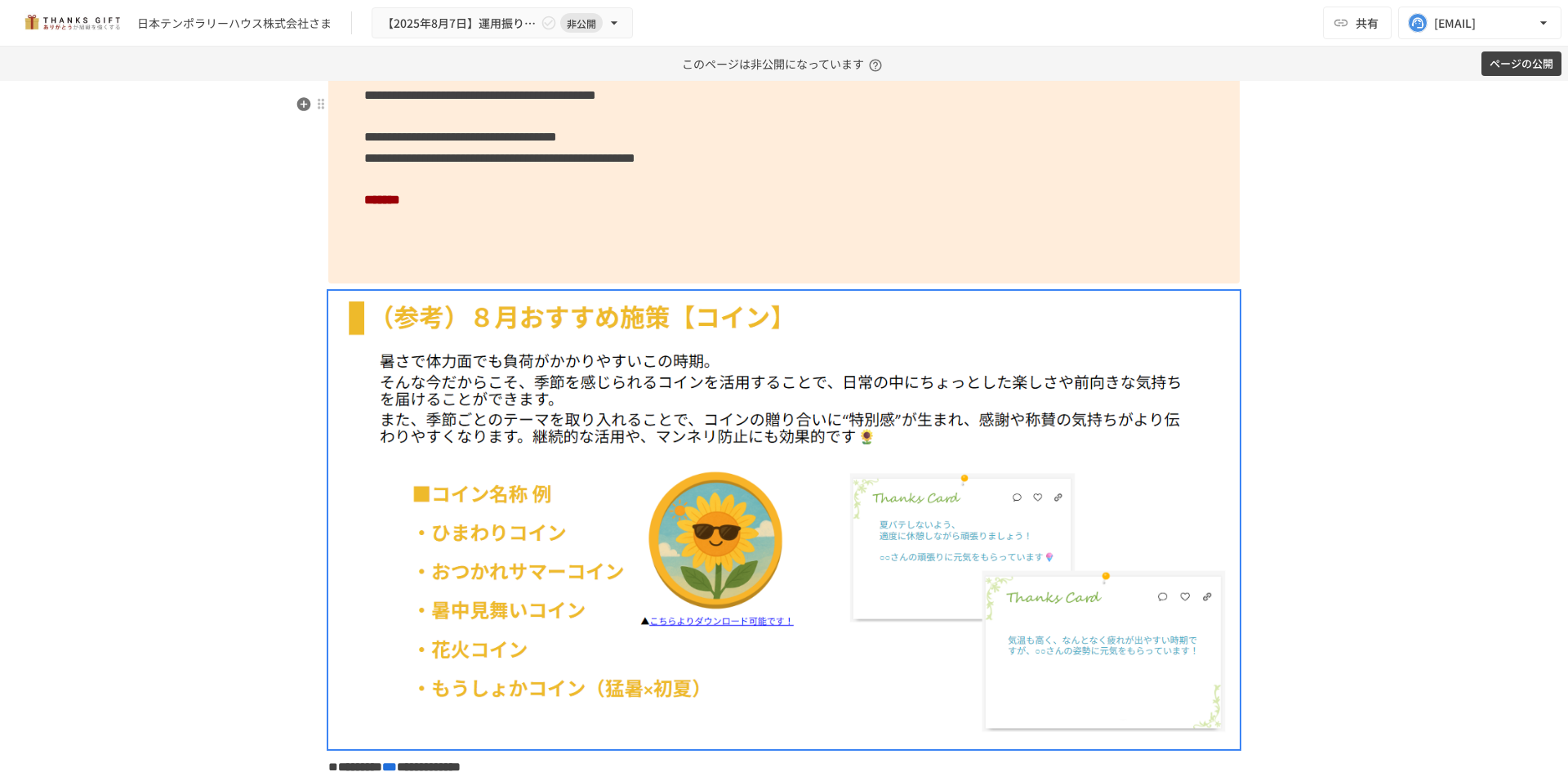 scroll, scrollTop: 5362, scrollLeft: 0, axis: vertical 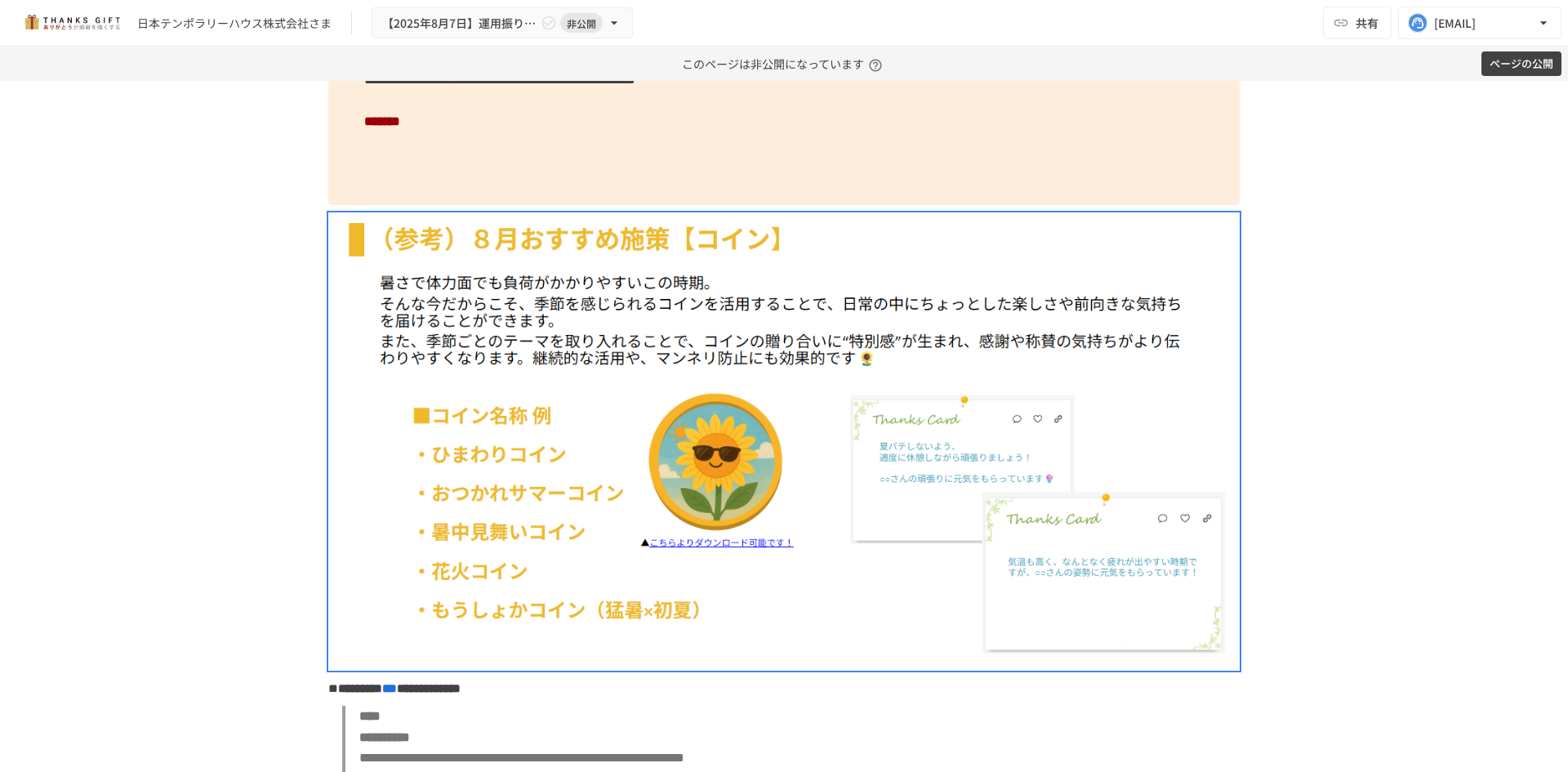 click on "**********" at bounding box center (784, 426) 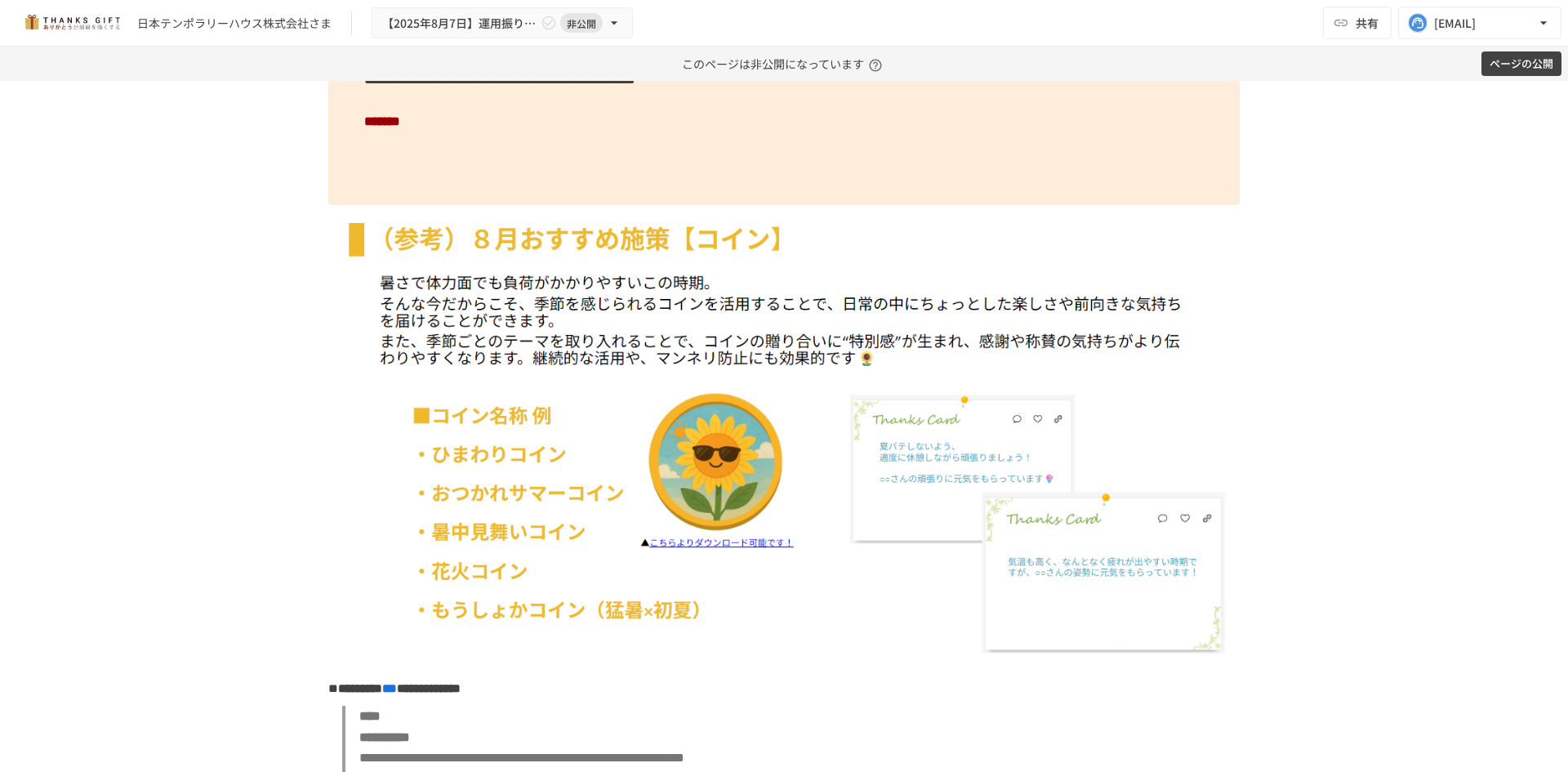 drag, startPoint x: 1376, startPoint y: 262, endPoint x: 1324, endPoint y: 251, distance: 53.15073 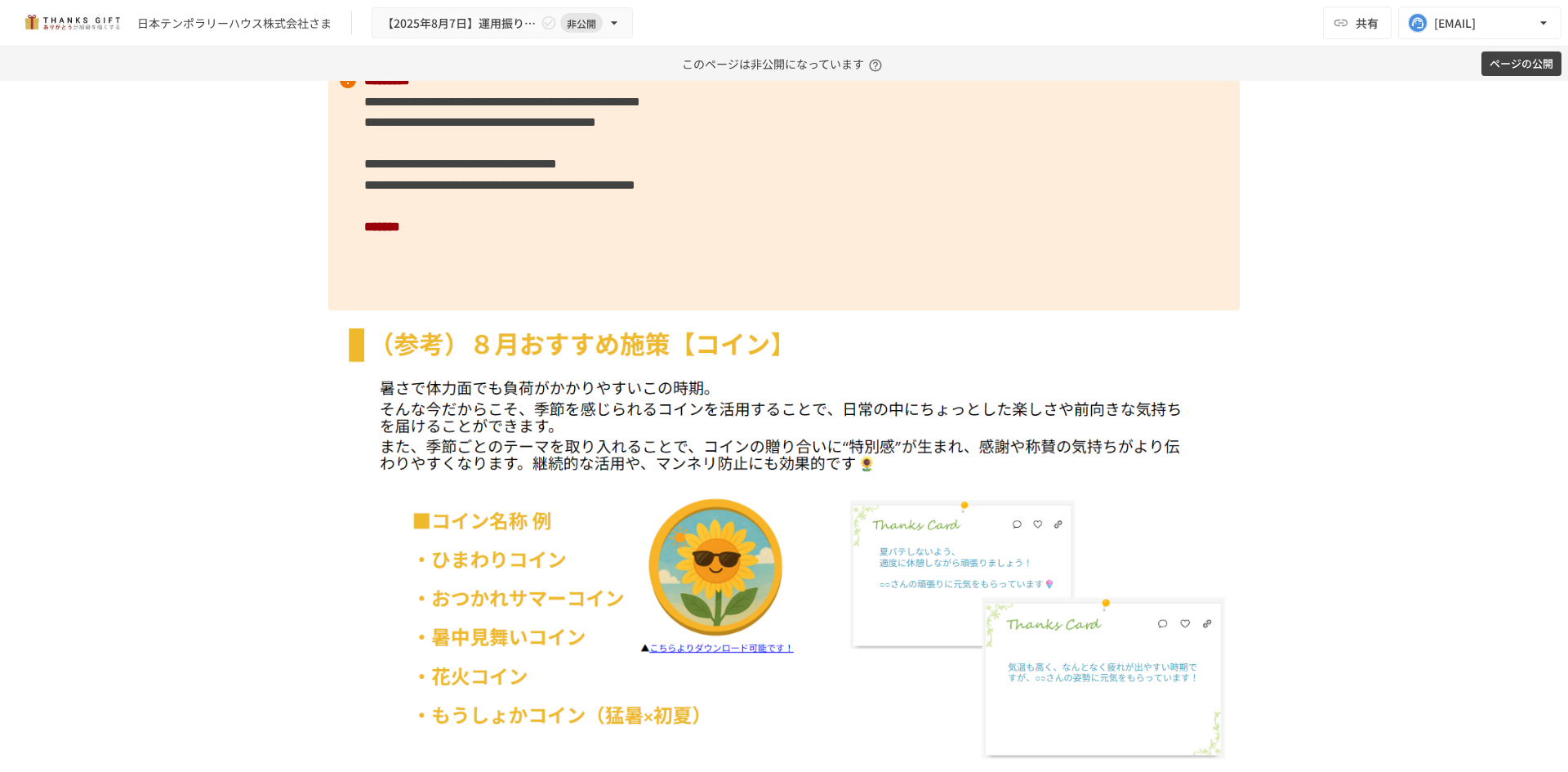 scroll, scrollTop: 5244, scrollLeft: 0, axis: vertical 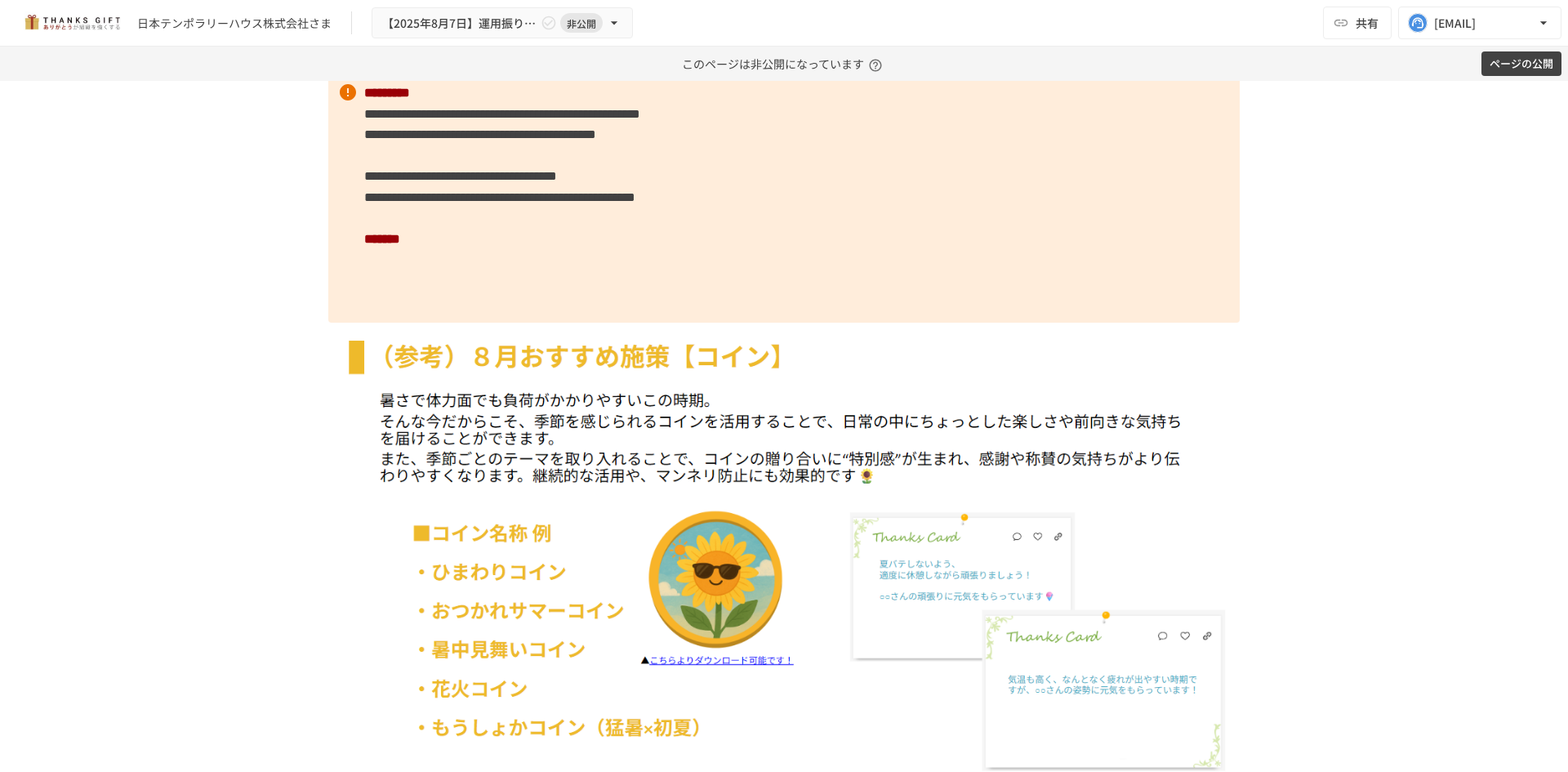 drag, startPoint x: 1324, startPoint y: 251, endPoint x: 1107, endPoint y: 78, distance: 277.52117 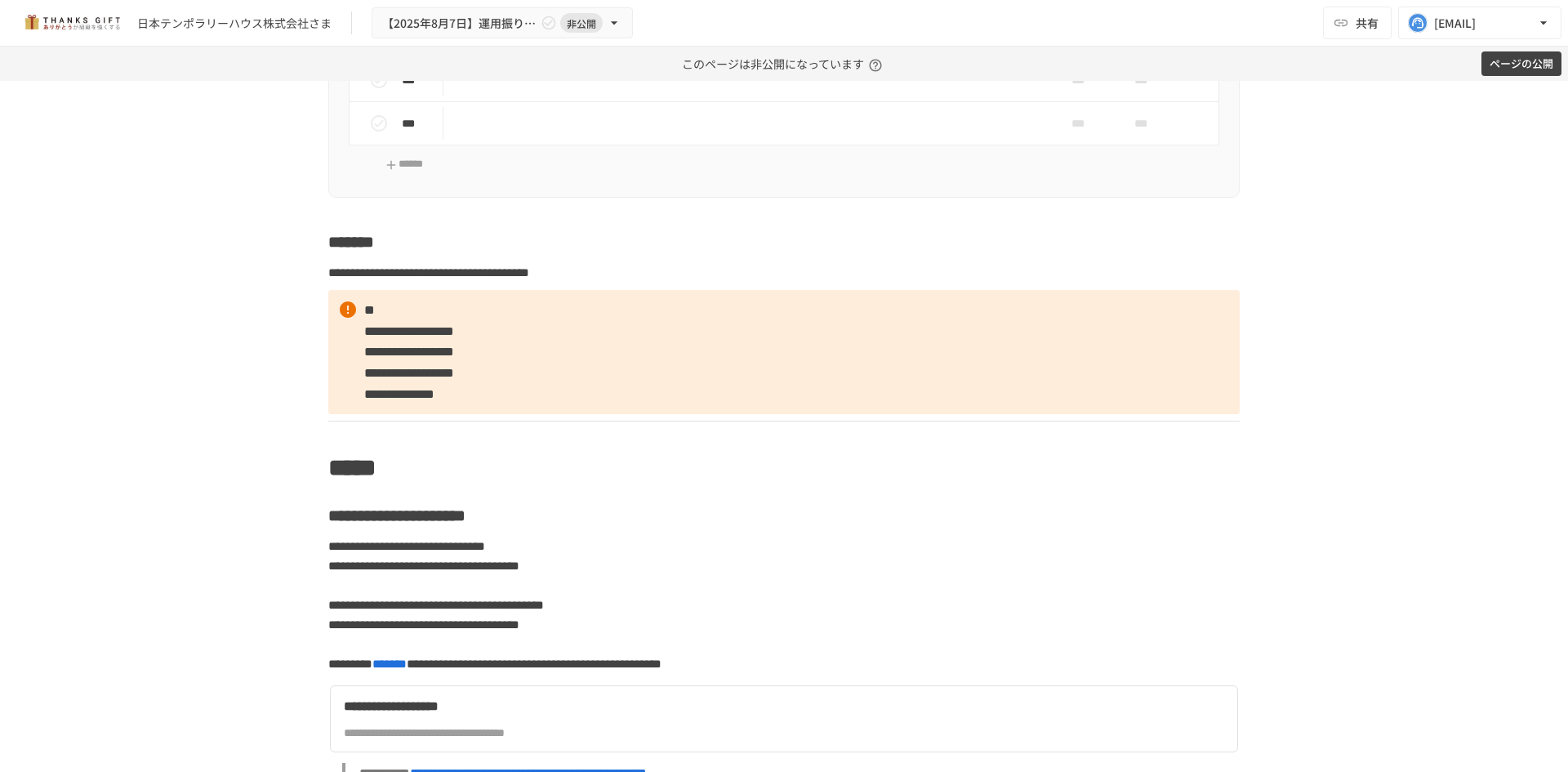 scroll, scrollTop: 8393, scrollLeft: 0, axis: vertical 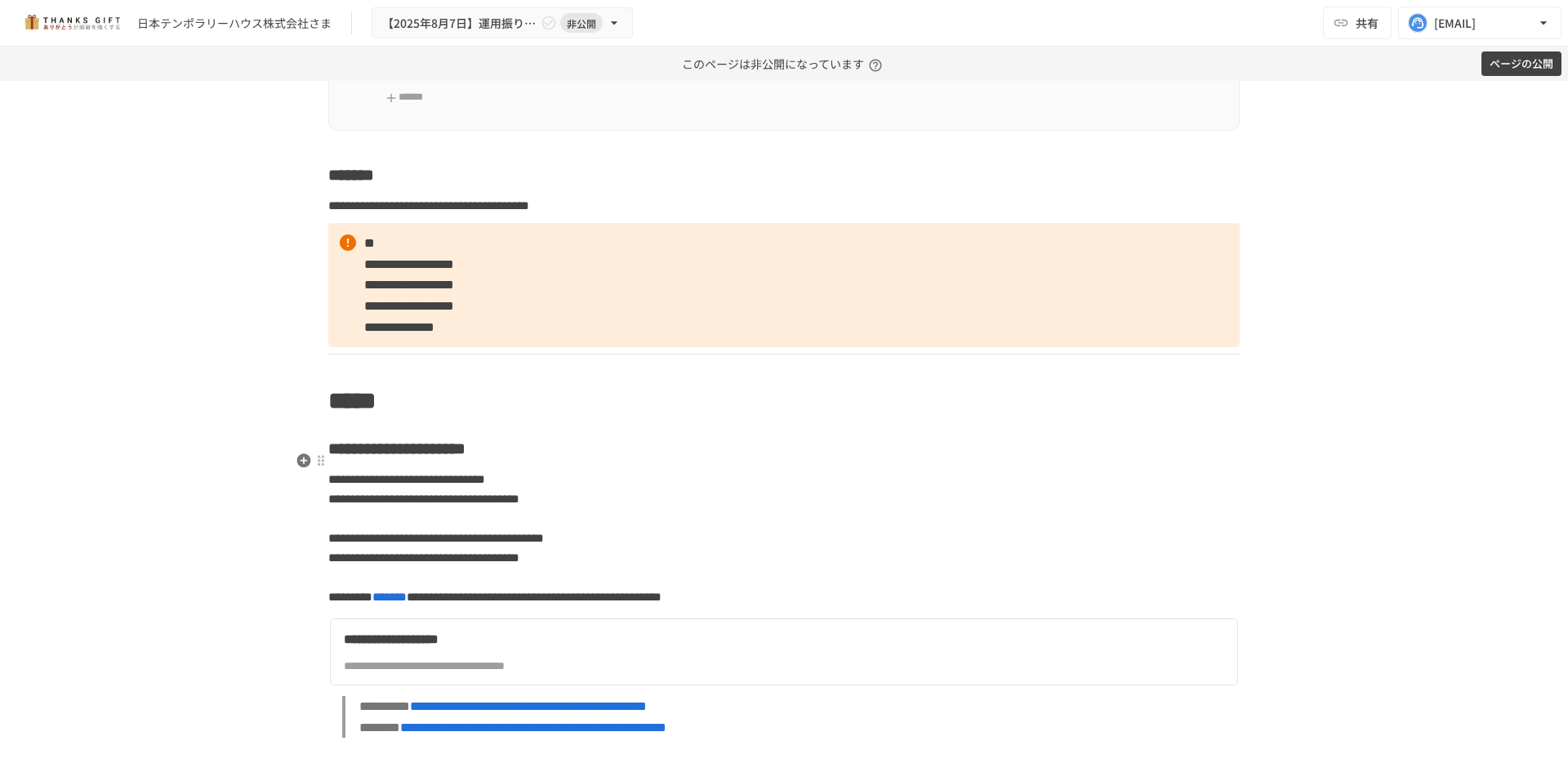 click on "*****" at bounding box center [352, 400] 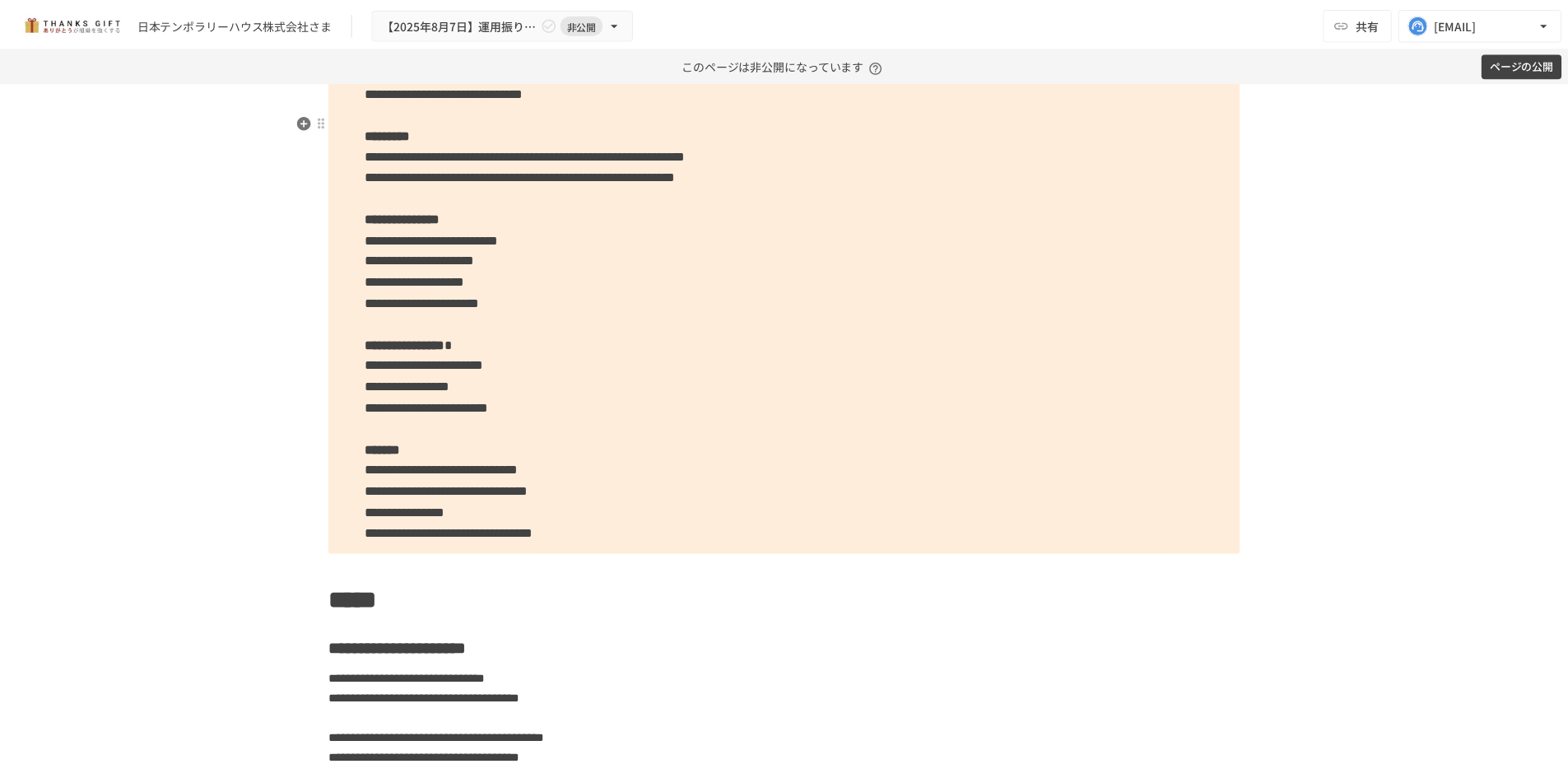 scroll, scrollTop: 8831, scrollLeft: 0, axis: vertical 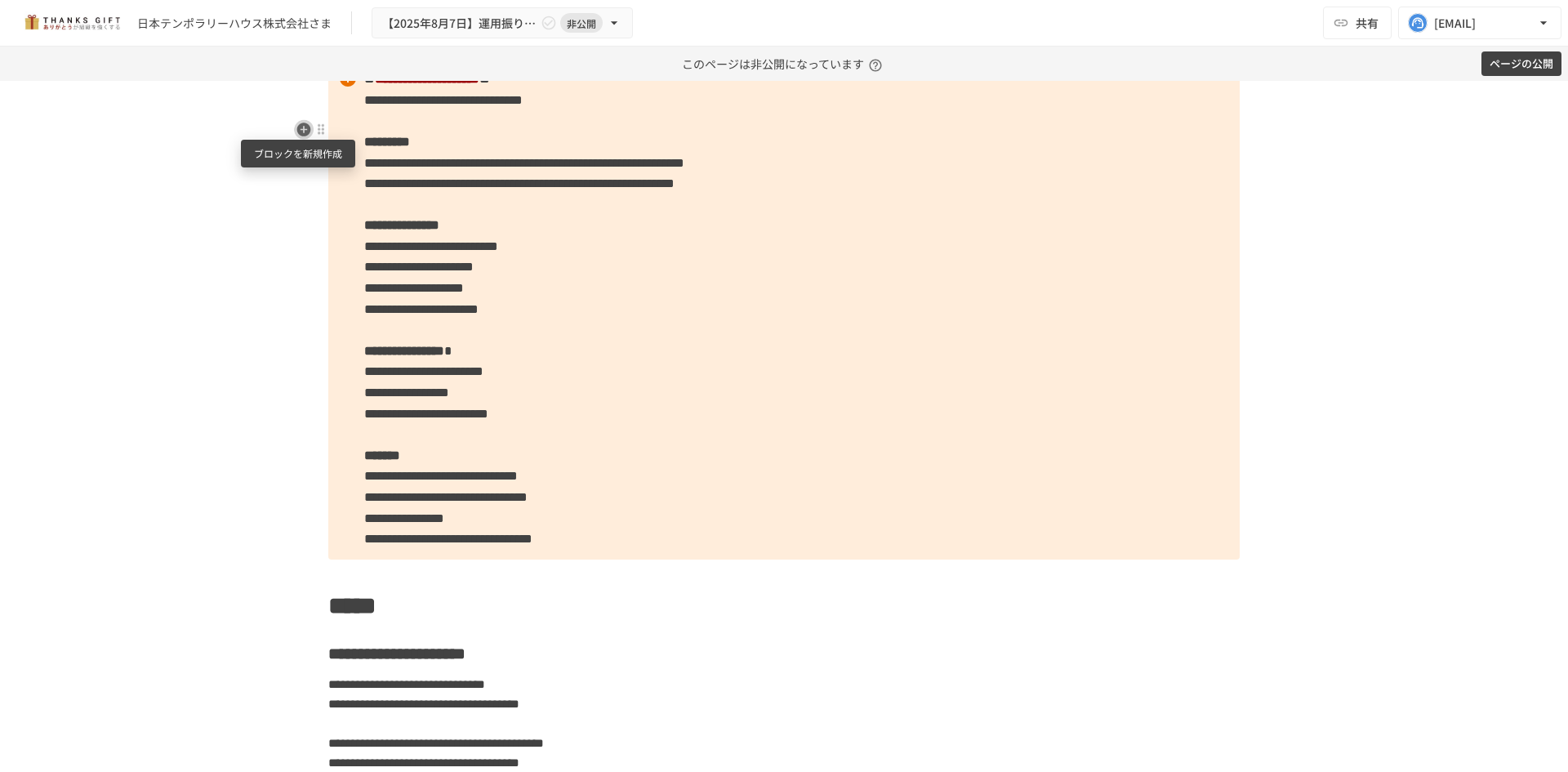 click 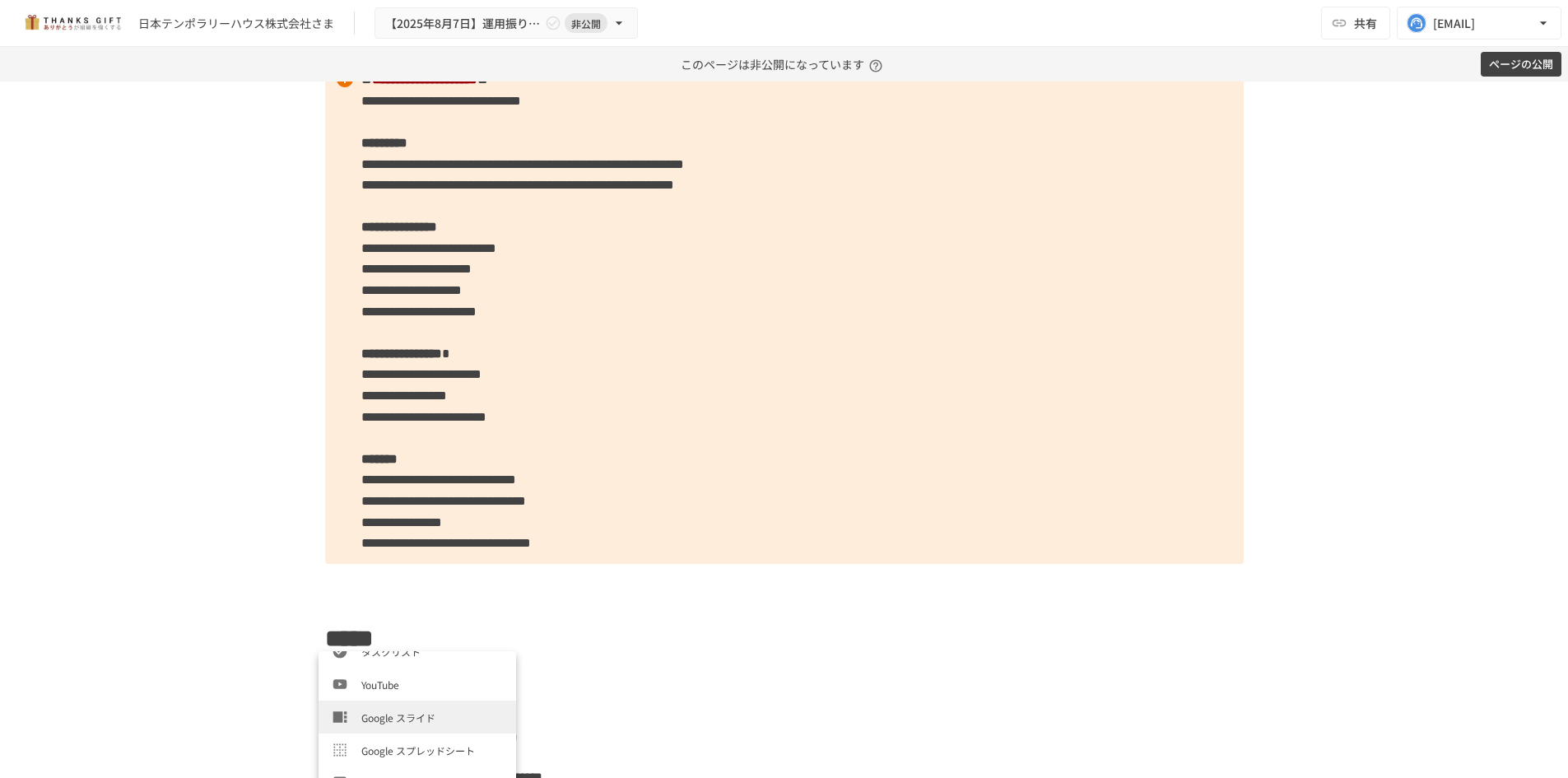 scroll, scrollTop: 560, scrollLeft: 0, axis: vertical 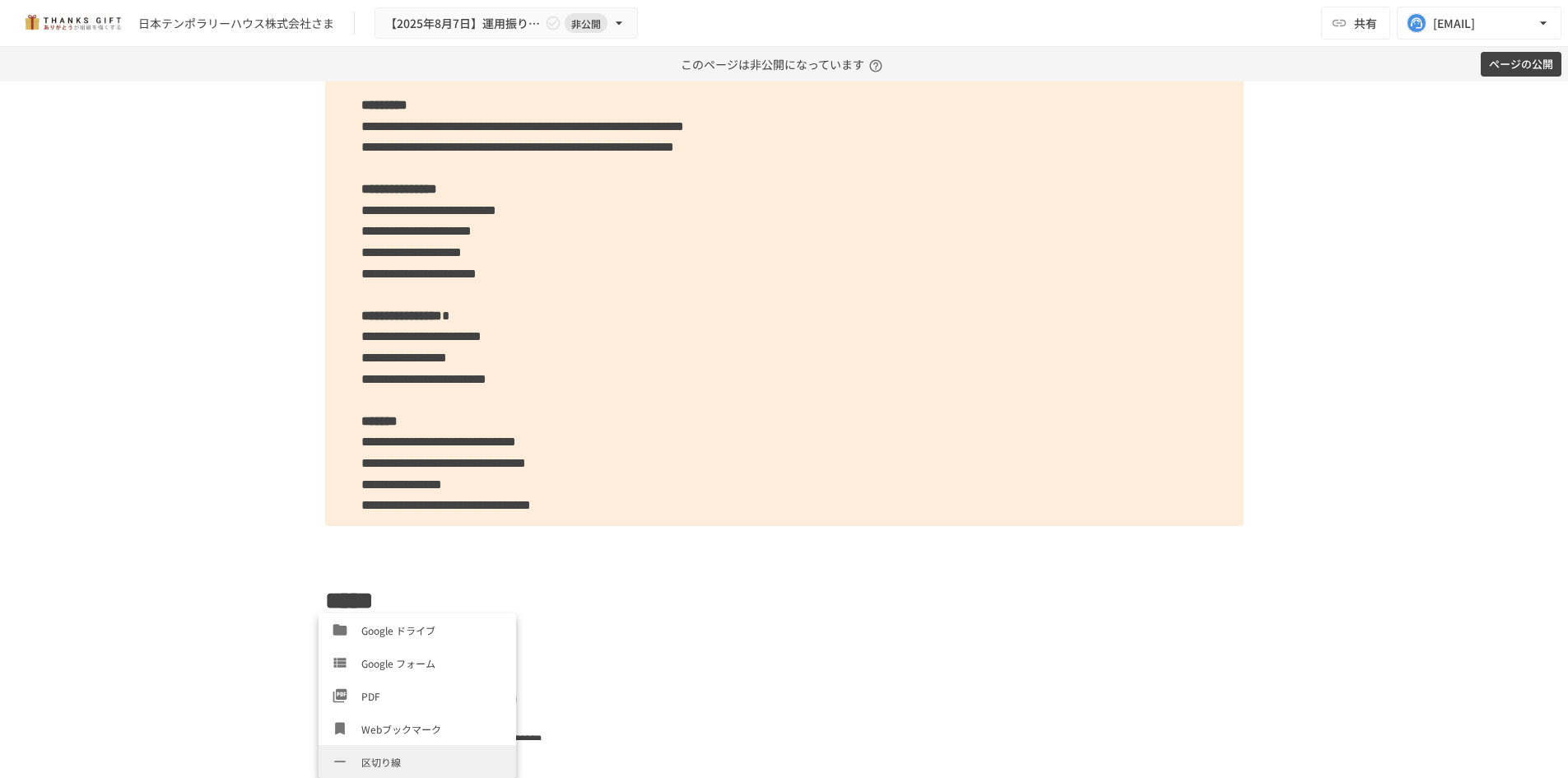 click on "区切り線" at bounding box center [432, 762] 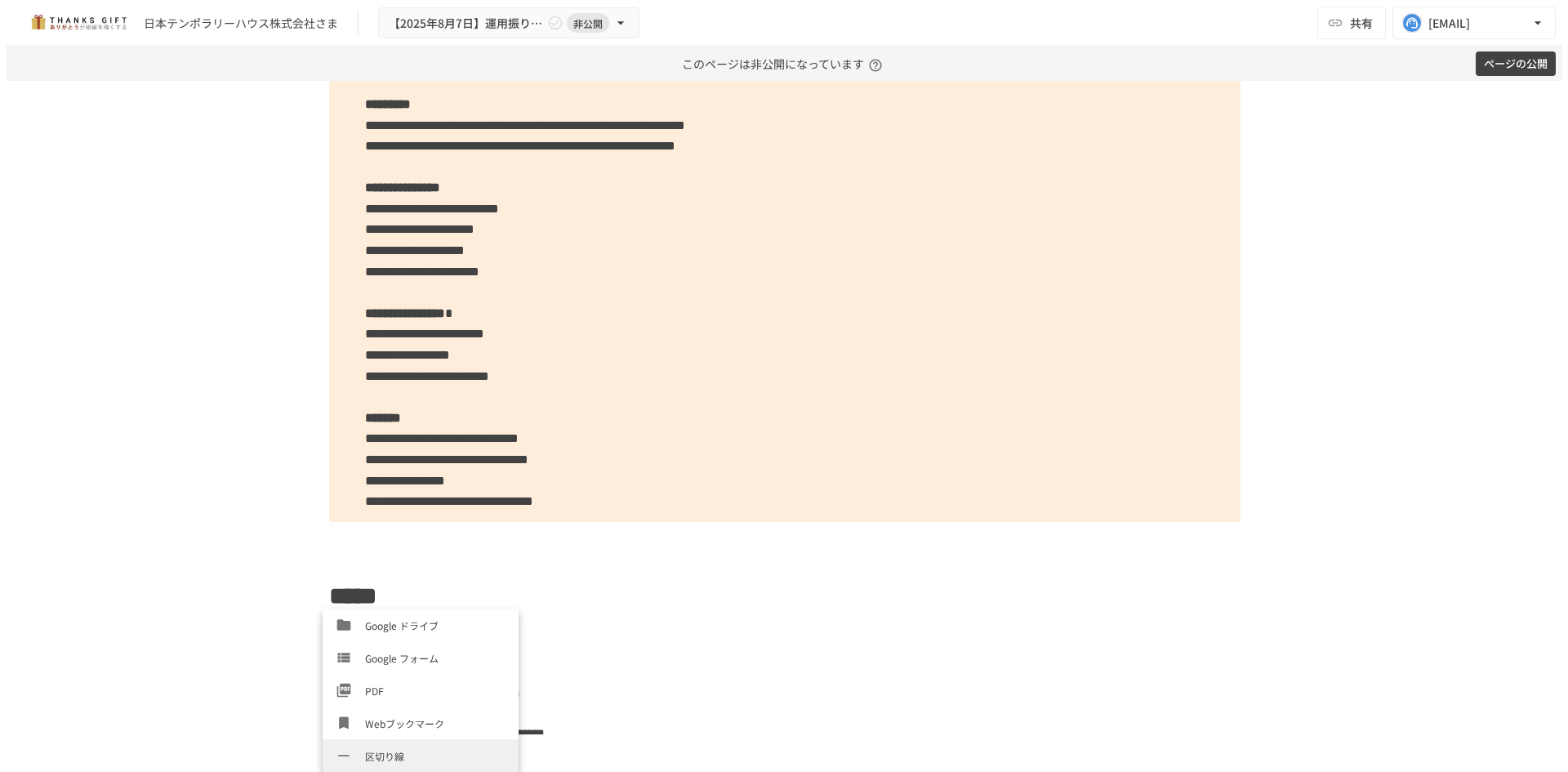 scroll, scrollTop: 0, scrollLeft: 0, axis: both 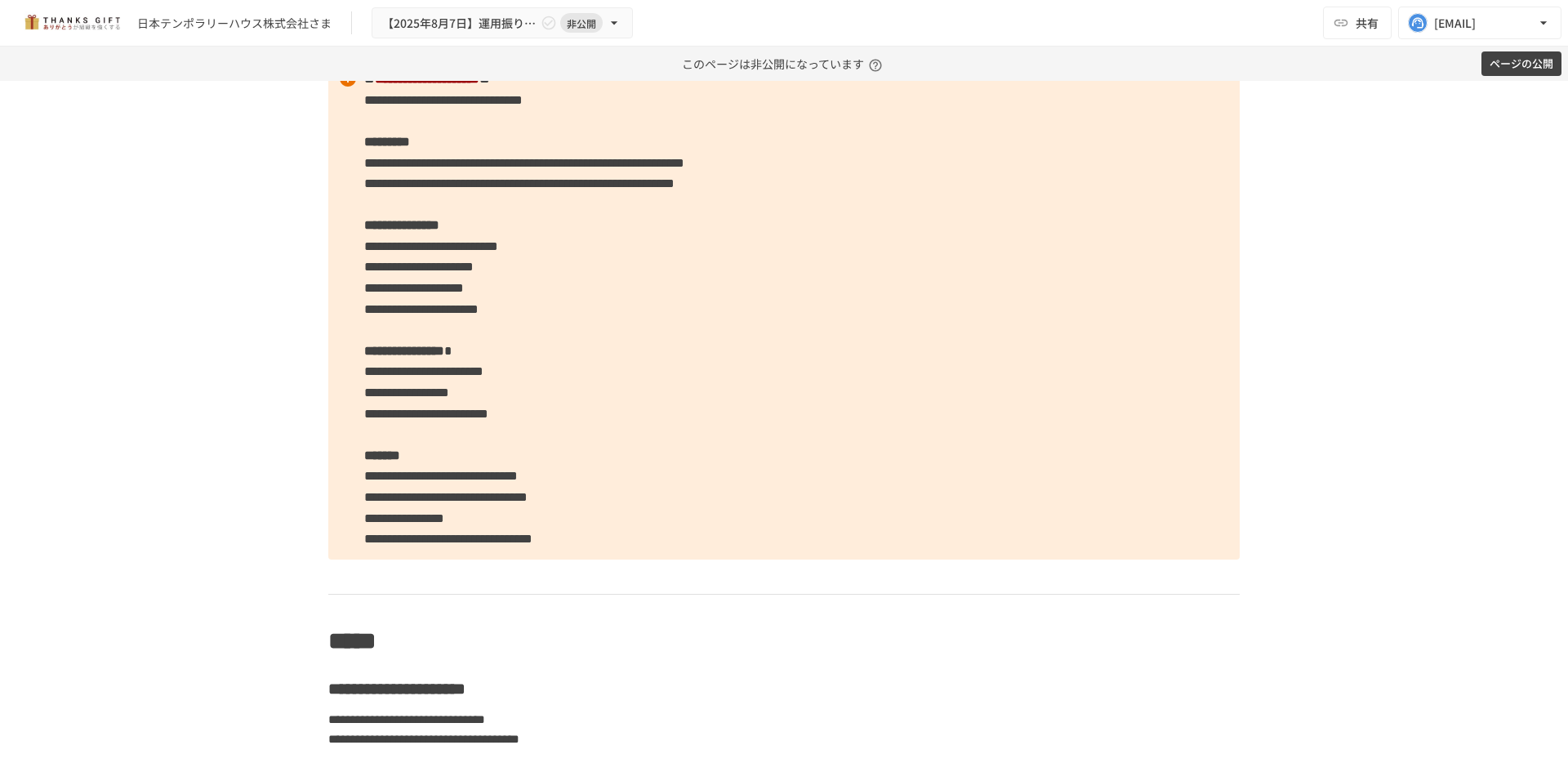 click at bounding box center (778, 636) 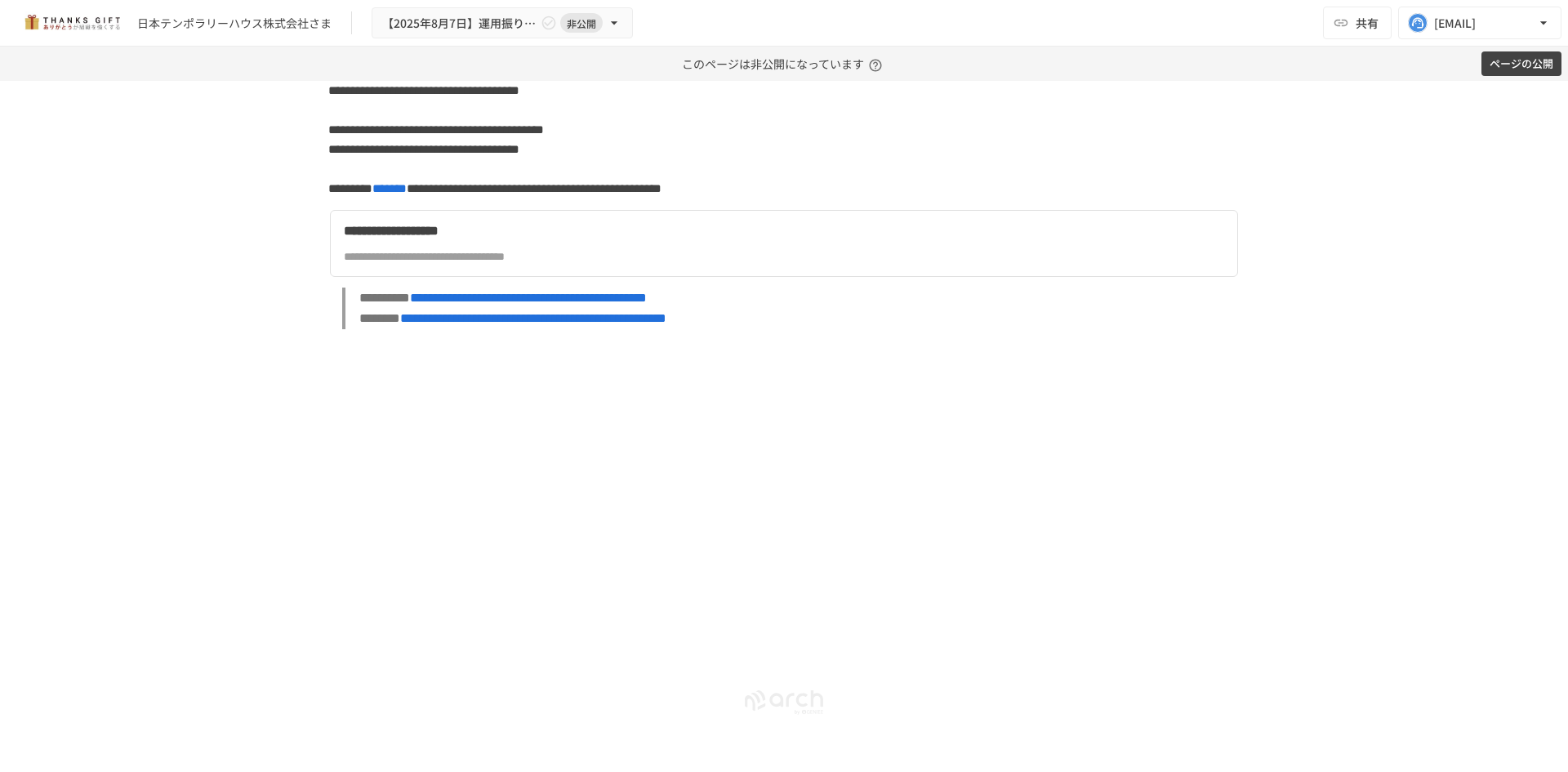 scroll, scrollTop: 9416, scrollLeft: 0, axis: vertical 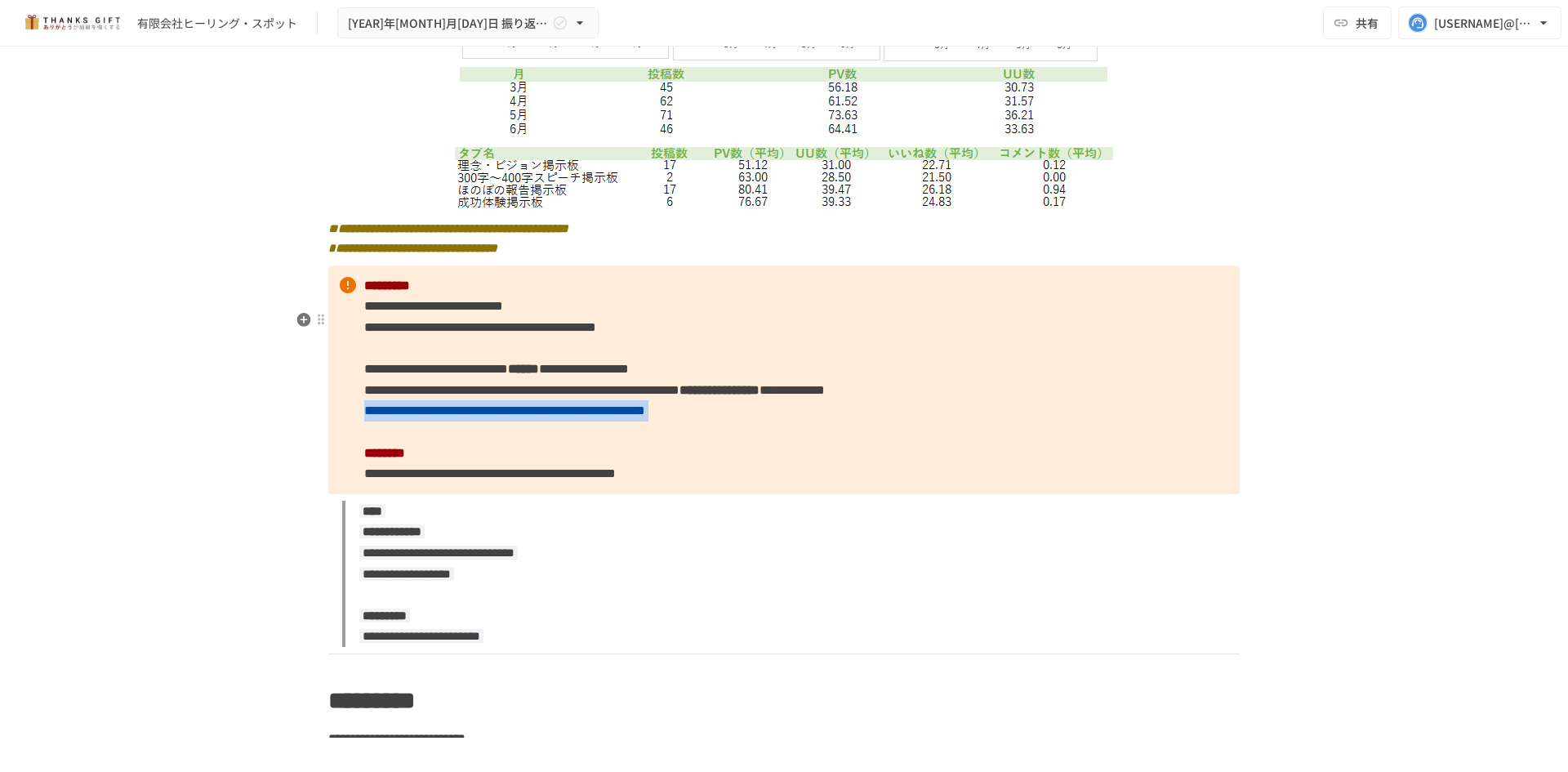 drag, startPoint x: 348, startPoint y: 479, endPoint x: 1121, endPoint y: 496, distance: 773.1869 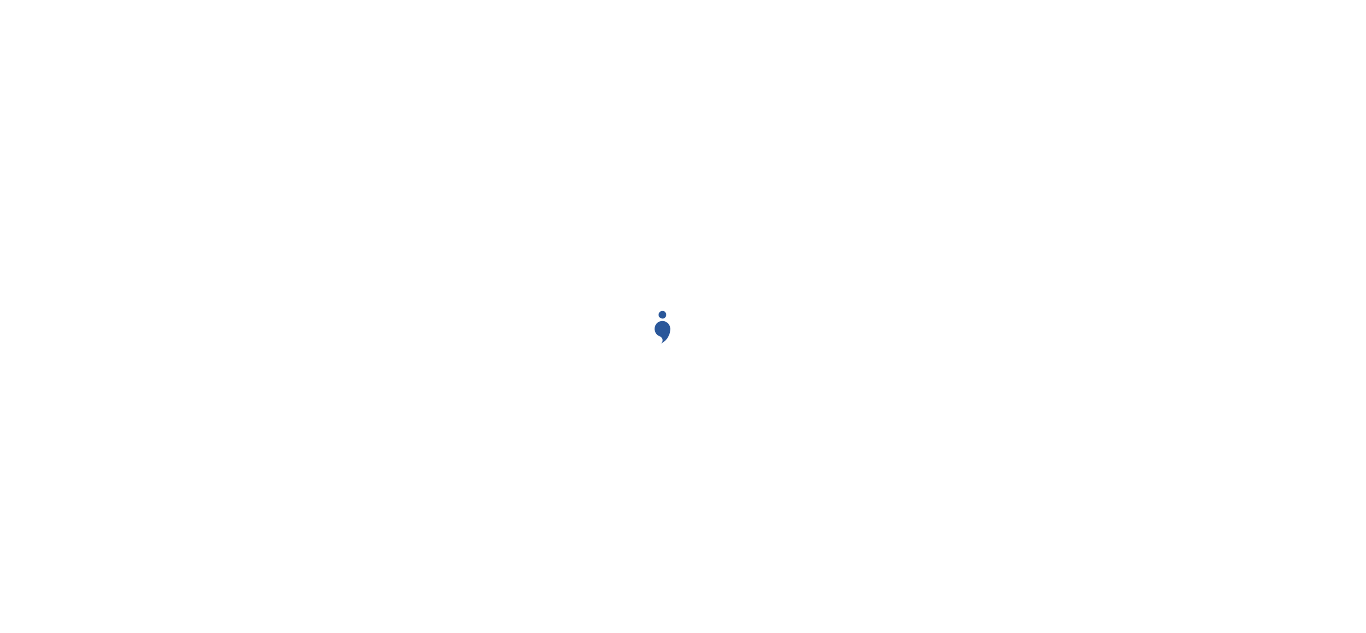 scroll, scrollTop: 0, scrollLeft: 0, axis: both 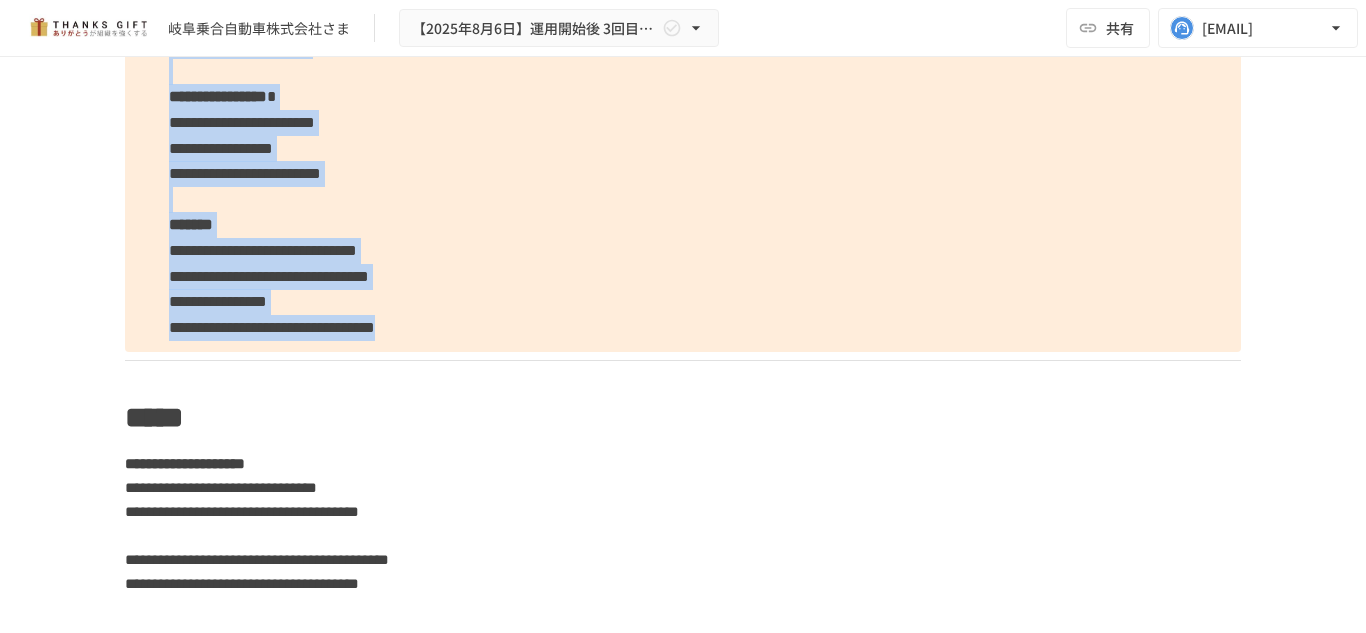 drag, startPoint x: 123, startPoint y: 131, endPoint x: 669, endPoint y: 478, distance: 646.93506 